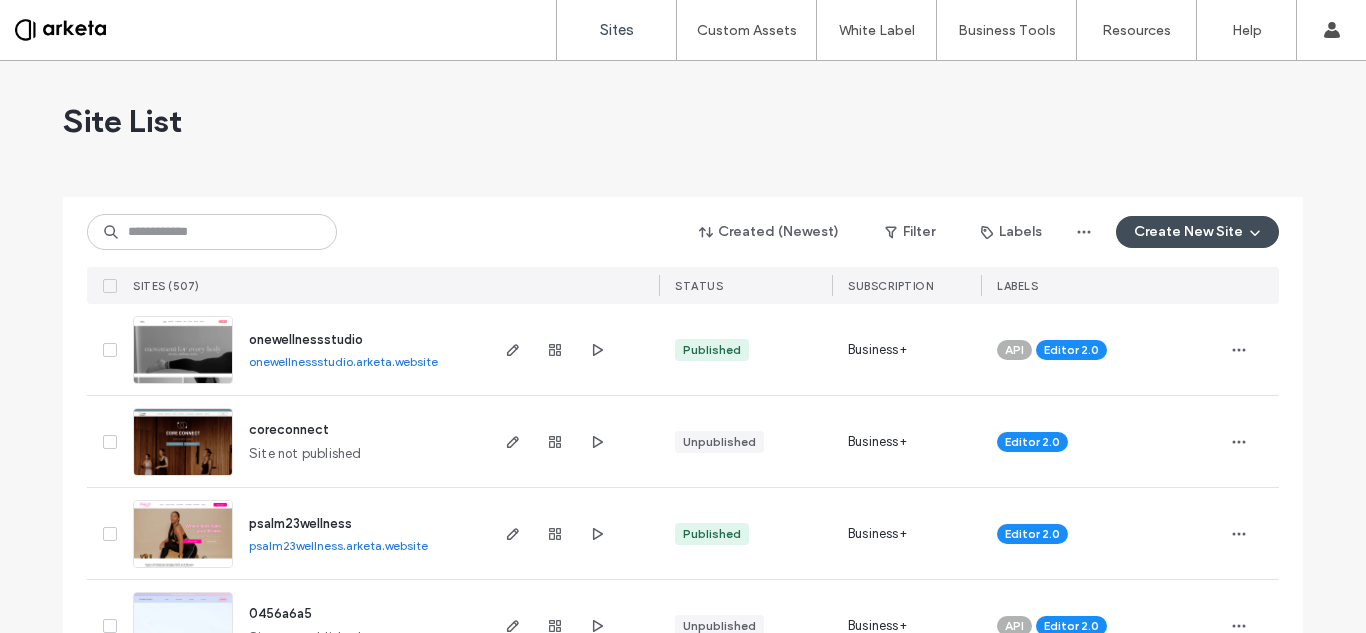 scroll, scrollTop: 0, scrollLeft: 0, axis: both 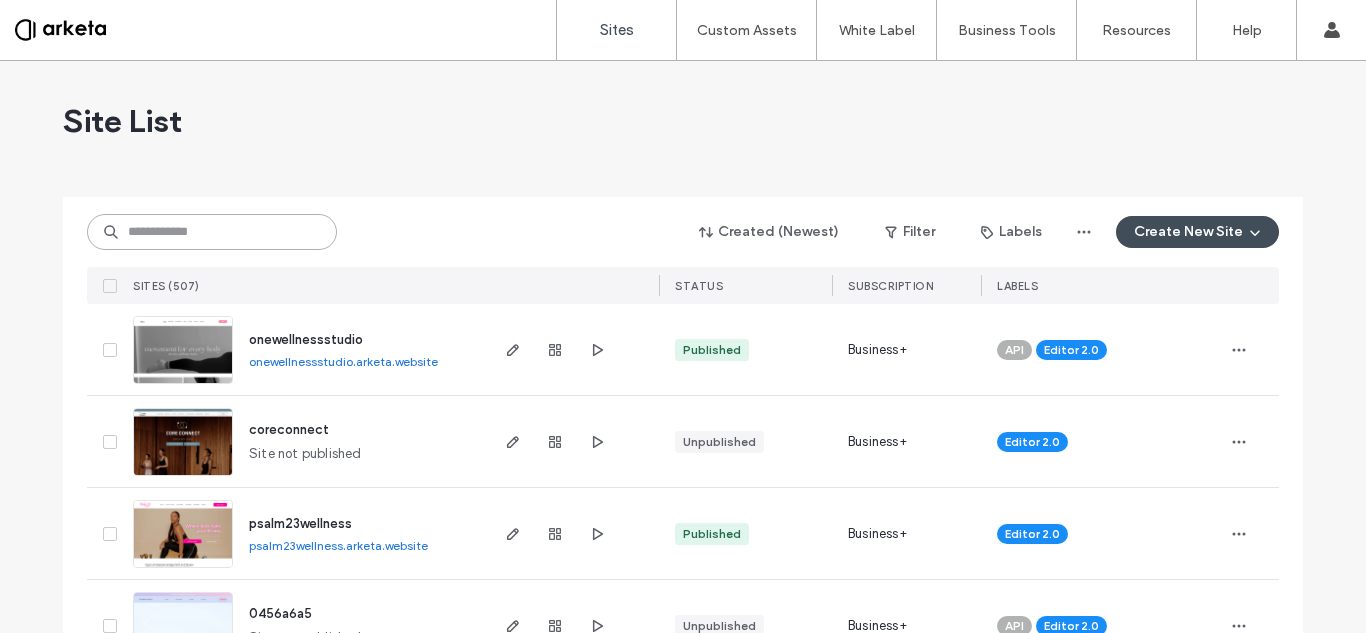 click at bounding box center [212, 232] 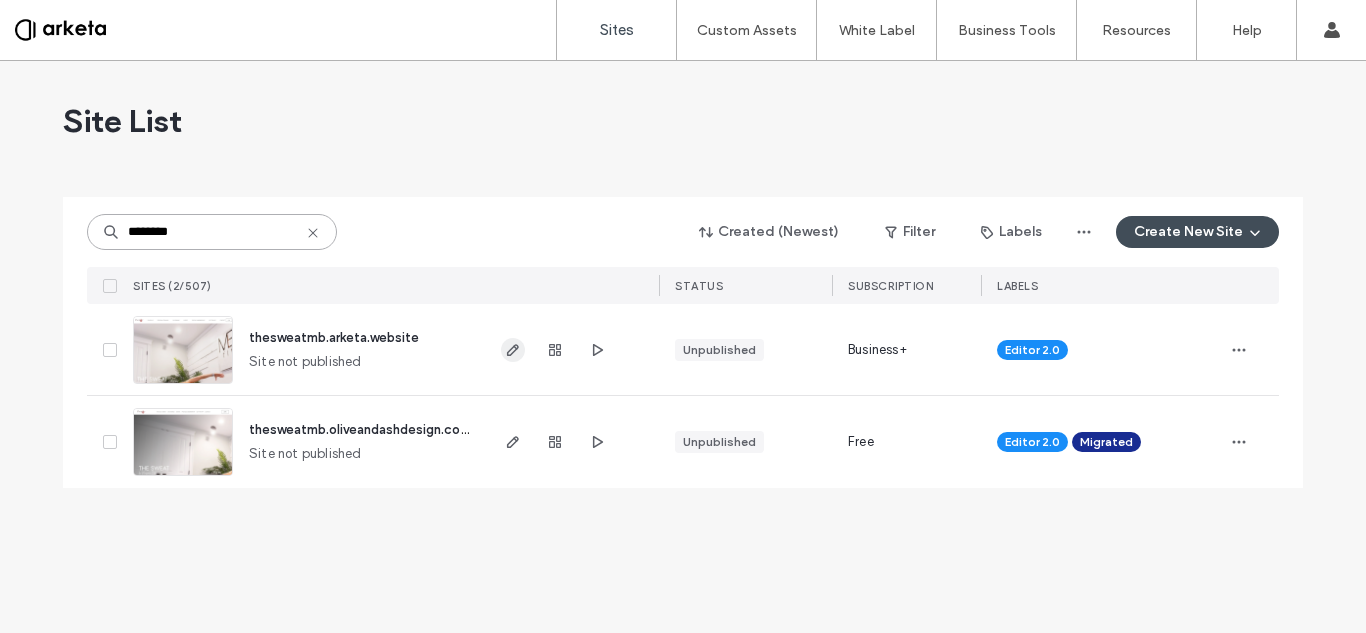 type on "********" 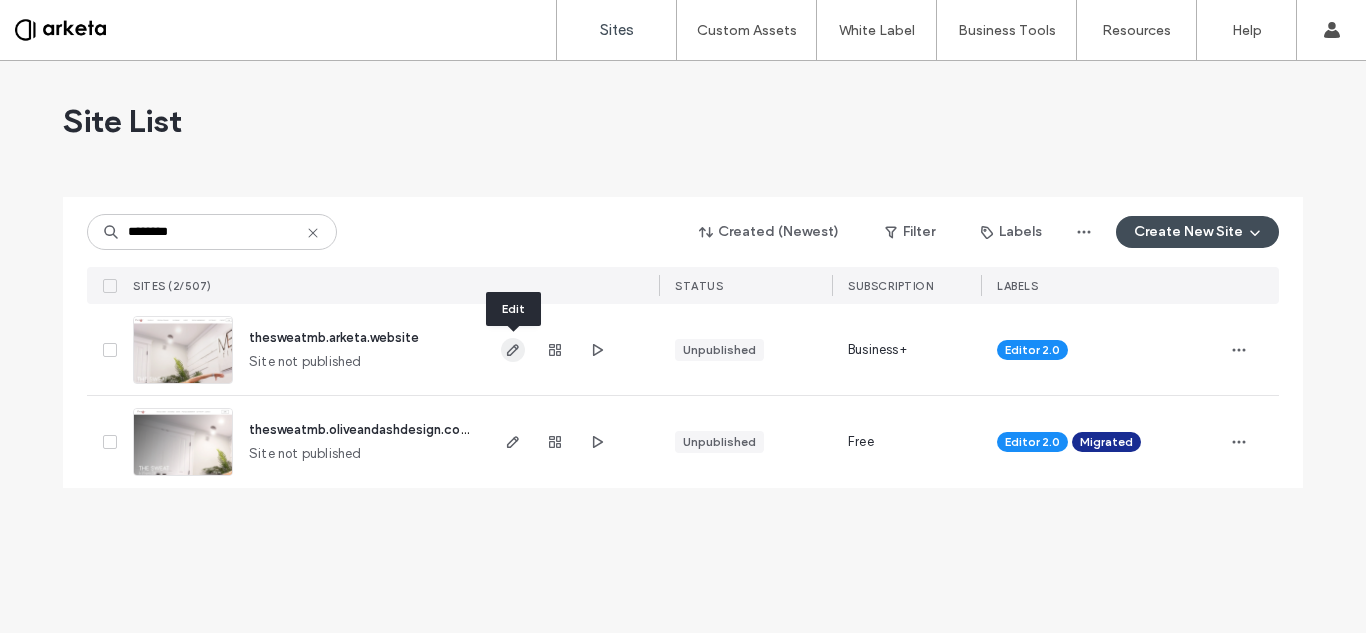 click 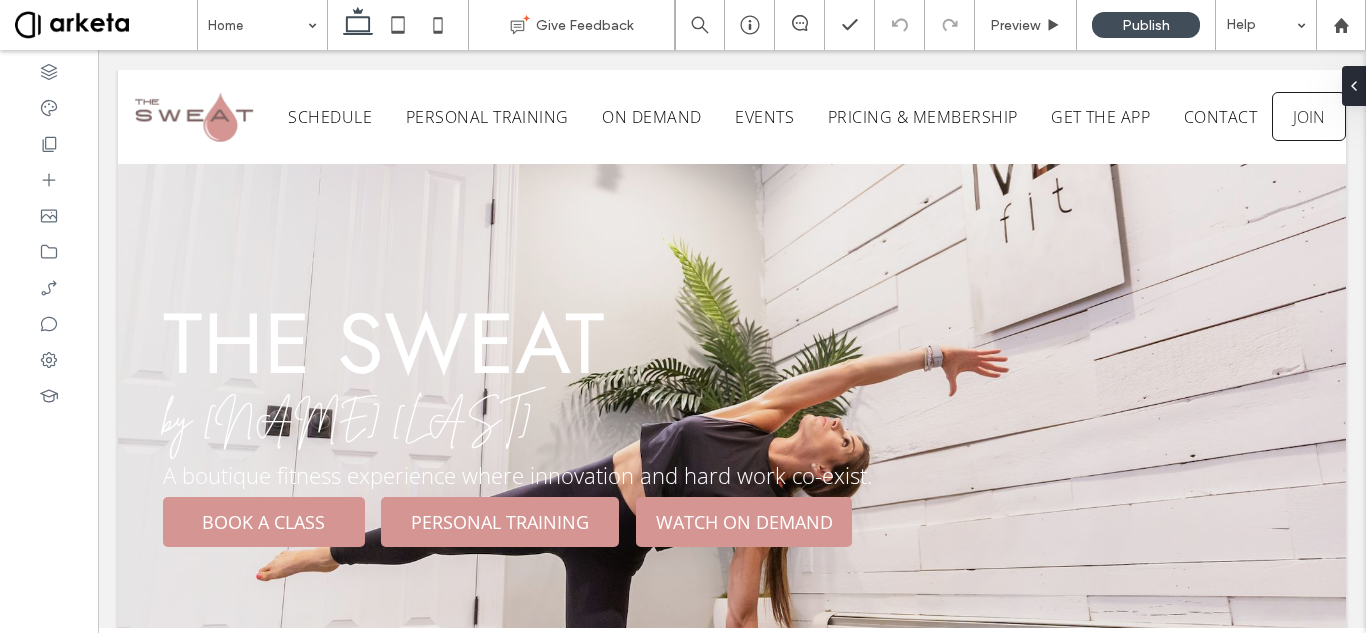 scroll, scrollTop: 3830, scrollLeft: 0, axis: vertical 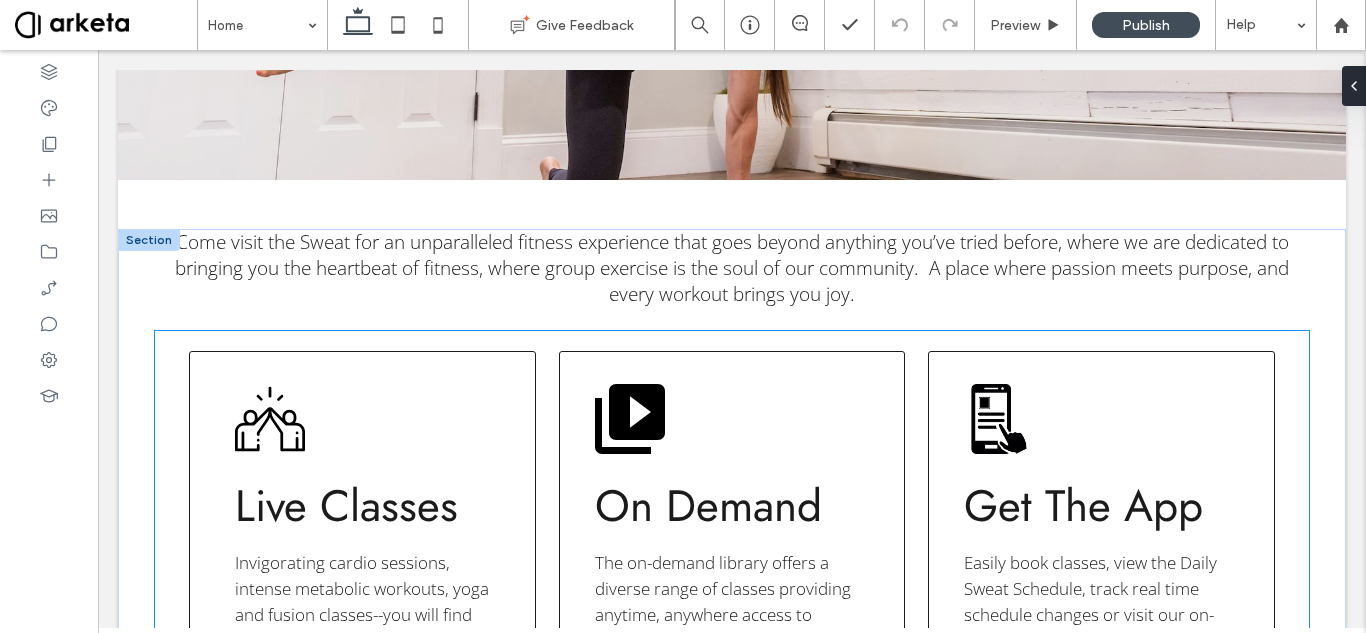 click on "Live Classes
Invigorating cardio sessions, intense metabolic workouts, yoga and fusion classes--you will find what you need here!
SIGN UP
On Demand
The on-demand library offers a diverse range of classes providing anytime, anywhere access to workouts.
WATCH NOW
Get The App
Easily book classes, view the Daily Sweat Schedule, track real time schedule changes or visit our on-demand library.
DOWNLOAD" at bounding box center [732, 577] 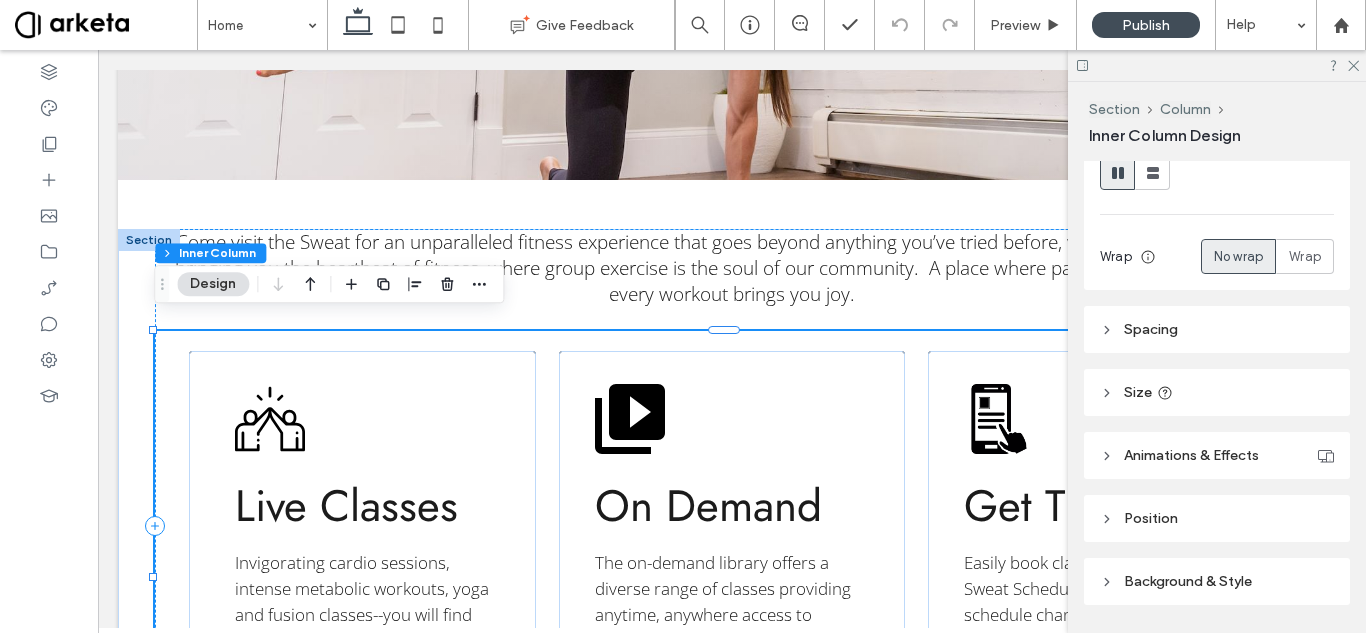 scroll, scrollTop: 394, scrollLeft: 0, axis: vertical 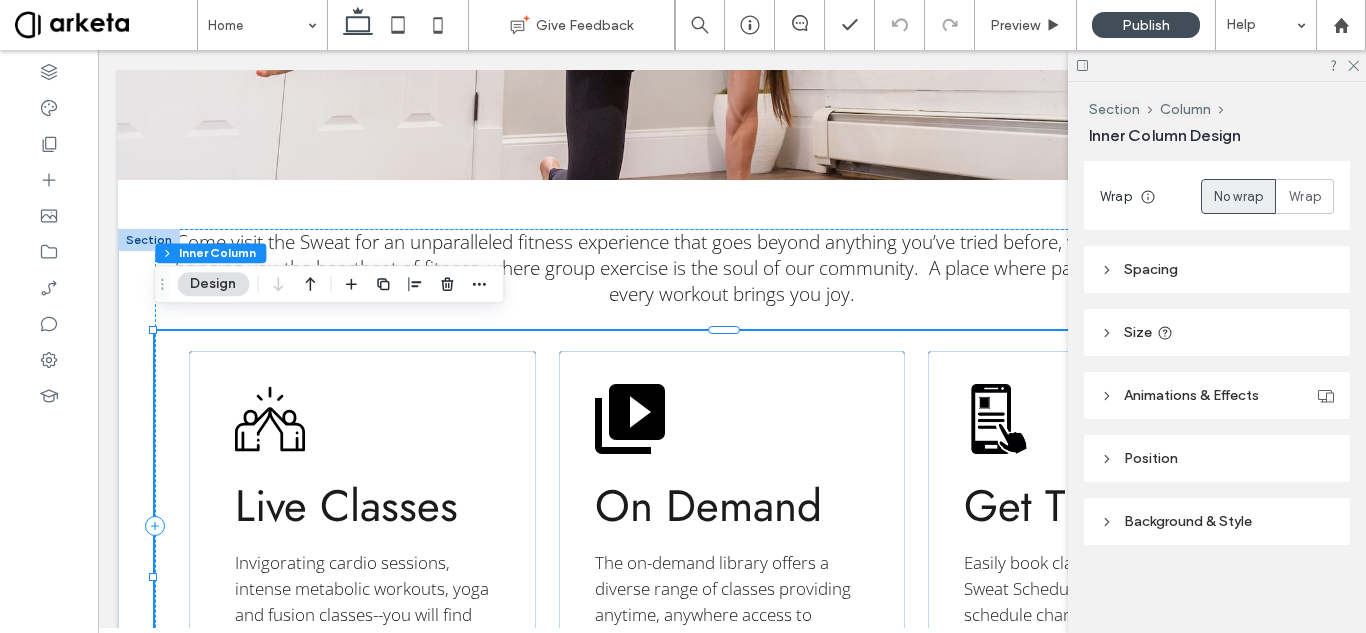 click on "Spacing" at bounding box center (1217, 269) 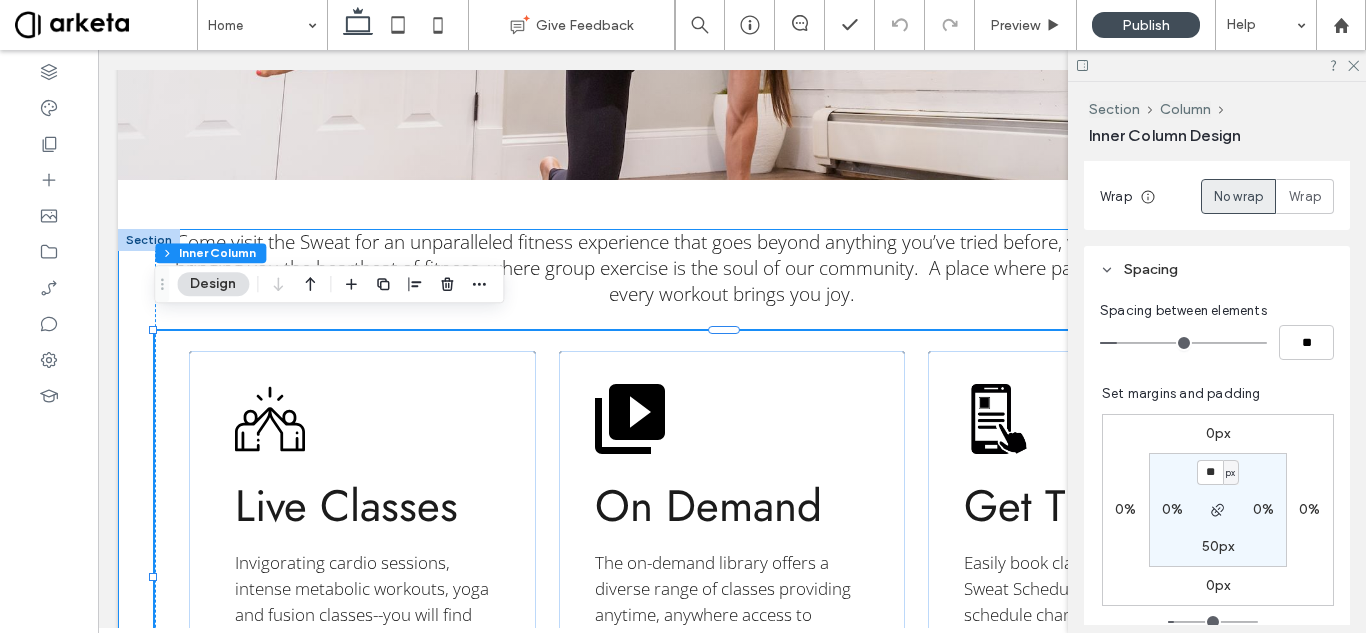 click on "Come visit the Sweat for an unparalleled fitness experience that goes beyond anything you’ve tried before, where we are dedicated to bringing you the heartbeat of fitness, where group exercise is the soul of our community.  A place where passion meets purpose, and every workout brings you joy.
Live Classes
Invigorating cardio sessions, intense metabolic workouts, yoga and fusion classes--you will find what you need here!
SIGN UP
On Demand
The on-demand library offers a diverse range of classes providing anytime, anywhere access to workouts.
WATCH NOW
Get The App
Easily book classes, view the Daily Sweat Schedule, track real time schedule changes or visit our on-demand library.
DOWNLOAD" at bounding box center [732, 550] 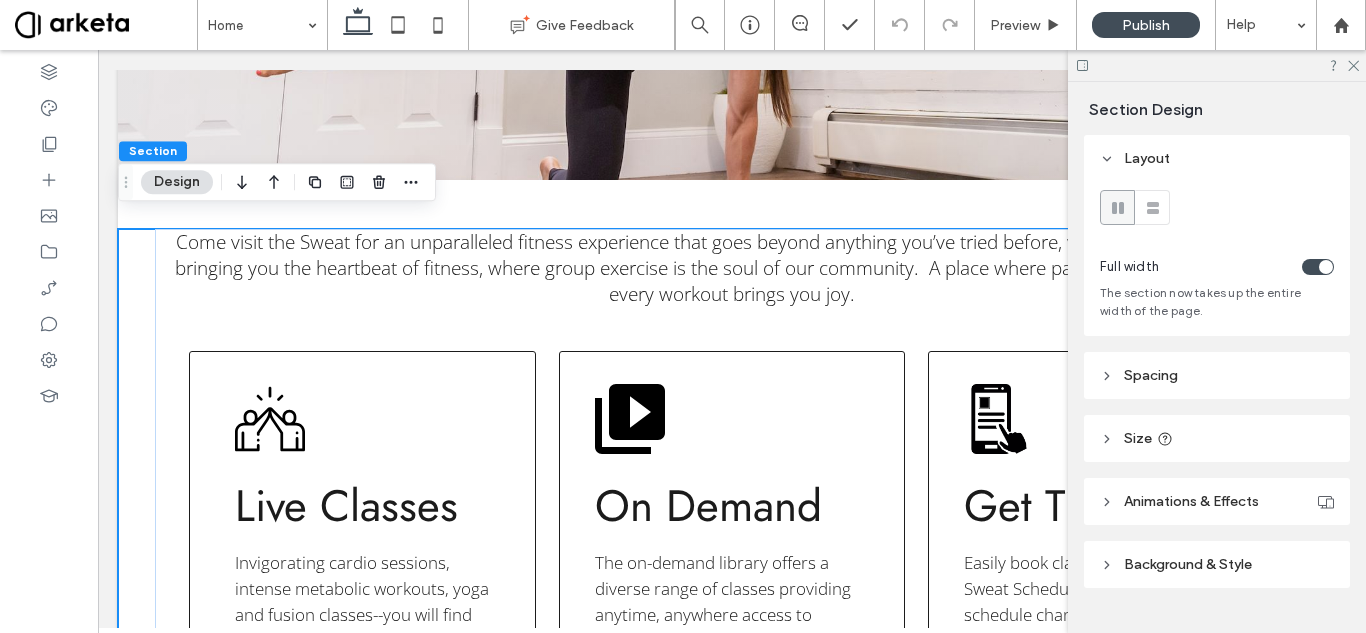 click on "Spacing" at bounding box center [1217, 375] 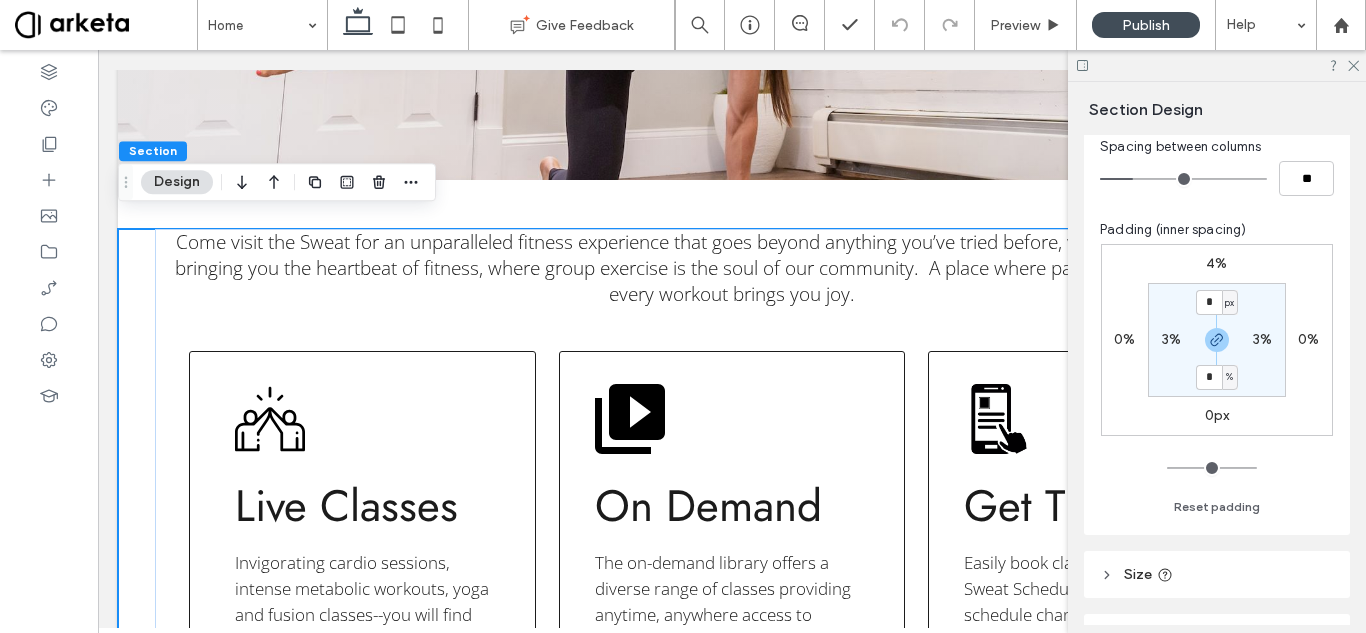 scroll, scrollTop: 271, scrollLeft: 0, axis: vertical 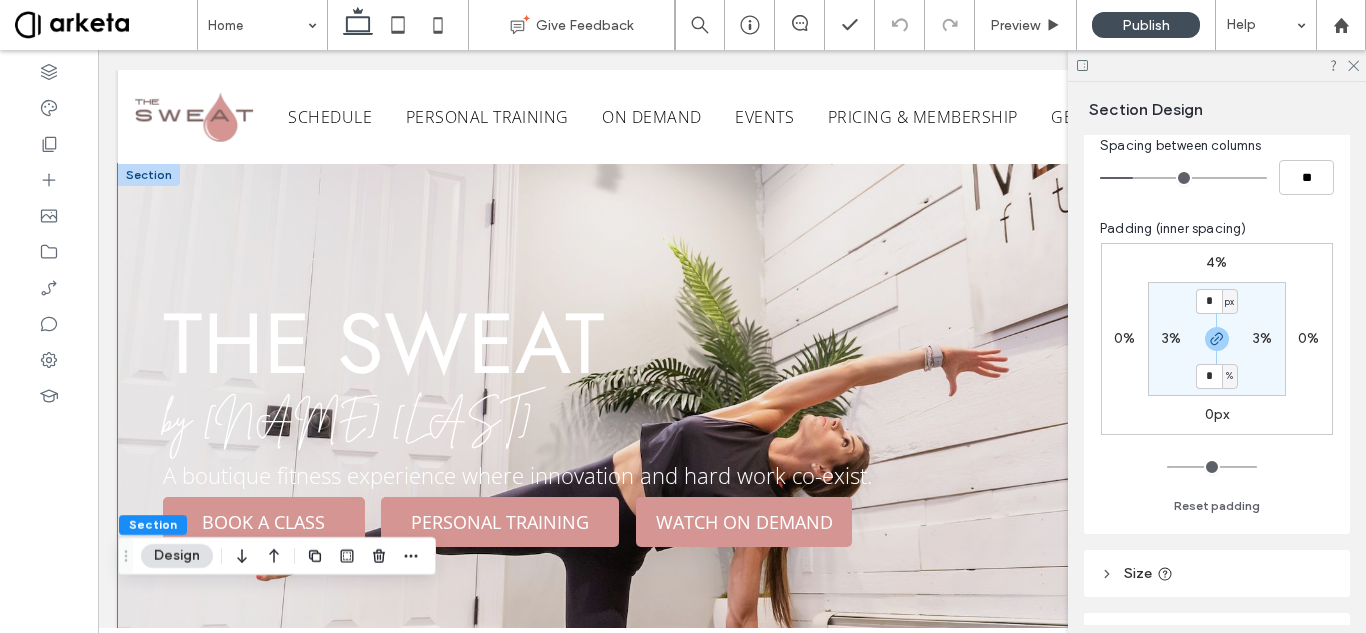 click on "the sweat by Maryanne Blake
A boutique fitness experience where innovation and hard work co-exist.
BOOK A CLASS
PERSONAL TRAINING
WATCH ON DEMAND" at bounding box center (732, 424) 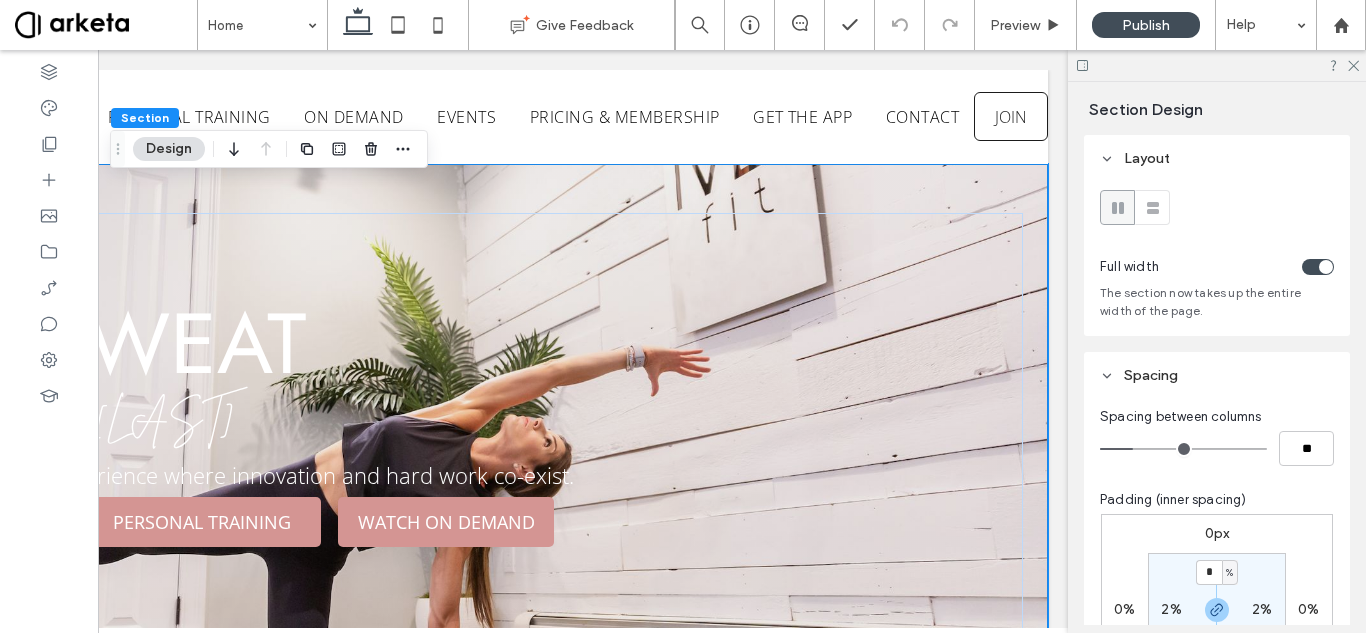scroll, scrollTop: 0, scrollLeft: 0, axis: both 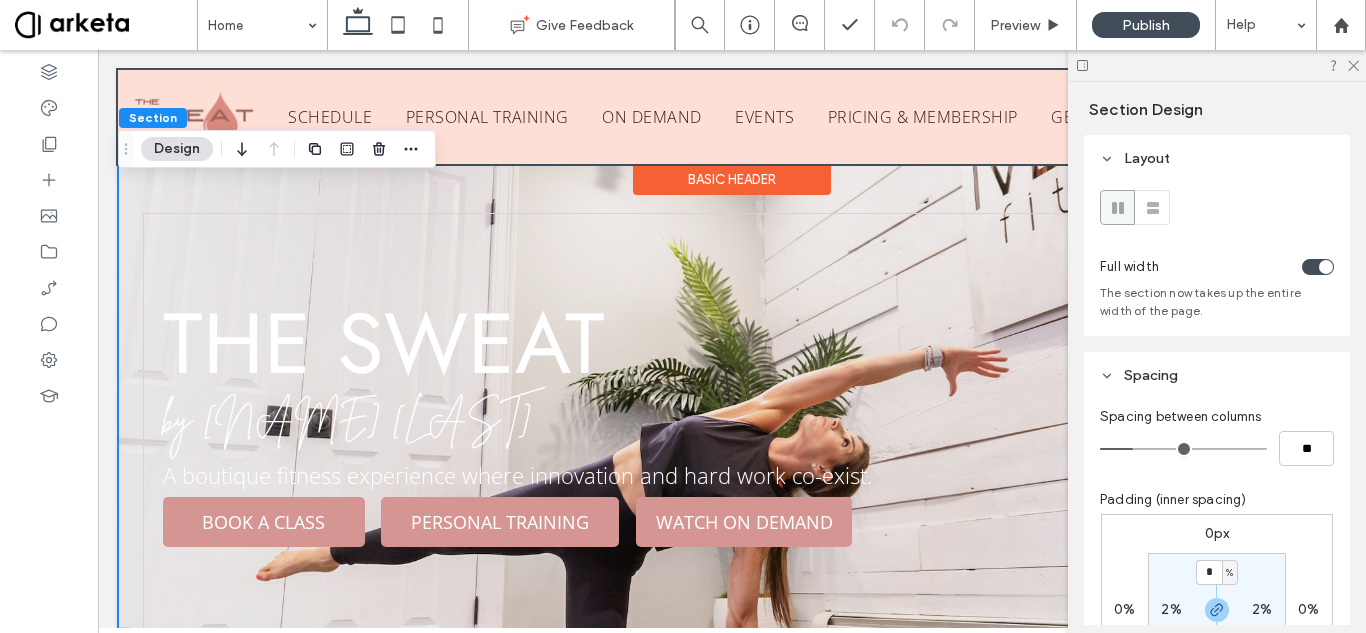 click at bounding box center (732, 117) 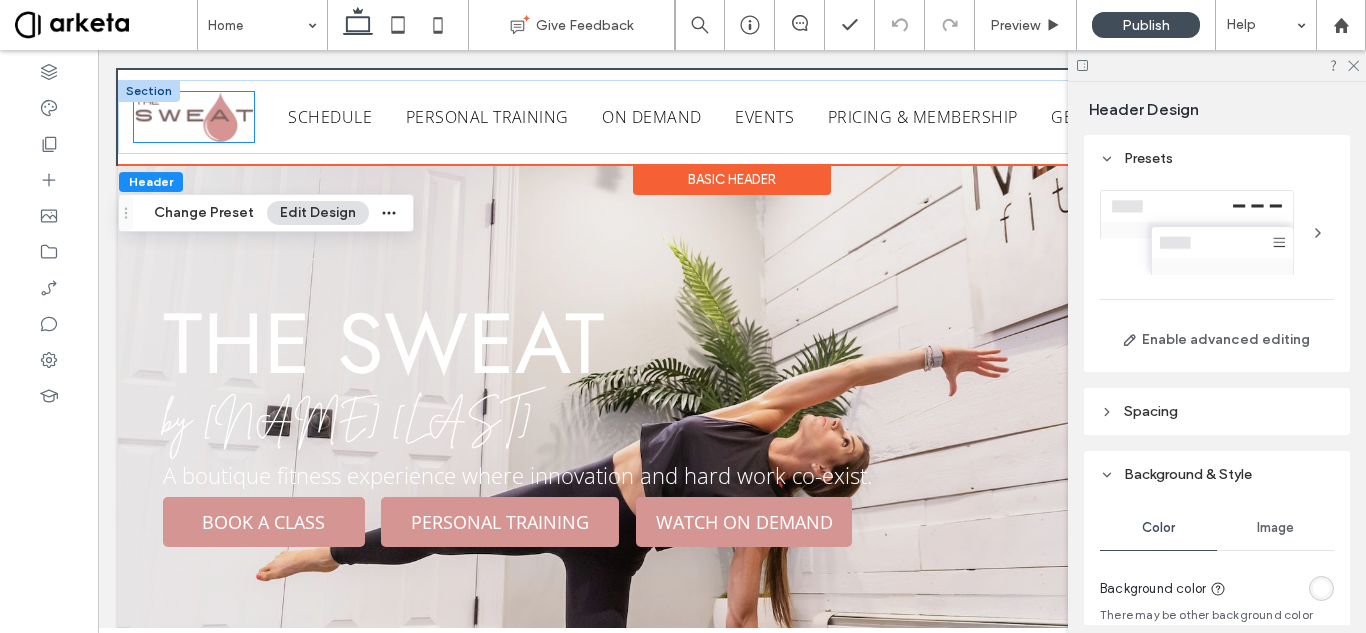 click at bounding box center [194, 117] 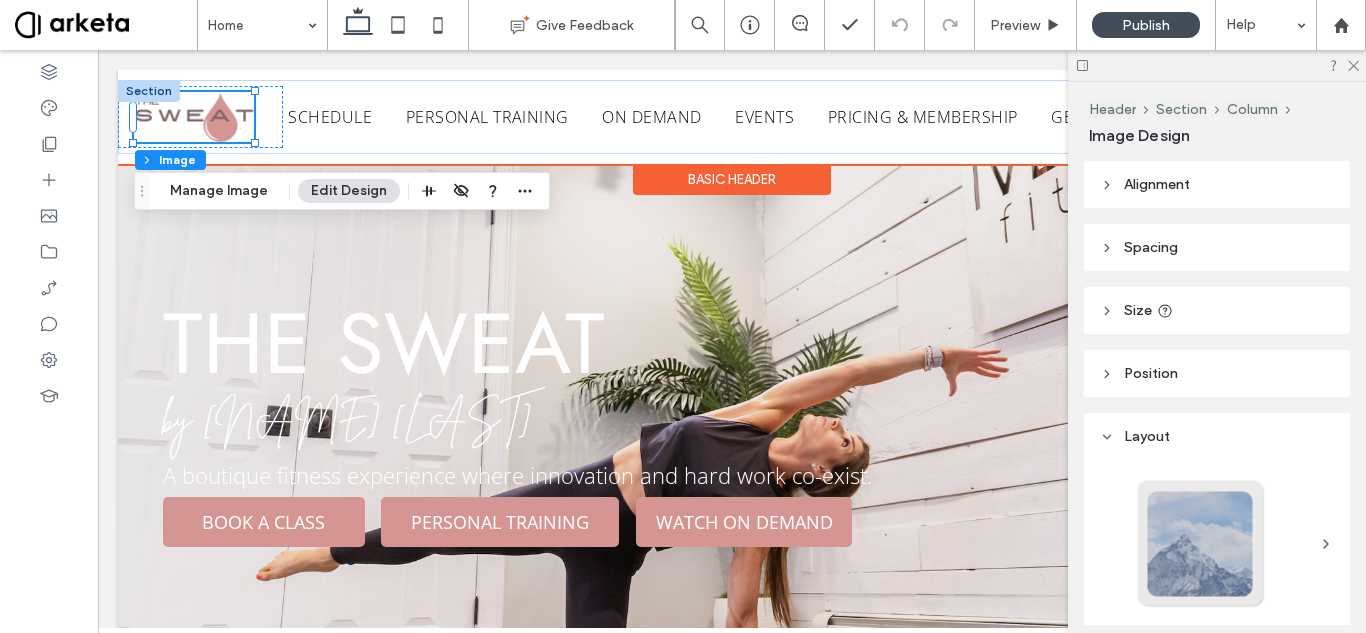 click at bounding box center (194, 117) 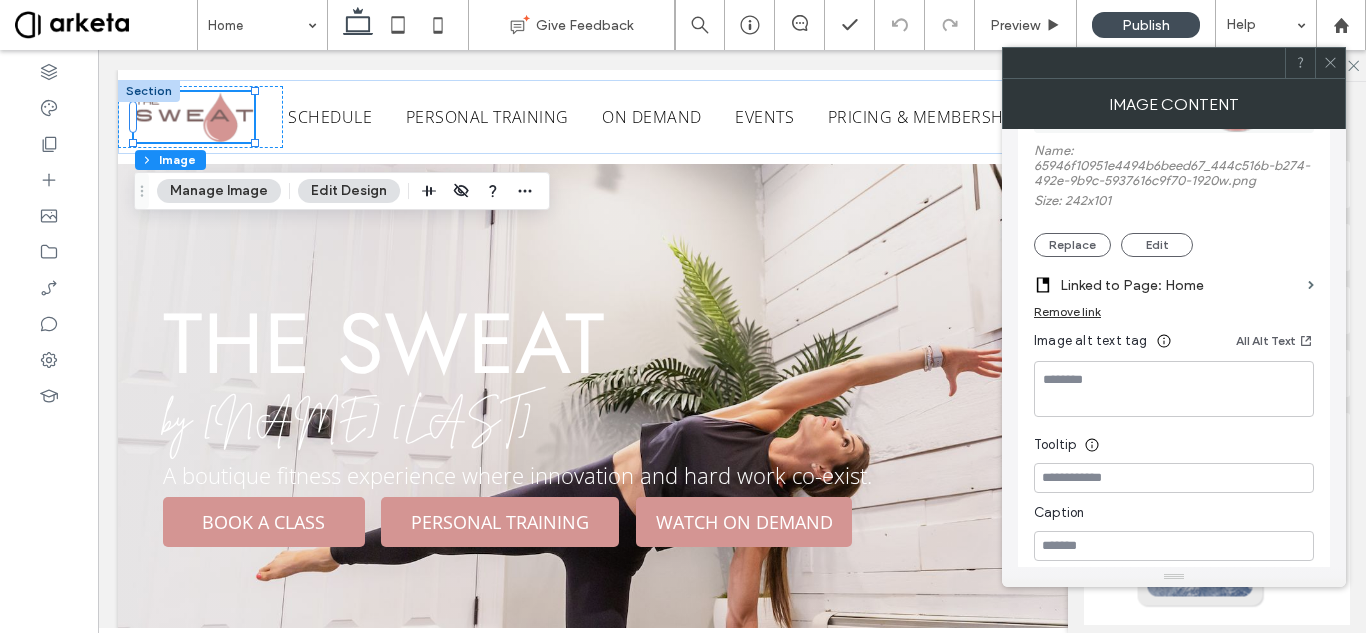 scroll, scrollTop: 208, scrollLeft: 0, axis: vertical 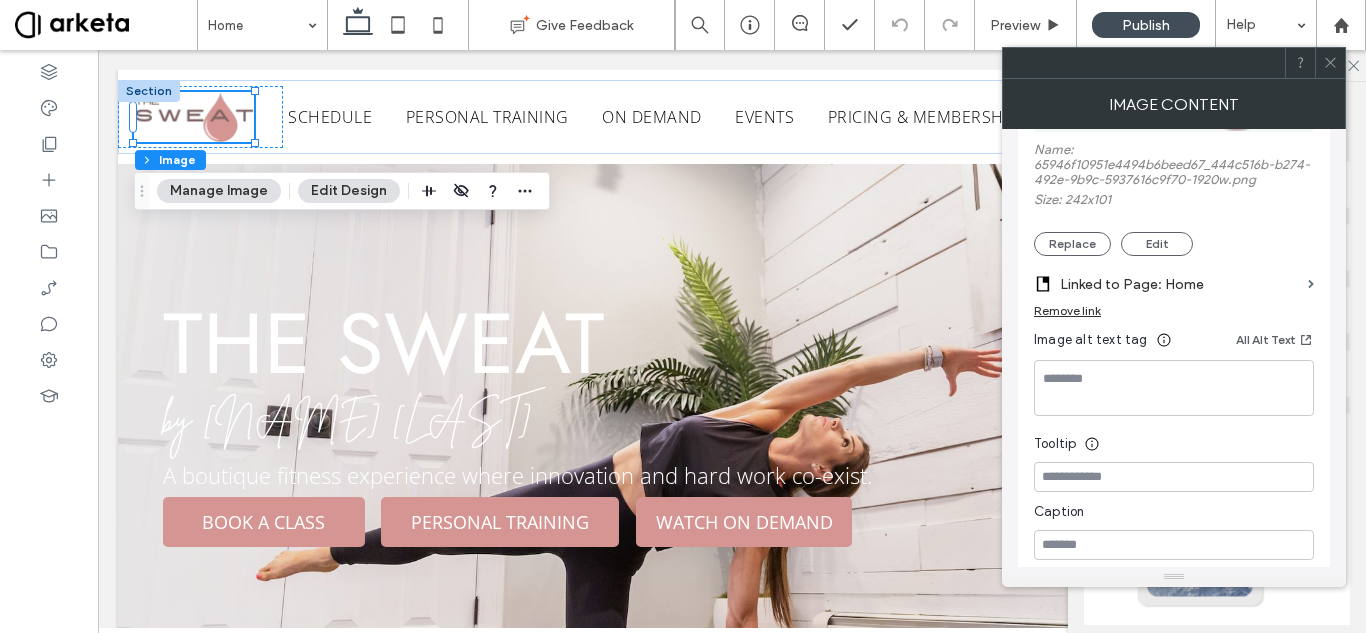 click 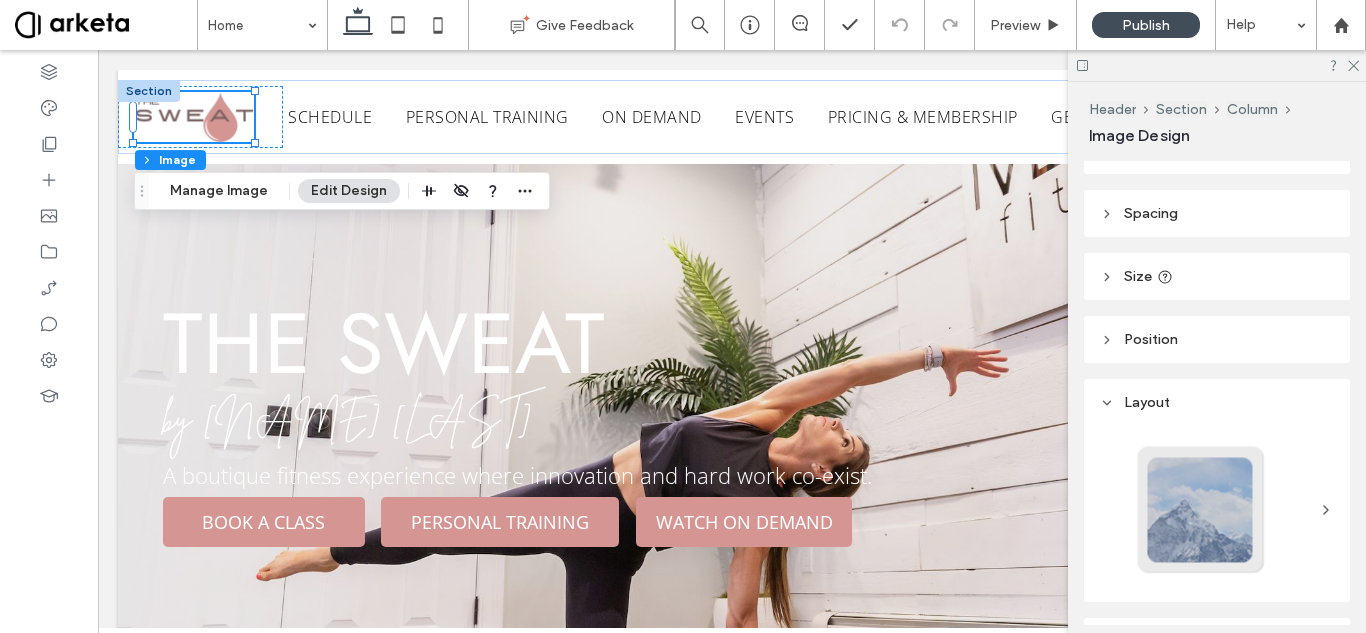 scroll, scrollTop: 0, scrollLeft: 0, axis: both 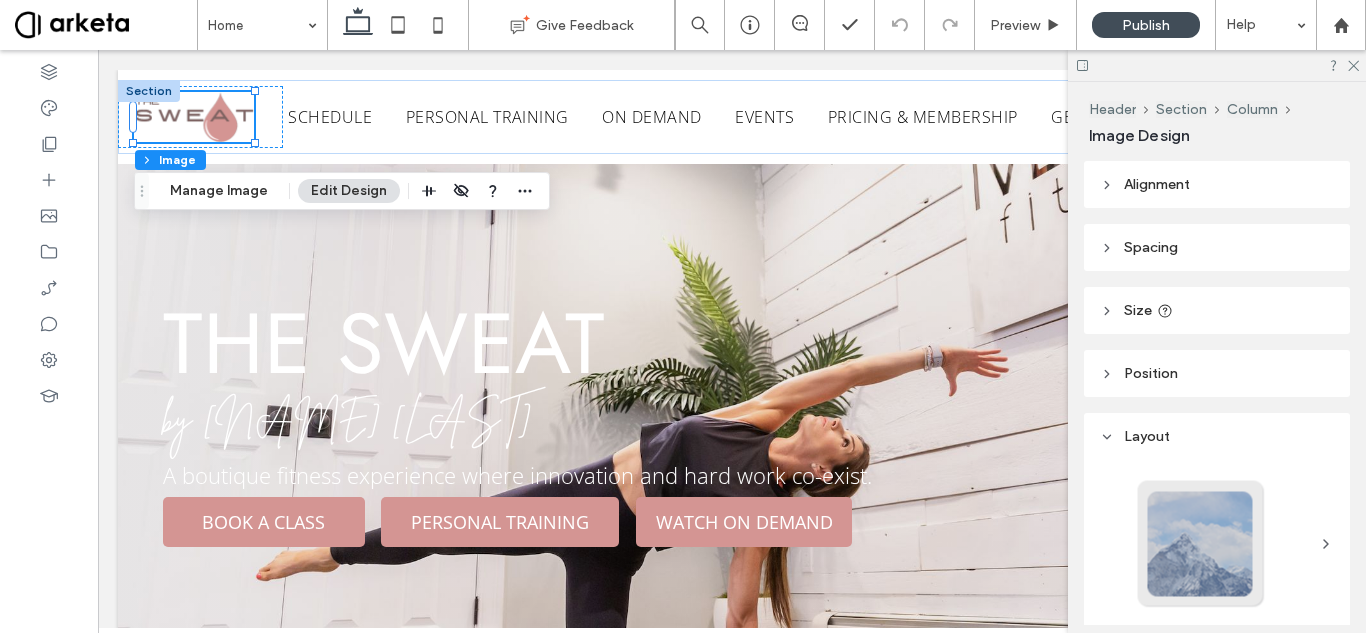click on "Size" at bounding box center [1217, 310] 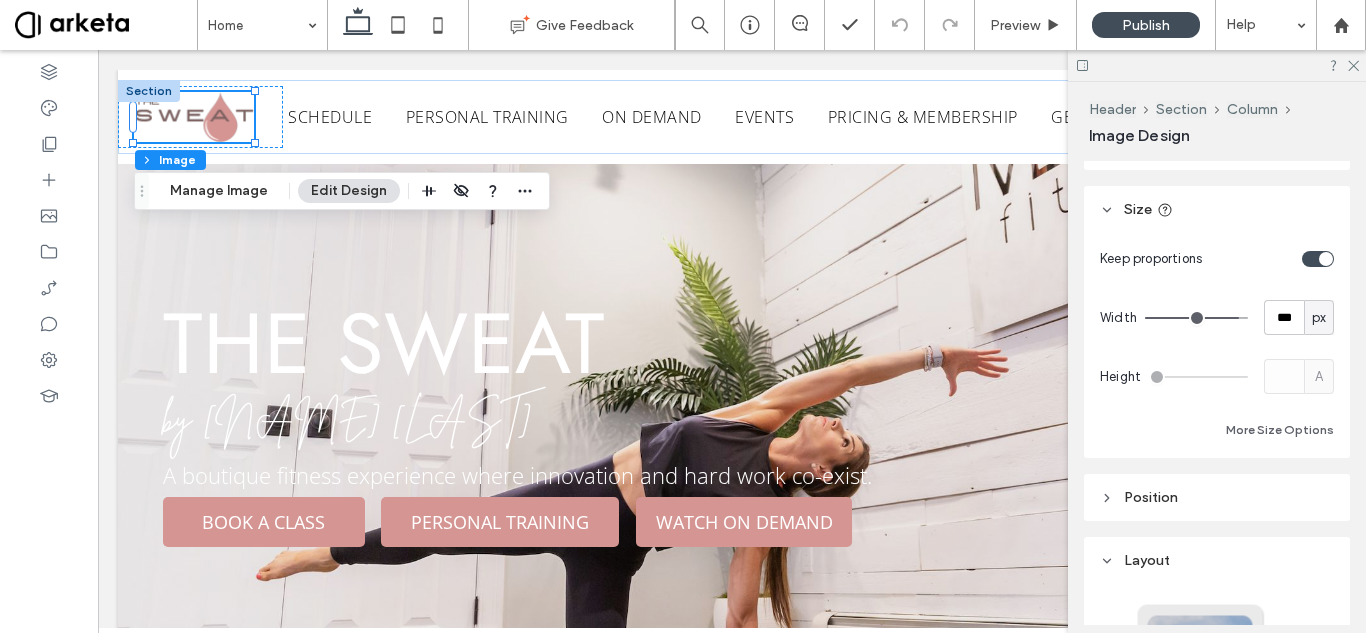scroll, scrollTop: 102, scrollLeft: 0, axis: vertical 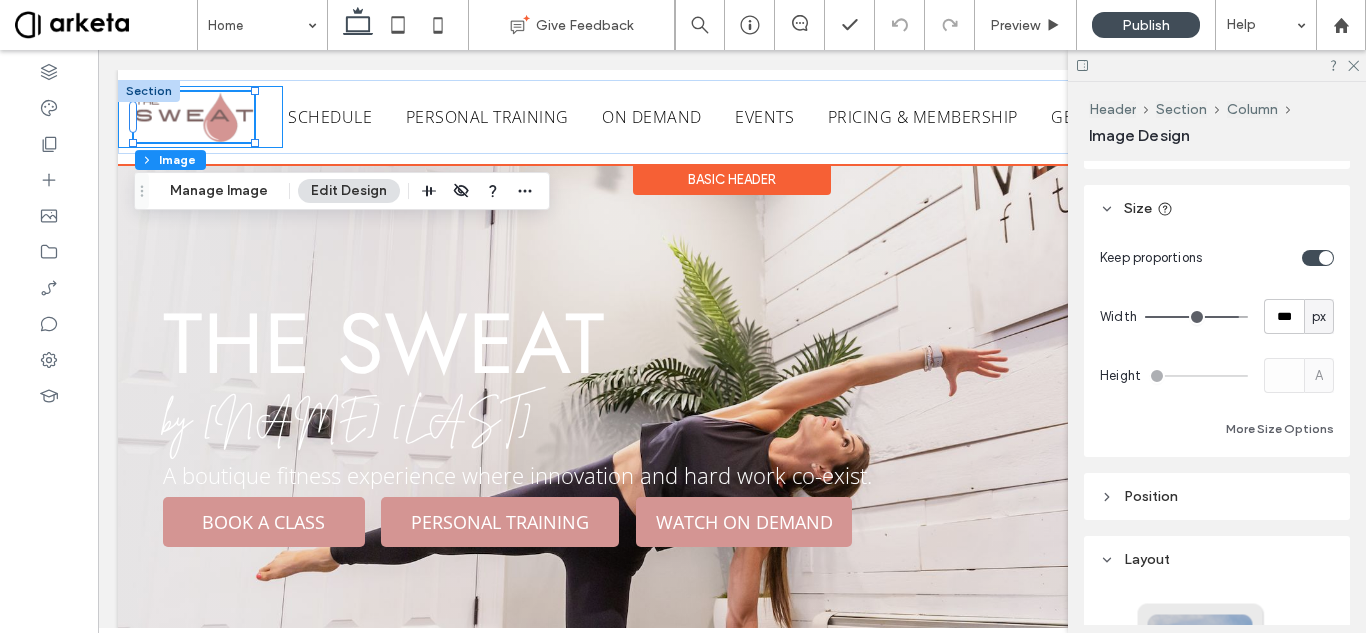 click at bounding box center [200, 117] 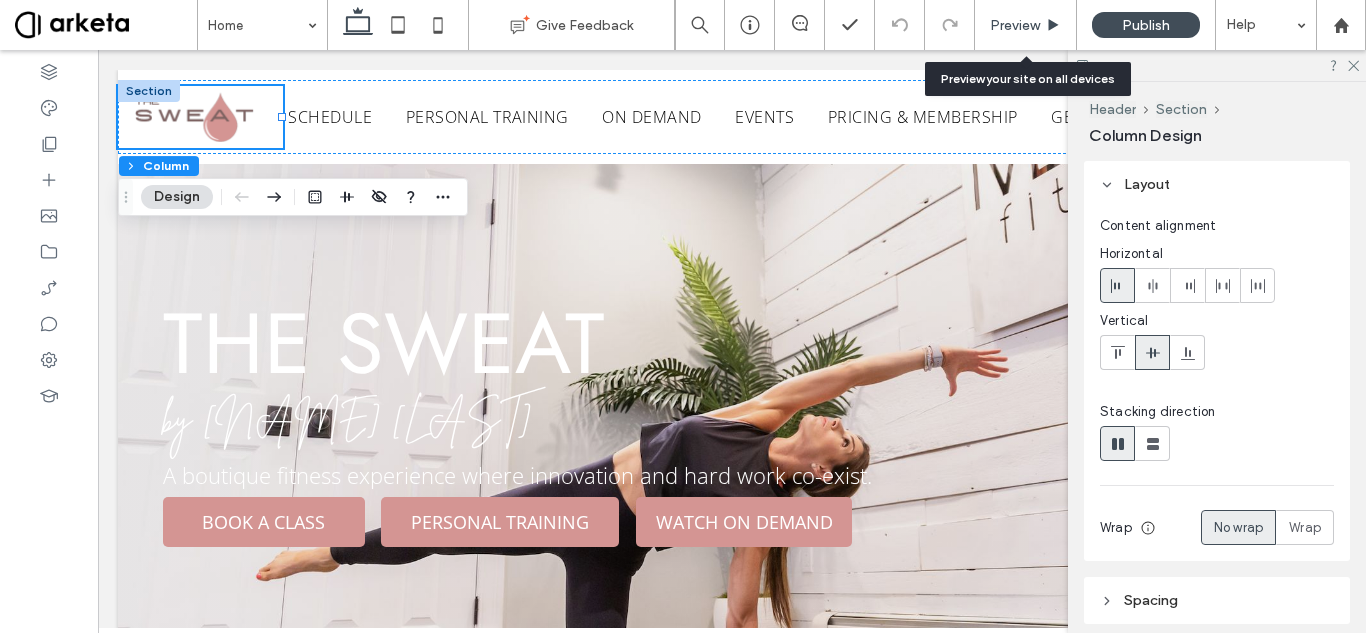 click on "Preview" at bounding box center (1015, 25) 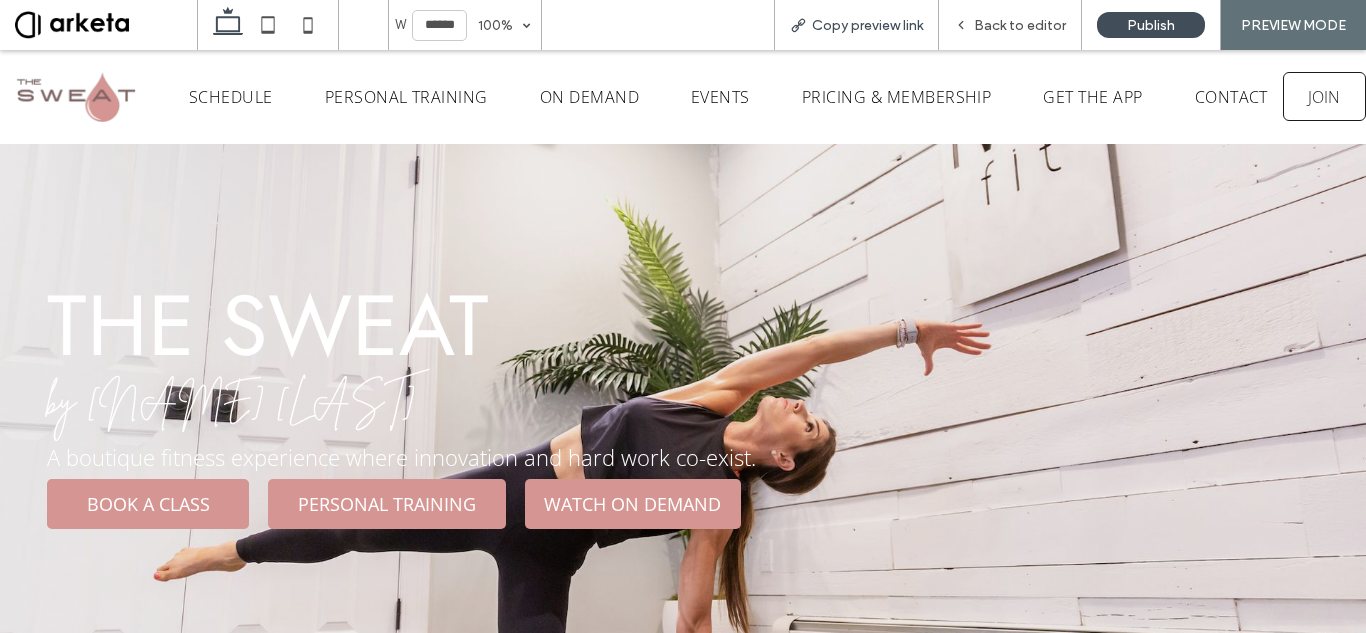click on "Copy preview link" at bounding box center [867, 25] 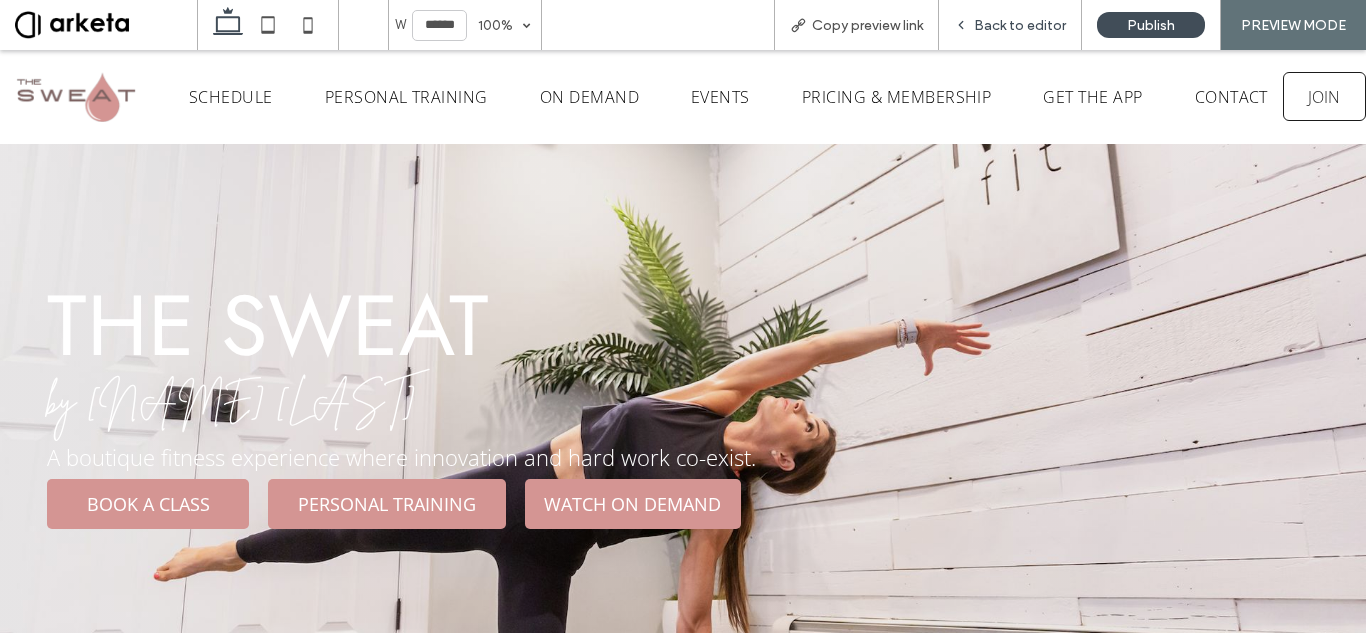 click on "Back to editor" at bounding box center [1020, 25] 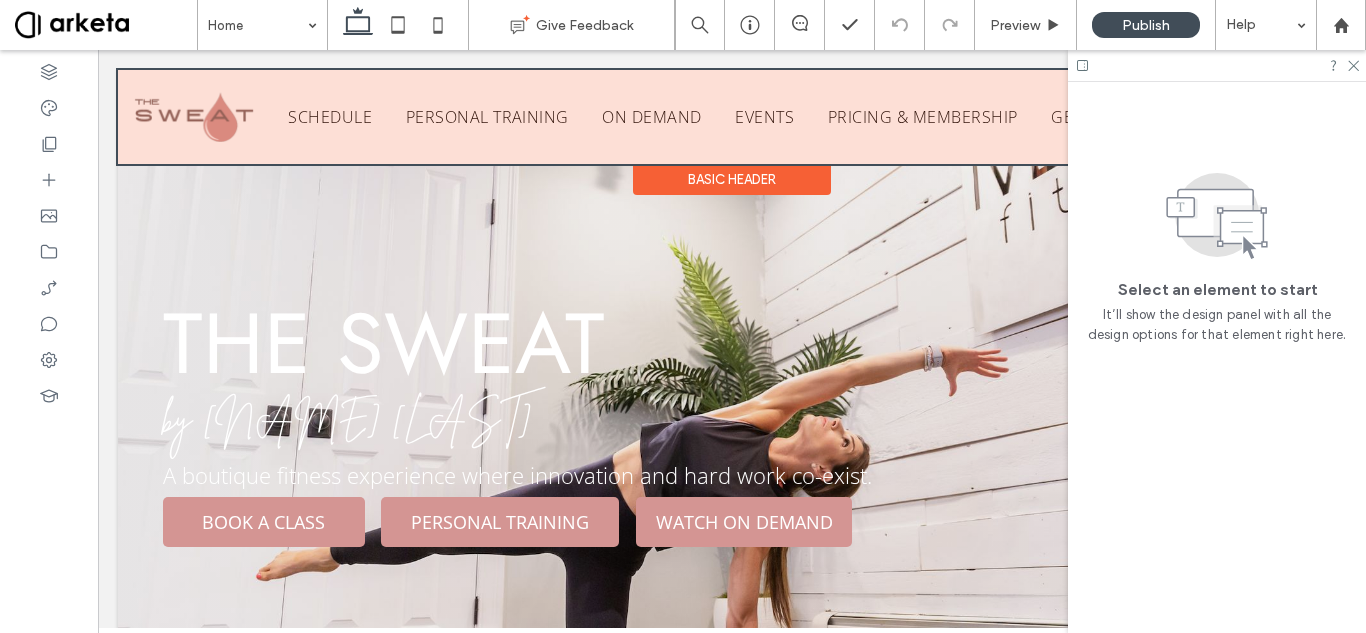 click at bounding box center (732, 117) 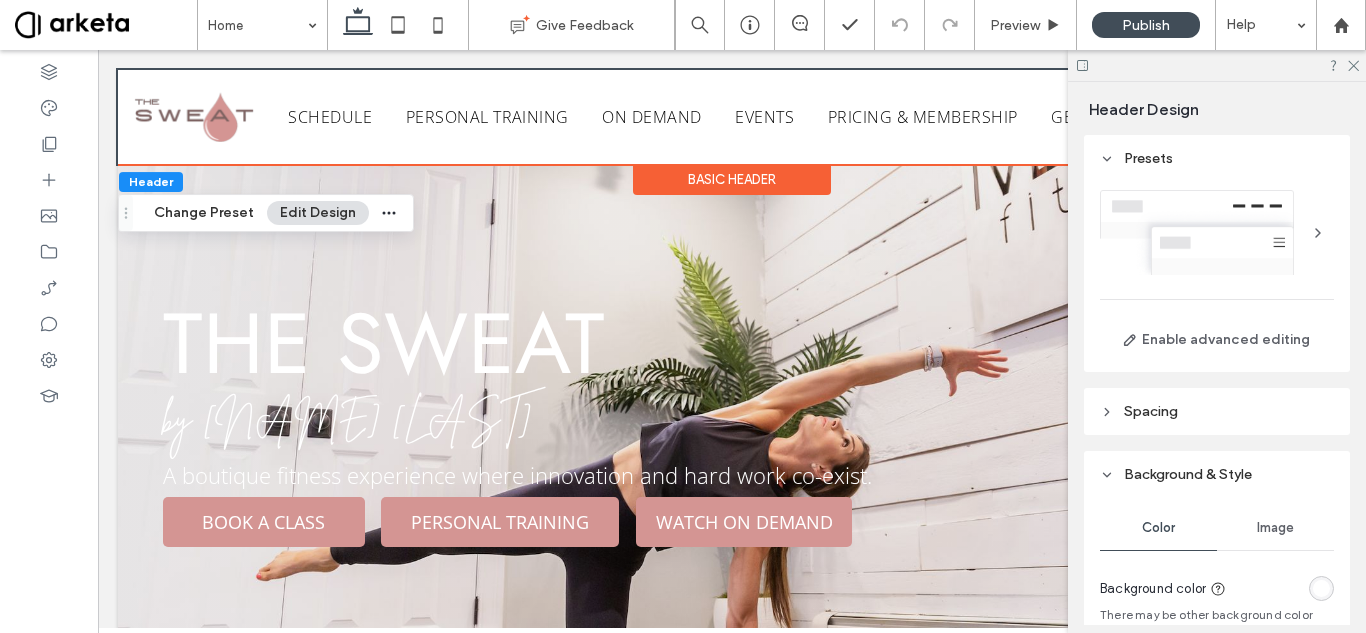 click on "Basic Header" at bounding box center [732, 179] 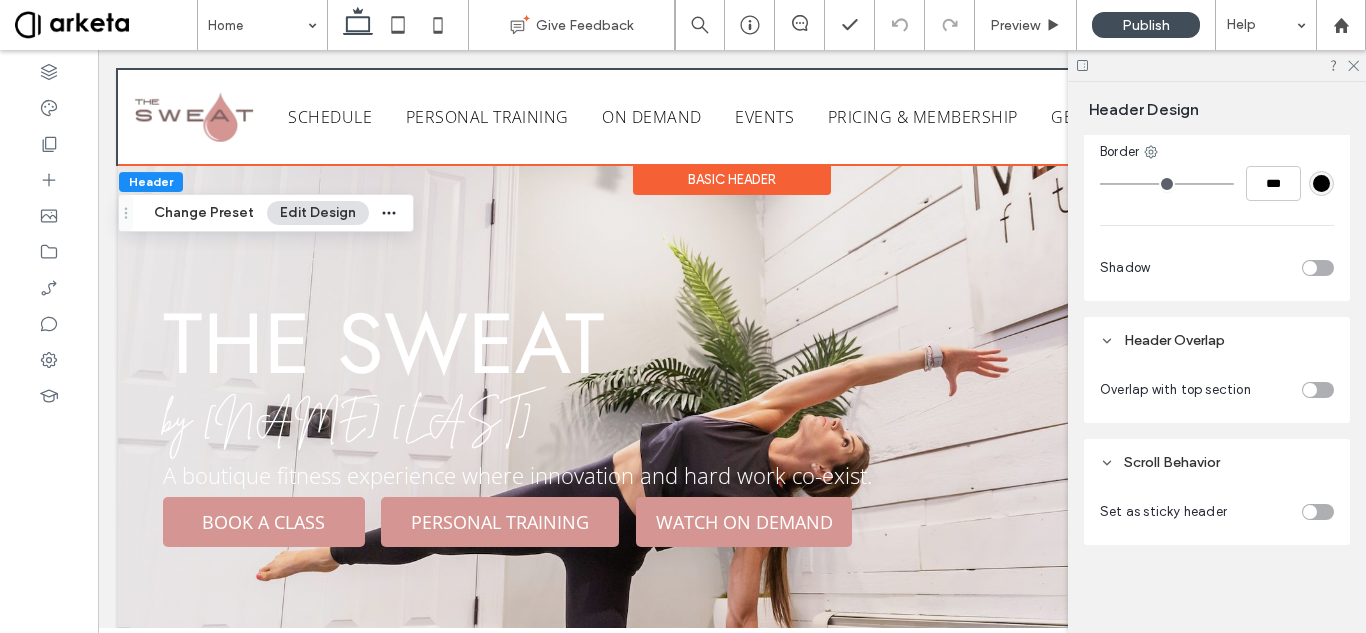 scroll, scrollTop: 0, scrollLeft: 0, axis: both 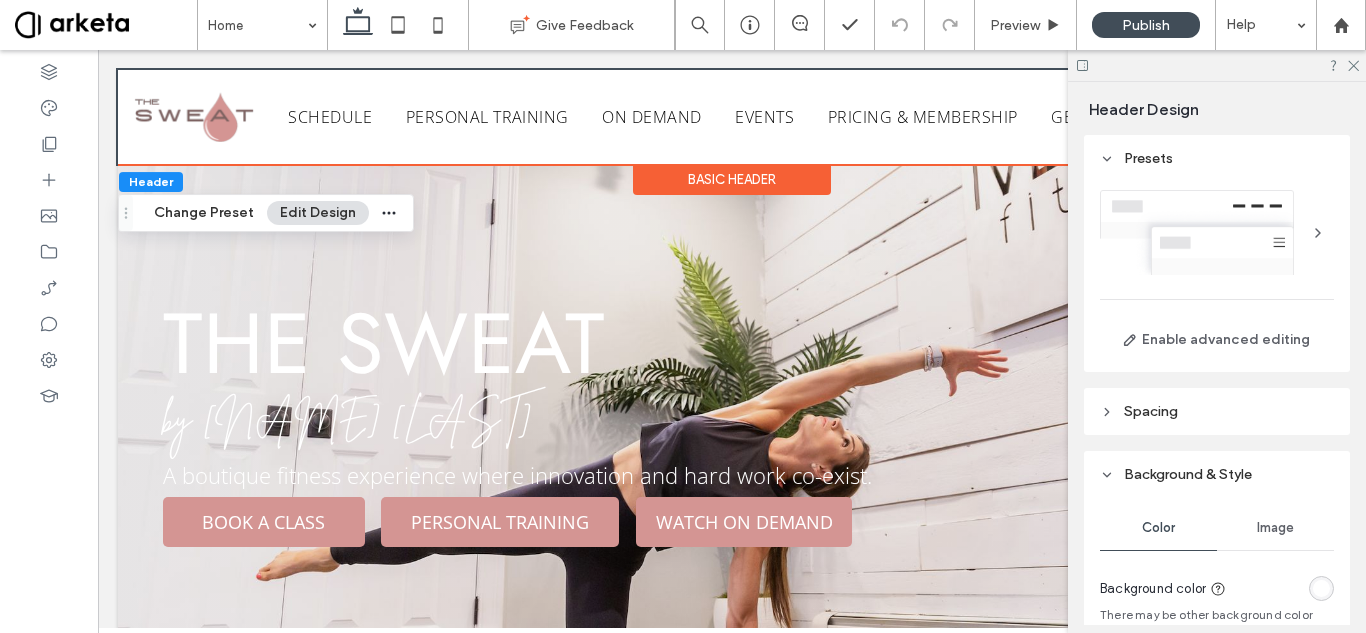 click on "Presets Enable advanced editing Spacing Set margins and padding 0px 0% 0px 0% ** px 0% ** px 0% Reset padding Background & Style Color Image Background color There may be other background color settings applied.   See them below Border *** Shadow Header Overlap Overlap with top section Scroll Behavior Set as sticky header" at bounding box center (1223, 380) 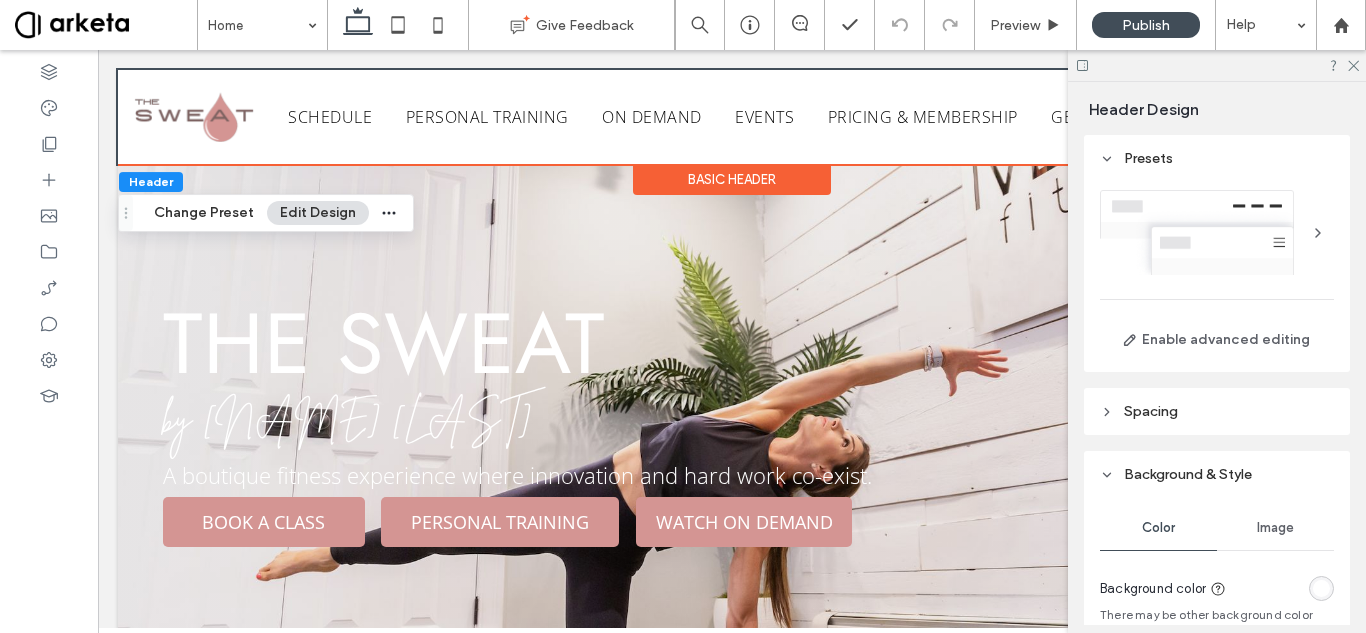 scroll, scrollTop: 551, scrollLeft: 0, axis: vertical 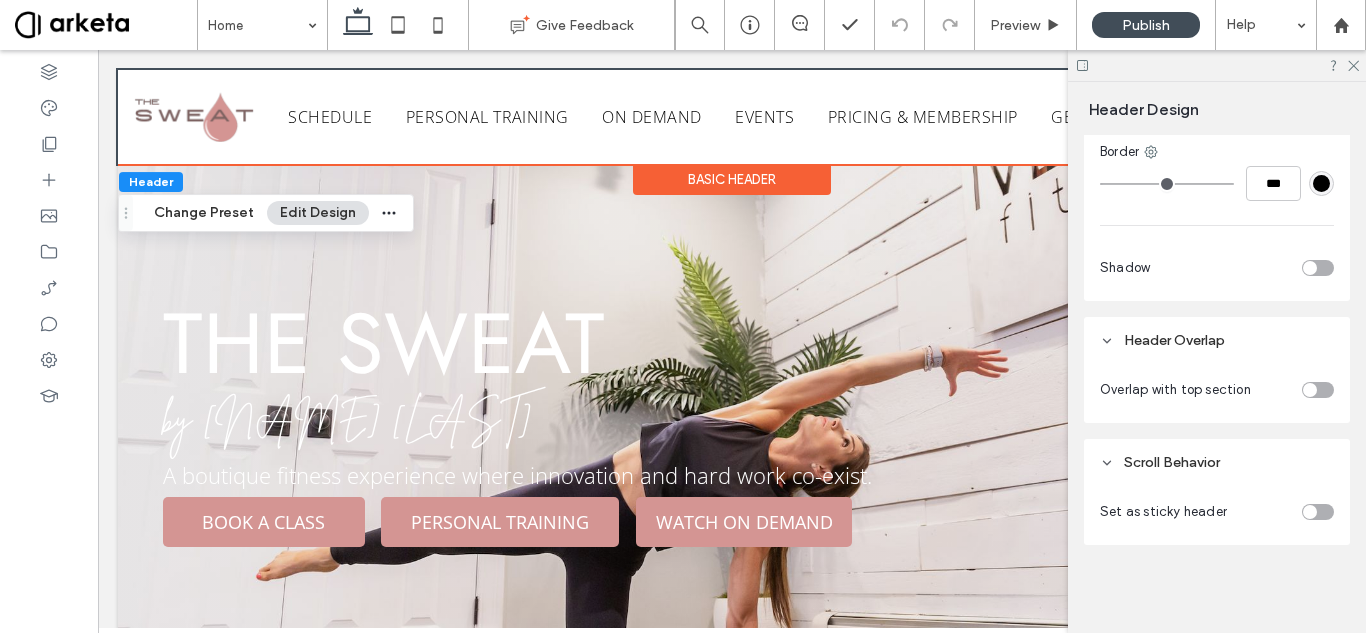 click on "Edit Design" at bounding box center (318, 213) 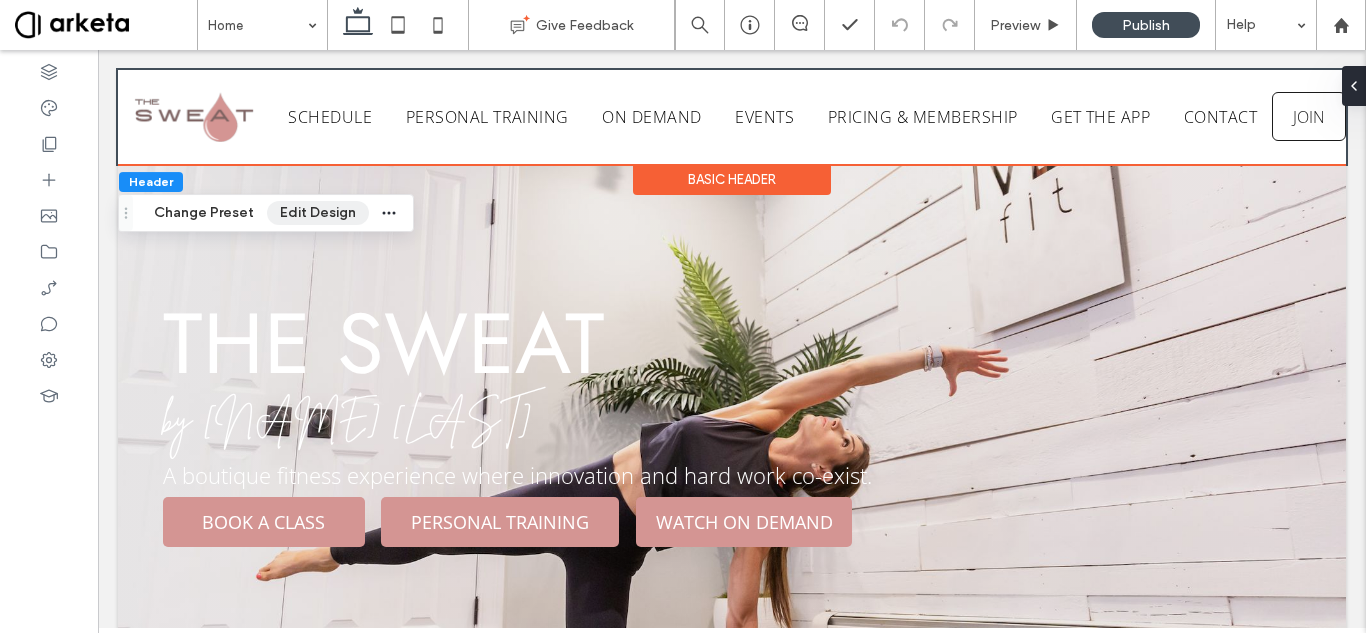 click on "Edit Design" at bounding box center [318, 213] 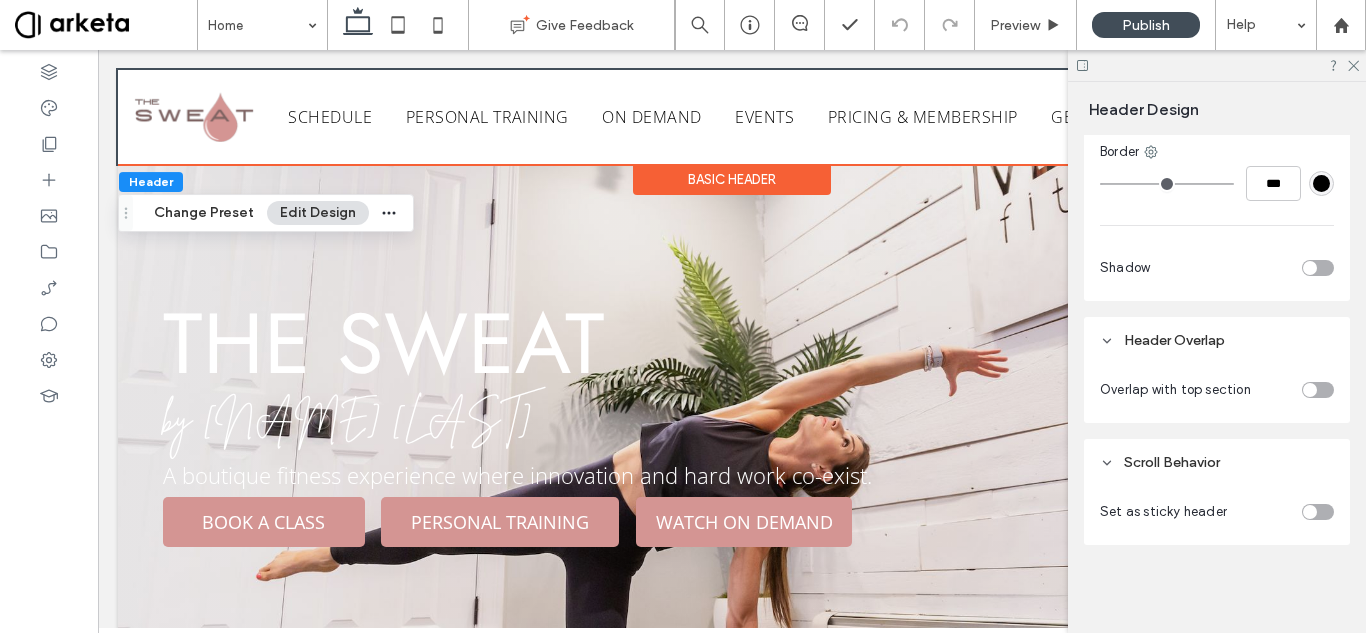 scroll, scrollTop: 0, scrollLeft: 0, axis: both 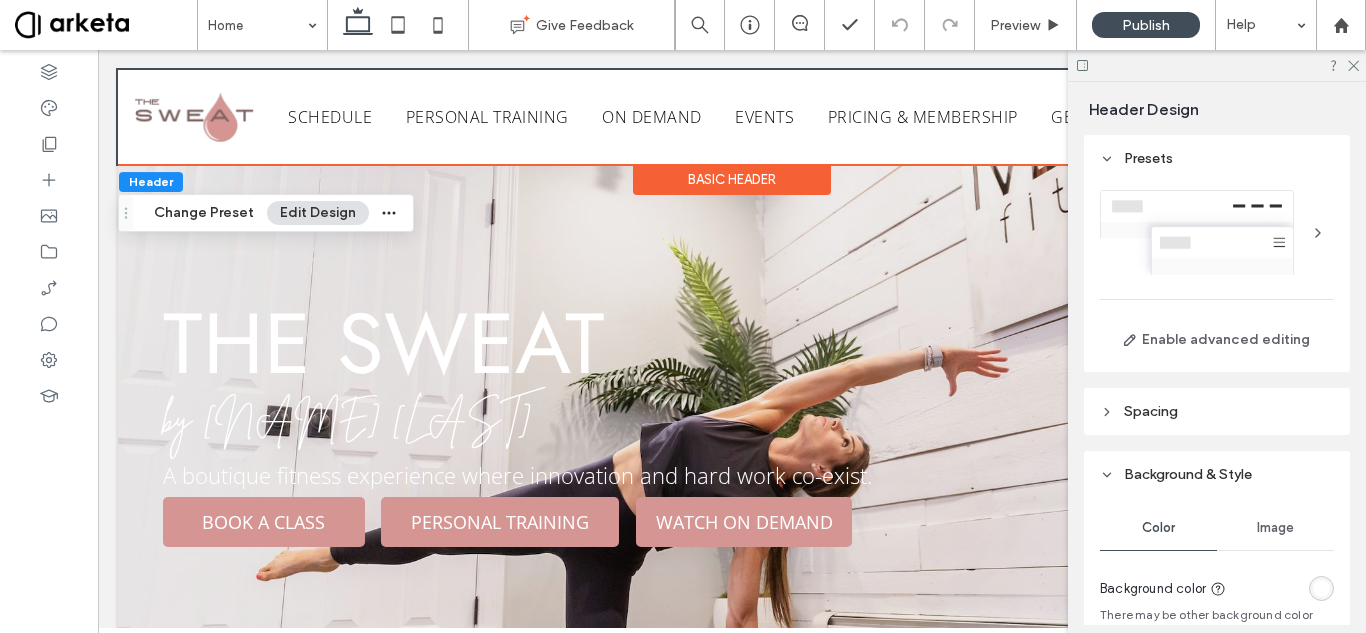 click on "Presets Enable advanced editing Spacing Set margins and padding 0px 0% 0px 0% ** px 0% ** px 0% Reset padding Background & Style Color Image Background color There may be other background color settings applied.   See them below Border *** Shadow Header Overlap Overlap with top section Scroll Behavior Set as sticky header" at bounding box center (1223, 380) 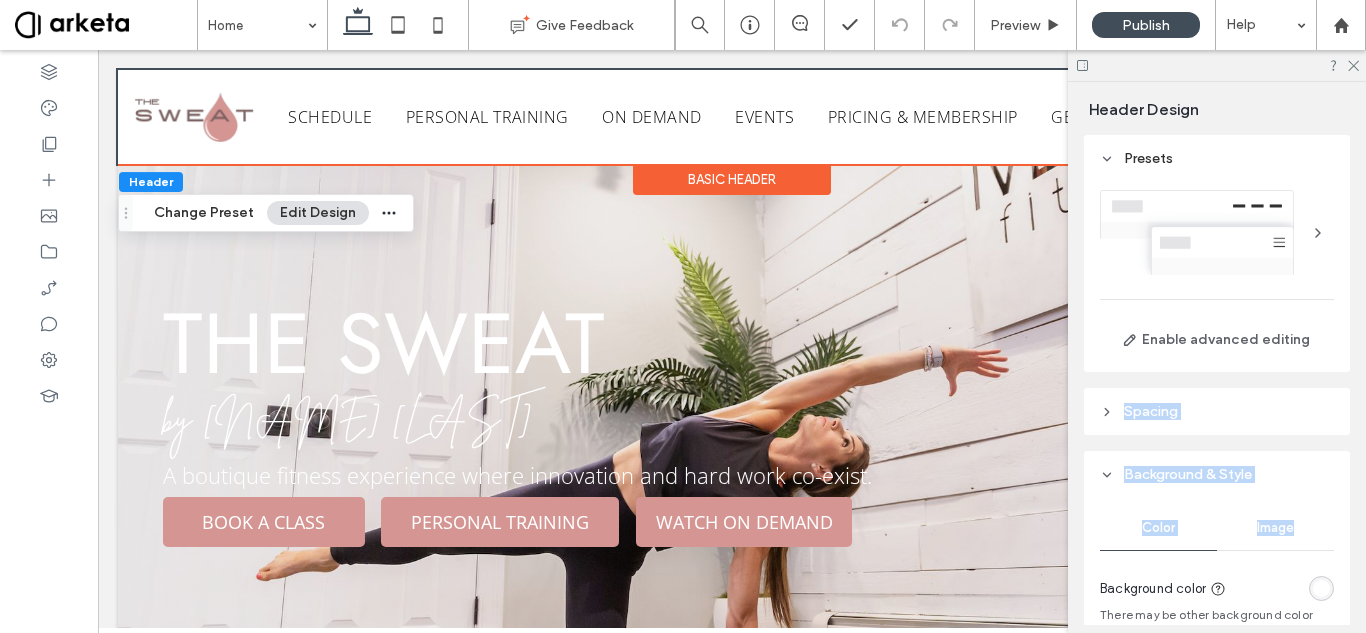 drag, startPoint x: 1111, startPoint y: 384, endPoint x: 1324, endPoint y: 509, distance: 246.96964 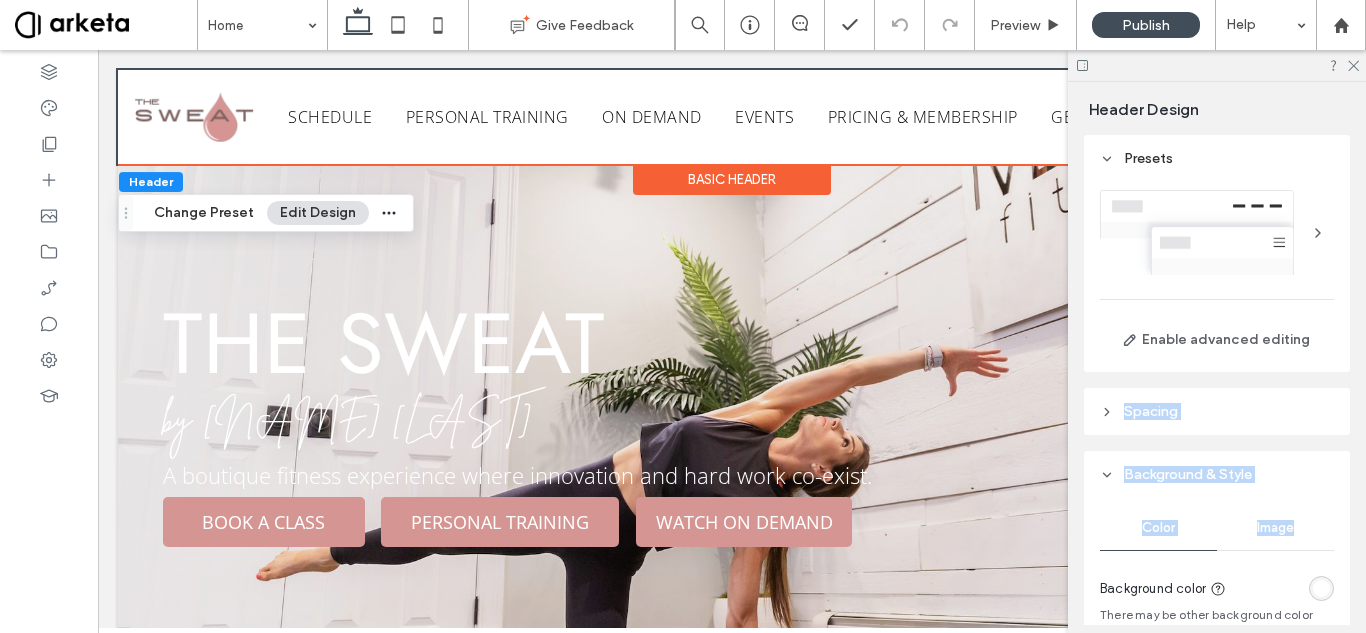 click on "Spacing" at bounding box center (1217, 411) 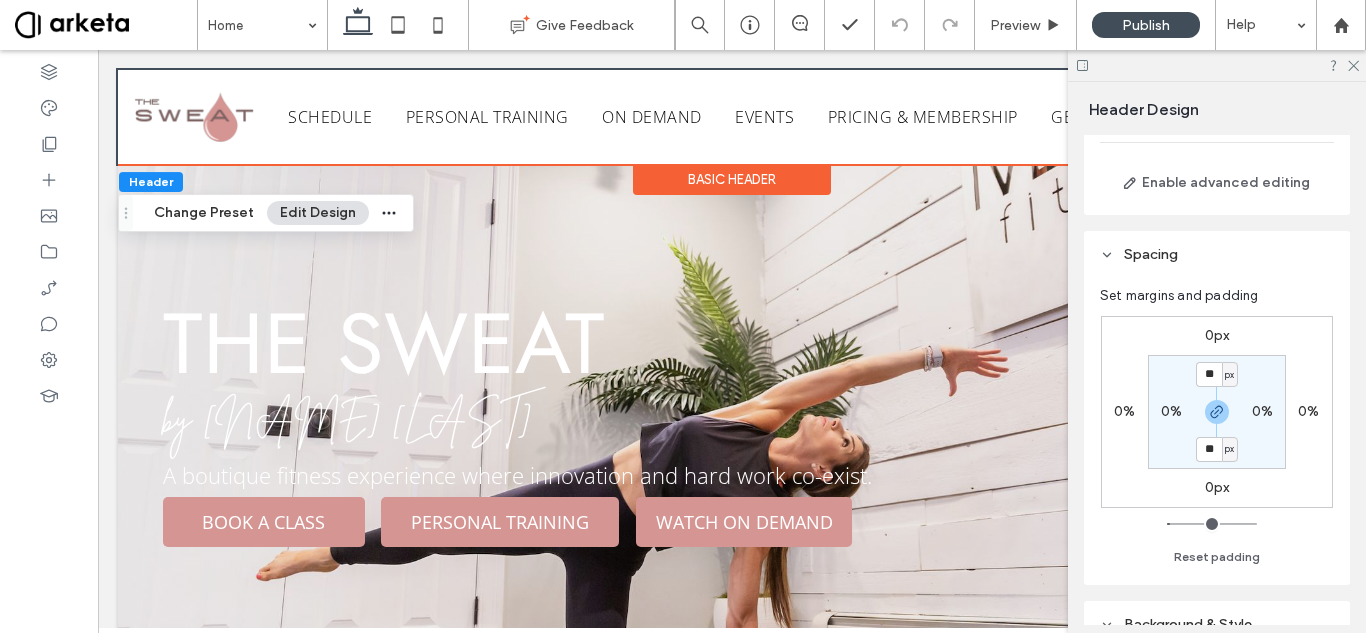 scroll, scrollTop: 158, scrollLeft: 0, axis: vertical 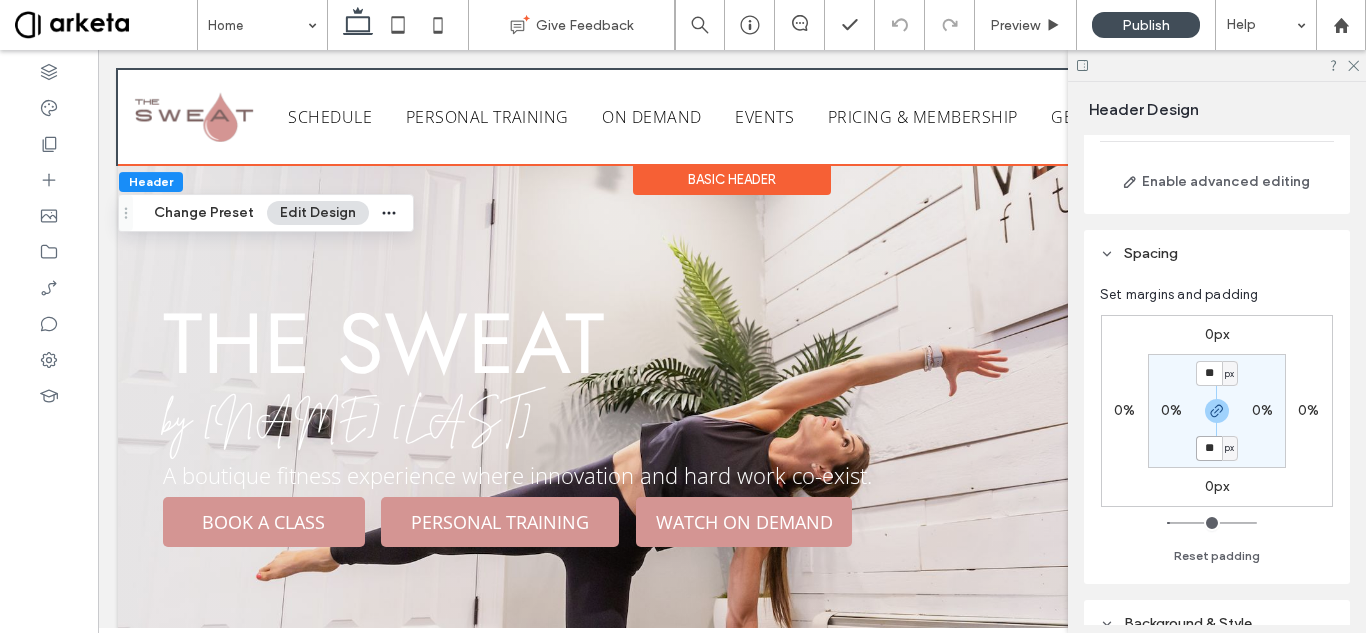 click on "**" at bounding box center [1209, 448] 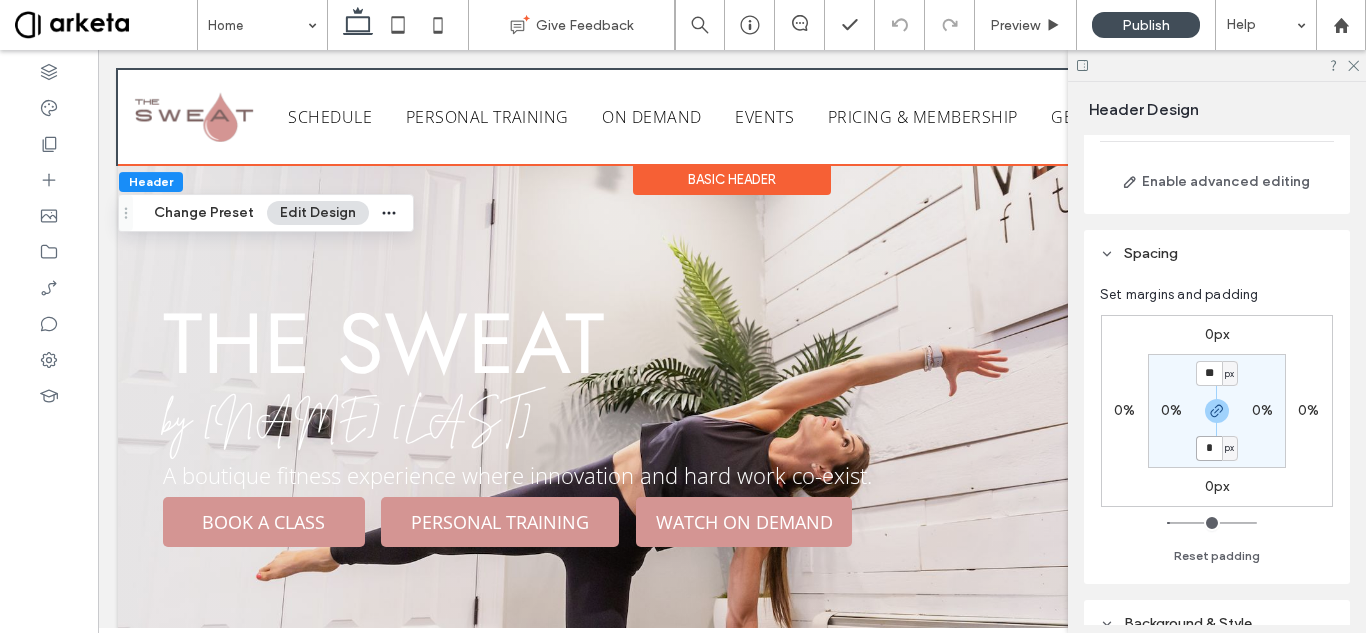 type on "*" 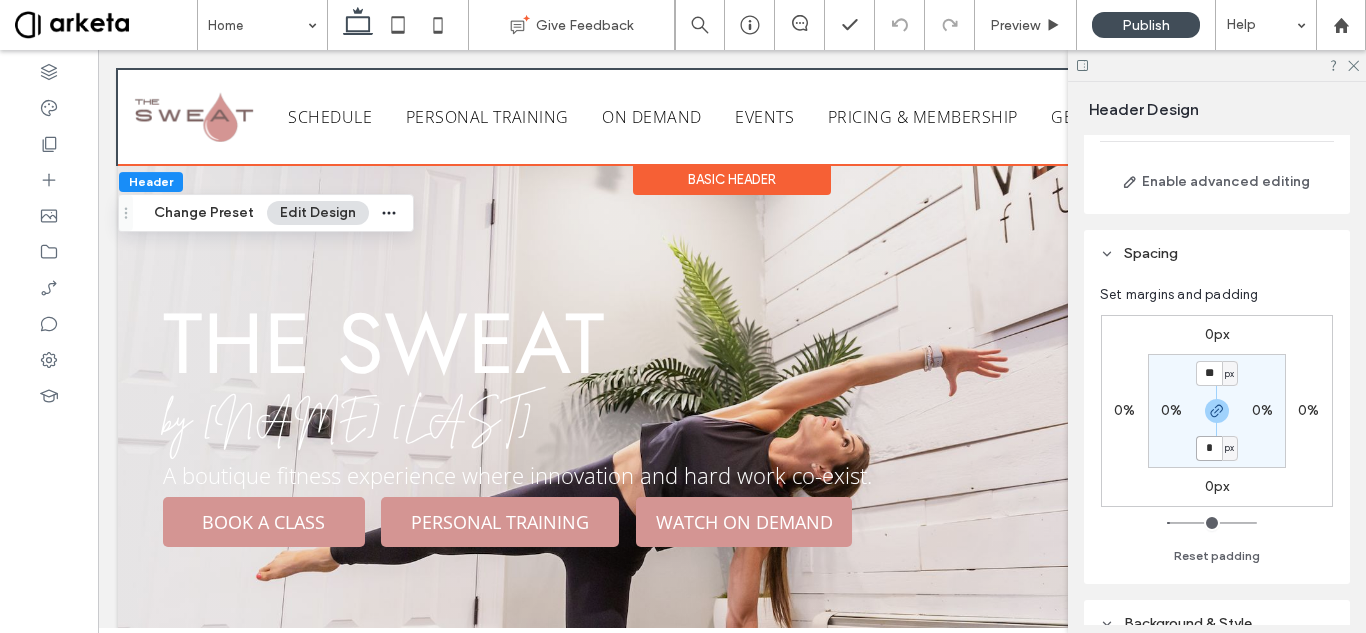 type on "*" 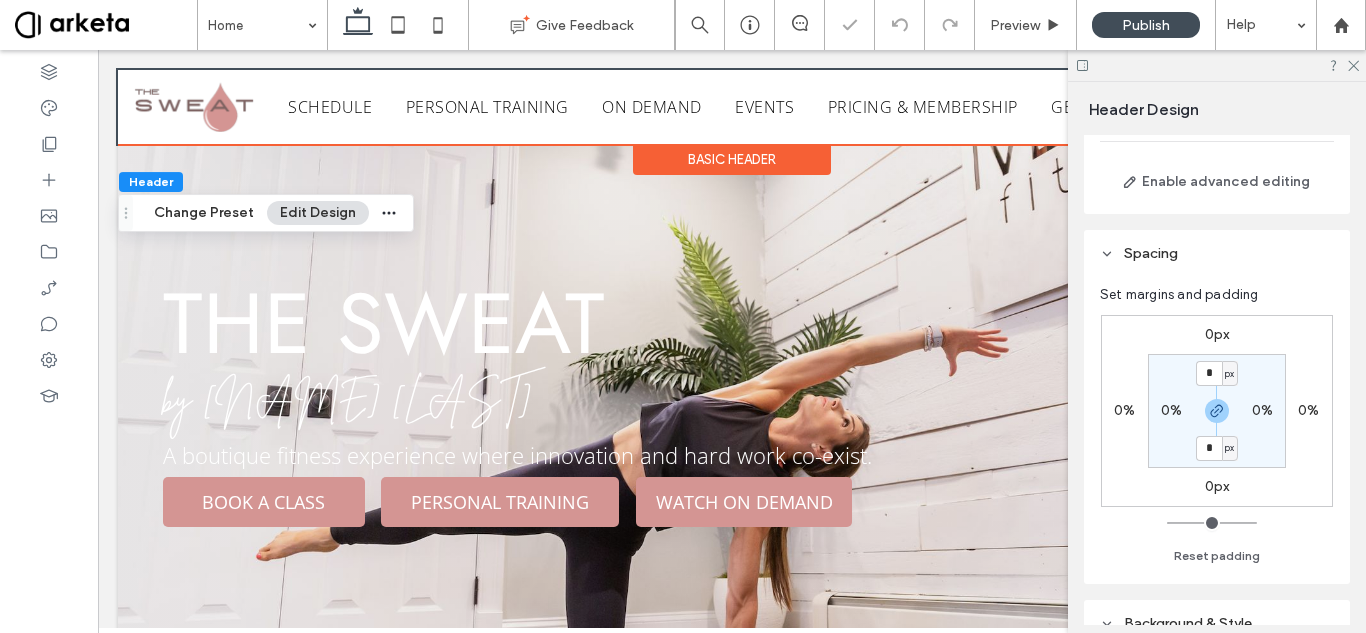click on "0px 0% 0px 0% * px 0% * px 0% Reset padding" at bounding box center (1217, 436) 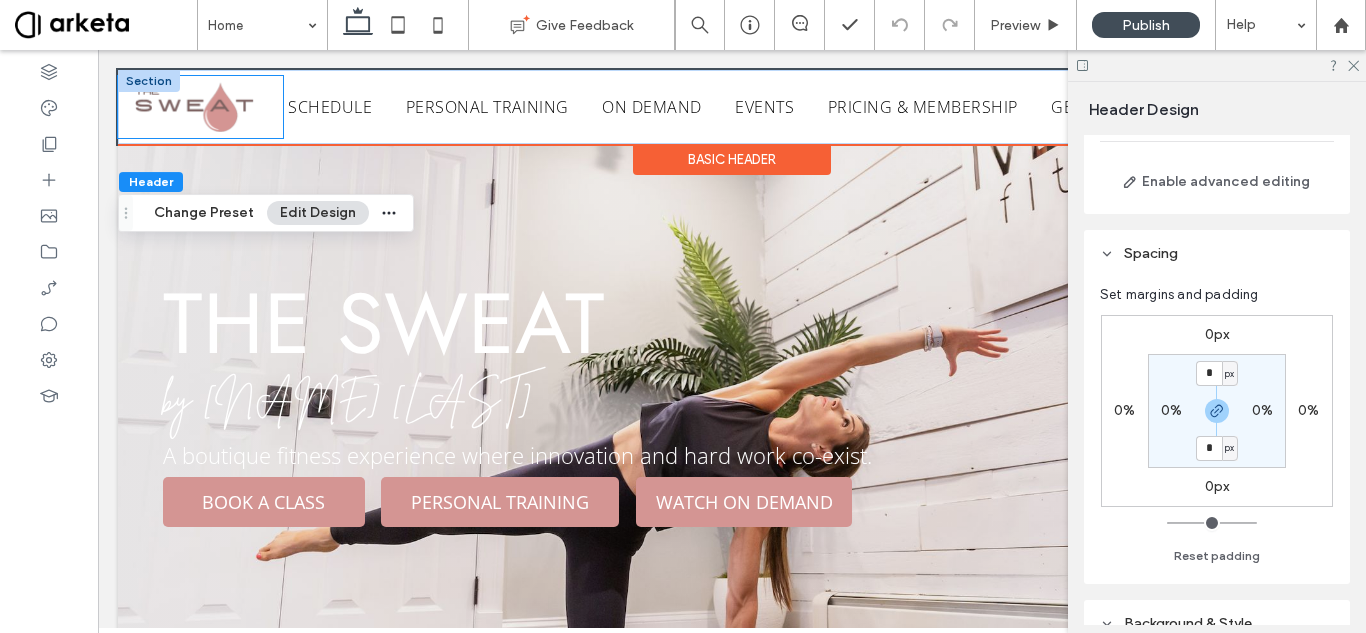 click at bounding box center [200, 107] 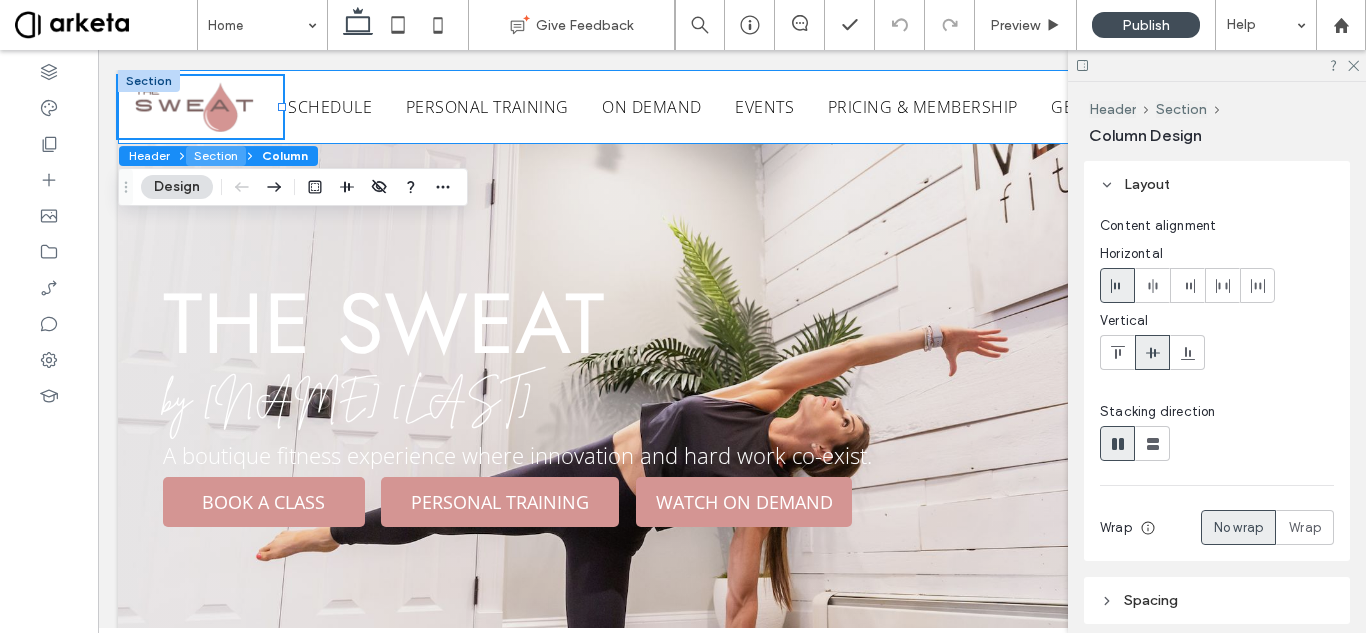 click on "Section" at bounding box center [216, 156] 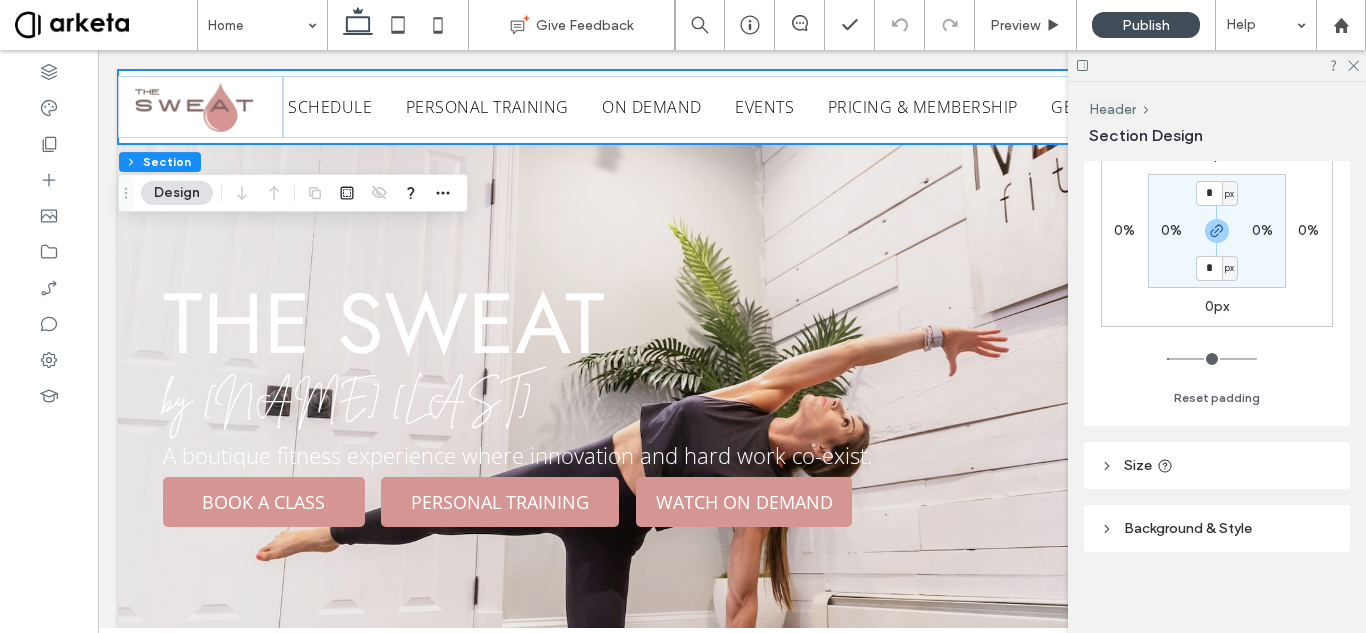 scroll, scrollTop: 353, scrollLeft: 0, axis: vertical 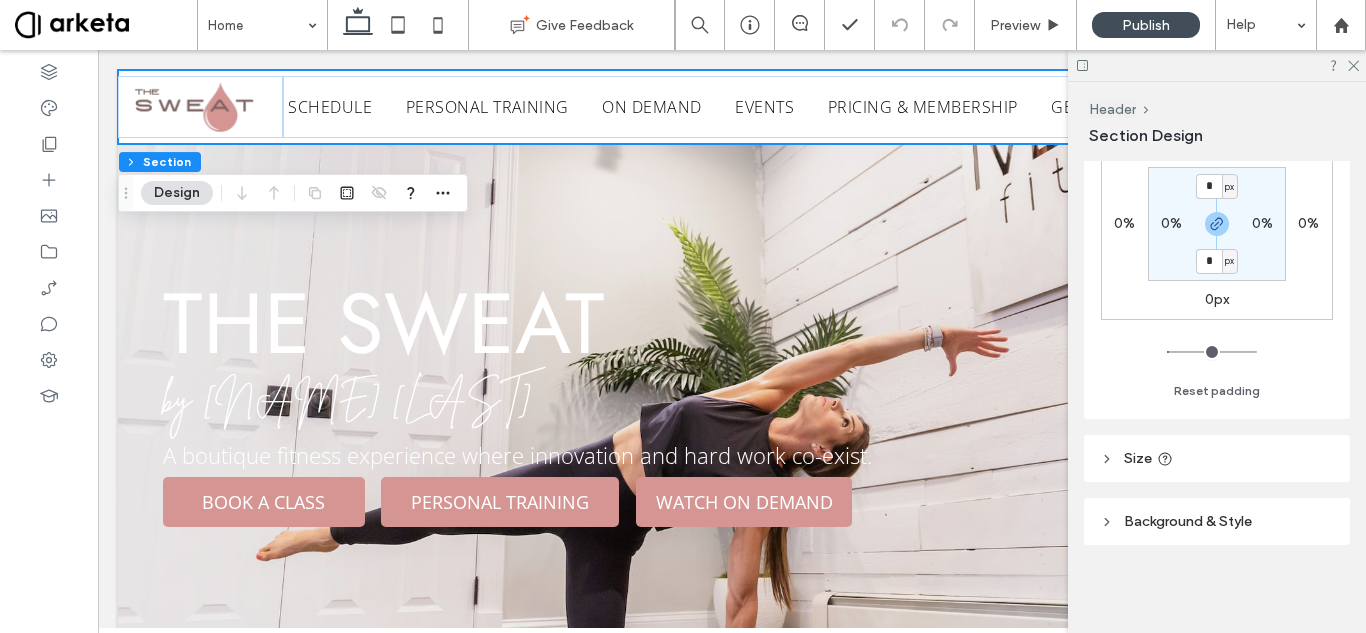 click on "Size" at bounding box center (1217, 458) 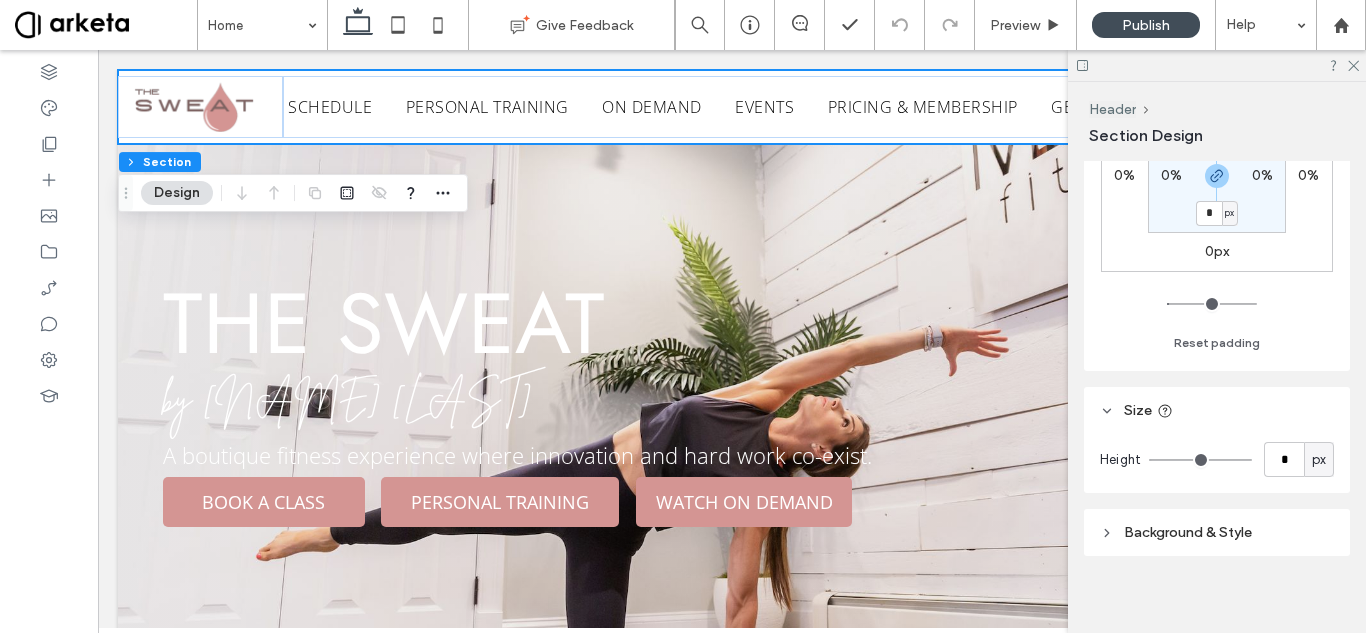 scroll, scrollTop: 412, scrollLeft: 0, axis: vertical 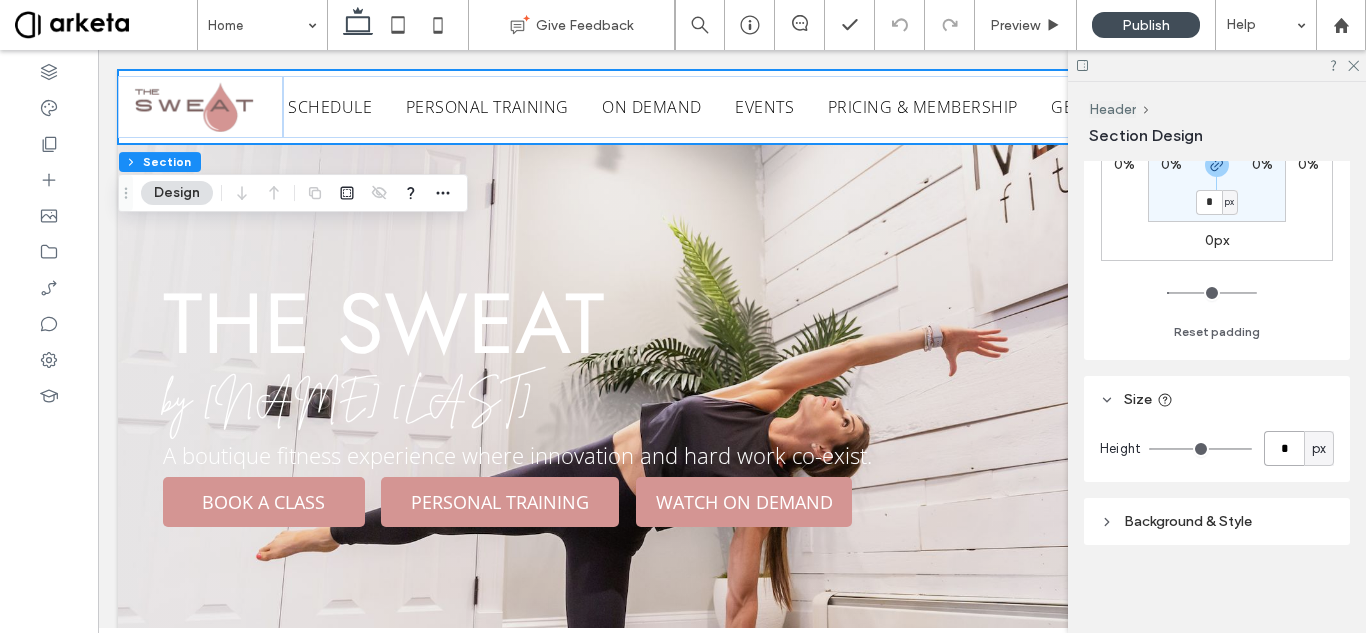 click on "*" at bounding box center (1284, 448) 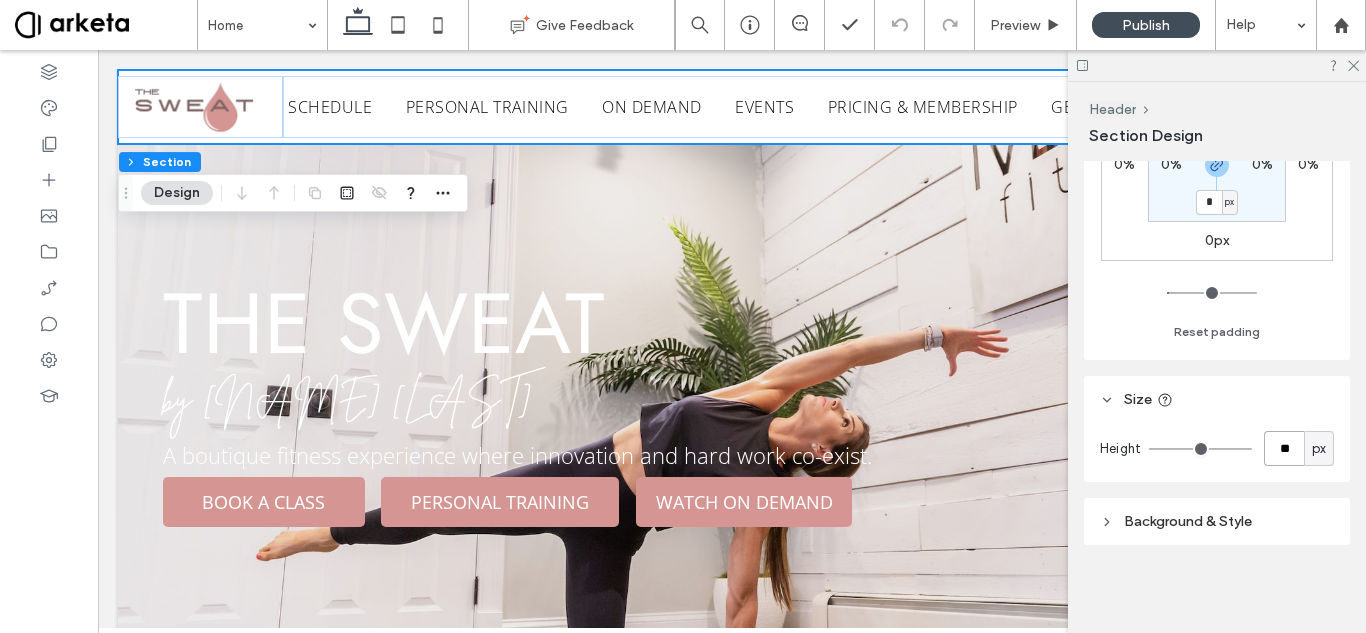 type on "**" 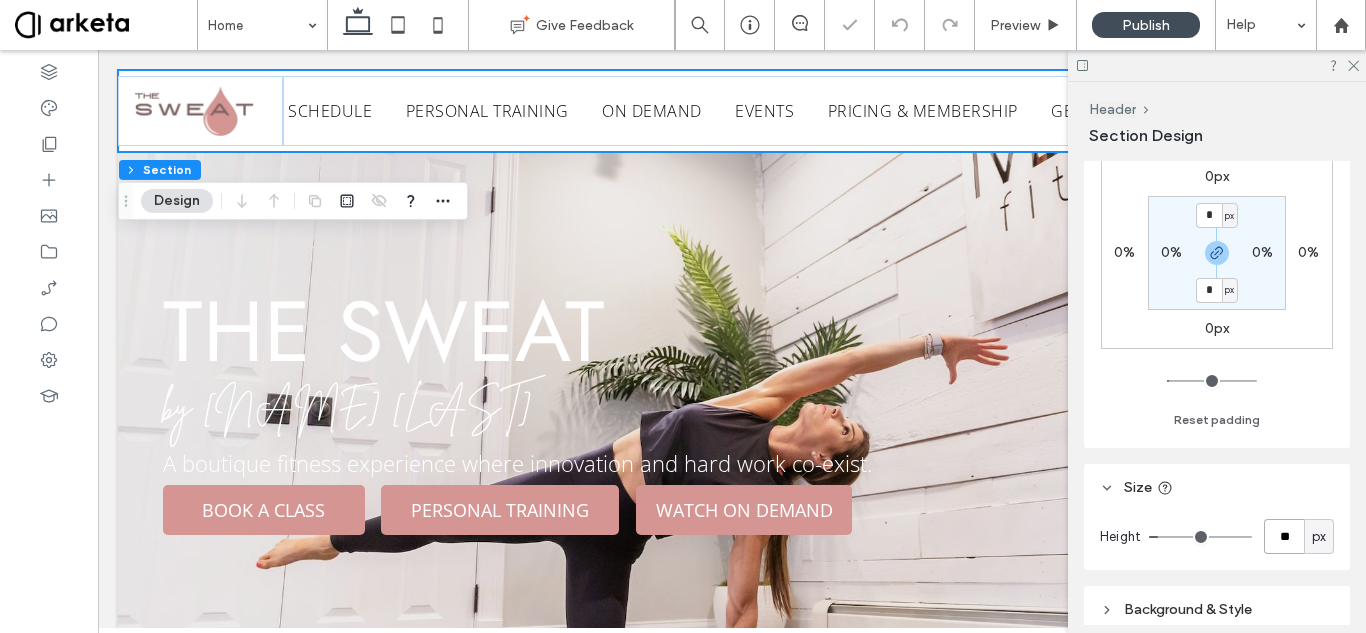 scroll, scrollTop: 321, scrollLeft: 0, axis: vertical 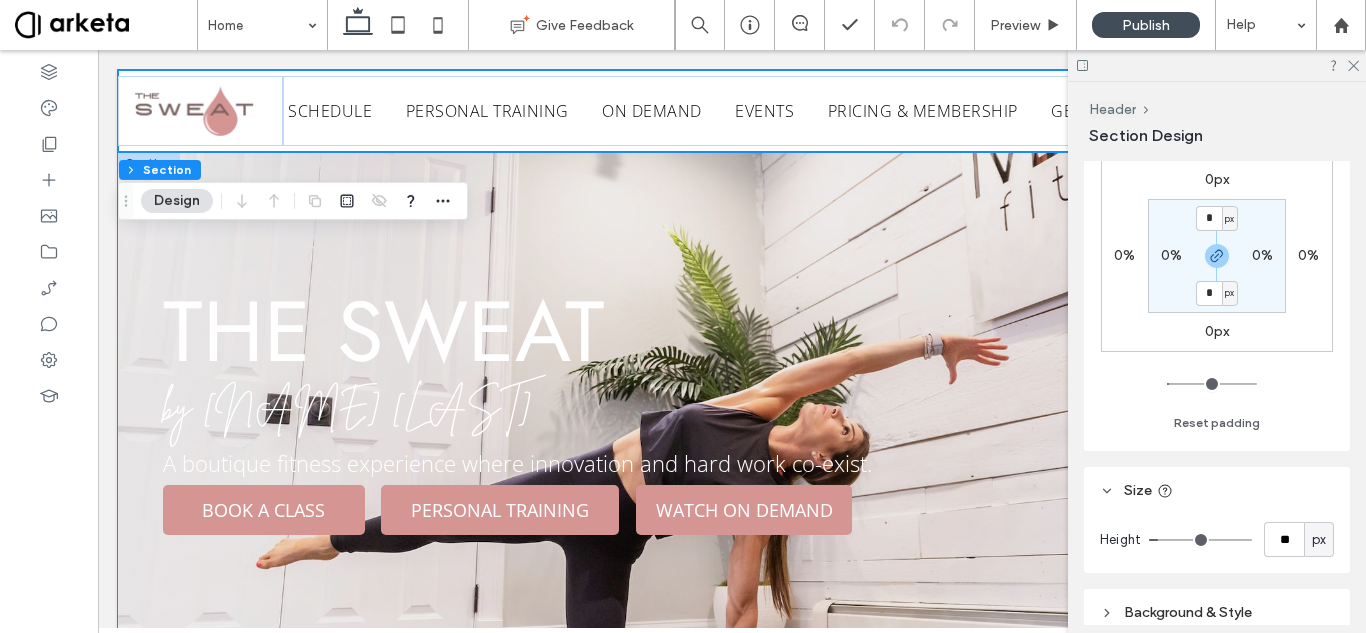 click on "the sweat by Maryanne Blake
A boutique fitness experience where innovation and hard work co-exist.
BOOK A CLASS
PERSONAL TRAINING
WATCH ON DEMAND" at bounding box center (732, 412) 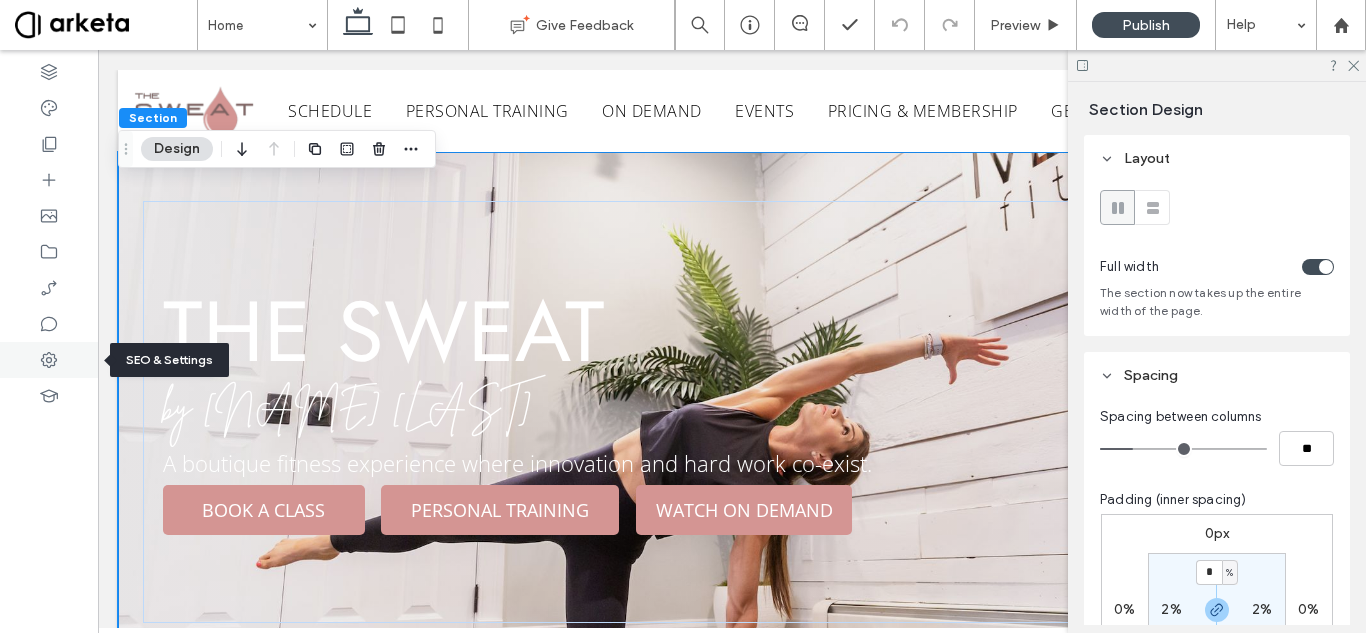 click at bounding box center (49, 360) 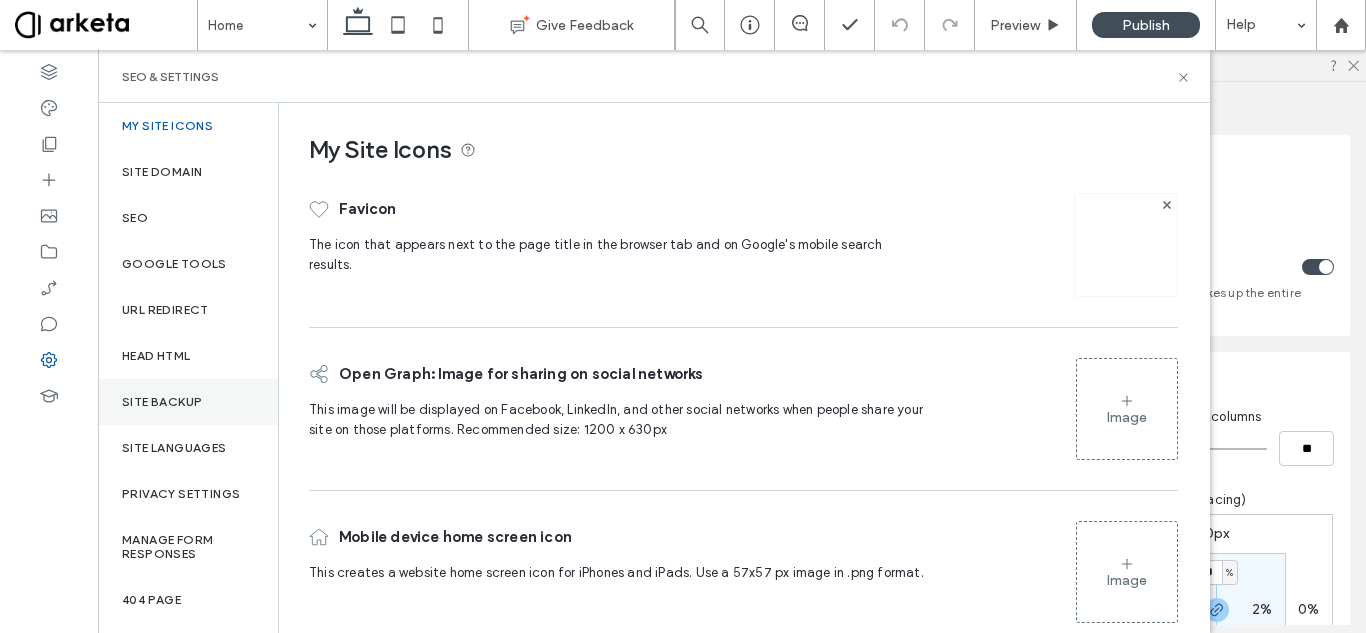 click on "Site Backup" at bounding box center [162, 402] 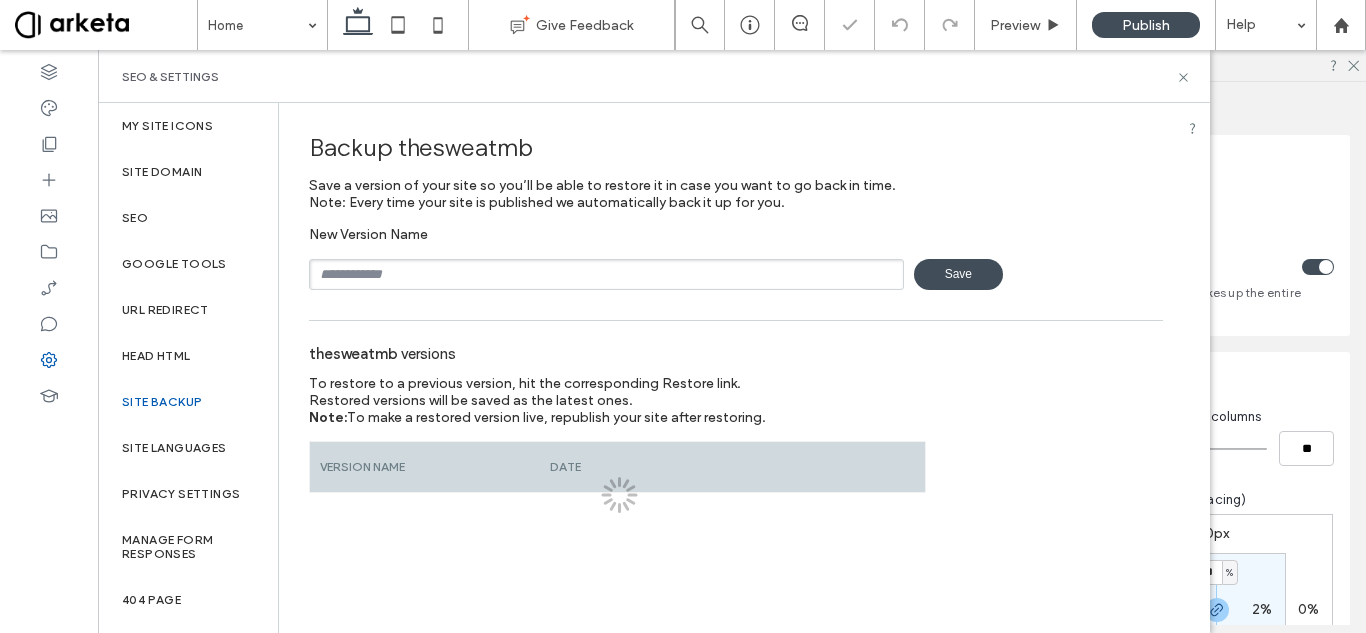 click at bounding box center [606, 274] 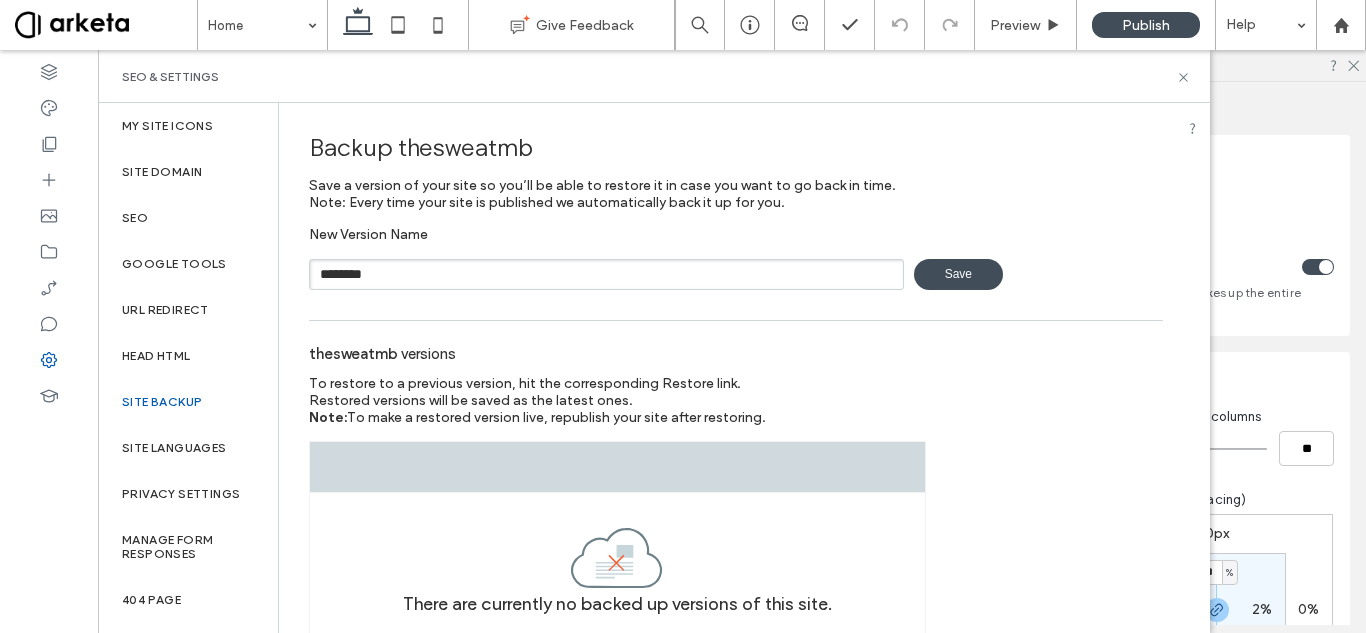 type on "********" 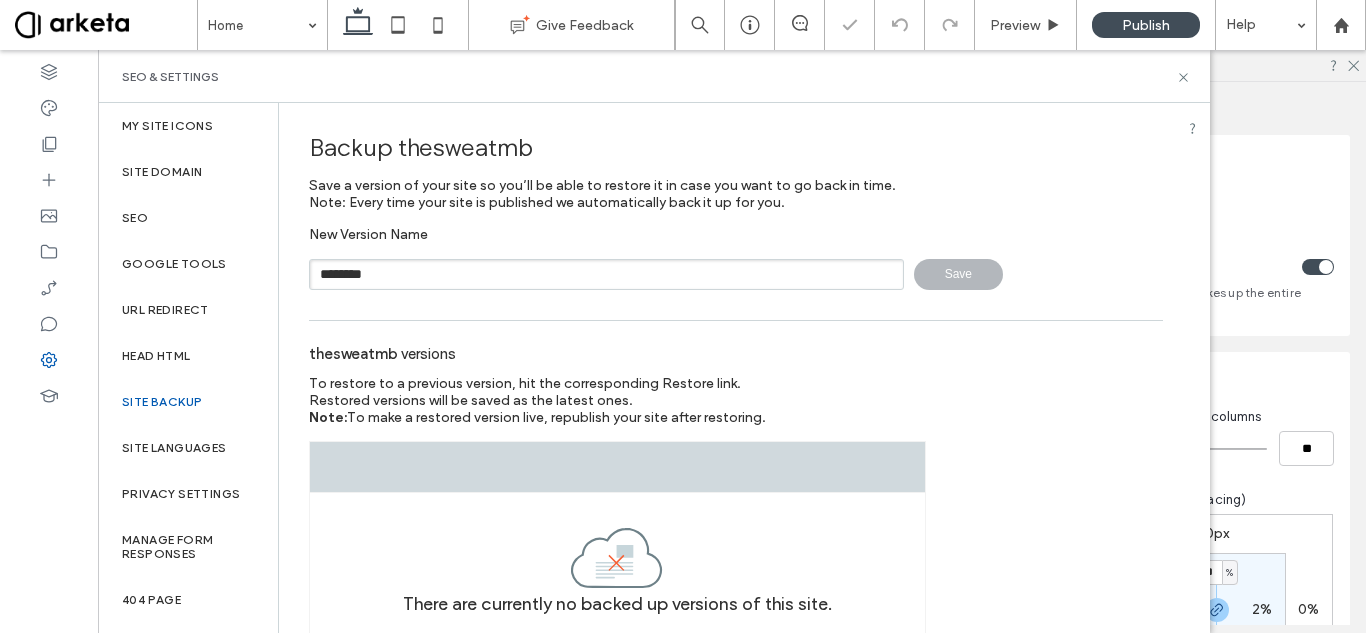type 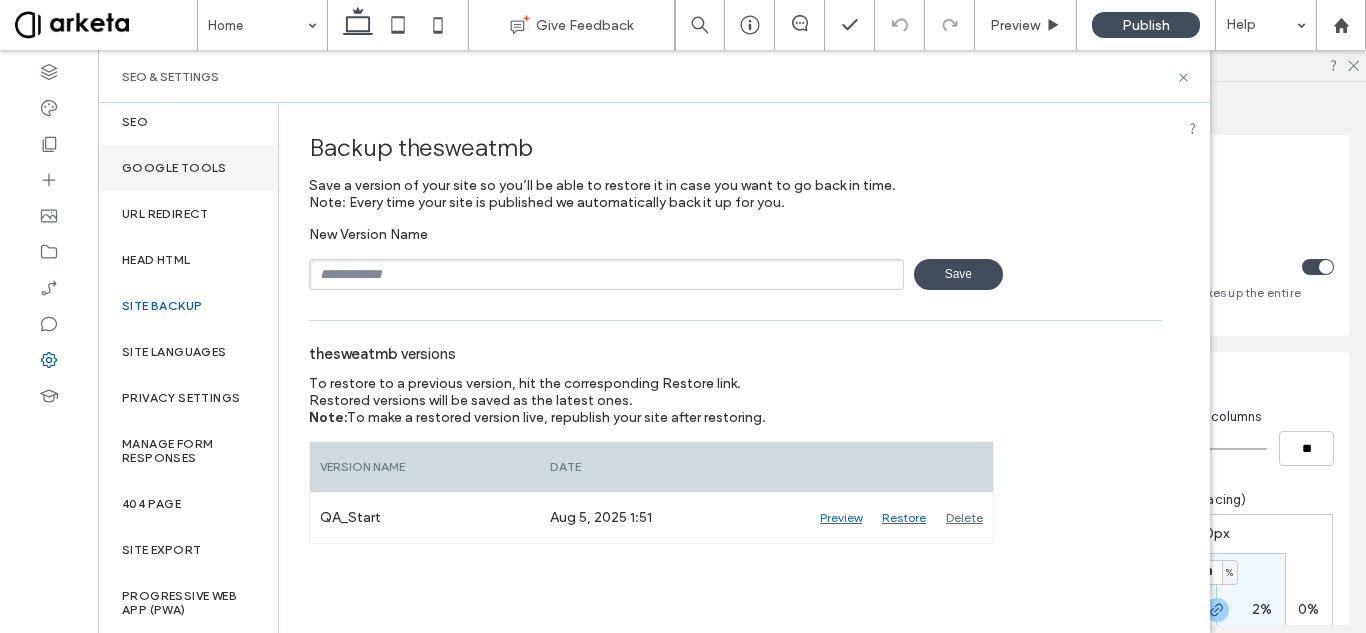 scroll, scrollTop: 0, scrollLeft: 0, axis: both 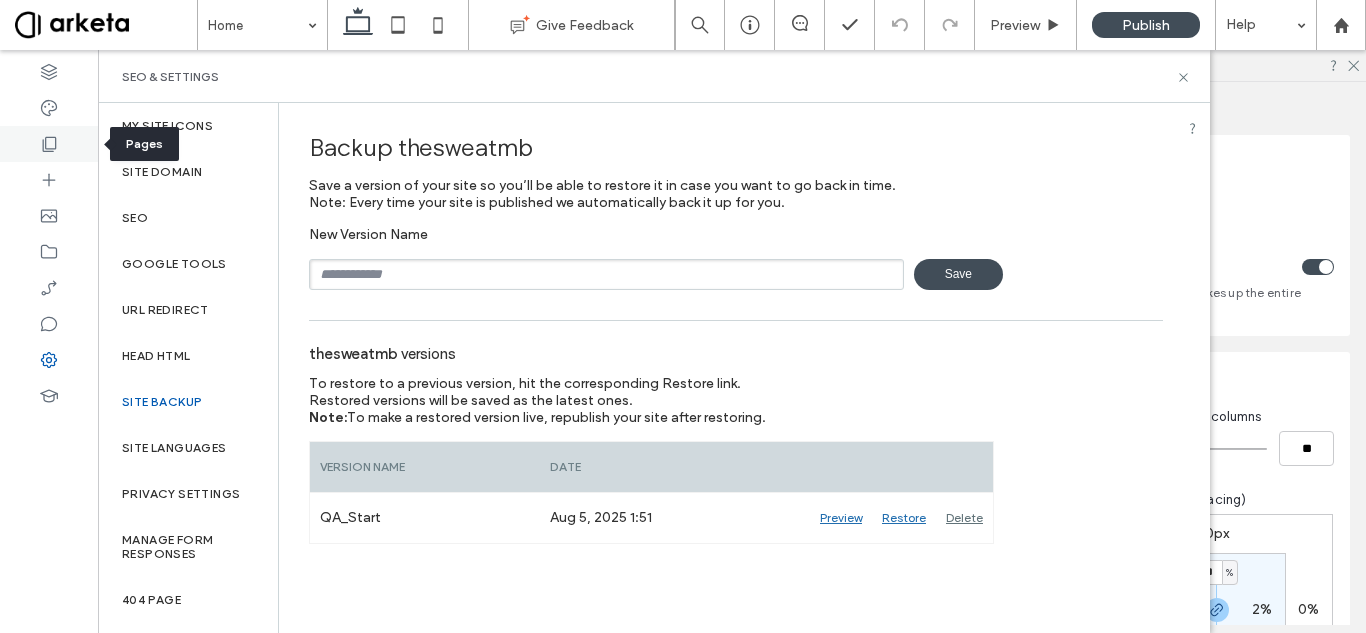 click 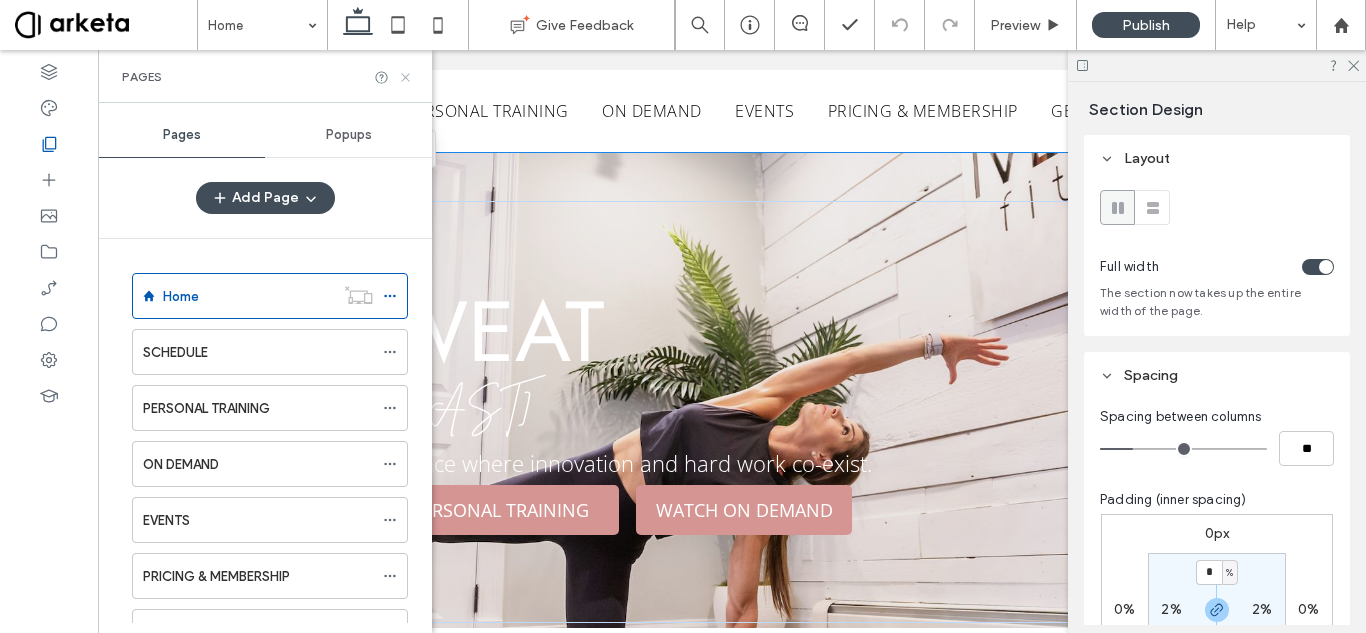 click 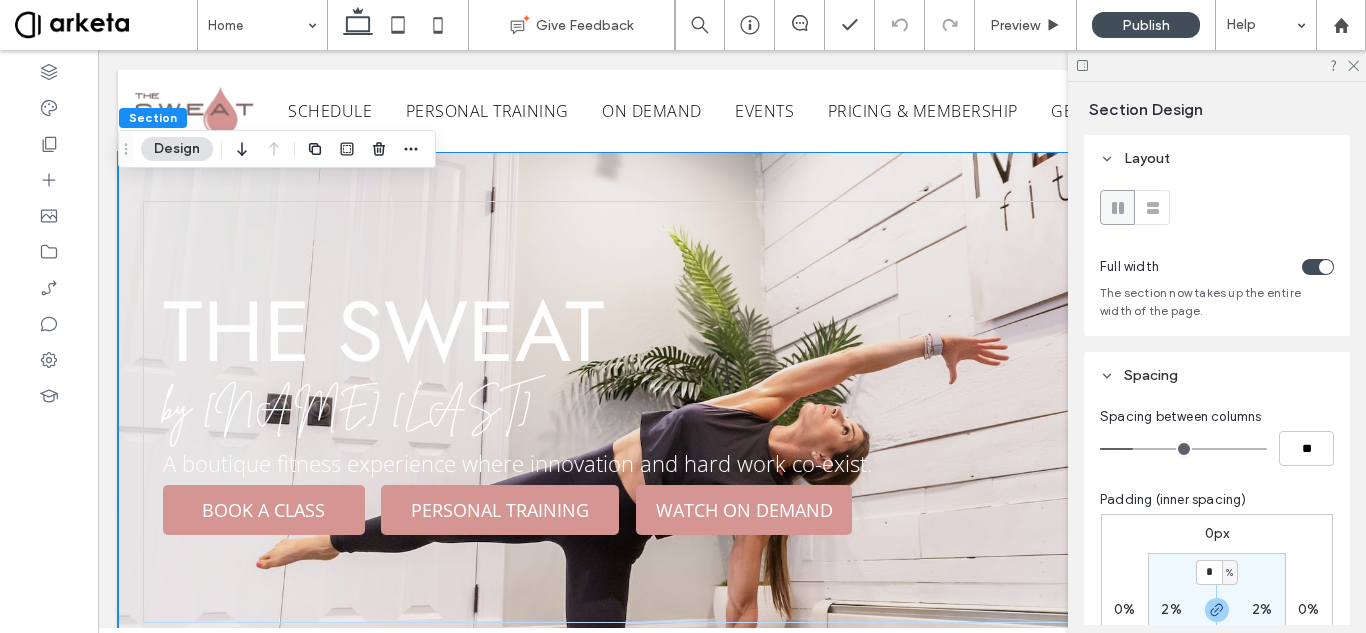 click on "the sweat by Maryanne Blake
A boutique fitness experience where innovation and hard work co-exist.
BOOK A CLASS
PERSONAL TRAINING
WATCH ON DEMAND" at bounding box center [732, 412] 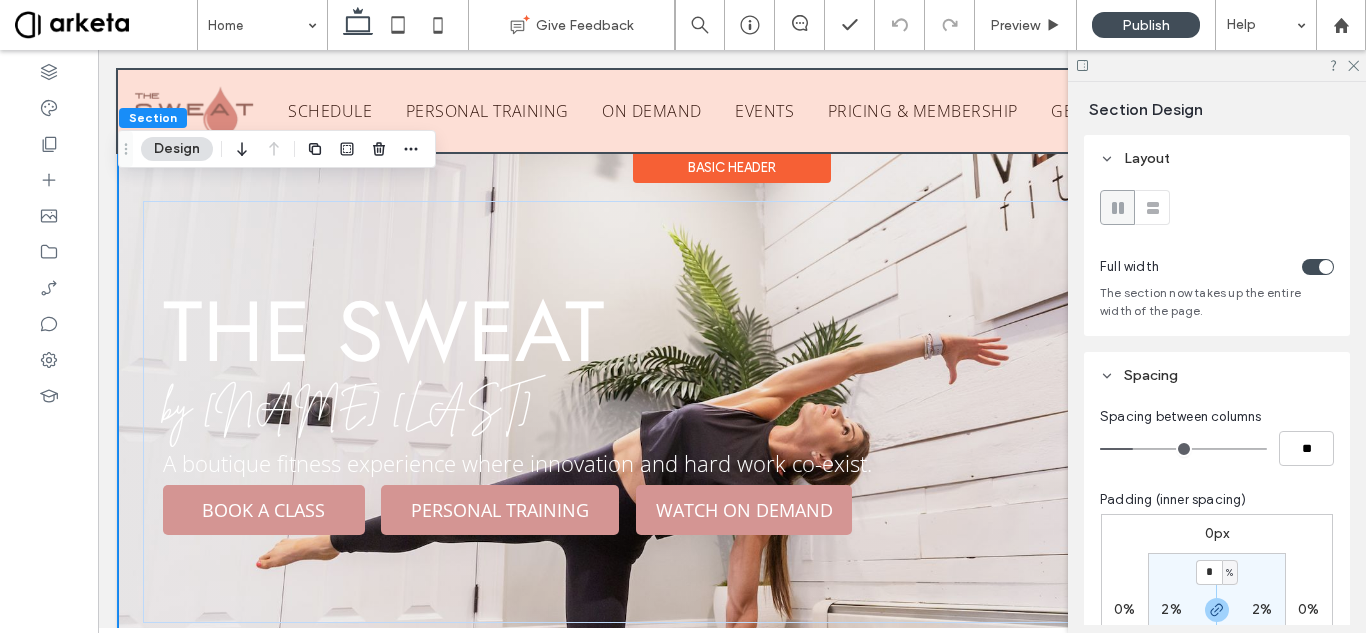 click at bounding box center (732, 111) 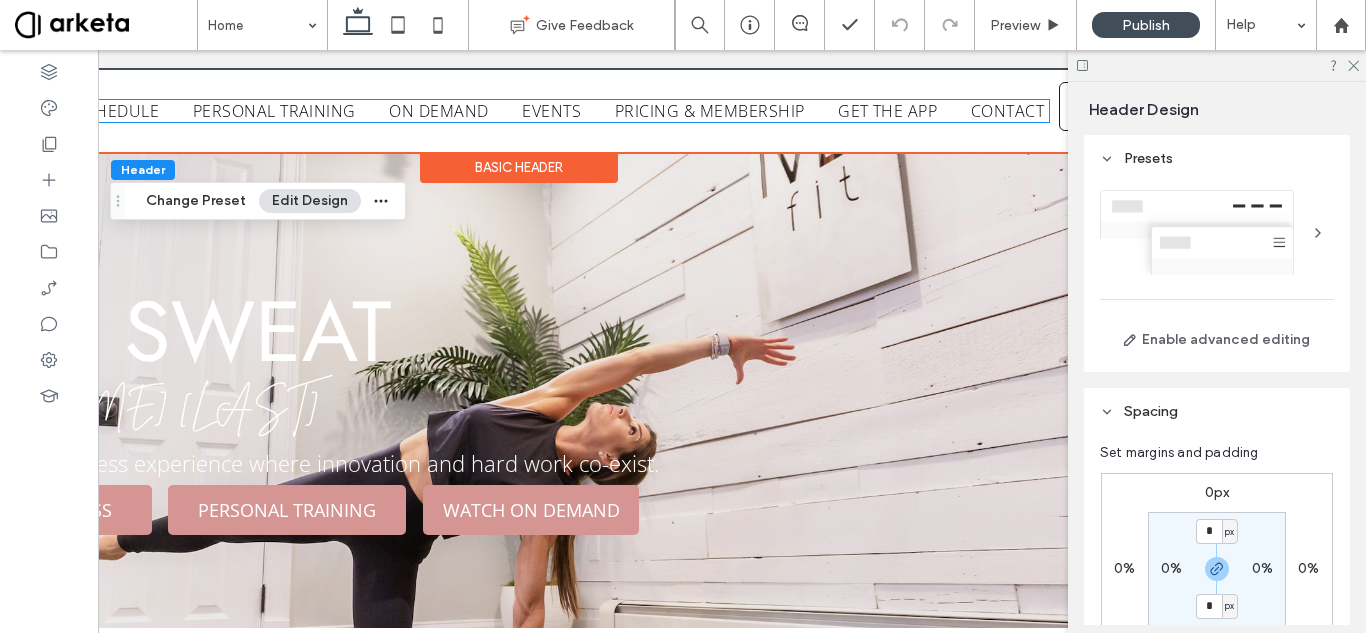 scroll, scrollTop: 0, scrollLeft: 211, axis: horizontal 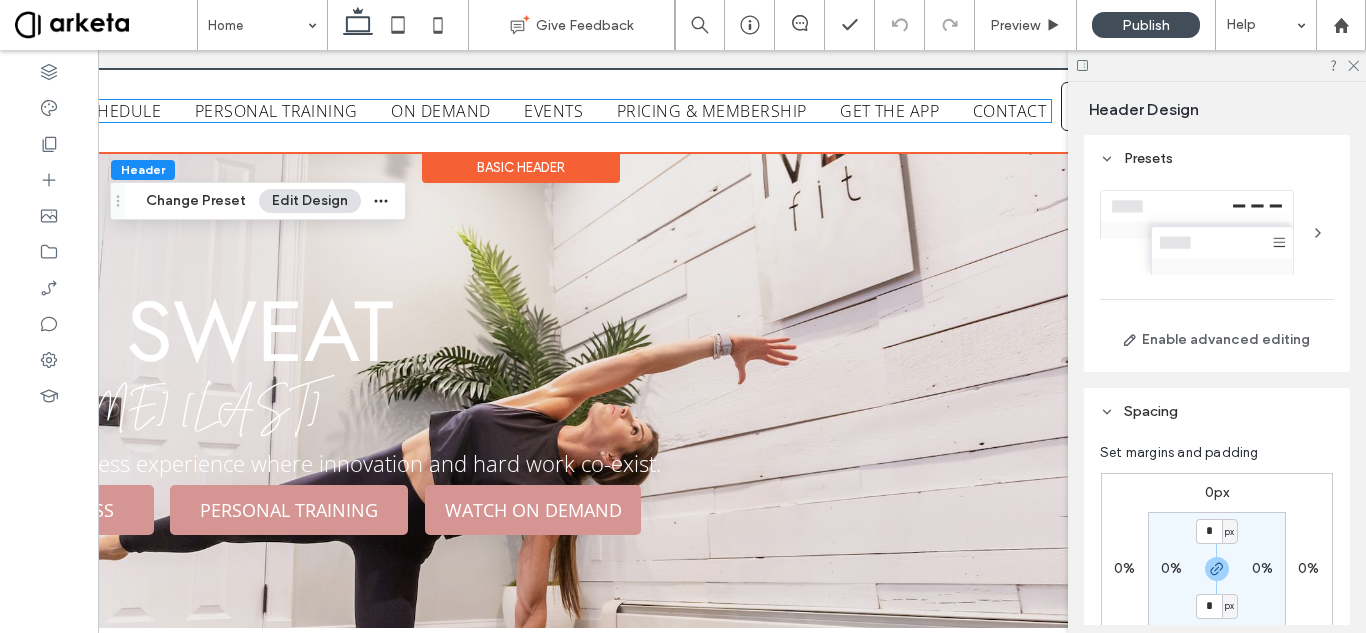 click on "ON DEMAND" at bounding box center (440, 111) 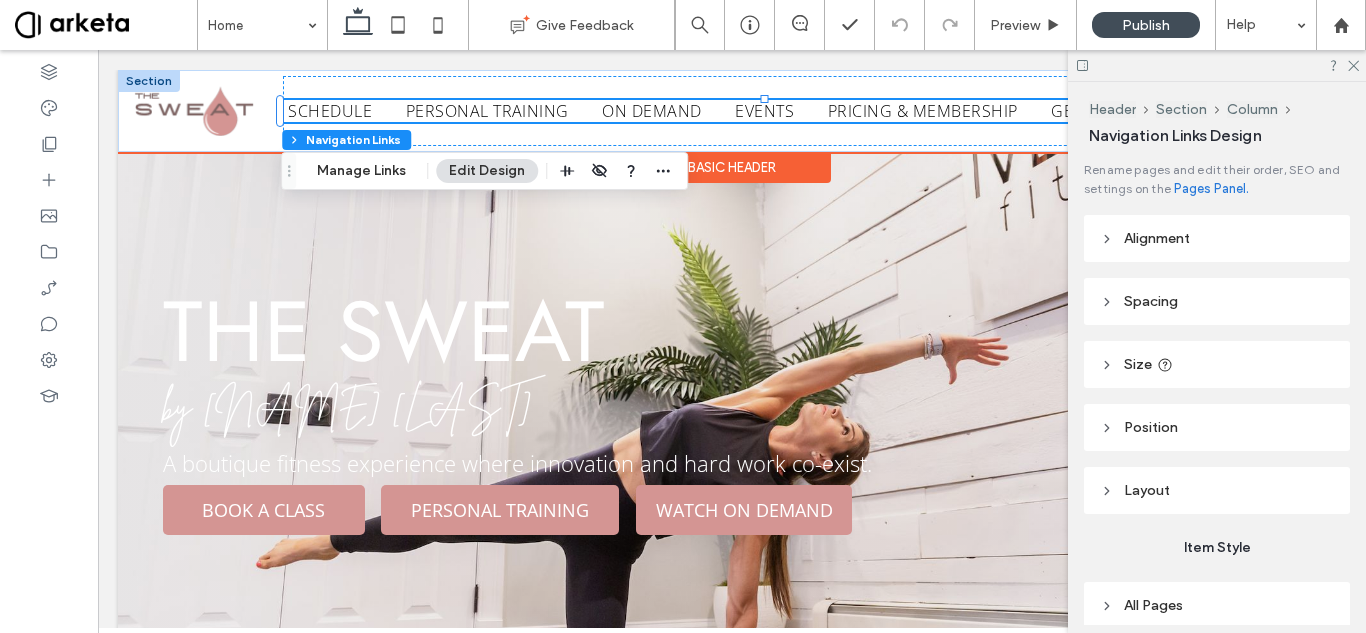 scroll, scrollTop: 0, scrollLeft: 298, axis: horizontal 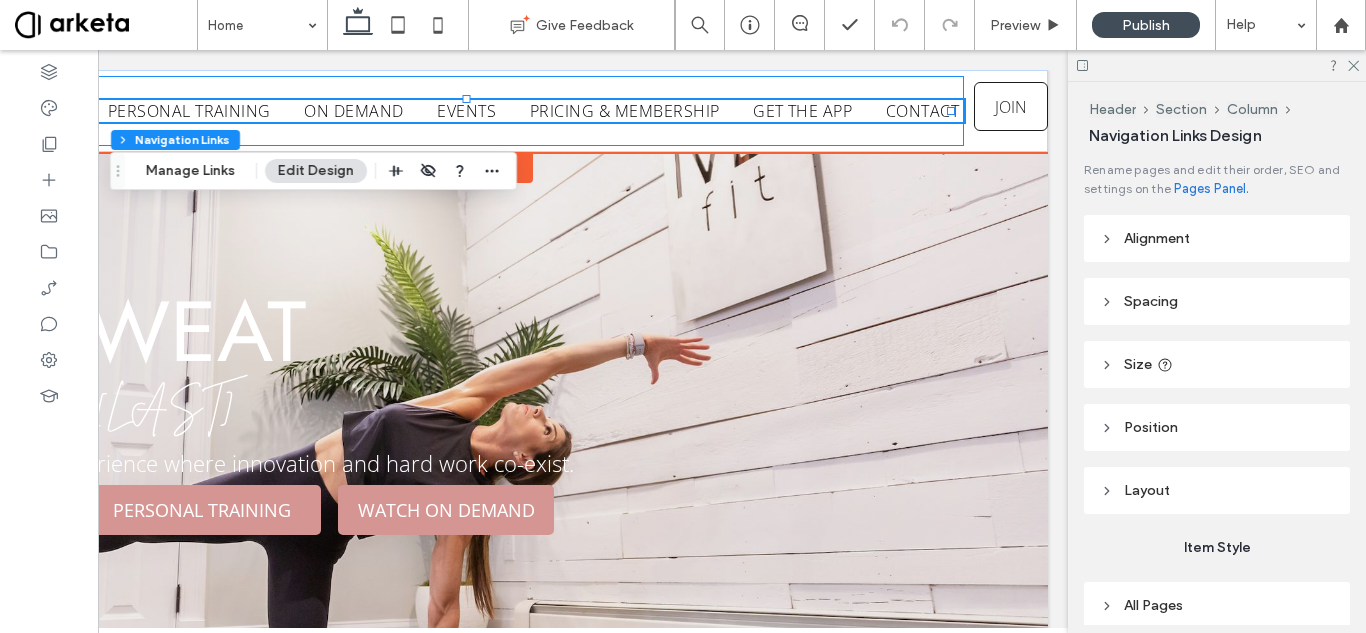 click on "SCHEDULE
PERSONAL TRAINING
ON DEMAND
EVENTS
PRICING & MEMBERSHIP
GET THE APP
CONTACT" at bounding box center (474, 111) 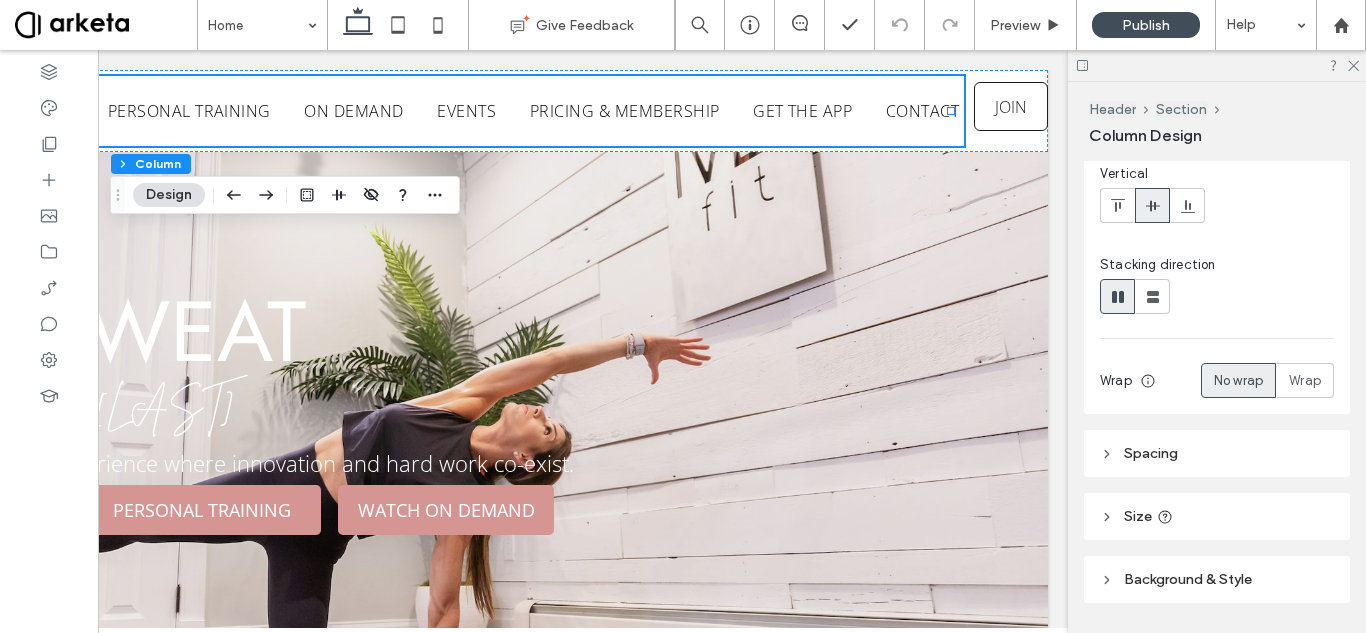 scroll, scrollTop: 205, scrollLeft: 0, axis: vertical 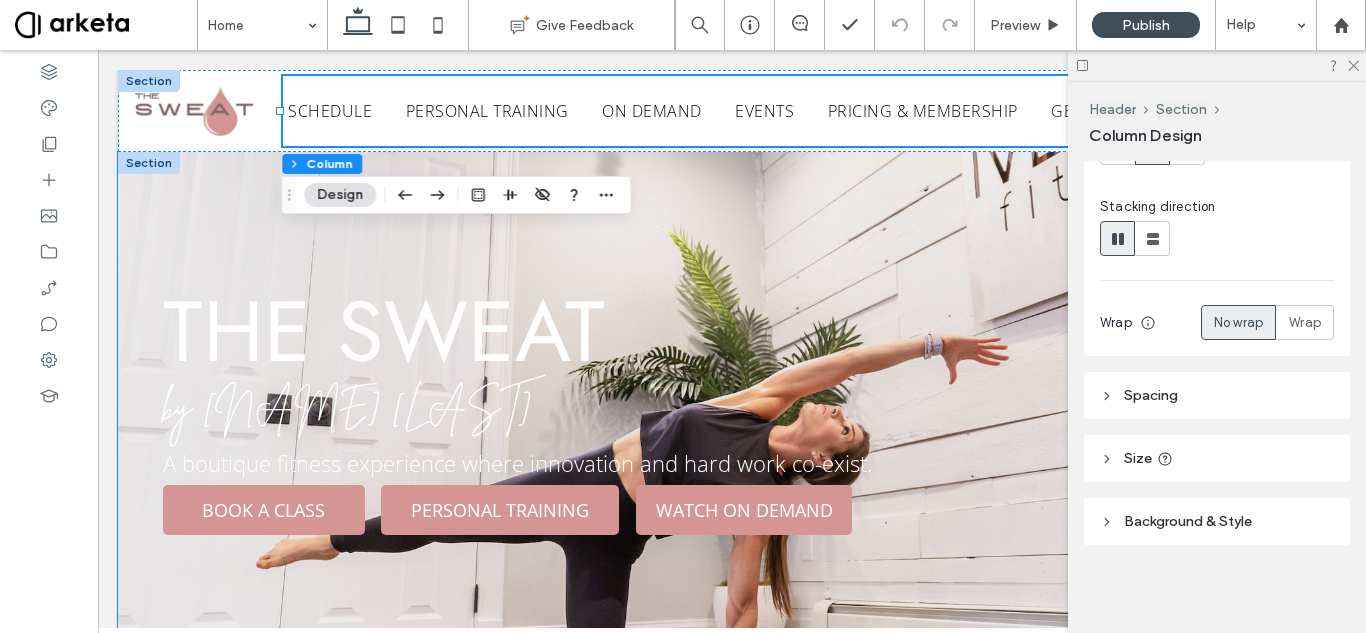 click on "the sweat by Maryanne Blake
A boutique fitness experience where innovation and hard work co-exist.
BOOK A CLASS
PERSONAL TRAINING
WATCH ON DEMAND" at bounding box center [732, 412] 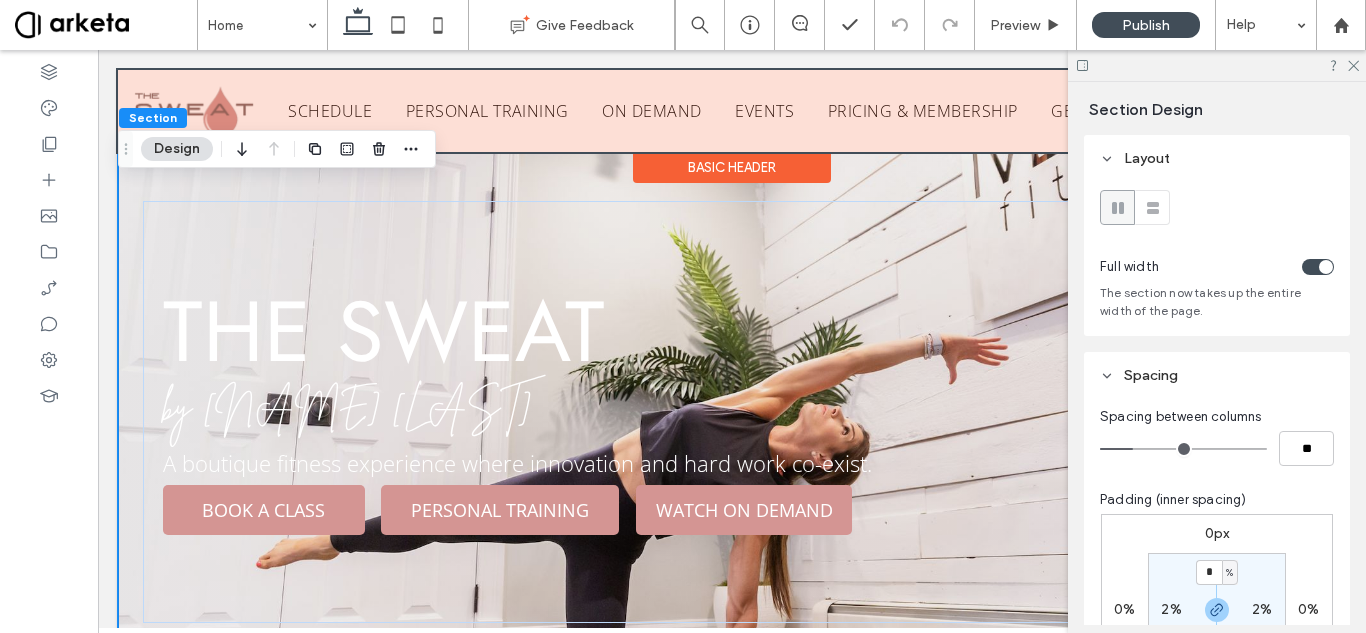click at bounding box center (732, 111) 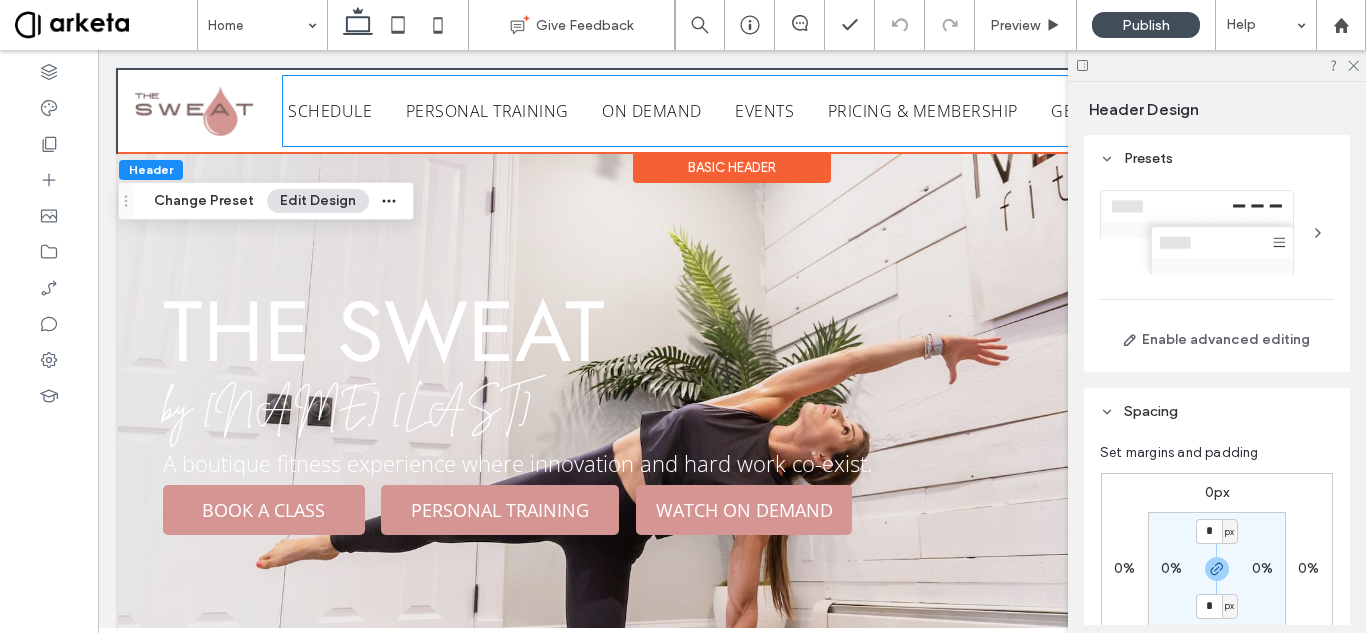 scroll, scrollTop: 0, scrollLeft: 298, axis: horizontal 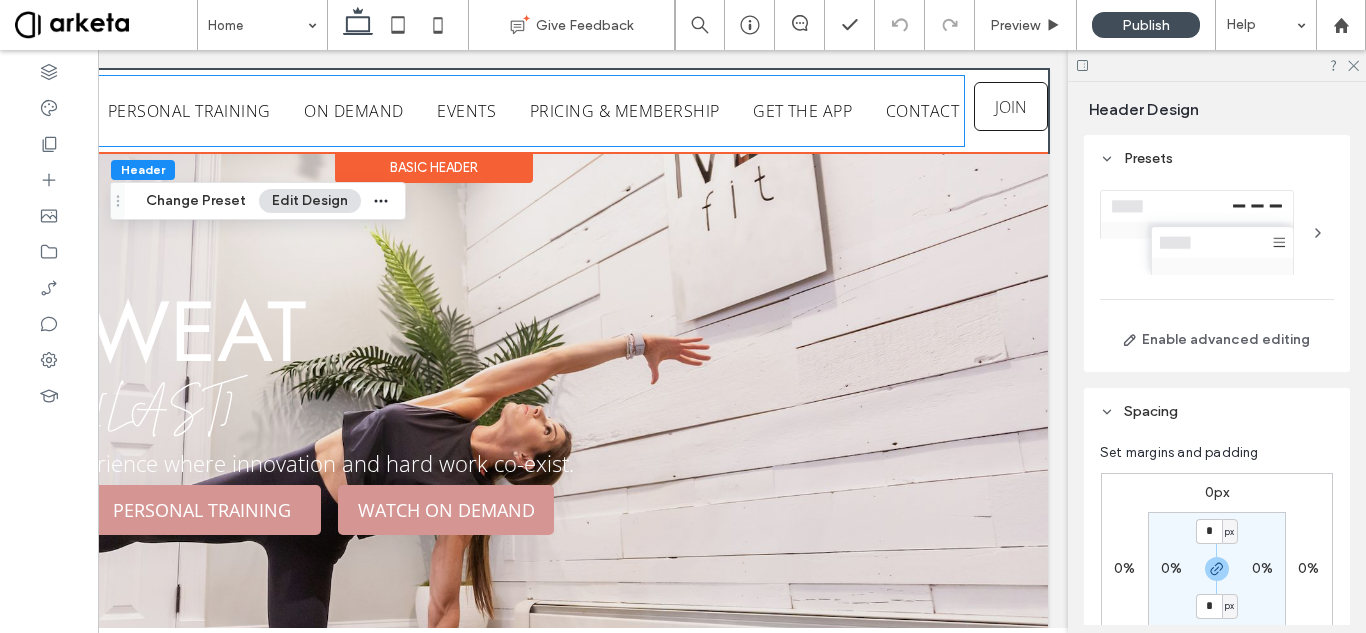 click on "SCHEDULE
PERSONAL TRAINING
ON DEMAND
EVENTS
PRICING & MEMBERSHIP
GET THE APP
CONTACT" at bounding box center [474, 111] 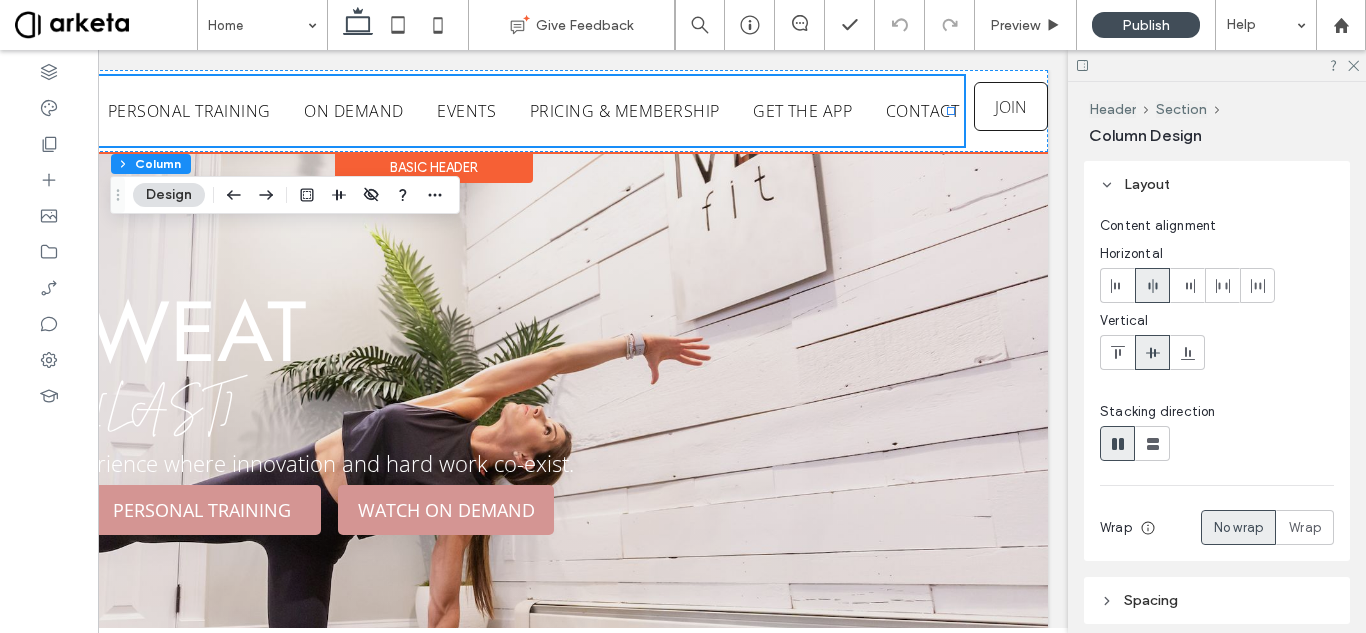 scroll, scrollTop: 0, scrollLeft: 0, axis: both 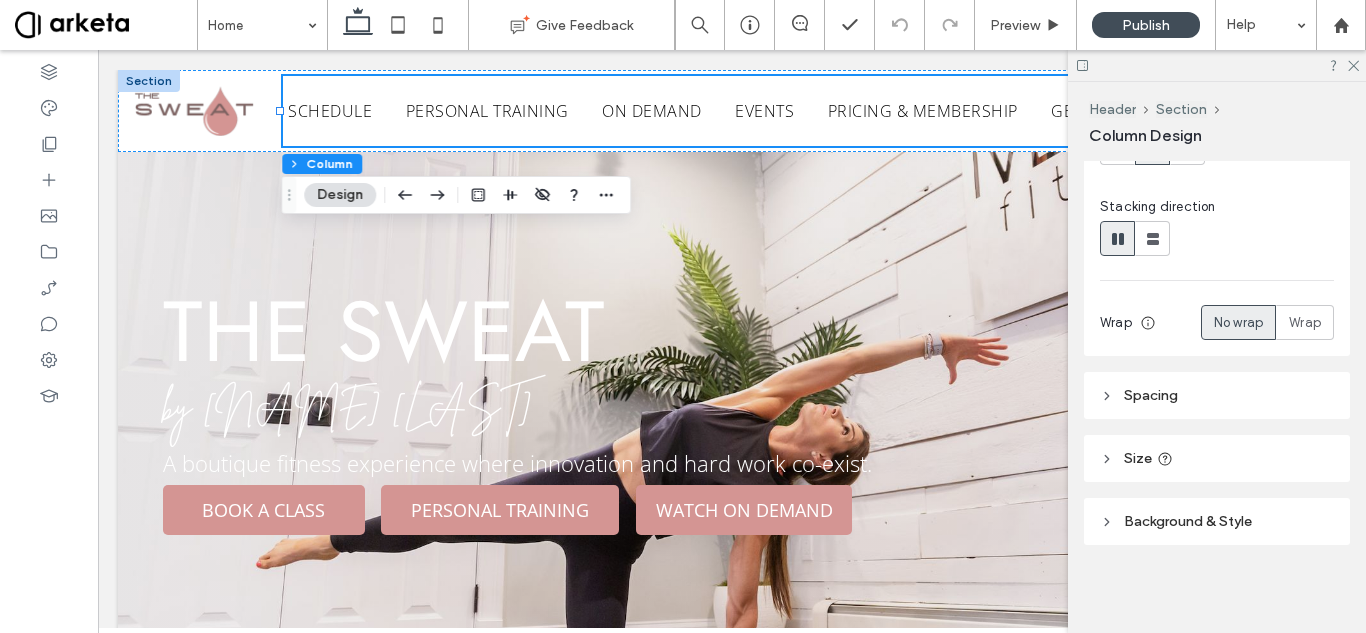 click on "Size" at bounding box center (1217, 458) 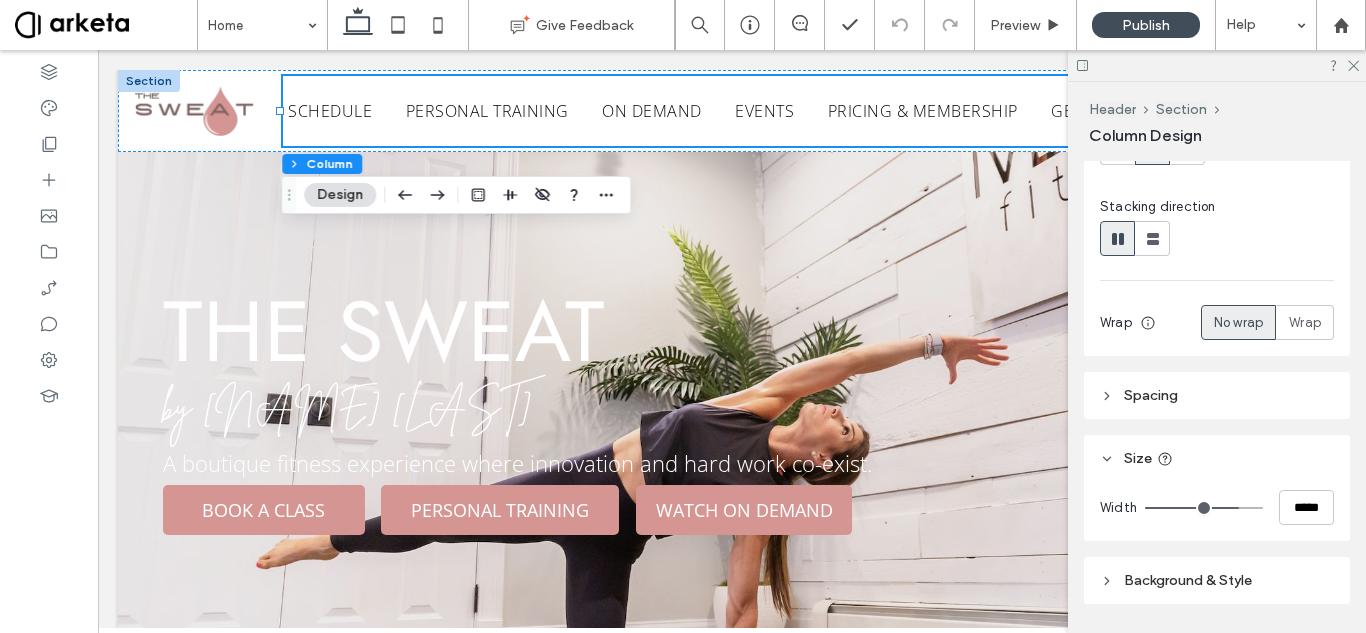 scroll, scrollTop: 264, scrollLeft: 0, axis: vertical 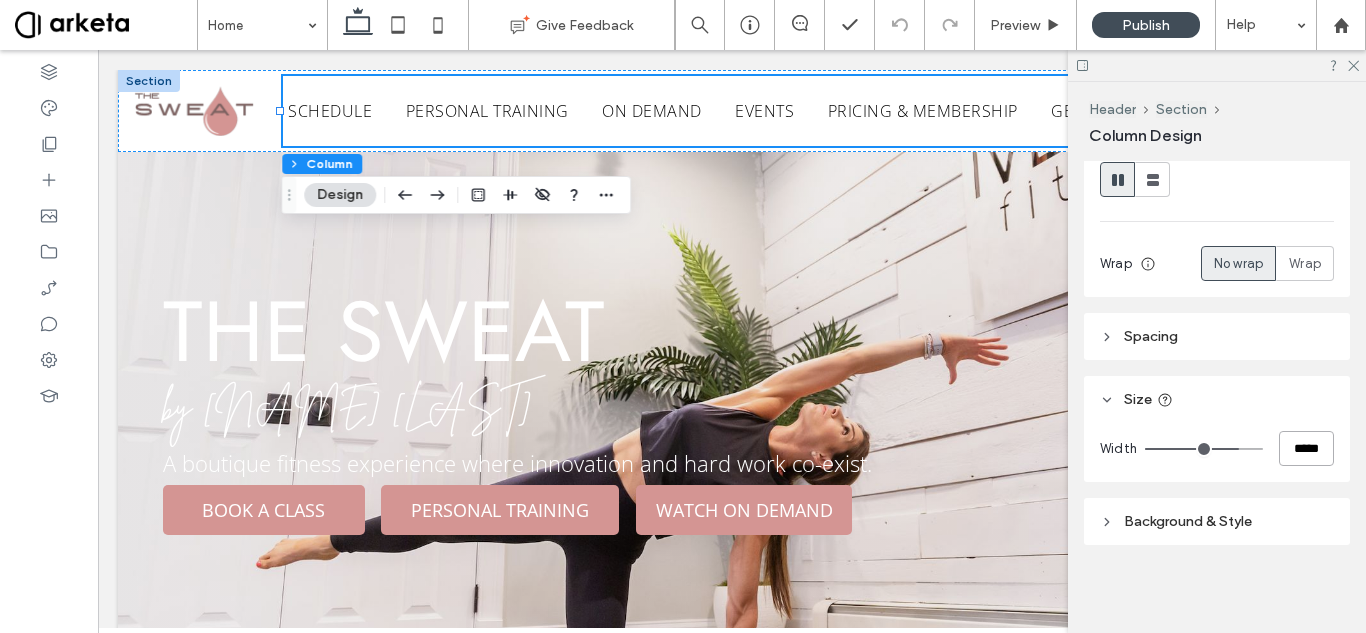 click on "*****" at bounding box center (1306, 448) 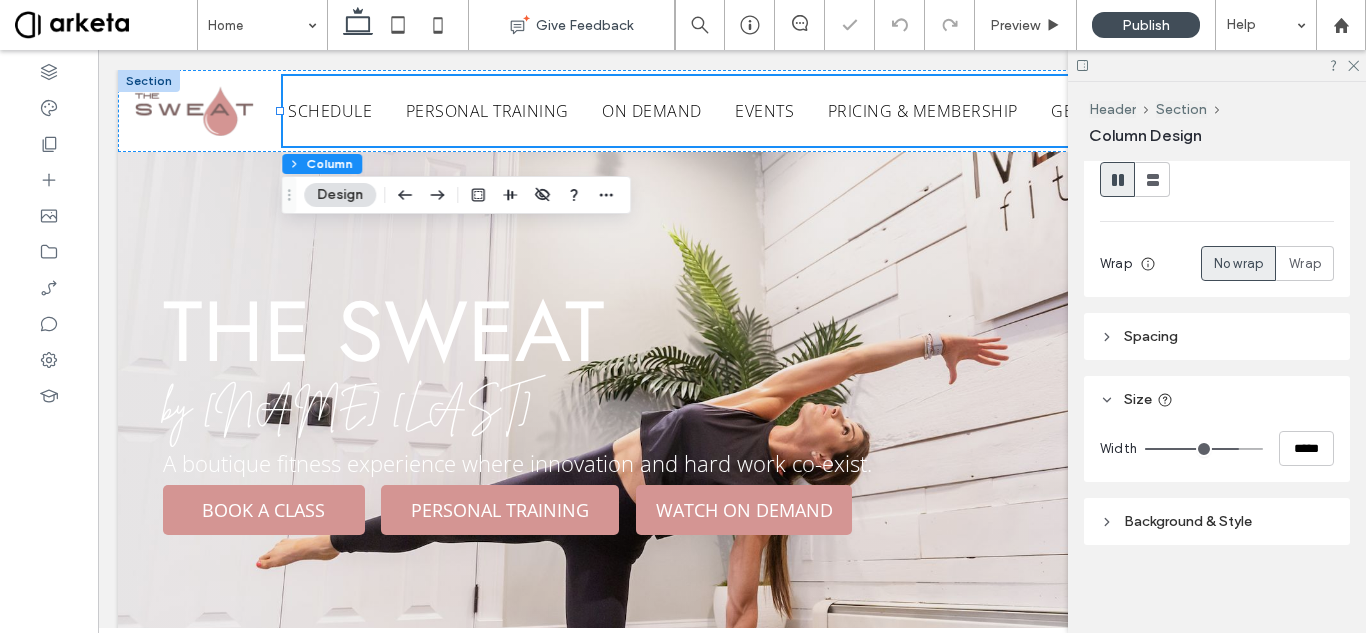 type on "**" 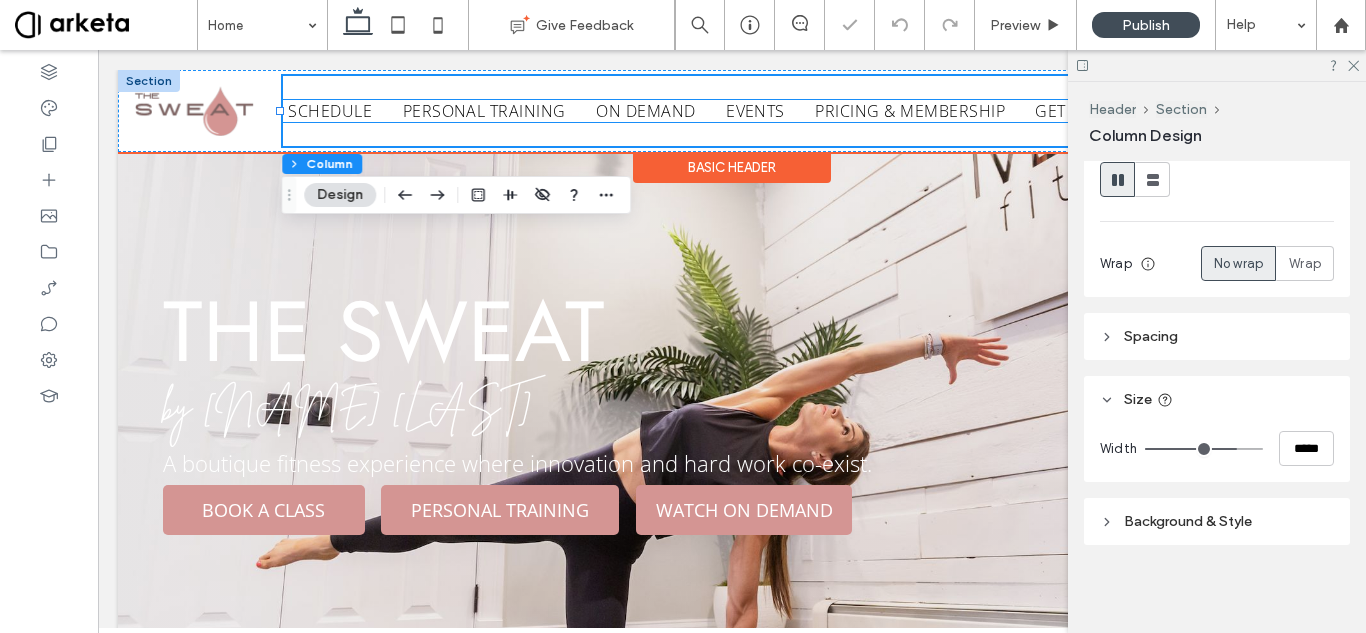 click on "PRICING & MEMBERSHIP" at bounding box center [910, 111] 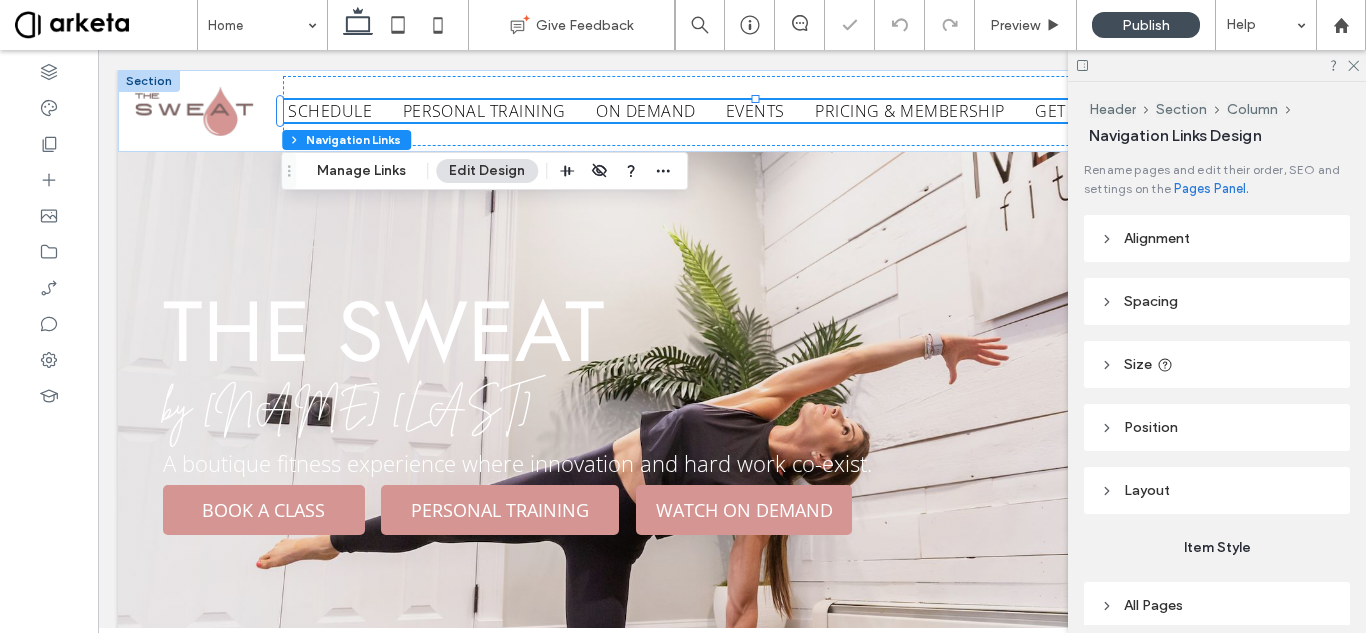 scroll, scrollTop: 147, scrollLeft: 0, axis: vertical 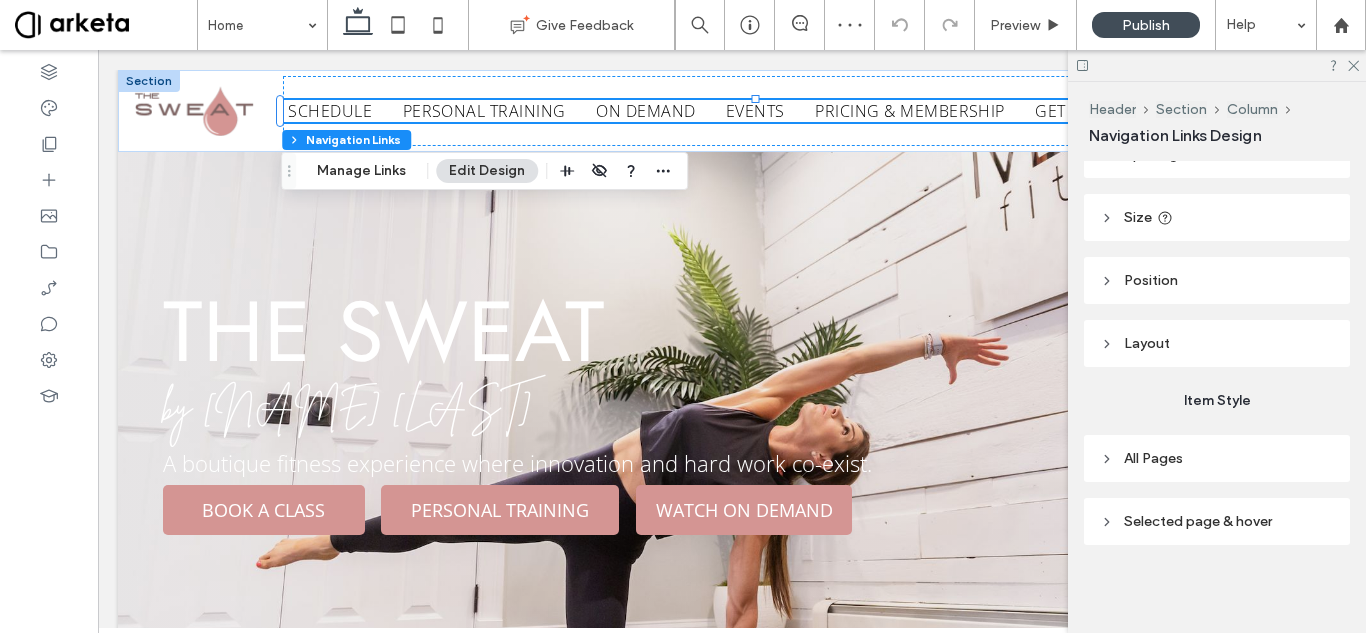 click on "Size" at bounding box center [1217, 217] 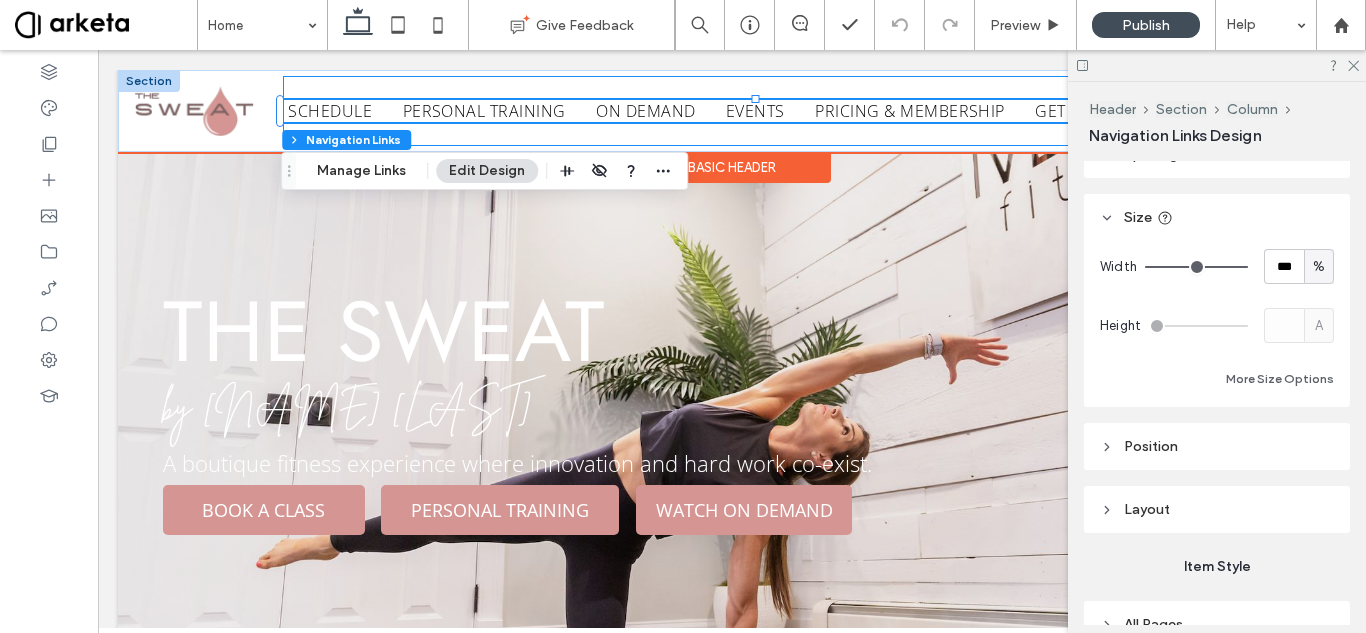 click on "SCHEDULE
PERSONAL TRAINING
ON DEMAND
EVENTS
PRICING & MEMBERSHIP
GET THE APP
CONTACT" at bounding box center (763, 111) 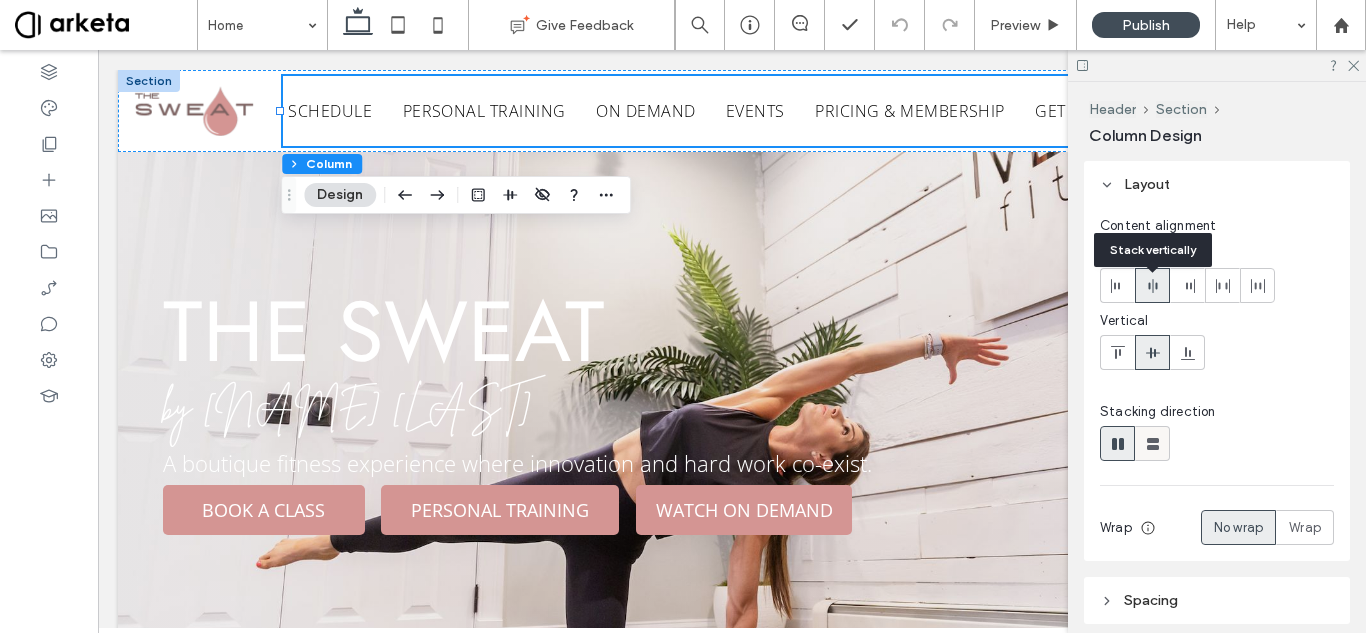 scroll, scrollTop: 264, scrollLeft: 0, axis: vertical 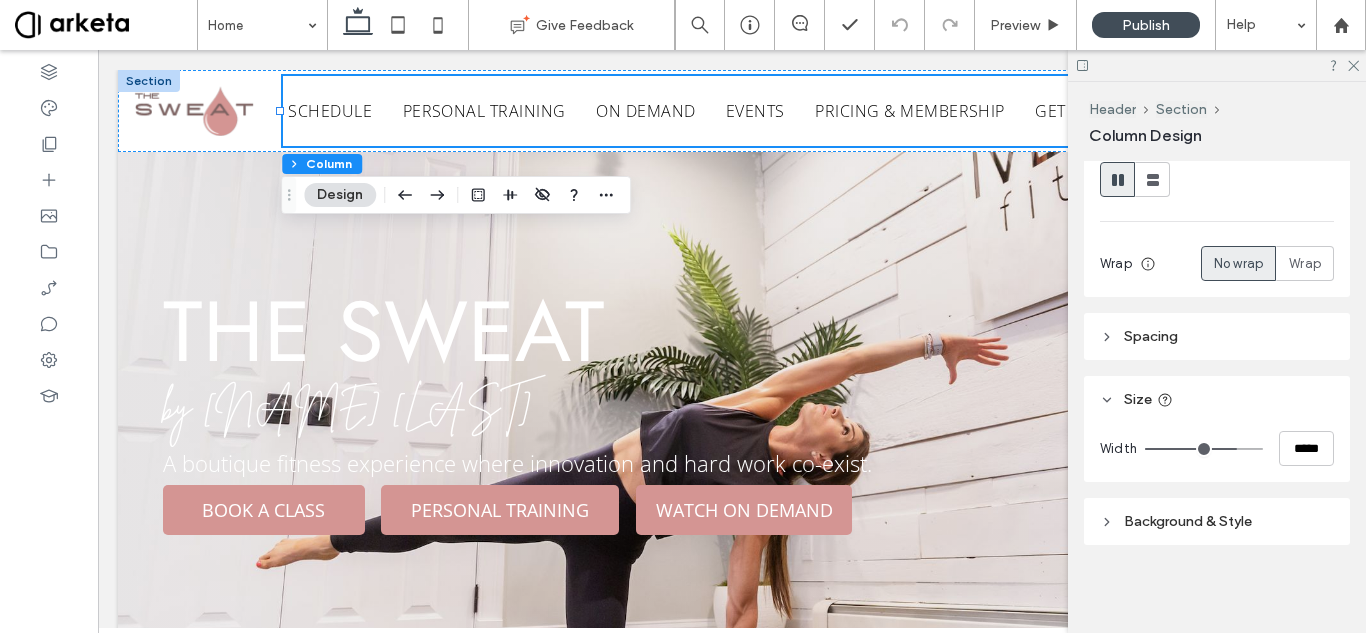 type on "**" 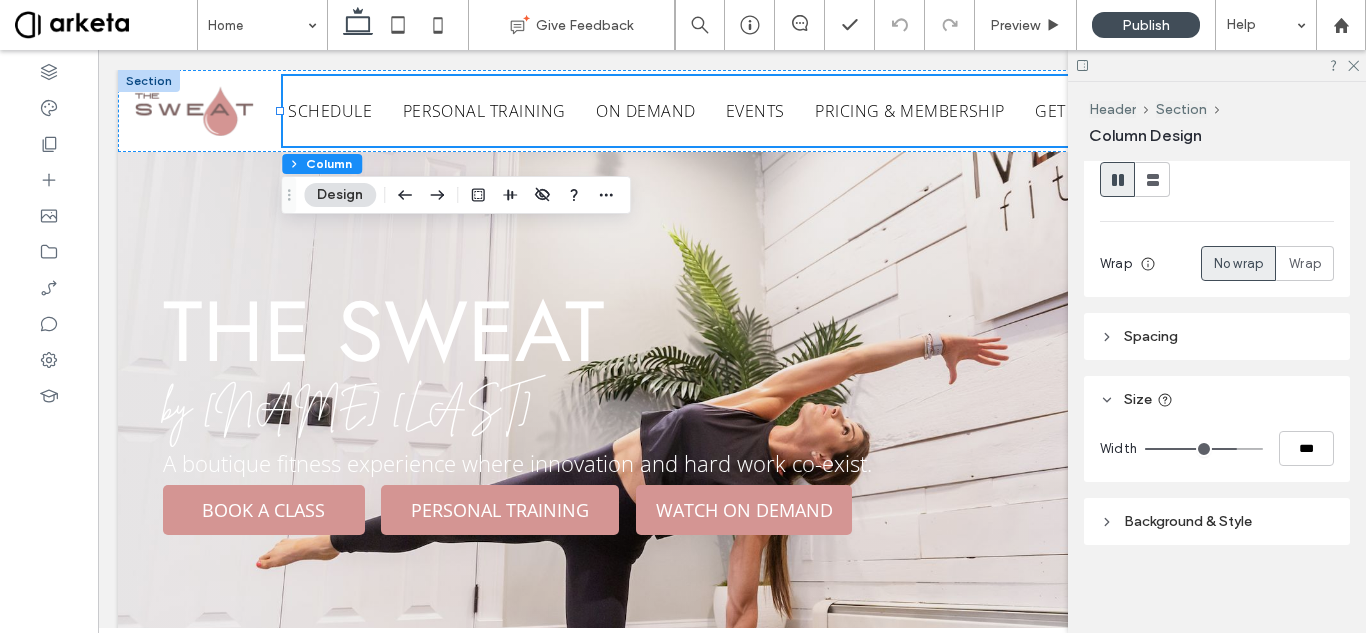 type on "**" 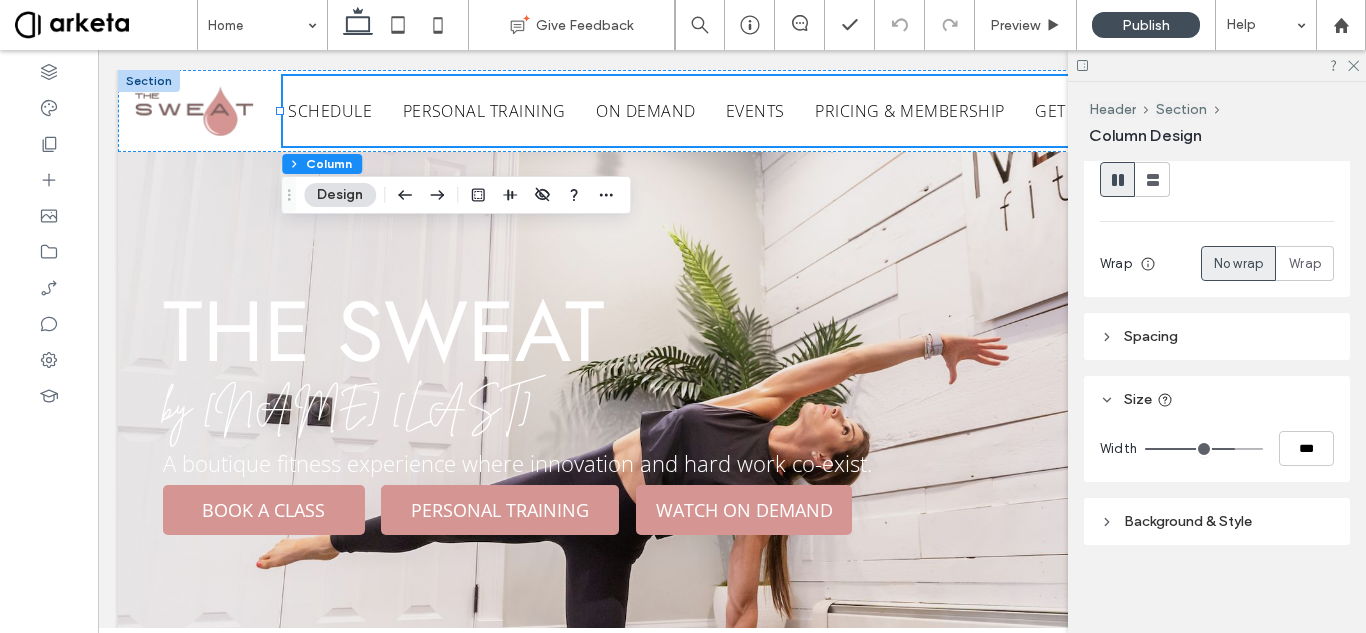 type on "**" 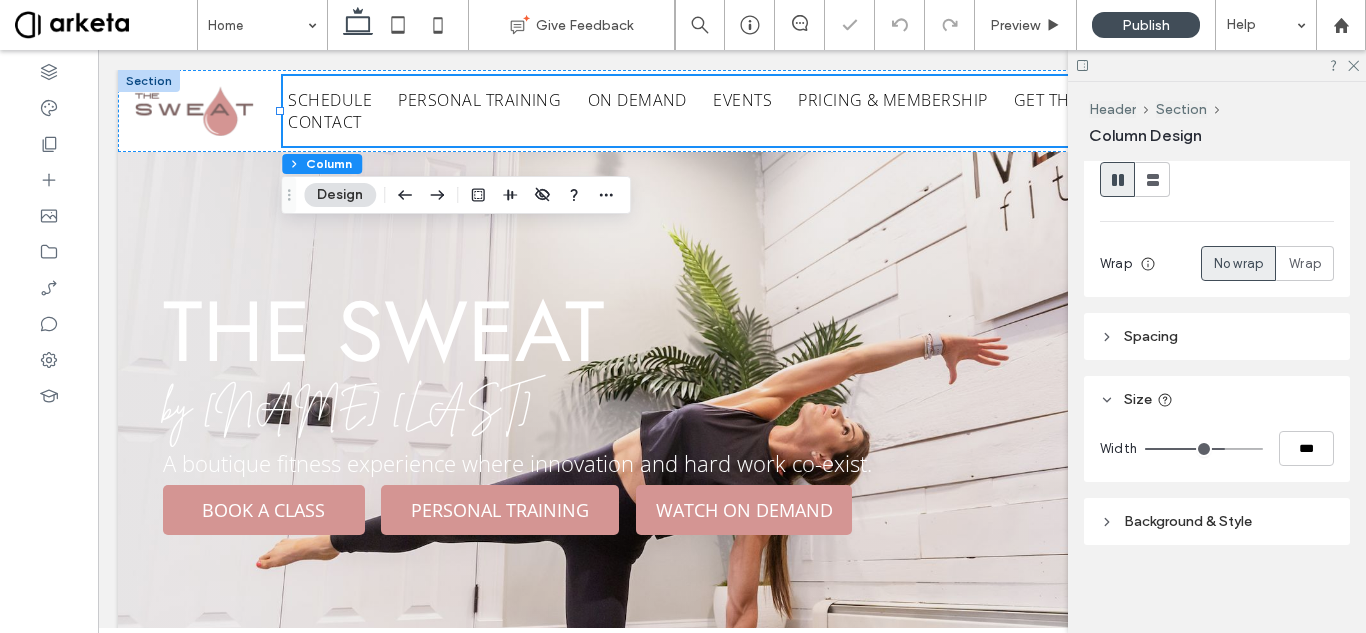 type on "**" 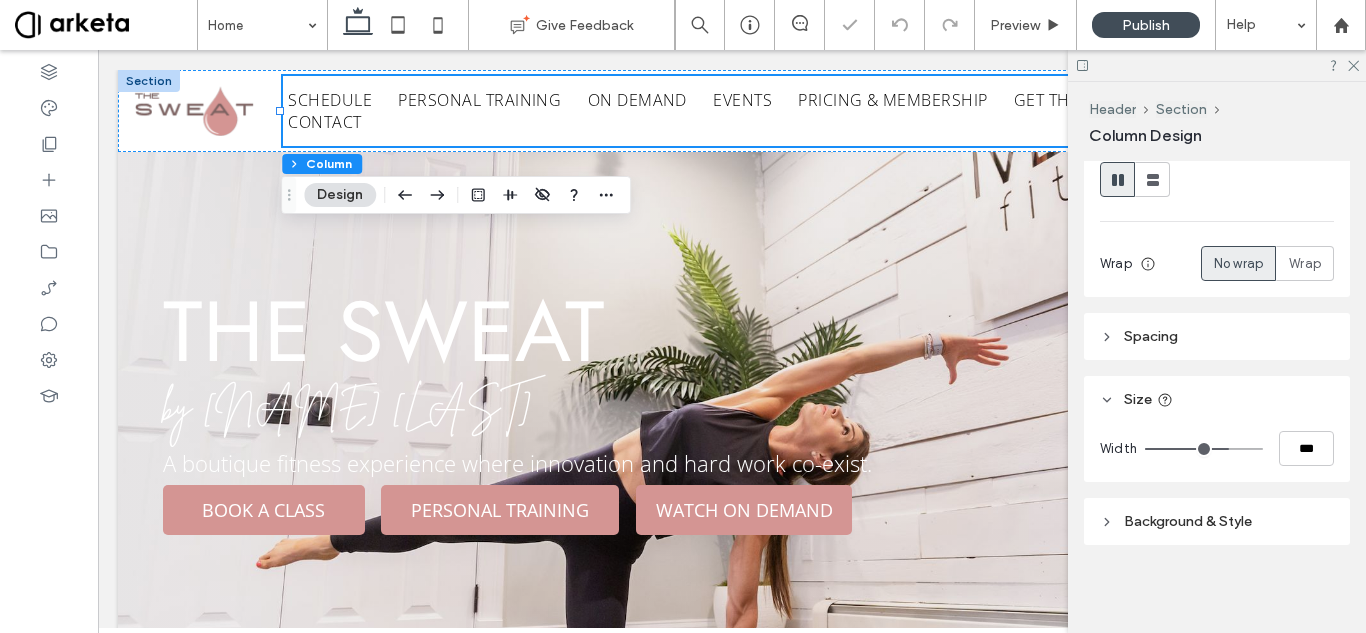 type on "**" 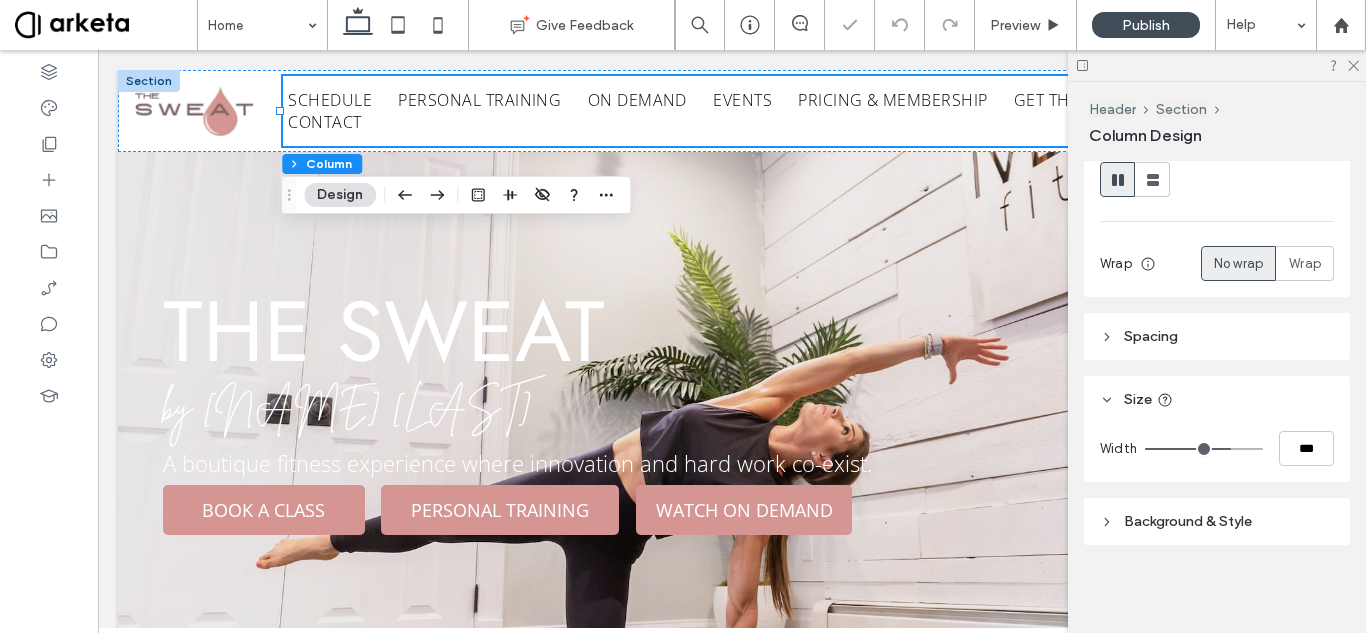 click at bounding box center [1204, 449] 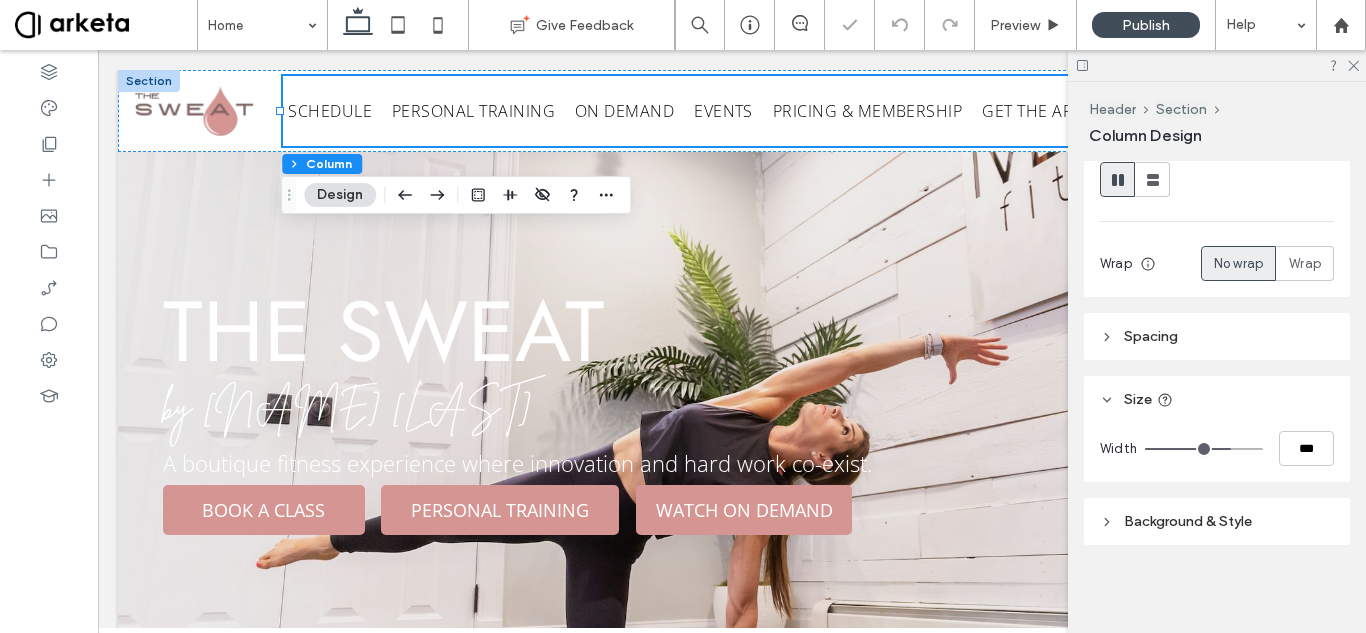 click at bounding box center (1204, 449) 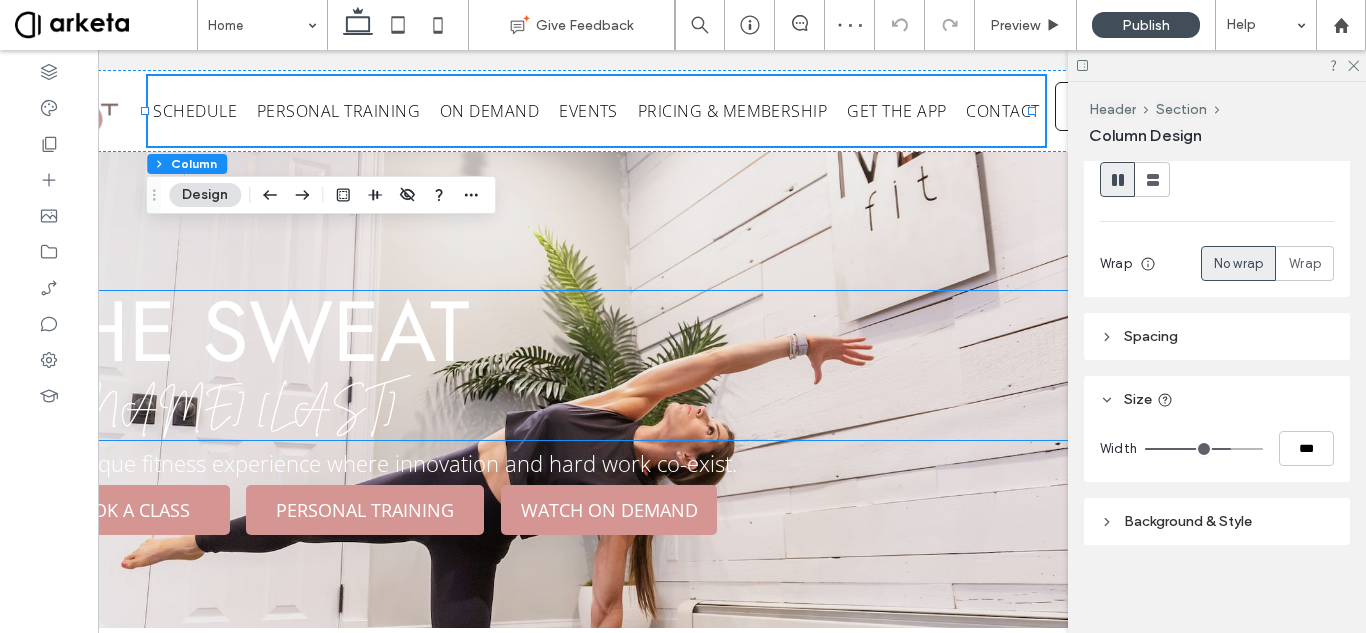 scroll, scrollTop: 0, scrollLeft: 136, axis: horizontal 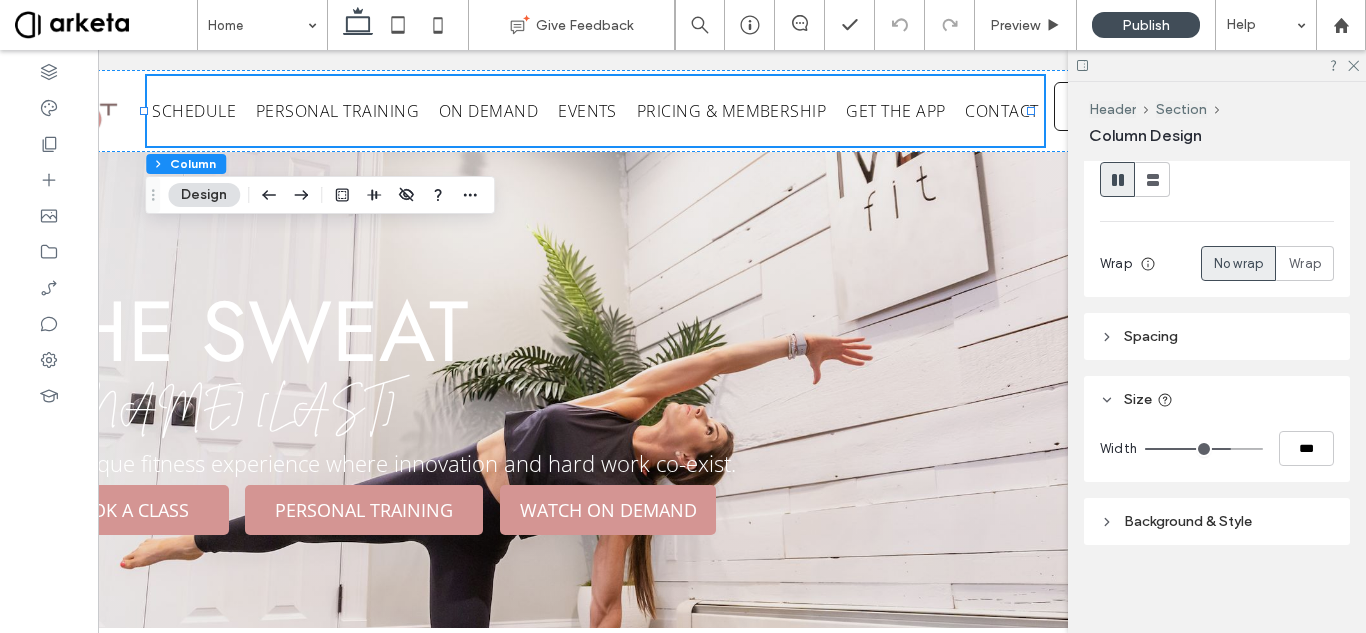 type on "**" 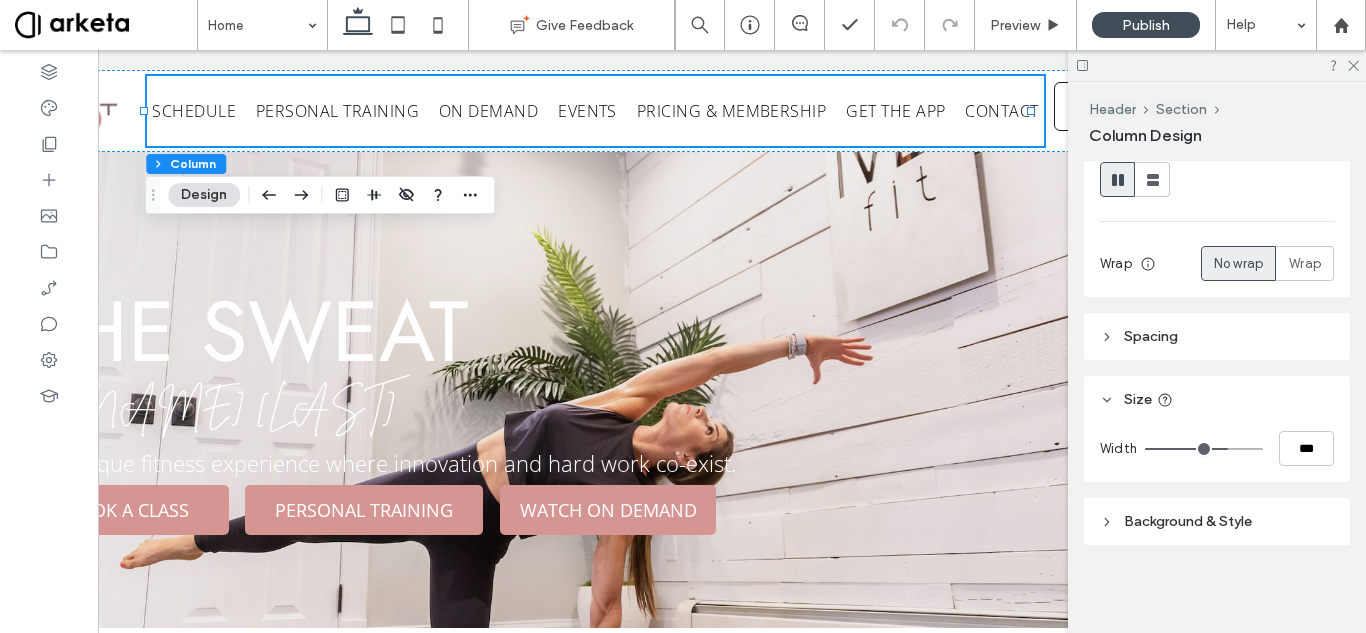 type on "**" 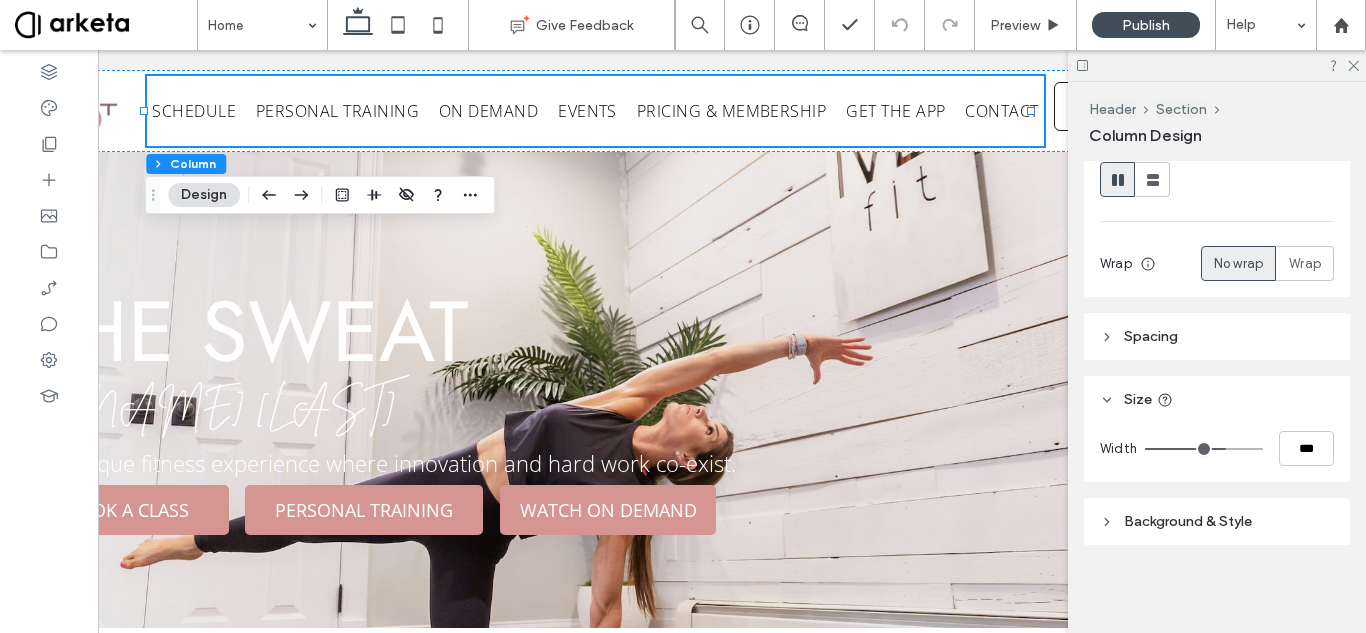 click at bounding box center (1204, 449) 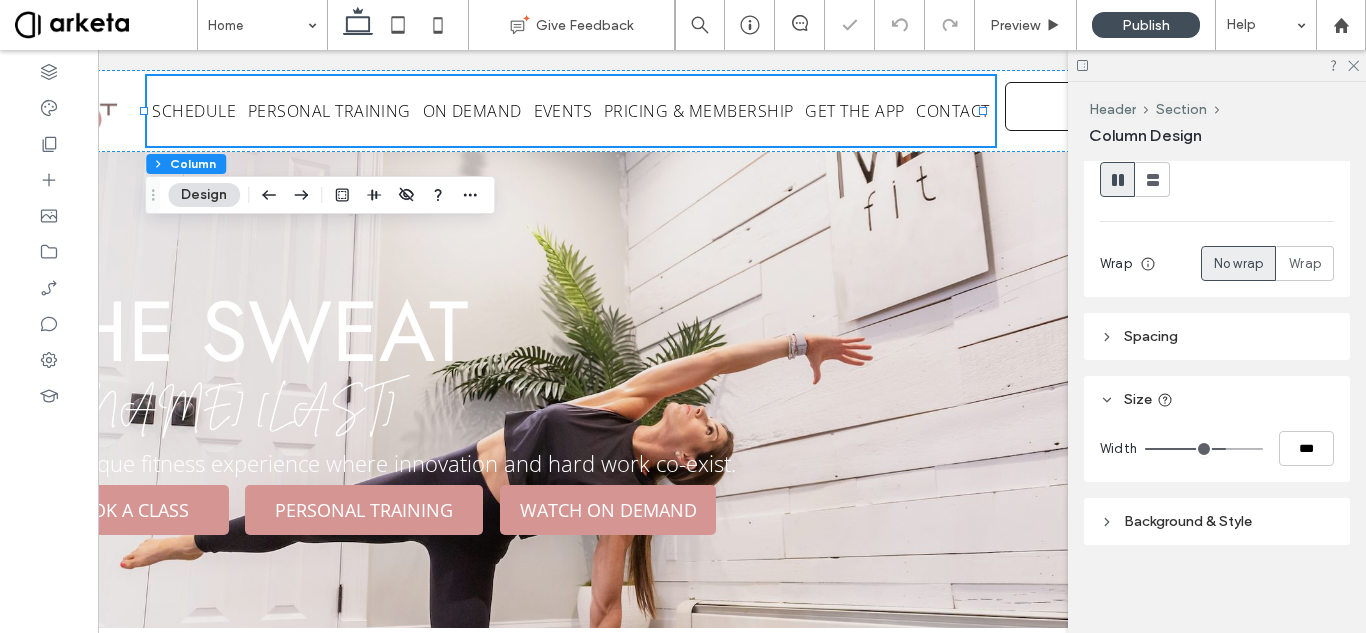 type on "**" 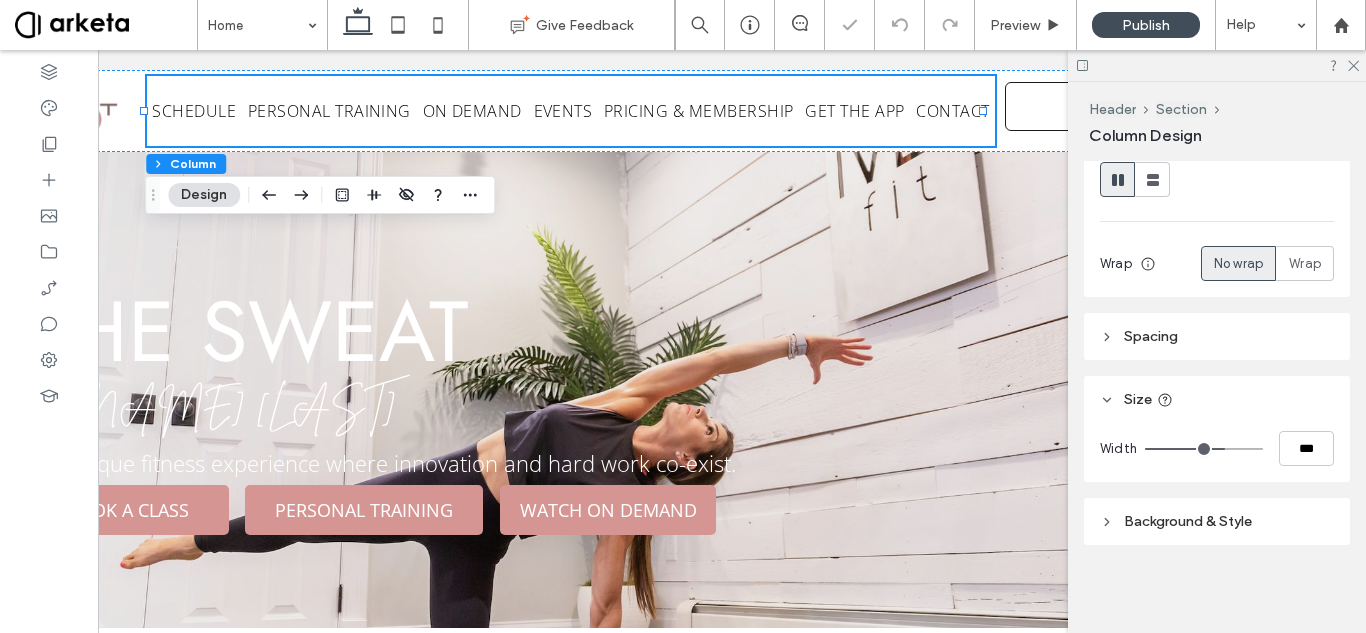 click at bounding box center (1204, 449) 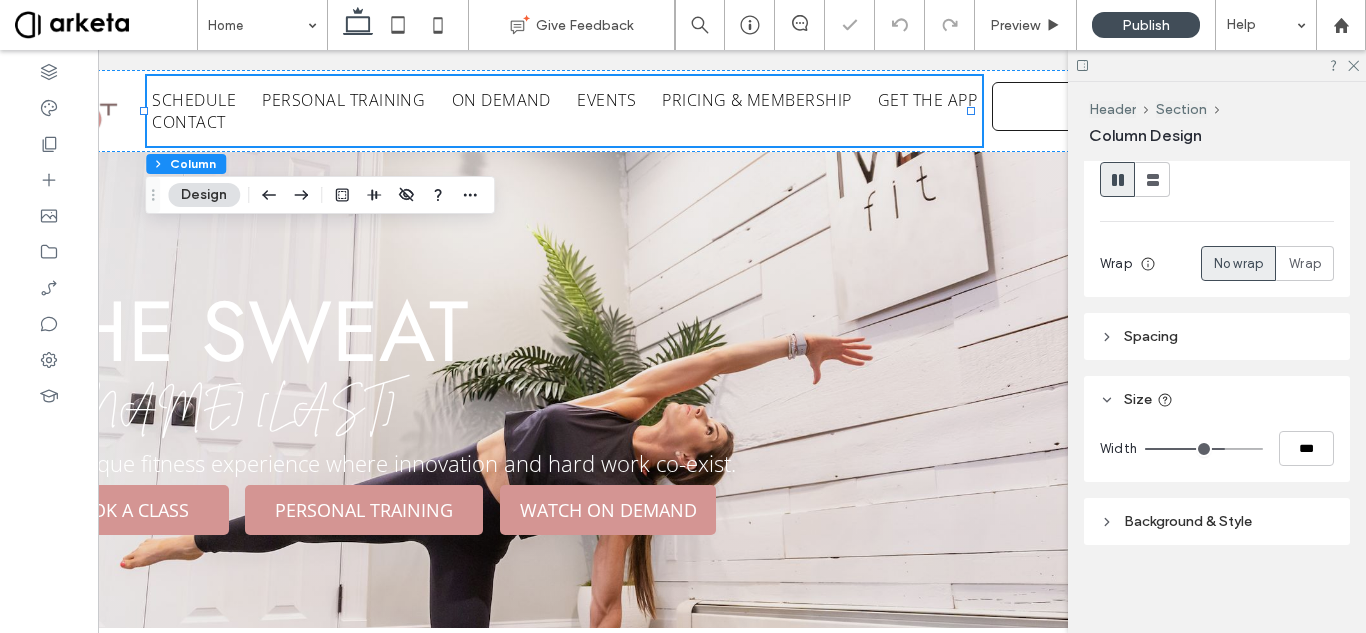 type on "**" 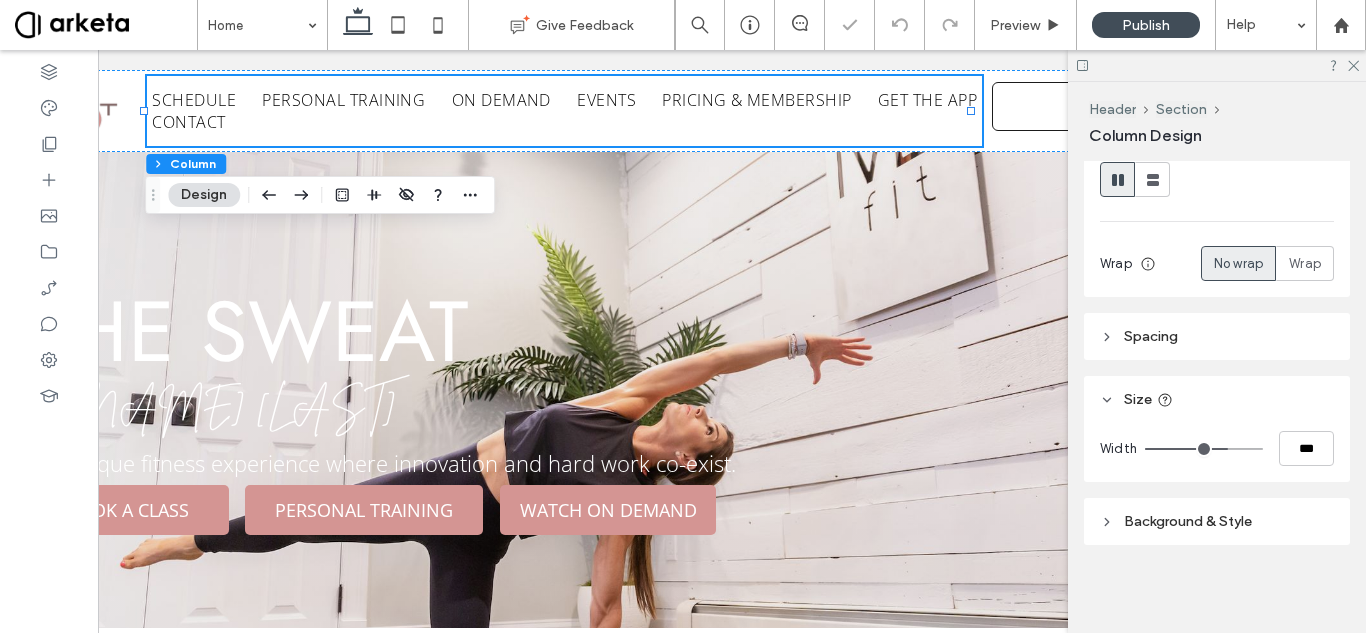 type on "**" 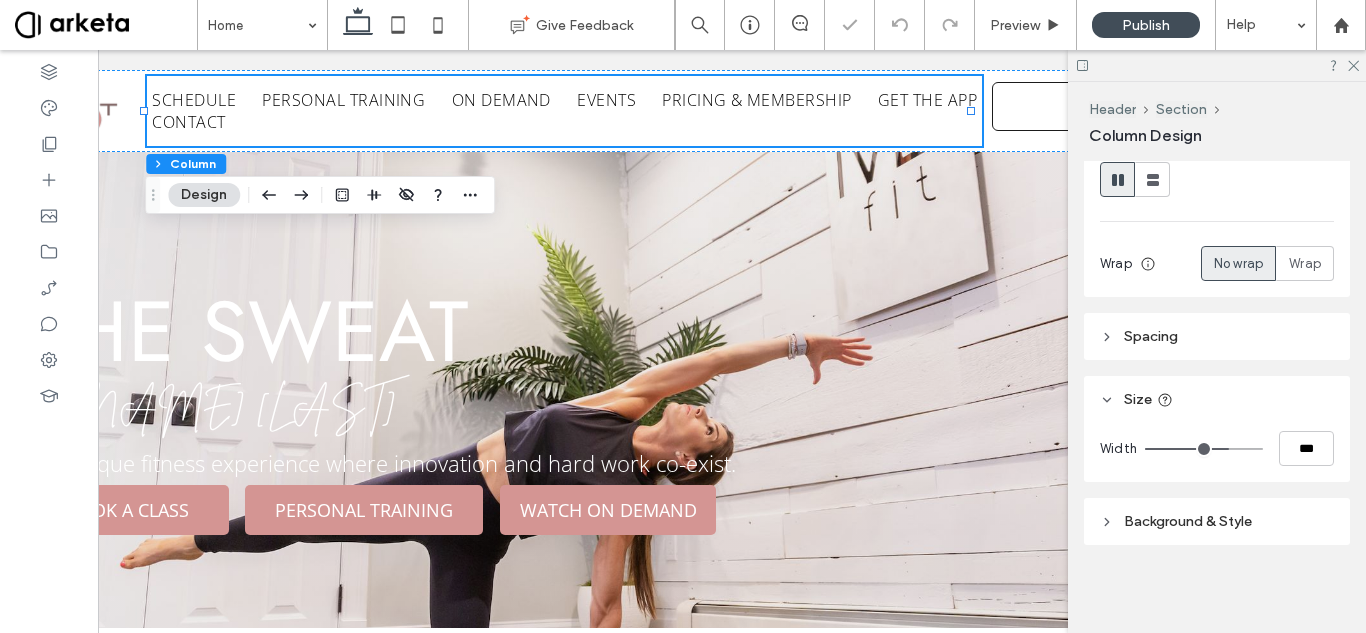 type on "**" 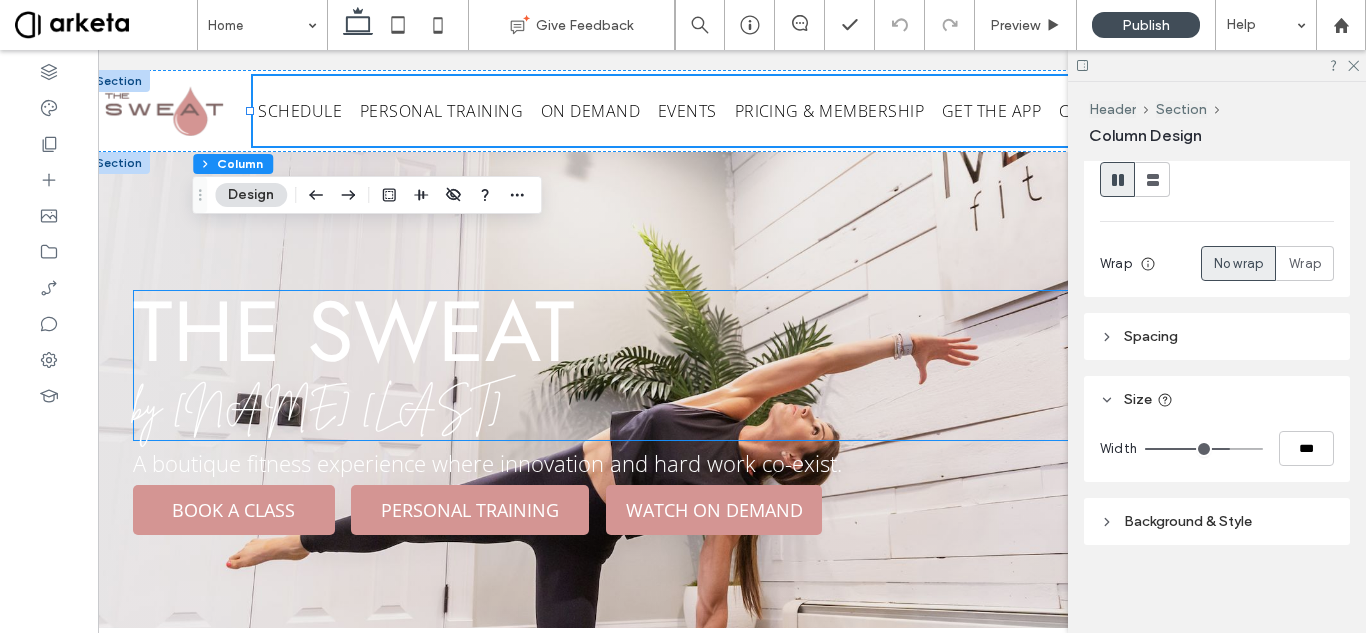 scroll, scrollTop: 0, scrollLeft: 0, axis: both 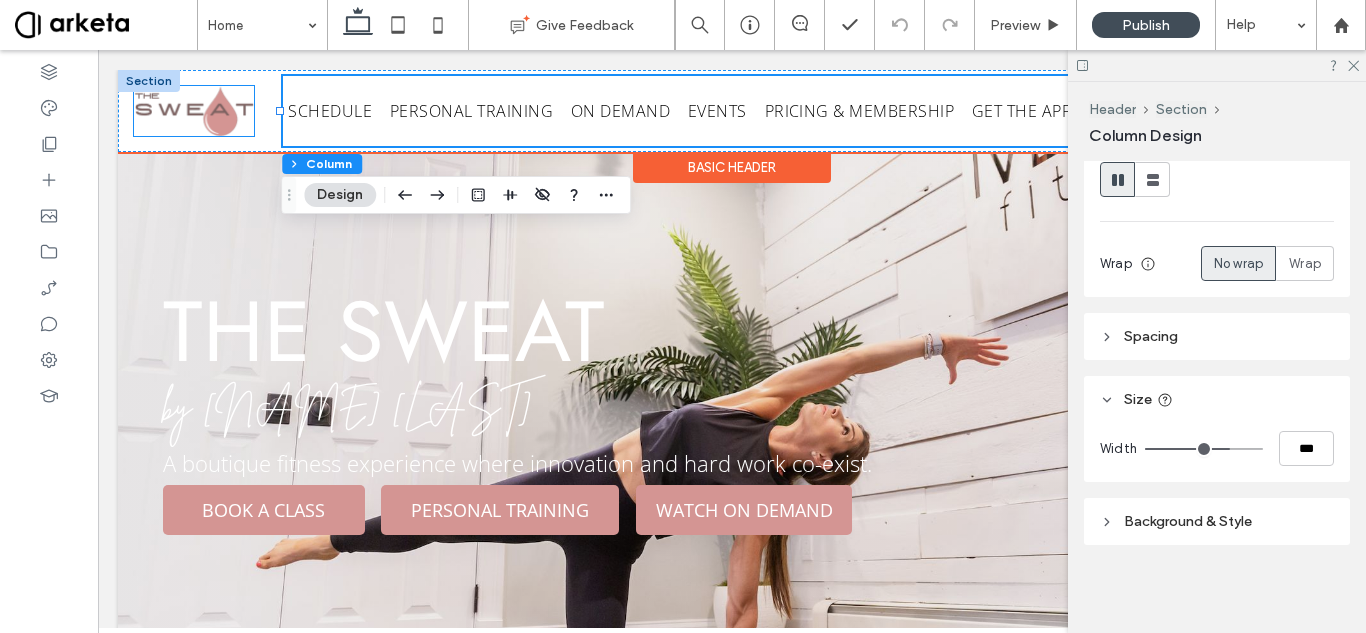 click at bounding box center (194, 111) 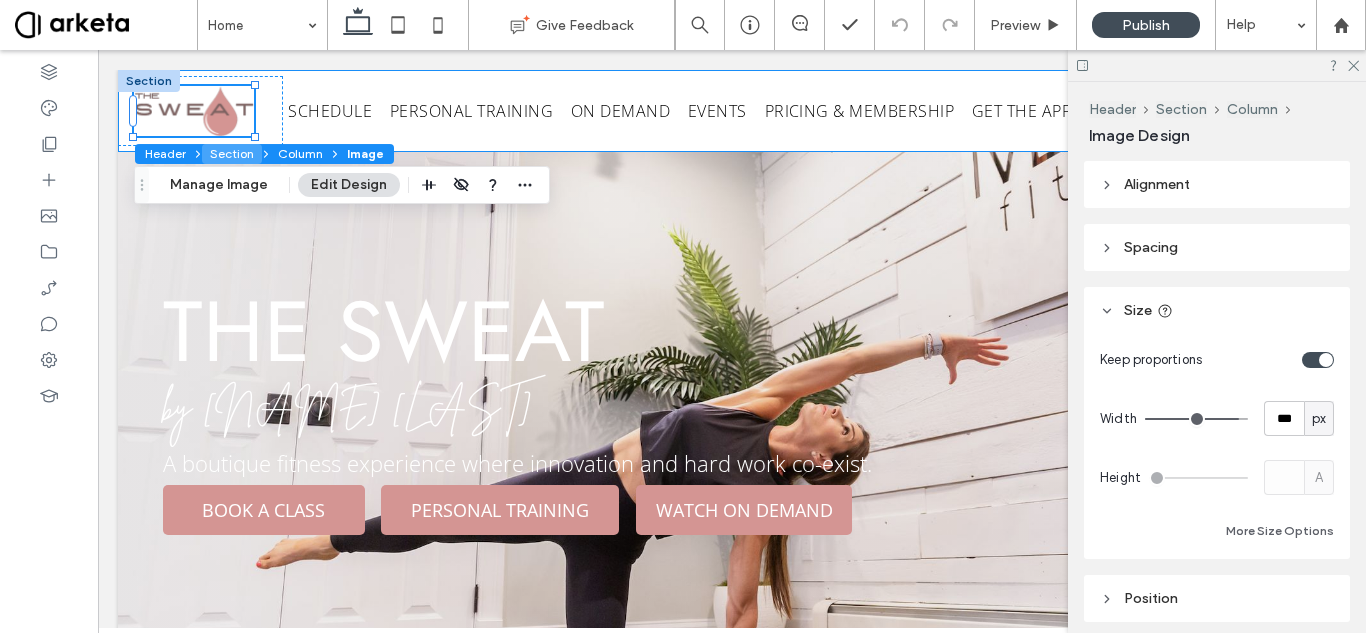 click on "Section" at bounding box center [232, 154] 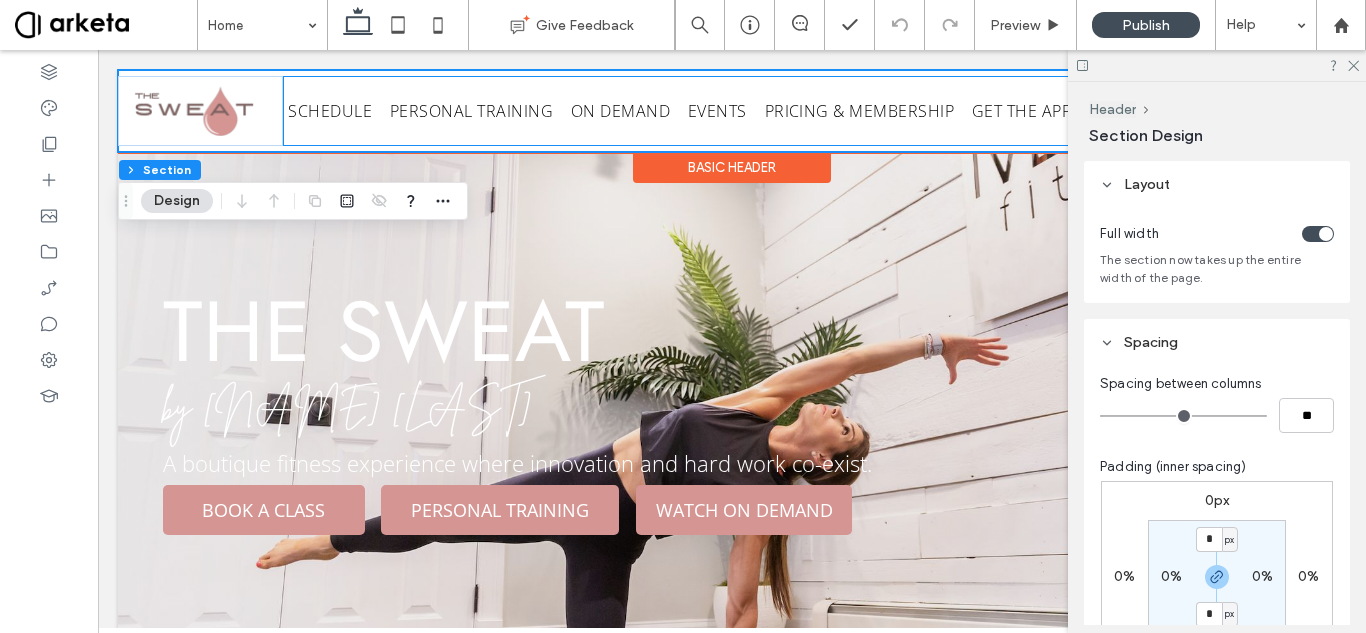 click on "SCHEDULE
PERSONAL TRAINING
ON DEMAND
EVENTS
PRICING & MEMBERSHIP
GET THE APP
CONTACT" at bounding box center [725, 111] 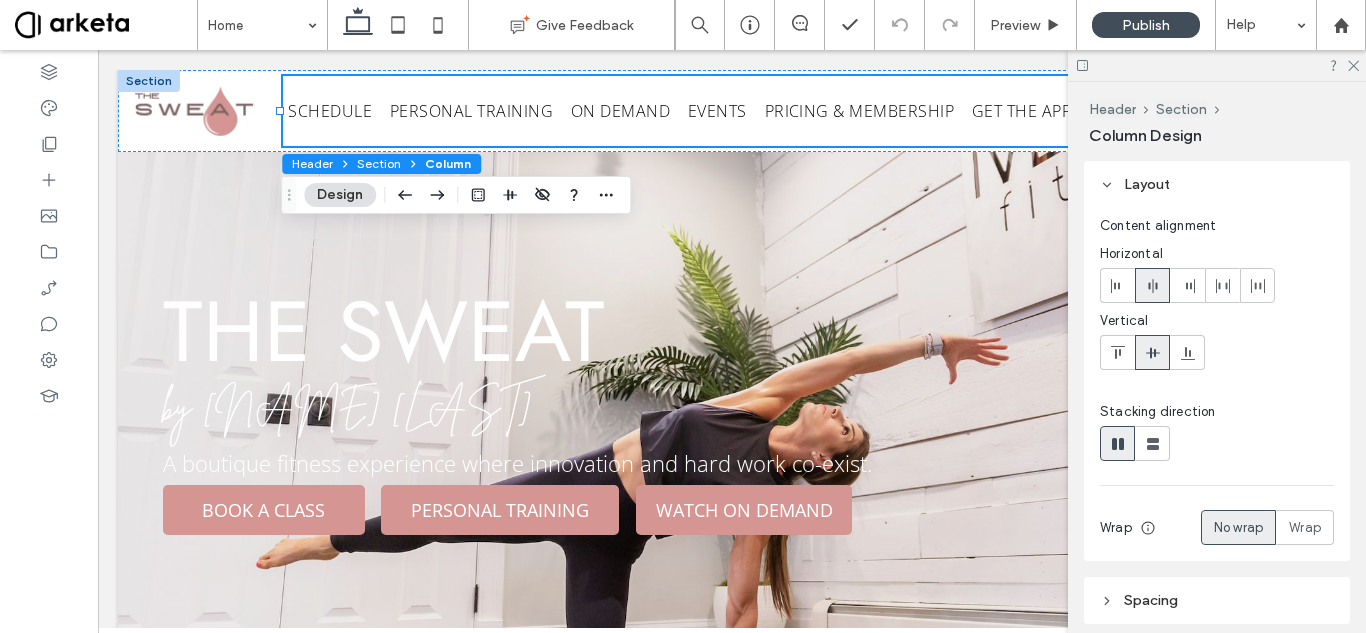 click on "Column" at bounding box center (448, 163) 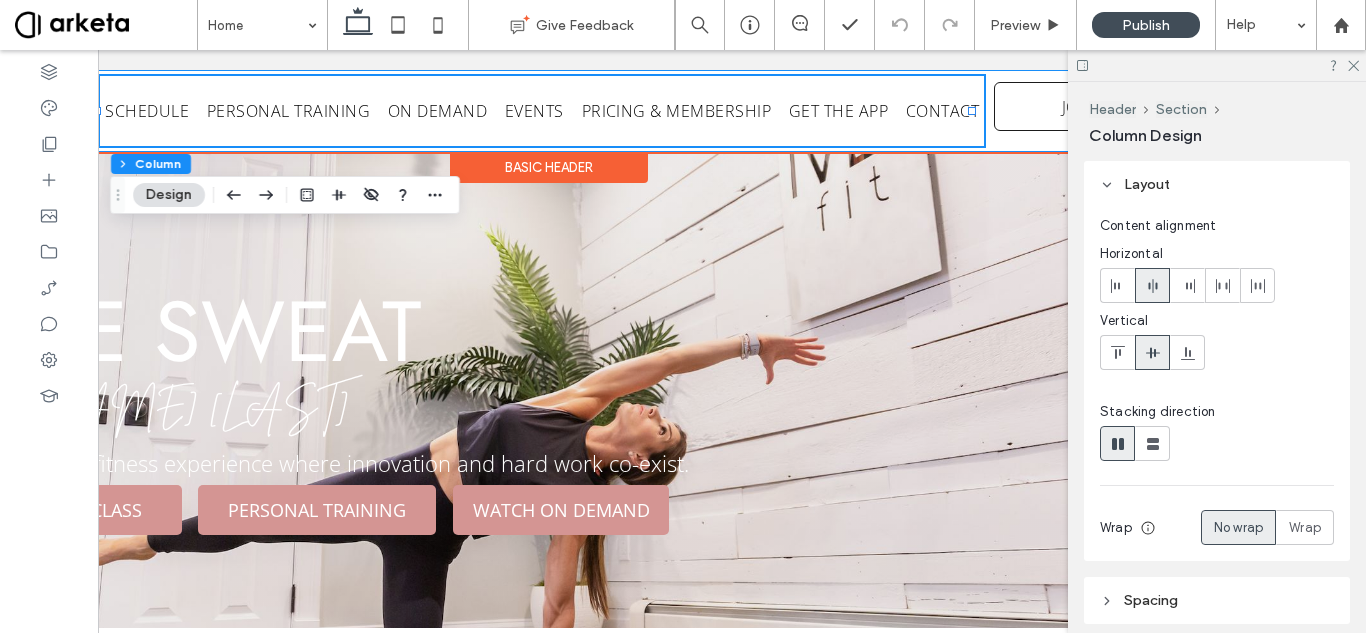 scroll, scrollTop: 0, scrollLeft: 298, axis: horizontal 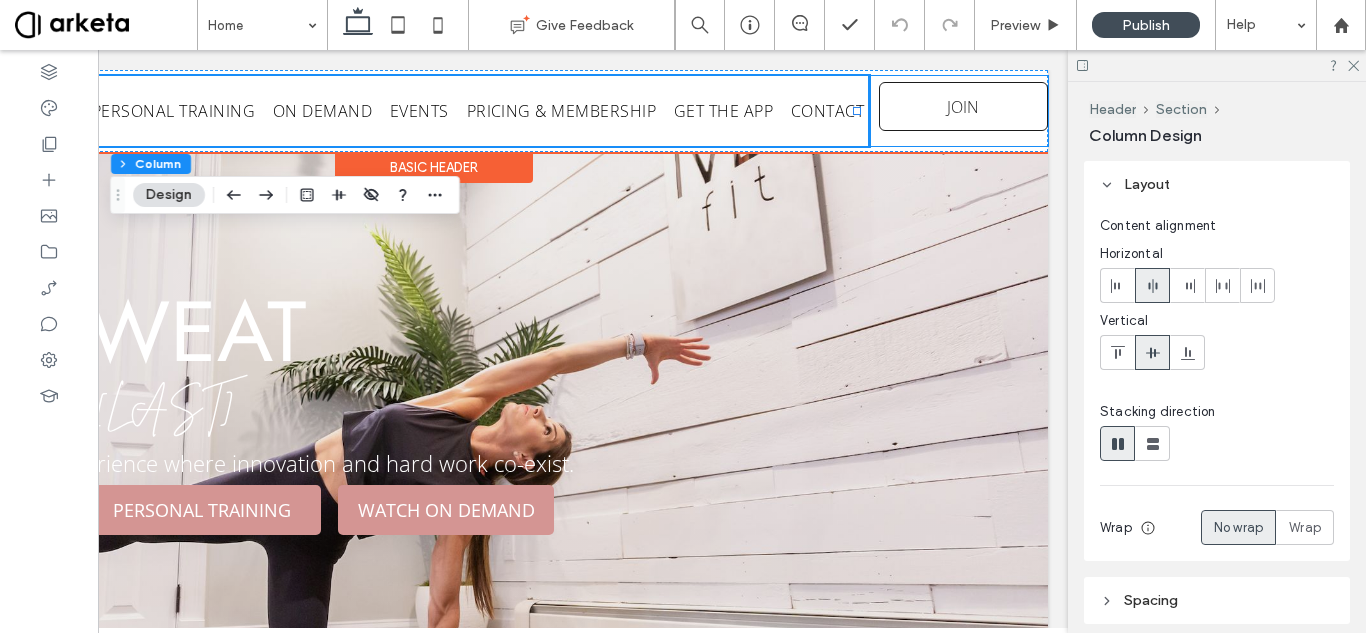 click on "JOIN" at bounding box center [958, 111] 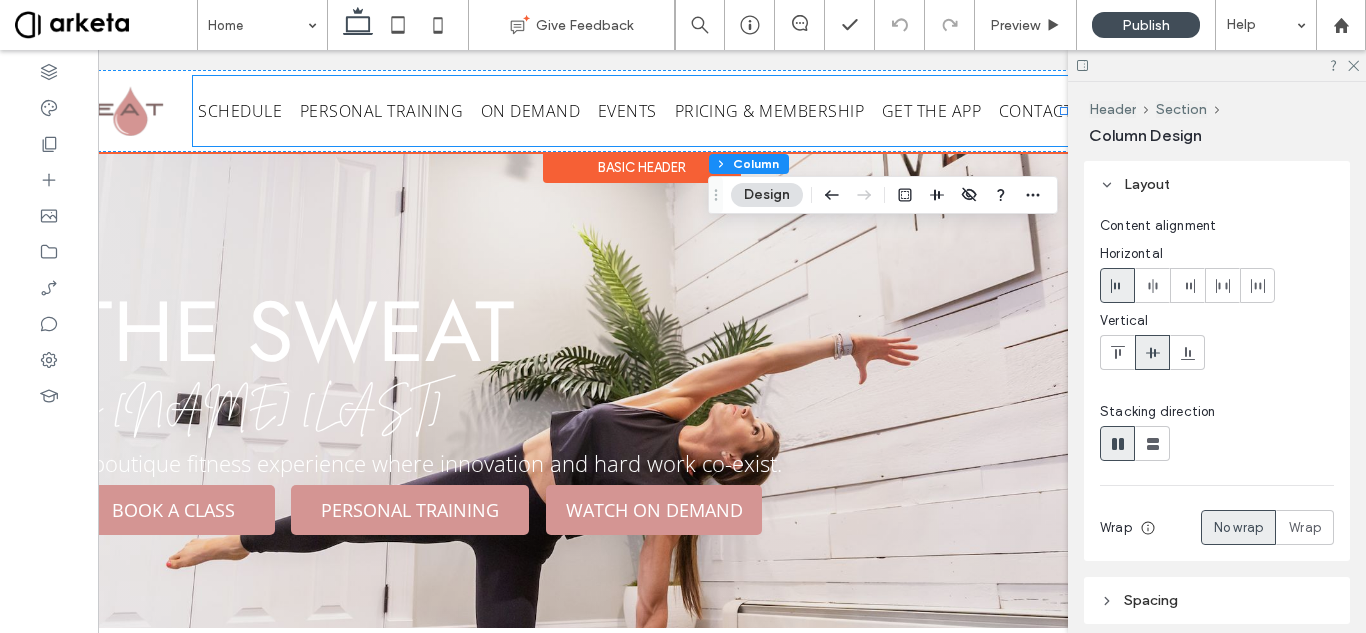 scroll, scrollTop: 0, scrollLeft: 102, axis: horizontal 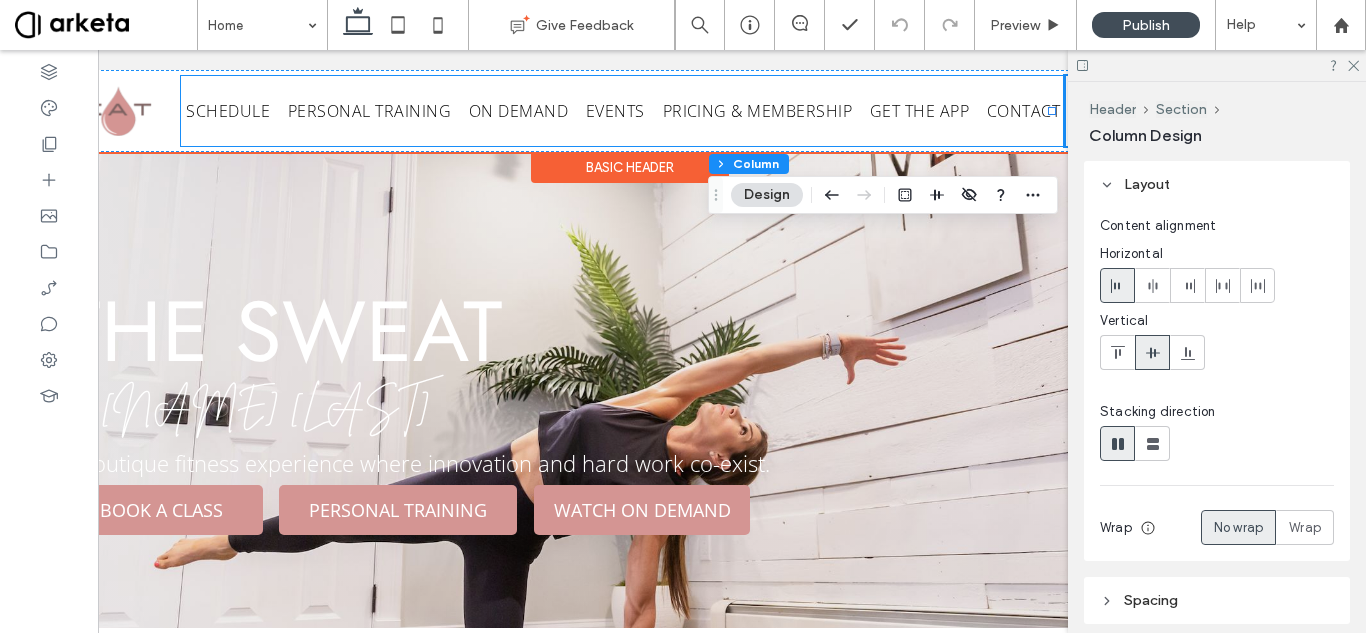 click on "SCHEDULE
PERSONAL TRAINING
ON DEMAND
EVENTS
PRICING & MEMBERSHIP
GET THE APP
CONTACT" at bounding box center [623, 111] 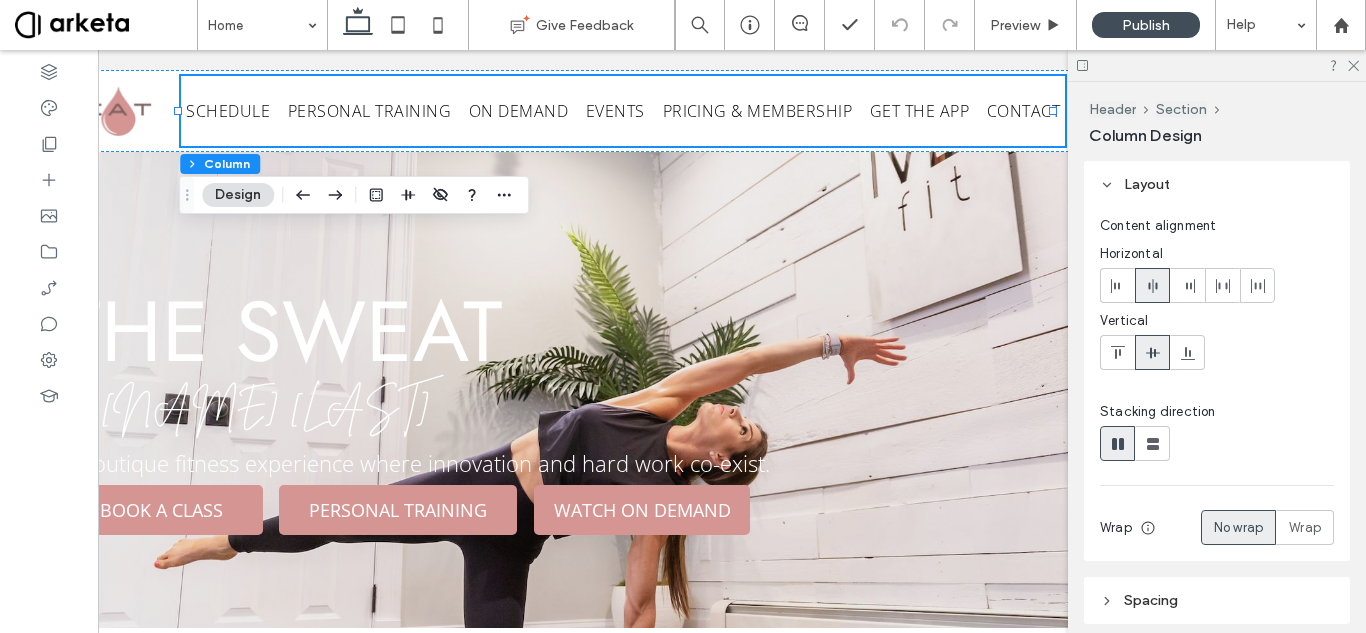 scroll, scrollTop: 264, scrollLeft: 0, axis: vertical 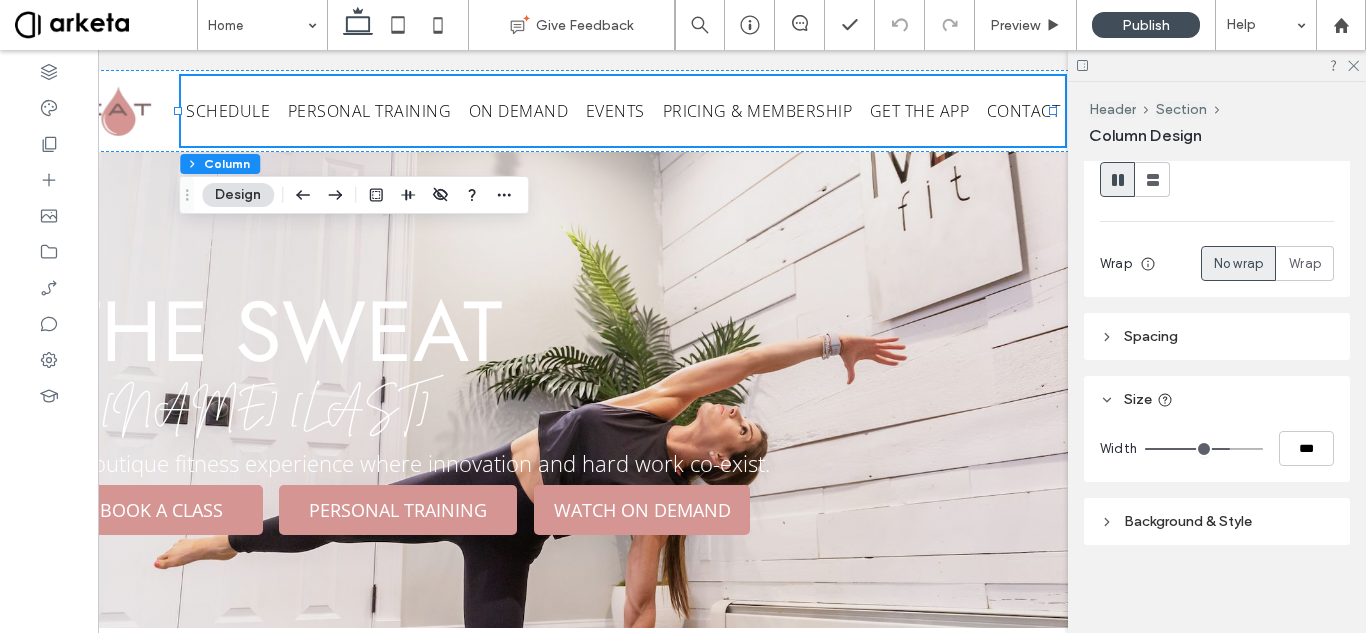 type on "**" 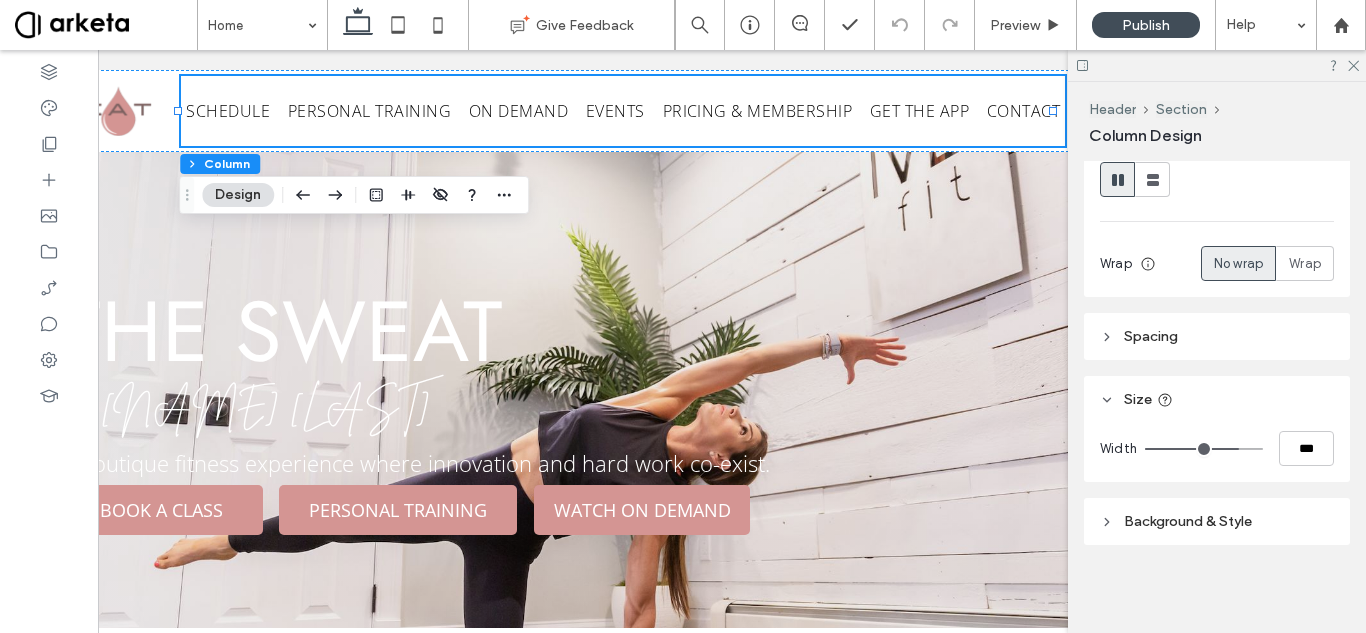 type on "***" 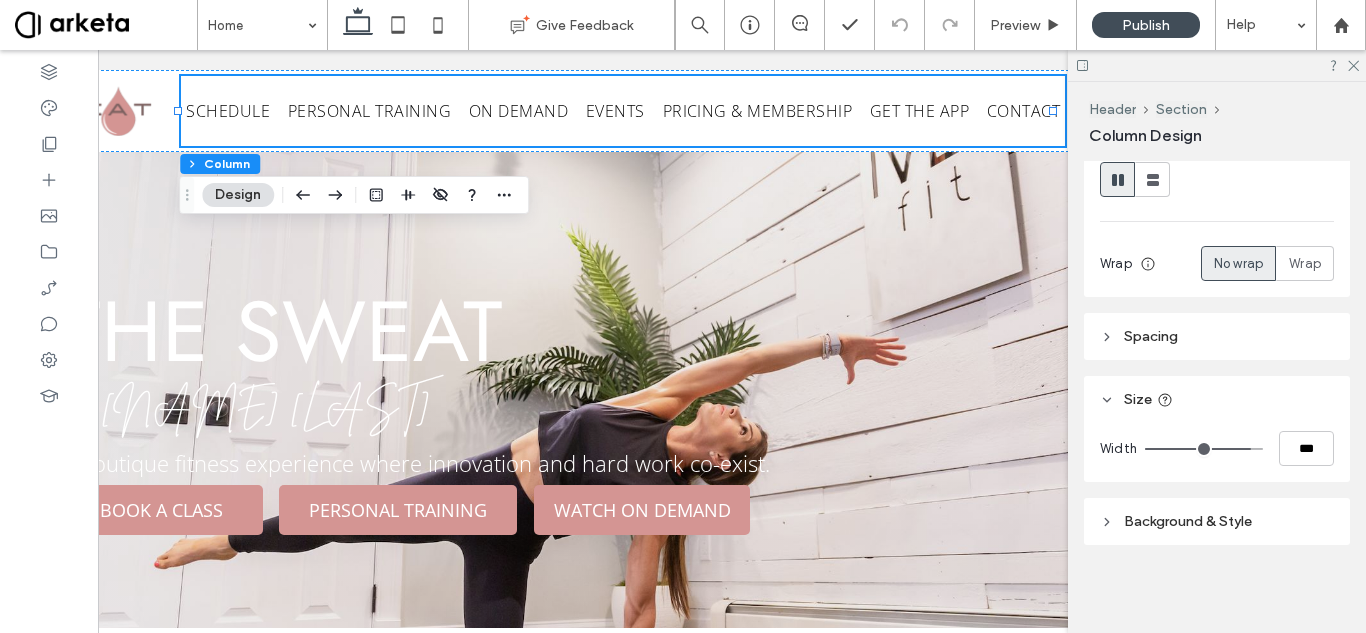 drag, startPoint x: 1222, startPoint y: 449, endPoint x: 1237, endPoint y: 449, distance: 15 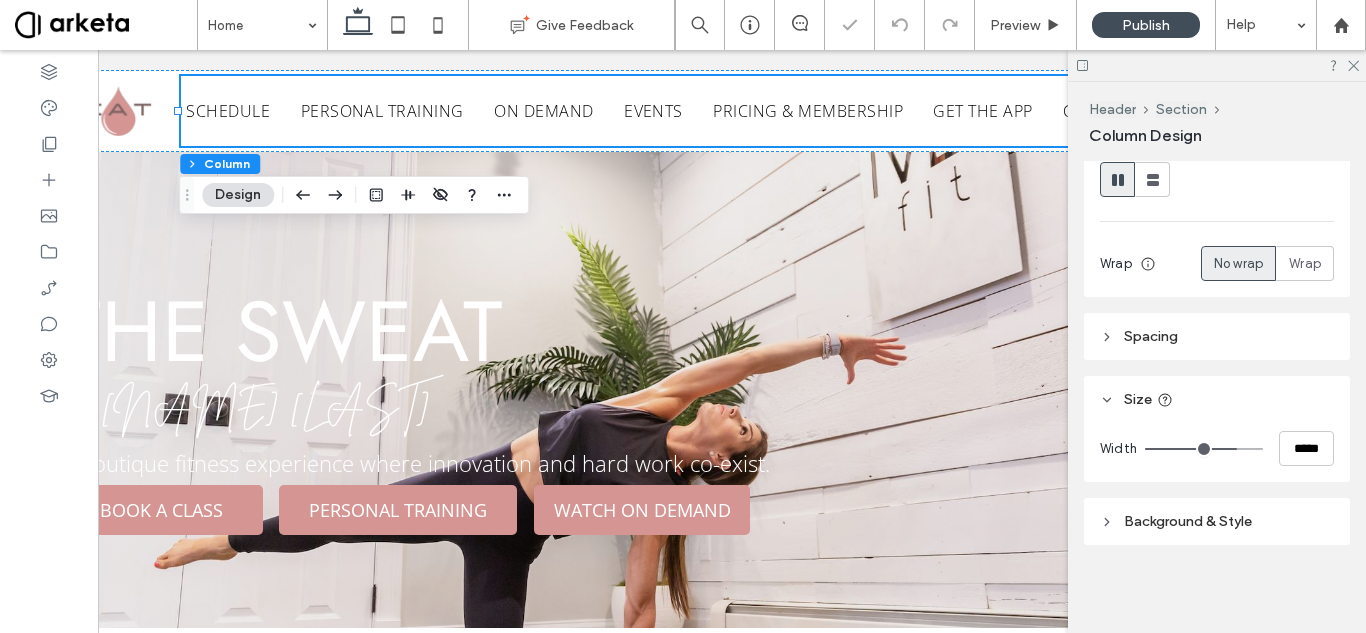 type on "**" 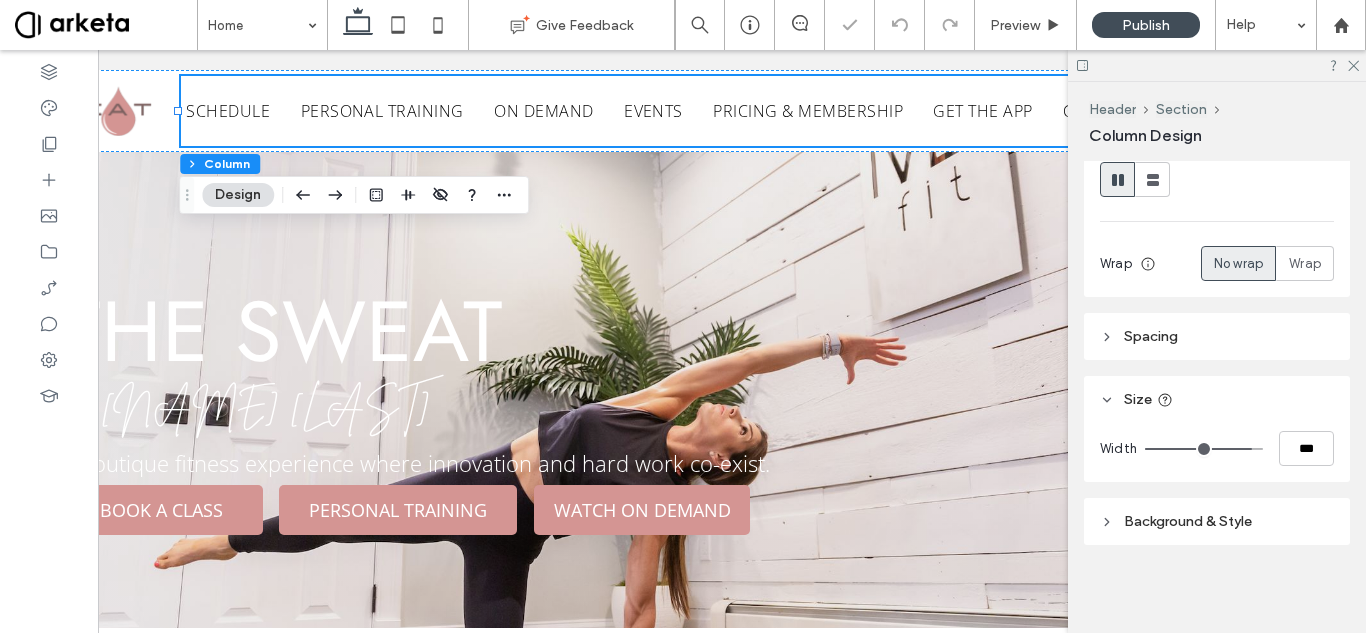 type on "**" 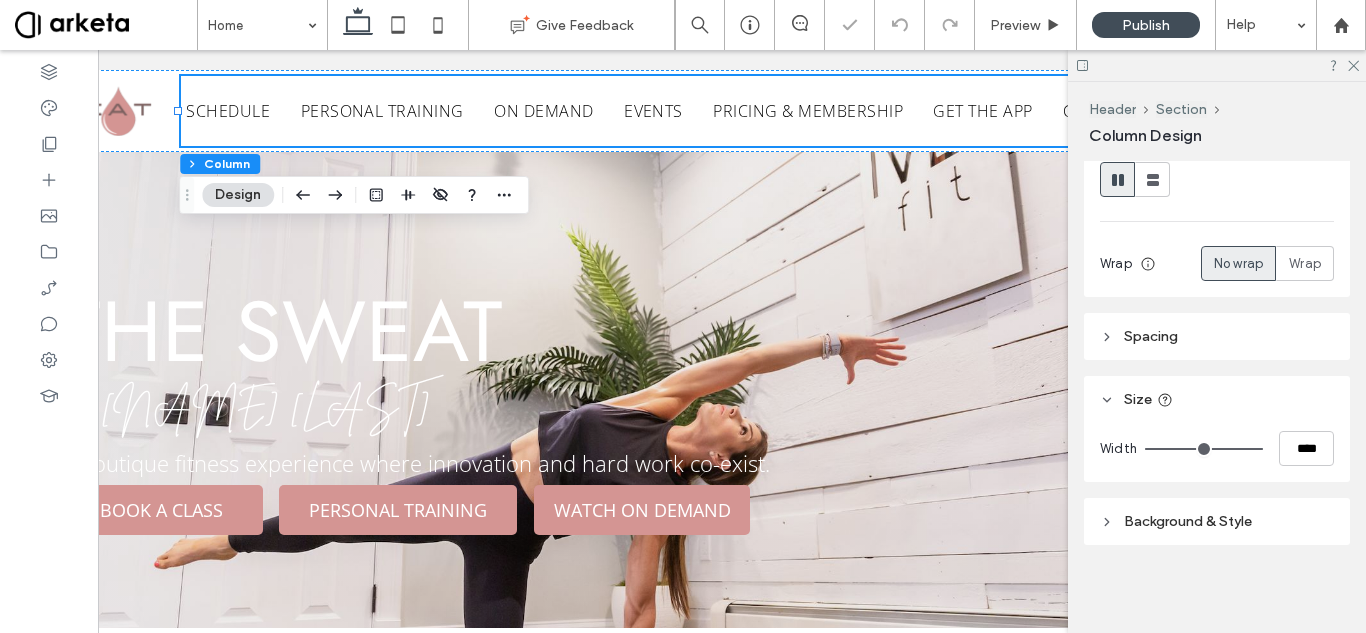 drag, startPoint x: 1237, startPoint y: 449, endPoint x: 1258, endPoint y: 449, distance: 21 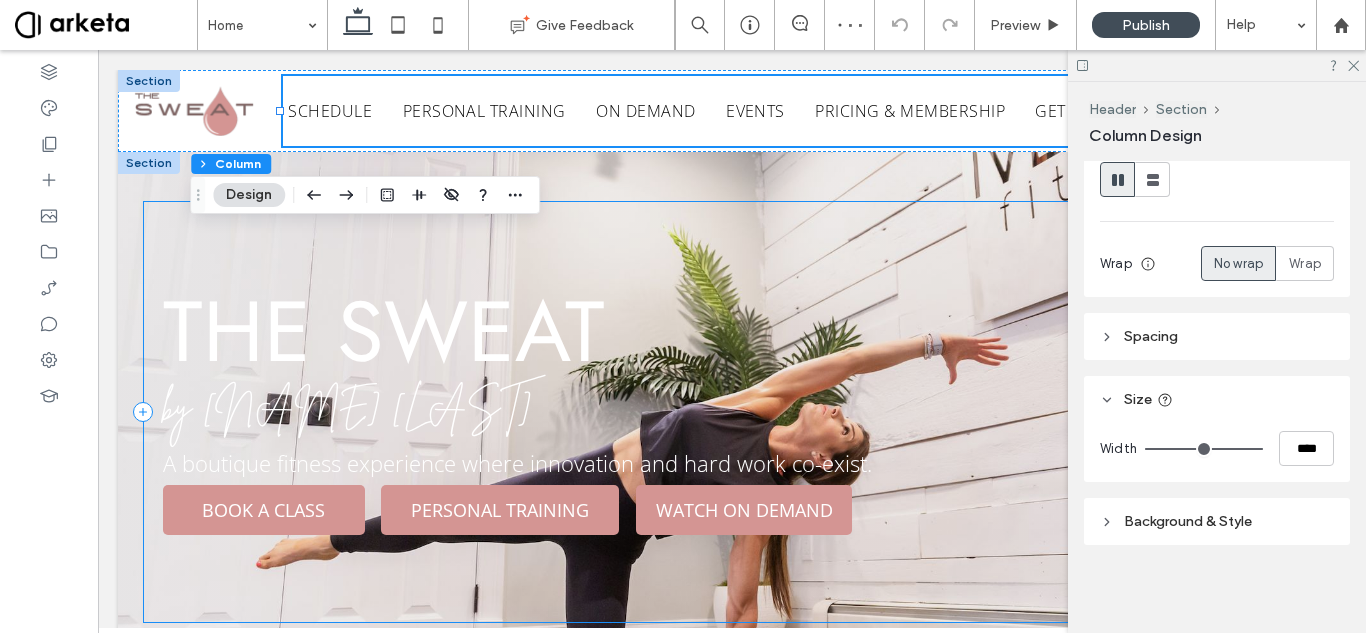 scroll, scrollTop: 0, scrollLeft: 298, axis: horizontal 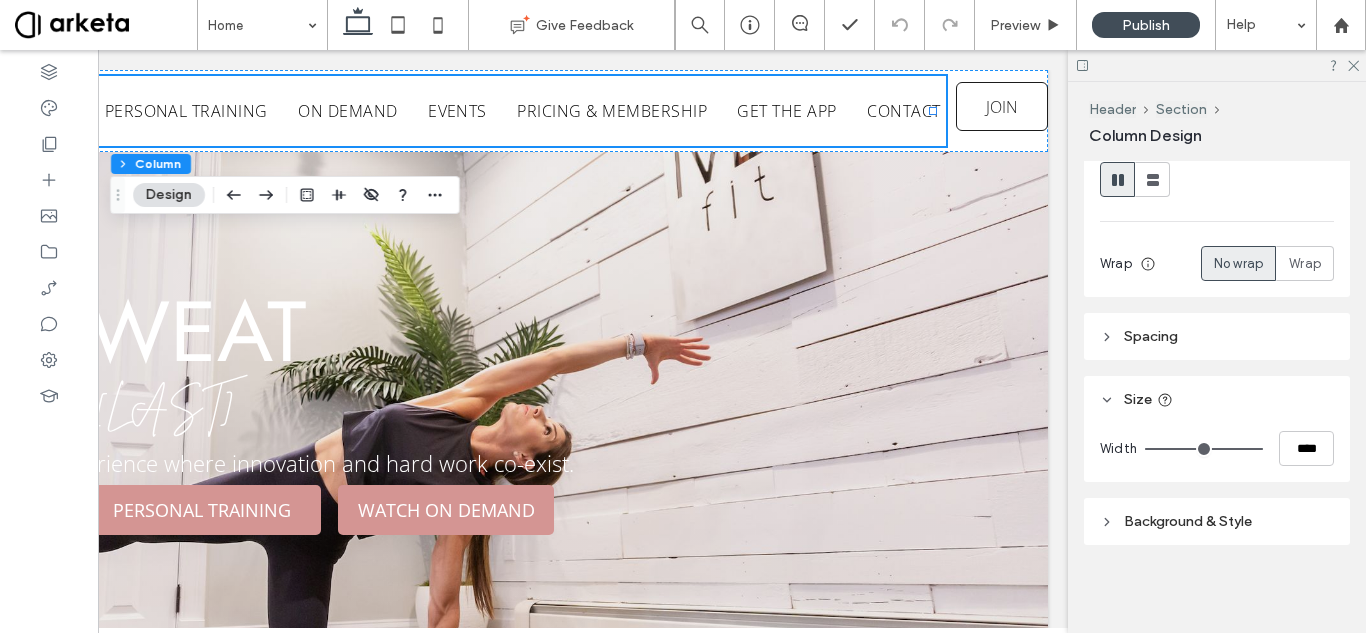 type on "**" 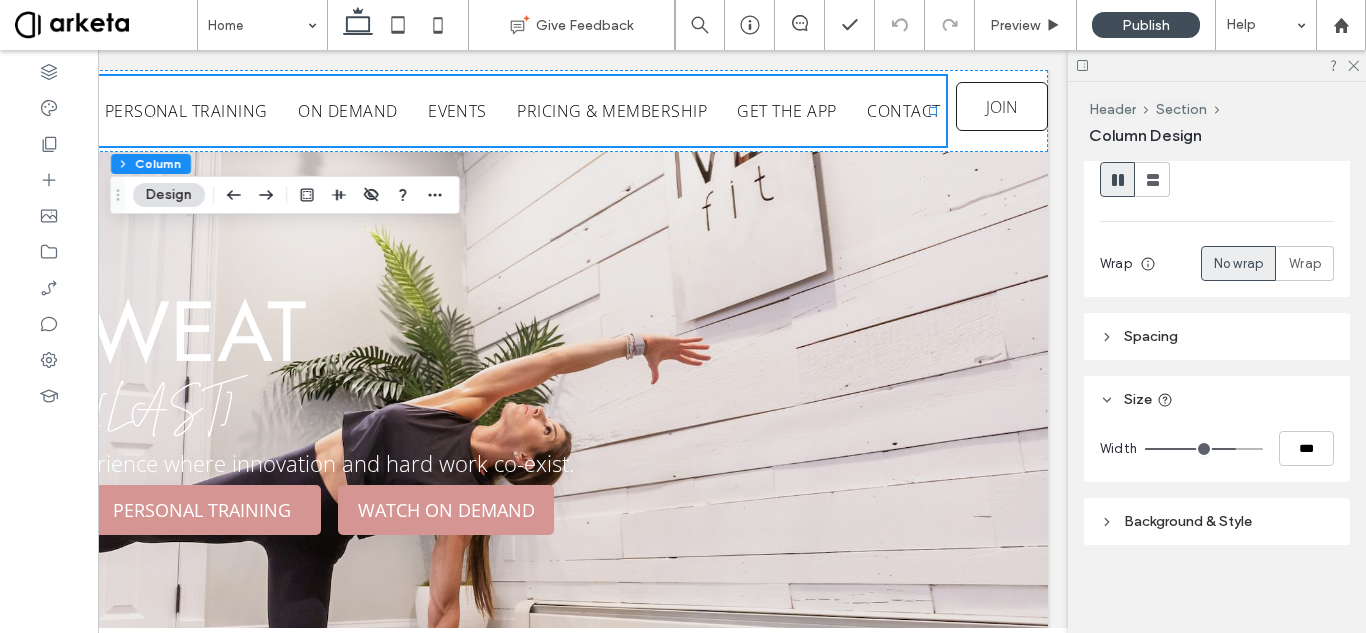 click at bounding box center [1204, 449] 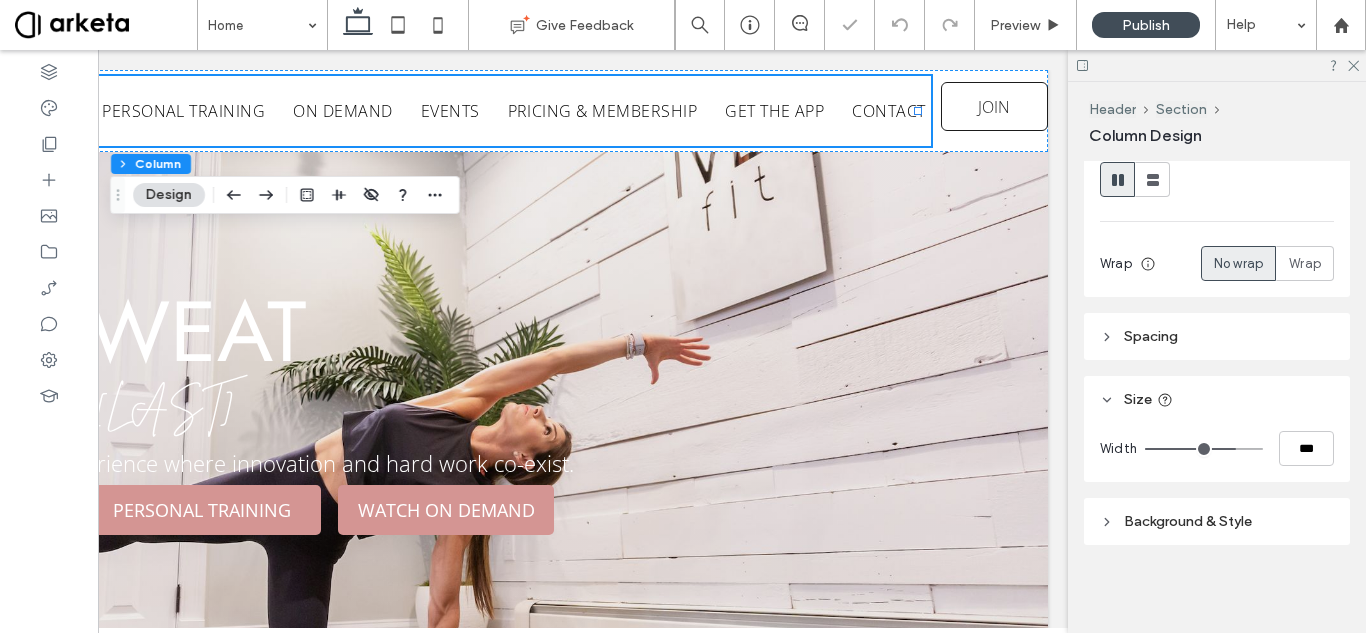 type on "**" 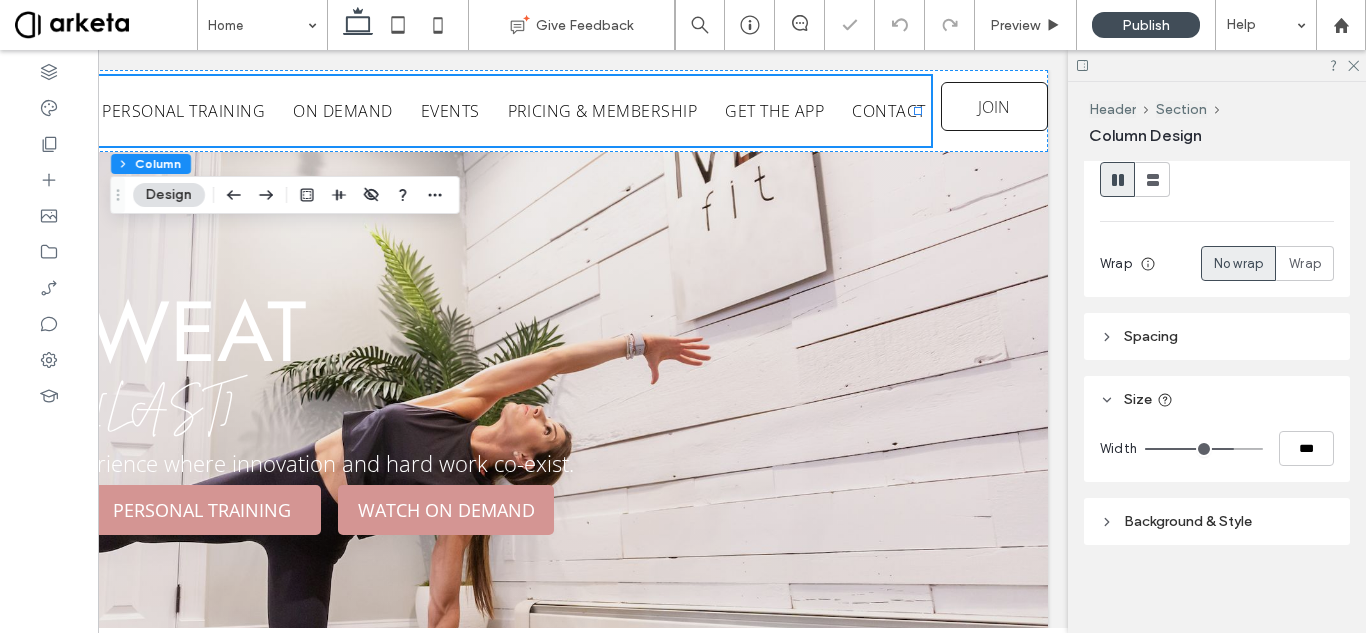 type on "**" 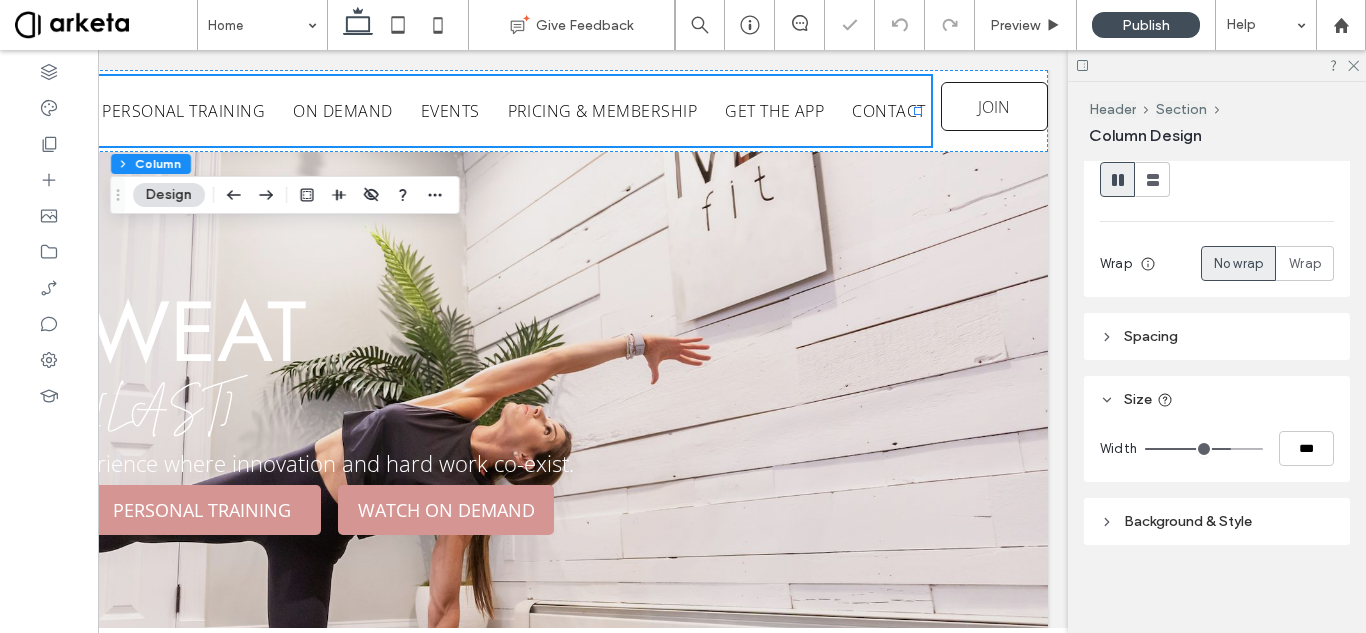type on "**" 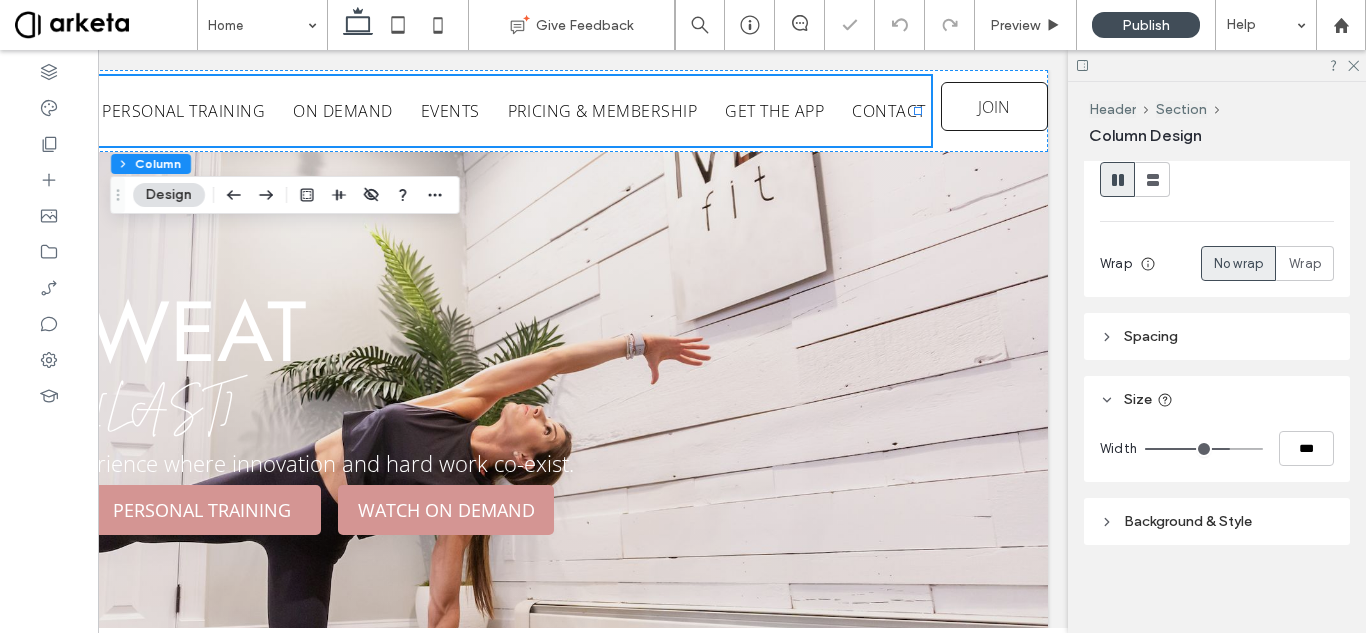 type on "**" 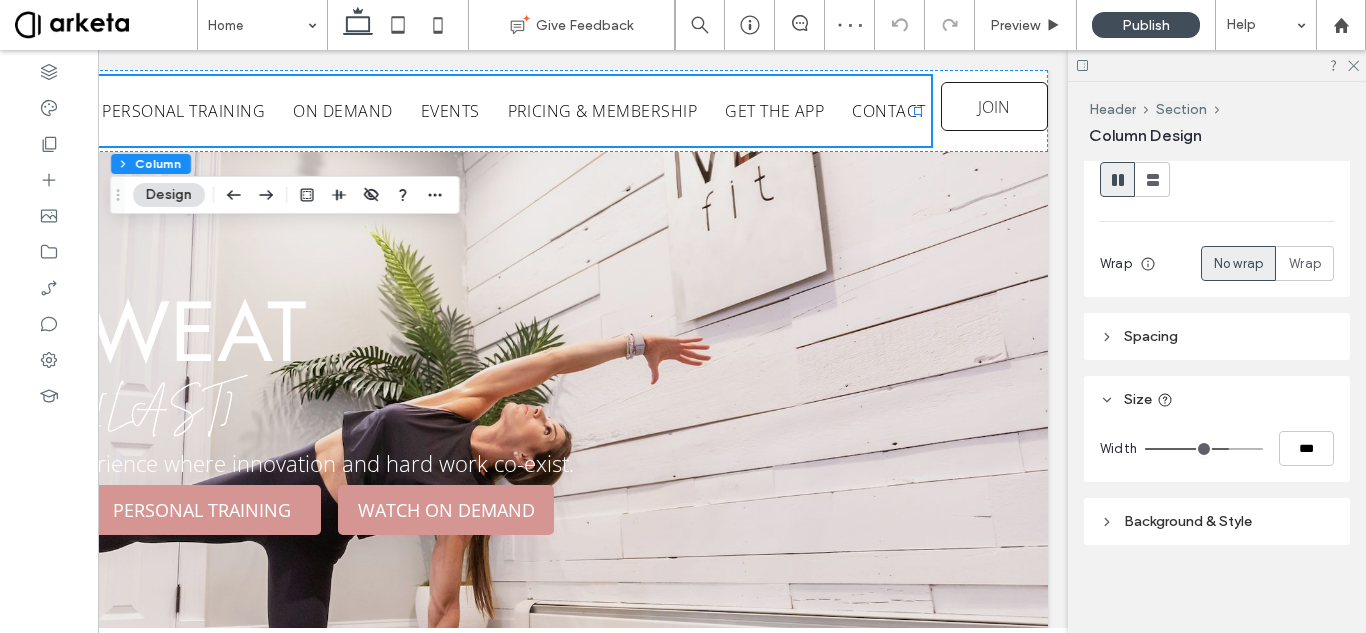 type on "**" 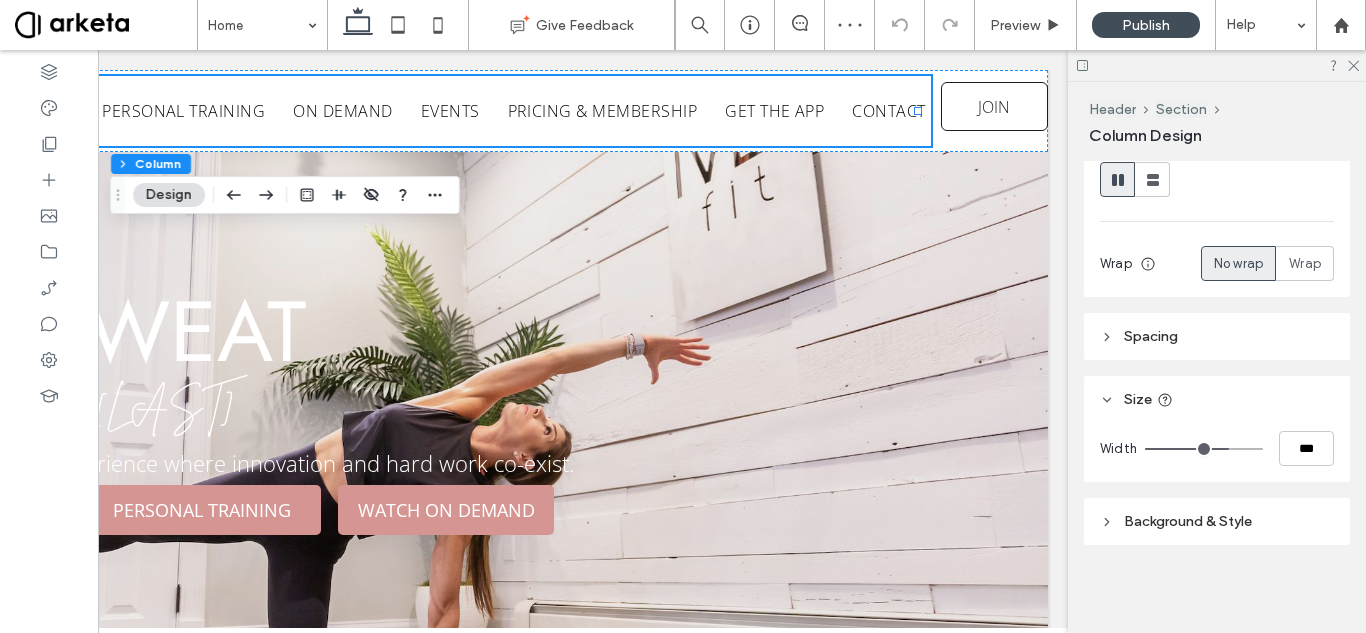 type on "***" 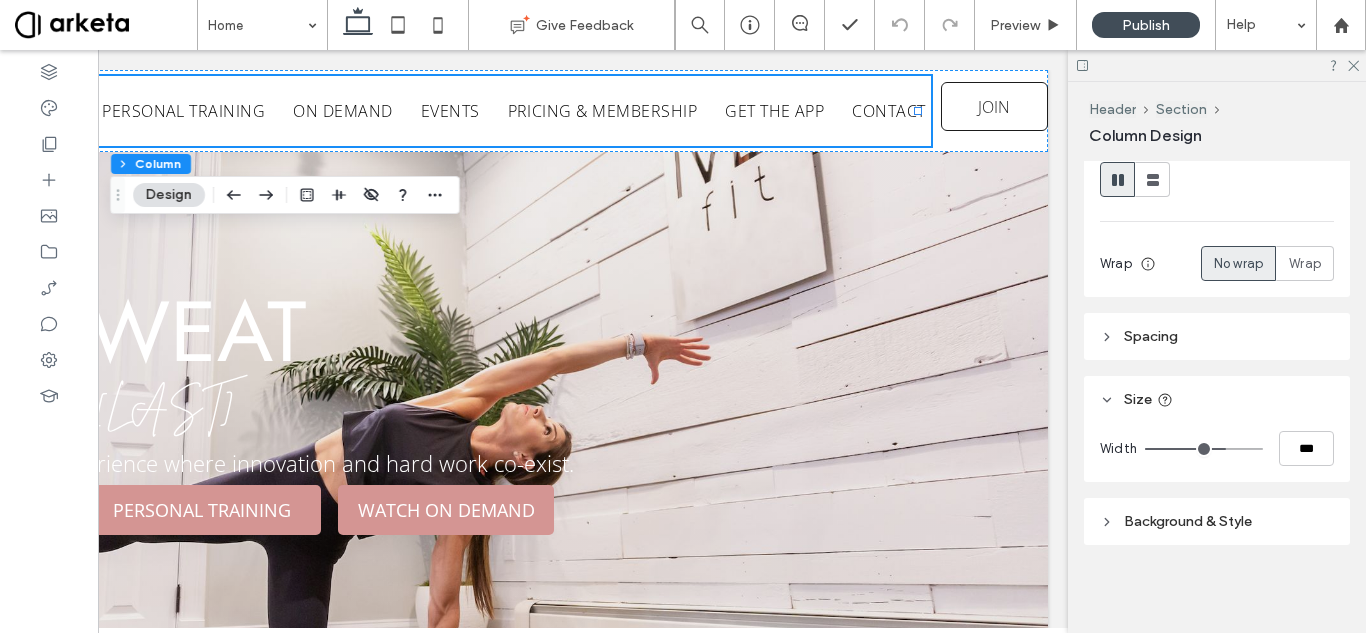 type on "**" 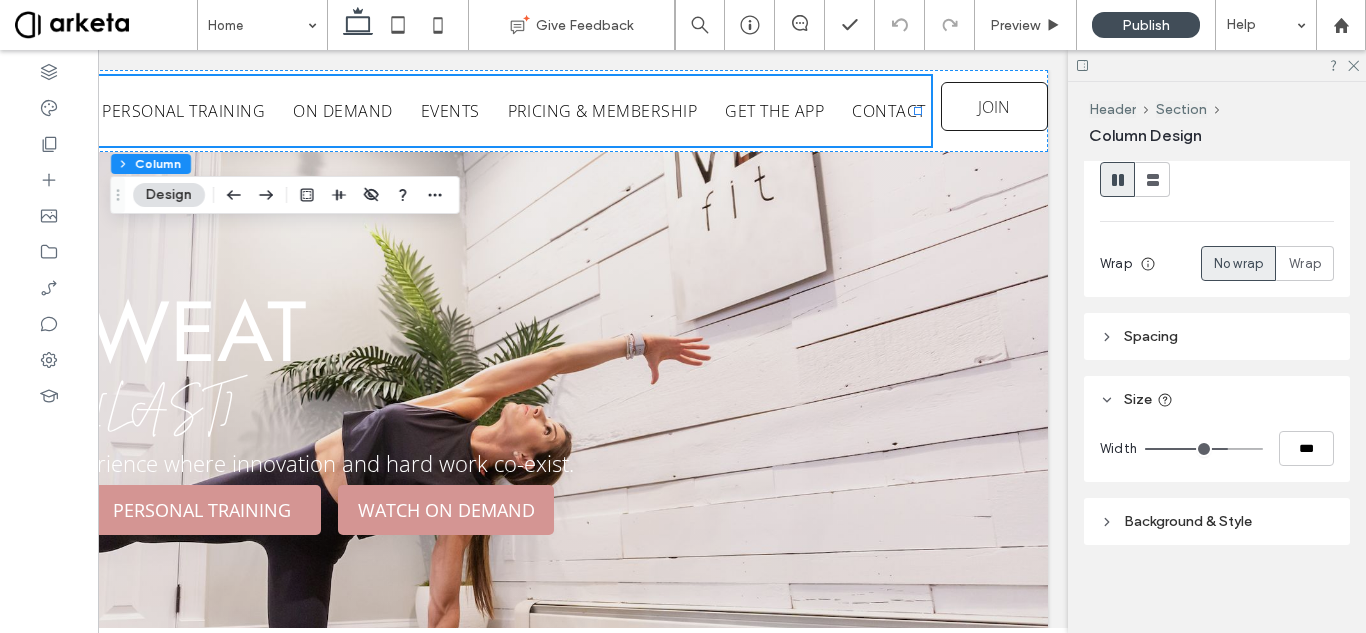 type on "**" 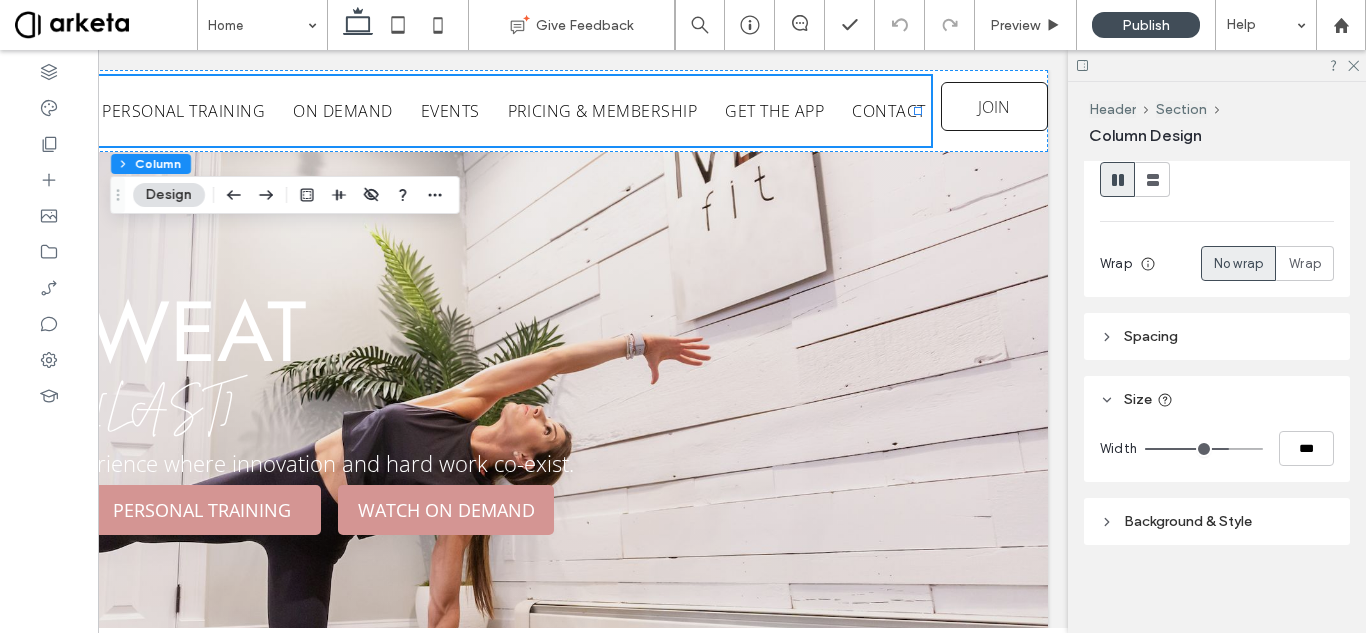 type on "**" 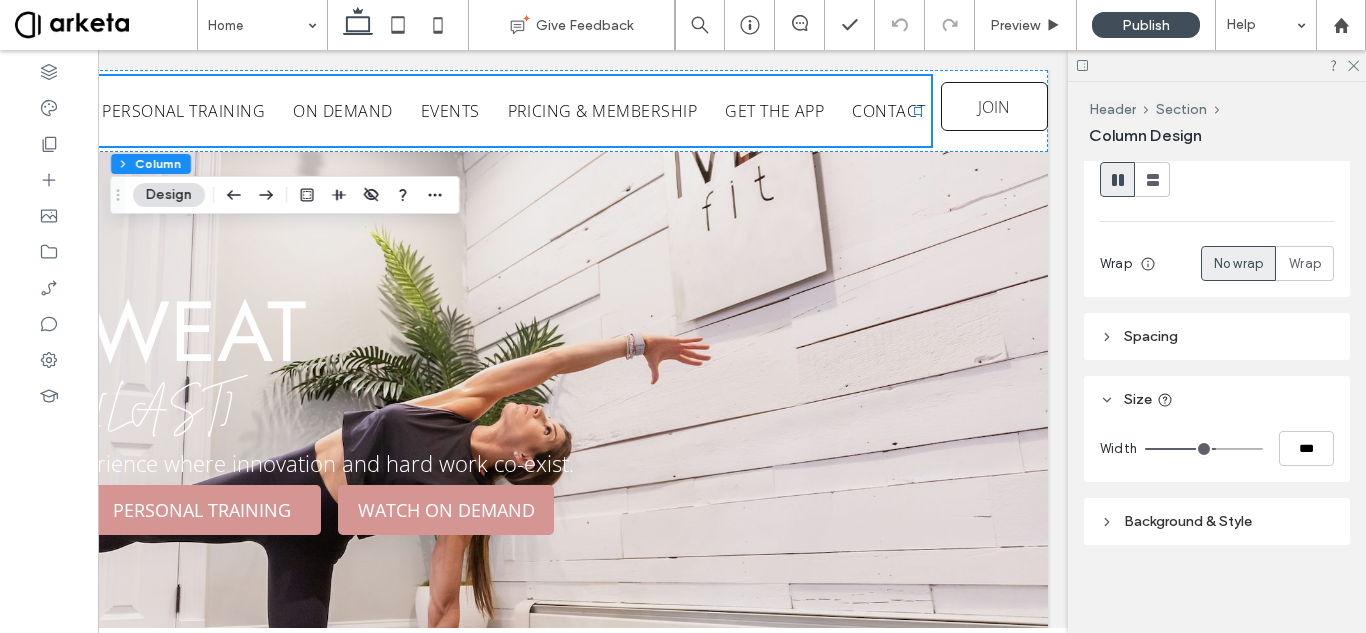 type on "**" 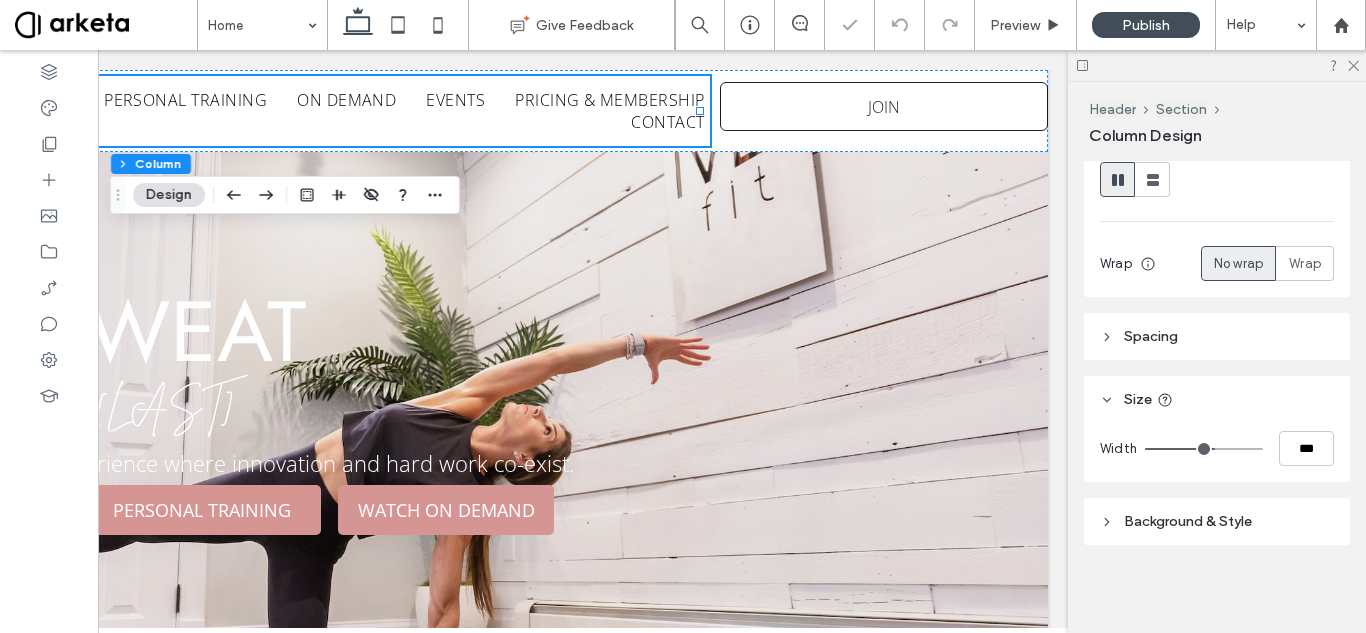 type on "**" 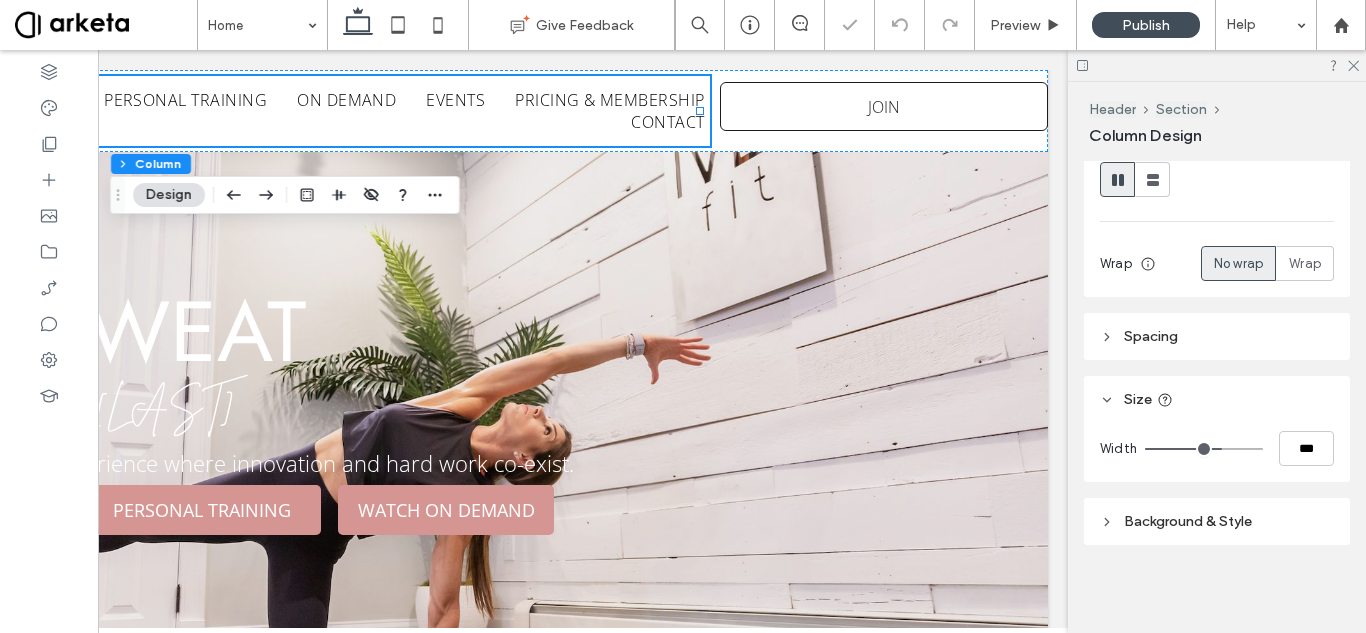 type on "**" 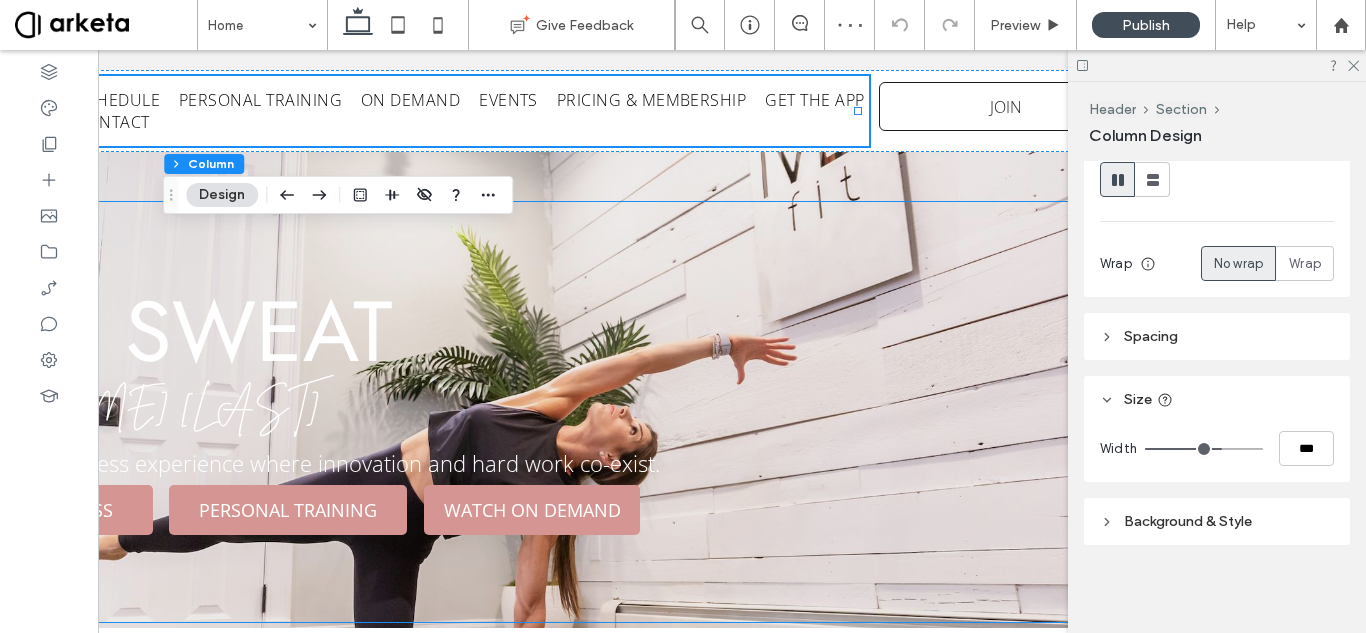 scroll, scrollTop: 0, scrollLeft: 95, axis: horizontal 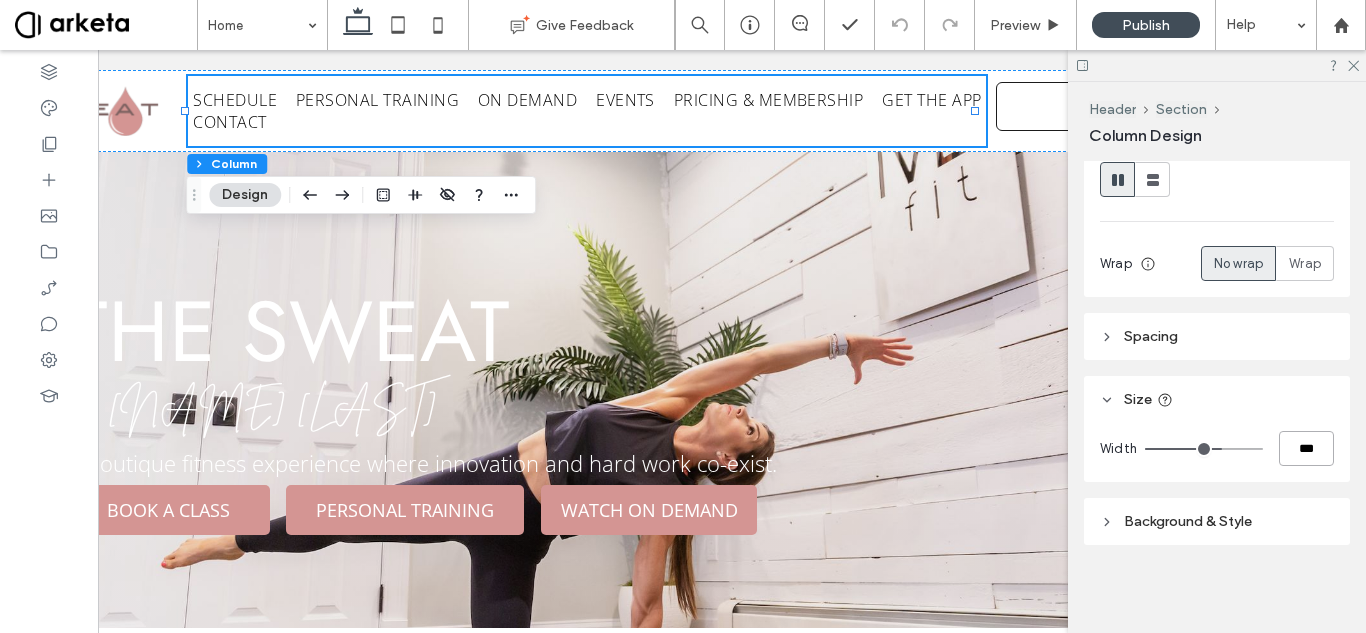 click on "***" at bounding box center (1306, 448) 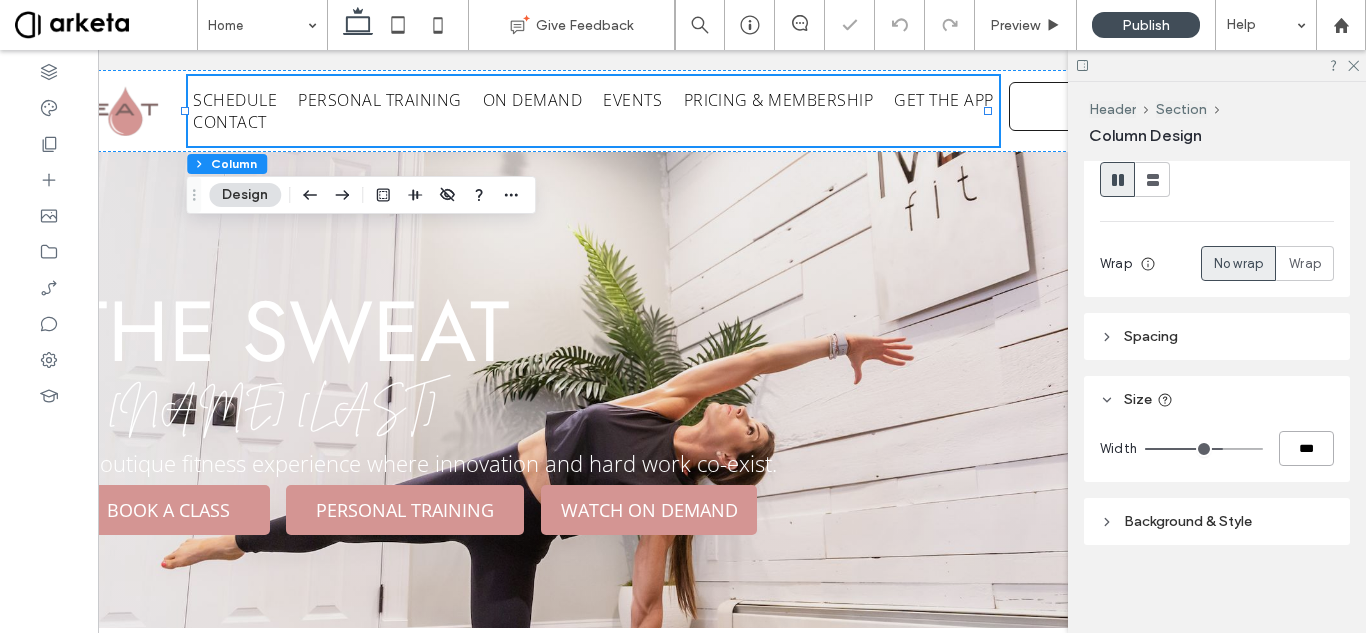 type on "***" 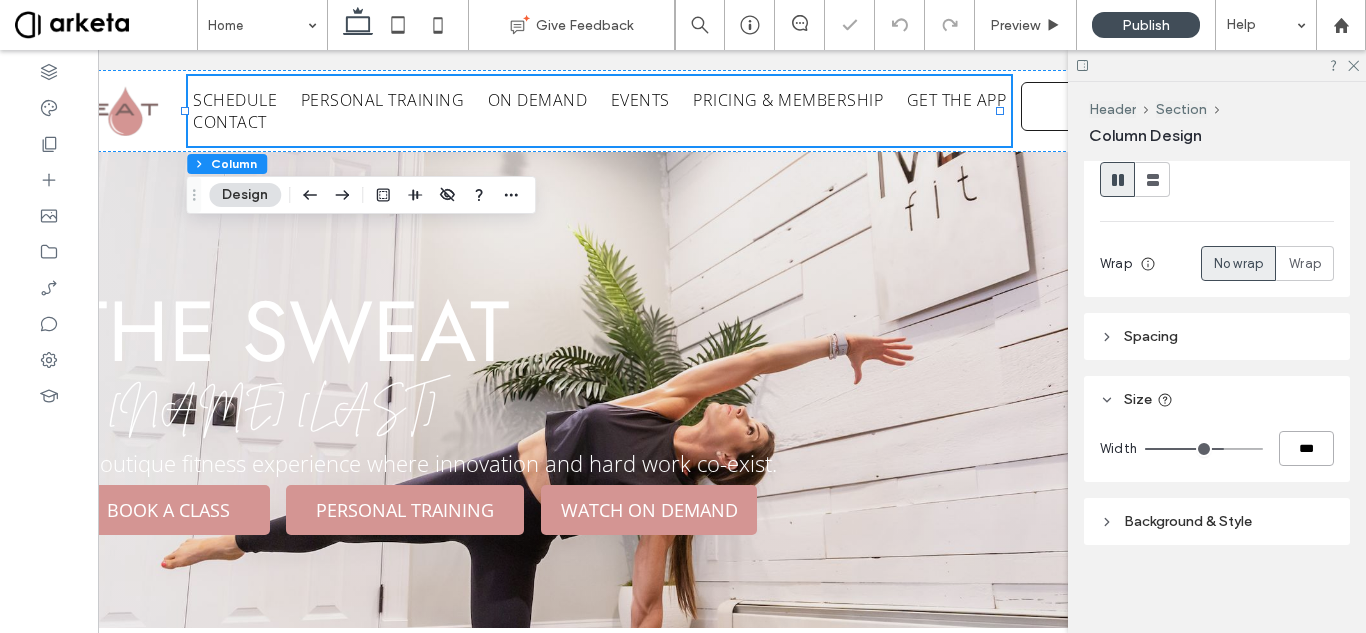 type on "***" 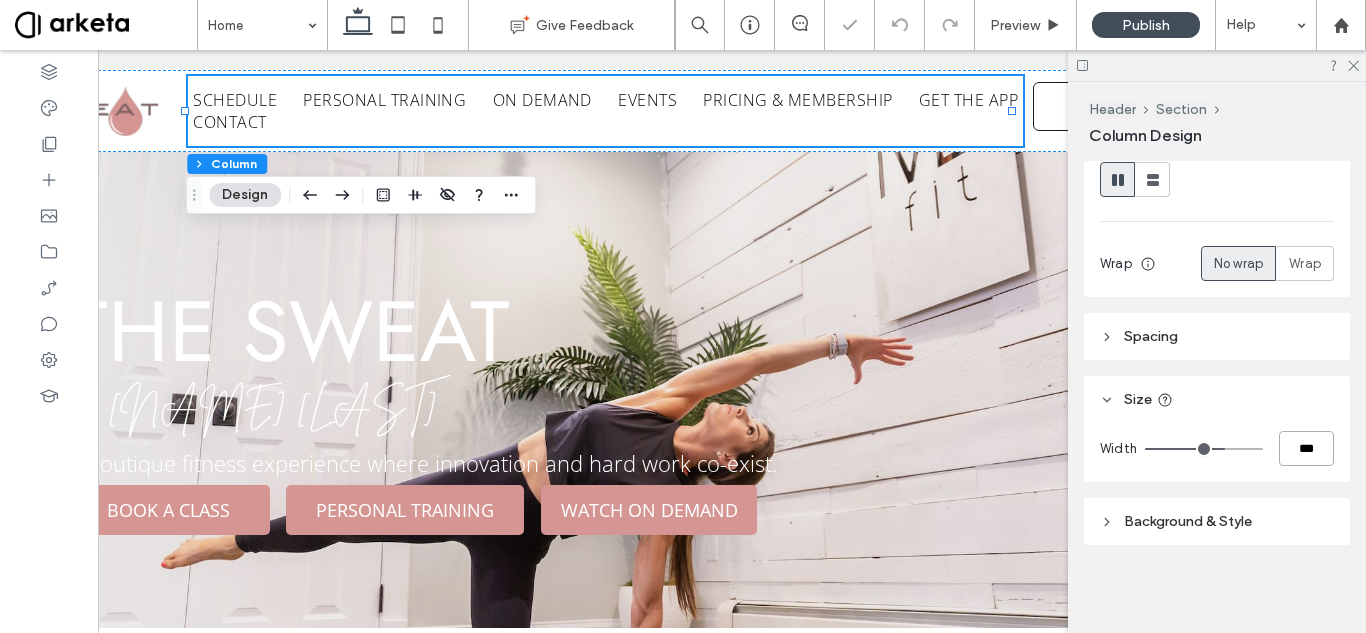 type on "***" 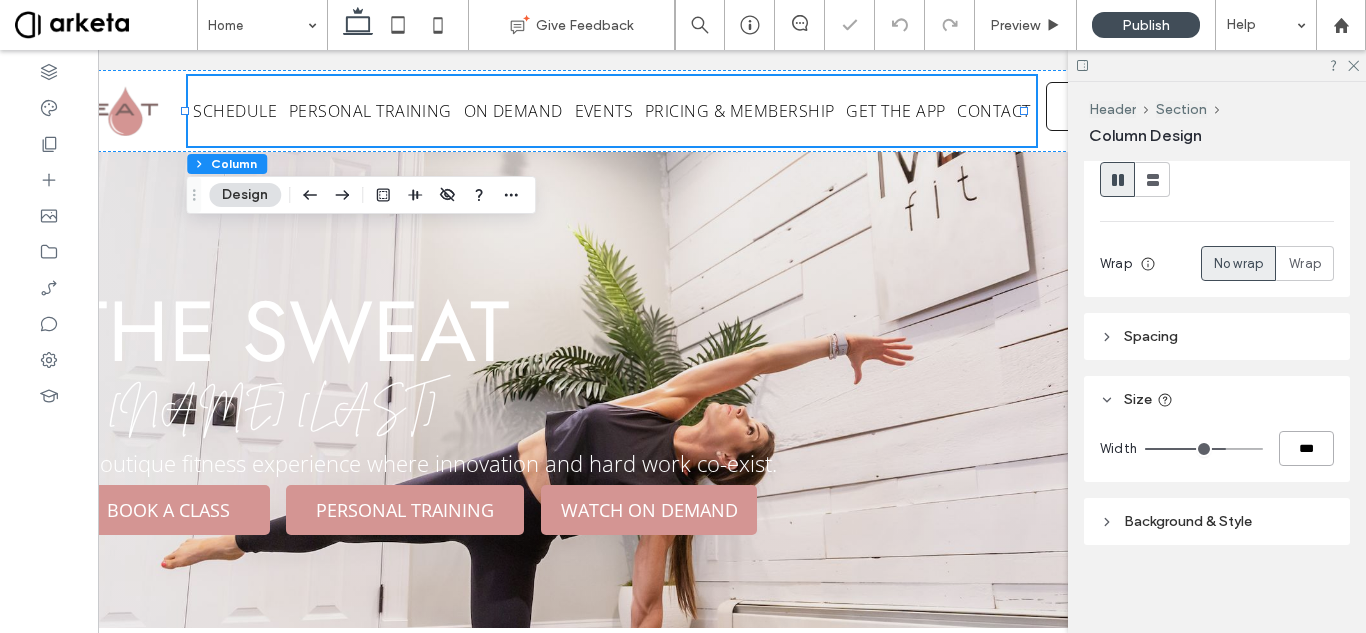 click on "***" at bounding box center (1306, 448) 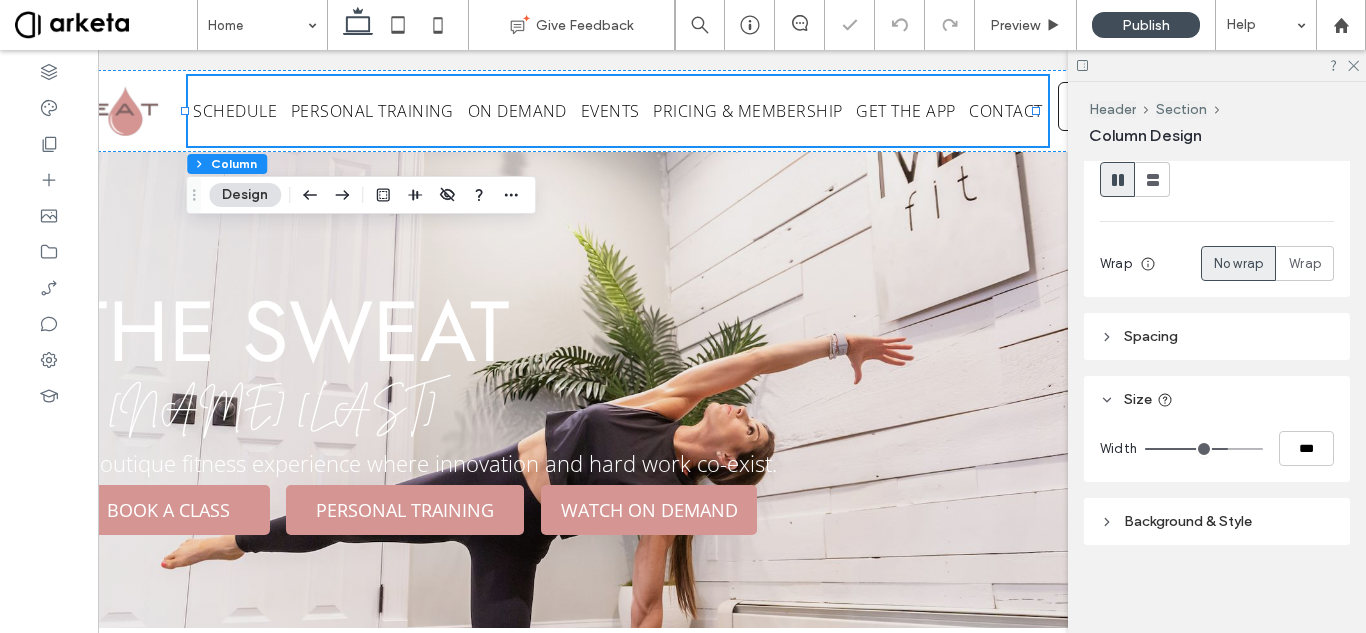 click on "Width ***" at bounding box center (1217, 452) 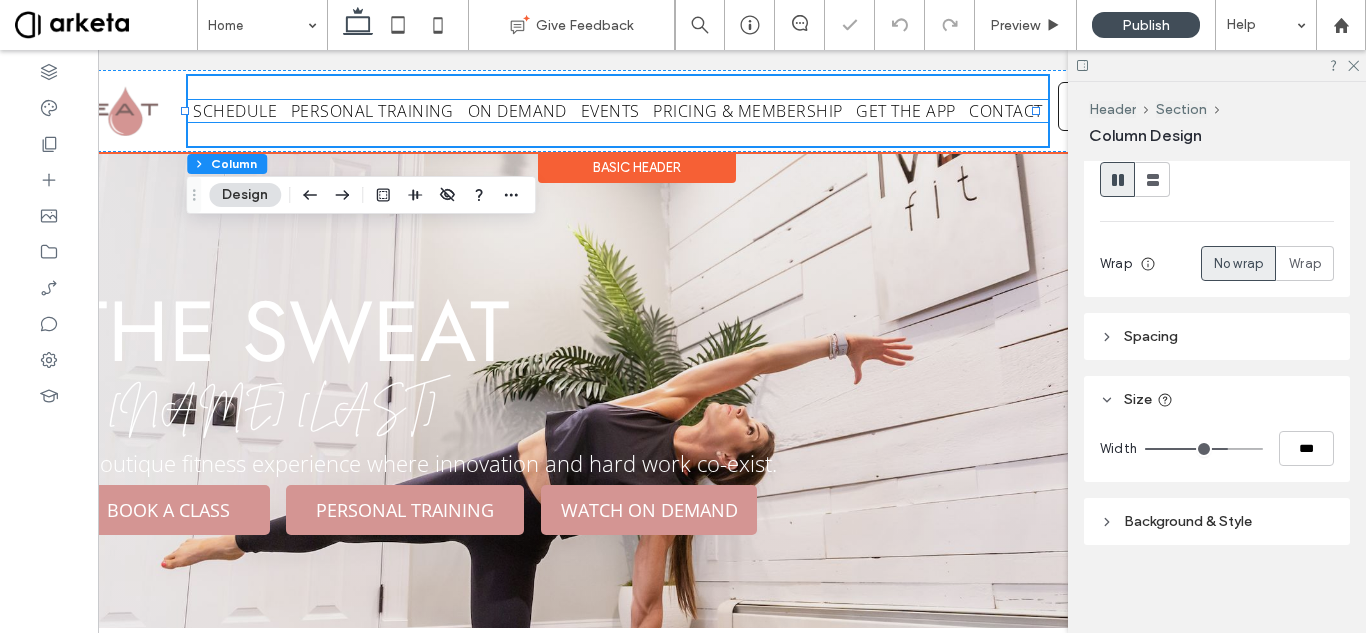 click on "PRICING & MEMBERSHIP" at bounding box center [748, 111] 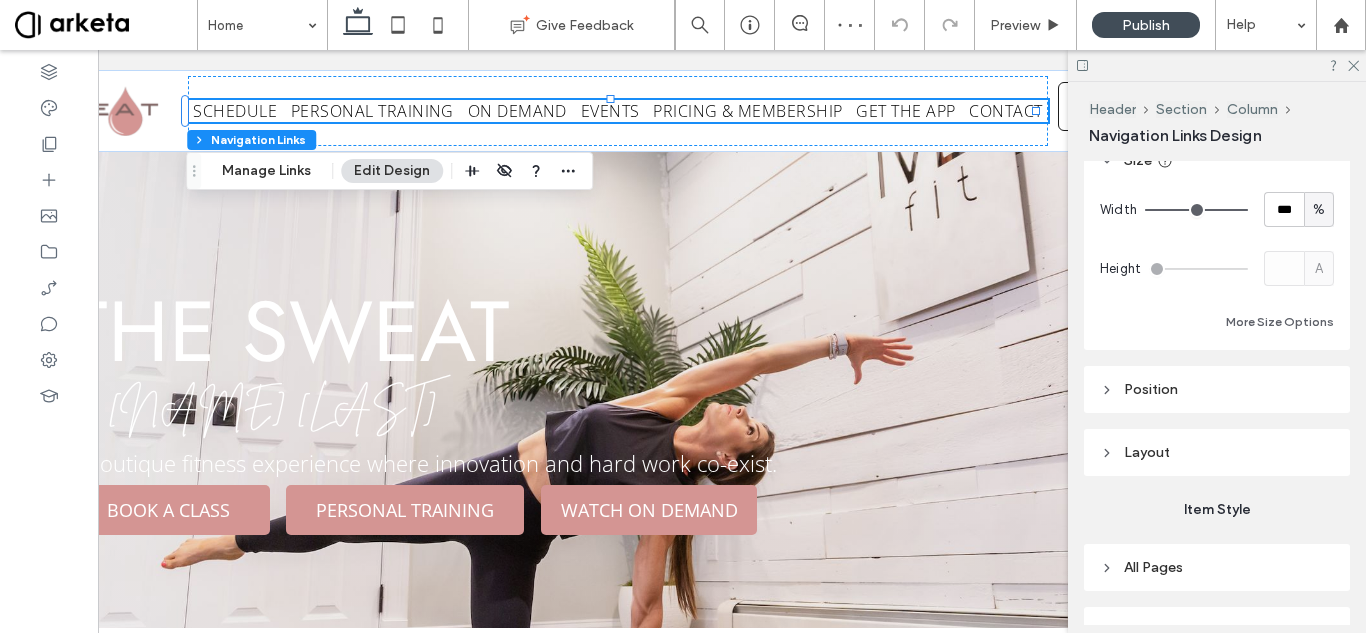 scroll, scrollTop: 205, scrollLeft: 0, axis: vertical 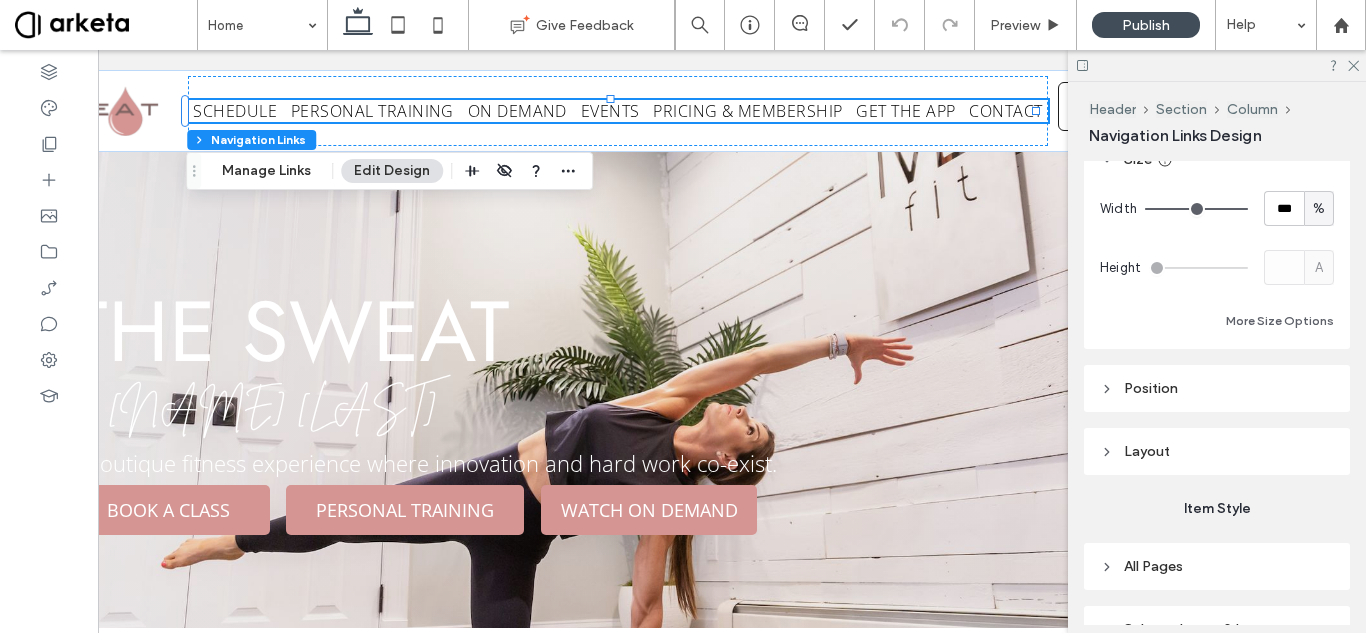 click on "%" at bounding box center [1319, 208] 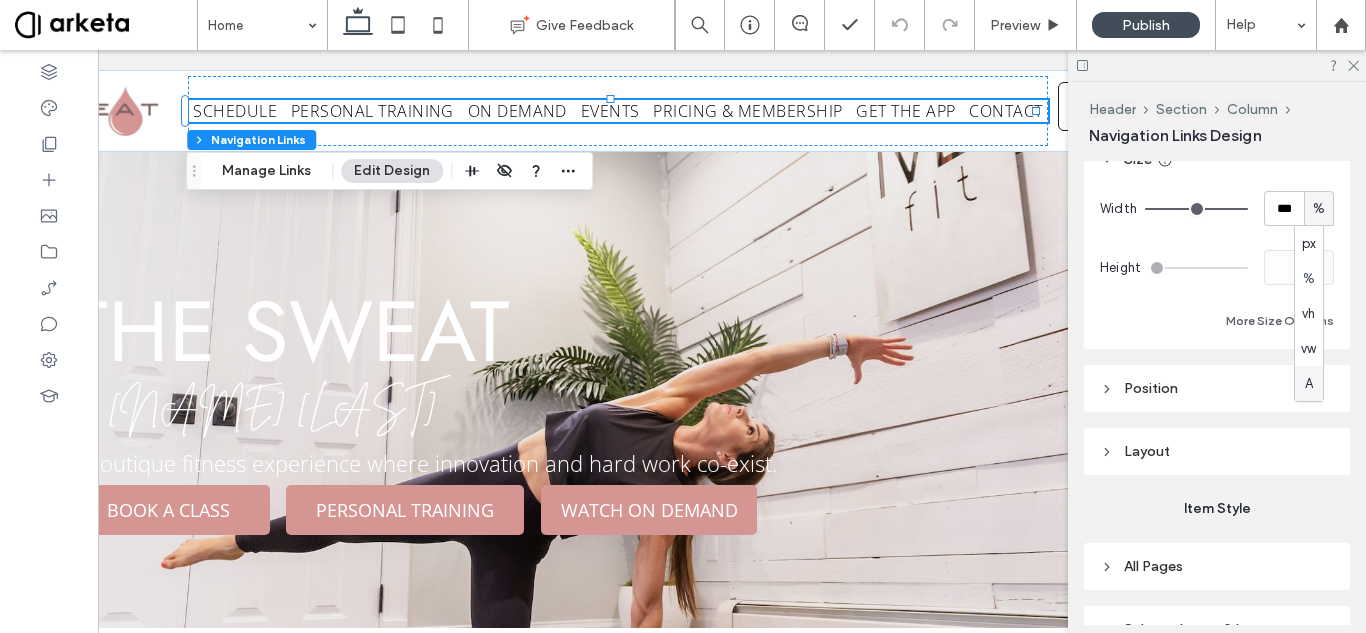 click on "A" at bounding box center [1309, 384] 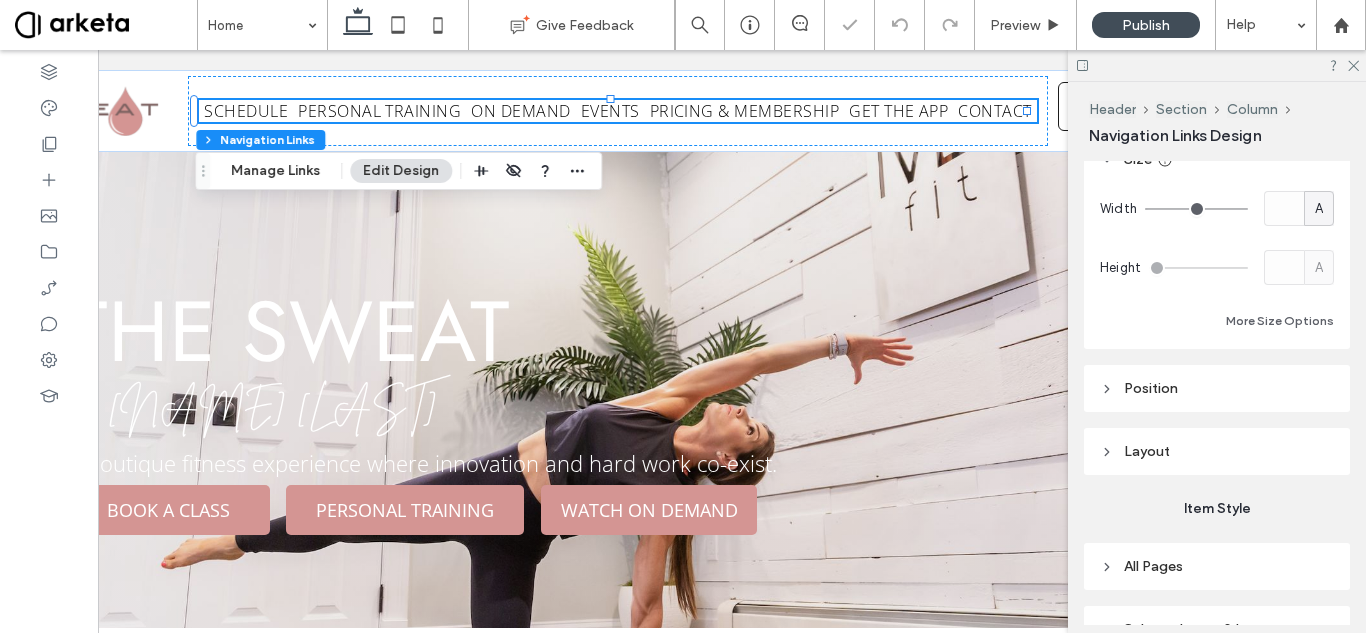 scroll, scrollTop: 313, scrollLeft: 0, axis: vertical 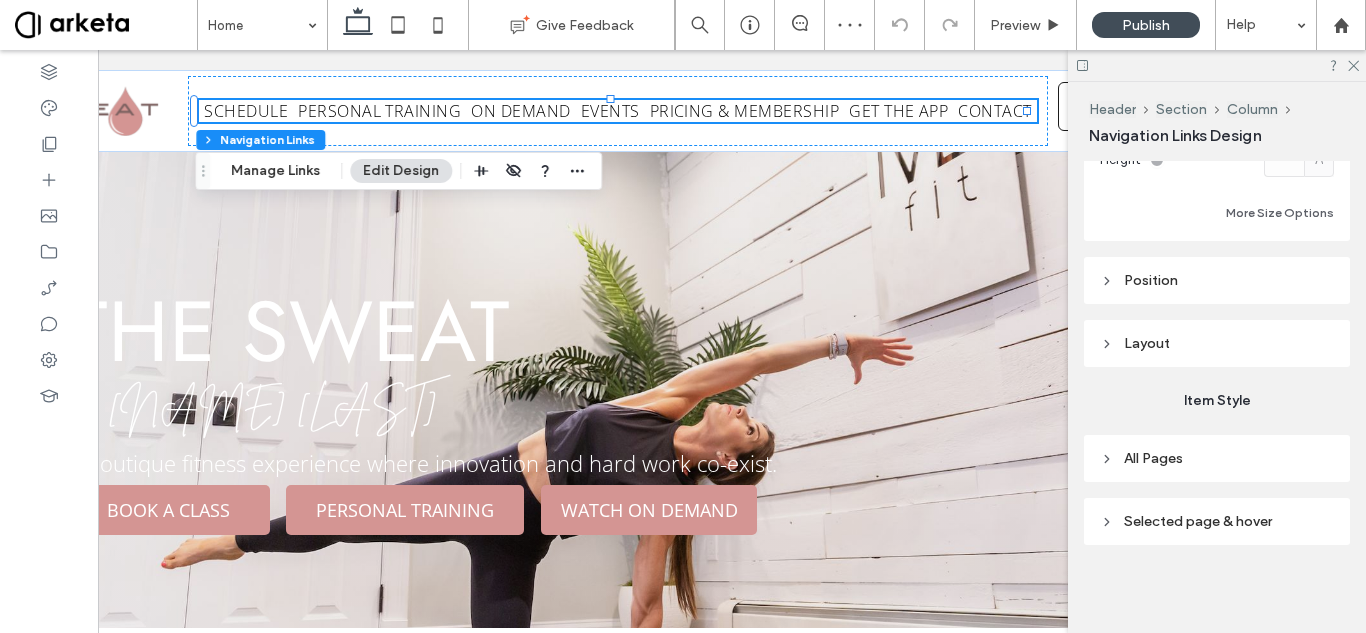 click on "Position" at bounding box center [1151, 280] 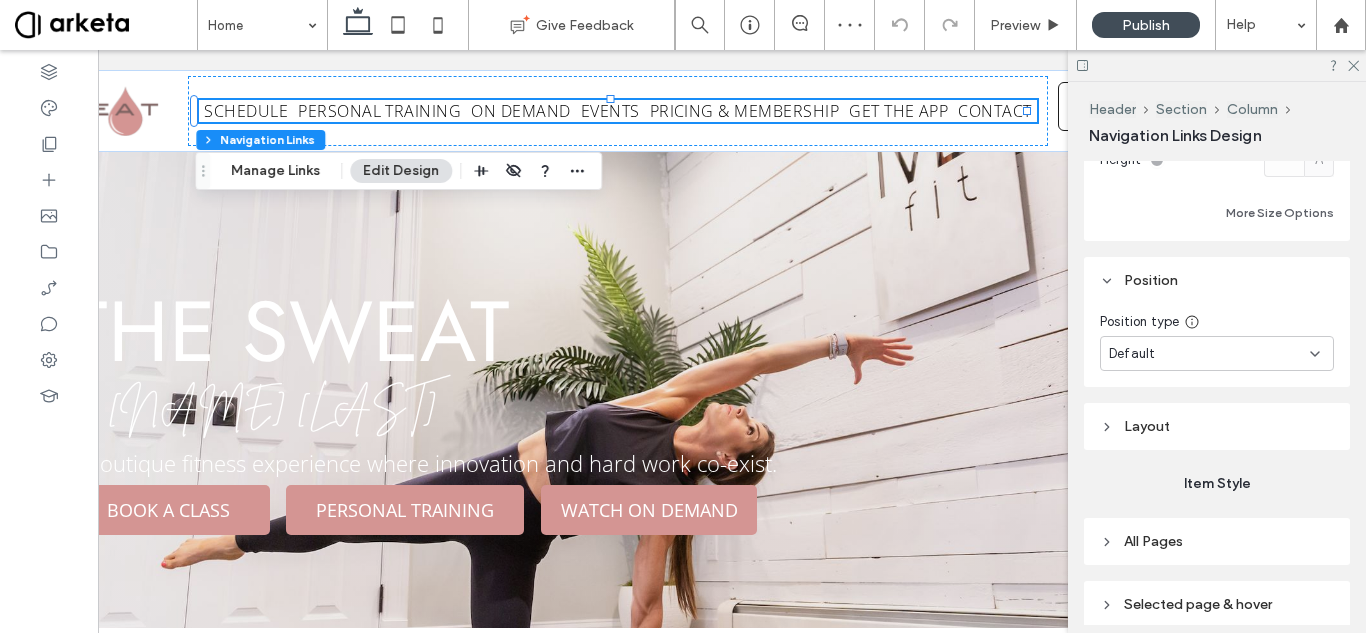scroll, scrollTop: 0, scrollLeft: 0, axis: both 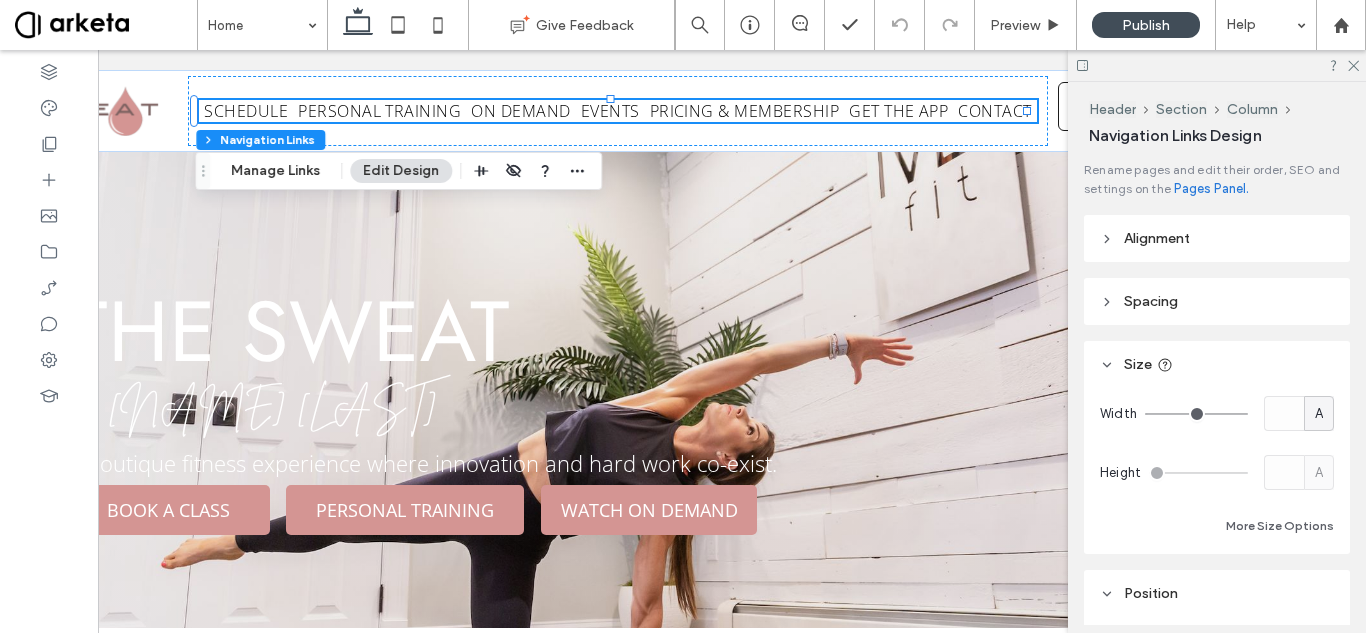 click on "Alignment" at bounding box center (1157, 238) 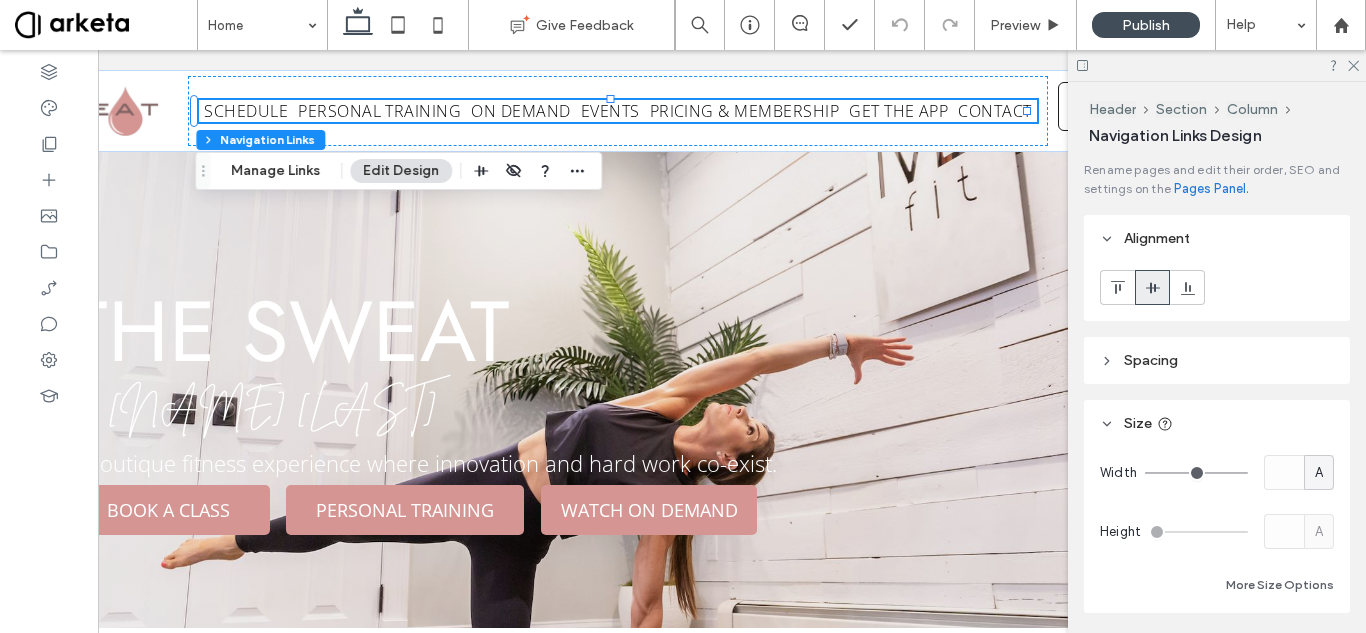 click on "Spacing" at bounding box center [1217, 360] 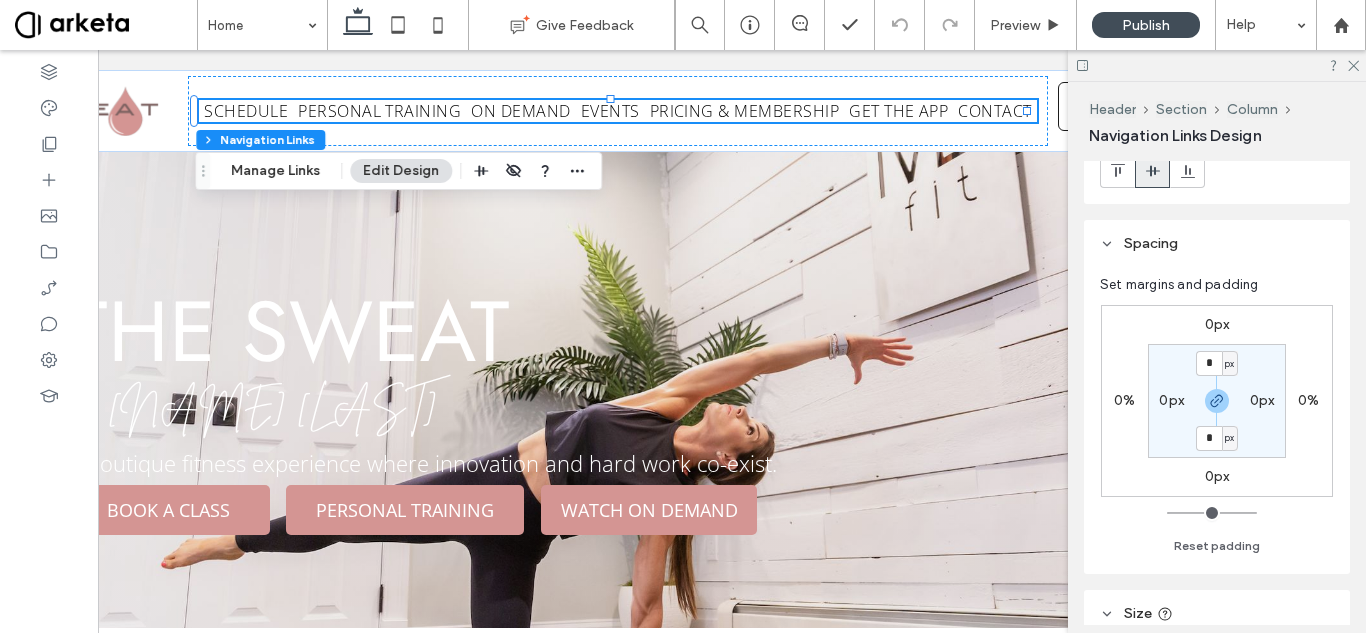 scroll, scrollTop: 0, scrollLeft: 0, axis: both 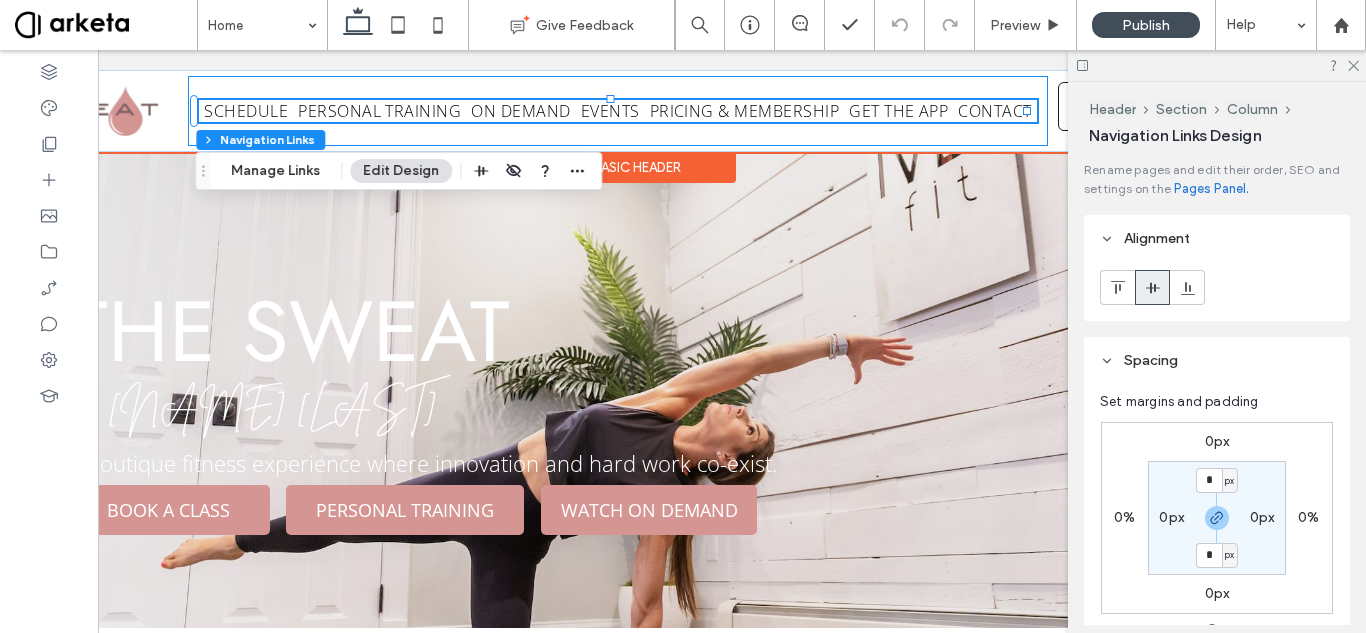click on "SCHEDULE
PERSONAL TRAINING
ON DEMAND
EVENTS
PRICING & MEMBERSHIP
GET THE APP
CONTACT" at bounding box center [618, 111] 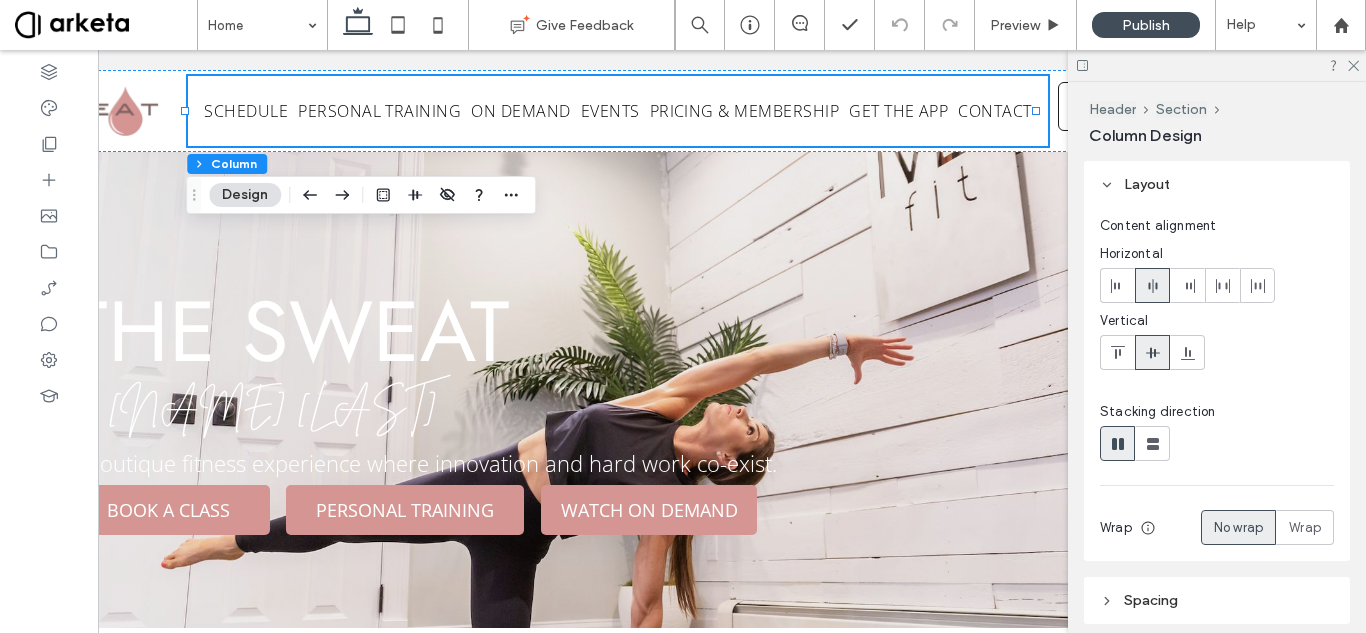 scroll, scrollTop: 264, scrollLeft: 0, axis: vertical 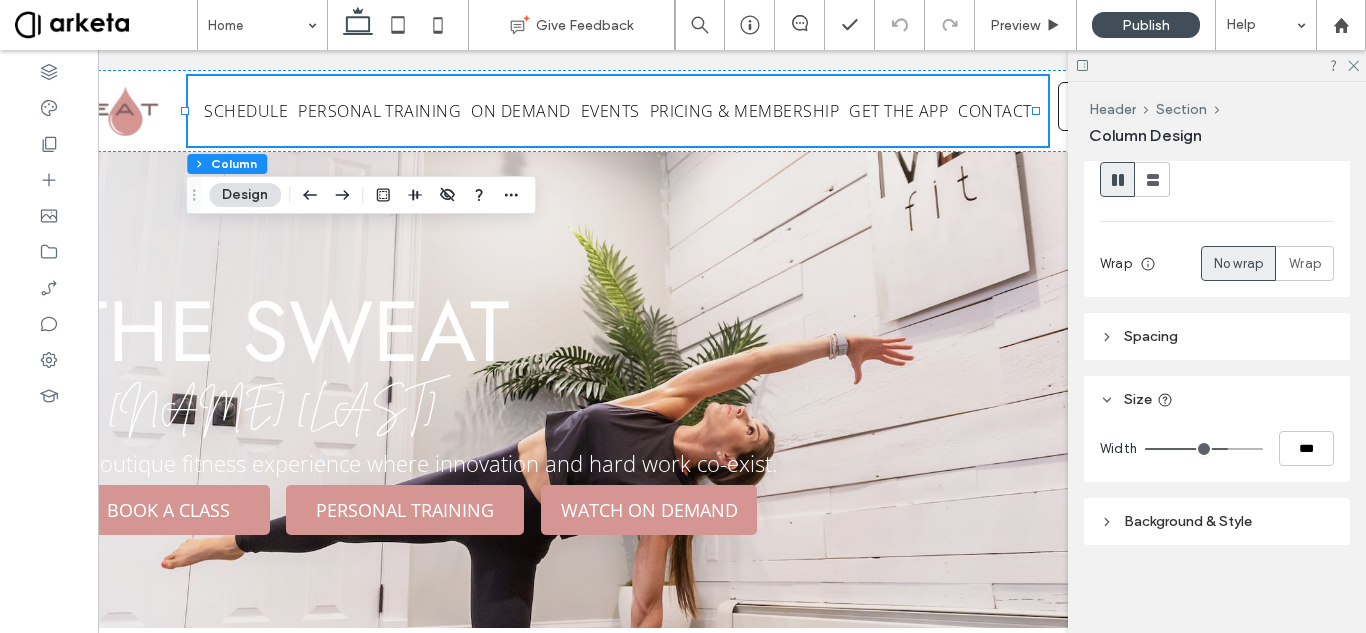click on "Spacing" at bounding box center [1217, 336] 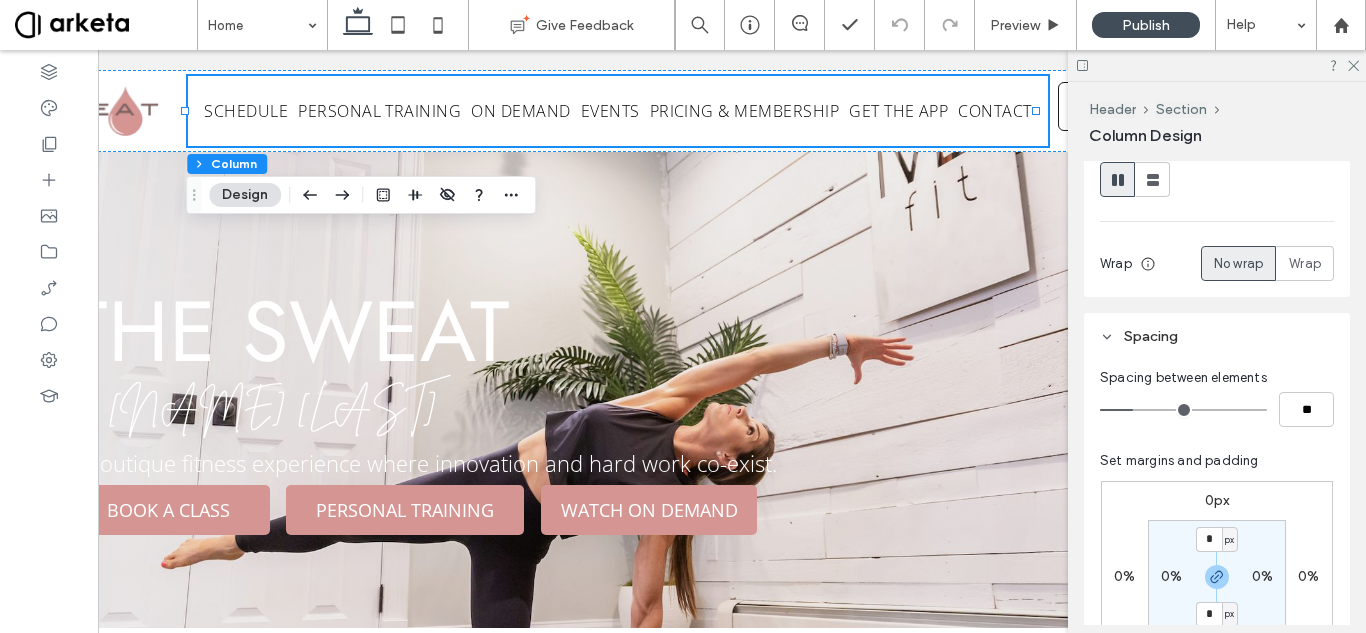 type on "*" 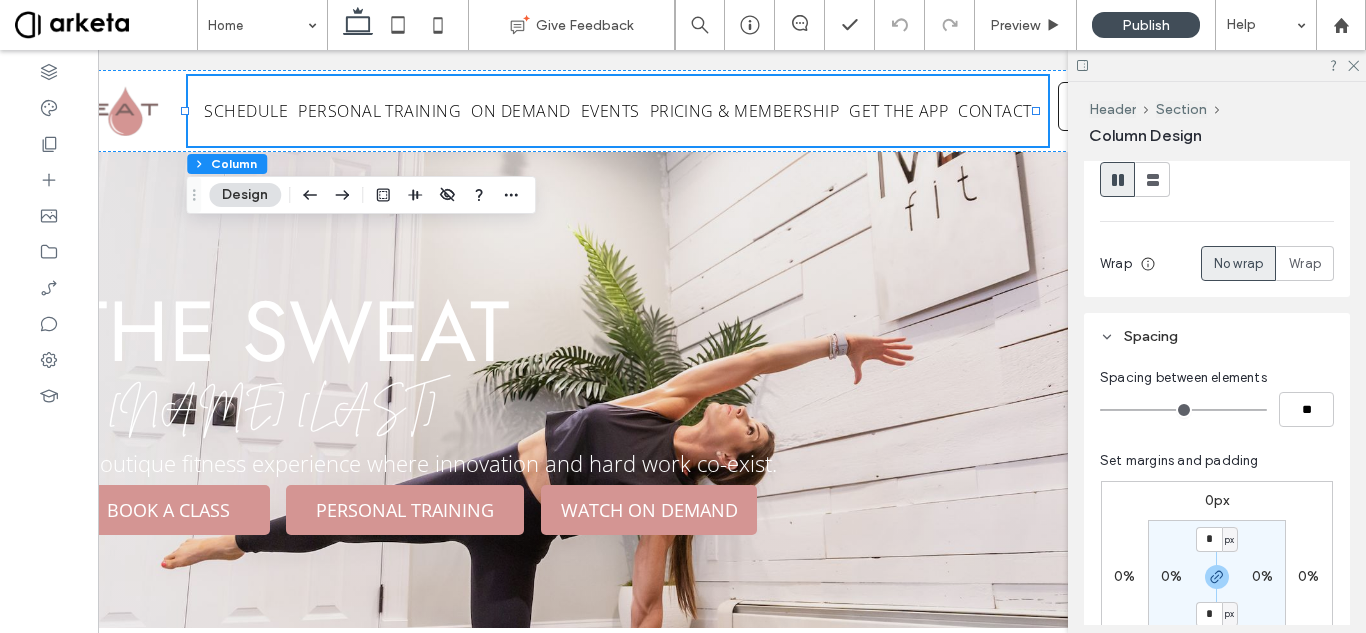 type on "*" 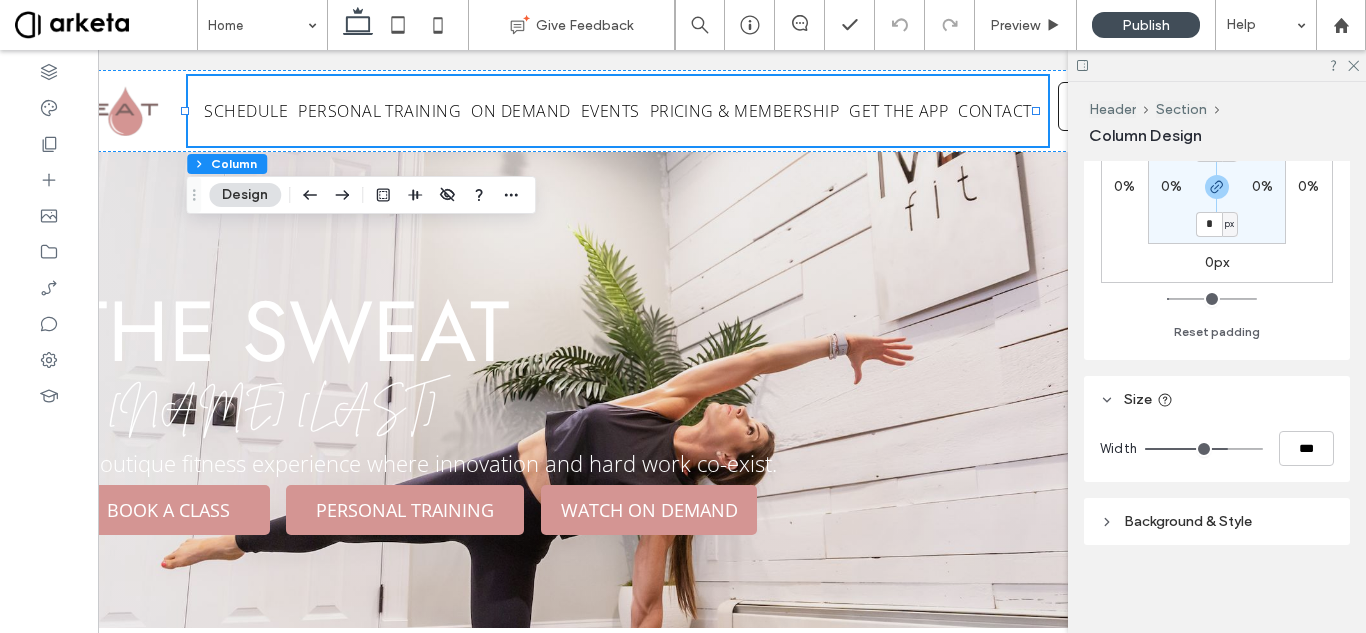 scroll, scrollTop: 0, scrollLeft: 0, axis: both 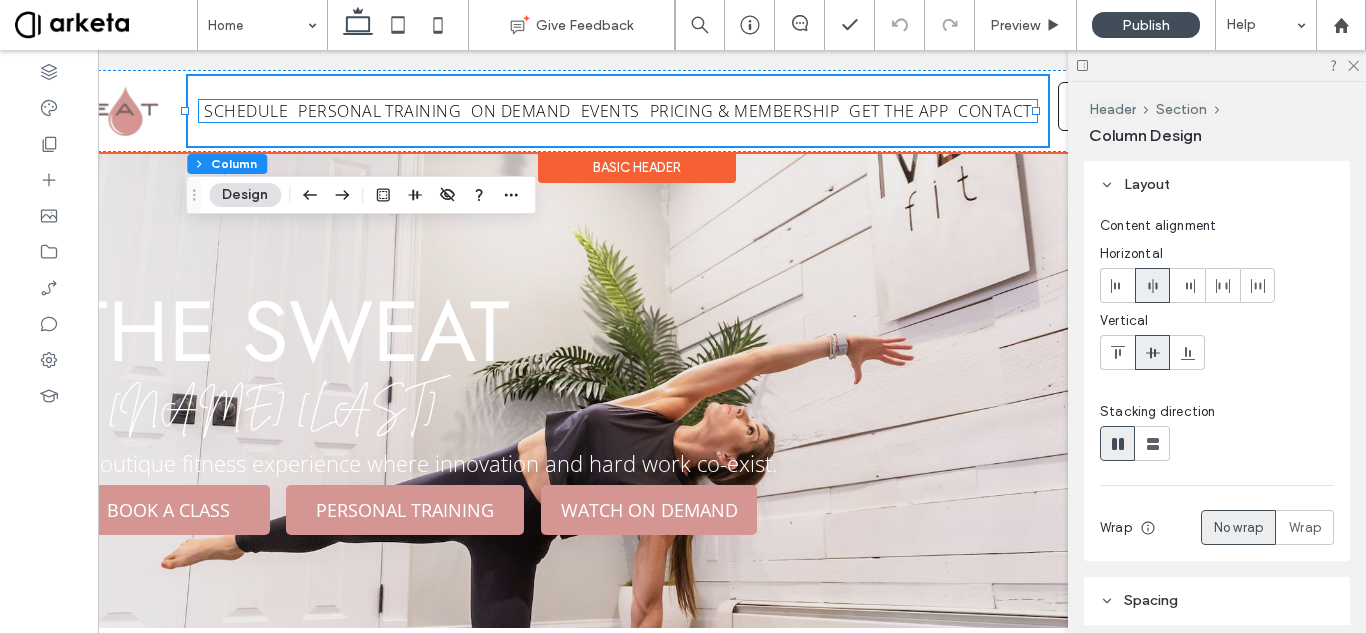 click on "SCHEDULE" at bounding box center [246, 111] 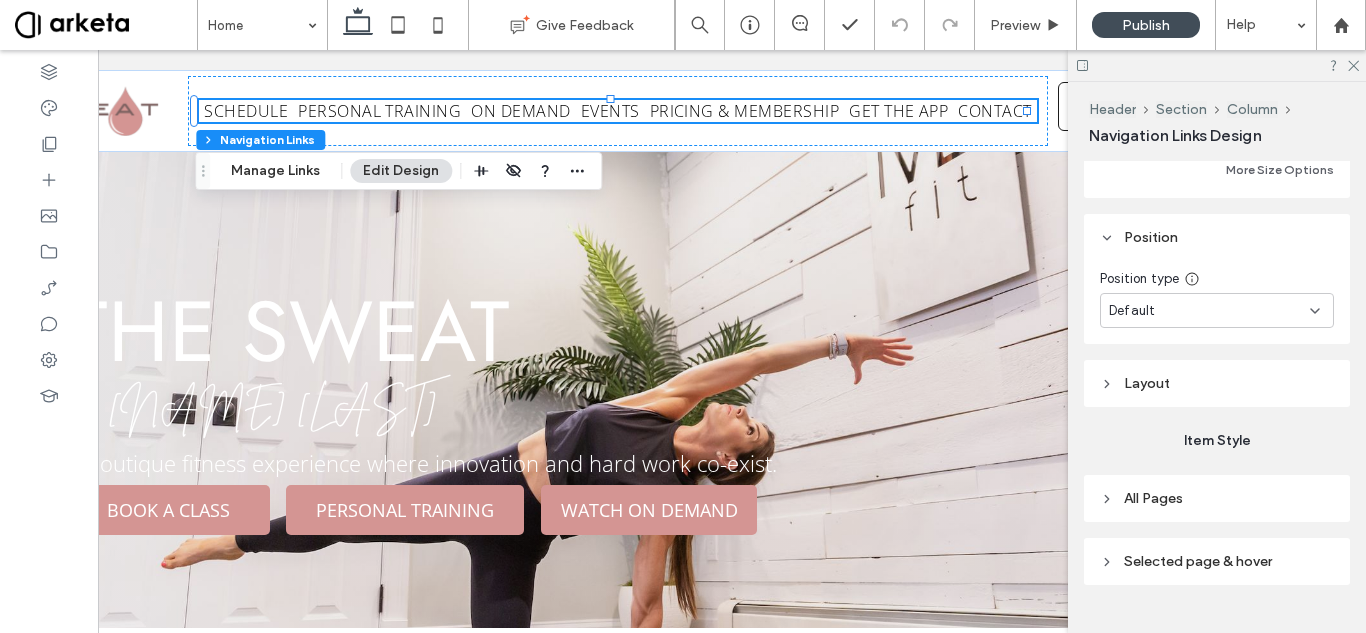 scroll, scrollTop: 762, scrollLeft: 0, axis: vertical 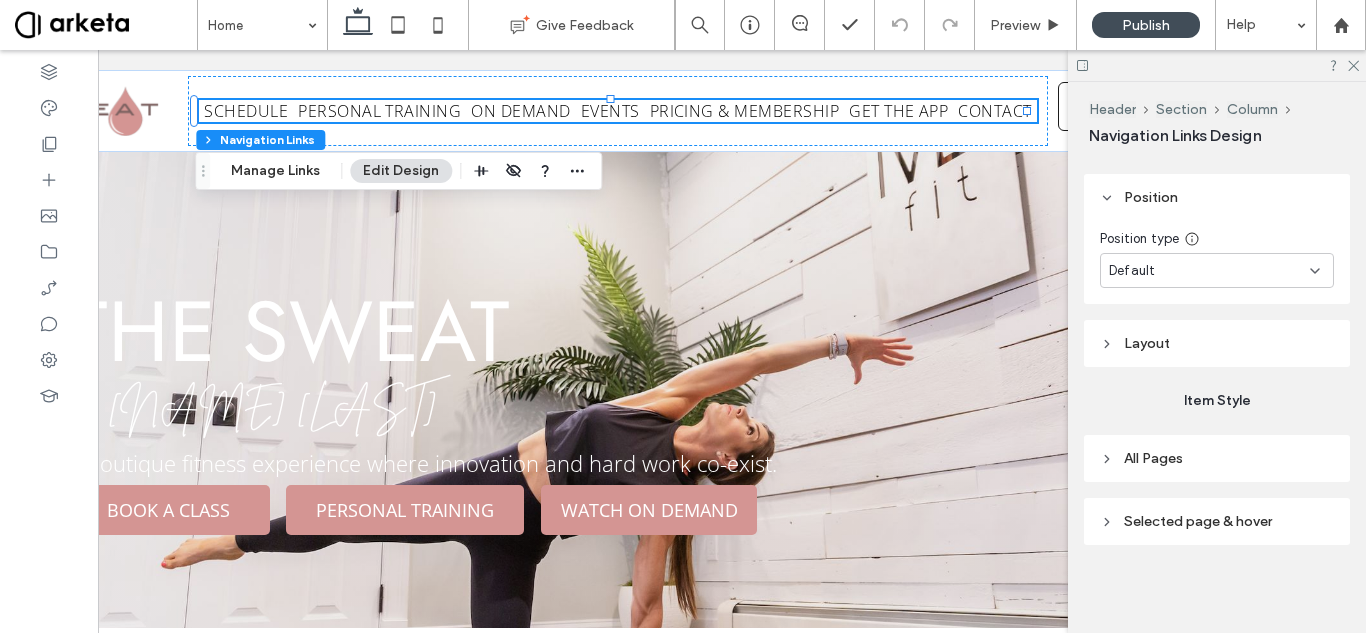click on "All Pages" at bounding box center [1217, 458] 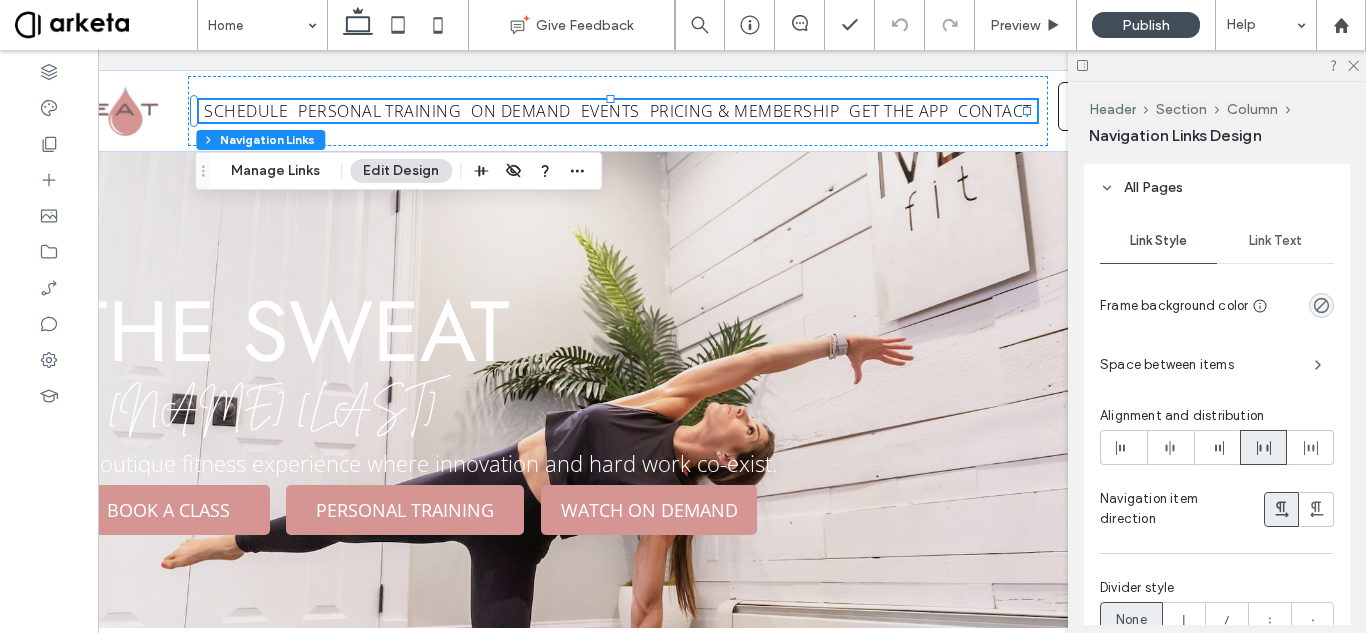 scroll, scrollTop: 1038, scrollLeft: 0, axis: vertical 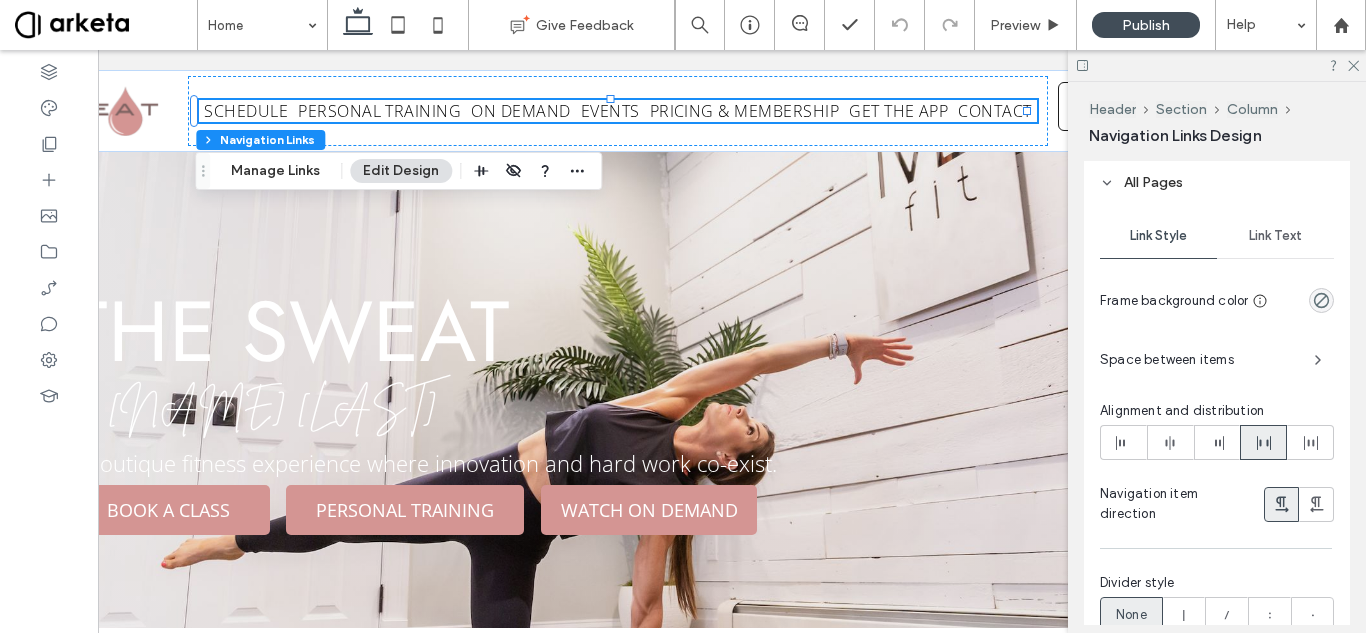click on "Space between items" at bounding box center (1199, 360) 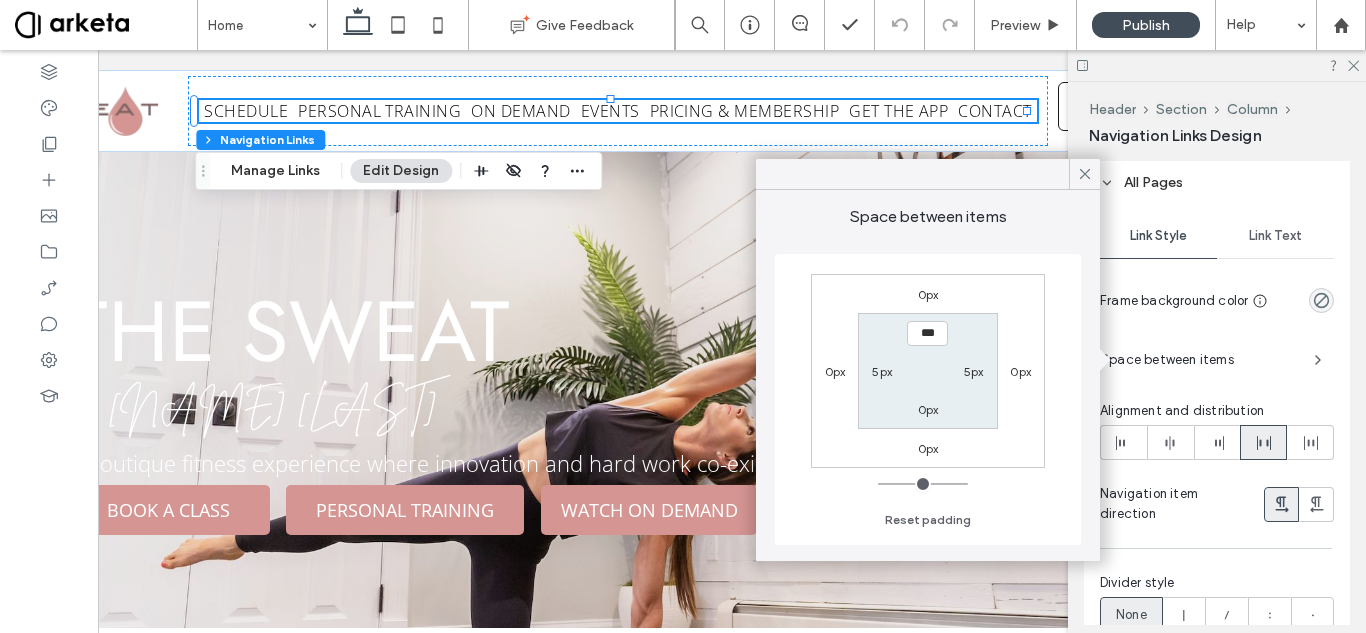 click on "5px" at bounding box center [882, 371] 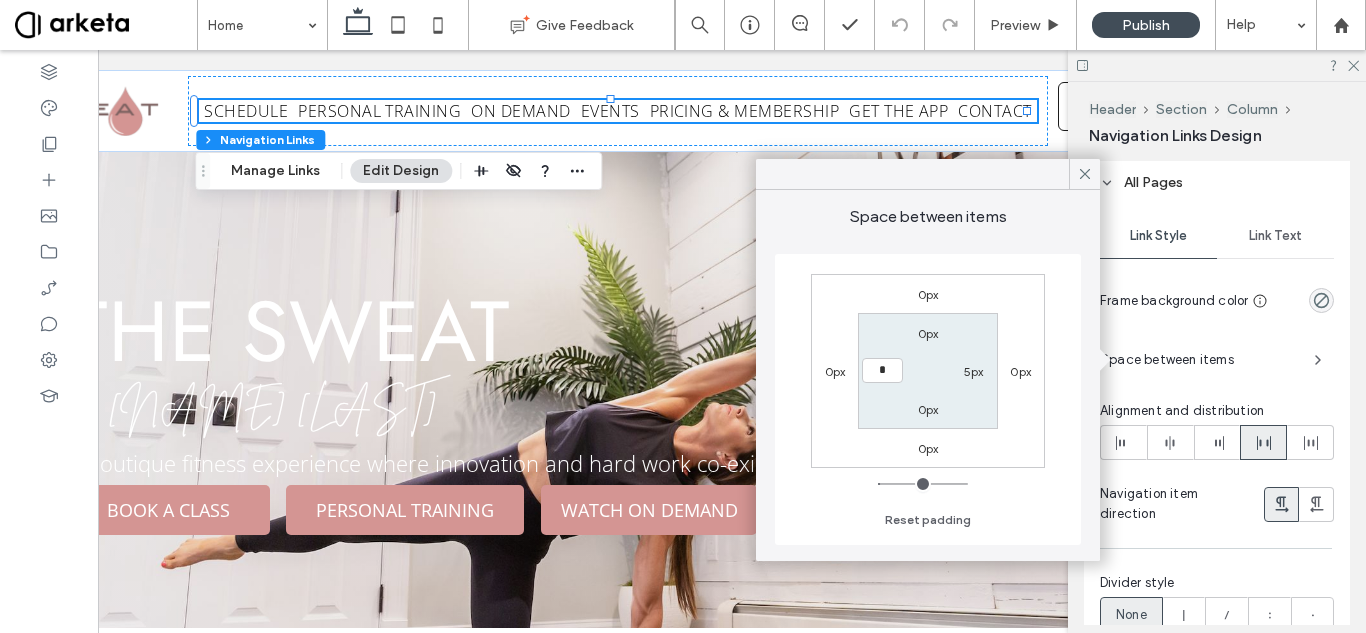 type on "*" 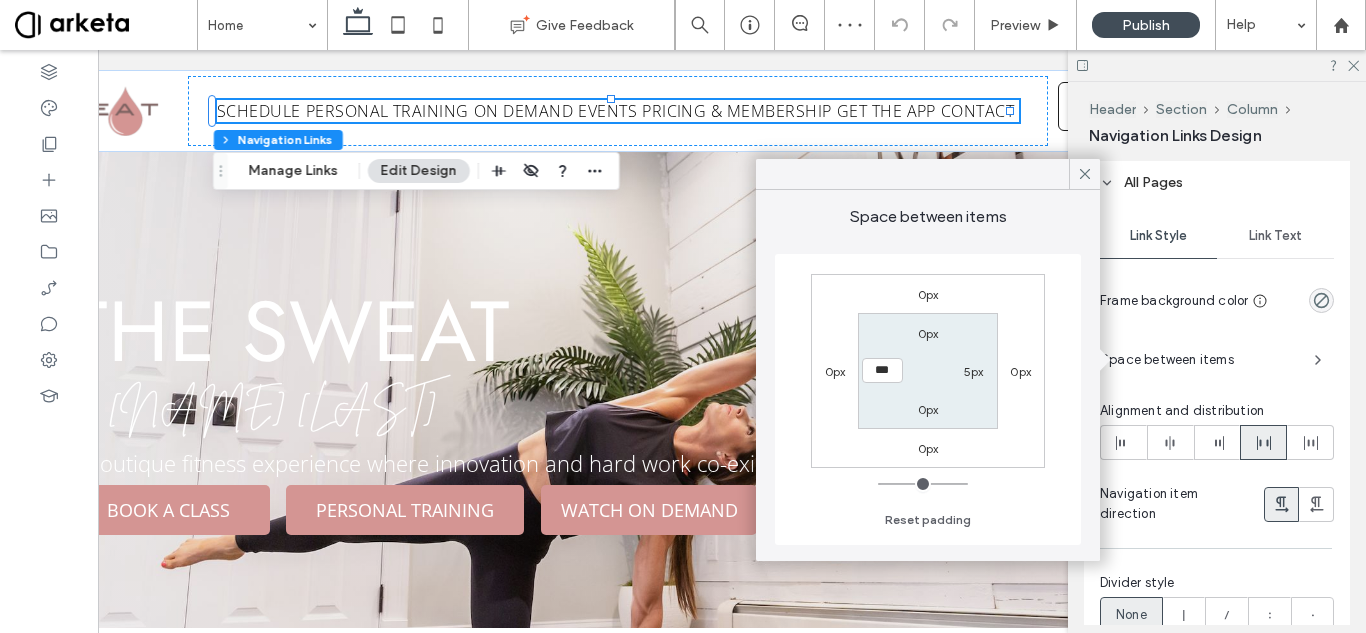 click on "5px" at bounding box center [974, 371] 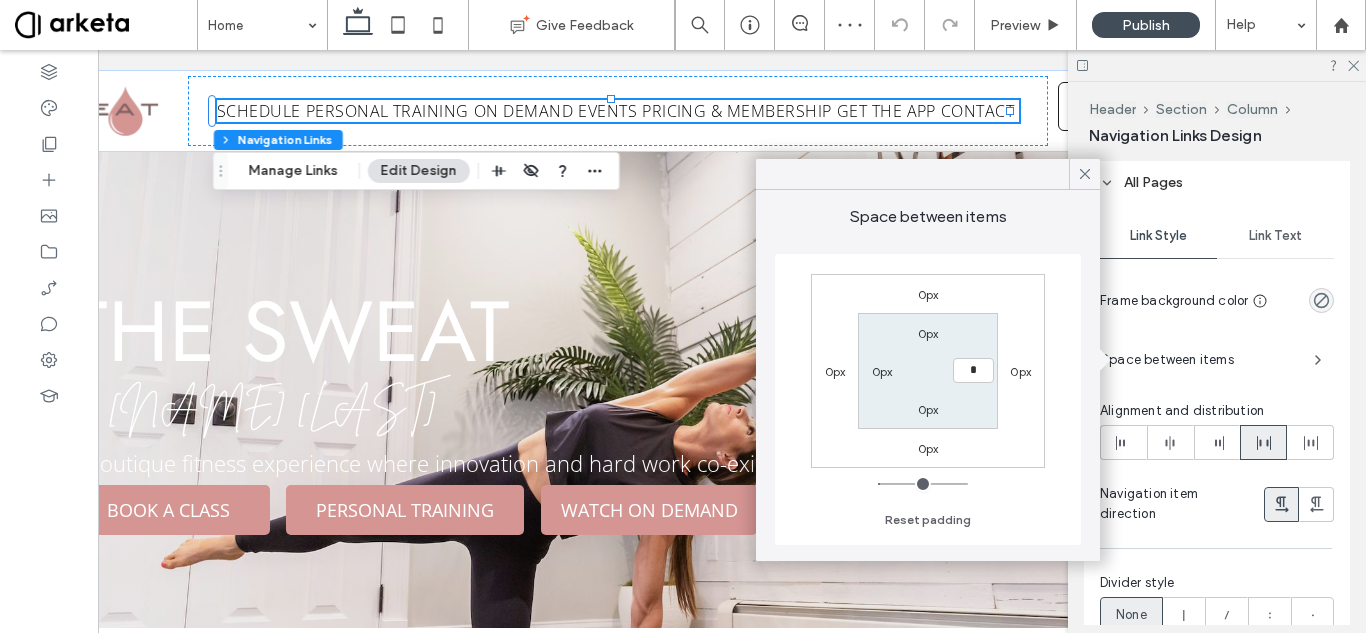 type on "*" 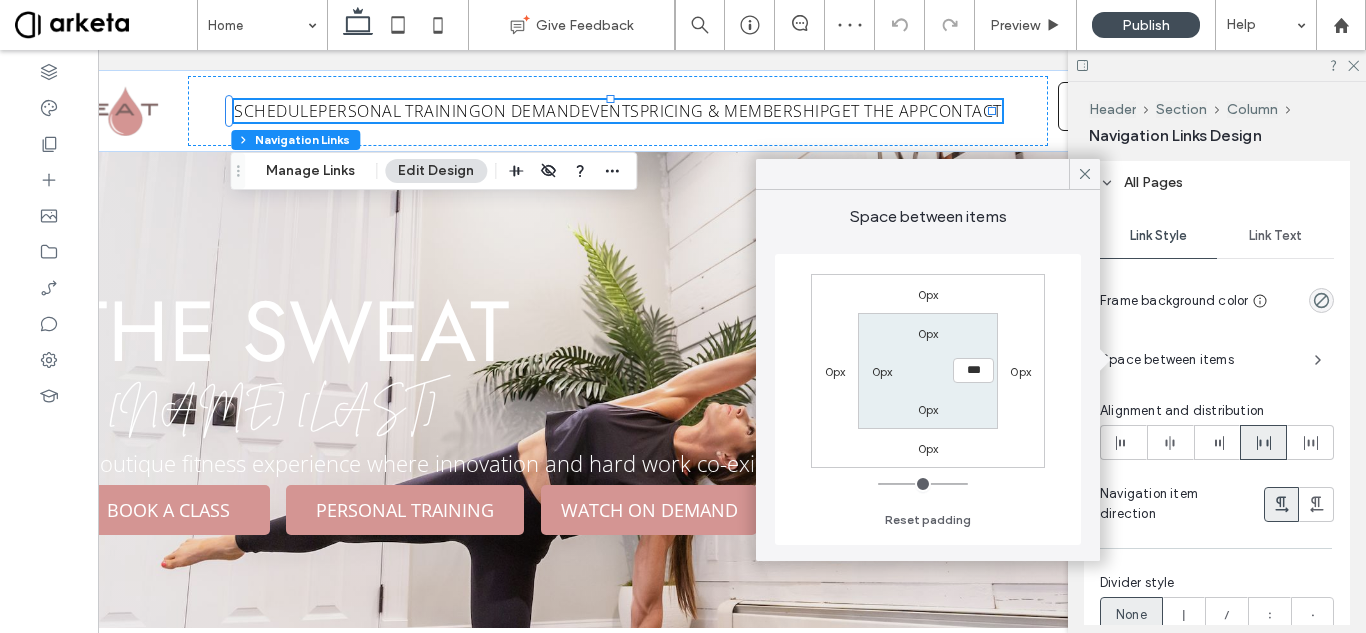 click on "0px" at bounding box center [835, 371] 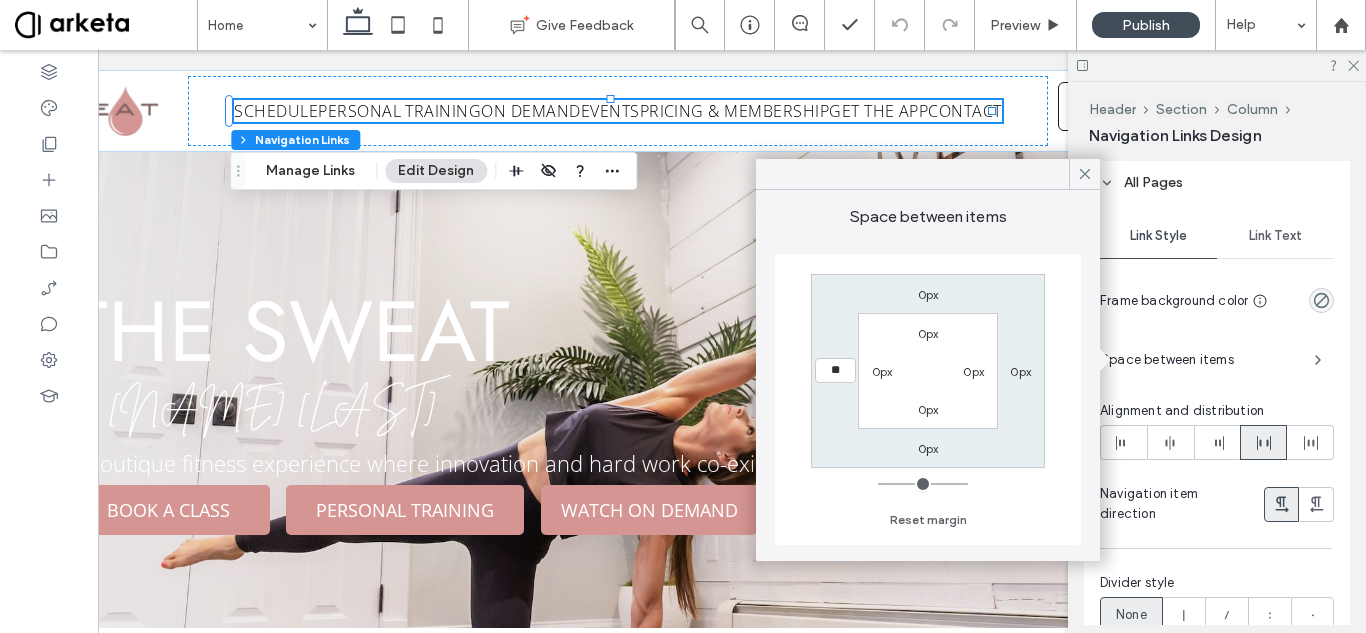 type on "**" 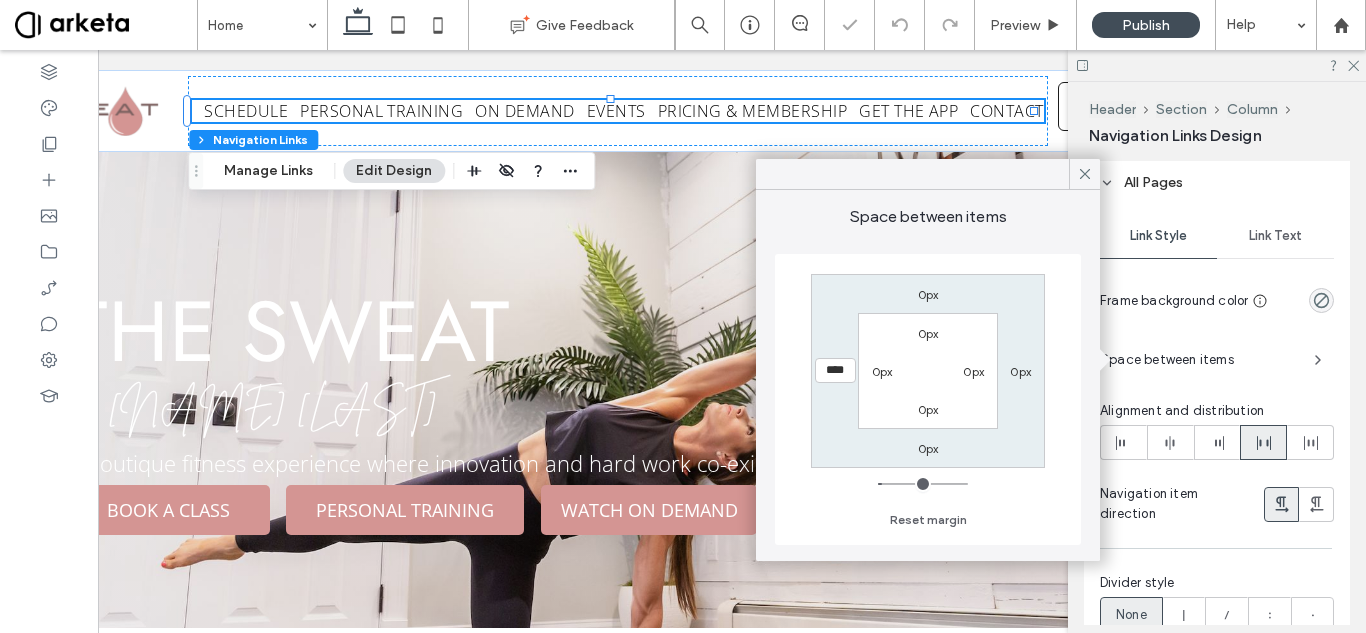 click on "0px" at bounding box center [1020, 371] 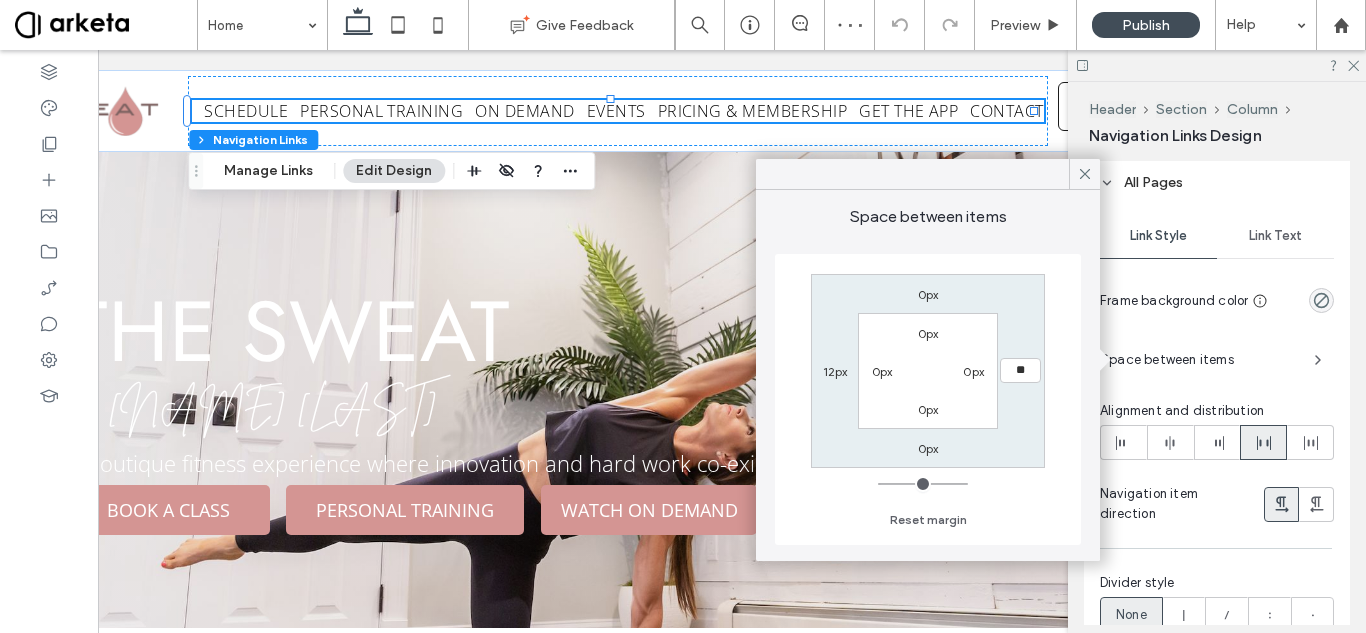 type on "**" 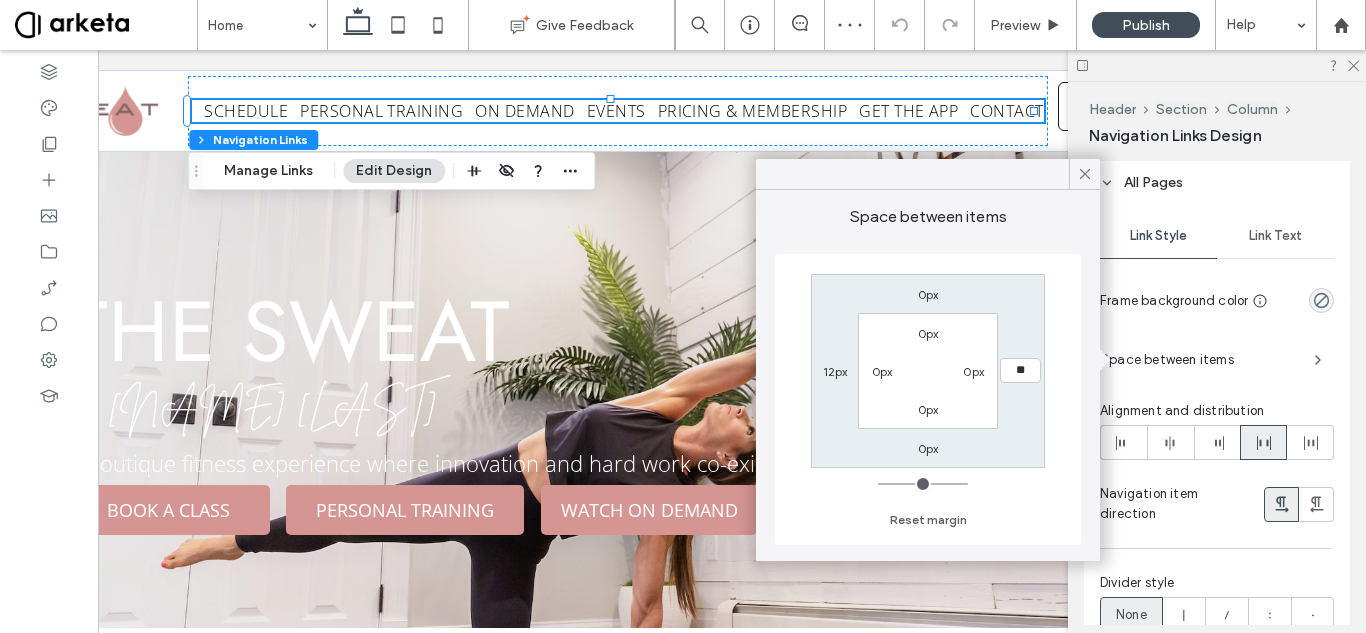 type on "**" 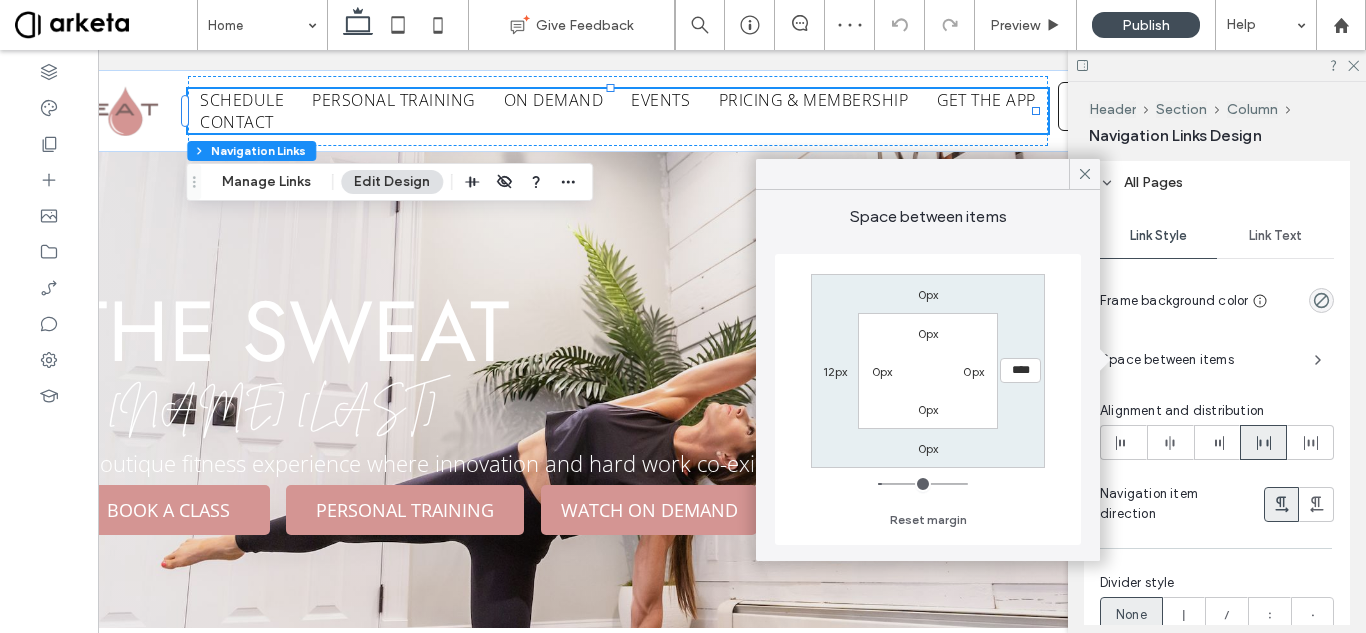 click on "0px **** 0px 12px 0px 0px 0px 0px Reset margin" at bounding box center (928, 399) 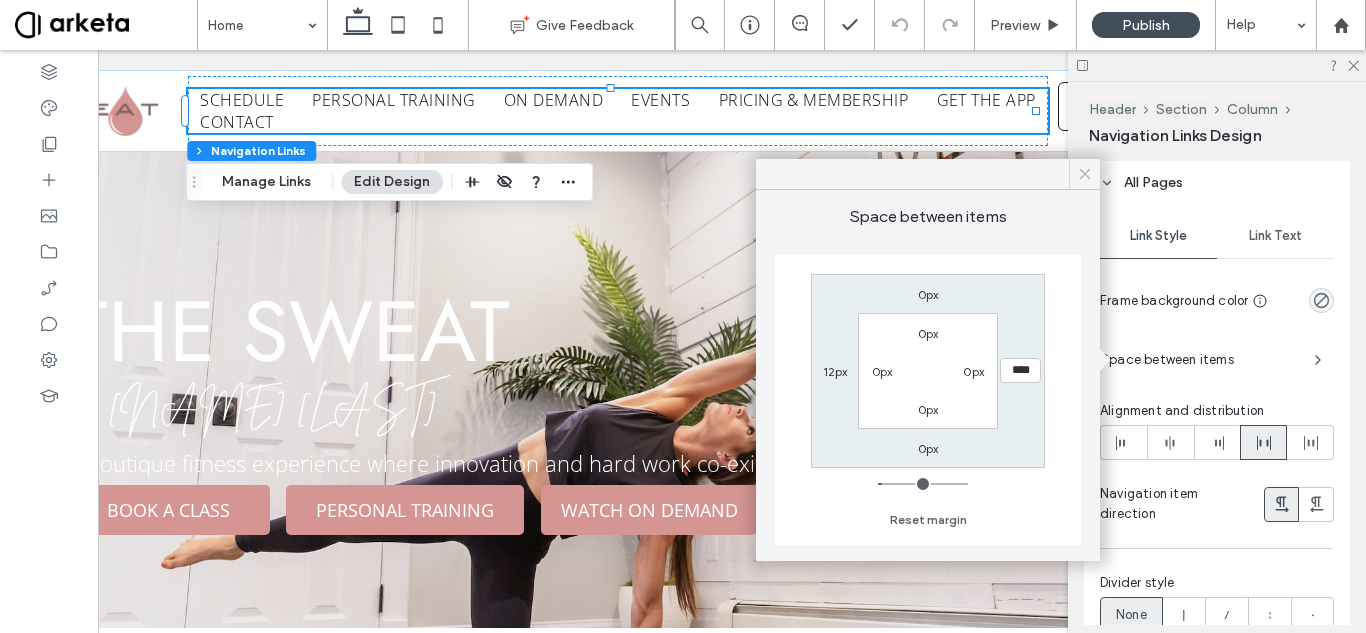 click 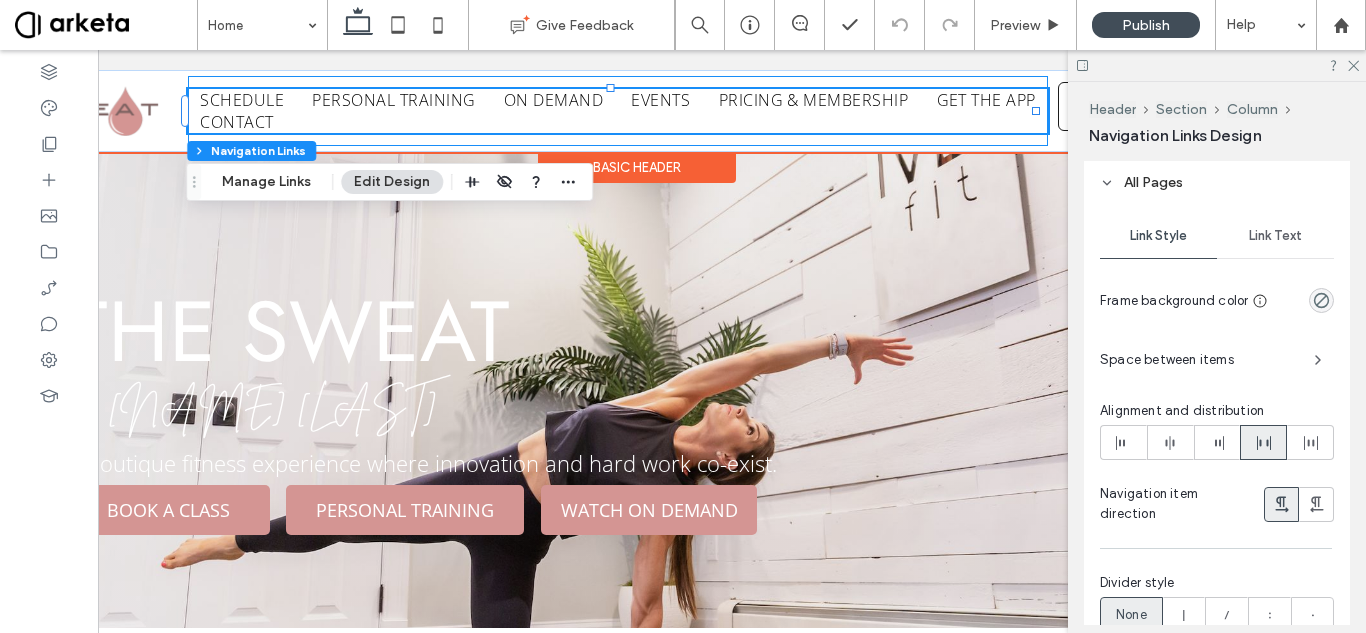 click on "SCHEDULE
PERSONAL TRAINING
ON DEMAND
EVENTS
PRICING & MEMBERSHIP
GET THE APP
CONTACT" at bounding box center (618, 111) 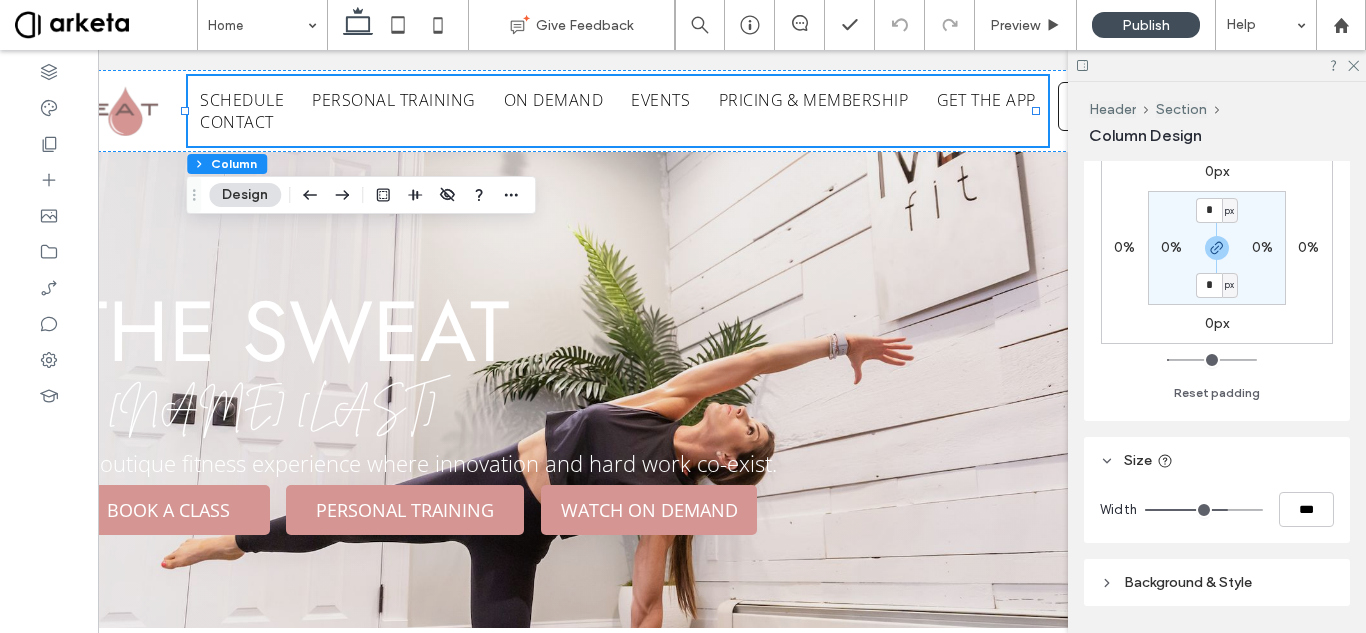 scroll, scrollTop: 654, scrollLeft: 0, axis: vertical 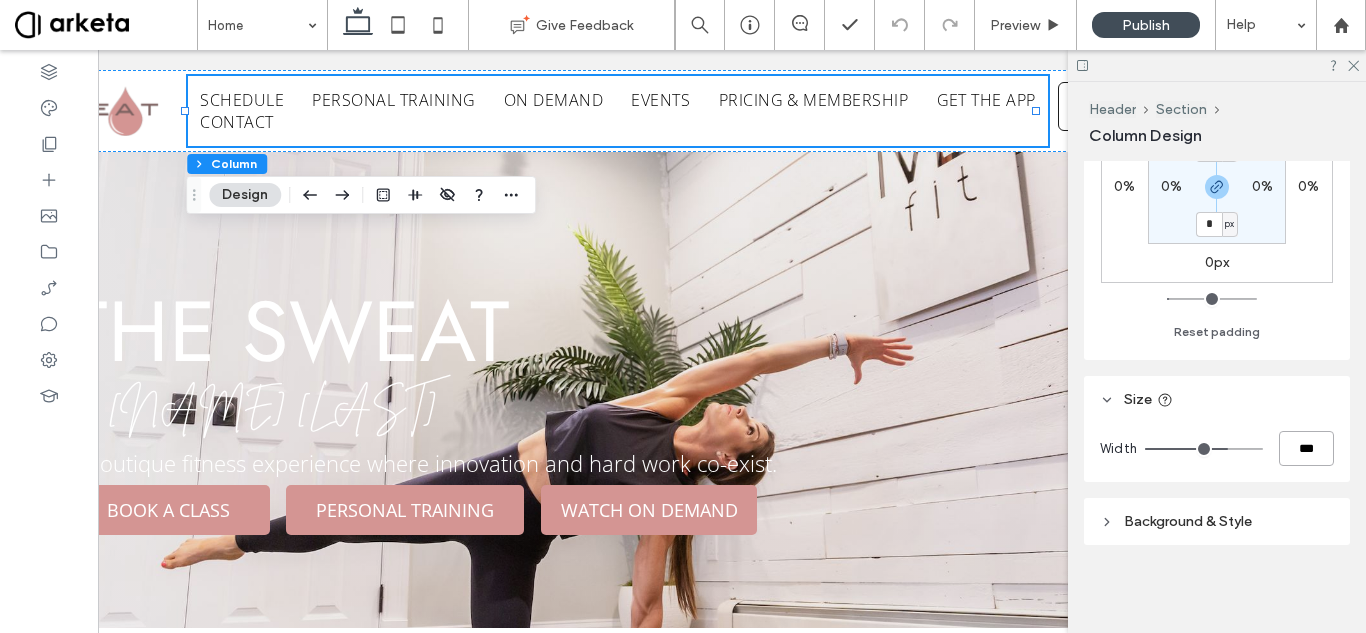 click on "***" at bounding box center (1306, 448) 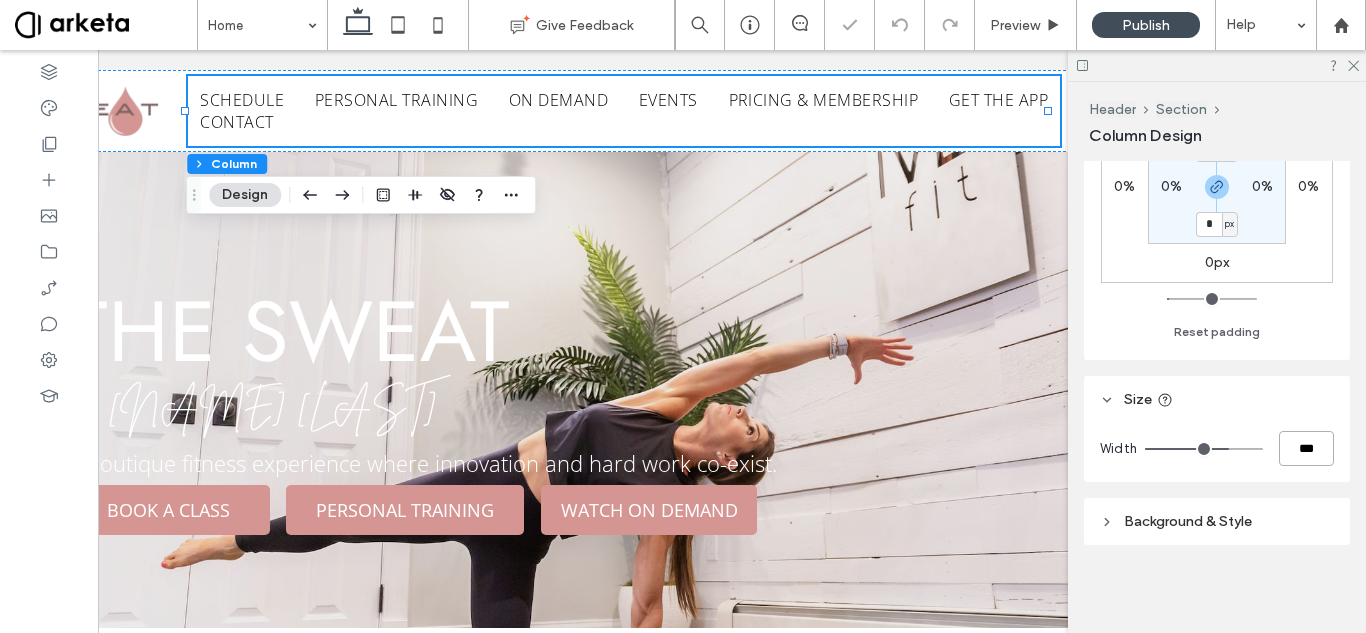type on "***" 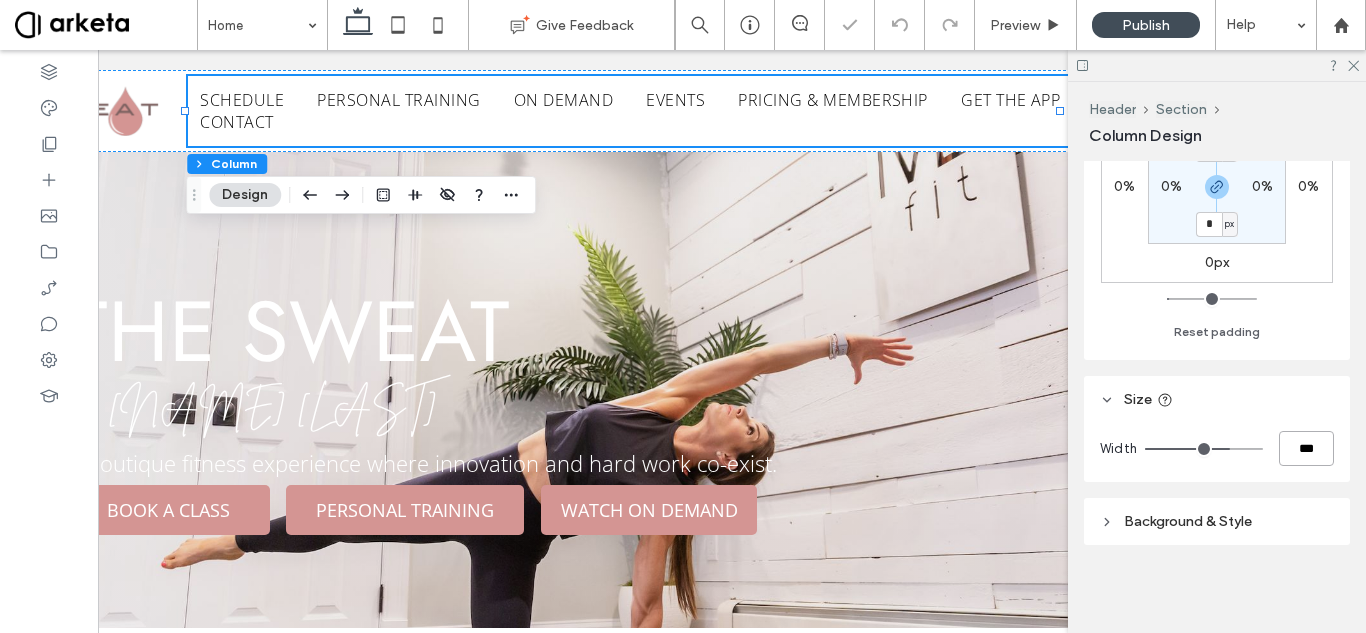 type on "***" 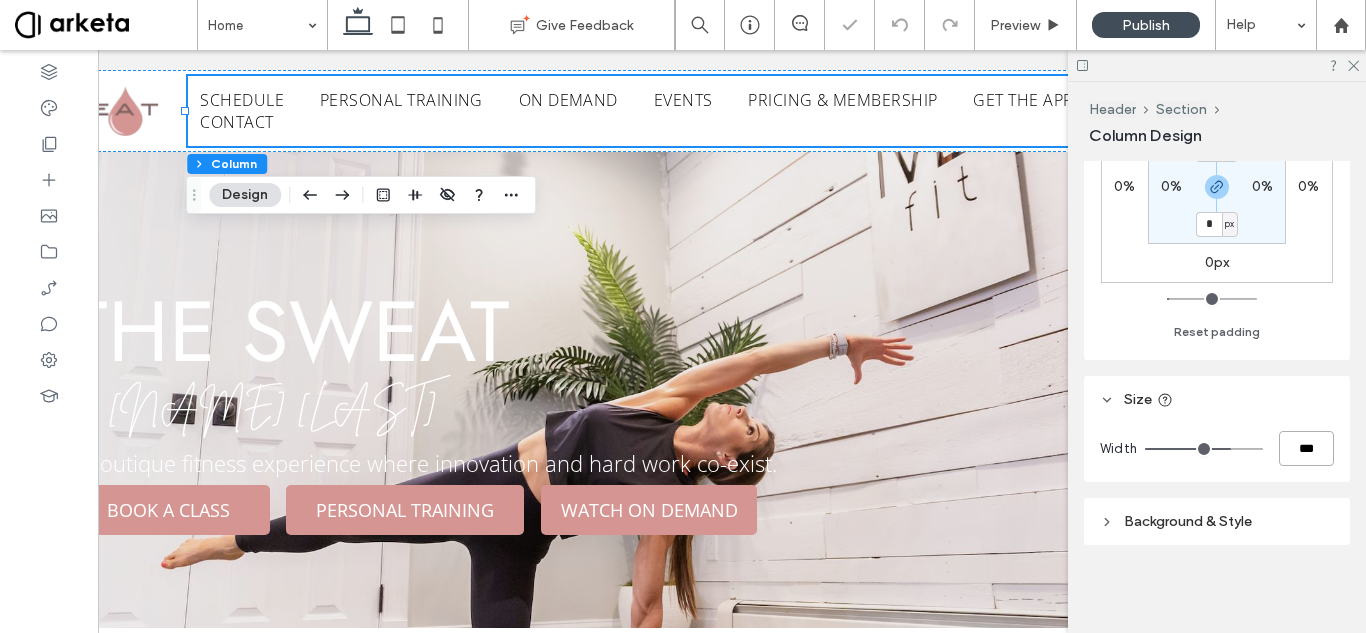 type on "***" 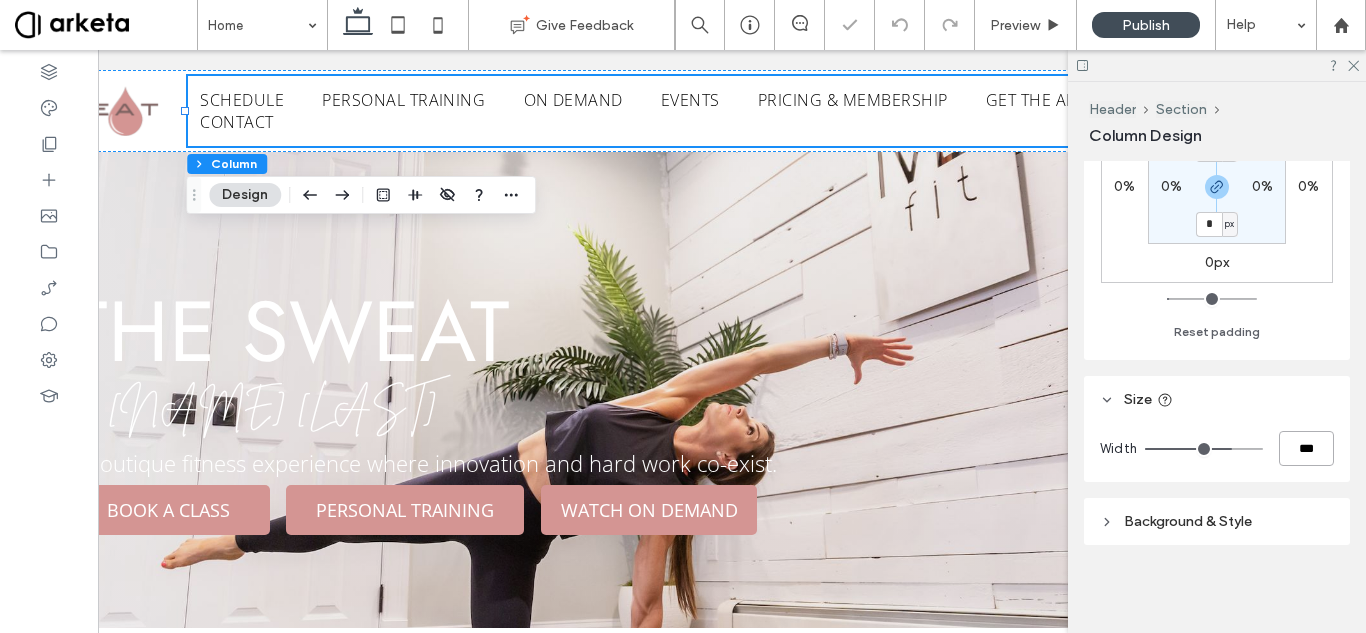 type on "***" 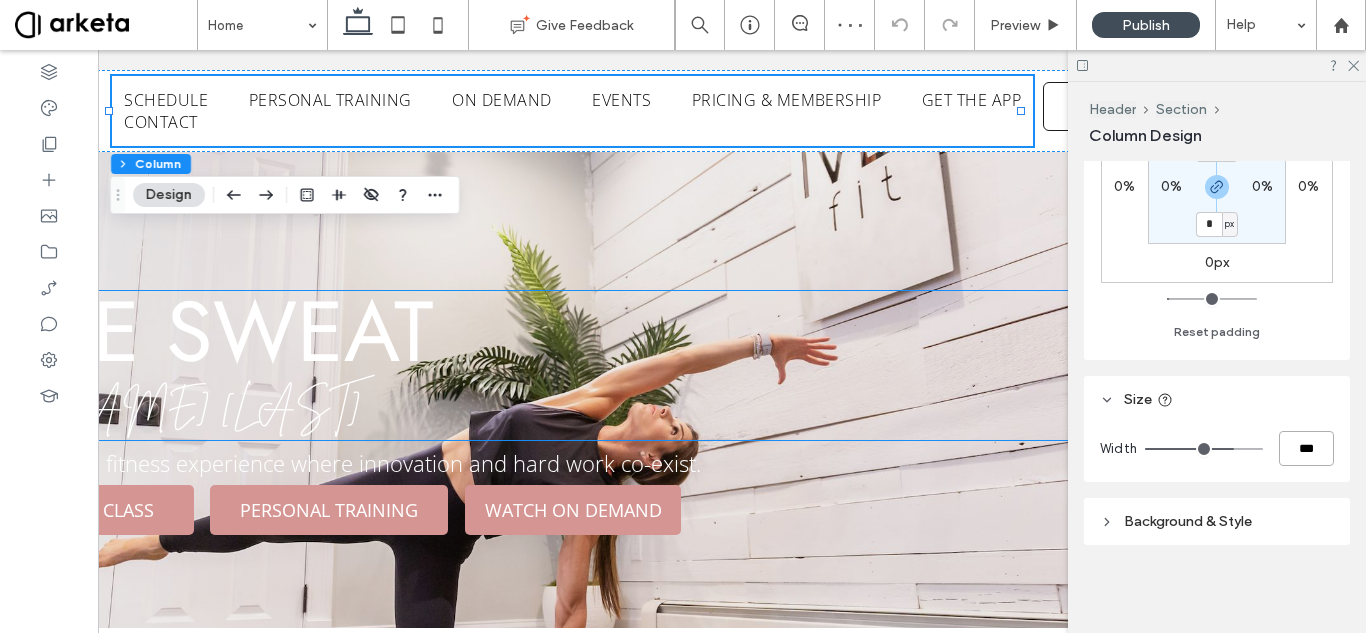 scroll, scrollTop: 0, scrollLeft: 172, axis: horizontal 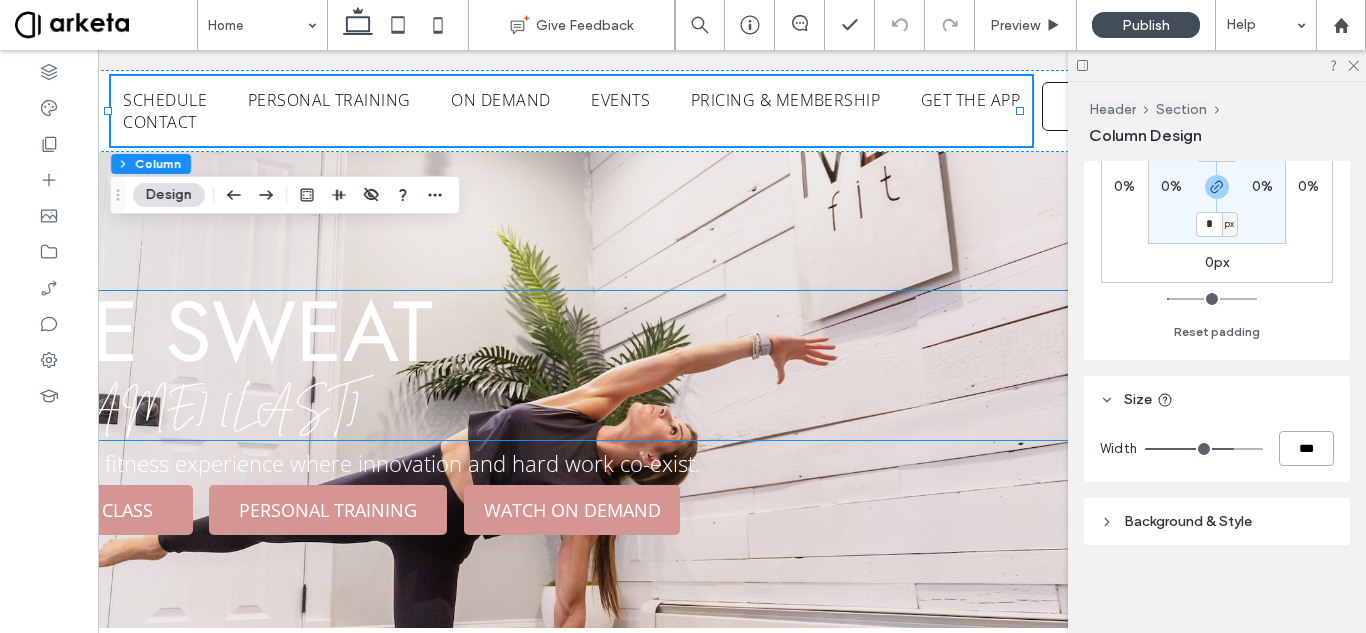 type on "***" 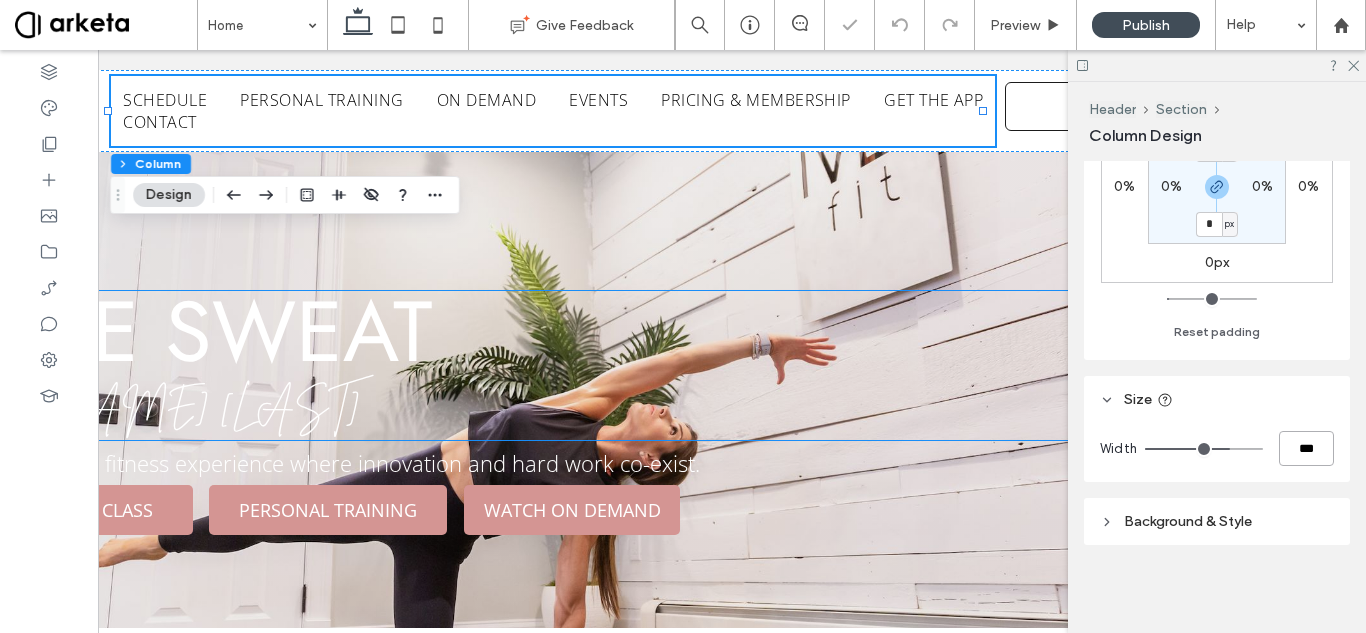type on "***" 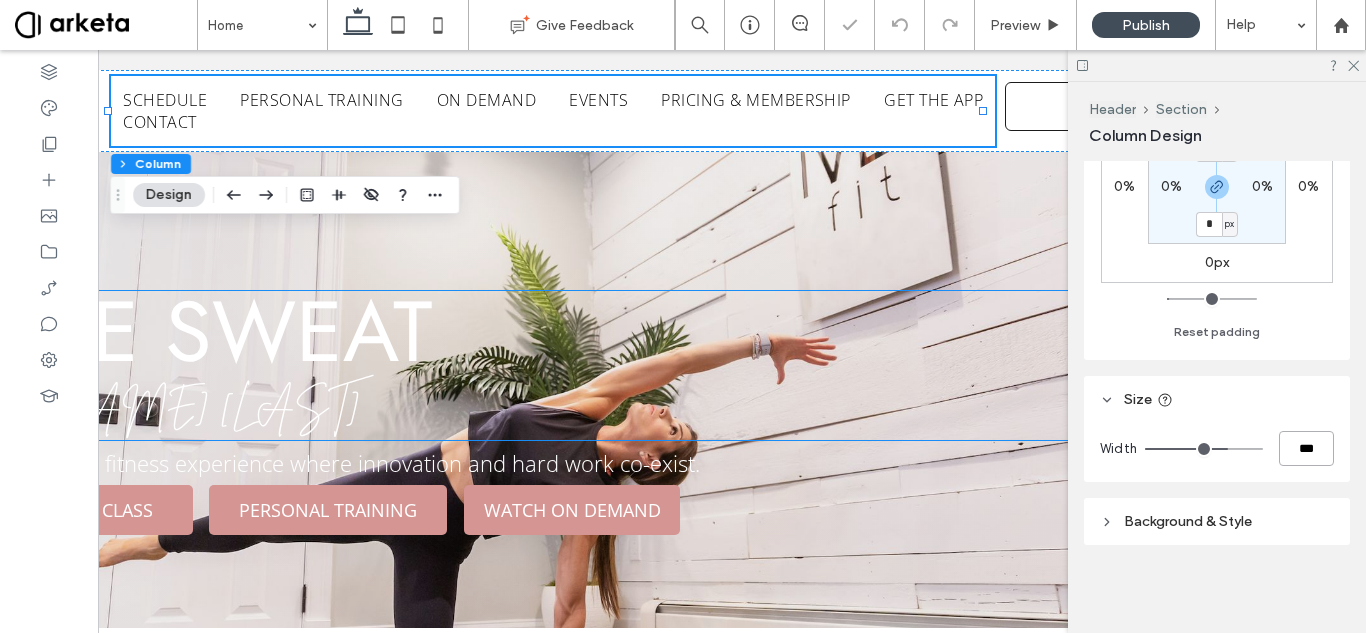 type on "**" 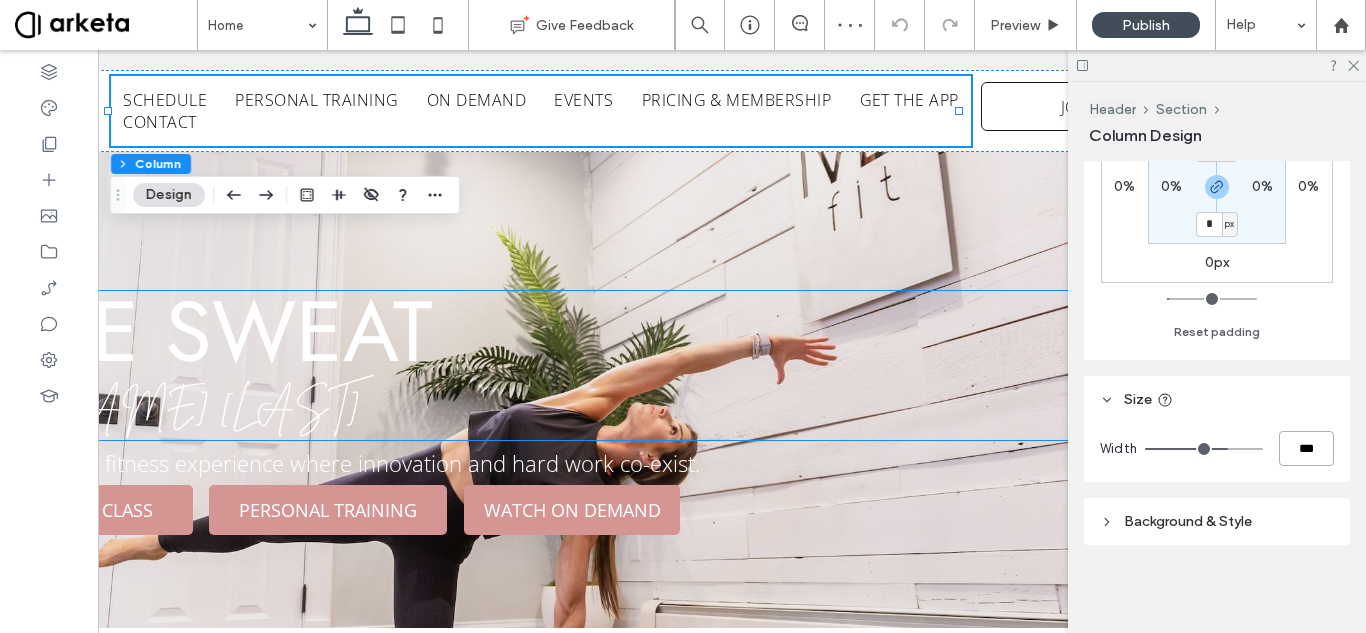 type on "***" 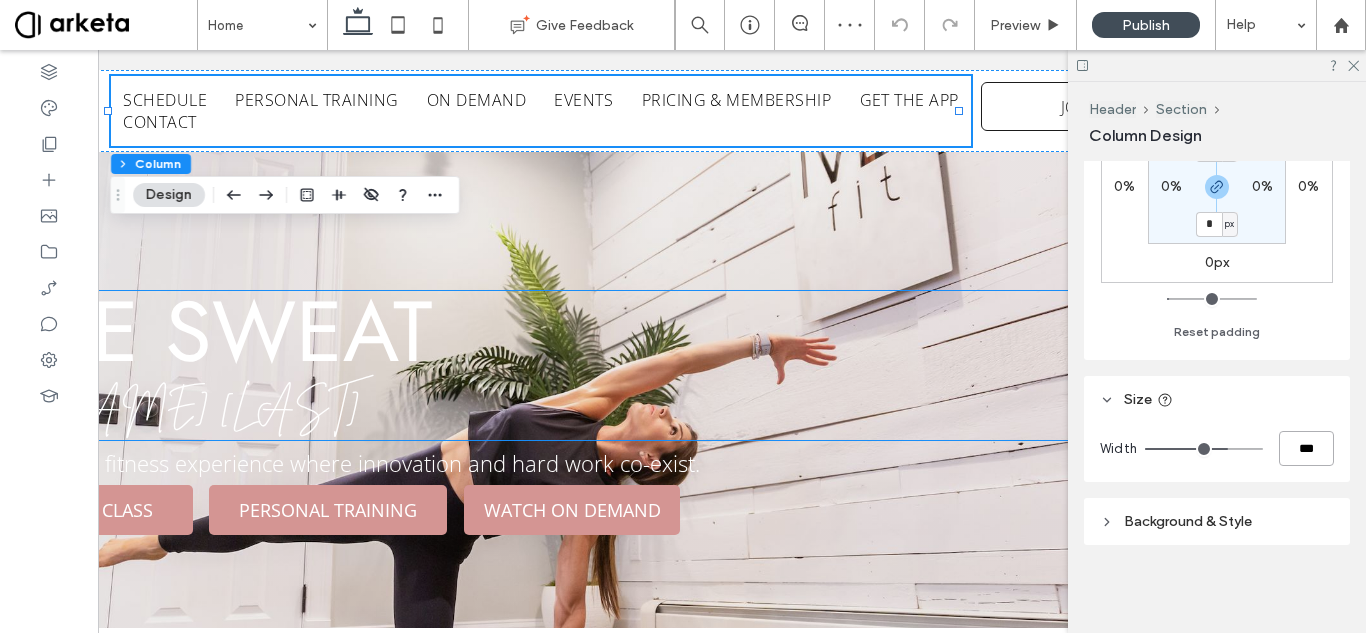 type on "**" 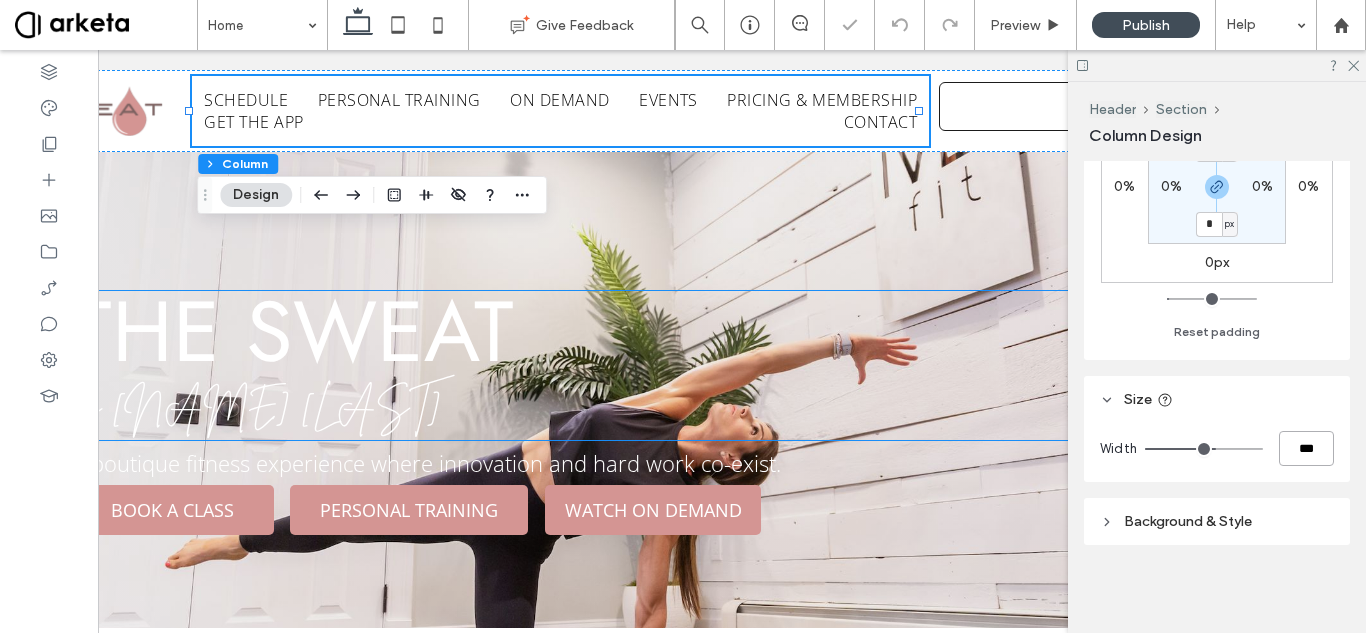 scroll, scrollTop: 0, scrollLeft: 84, axis: horizontal 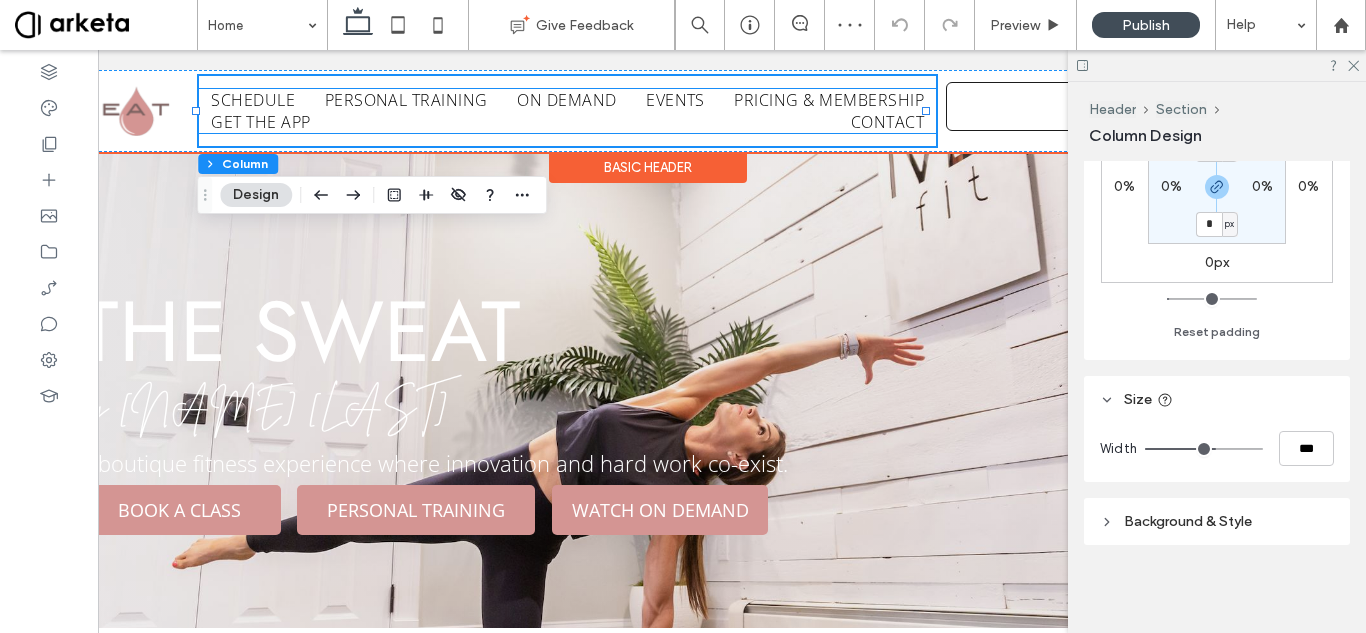 click on "SCHEDULE
PERSONAL TRAINING
ON DEMAND
EVENTS
PRICING & MEMBERSHIP
GET THE APP
CONTACT" at bounding box center (567, 111) 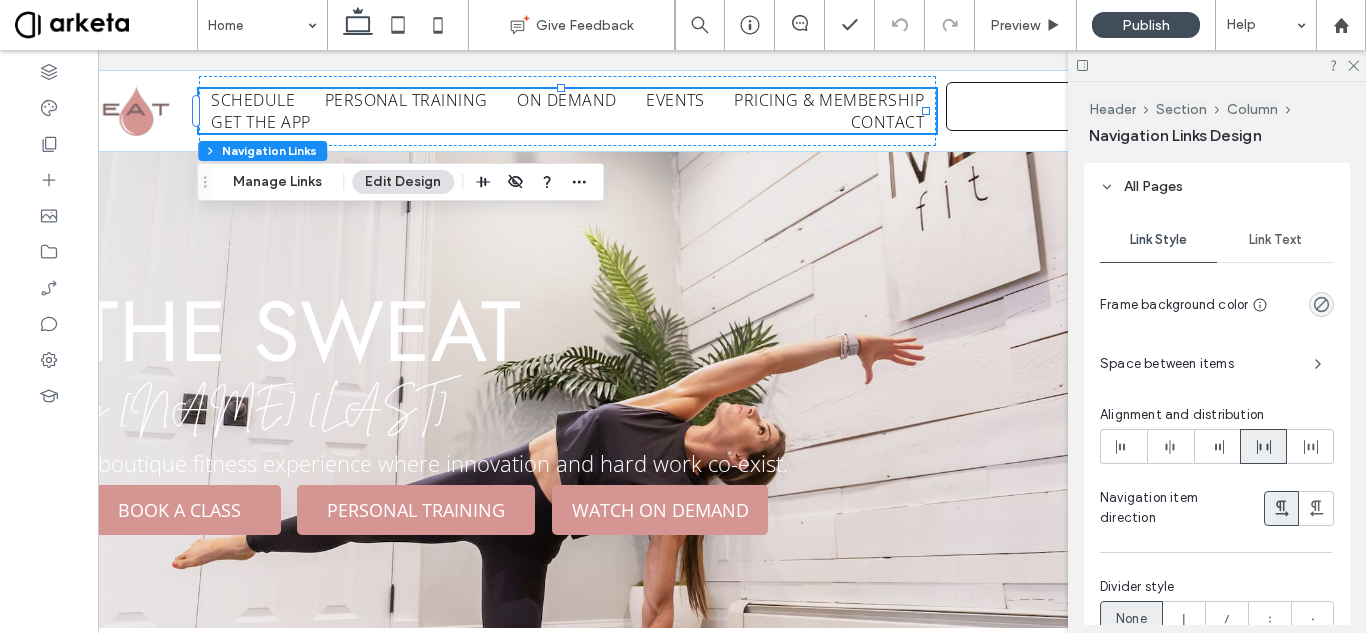 scroll, scrollTop: 1042, scrollLeft: 0, axis: vertical 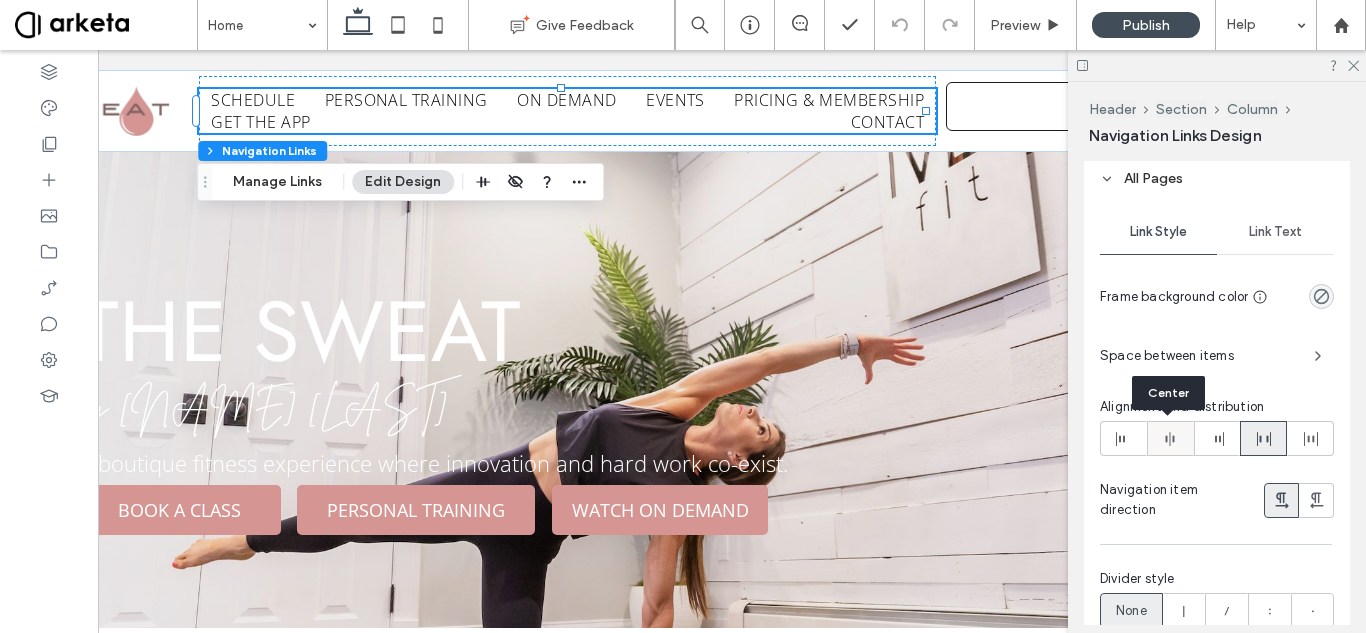 click 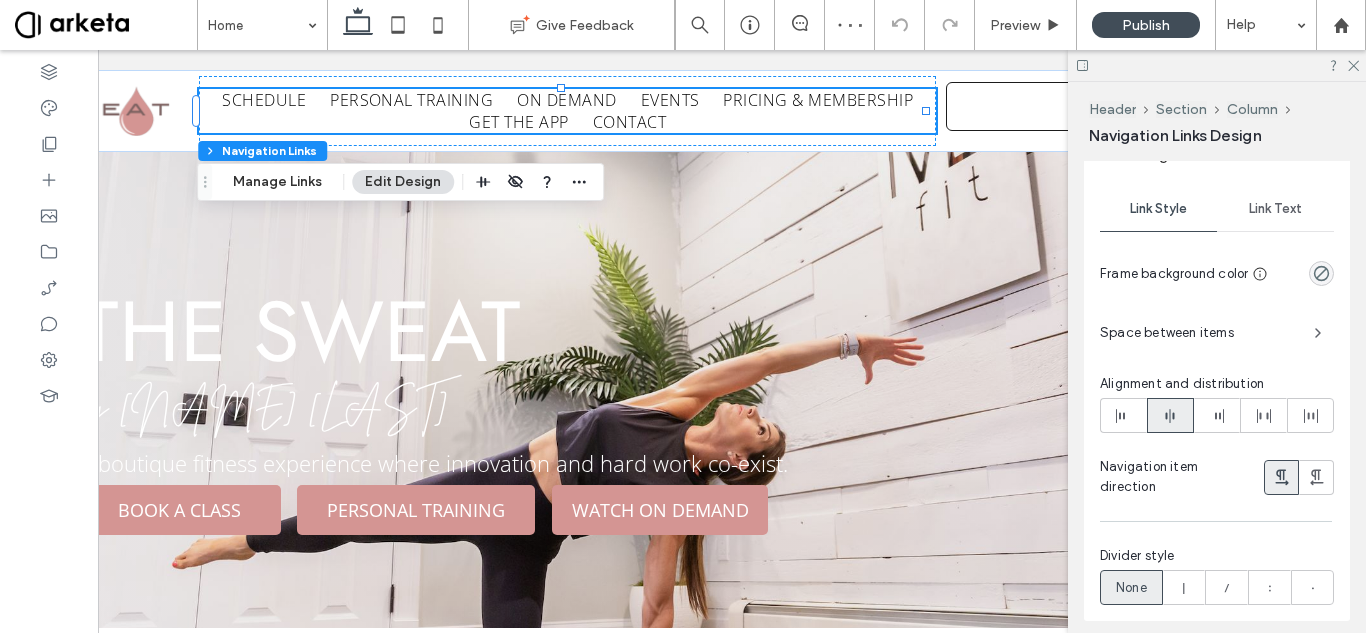 scroll, scrollTop: 1066, scrollLeft: 0, axis: vertical 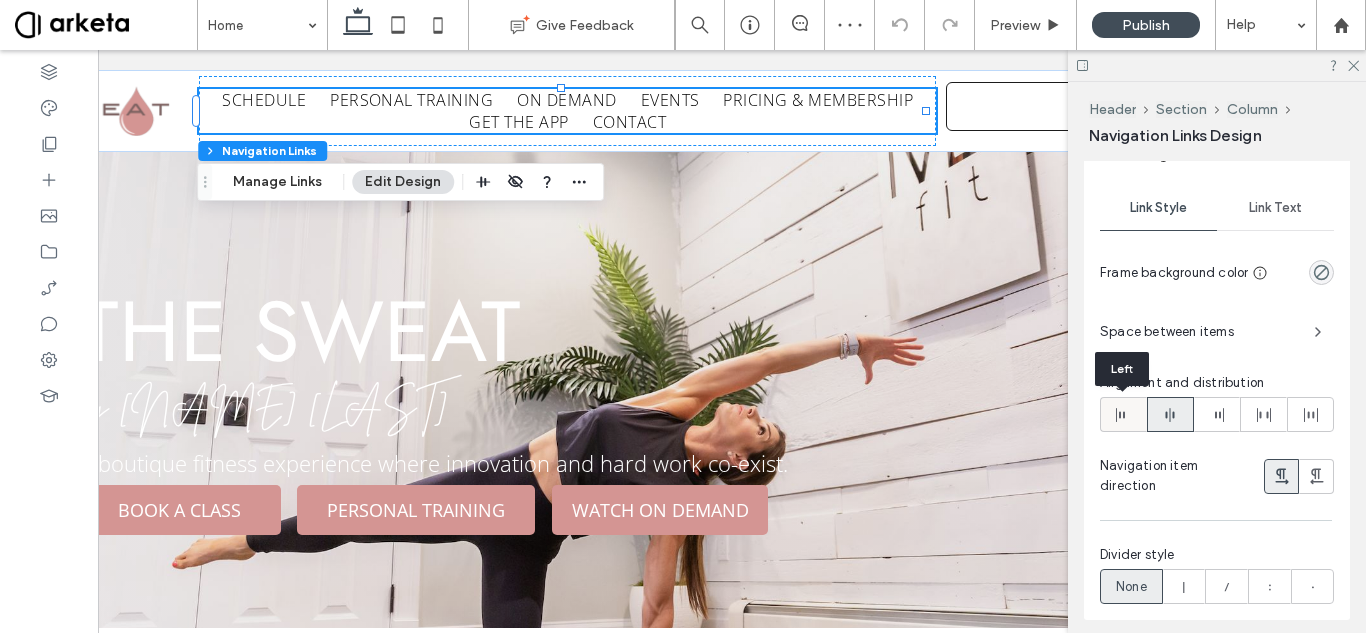 click at bounding box center [1123, 414] 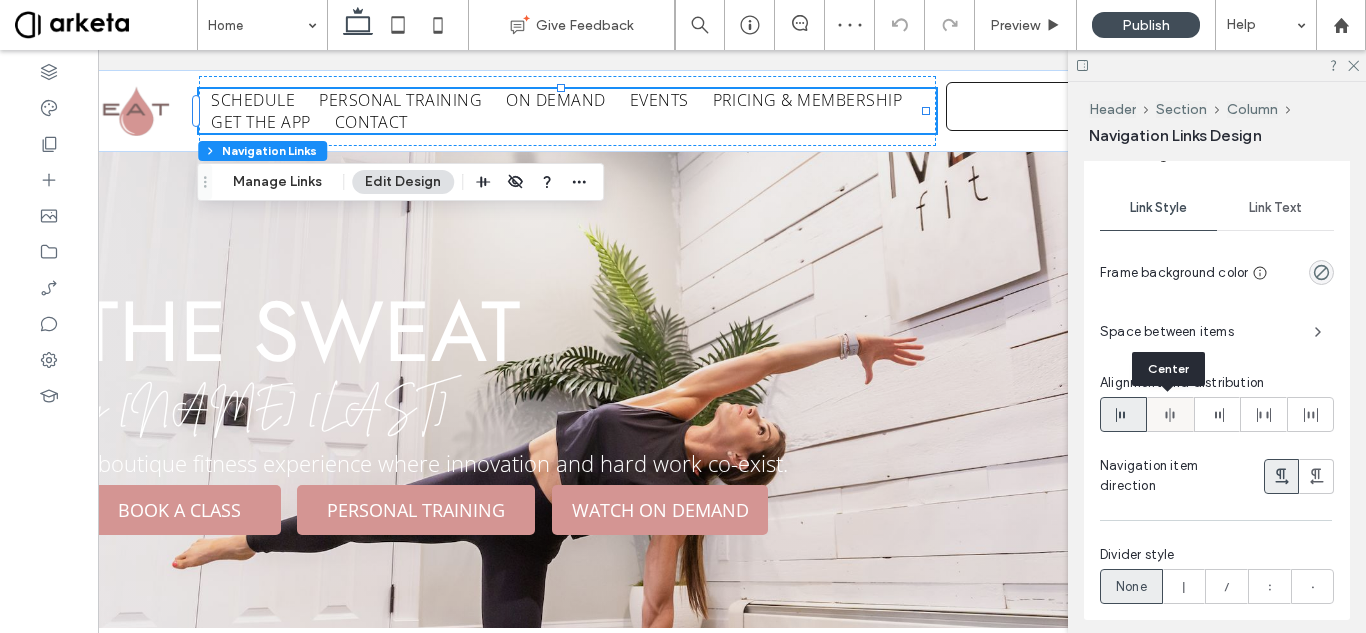 click 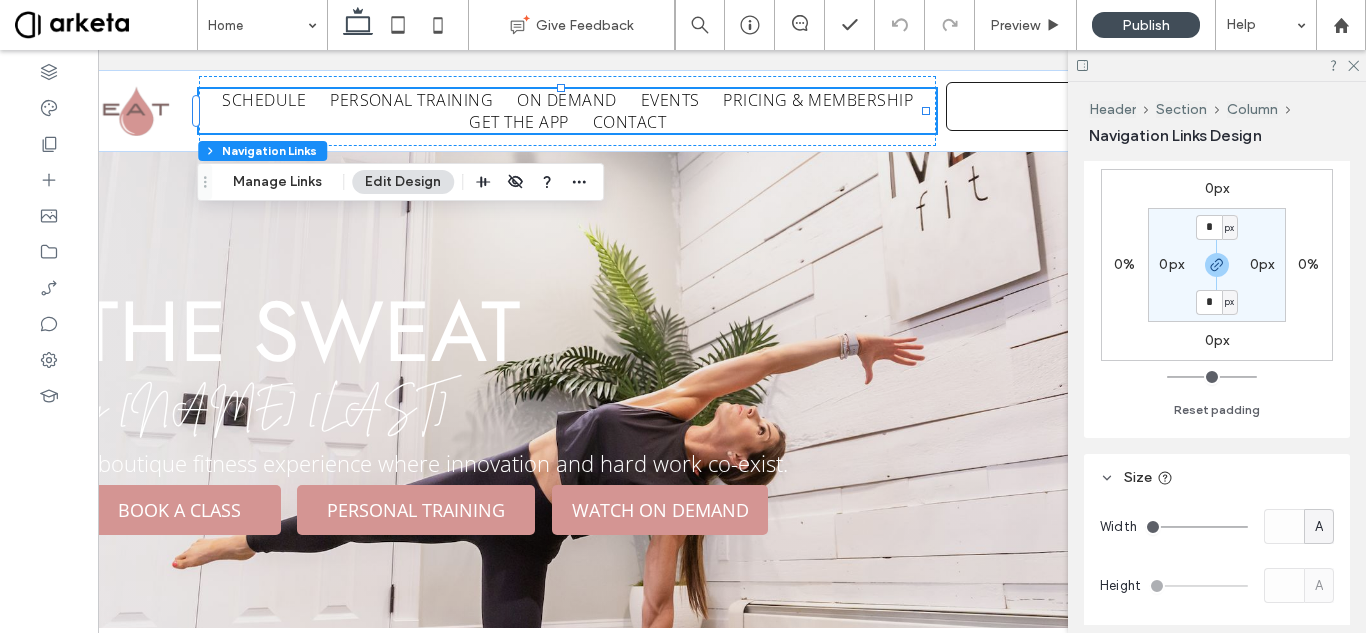 scroll, scrollTop: 0, scrollLeft: 0, axis: both 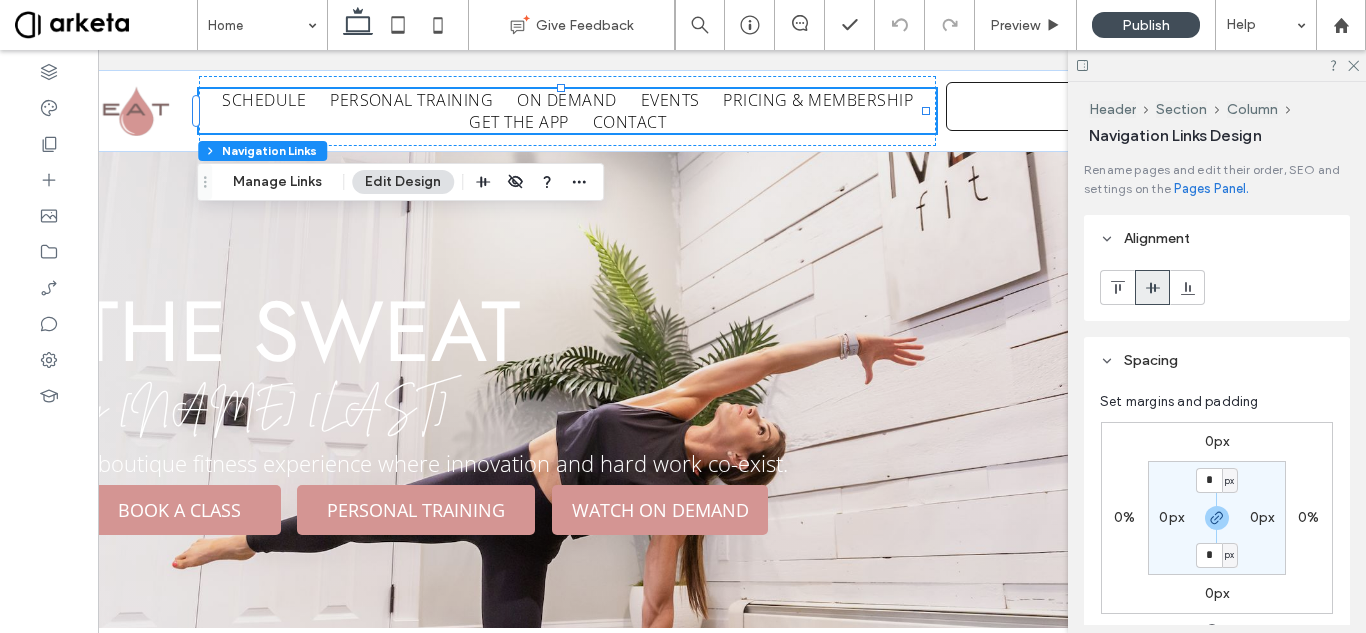 click on "the sweat by Maryanne Blake
A boutique fitness experience where innovation and hard work co-exist.
BOOK A CLASS
PERSONAL TRAINING
WATCH ON DEMAND" at bounding box center [648, 412] 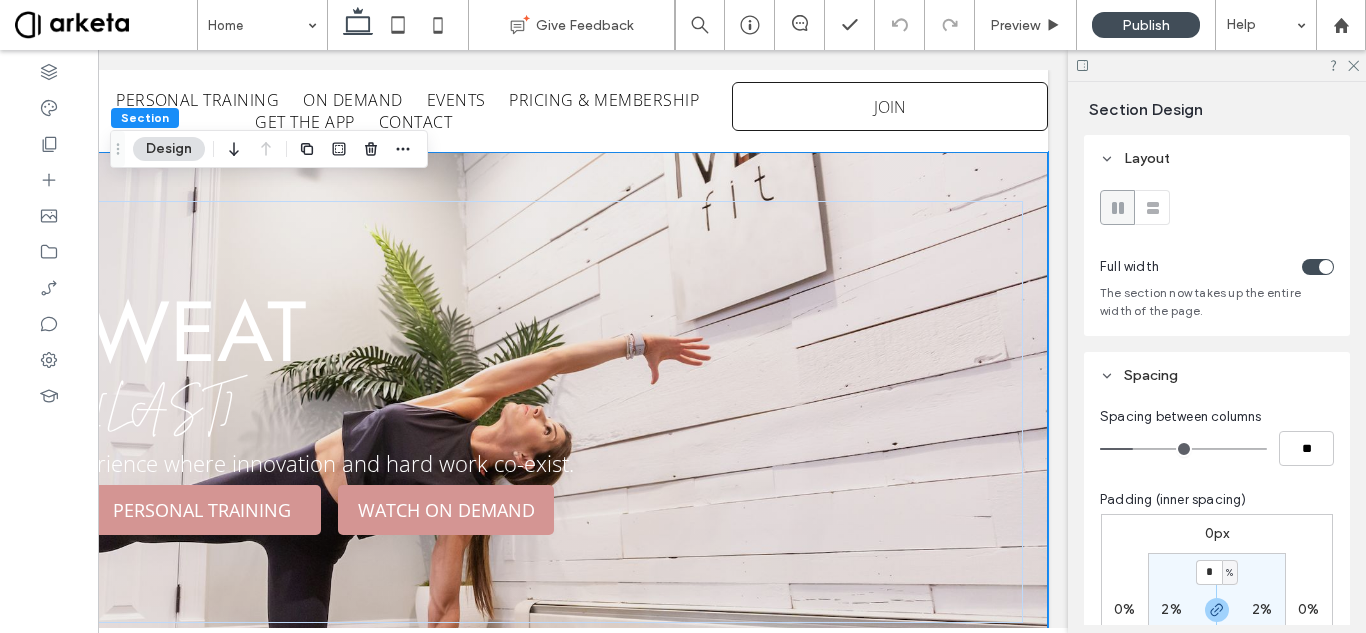 scroll, scrollTop: 0, scrollLeft: 0, axis: both 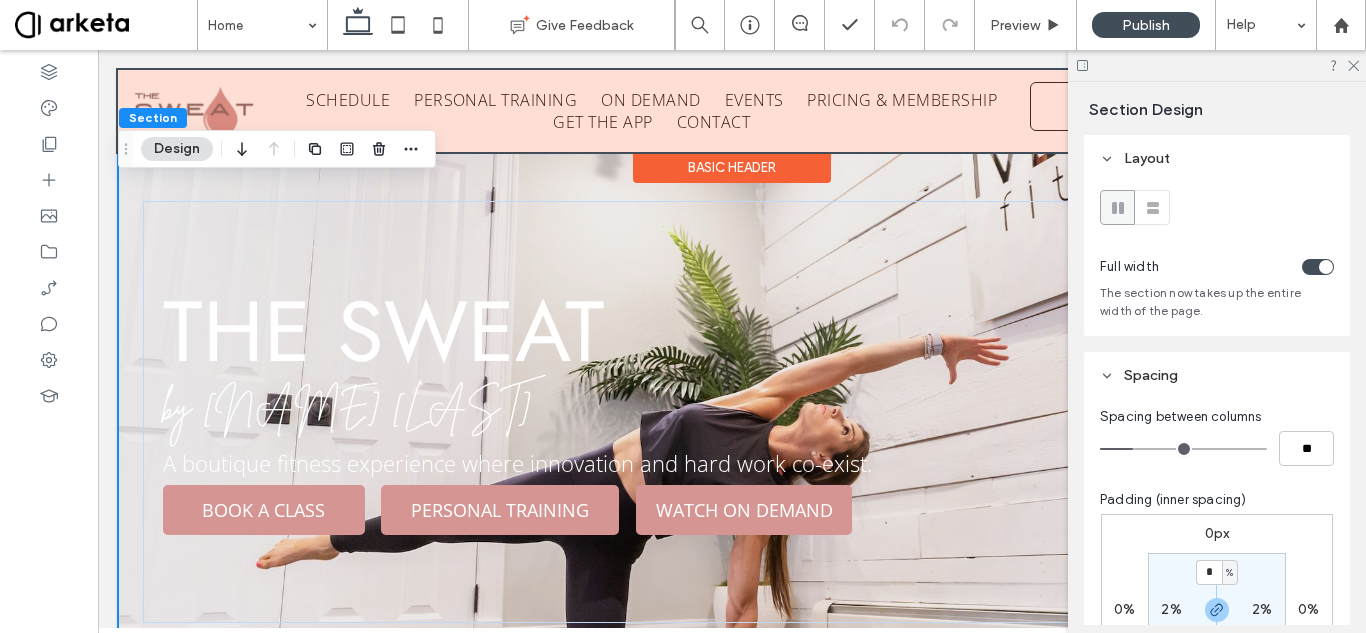 click at bounding box center [732, 111] 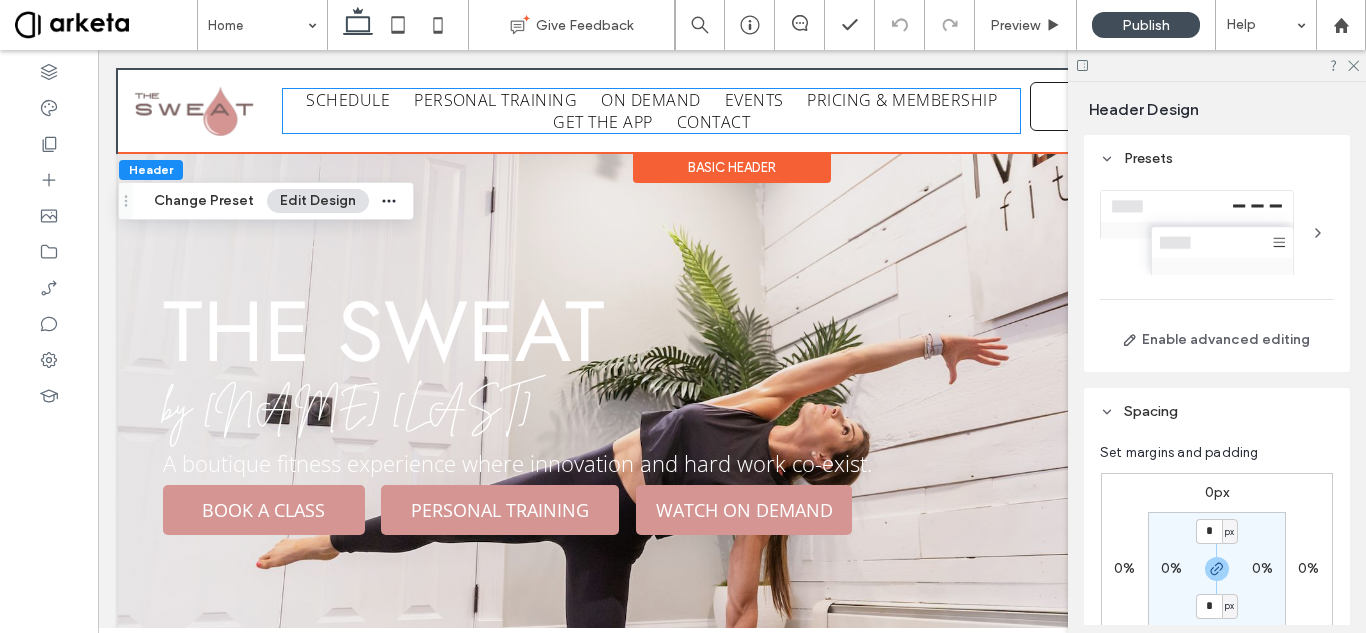 click on "GET THE APP" at bounding box center (602, 122) 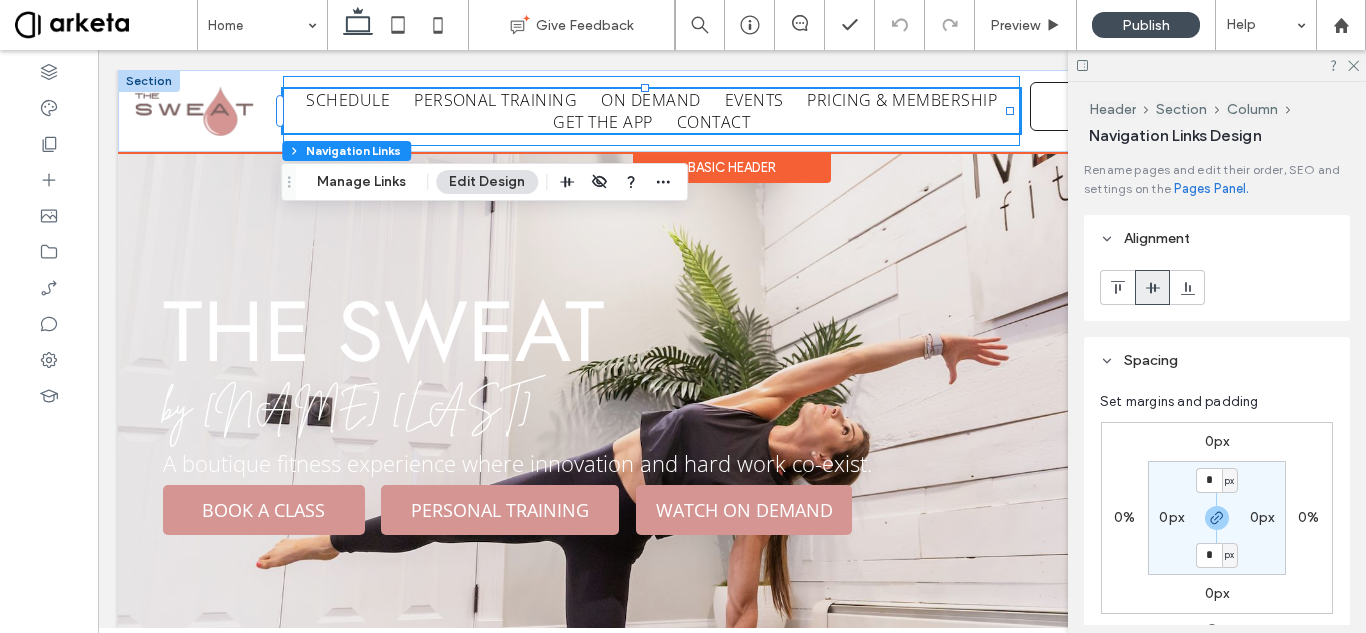 click on "SCHEDULE
PERSONAL TRAINING
ON DEMAND
EVENTS
PRICING & MEMBERSHIP
GET THE APP
CONTACT" at bounding box center (651, 111) 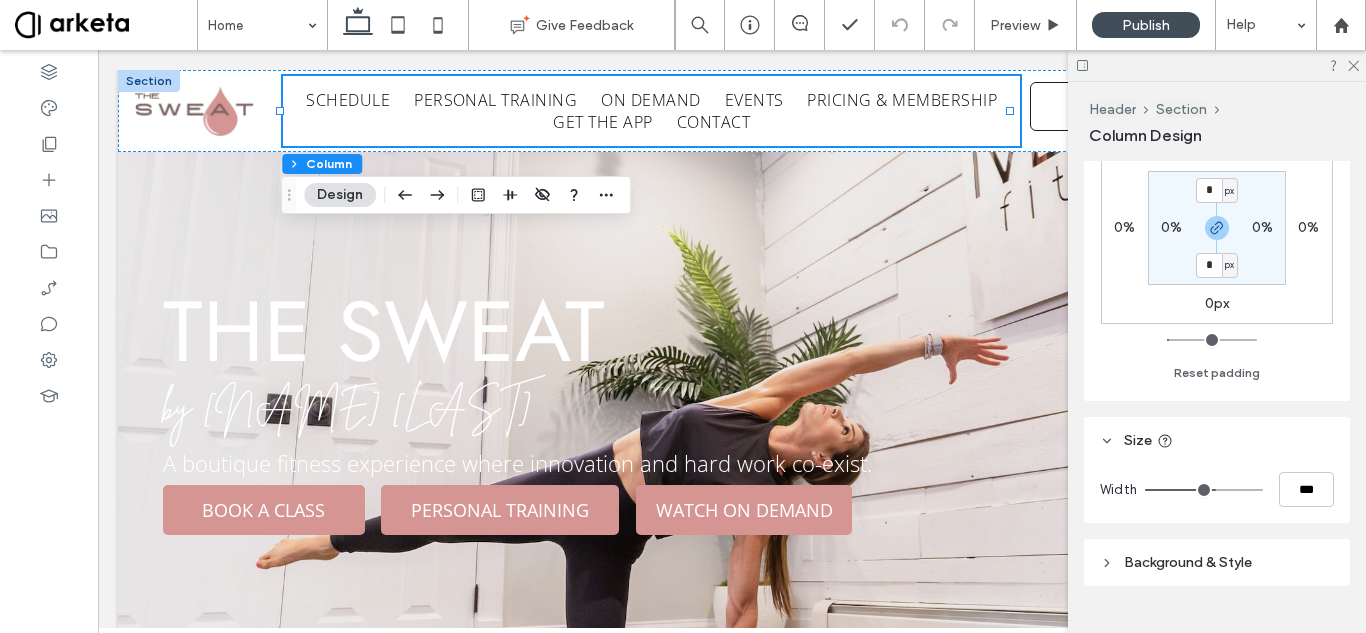 scroll, scrollTop: 654, scrollLeft: 0, axis: vertical 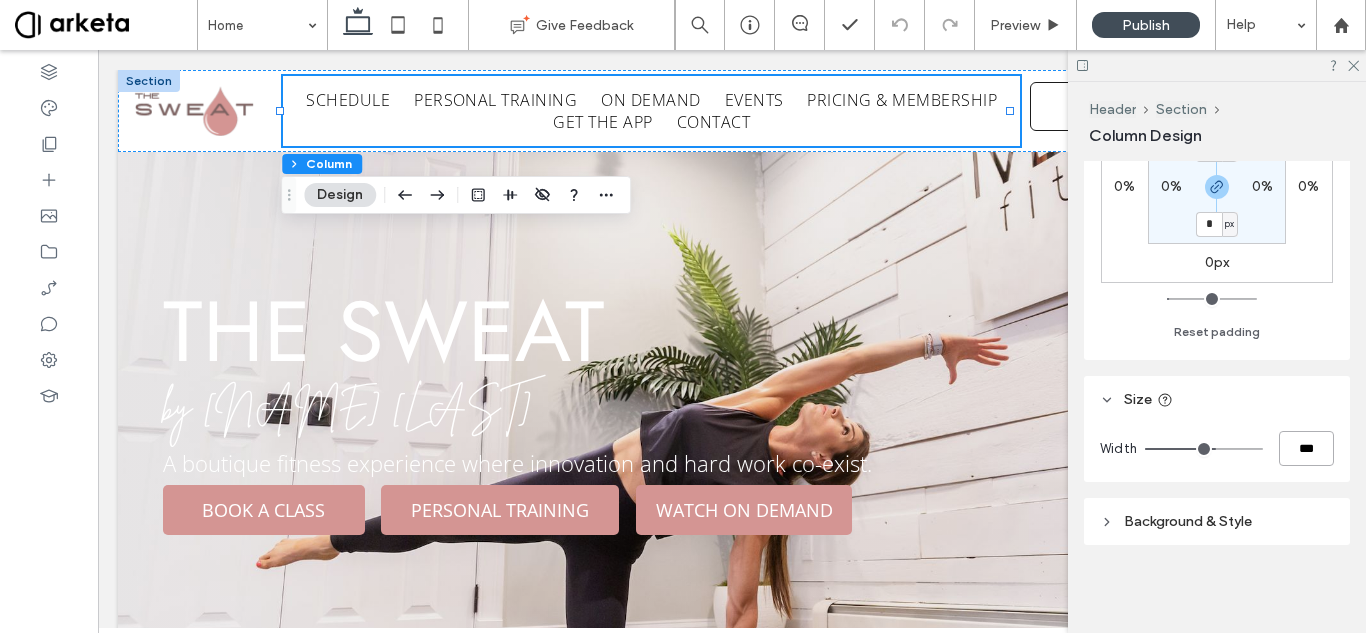 click on "***" at bounding box center (1306, 448) 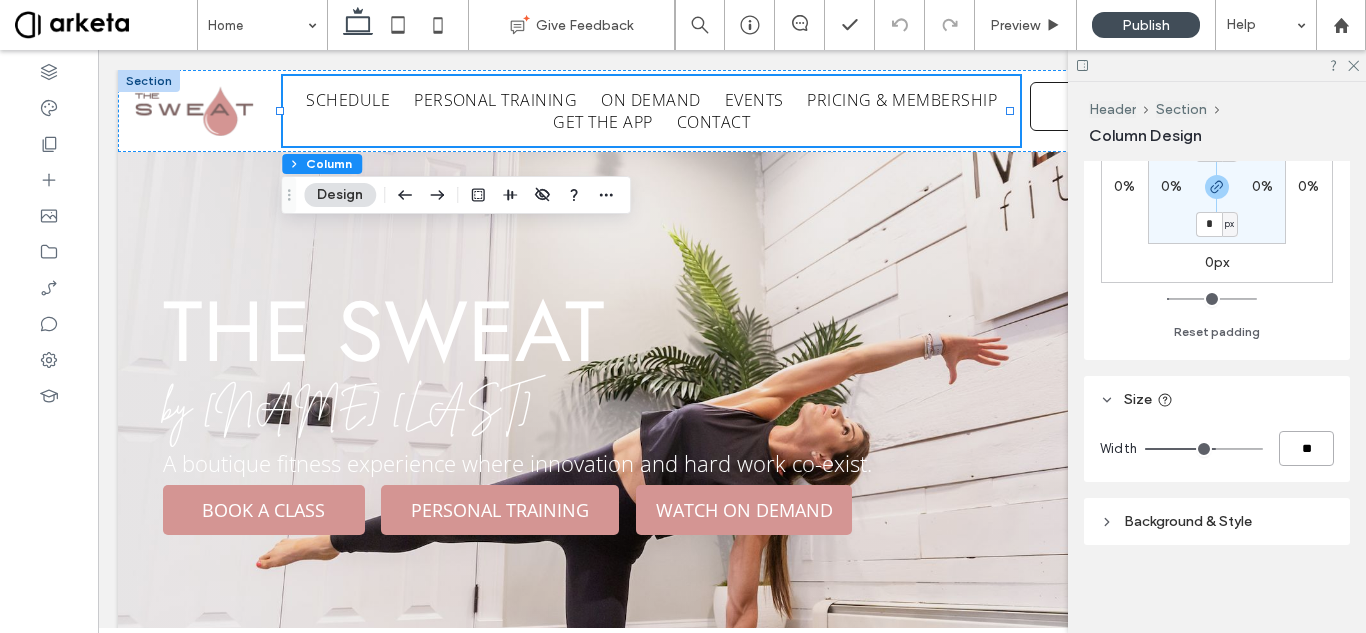 type on "**" 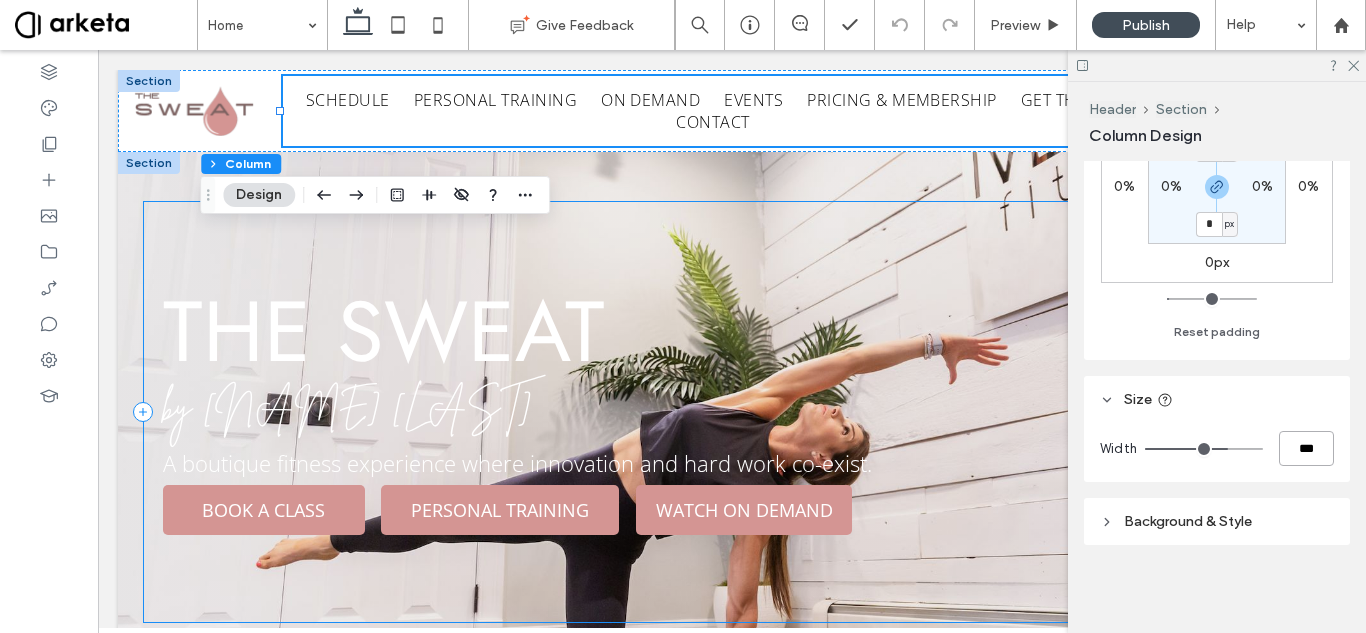 scroll, scrollTop: 0, scrollLeft: 298, axis: horizontal 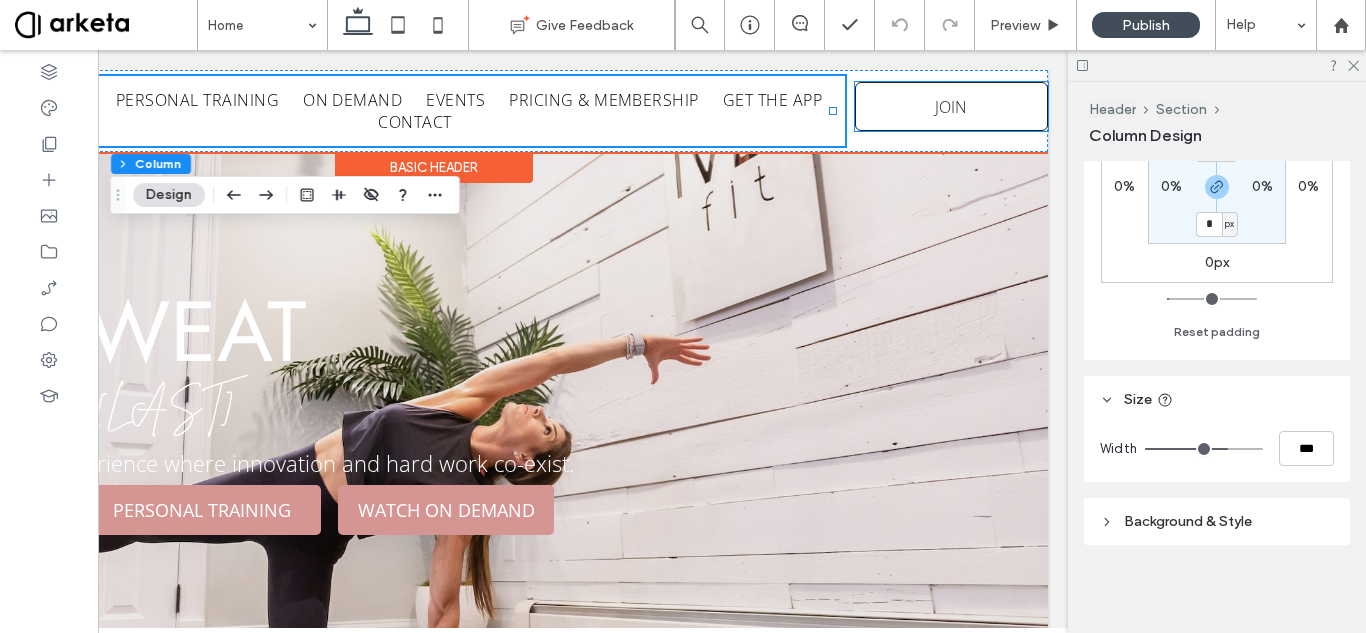 click on "JOIN" at bounding box center [951, 106] 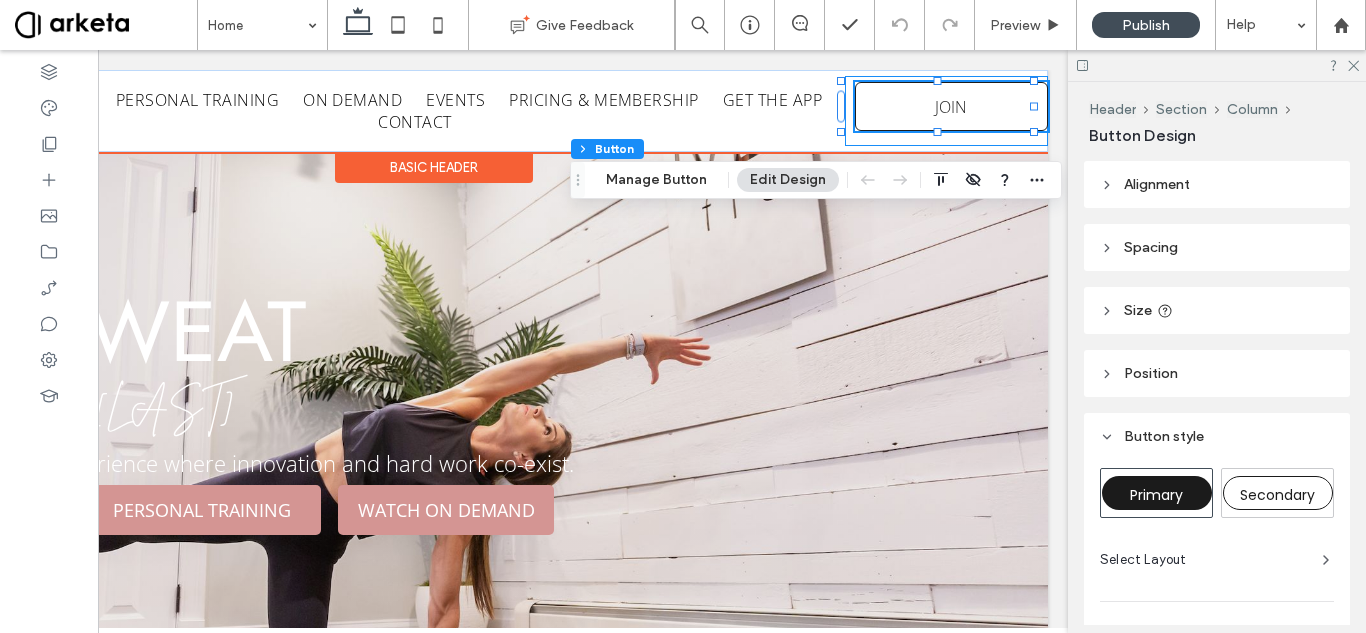 click on "JOIN" at bounding box center (946, 111) 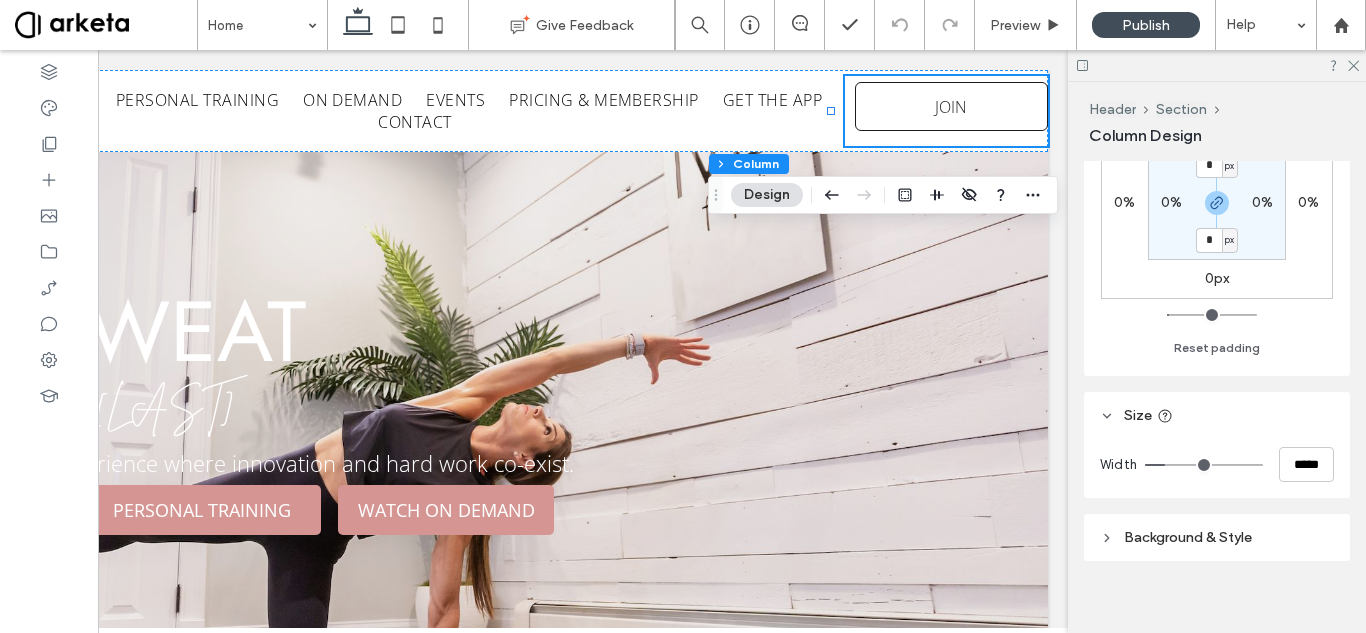 scroll, scrollTop: 654, scrollLeft: 0, axis: vertical 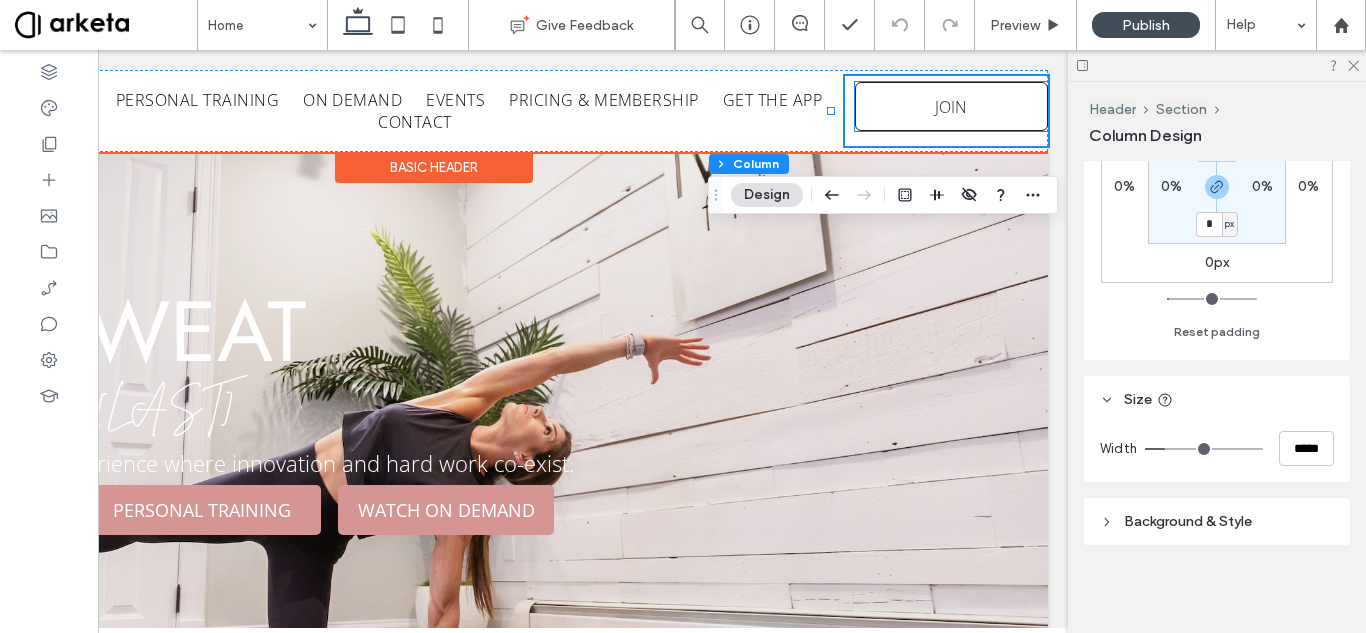 click on "JOIN" at bounding box center [951, 106] 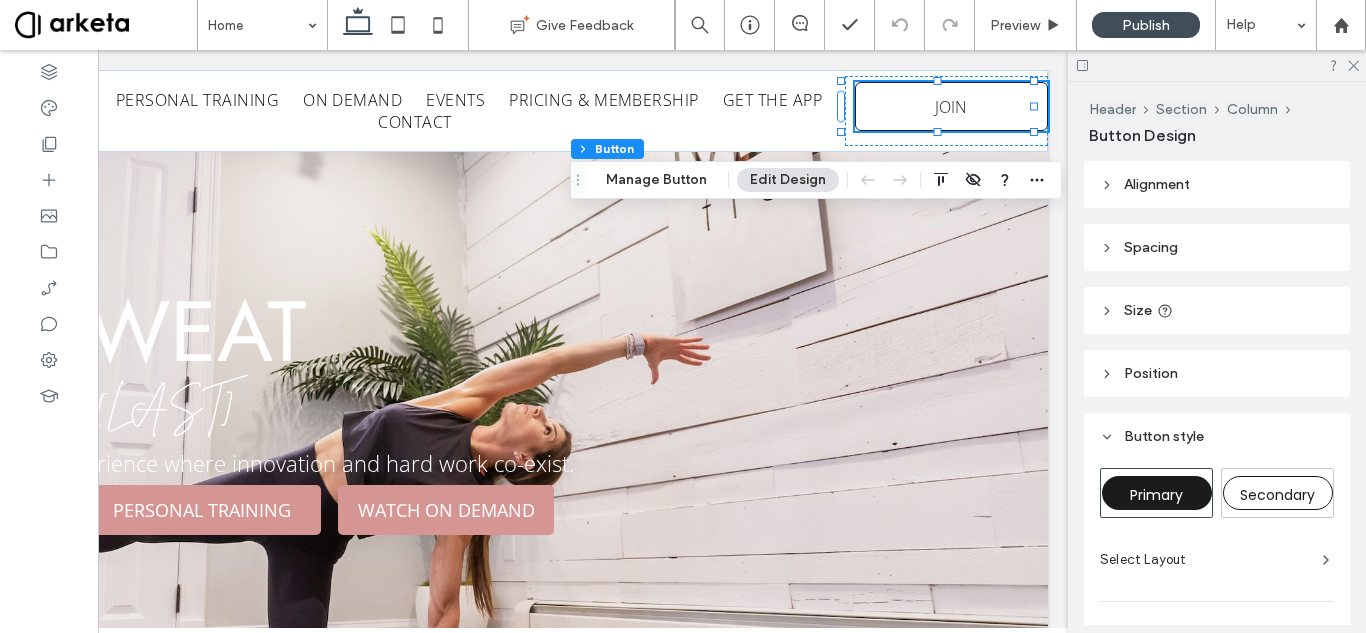 click on "Size" at bounding box center [1217, 310] 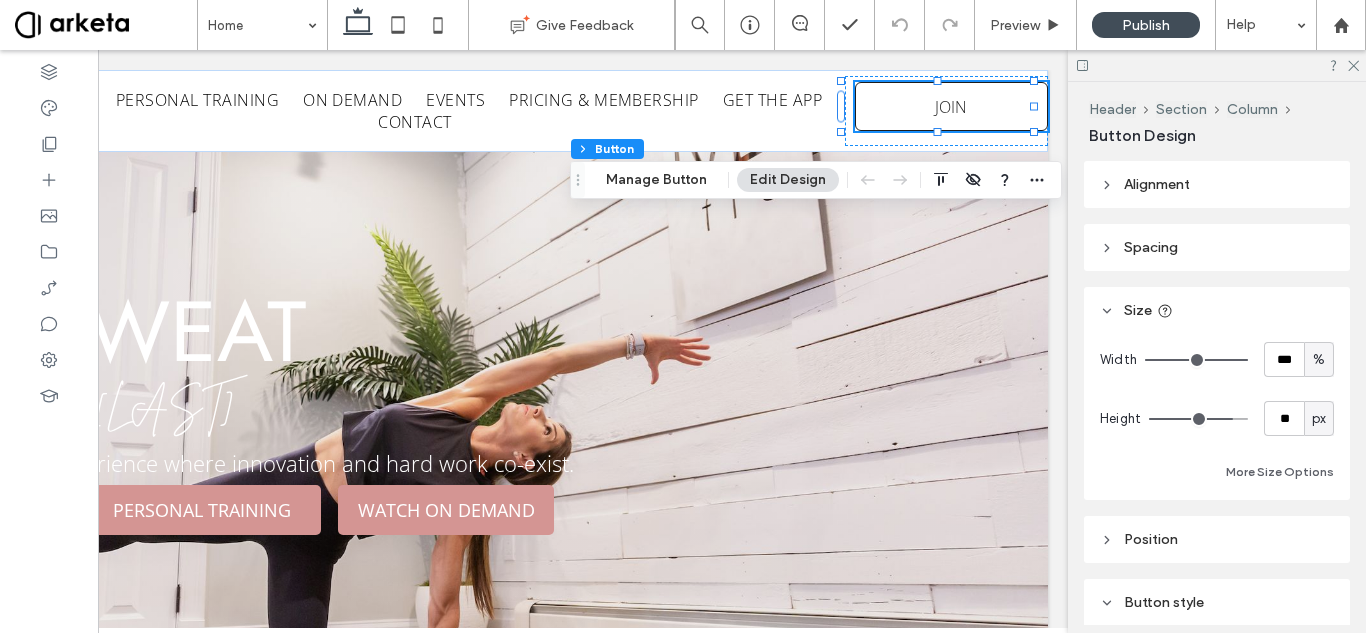 click on "%" at bounding box center [1319, 360] 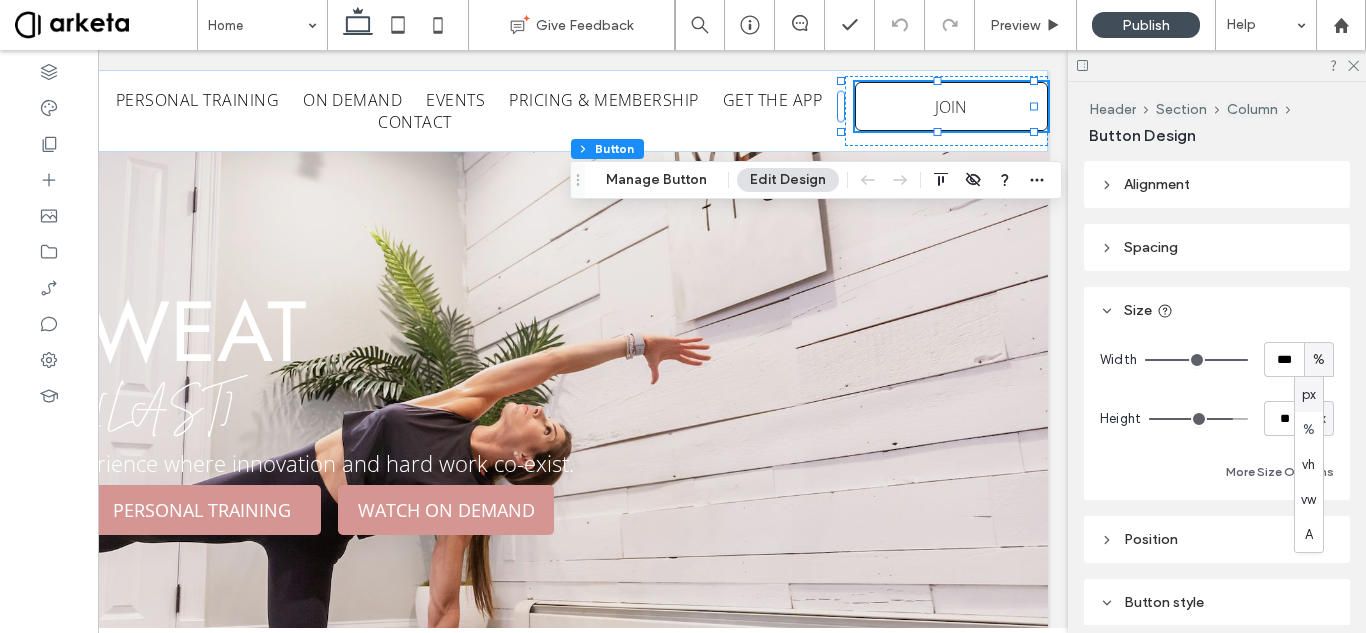 click on "px" at bounding box center [1309, 395] 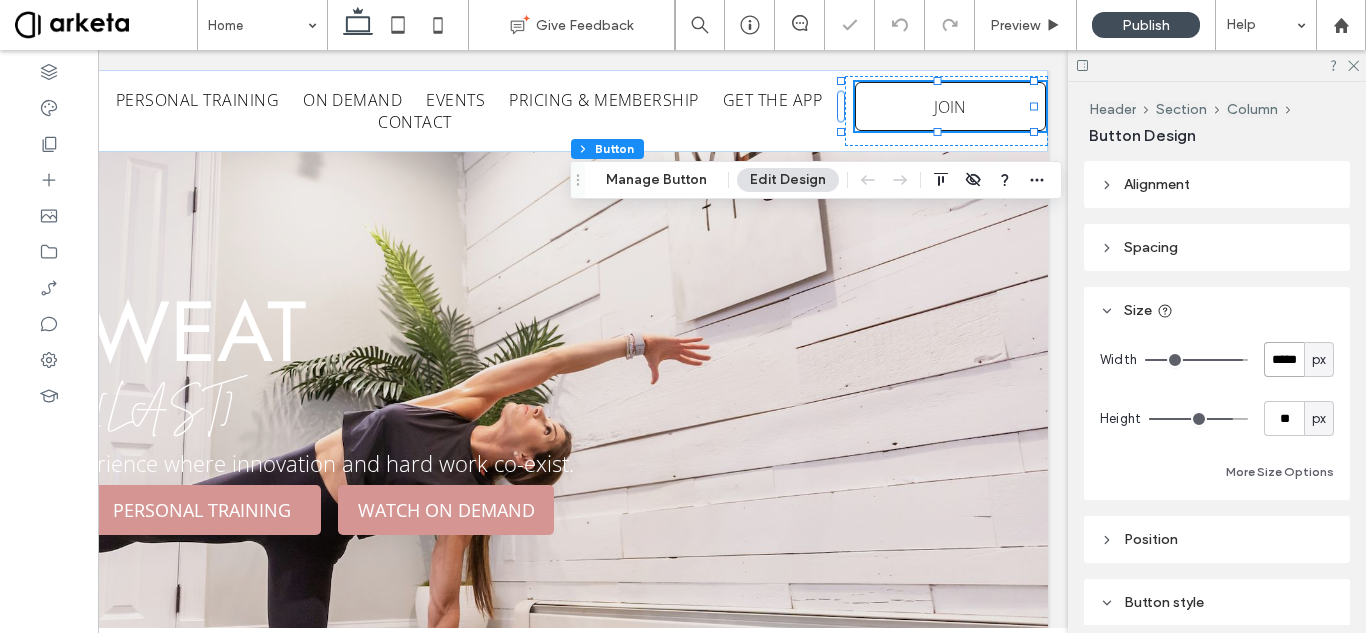 click on "*****" at bounding box center [1284, 359] 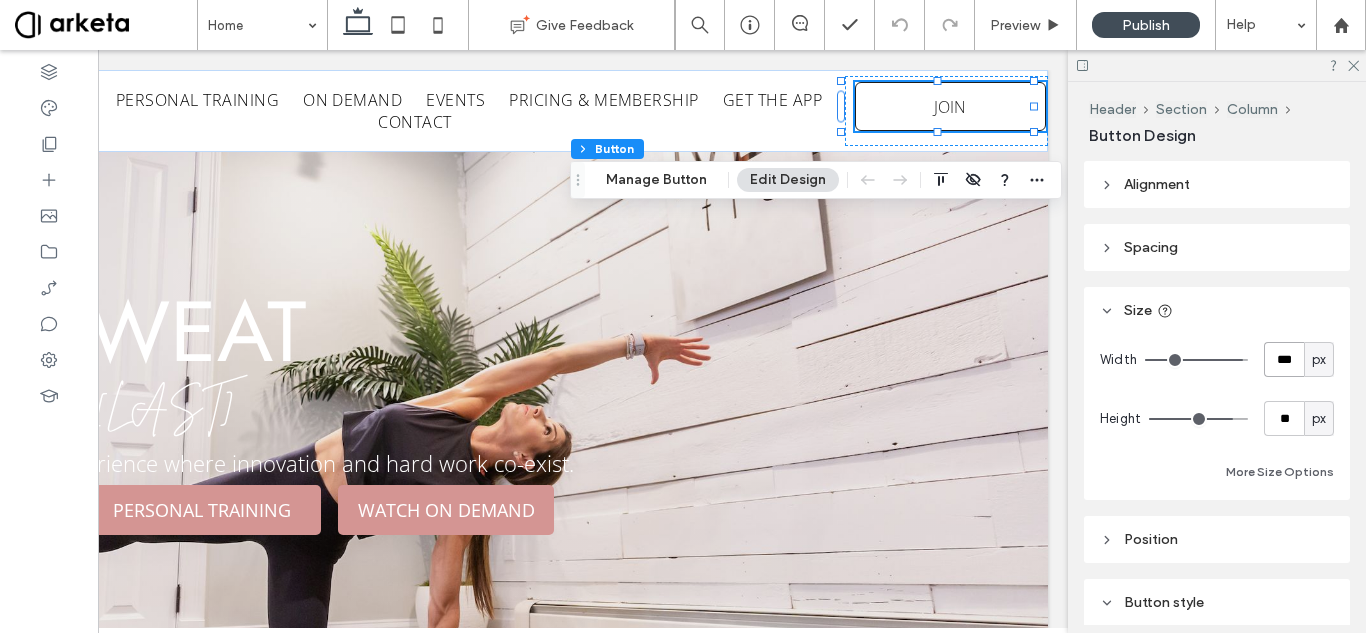 type on "***" 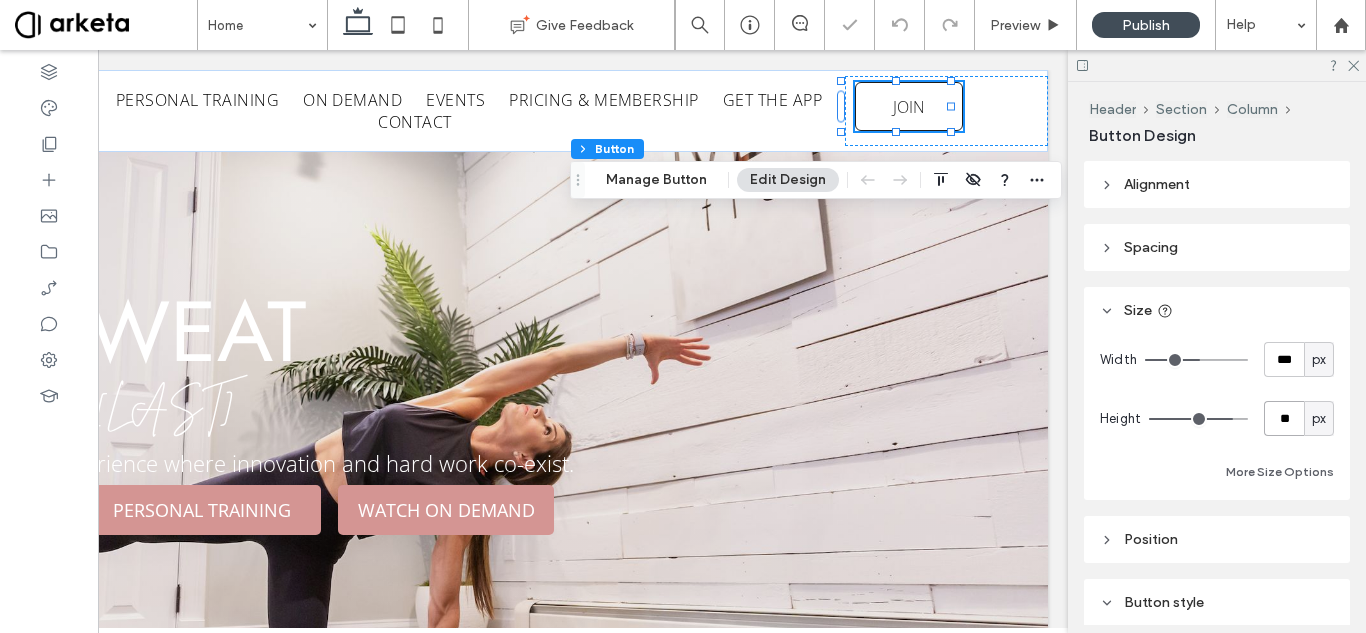 click on "**" at bounding box center (1284, 418) 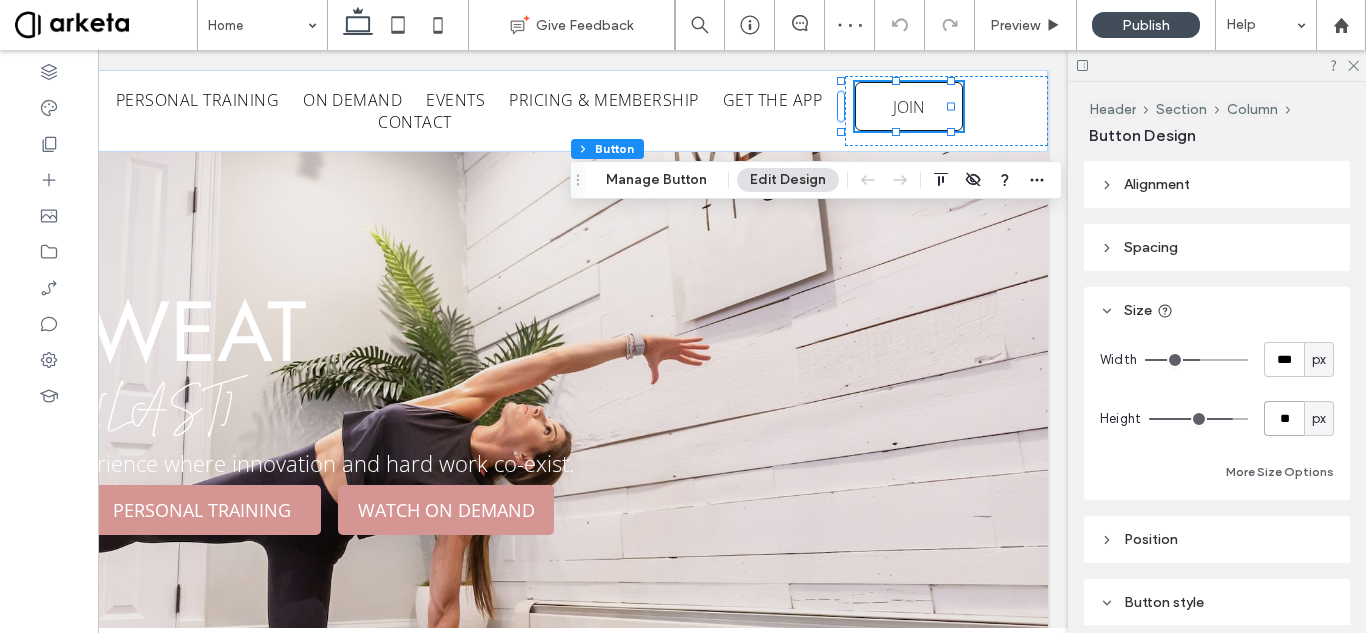 type on "**" 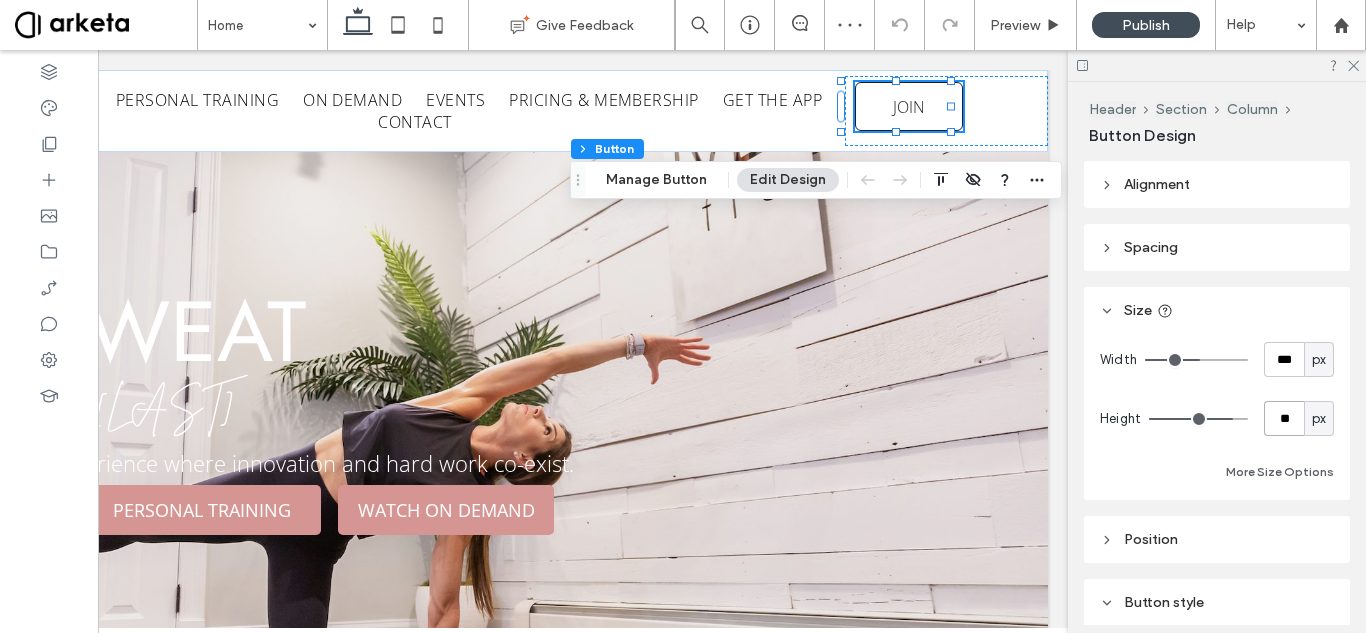 type on "**" 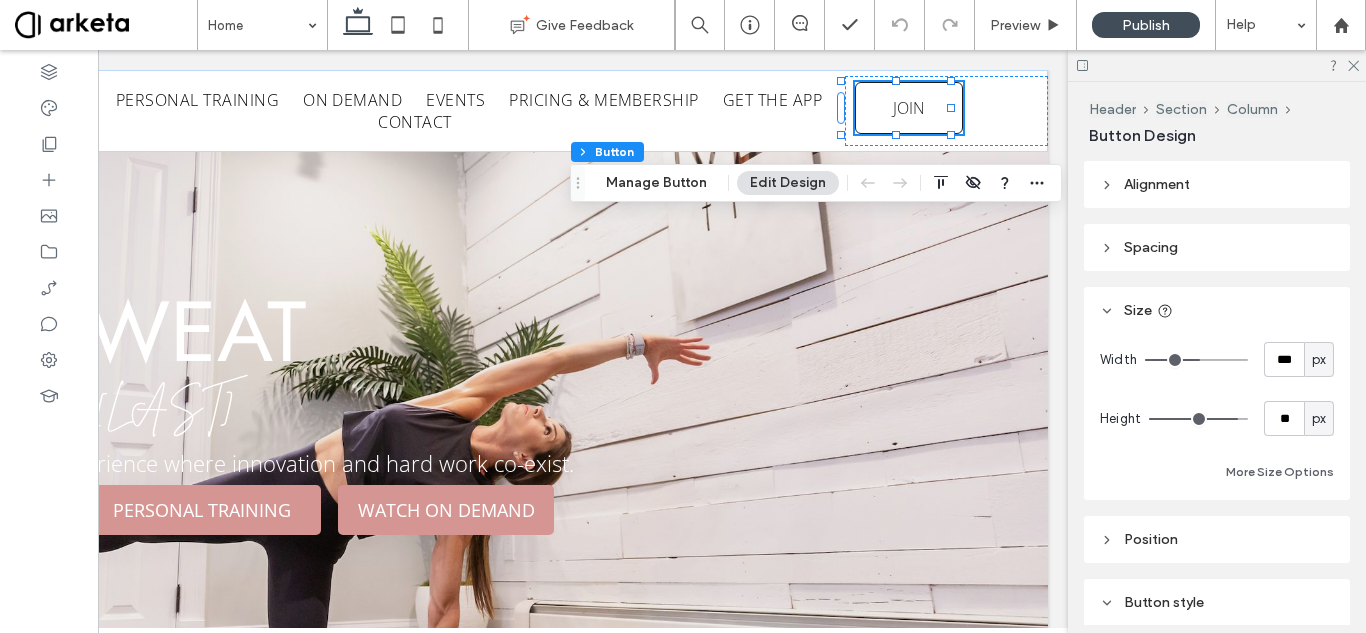 click on "Width *** px Height ** px More Size Options" at bounding box center (1217, 413) 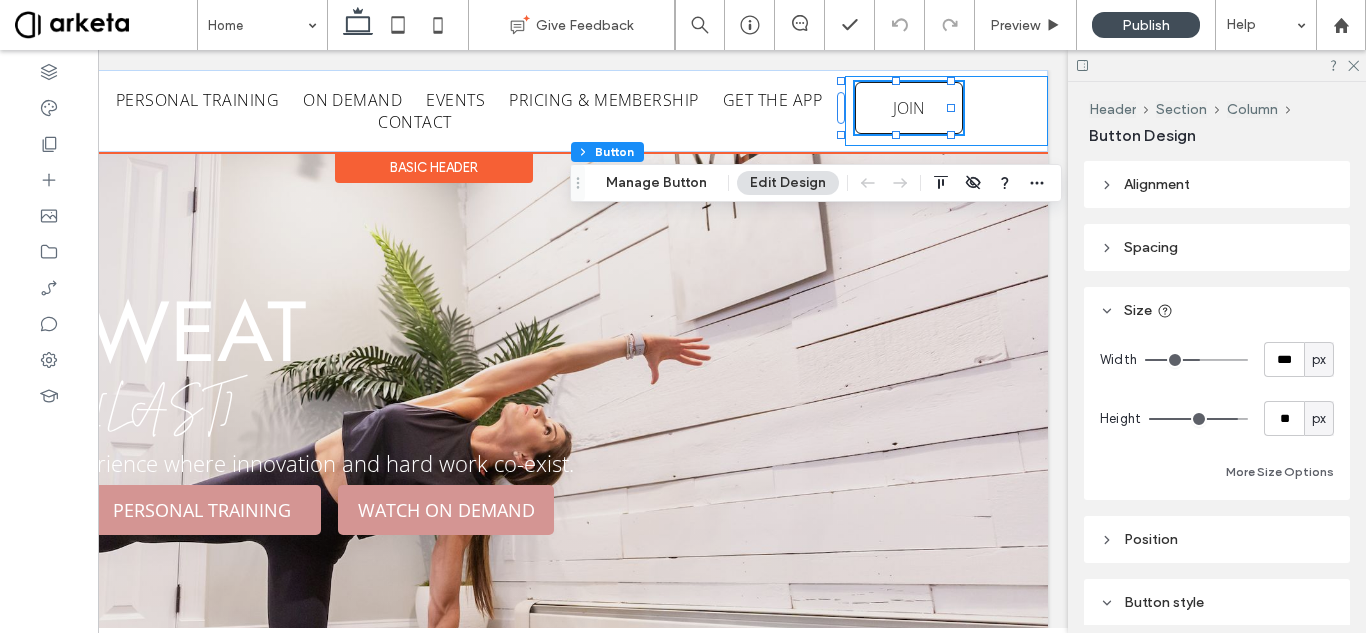 click on "JOIN" at bounding box center [946, 111] 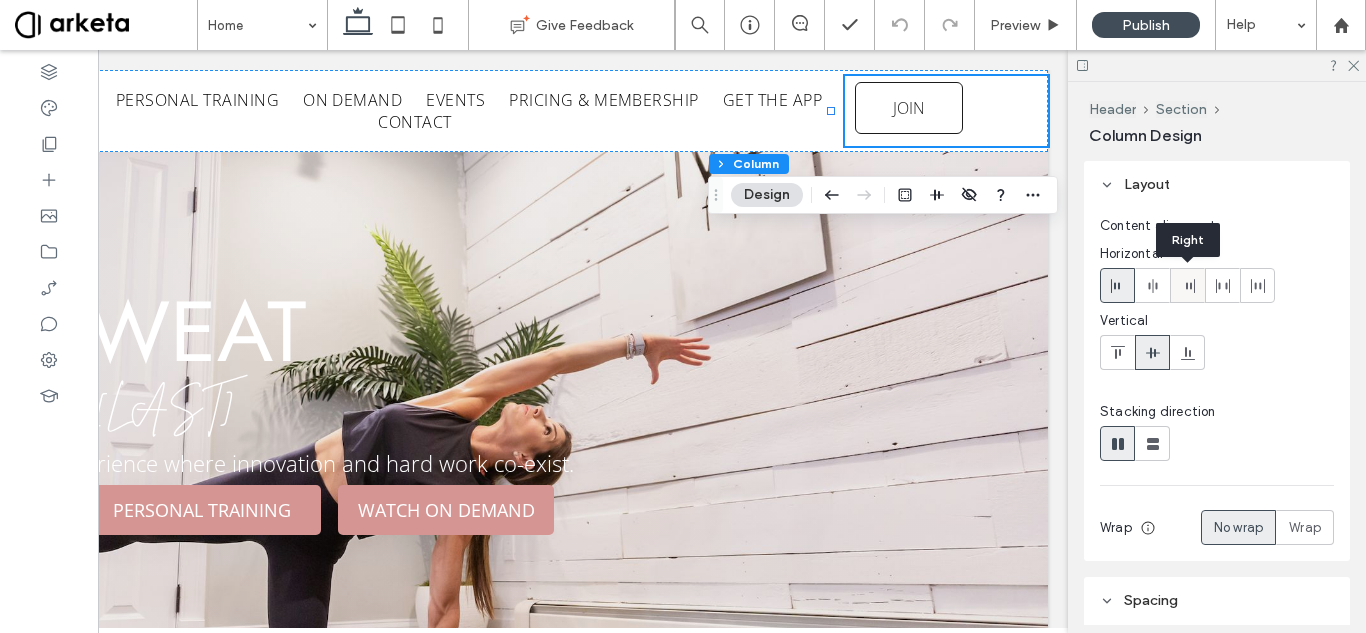 click 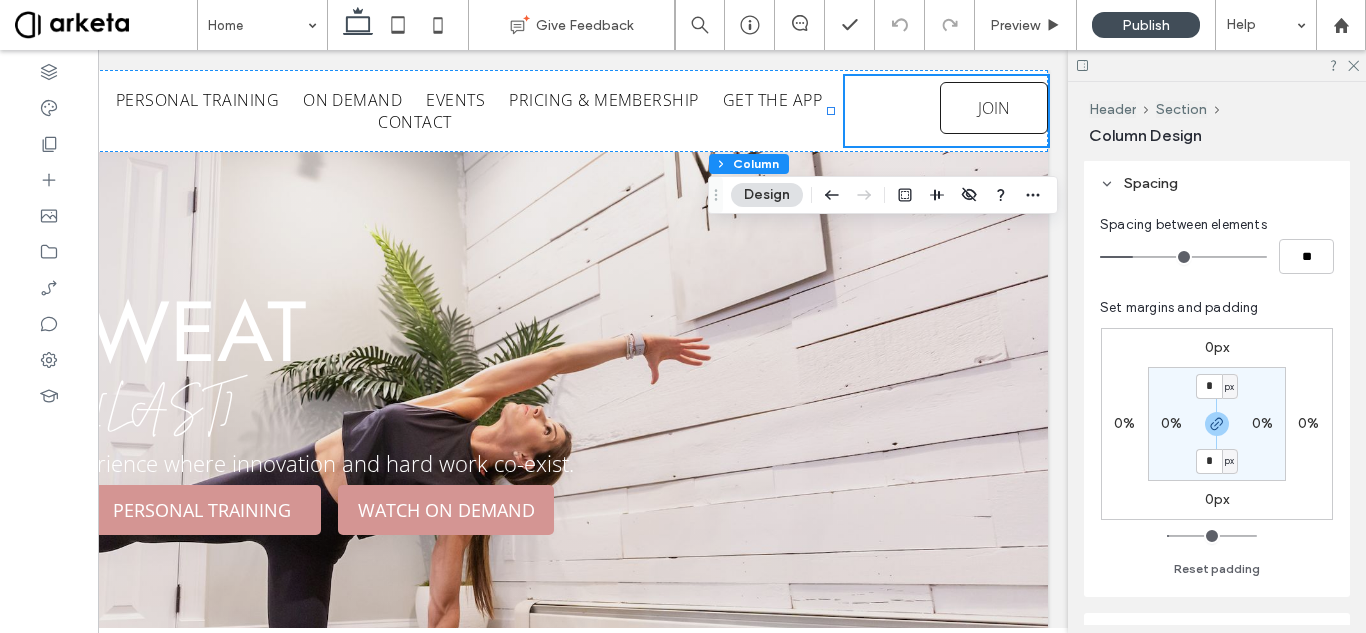scroll, scrollTop: 418, scrollLeft: 0, axis: vertical 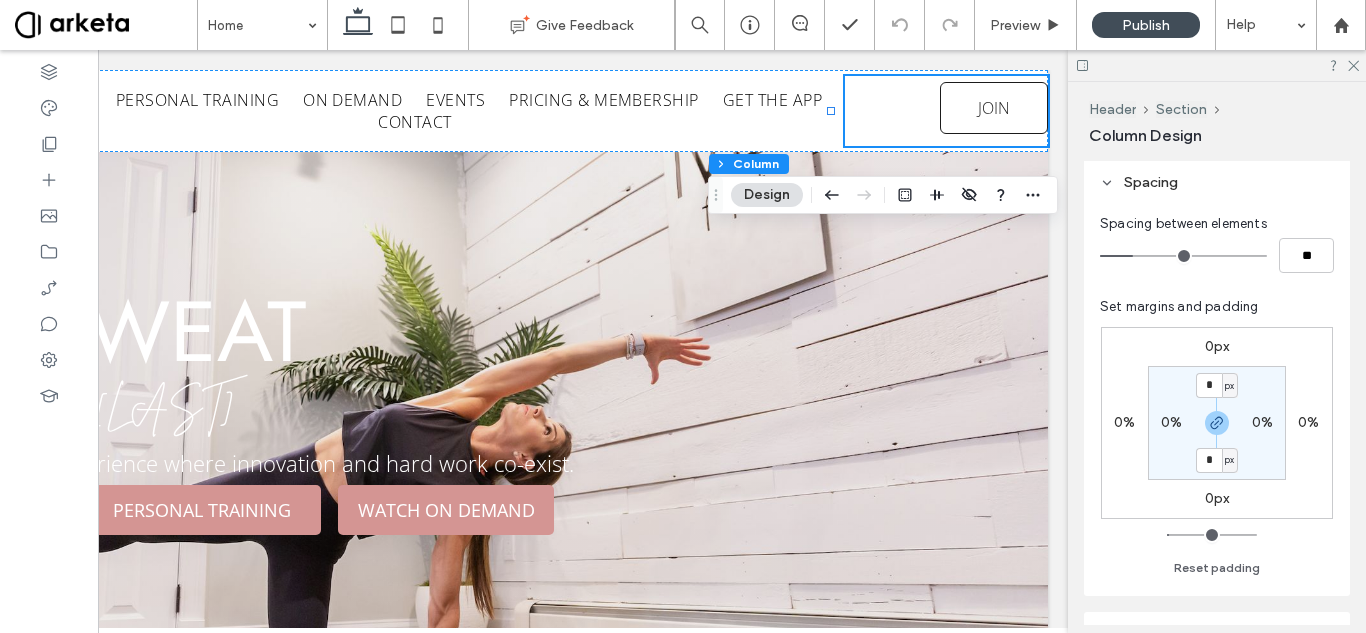 type on "*" 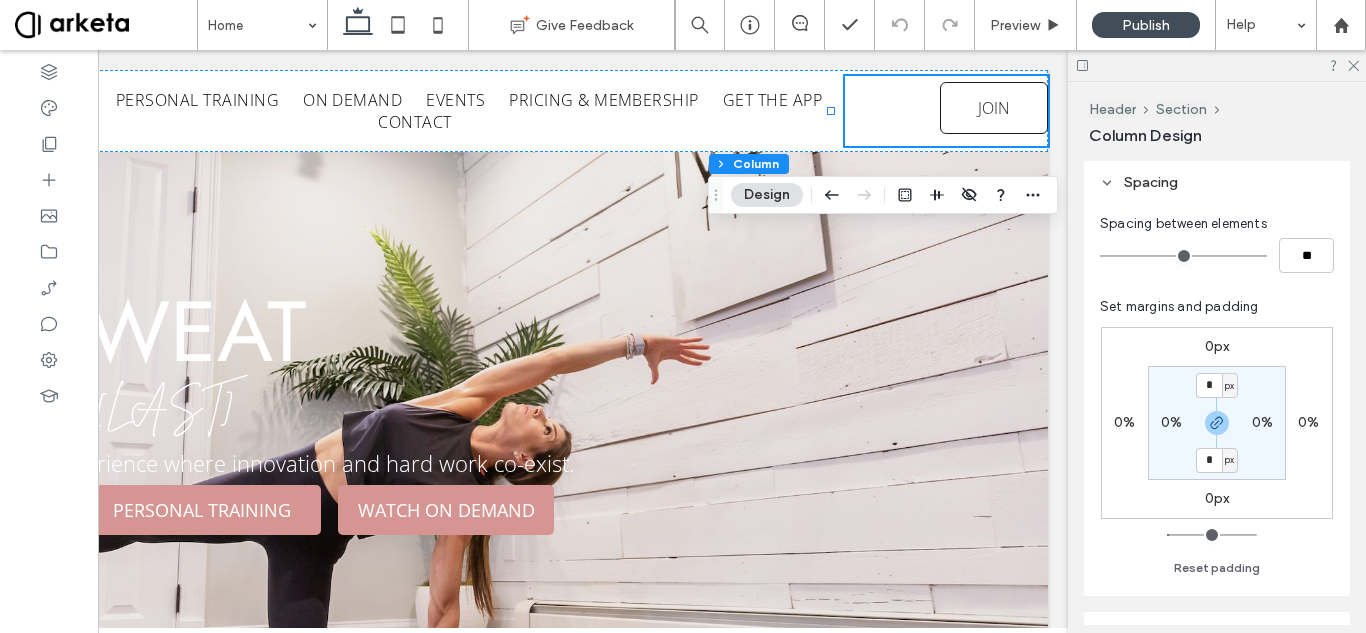 drag, startPoint x: 1134, startPoint y: 257, endPoint x: 1091, endPoint y: 259, distance: 43.046486 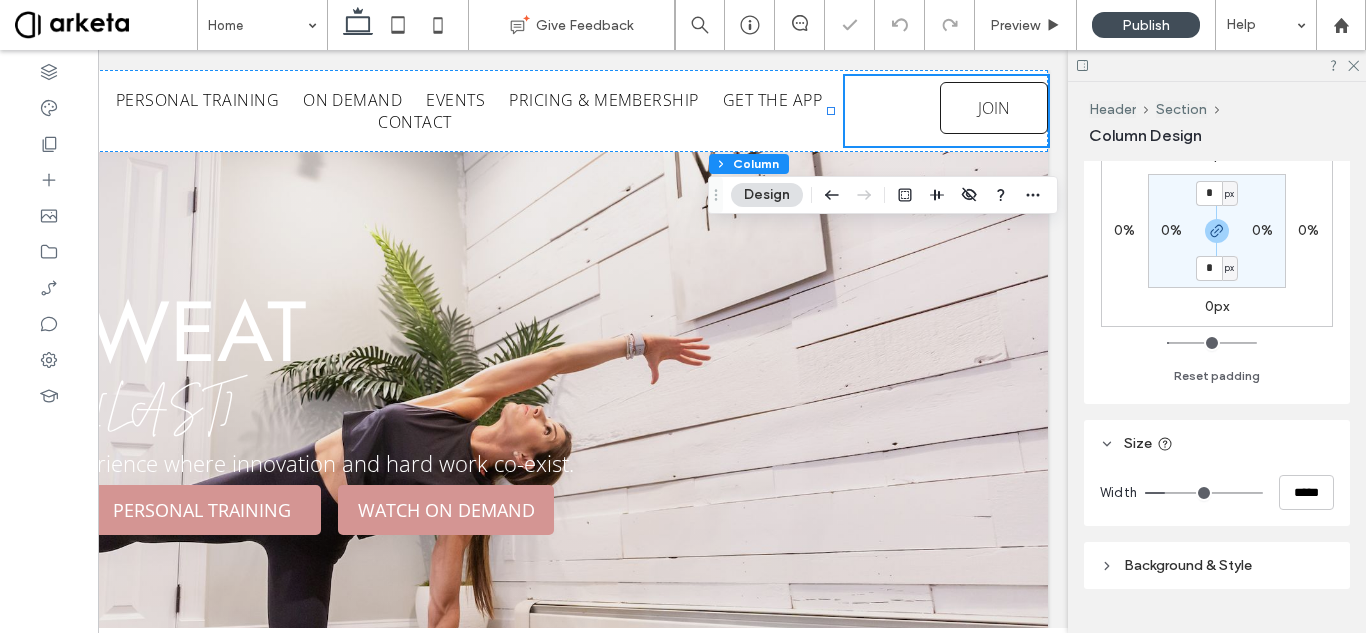 scroll, scrollTop: 654, scrollLeft: 0, axis: vertical 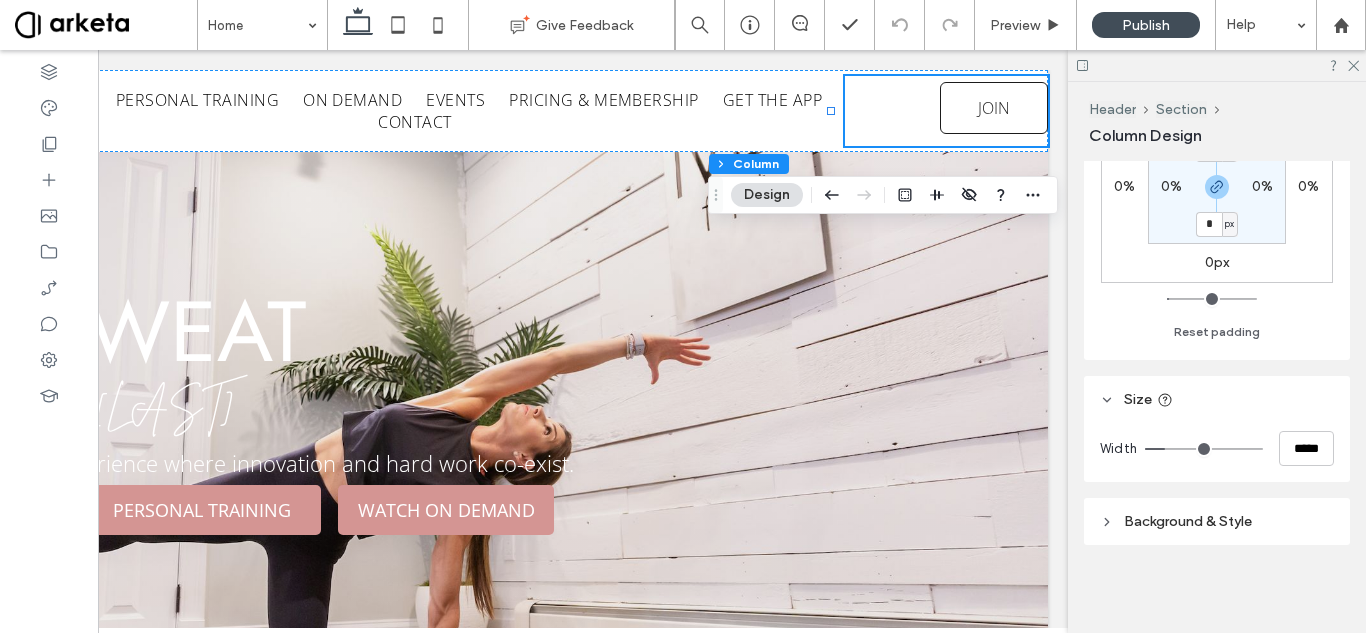 type 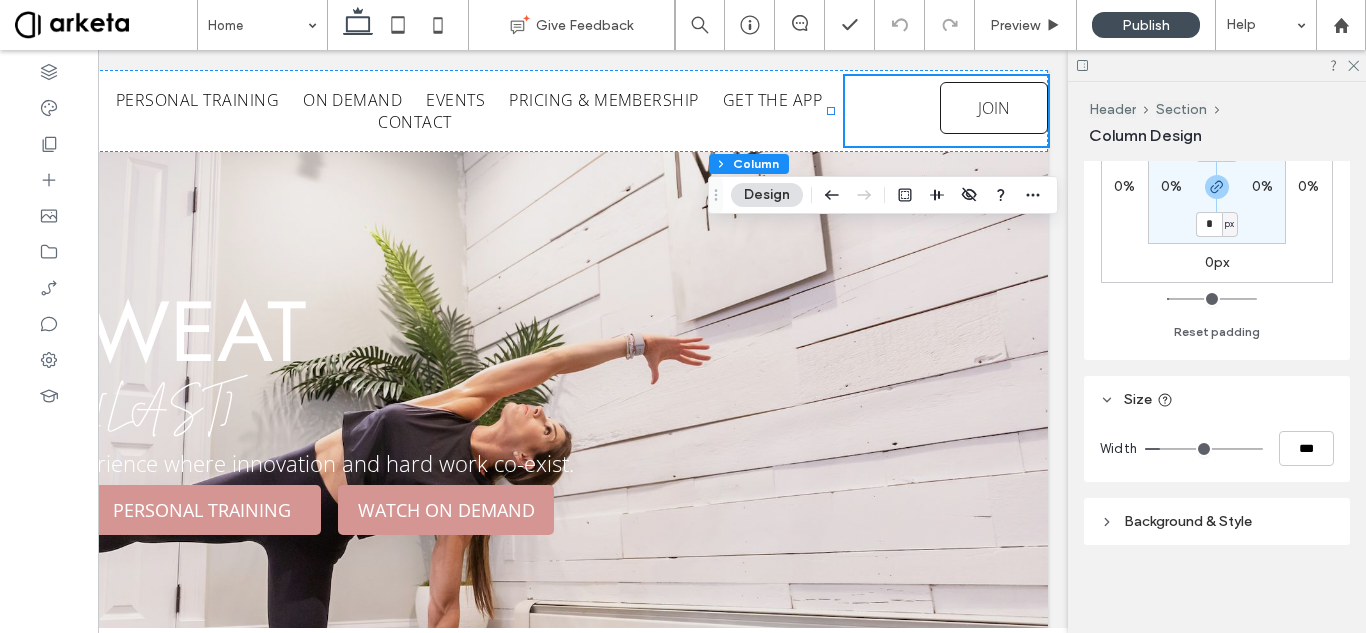 click at bounding box center [1204, 449] 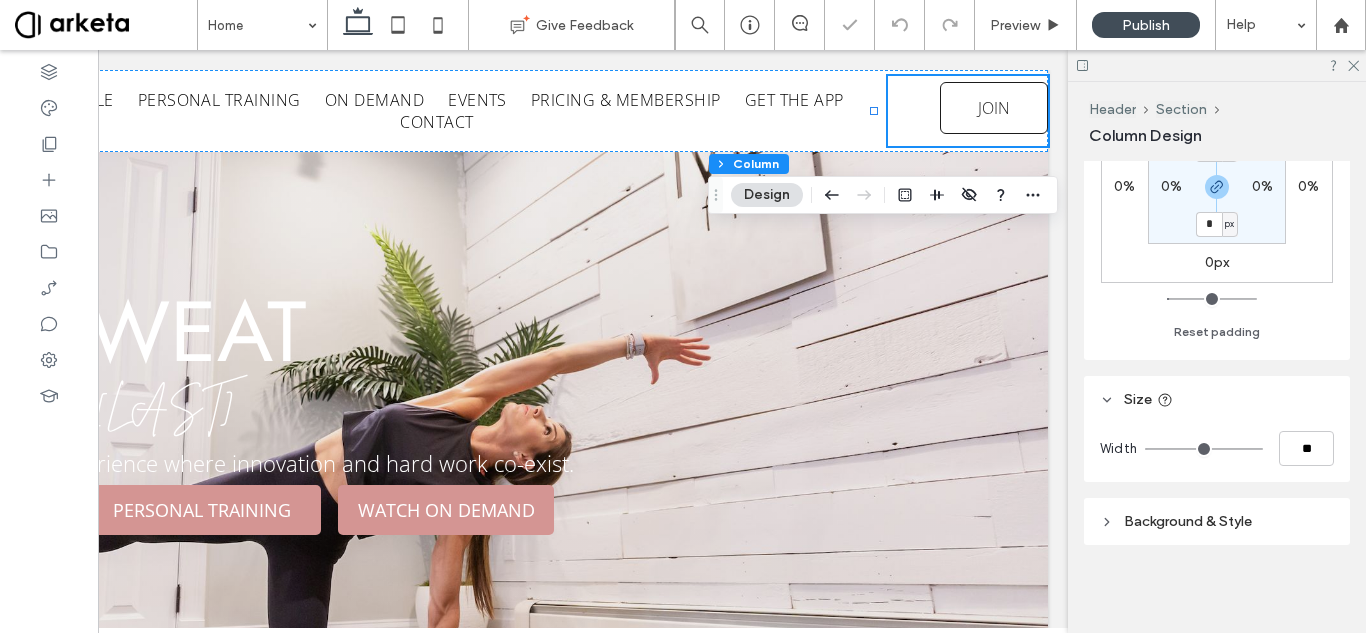 drag, startPoint x: 1164, startPoint y: 446, endPoint x: 1143, endPoint y: 447, distance: 21.023796 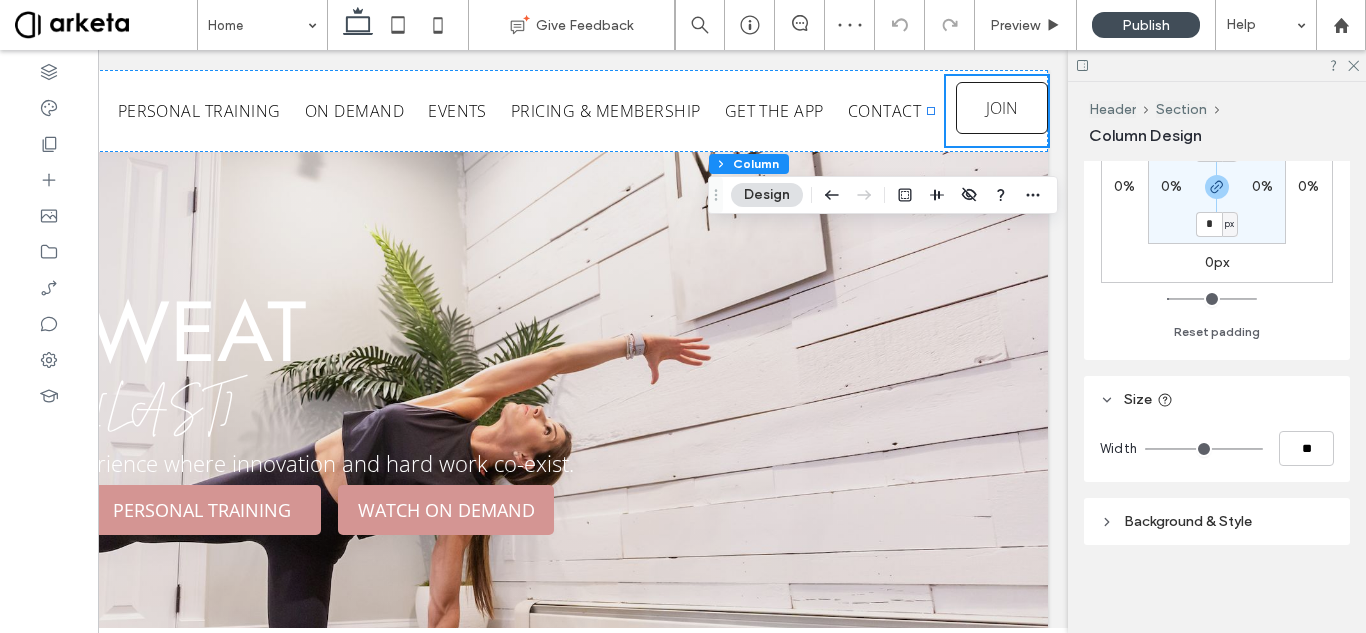 drag, startPoint x: 1157, startPoint y: 447, endPoint x: 1144, endPoint y: 447, distance: 13 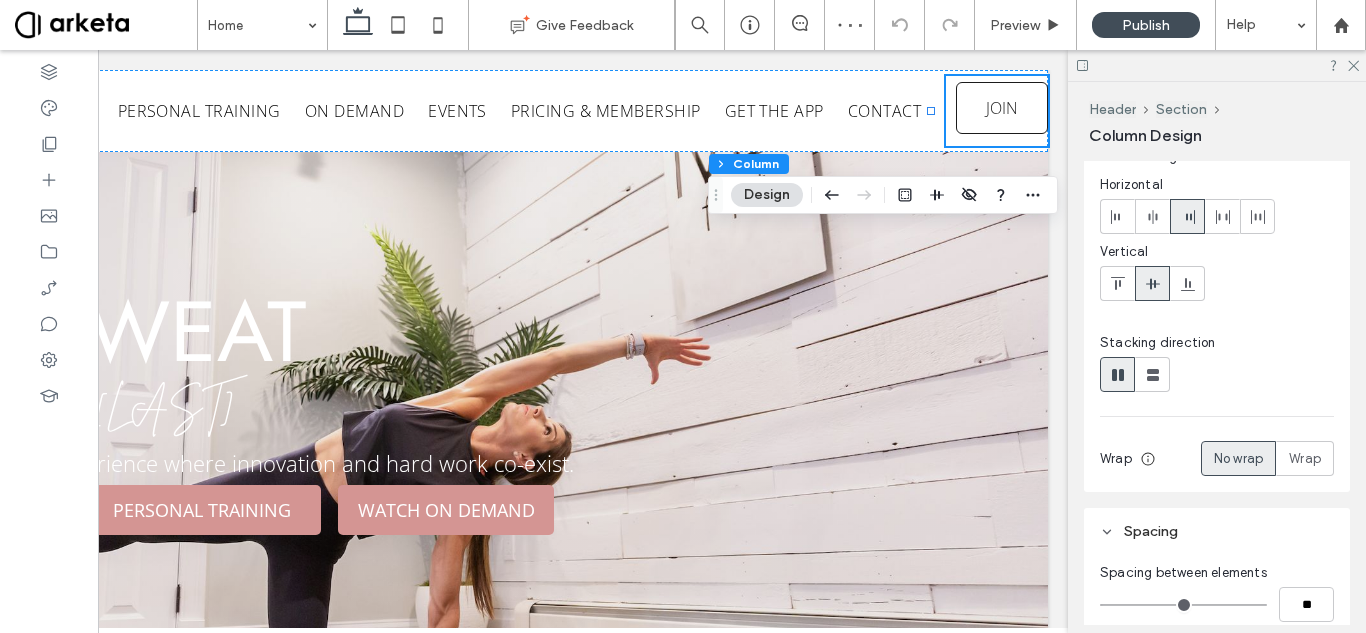 scroll, scrollTop: 0, scrollLeft: 0, axis: both 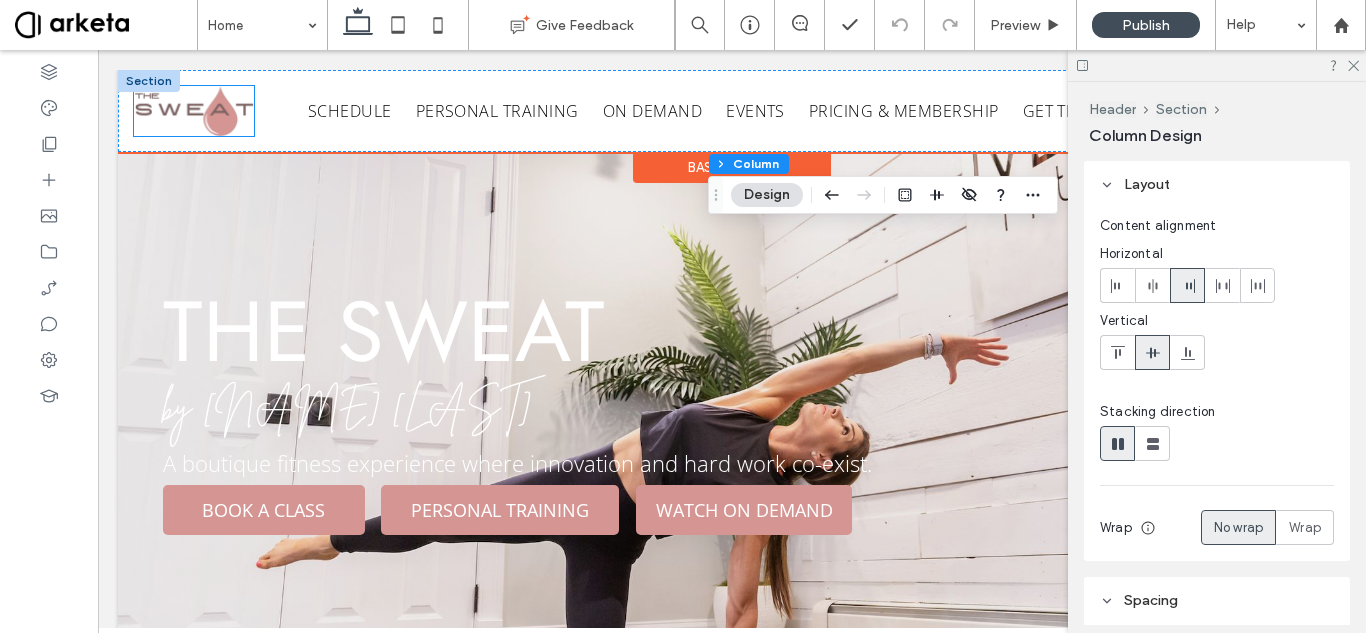 click at bounding box center [194, 111] 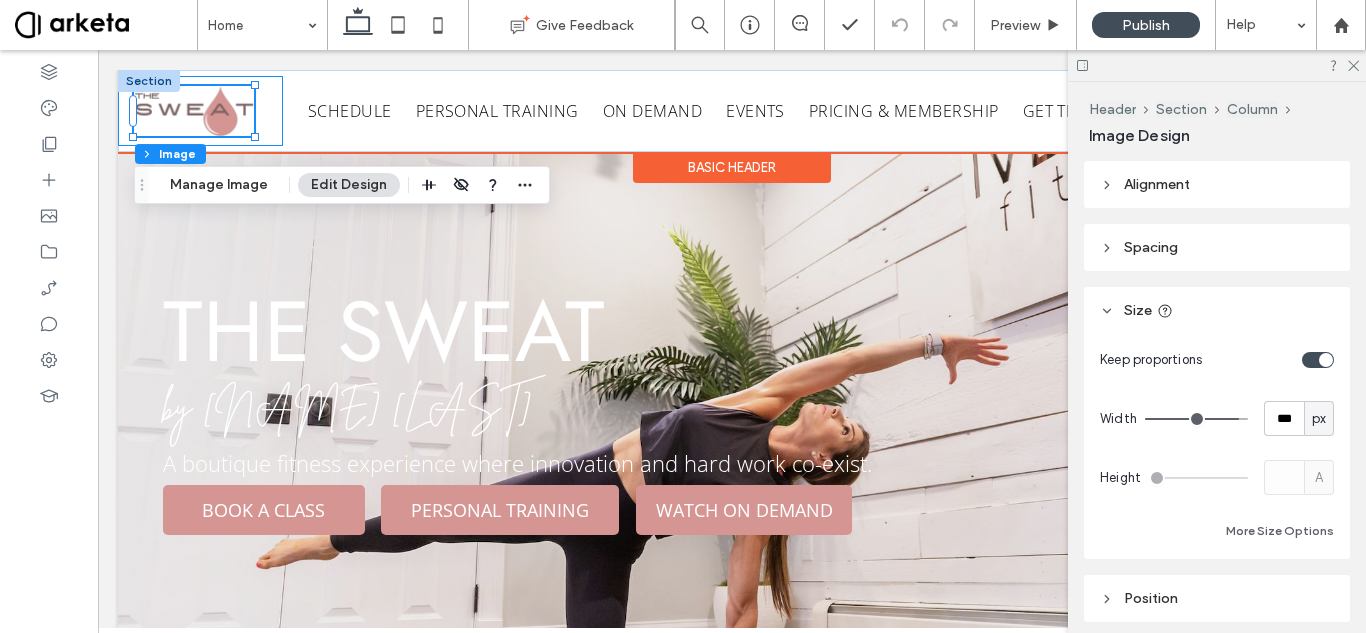 click at bounding box center (200, 111) 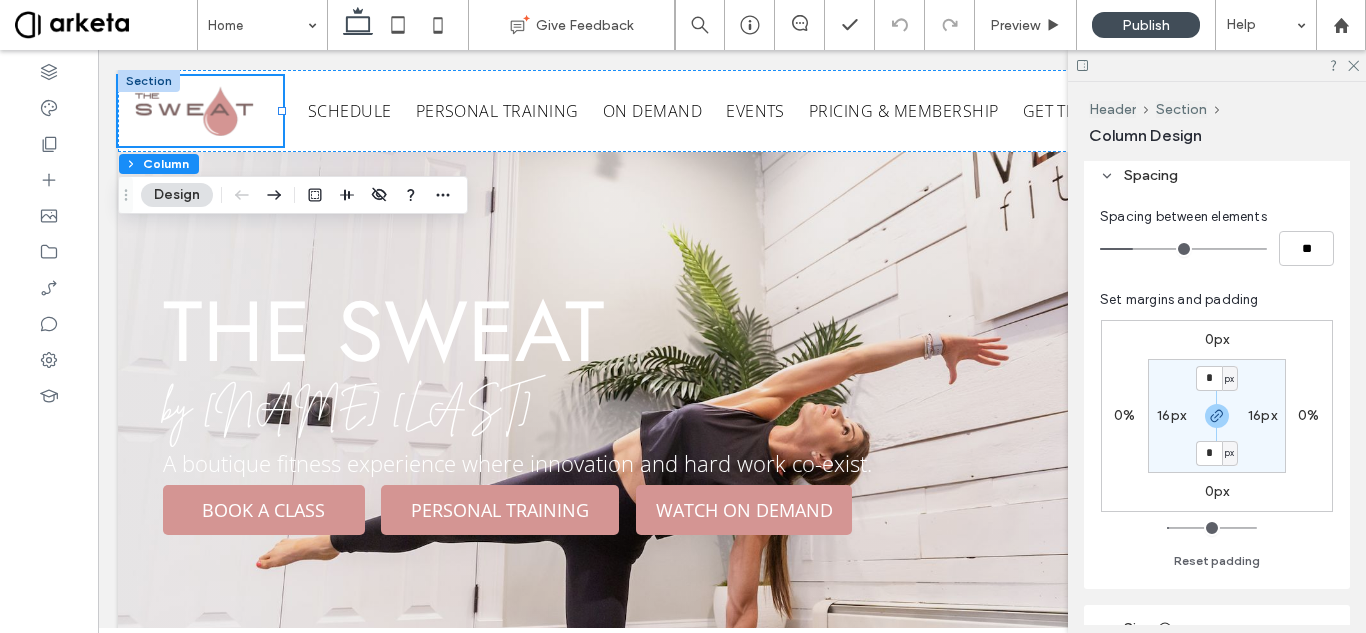 scroll, scrollTop: 426, scrollLeft: 0, axis: vertical 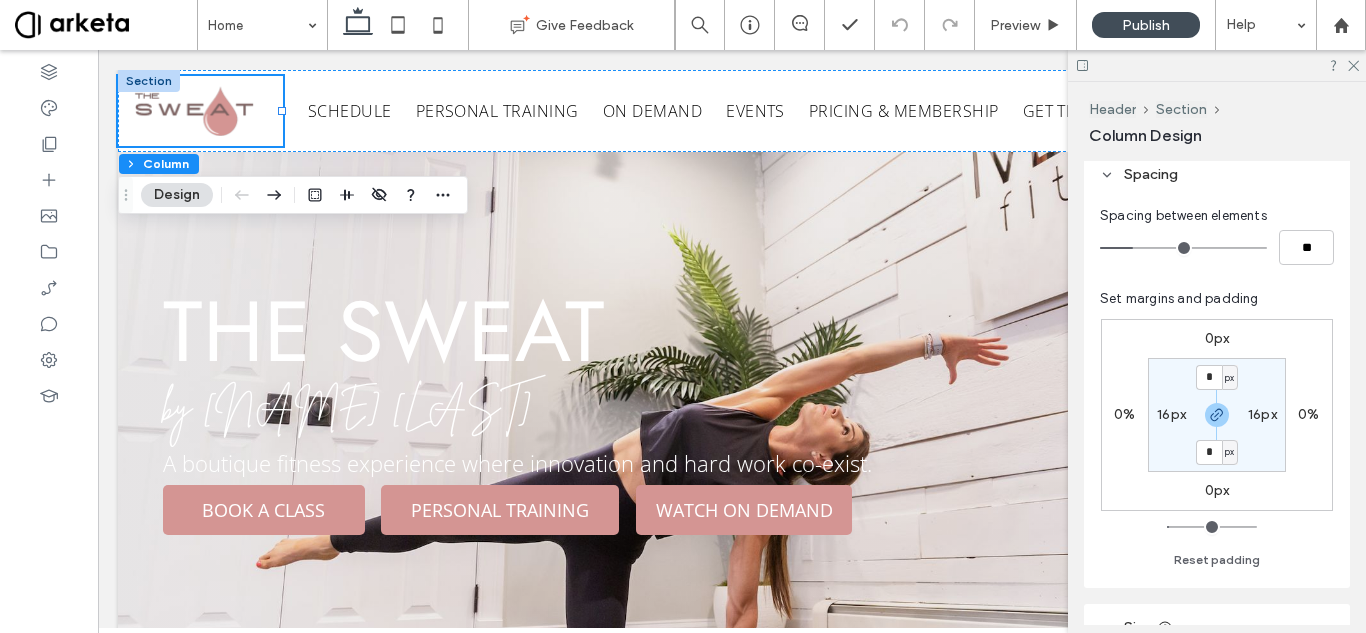 drag, startPoint x: 1137, startPoint y: 242, endPoint x: 1057, endPoint y: 247, distance: 80.1561 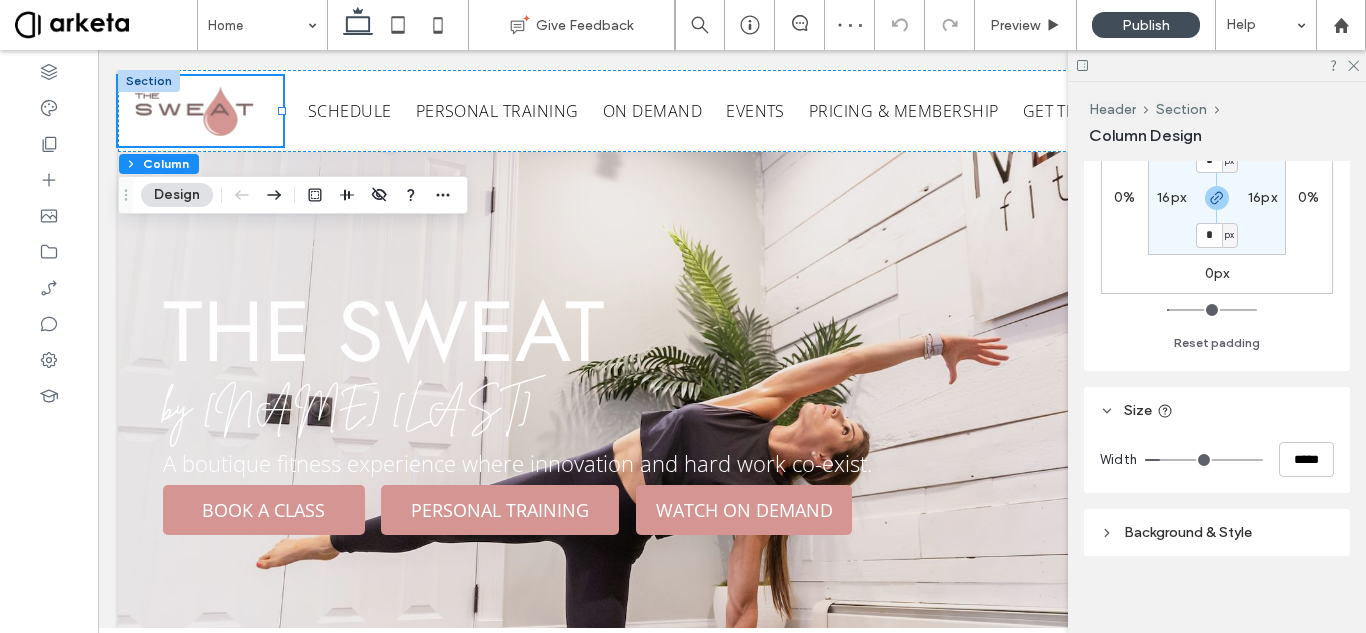 scroll, scrollTop: 654, scrollLeft: 0, axis: vertical 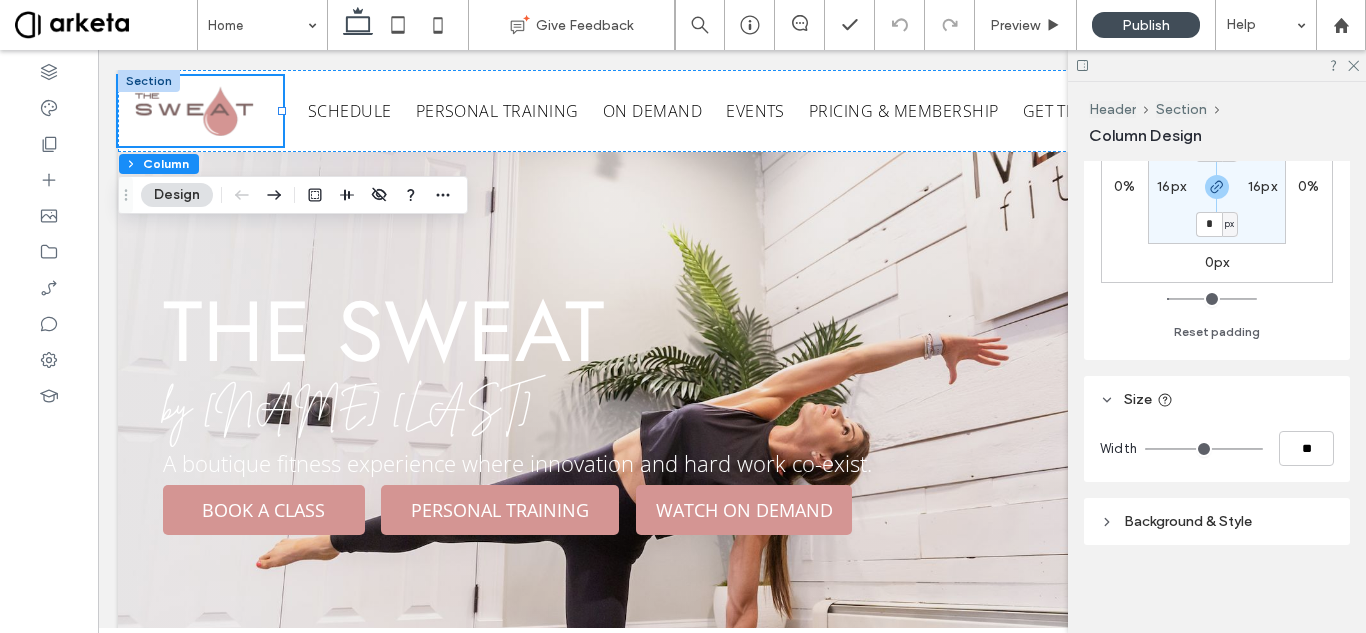 drag, startPoint x: 1162, startPoint y: 445, endPoint x: 1133, endPoint y: 449, distance: 29.274563 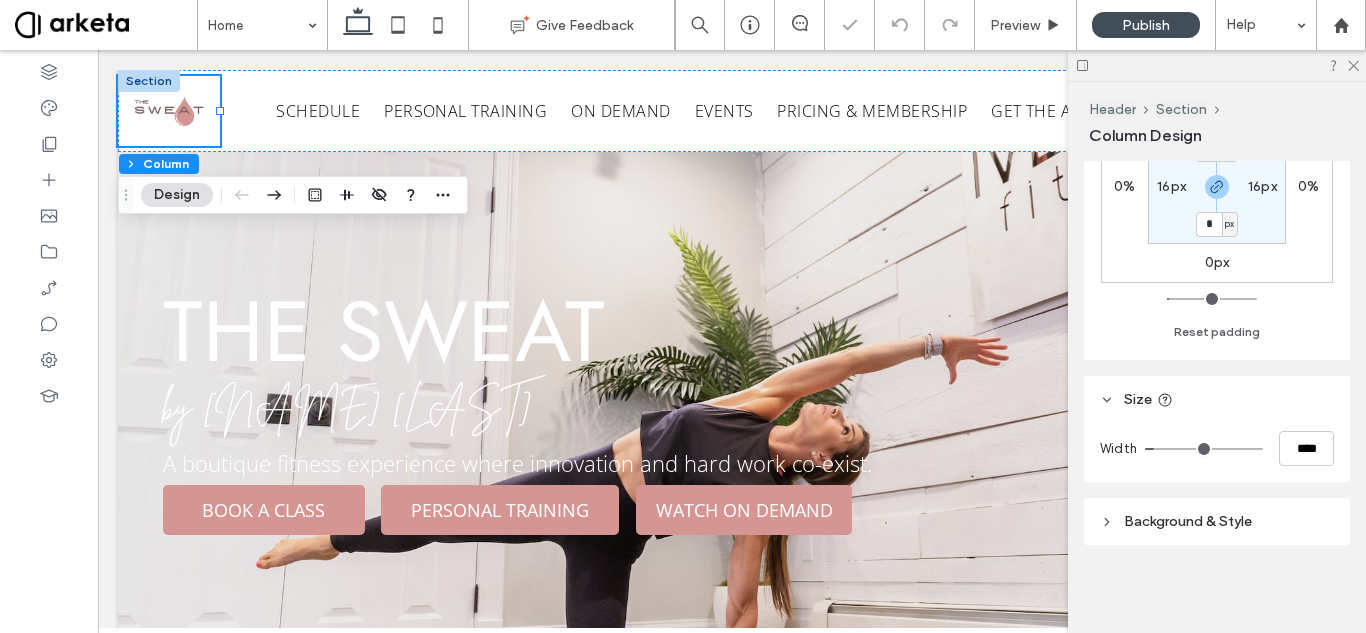 click on "Width" at bounding box center [1118, 449] 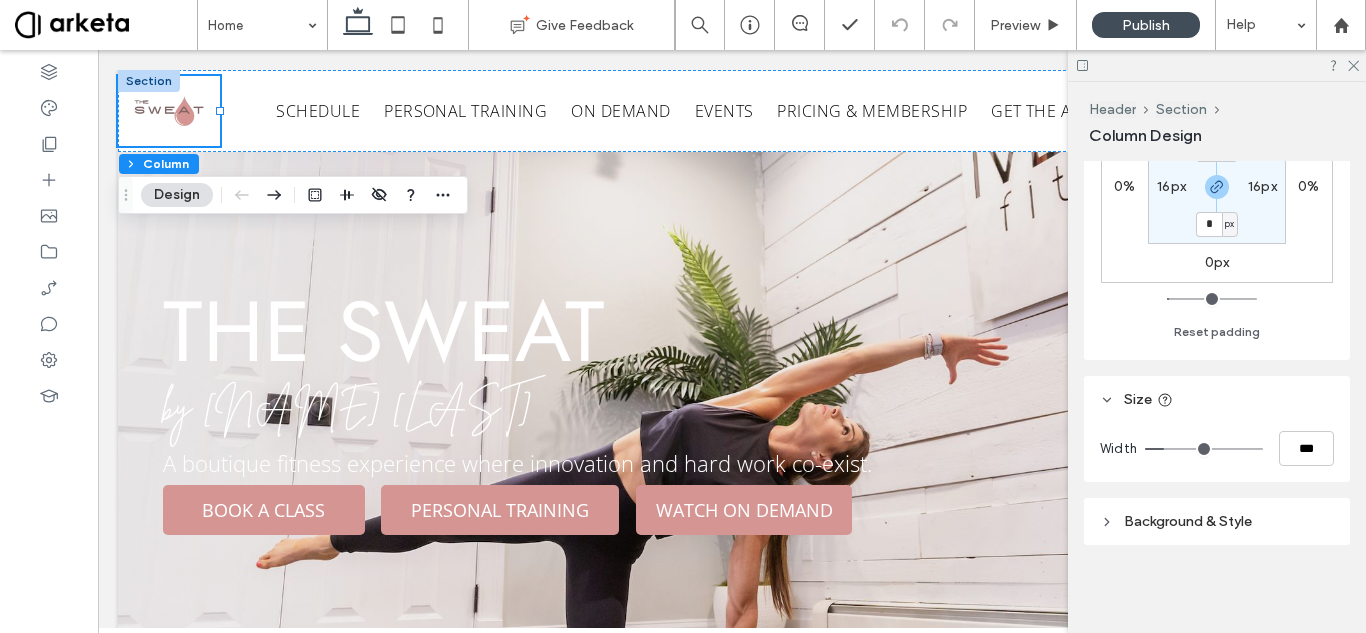 drag, startPoint x: 1157, startPoint y: 449, endPoint x: 1168, endPoint y: 449, distance: 11 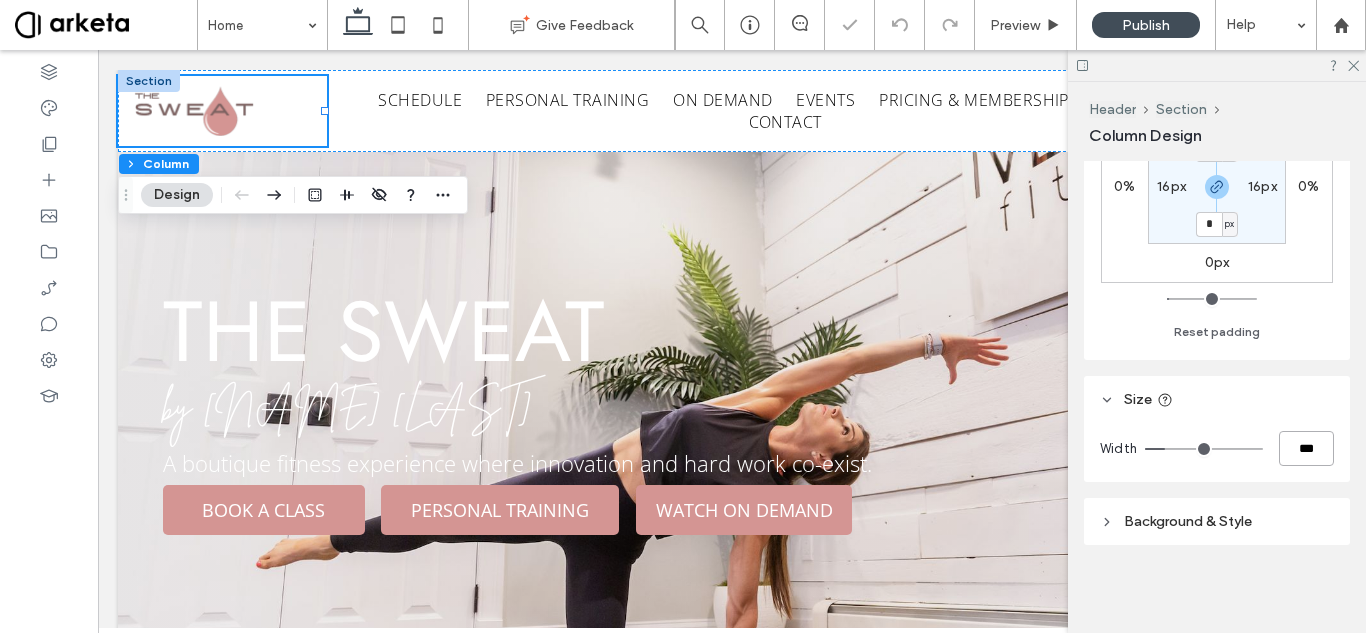 click on "***" at bounding box center [1306, 448] 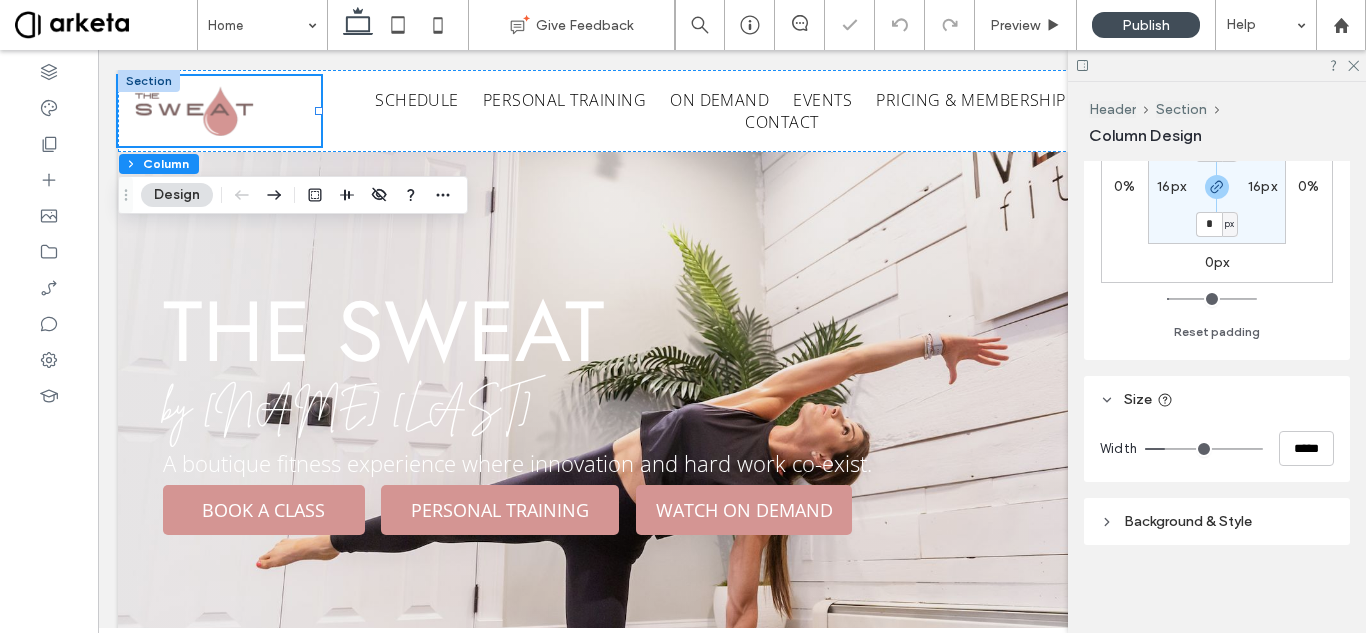 click on "Width *****" at bounding box center [1217, 452] 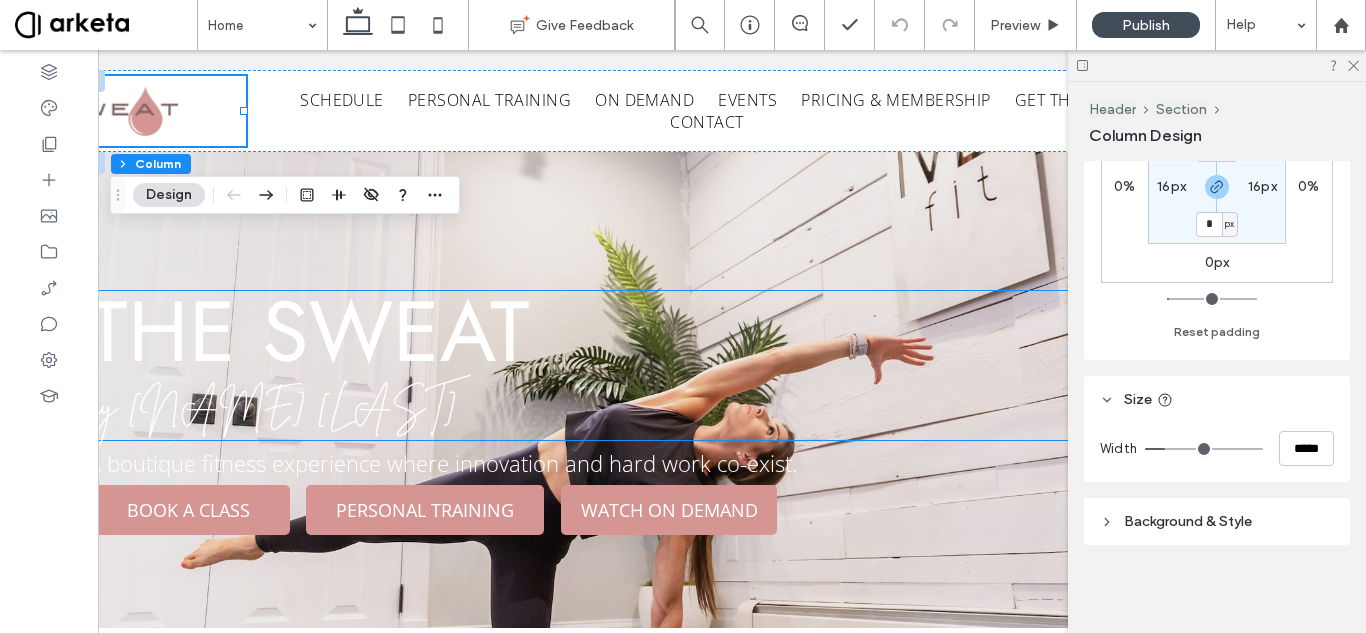 scroll, scrollTop: 0, scrollLeft: 0, axis: both 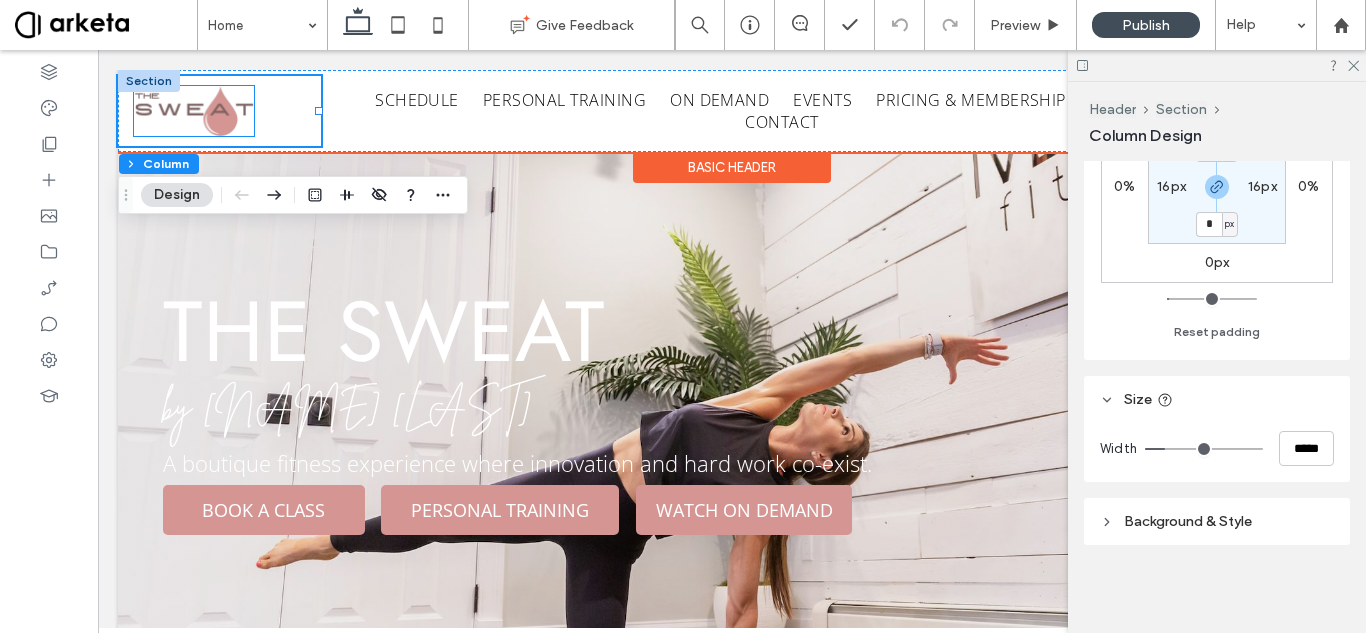 click at bounding box center [194, 111] 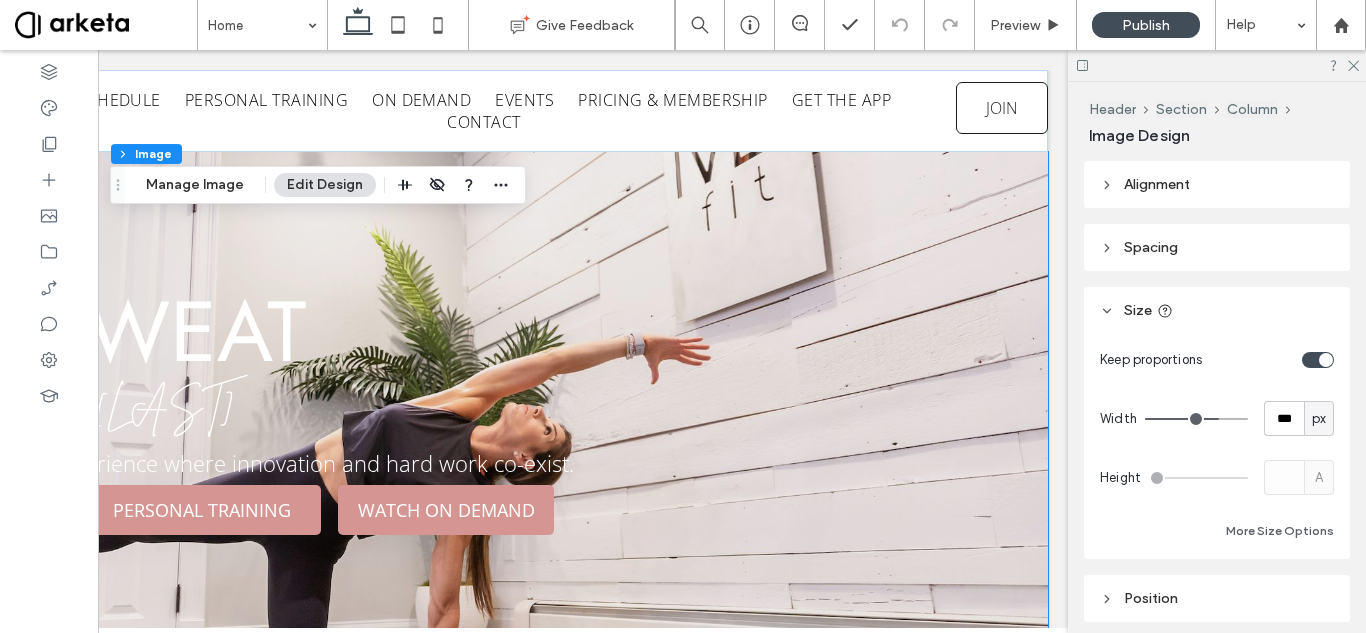 scroll, scrollTop: 0, scrollLeft: 0, axis: both 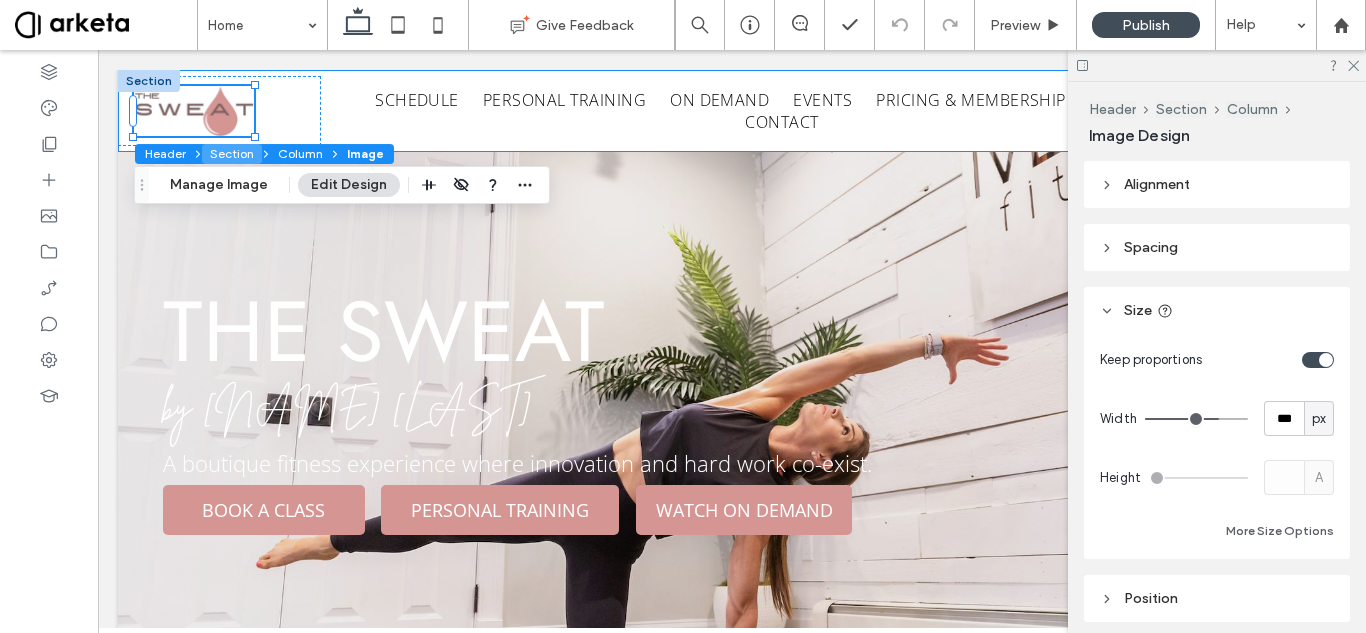 click on "Section" at bounding box center [232, 154] 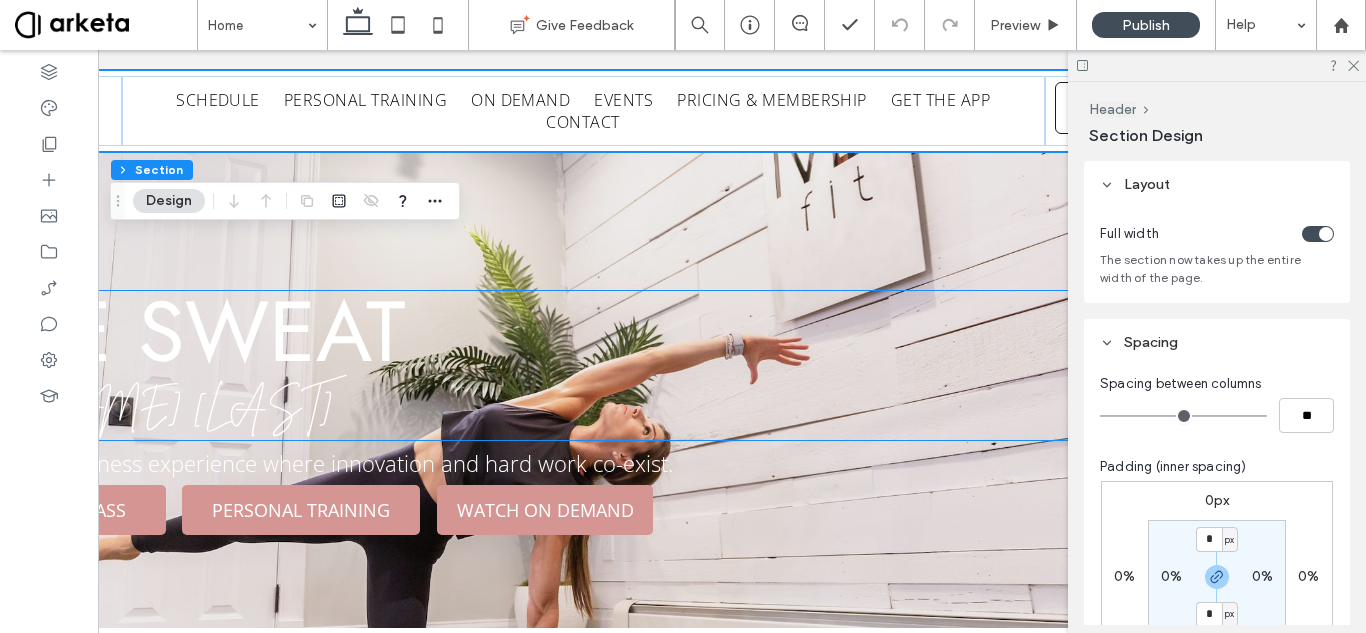 scroll, scrollTop: 0, scrollLeft: 0, axis: both 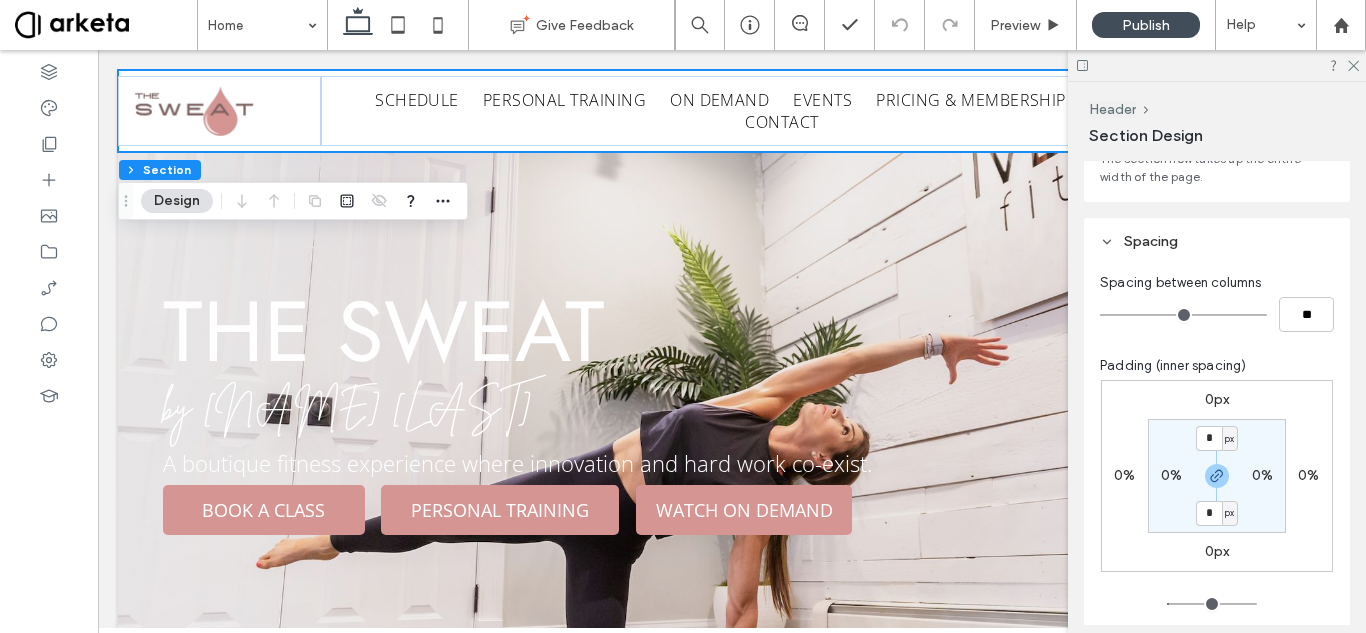 click on "0%" at bounding box center (1171, 475) 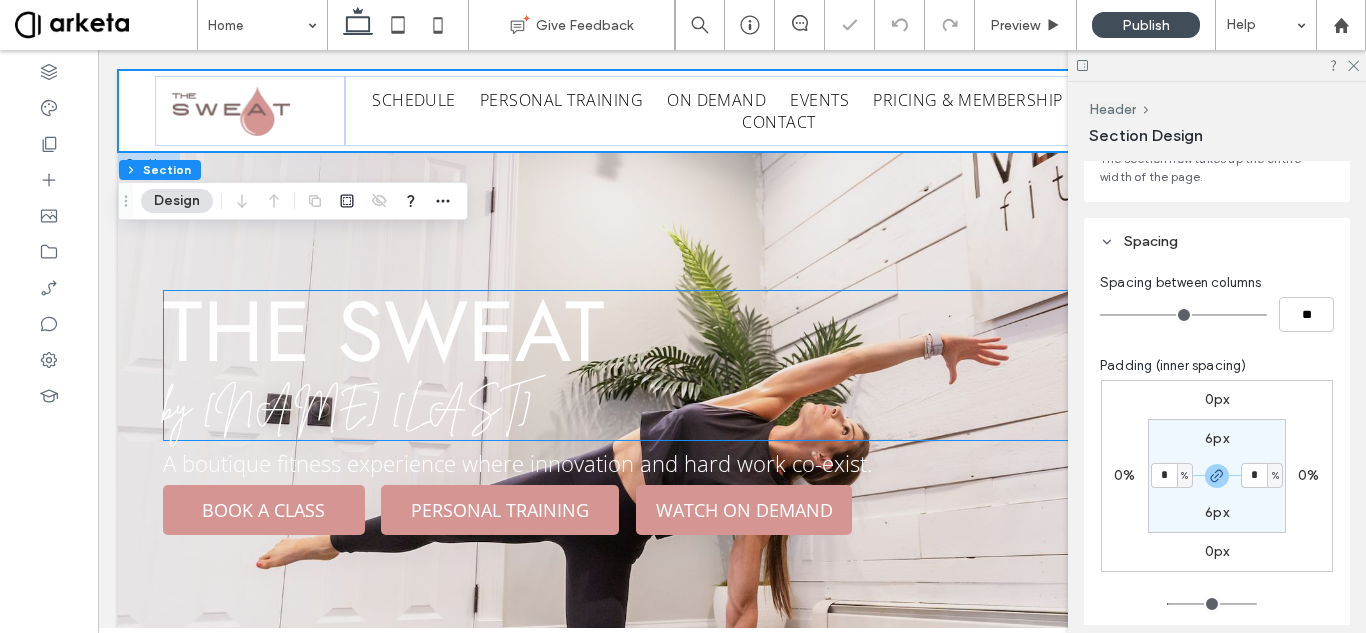 scroll, scrollTop: 0, scrollLeft: 298, axis: horizontal 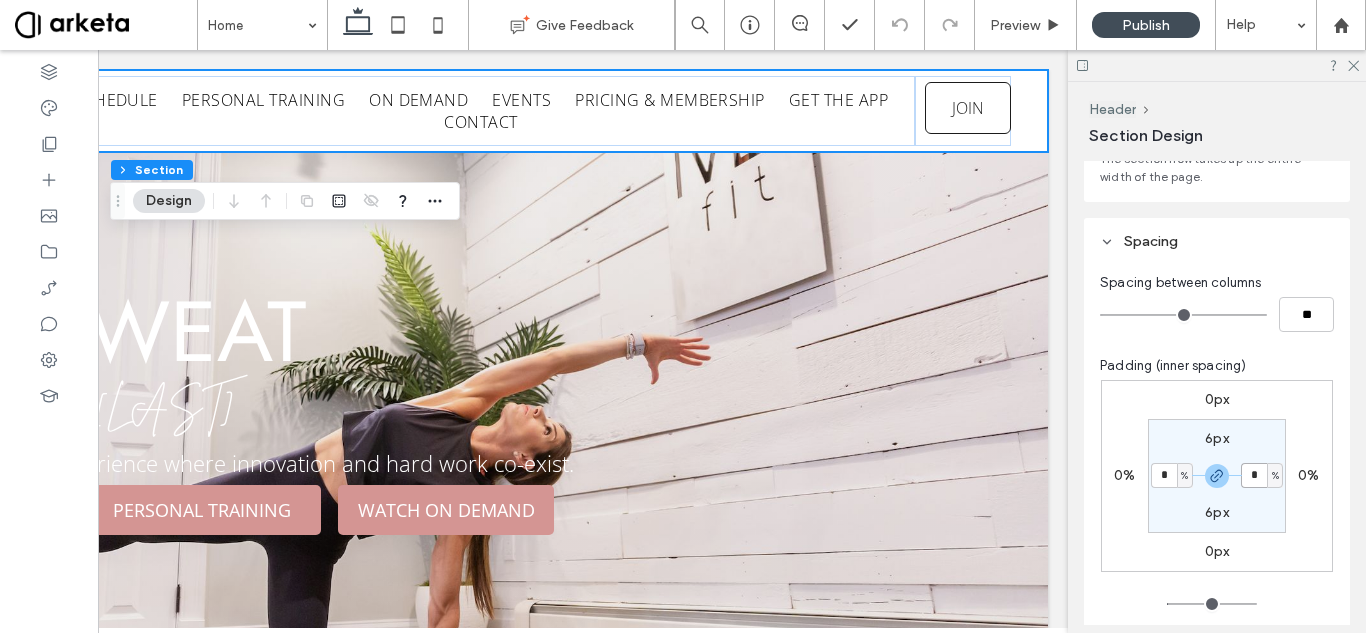 click on "*" at bounding box center (1254, 475) 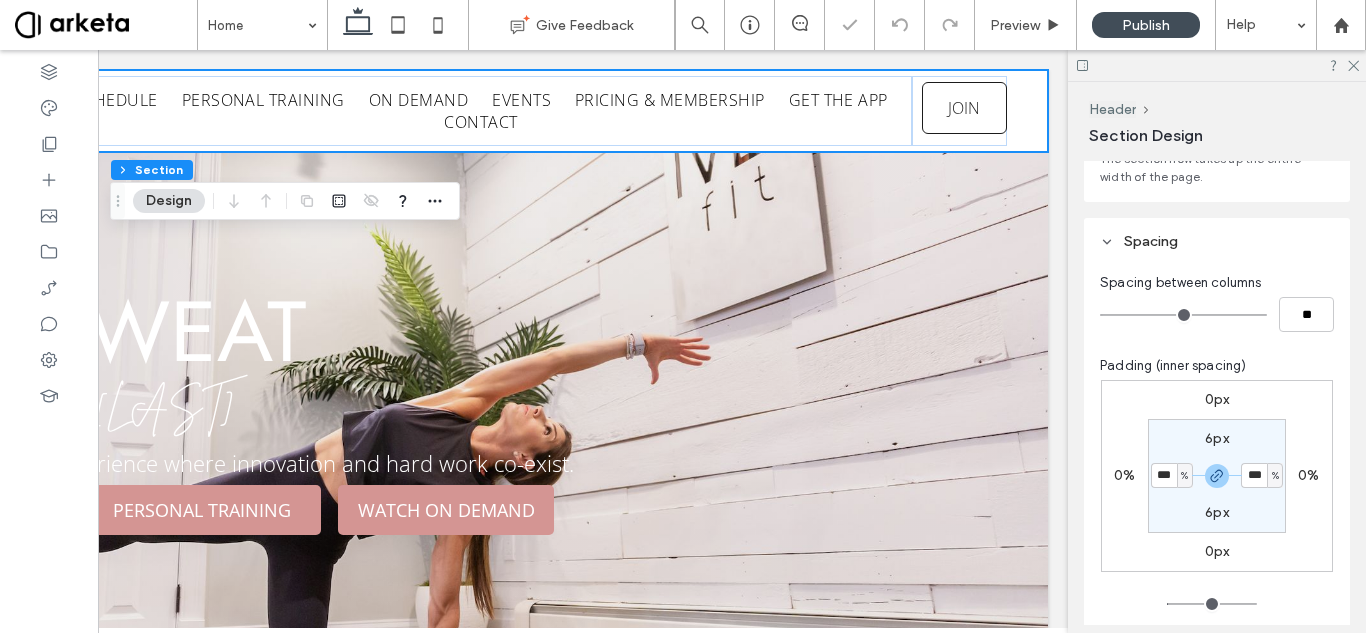 click on "0px 0% 0px 0% 6px *** % 6px *** % Reset padding" at bounding box center [1217, 517] 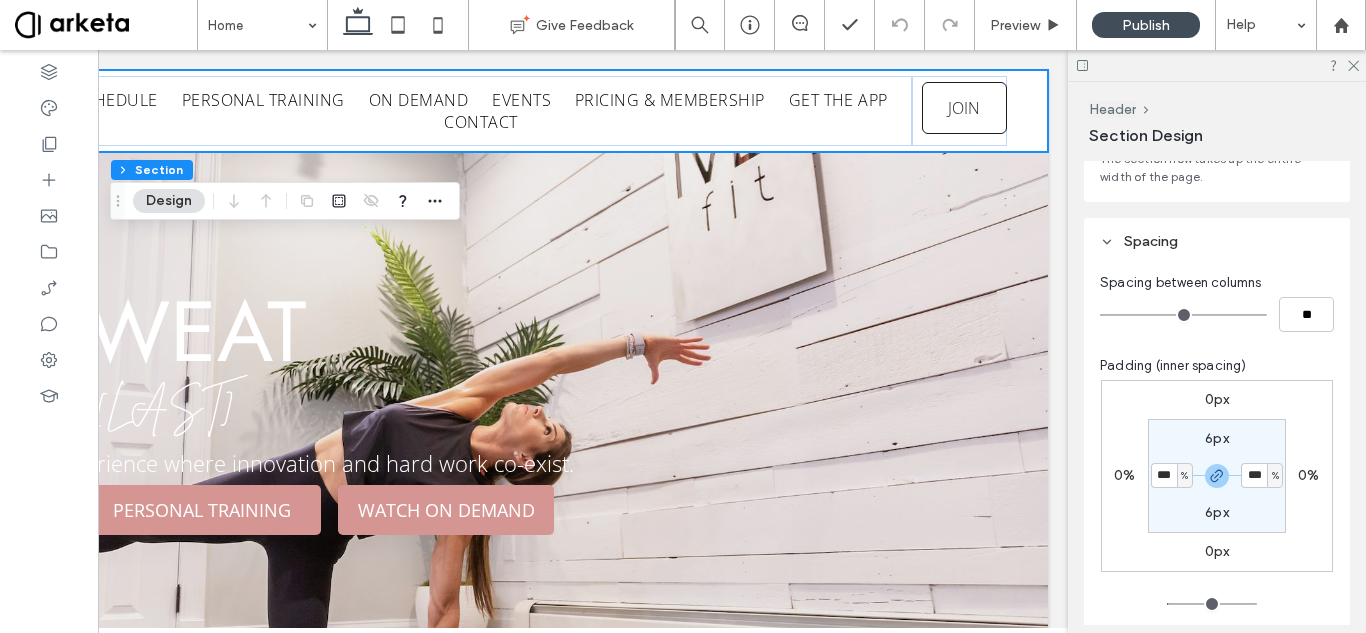 click on "0px 0% 0px 0% 6px *** % 6px *** % Reset padding" at bounding box center [1217, 517] 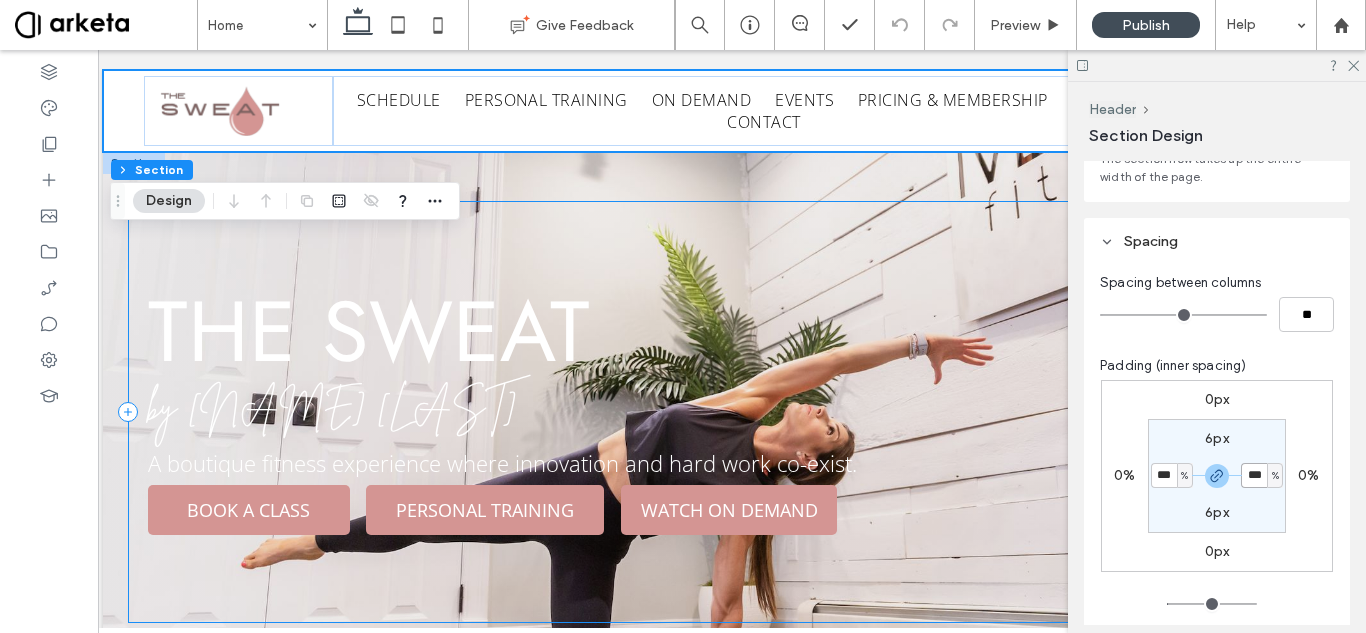 scroll, scrollTop: 0, scrollLeft: 0, axis: both 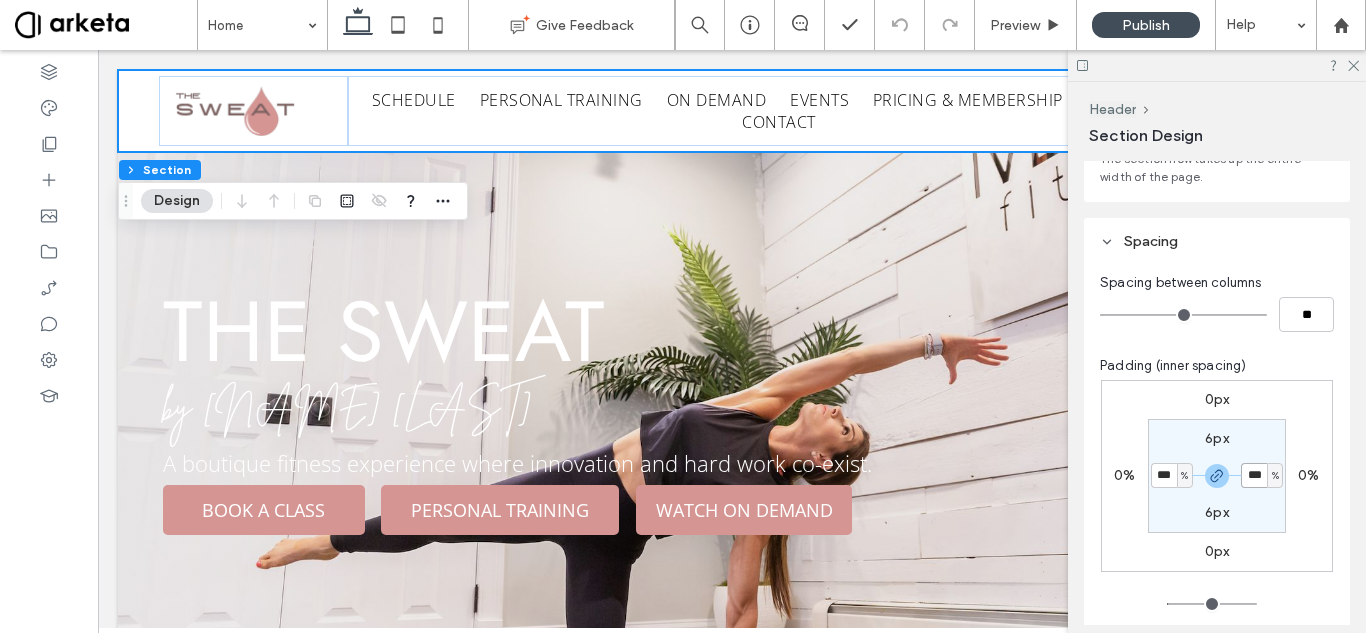 click on "***" at bounding box center (1254, 475) 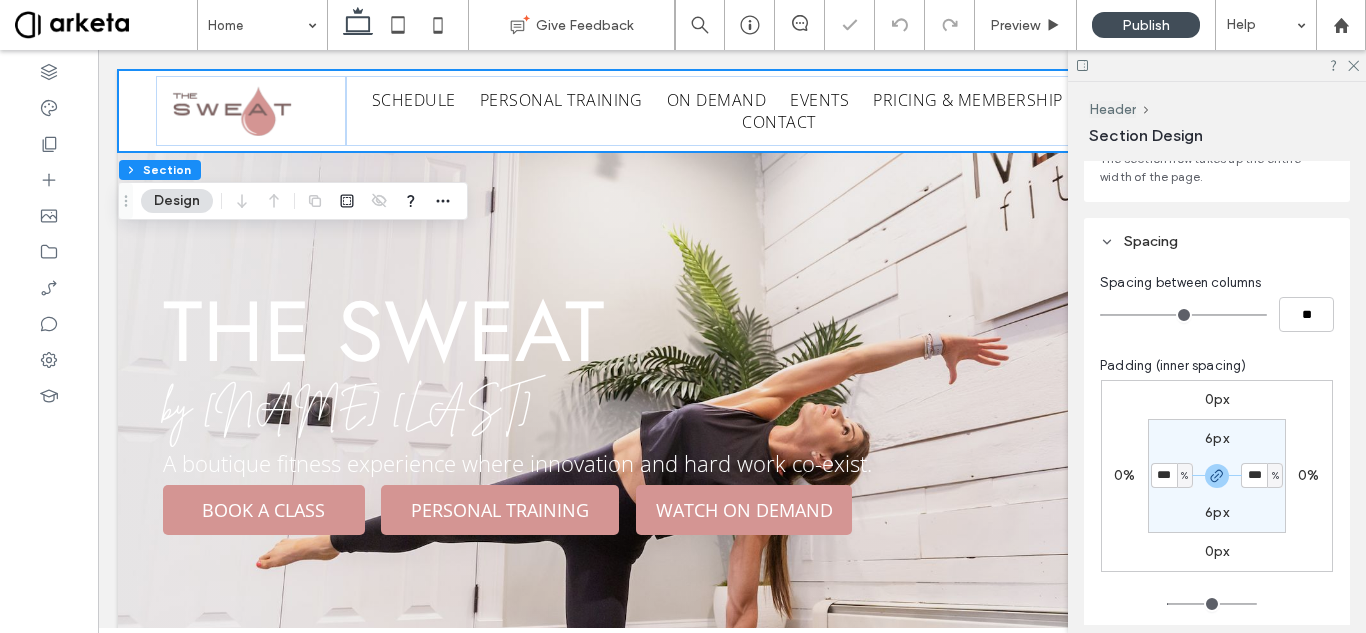 click on "0px 0% 0px 0% 6px *** % 6px *** %" at bounding box center (1217, 476) 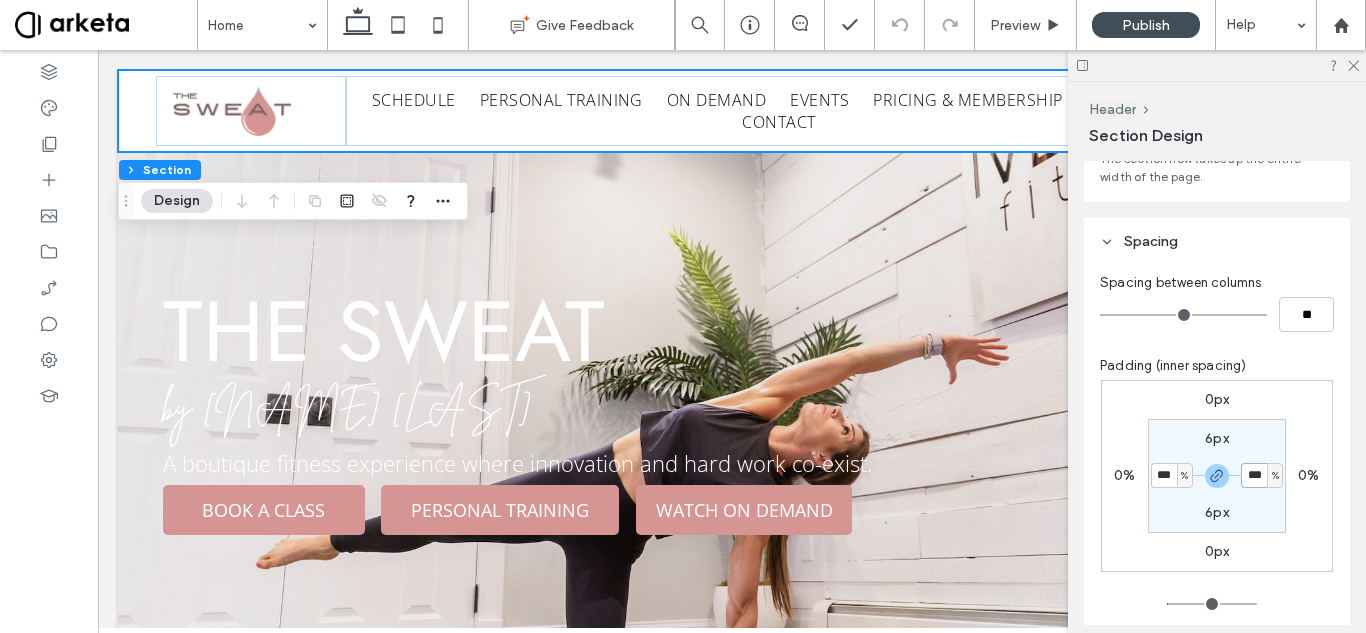 click on "***" at bounding box center [1254, 475] 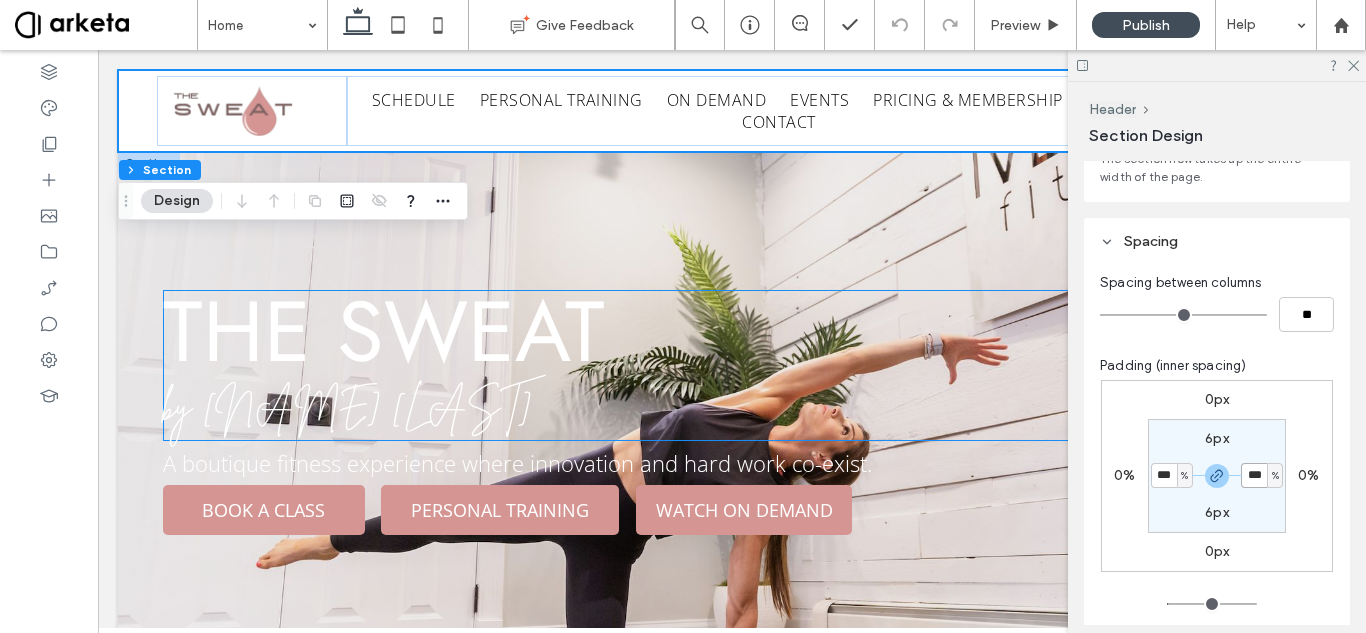 scroll, scrollTop: 0, scrollLeft: 298, axis: horizontal 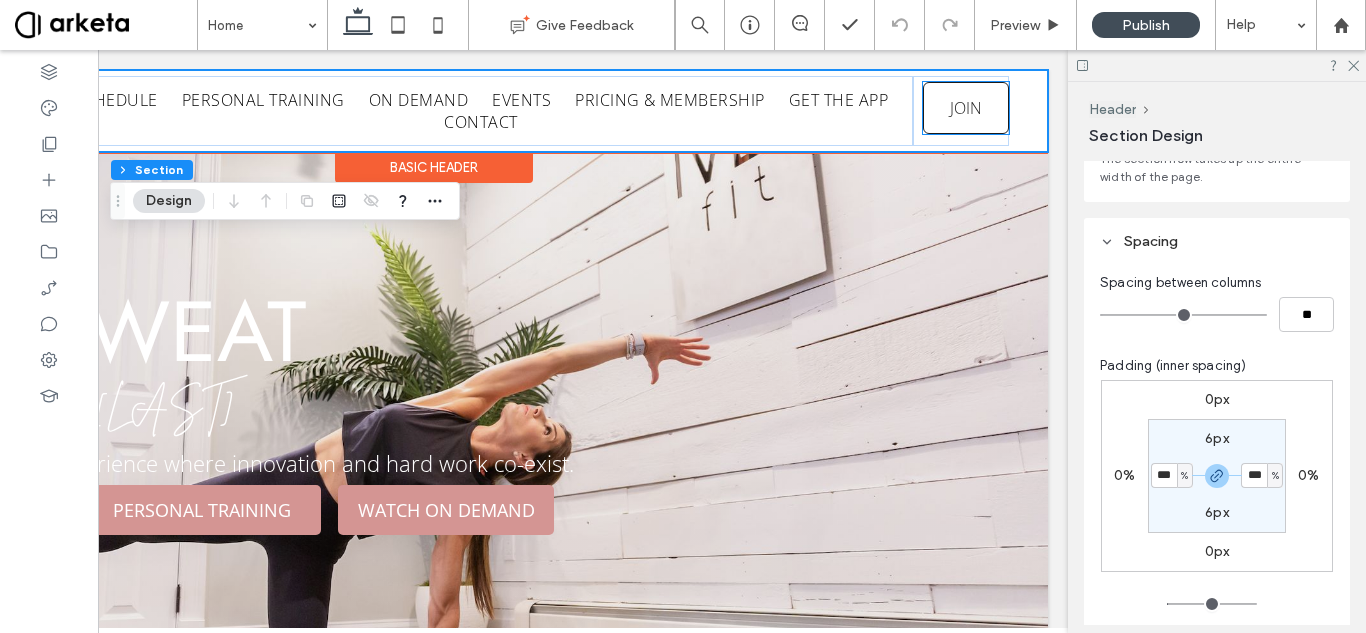 click on "JOIN" at bounding box center [966, 108] 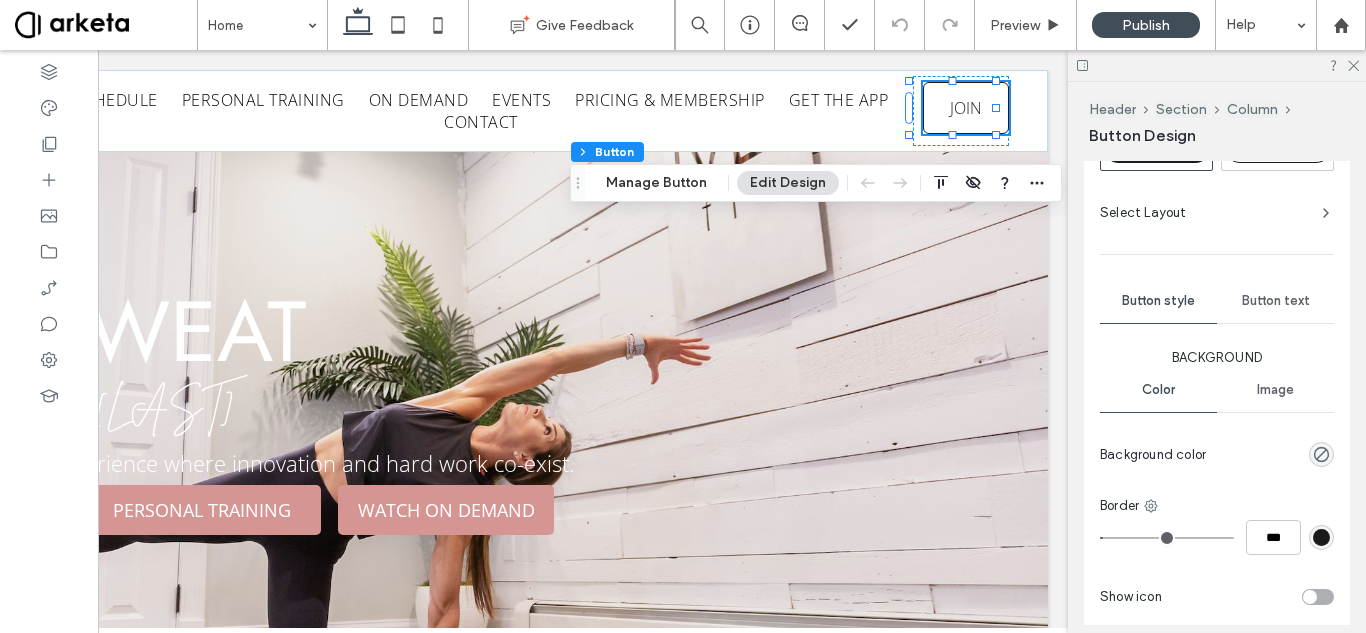 scroll, scrollTop: 500, scrollLeft: 0, axis: vertical 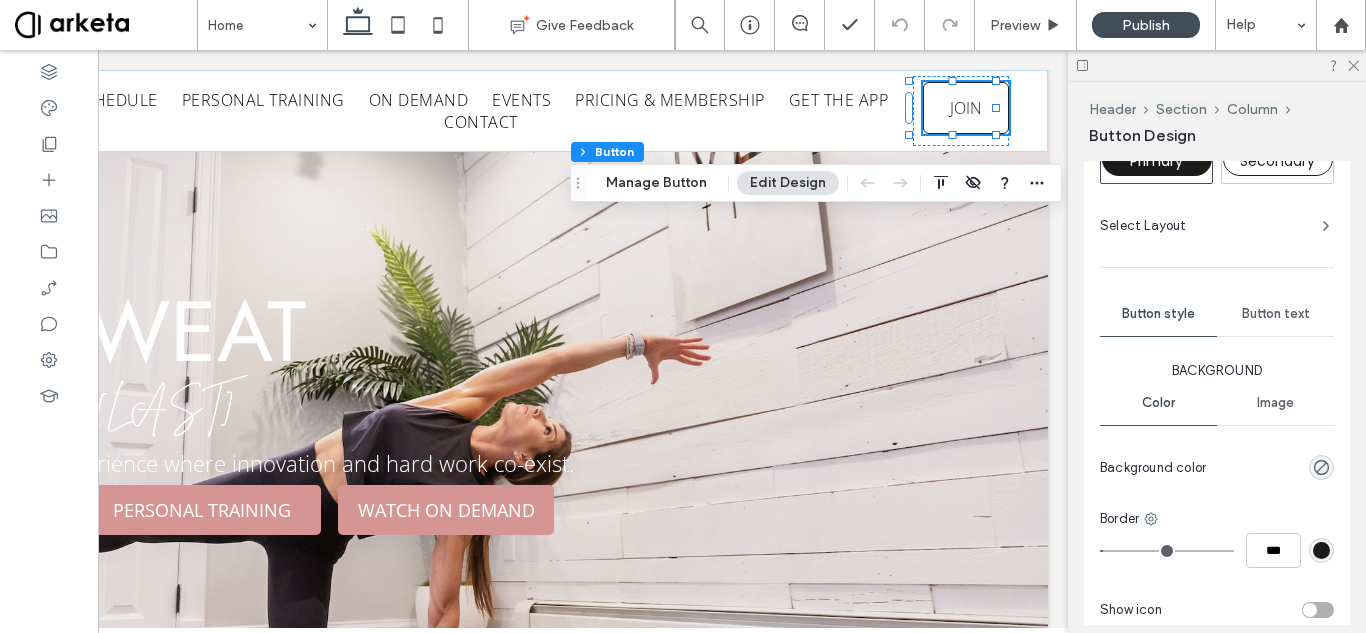 click on "Button text" at bounding box center (1276, 314) 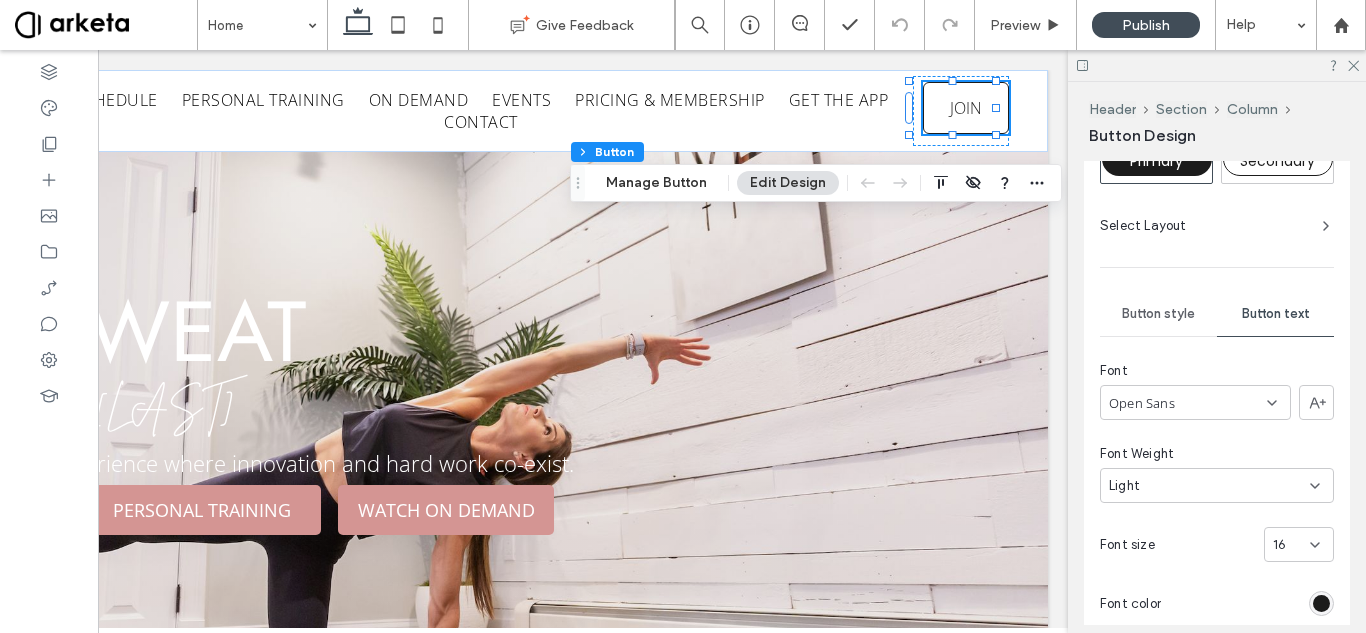 scroll, scrollTop: 600, scrollLeft: 0, axis: vertical 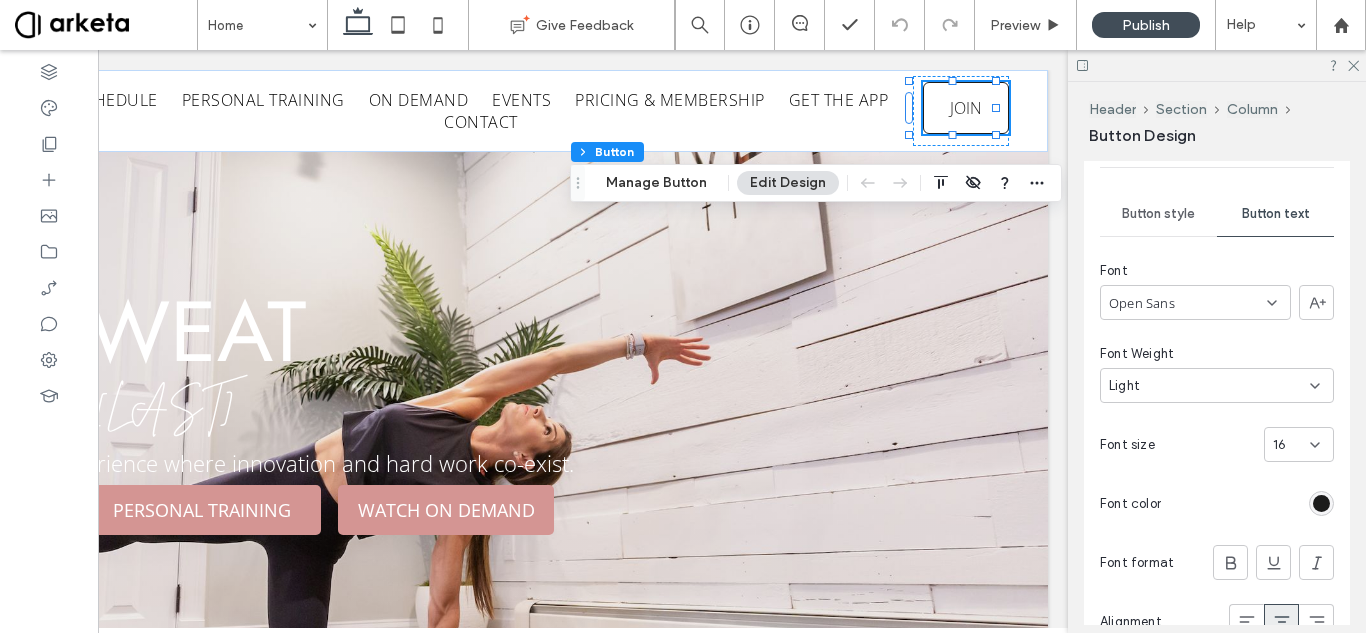 click at bounding box center (1321, 503) 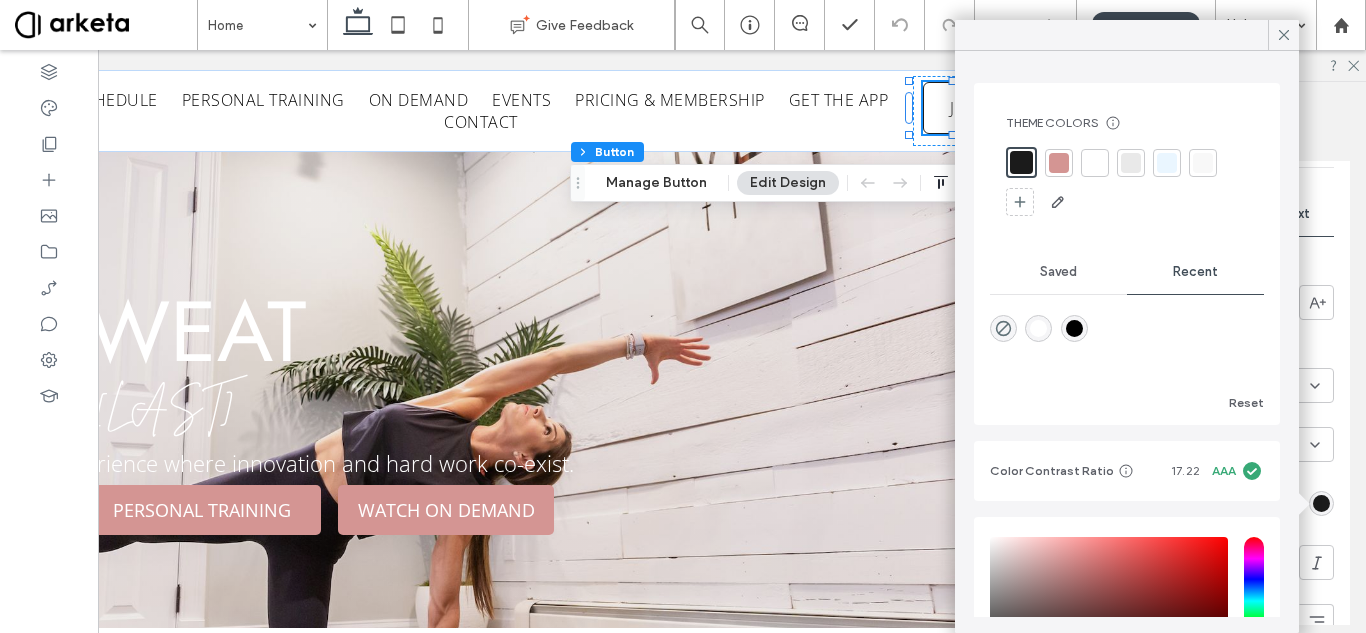 click at bounding box center (1074, 328) 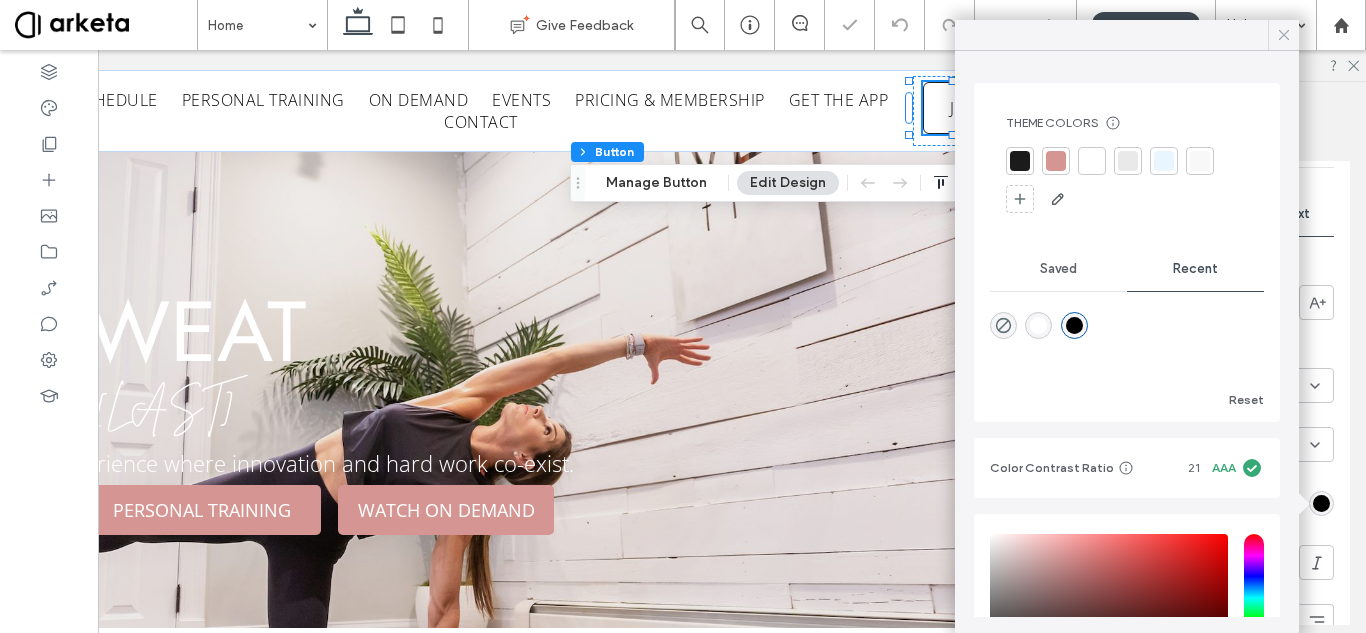 click 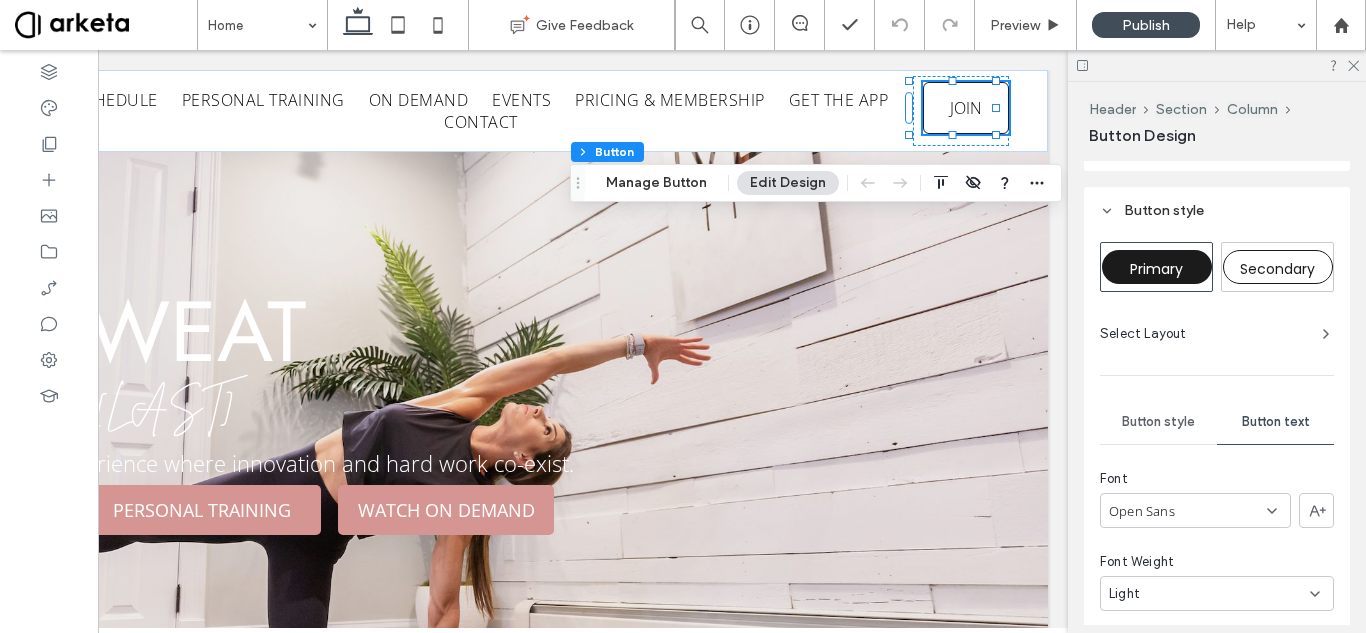 scroll, scrollTop: 0, scrollLeft: 0, axis: both 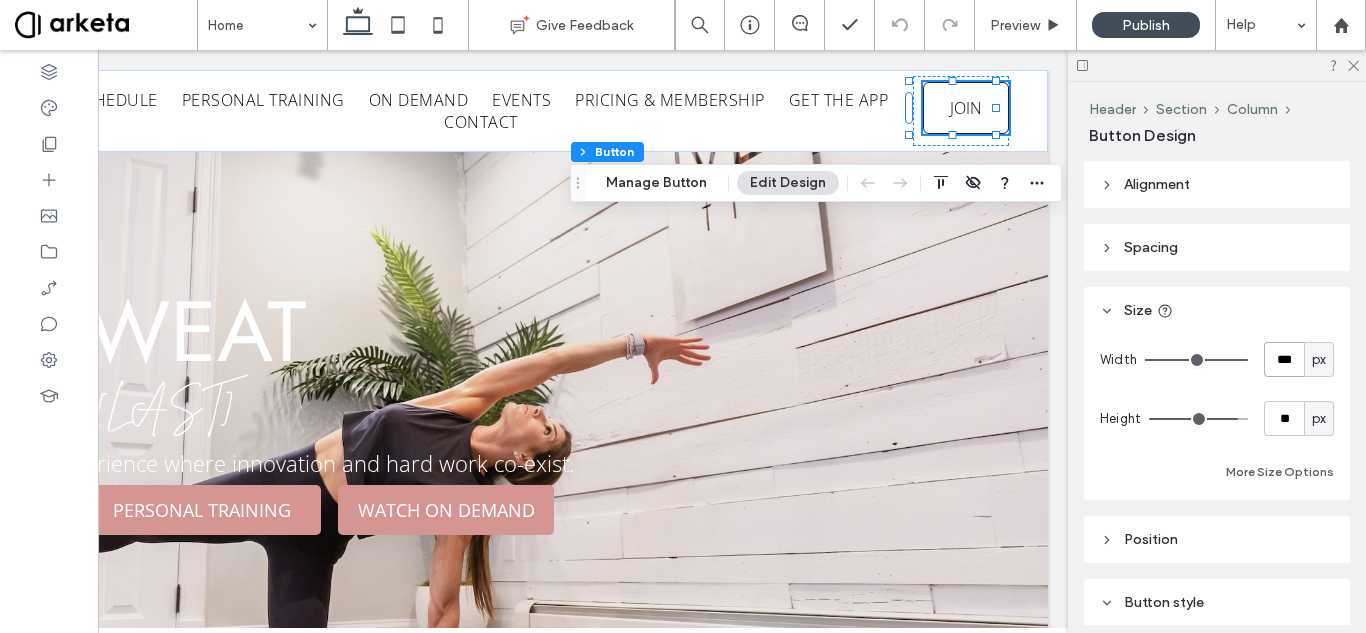 click on "***" at bounding box center [1284, 359] 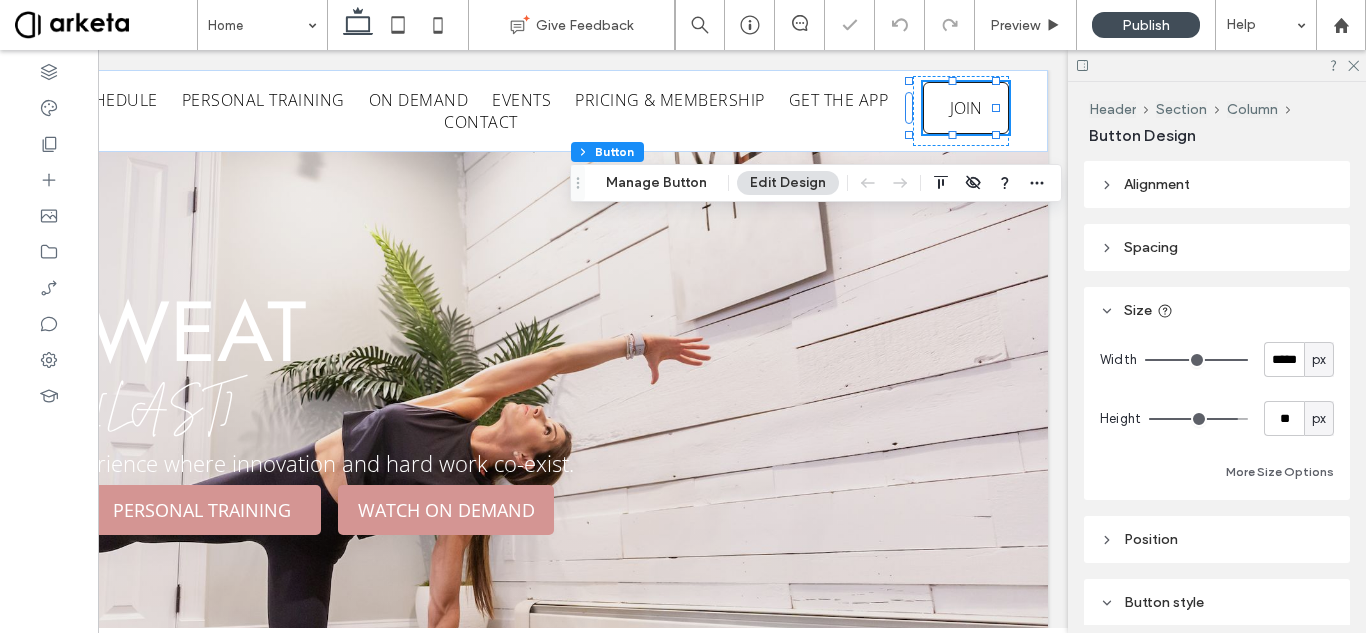 click on "Width ***** px Height ** px More Size Options" at bounding box center [1217, 413] 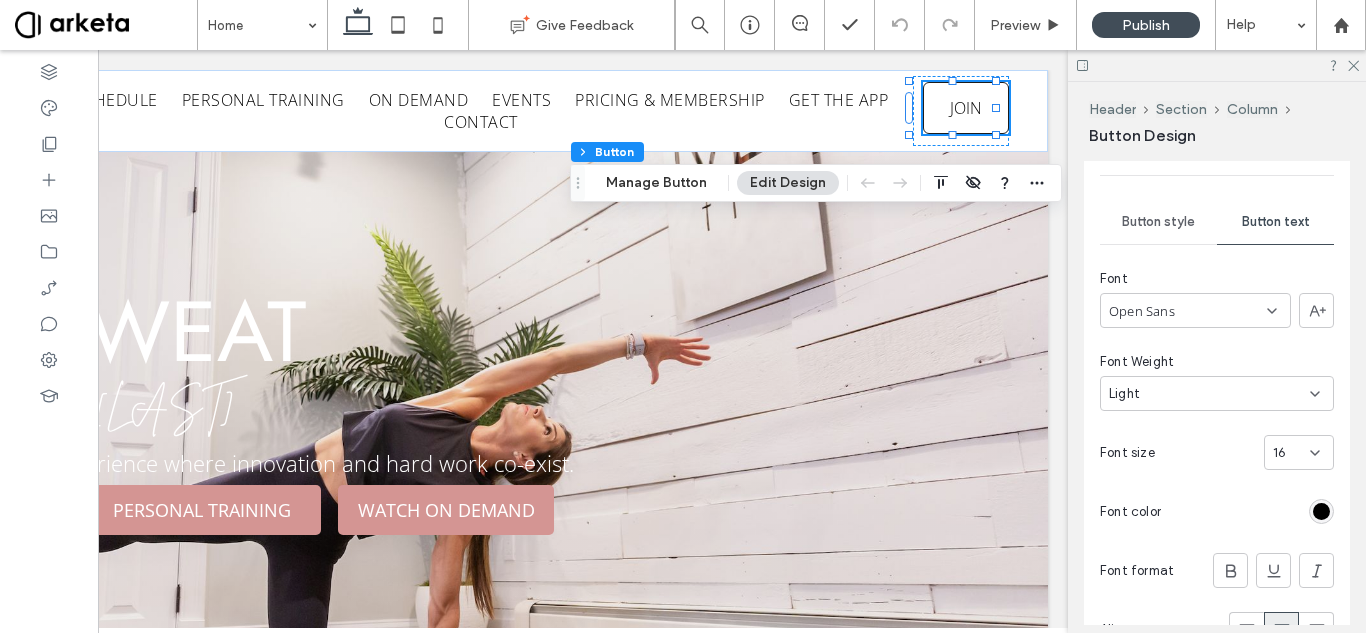 scroll, scrollTop: 600, scrollLeft: 0, axis: vertical 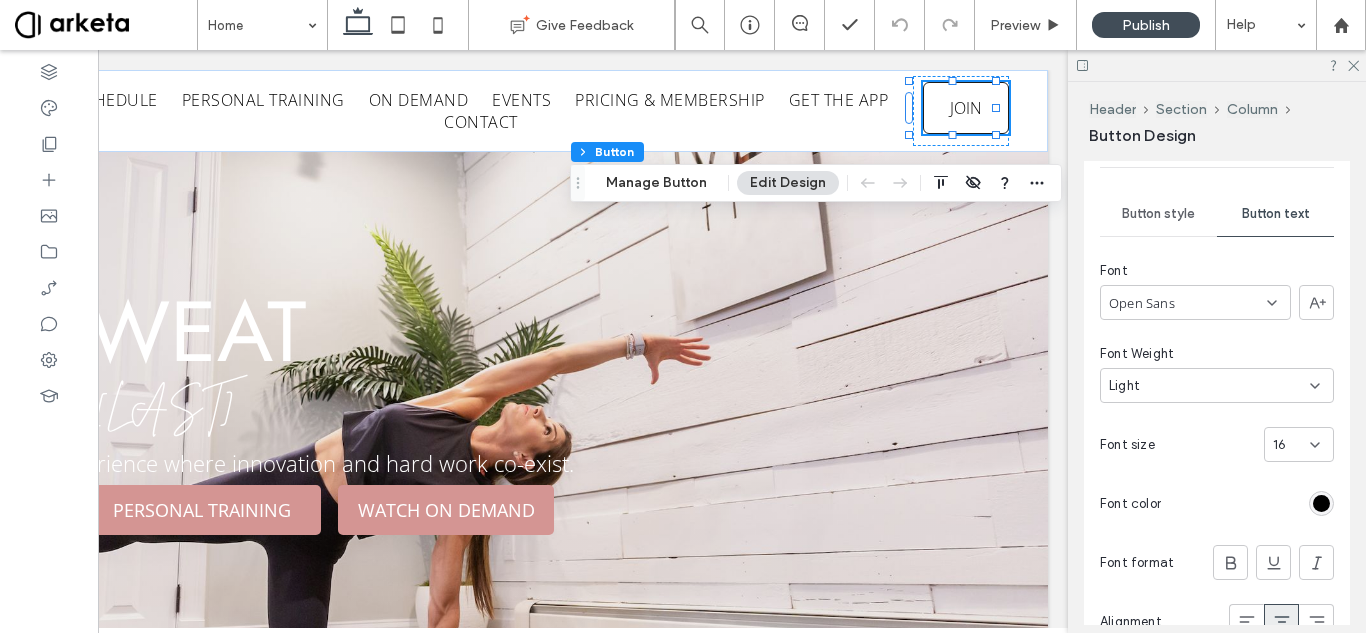 click on "Light" at bounding box center [1209, 386] 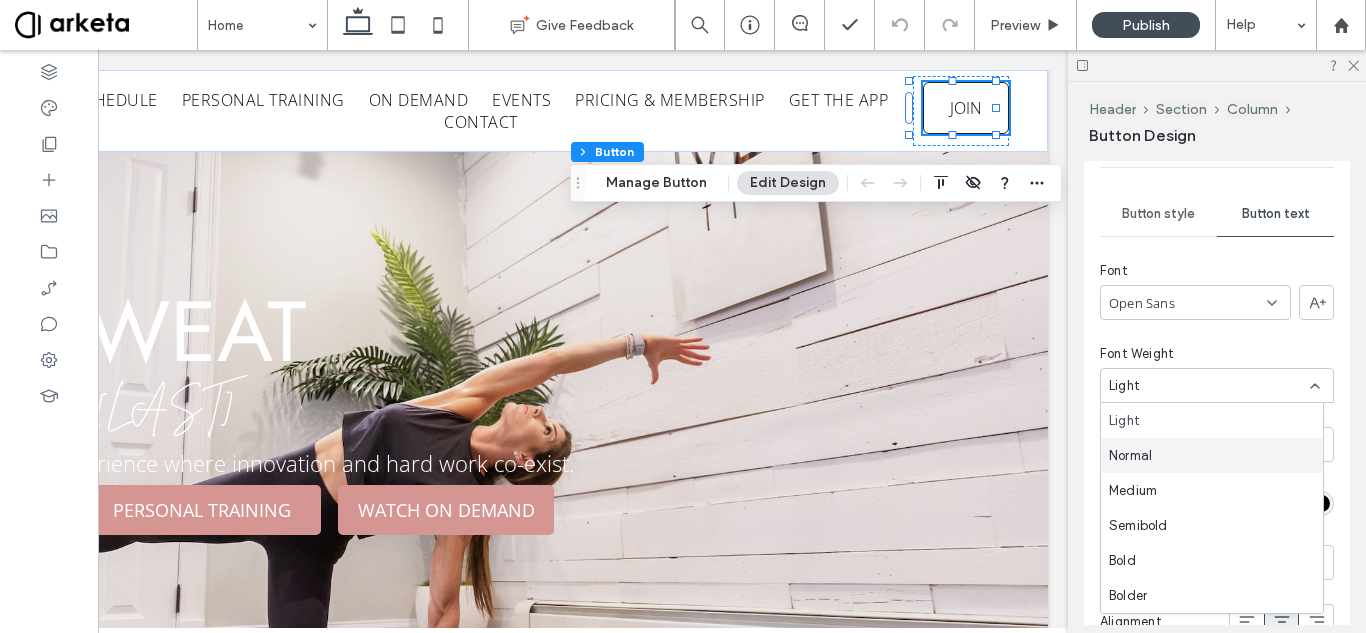 click on "Normal" at bounding box center (1212, 455) 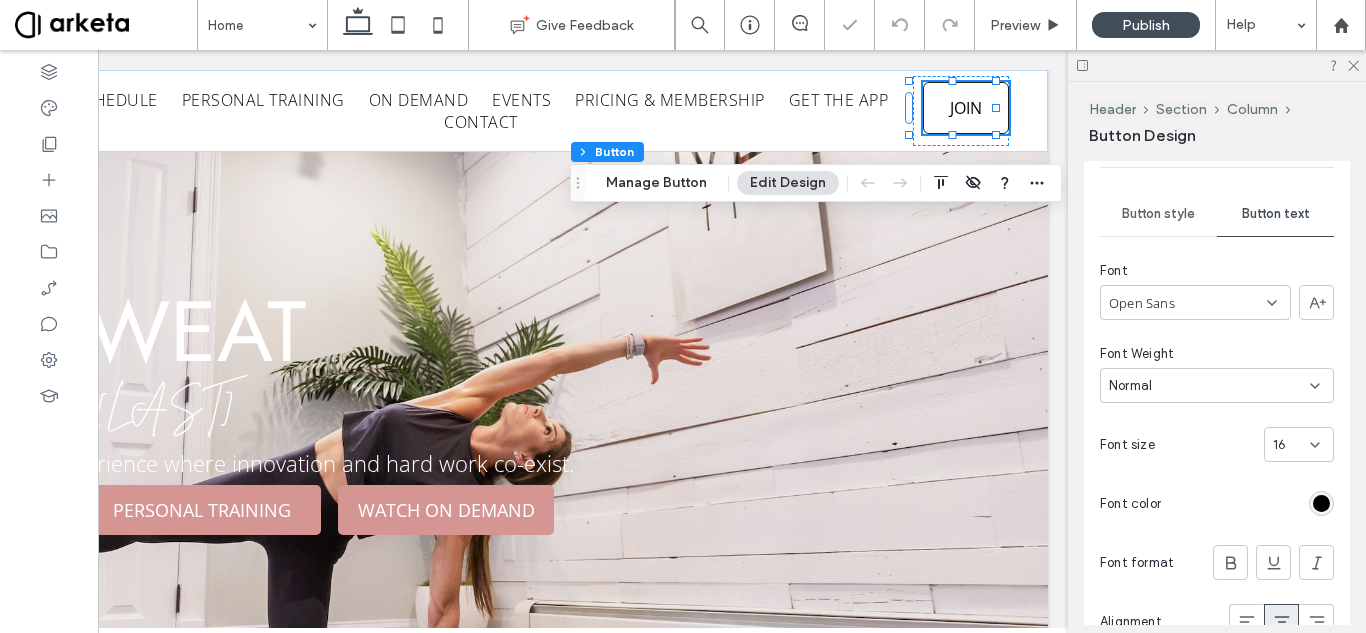 click on "Font Open Sans Font Weight Normal Font size 16 Font color Font format Alignment Text direction" at bounding box center [1217, 479] 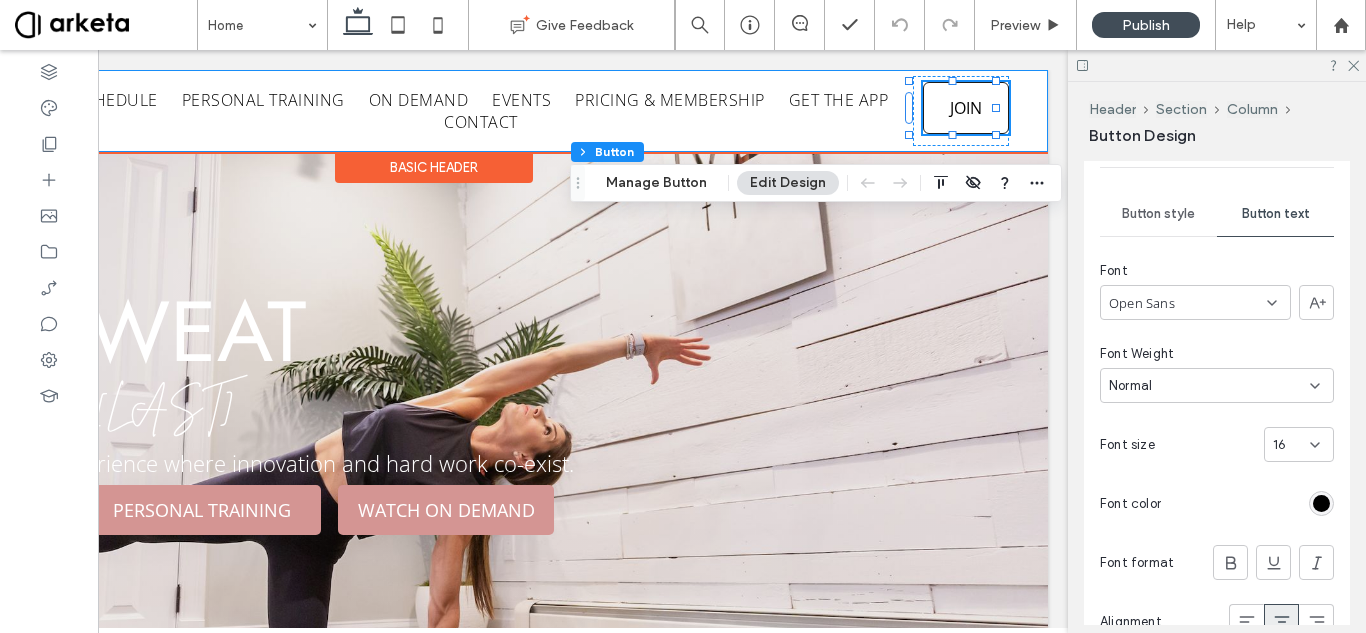 click on "SCHEDULE
PERSONAL TRAINING
ON DEMAND
EVENTS
PRICING & MEMBERSHIP
GET THE APP
CONTACT
JOIN" at bounding box center [434, 111] 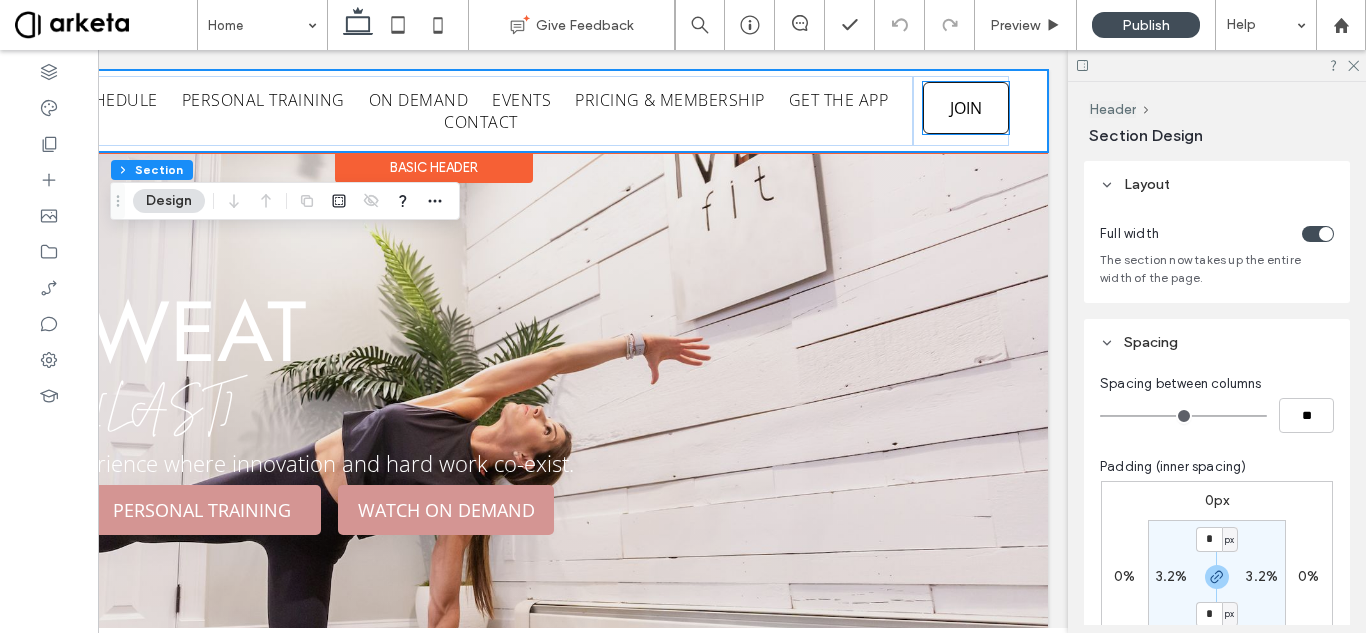 click on "JOIN" at bounding box center (966, 108) 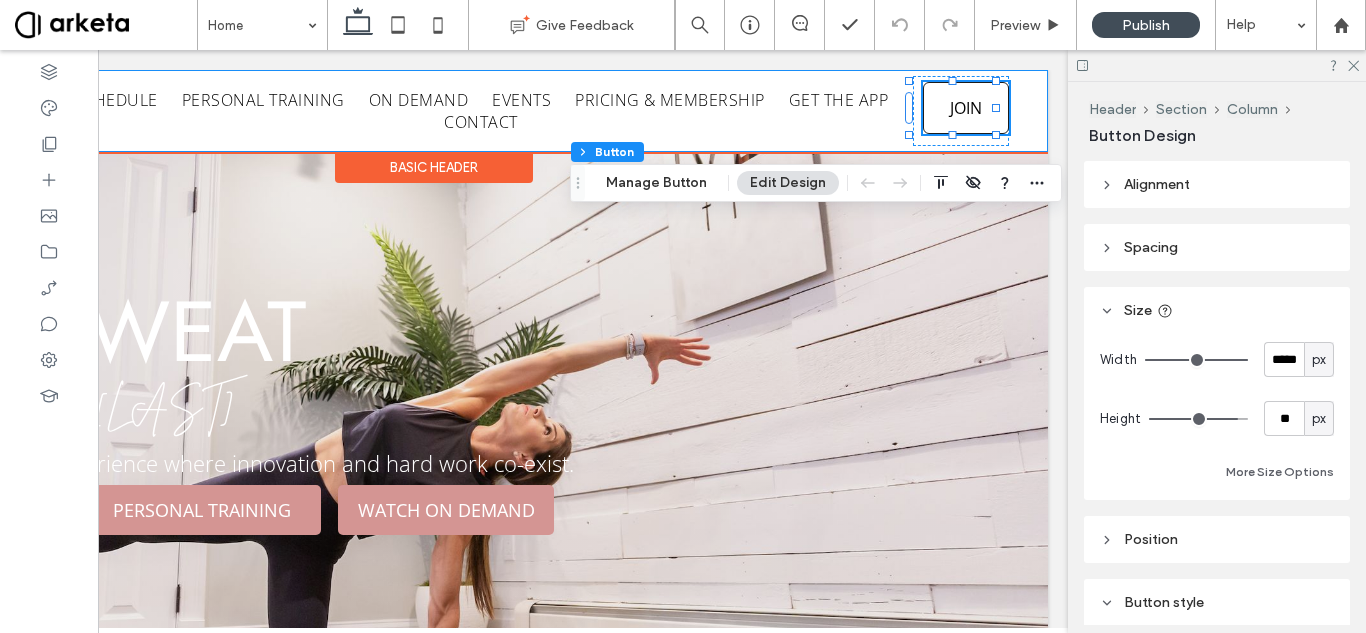 click on "SCHEDULE
PERSONAL TRAINING
ON DEMAND
EVENTS
PRICING & MEMBERSHIP
GET THE APP
CONTACT
JOIN" at bounding box center [434, 111] 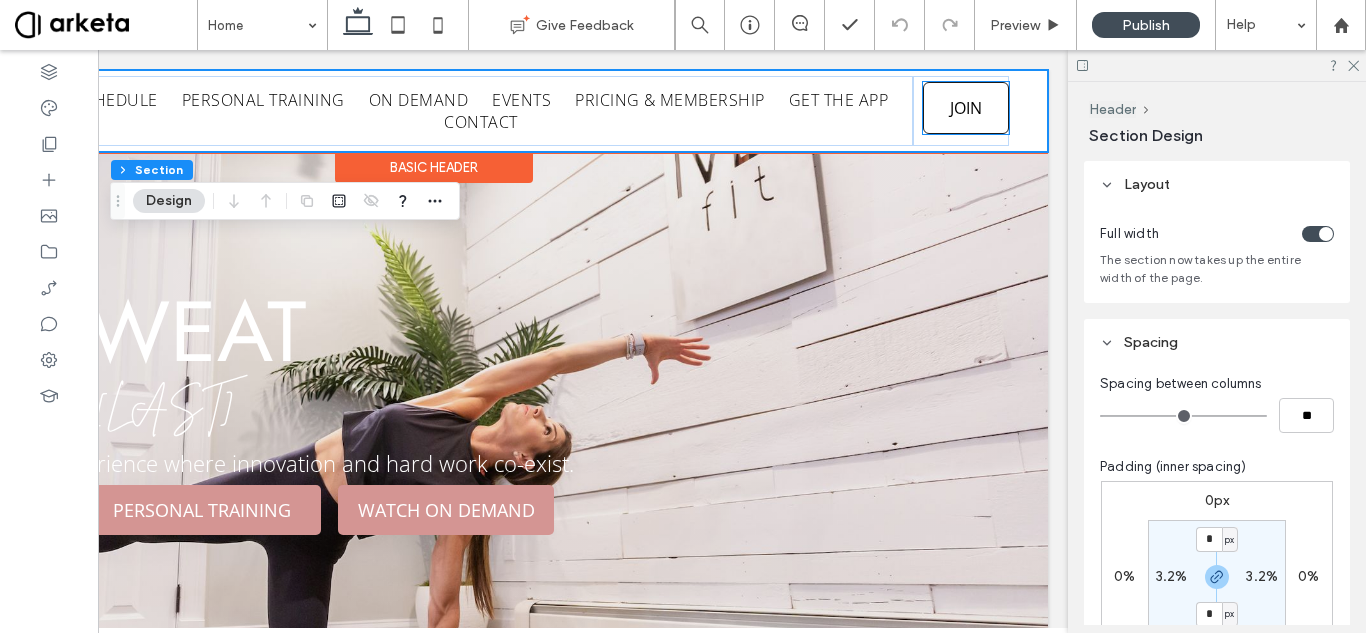 click on "JOIN" at bounding box center (966, 108) 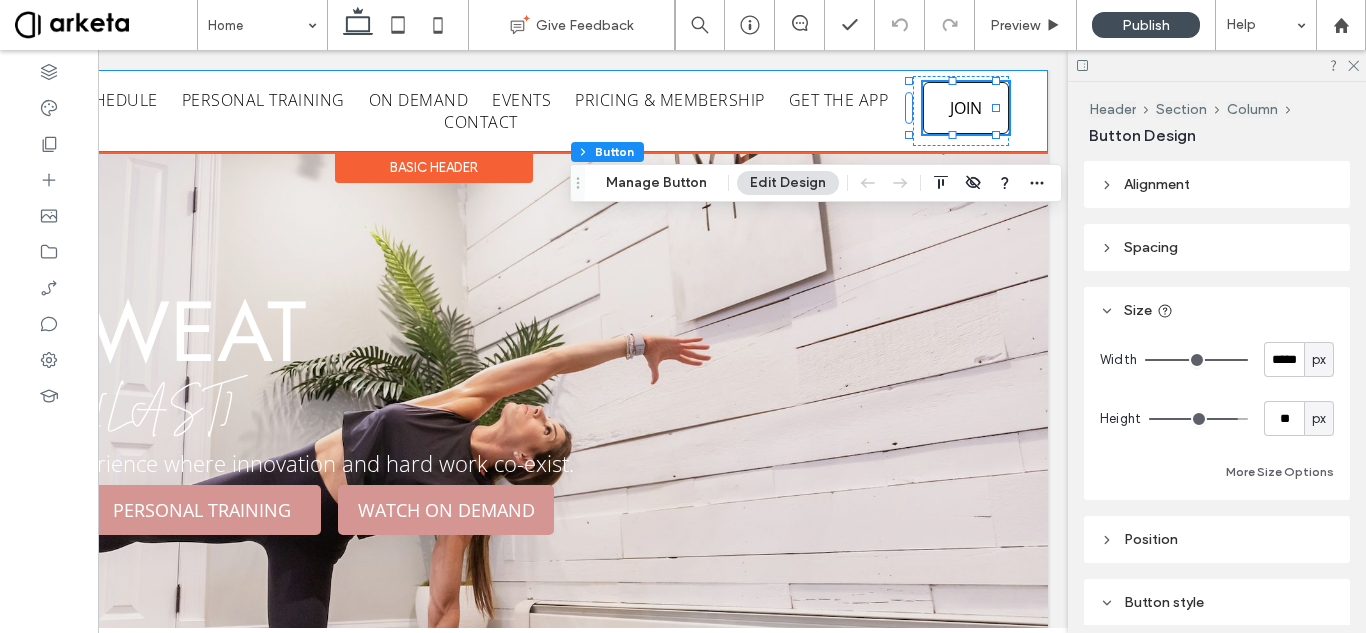 click on "SCHEDULE
PERSONAL TRAINING
ON DEMAND
EVENTS
PRICING & MEMBERSHIP
GET THE APP
CONTACT
JOIN" at bounding box center (434, 111) 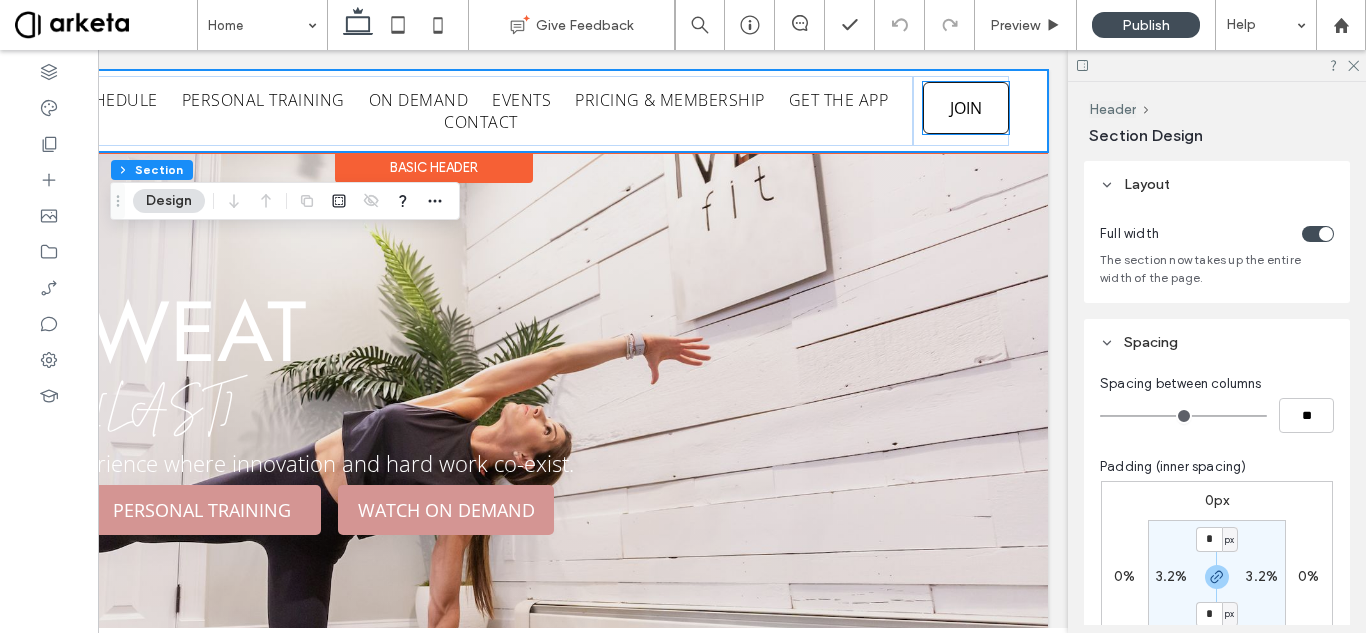 click on "JOIN" at bounding box center [966, 108] 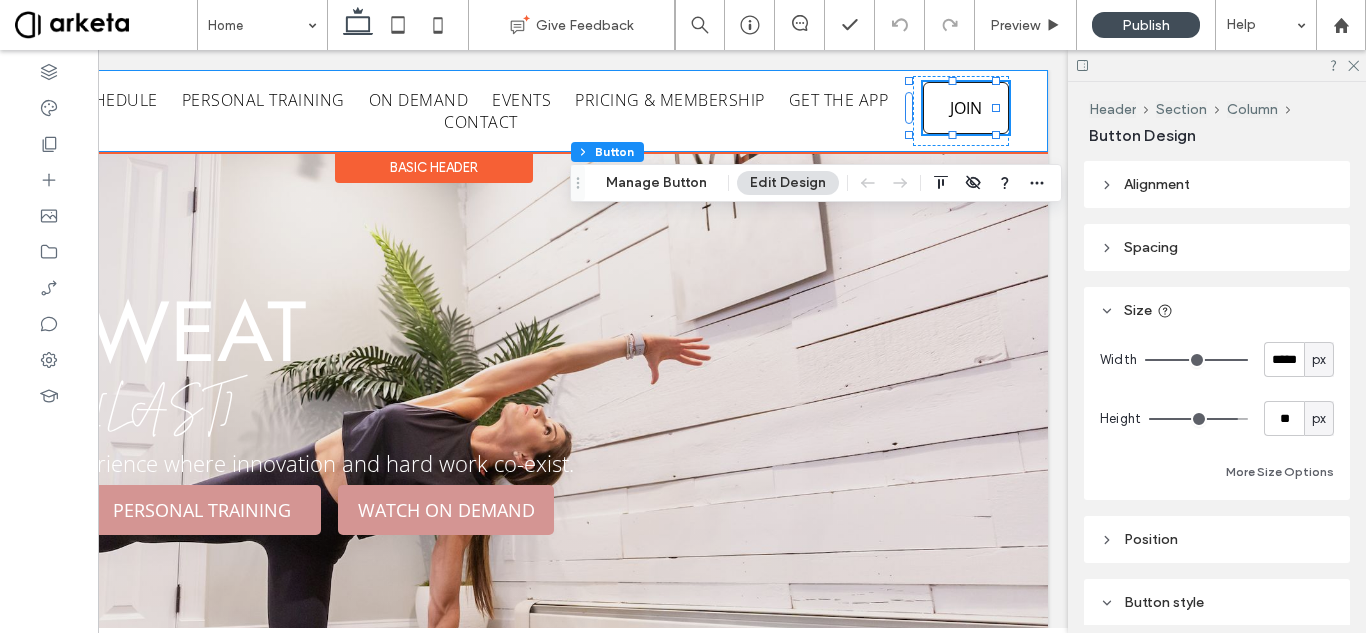 click on "SCHEDULE
PERSONAL TRAINING
ON DEMAND
EVENTS
PRICING & MEMBERSHIP
GET THE APP
CONTACT
JOIN" at bounding box center (434, 111) 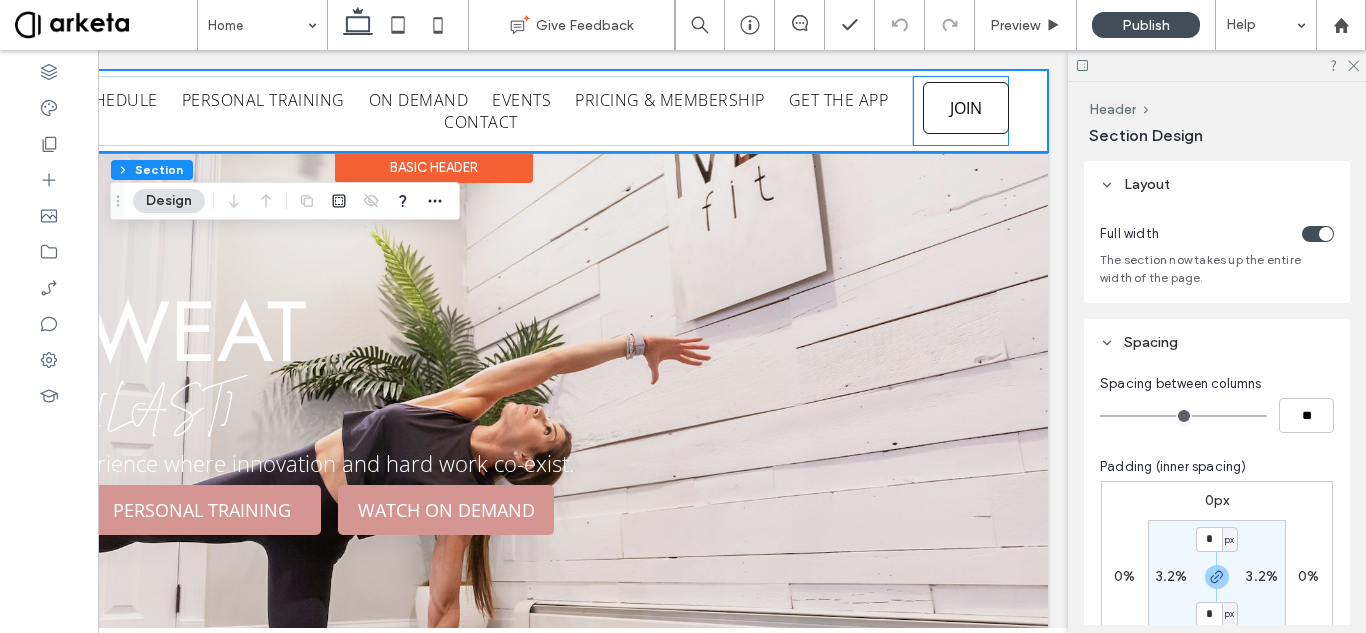 click on "JOIN" at bounding box center [961, 111] 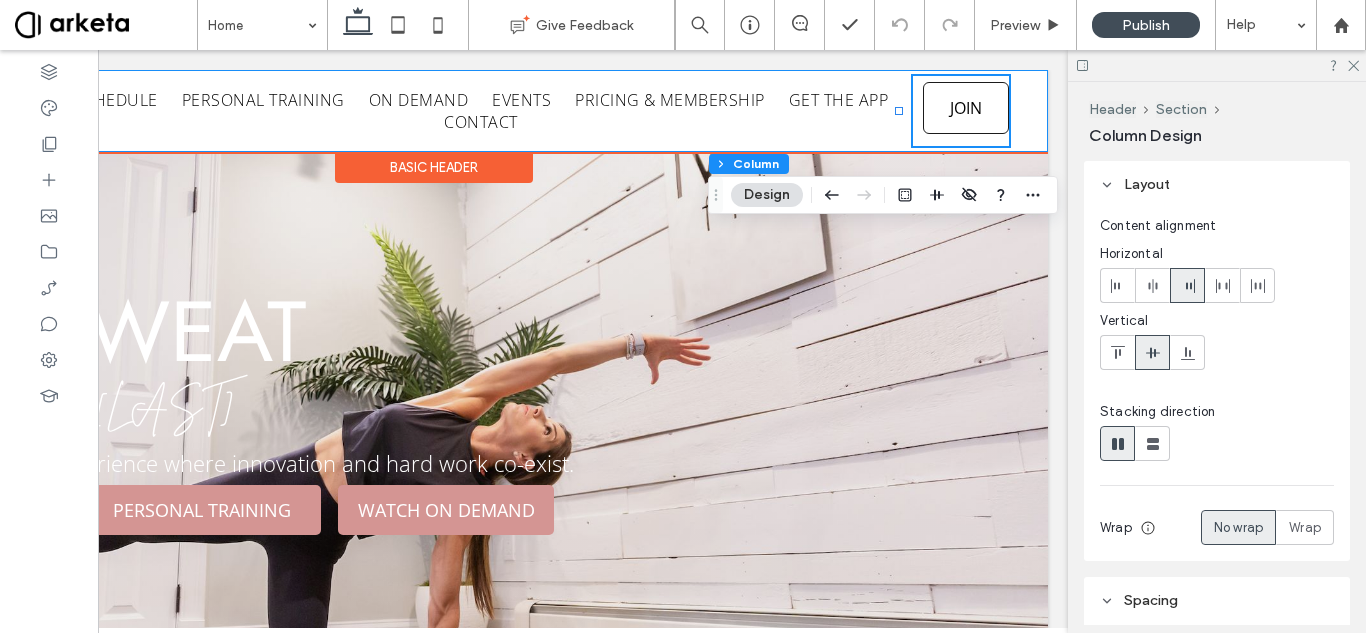 click on "SCHEDULE
PERSONAL TRAINING
ON DEMAND
EVENTS
PRICING & MEMBERSHIP
GET THE APP
CONTACT
JOIN" at bounding box center (434, 111) 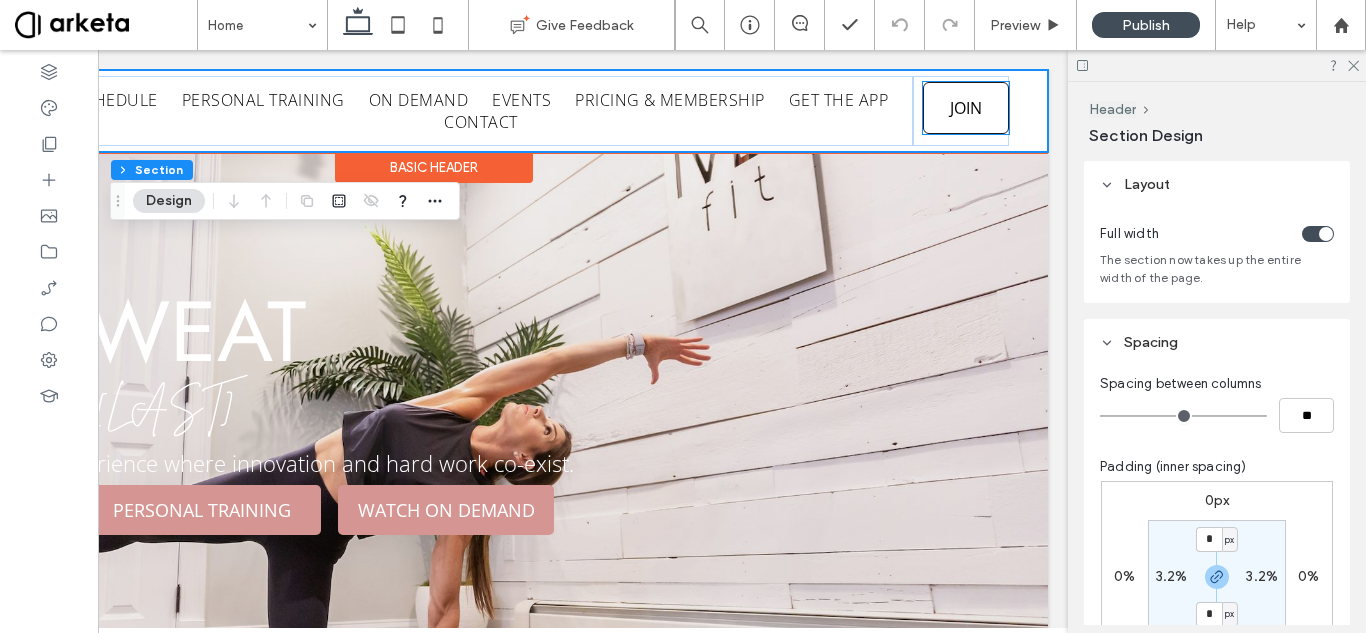 click on "JOIN" at bounding box center [966, 108] 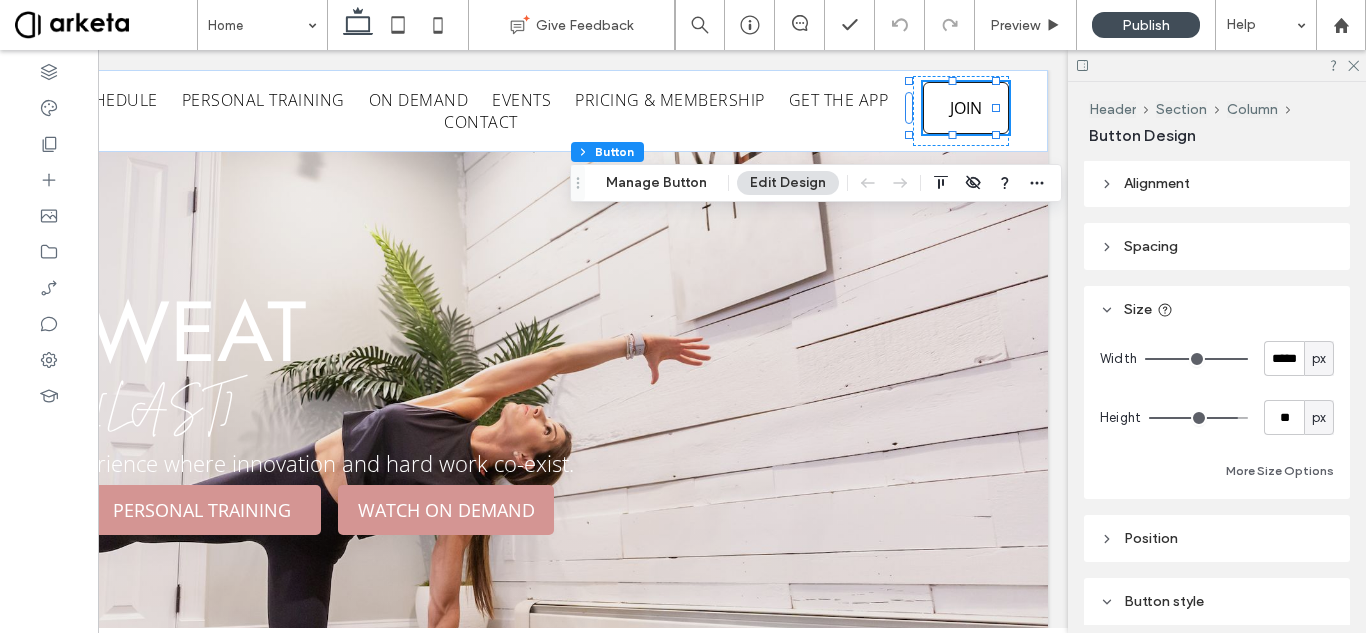 scroll, scrollTop: 0, scrollLeft: 0, axis: both 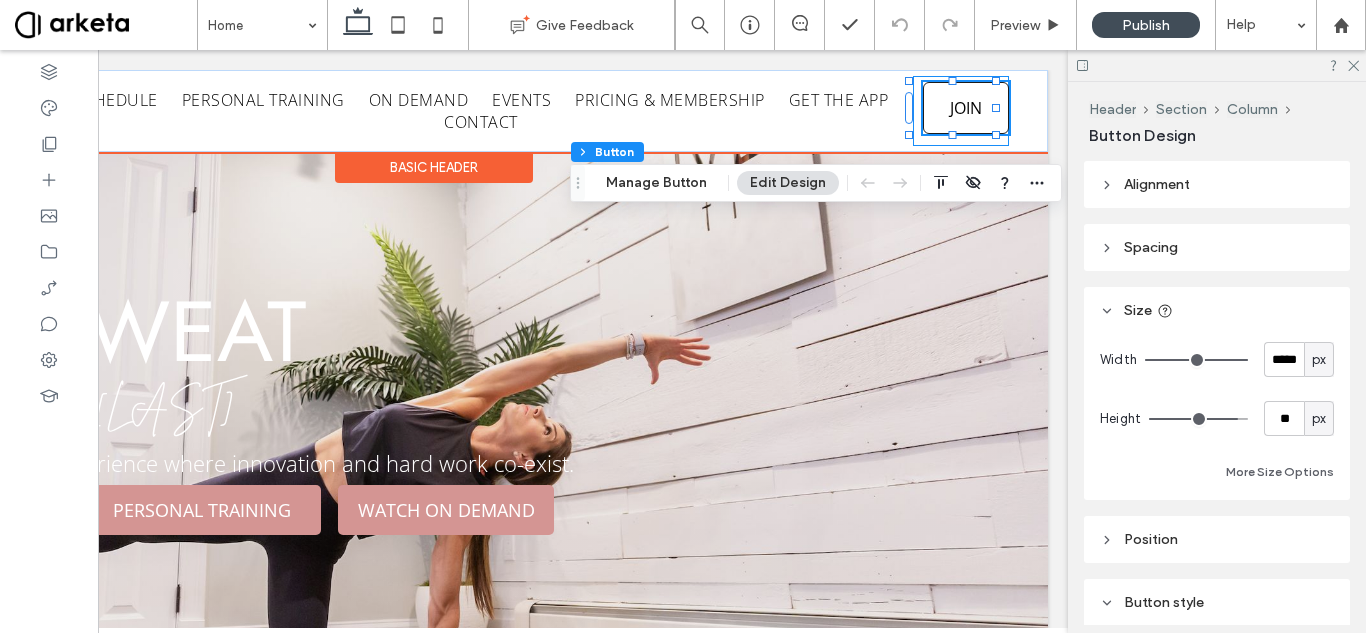 click on "JOIN" at bounding box center [961, 111] 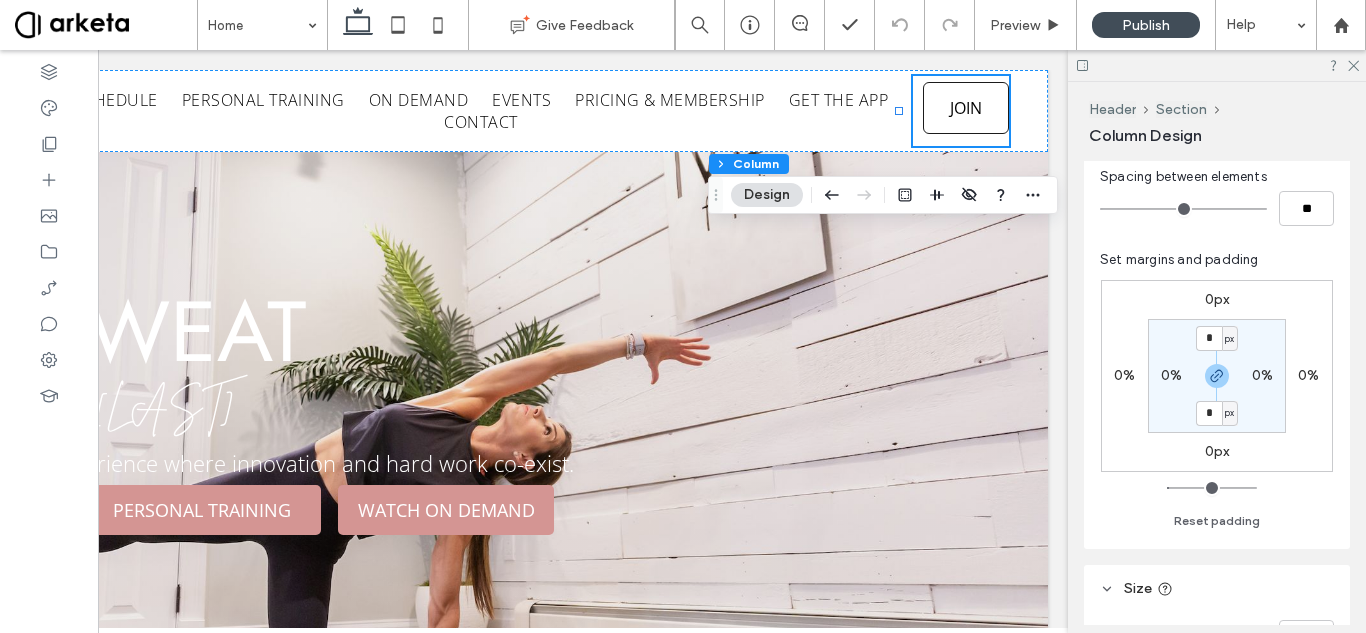 scroll, scrollTop: 500, scrollLeft: 0, axis: vertical 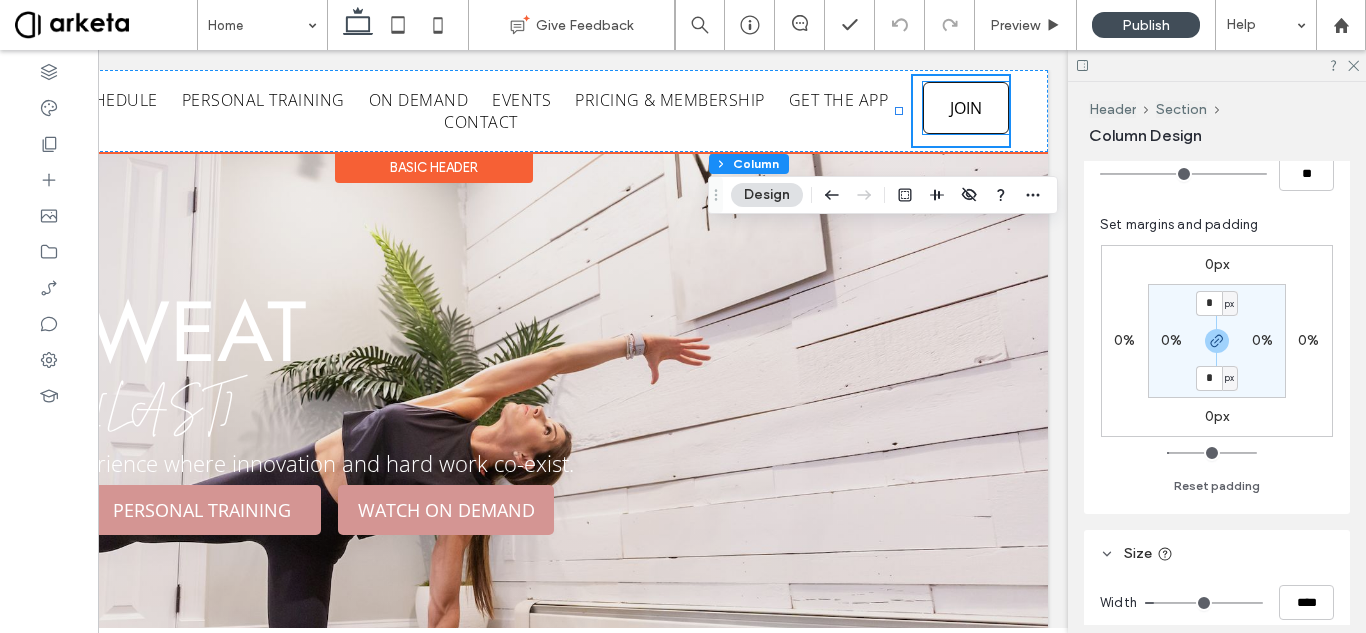 click on "JOIN" at bounding box center (966, 108) 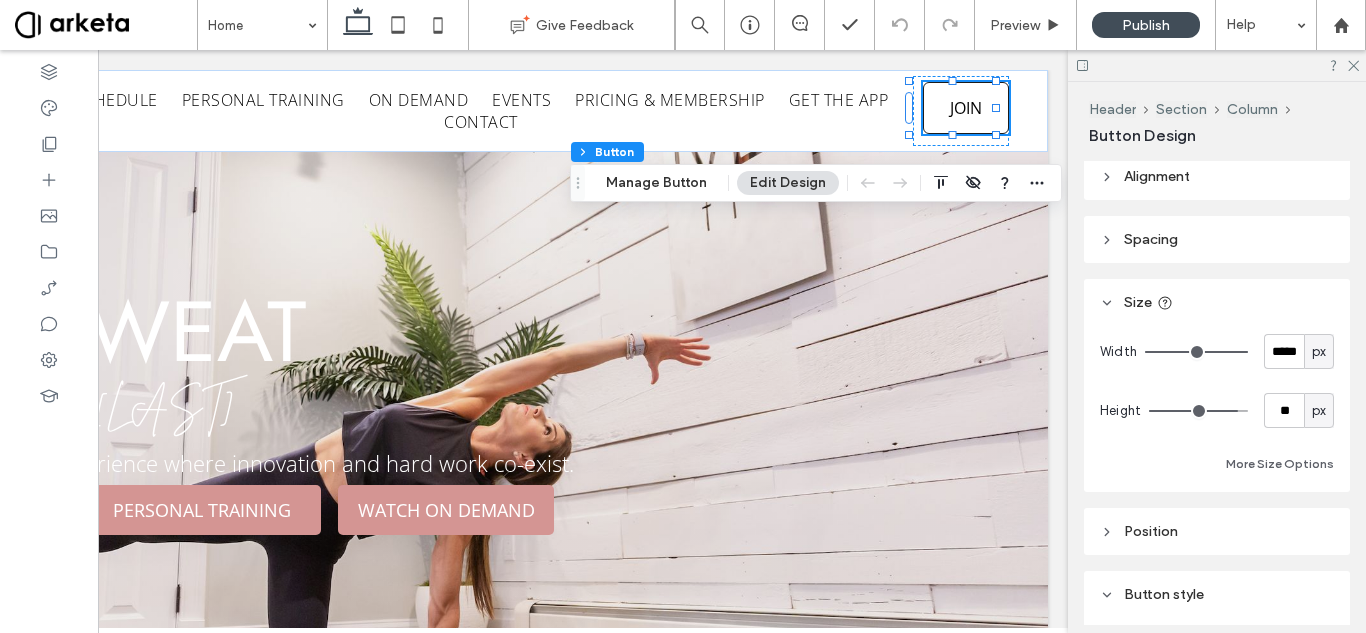 scroll, scrollTop: 0, scrollLeft: 0, axis: both 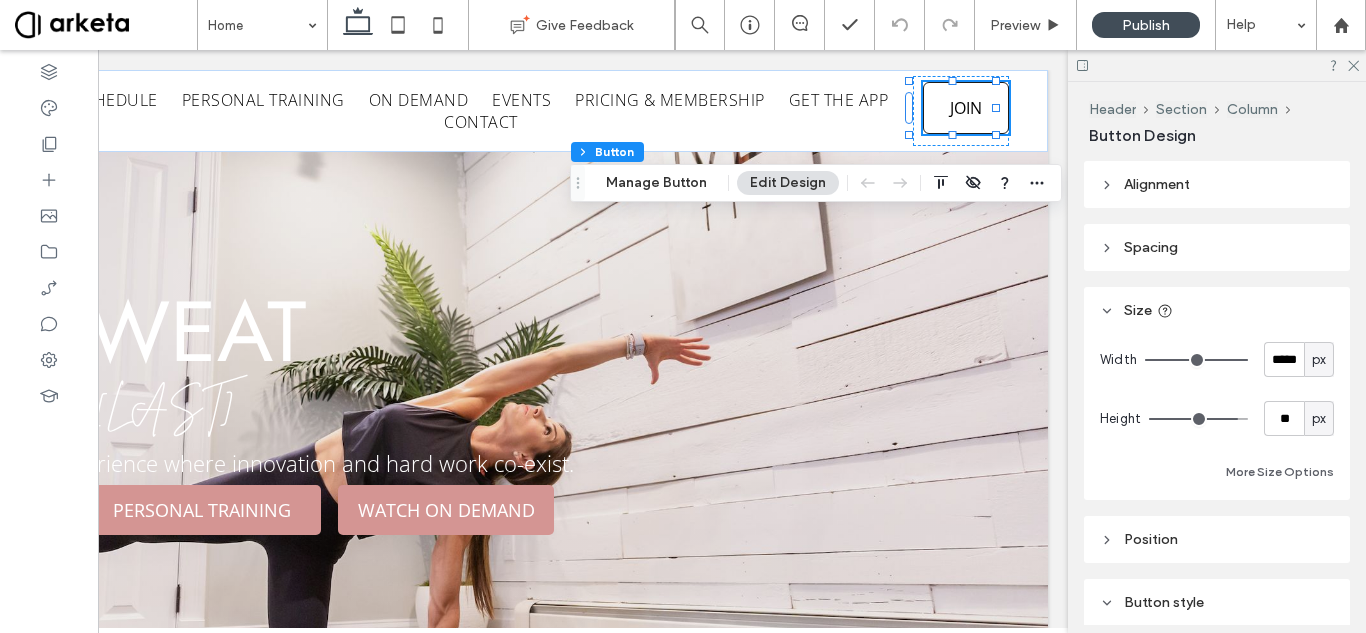click on "Spacing" at bounding box center (1217, 247) 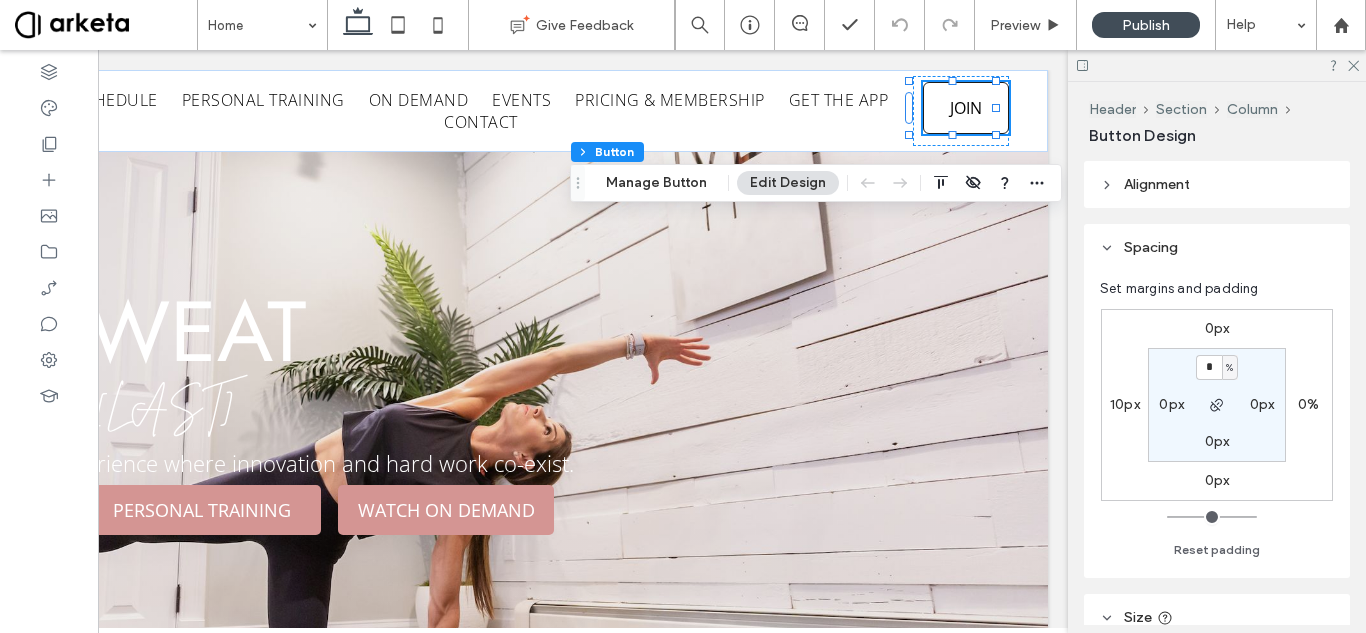 click on "10px" at bounding box center [1125, 404] 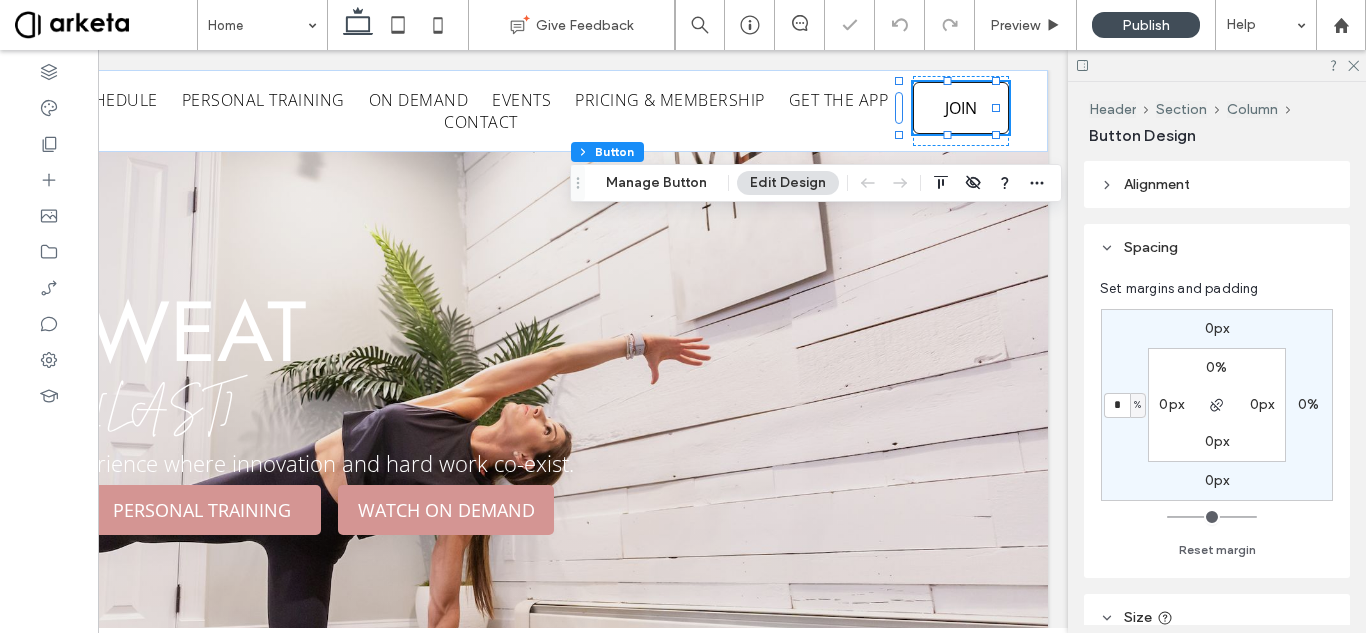 click on "0px 0% 0px * % 0% 0px 0px 0px Reset margin" at bounding box center [1217, 430] 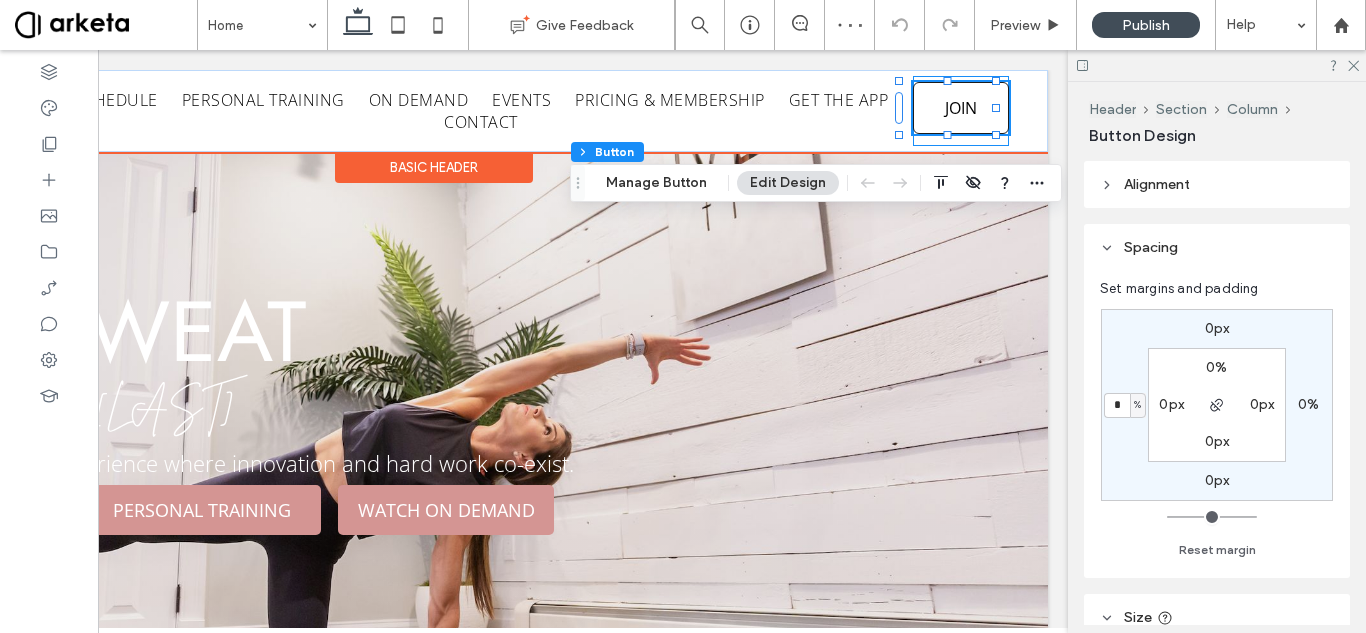 click on "JOIN" at bounding box center [961, 111] 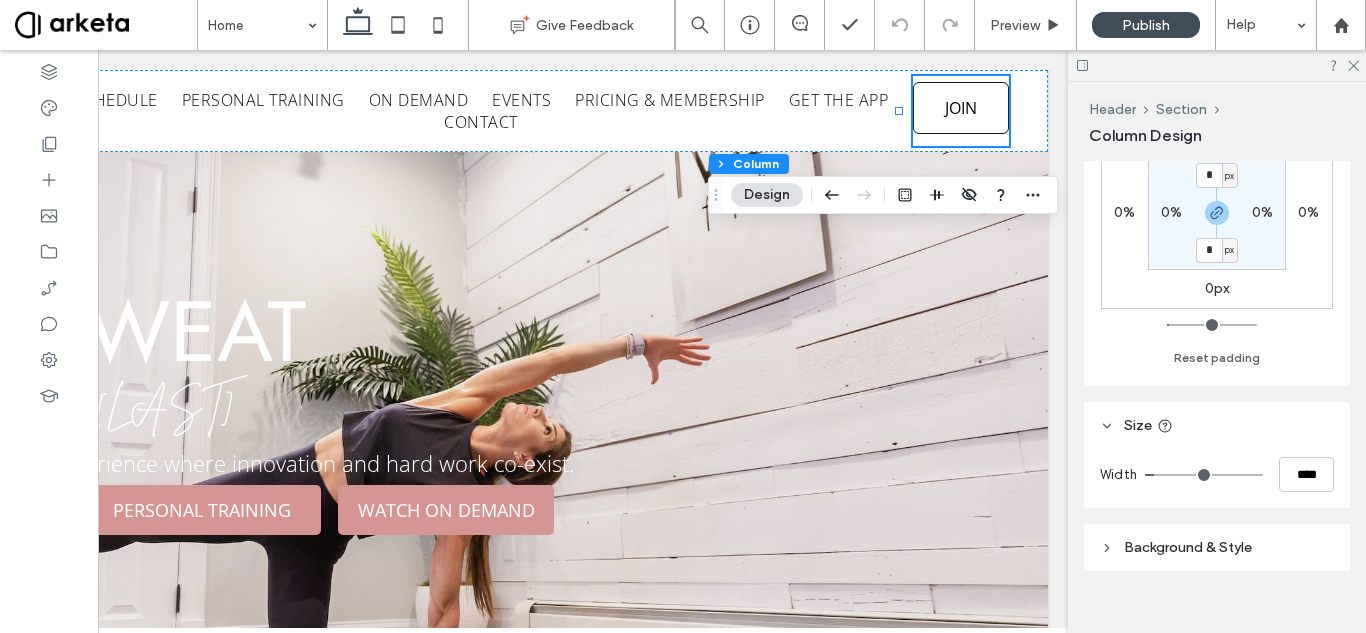 scroll, scrollTop: 654, scrollLeft: 0, axis: vertical 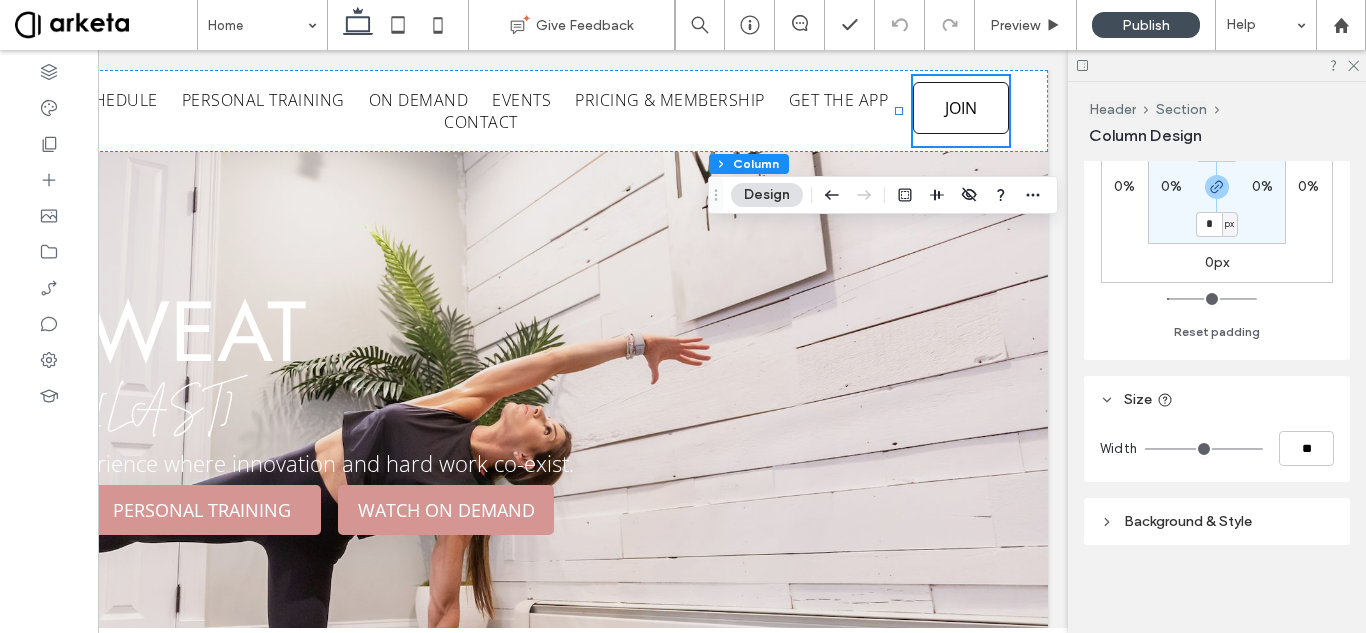 click at bounding box center [1204, 449] 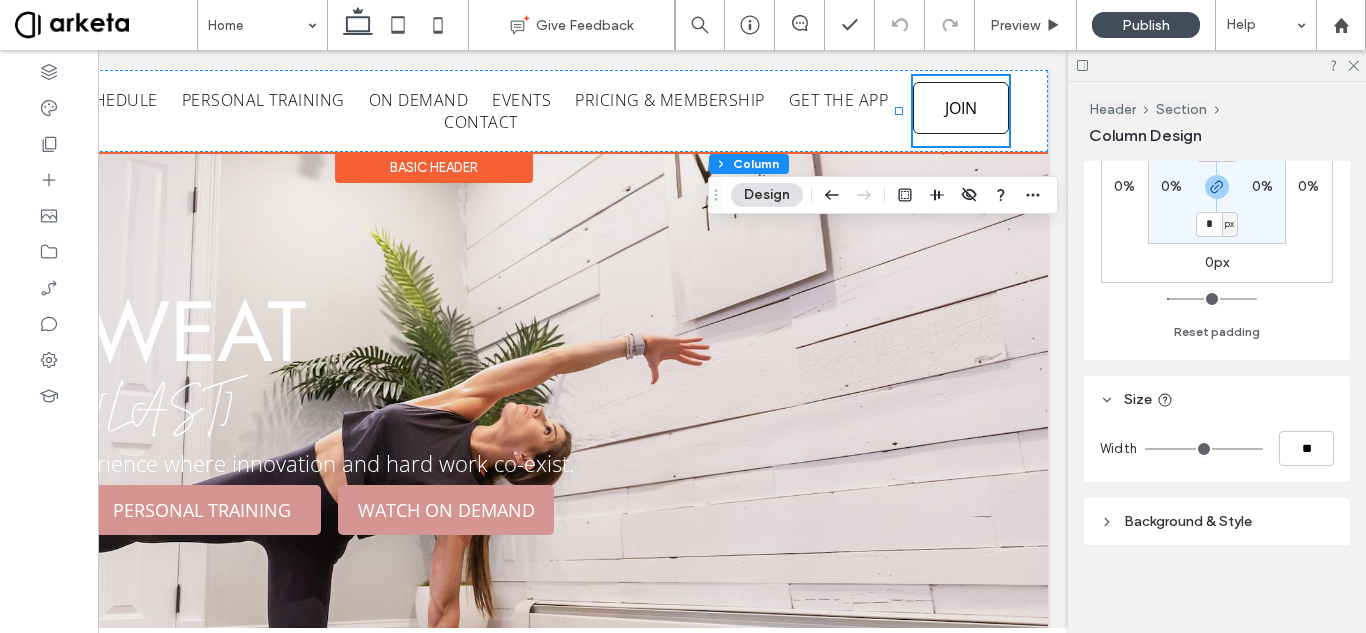 click on "JOIN" at bounding box center [961, 111] 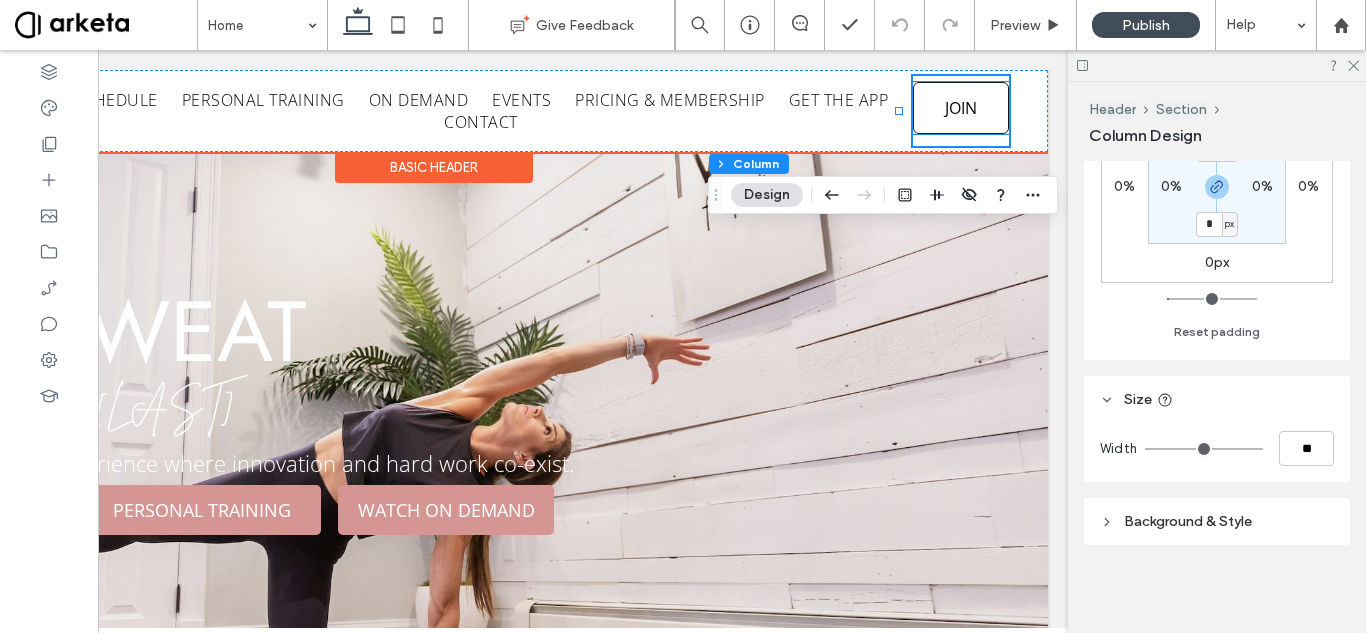 click on "JOIN" at bounding box center [961, 108] 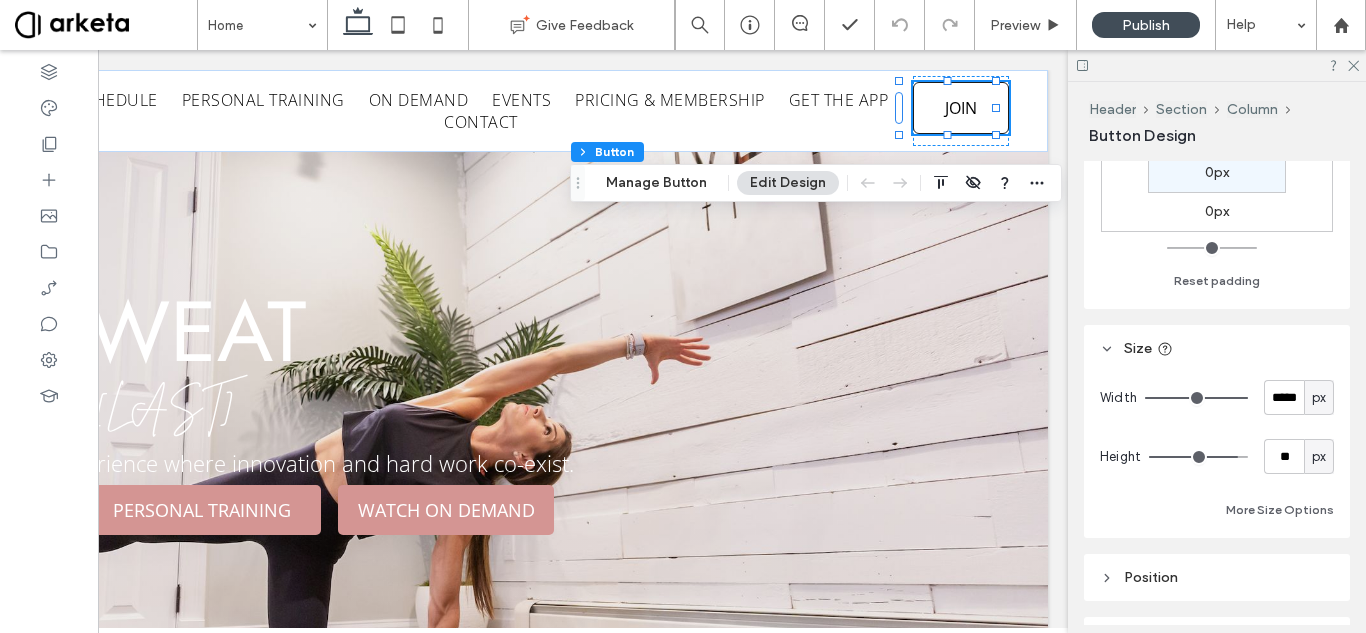 scroll, scrollTop: 300, scrollLeft: 0, axis: vertical 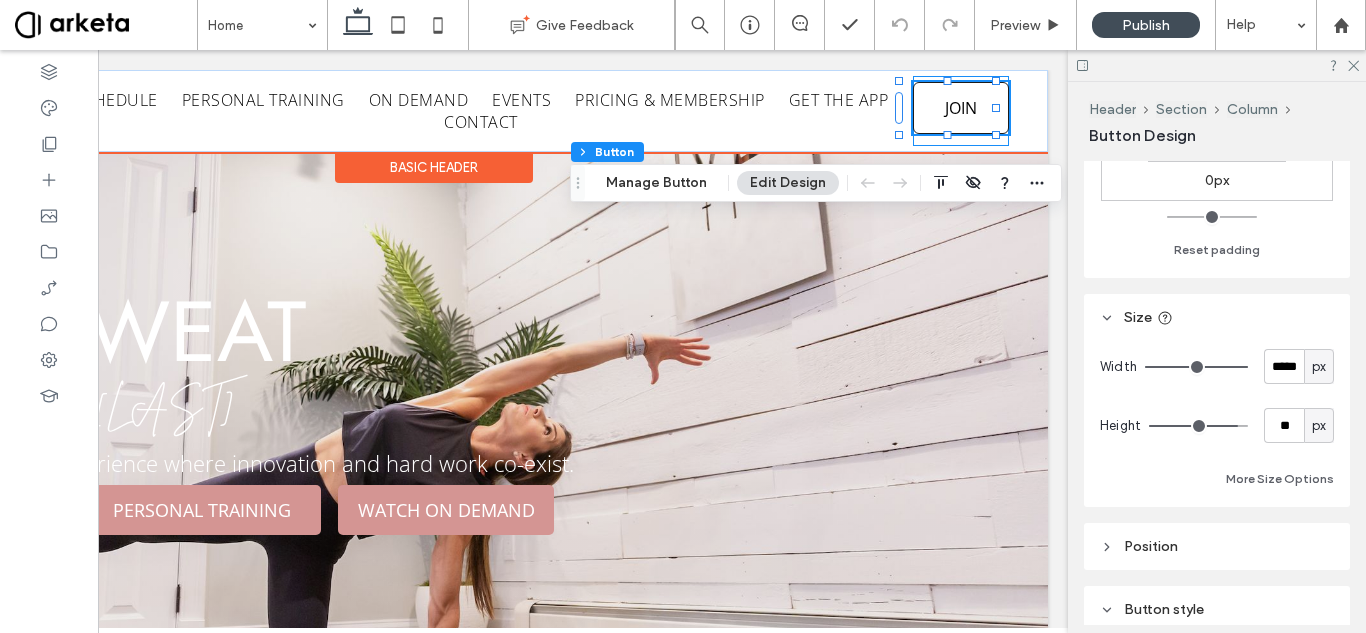 click on "JOIN" at bounding box center [961, 111] 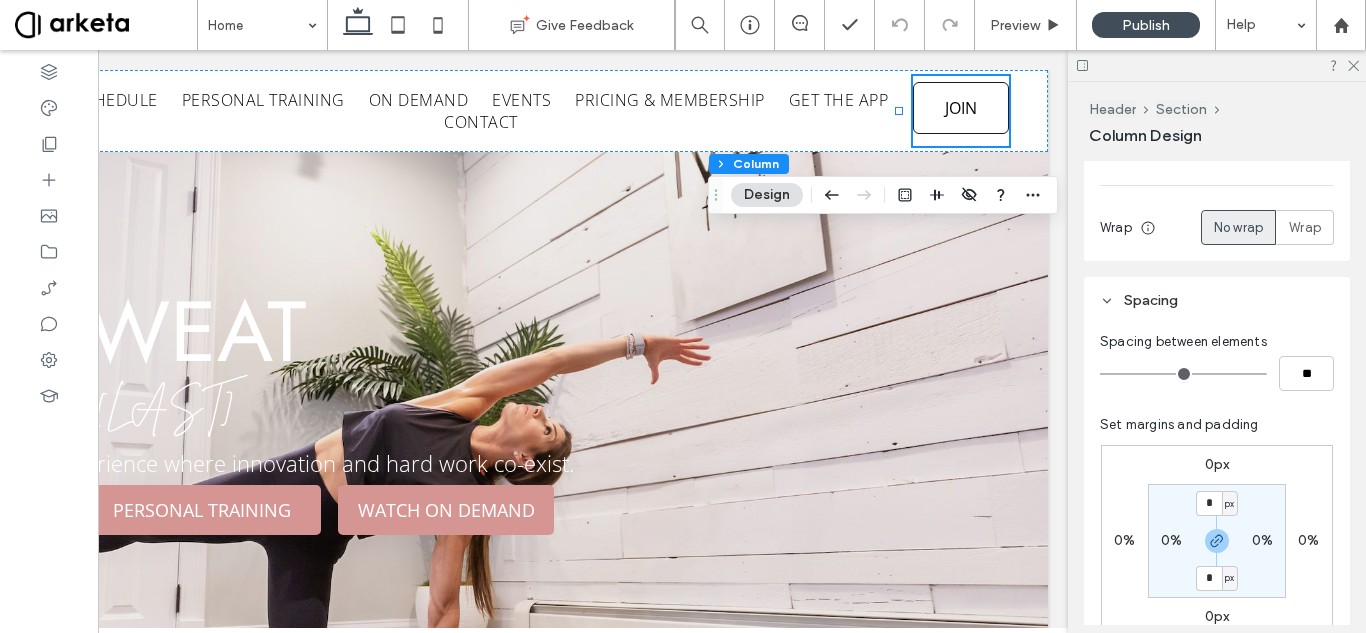 scroll, scrollTop: 400, scrollLeft: 0, axis: vertical 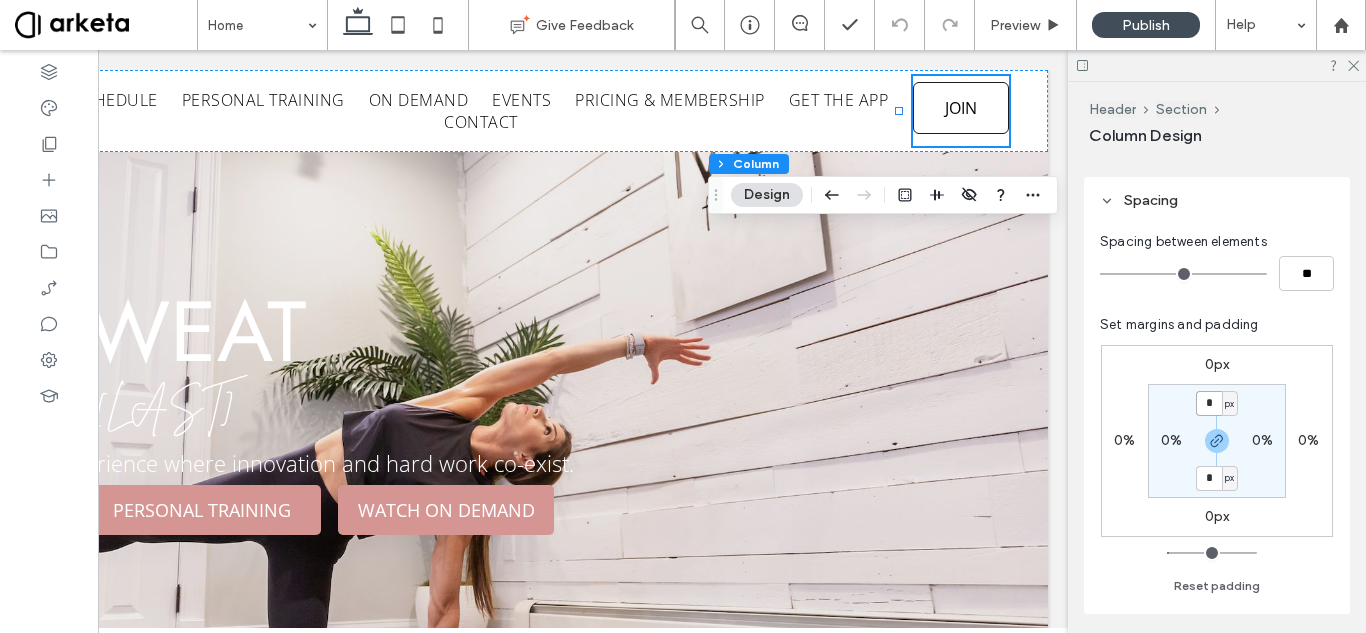 click on "*" at bounding box center (1209, 403) 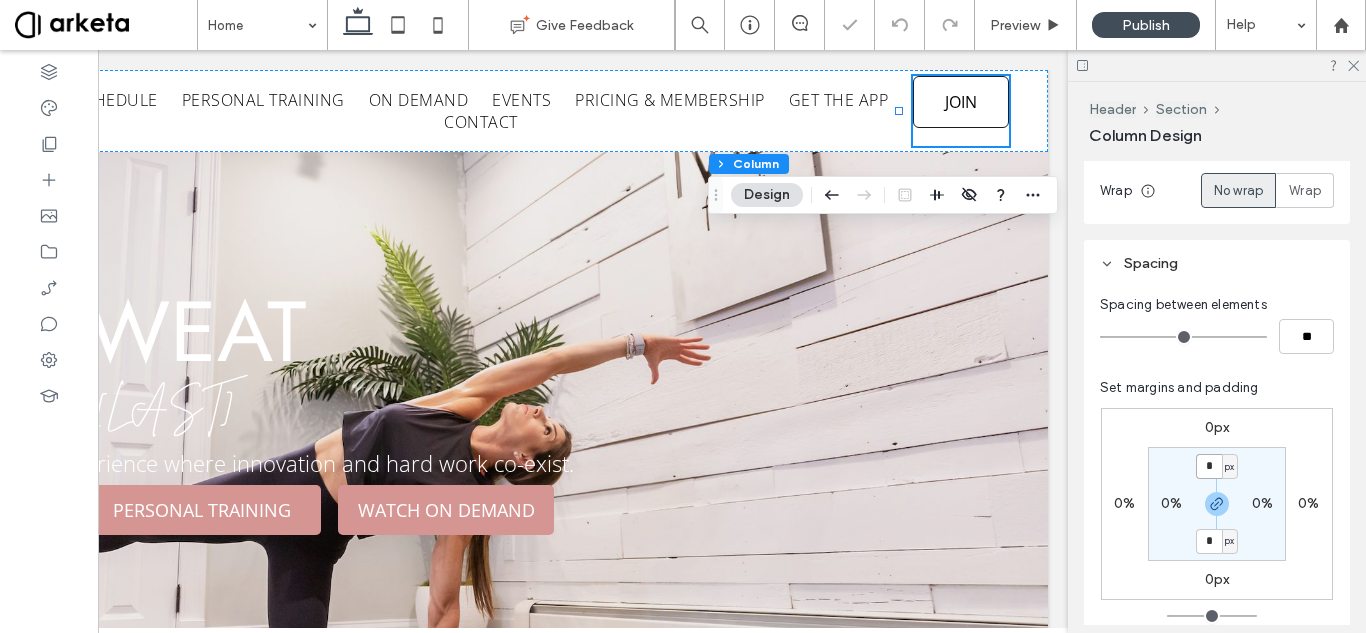 scroll, scrollTop: 0, scrollLeft: 0, axis: both 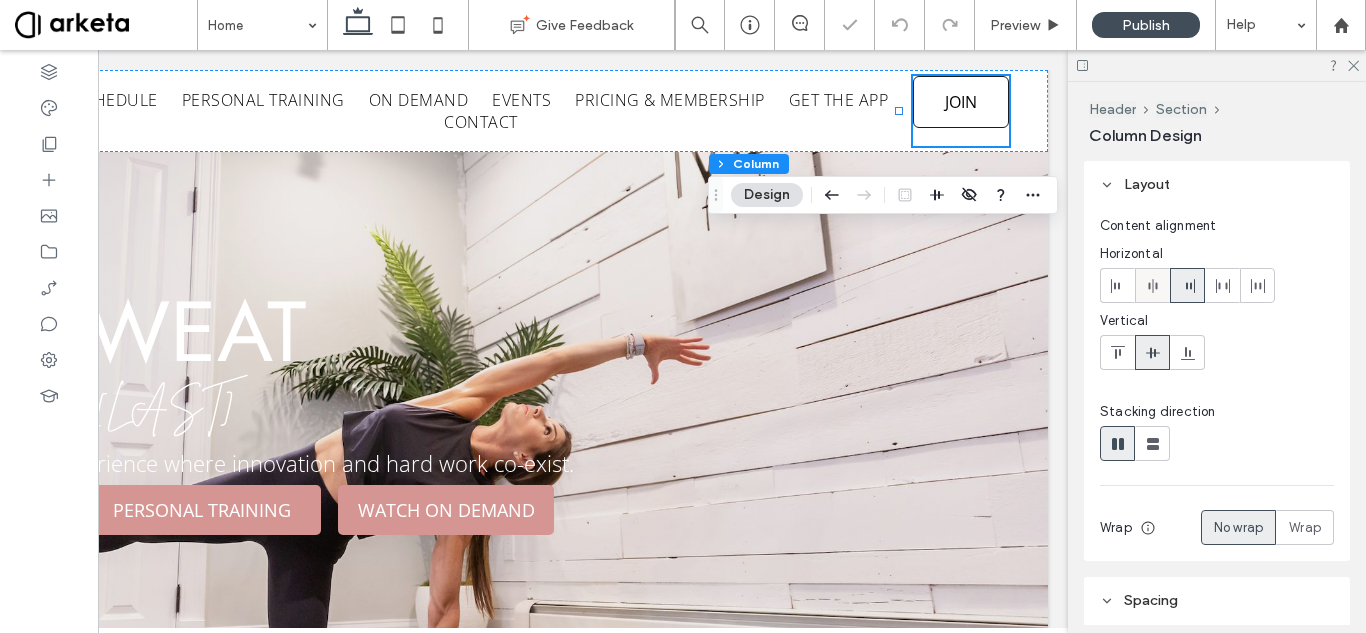 click 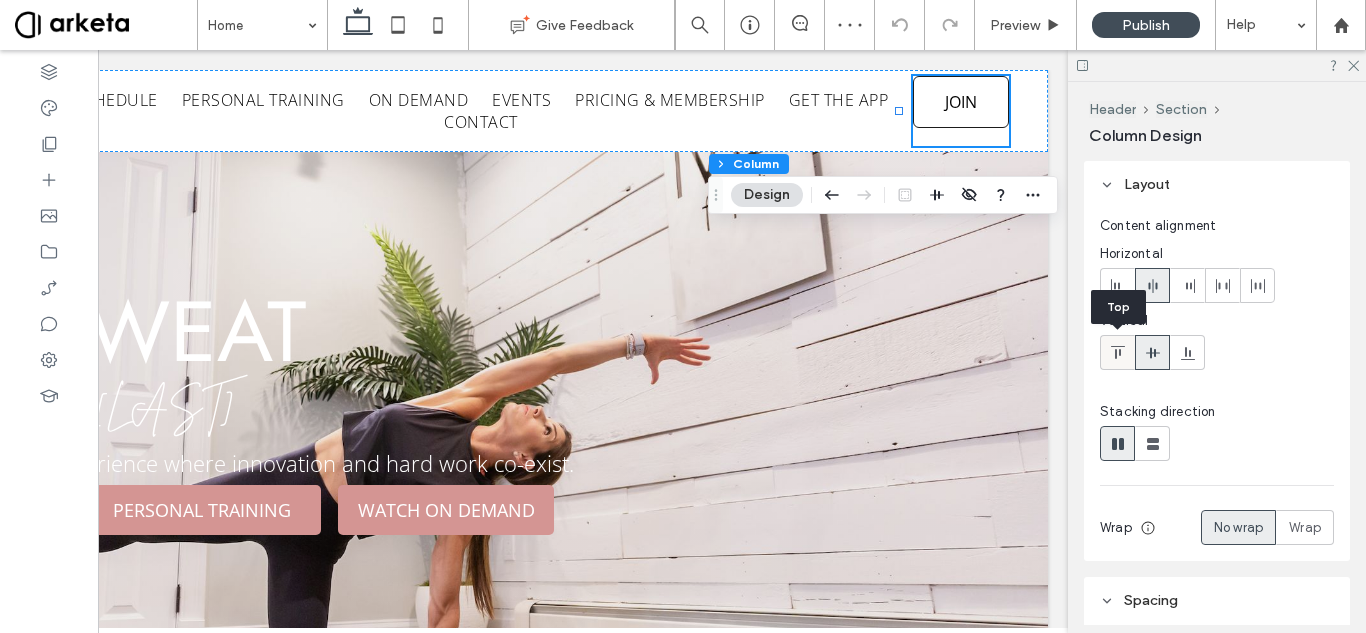 click 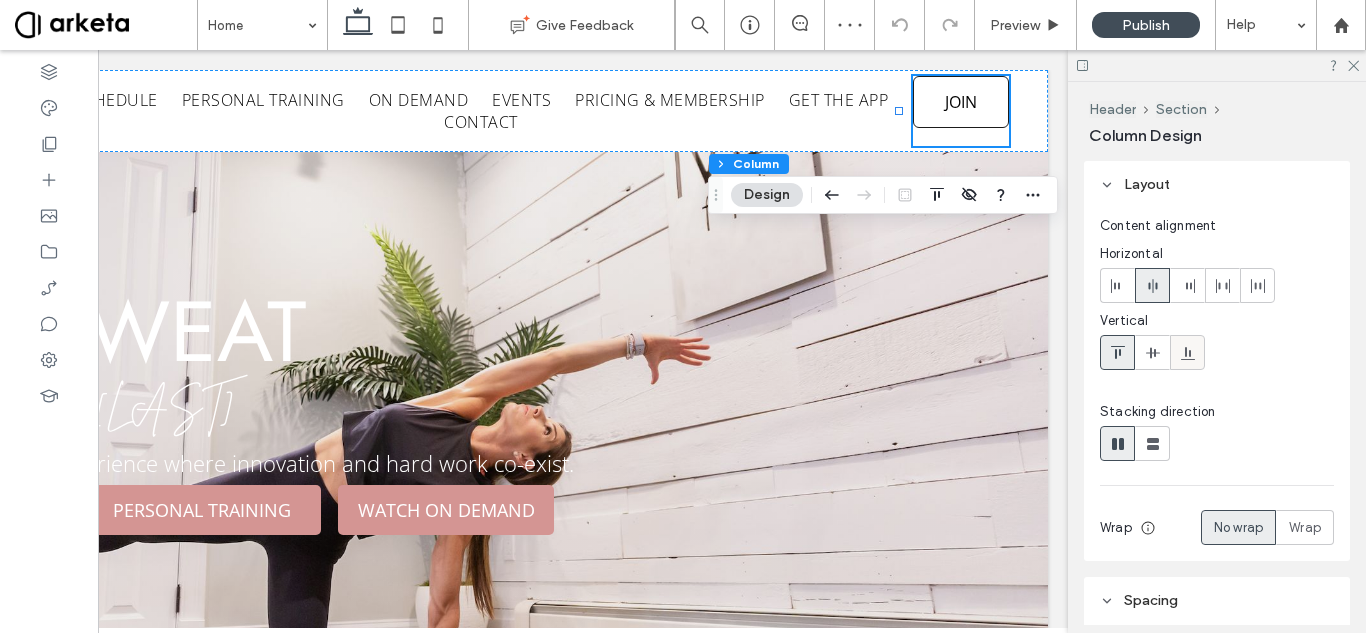 click 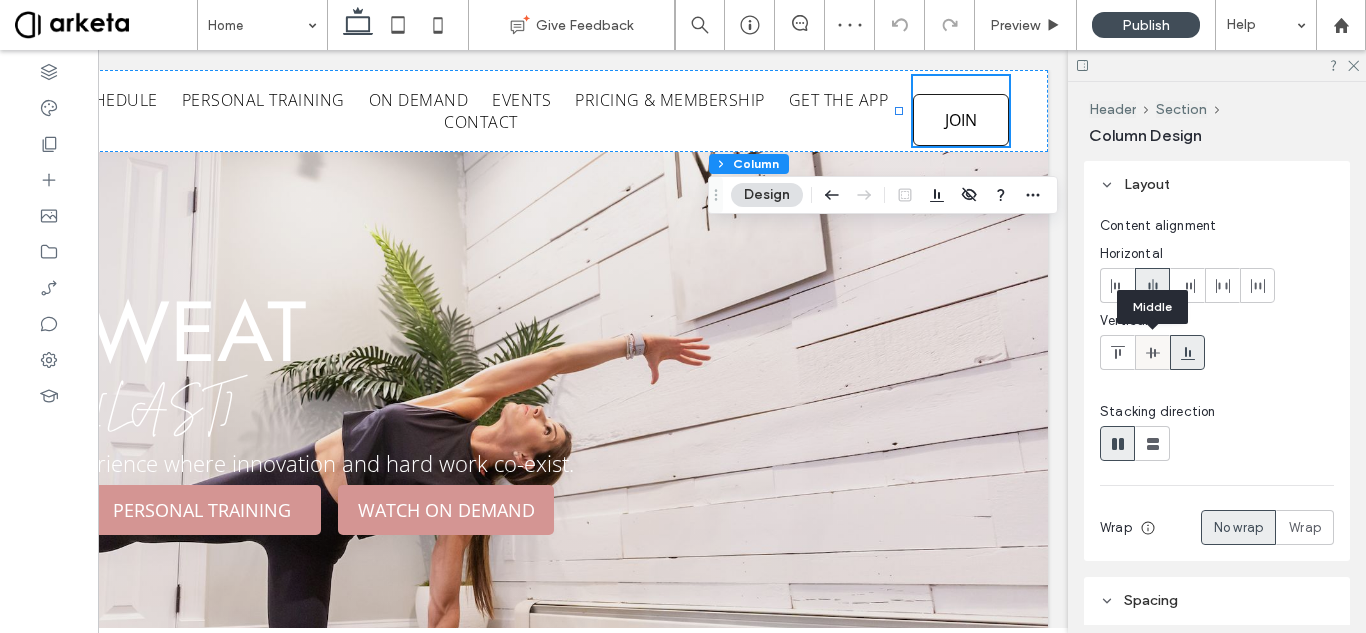 click 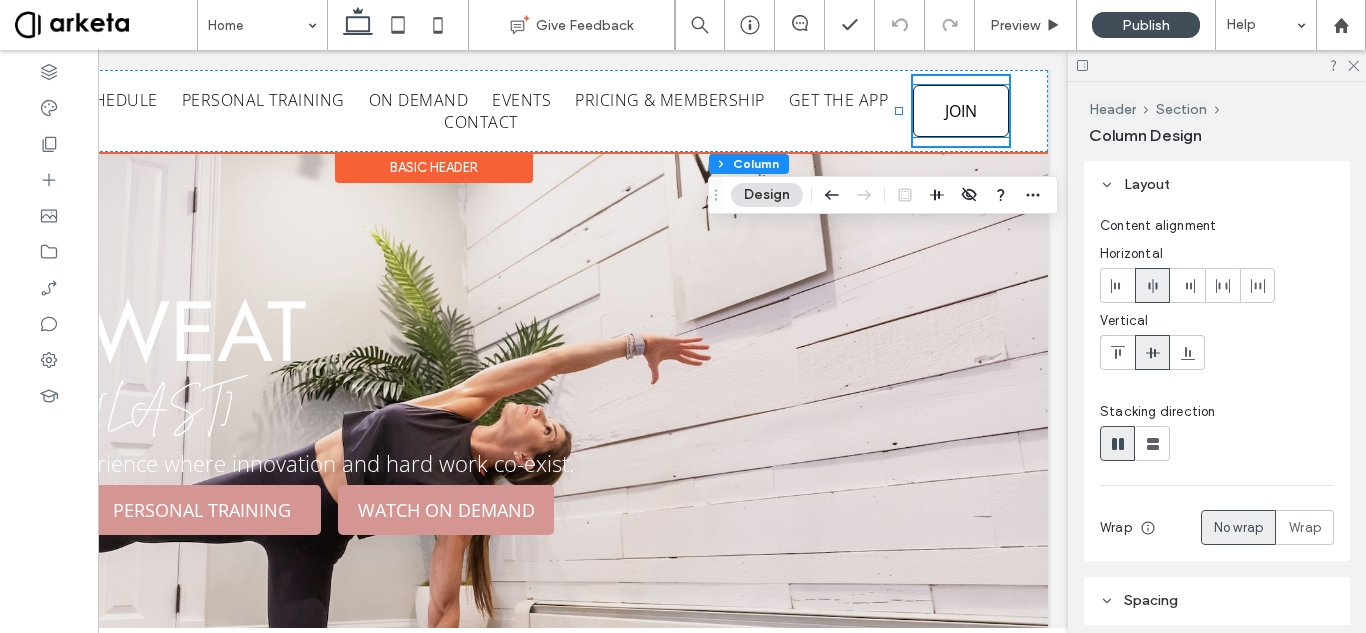 click on "JOIN" at bounding box center (961, 111) 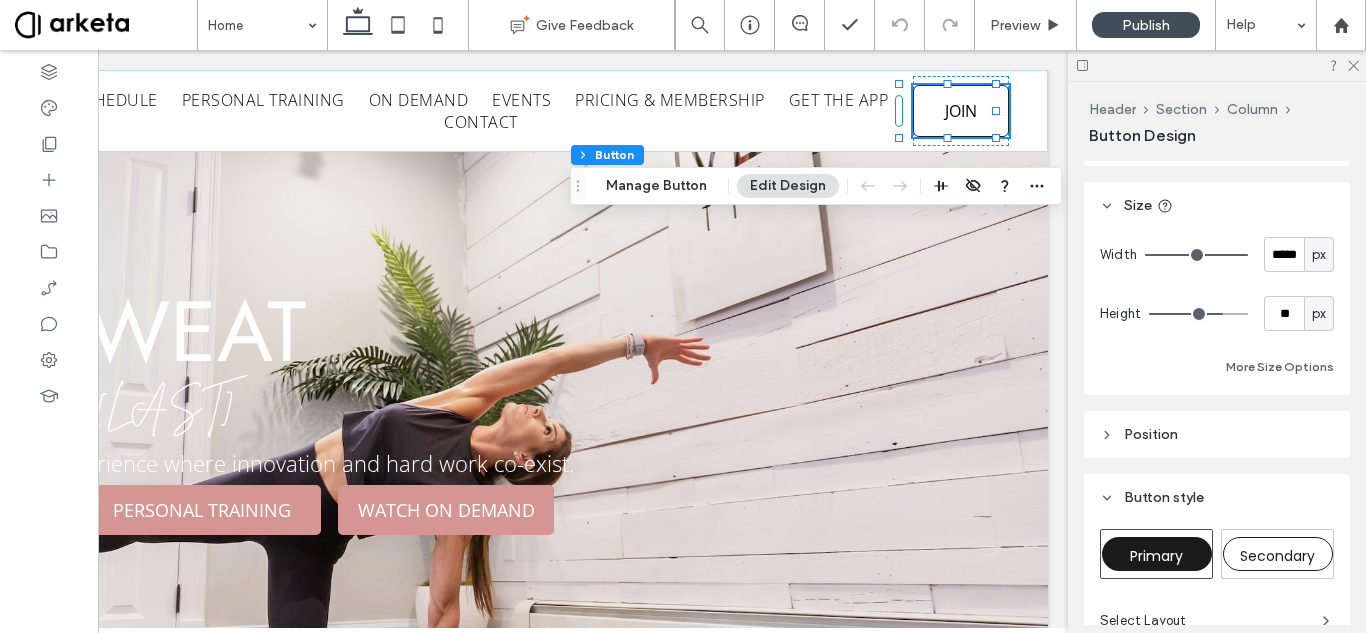 scroll, scrollTop: 300, scrollLeft: 0, axis: vertical 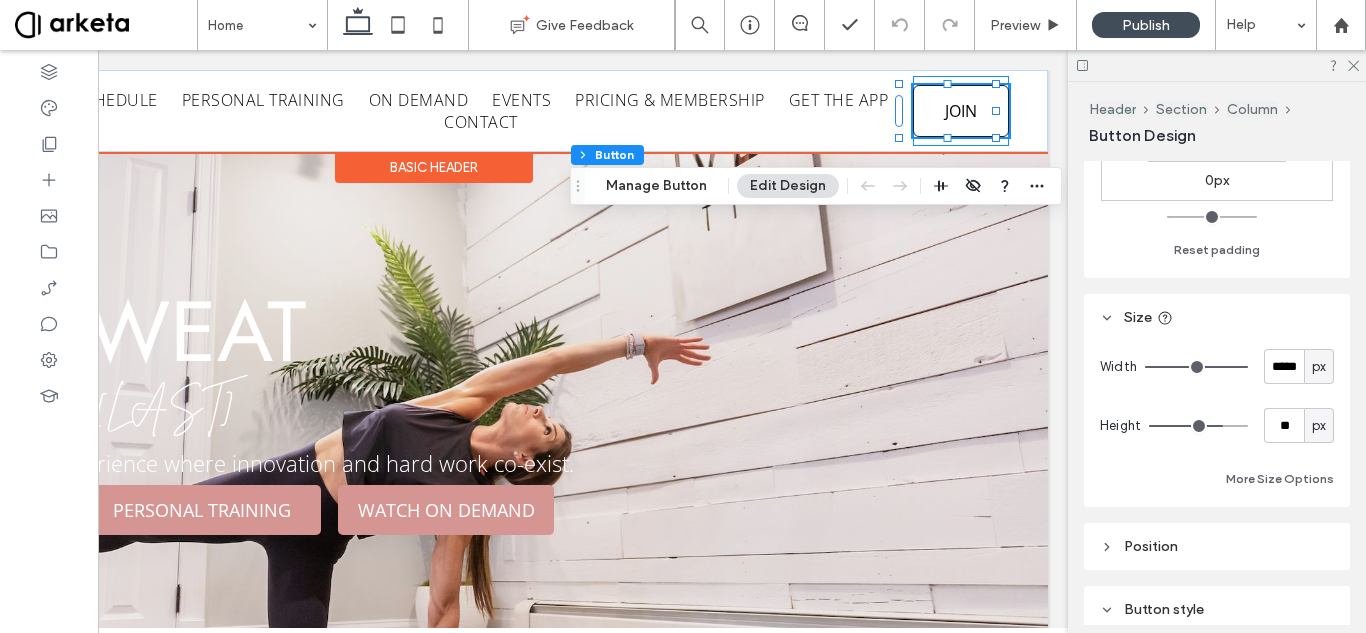 click on "JOIN" at bounding box center [961, 111] 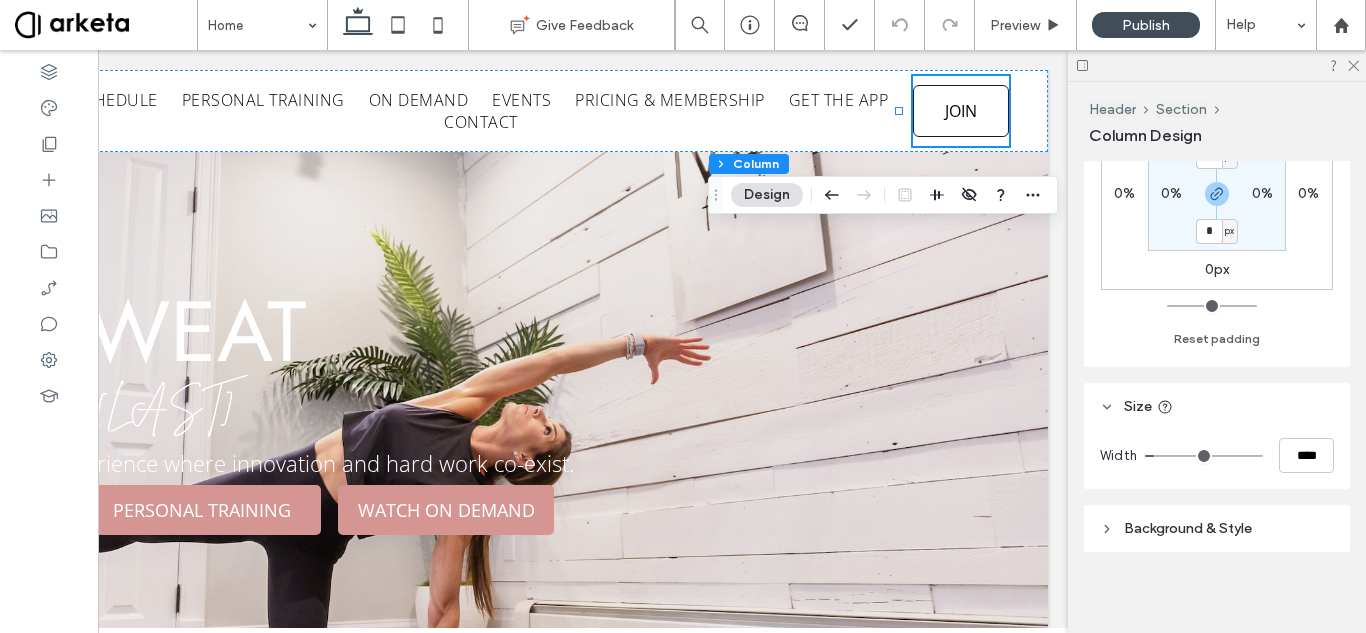 scroll, scrollTop: 654, scrollLeft: 0, axis: vertical 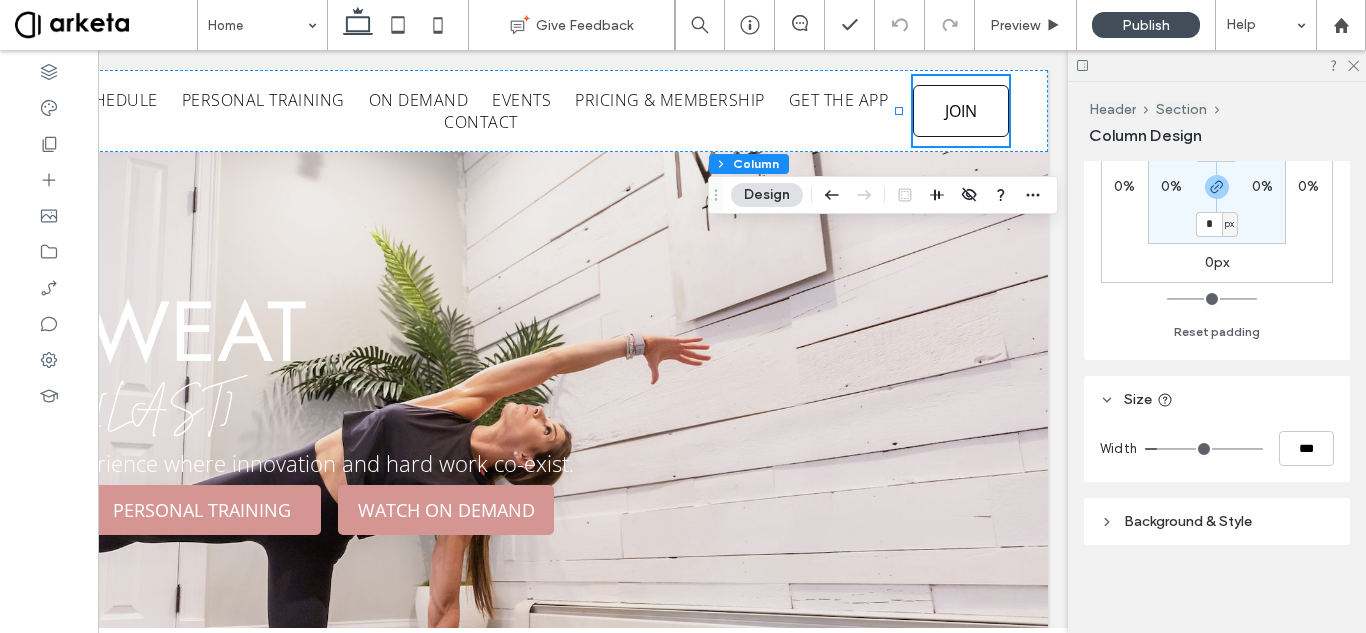 click at bounding box center (1204, 449) 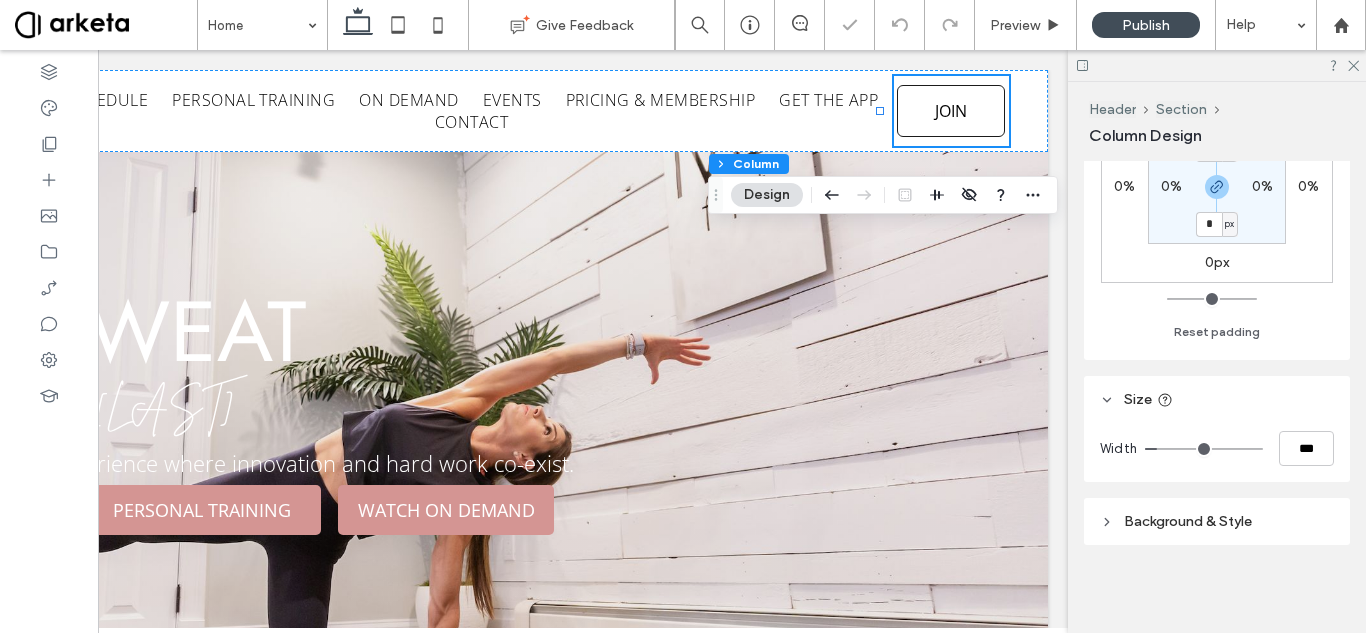 click at bounding box center [1204, 449] 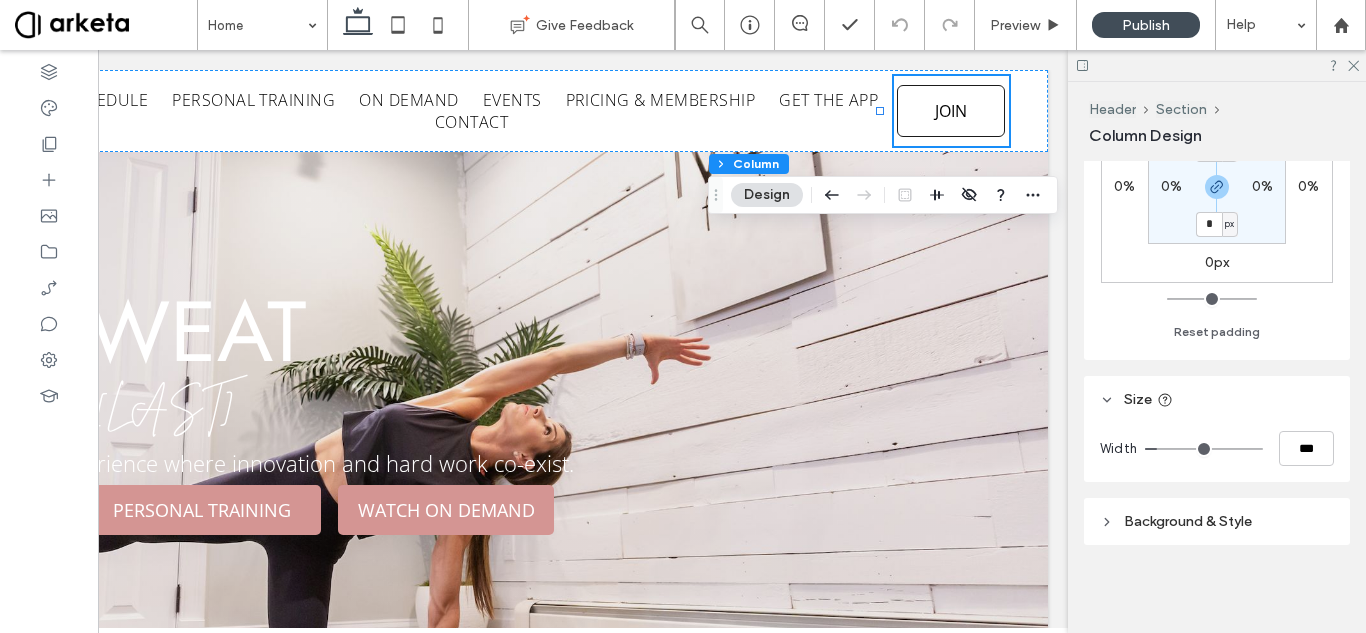 click at bounding box center [1204, 449] 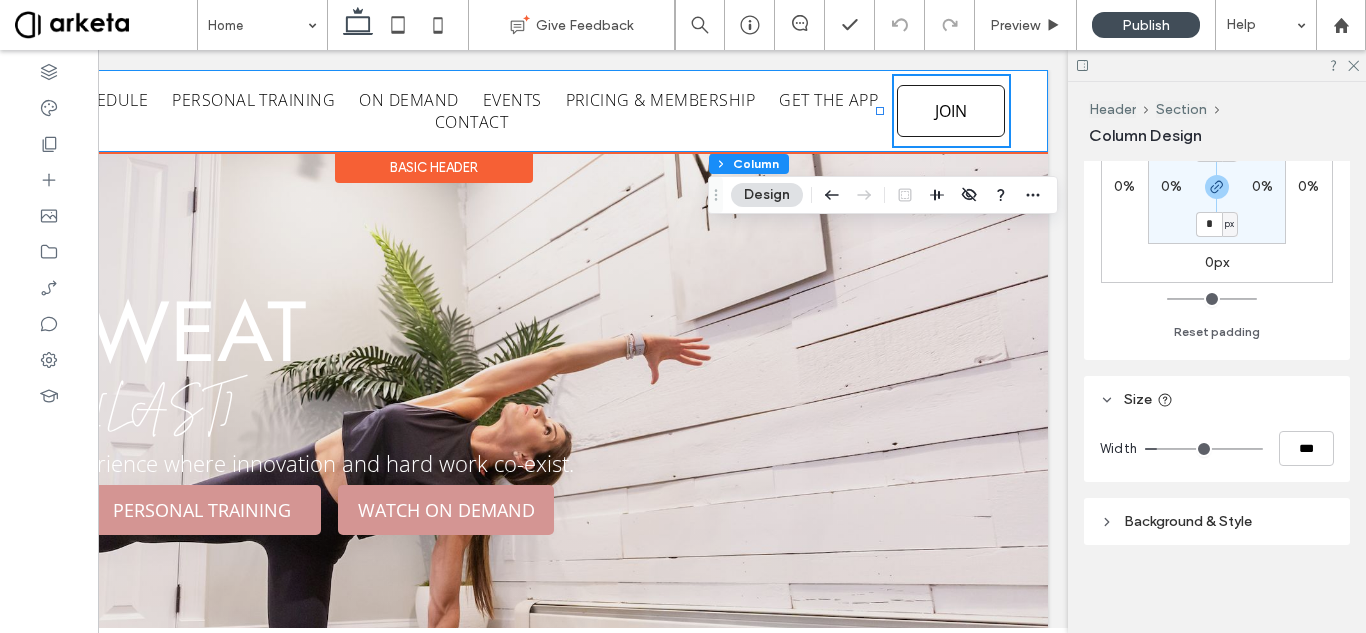 click on "SCHEDULE
PERSONAL TRAINING
ON DEMAND
EVENTS
PRICING & MEMBERSHIP
GET THE APP
CONTACT
JOIN" at bounding box center [434, 111] 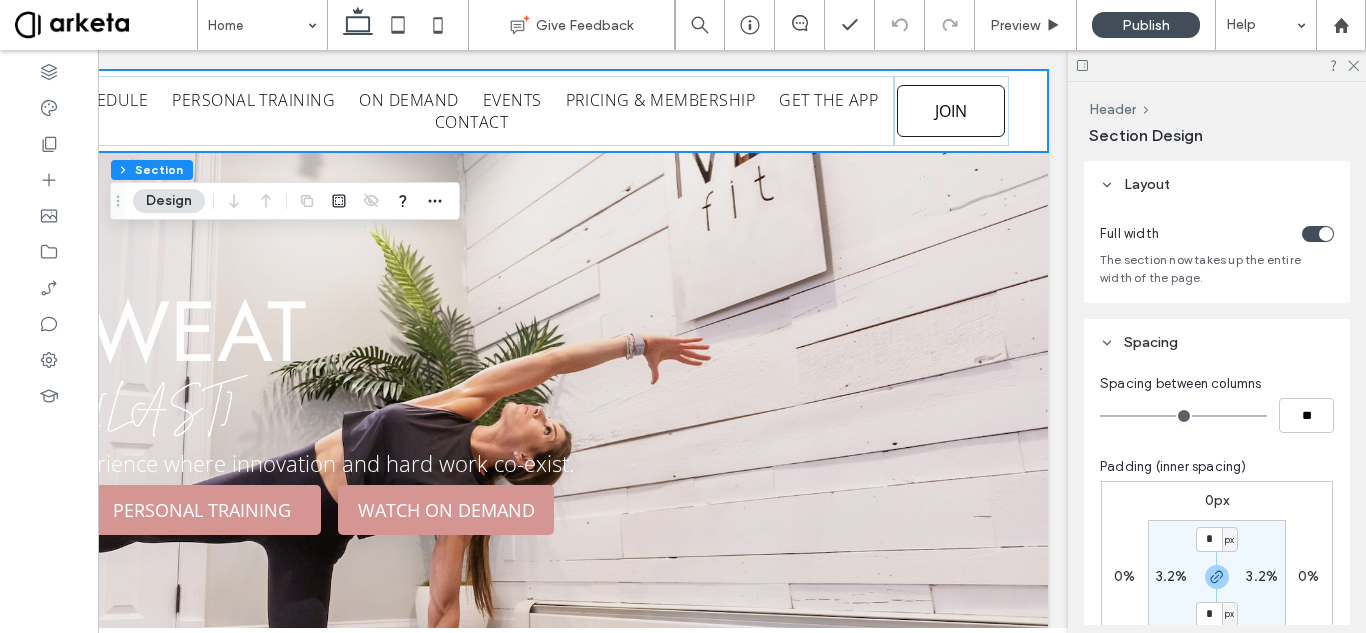 scroll, scrollTop: 100, scrollLeft: 0, axis: vertical 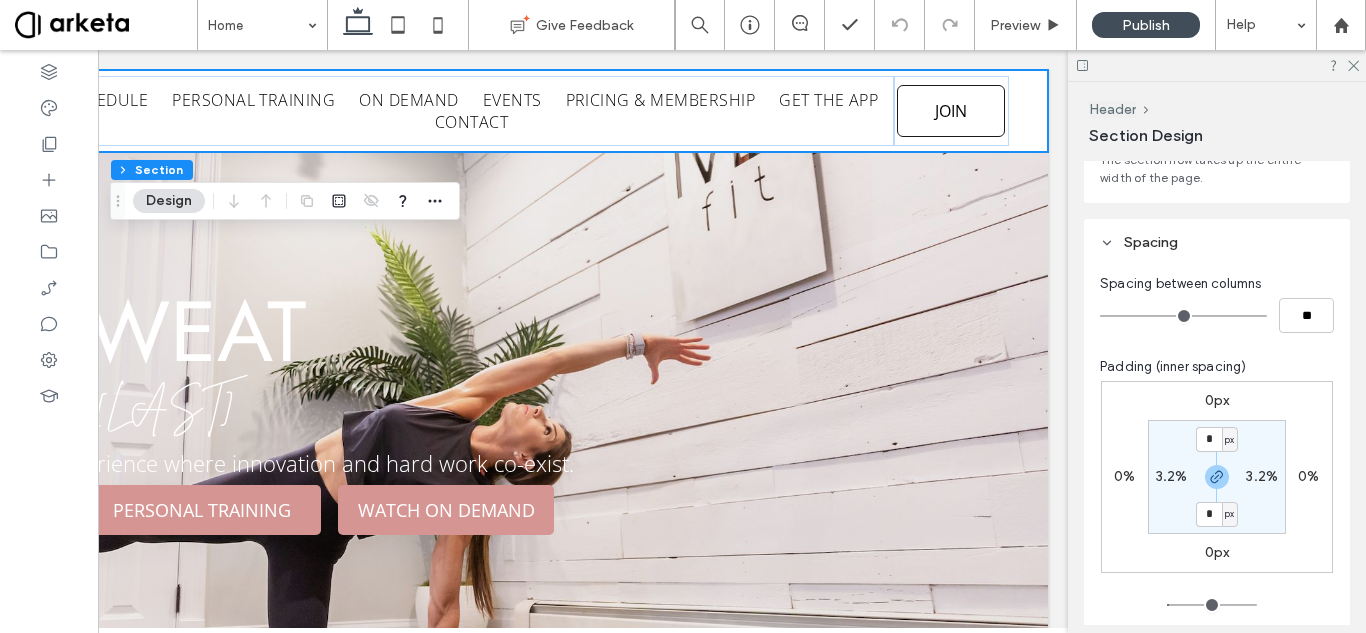 click on "3.2%" at bounding box center (1262, 476) 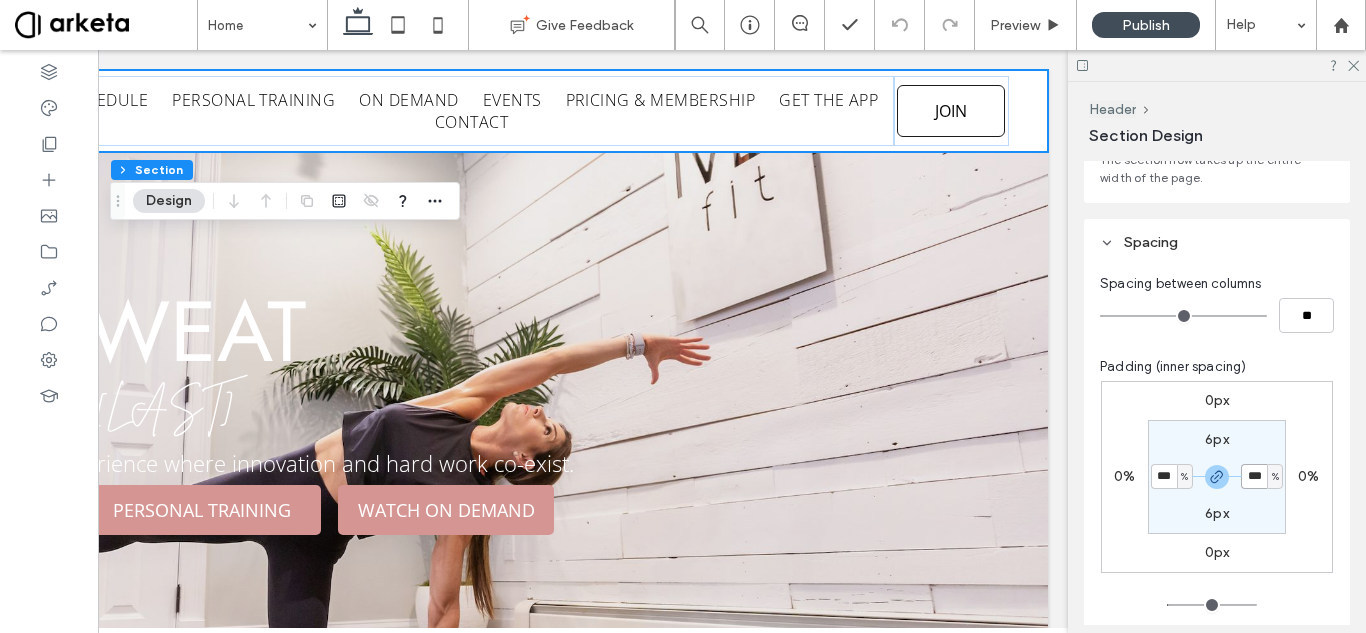 click on "***" at bounding box center [1254, 476] 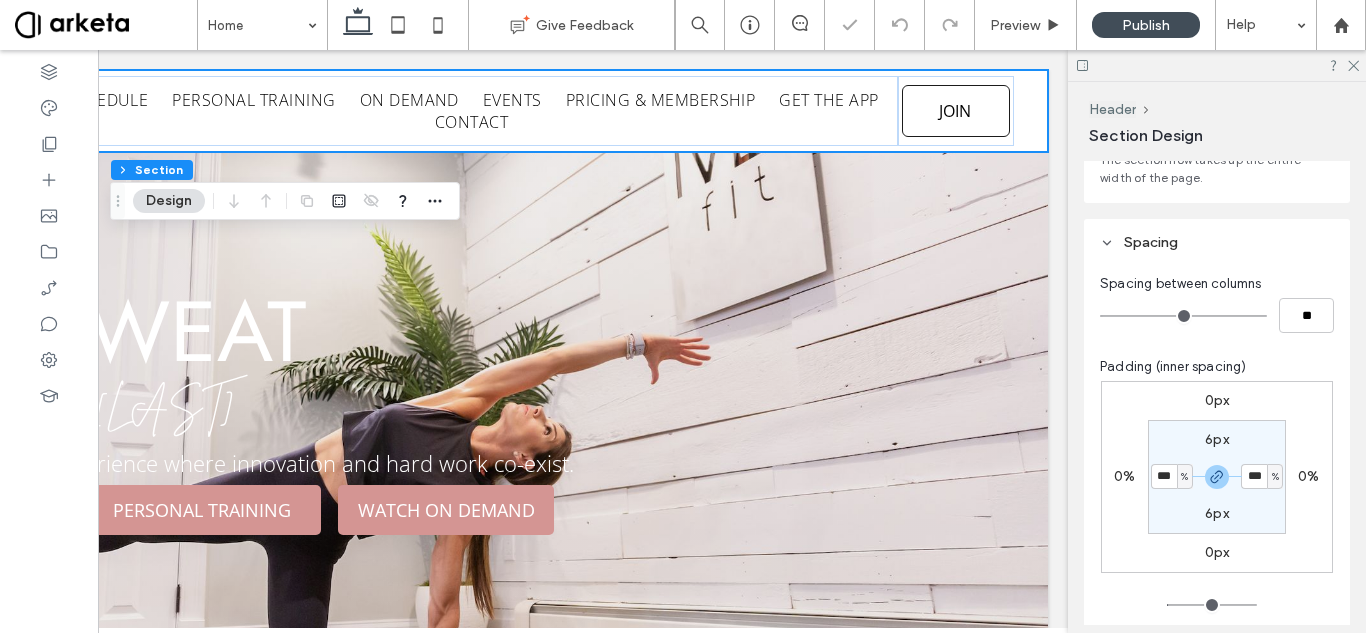click on "0px 0% 0px 0% 6px *** % 6px *** % Reset padding" at bounding box center [1217, 518] 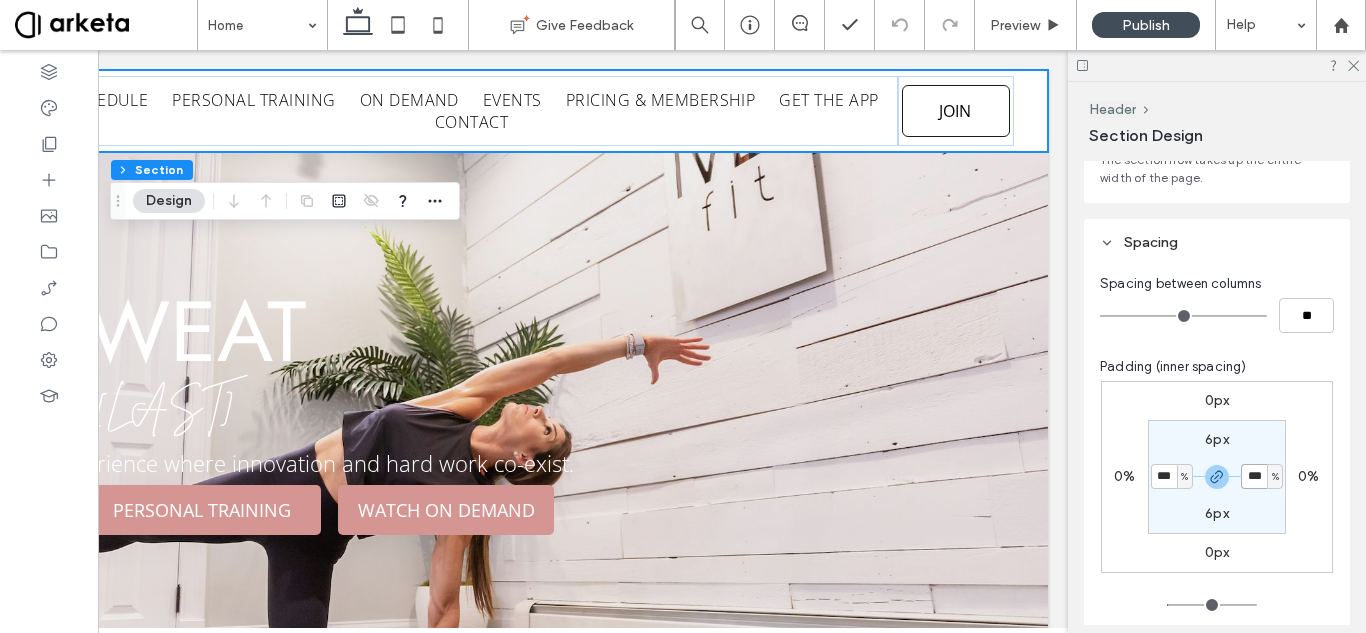 click on "***" at bounding box center (1254, 476) 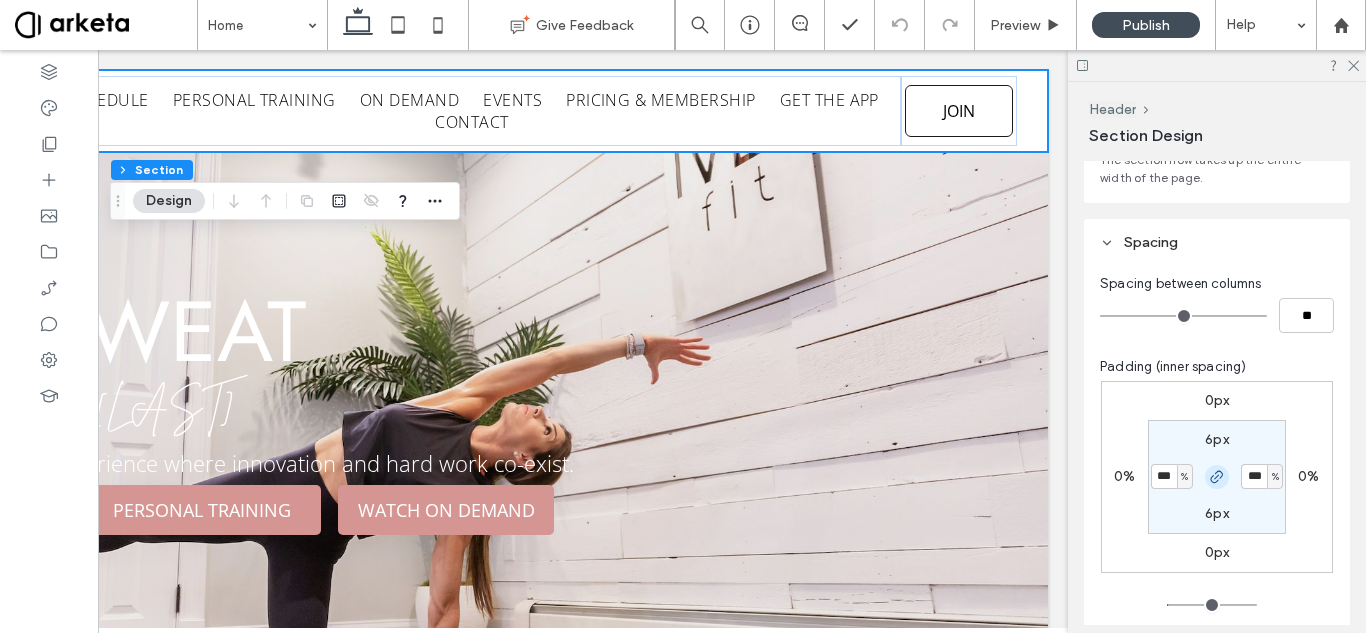 click 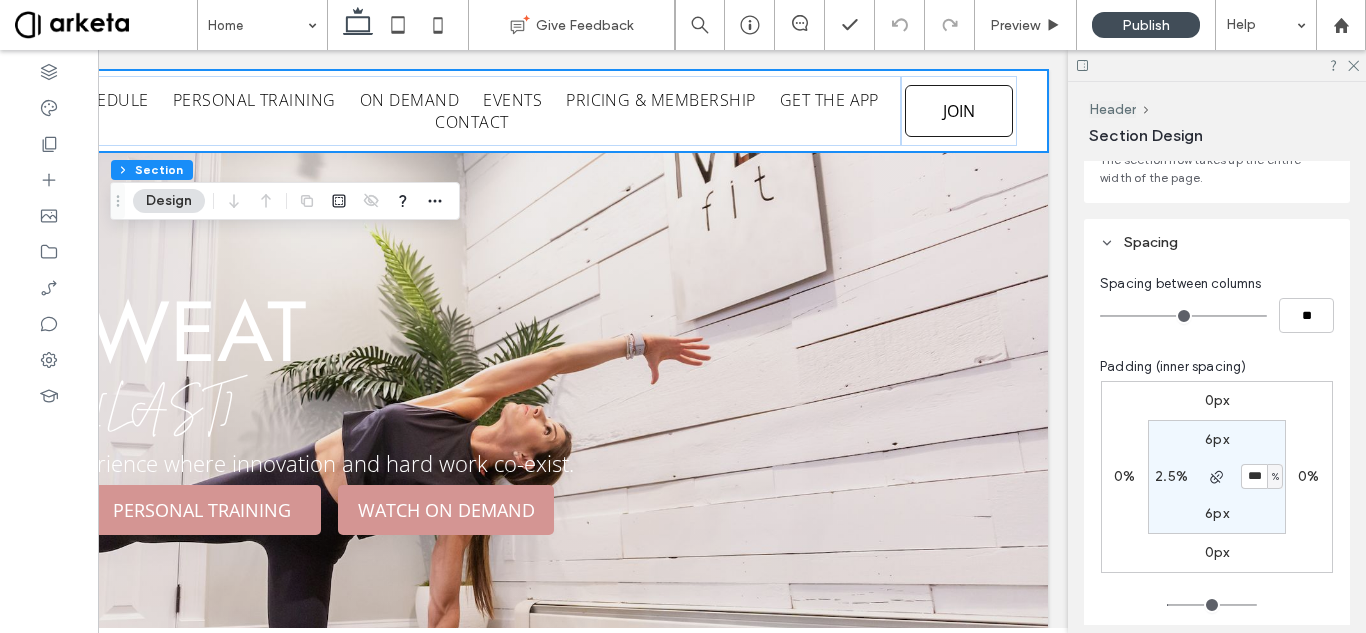 click on "2.5%" at bounding box center [1171, 476] 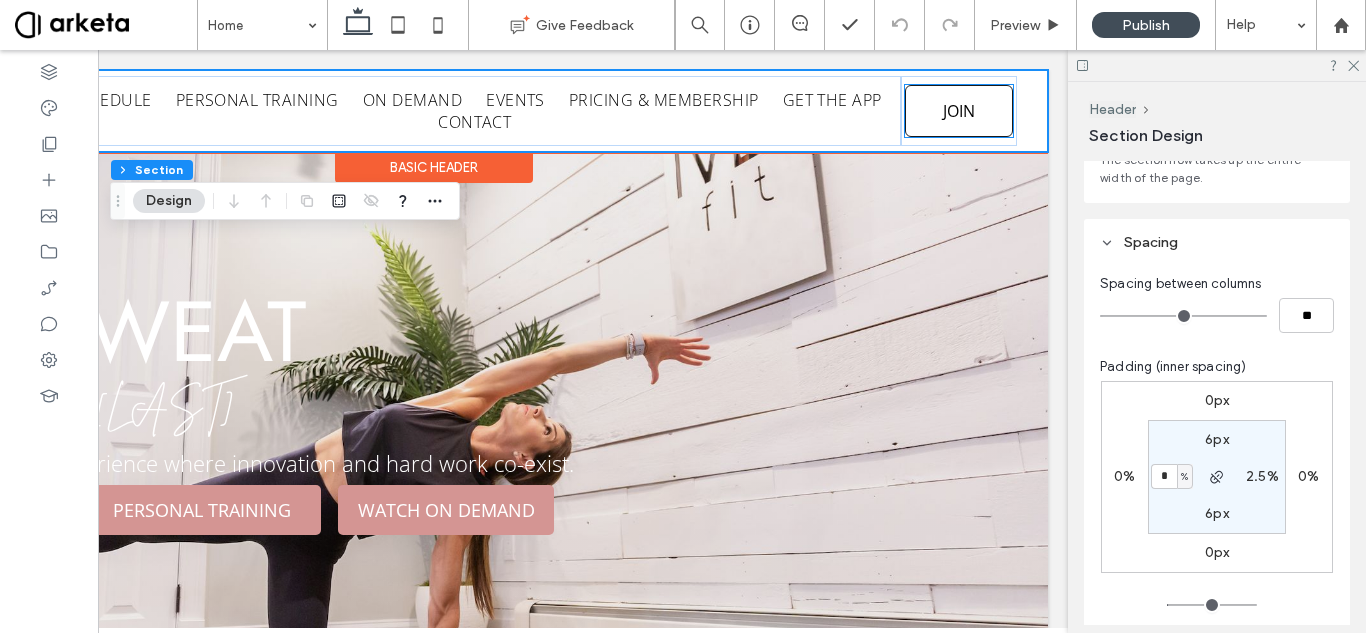 click on "JOIN" at bounding box center [959, 111] 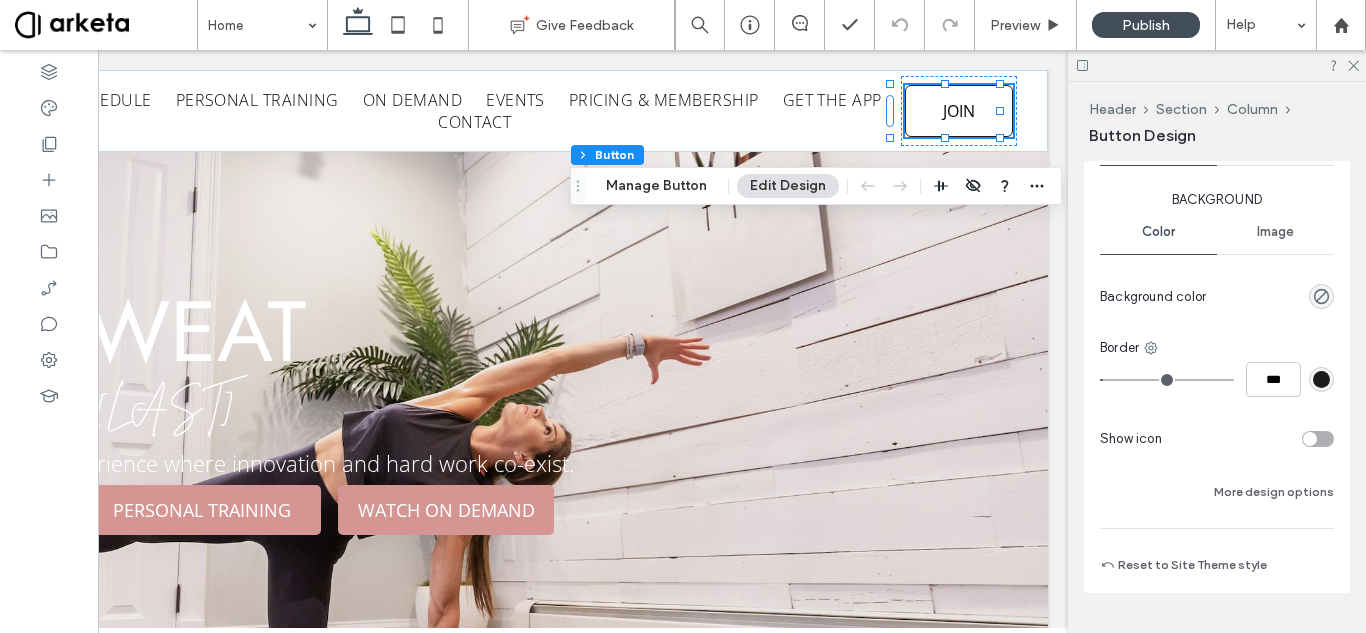 scroll, scrollTop: 1026, scrollLeft: 0, axis: vertical 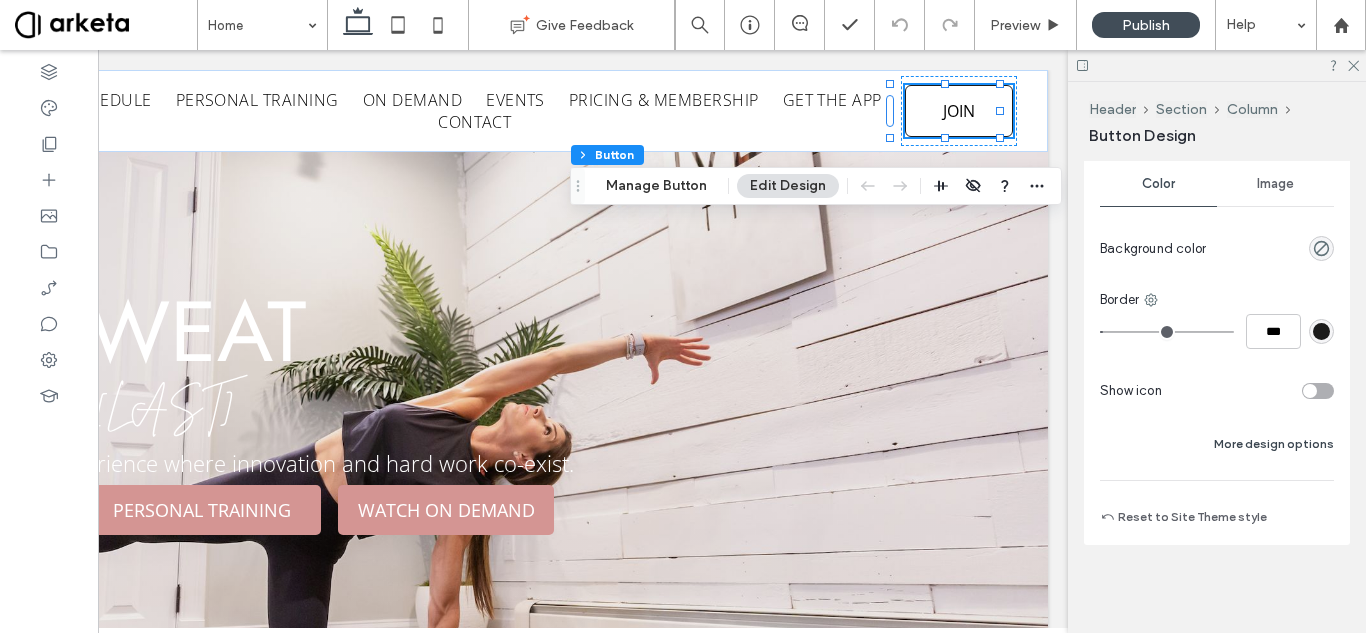 click on "More design options" at bounding box center [1274, 444] 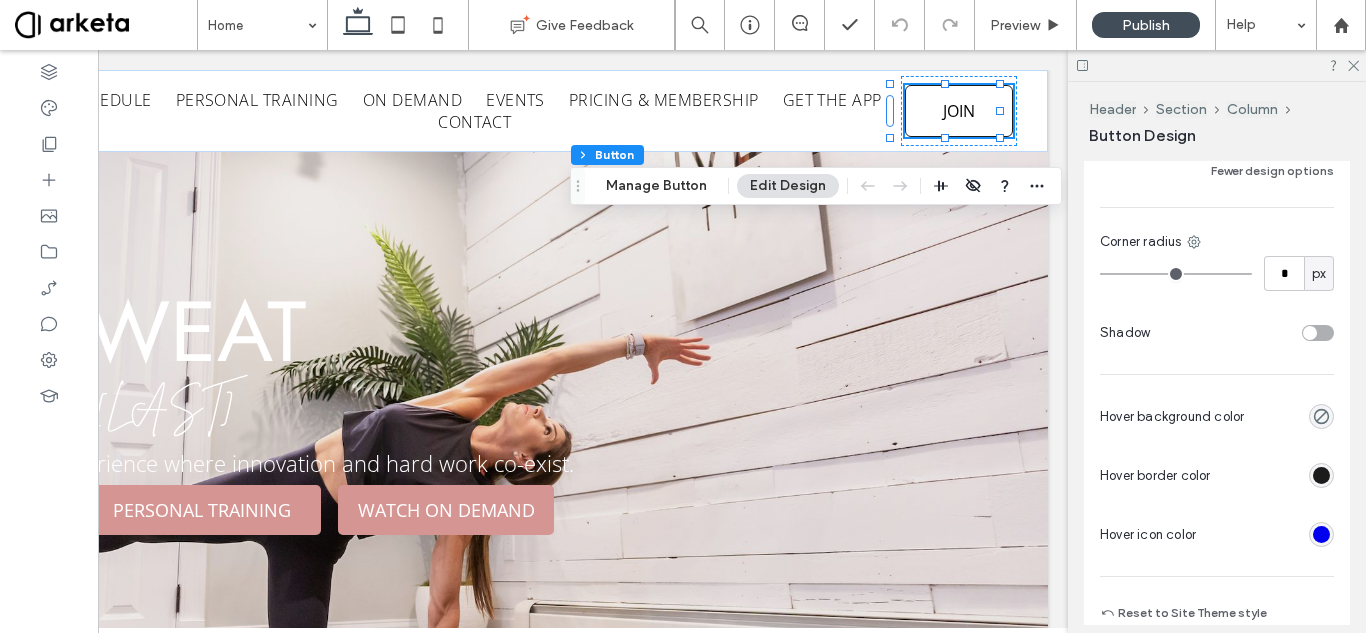 scroll, scrollTop: 1326, scrollLeft: 0, axis: vertical 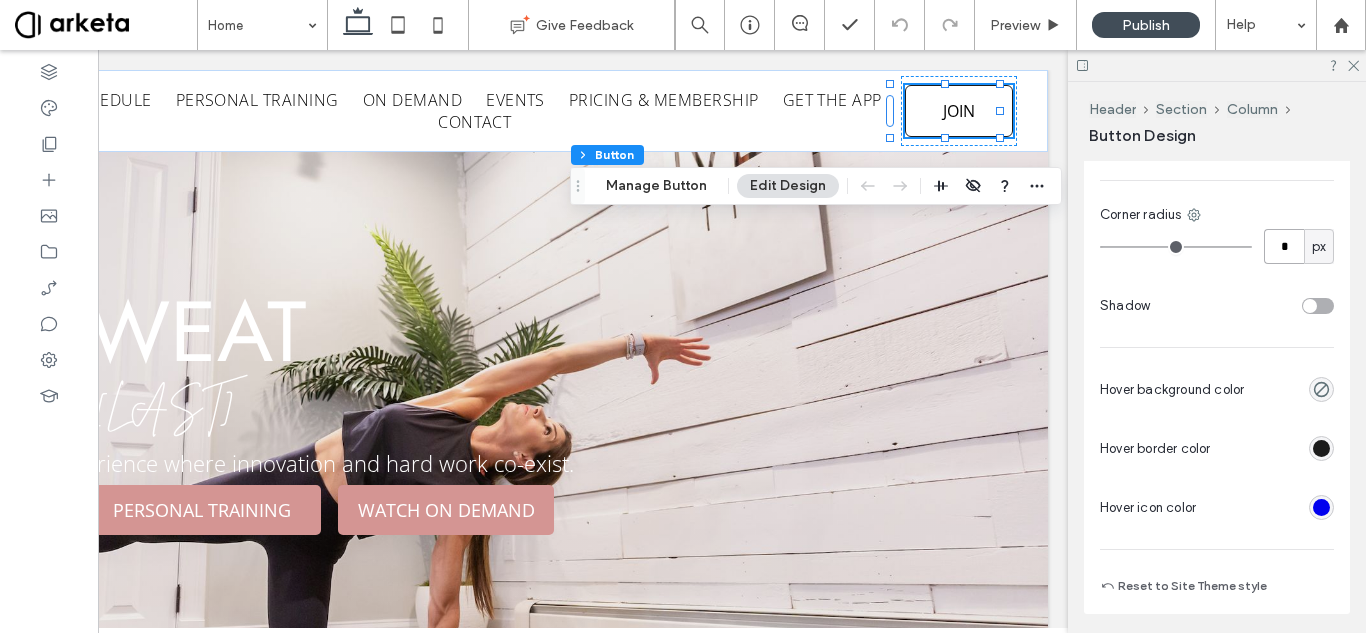click on "*" at bounding box center [1284, 246] 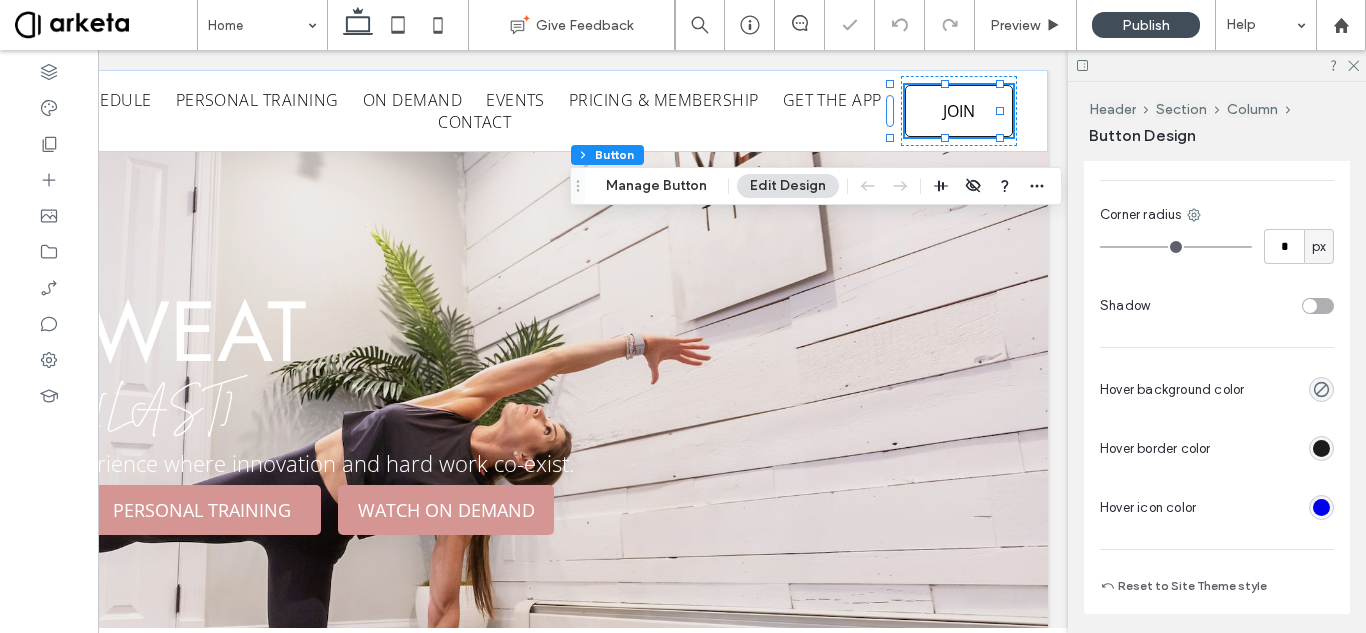 click on "Background Color Image Background color Border *** Show icon Fewer design options Corner radius * px Shadow Hover background color Hover border color Hover icon color" at bounding box center (1217, 183) 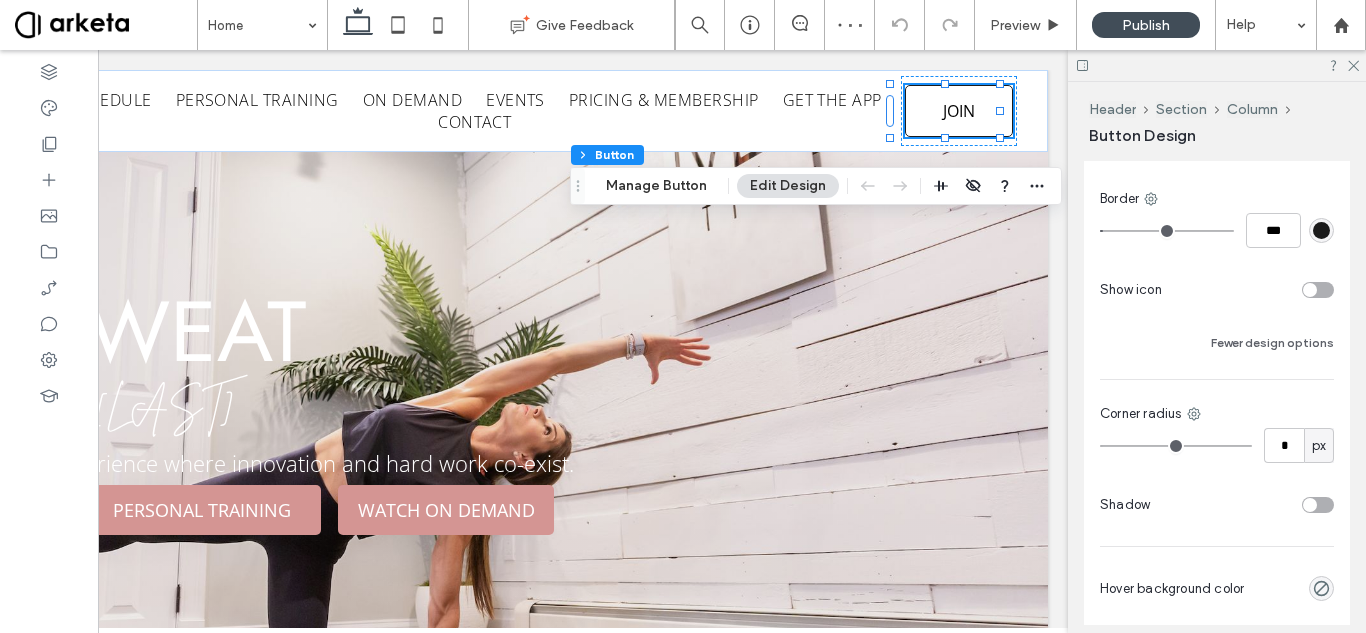 scroll, scrollTop: 1126, scrollLeft: 0, axis: vertical 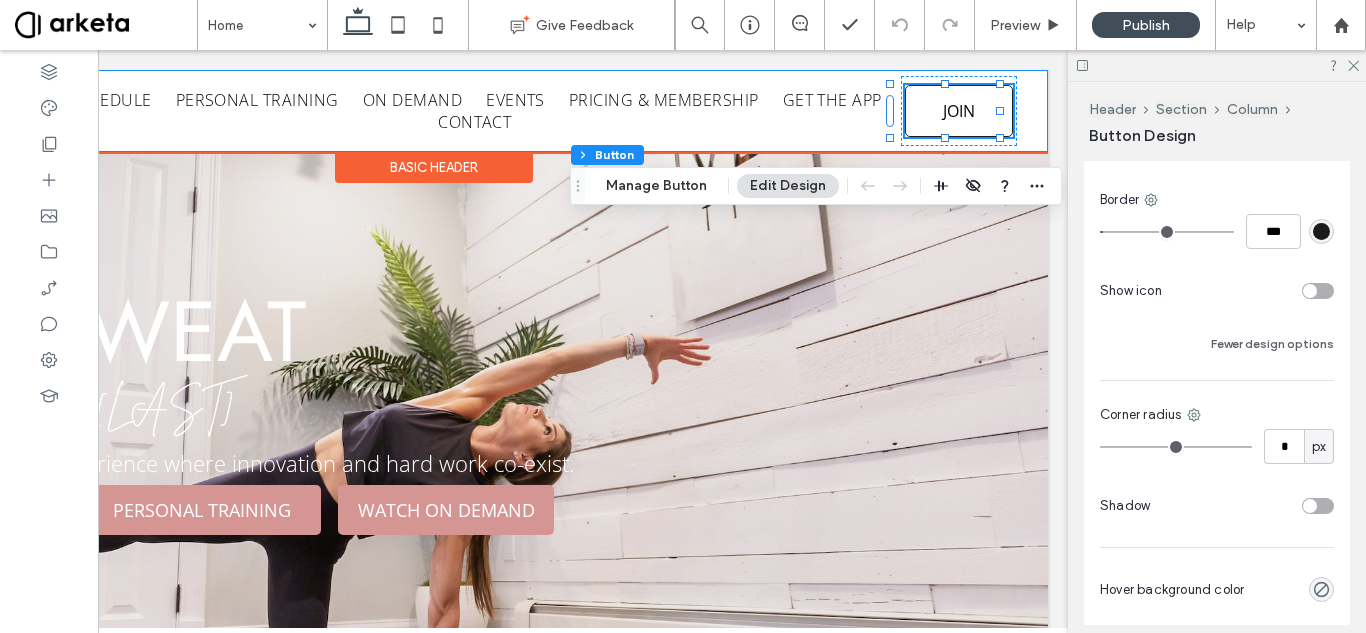 click on "SCHEDULE
PERSONAL TRAINING
ON DEMAND
EVENTS
PRICING & MEMBERSHIP
GET THE APP
CONTACT
JOIN" at bounding box center [434, 111] 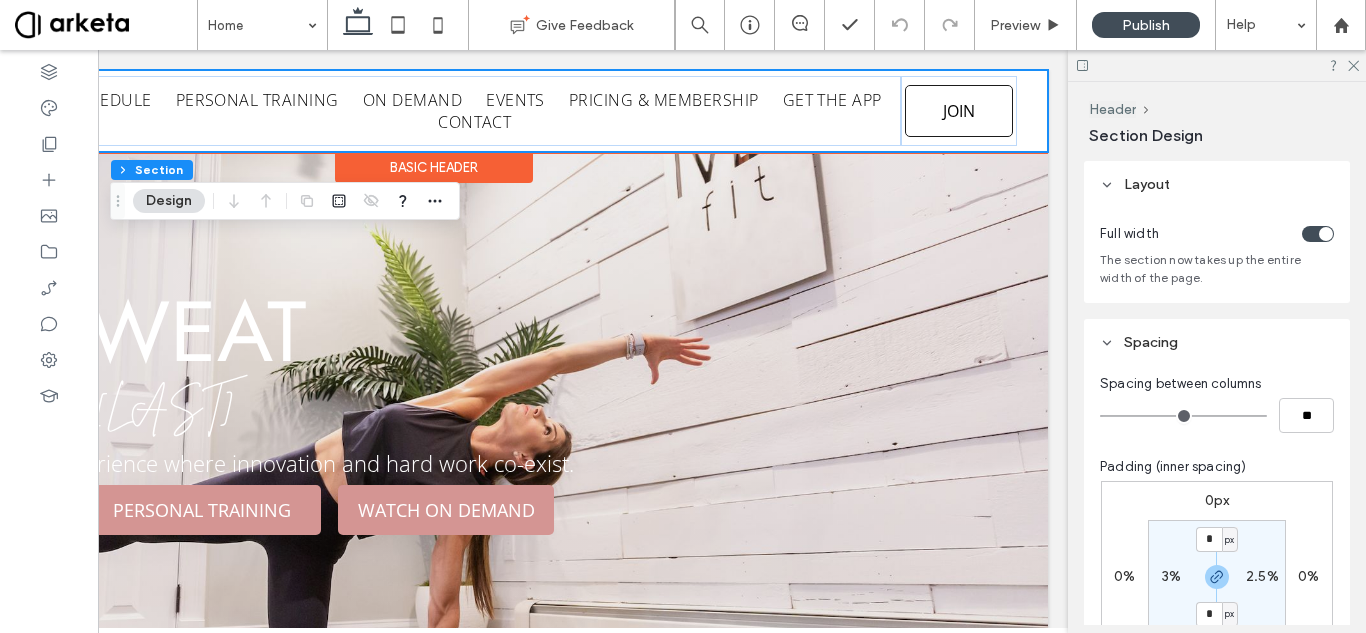 scroll, scrollTop: 0, scrollLeft: 0, axis: both 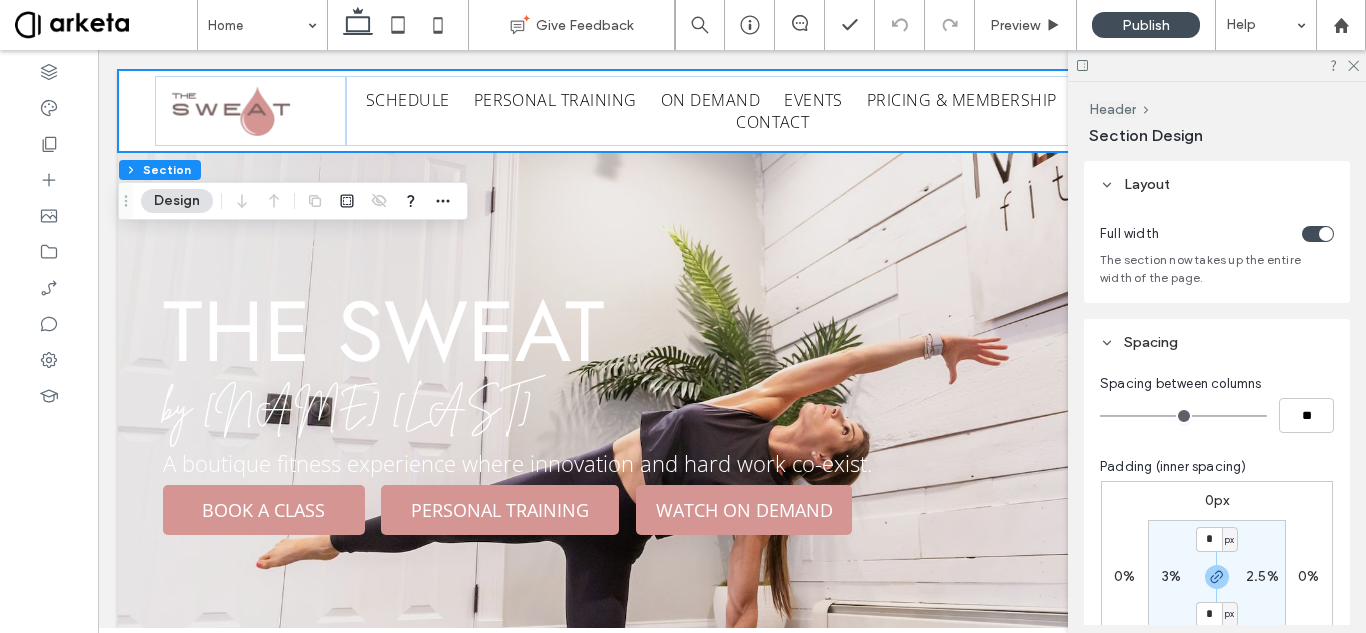 click on "3%" at bounding box center (1171, 576) 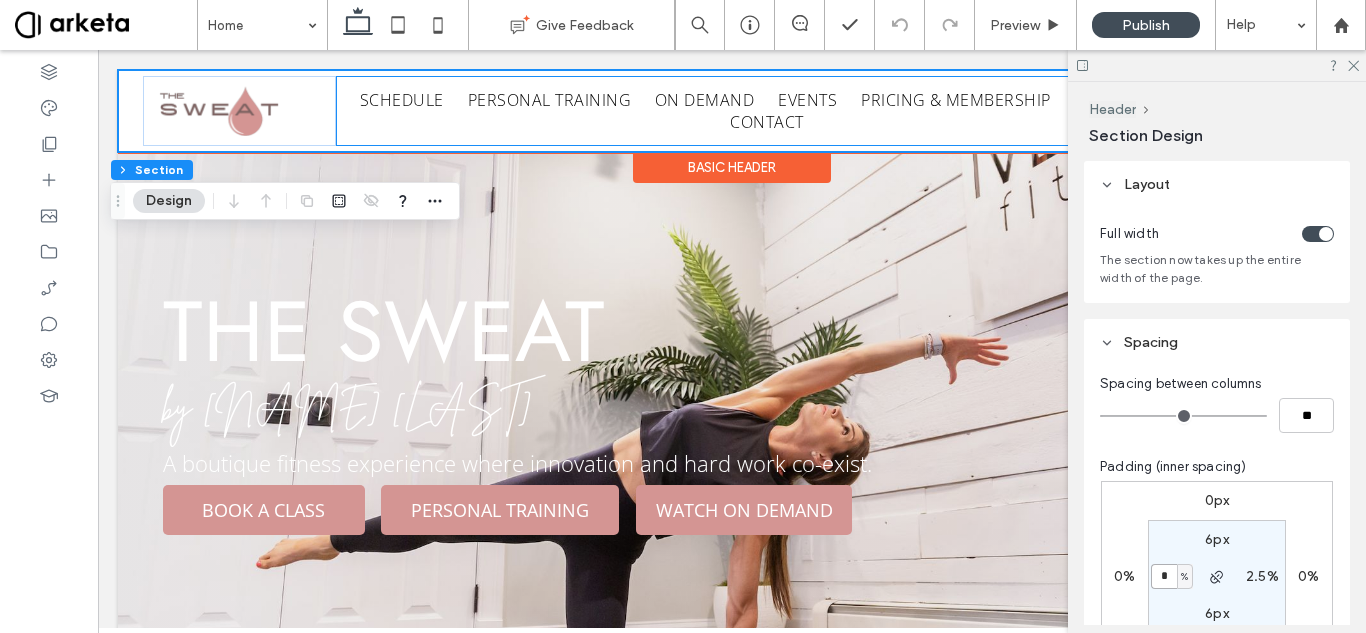 scroll, scrollTop: 0, scrollLeft: 298, axis: horizontal 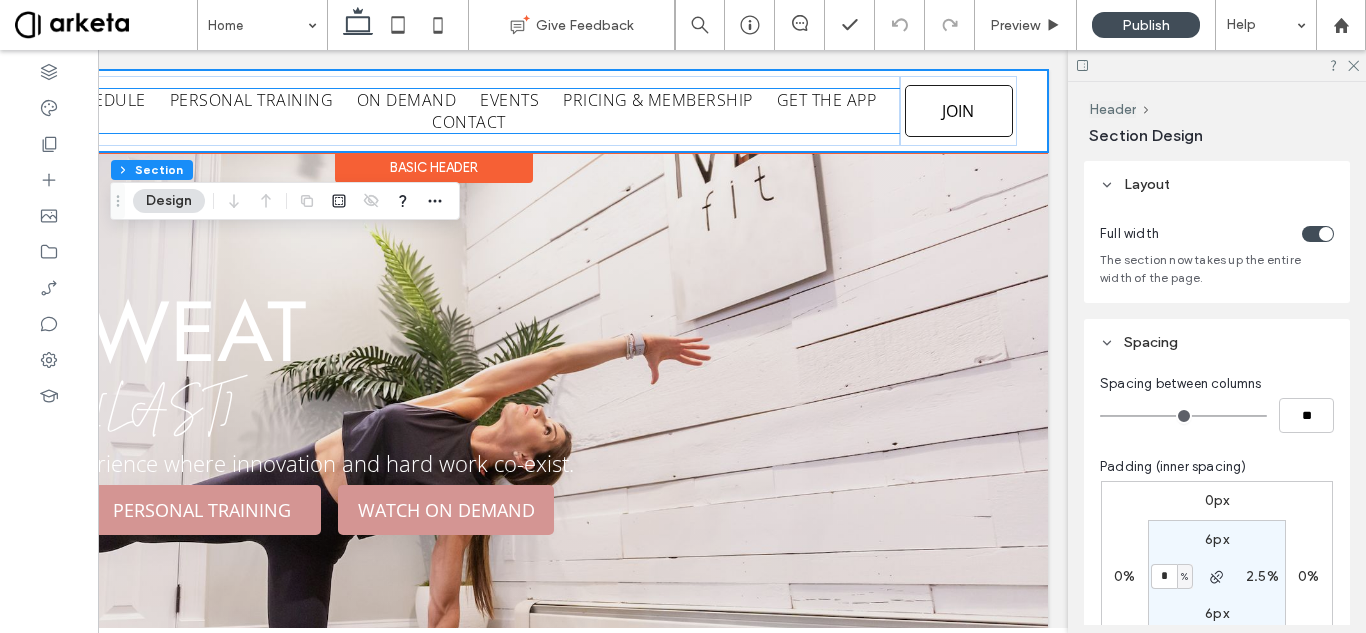 click on "SCHEDULE
PERSONAL TRAINING
ON DEMAND
EVENTS
PRICING & MEMBERSHIP
GET THE APP
CONTACT" at bounding box center (469, 111) 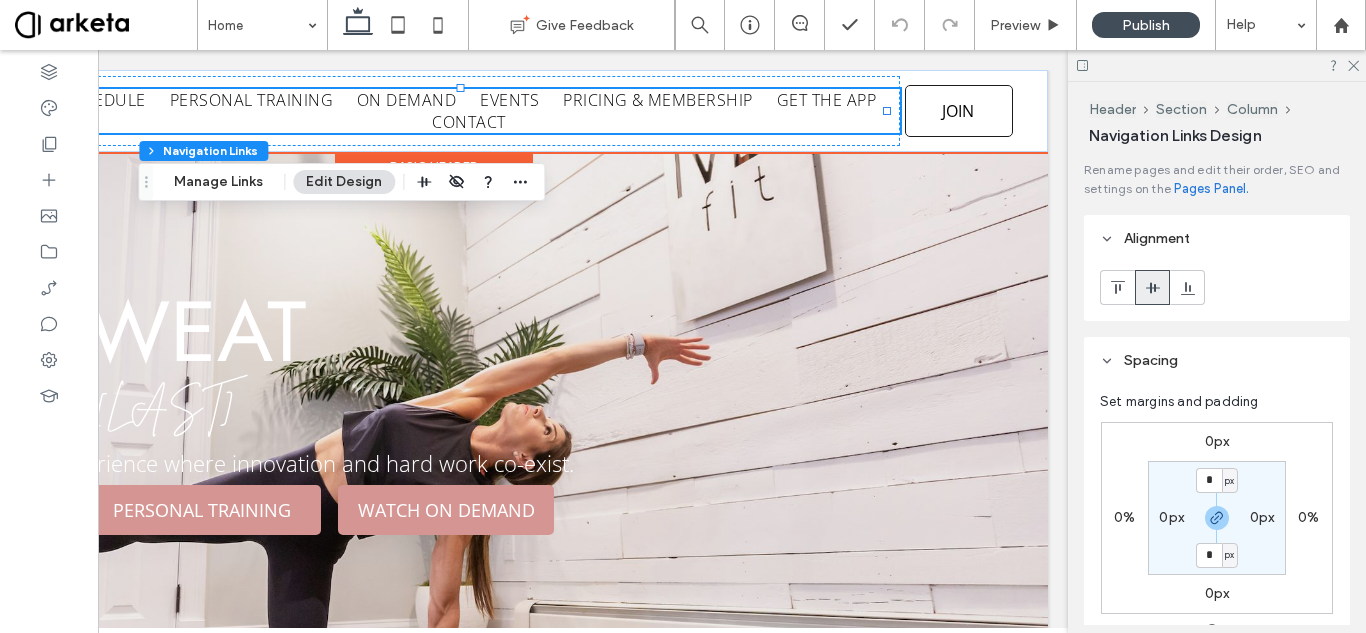 scroll, scrollTop: 0, scrollLeft: 0, axis: both 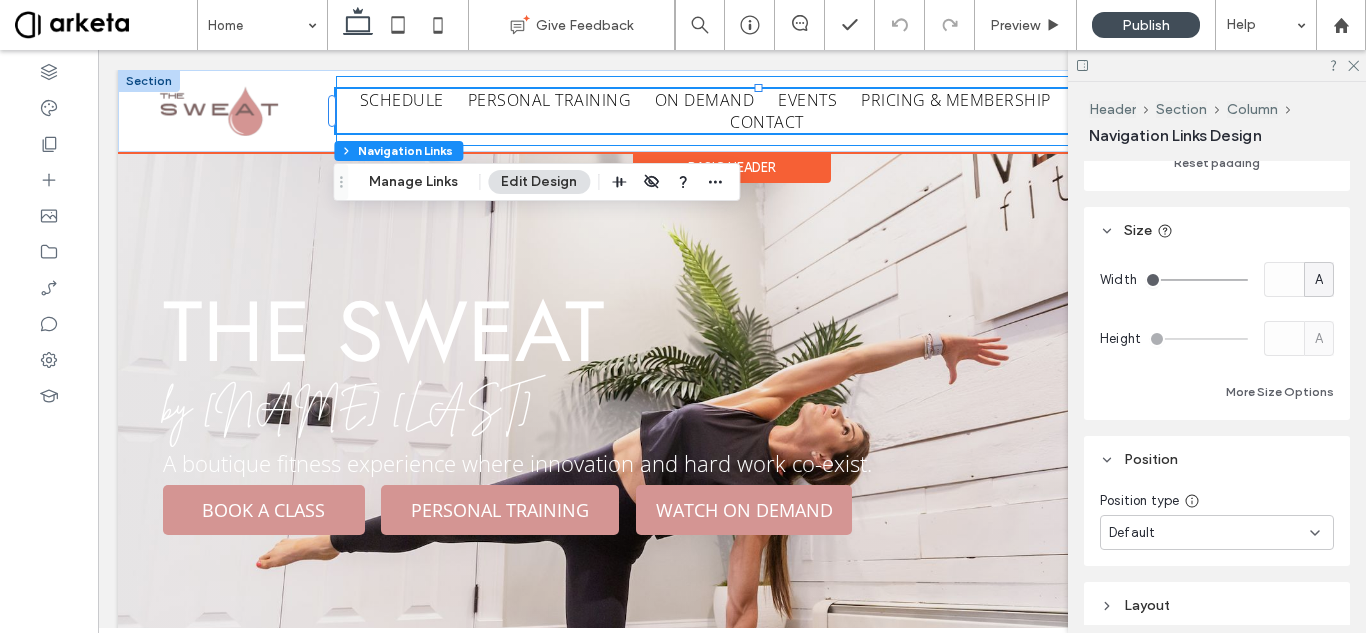 click on "SCHEDULE
PERSONAL TRAINING
ON DEMAND
EVENTS
PRICING & MEMBERSHIP
GET THE APP
CONTACT" at bounding box center [767, 111] 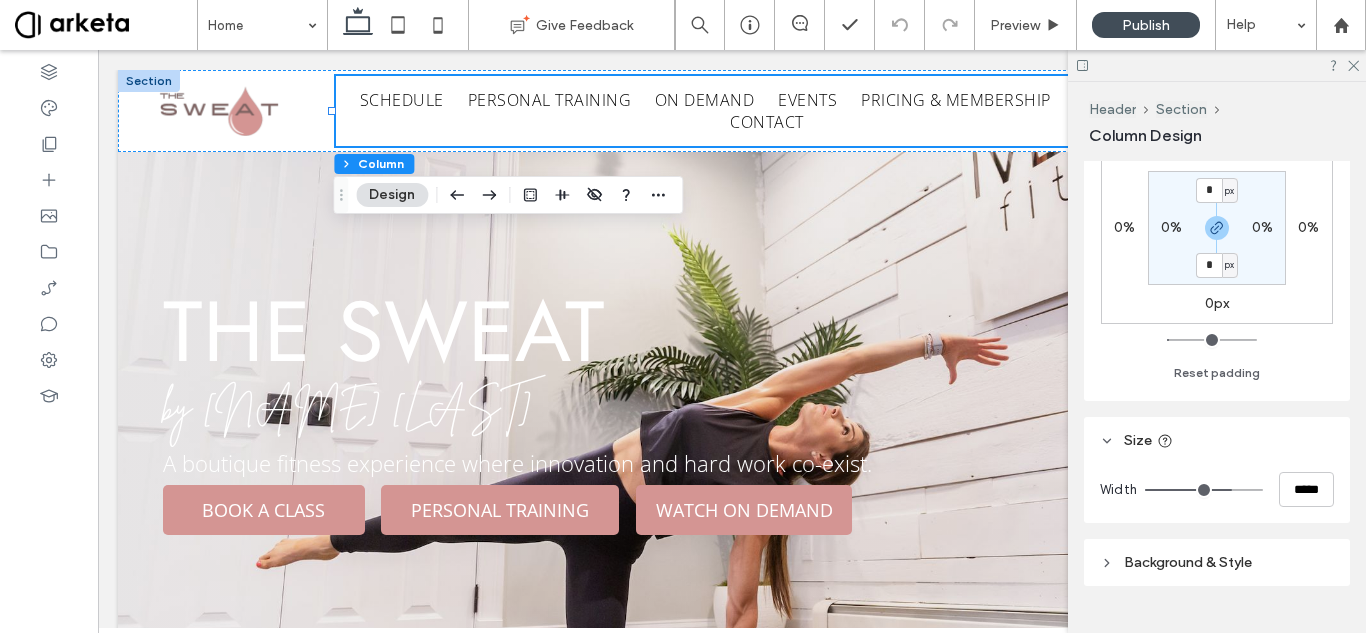 scroll, scrollTop: 654, scrollLeft: 0, axis: vertical 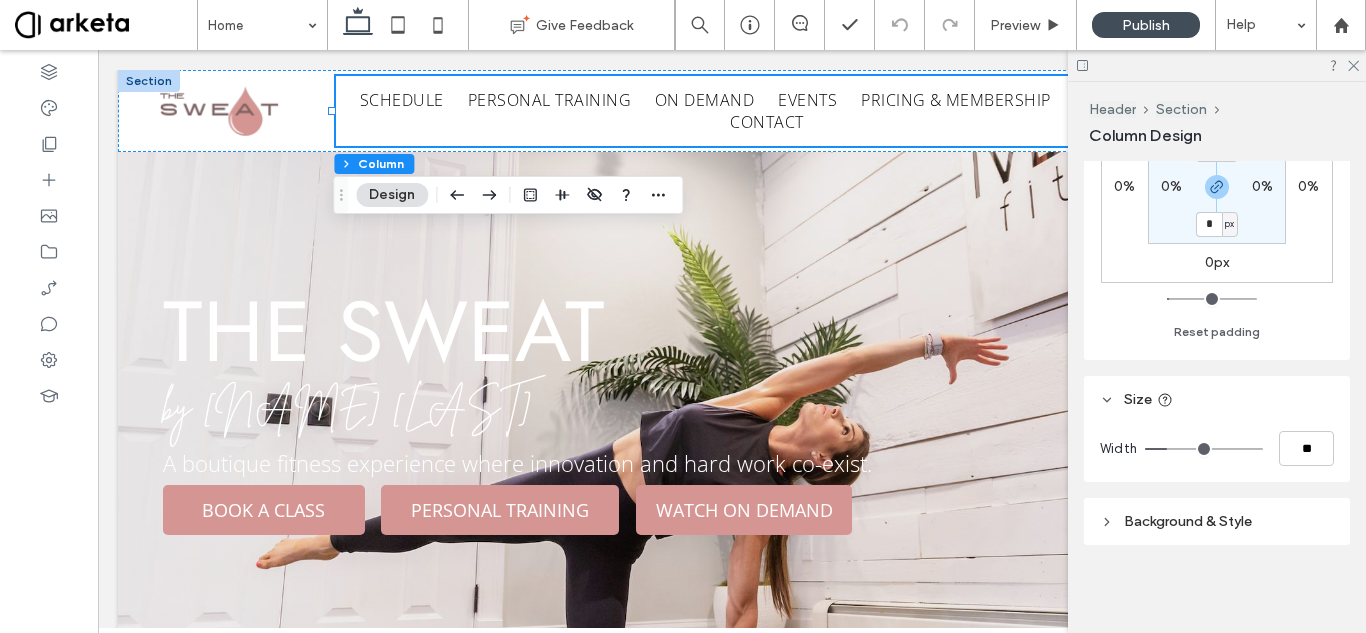 drag, startPoint x: 1215, startPoint y: 449, endPoint x: 1159, endPoint y: 443, distance: 56.32051 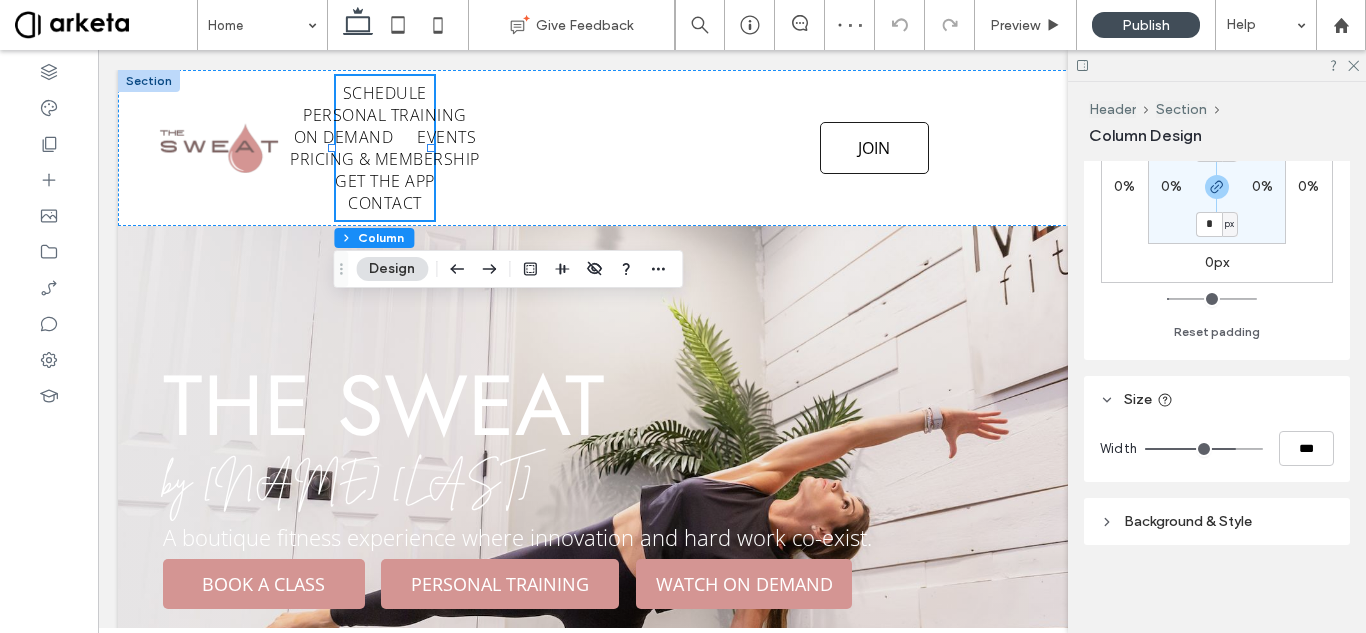 drag, startPoint x: 1167, startPoint y: 444, endPoint x: 1224, endPoint y: 448, distance: 57.14018 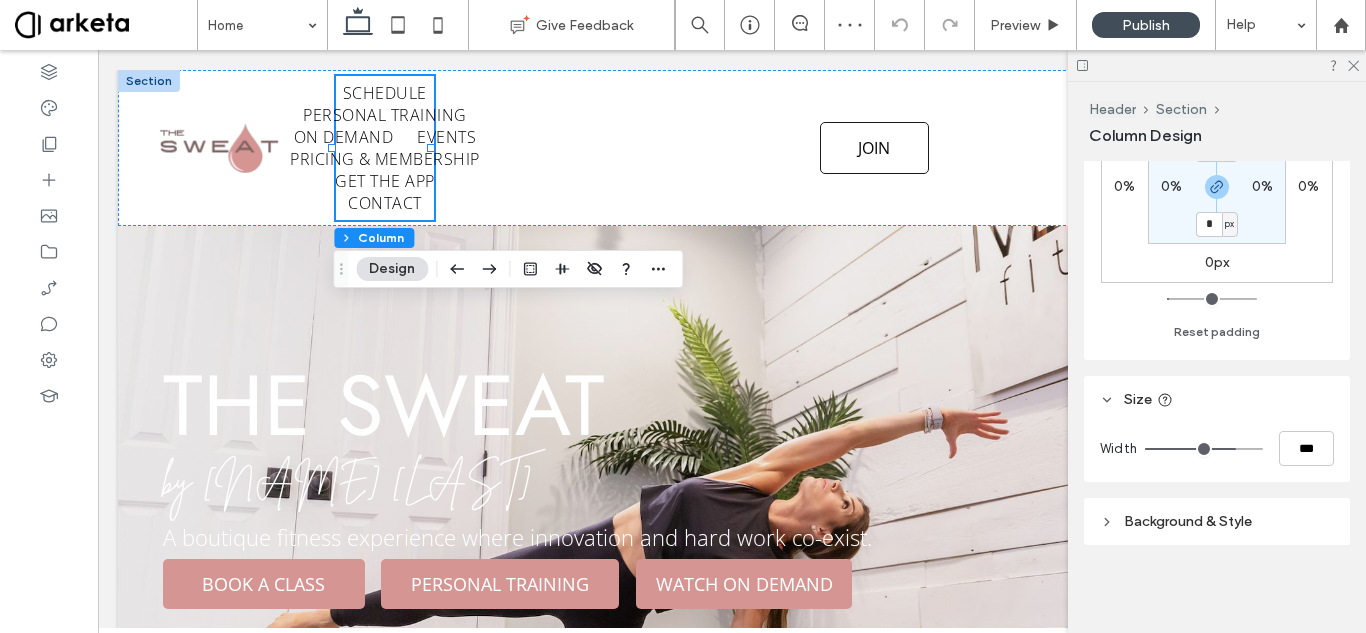 click at bounding box center [1204, 449] 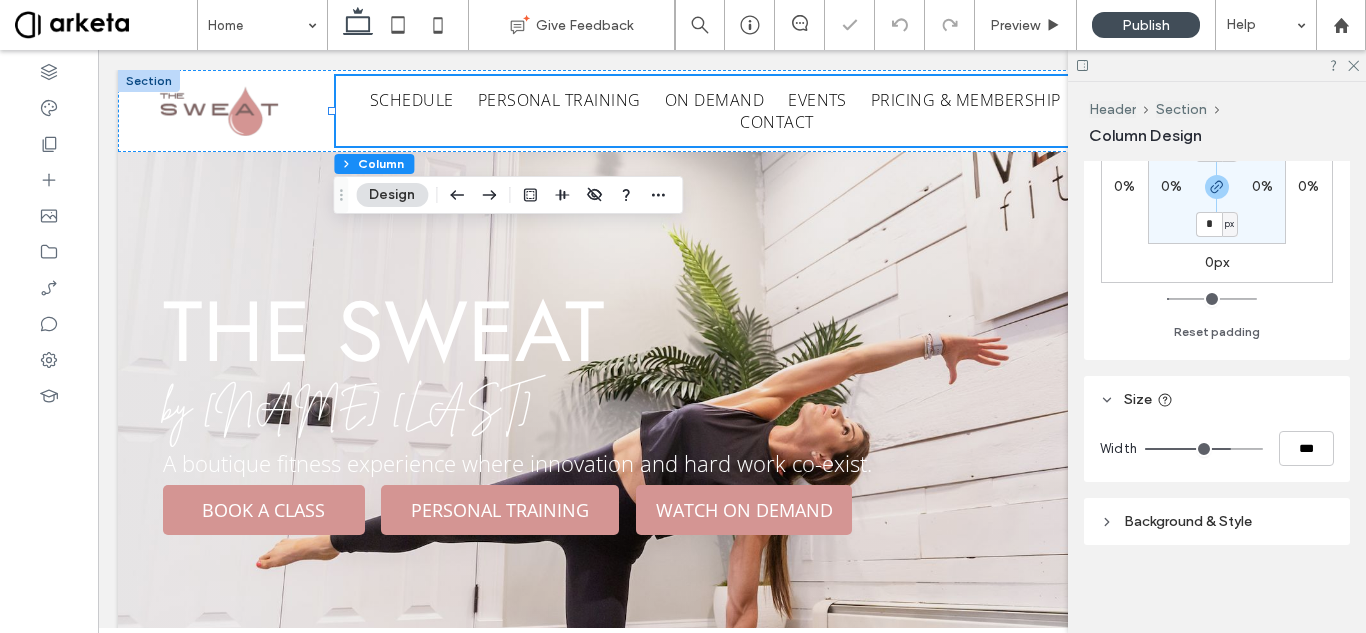 click at bounding box center [1204, 449] 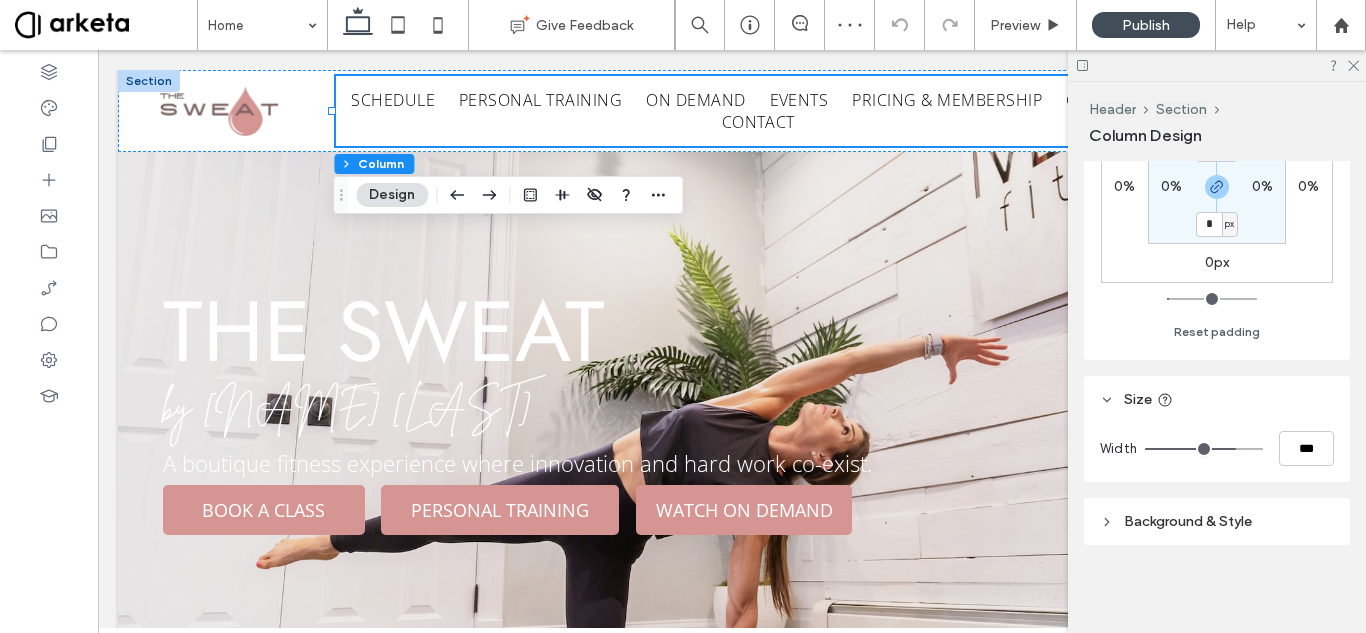 click at bounding box center [1204, 449] 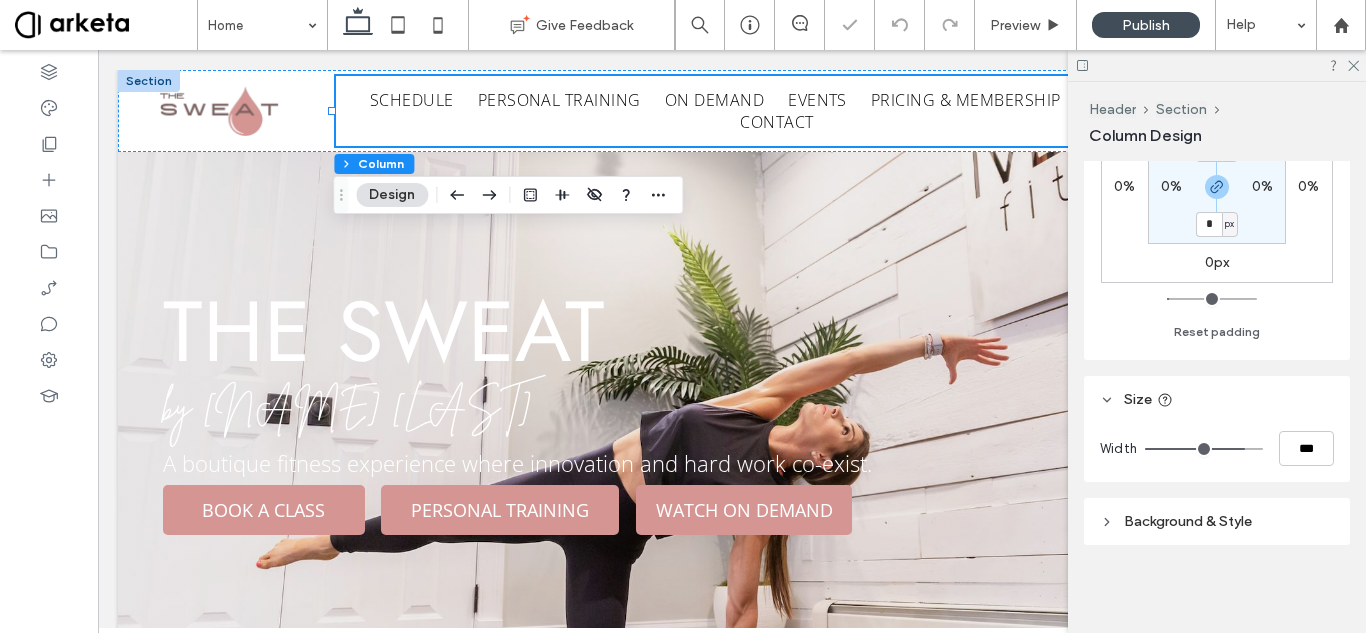 click at bounding box center (1204, 449) 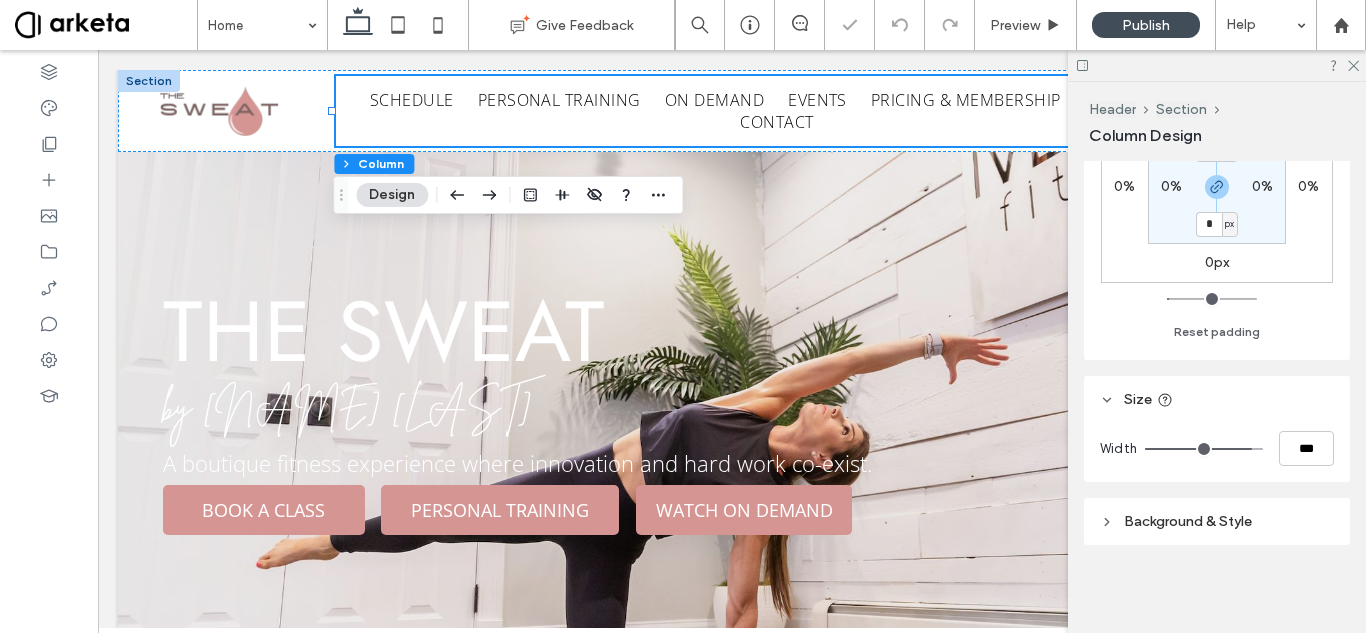 click at bounding box center (1204, 449) 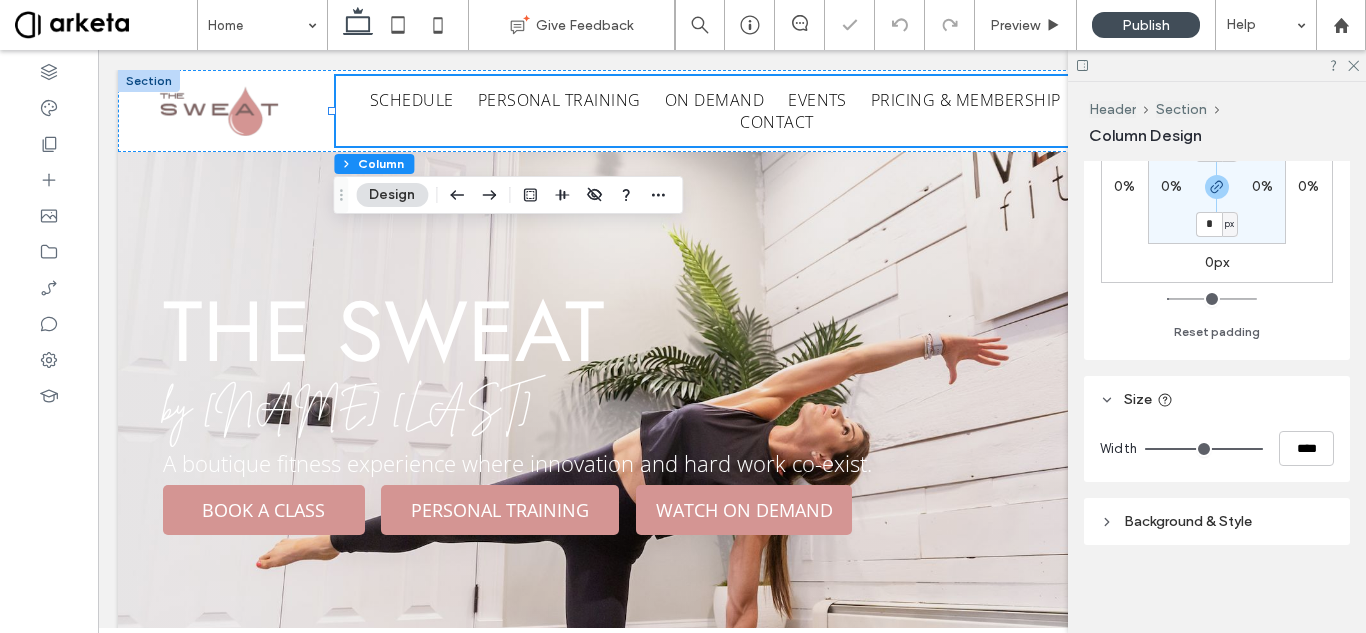 click at bounding box center [1204, 449] 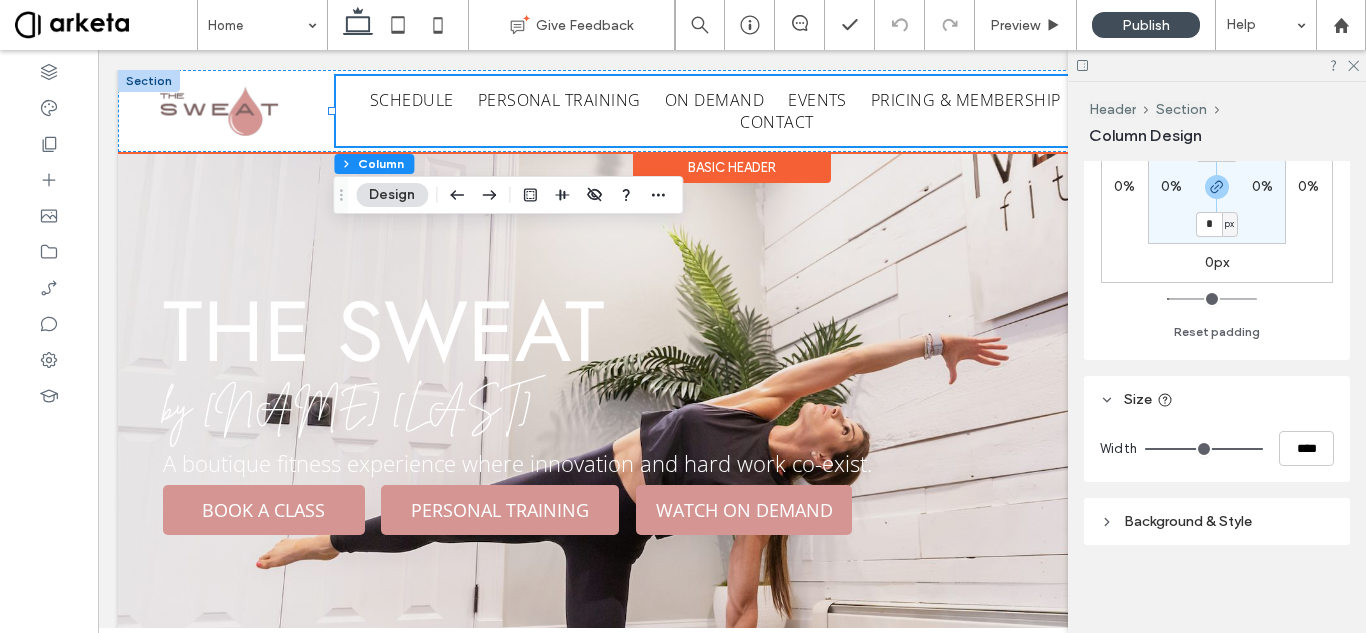 click on "SCHEDULE
PERSONAL TRAINING
ON DEMAND
EVENTS
PRICING & MEMBERSHIP
GET THE APP
CONTACT" at bounding box center (777, 111) 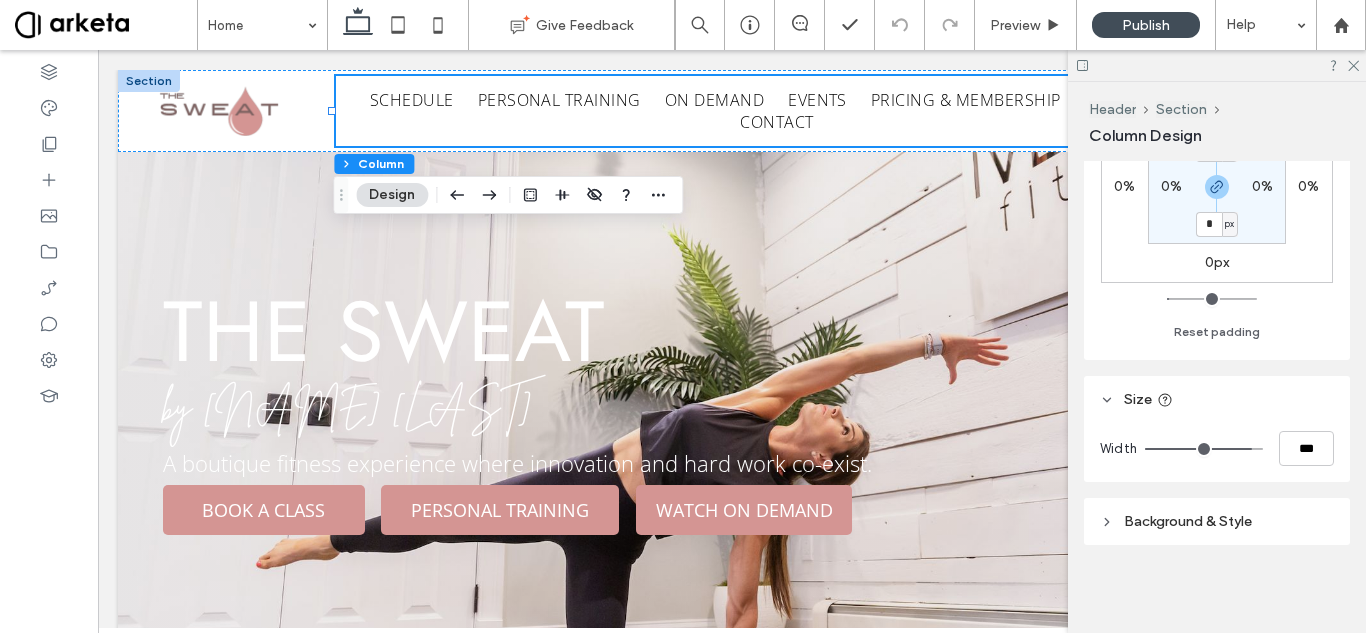 click at bounding box center [1204, 449] 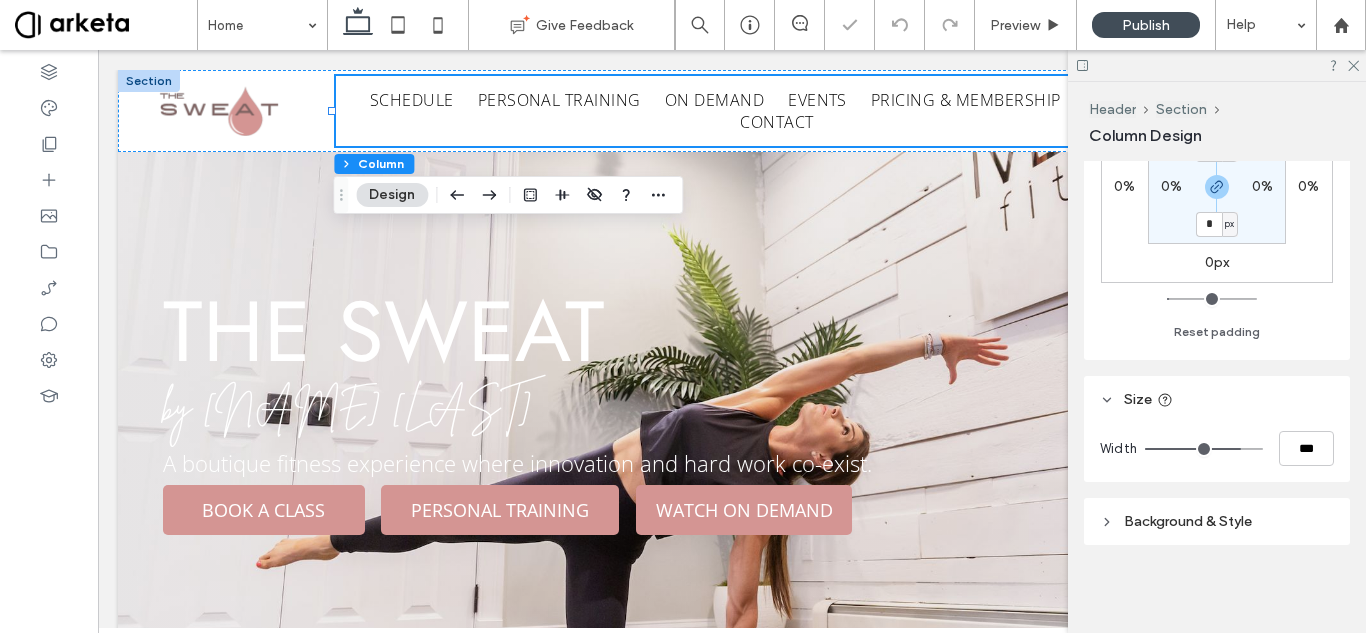 drag, startPoint x: 1237, startPoint y: 447, endPoint x: 1227, endPoint y: 444, distance: 10.440307 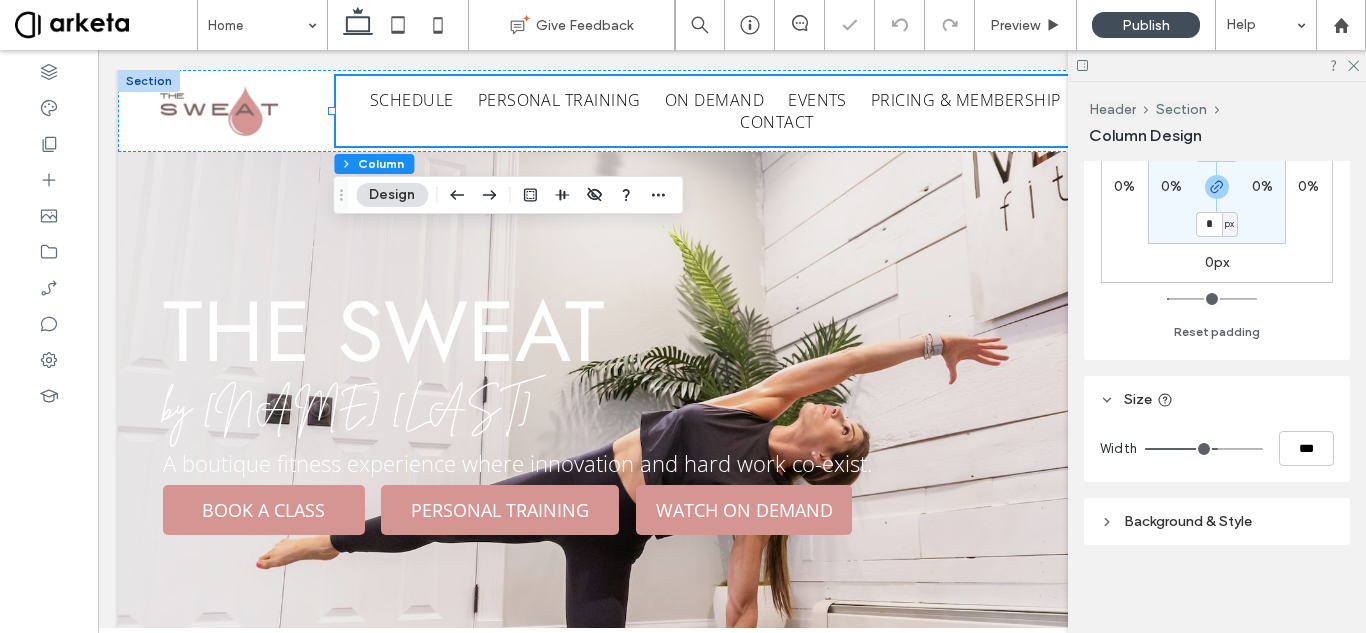 drag, startPoint x: 1220, startPoint y: 444, endPoint x: 1207, endPoint y: 443, distance: 13.038404 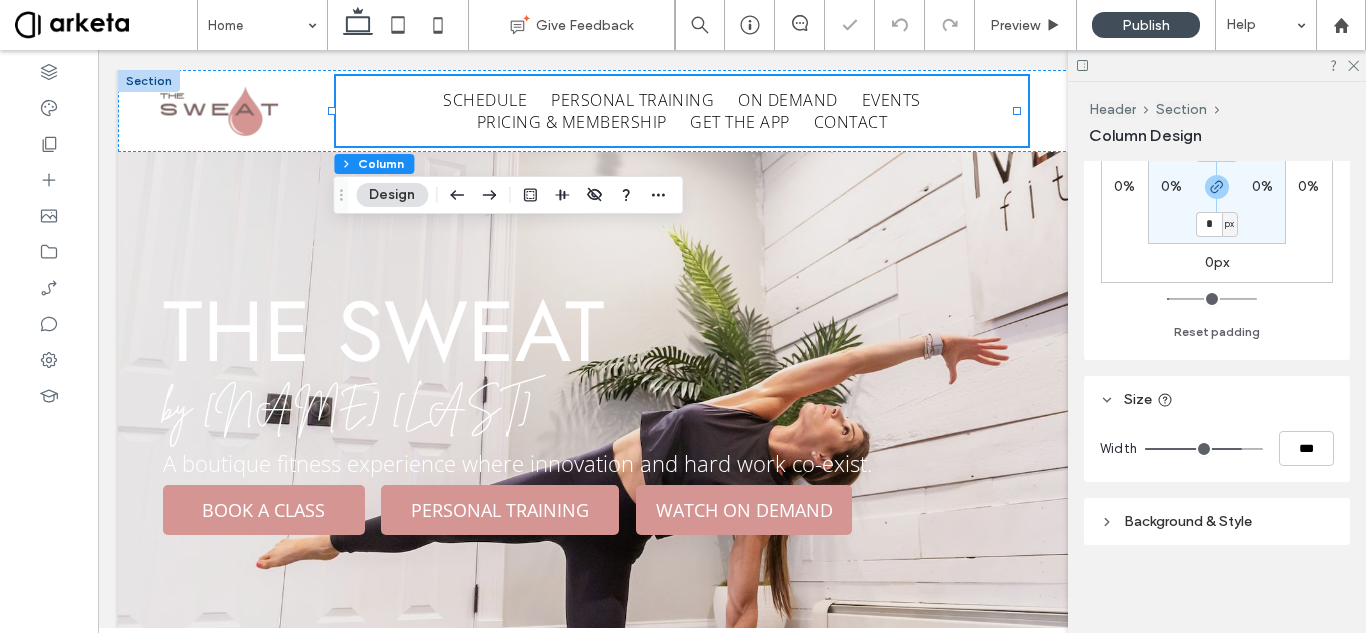 click at bounding box center (1204, 449) 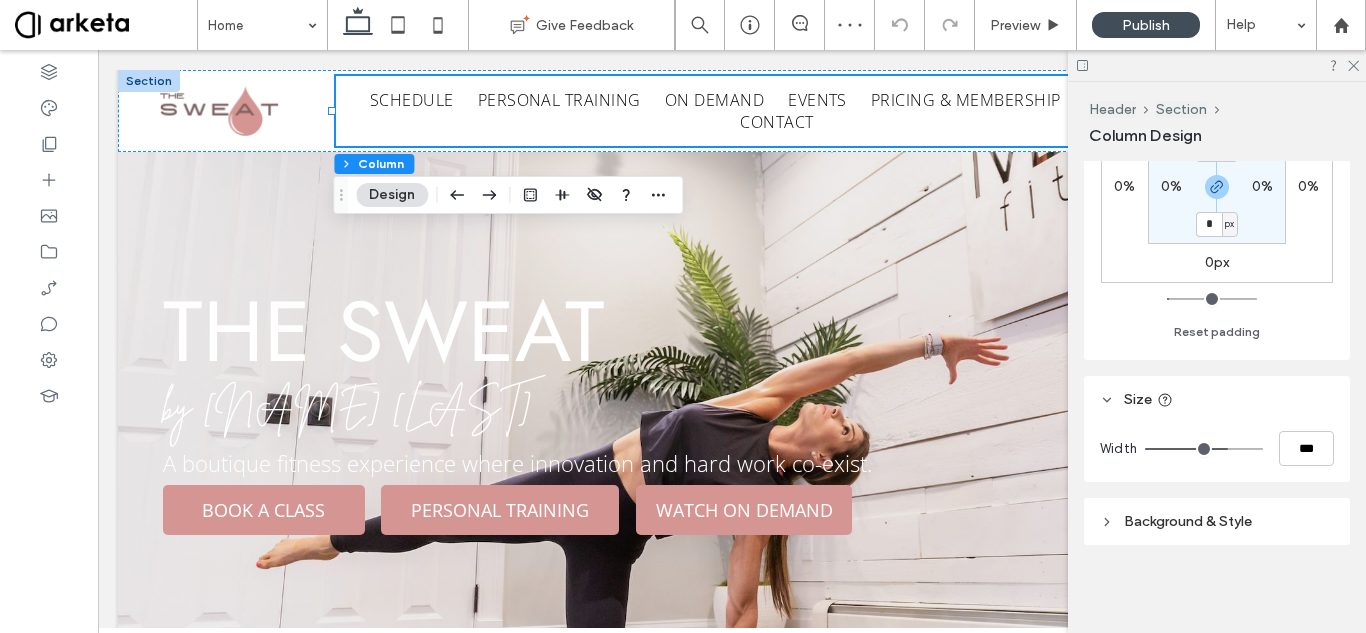 click at bounding box center [1204, 449] 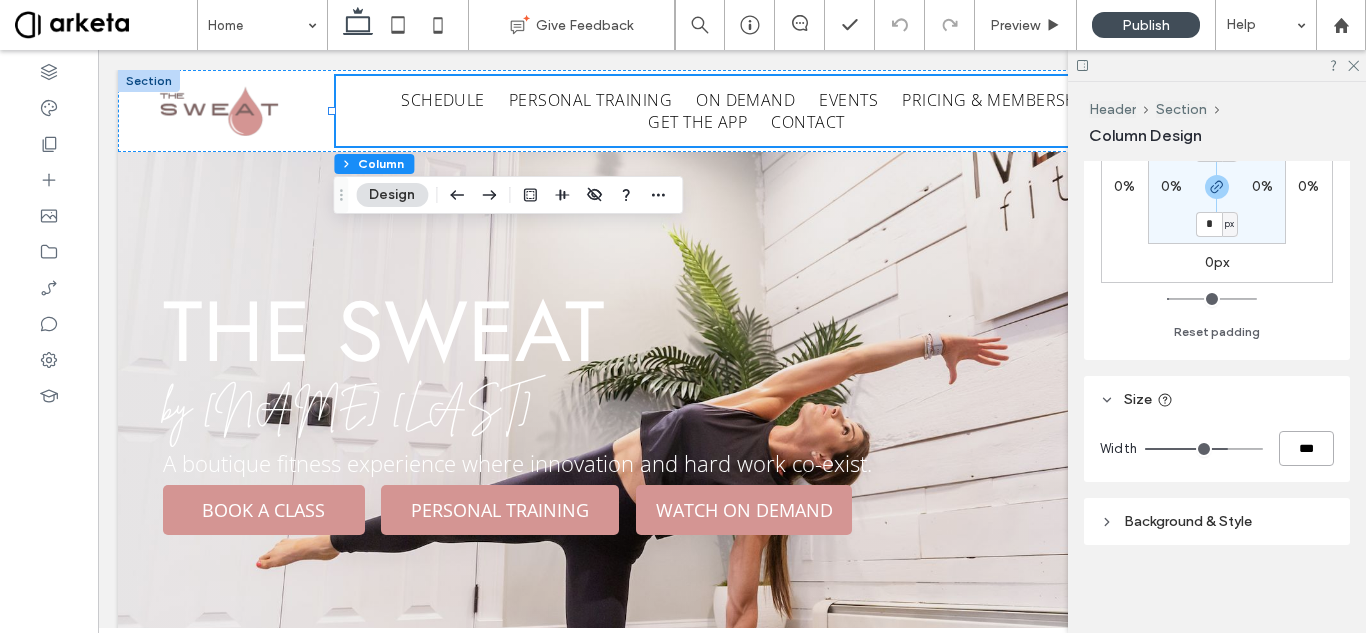 click on "***" at bounding box center [1306, 448] 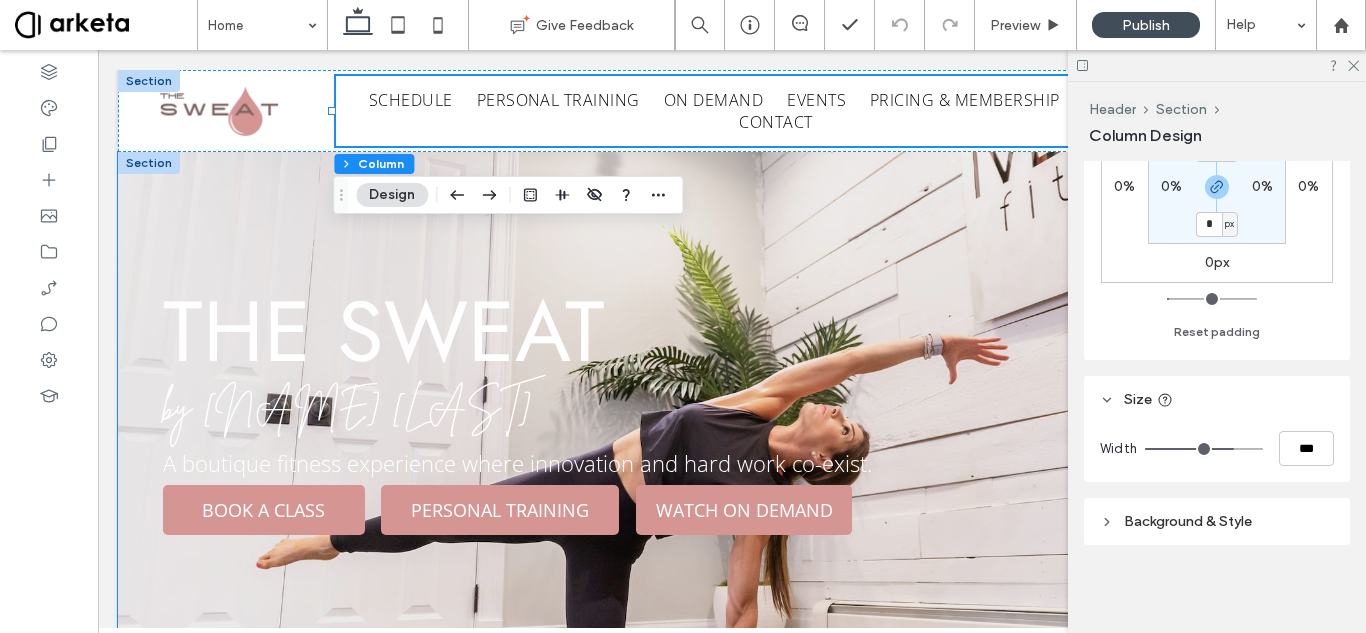 click on "the sweat by Maryanne Blake
A boutique fitness experience where innovation and hard work co-exist.
BOOK A CLASS
PERSONAL TRAINING
WATCH ON DEMAND" at bounding box center [732, 412] 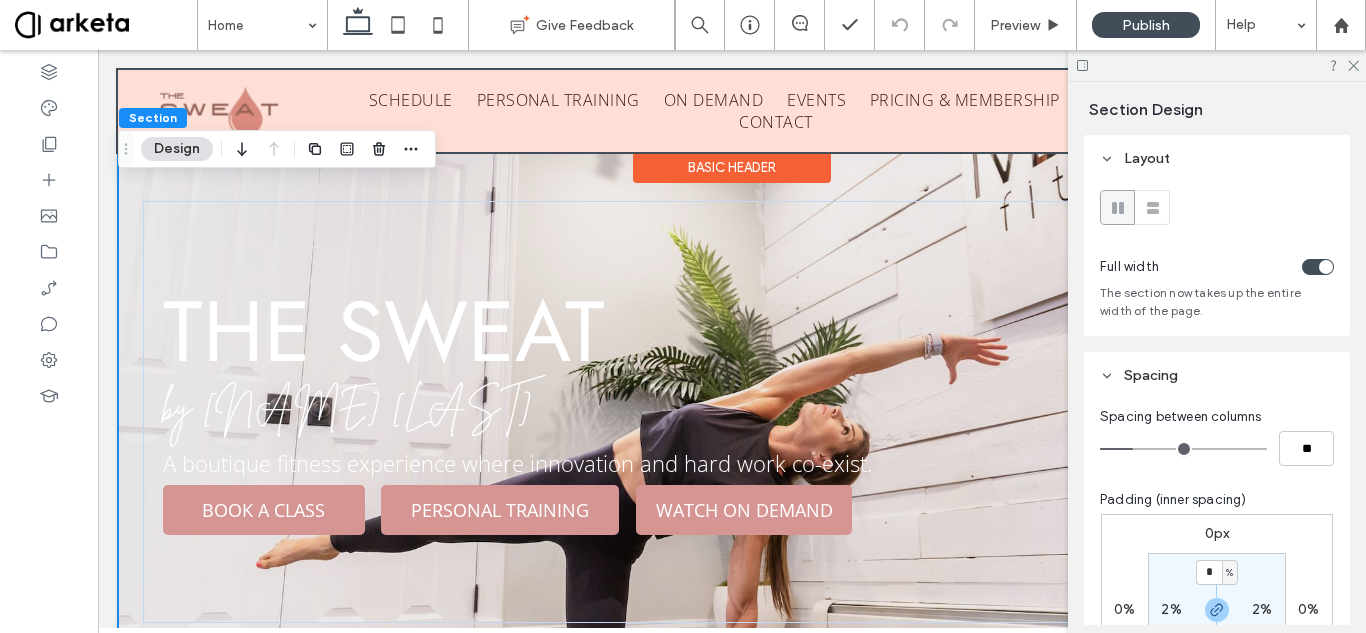 click at bounding box center [732, 111] 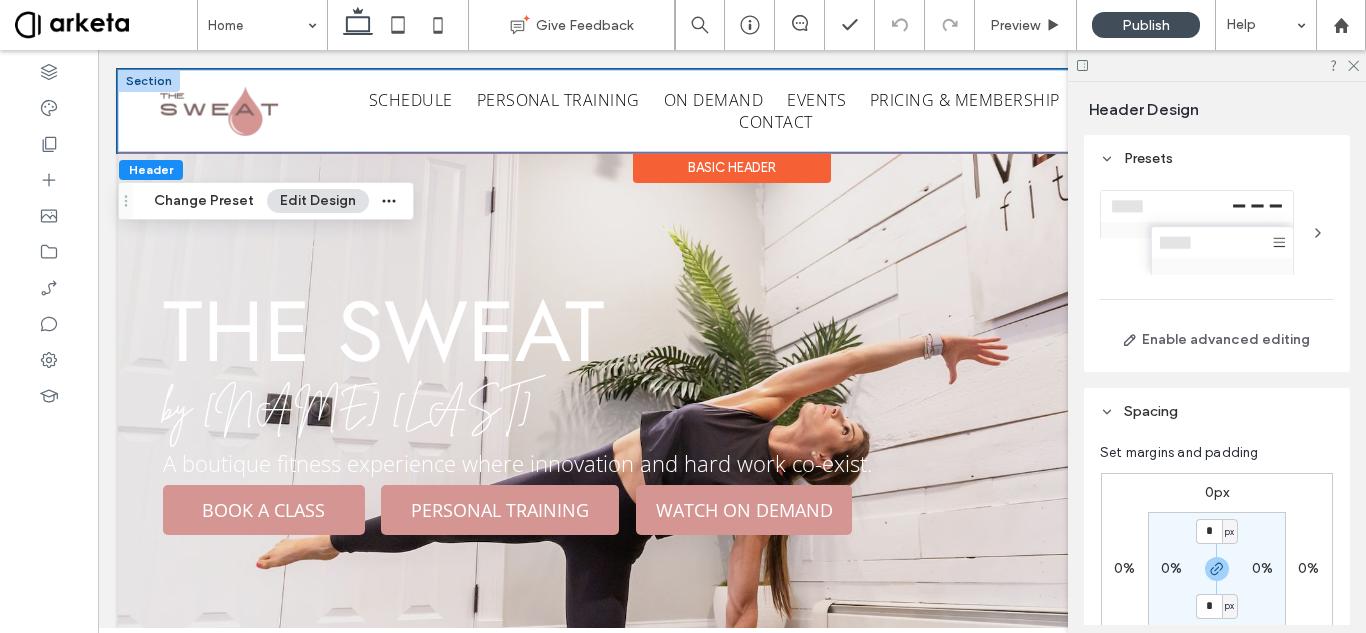 click on "SCHEDULE
PERSONAL TRAINING
ON DEMAND
EVENTS
PRICING & MEMBERSHIP
GET THE APP
CONTACT
JOIN" at bounding box center (732, 111) 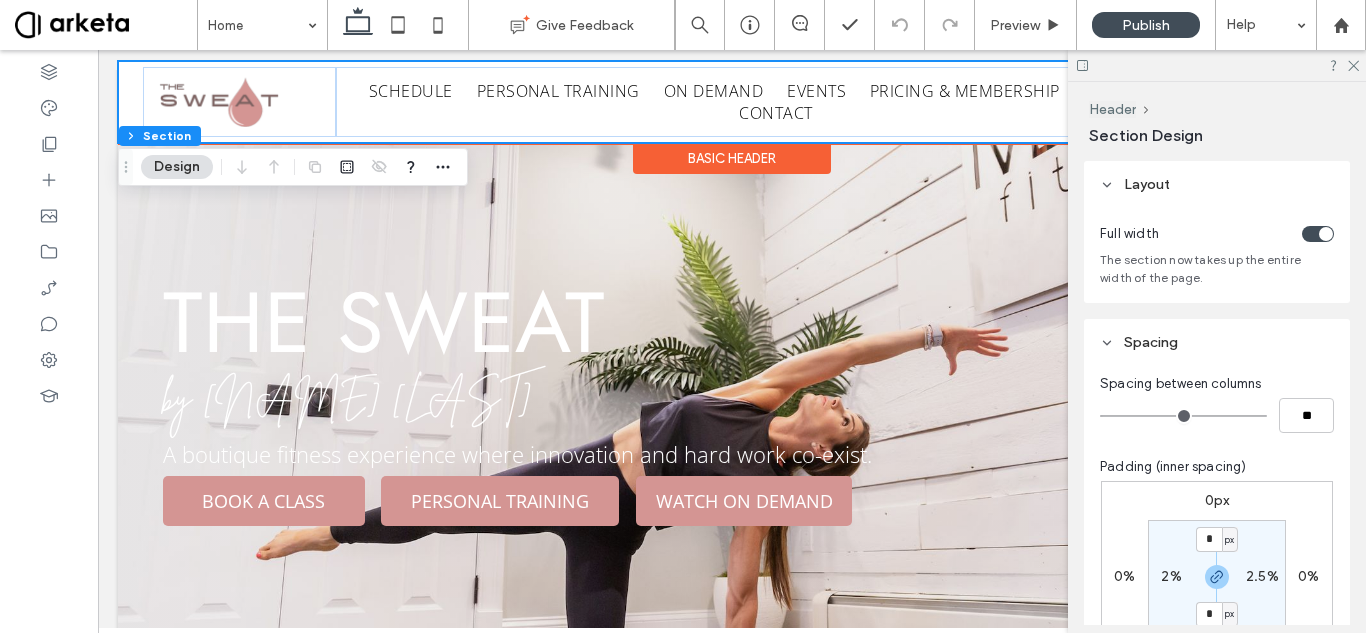 scroll, scrollTop: 0, scrollLeft: 0, axis: both 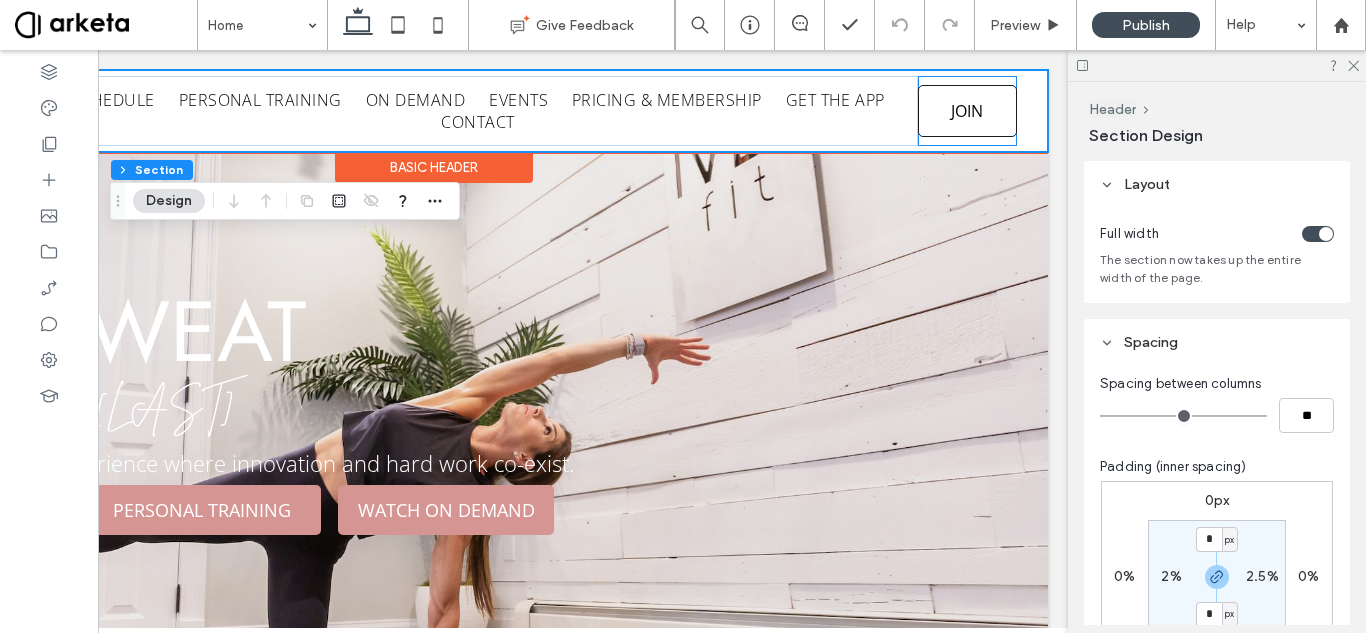 click on "JOIN" at bounding box center (968, 111) 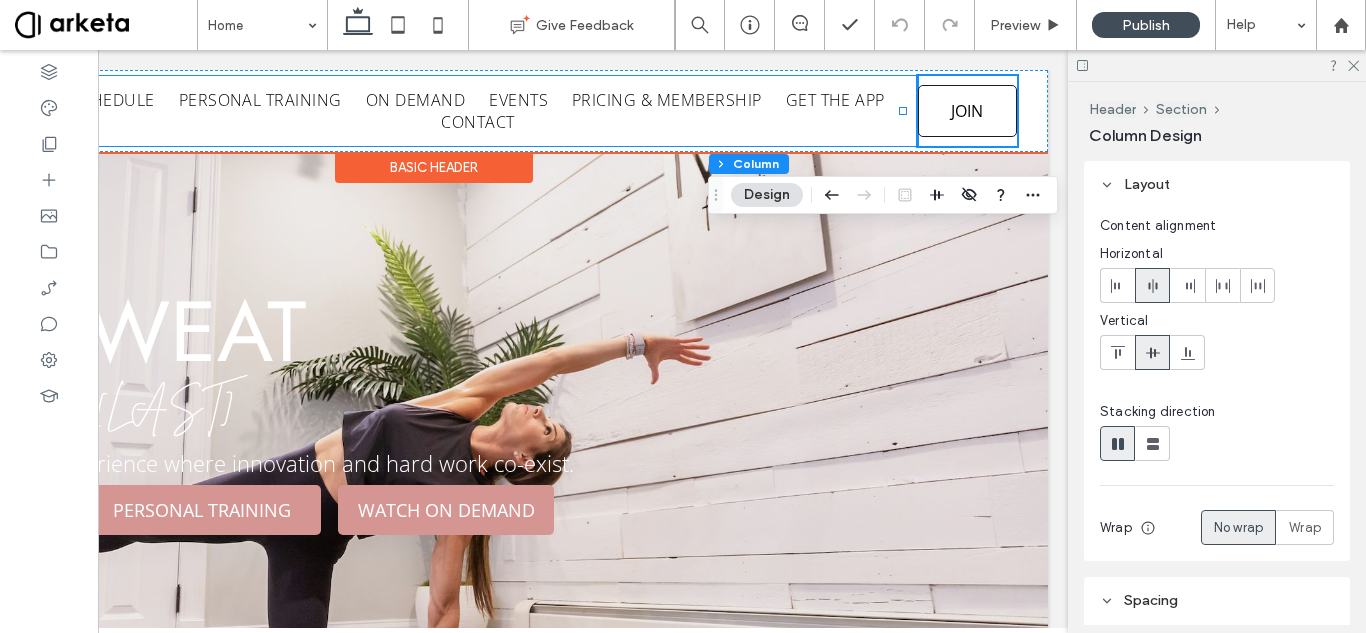 click on "SCHEDULE
PERSONAL TRAINING
ON DEMAND
EVENTS
PRICING & MEMBERSHIP
GET THE APP
CONTACT" at bounding box center (478, 111) 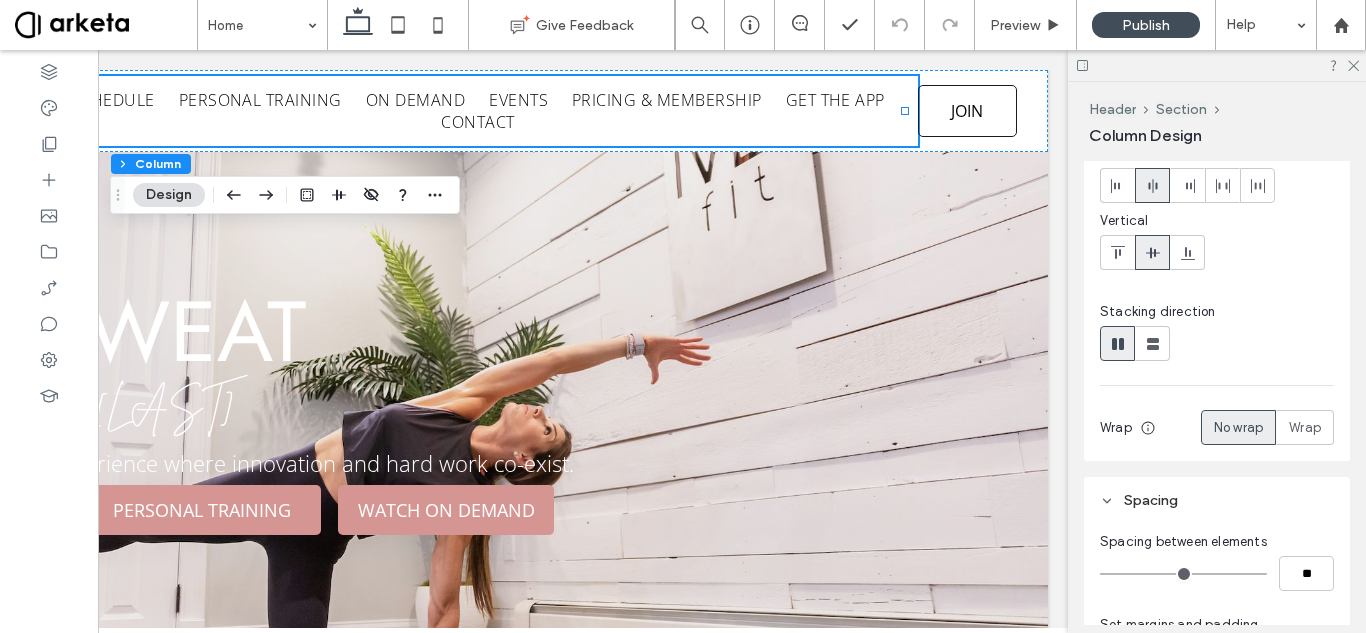 scroll, scrollTop: 200, scrollLeft: 0, axis: vertical 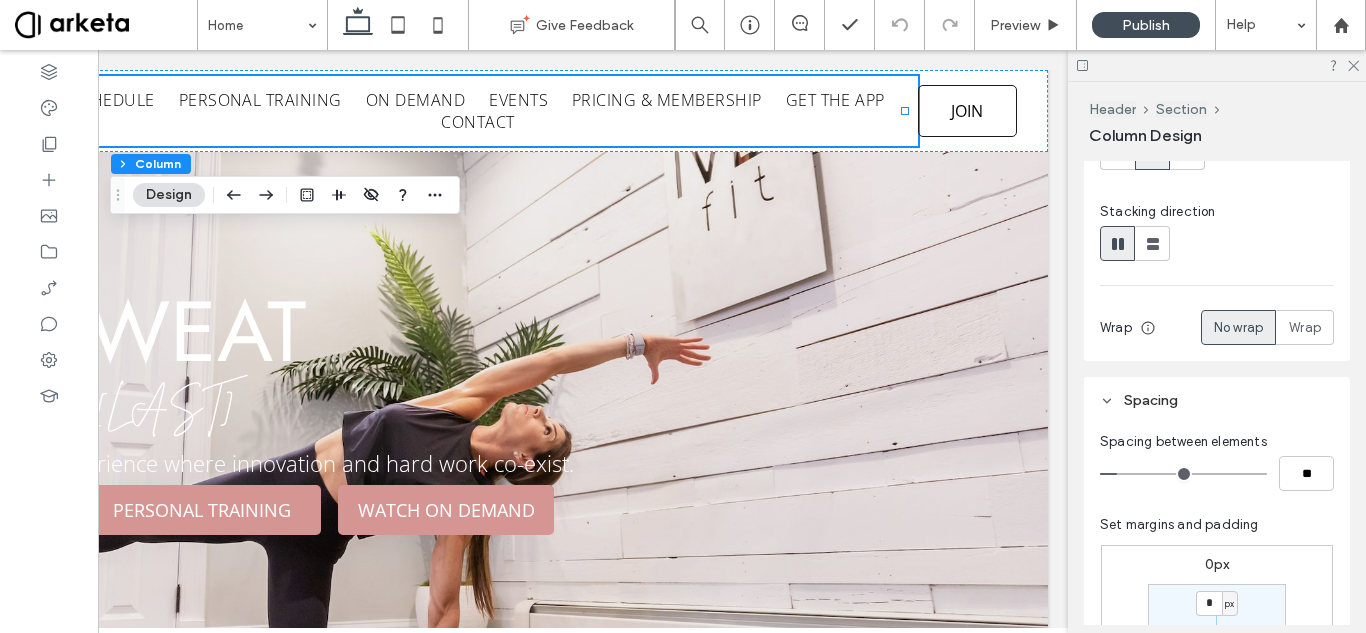 drag, startPoint x: 1106, startPoint y: 469, endPoint x: 1121, endPoint y: 469, distance: 15 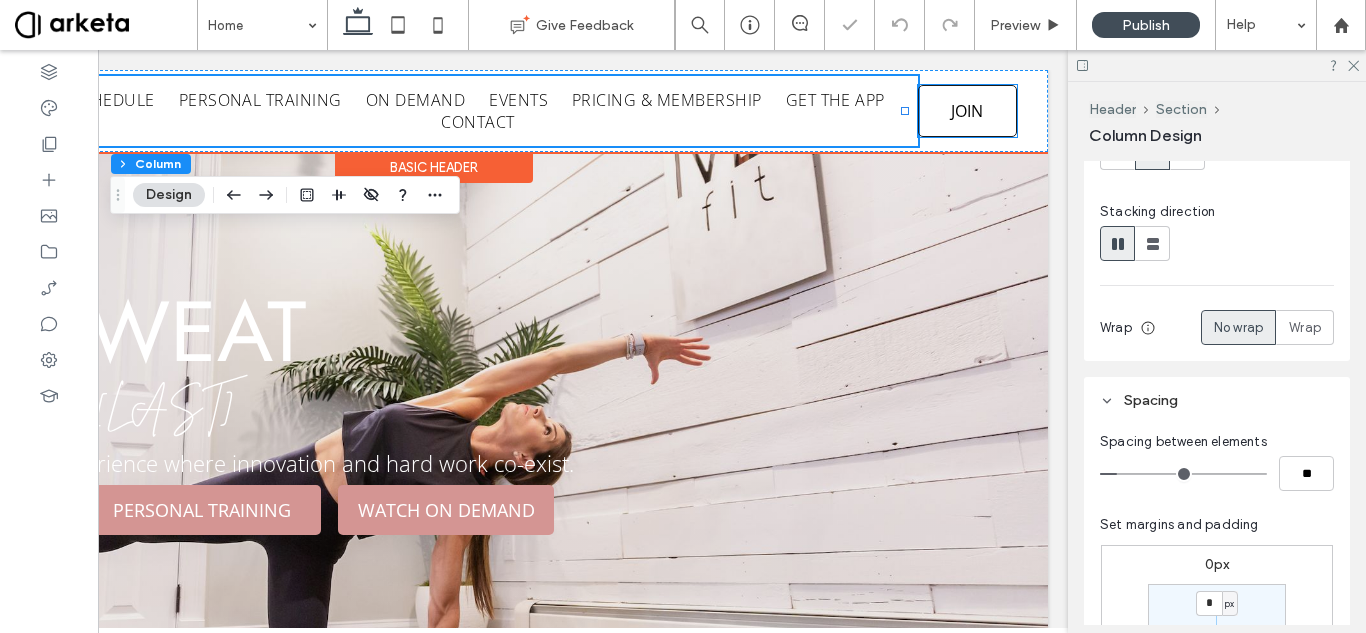 click on "JOIN" at bounding box center (967, 111) 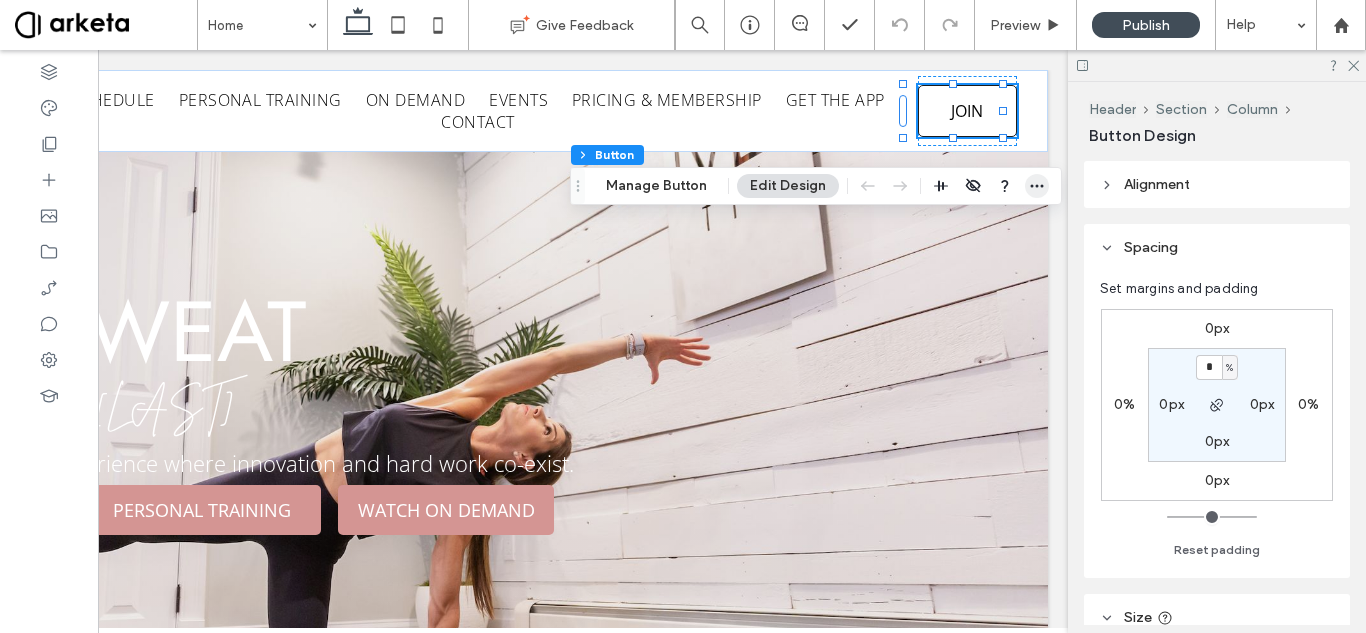 click 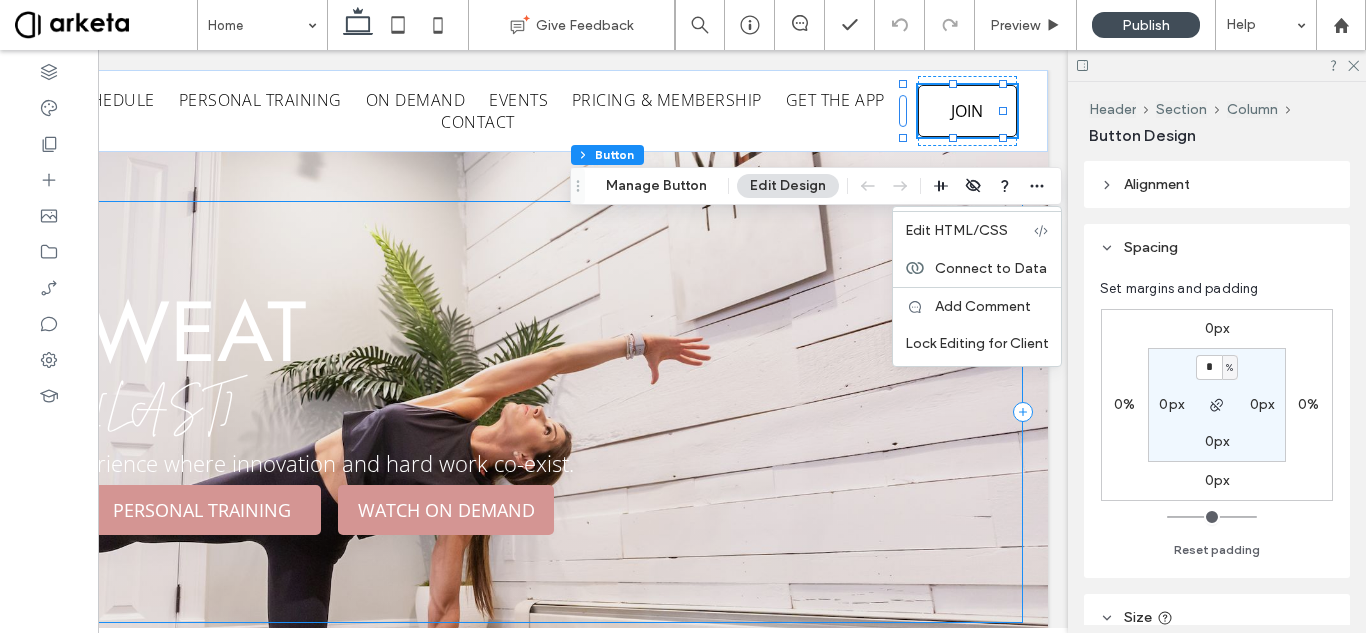 click on "the sweat by Maryanne Blake
A boutique fitness experience where innovation and hard work co-exist.
BOOK A CLASS
PERSONAL TRAINING
WATCH ON DEMAND" at bounding box center (434, 412) 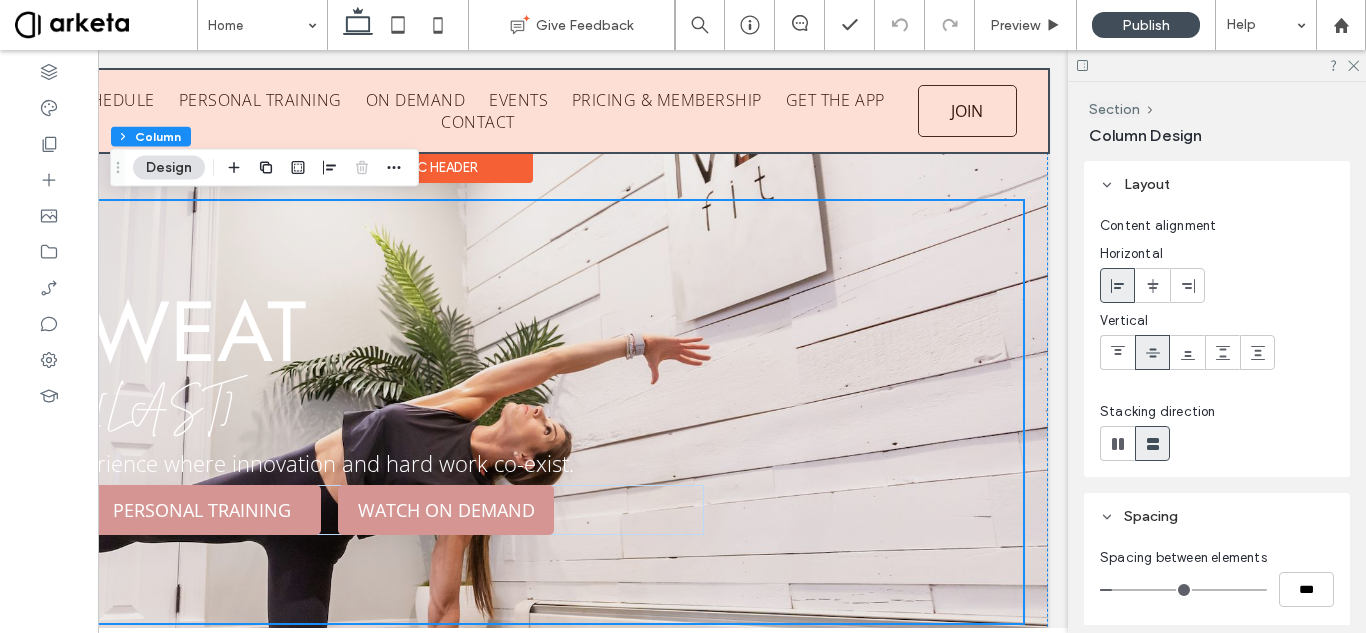 click at bounding box center (434, 111) 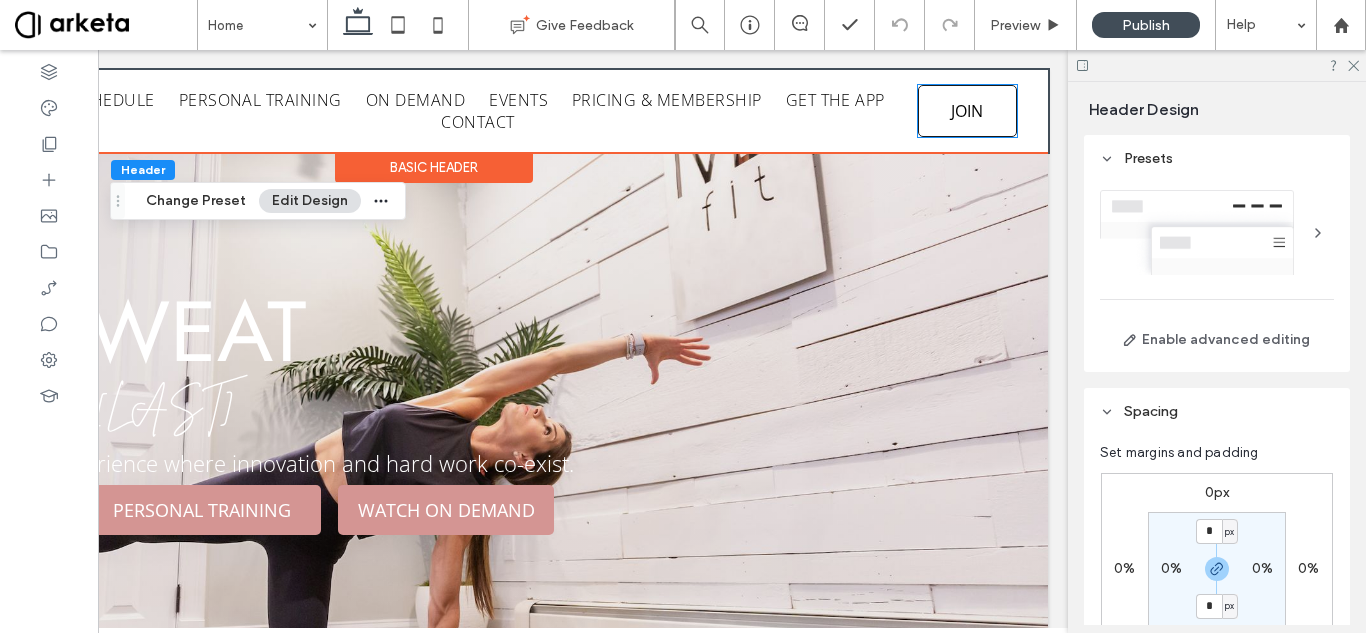 click on "JOIN" at bounding box center (967, 111) 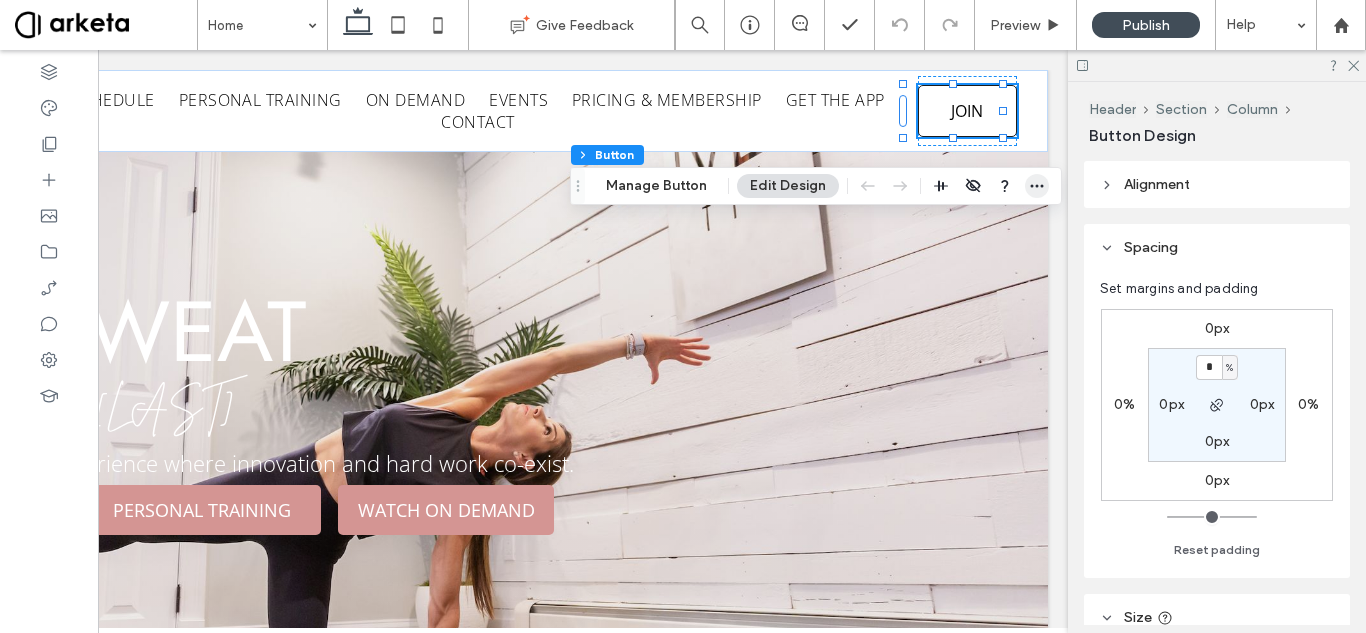 click 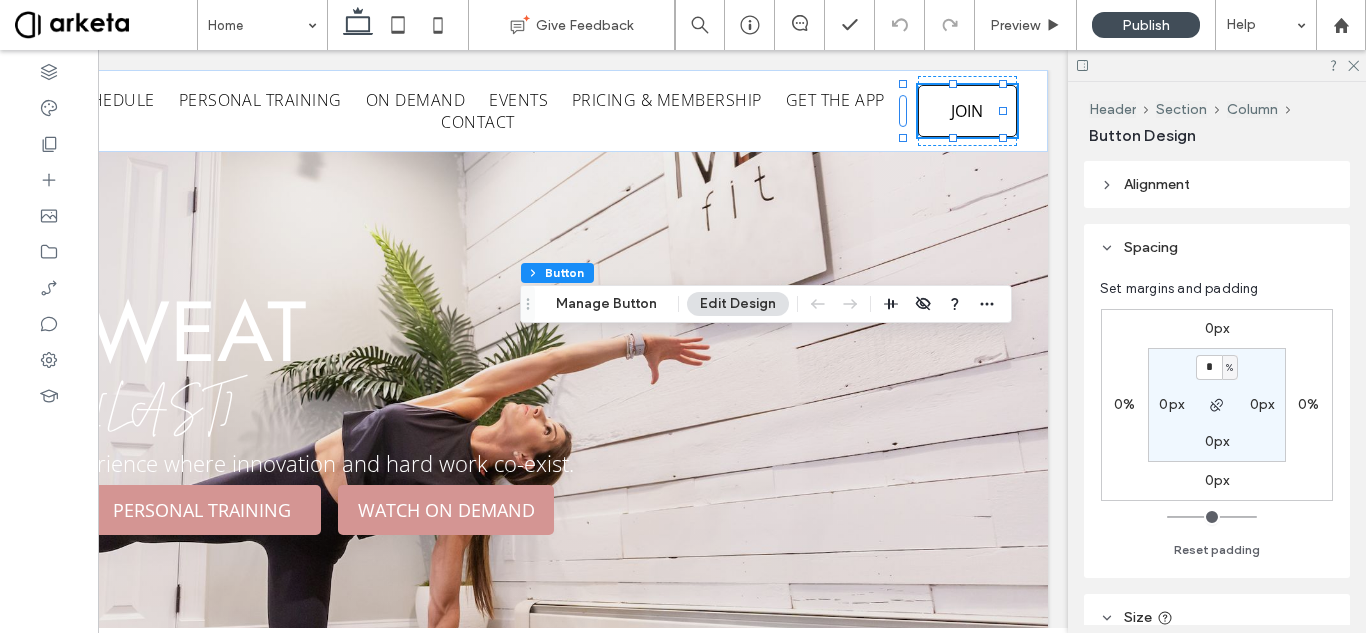 drag, startPoint x: 579, startPoint y: 180, endPoint x: 516, endPoint y: 313, distance: 147.16656 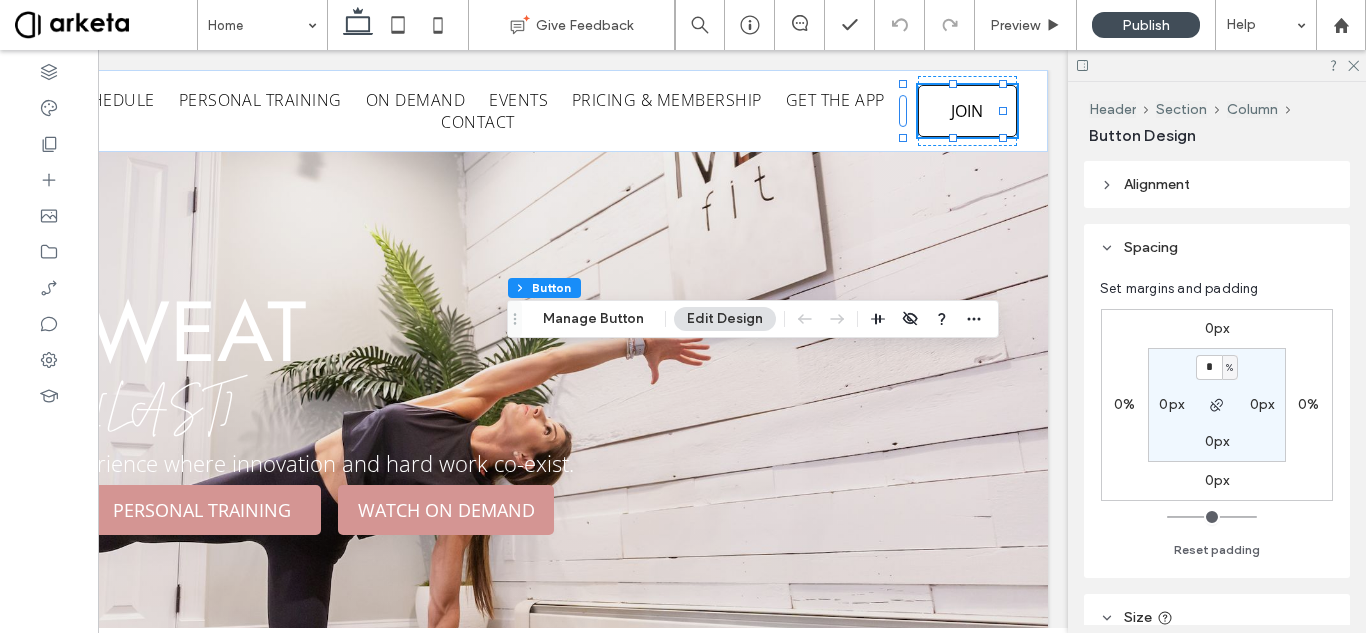 click at bounding box center (926, 319) 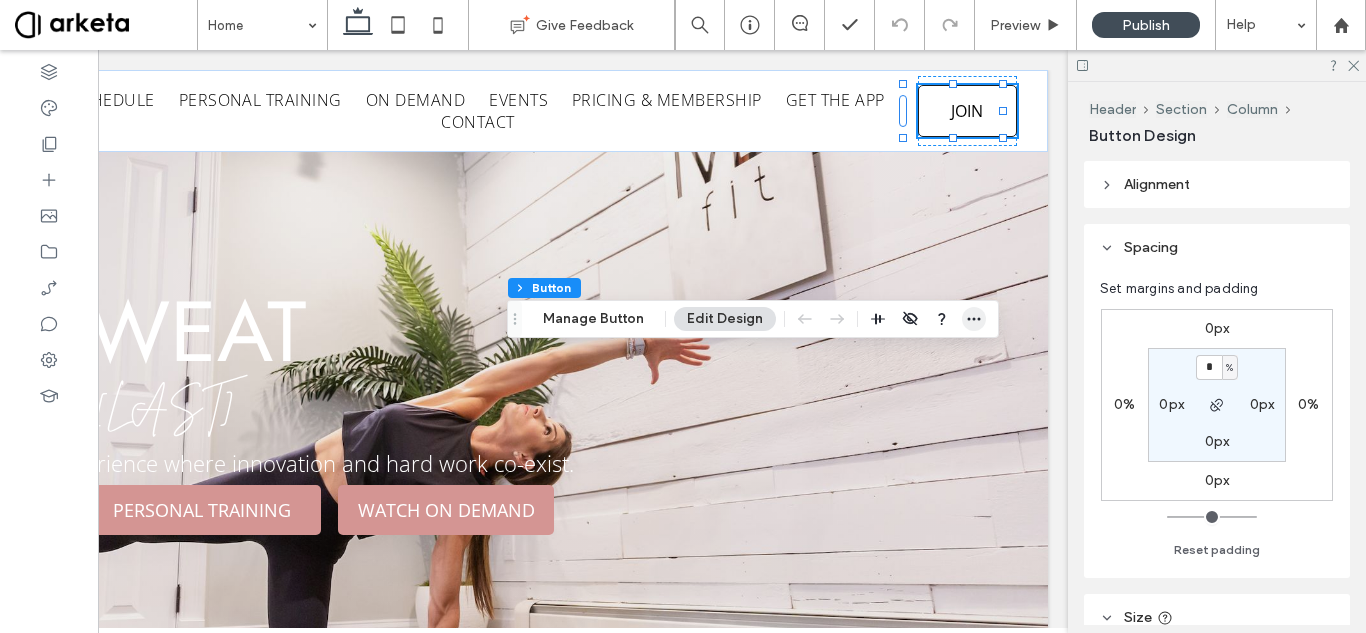 click 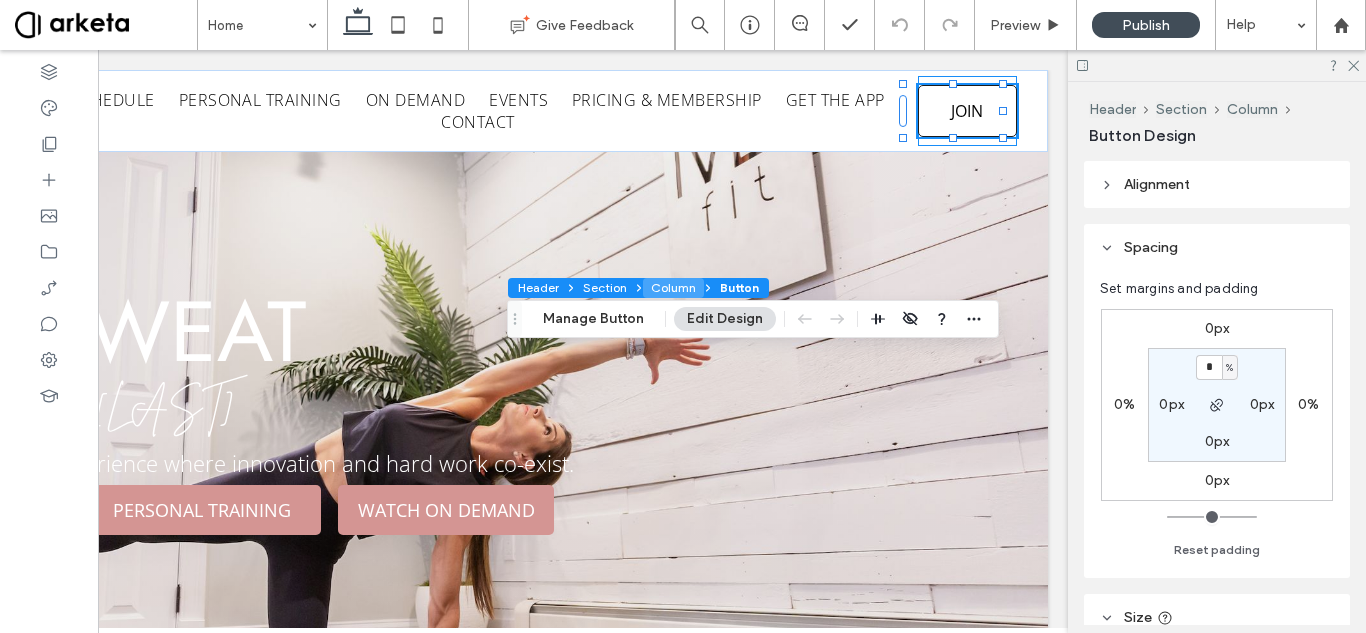 click on "Column" at bounding box center (673, 288) 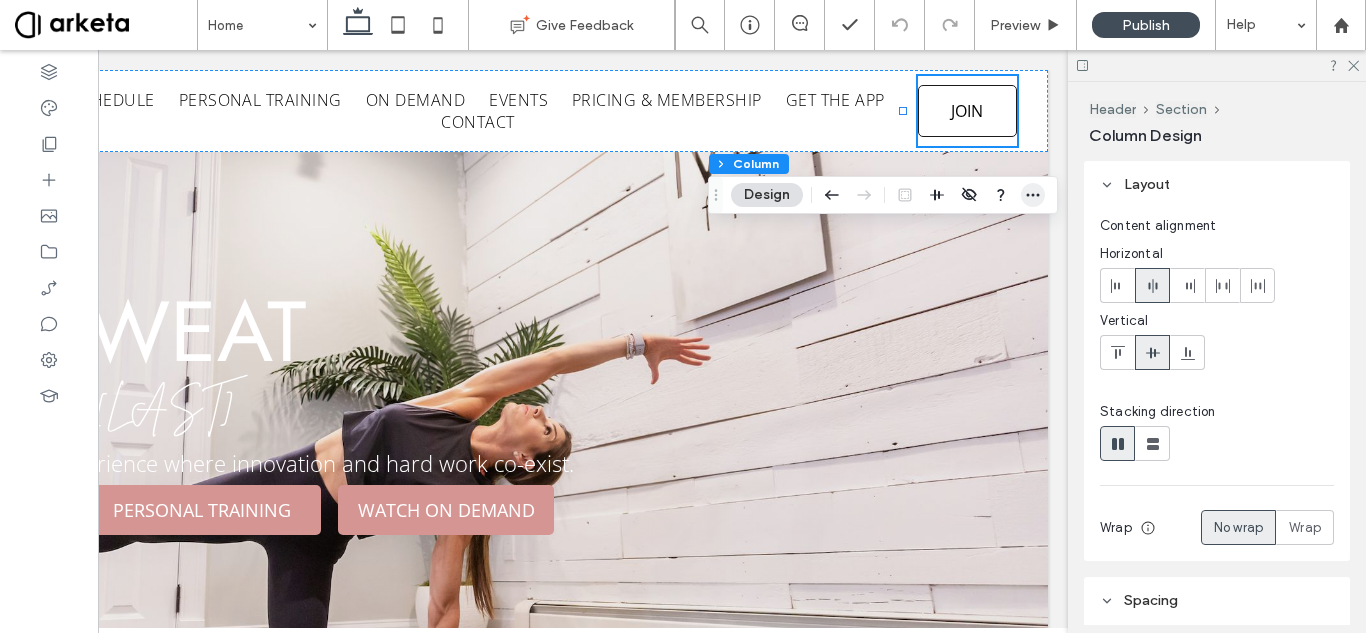 click 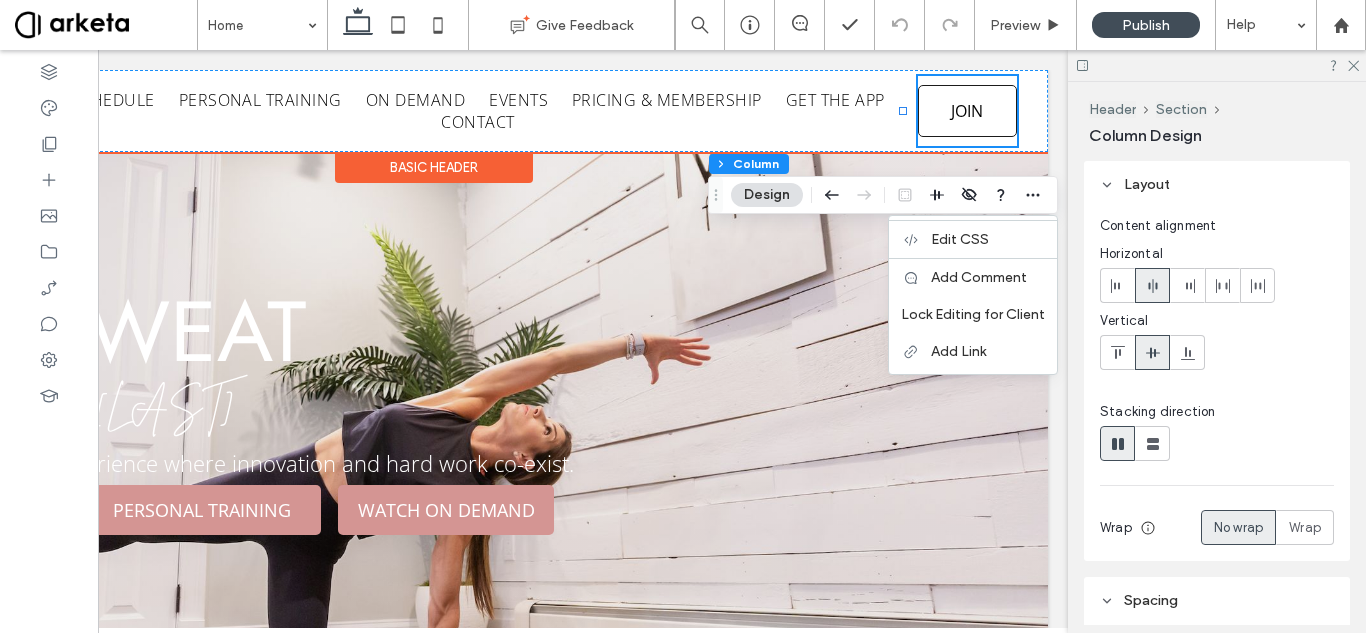 click on "Basic Header" at bounding box center (434, 167) 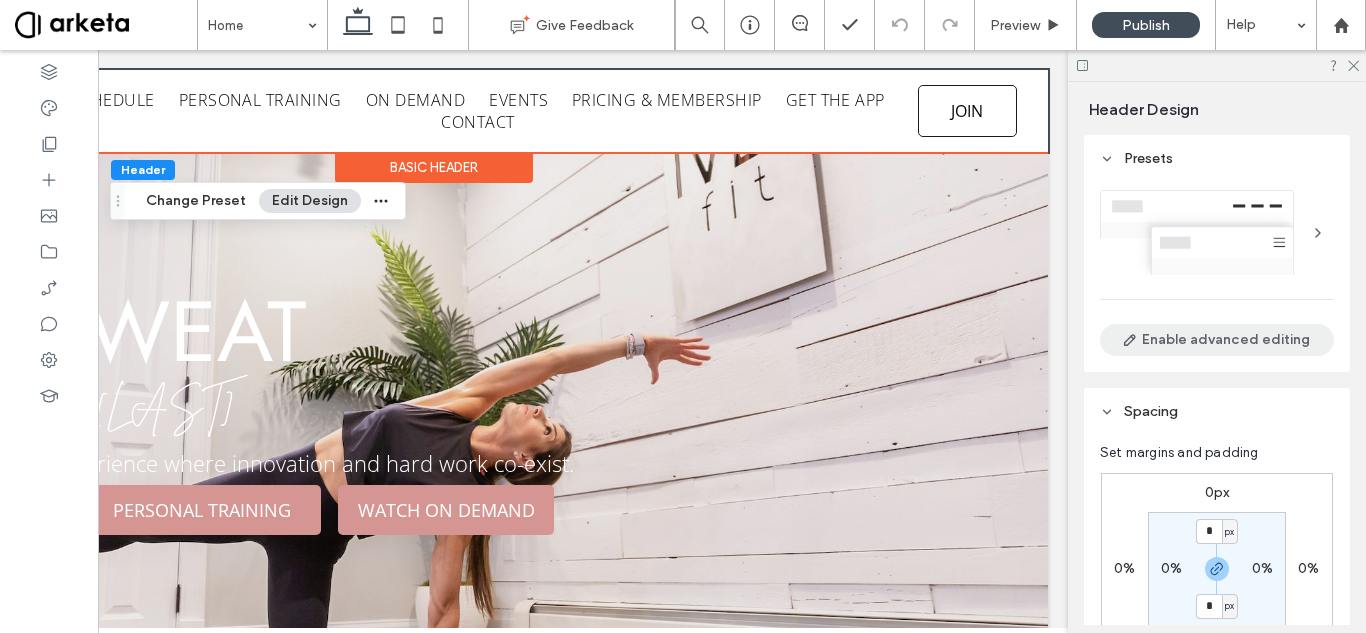 click on "Enable advanced editing" at bounding box center [1217, 340] 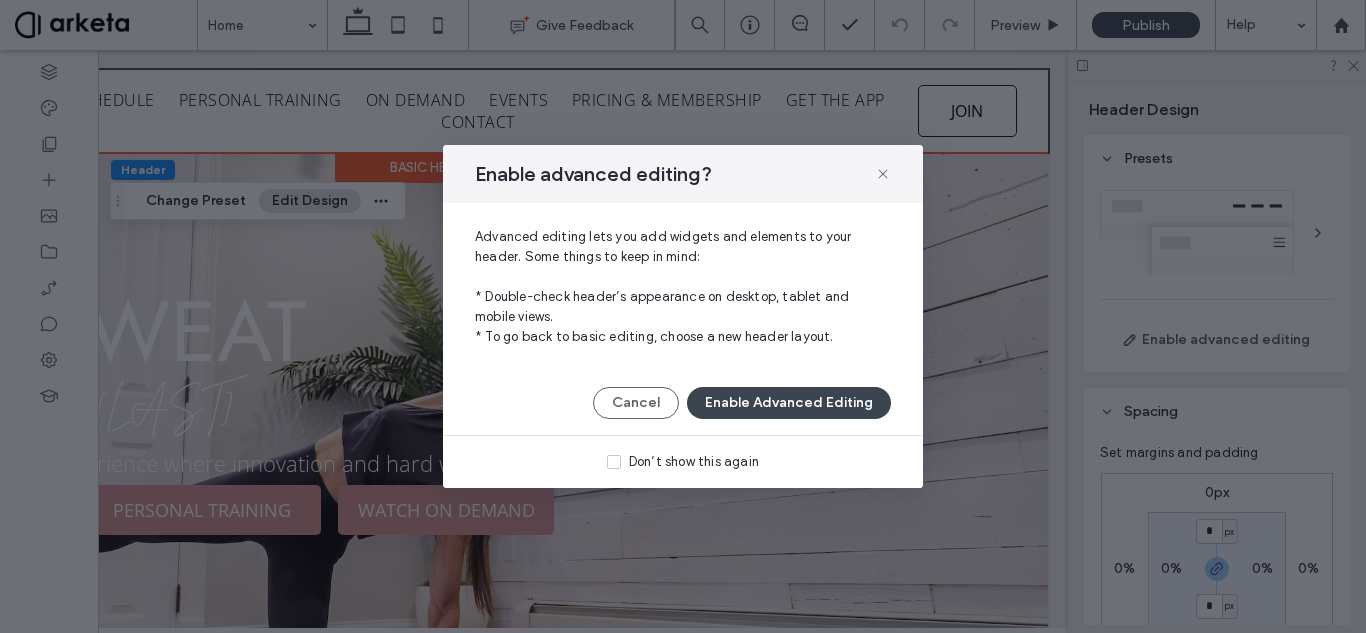 click on "Enable Advanced Editing" at bounding box center [789, 403] 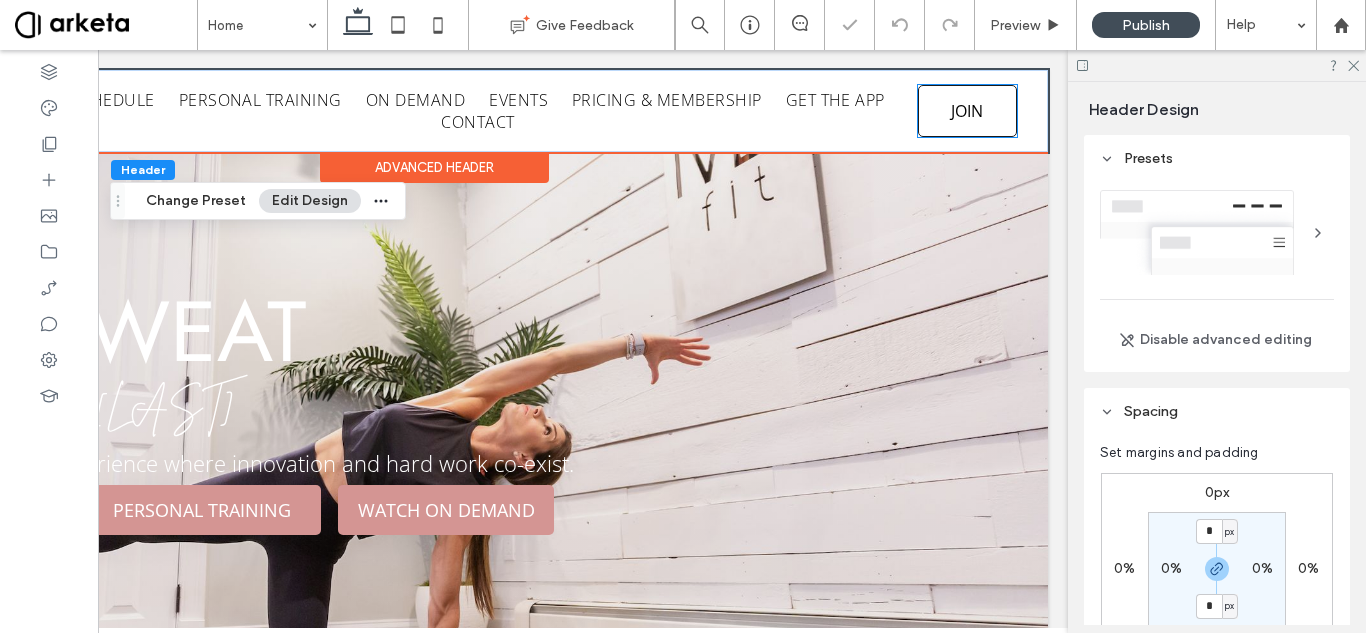 click on "JOIN" at bounding box center [967, 111] 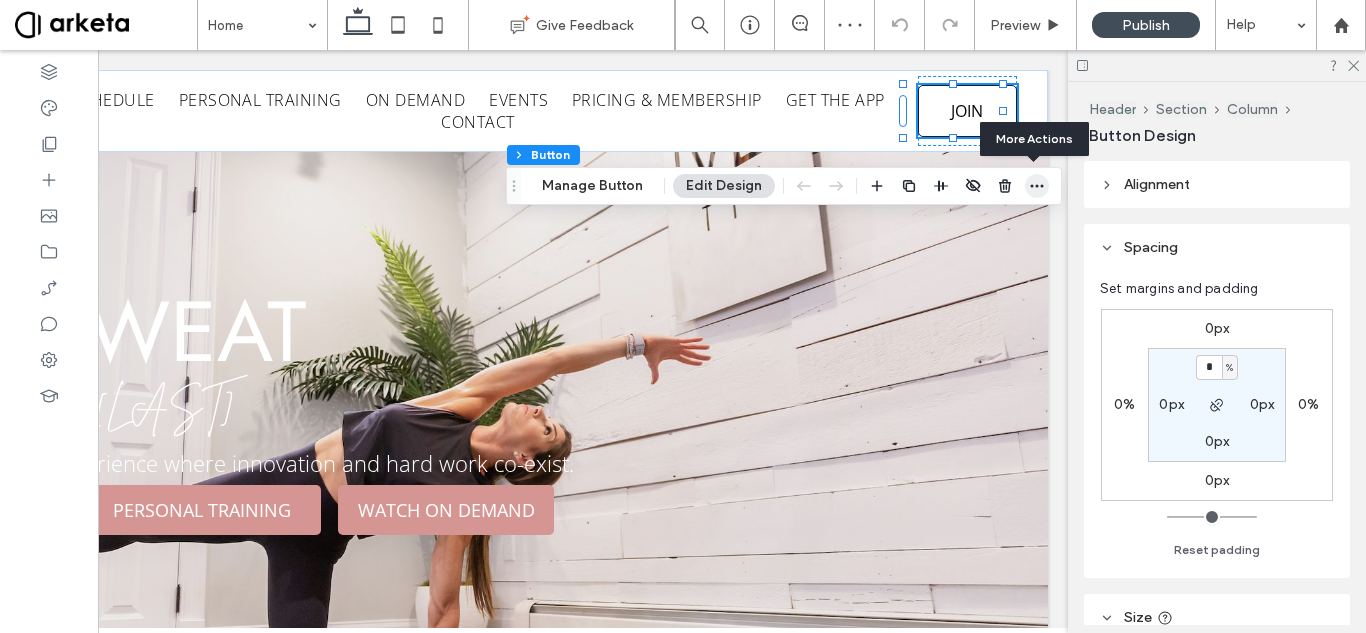 click 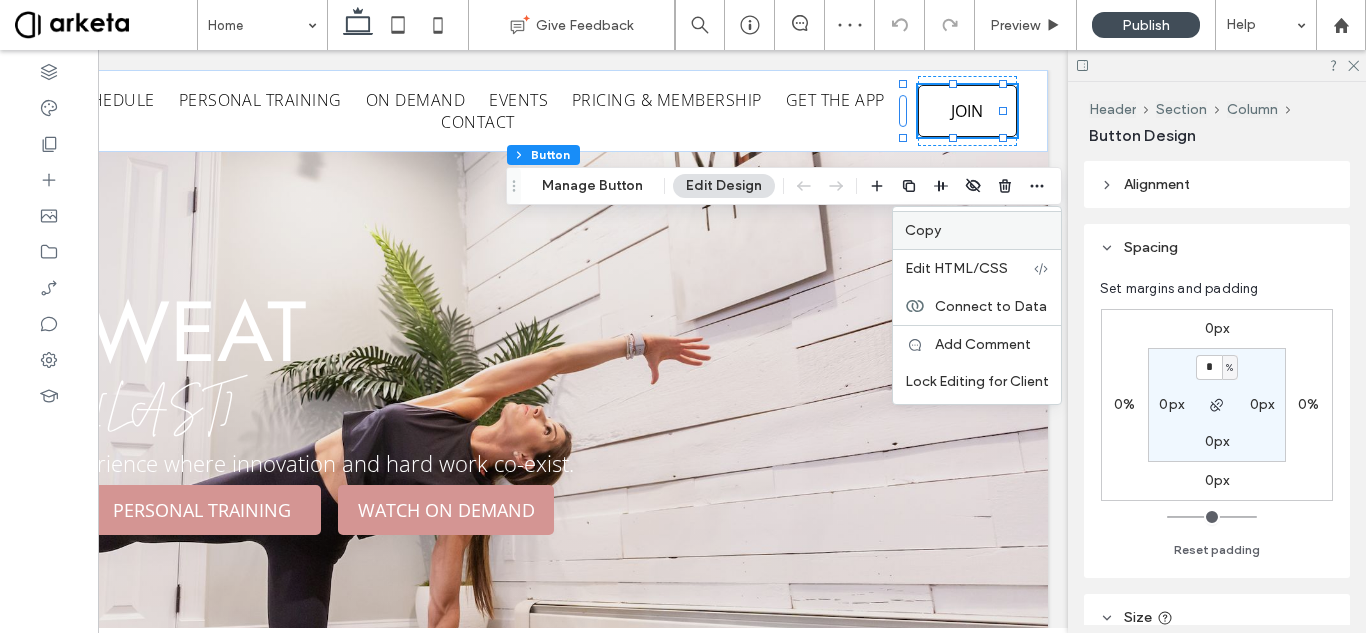 click on "Copy" at bounding box center (977, 230) 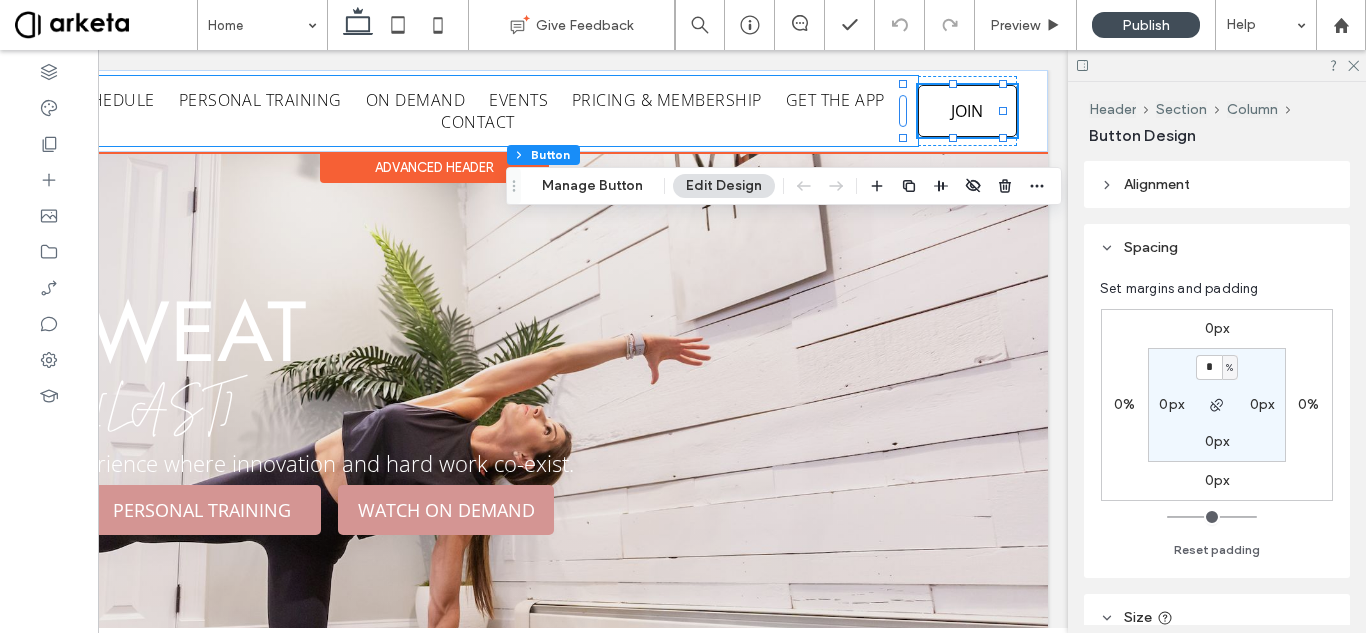 click on "SCHEDULE
PERSONAL TRAINING
ON DEMAND
EVENTS
PRICING & MEMBERSHIP
GET THE APP
CONTACT" at bounding box center [478, 111] 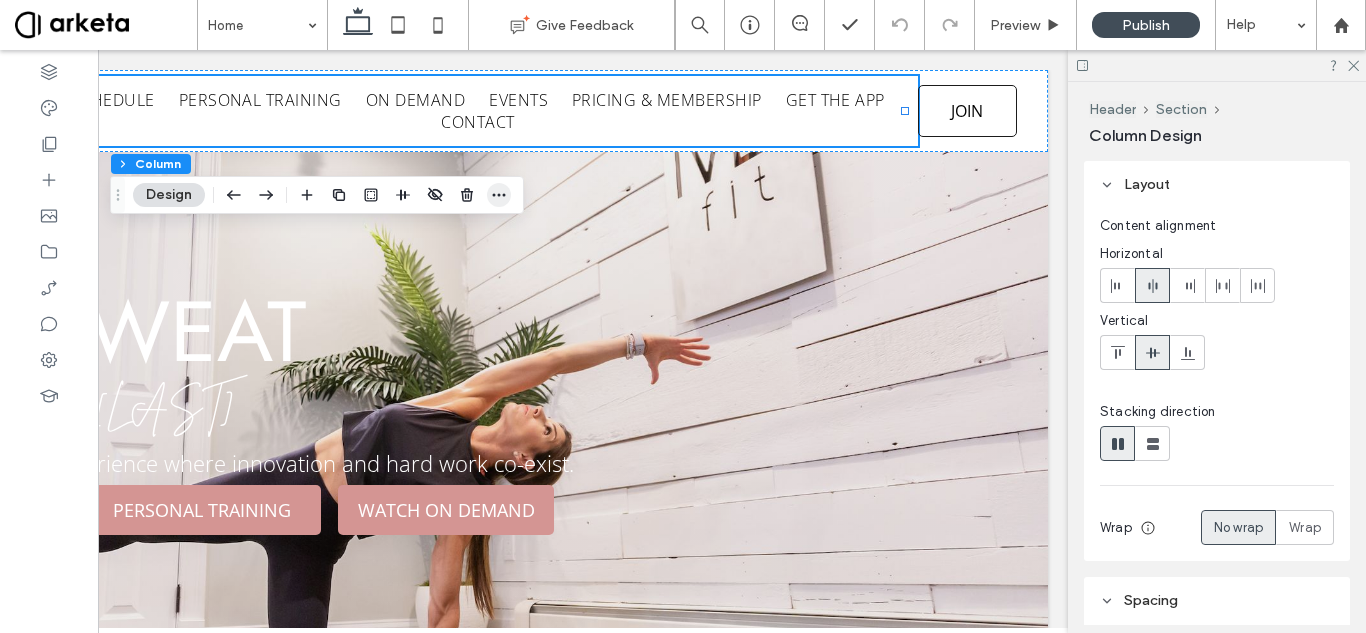 click 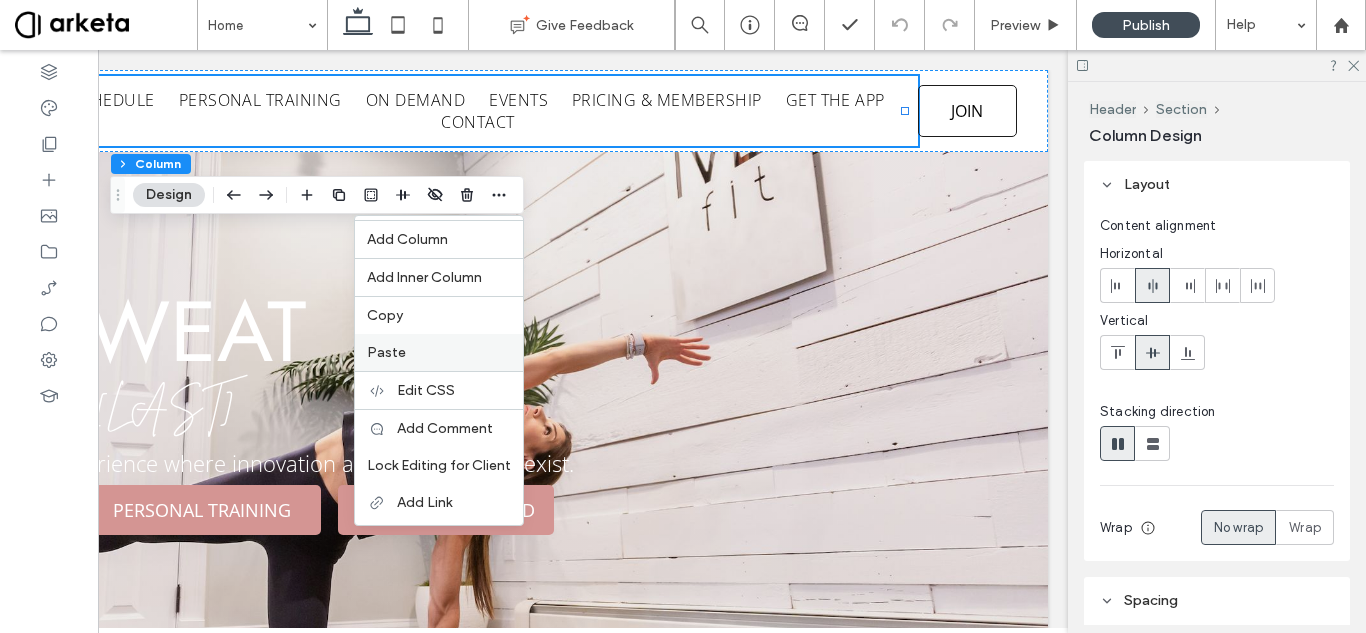 click on "Paste" at bounding box center [439, 352] 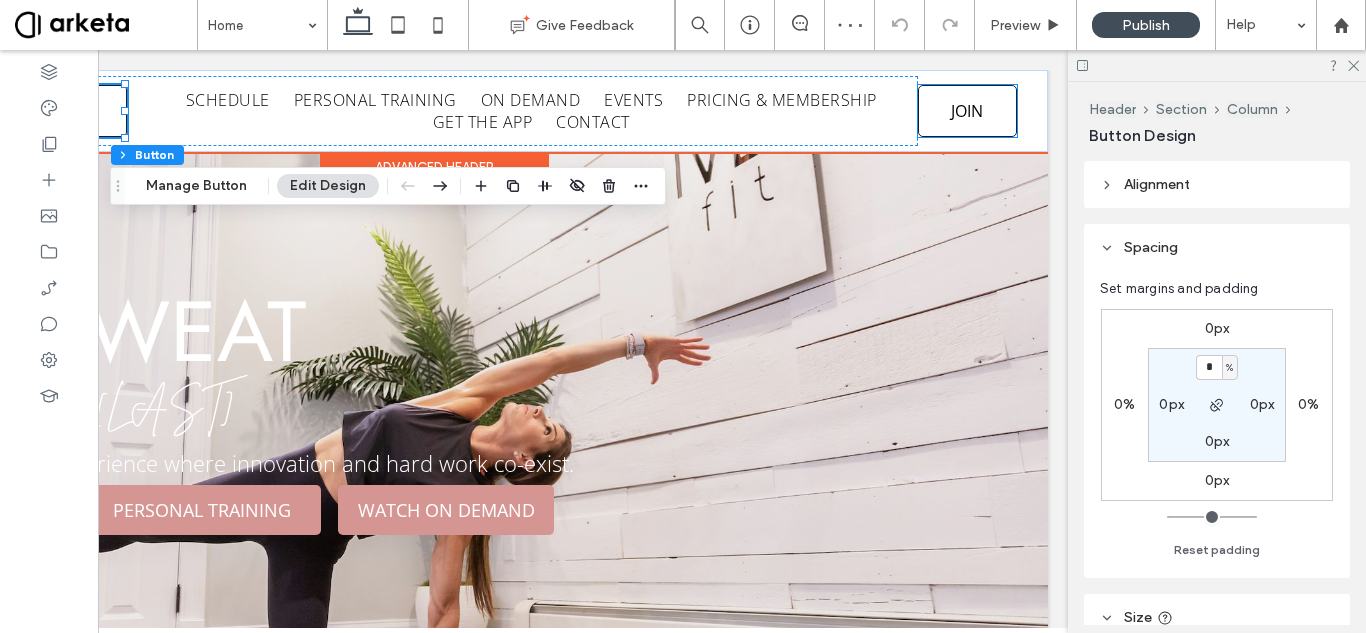 click on "JOIN" at bounding box center [967, 111] 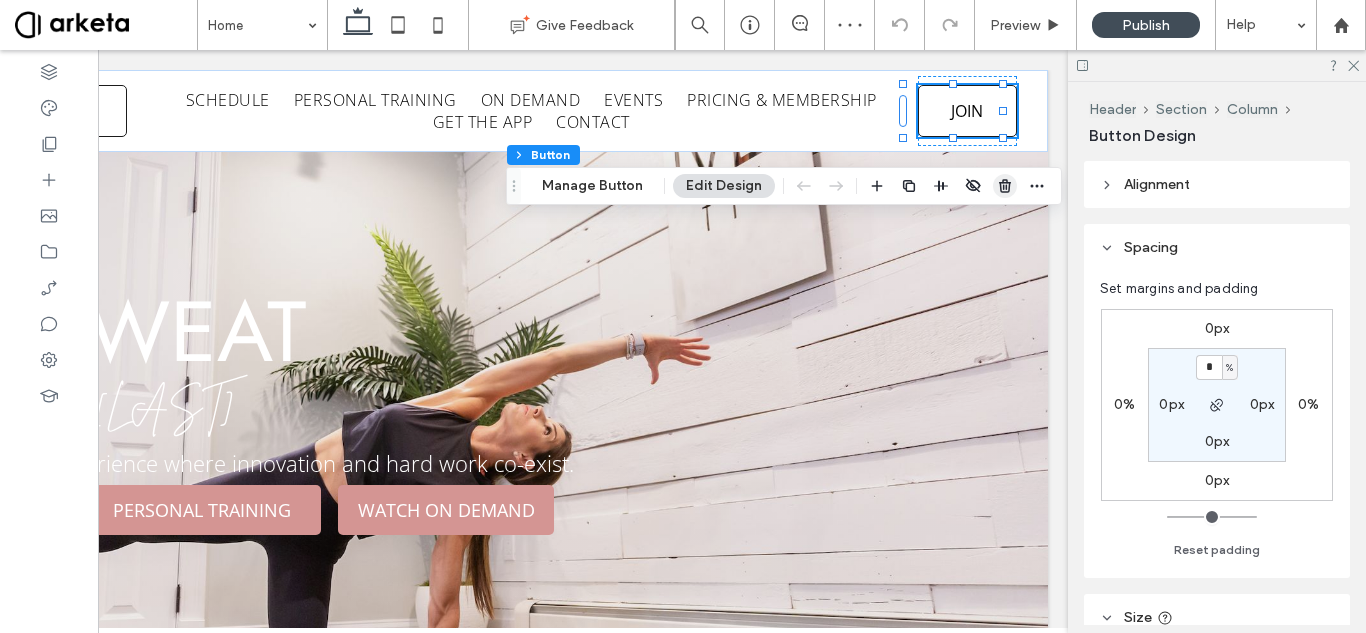 click 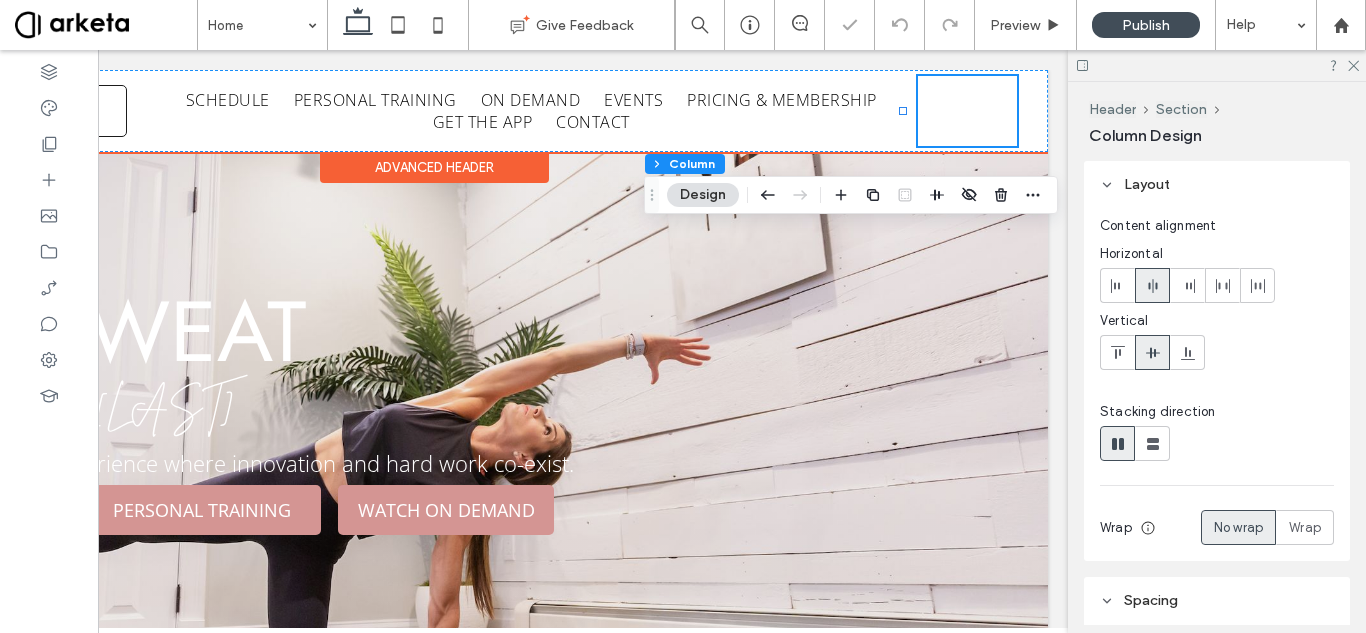 click at bounding box center (968, 111) 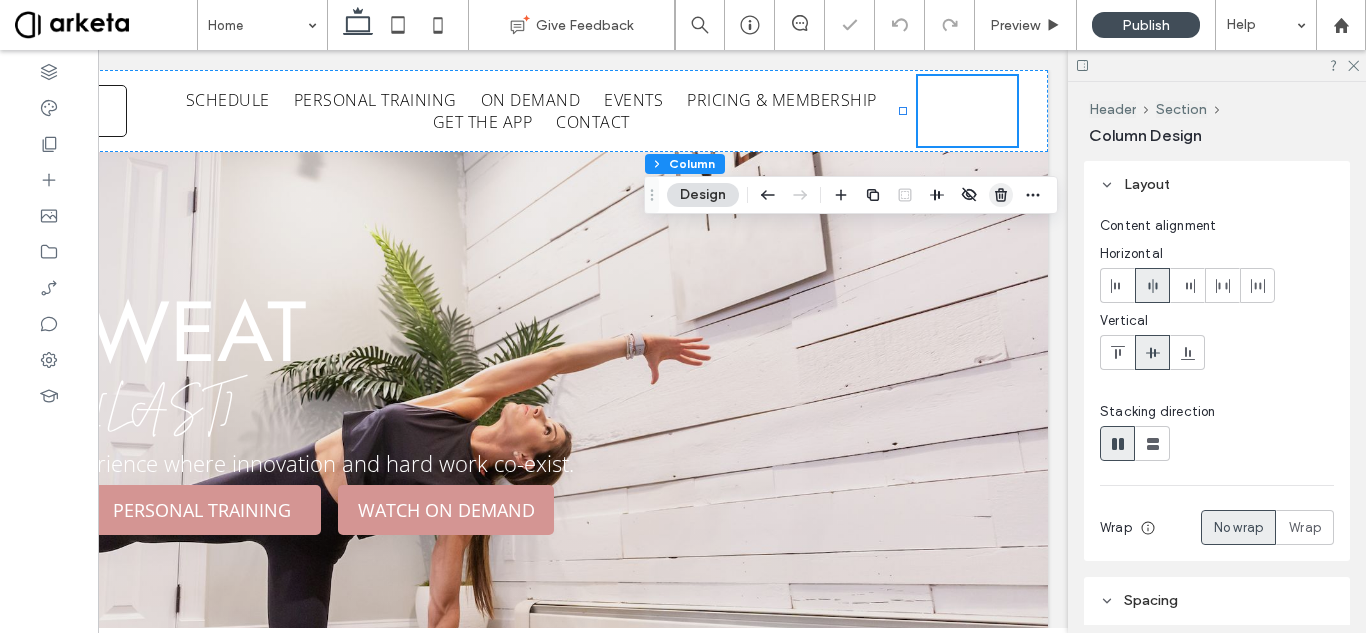drag, startPoint x: 1201, startPoint y: 145, endPoint x: 1003, endPoint y: 195, distance: 204.21558 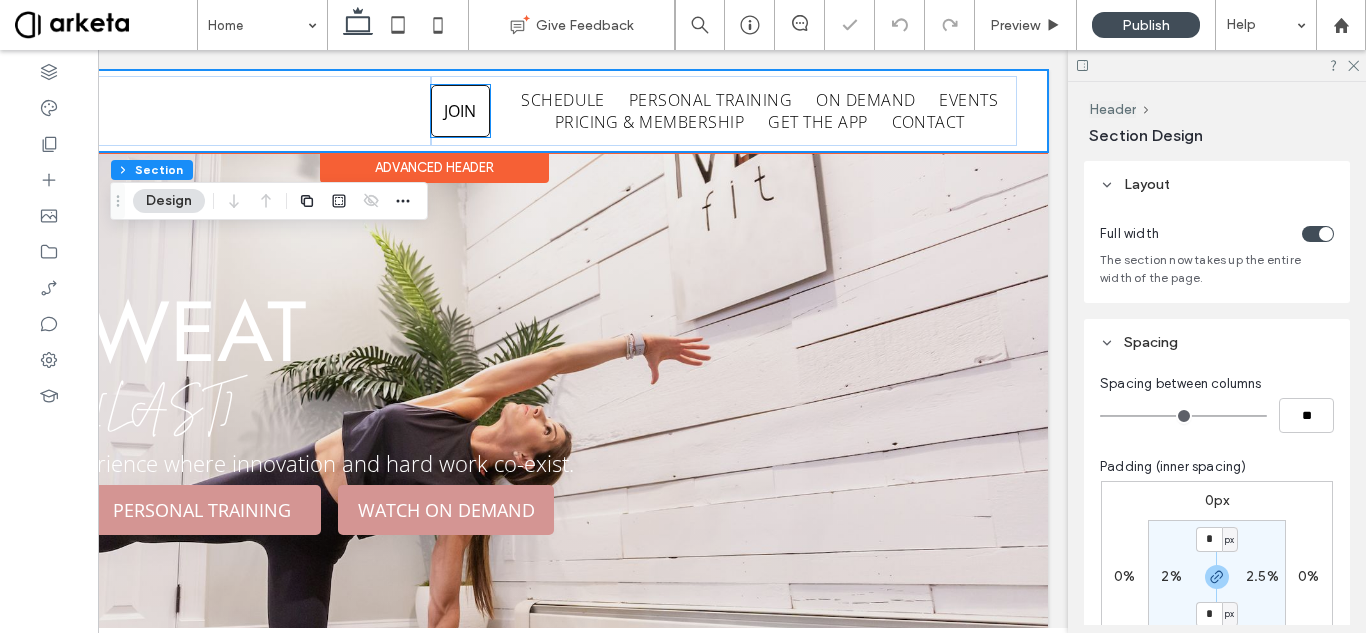 click on "JOIN" at bounding box center [460, 111] 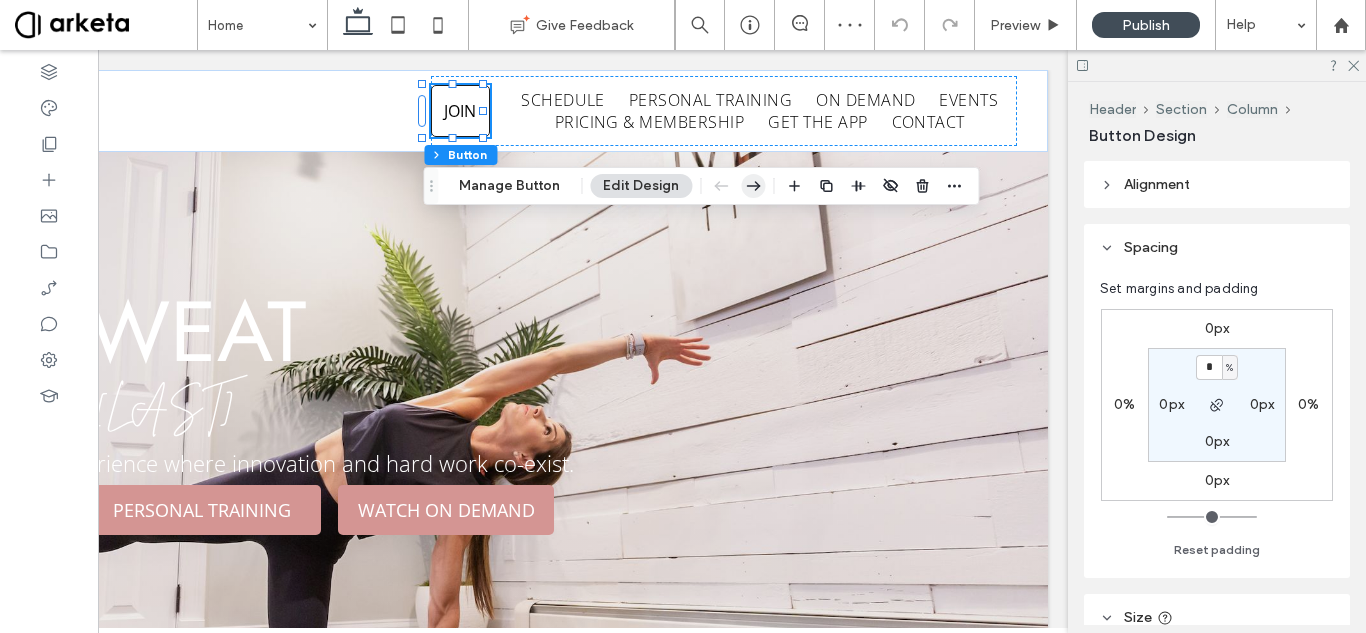 click 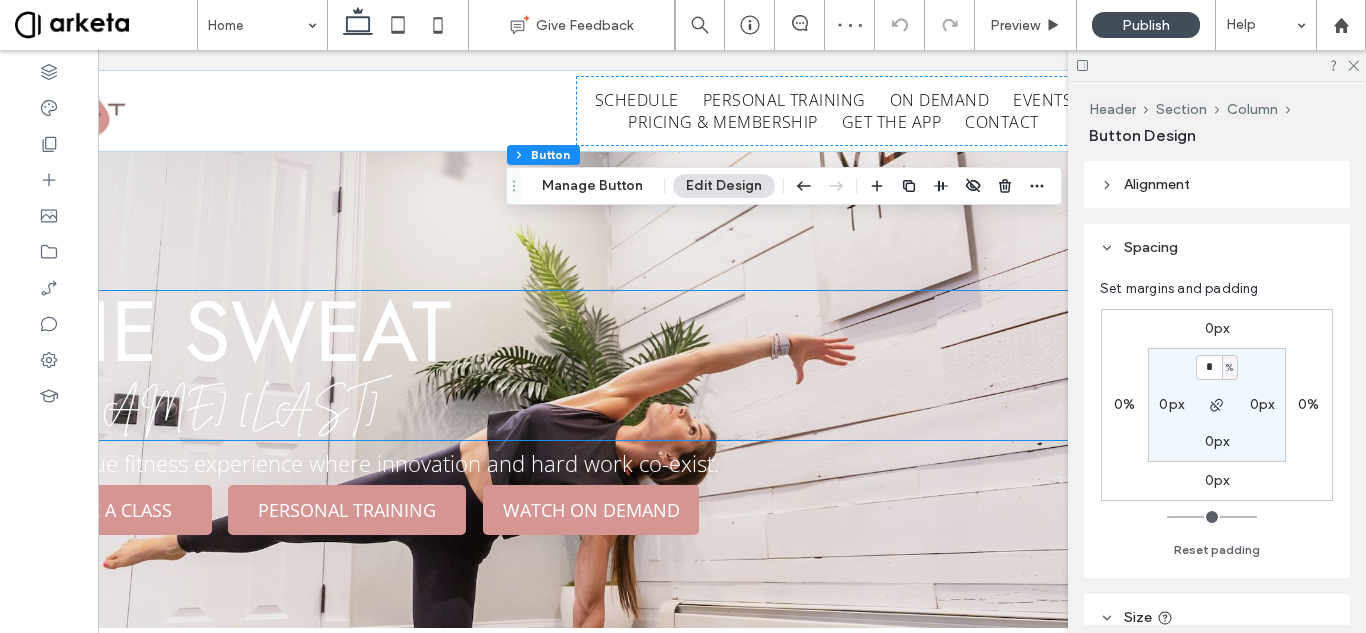 scroll, scrollTop: 0, scrollLeft: 0, axis: both 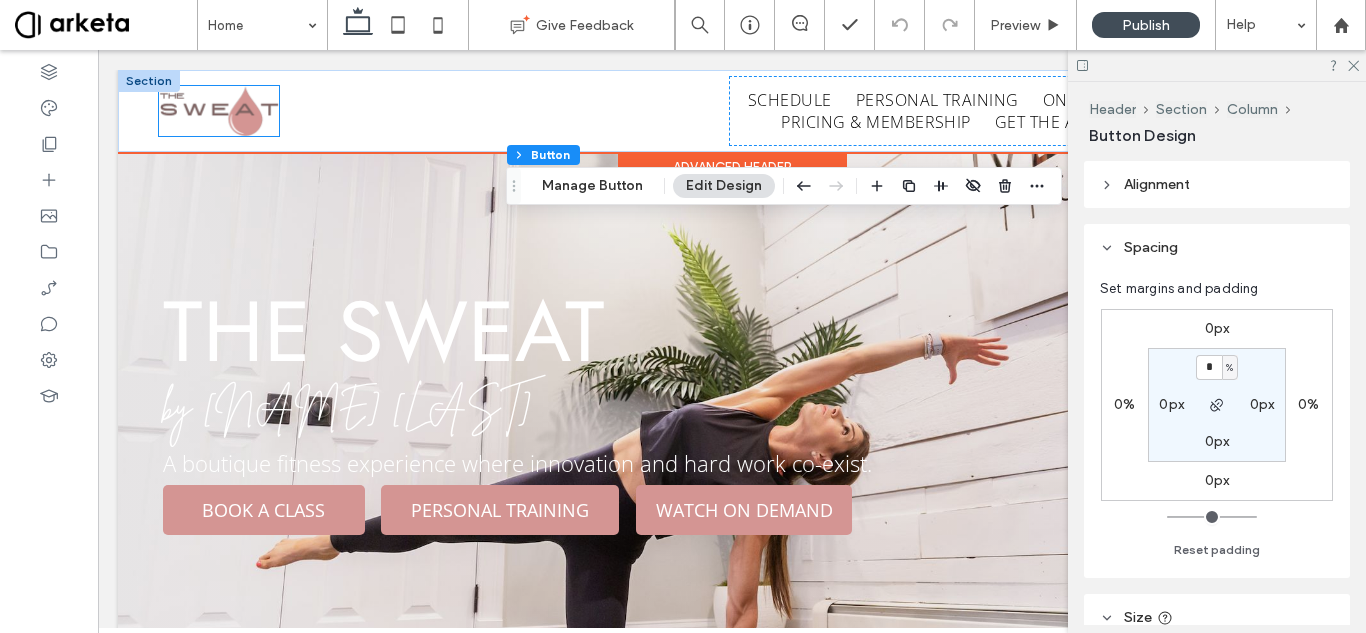 click at bounding box center (219, 111) 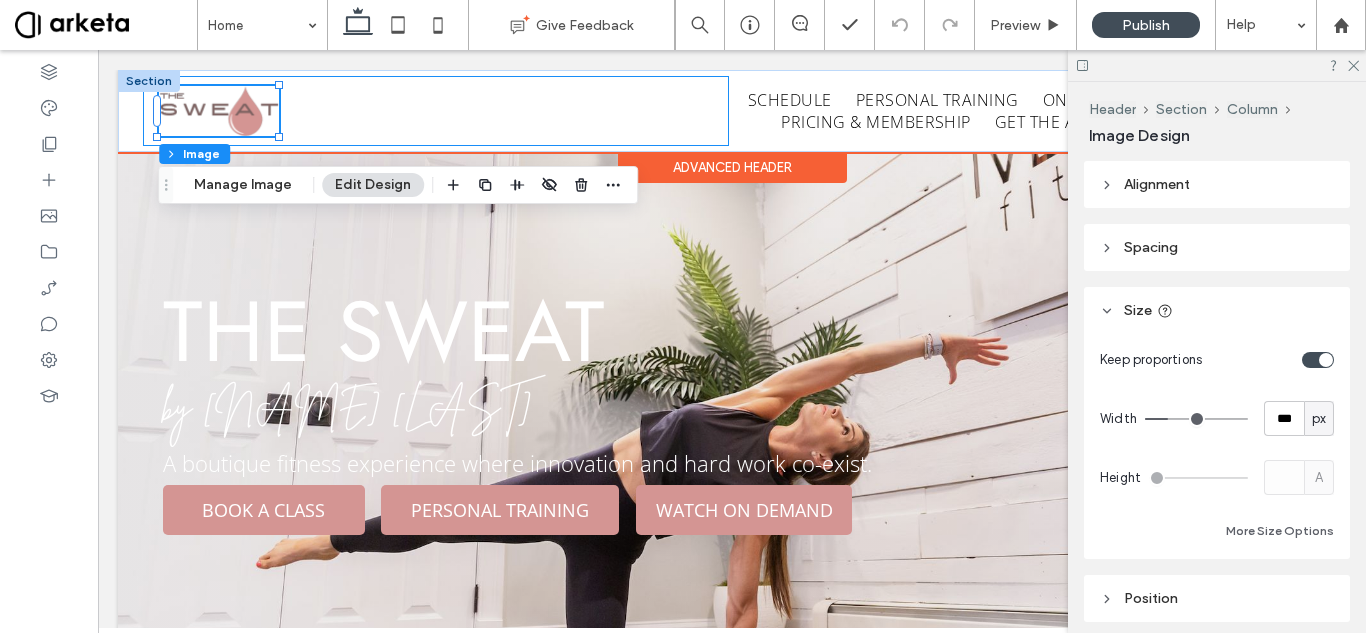 click at bounding box center [436, 111] 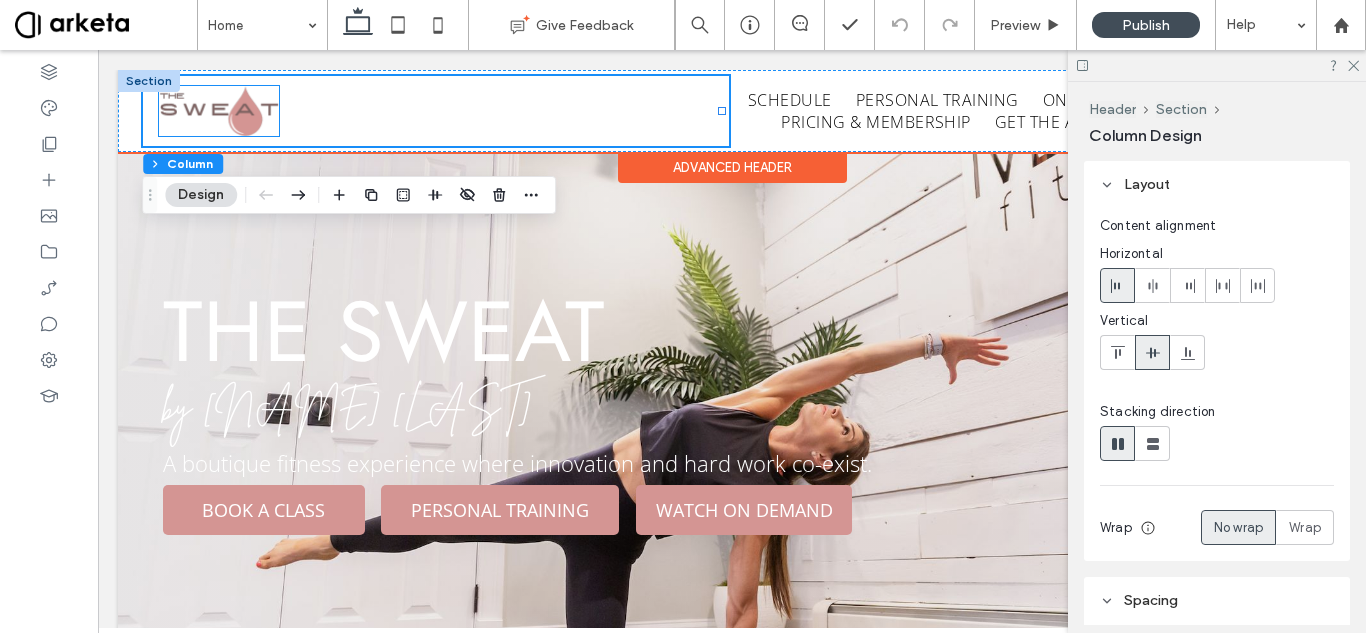 click at bounding box center [219, 111] 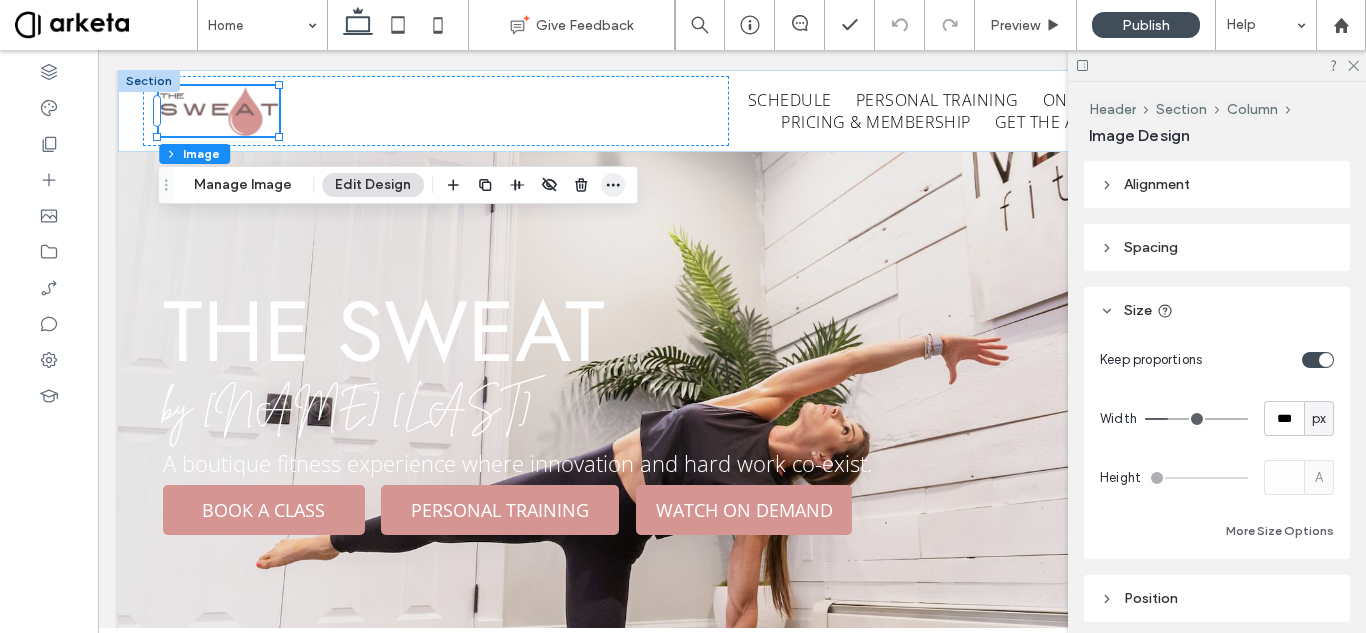 click 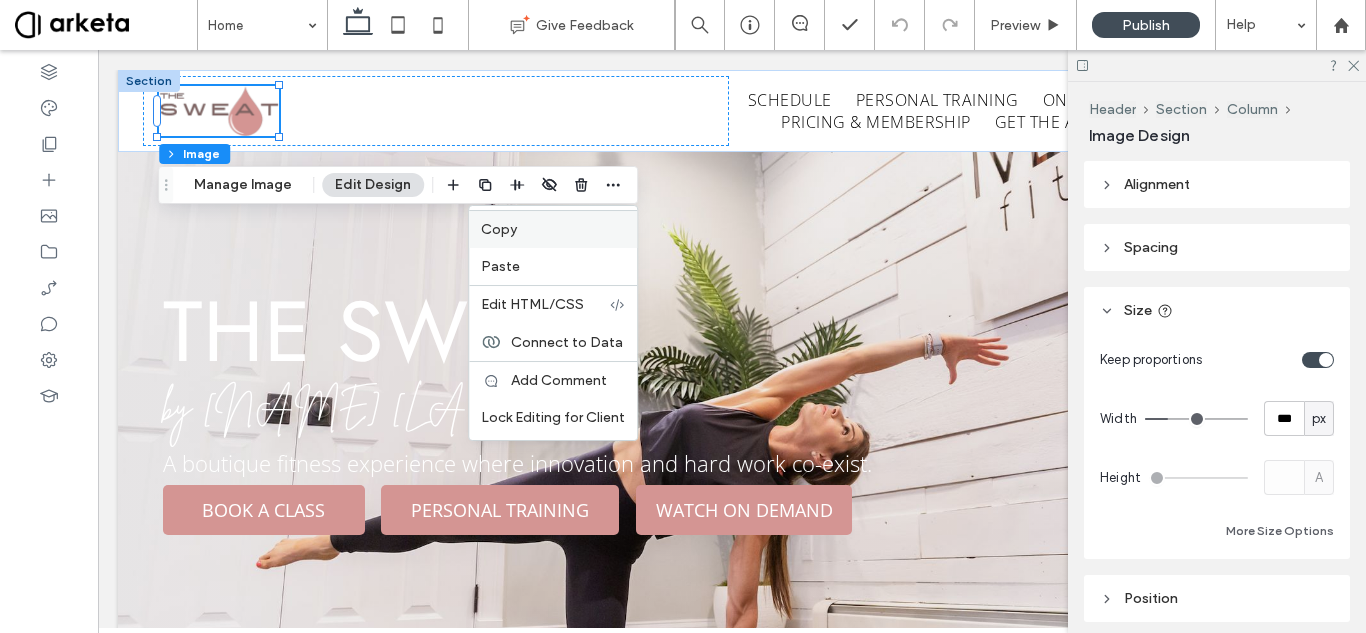 click on "Copy" at bounding box center [553, 229] 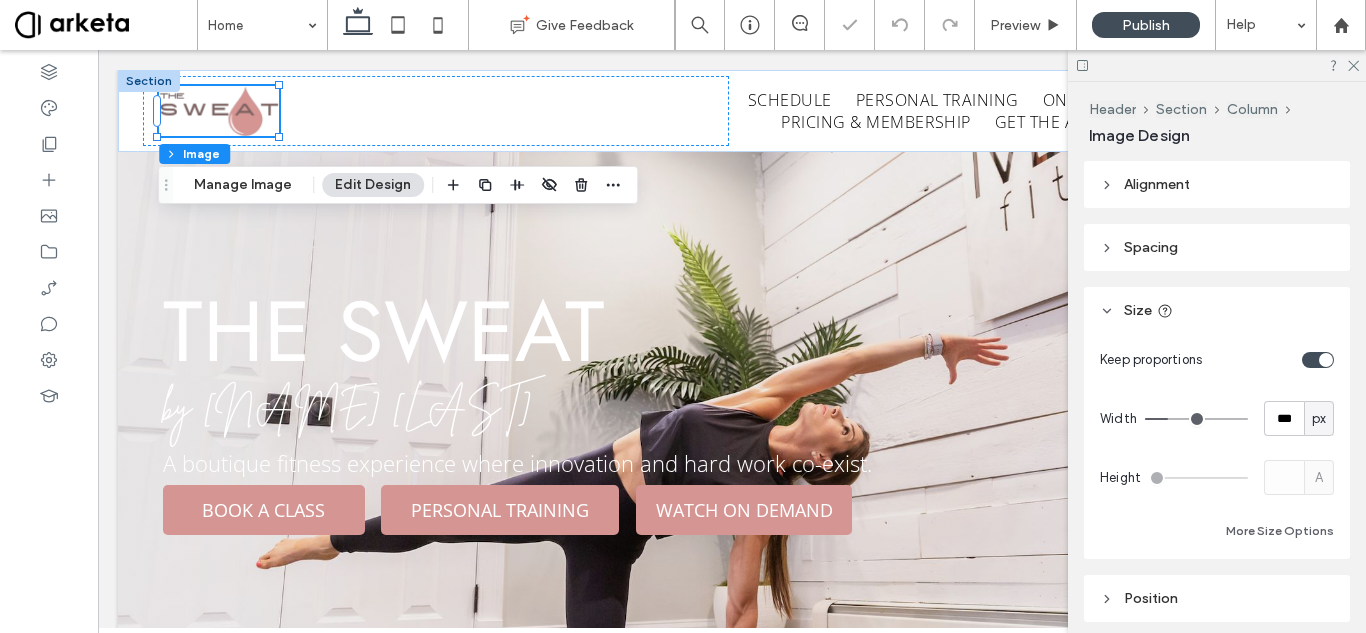 click at bounding box center (683, 316) 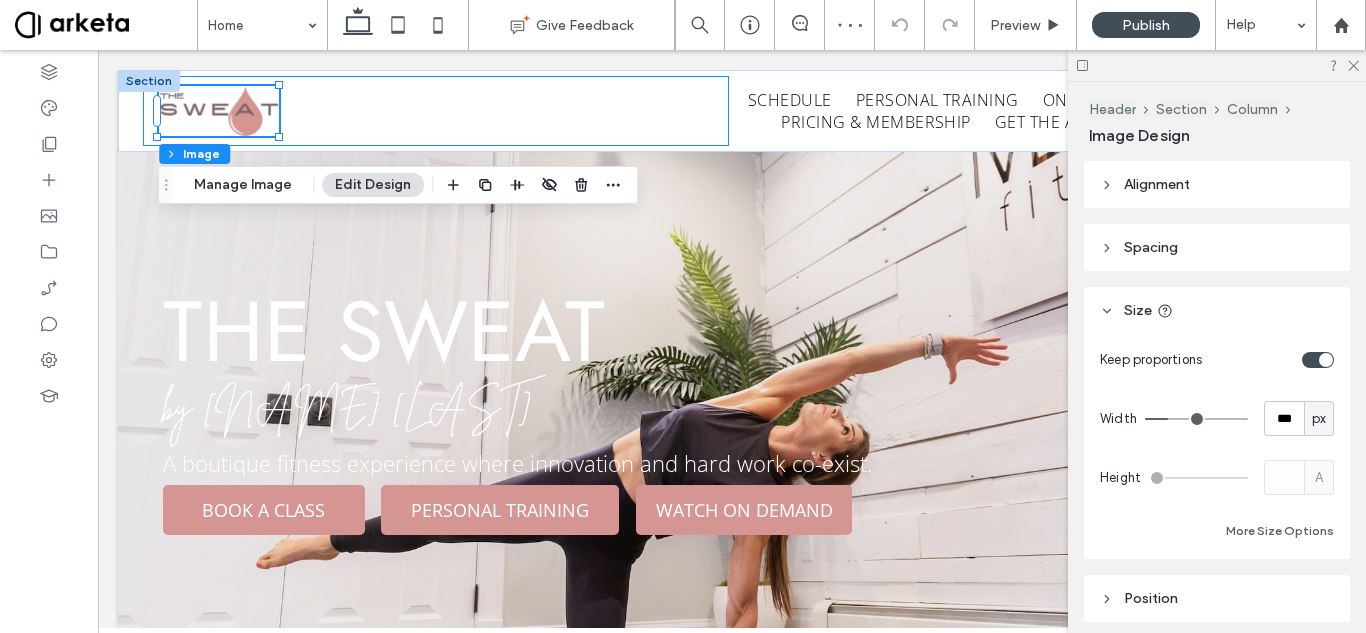 click at bounding box center (436, 111) 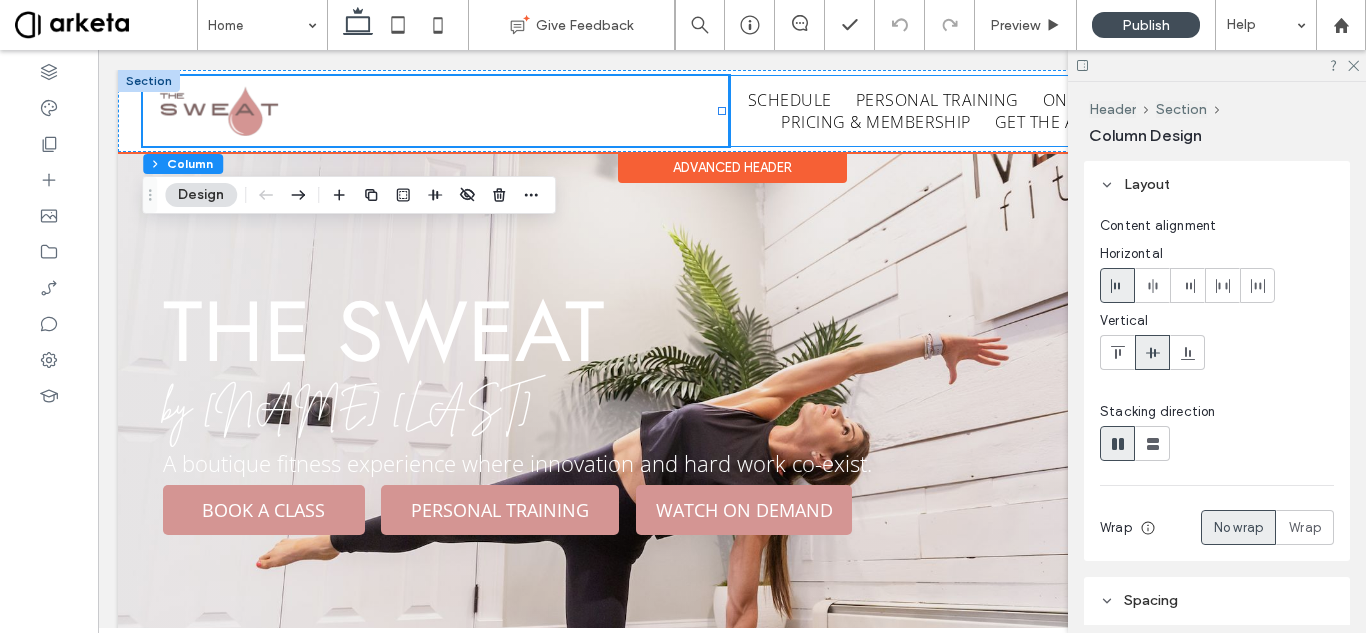 click on "SCHEDULE
PERSONAL TRAINING
ON DEMAND
EVENTS
PRICING & MEMBERSHIP
GET THE APP
CONTACT
JOIN" at bounding box center [1022, 111] 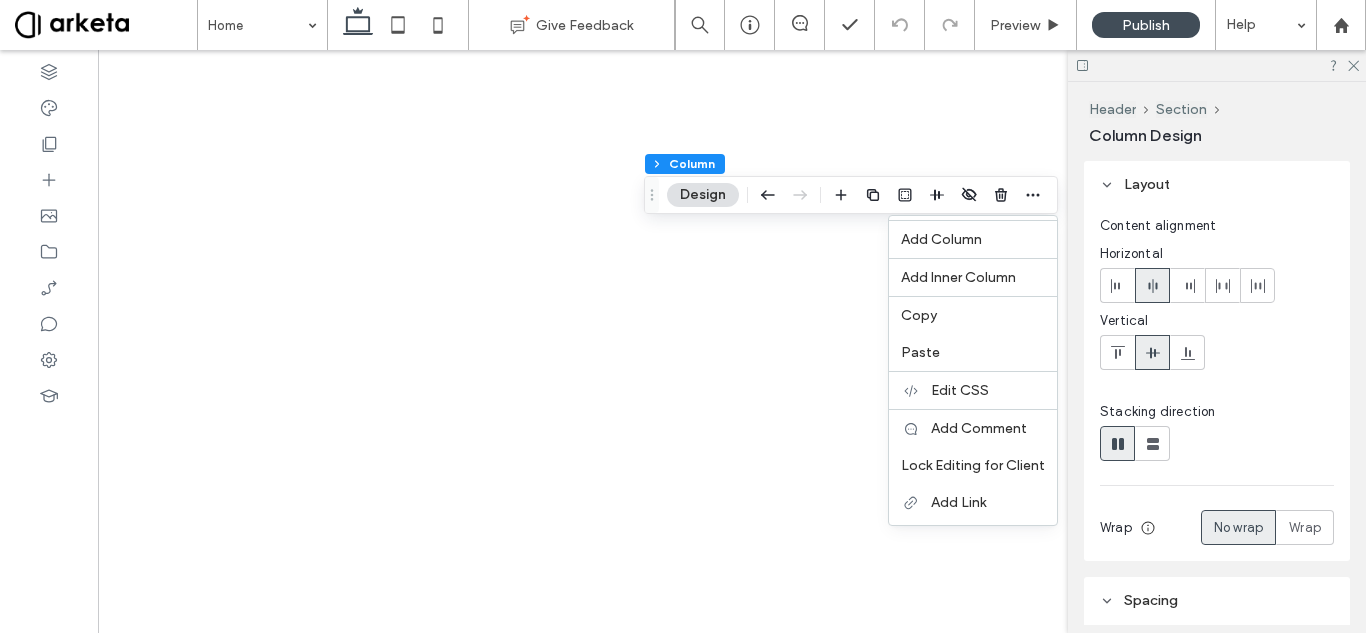 click on "Paste" at bounding box center (973, 352) 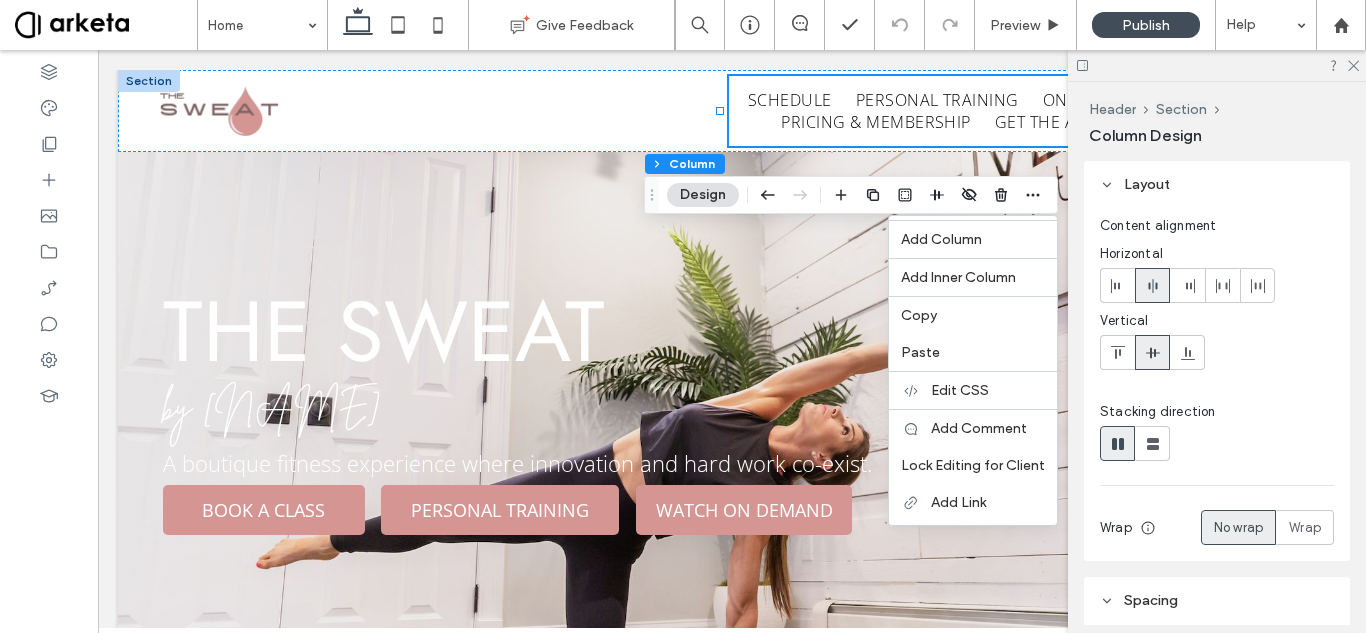 scroll, scrollTop: 0, scrollLeft: 0, axis: both 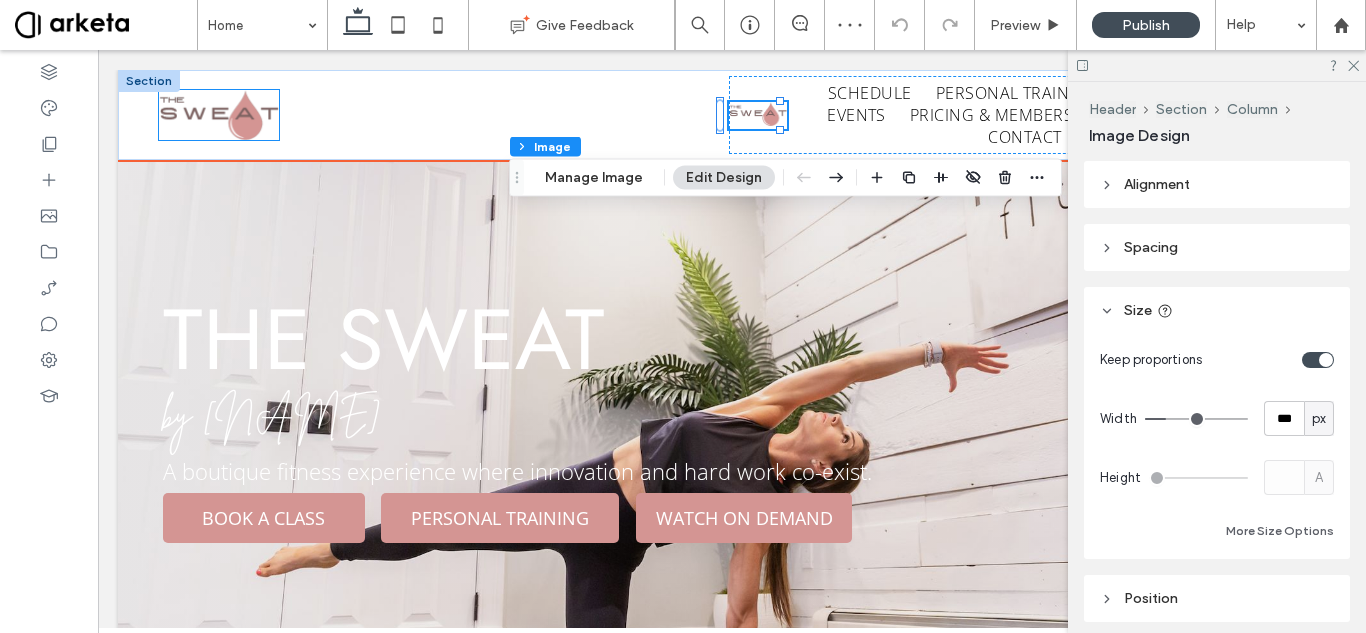 click at bounding box center [219, 115] 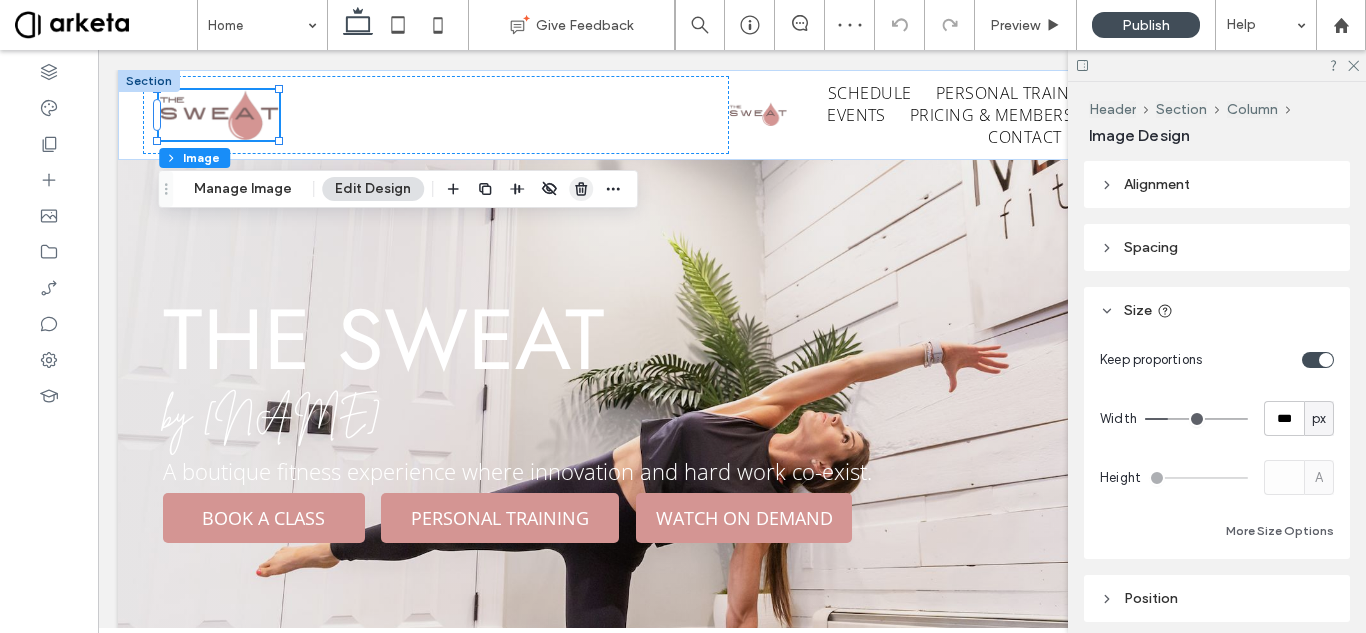 click 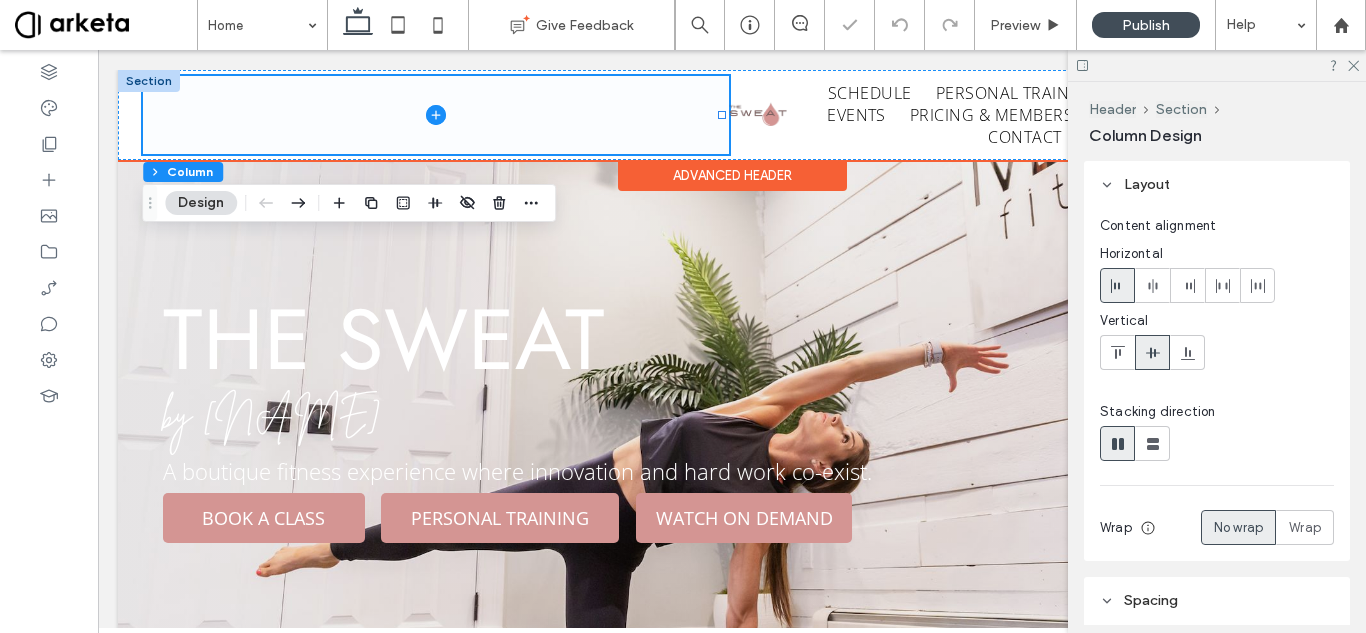 click at bounding box center [436, 115] 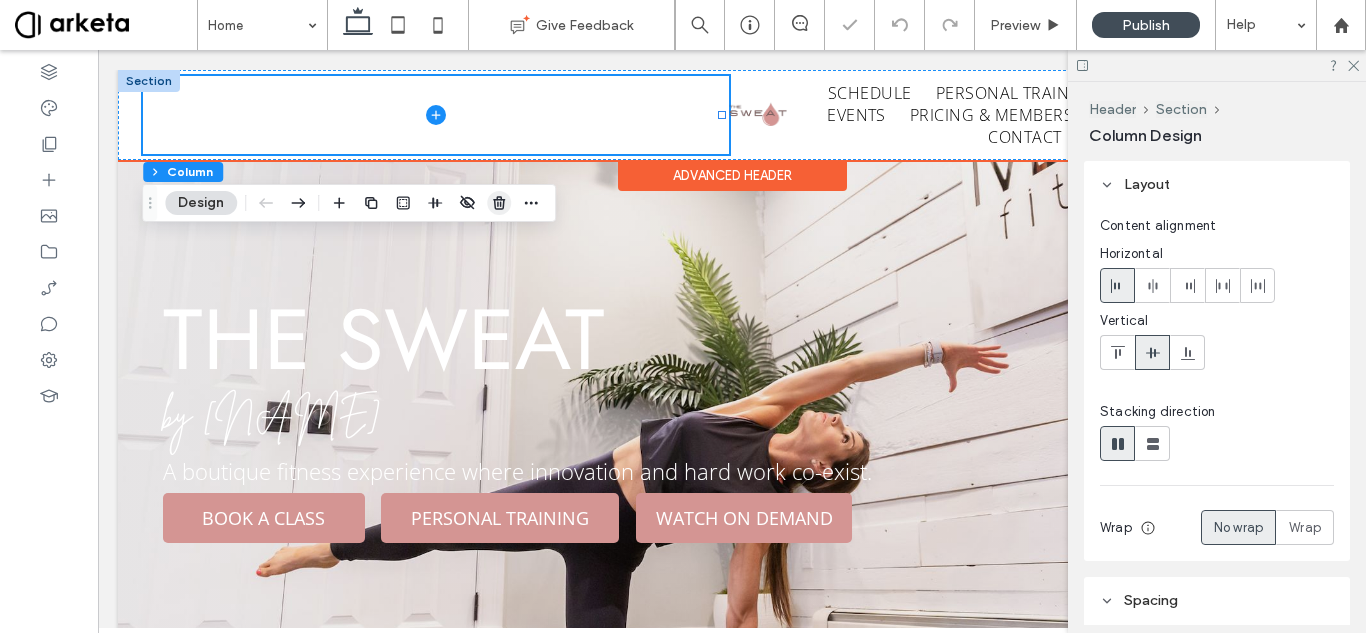 click 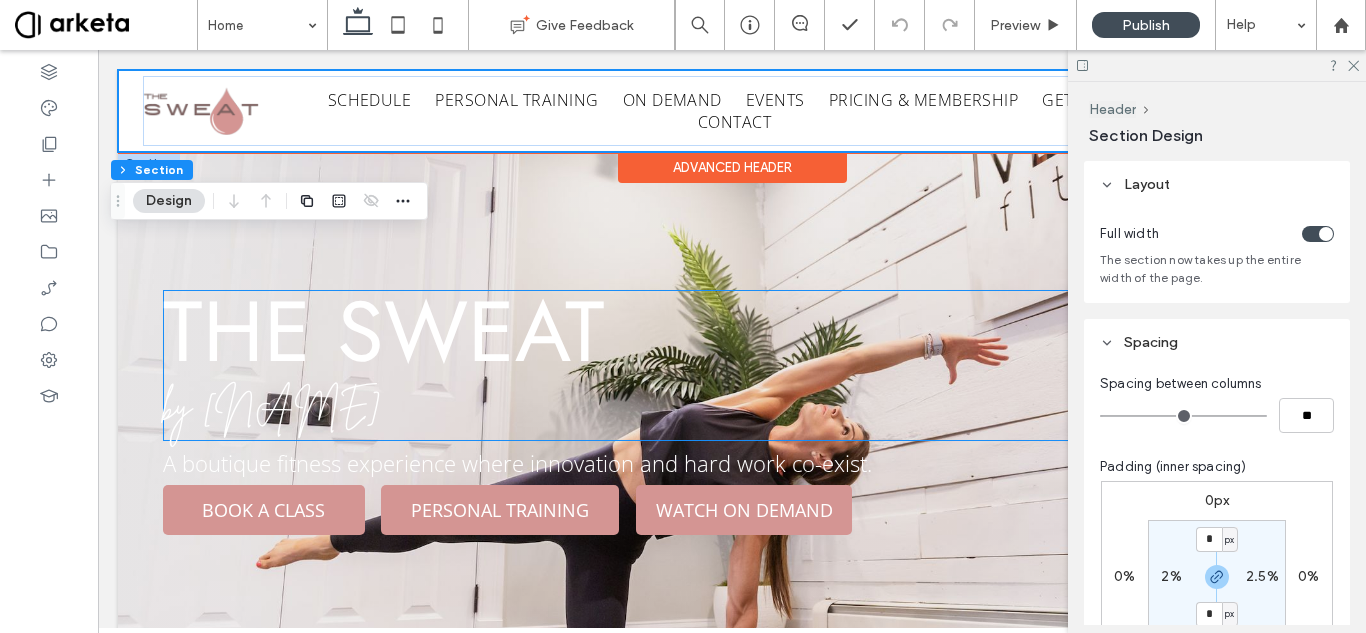 scroll, scrollTop: 0, scrollLeft: 298, axis: horizontal 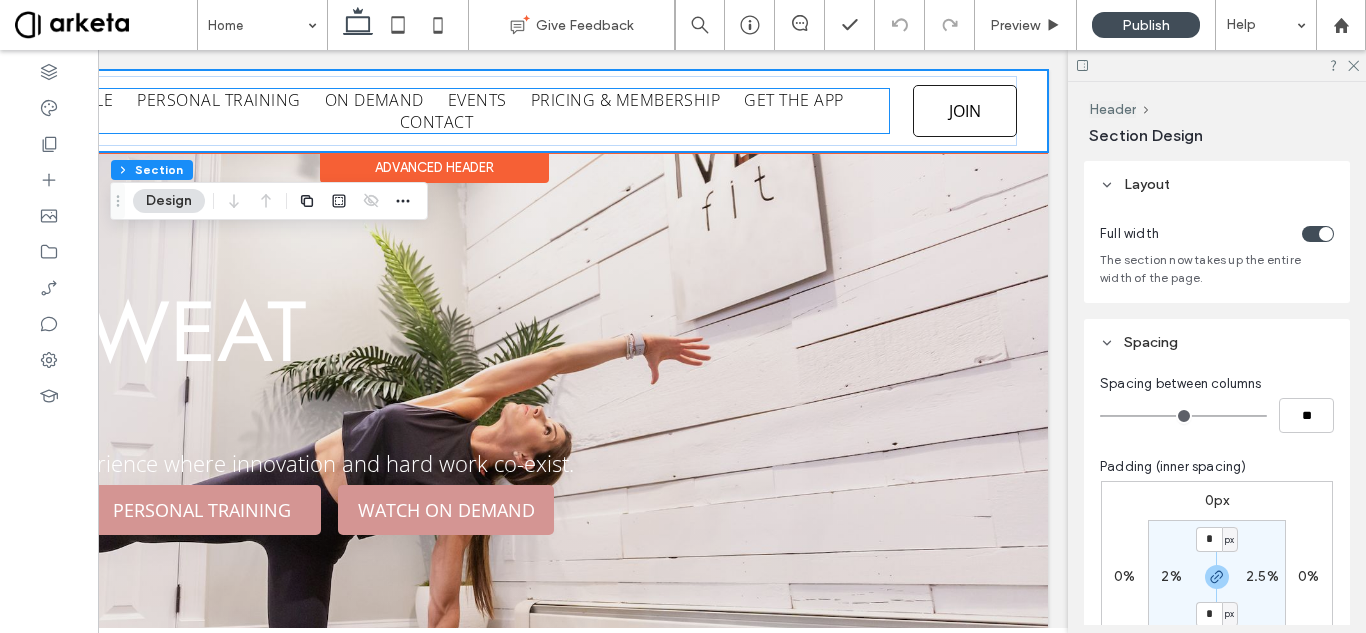 click on "SCHEDULE
PERSONAL TRAINING
ON DEMAND
EVENTS
PRICING & MEMBERSHIP
GET THE APP
CONTACT" at bounding box center [436, 111] 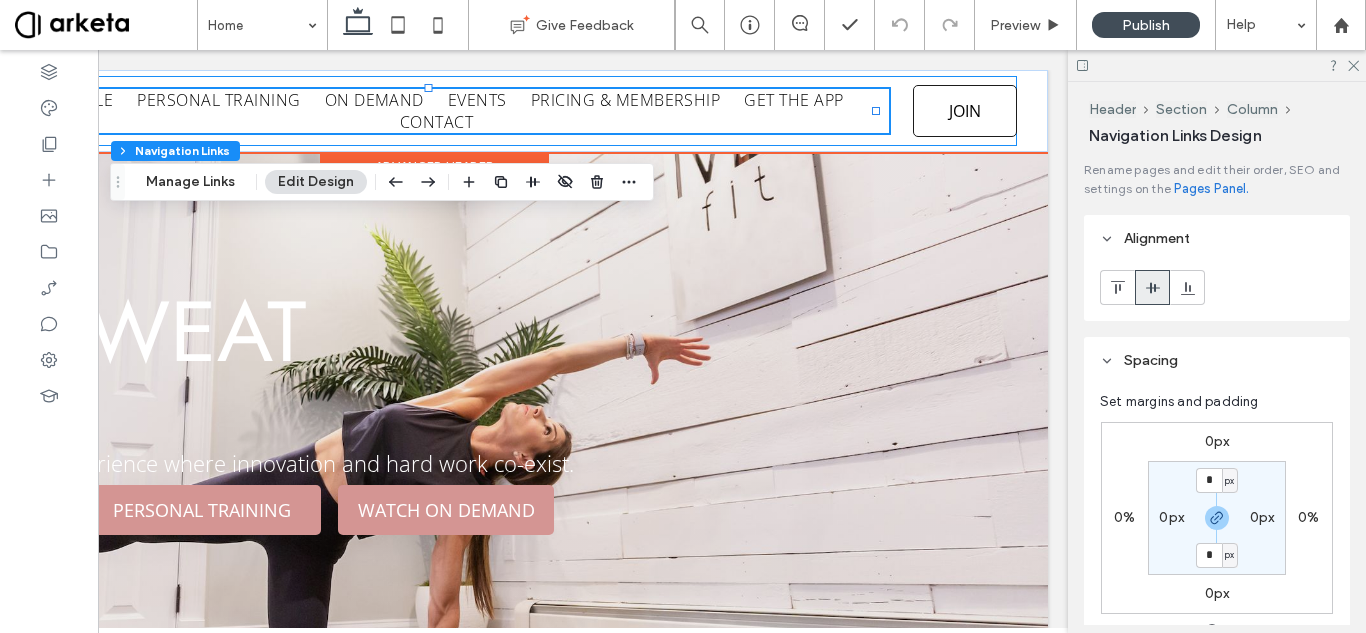 click on "SCHEDULE
PERSONAL TRAINING
ON DEMAND
EVENTS
PRICING & MEMBERSHIP
GET THE APP
CONTACT
JOIN" at bounding box center (431, 111) 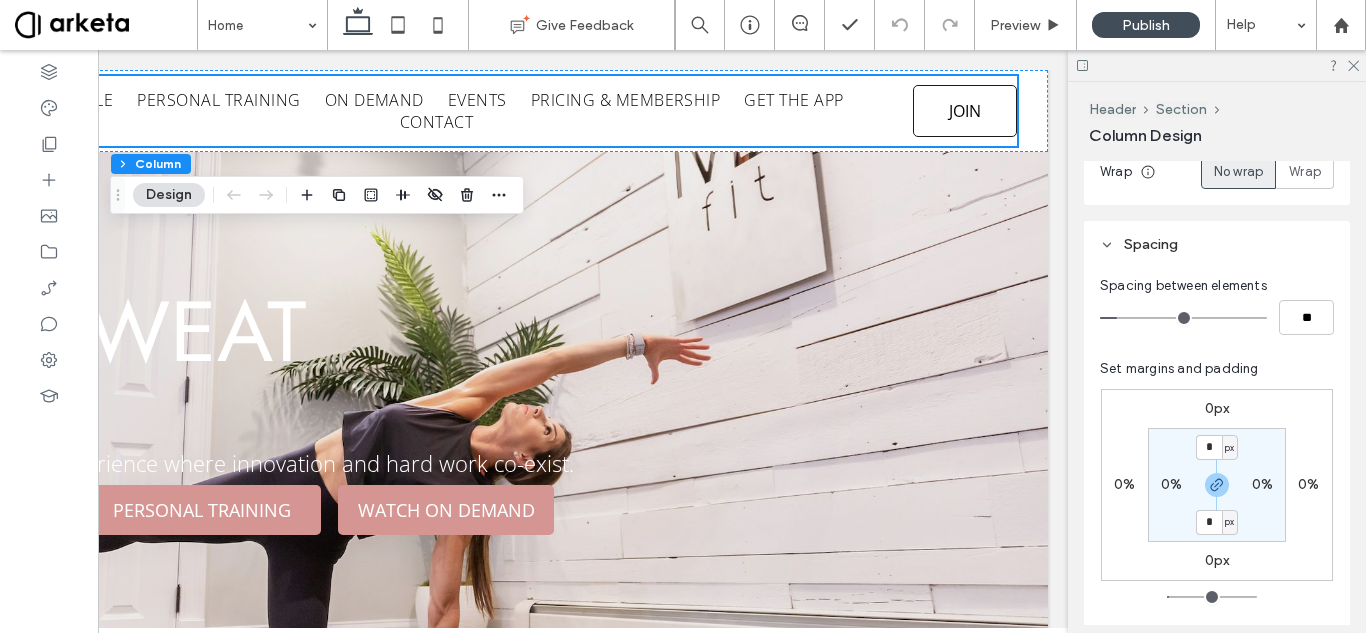 scroll, scrollTop: 400, scrollLeft: 0, axis: vertical 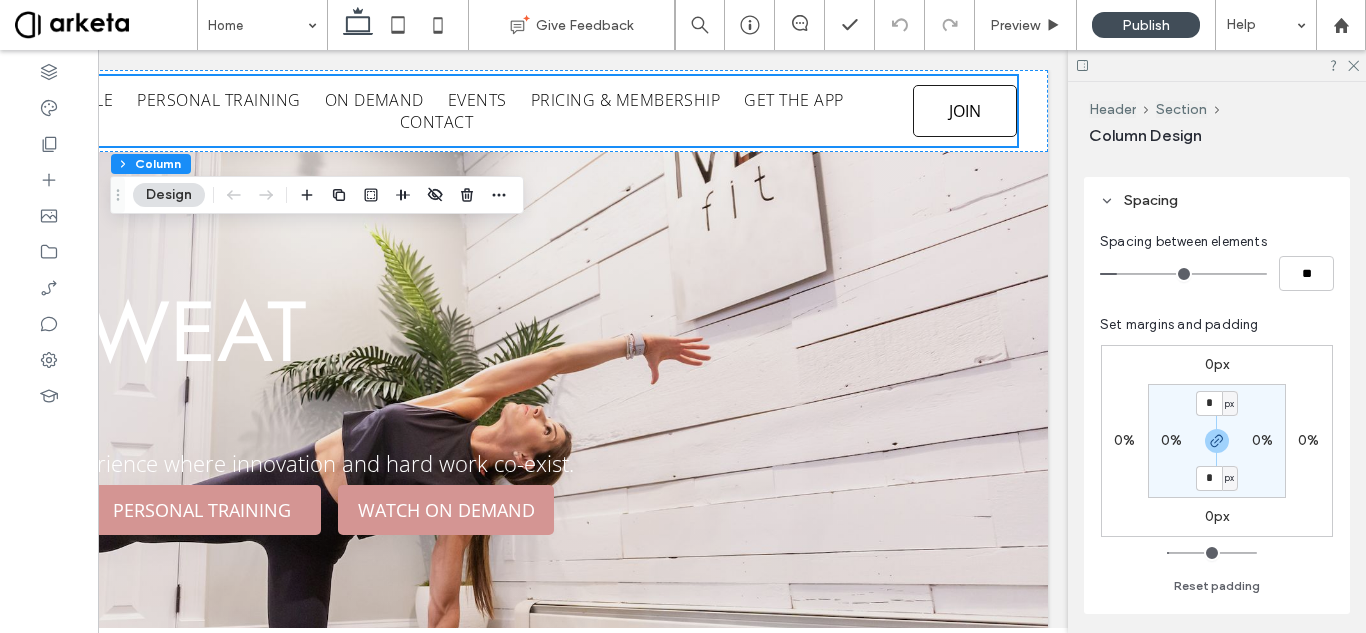 type on "*" 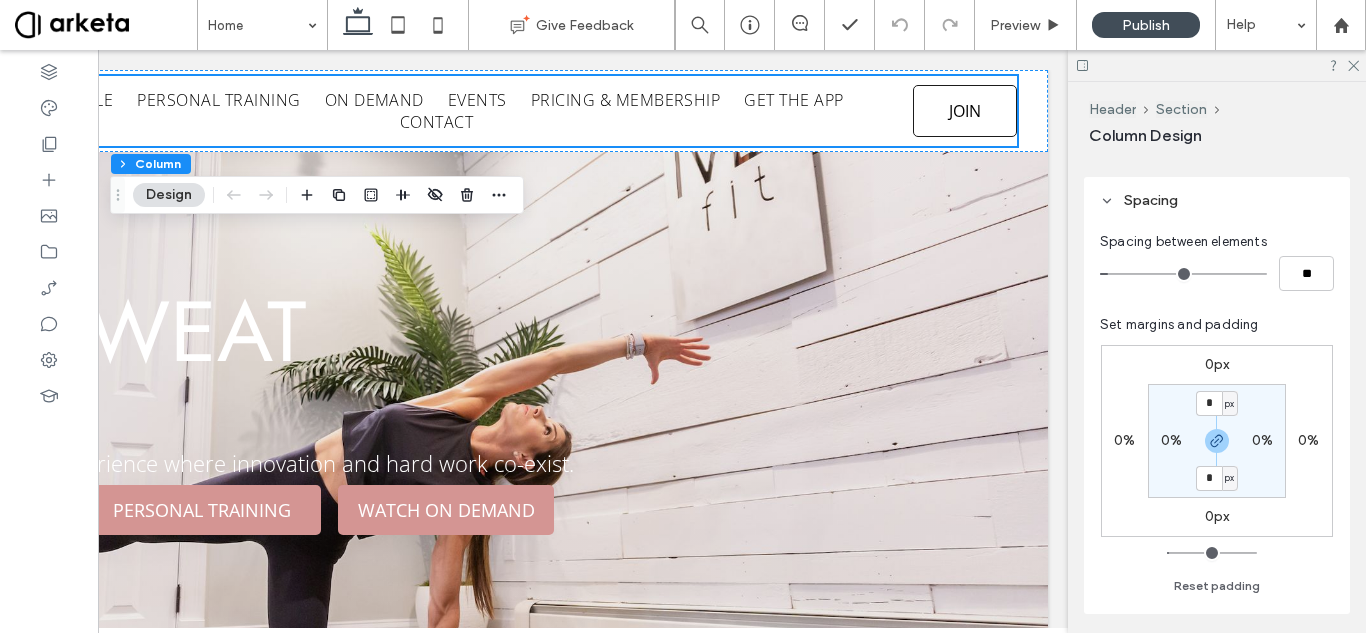 type on "*" 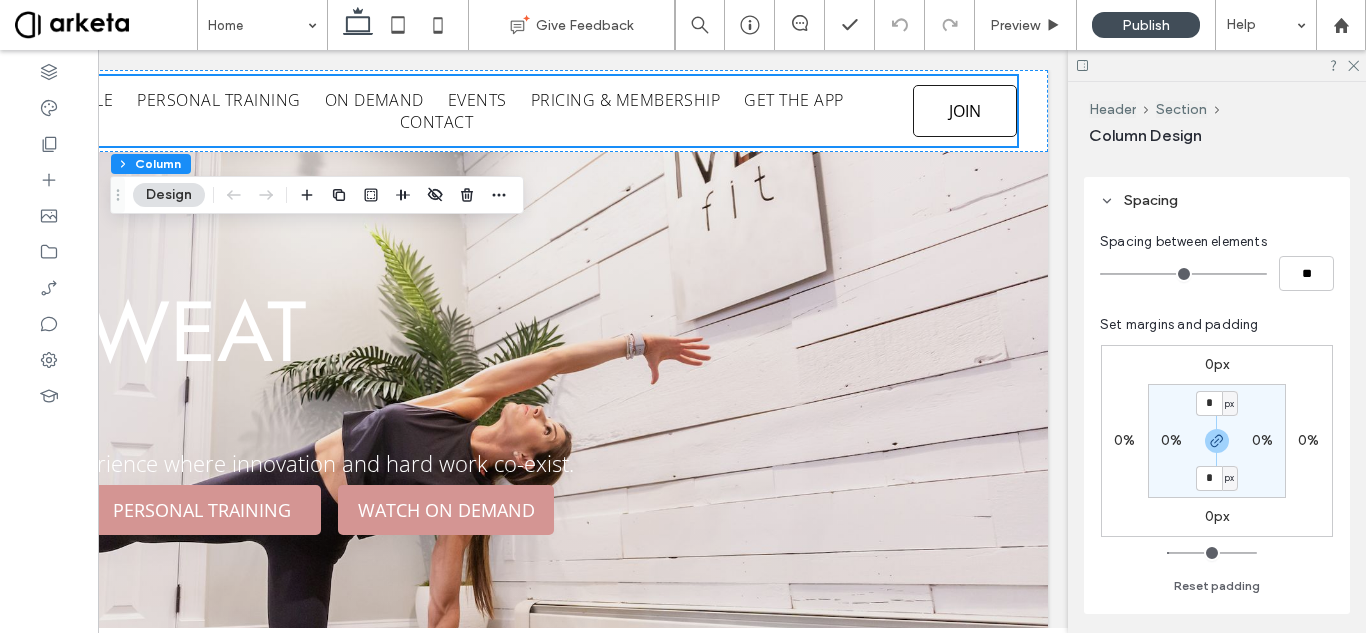 drag, startPoint x: 1118, startPoint y: 276, endPoint x: 1094, endPoint y: 273, distance: 24.186773 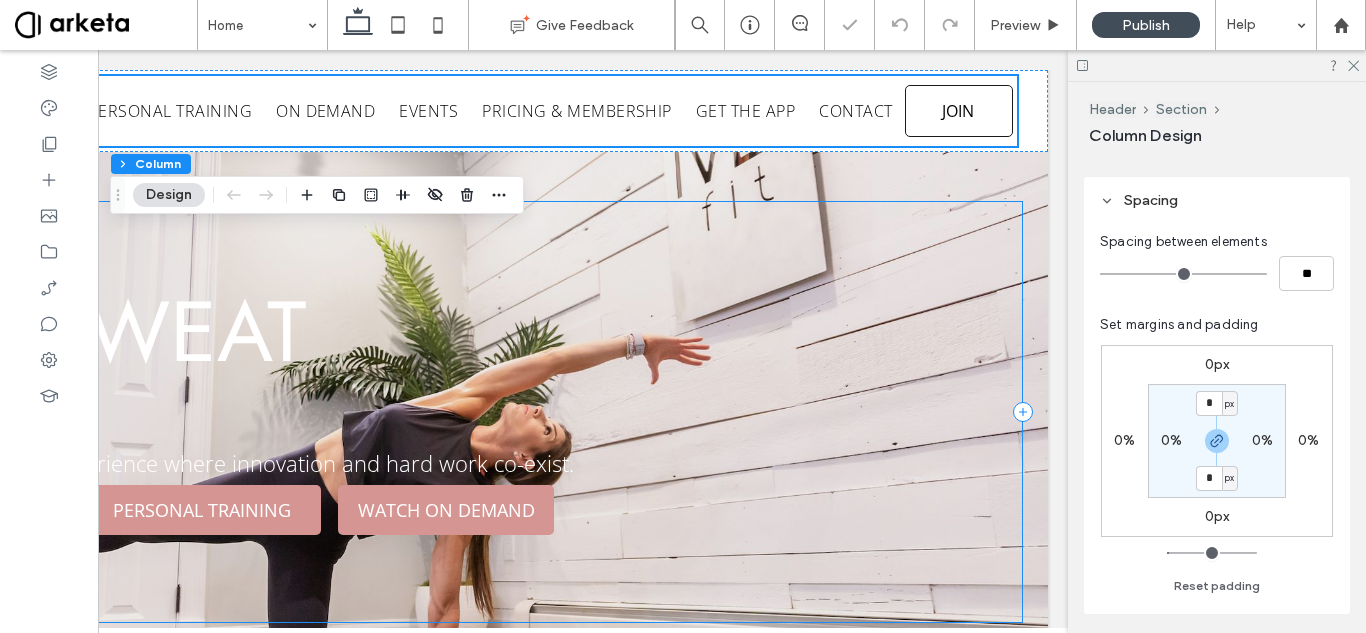 scroll, scrollTop: 0, scrollLeft: 0, axis: both 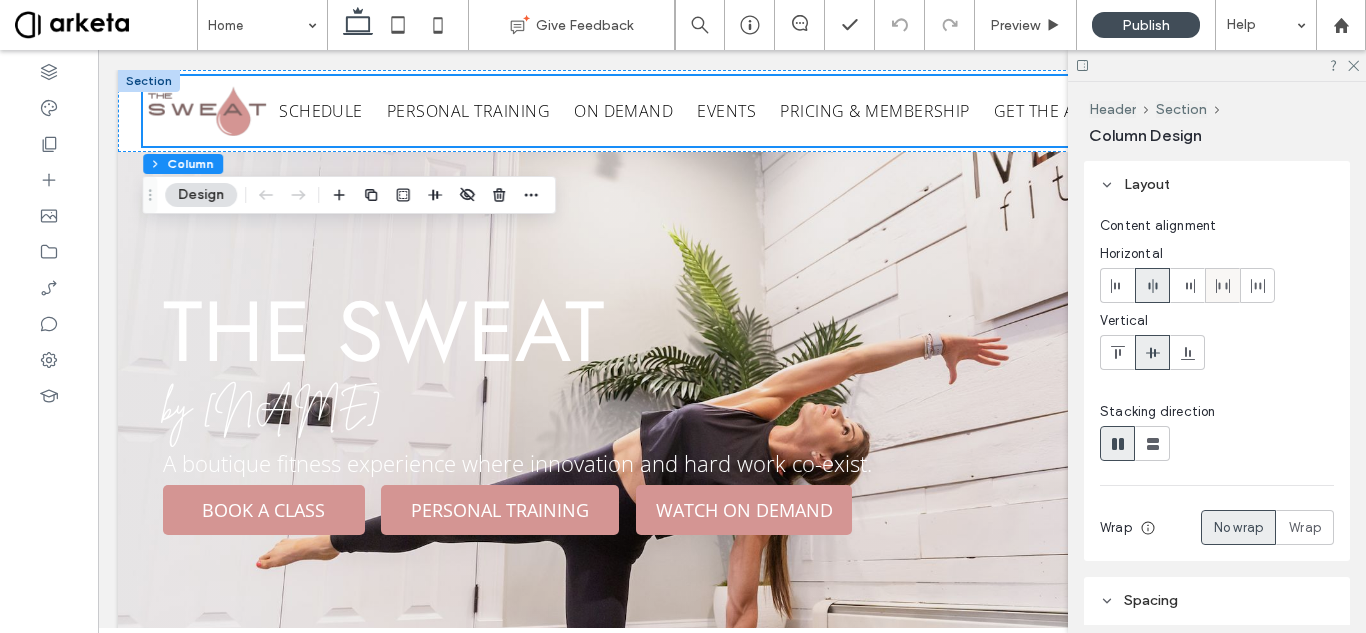 click 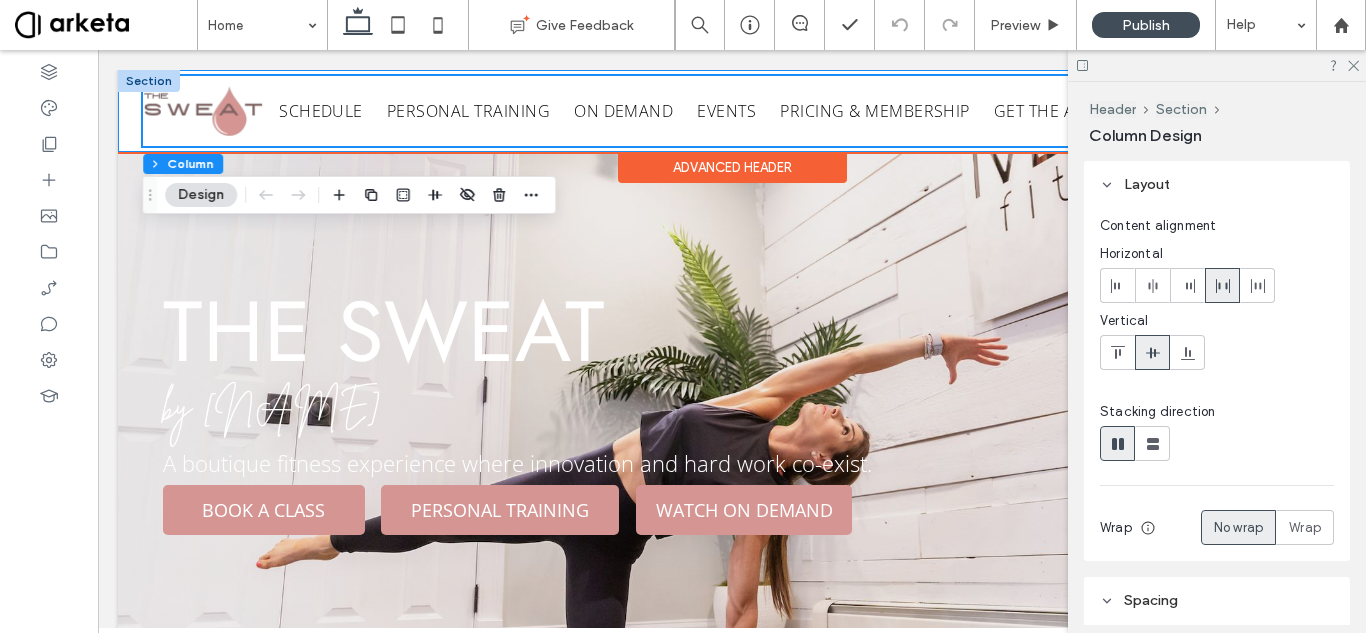 click on "SCHEDULE
PERSONAL TRAINING
ON DEMAND
EVENTS
PRICING & MEMBERSHIP
GET THE APP
CONTACT
JOIN" at bounding box center (732, 111) 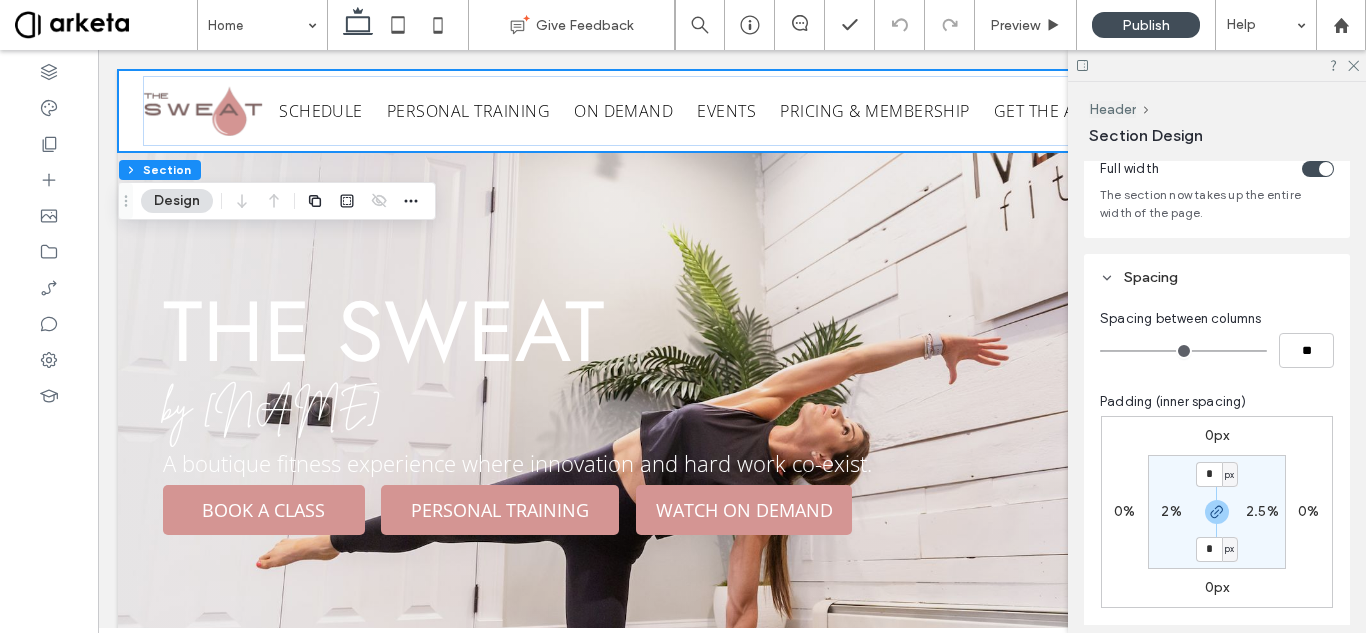 scroll, scrollTop: 100, scrollLeft: 0, axis: vertical 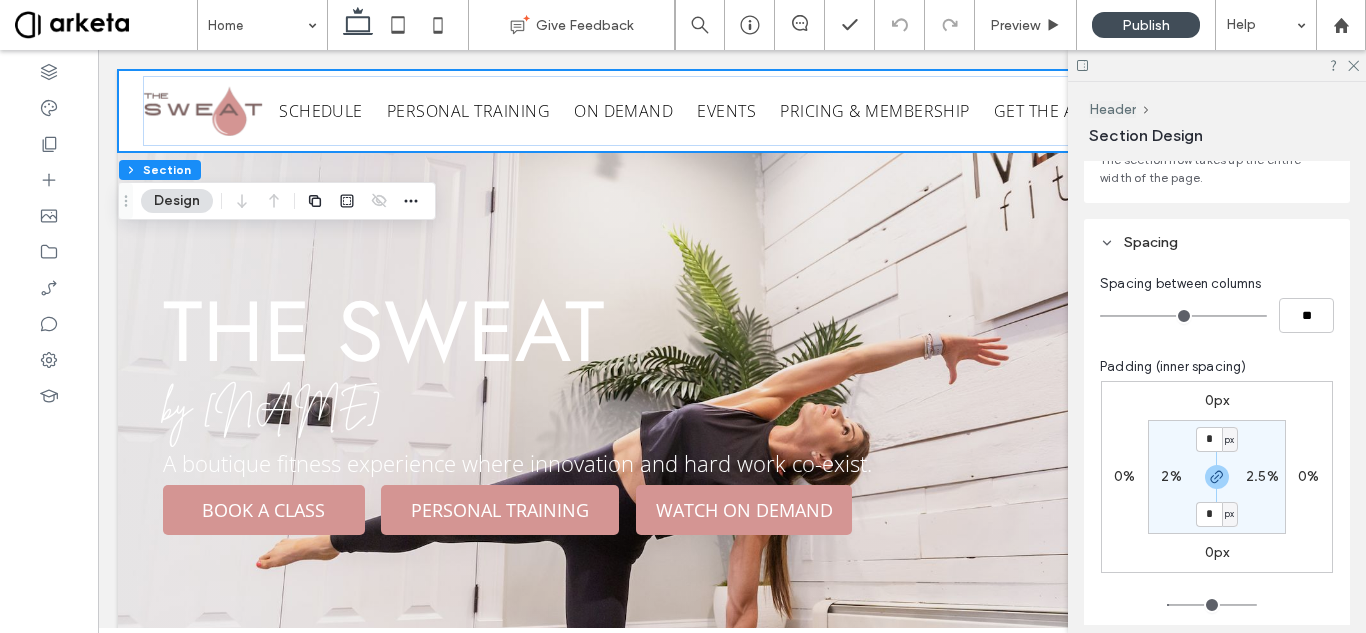 click on "2.5%" at bounding box center (1262, 476) 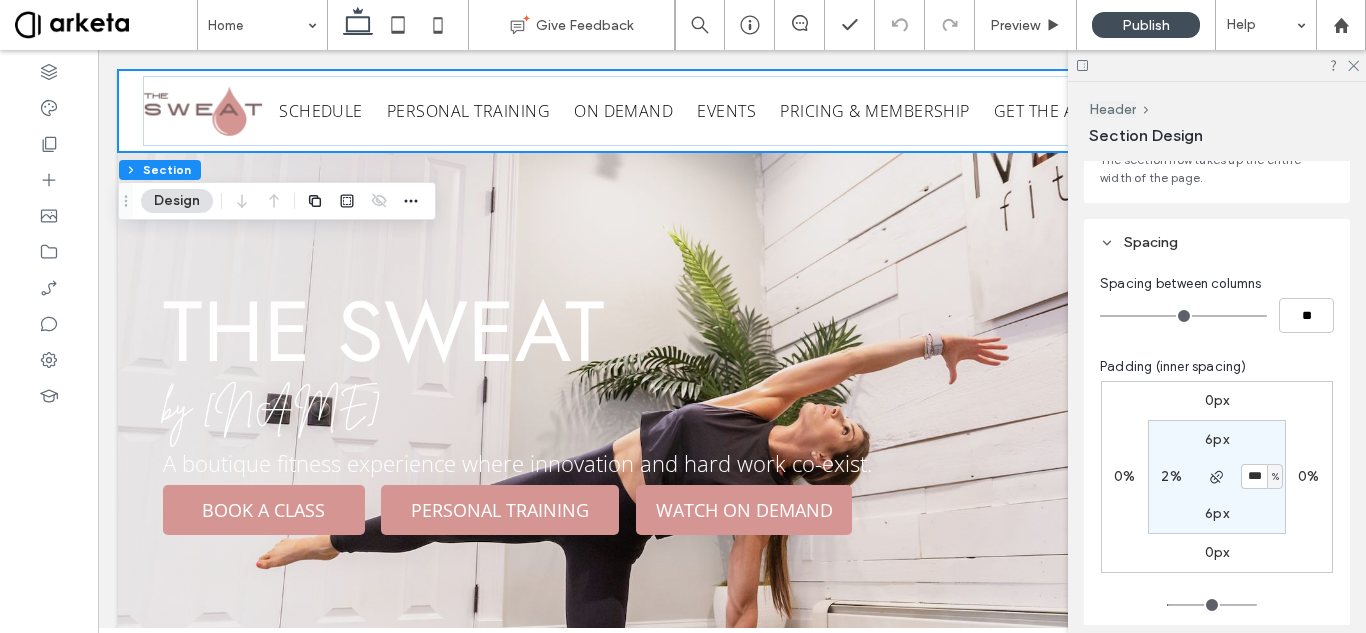 type on "*" 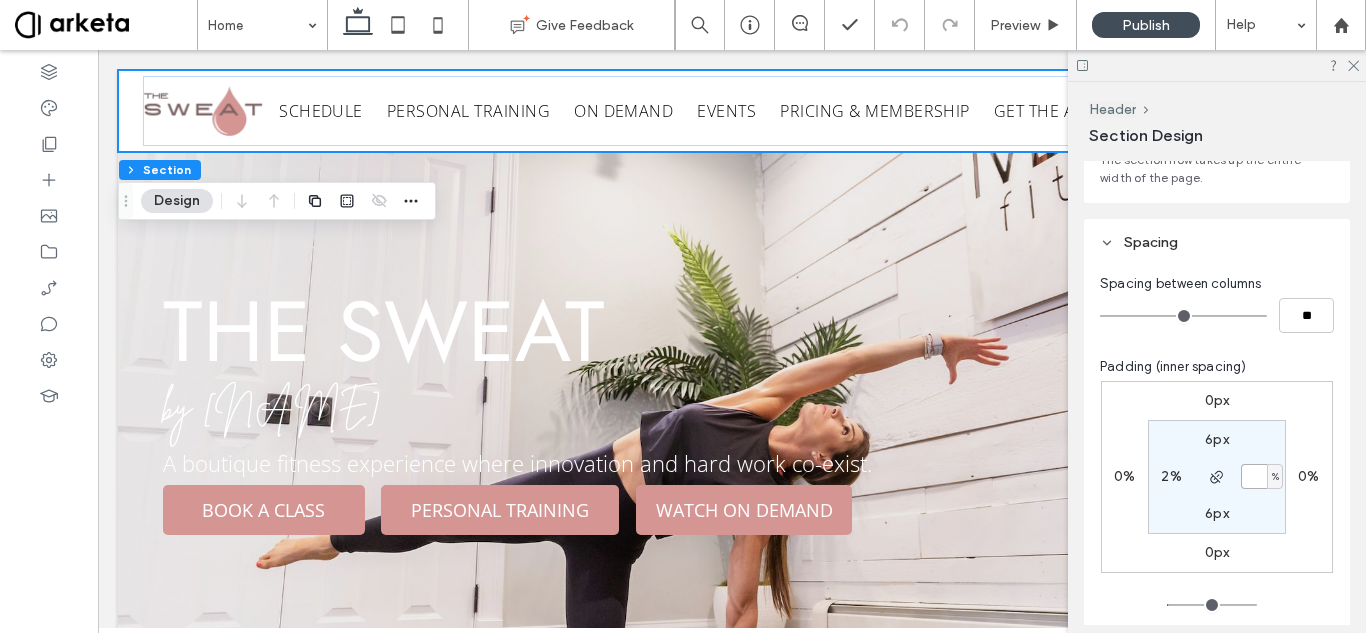 type on "*" 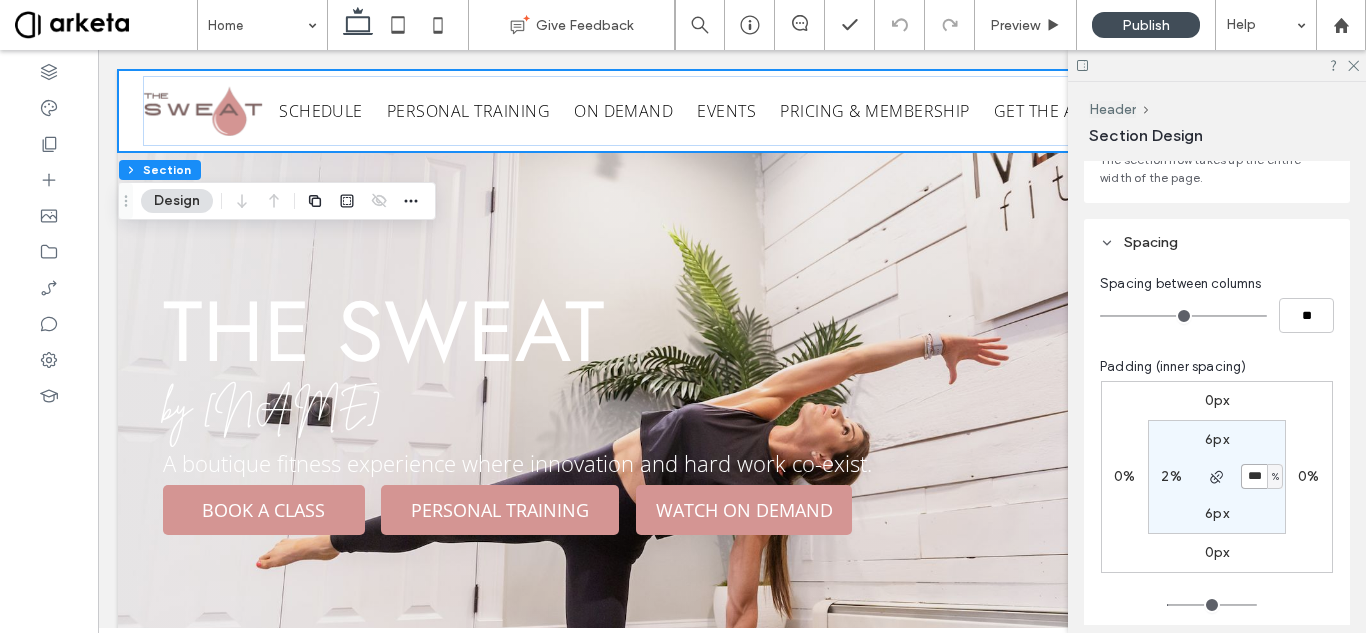 type on "***" 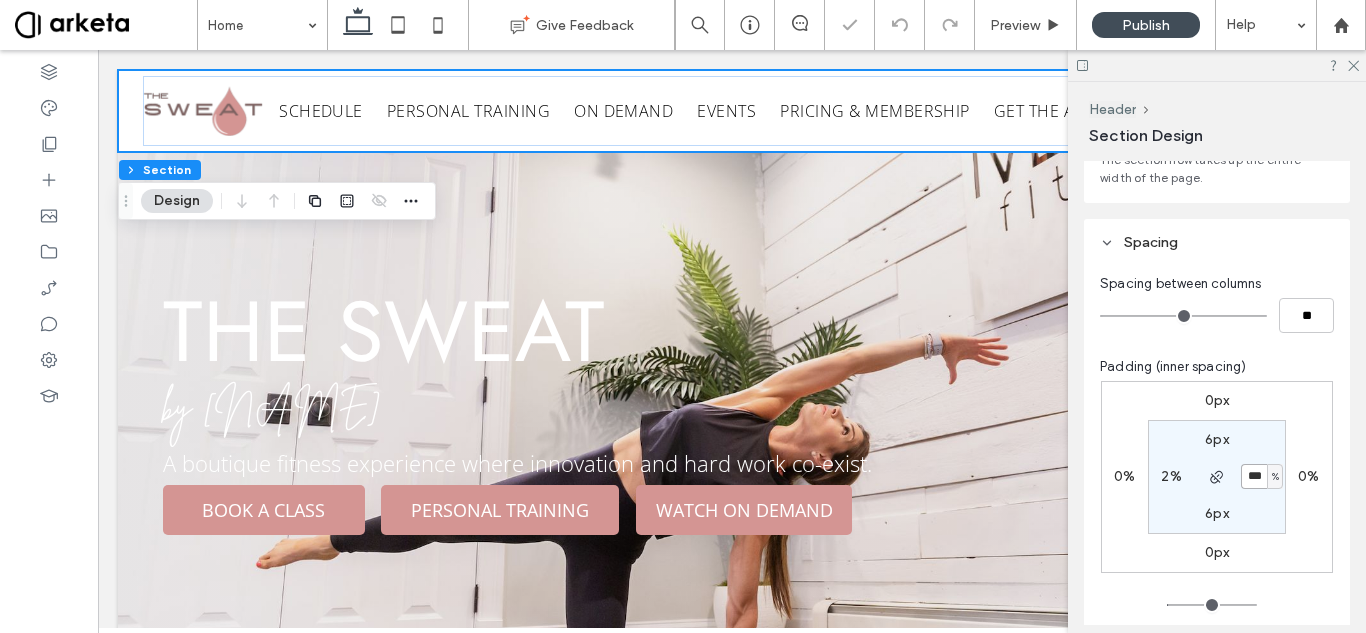 type on "*" 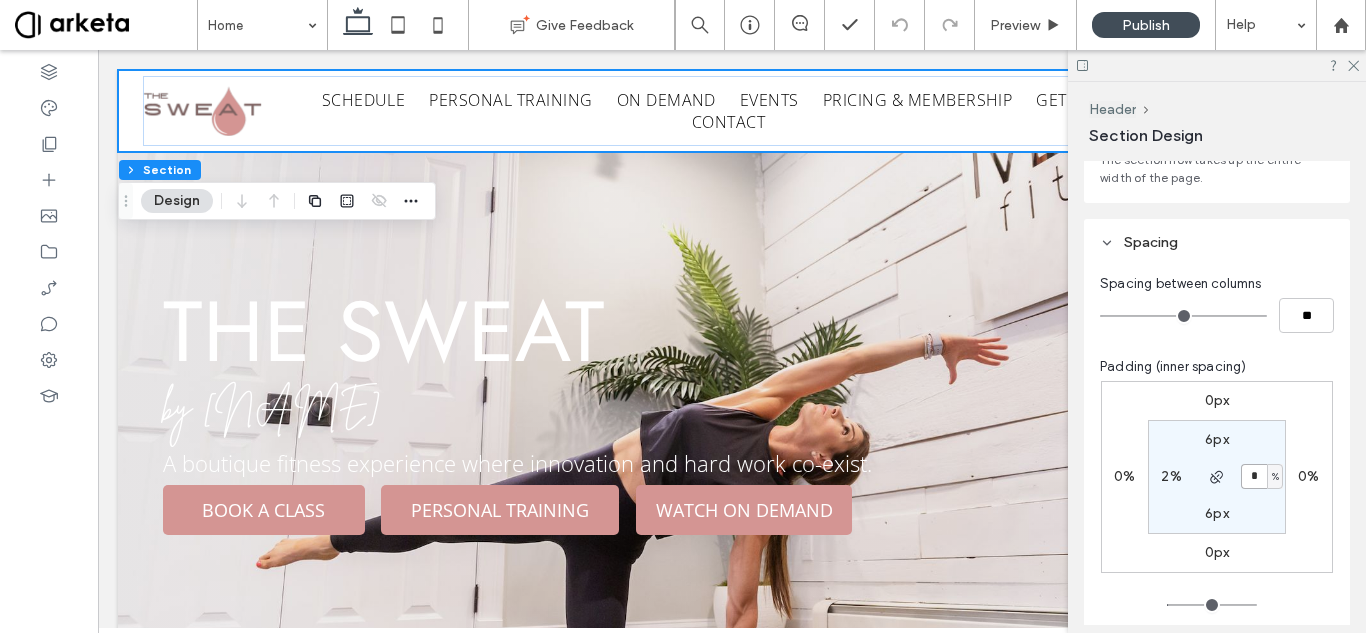 type on "*" 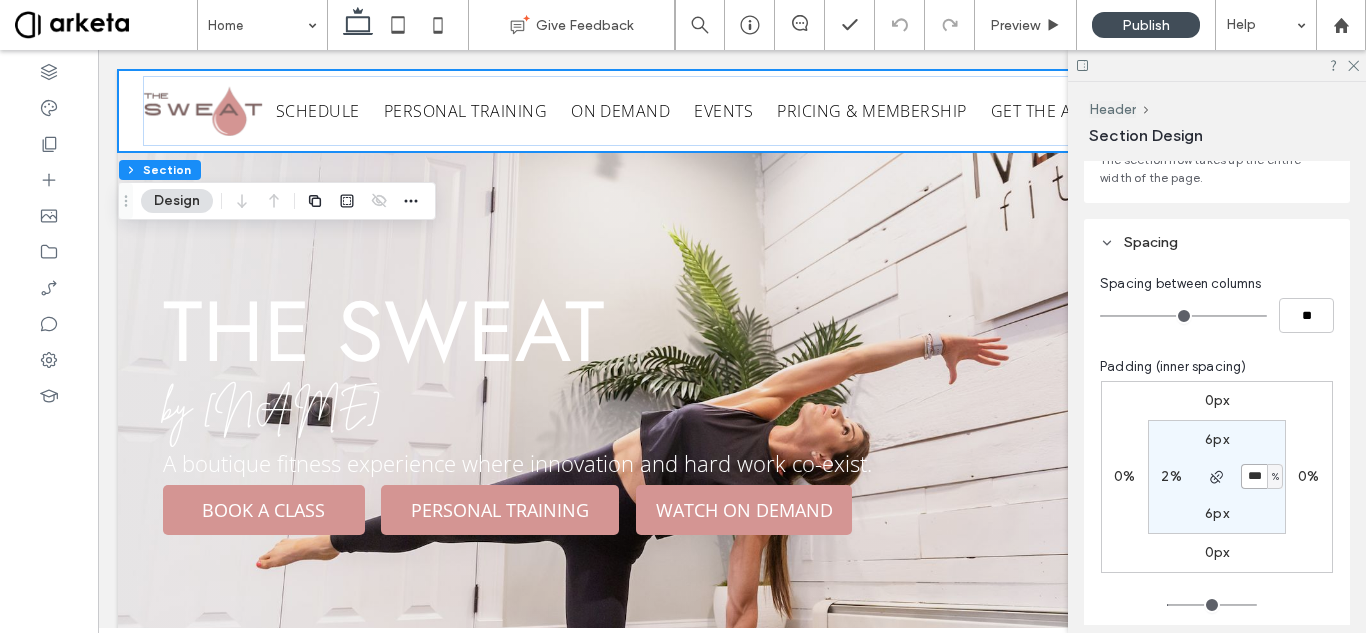 type on "***" 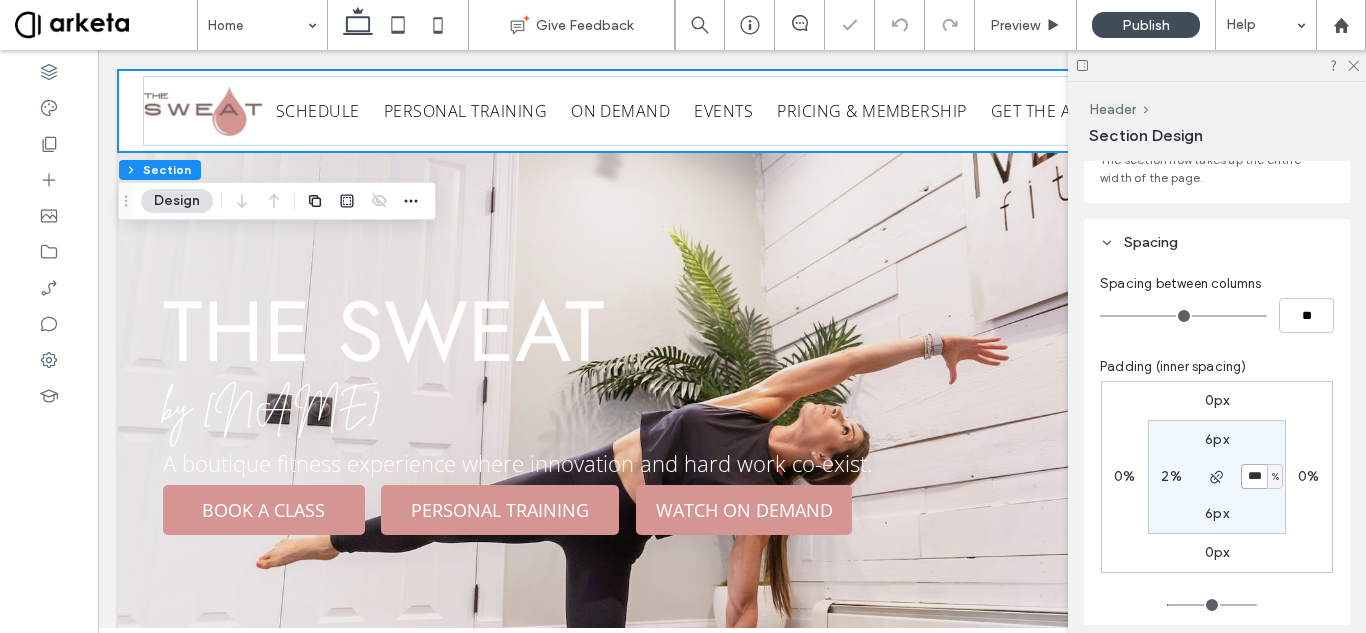 type on "*" 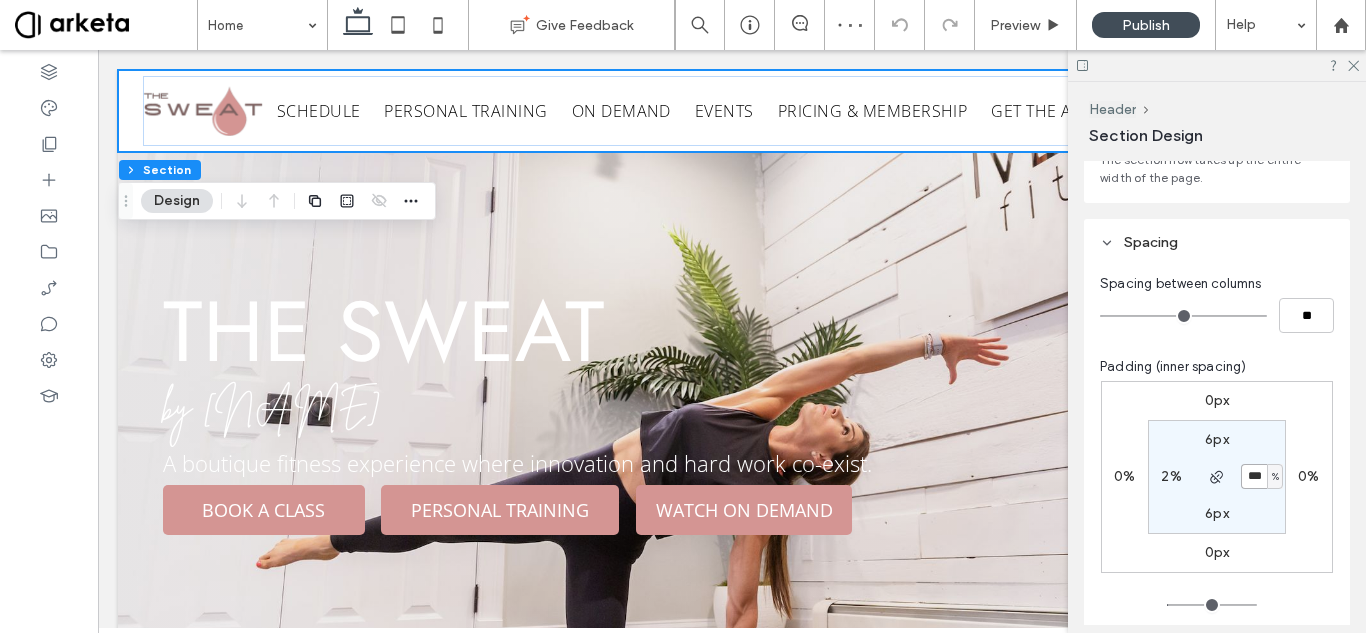 type on "***" 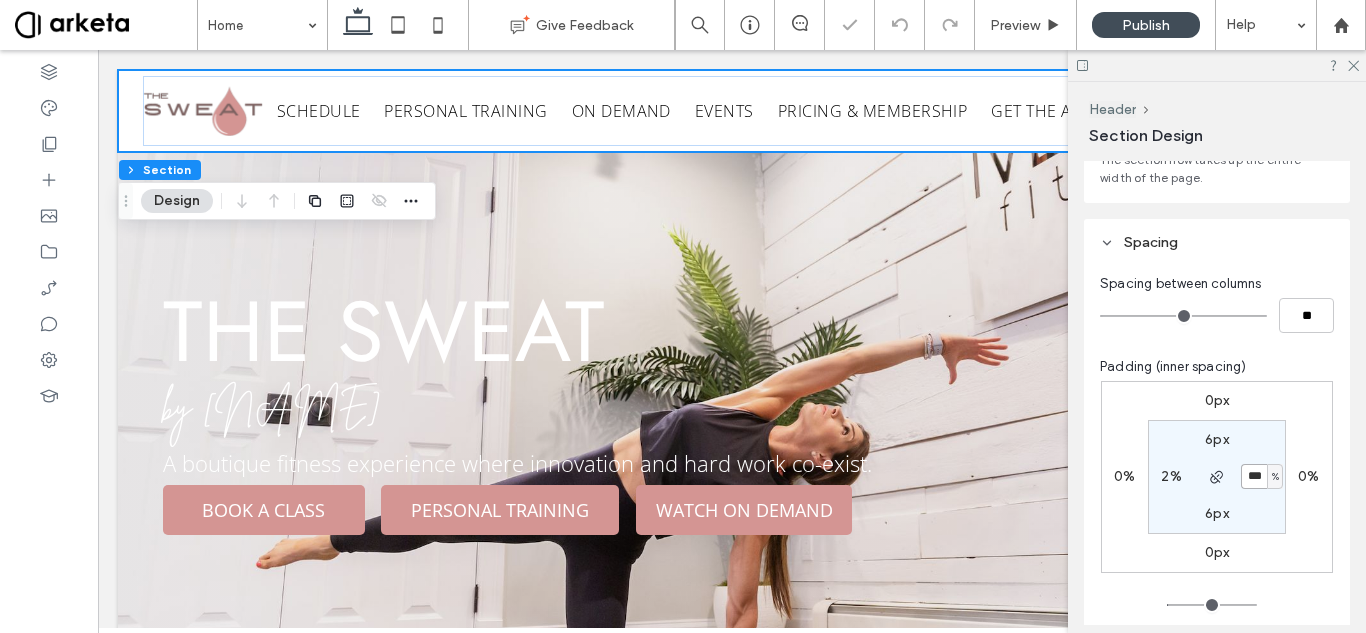type on "*" 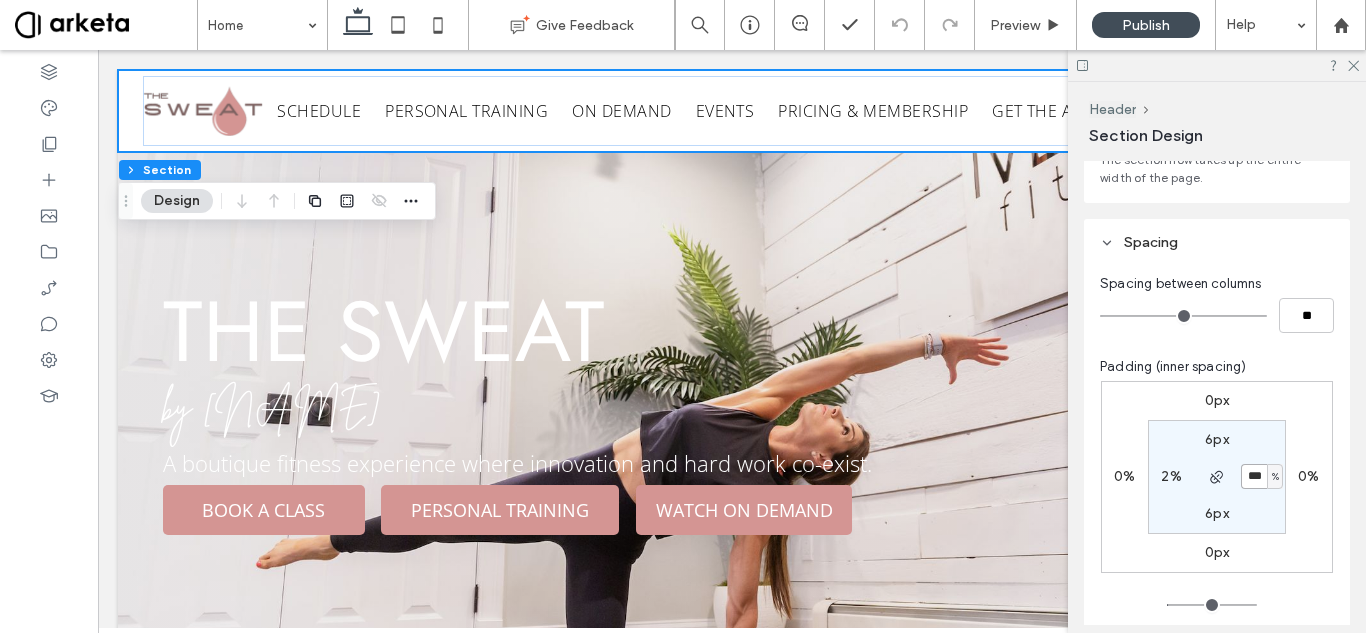 type on "***" 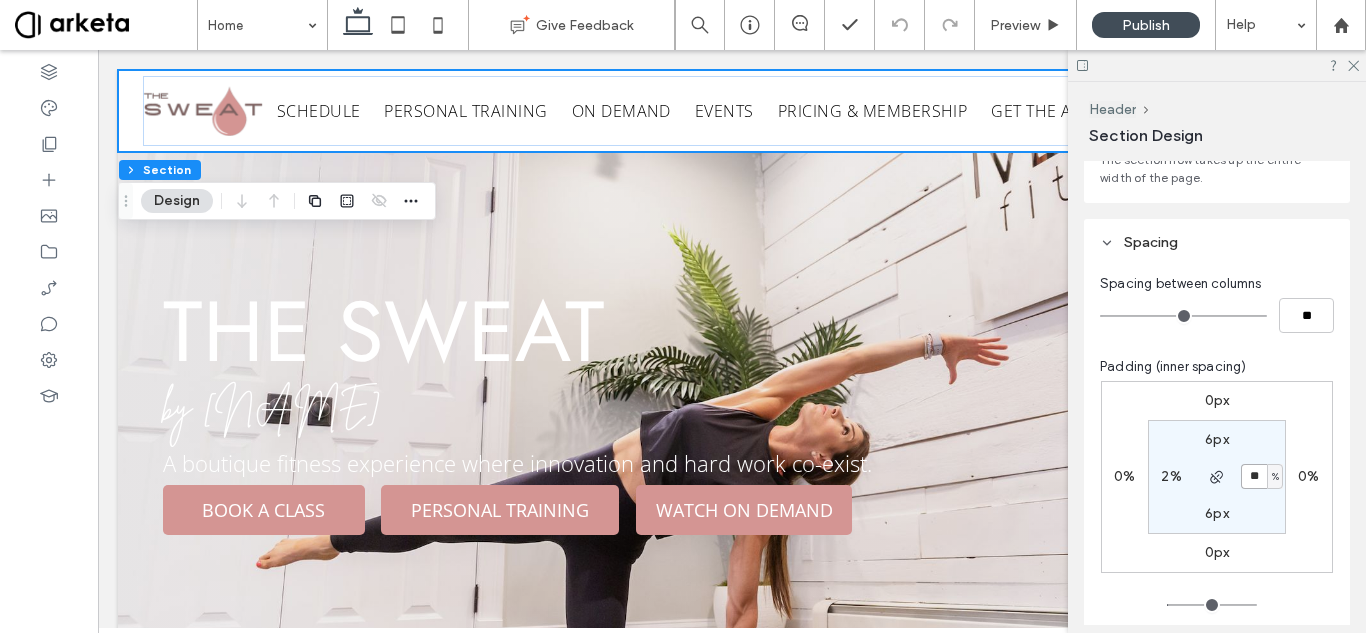 type on "*" 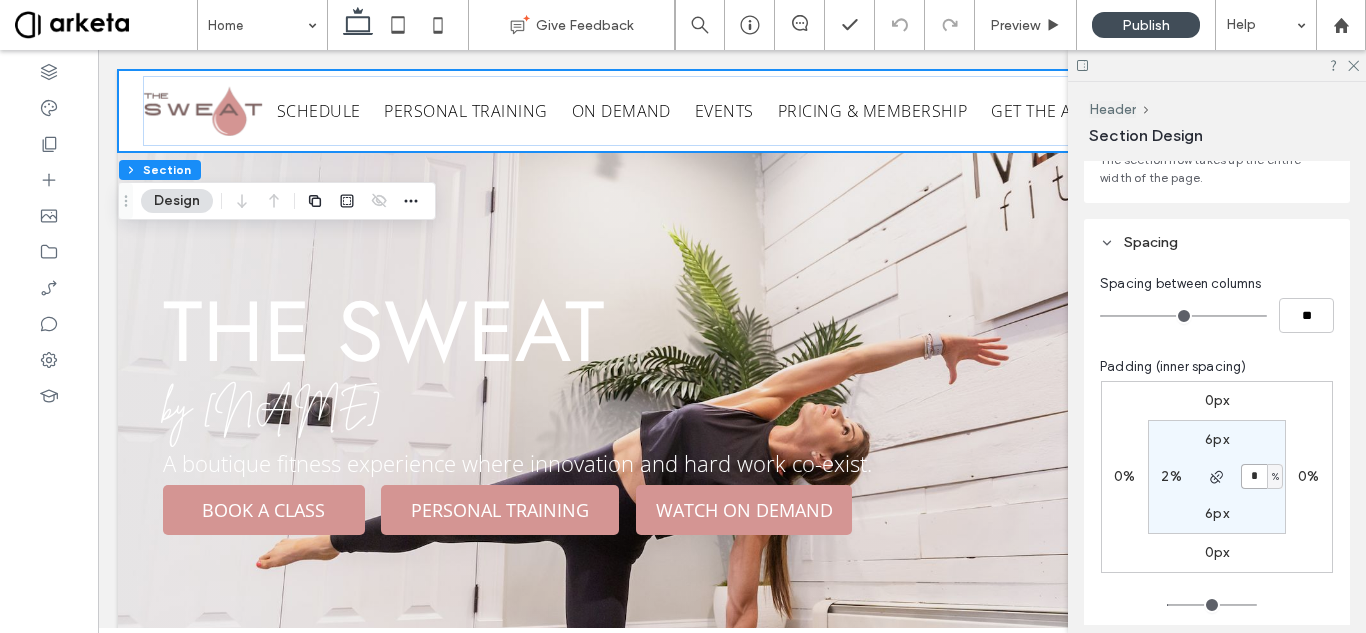 type on "*" 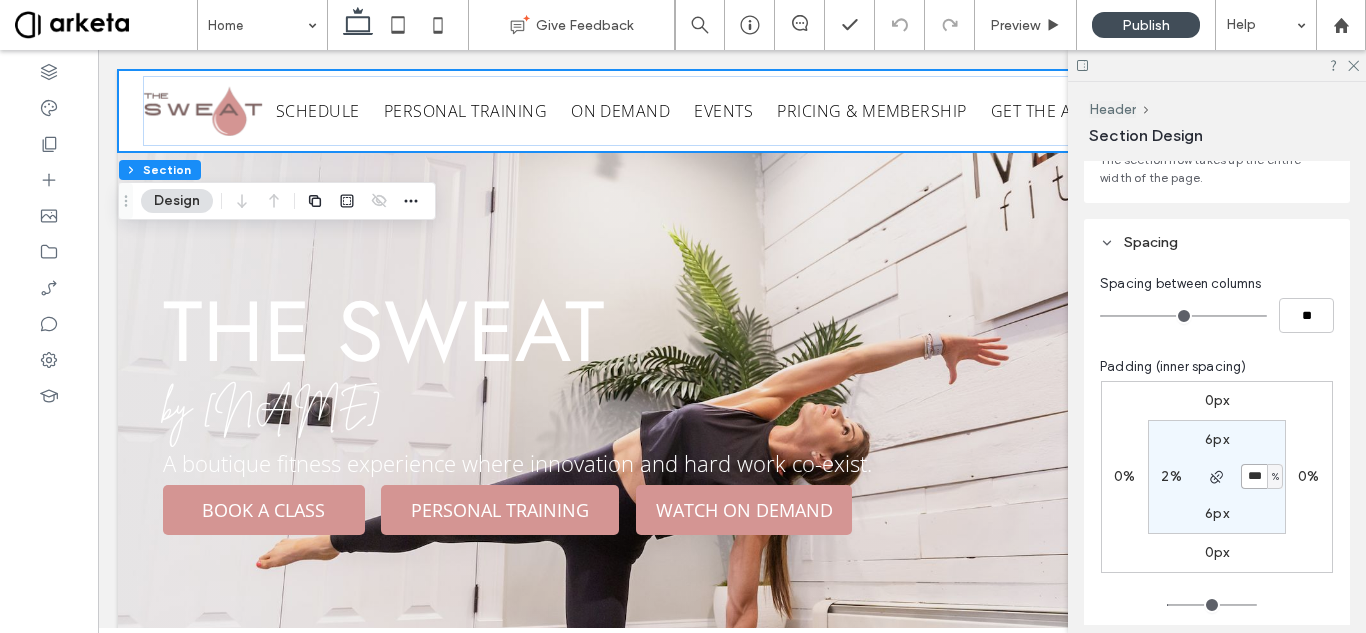 type on "***" 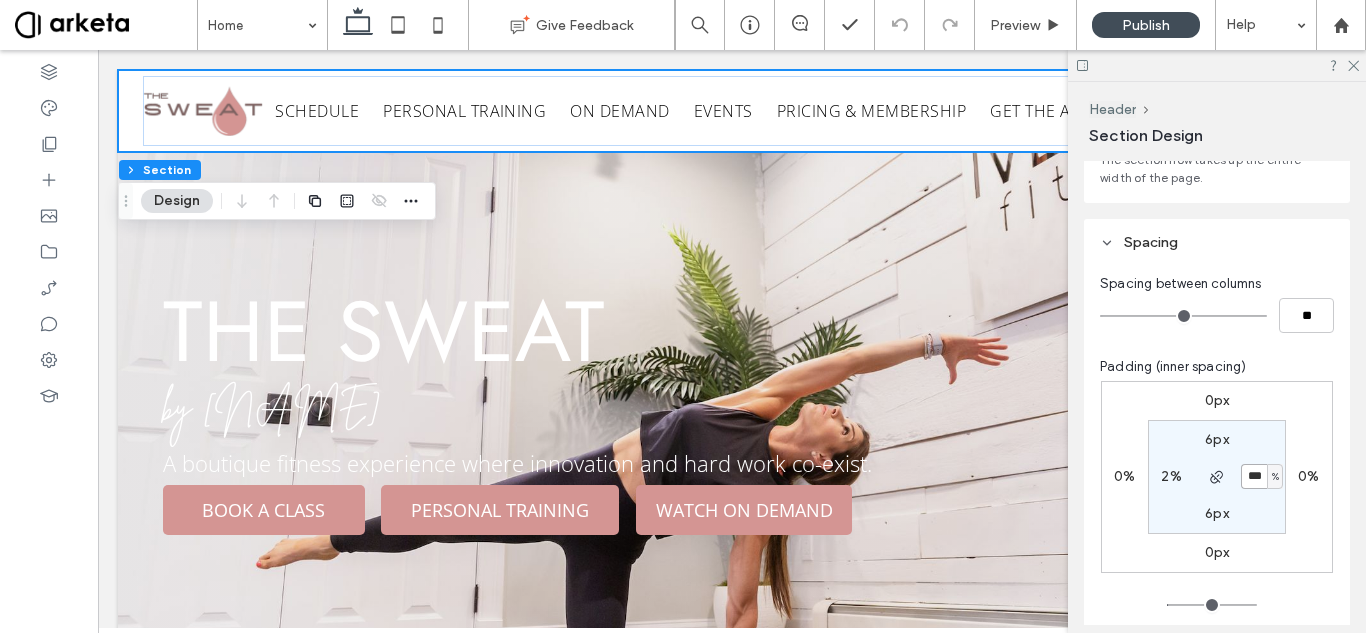 type on "***" 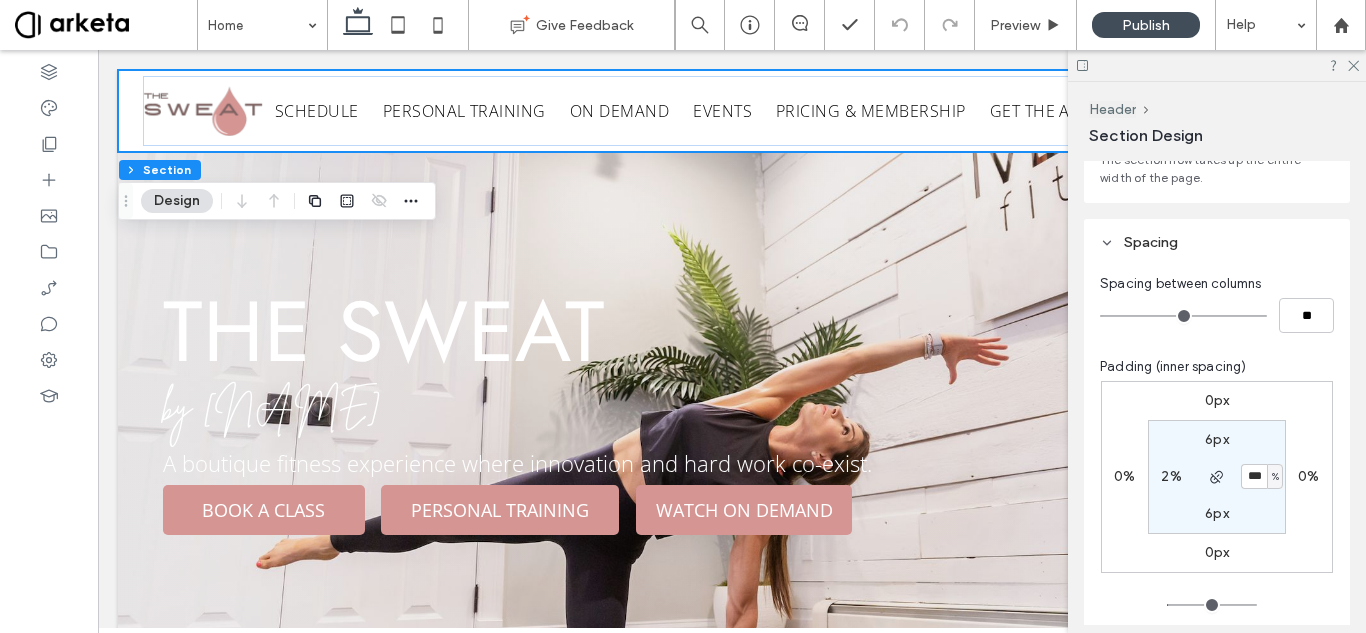 click on "2%" at bounding box center (1171, 476) 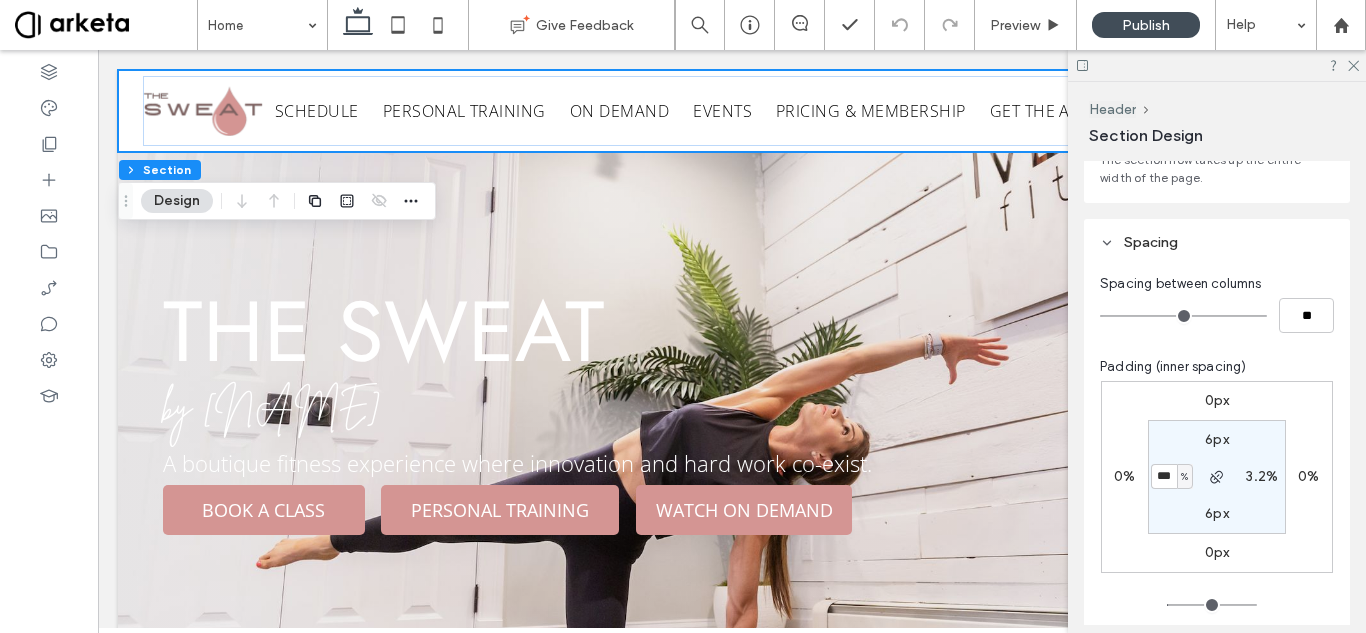 type on "***" 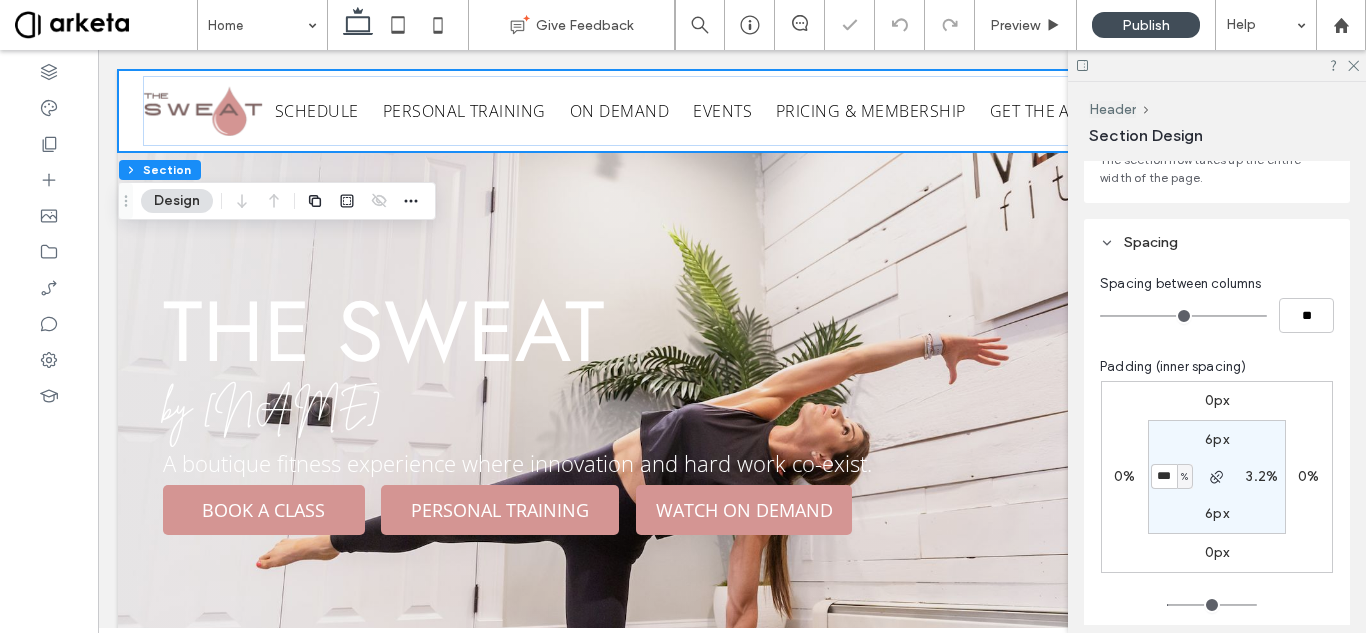 type on "*" 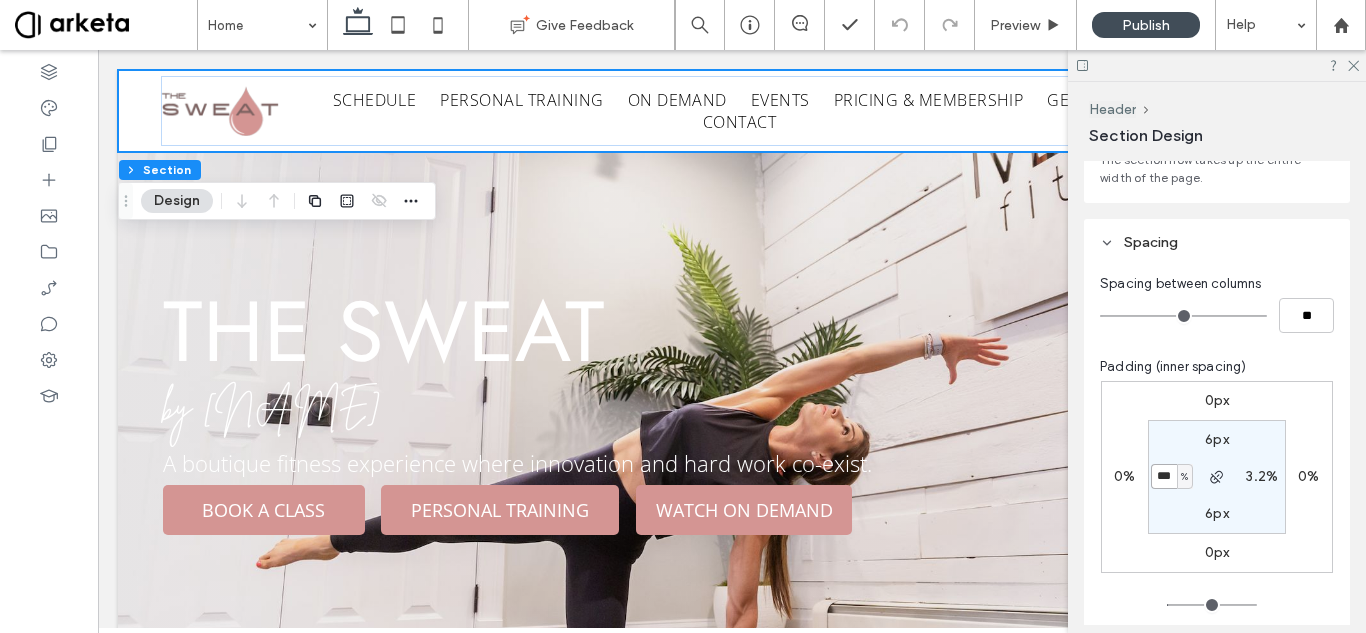 type on "***" 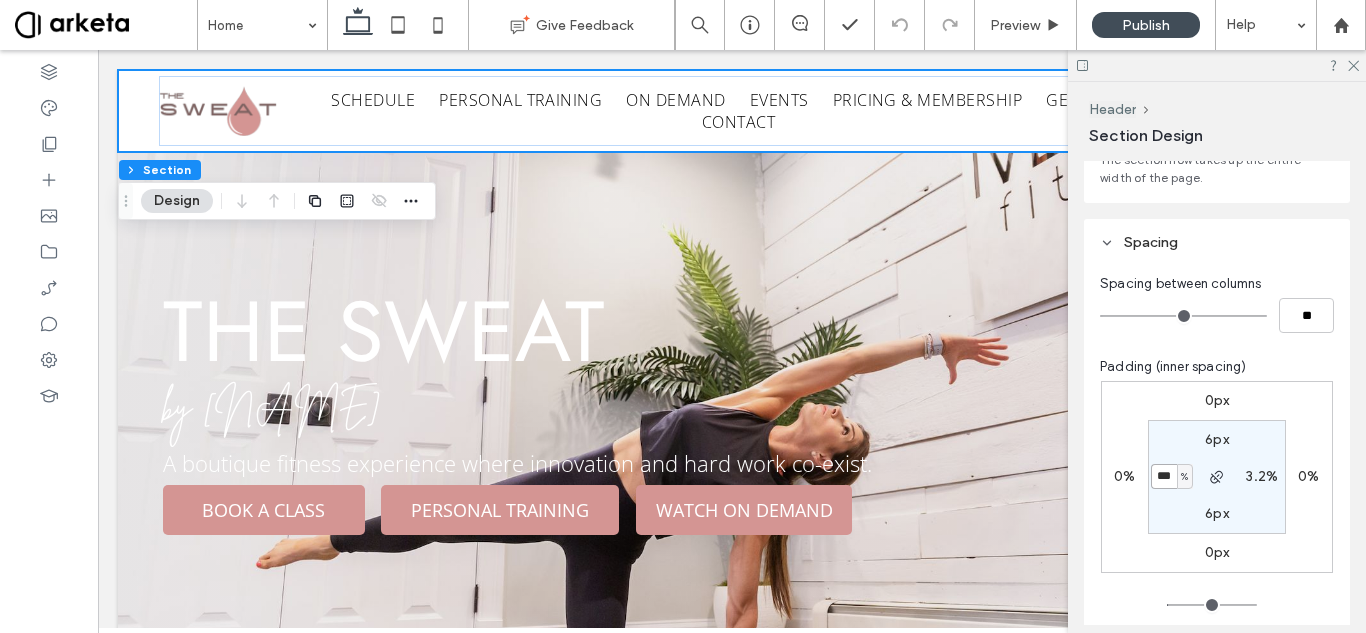 type on "***" 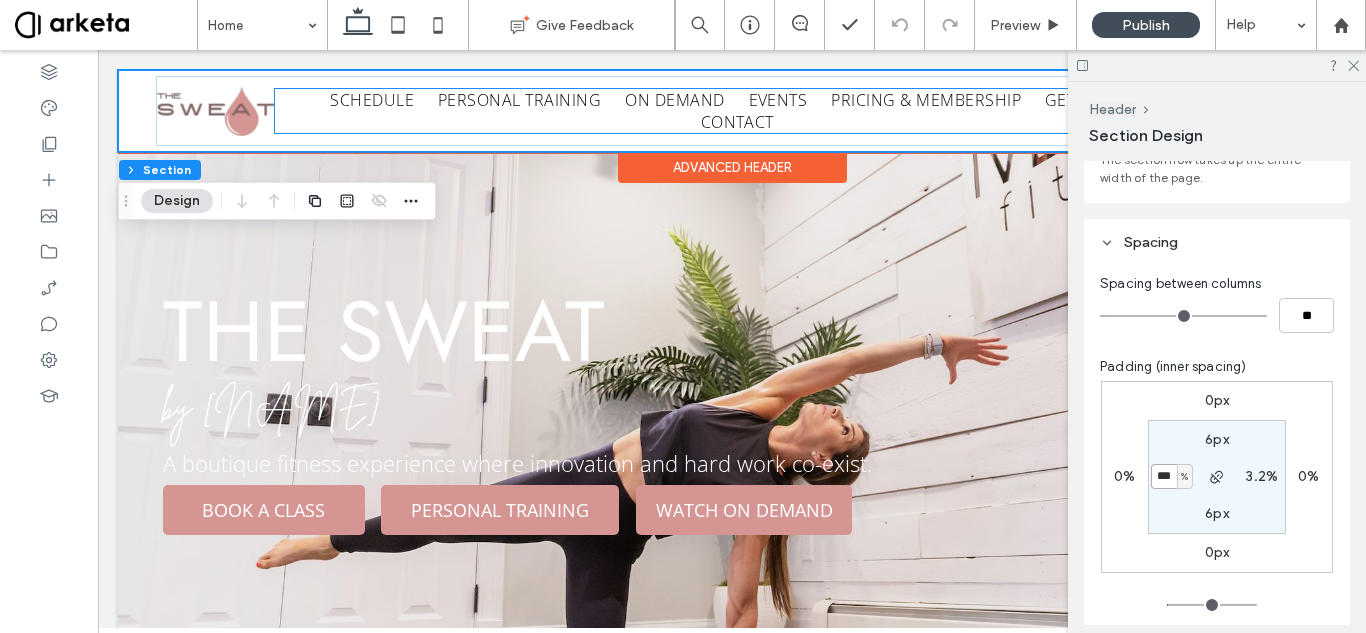 click on "PERSONAL TRAINING" at bounding box center (519, 100) 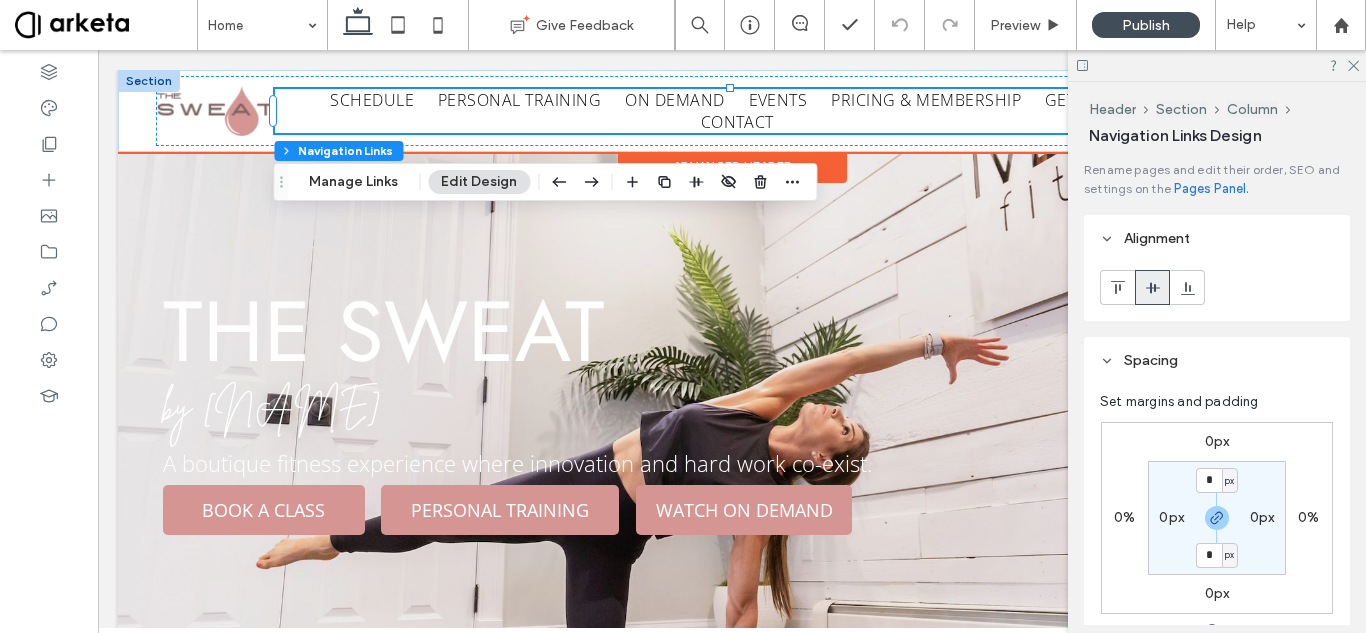 click on "PERSONAL TRAINING" at bounding box center (519, 100) 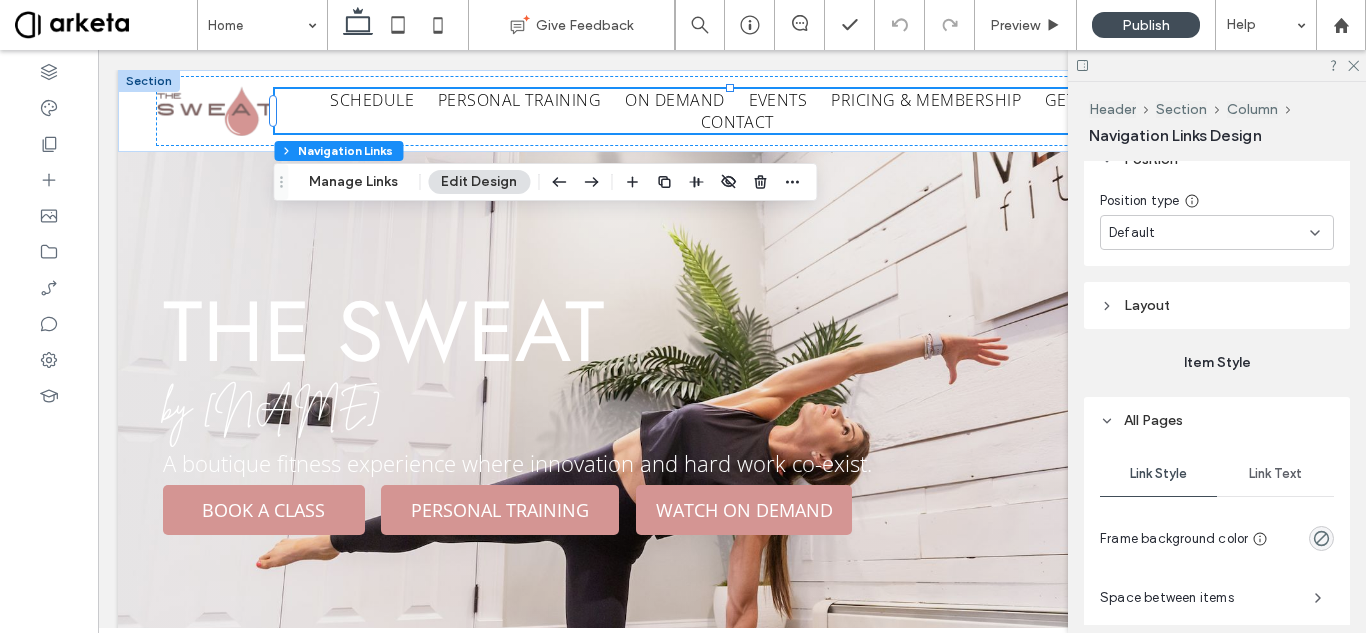 click on "Link Text" at bounding box center [1275, 474] 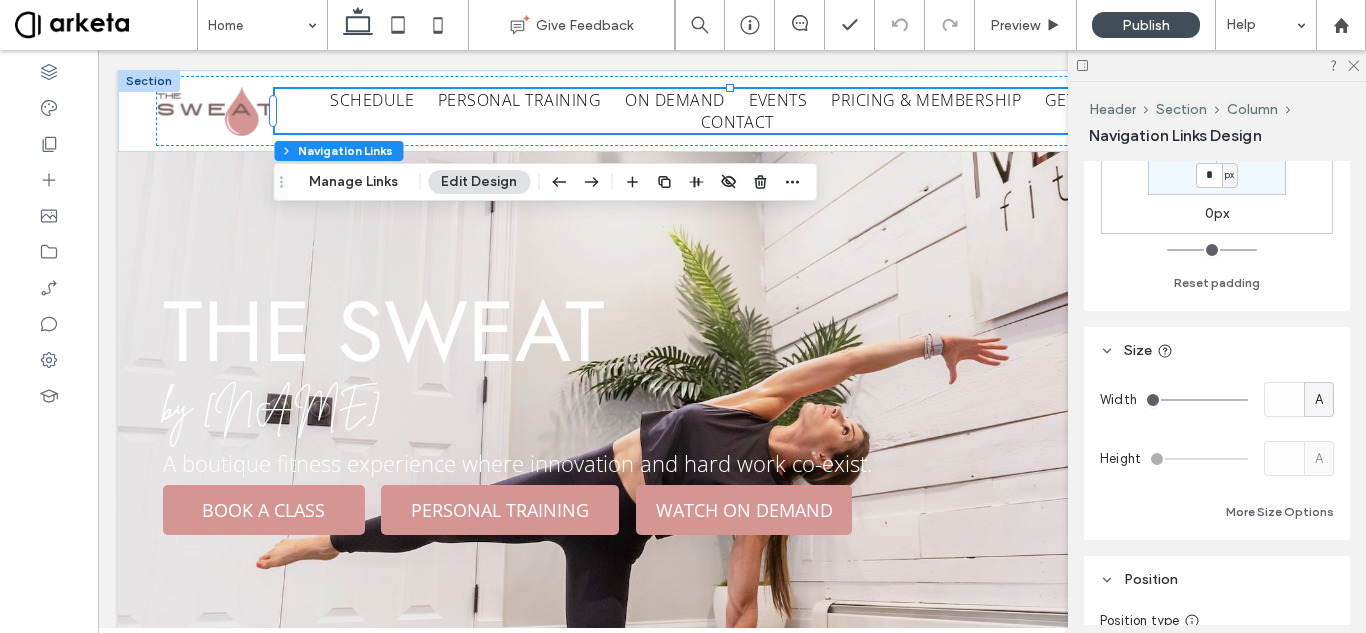 scroll, scrollTop: 0, scrollLeft: 0, axis: both 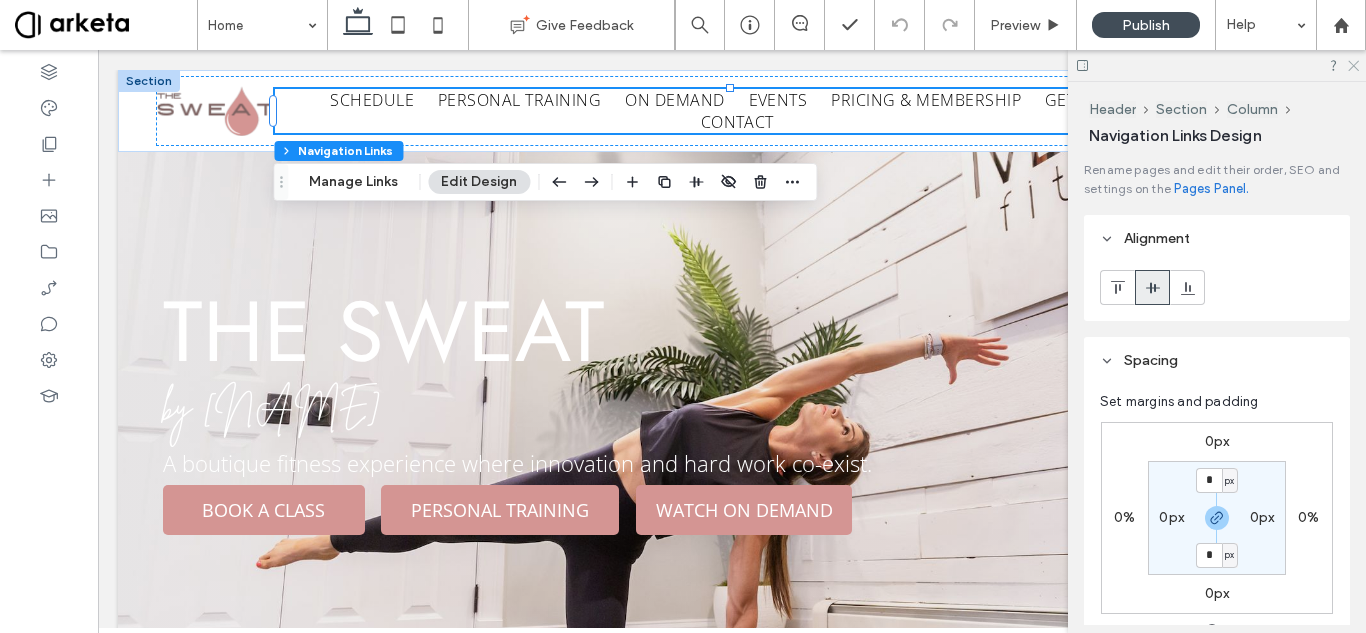 click 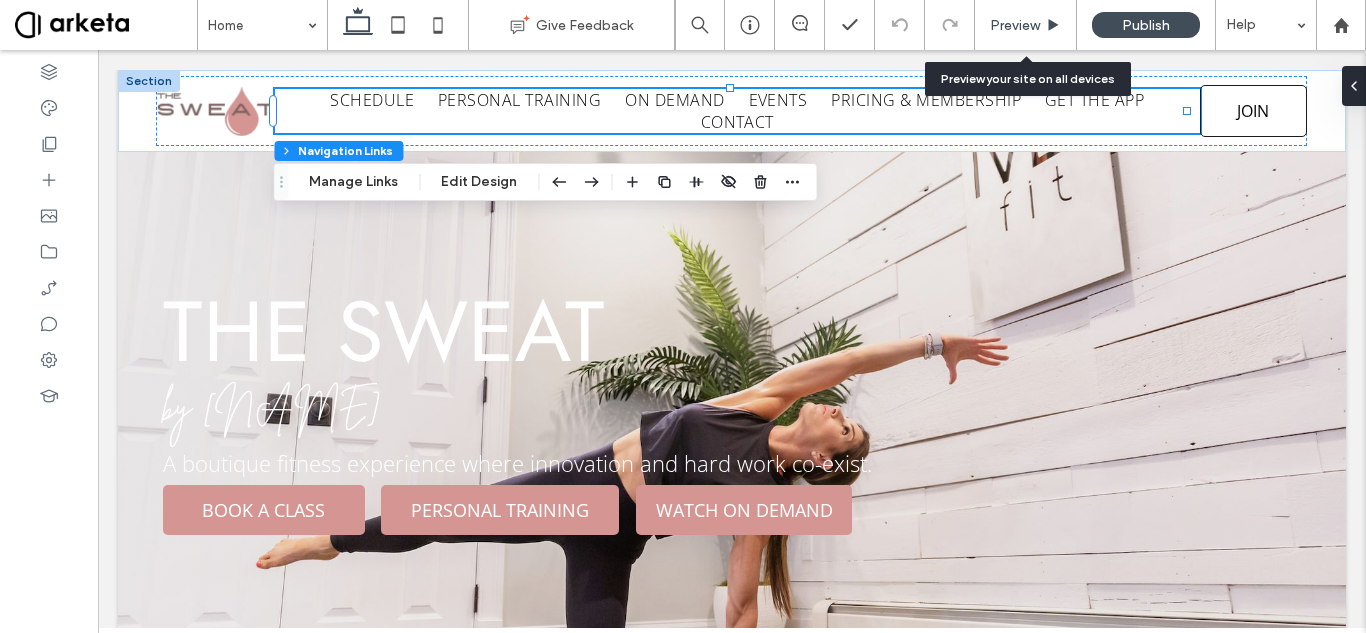 click on "Preview" at bounding box center [1015, 25] 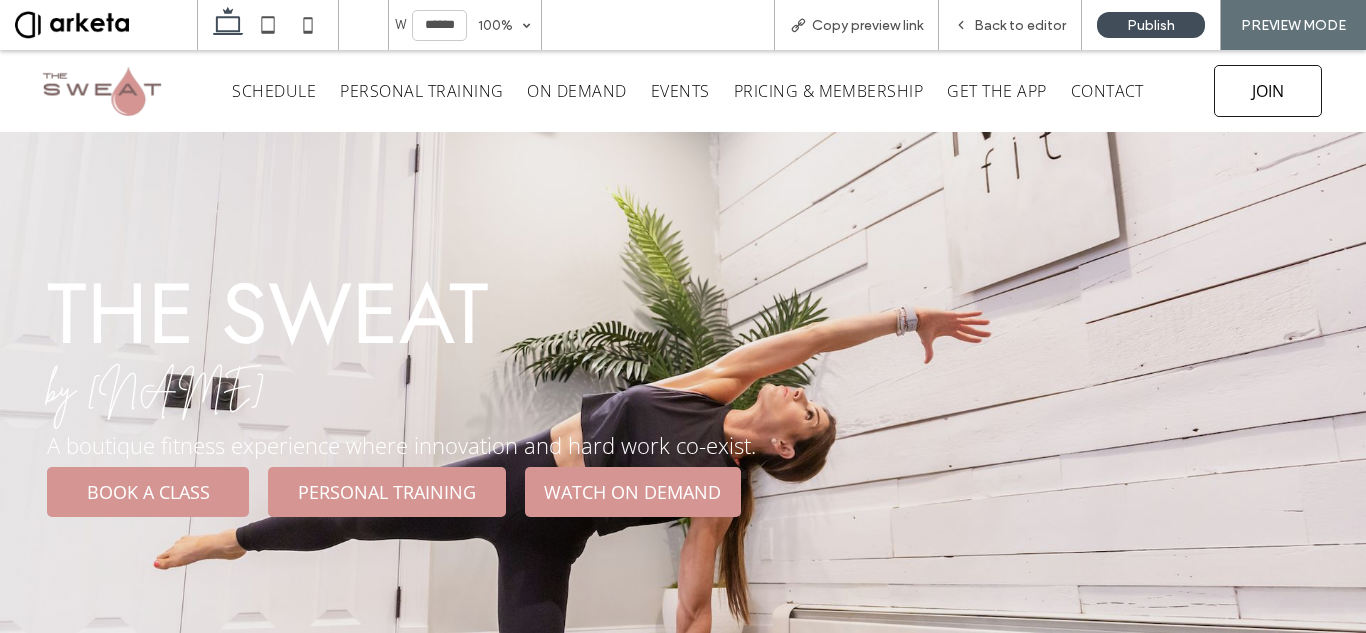 click on "the sweat by Maryanne Blake
A boutique fitness experience where innovation and hard work co-exist.
BOOK A CLASS
PERSONAL TRAINING
WATCH ON DEMAND" at bounding box center [682, 394] 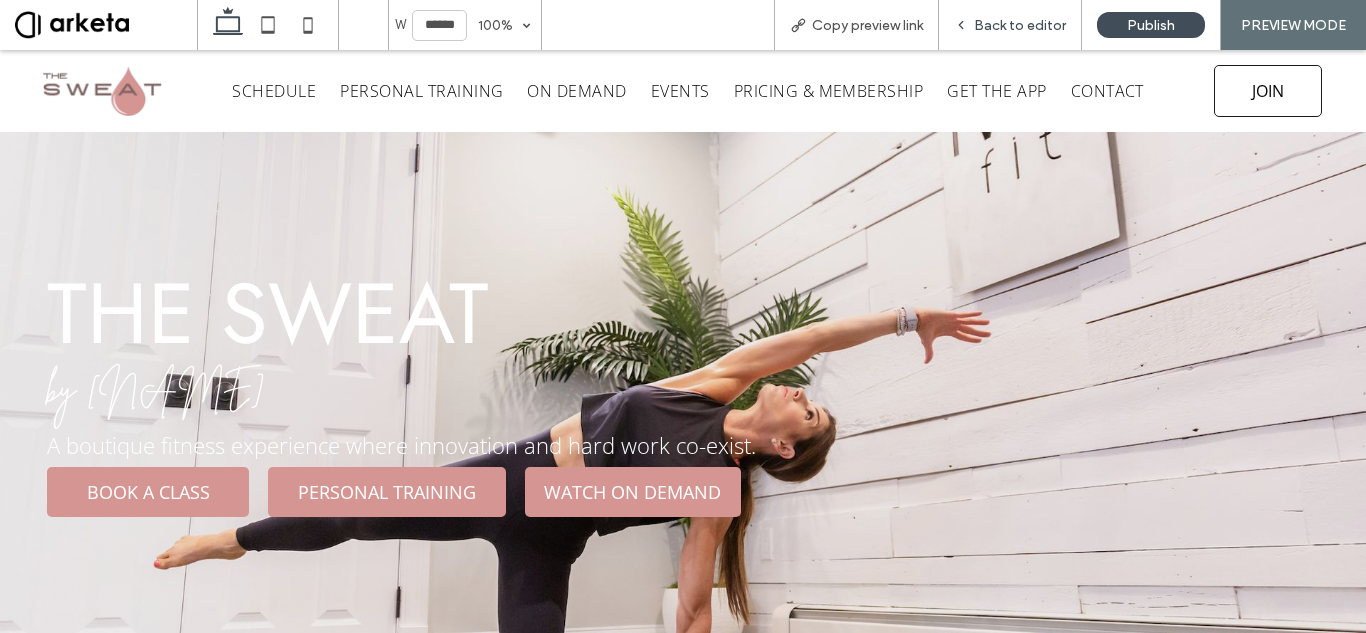 click on "Back to editor" at bounding box center [1020, 25] 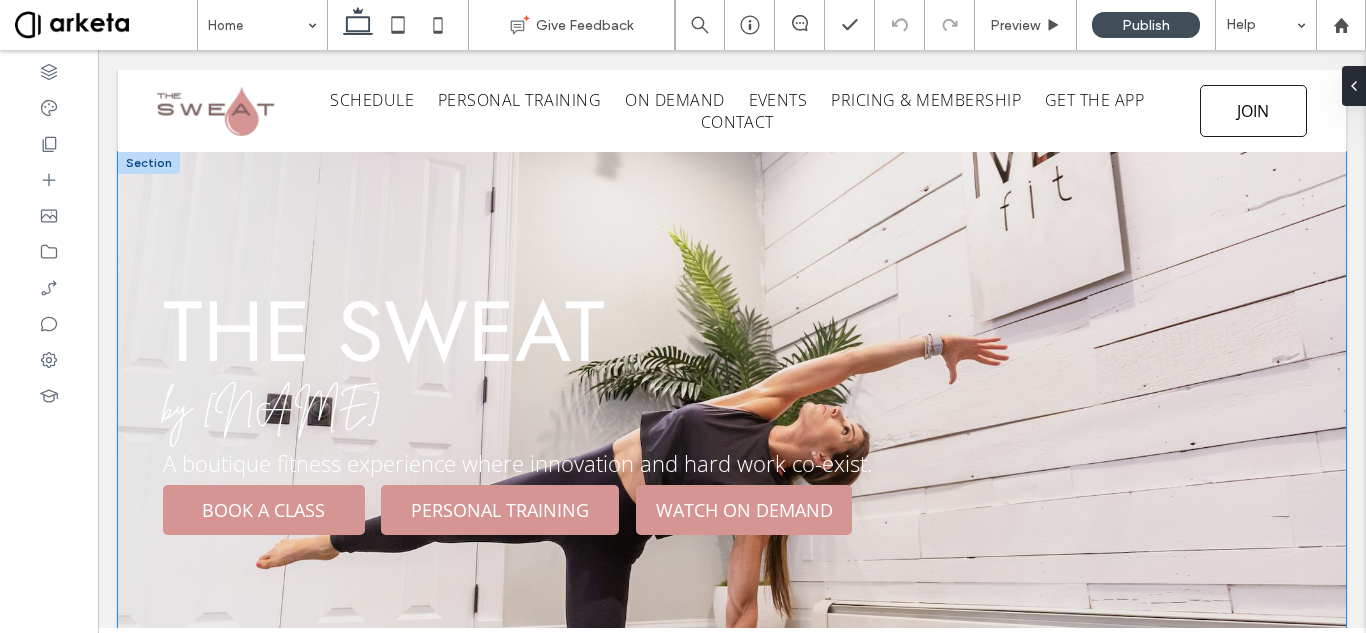 click on "the sweat by Maryanne Blake
A boutique fitness experience where innovation and hard work co-exist.
BOOK A CLASS
PERSONAL TRAINING
WATCH ON DEMAND" at bounding box center (732, 412) 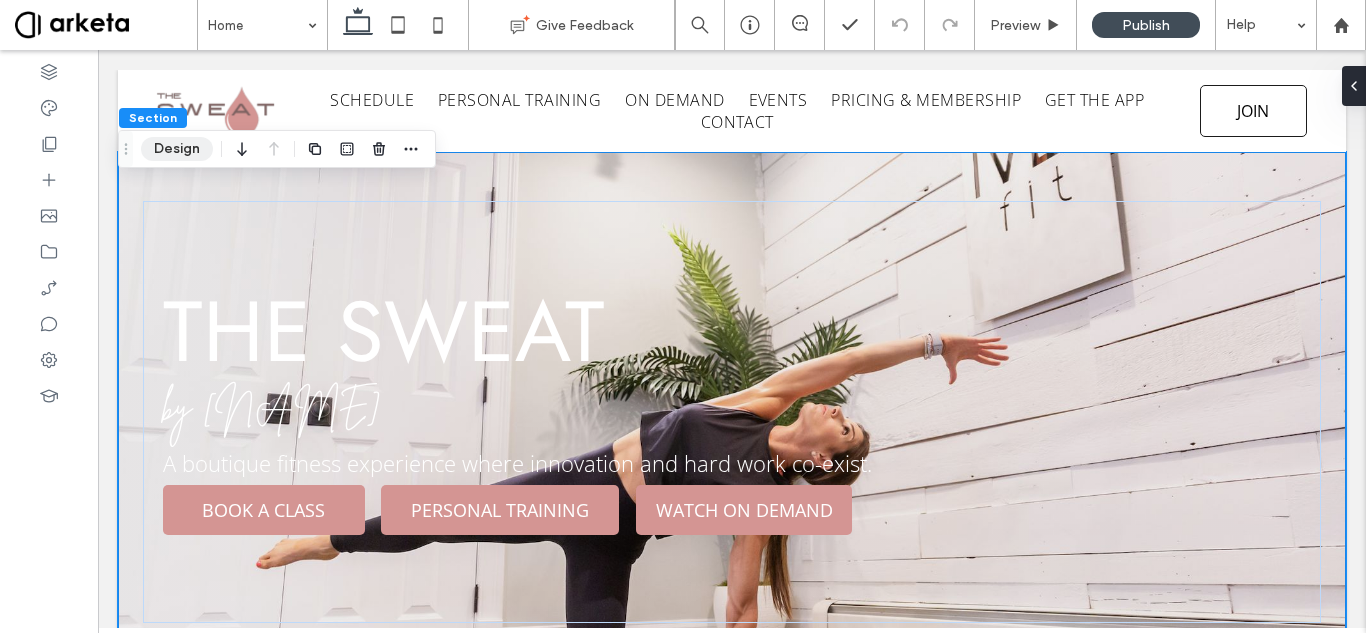 click on "Design" at bounding box center (177, 149) 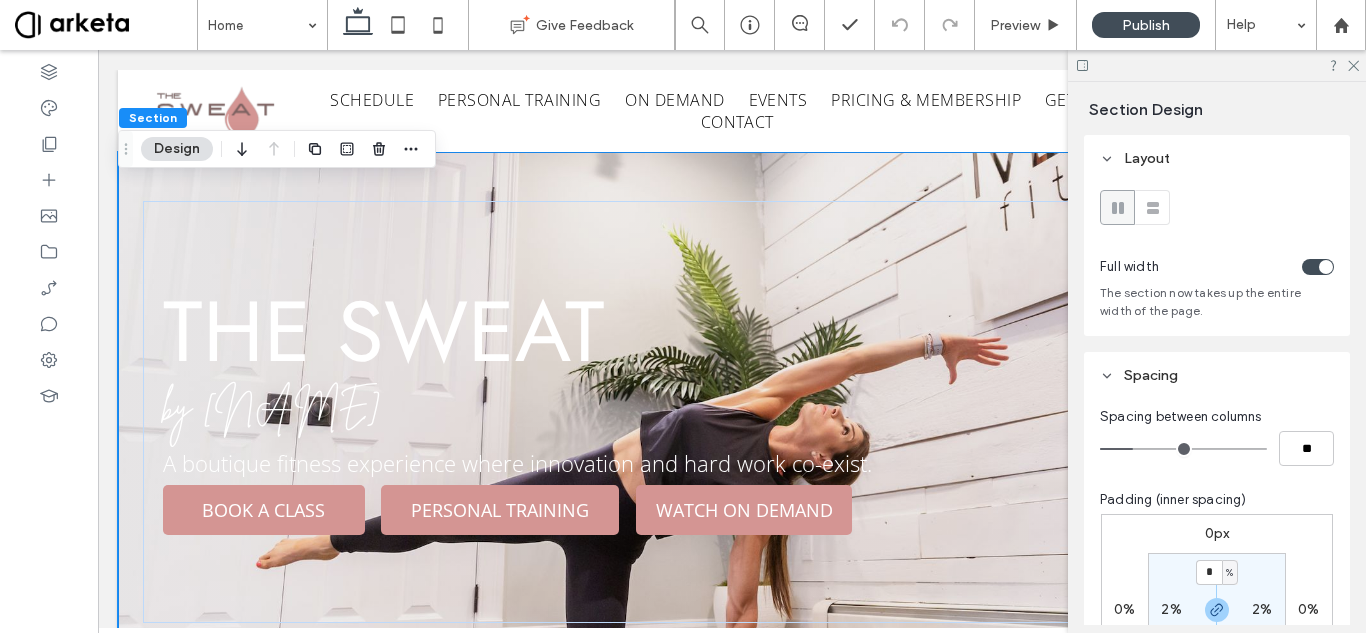 scroll, scrollTop: 508, scrollLeft: 0, axis: vertical 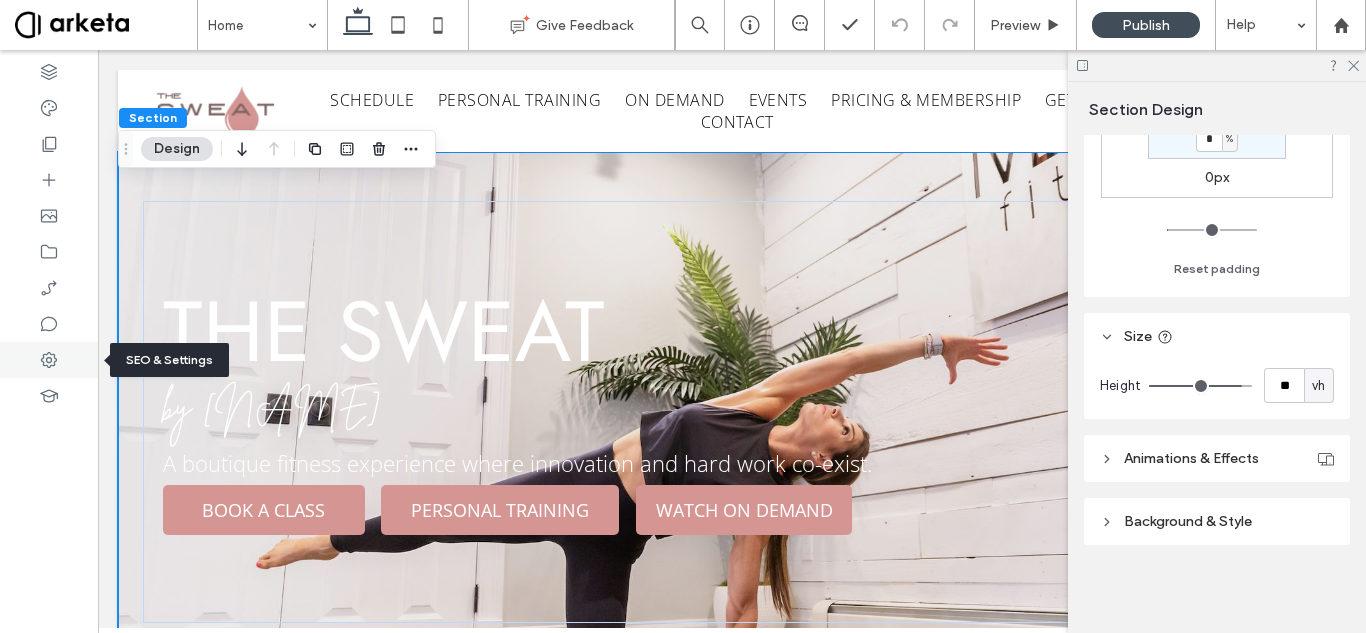 click 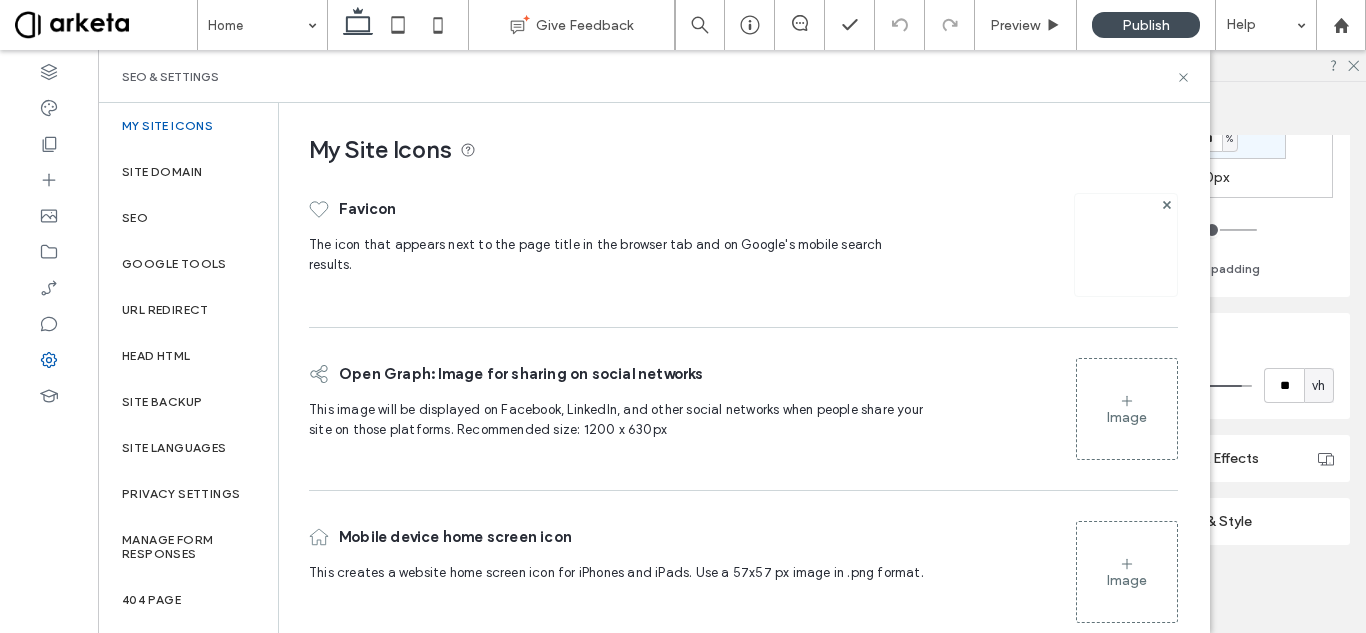 scroll, scrollTop: 33, scrollLeft: 0, axis: vertical 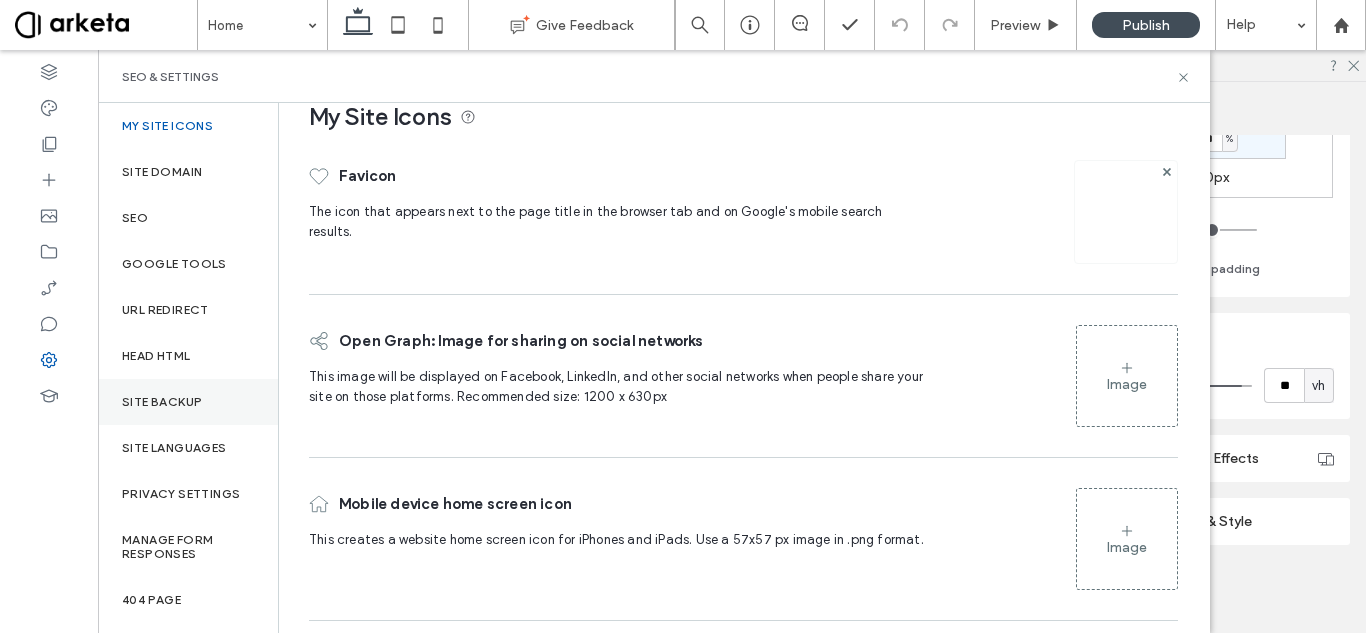 click on "Site Backup" at bounding box center [162, 402] 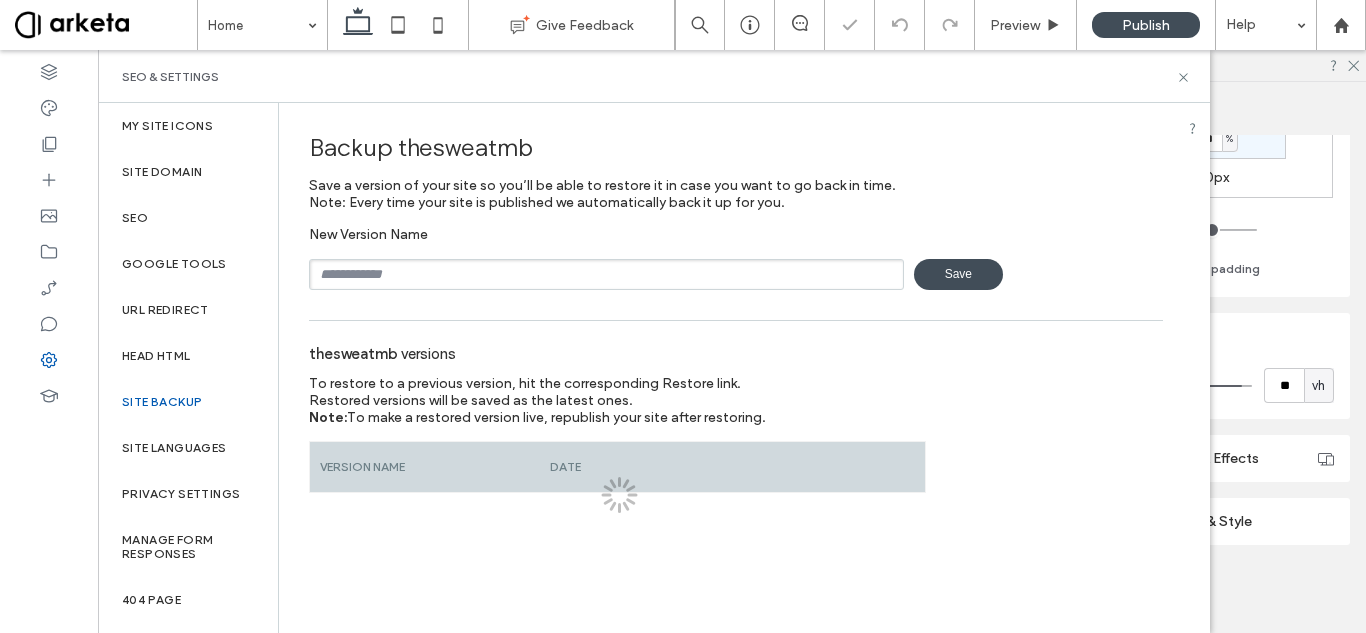 click at bounding box center (606, 274) 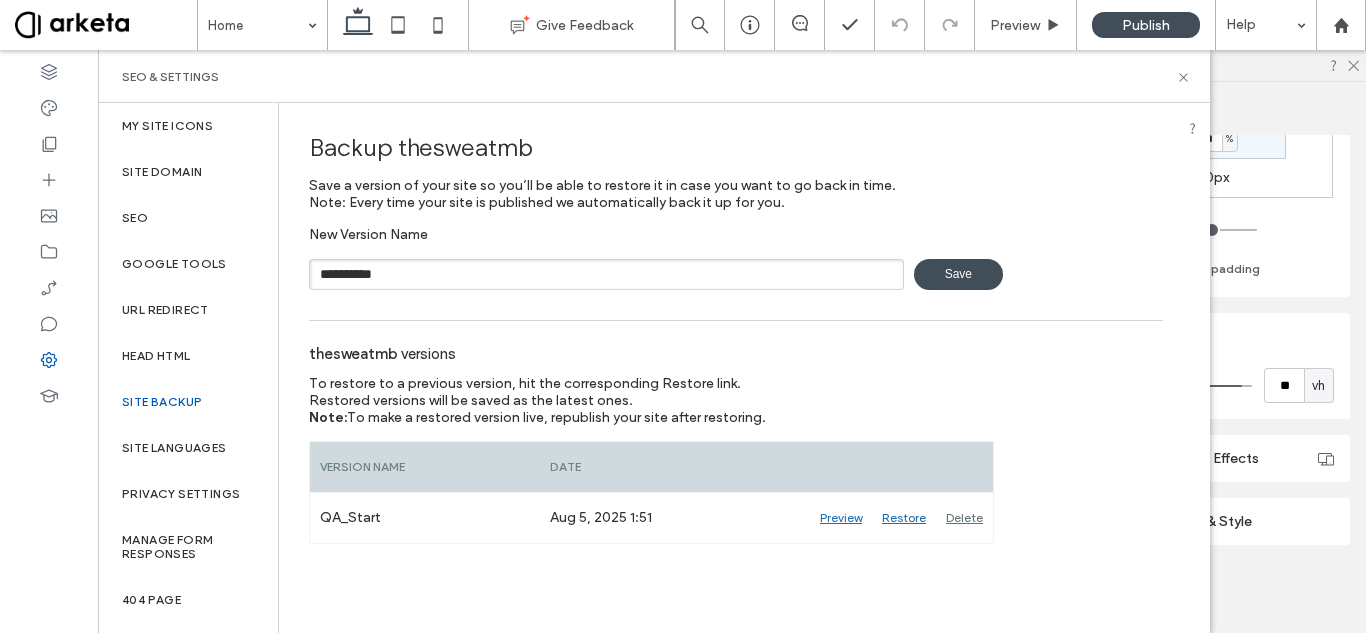type on "**********" 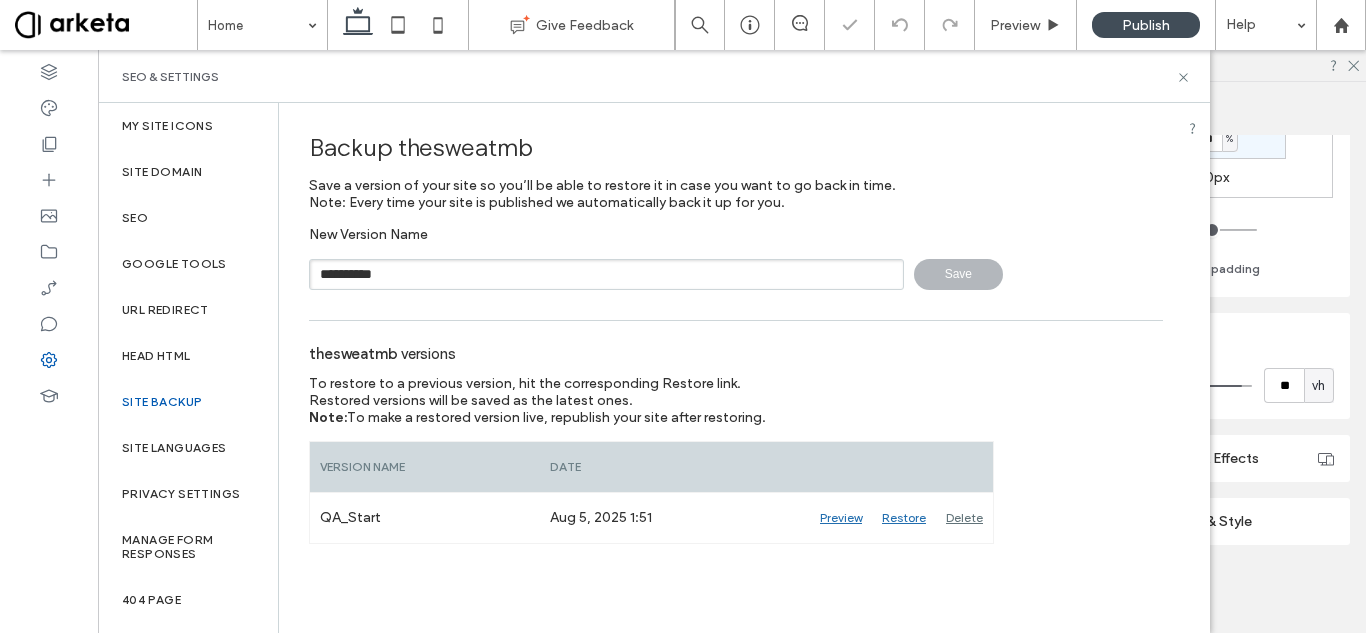 type 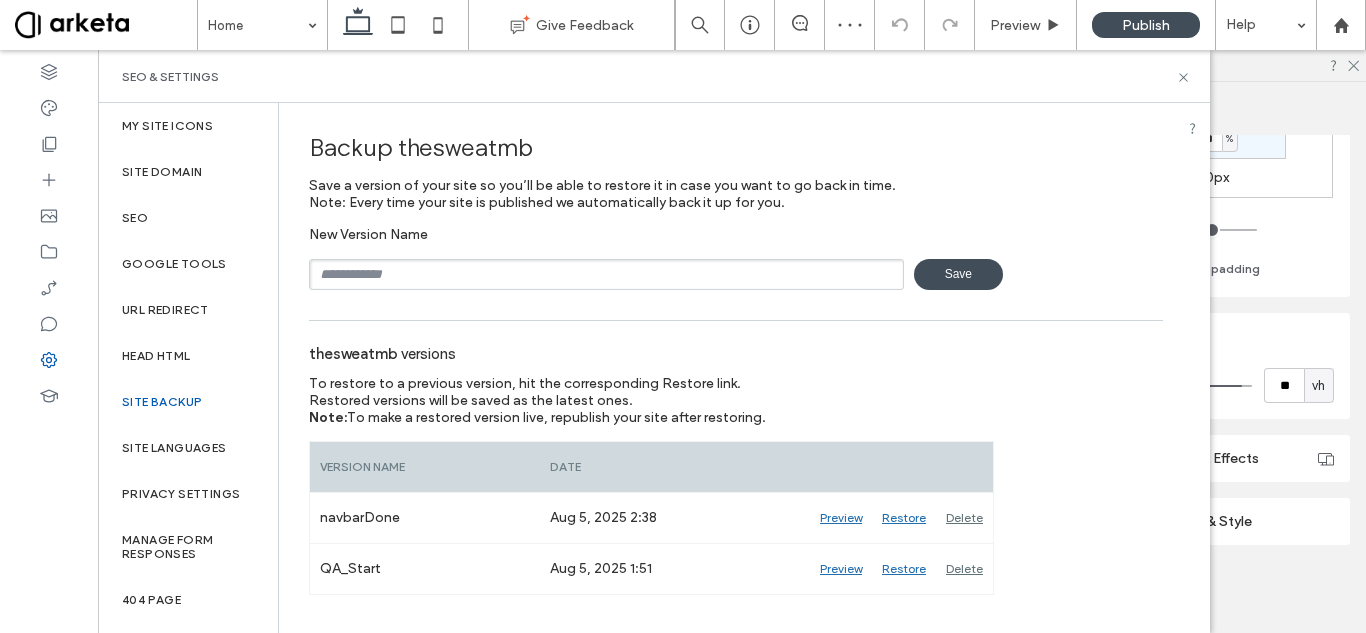 click on "thesweatmb
versions
To restore to a previous version, hit the corresponding Restore link.
Restored versions will be saved as the latest ones.
Note:  To make a restored version live, republish your site after restoring.
Version Name
Date
There are currently no backed up versions of this site.
navbarDone
Aug 5, 2025 2:38
Preview
Restore
Delete" at bounding box center [736, 463] 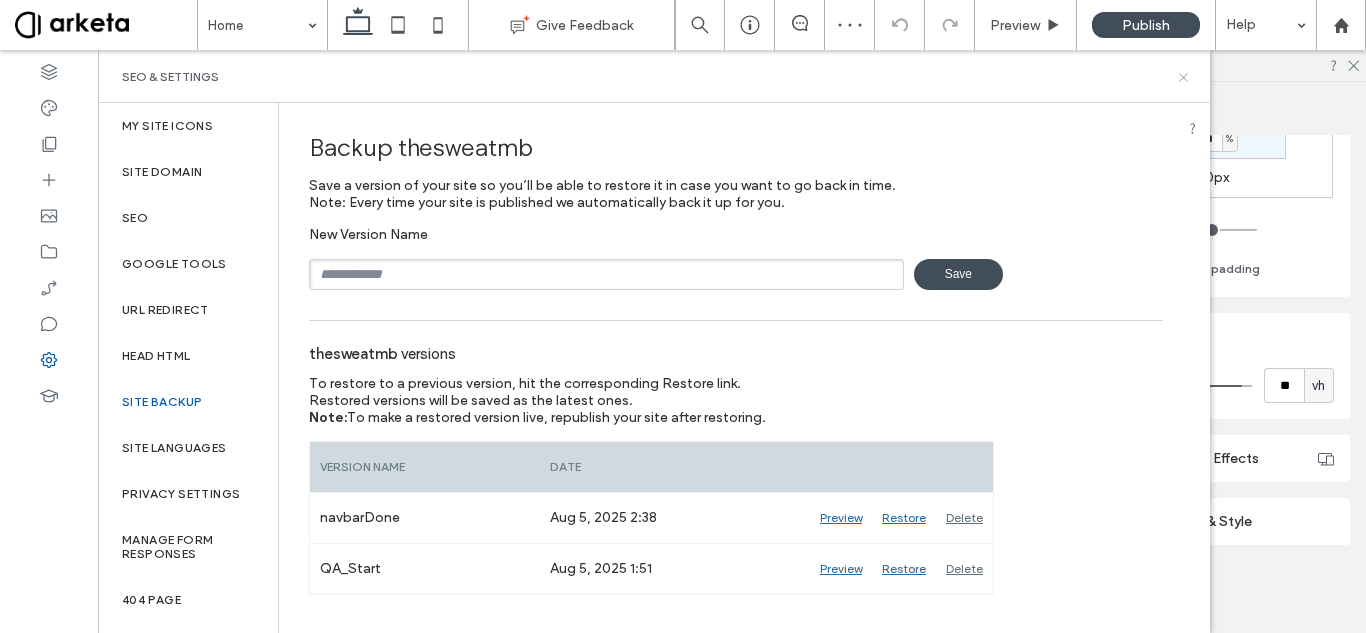 click 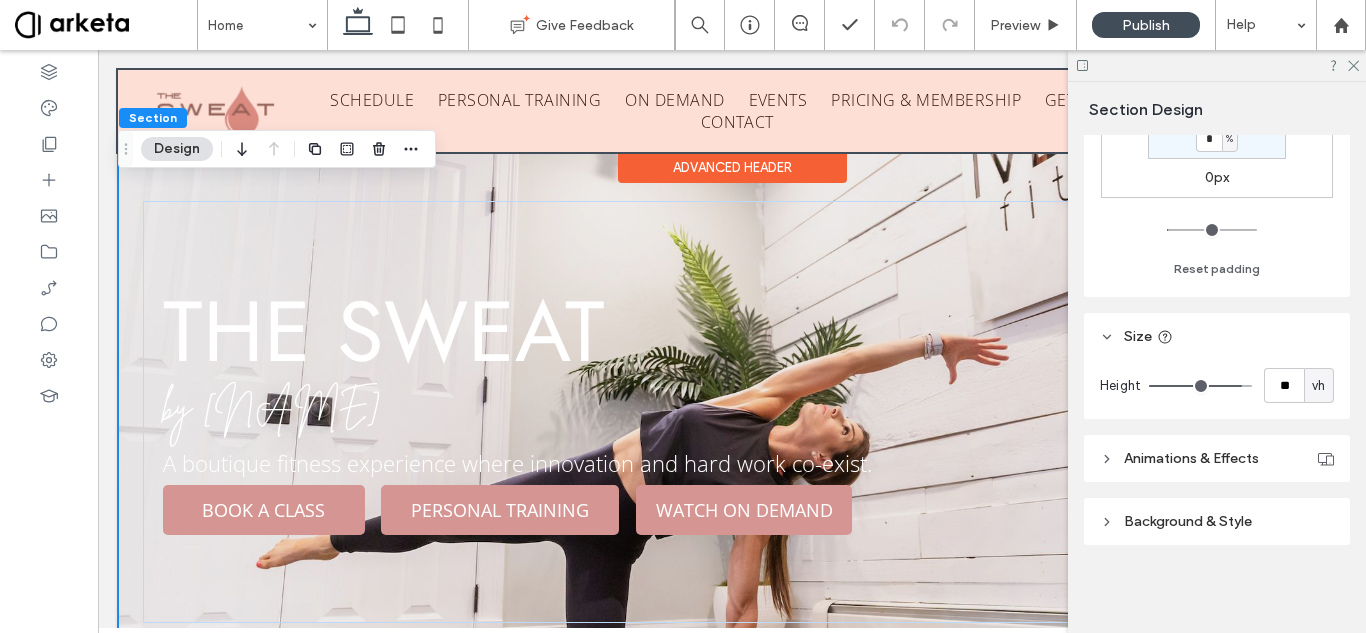 click on "Advanced Header" at bounding box center [732, 167] 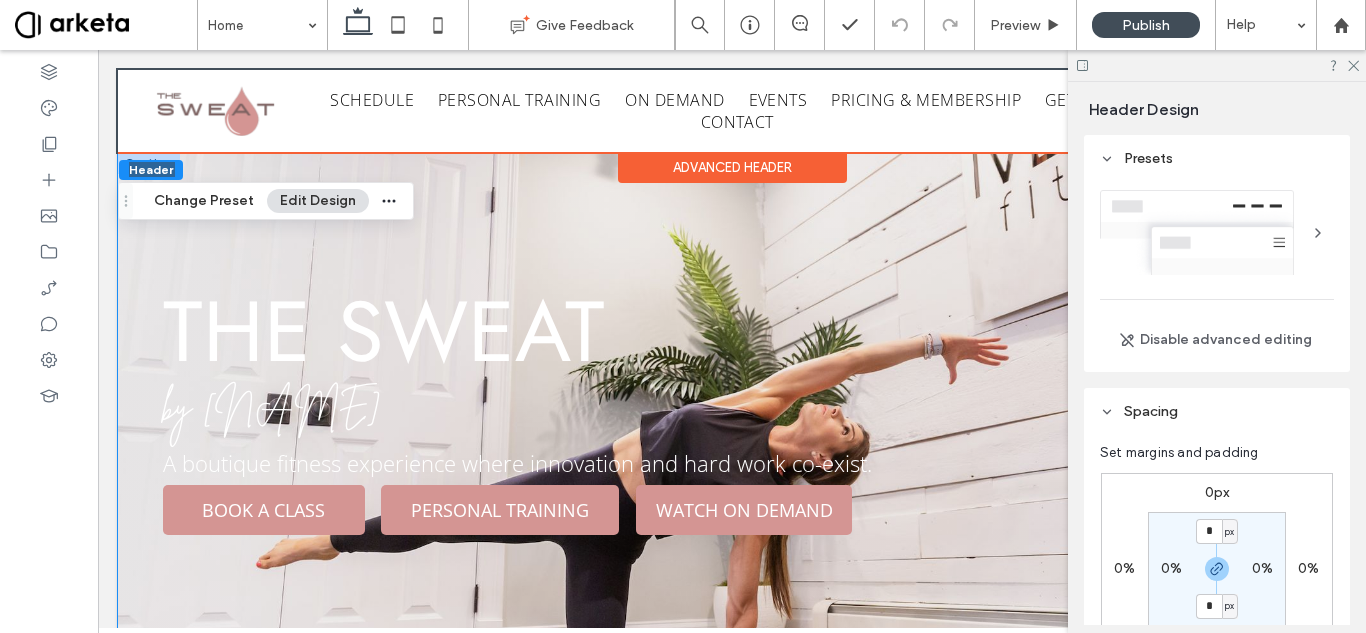 click on "the sweat by Maryanne Blake
A boutique fitness experience where innovation and hard work co-exist.
BOOK A CLASS
PERSONAL TRAINING
WATCH ON DEMAND" at bounding box center [732, 412] 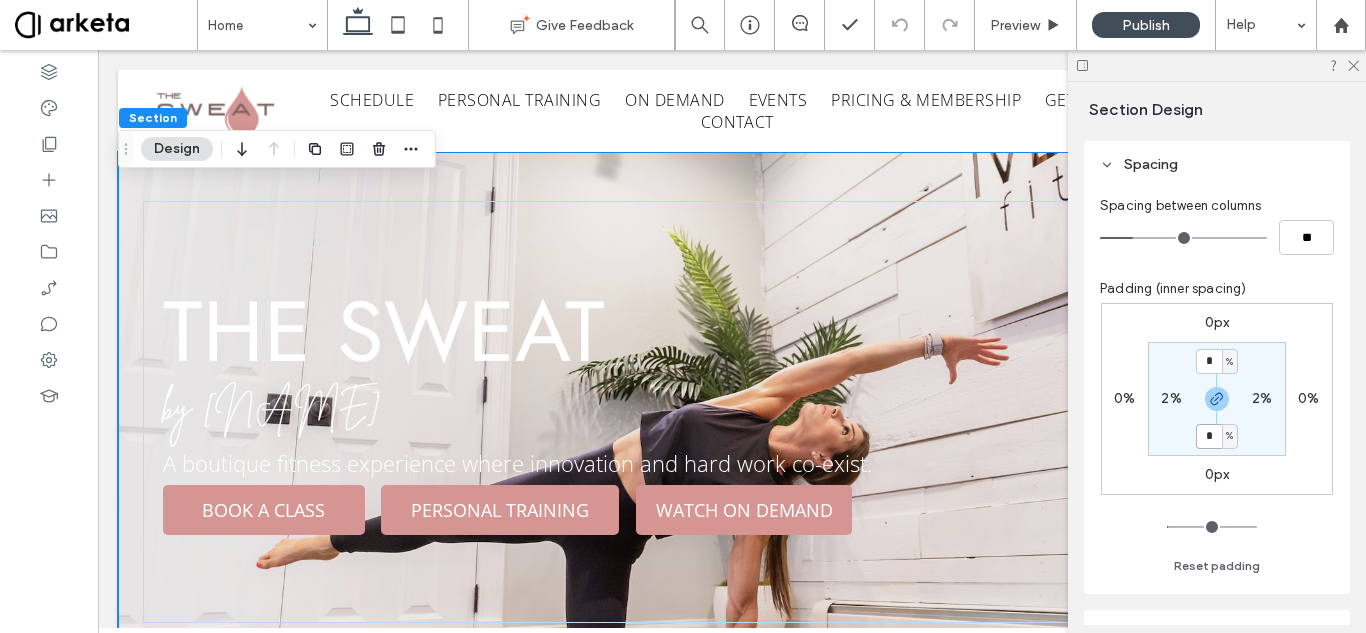 scroll, scrollTop: 508, scrollLeft: 0, axis: vertical 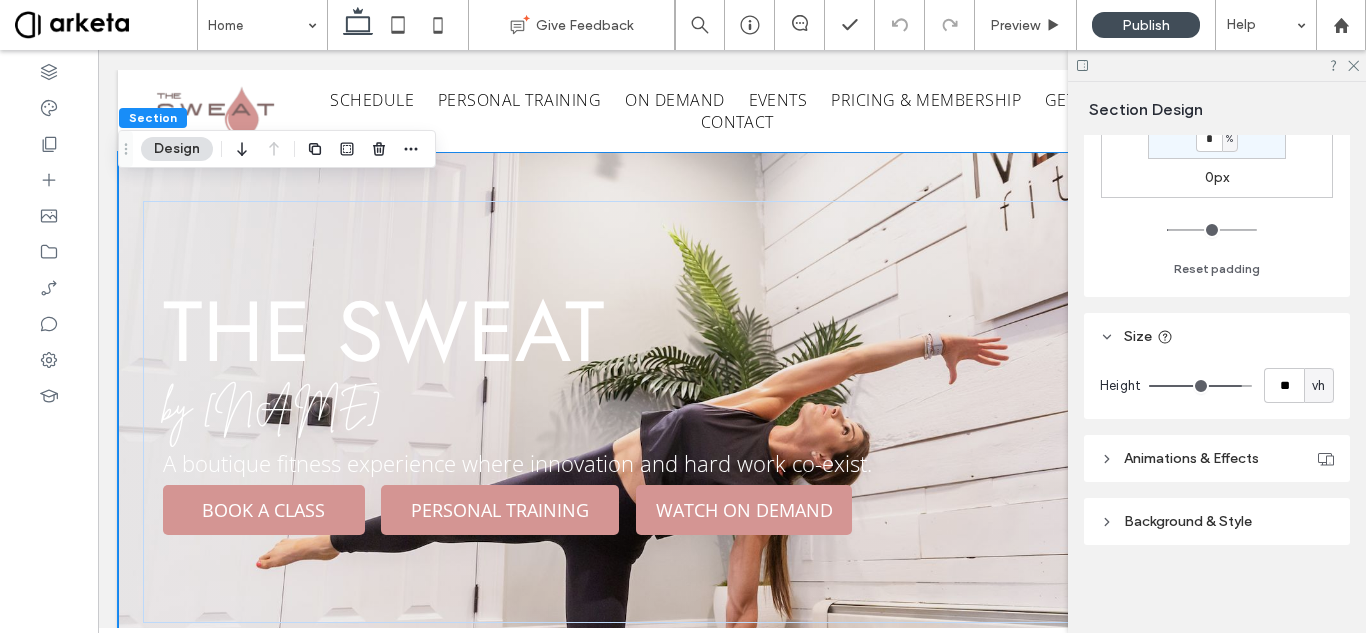 click on "Background & Style" at bounding box center [1188, 521] 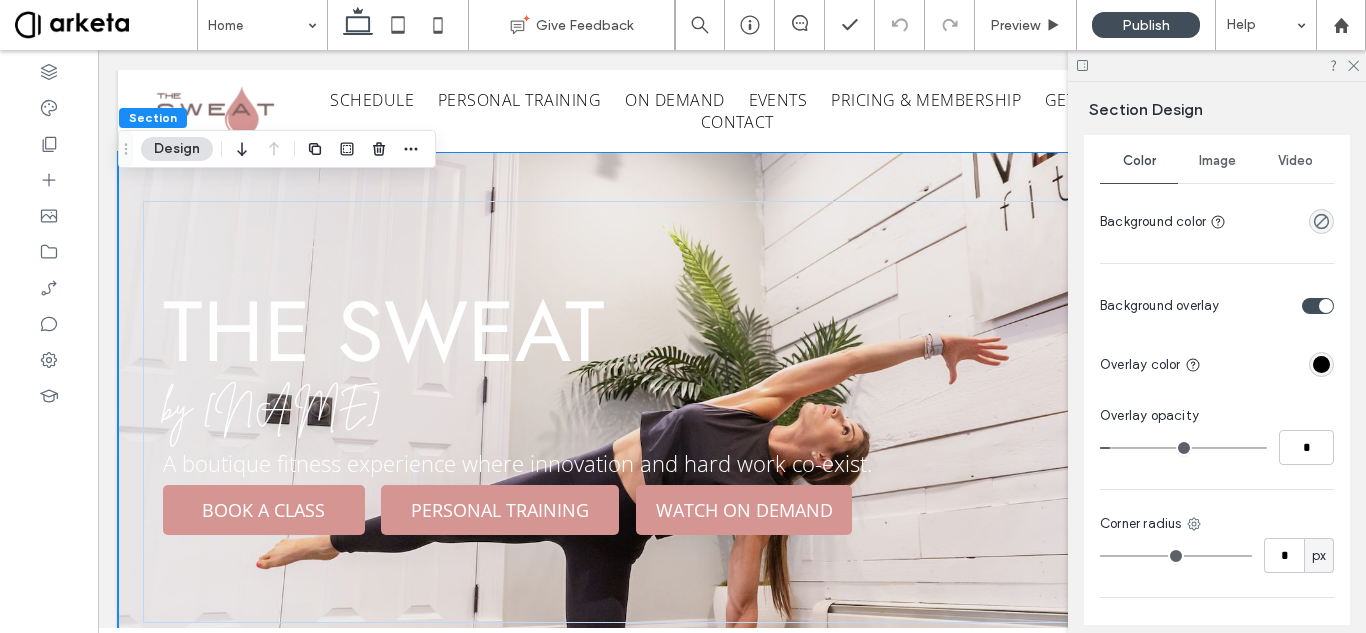 scroll, scrollTop: 958, scrollLeft: 0, axis: vertical 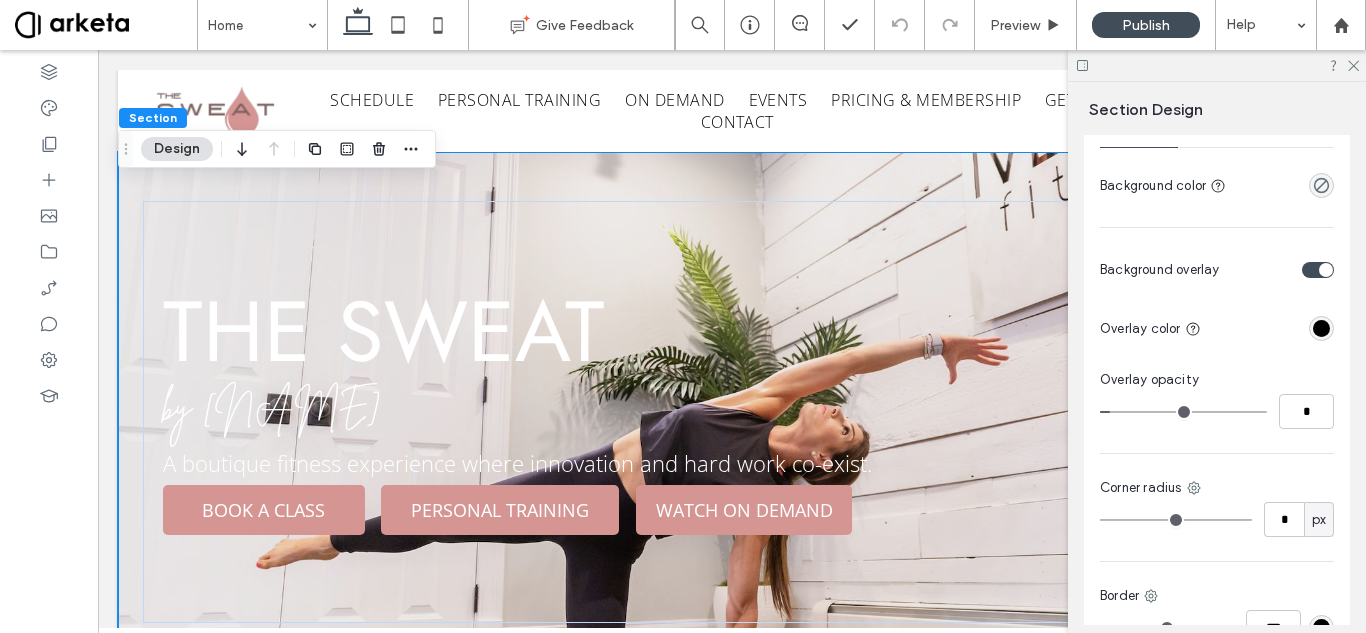 type on "*" 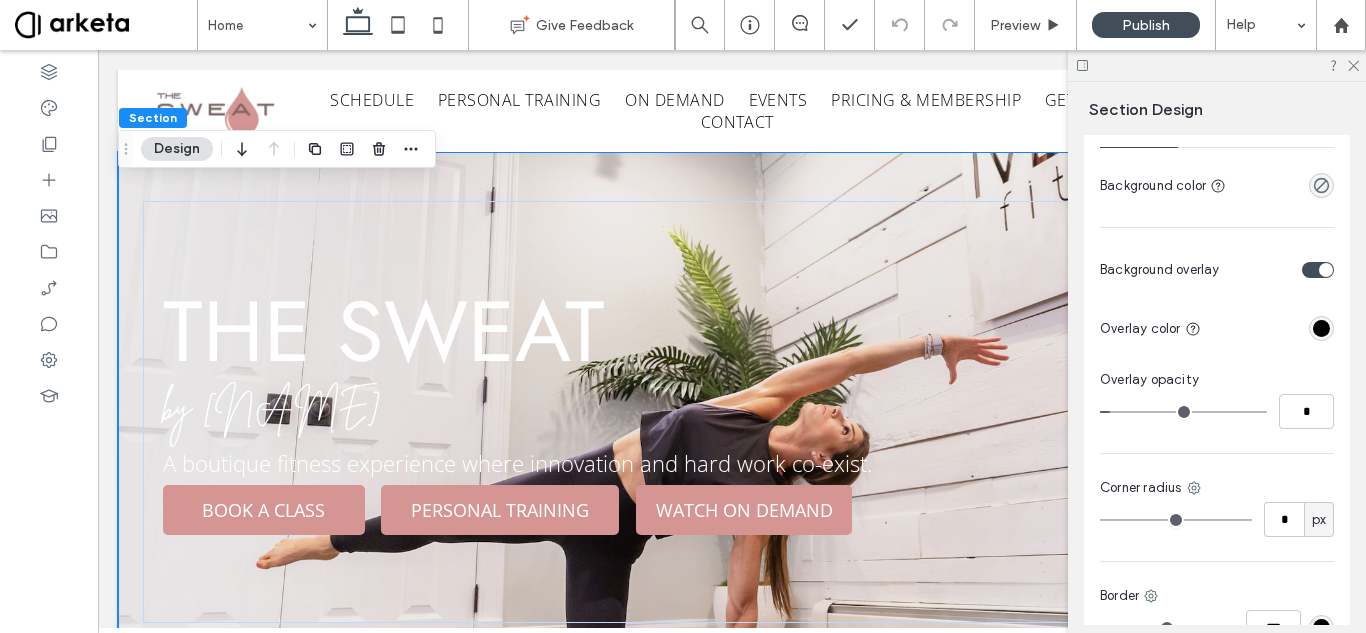 type on "*" 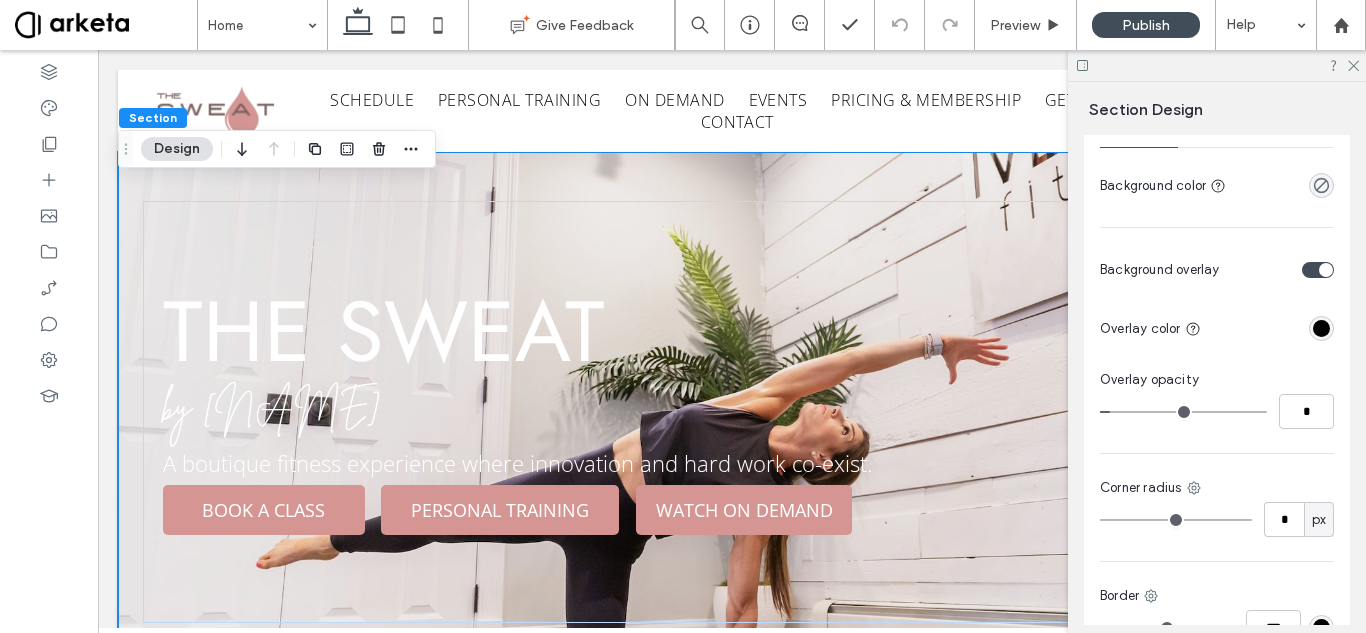 type on "*" 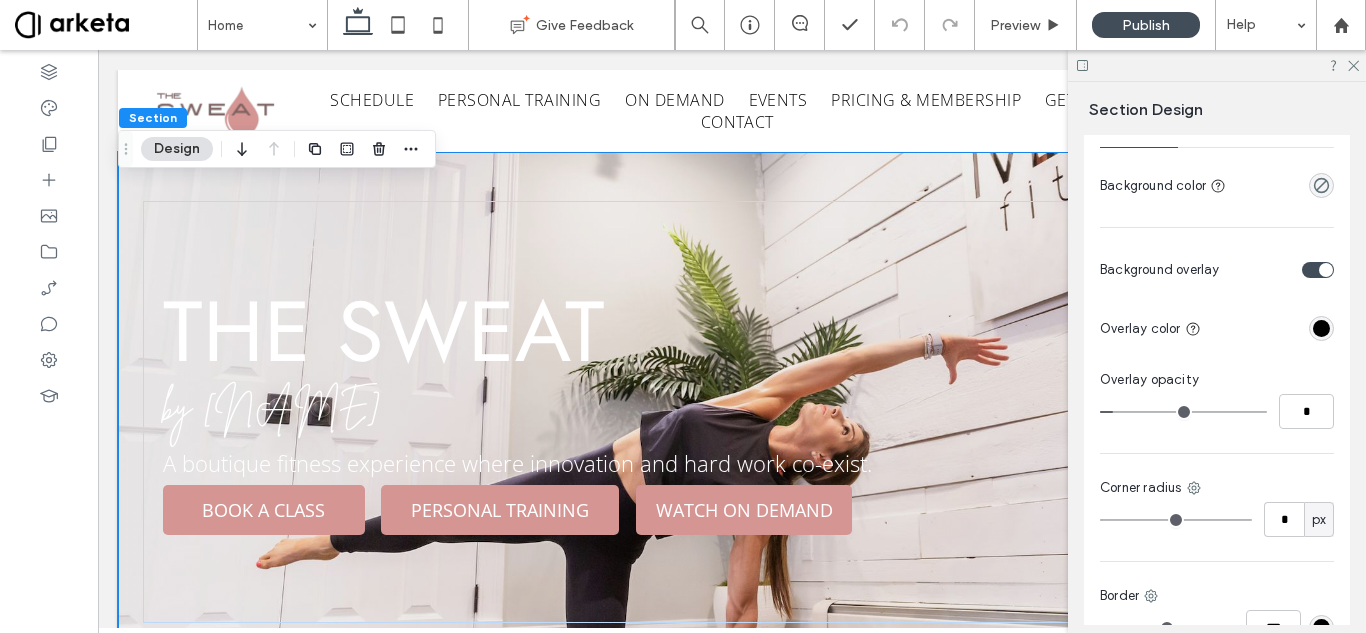 type on "*" 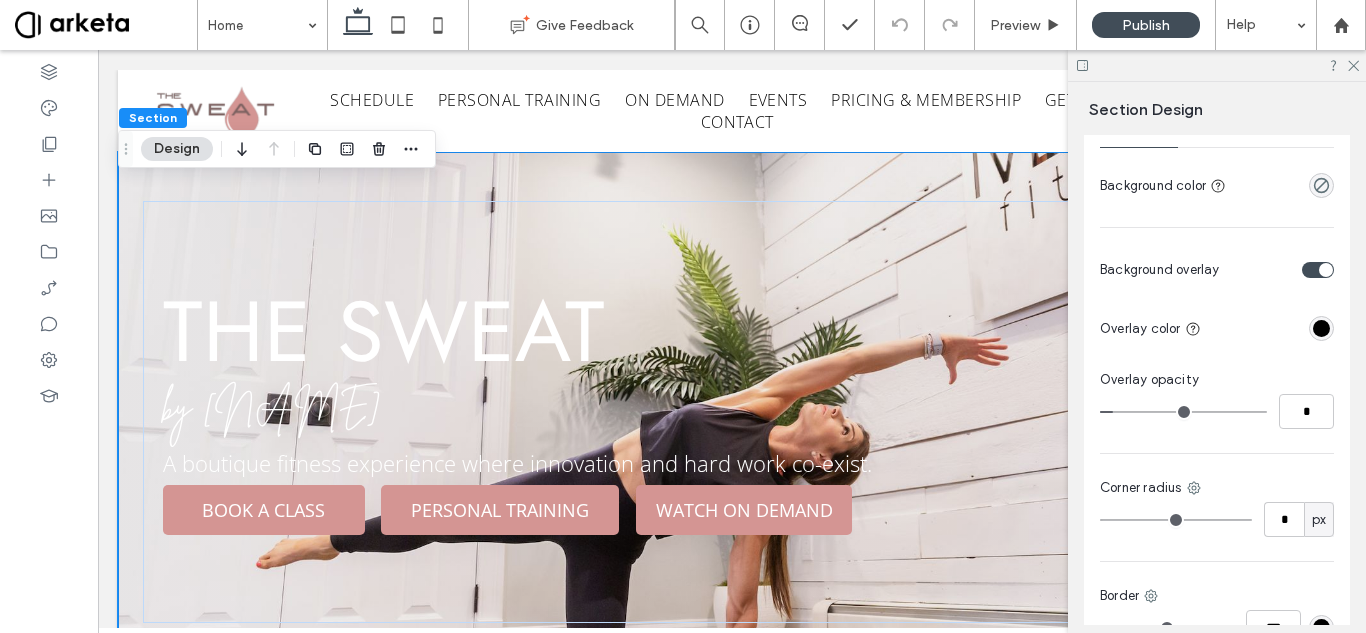 type on "*" 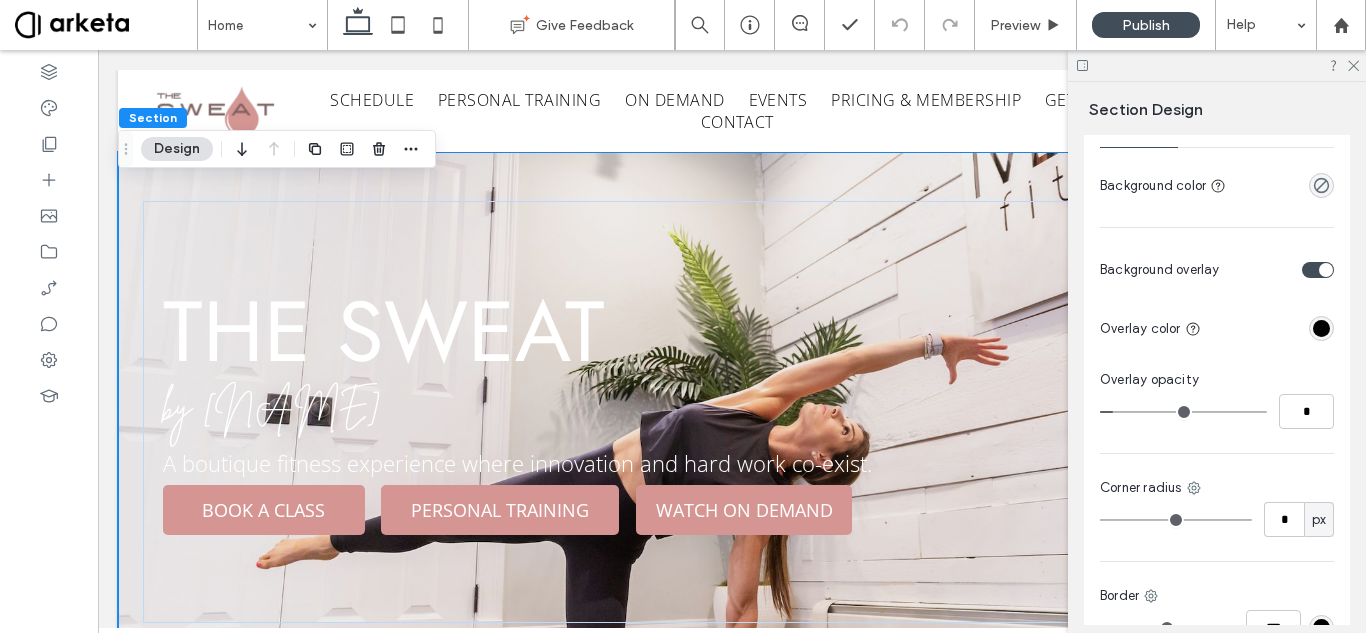 type on "**" 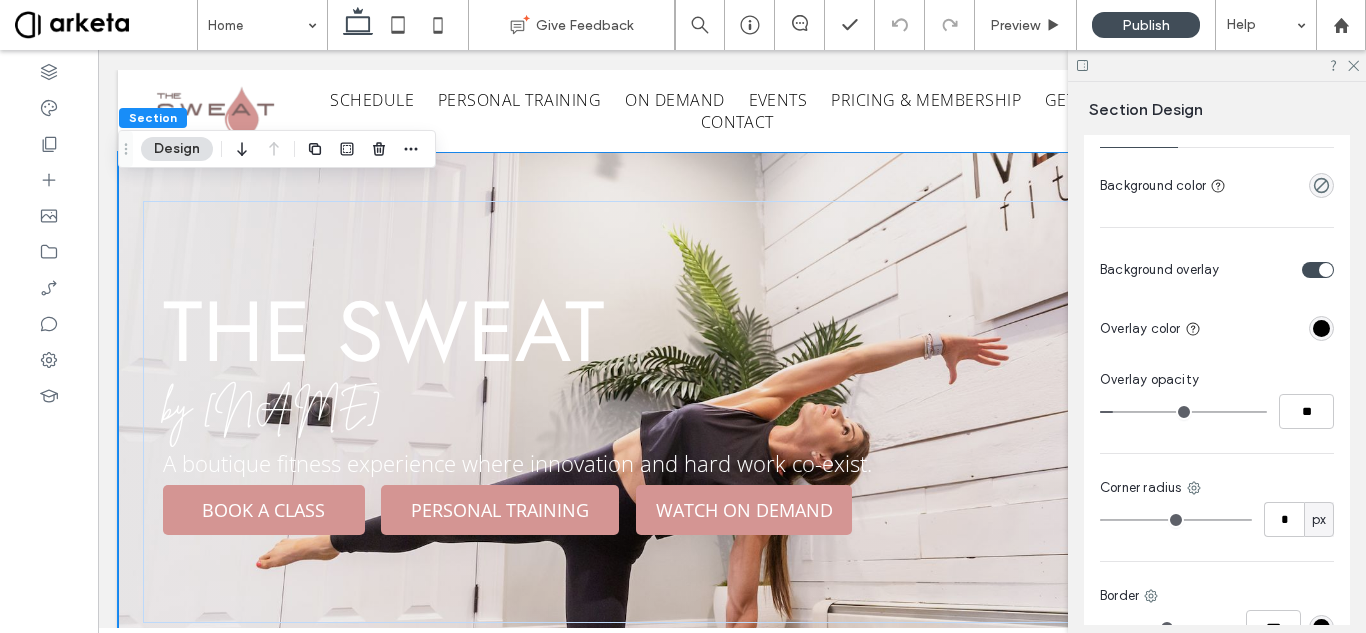 type on "**" 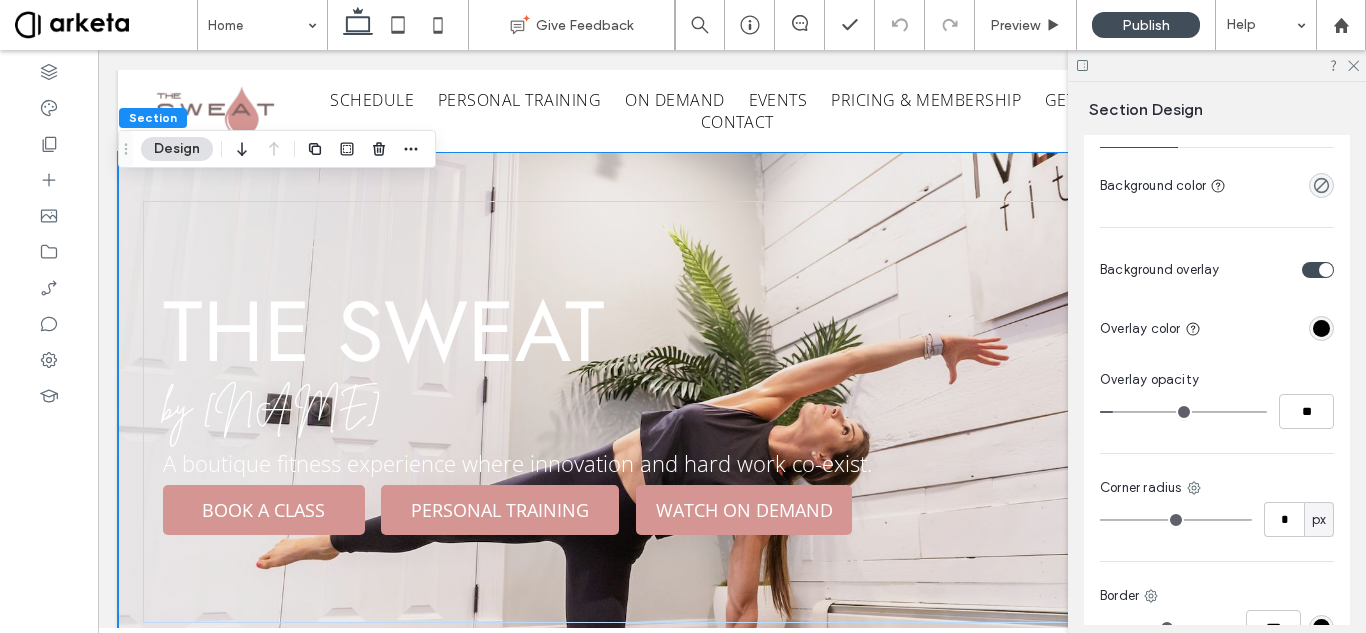 type on "**" 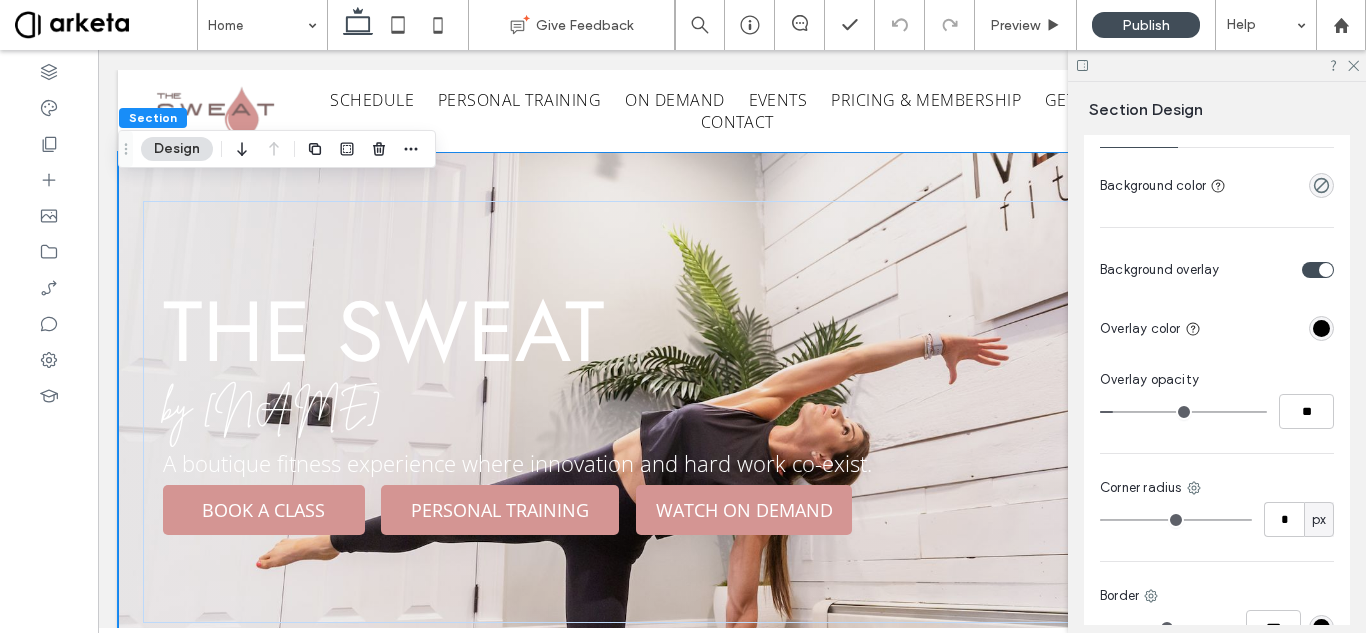type on "**" 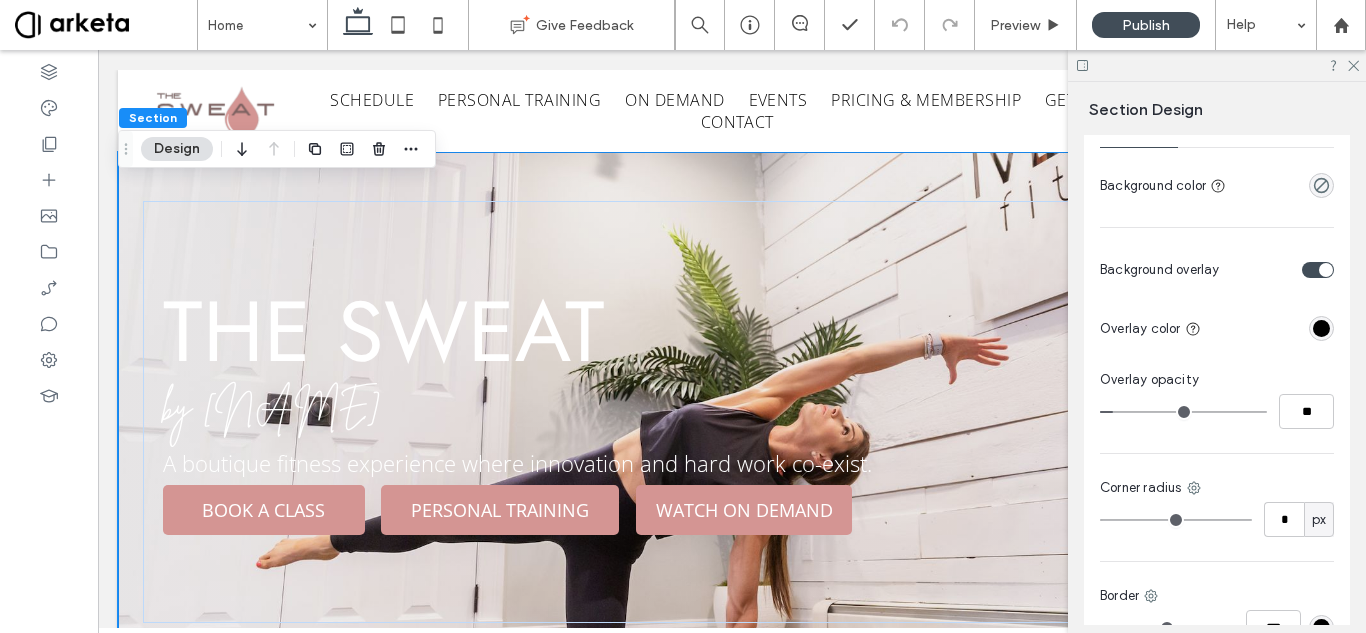 type on "**" 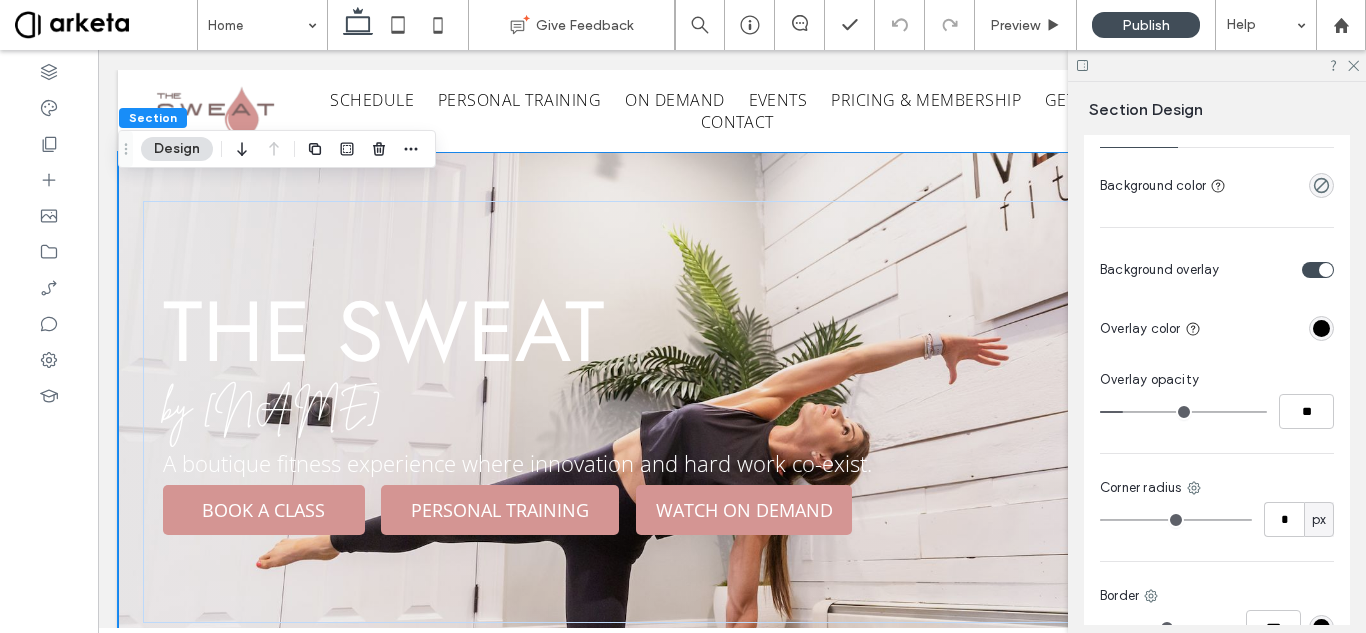 drag, startPoint x: 1116, startPoint y: 410, endPoint x: 1128, endPoint y: 408, distance: 12.165525 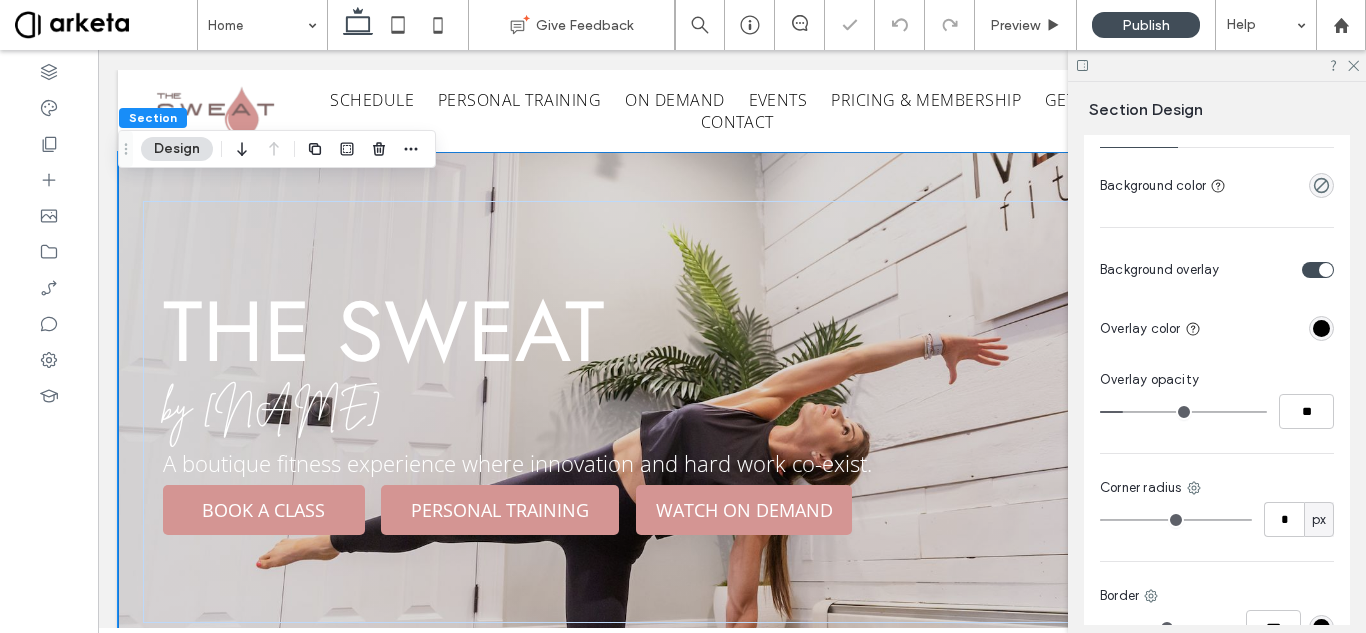 type on "**" 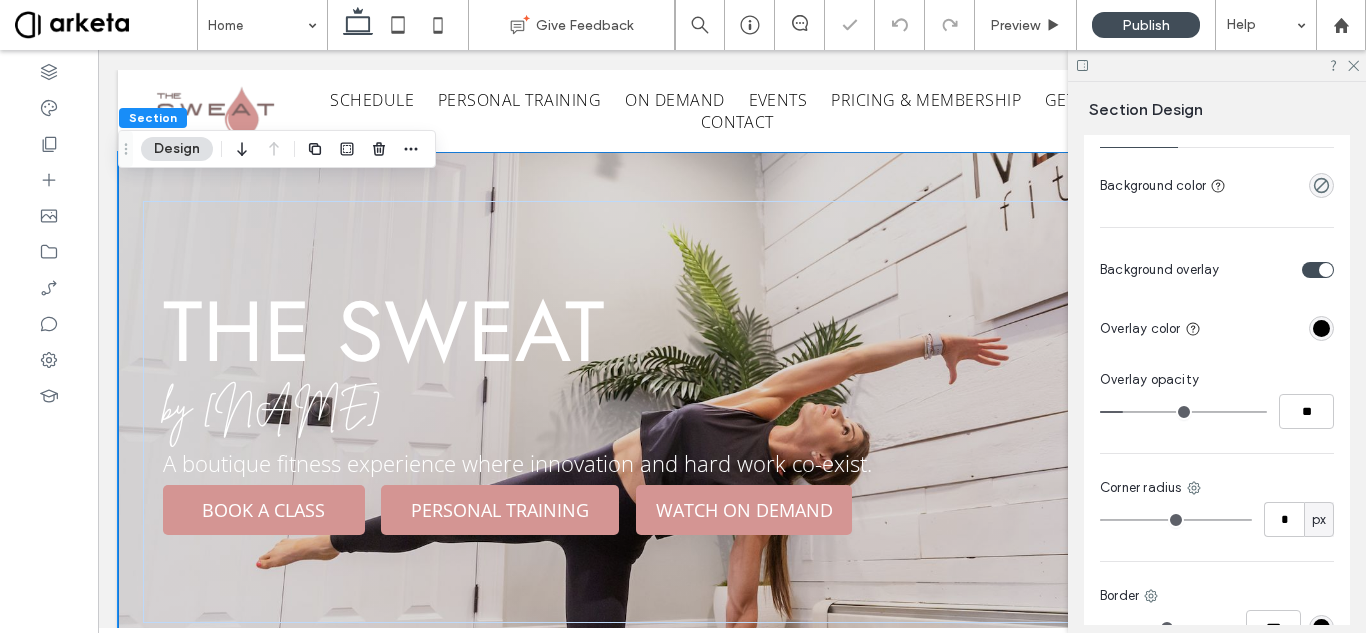 type on "**" 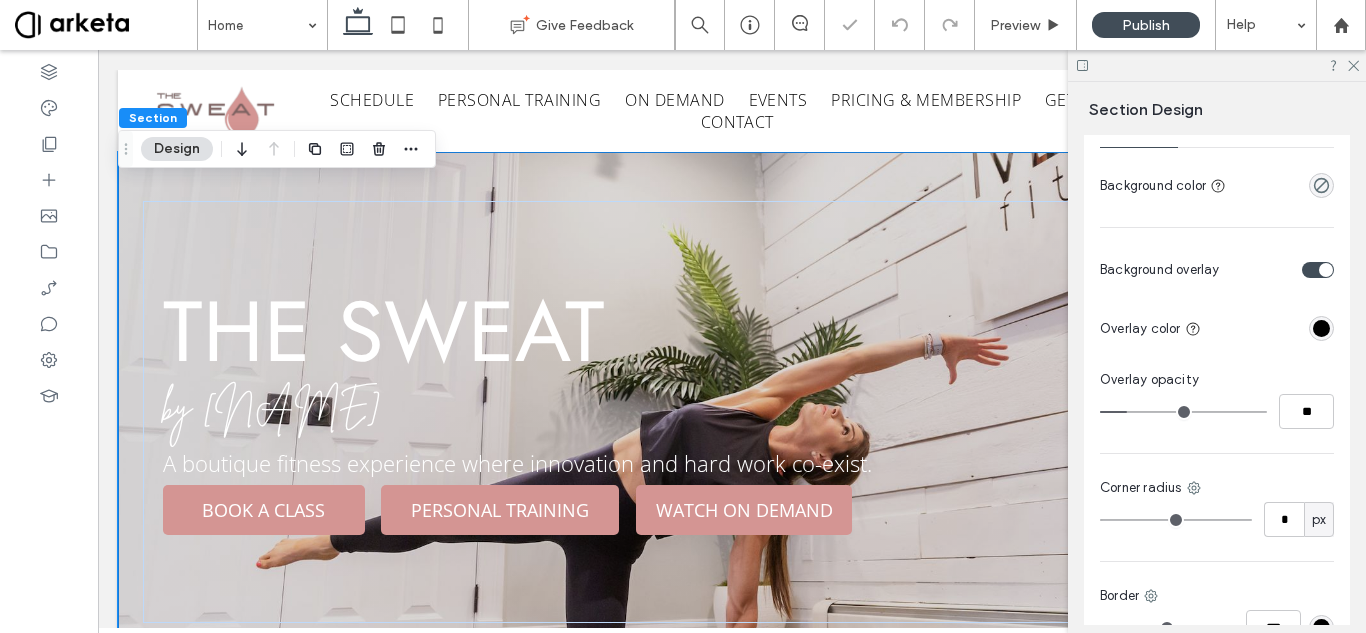 type on "**" 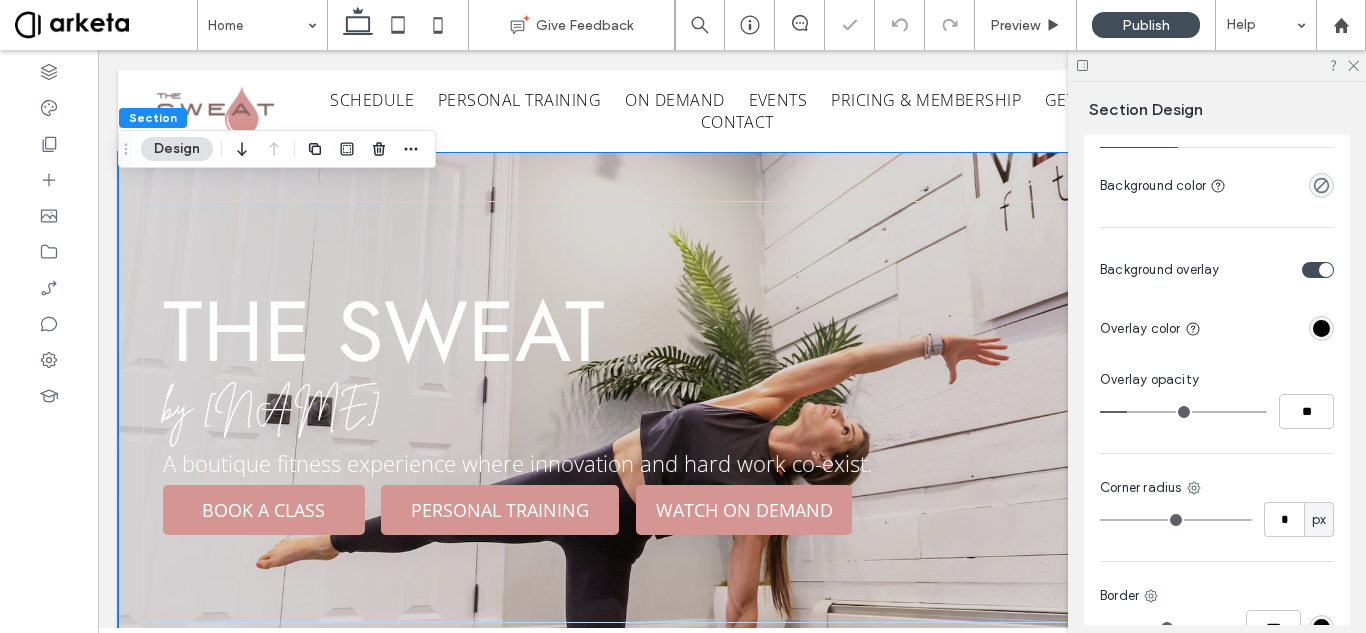 type on "**" 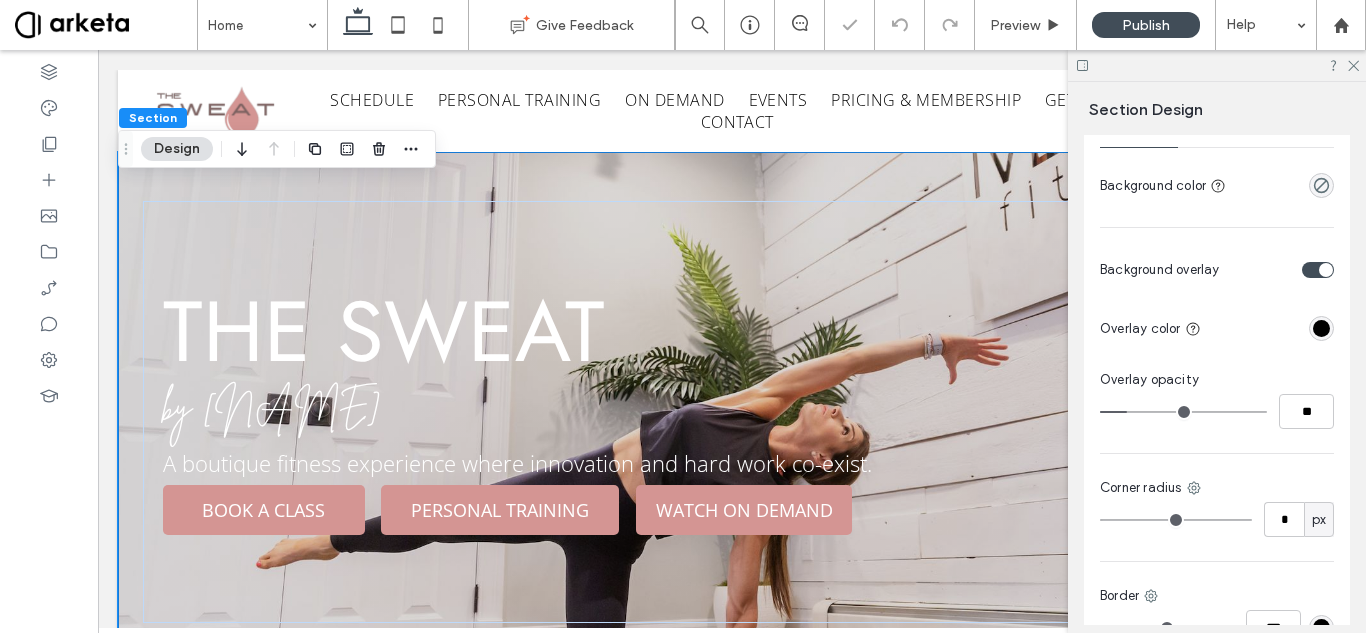type on "**" 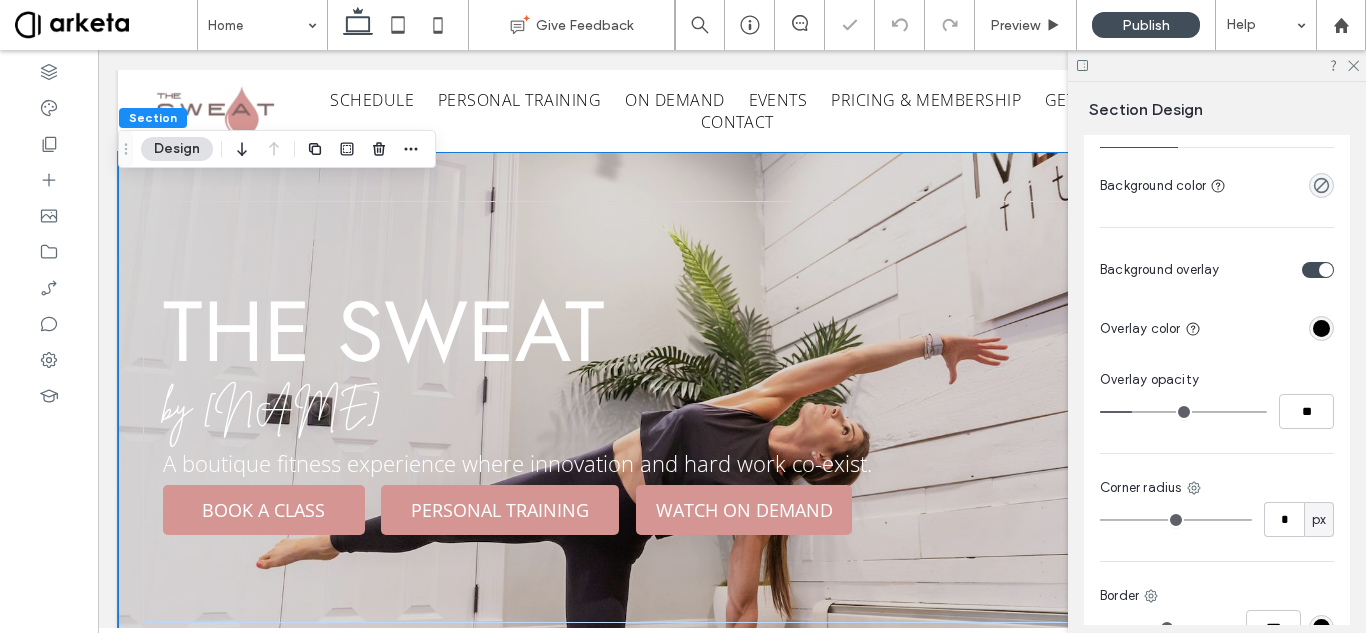 type on "**" 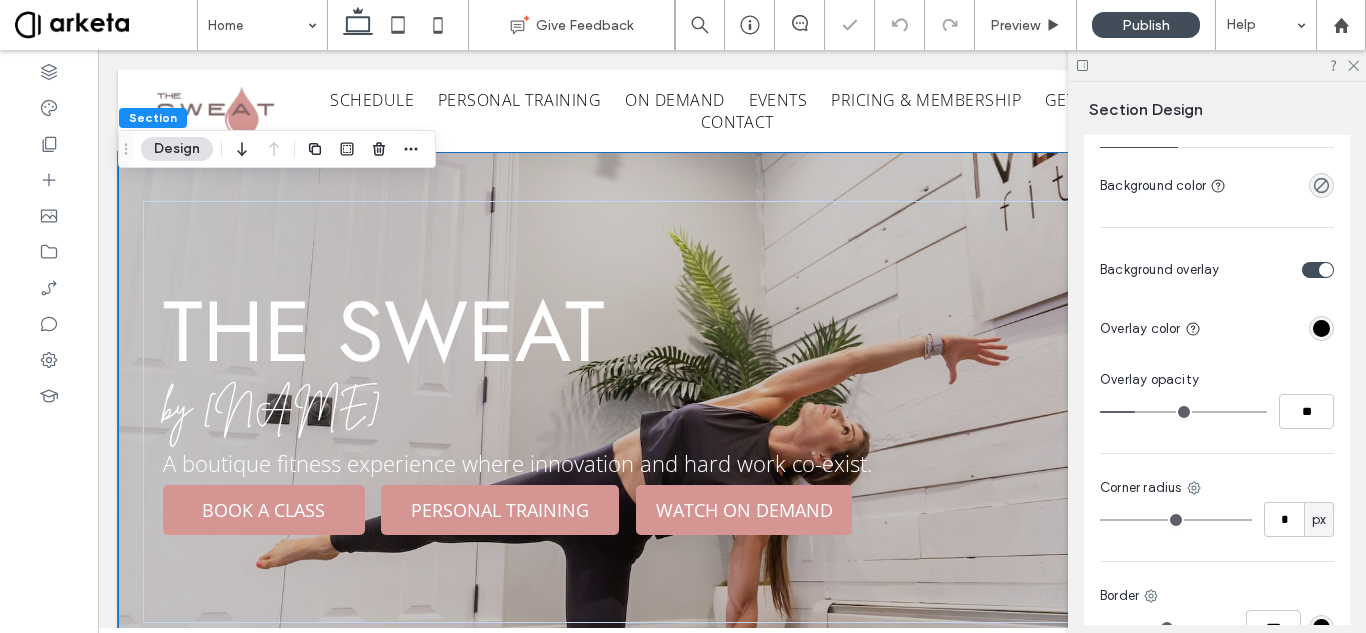 type on "**" 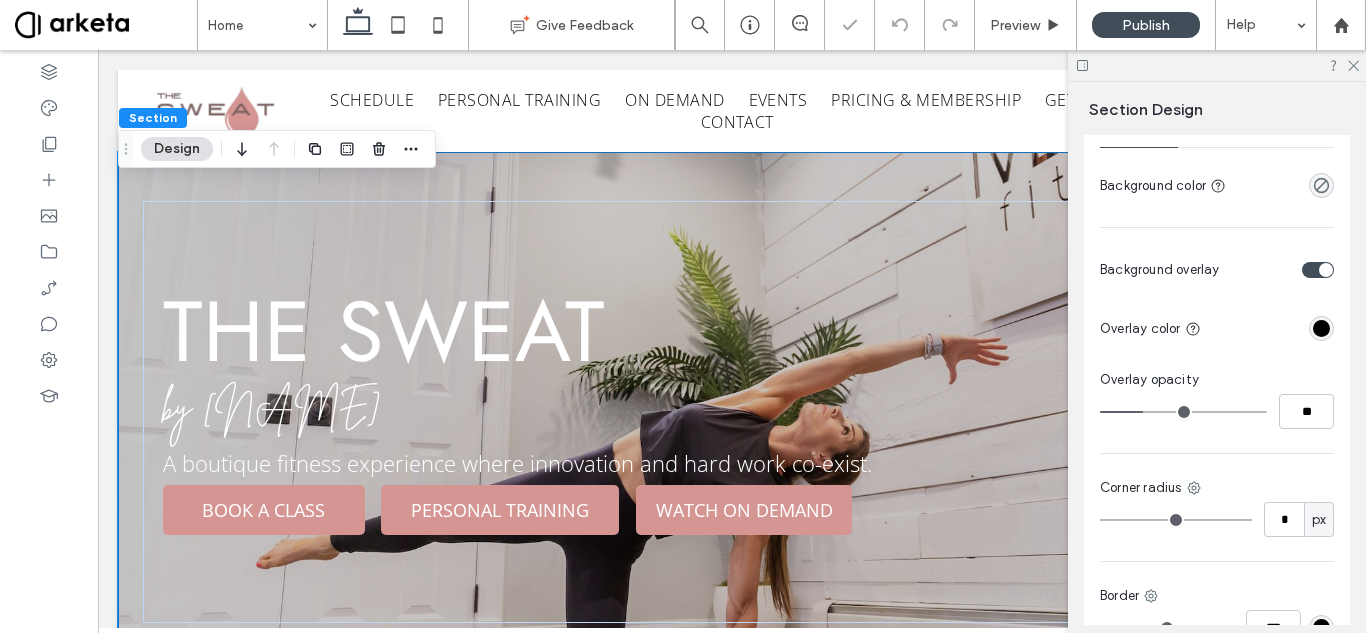 click at bounding box center (1183, 412) 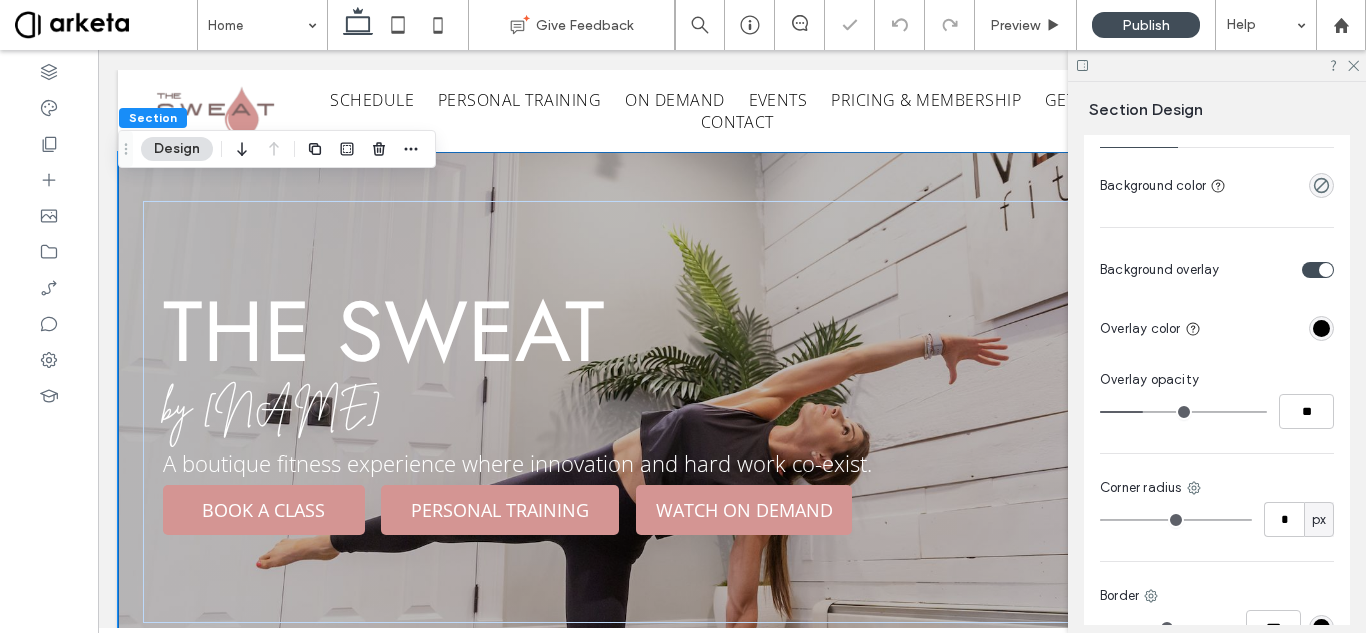 type on "**" 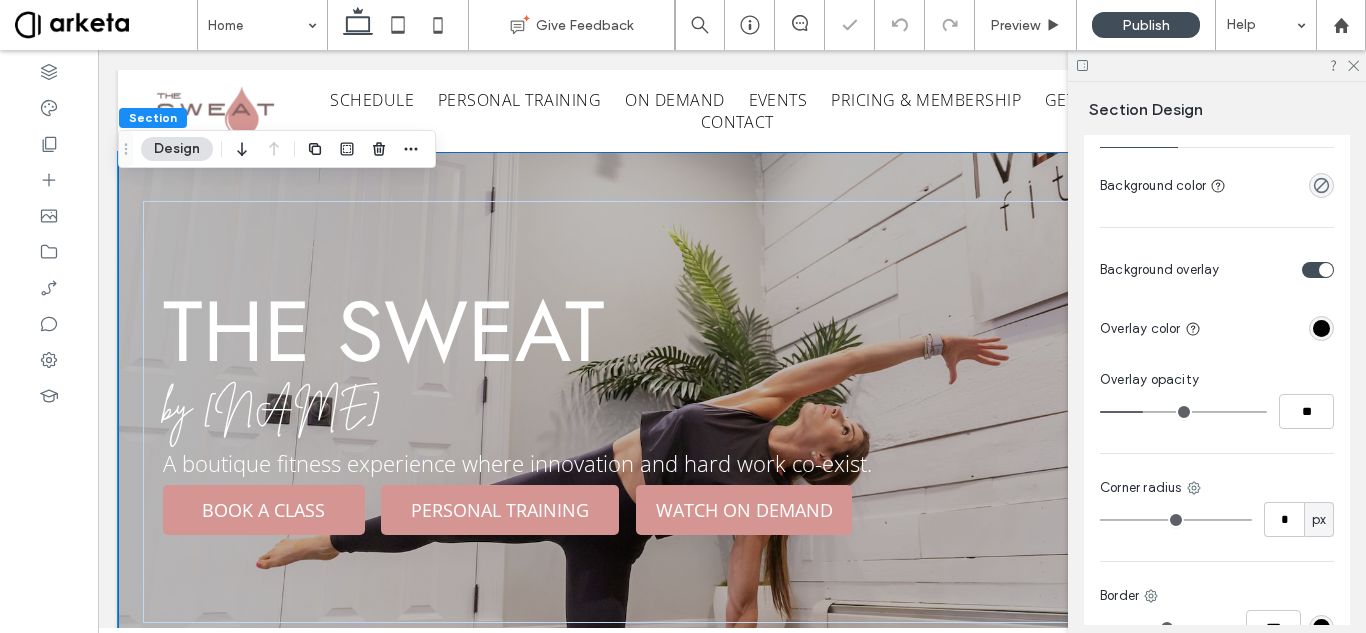 type on "**" 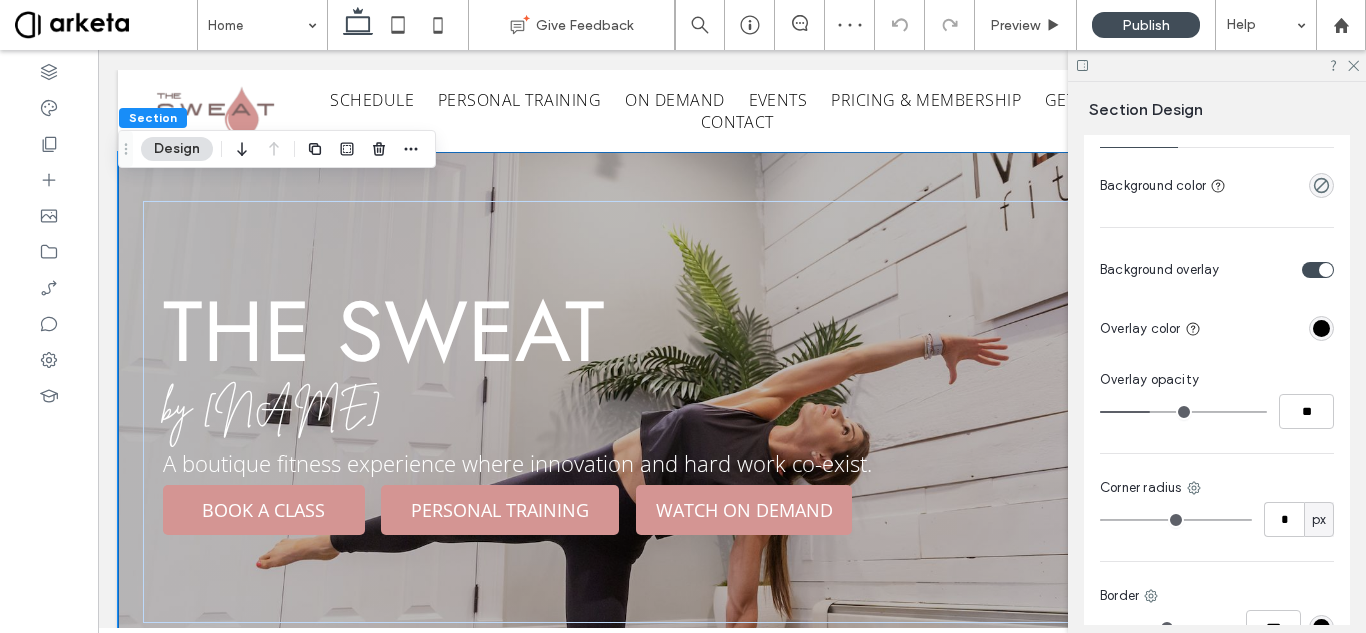 type on "**" 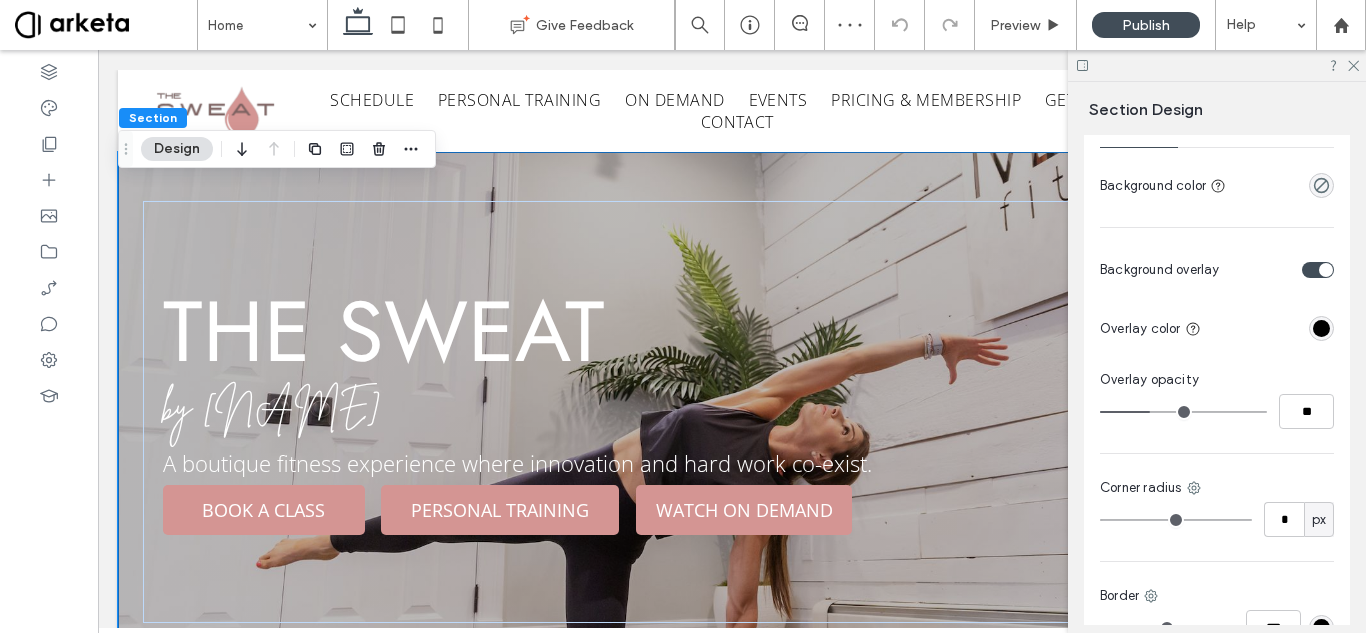 type on "**" 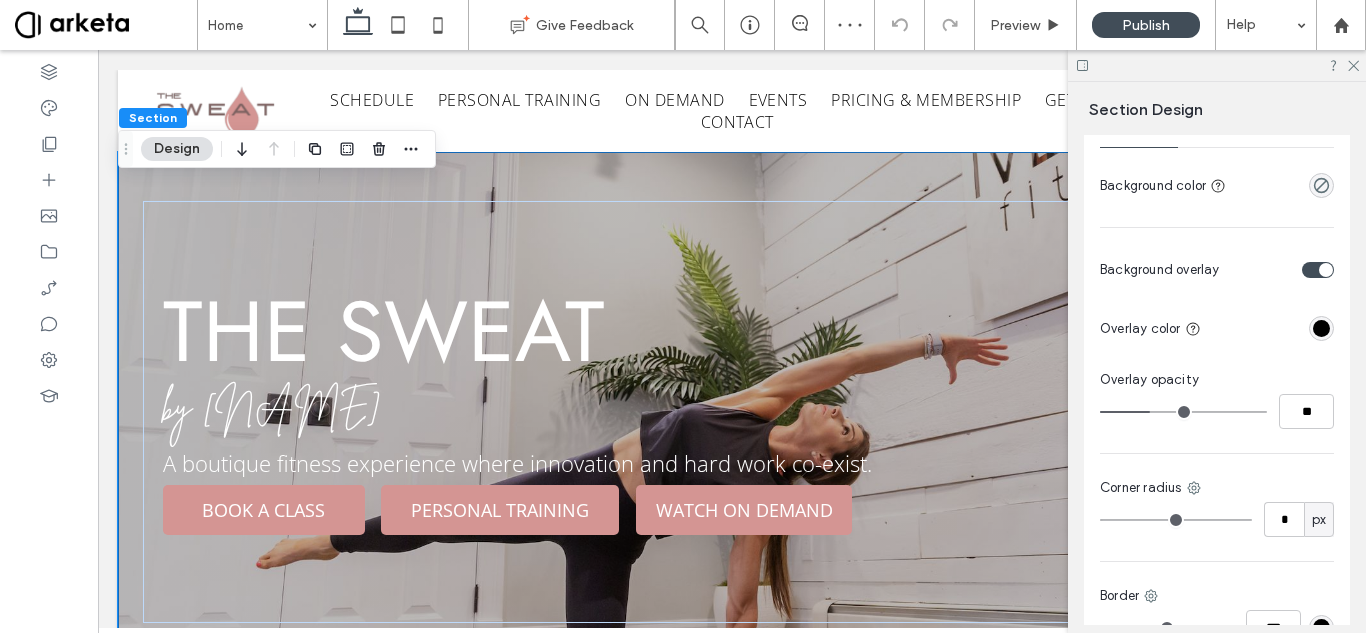 type on "**" 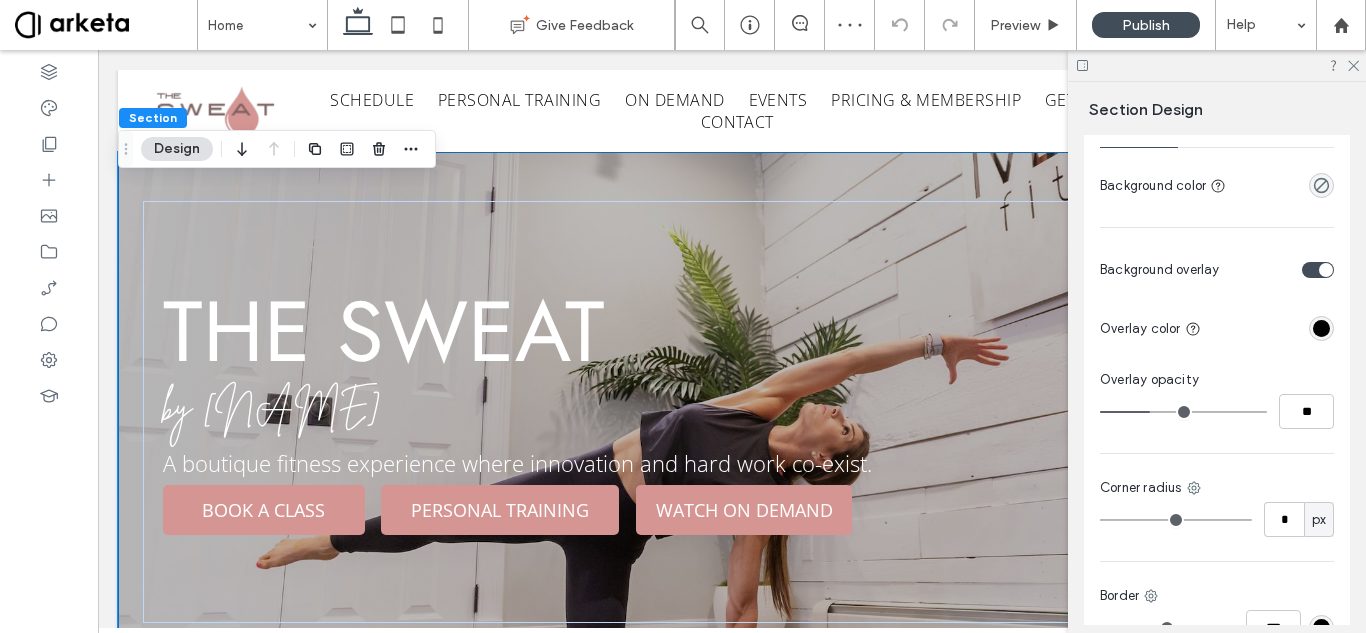 type on "**" 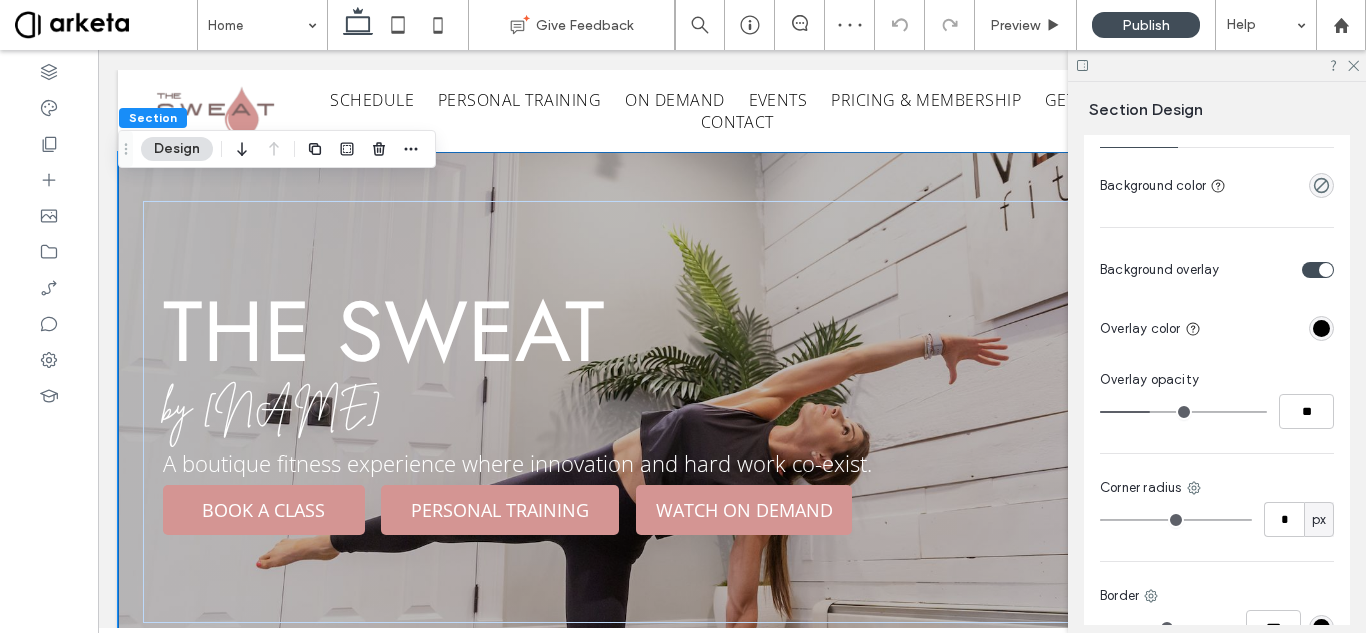 type on "**" 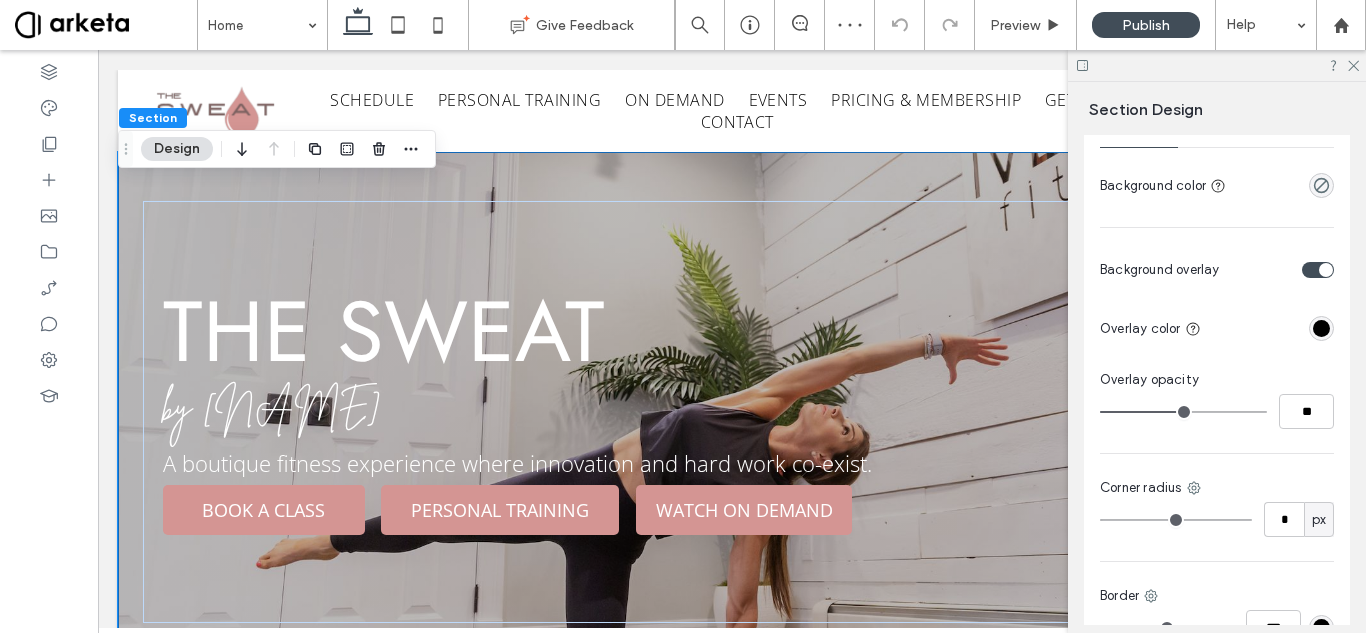 drag, startPoint x: 1145, startPoint y: 408, endPoint x: 1176, endPoint y: 405, distance: 31.144823 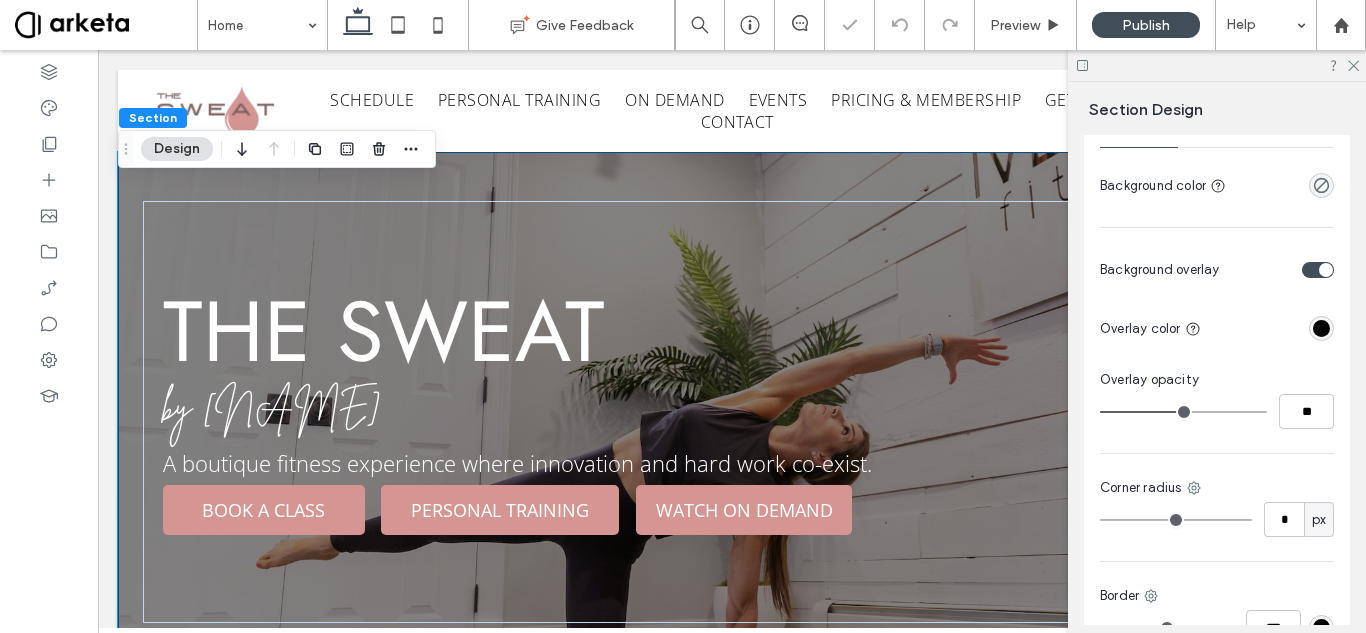 type on "**" 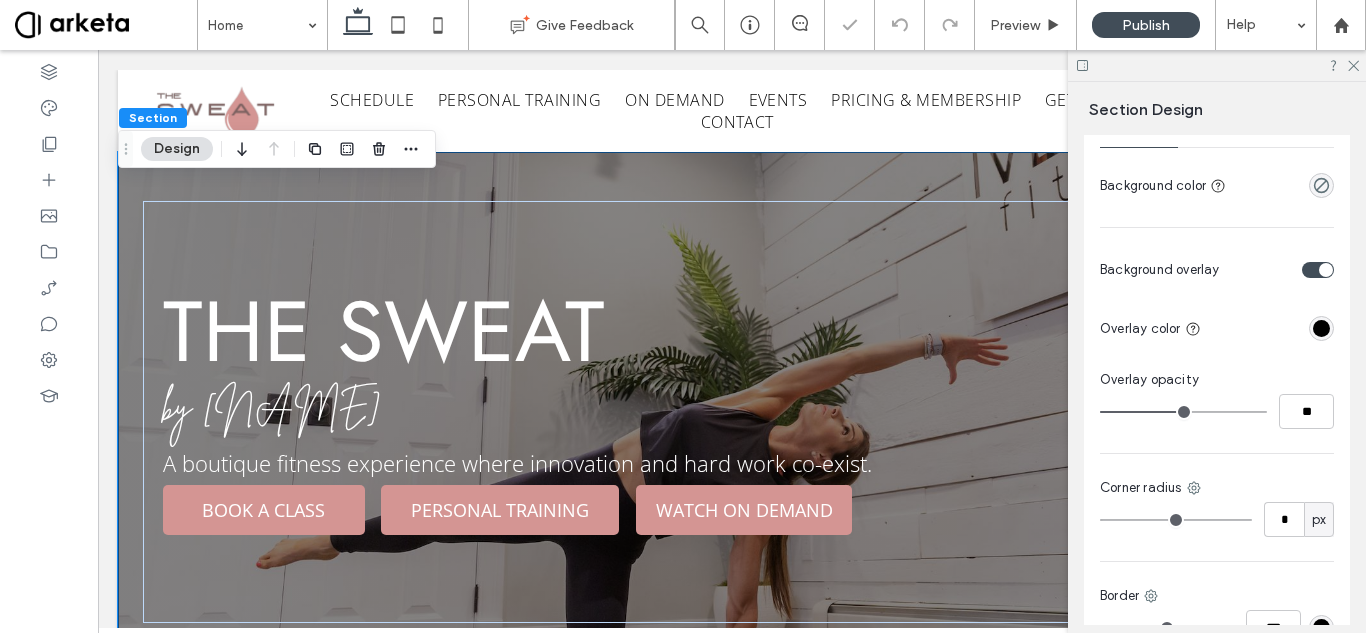 type on "**" 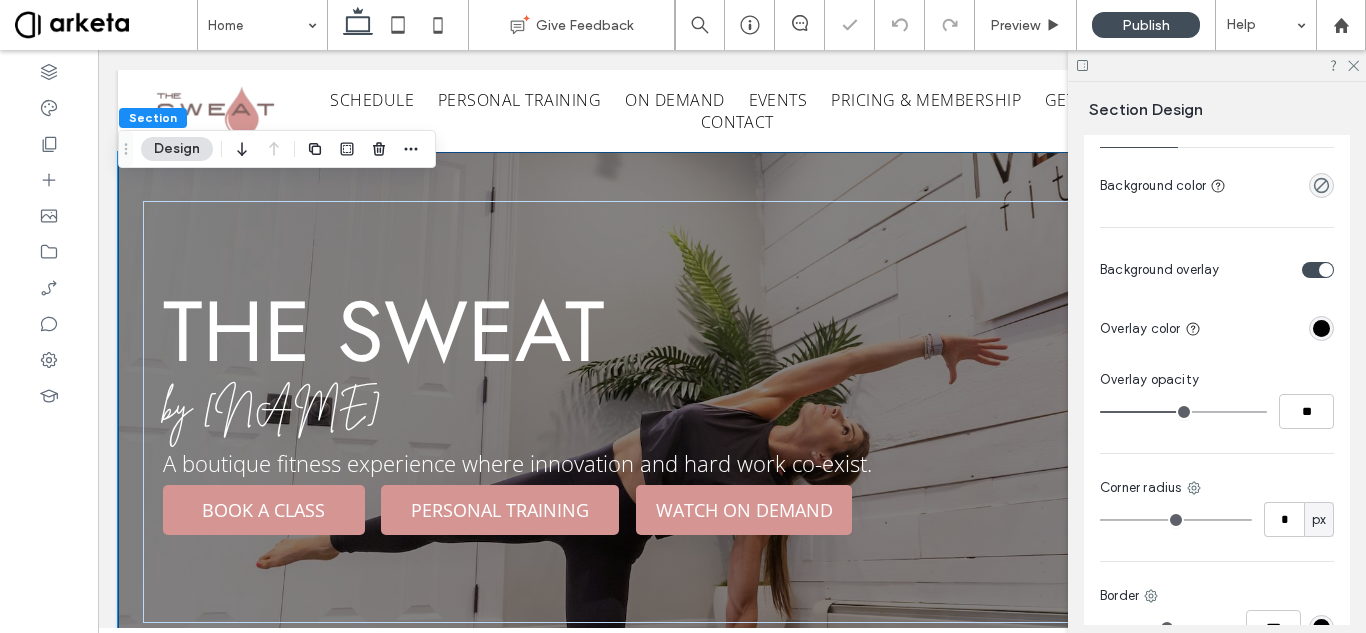 type on "**" 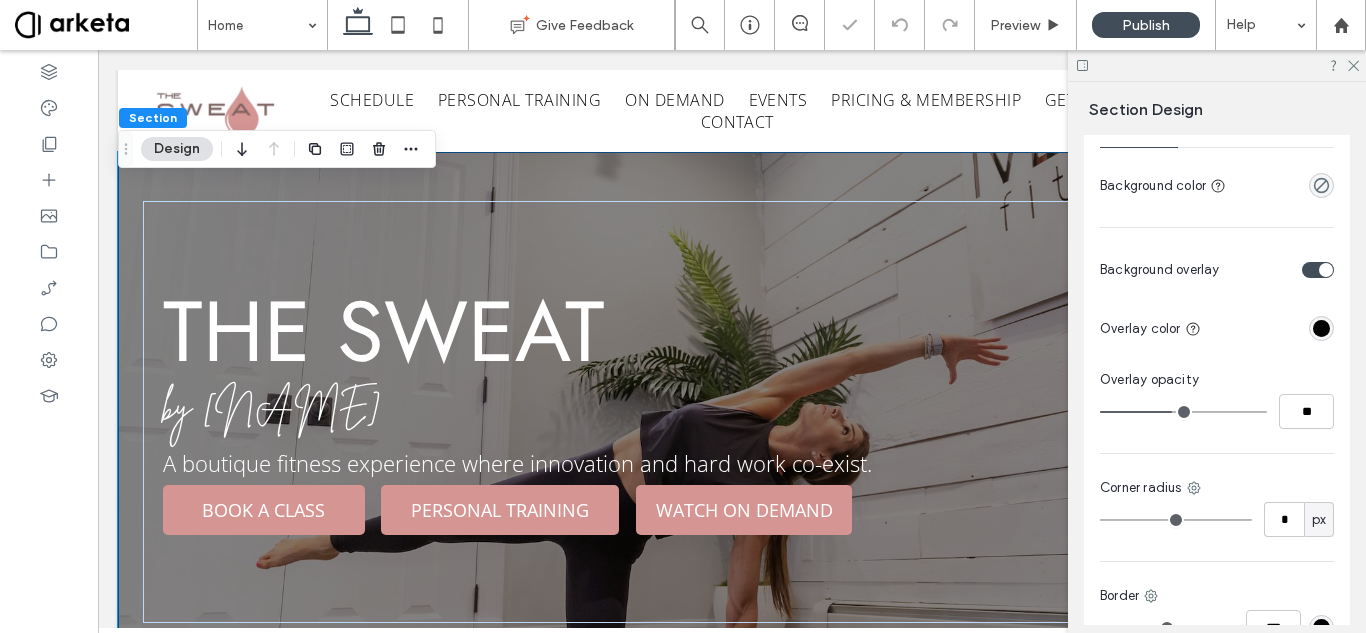 type on "**" 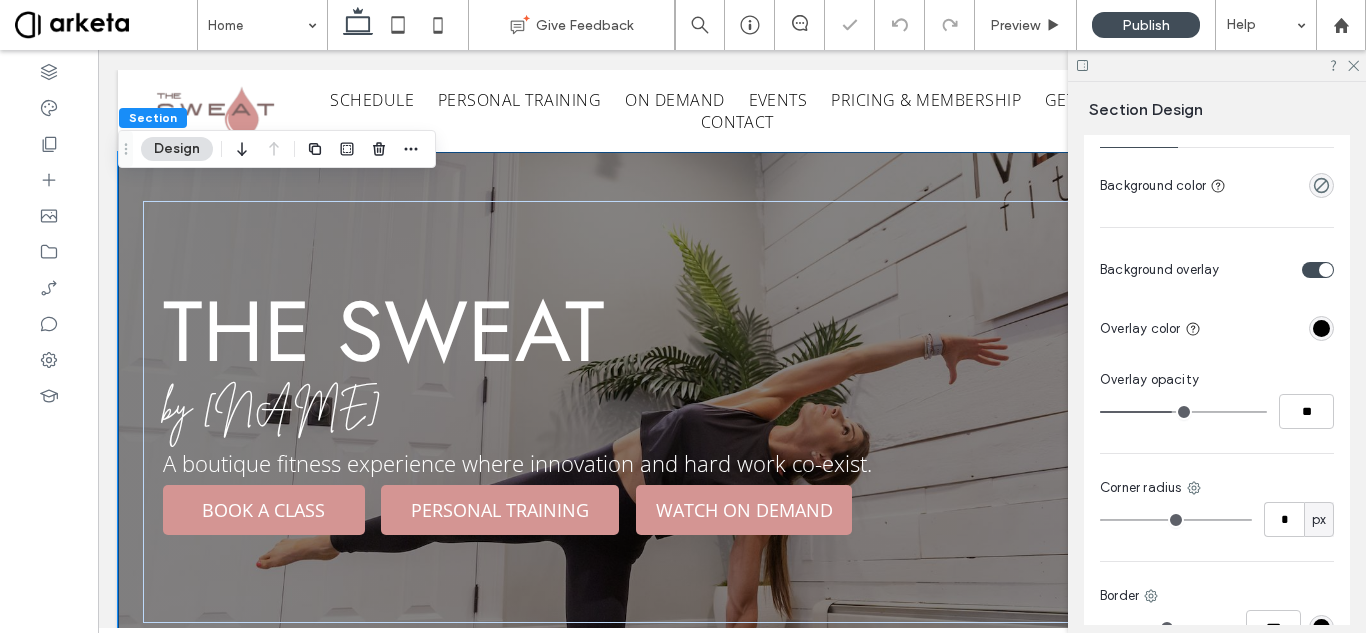 type on "**" 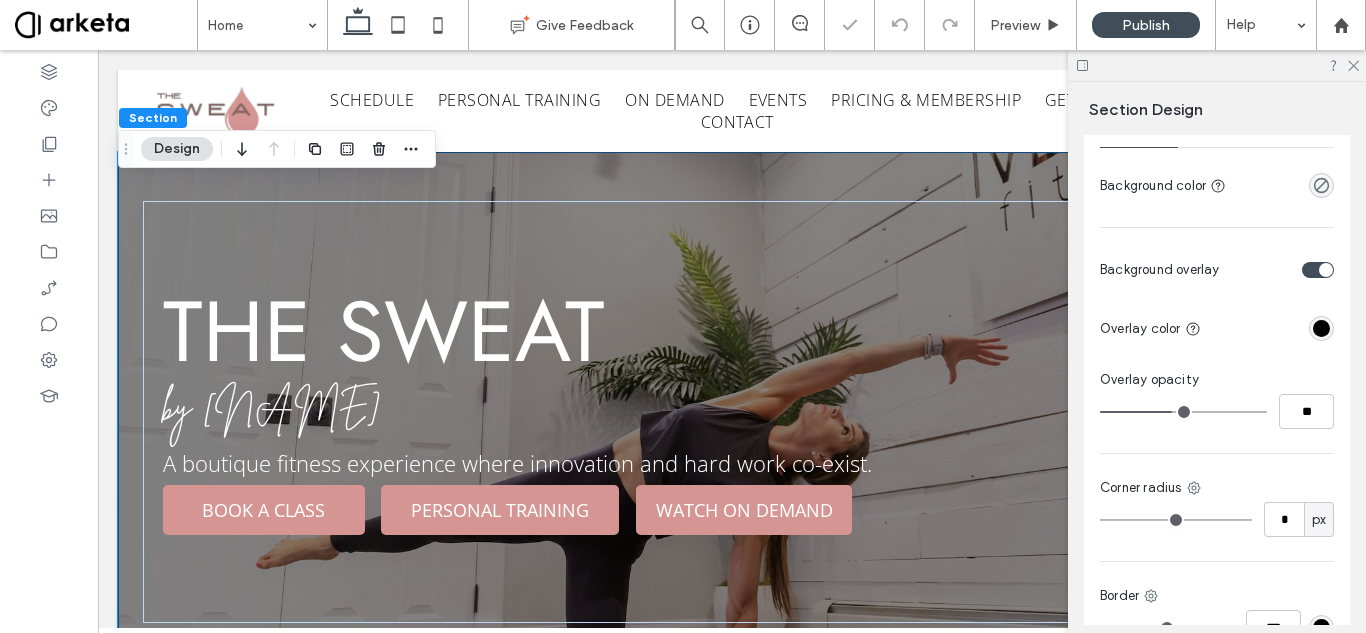 type on "**" 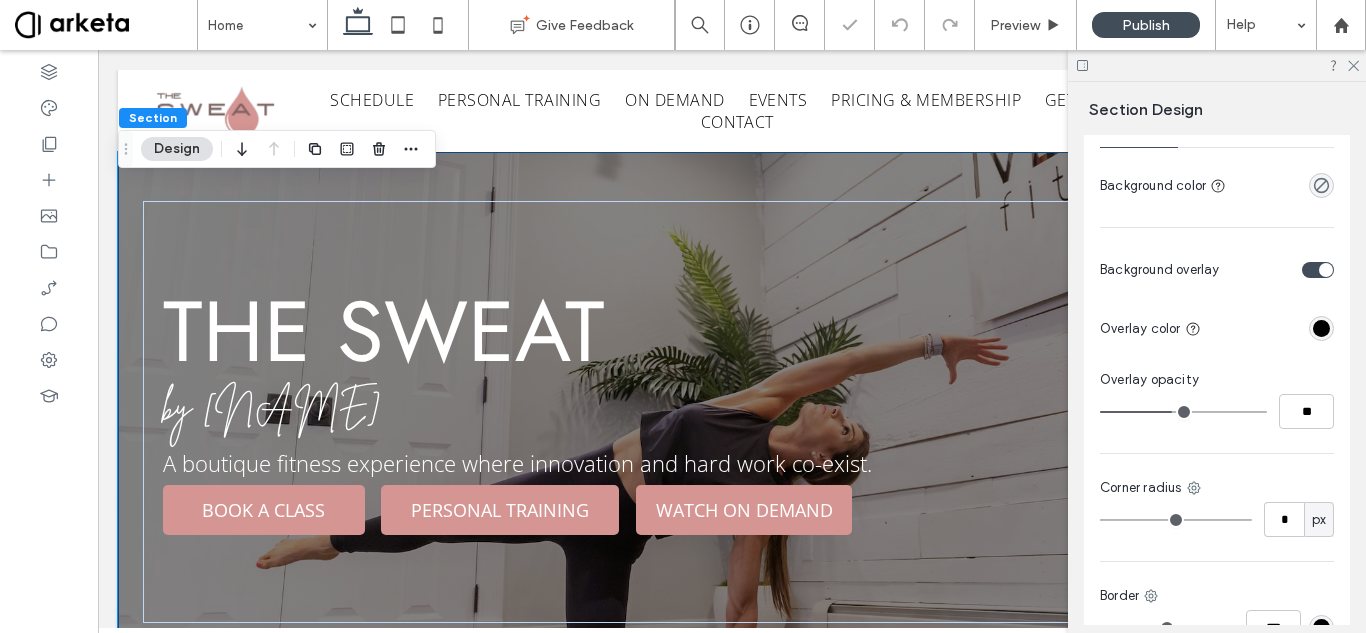 type on "**" 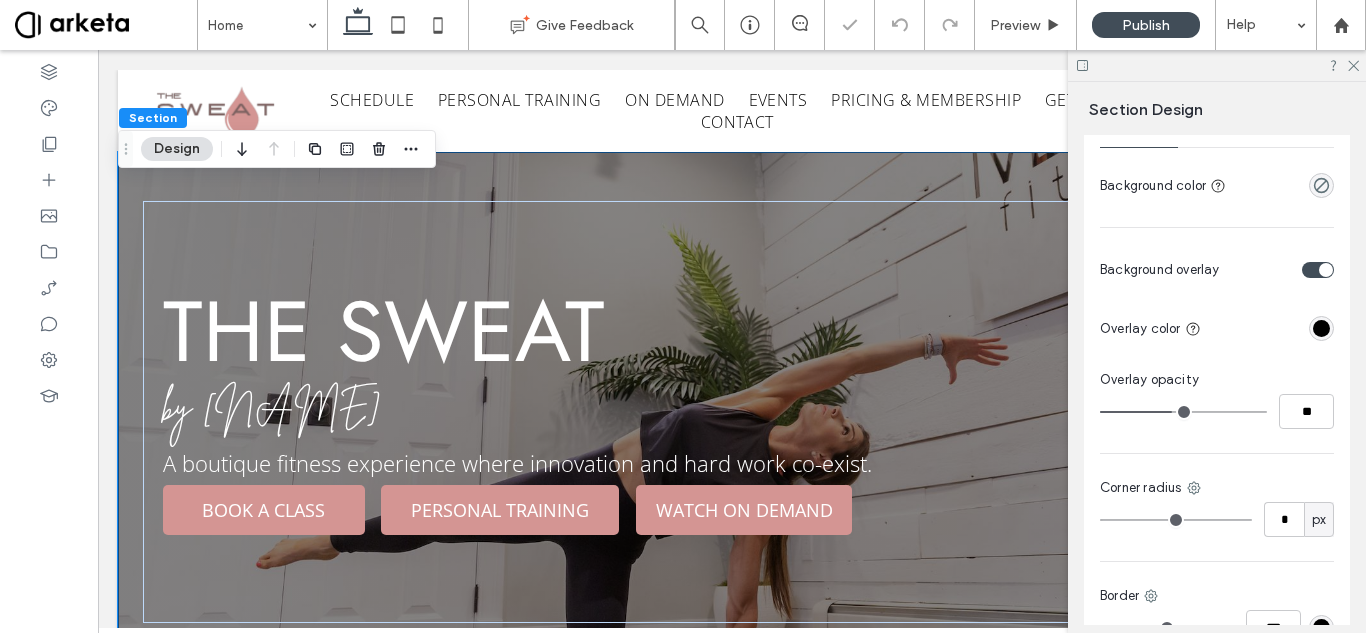 type on "**" 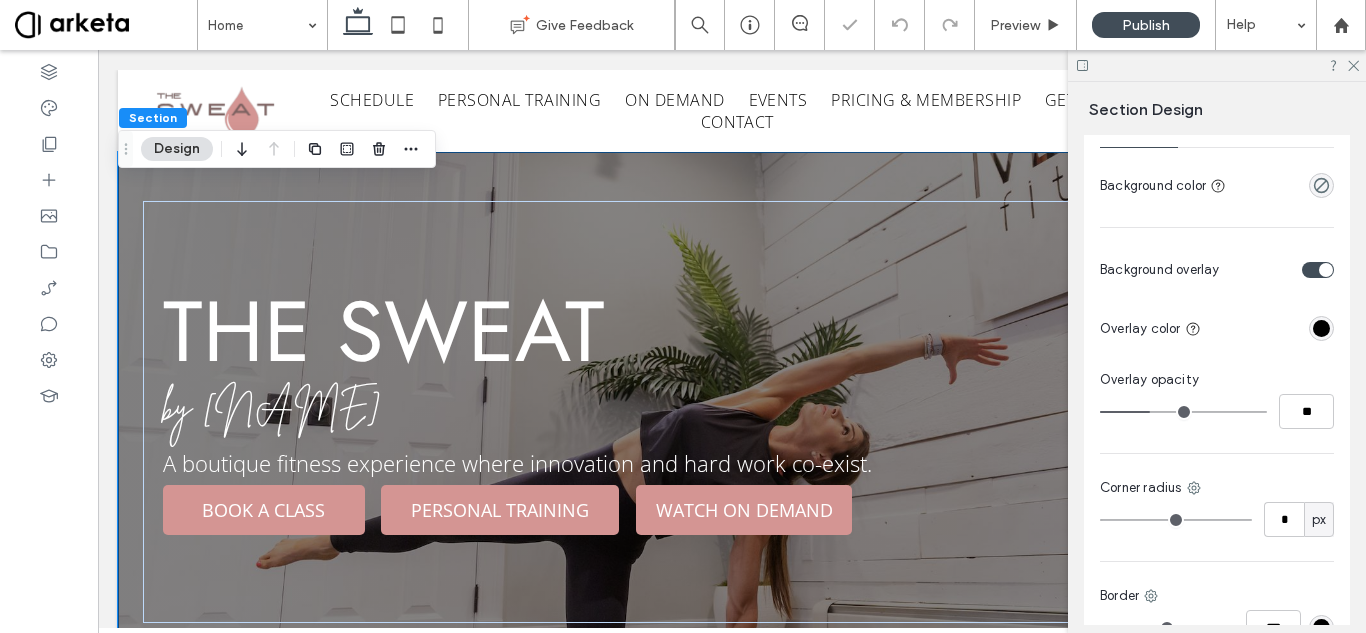 type on "**" 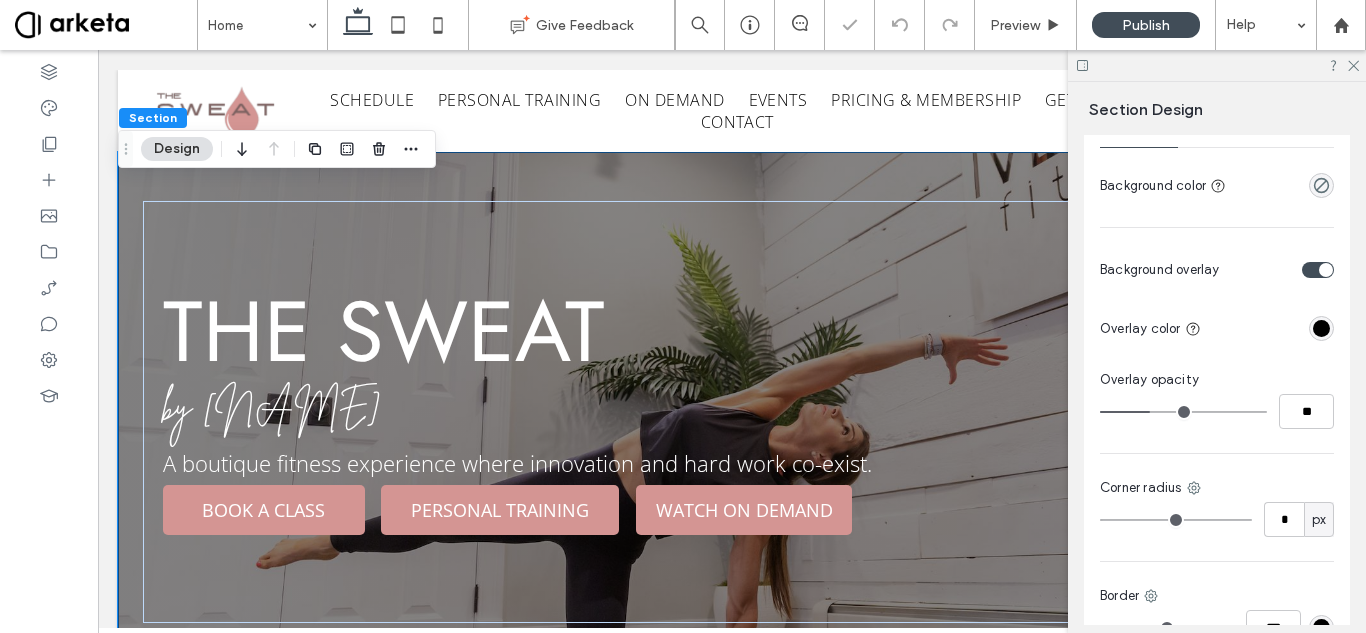 type on "**" 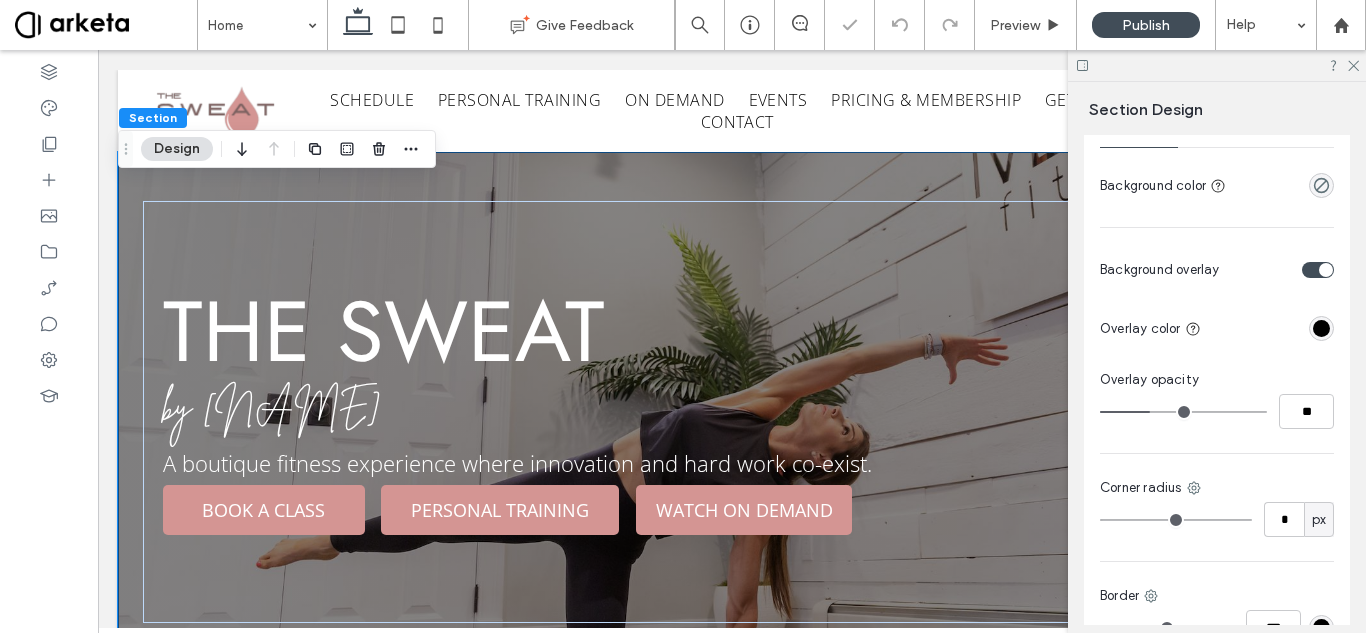 type on "**" 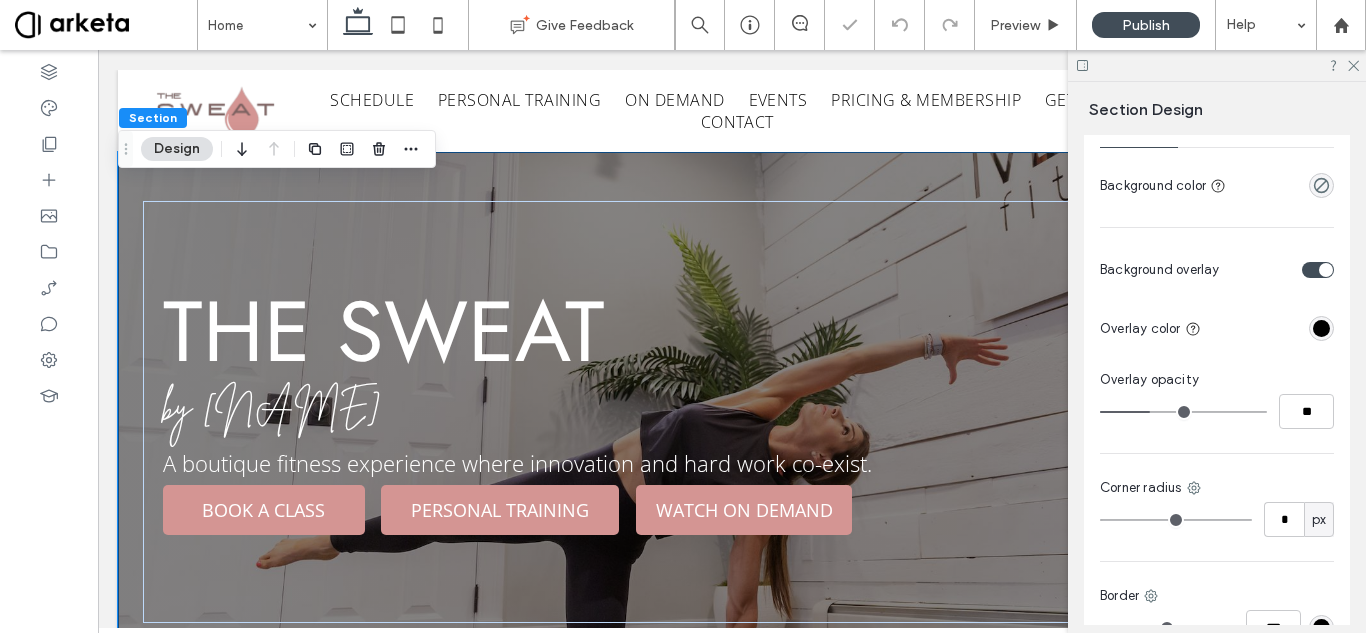 type on "**" 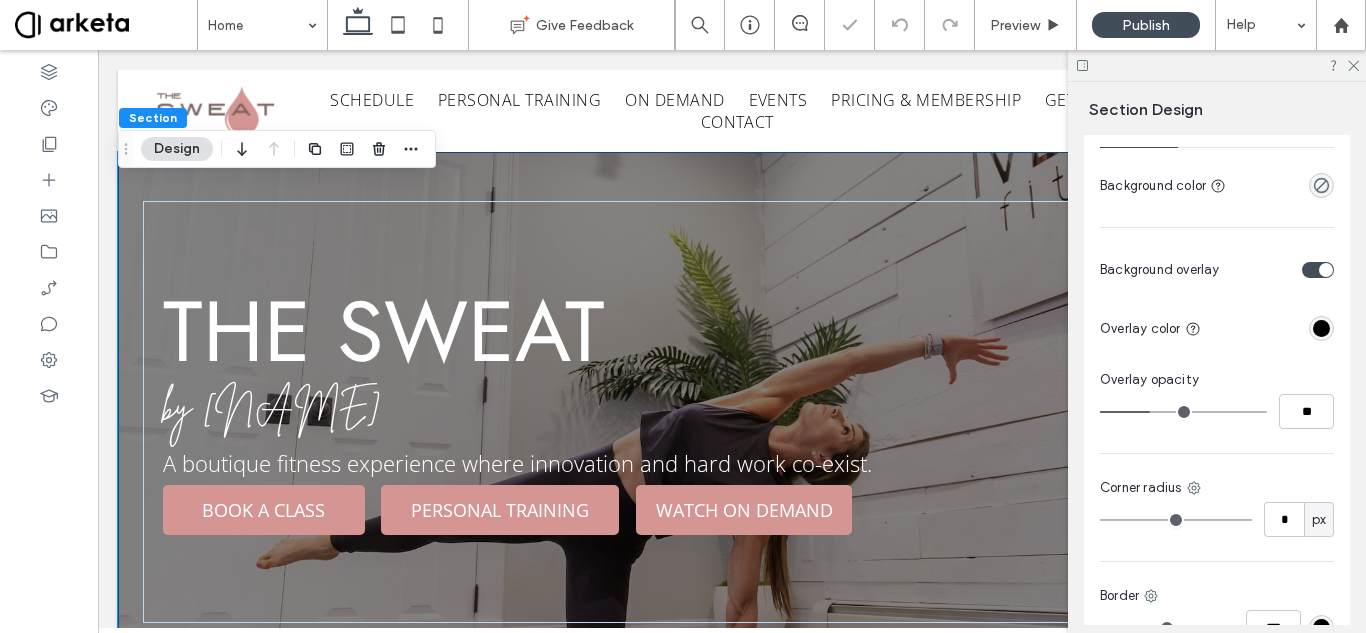 type on "**" 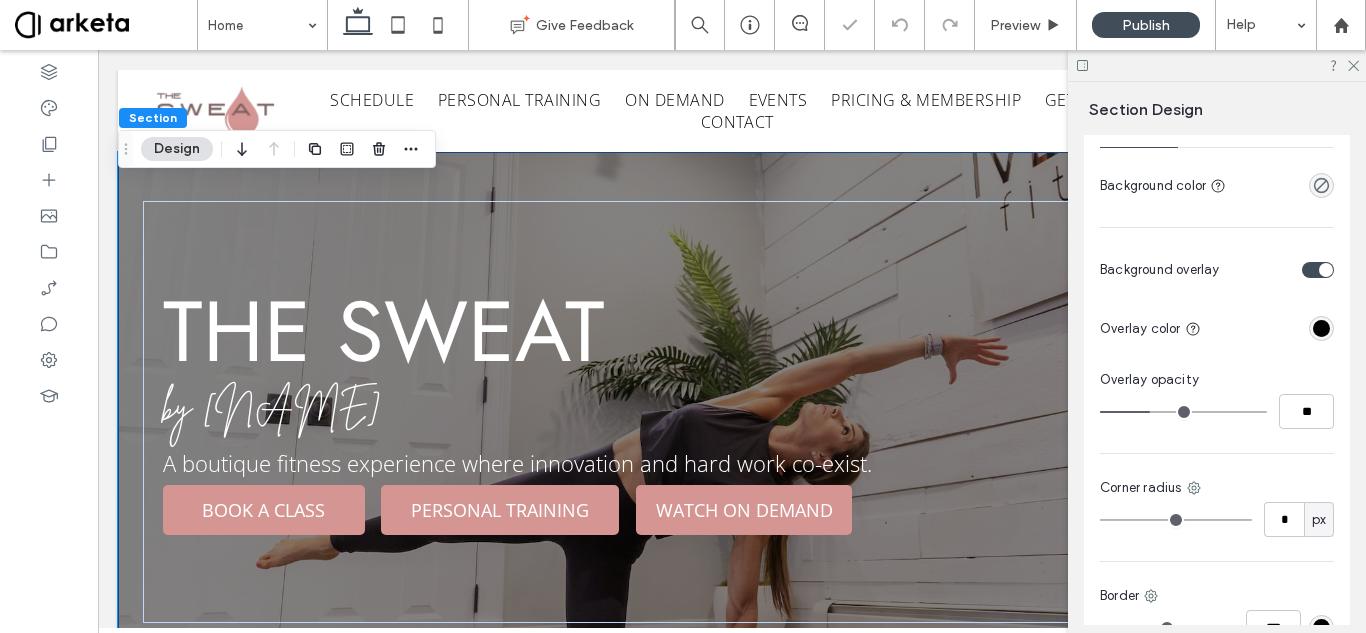 type on "**" 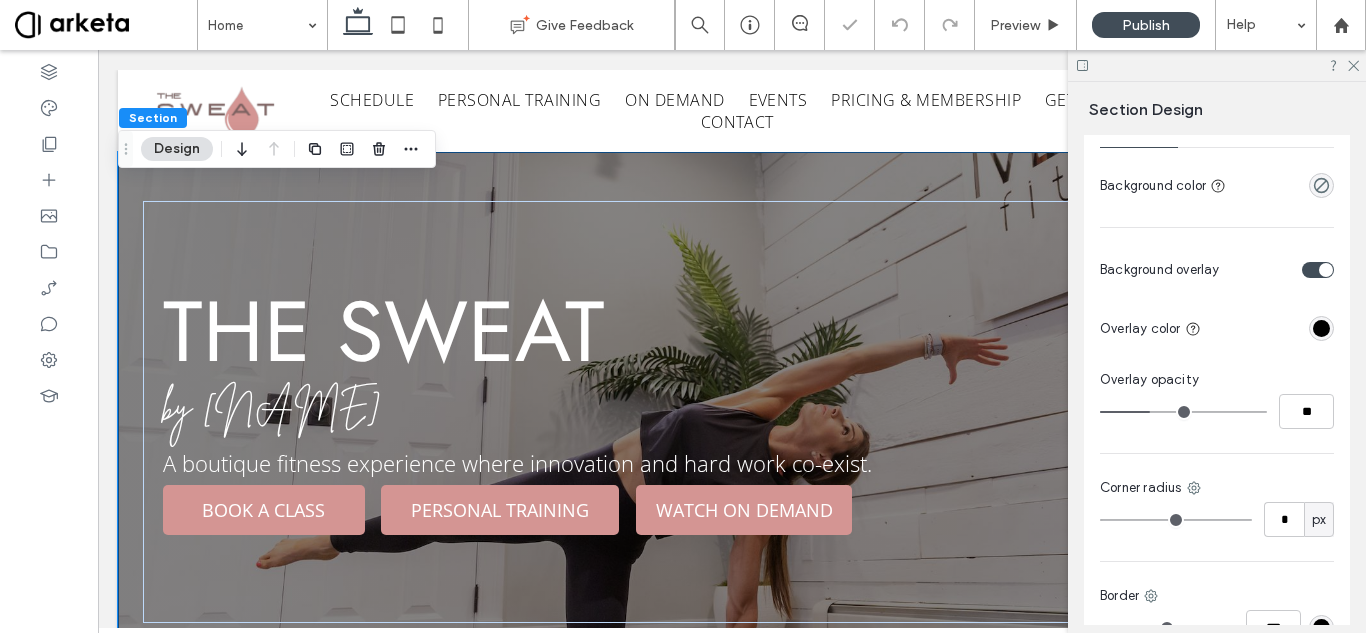 type on "**" 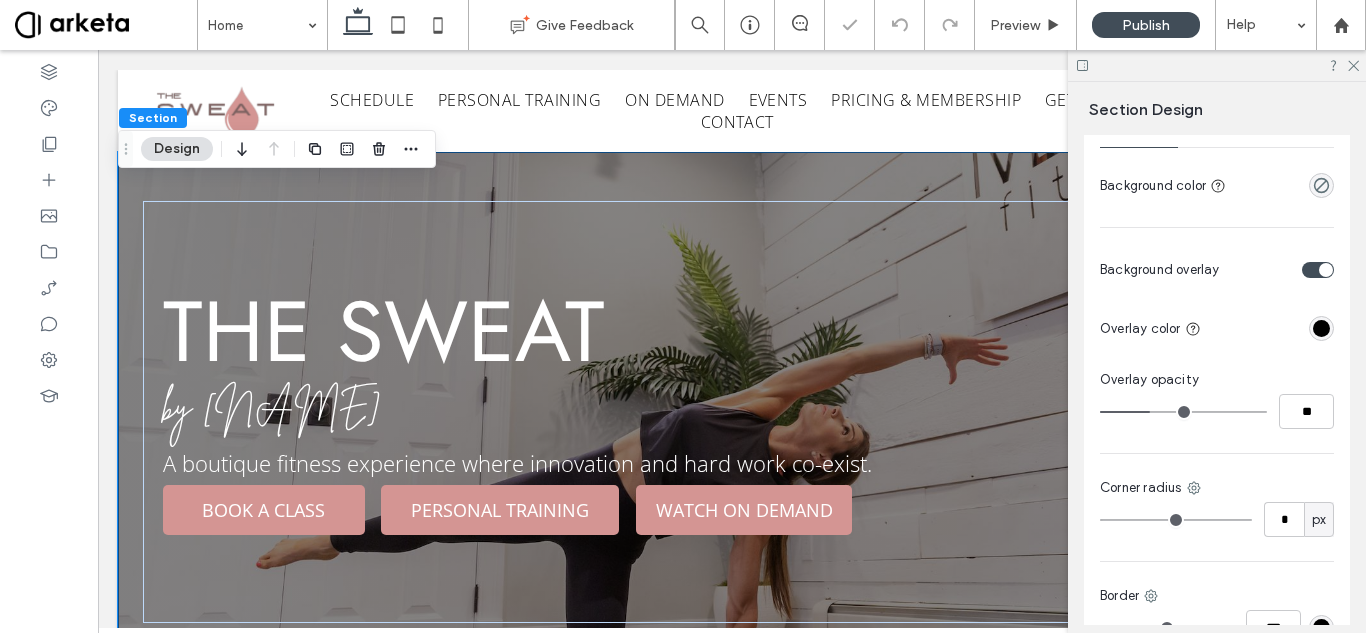 type on "**" 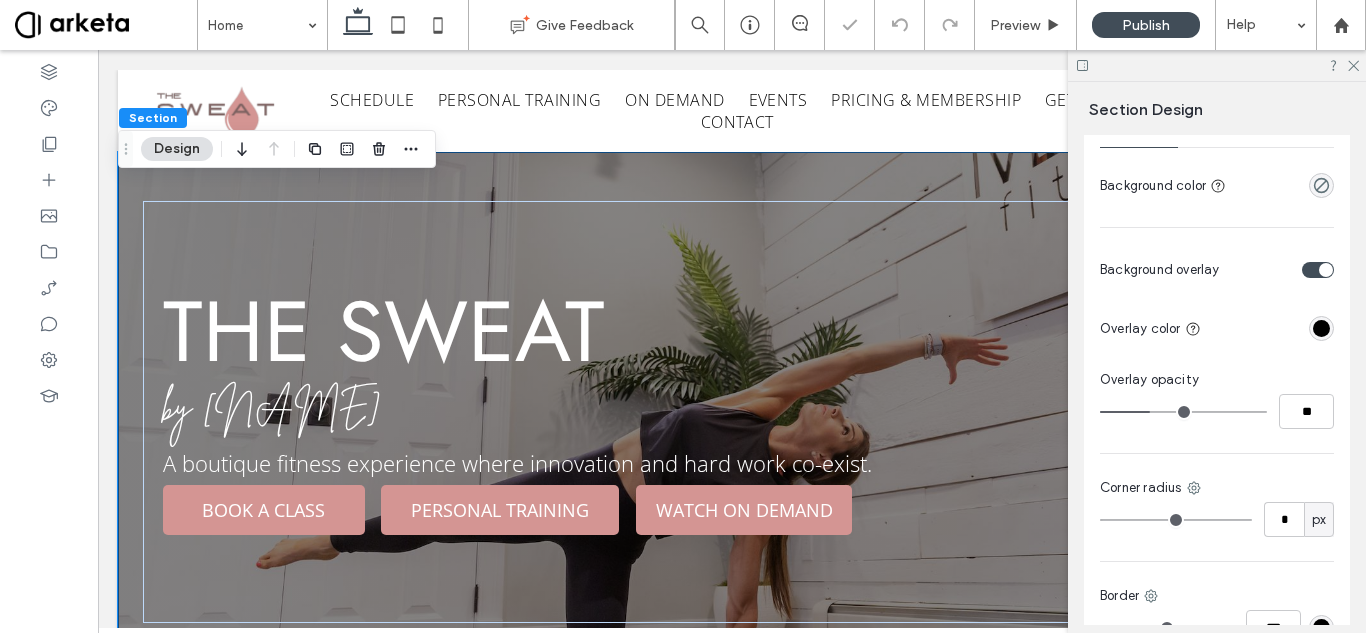type on "**" 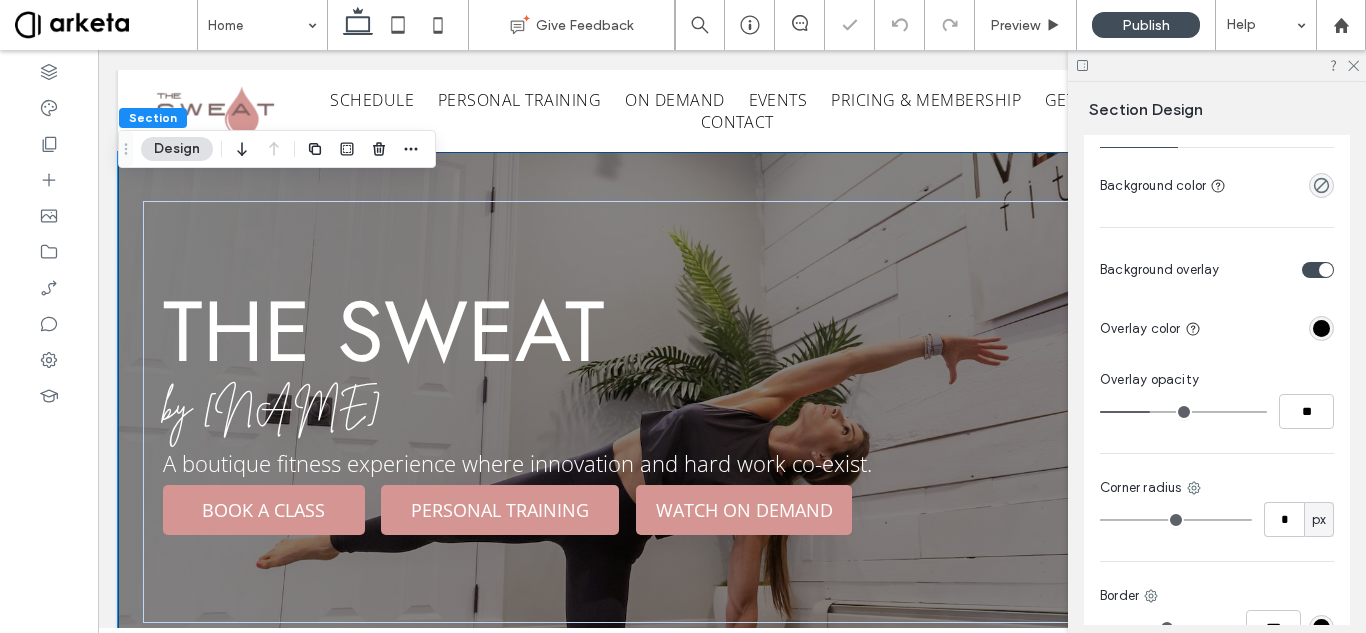type on "**" 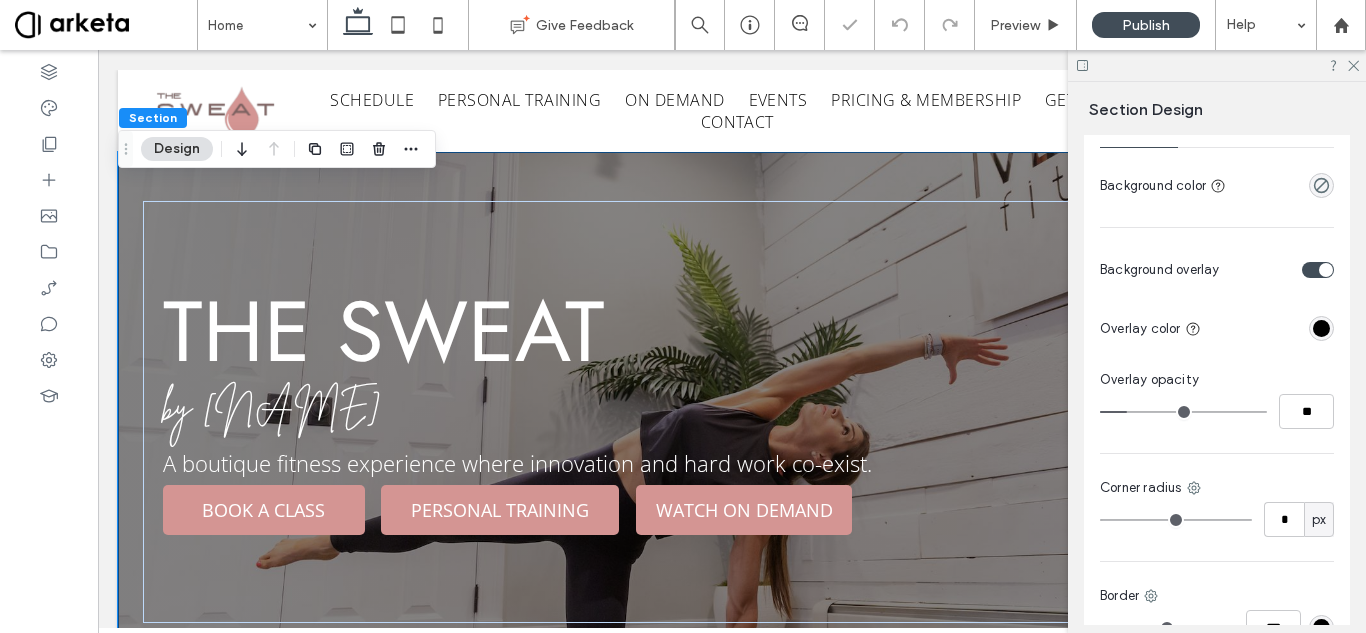 type on "**" 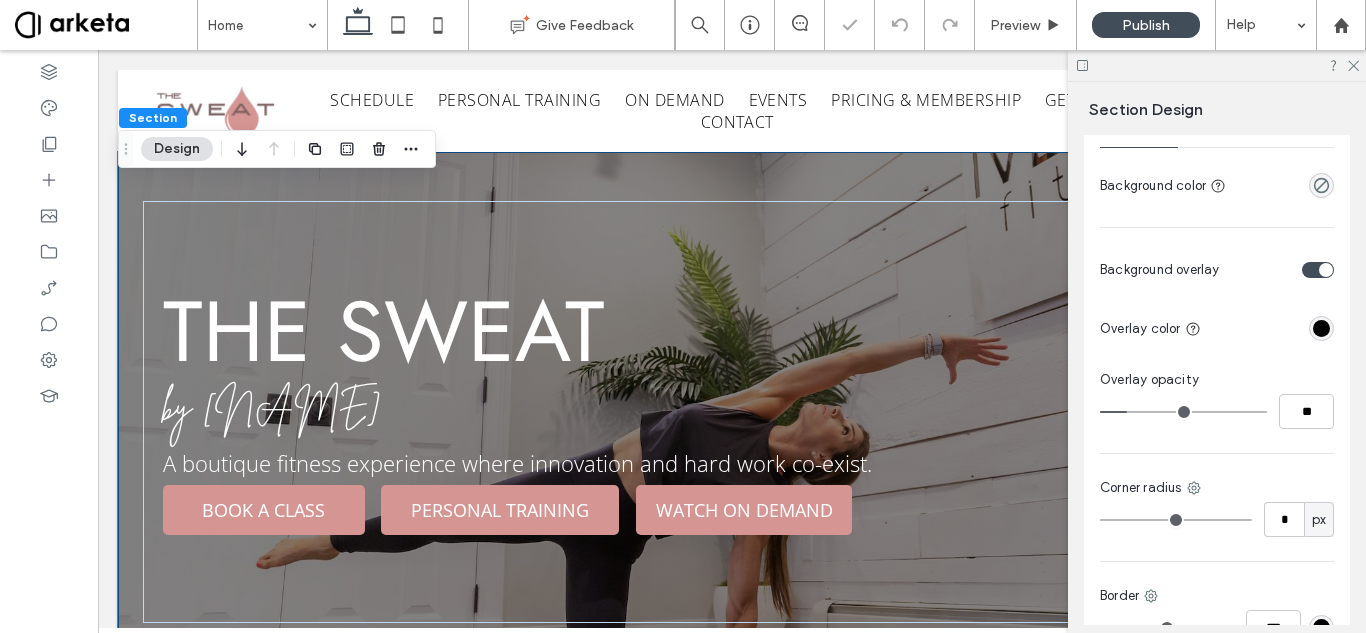 type on "**" 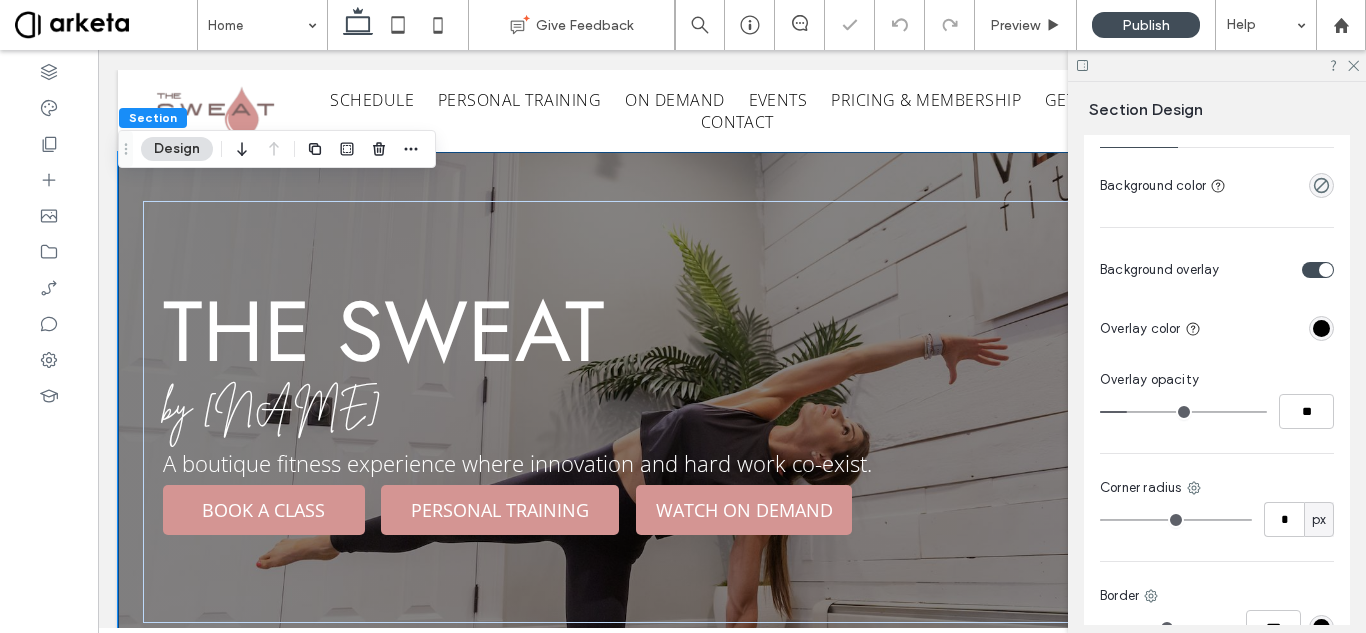 type on "**" 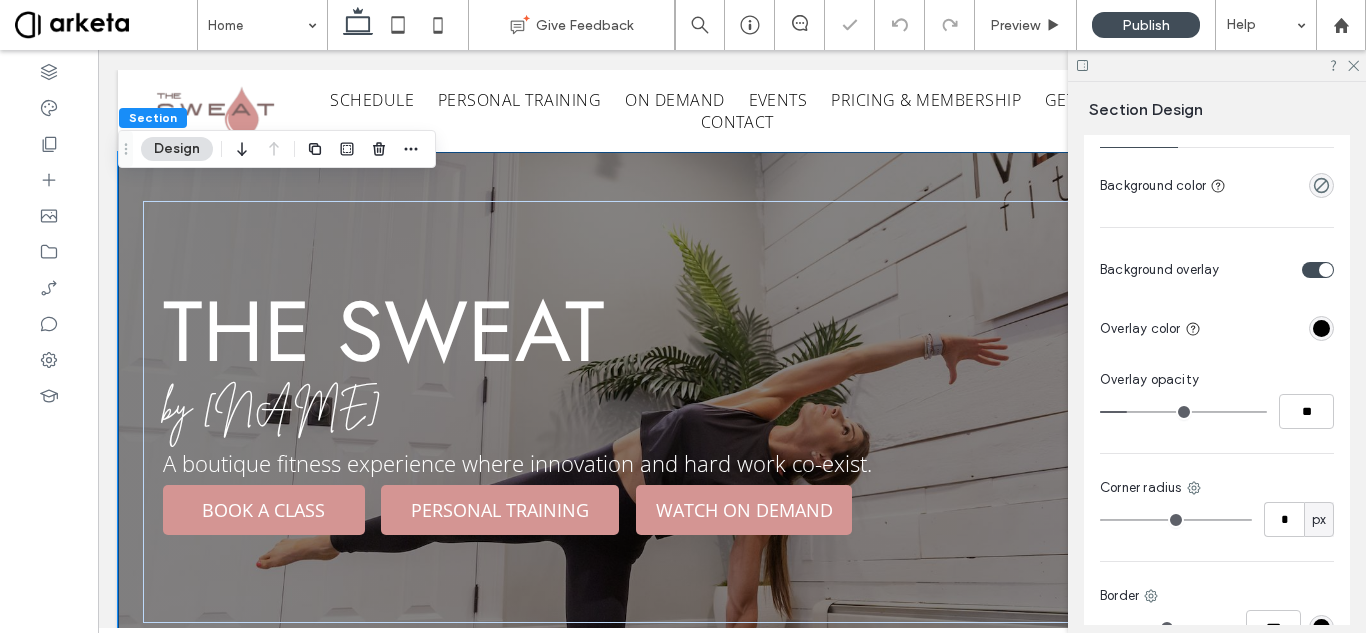 type on "**" 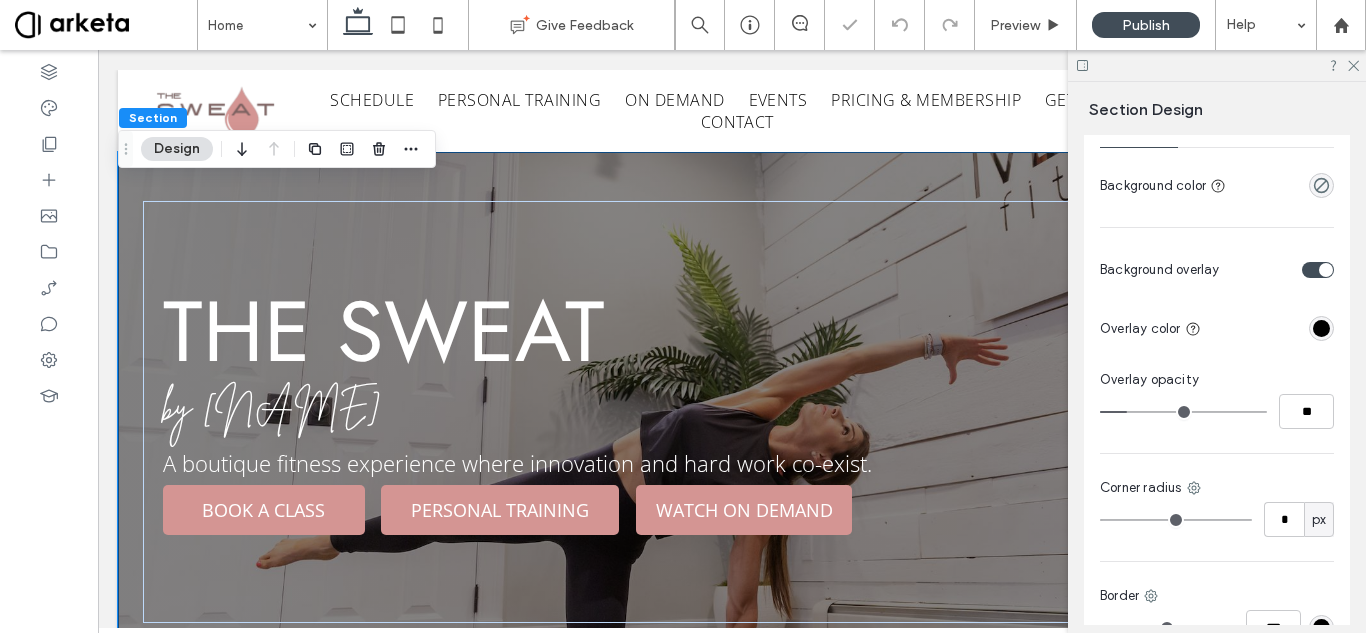 type on "**" 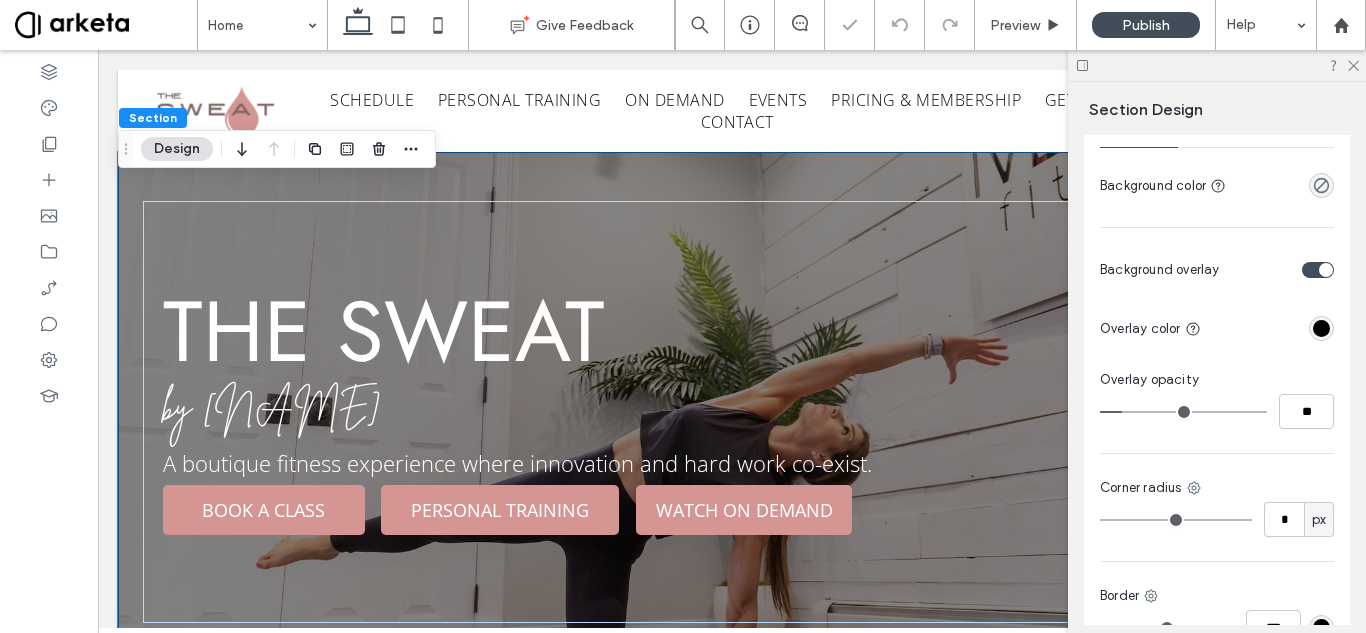 drag, startPoint x: 1168, startPoint y: 407, endPoint x: 1127, endPoint y: 410, distance: 41.109608 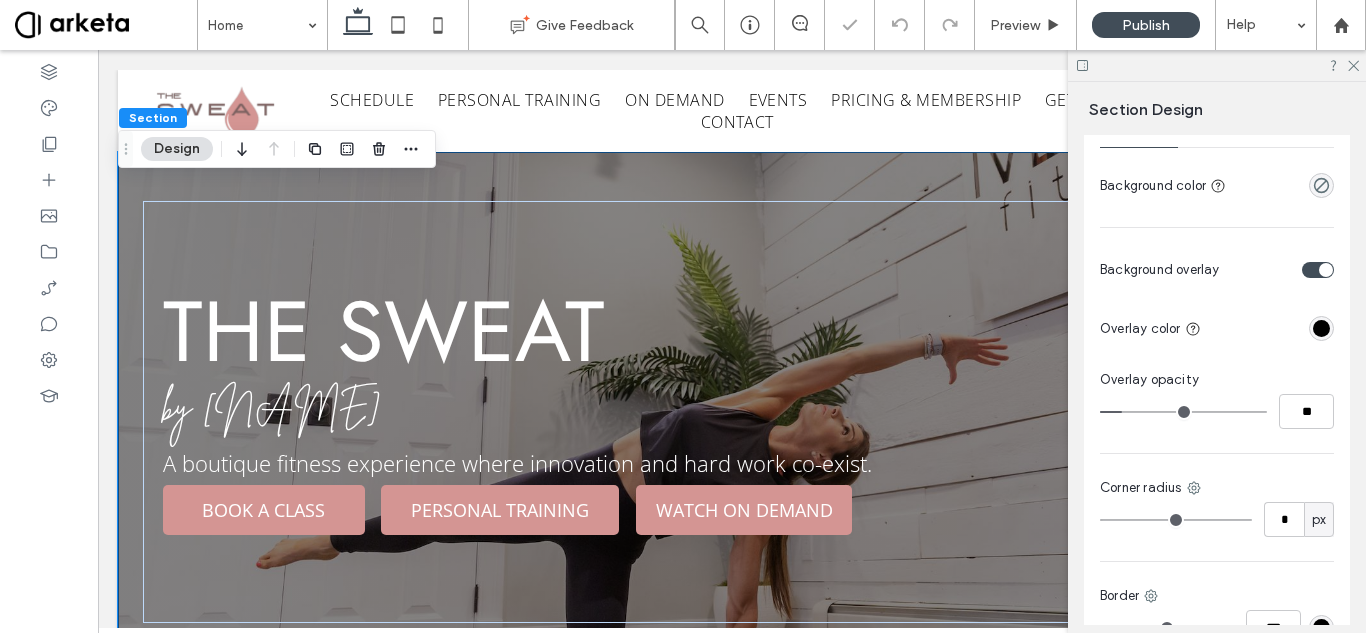 click at bounding box center [1183, 412] 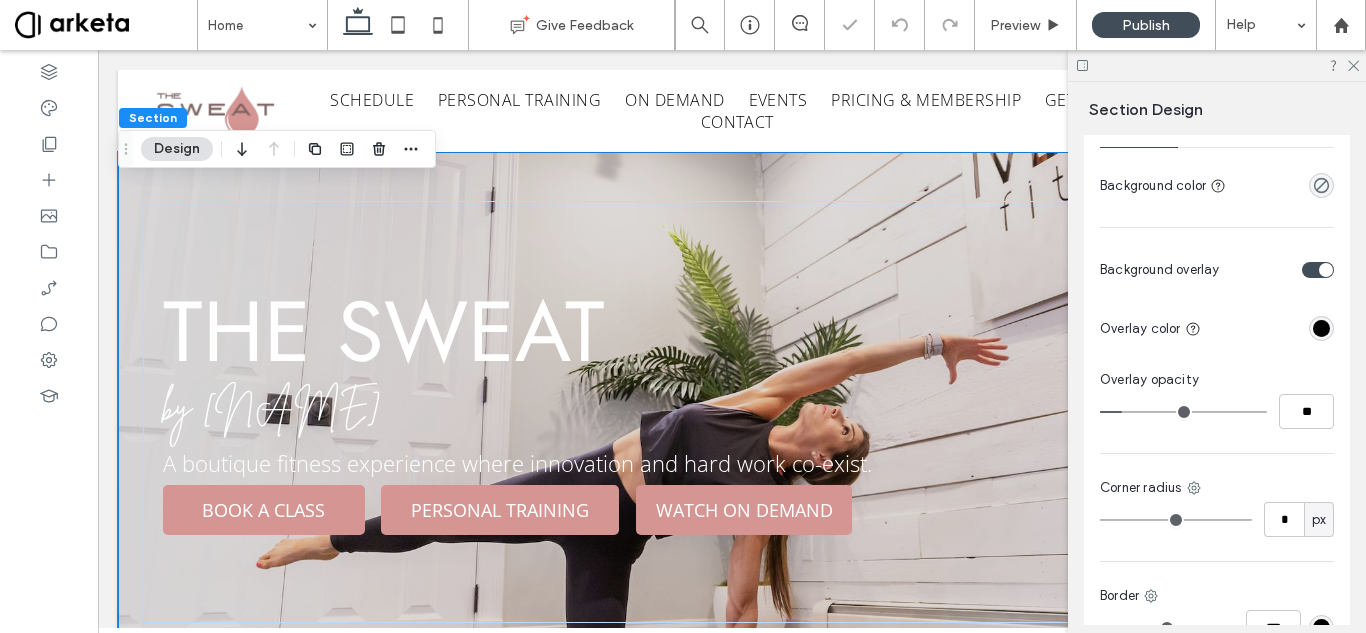 type on "**" 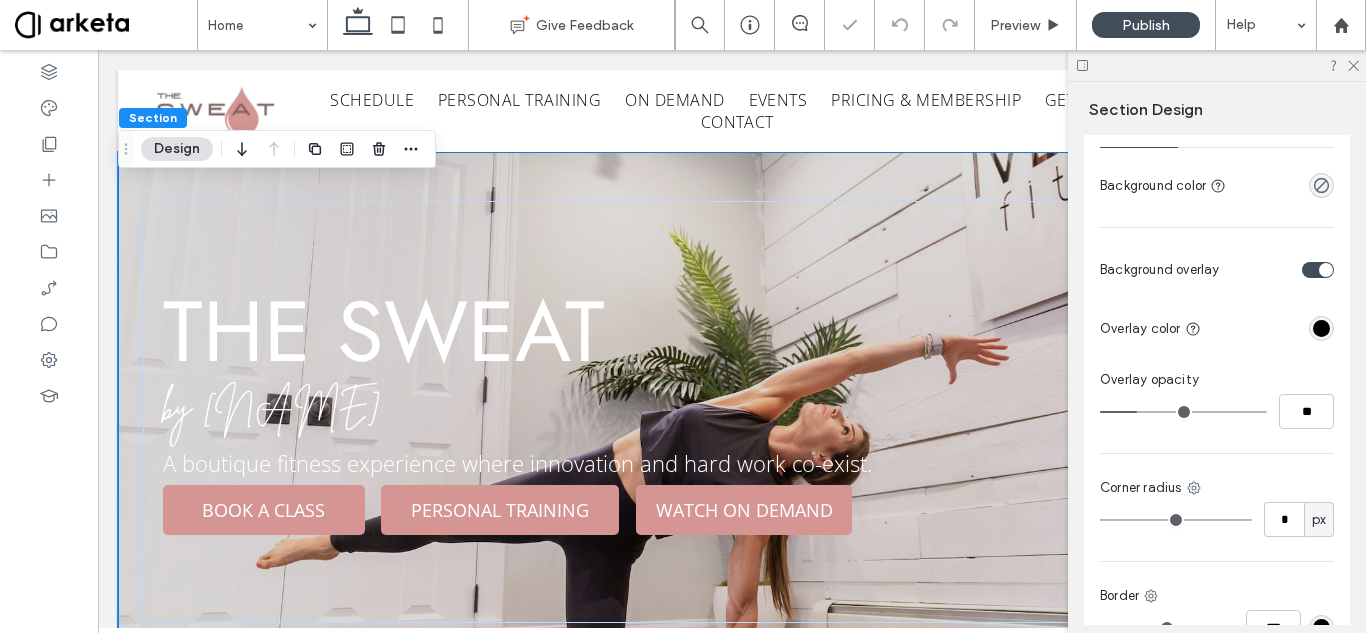 type on "**" 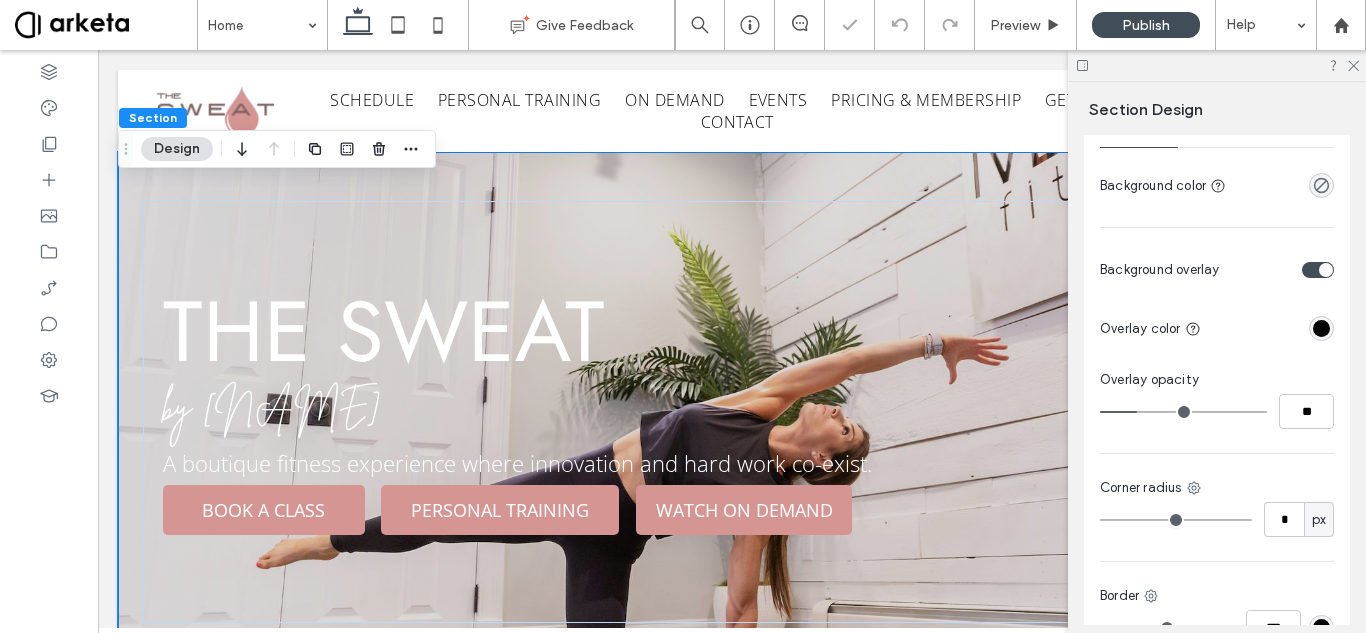 type on "**" 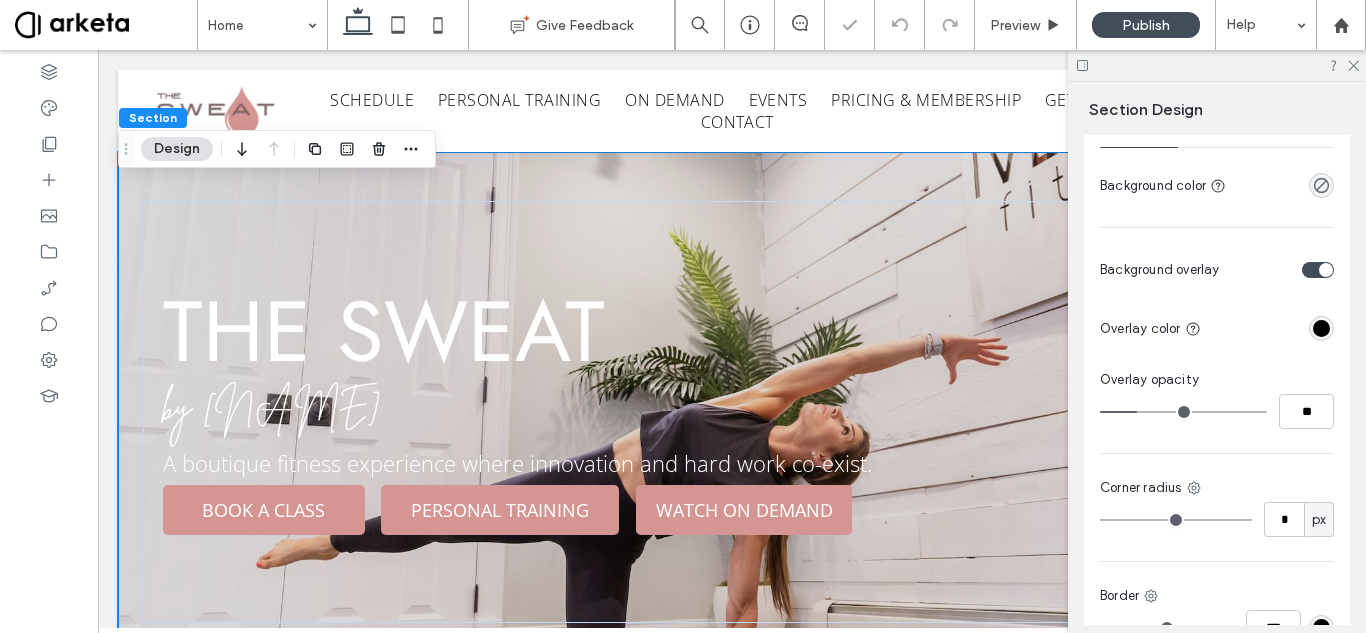 type on "**" 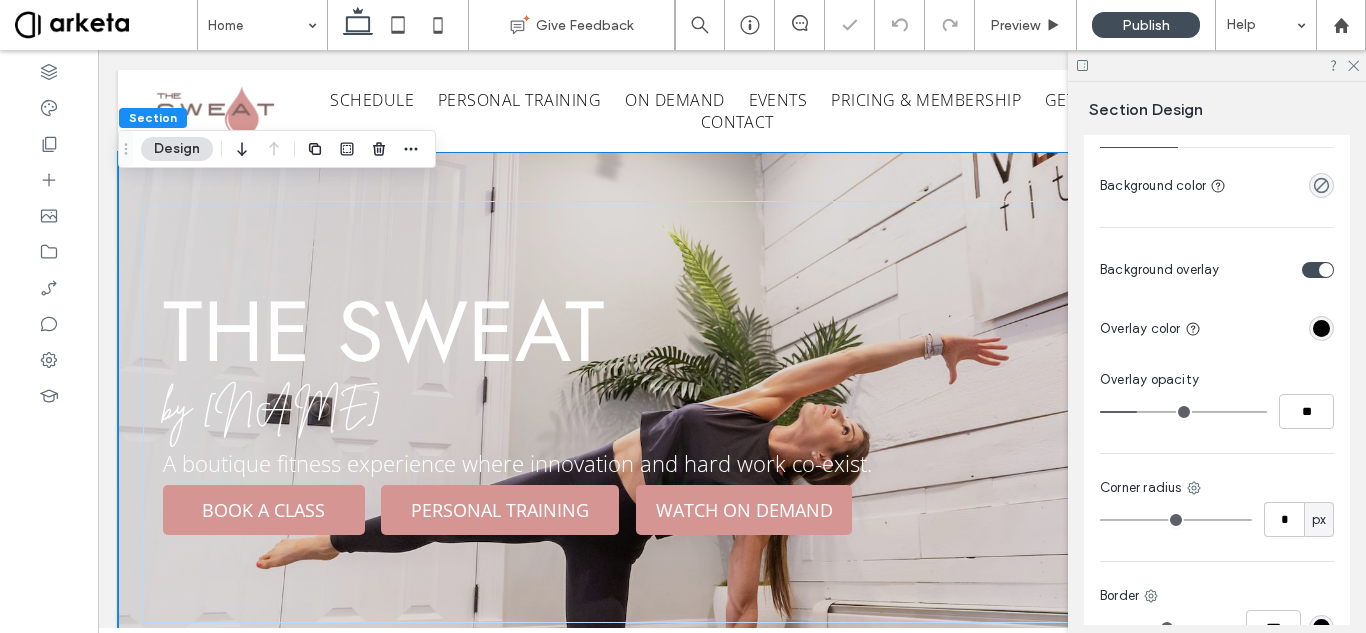 type on "**" 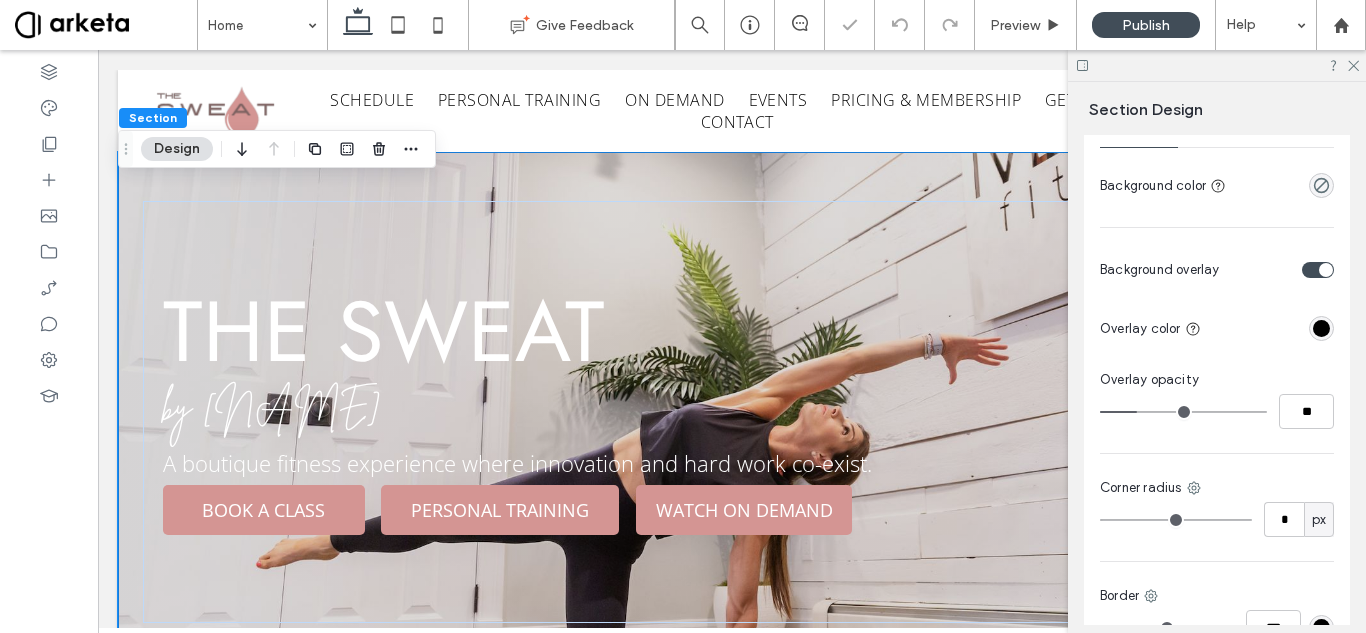 type on "**" 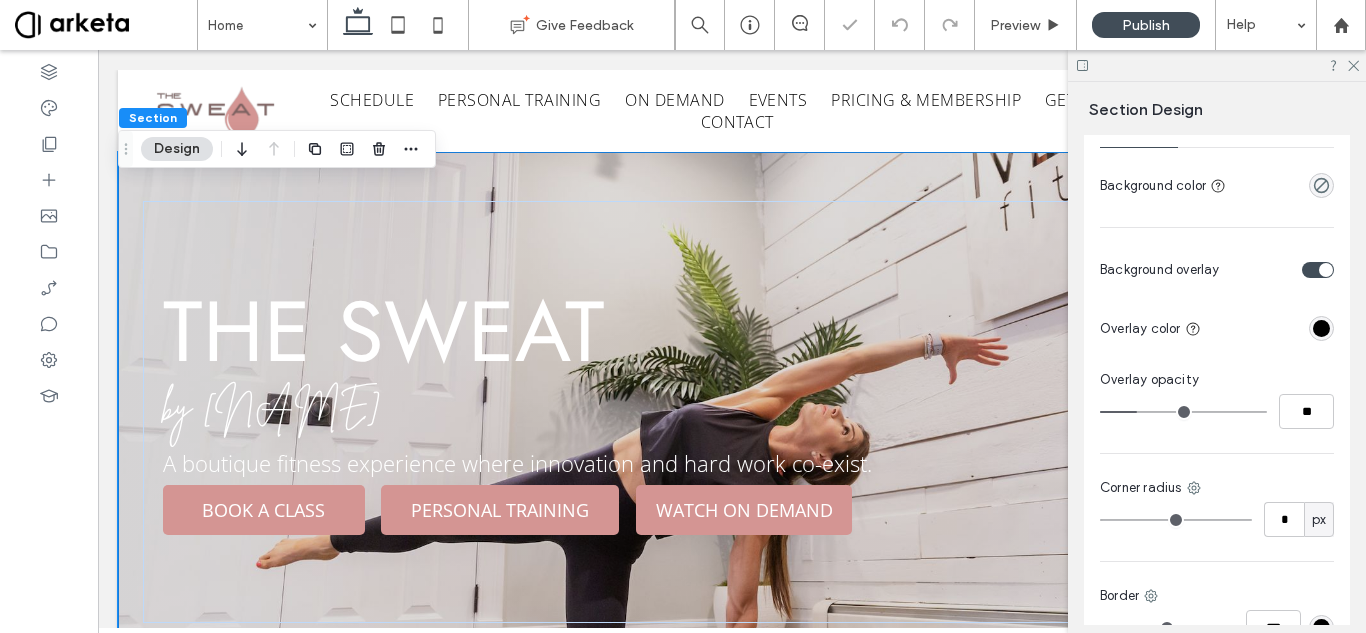 type on "**" 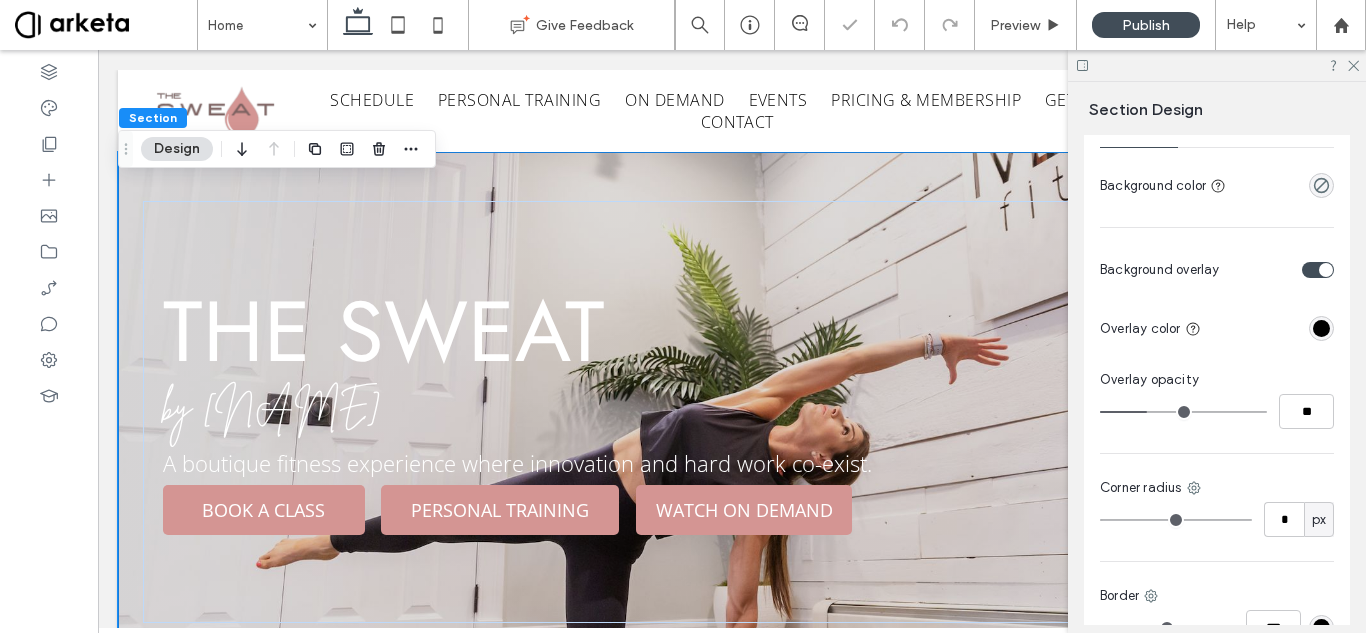type on "**" 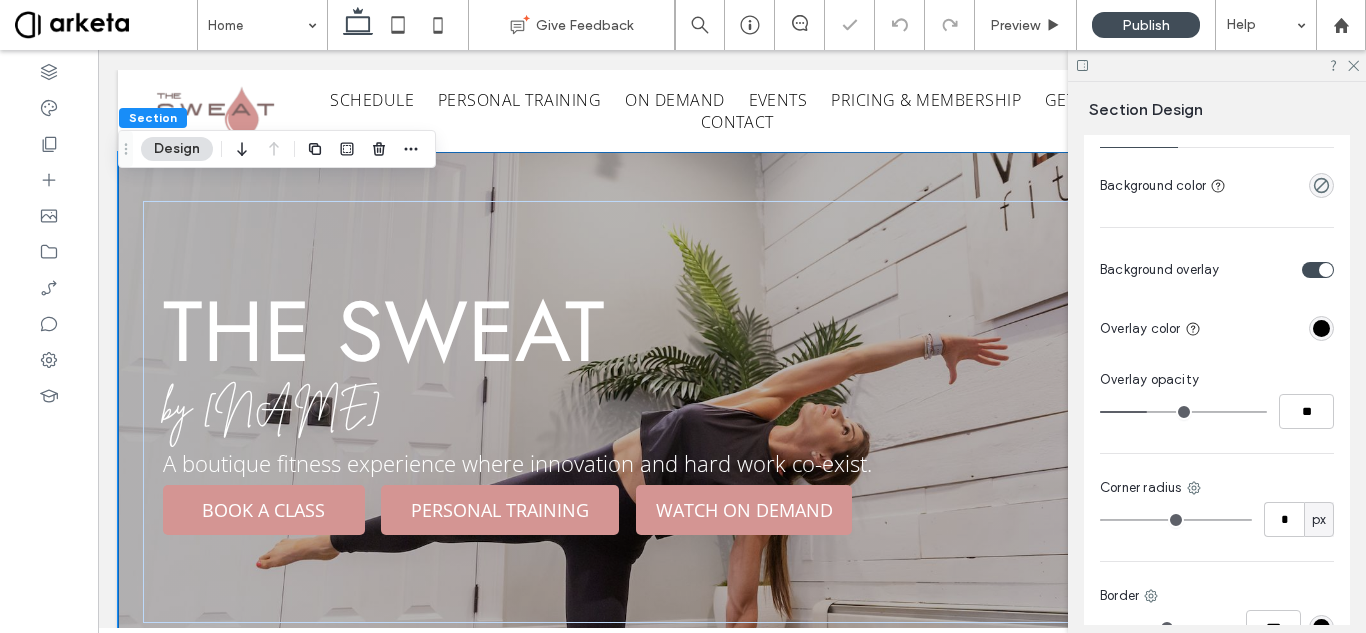 click at bounding box center [1321, 328] 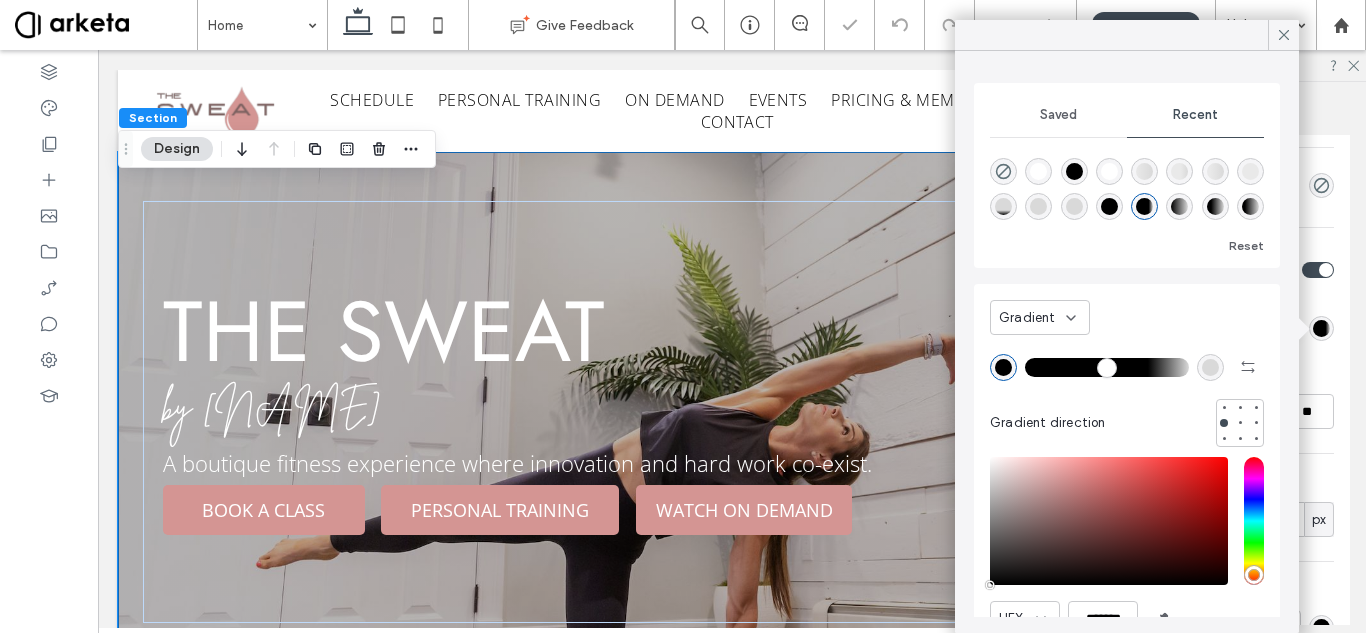 drag, startPoint x: 1163, startPoint y: 367, endPoint x: 1127, endPoint y: 369, distance: 36.05551 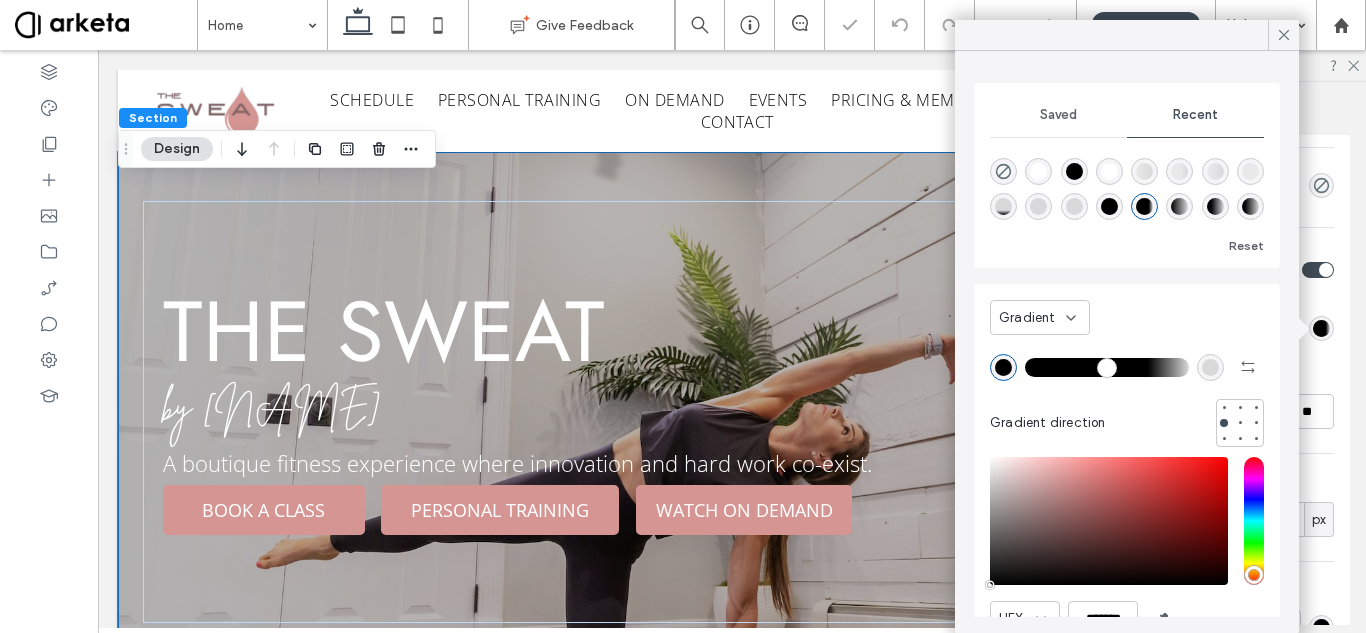 click at bounding box center [1107, 367] 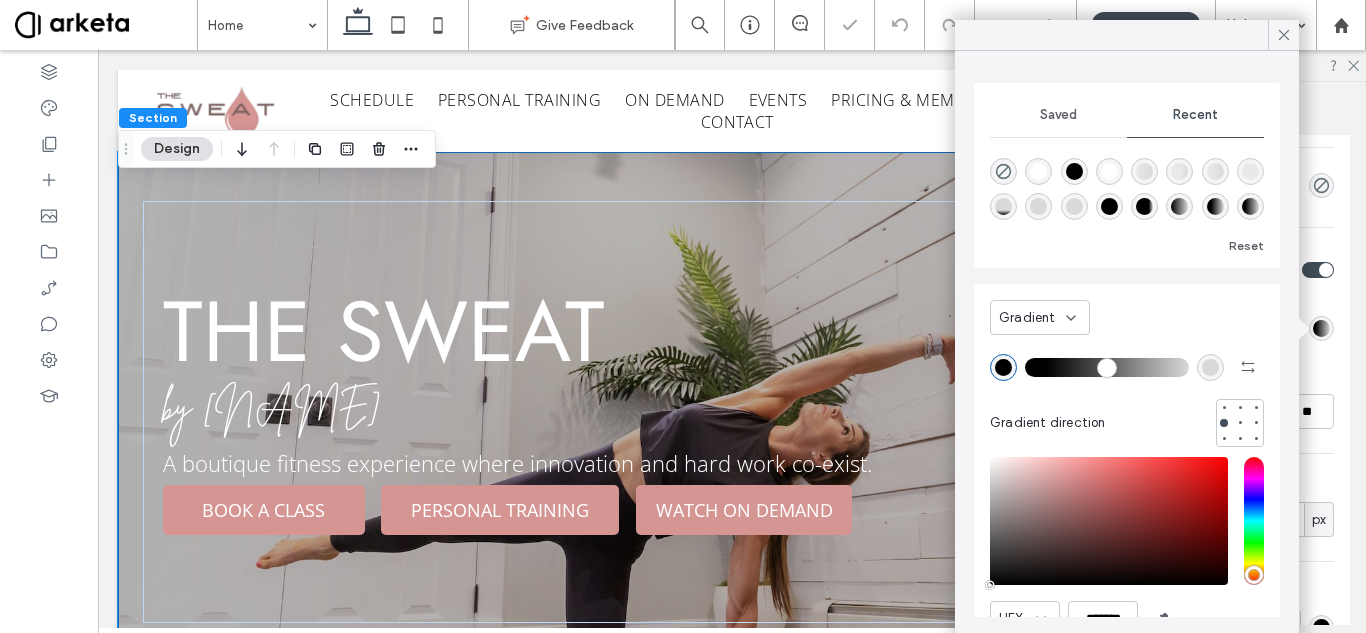 drag, startPoint x: 1127, startPoint y: 369, endPoint x: 1046, endPoint y: 370, distance: 81.00617 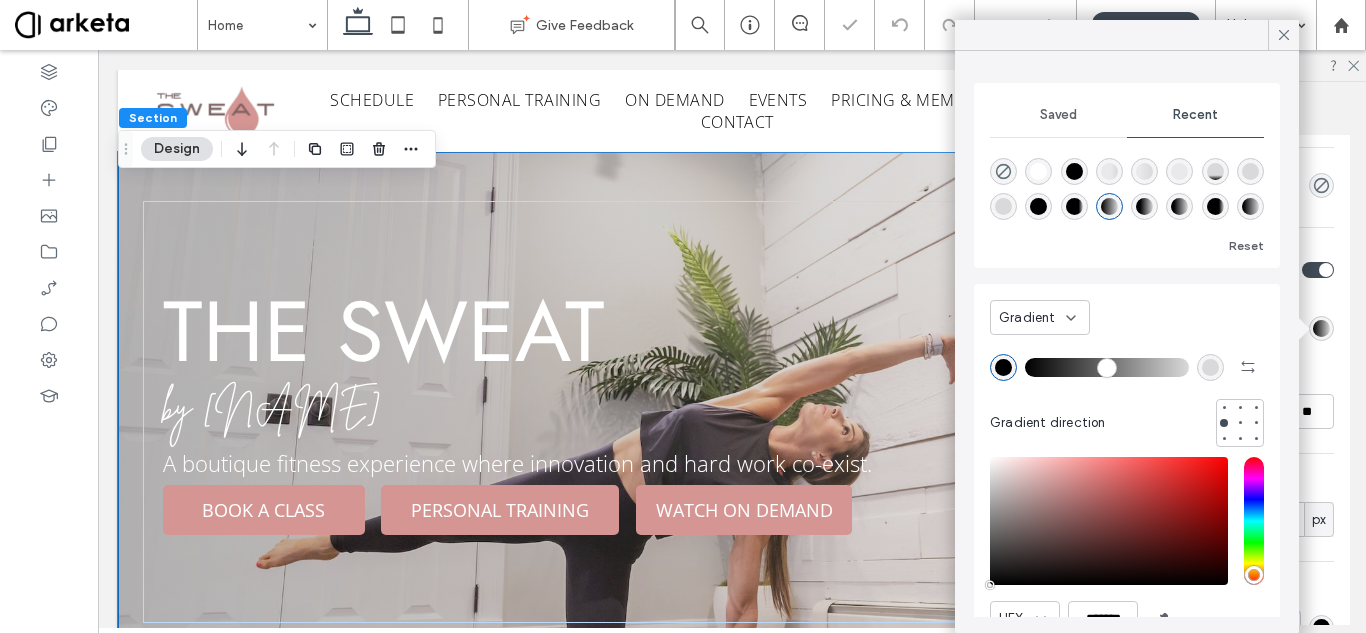 drag, startPoint x: 1046, startPoint y: 370, endPoint x: 1028, endPoint y: 370, distance: 18 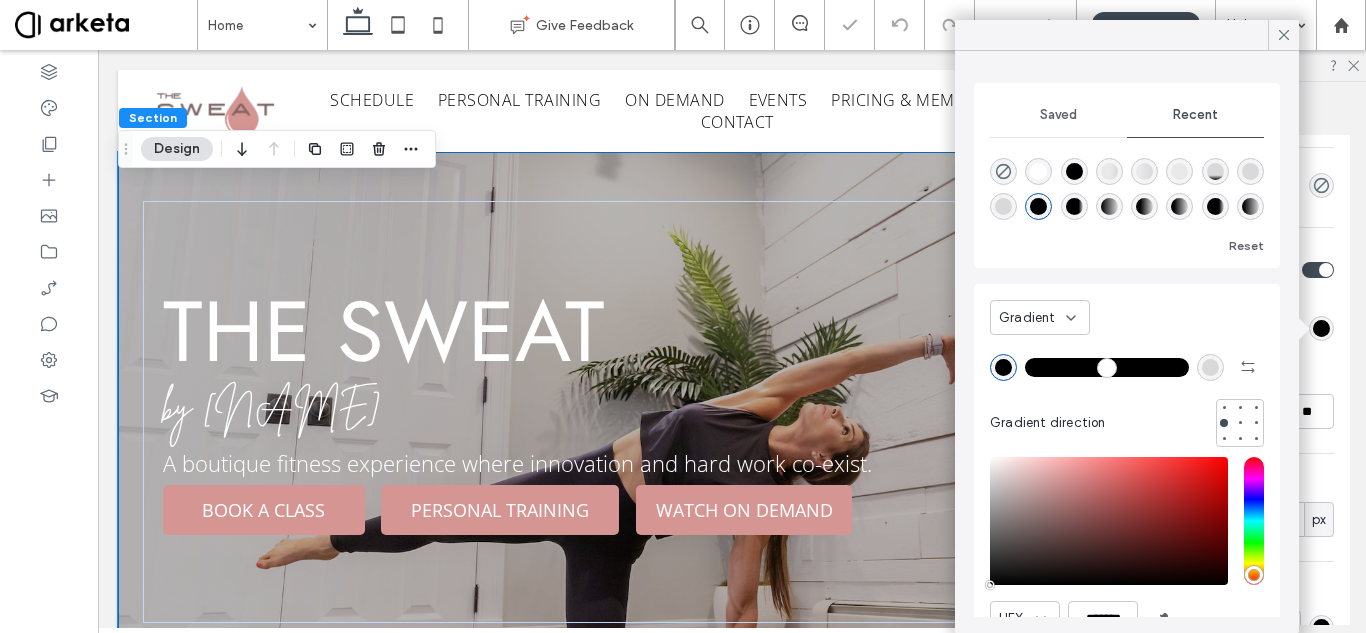 drag, startPoint x: 1040, startPoint y: 367, endPoint x: 1207, endPoint y: 360, distance: 167.14664 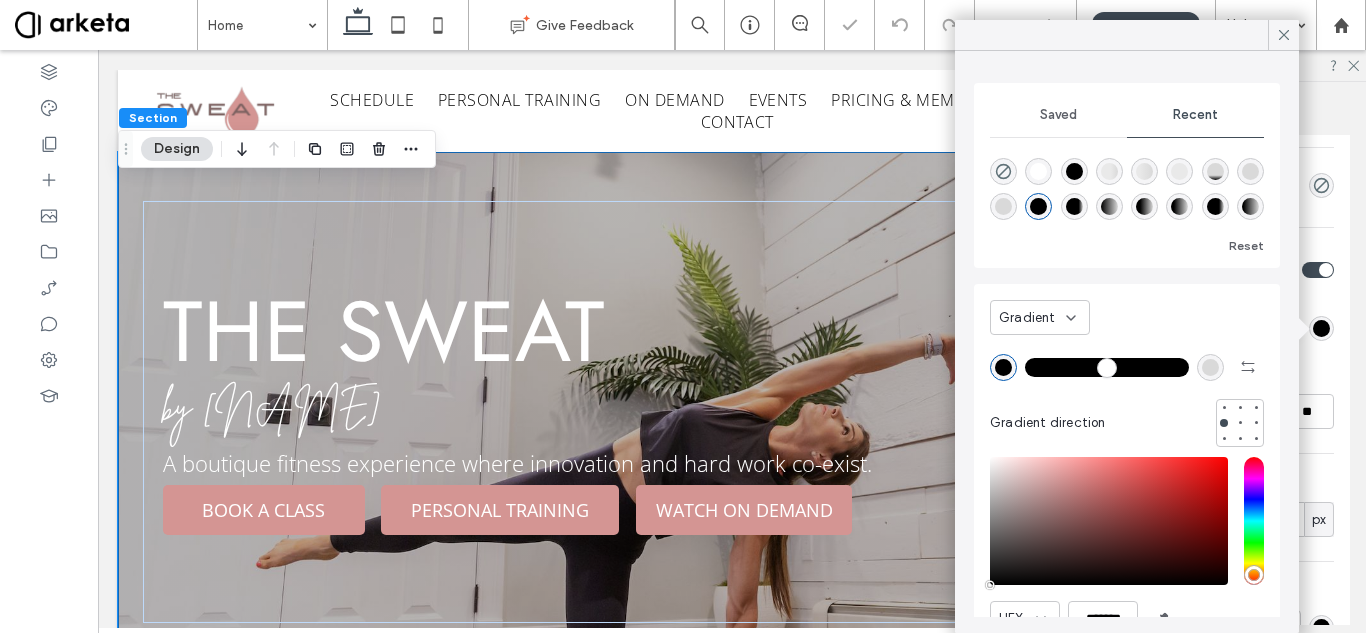 type on "***" 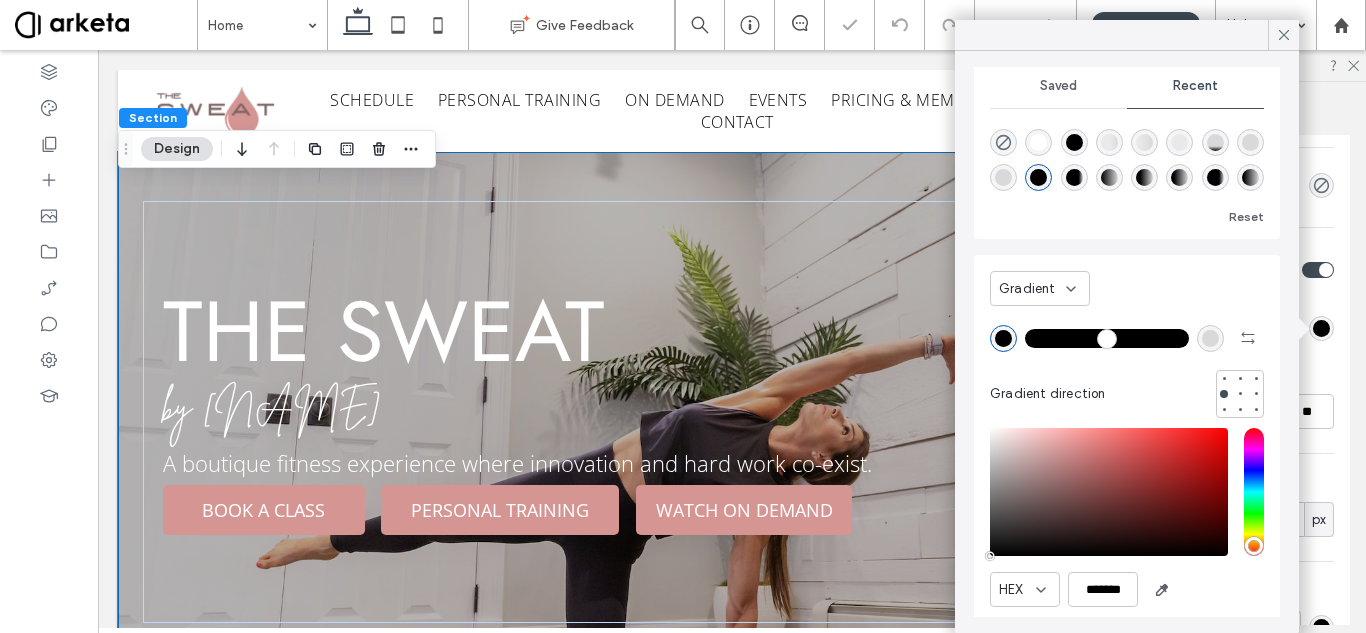 scroll, scrollTop: 44, scrollLeft: 0, axis: vertical 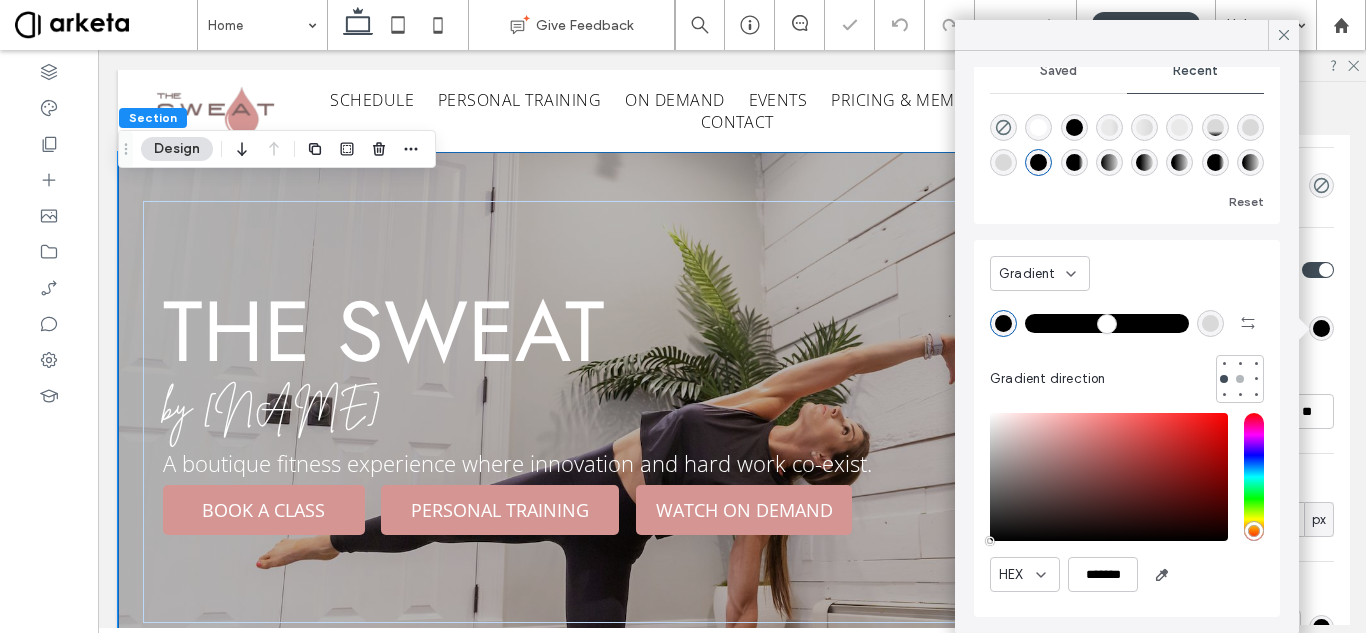 click at bounding box center (1240, 379) 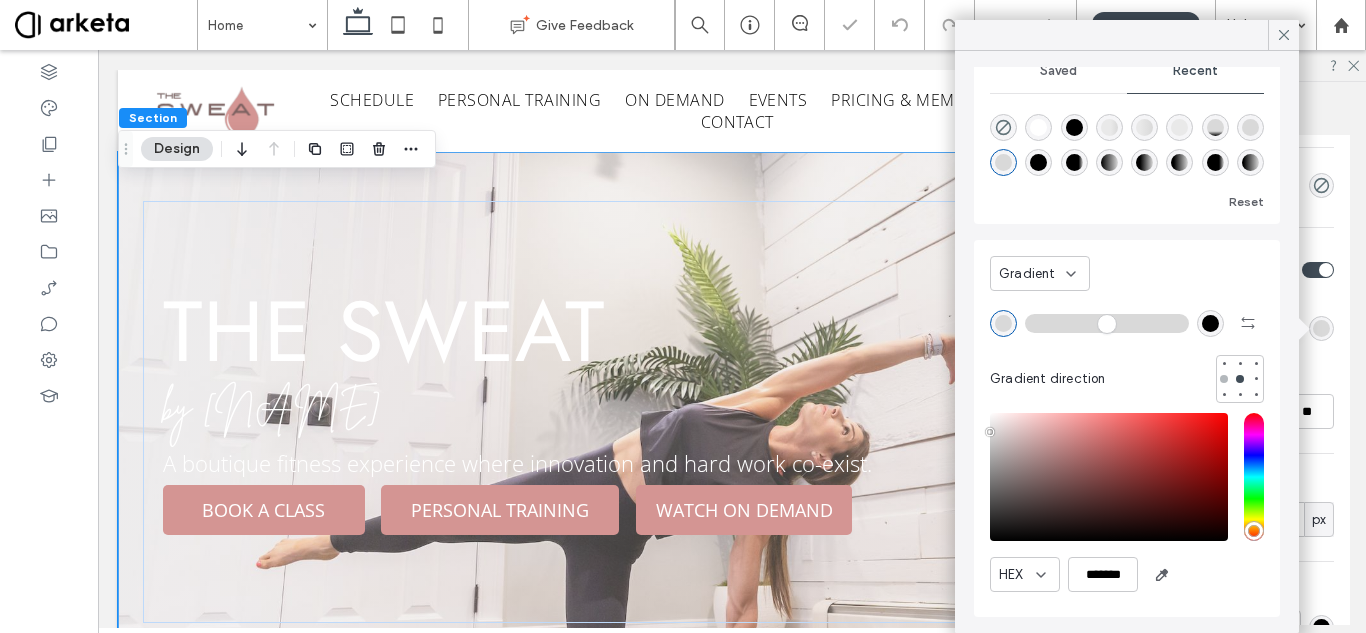 click at bounding box center (1224, 379) 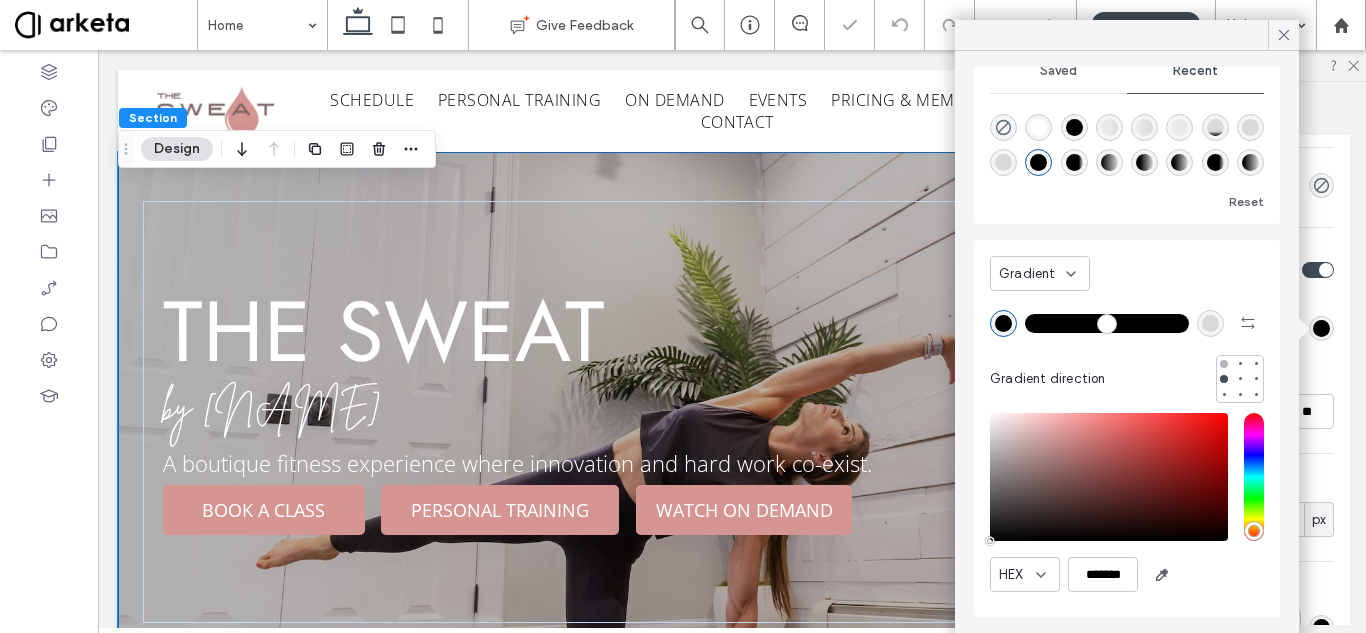 click at bounding box center (1224, 364) 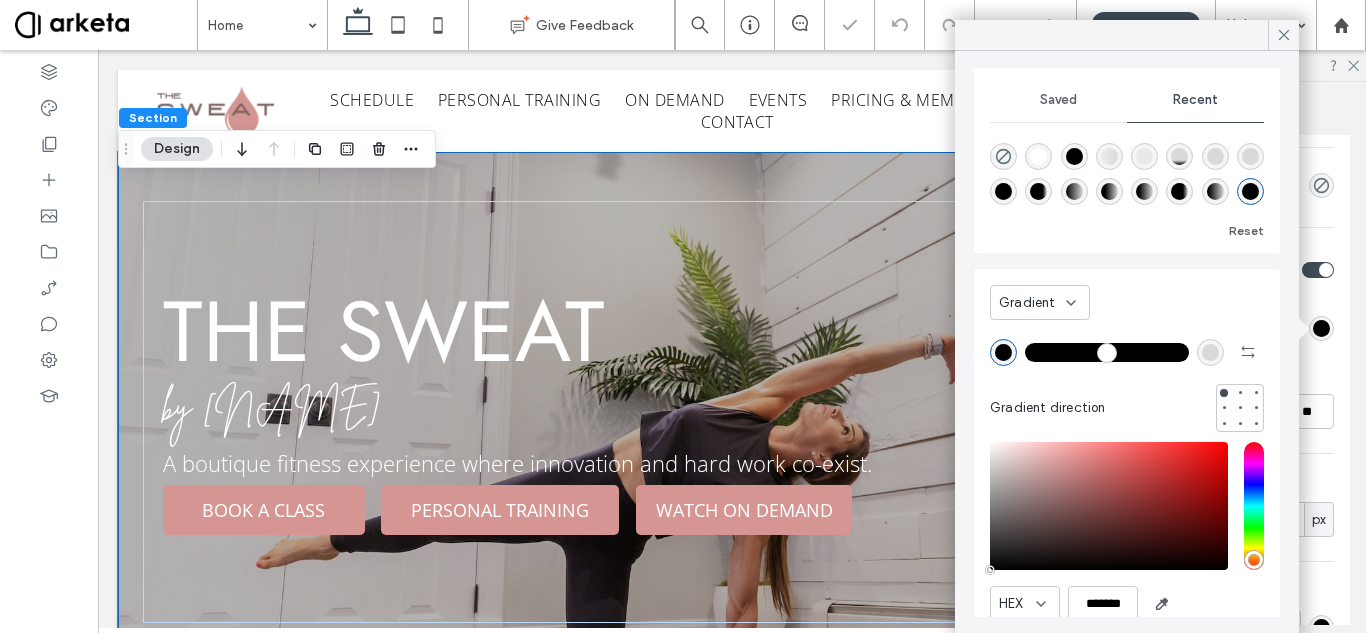 scroll, scrollTop: 0, scrollLeft: 0, axis: both 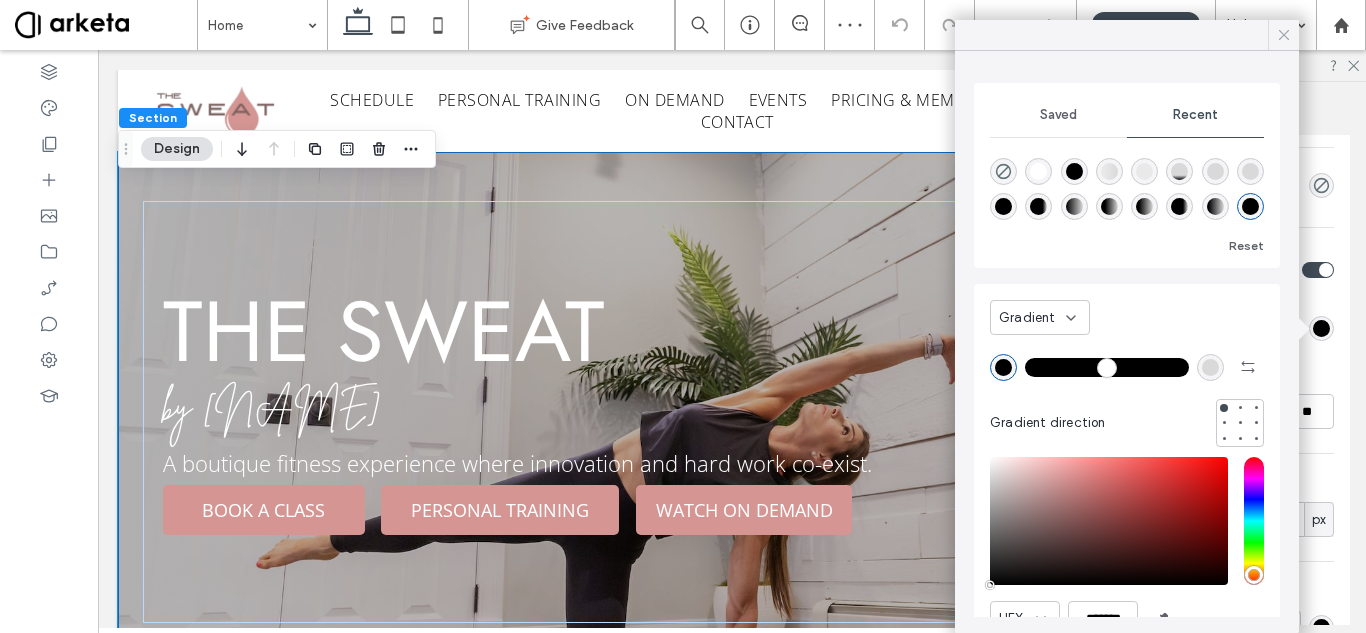 click 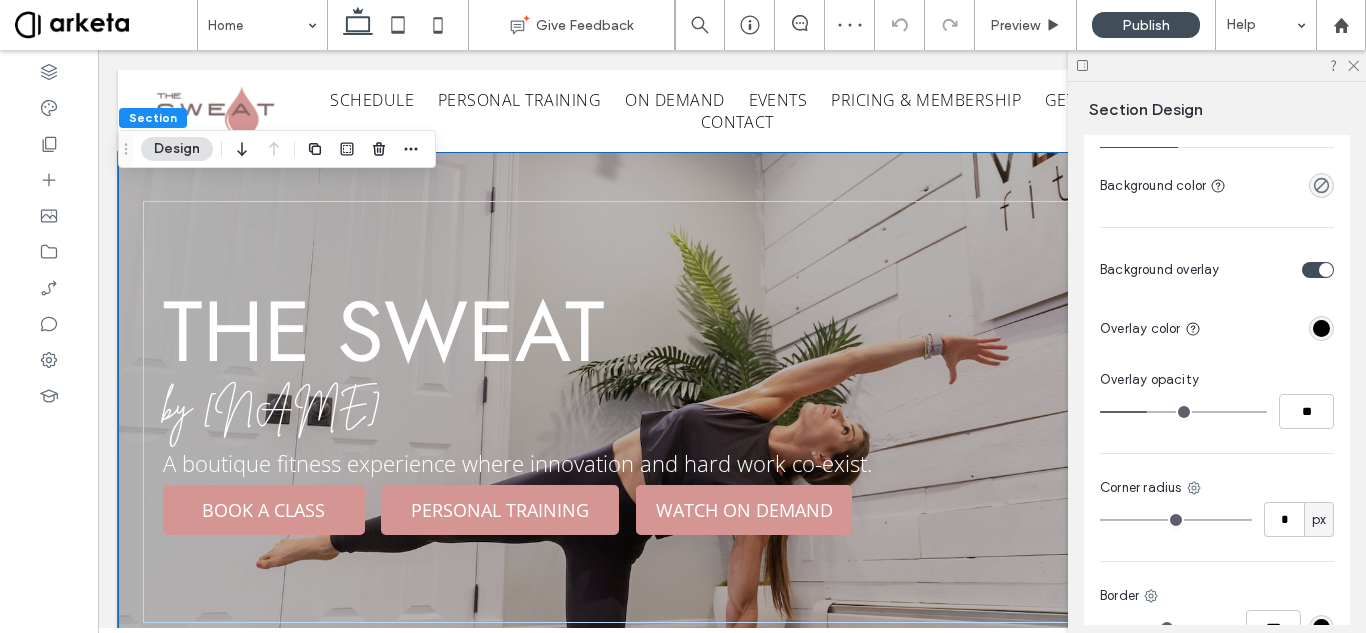 type on "**" 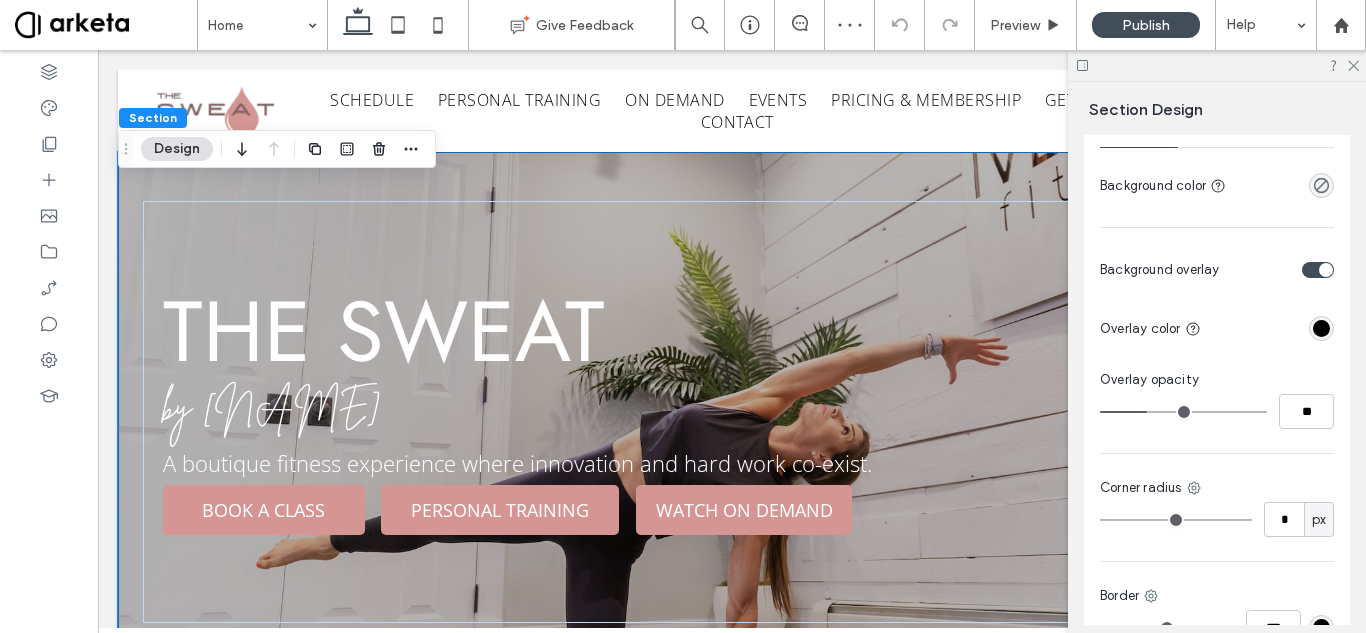 type on "**" 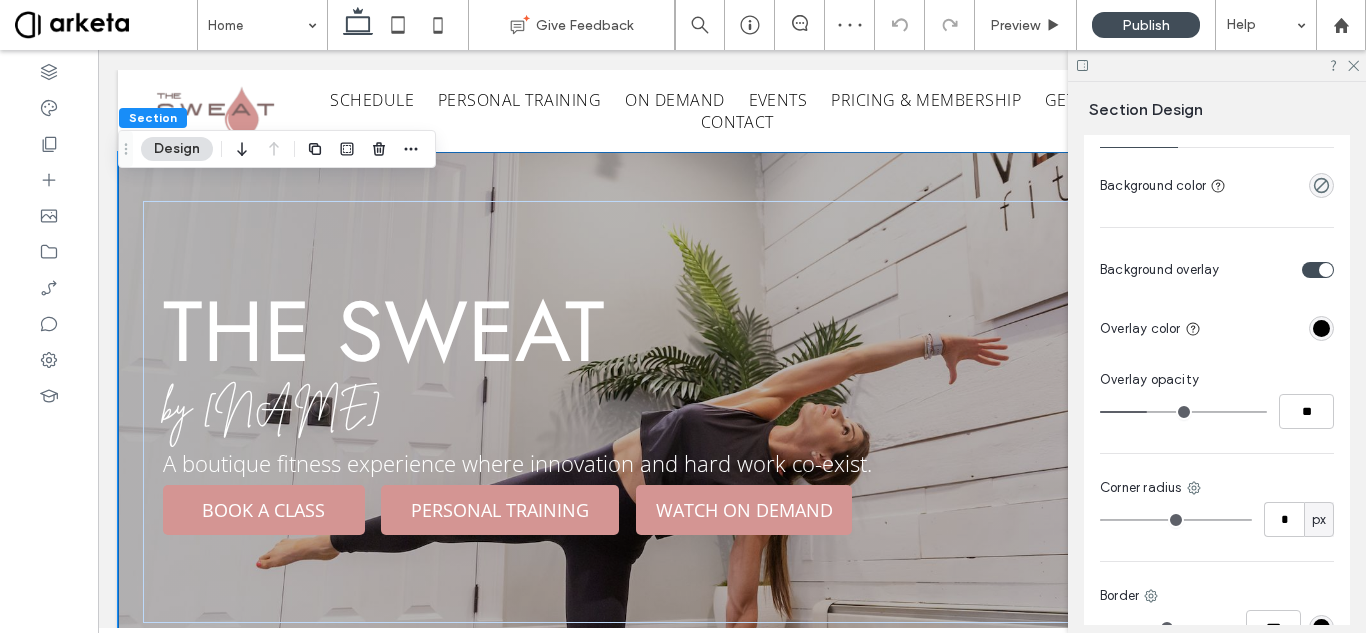type on "**" 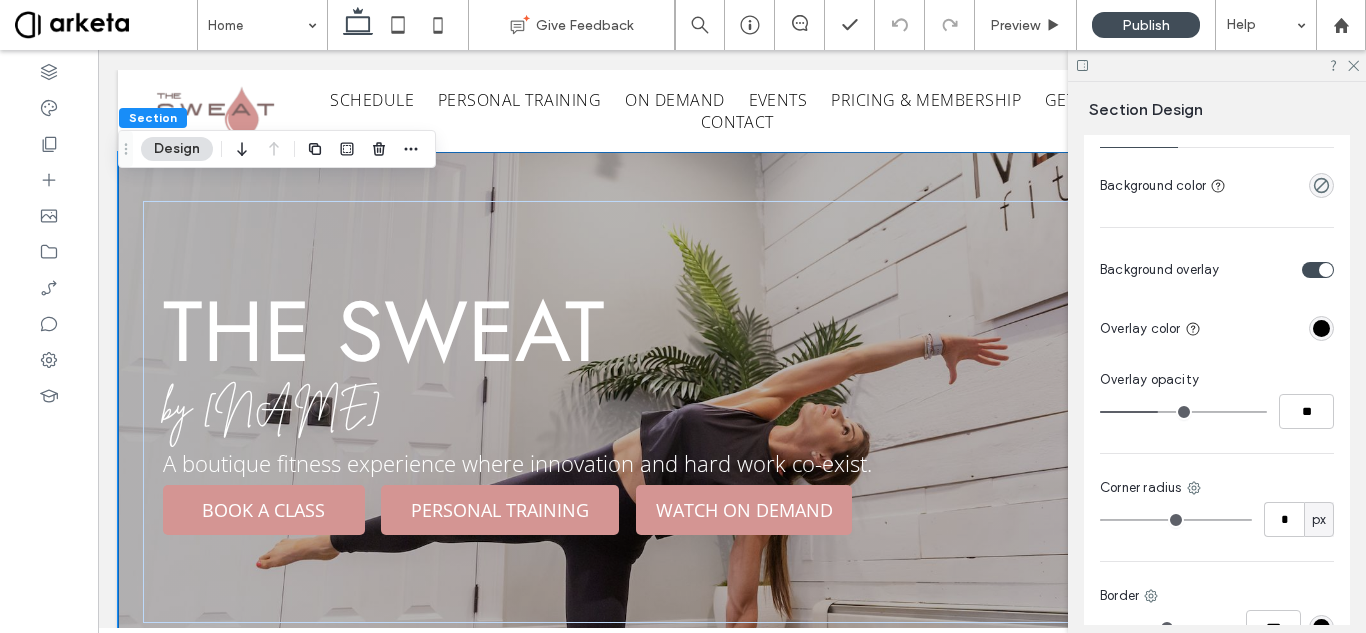 drag, startPoint x: 1147, startPoint y: 411, endPoint x: 1158, endPoint y: 407, distance: 11.7046995 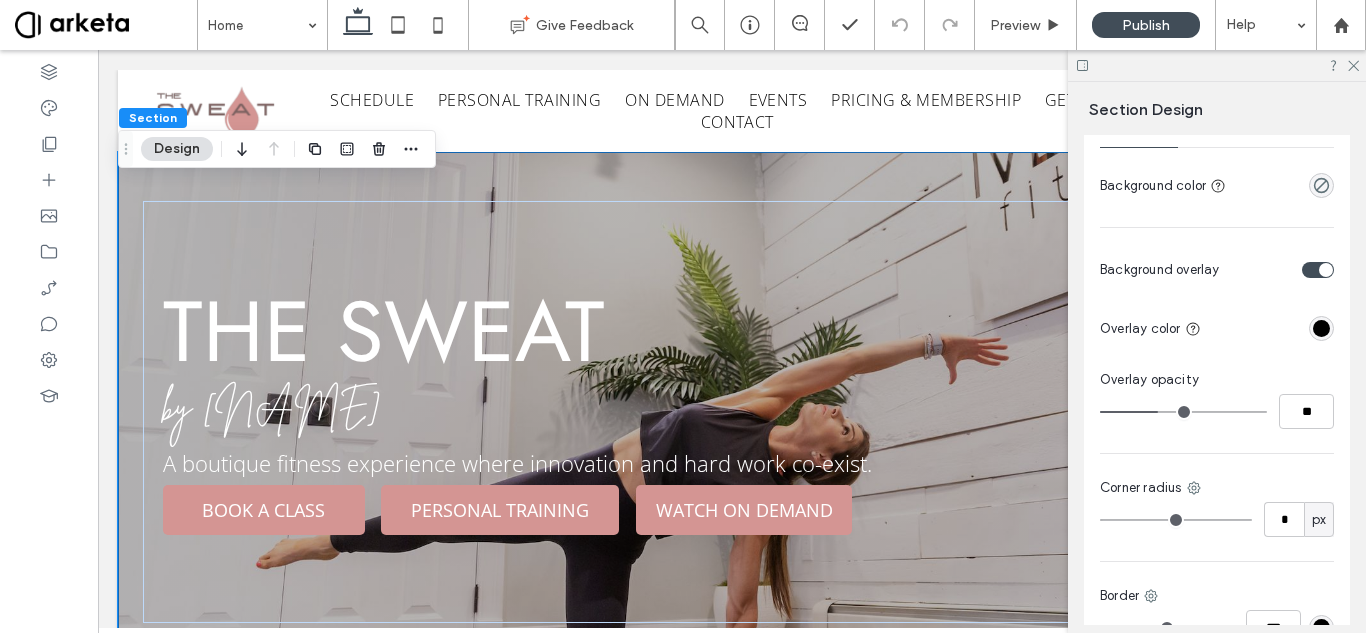 click at bounding box center (1183, 412) 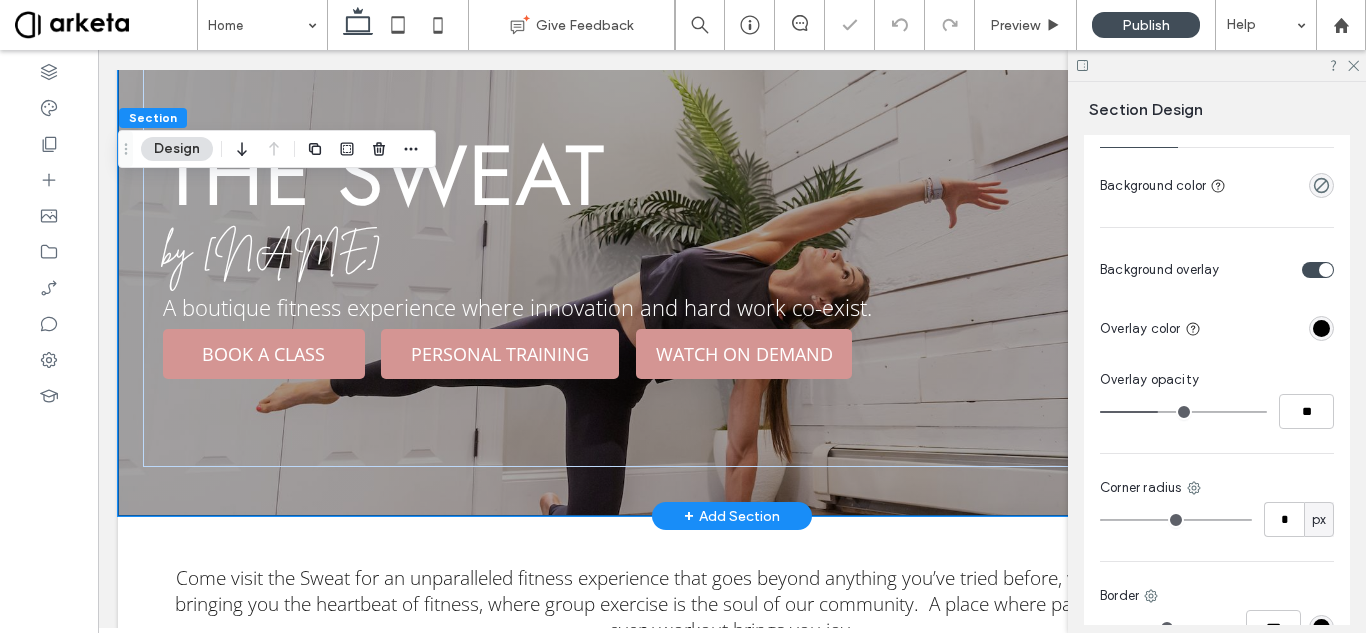 scroll, scrollTop: 100, scrollLeft: 0, axis: vertical 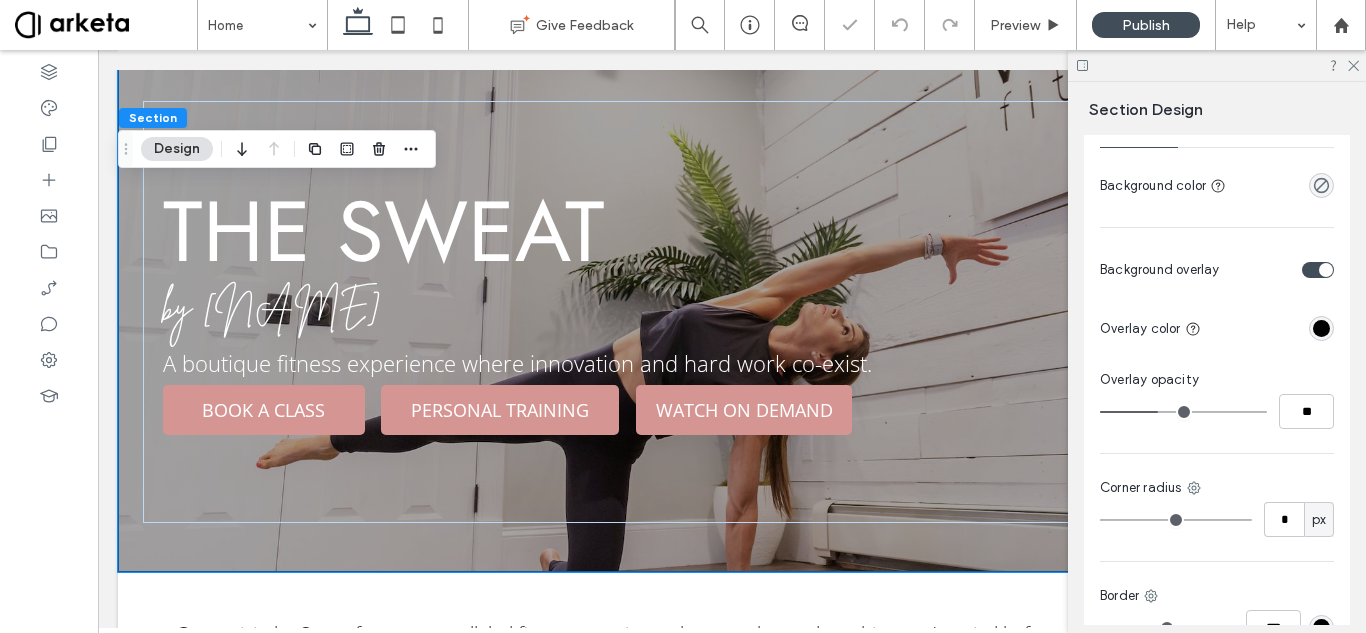 type on "**" 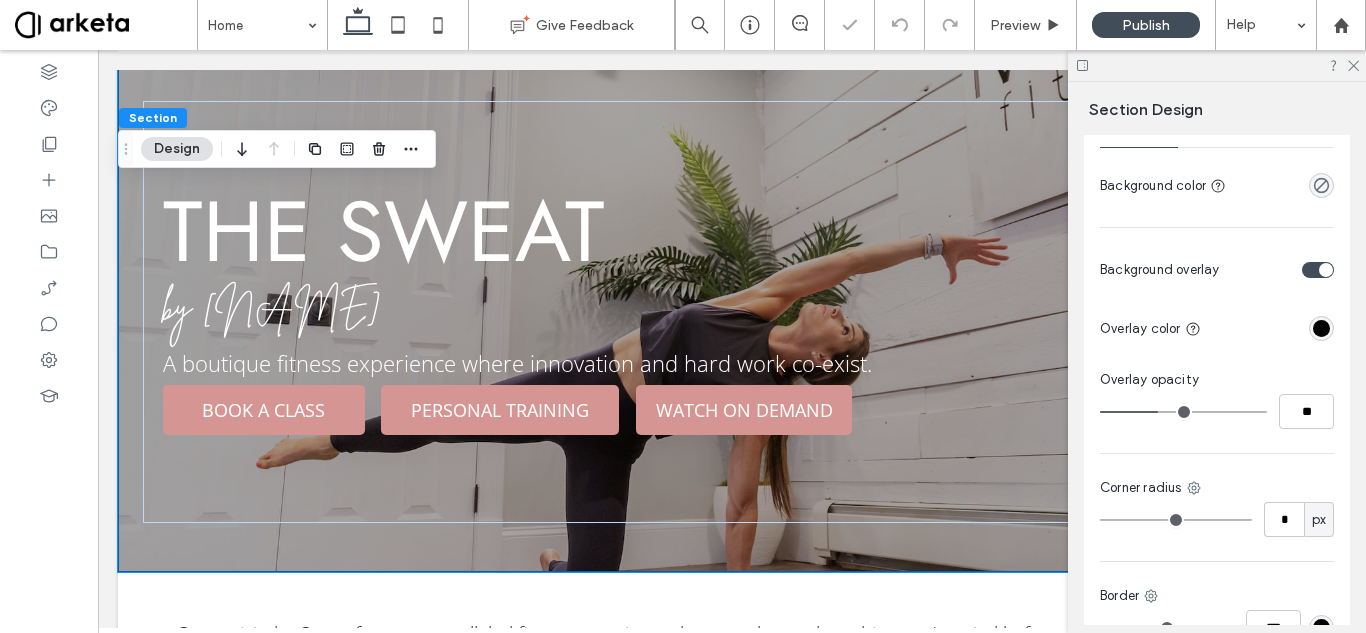 type on "**" 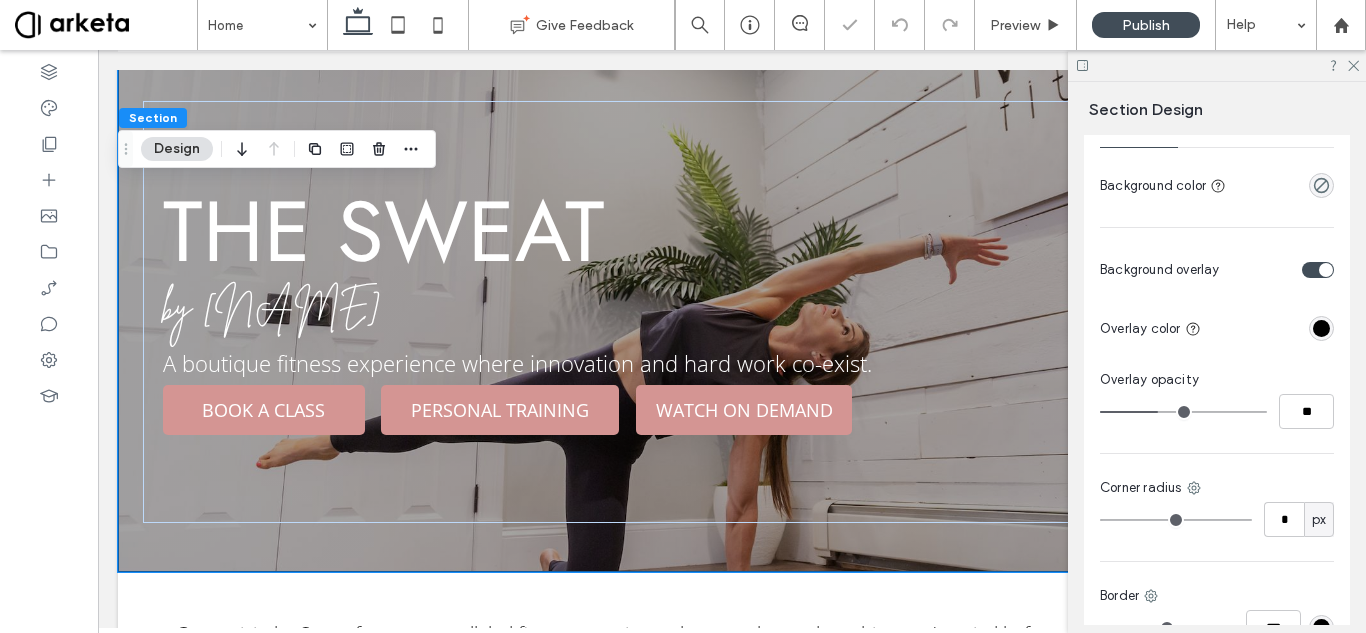 type on "**" 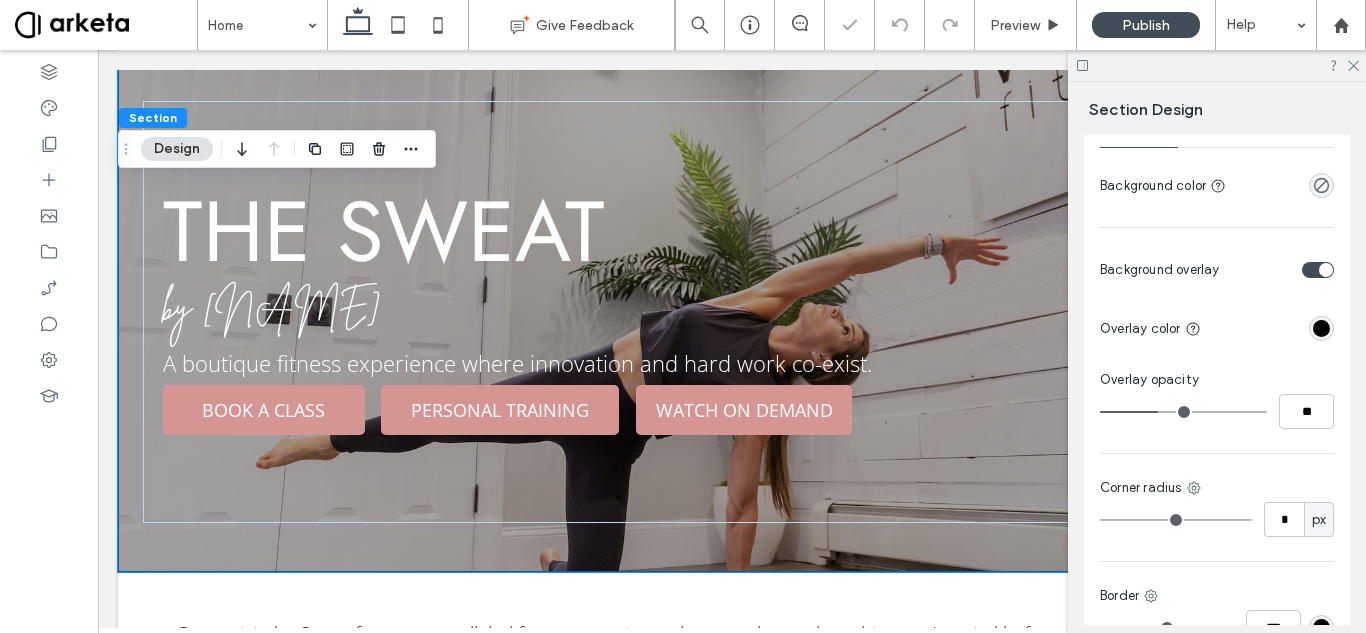 type on "**" 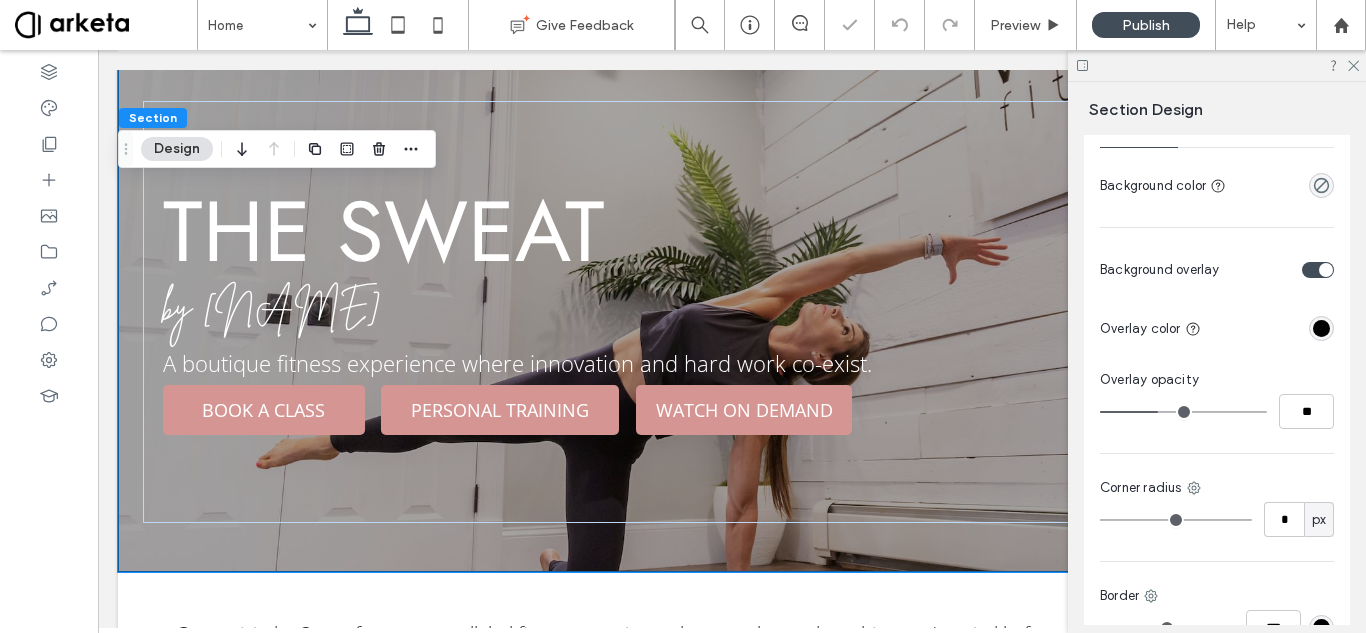 type on "**" 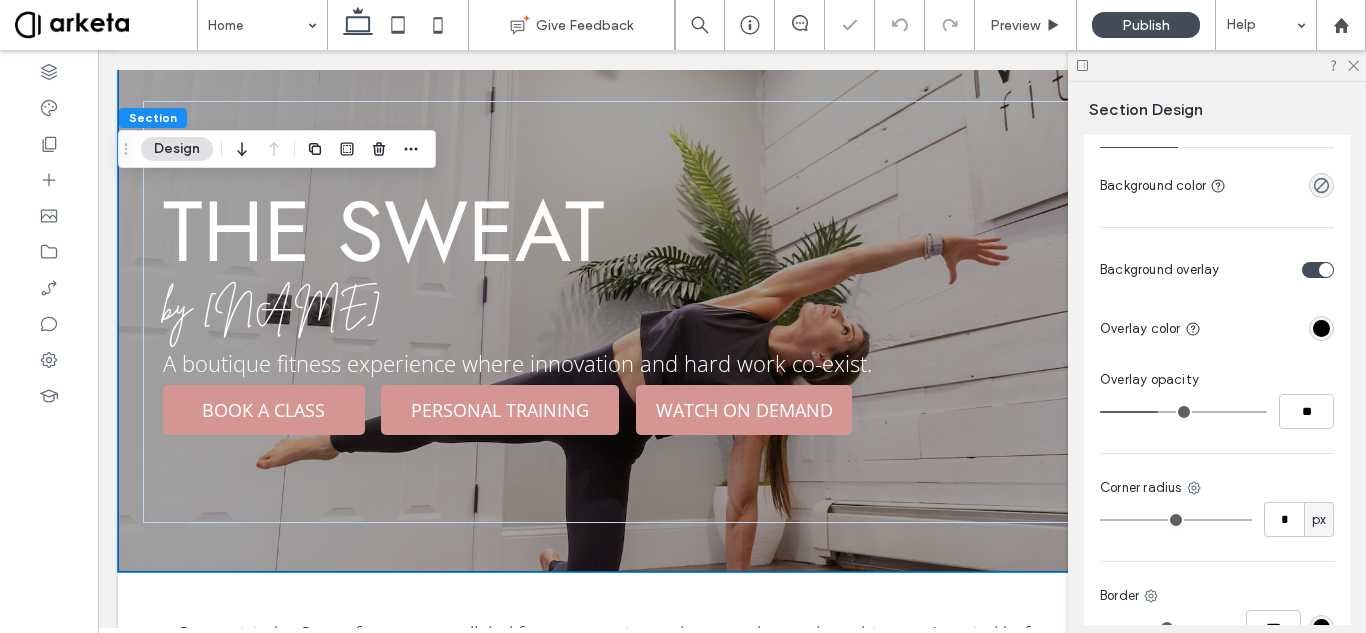 type on "**" 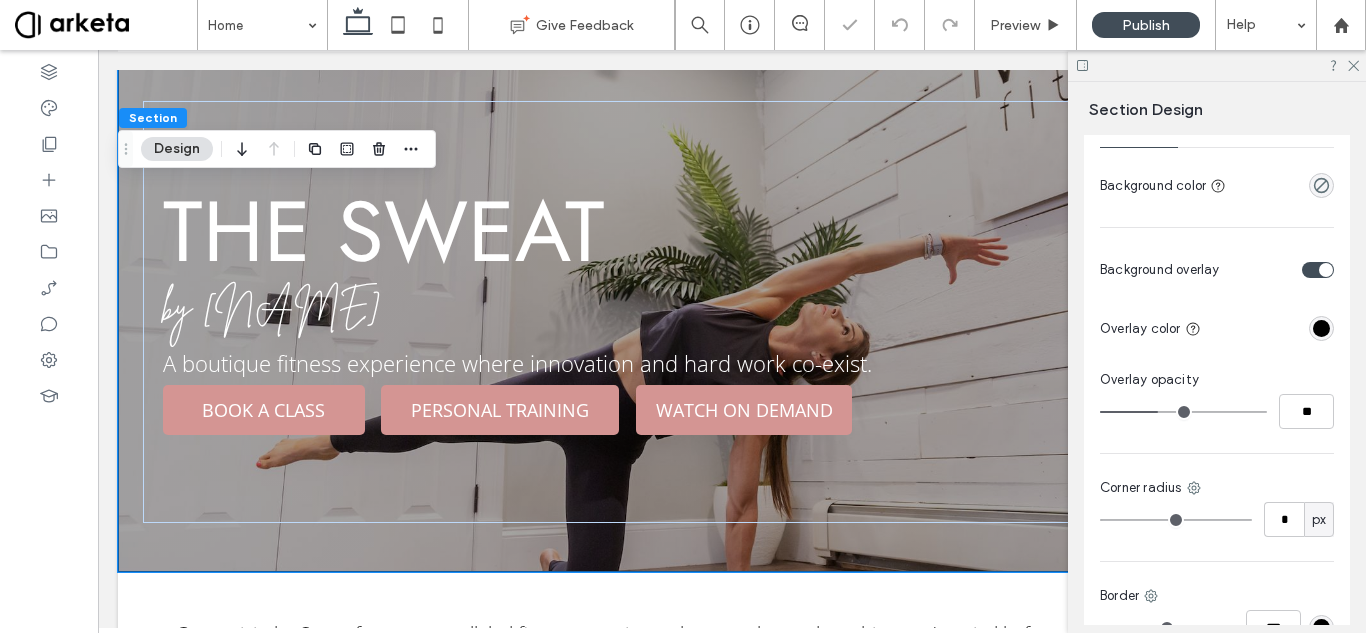 type on "**" 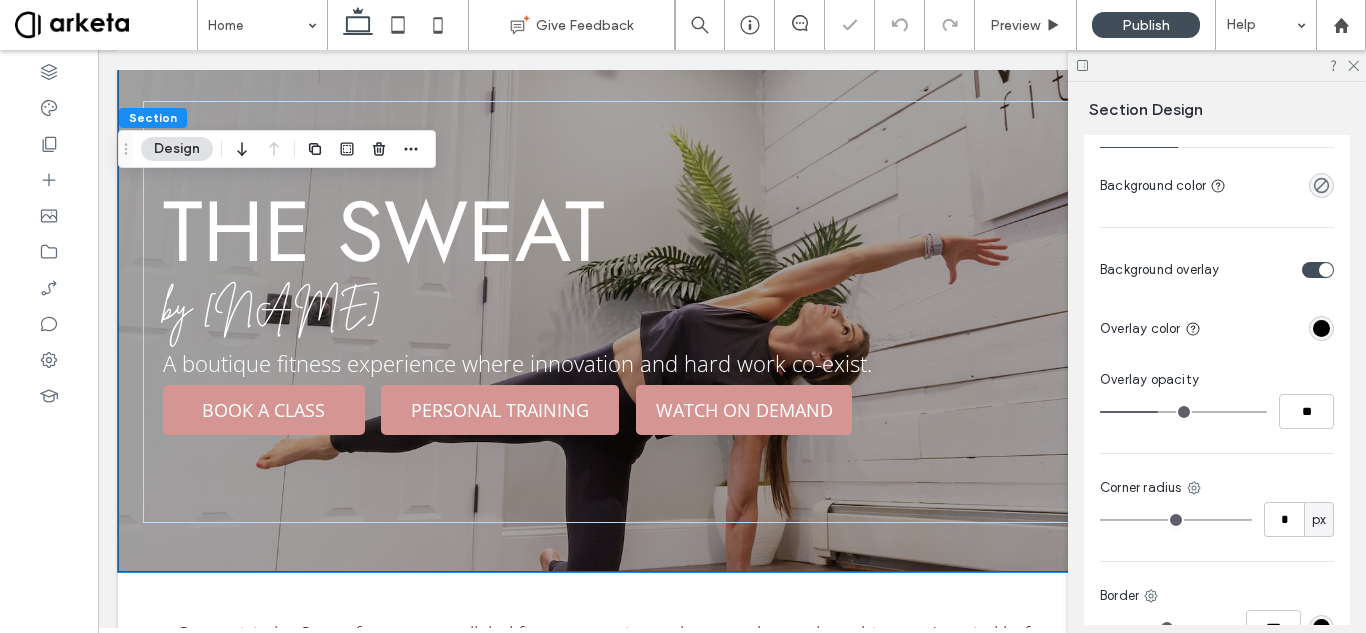 type on "**" 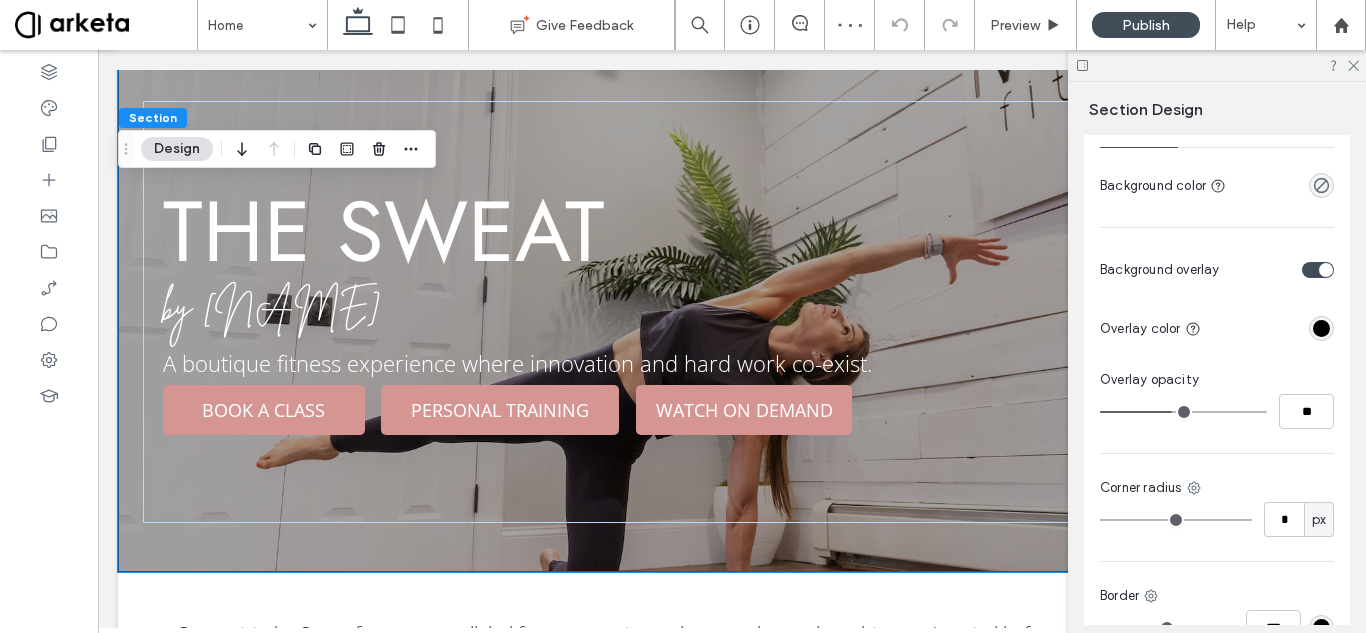 type on "**" 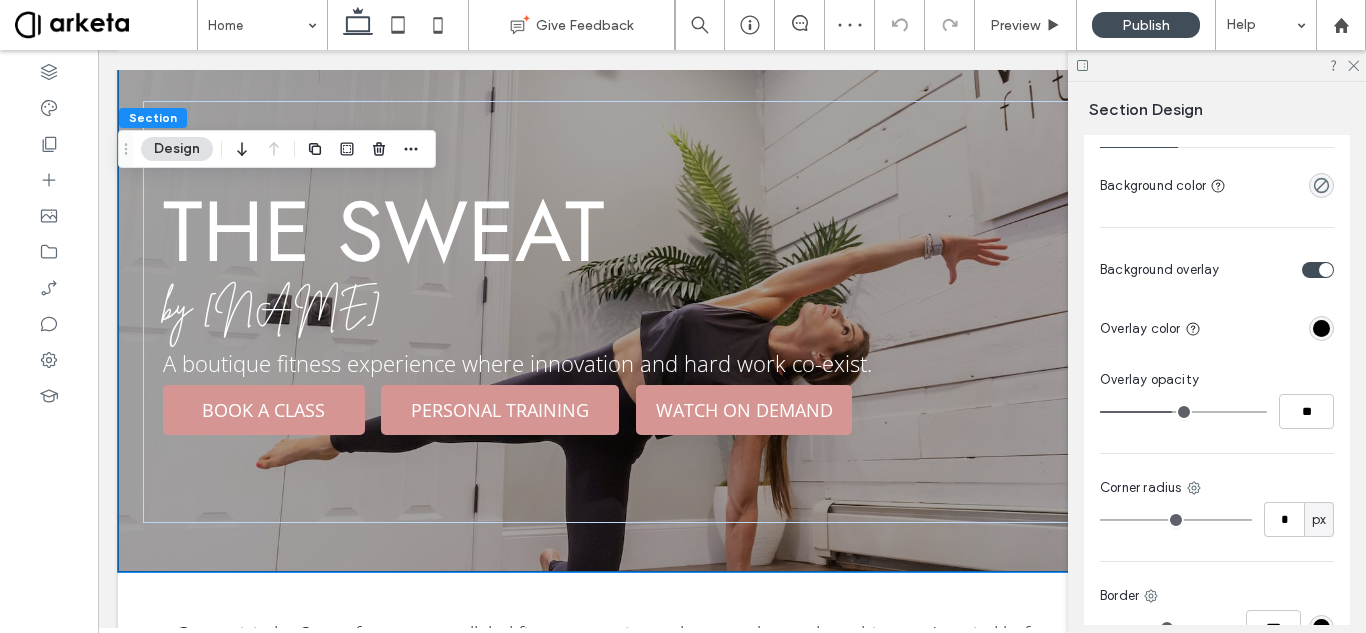 type on "**" 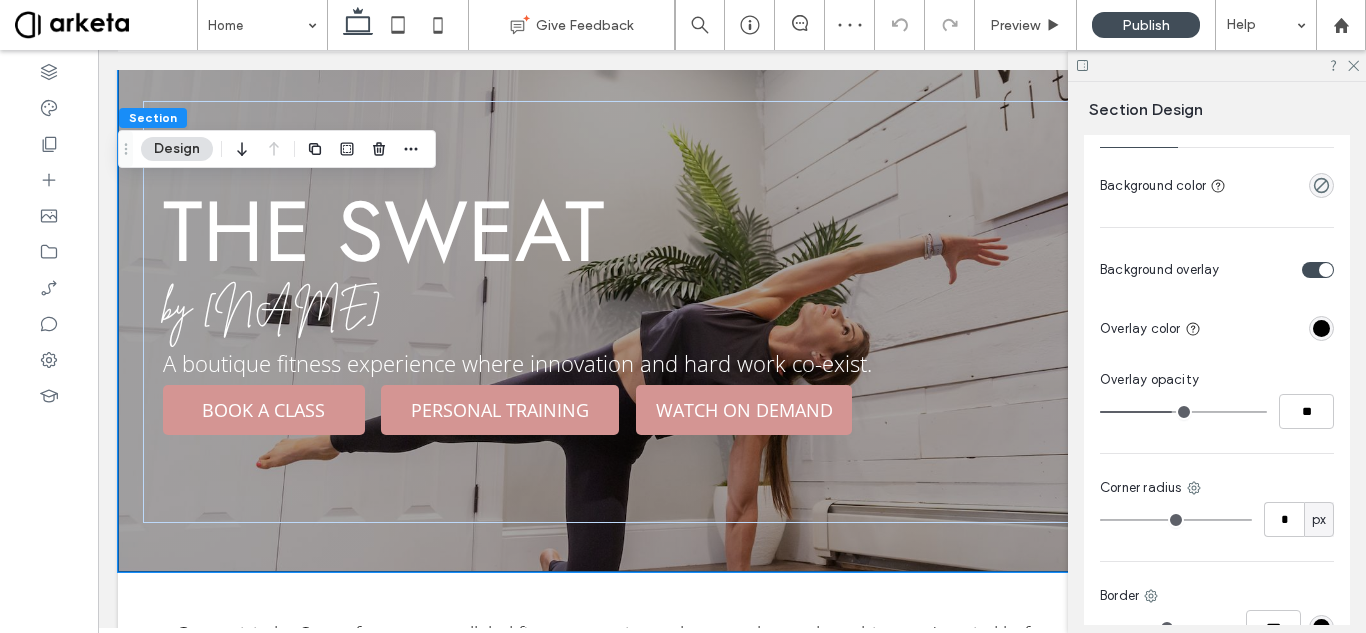 type on "**" 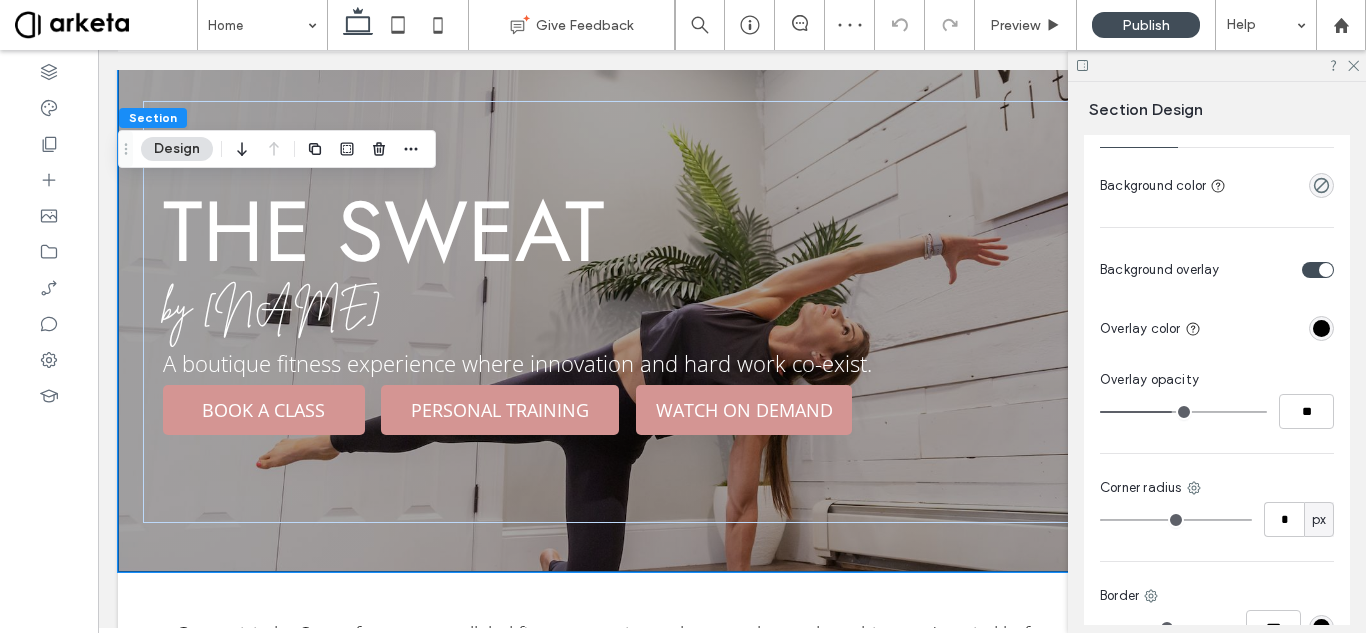 type on "**" 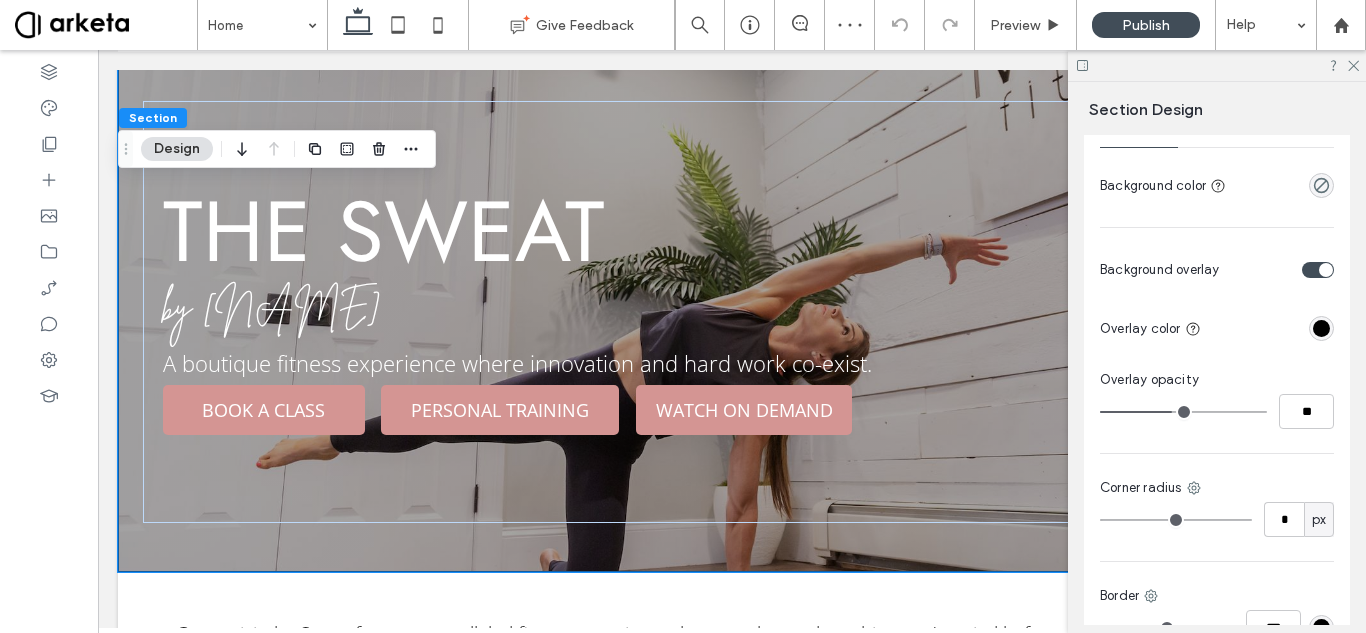 type on "**" 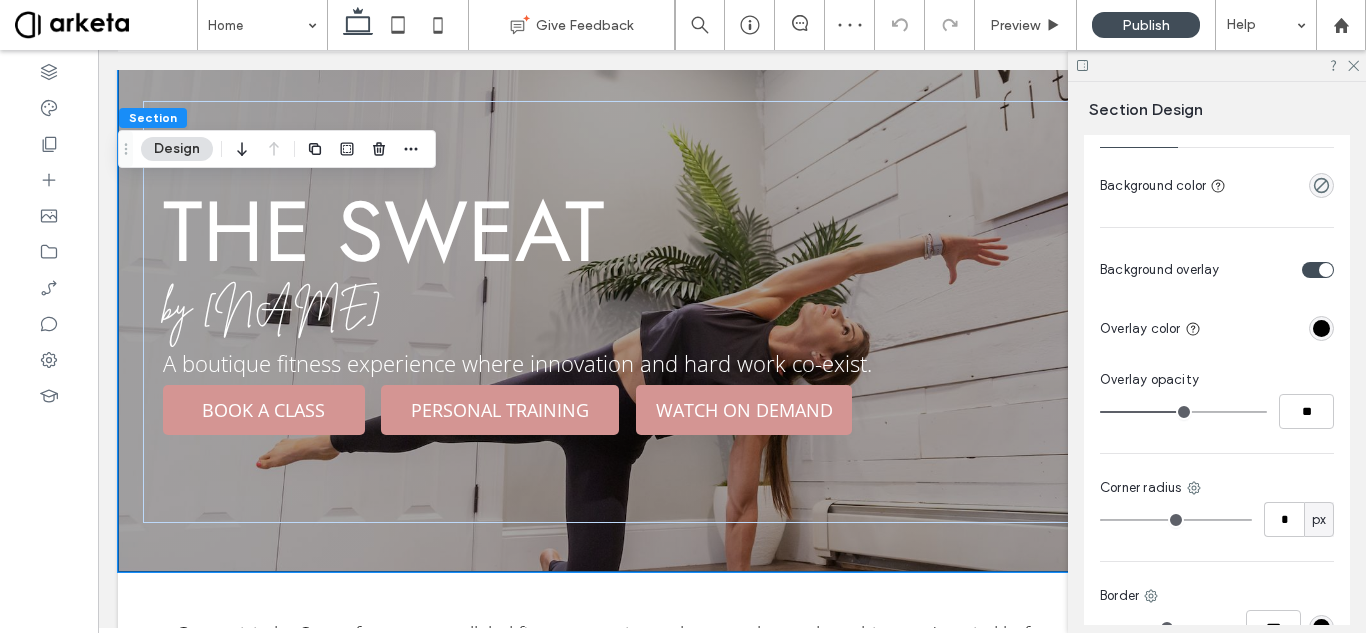 drag, startPoint x: 1158, startPoint y: 413, endPoint x: 1181, endPoint y: 412, distance: 23.021729 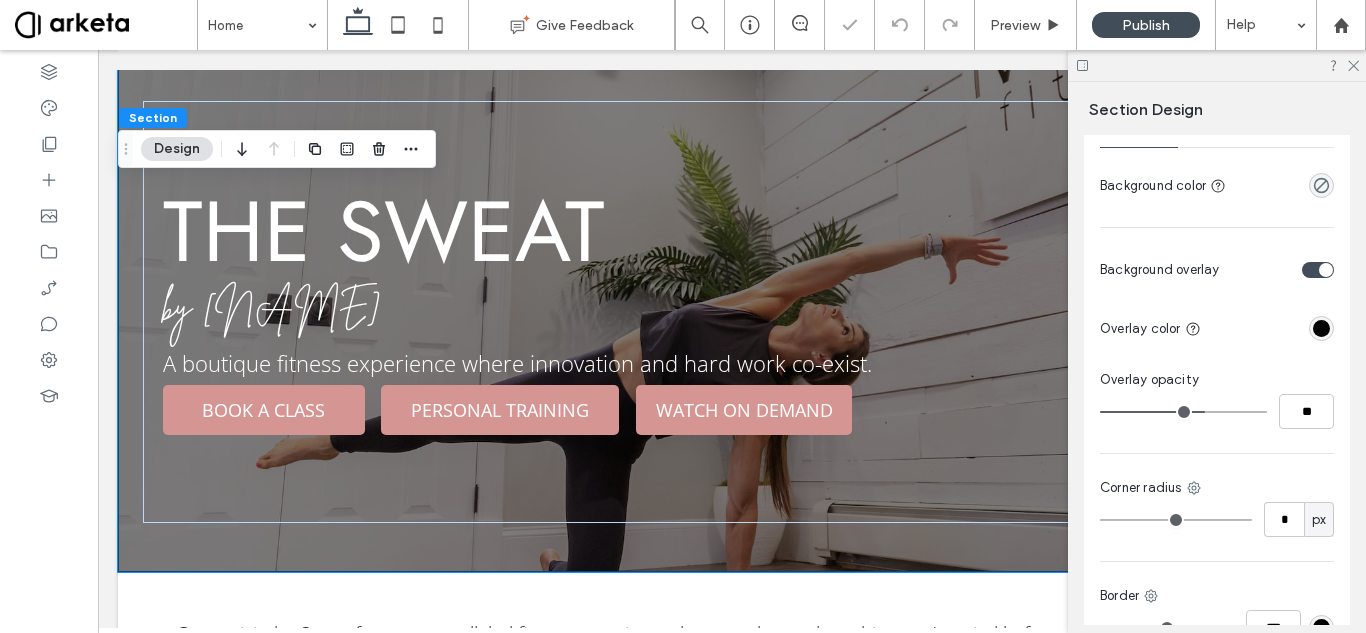 drag, startPoint x: 1189, startPoint y: 411, endPoint x: 1203, endPoint y: 406, distance: 14.866069 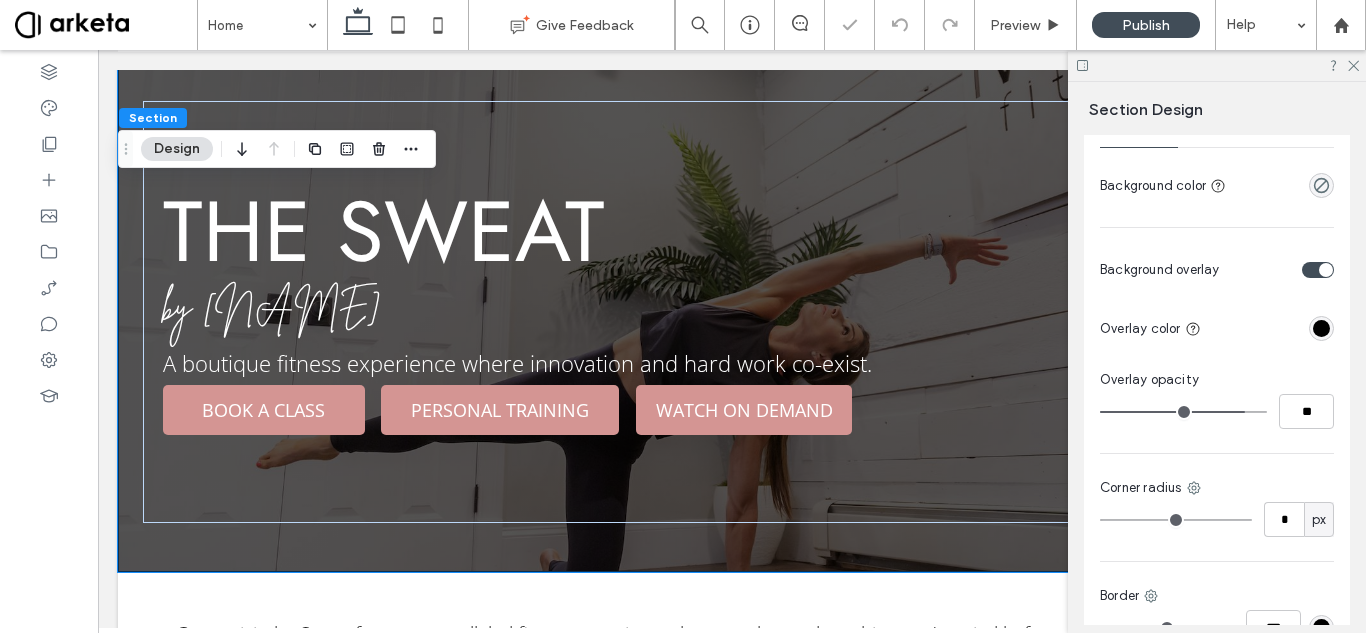 drag, startPoint x: 1207, startPoint y: 406, endPoint x: 1230, endPoint y: 407, distance: 23.021729 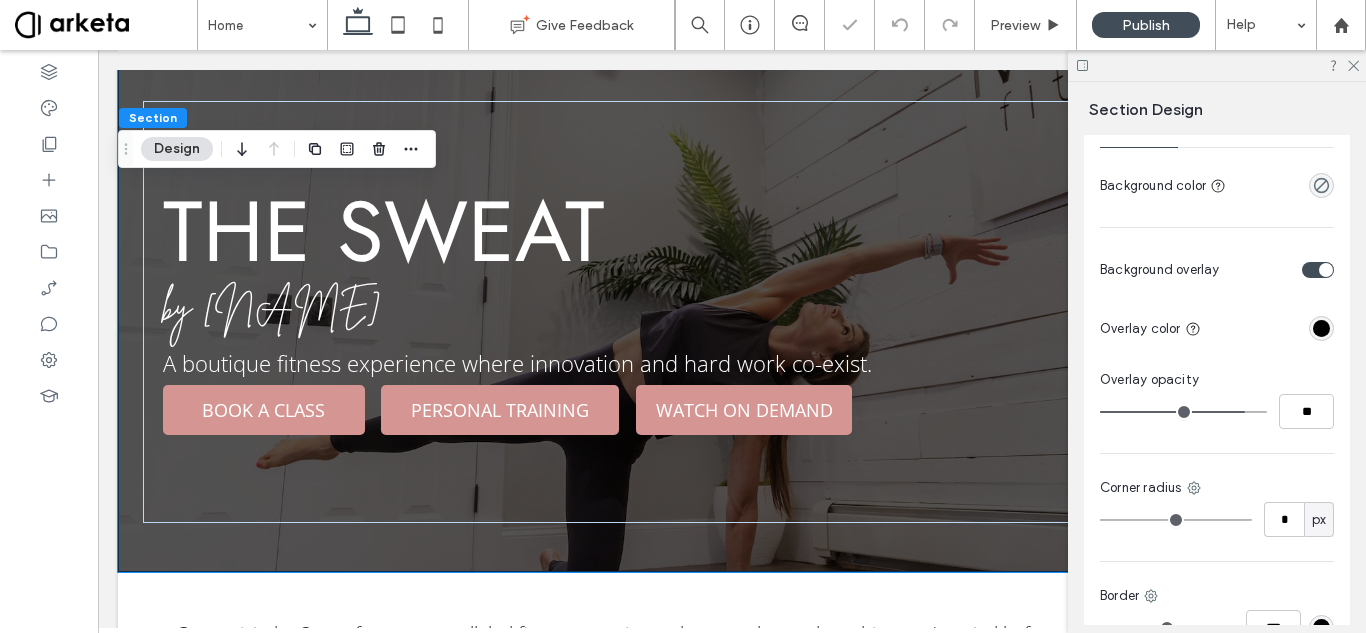 click at bounding box center (1183, 412) 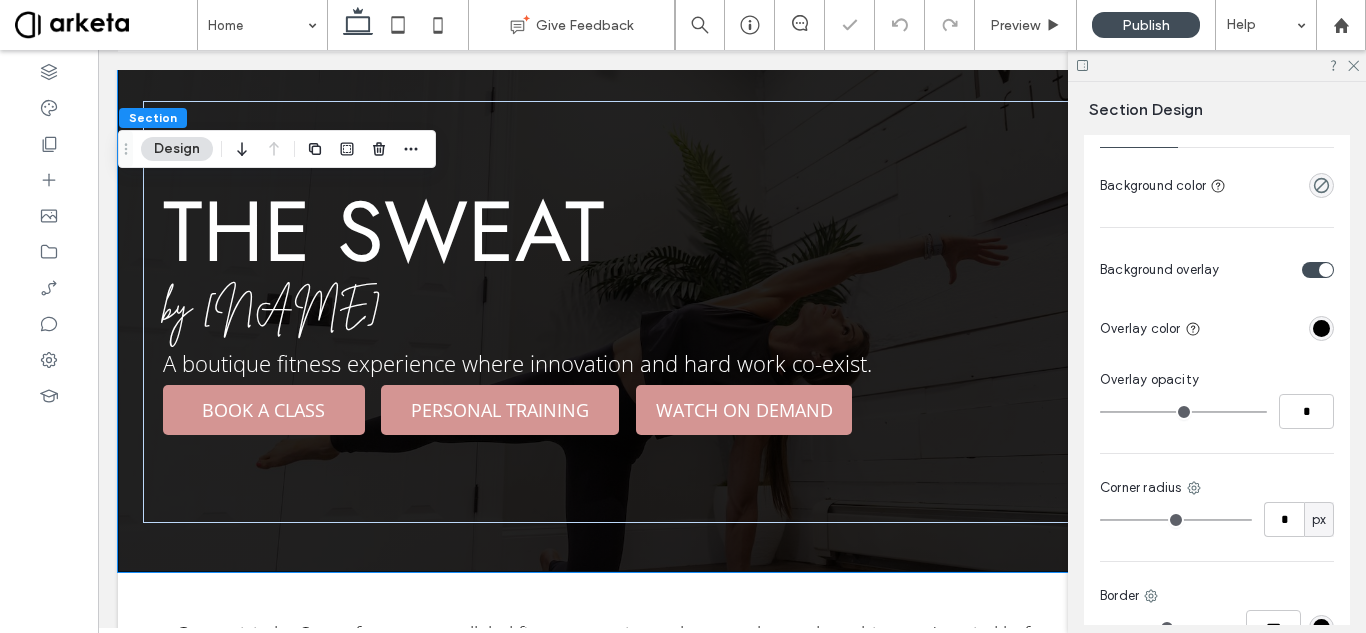 drag, startPoint x: 1230, startPoint y: 407, endPoint x: 1079, endPoint y: 401, distance: 151.11916 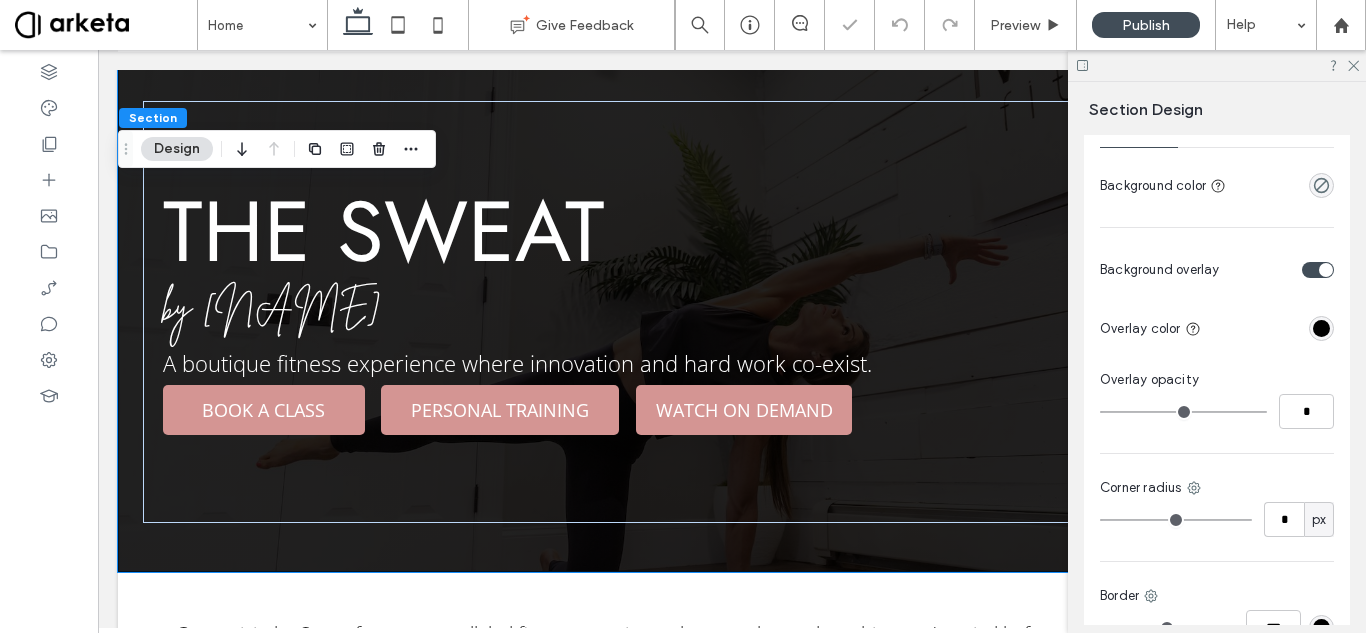 click at bounding box center (1183, 412) 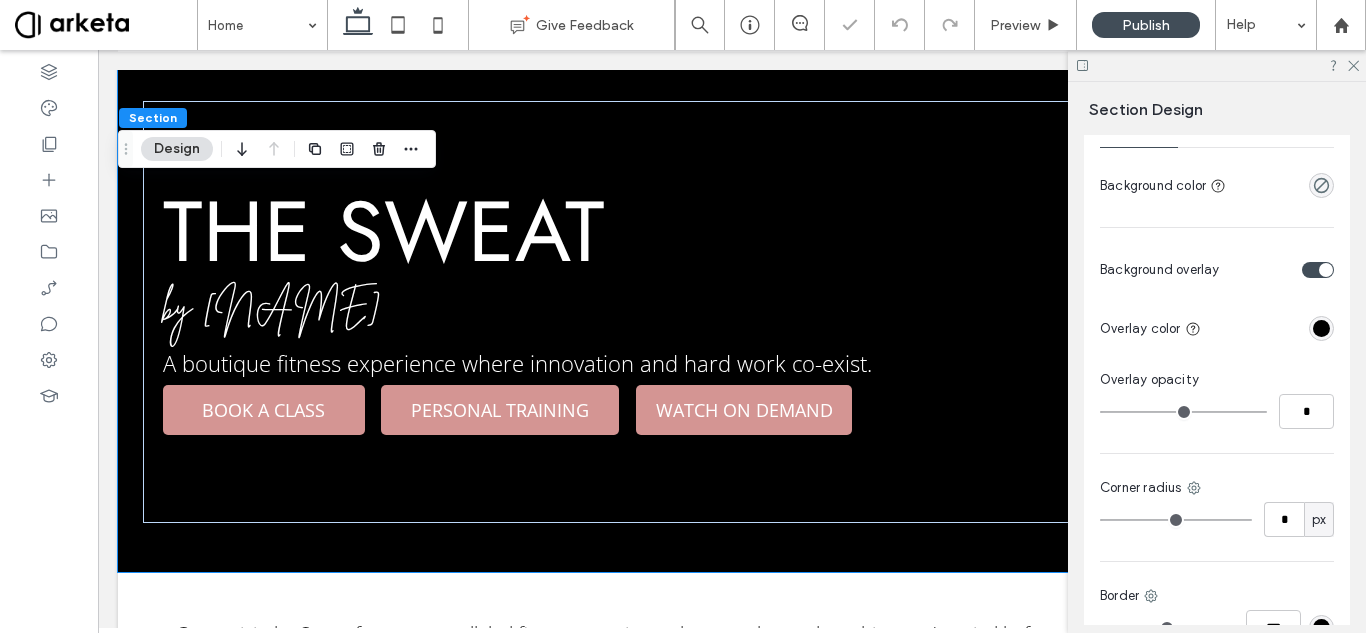 click at bounding box center [1318, 270] 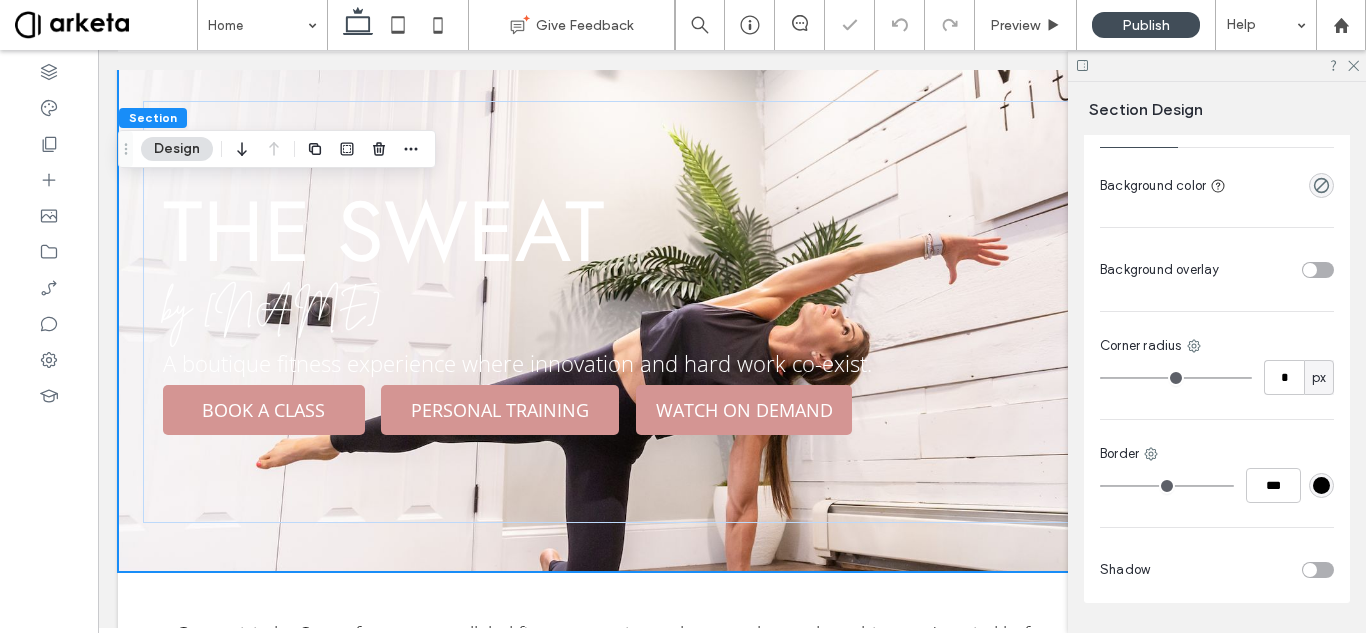 click at bounding box center [1318, 270] 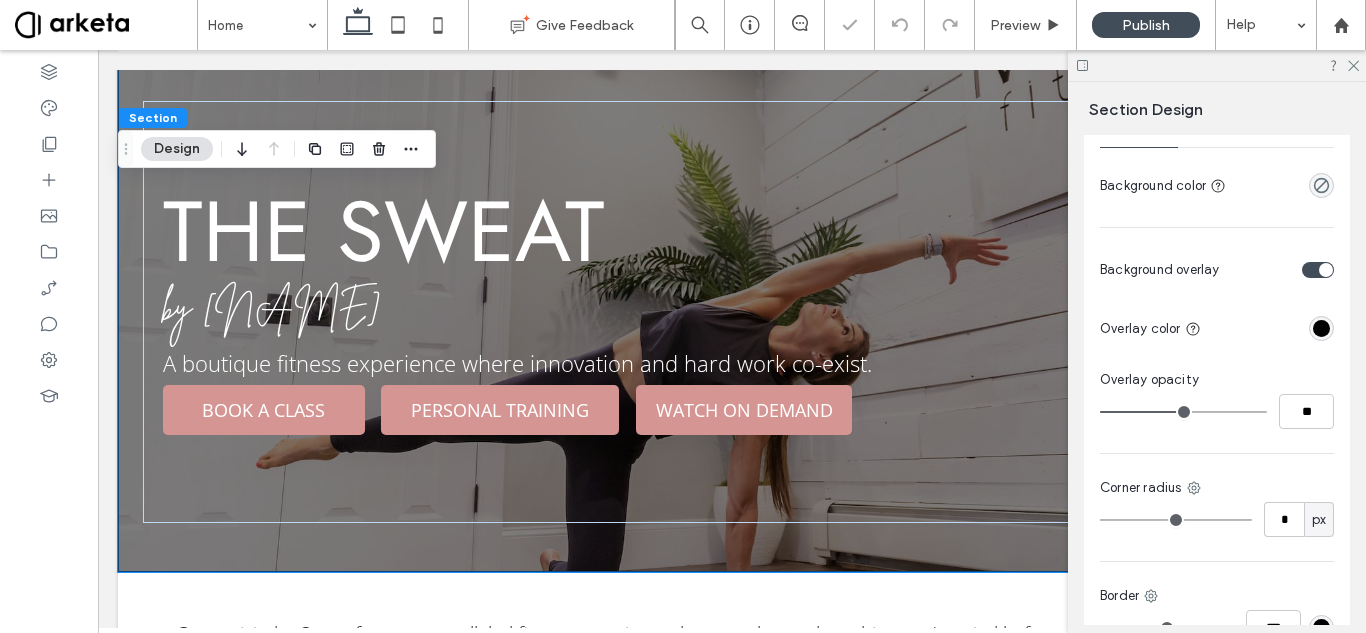 click at bounding box center (1321, 328) 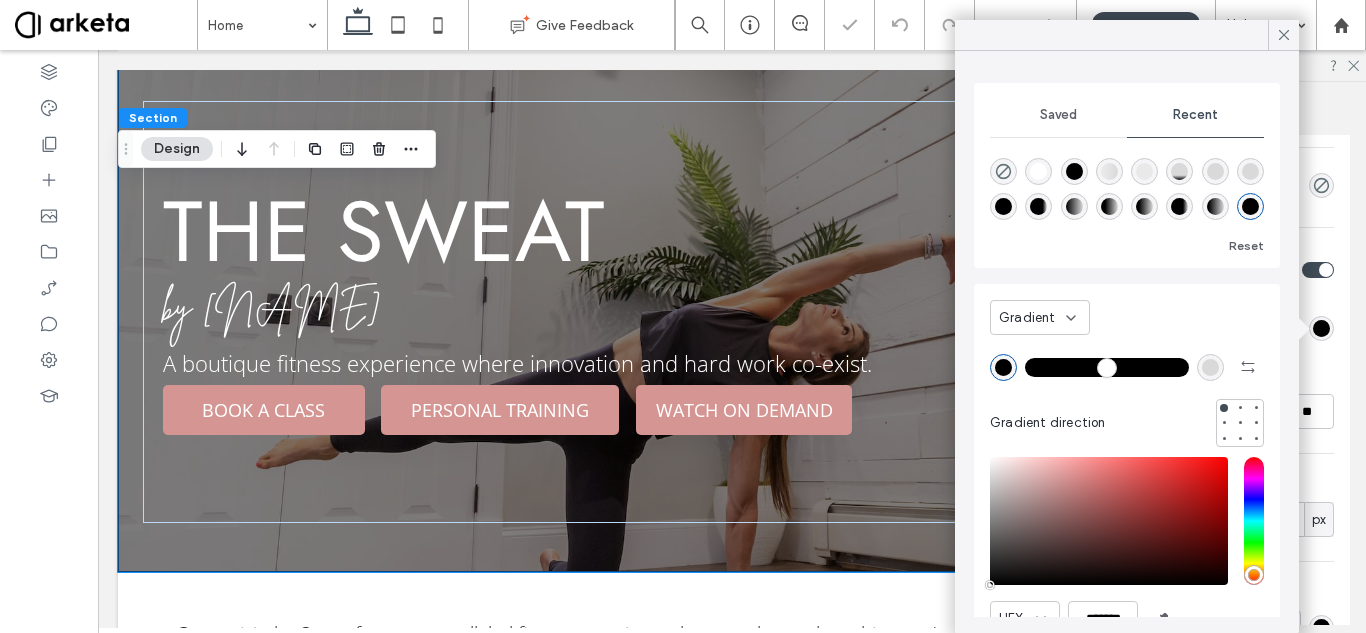click at bounding box center (1003, 367) 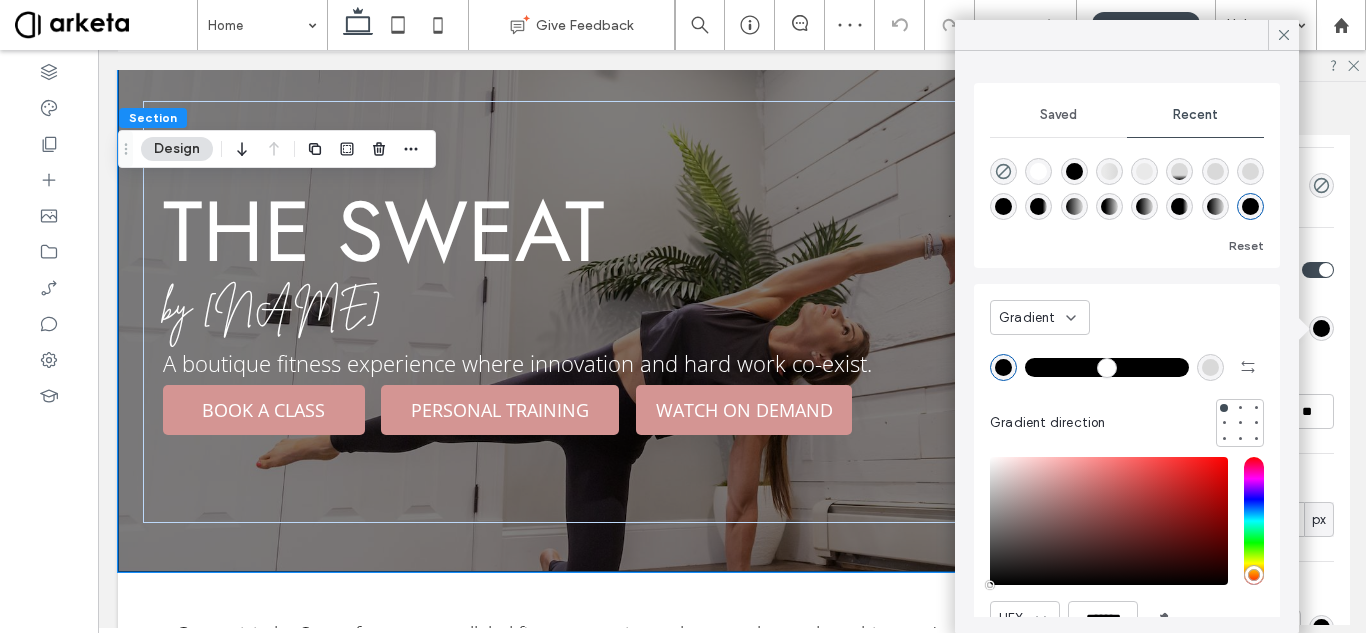 click at bounding box center (1003, 367) 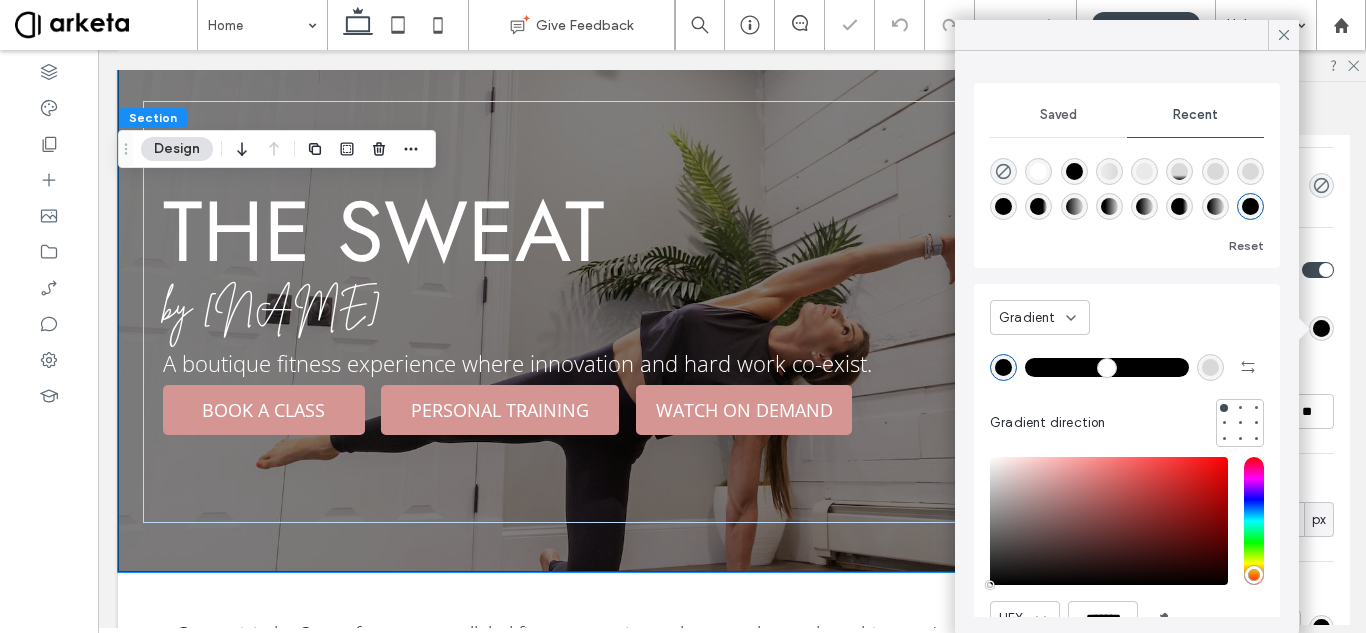 click at bounding box center (1210, 367) 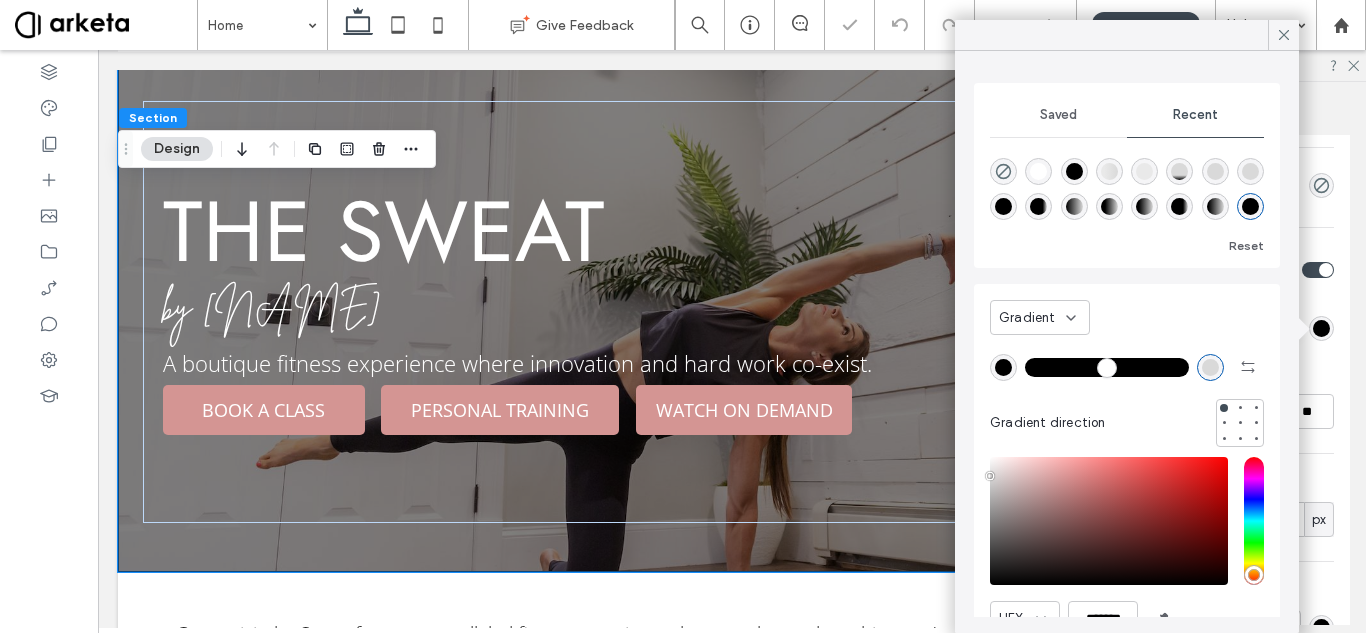 click at bounding box center (1109, 171) 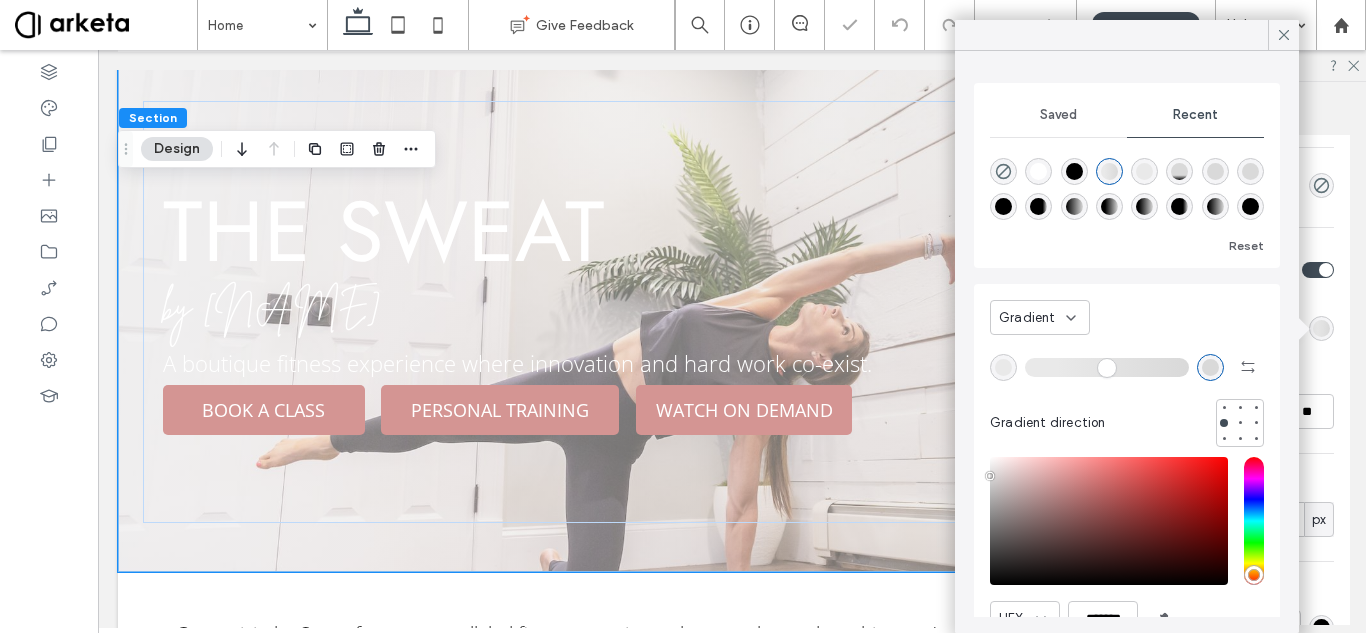 click at bounding box center (1003, 367) 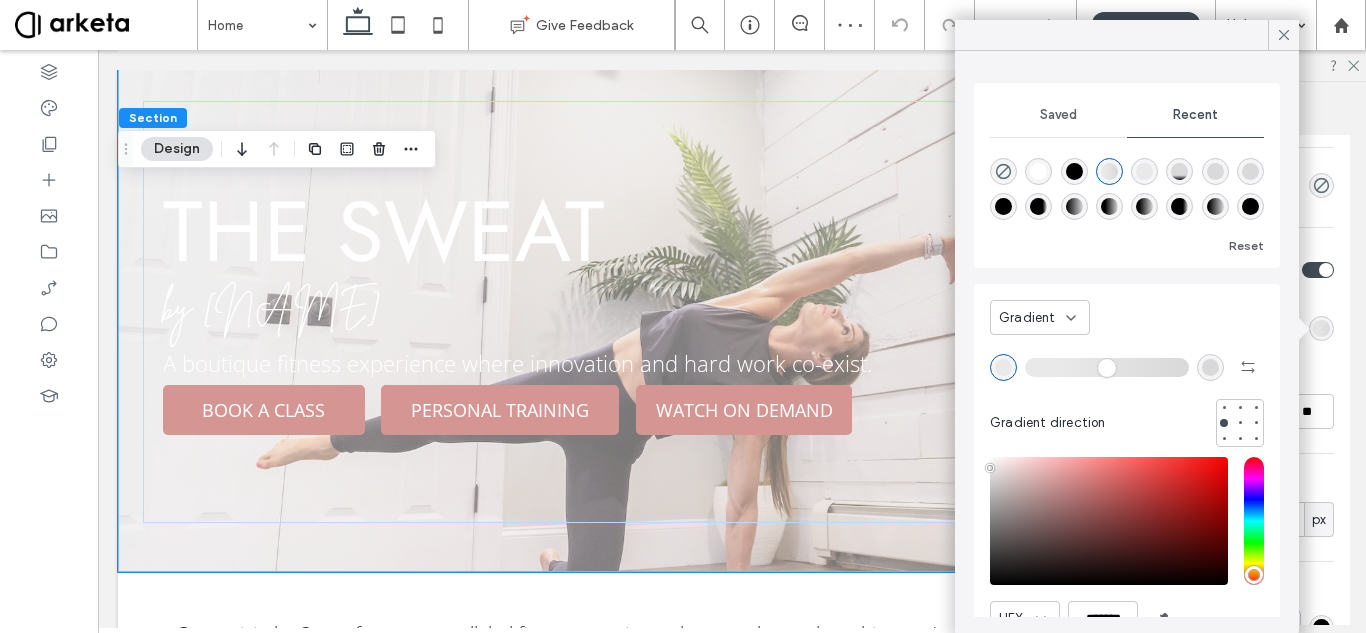 click at bounding box center (1074, 171) 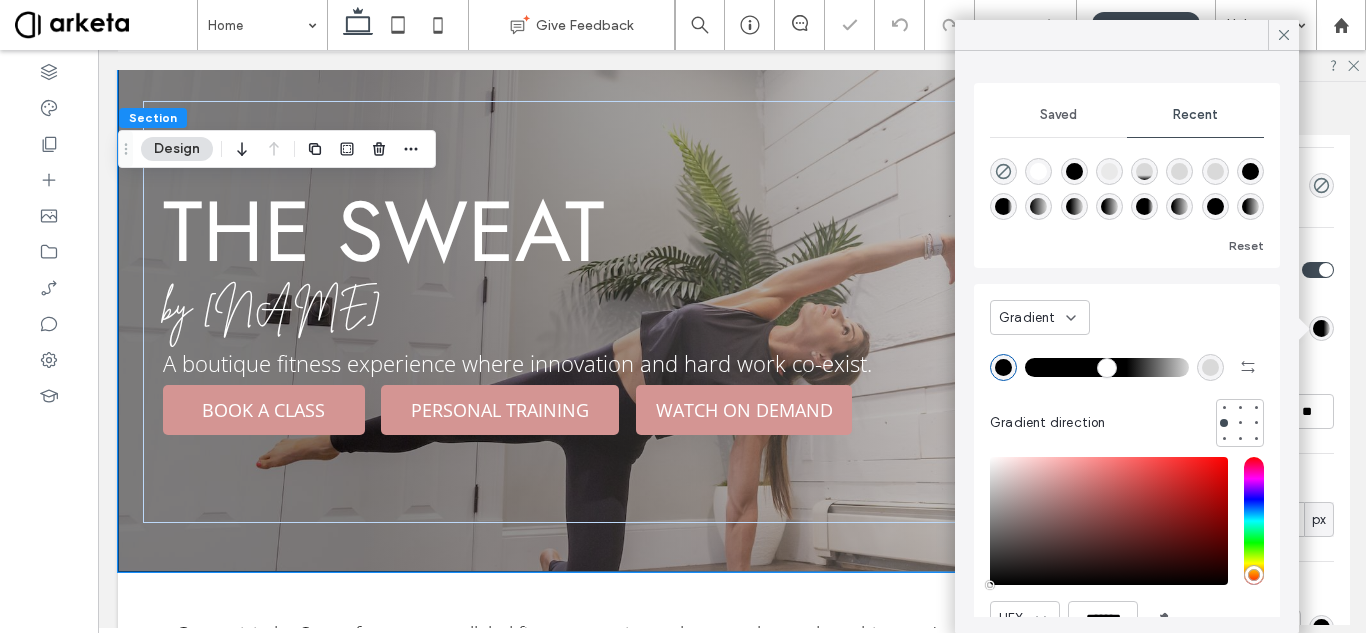 drag, startPoint x: 1063, startPoint y: 364, endPoint x: 1115, endPoint y: 361, distance: 52.086468 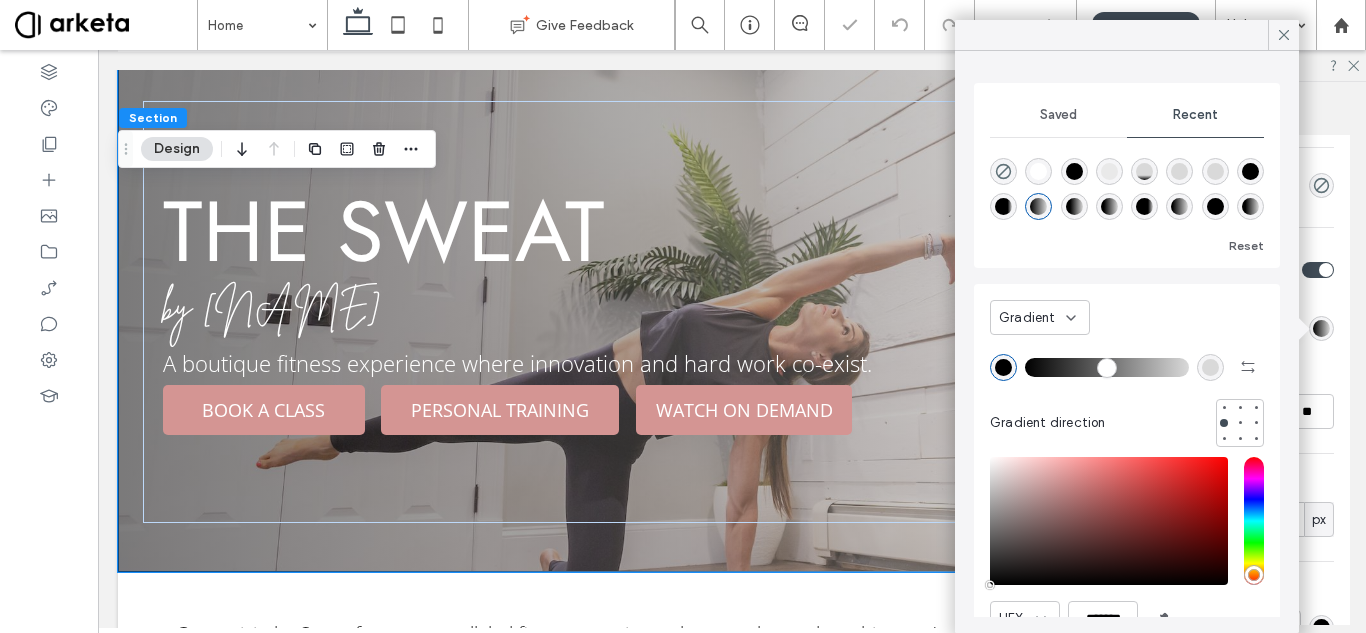 drag, startPoint x: 1115, startPoint y: 361, endPoint x: 986, endPoint y: 354, distance: 129.18979 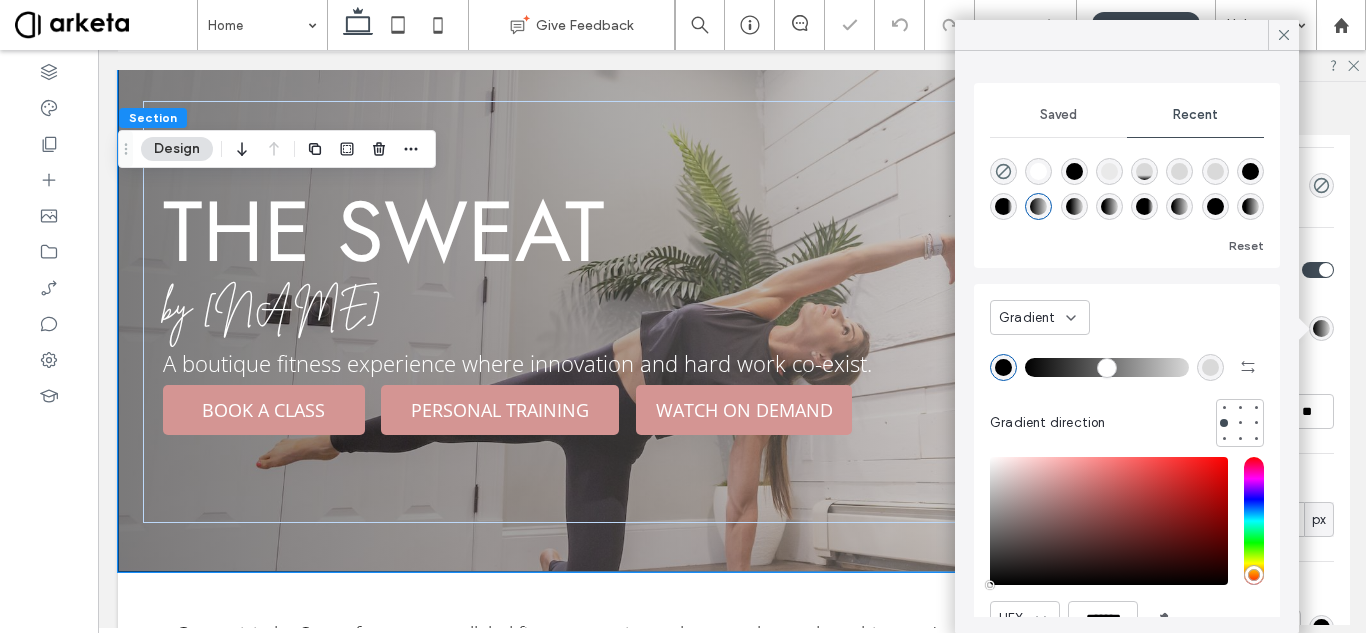 click at bounding box center [1107, 367] 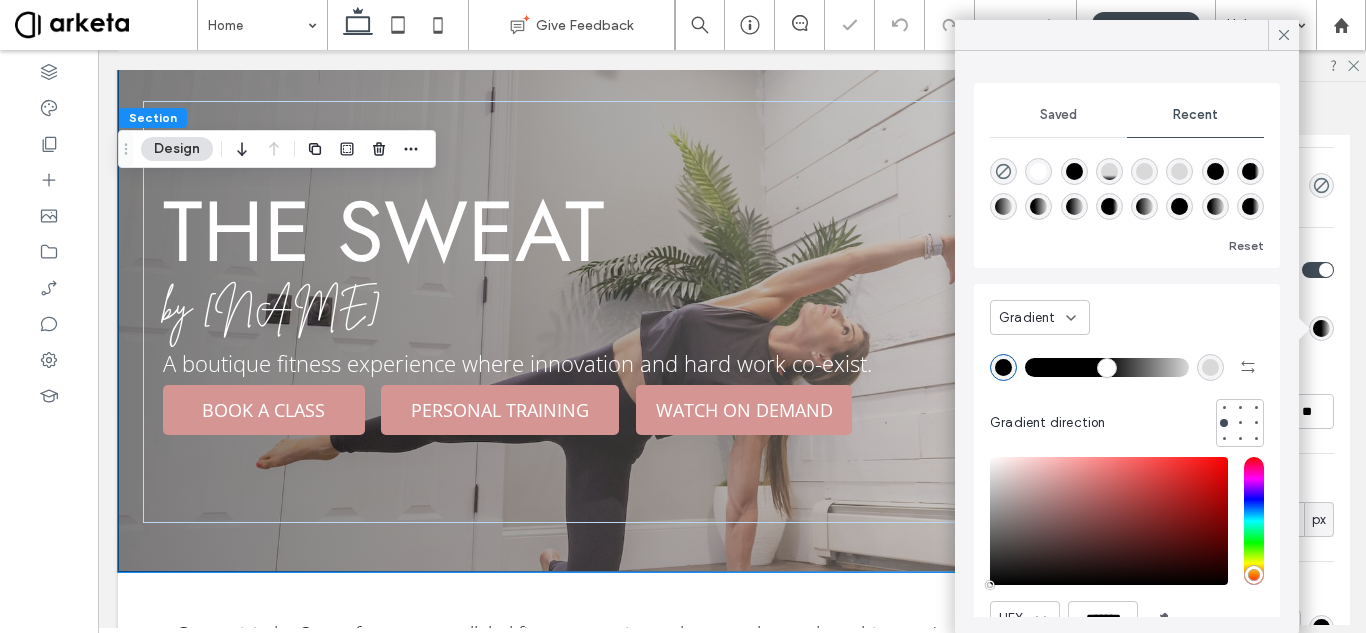 drag, startPoint x: 1028, startPoint y: 363, endPoint x: 1115, endPoint y: 362, distance: 87.005745 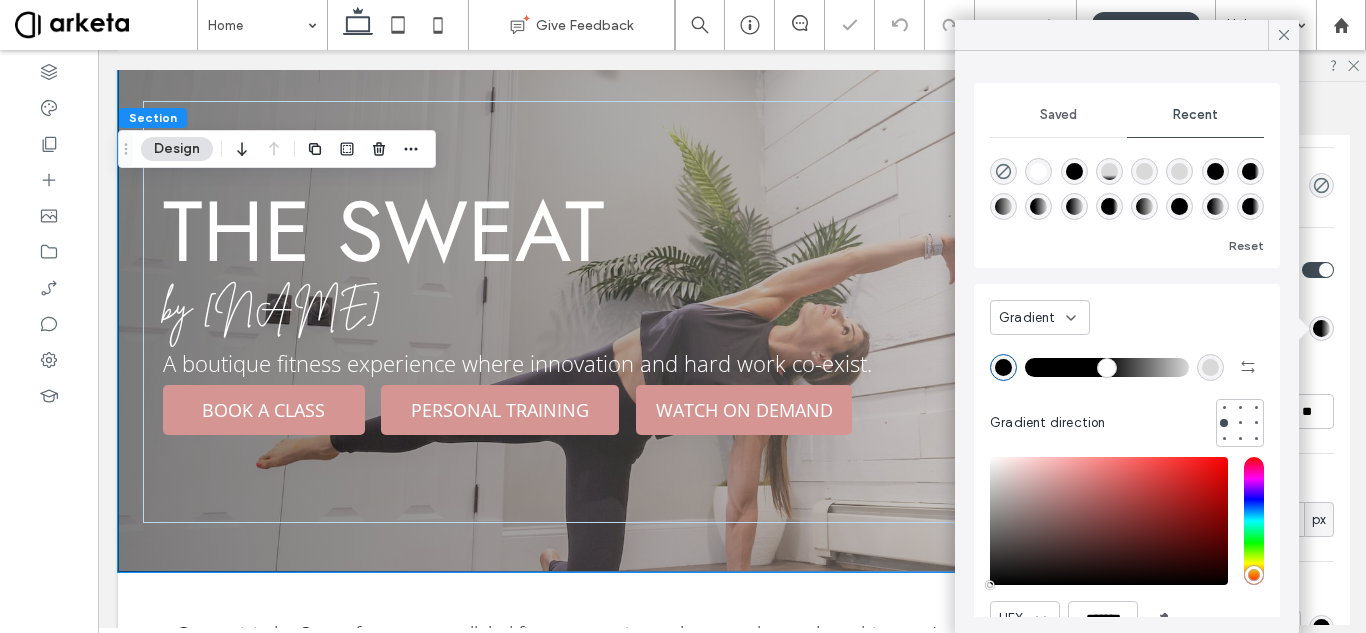 click at bounding box center (1107, 367) 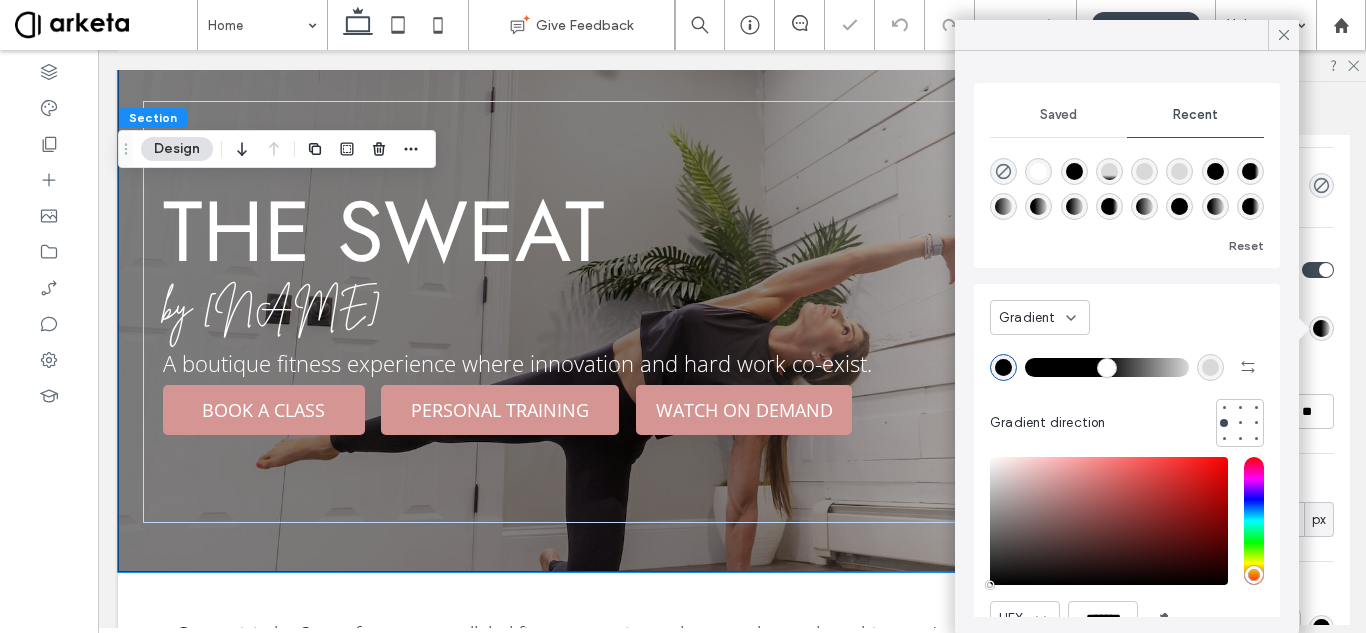 drag, startPoint x: 1116, startPoint y: 362, endPoint x: 1096, endPoint y: 358, distance: 20.396078 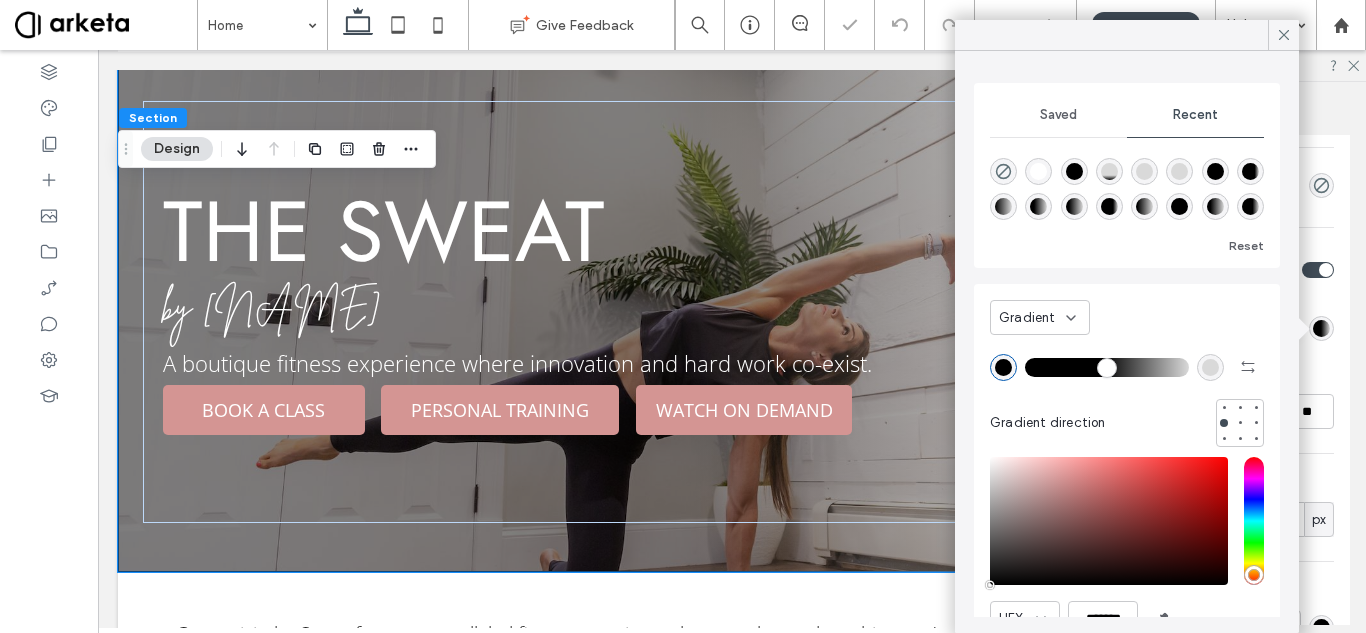 click at bounding box center (1107, 367) 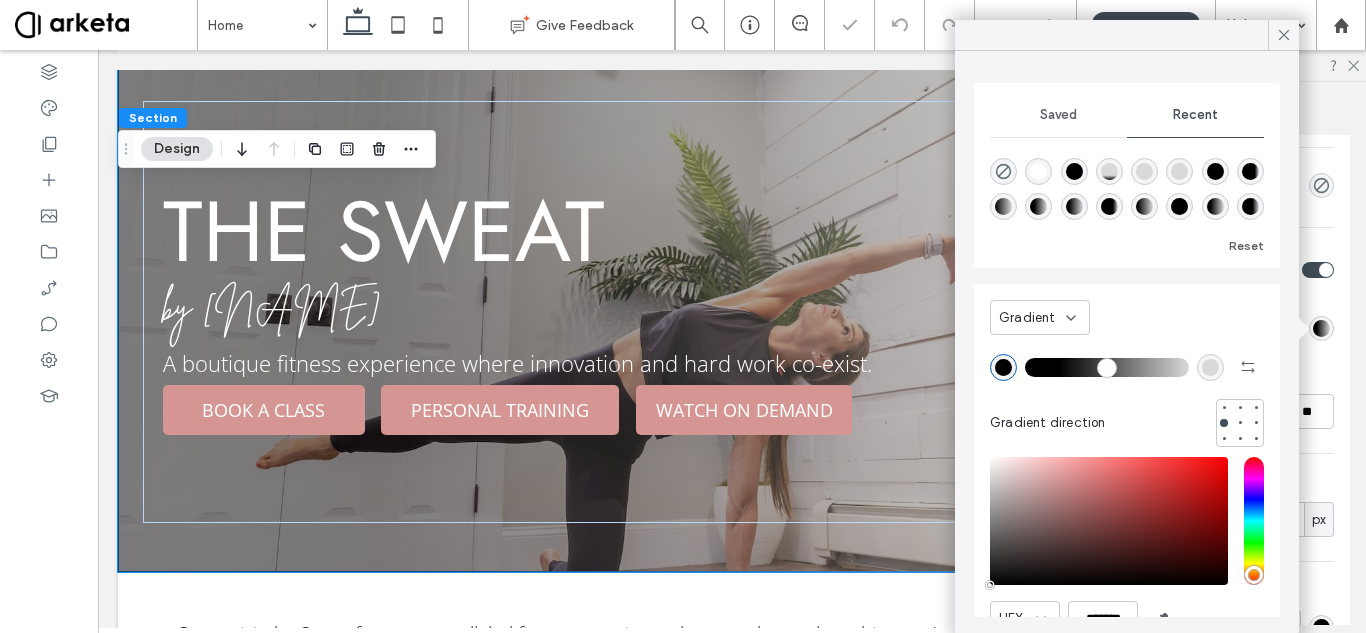 drag, startPoint x: 1096, startPoint y: 358, endPoint x: 1062, endPoint y: 360, distance: 34.058773 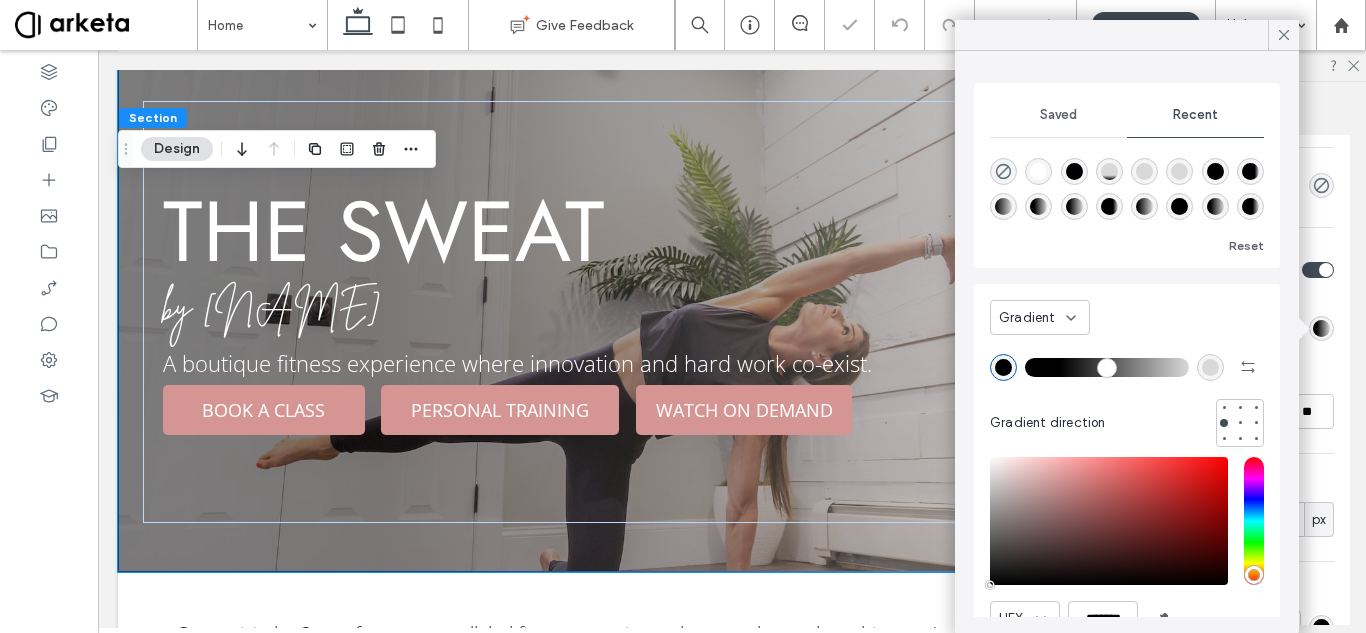 click at bounding box center (1107, 367) 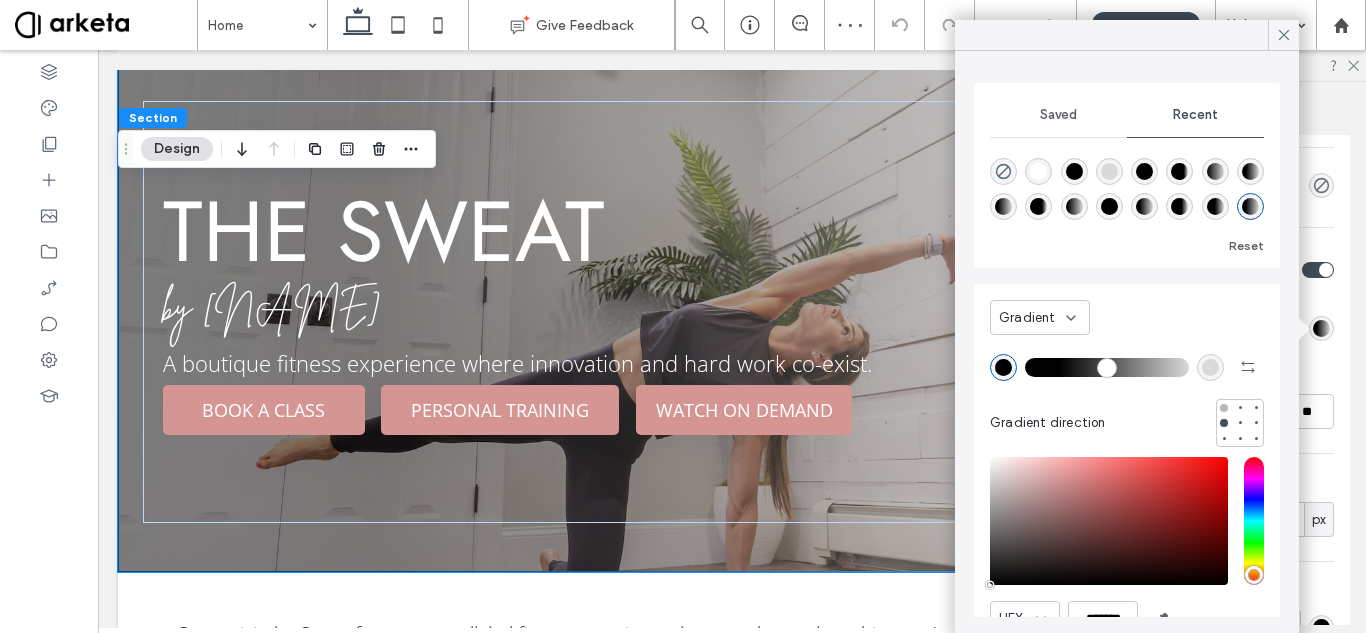 click at bounding box center (1224, 408) 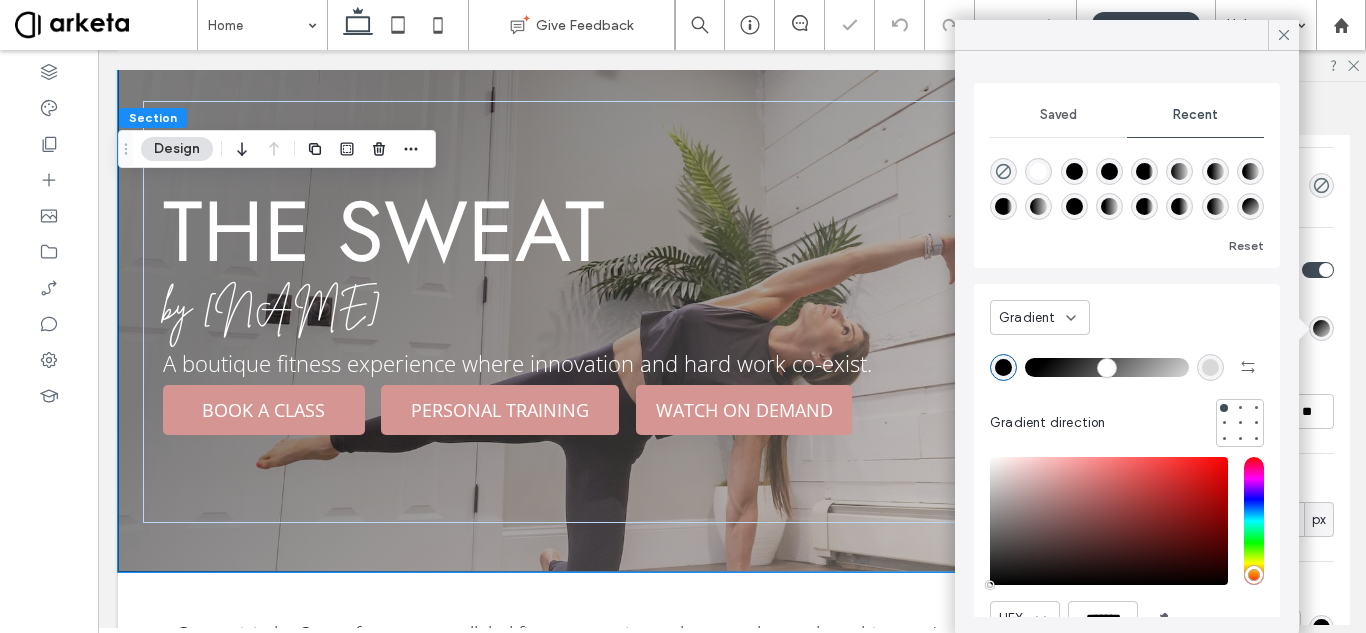 drag, startPoint x: 1062, startPoint y: 364, endPoint x: 1052, endPoint y: 363, distance: 10.049875 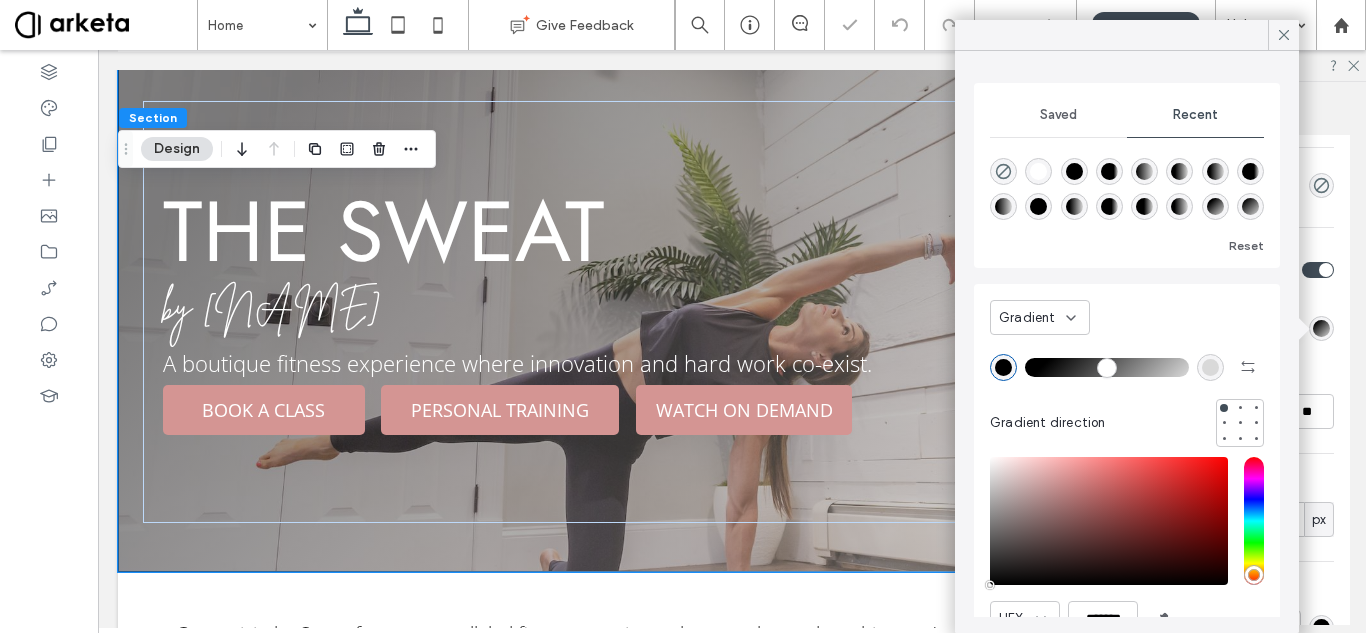 click at bounding box center [1107, 367] 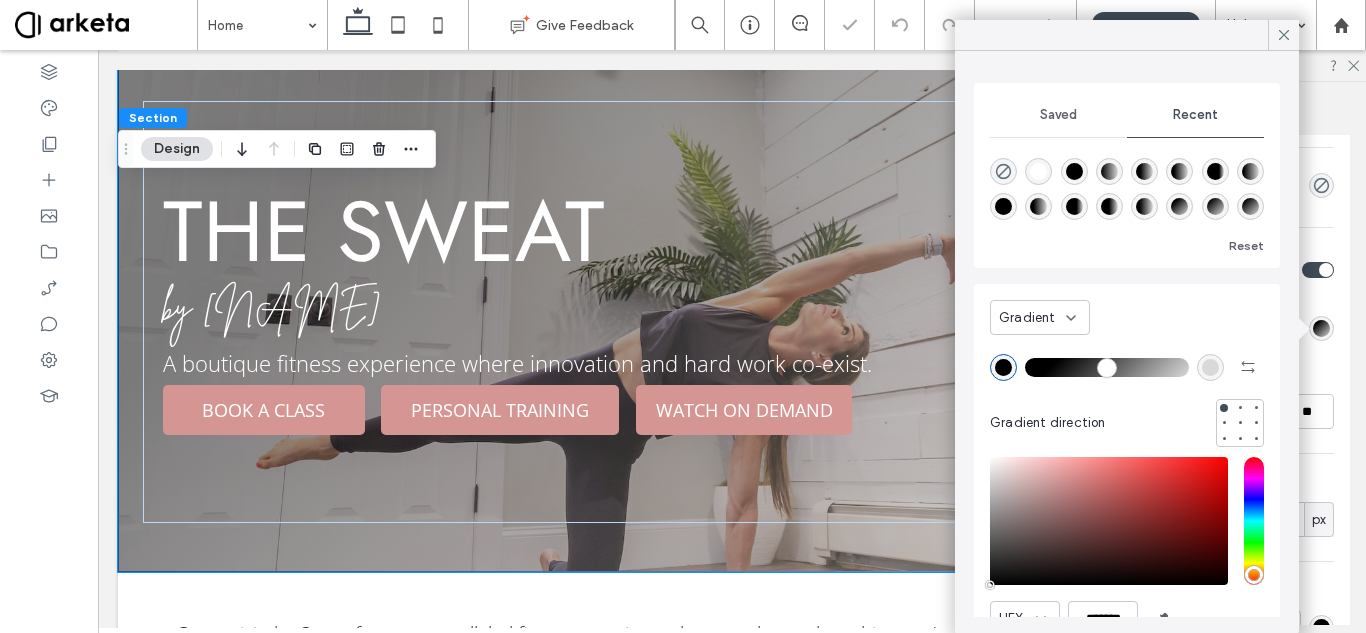 click at bounding box center (1107, 367) 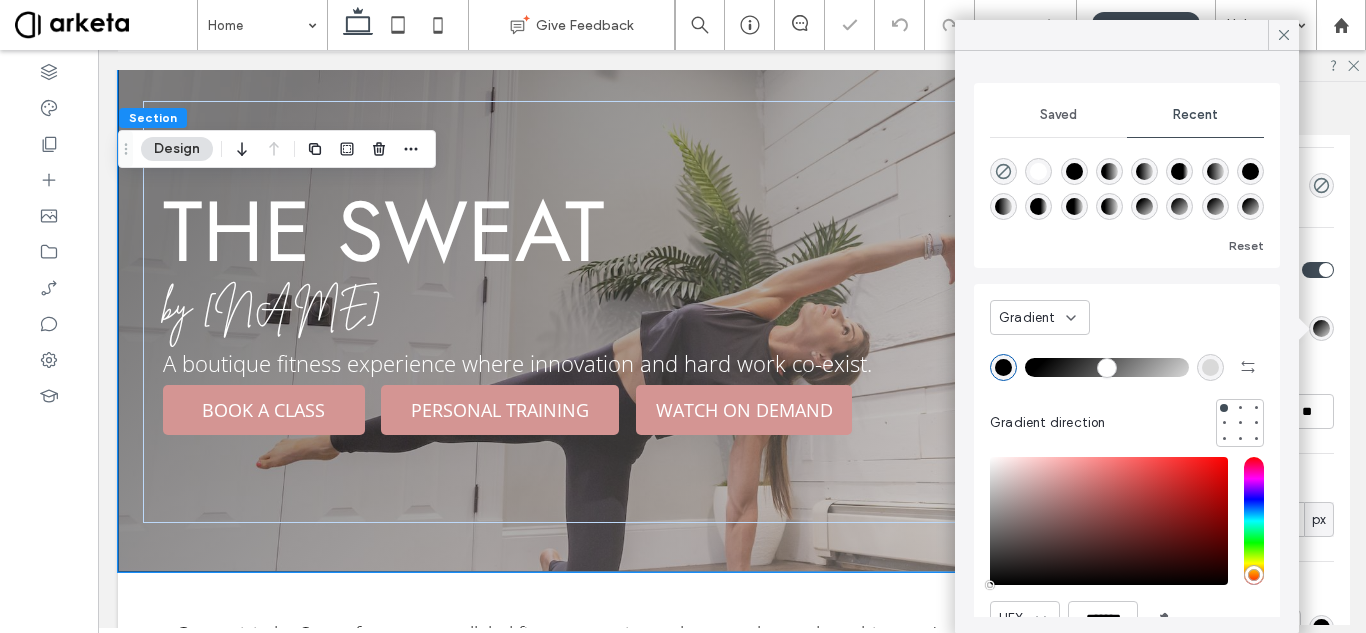 click at bounding box center [1107, 367] 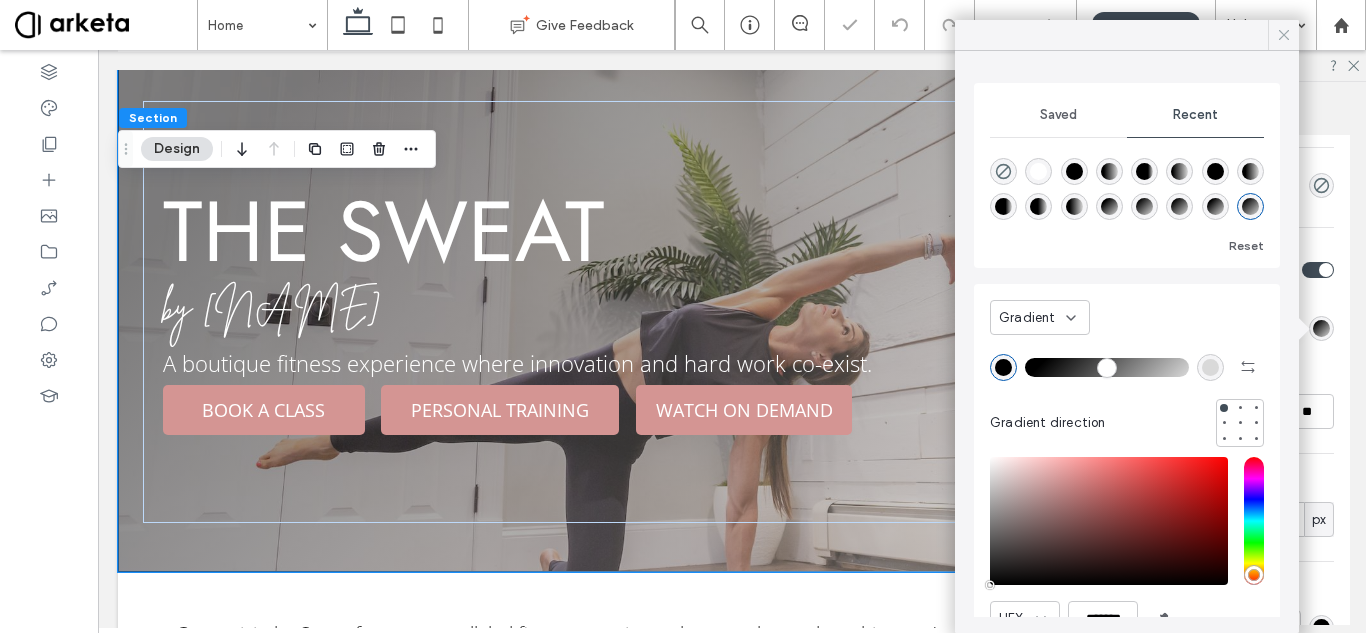 click 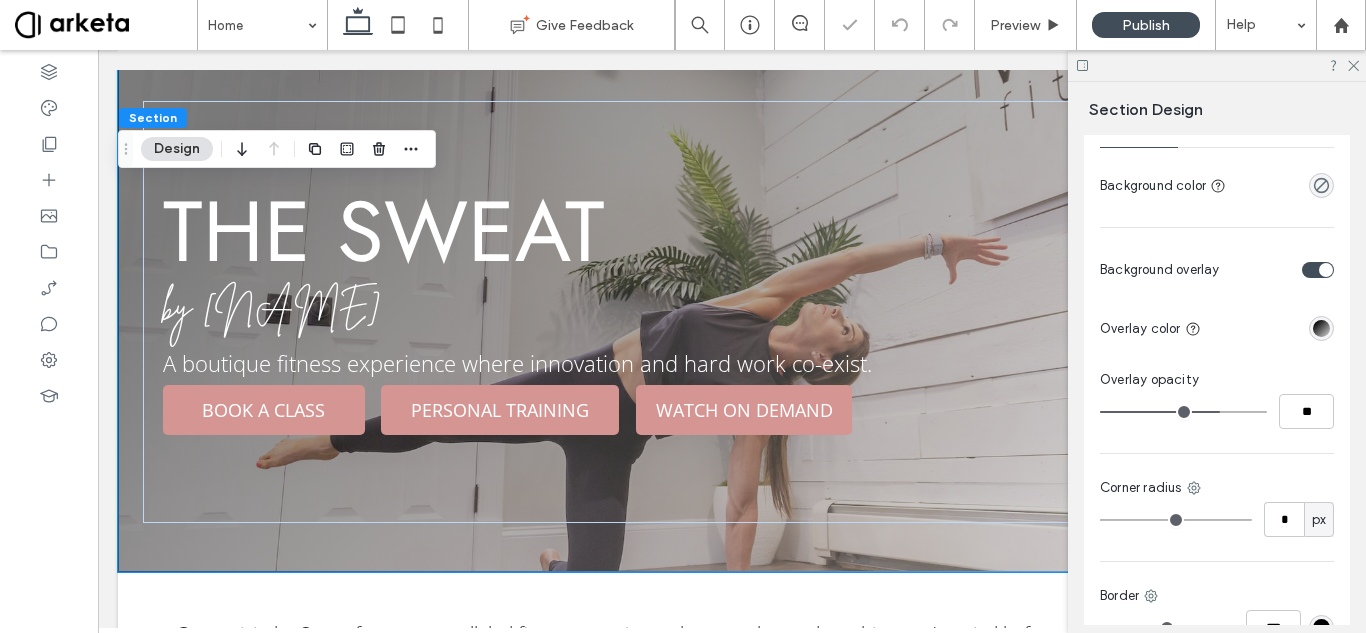 drag, startPoint x: 1177, startPoint y: 410, endPoint x: 1217, endPoint y: 409, distance: 40.012497 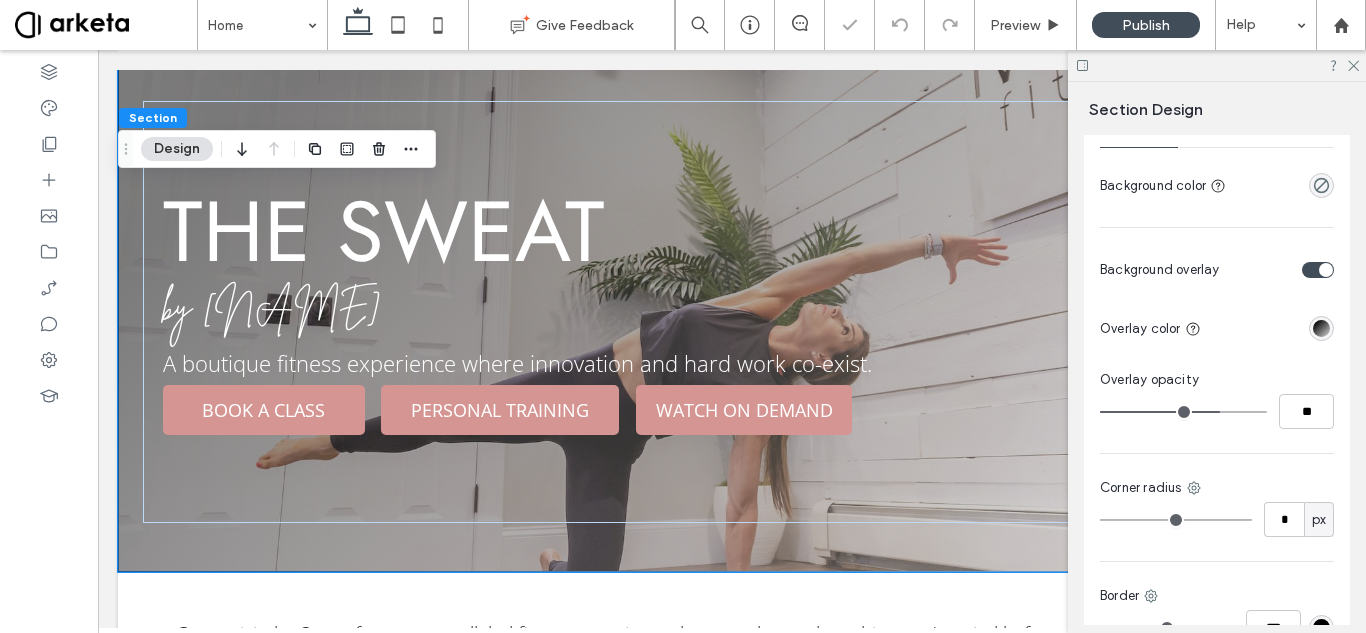 click at bounding box center (1183, 412) 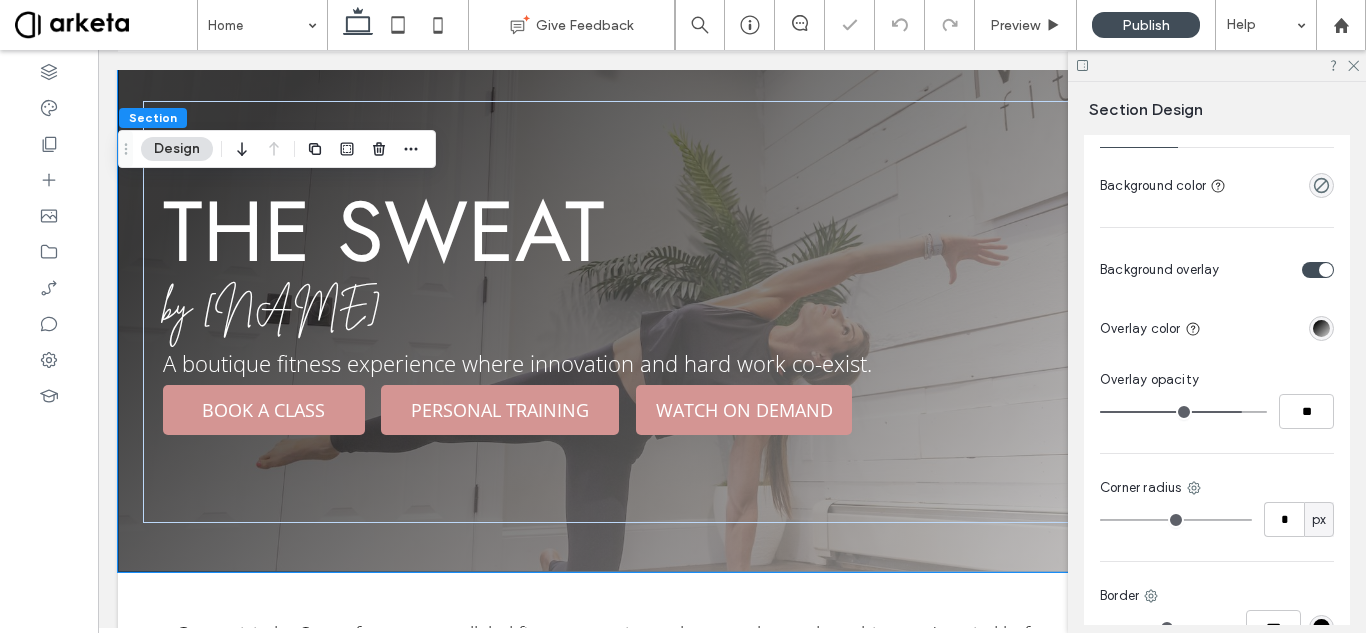drag, startPoint x: 1217, startPoint y: 409, endPoint x: 1235, endPoint y: 409, distance: 18 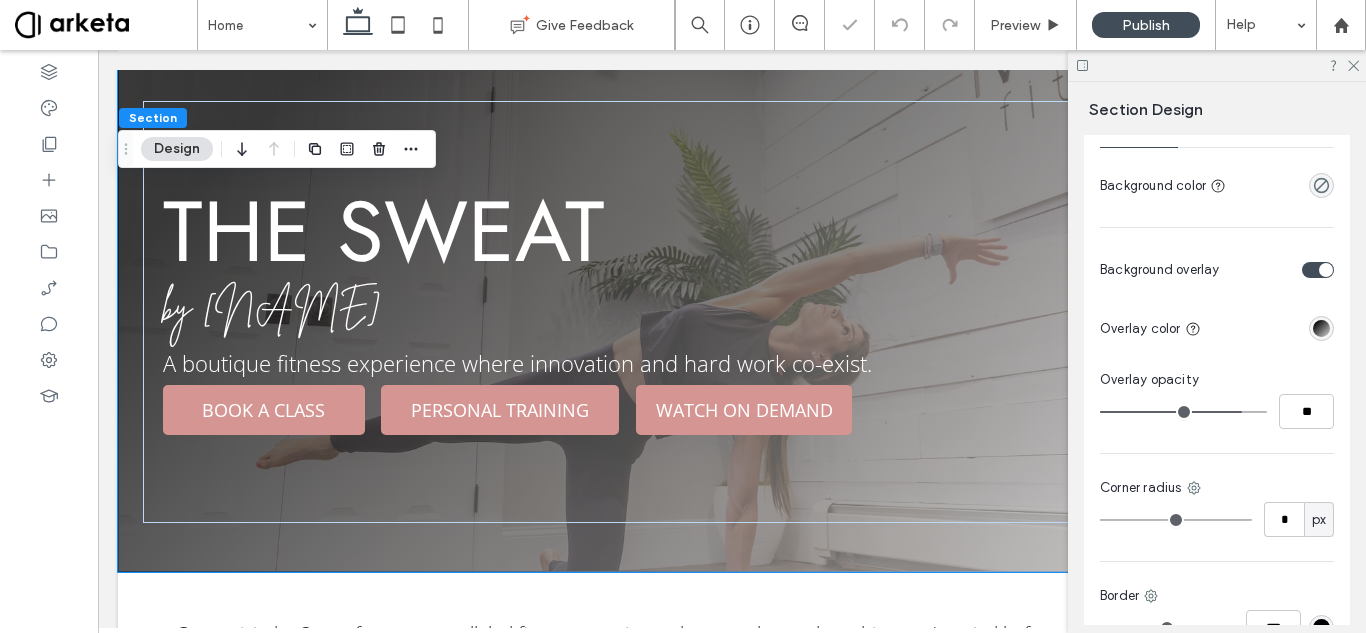 click at bounding box center [1183, 412] 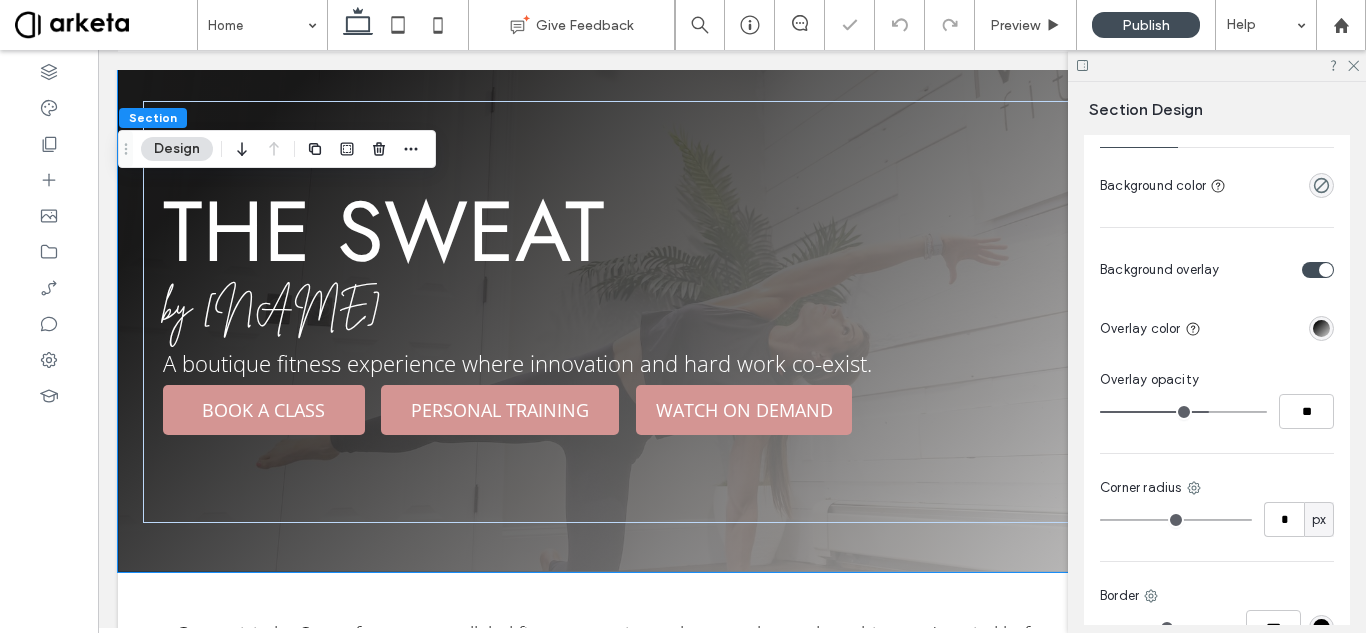 drag, startPoint x: 1215, startPoint y: 402, endPoint x: 1200, endPoint y: 399, distance: 15.297058 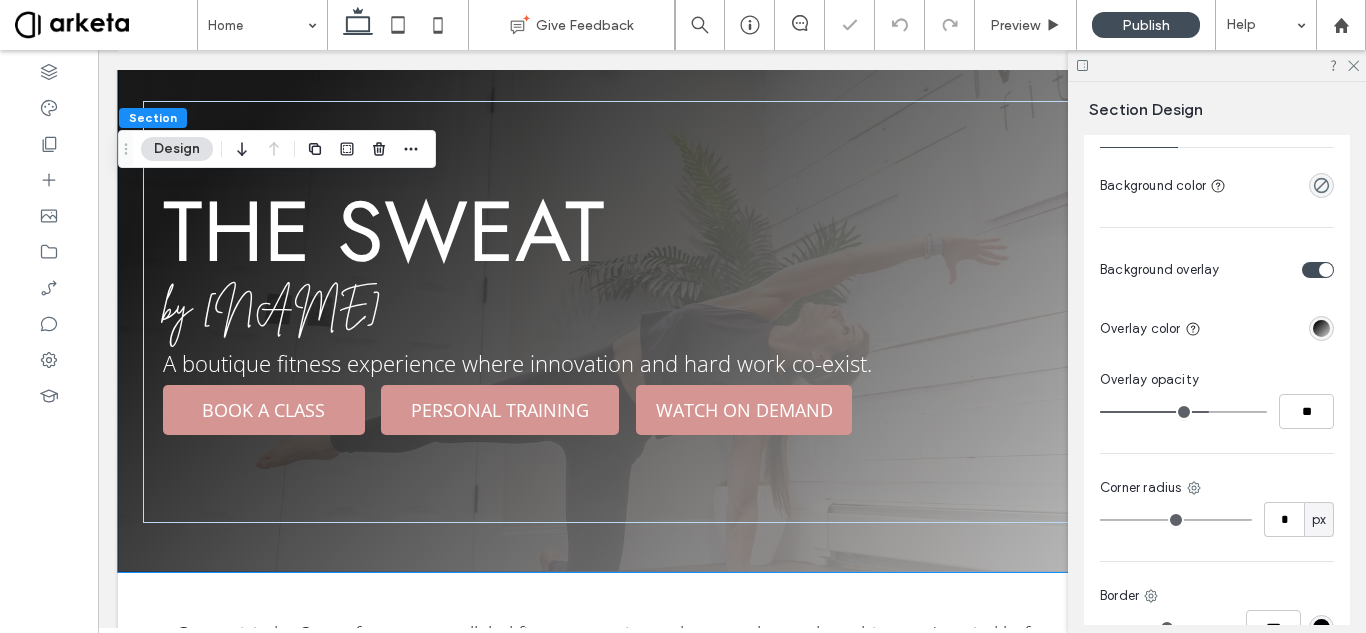 click at bounding box center (1183, 412) 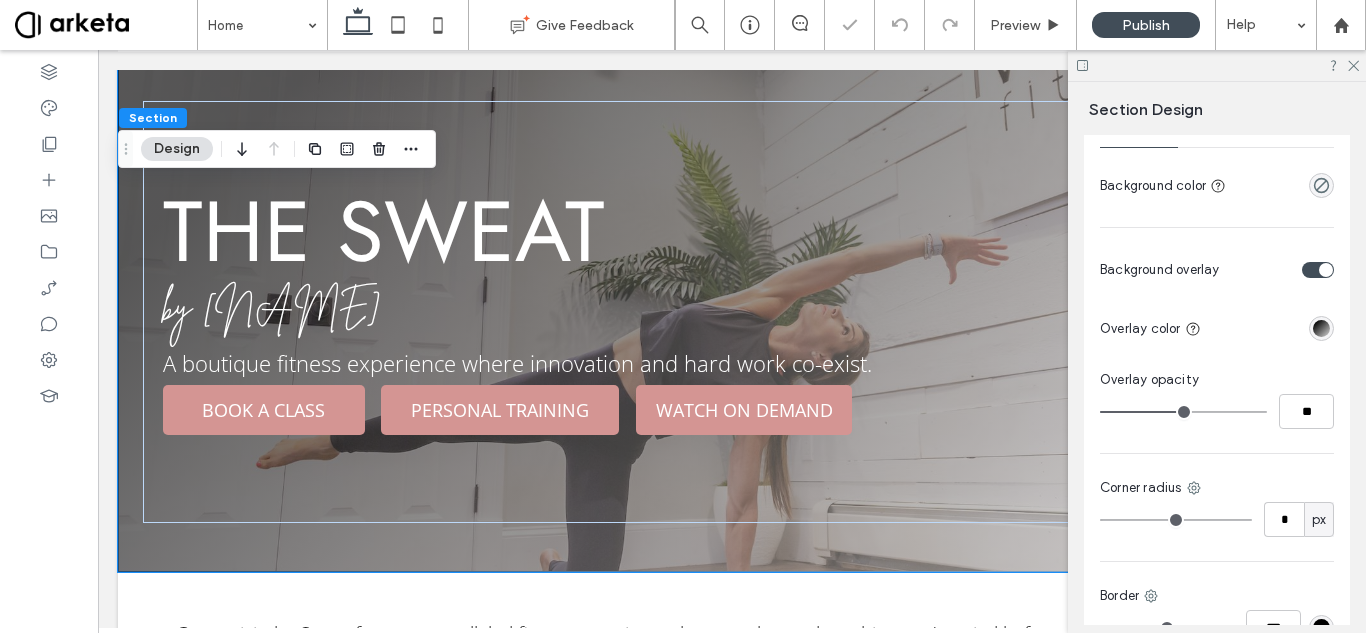 drag, startPoint x: 1199, startPoint y: 407, endPoint x: 1175, endPoint y: 407, distance: 24 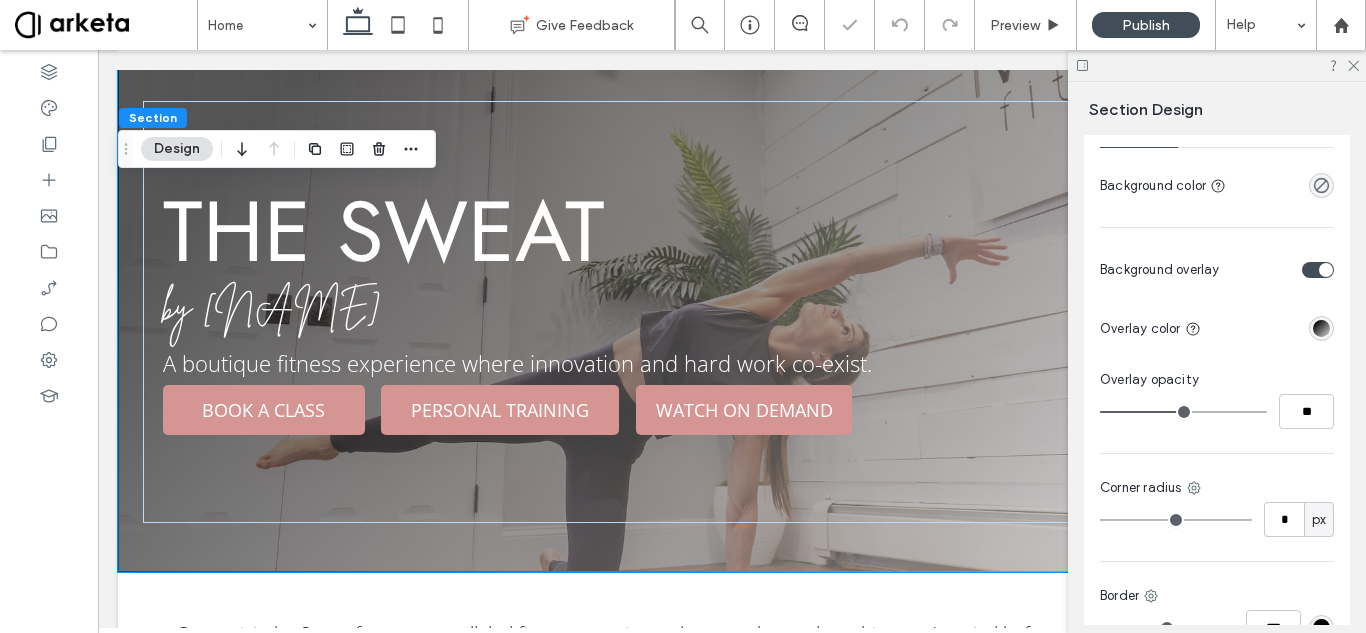 click at bounding box center [1183, 412] 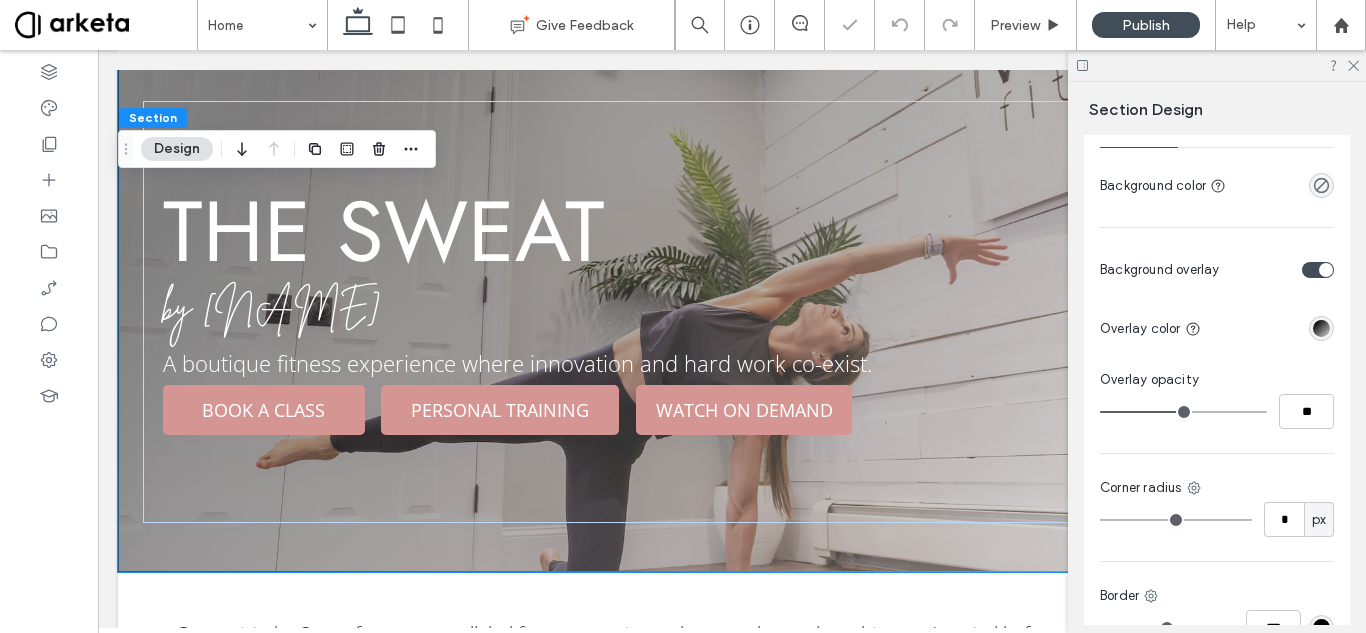 click at bounding box center (1321, 328) 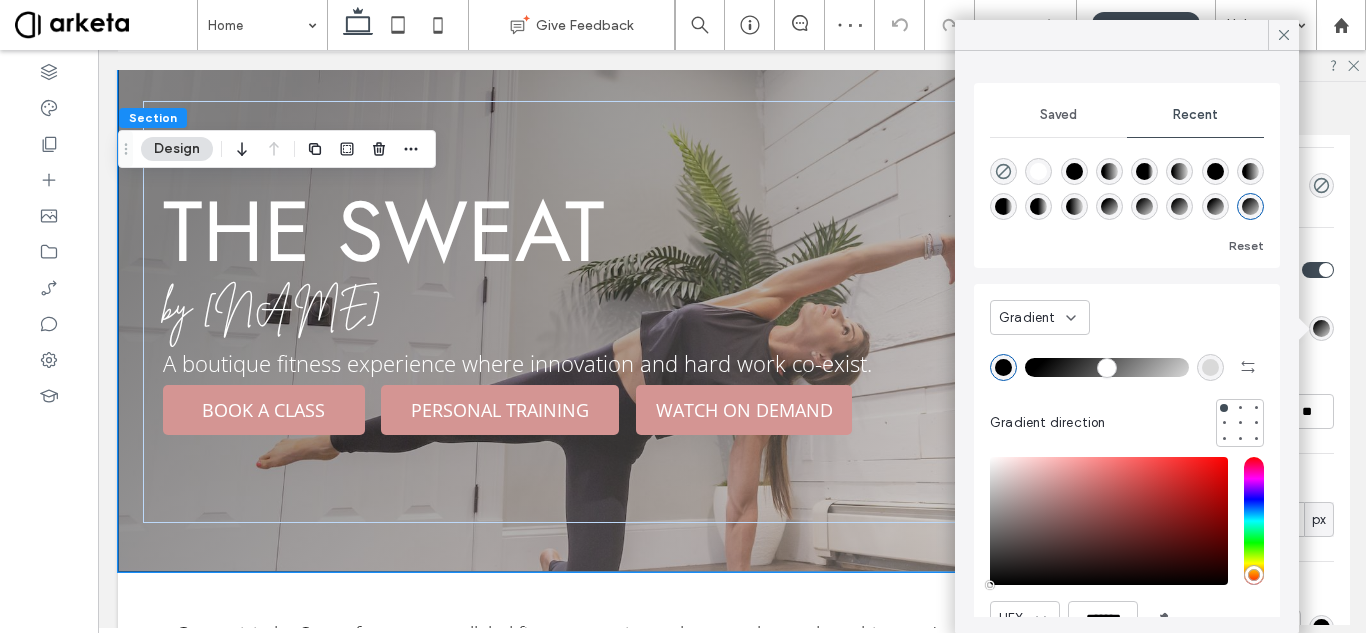 click at bounding box center (1210, 367) 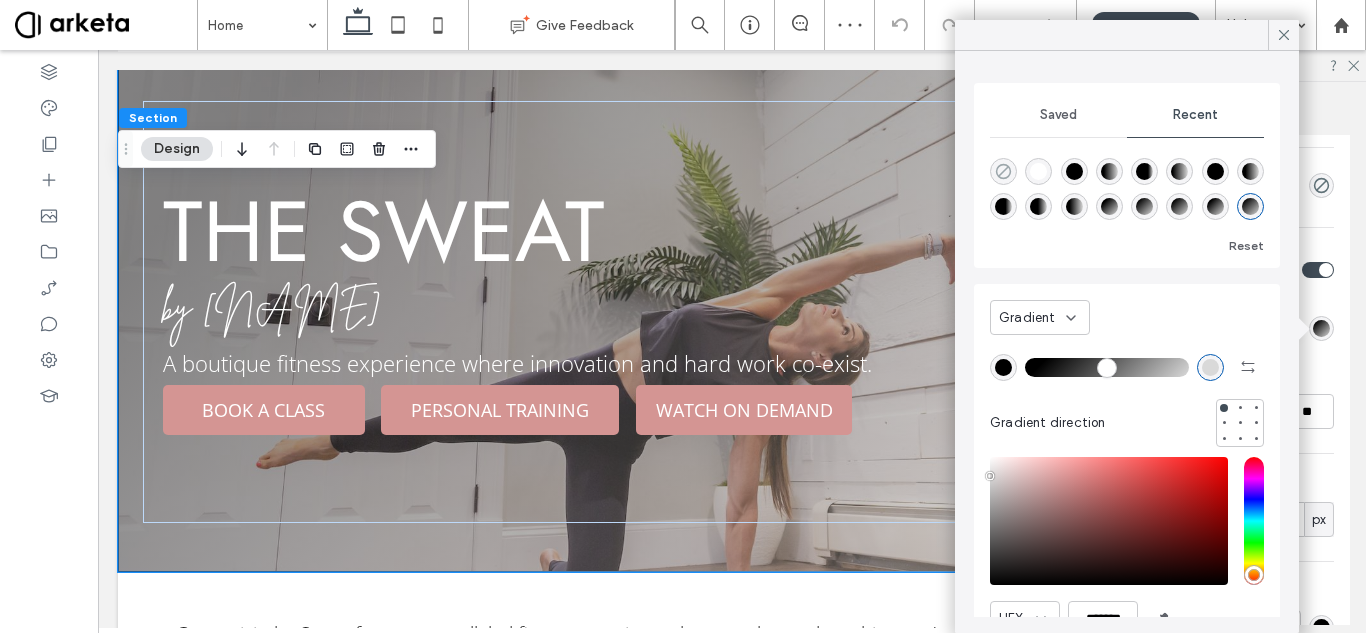 click 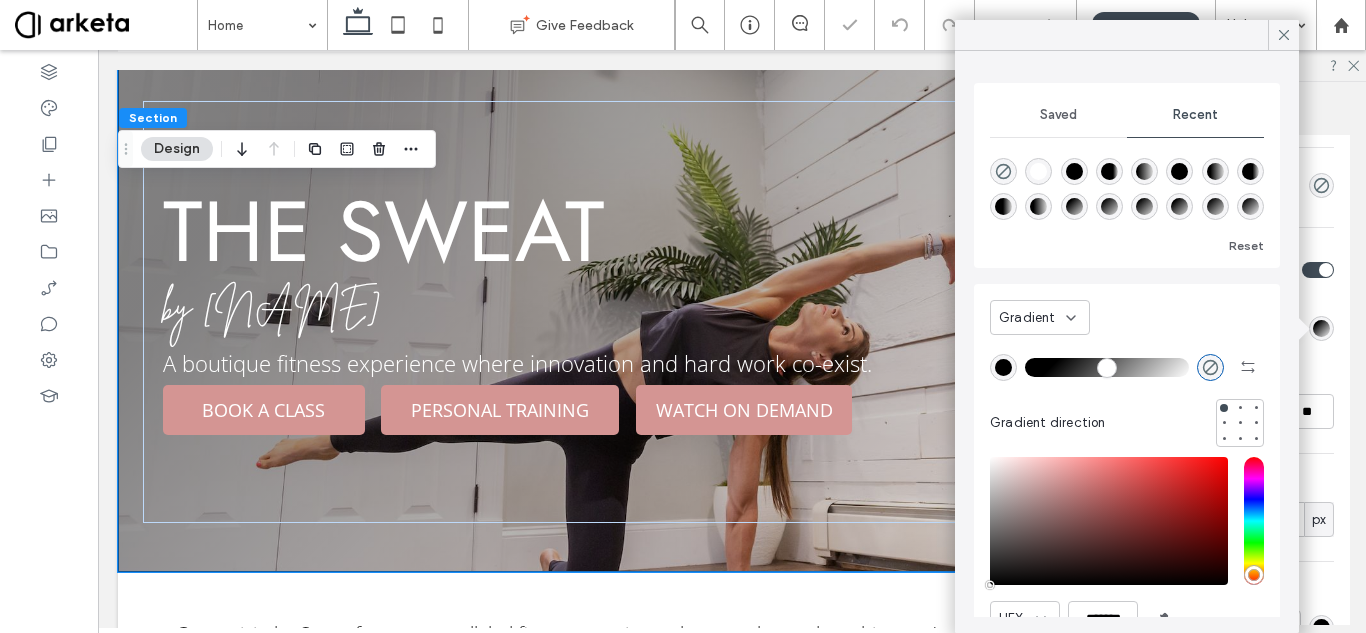 click at bounding box center [1107, 367] 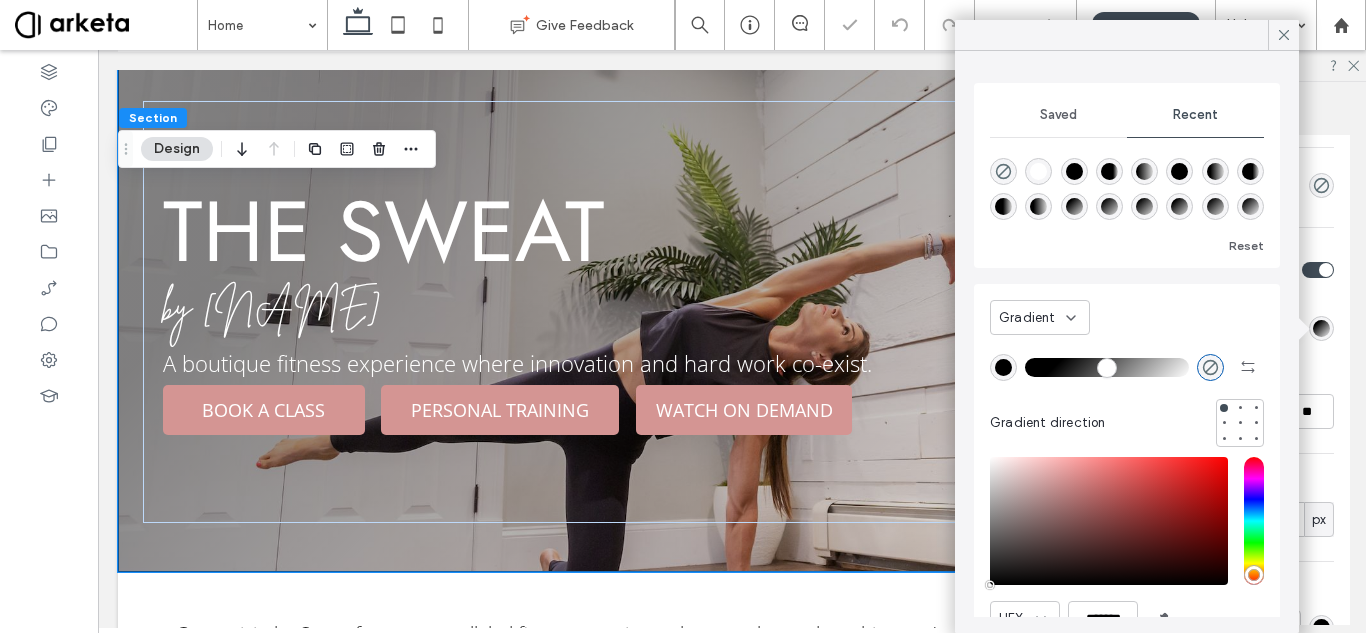 click at bounding box center [1107, 367] 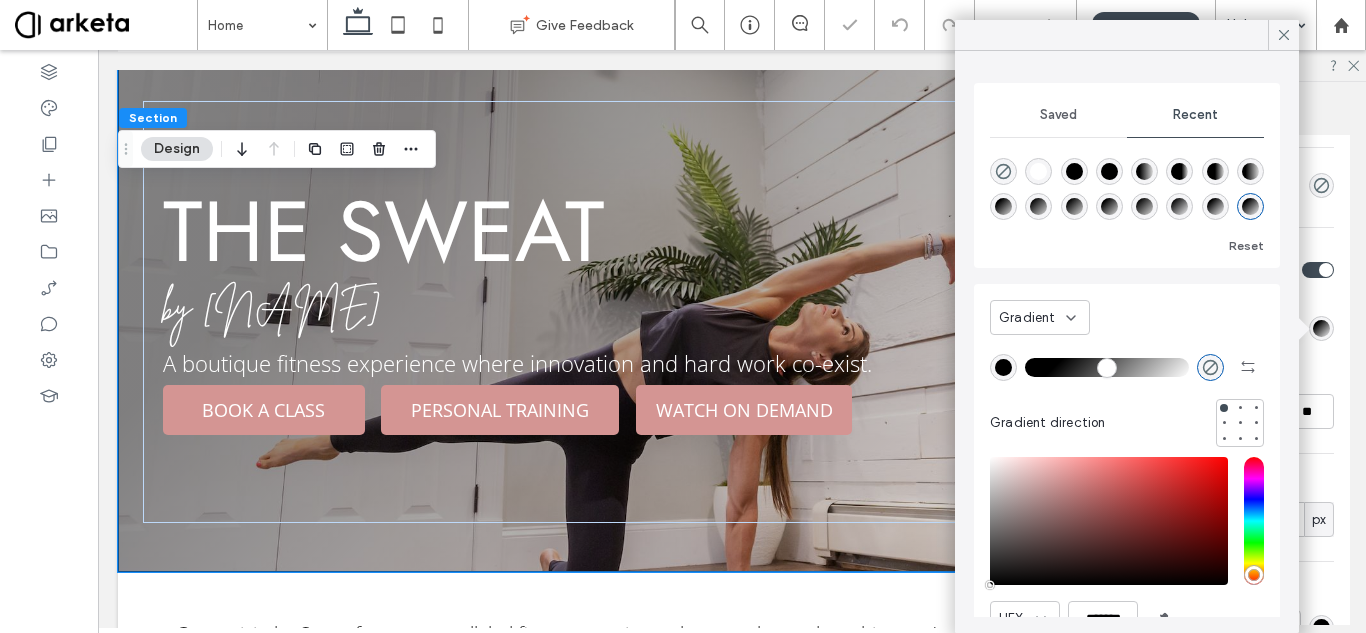 drag, startPoint x: 1289, startPoint y: 25, endPoint x: 1278, endPoint y: 29, distance: 11.7046995 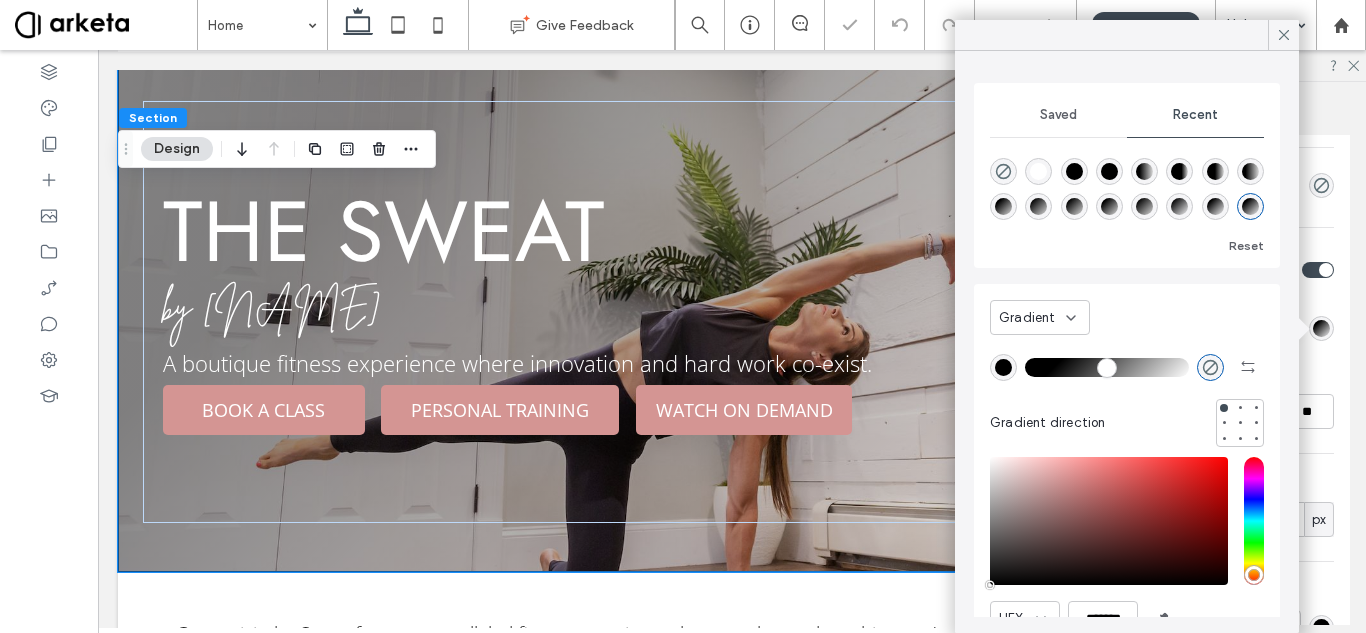 click at bounding box center (1284, 35) 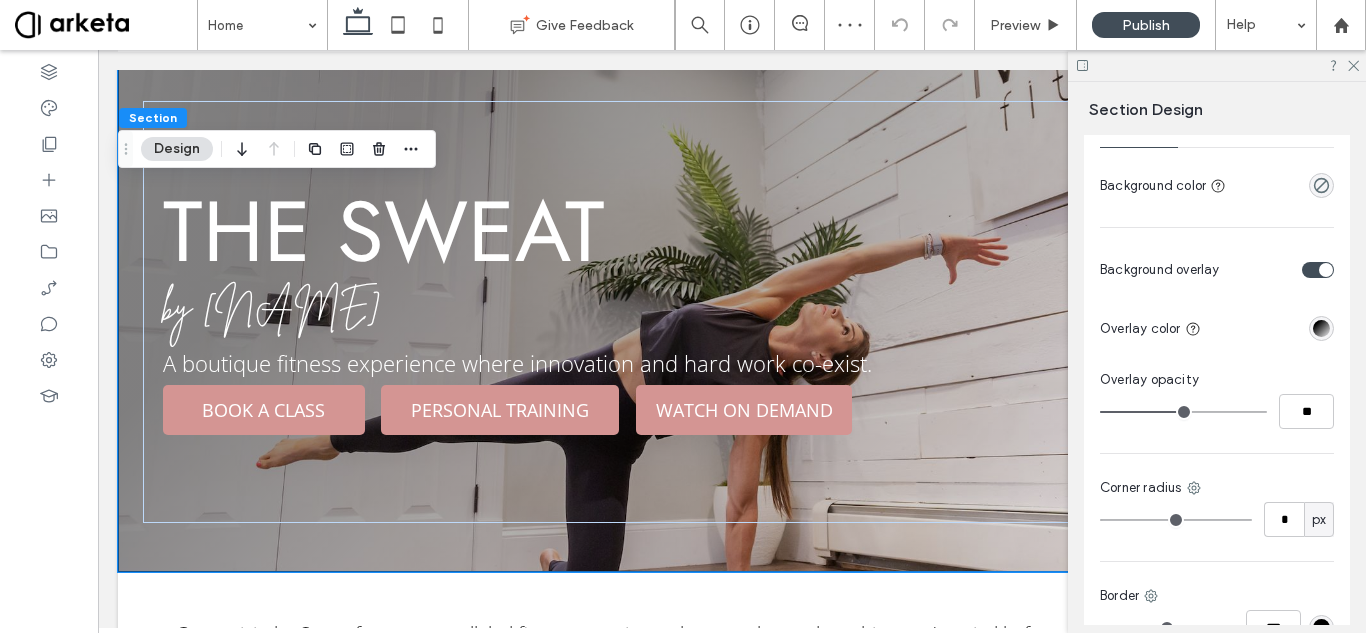 drag, startPoint x: 1178, startPoint y: 408, endPoint x: 1188, endPoint y: 409, distance: 10.049875 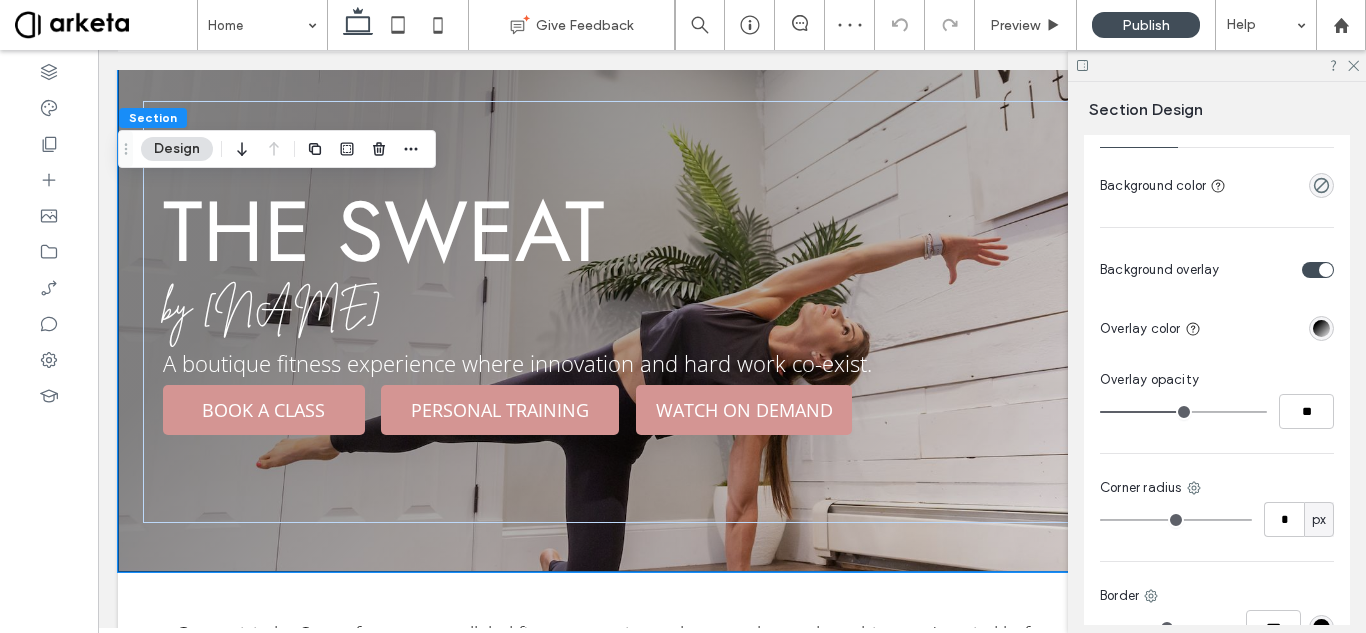 click at bounding box center (1183, 412) 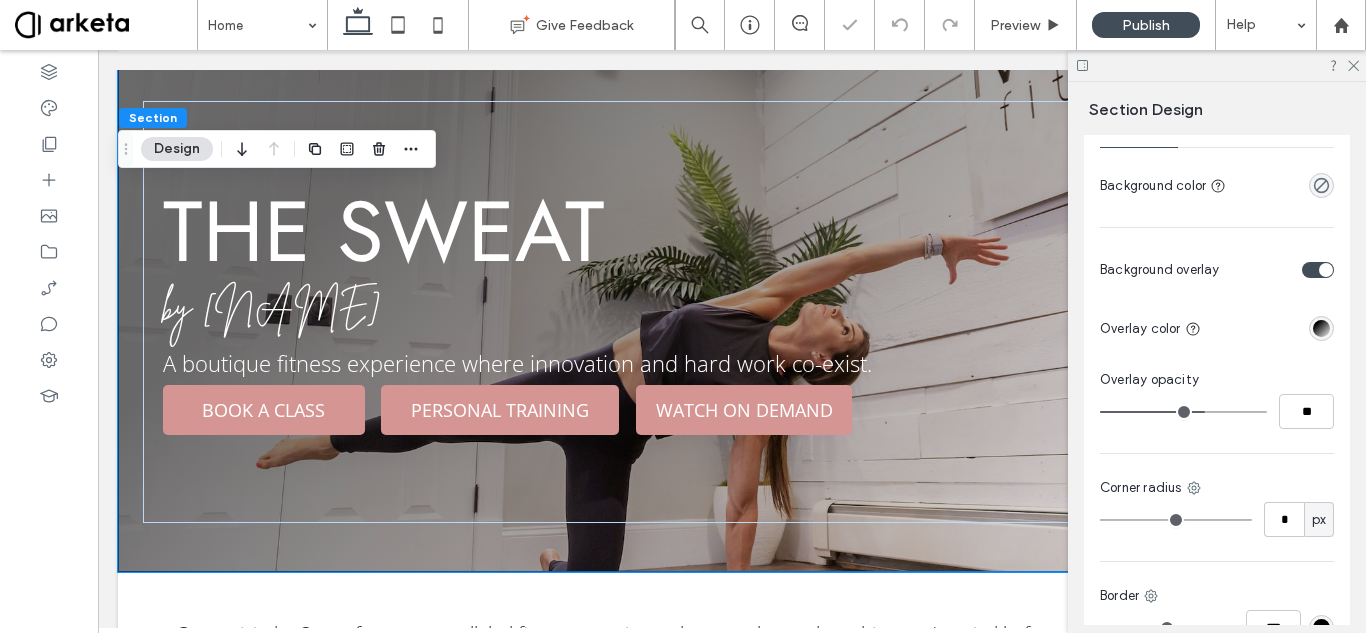 click at bounding box center [1183, 412] 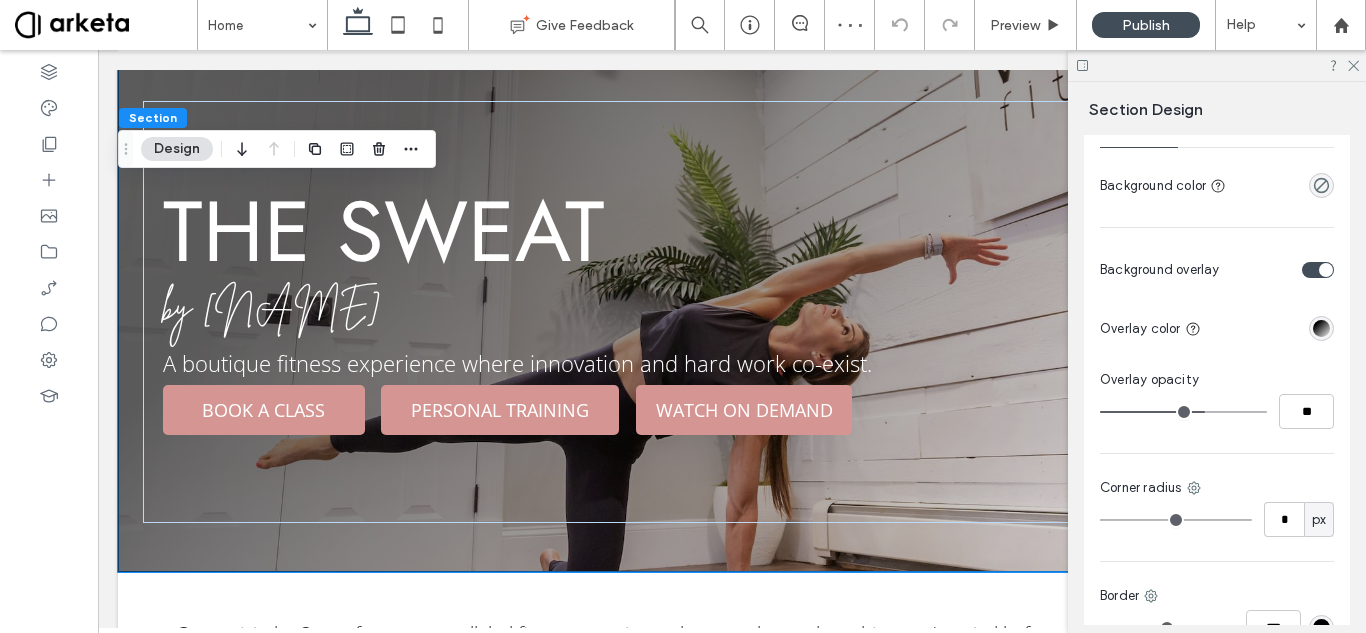 click at bounding box center (1321, 328) 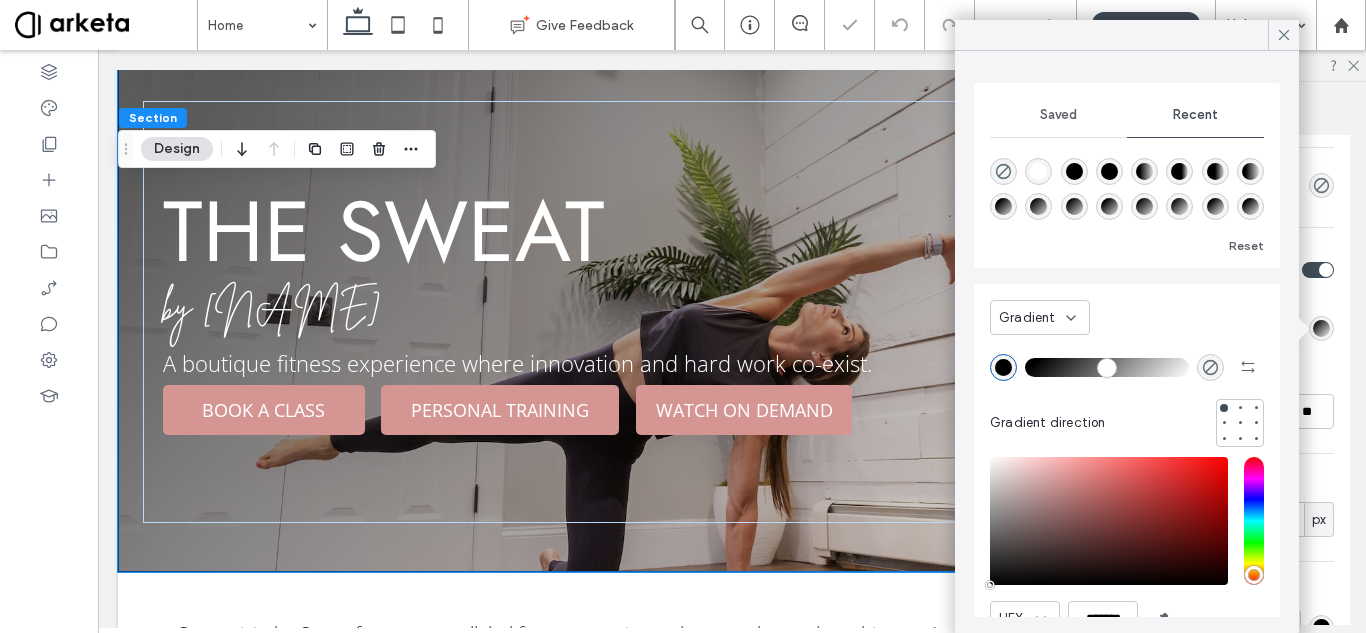 drag, startPoint x: 1059, startPoint y: 367, endPoint x: 1045, endPoint y: 370, distance: 14.3178215 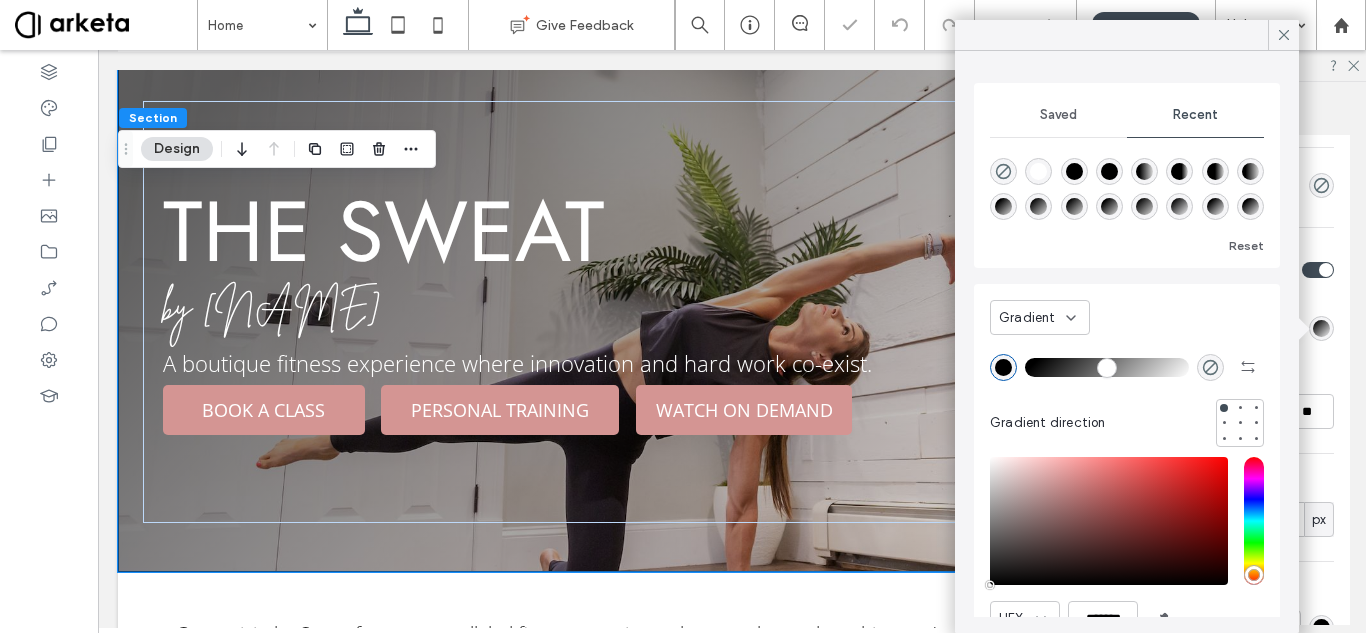click at bounding box center [1107, 367] 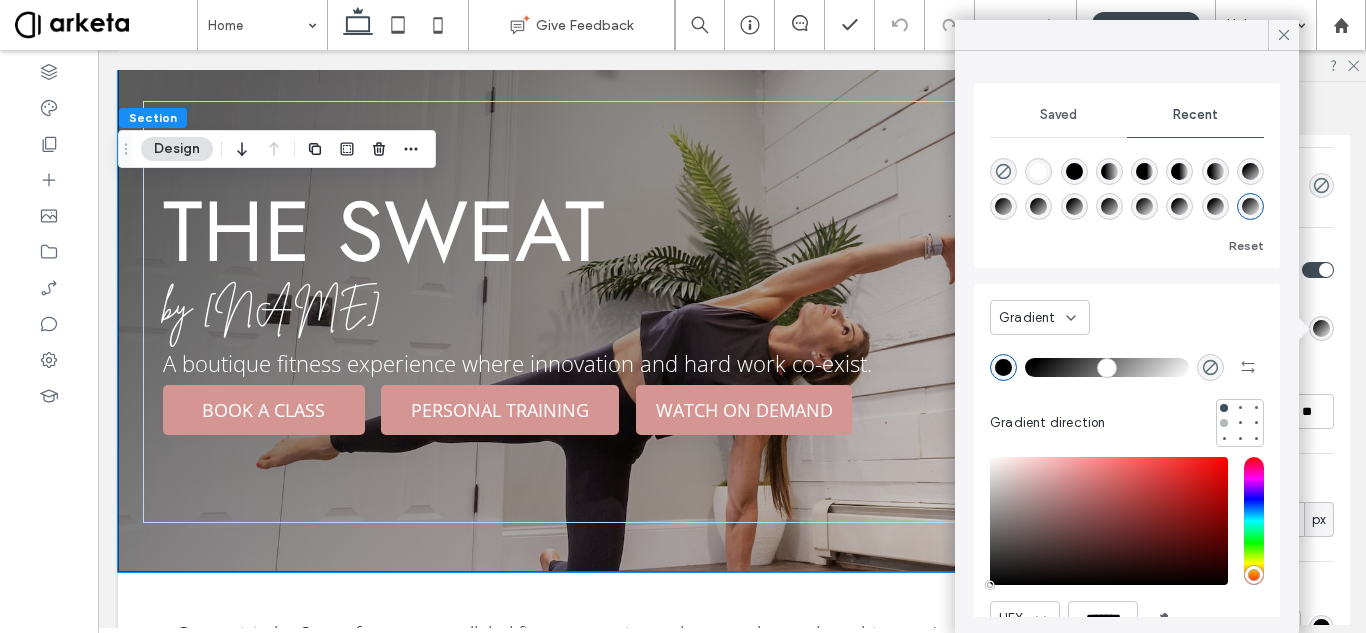 click at bounding box center [1224, 423] 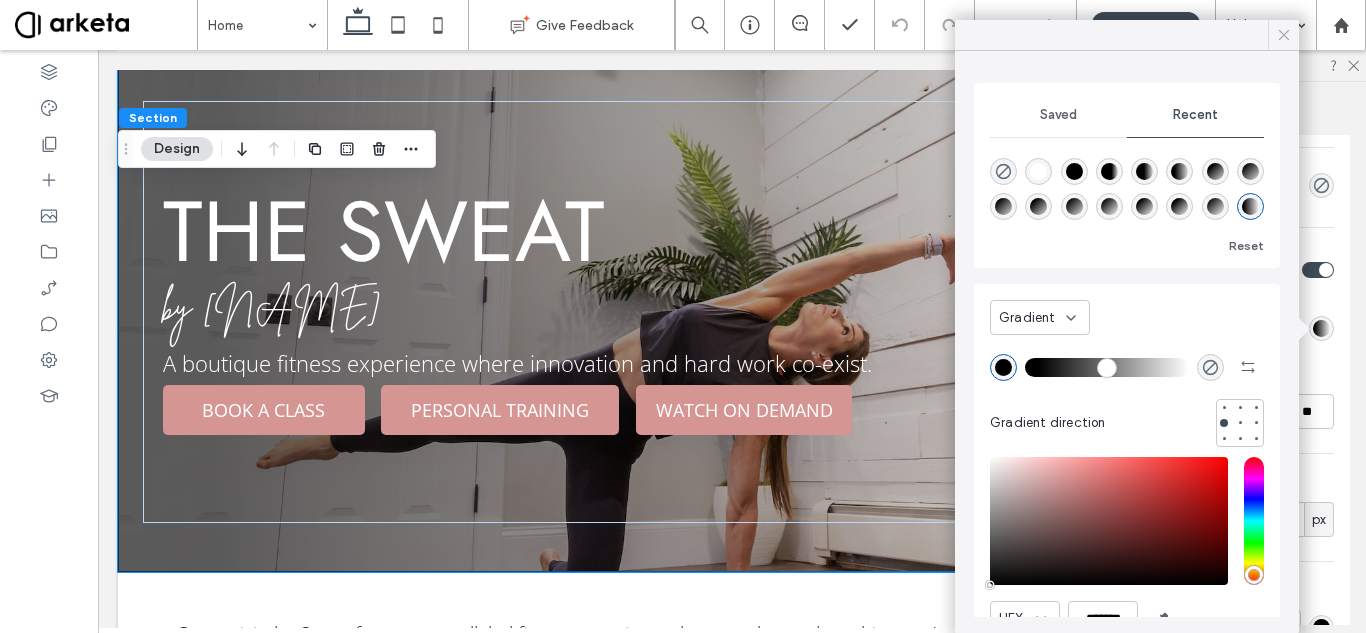 click 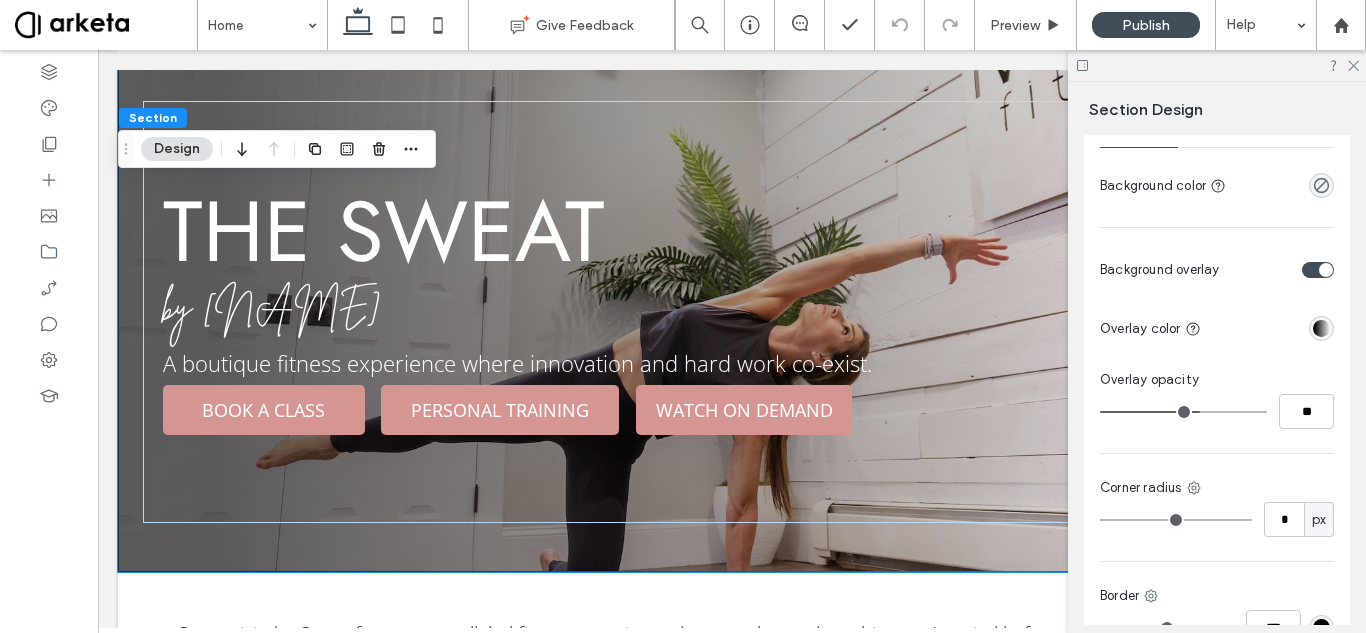 click at bounding box center (1183, 412) 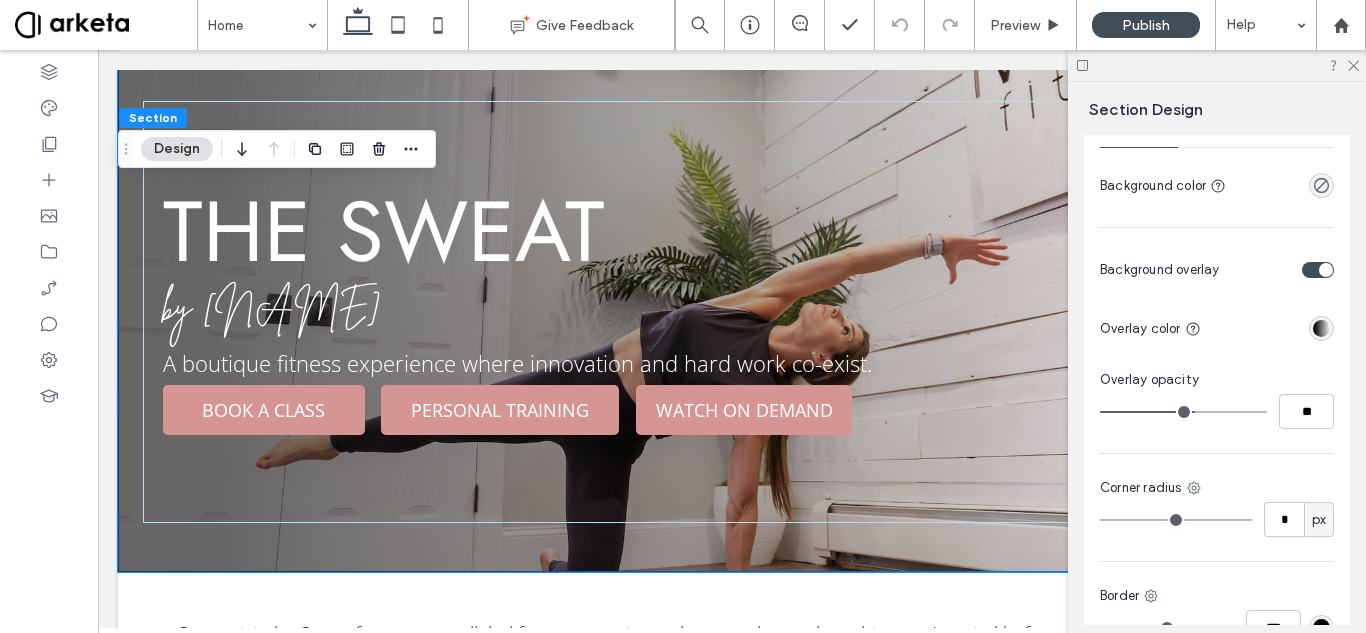 click at bounding box center [1321, 328] 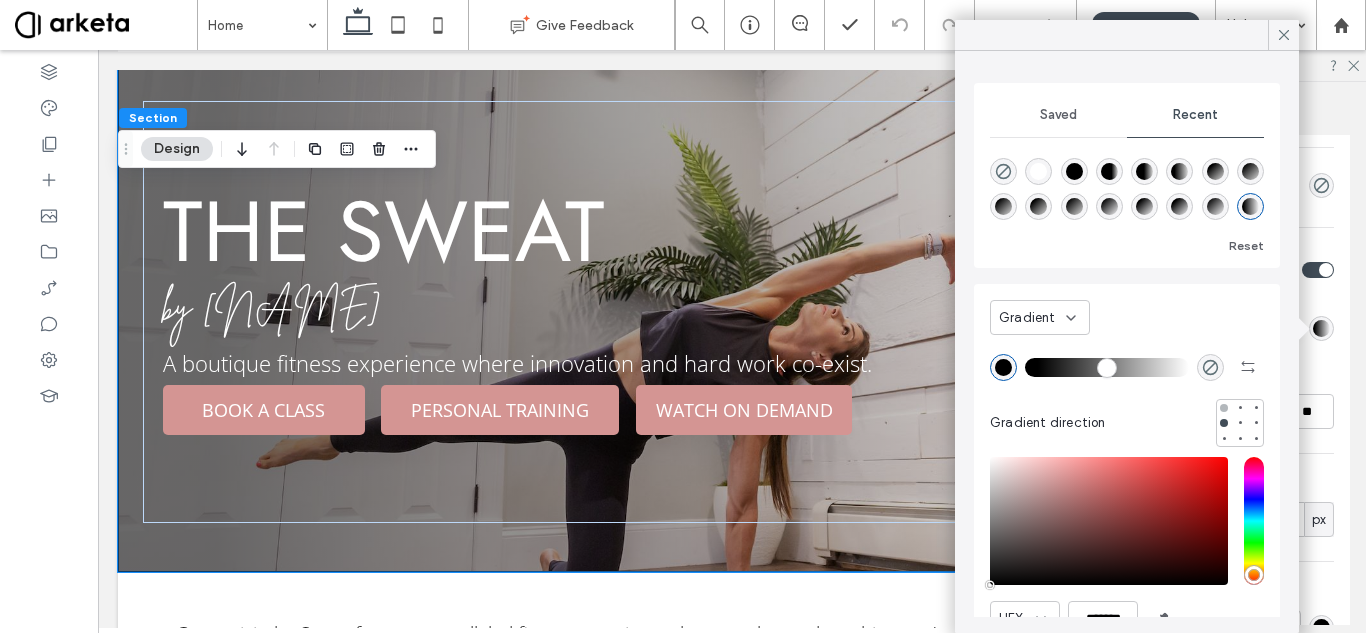 click at bounding box center [1224, 408] 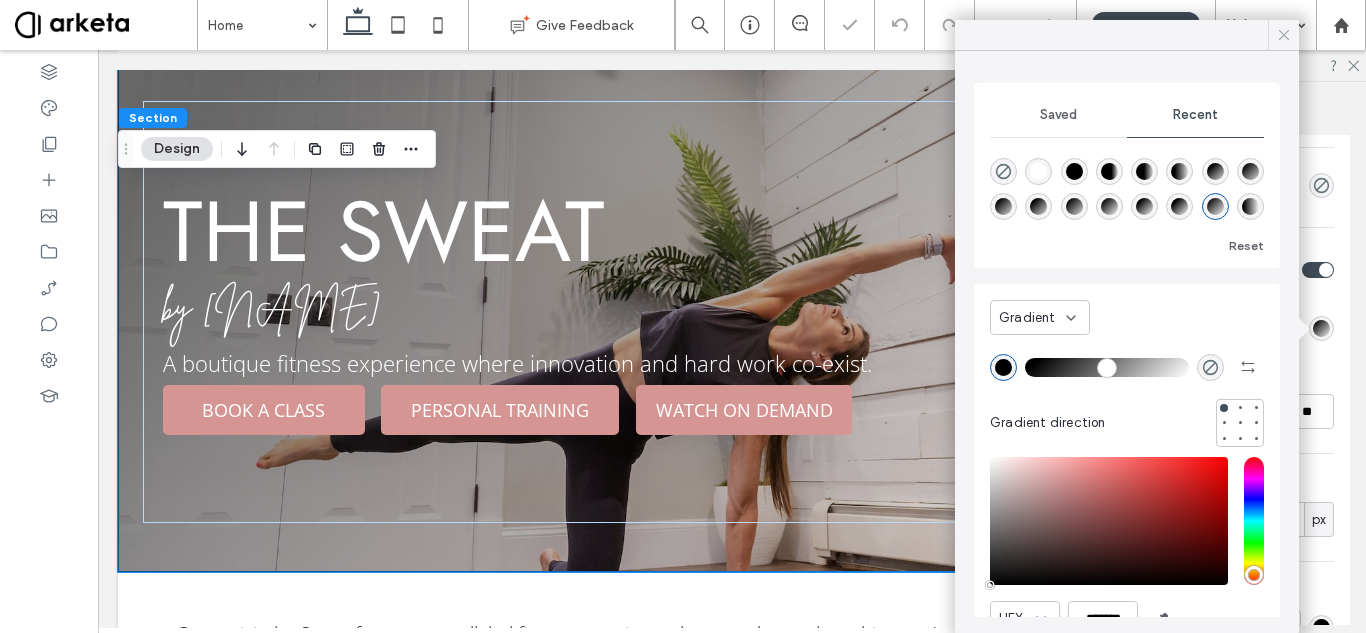 click 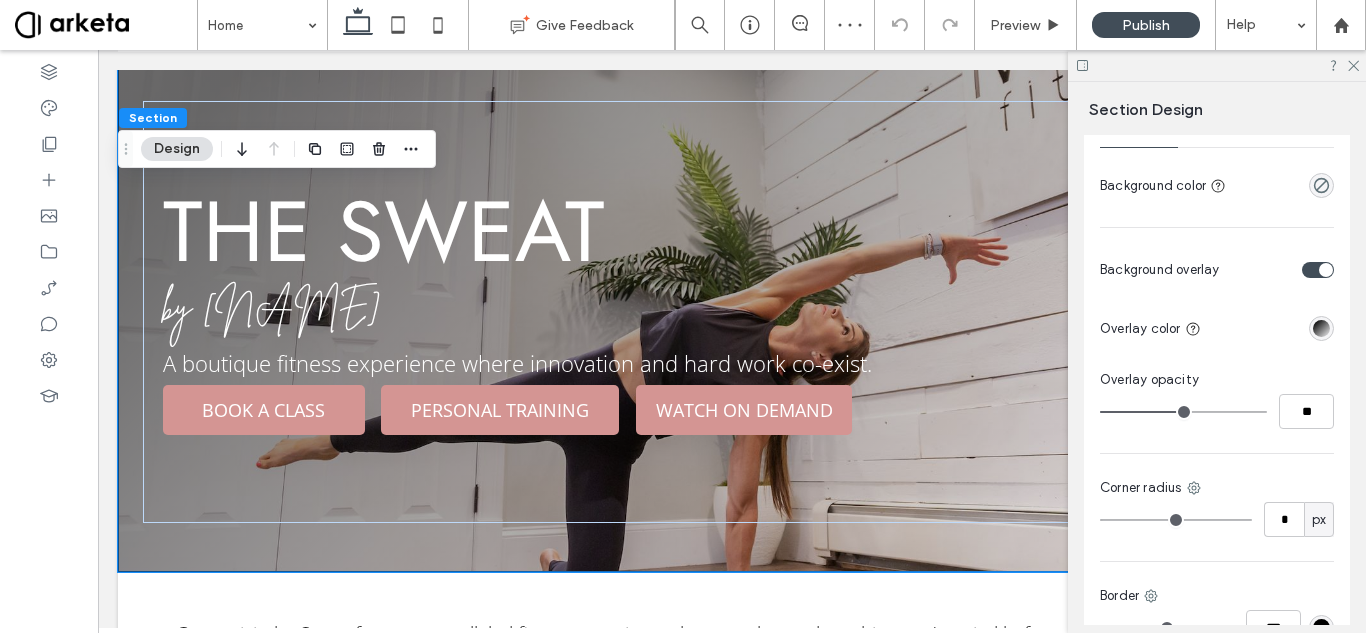 click at bounding box center [1183, 412] 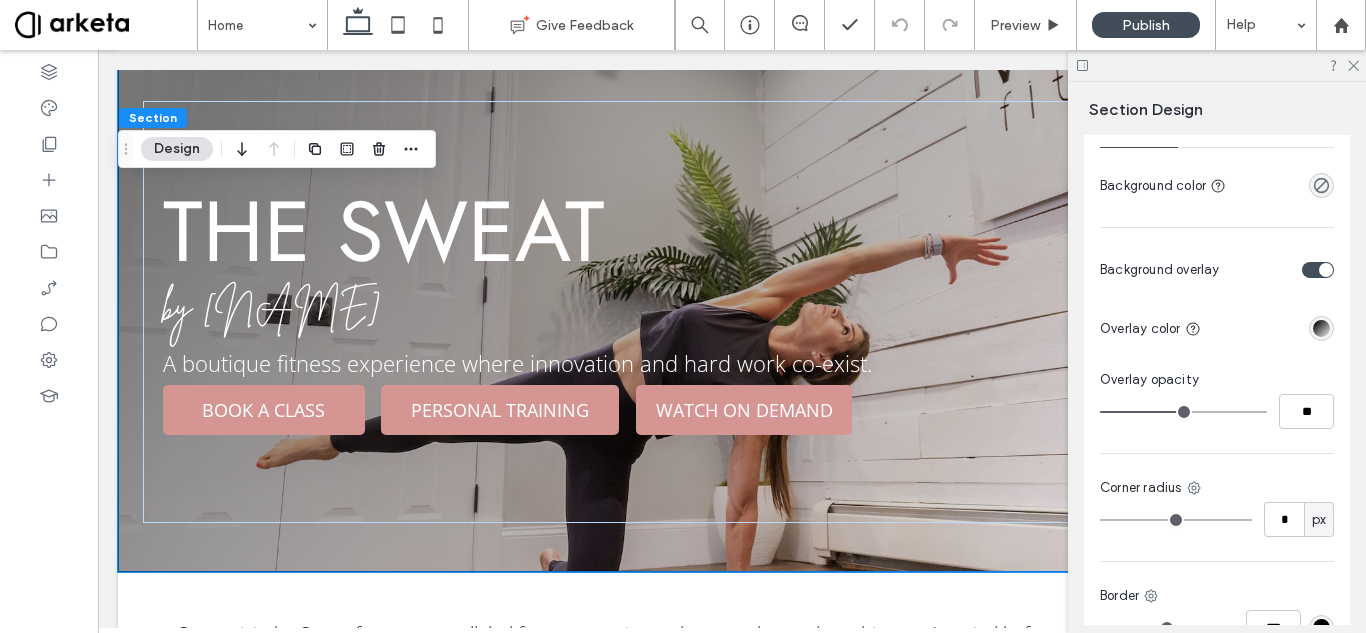 click at bounding box center [1321, 328] 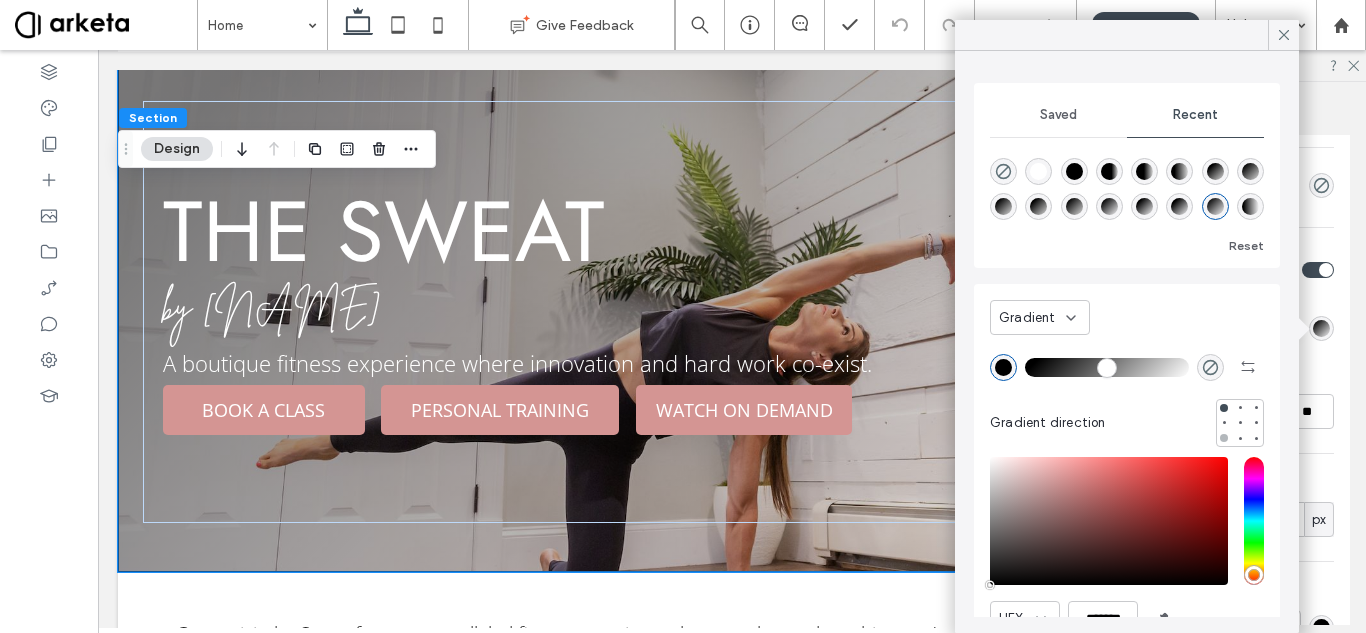 click at bounding box center [1224, 438] 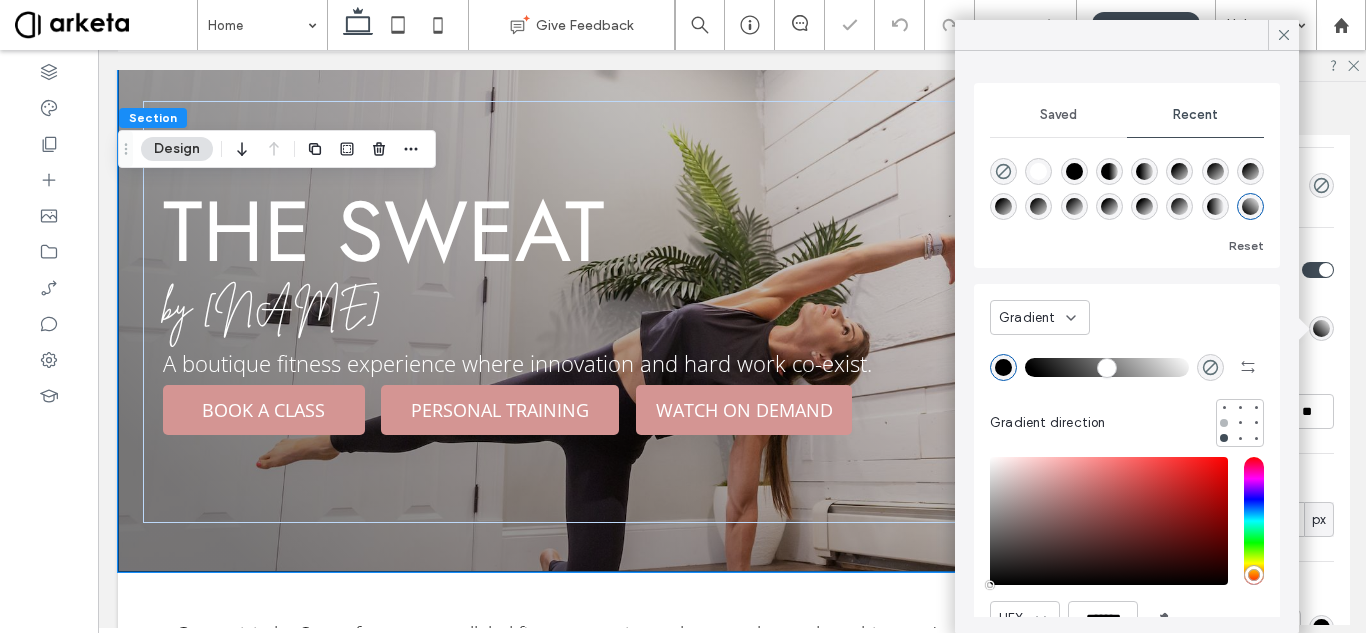 click at bounding box center (1224, 423) 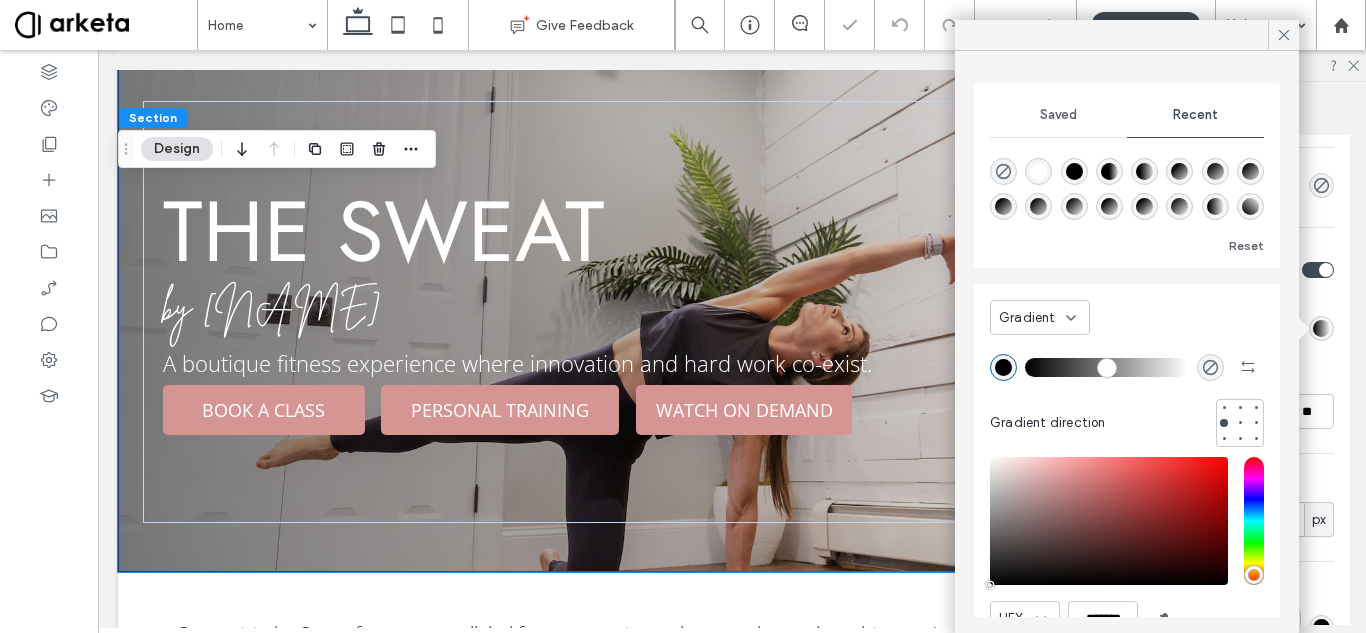 drag, startPoint x: 1043, startPoint y: 369, endPoint x: 1021, endPoint y: 364, distance: 22.561028 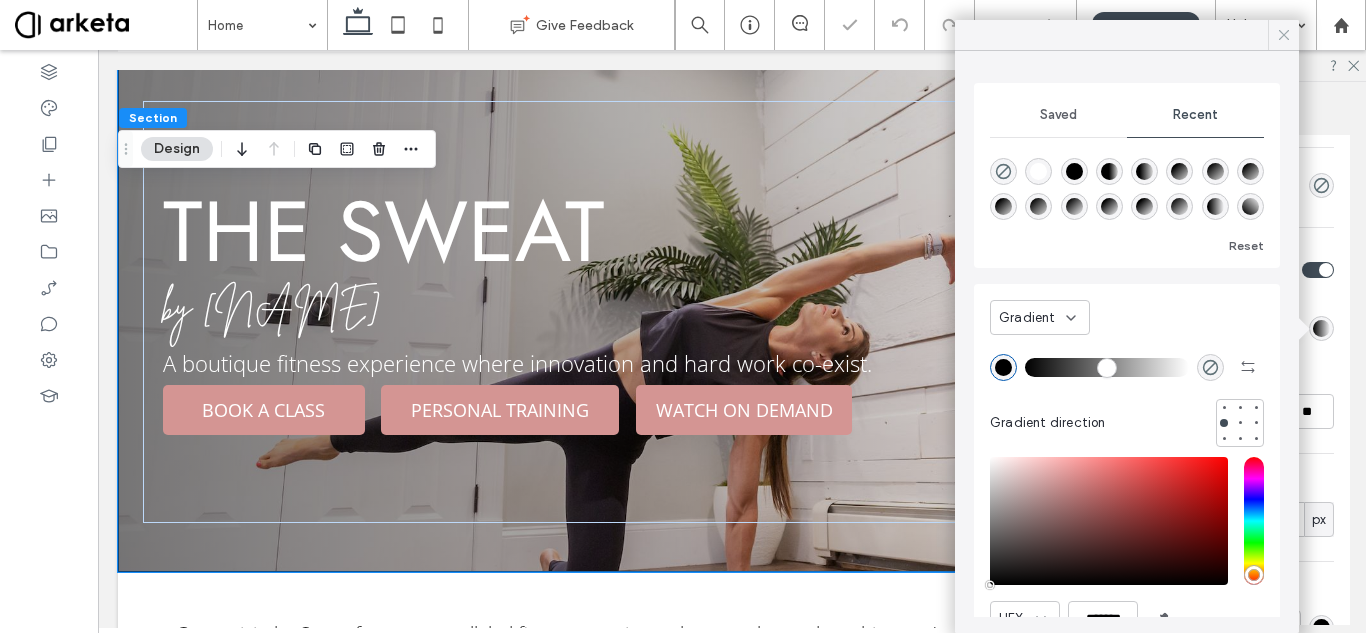 click 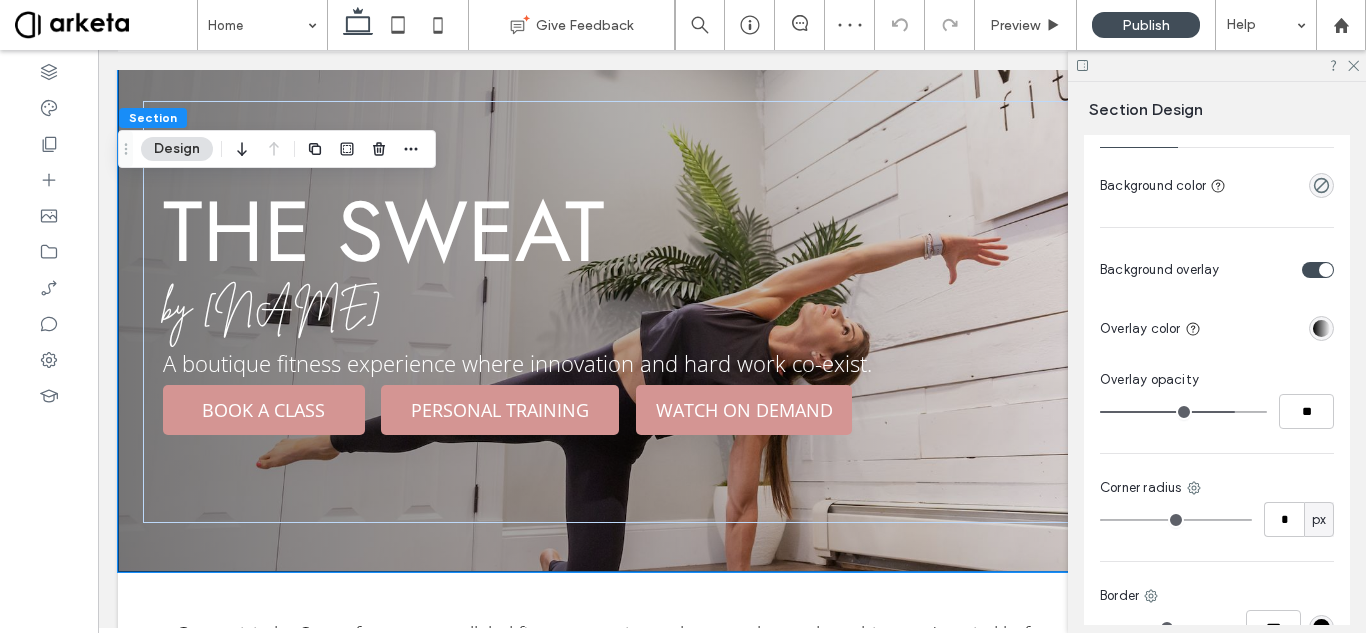 drag, startPoint x: 1182, startPoint y: 411, endPoint x: 1222, endPoint y: 410, distance: 40.012497 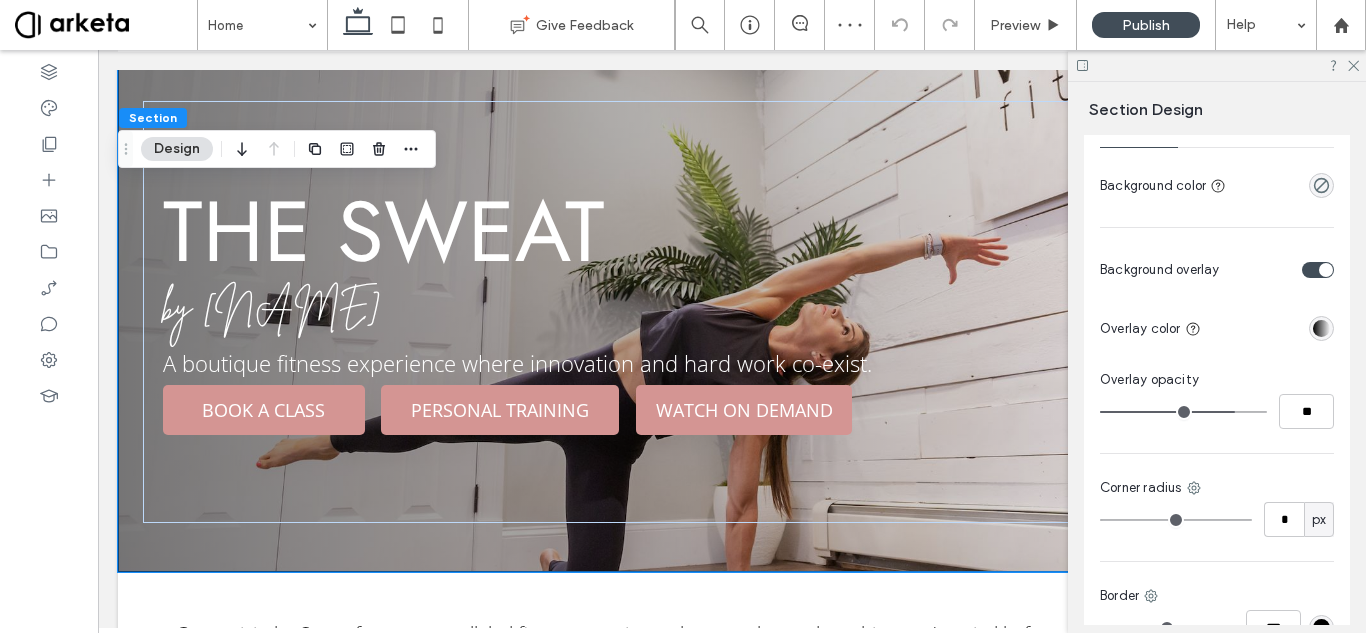 click at bounding box center [1183, 412] 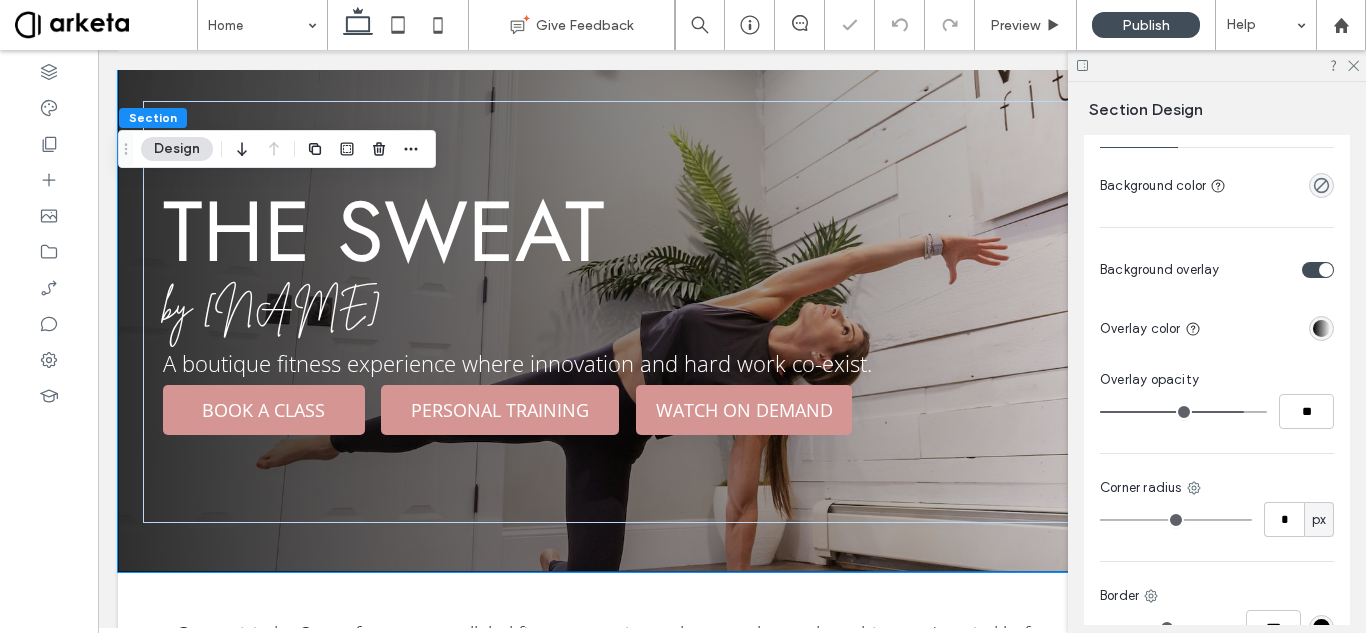 click at bounding box center [1183, 412] 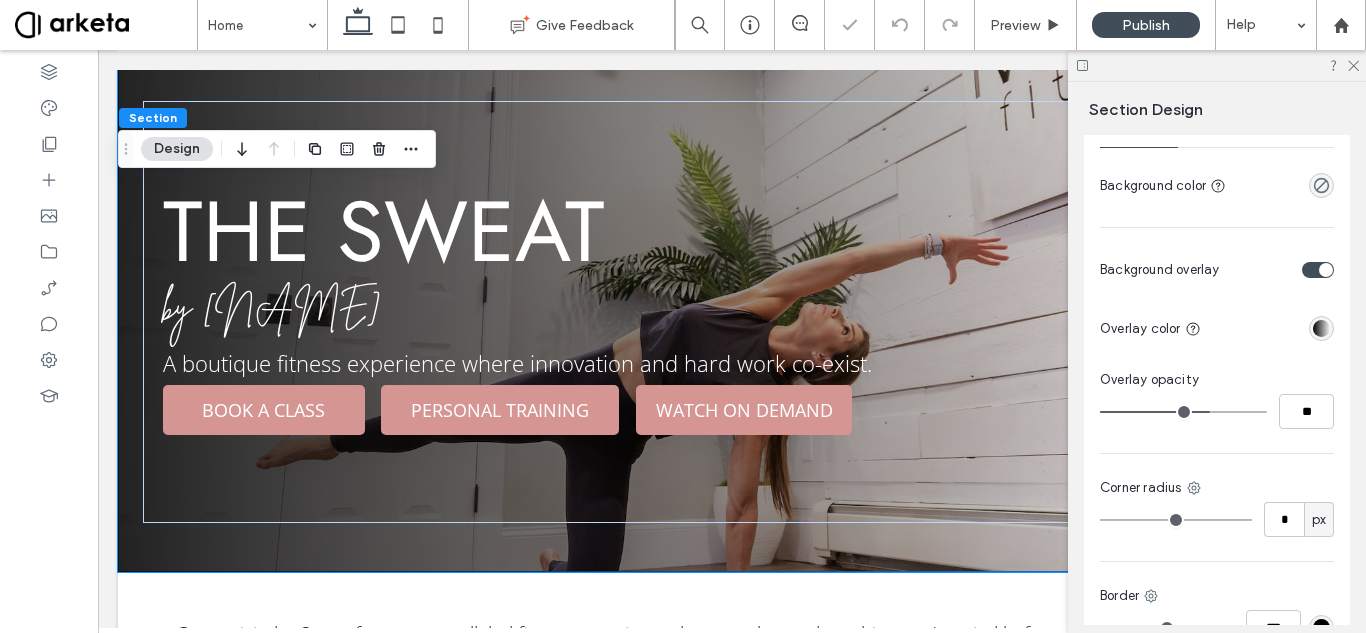 drag, startPoint x: 1216, startPoint y: 409, endPoint x: 1201, endPoint y: 408, distance: 15.033297 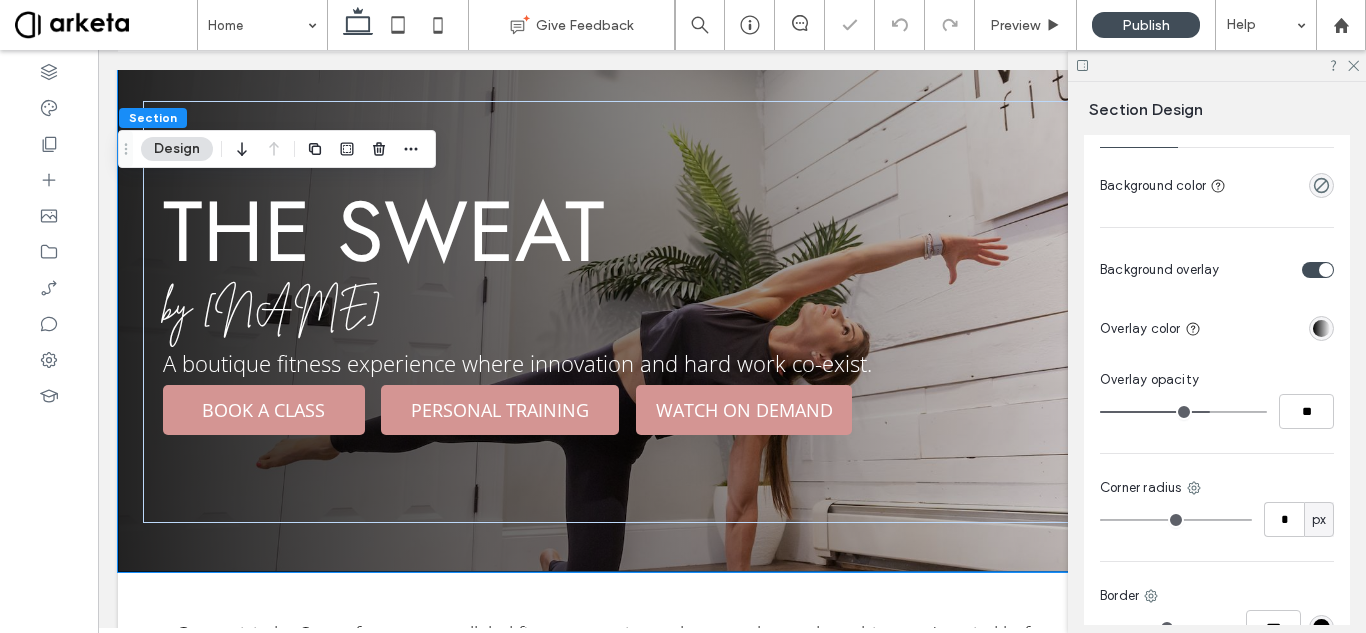 click at bounding box center (1183, 412) 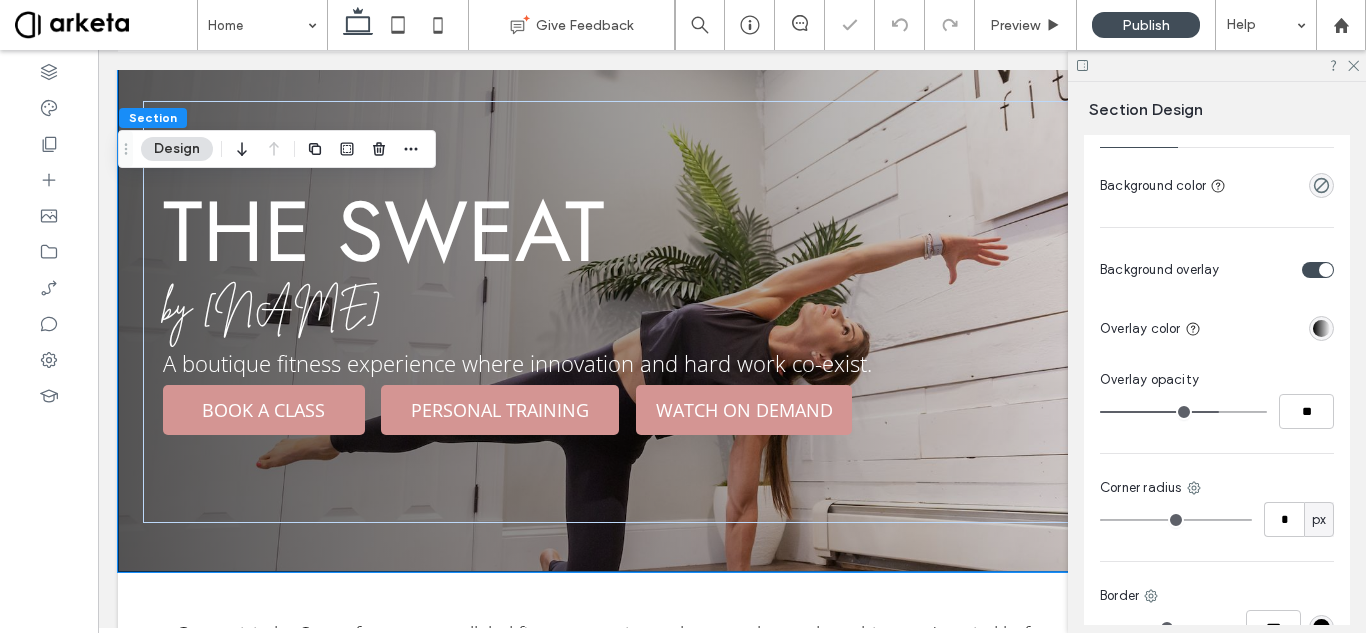 click at bounding box center [1183, 412] 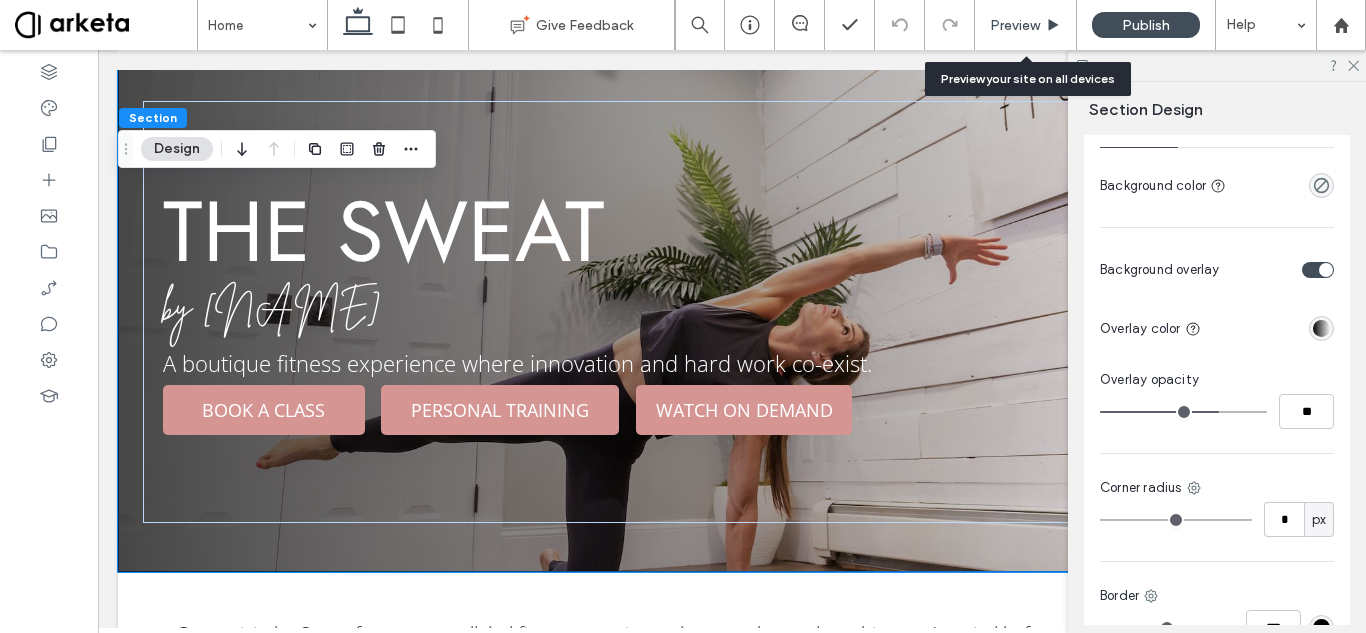 click on "Preview" at bounding box center [1015, 25] 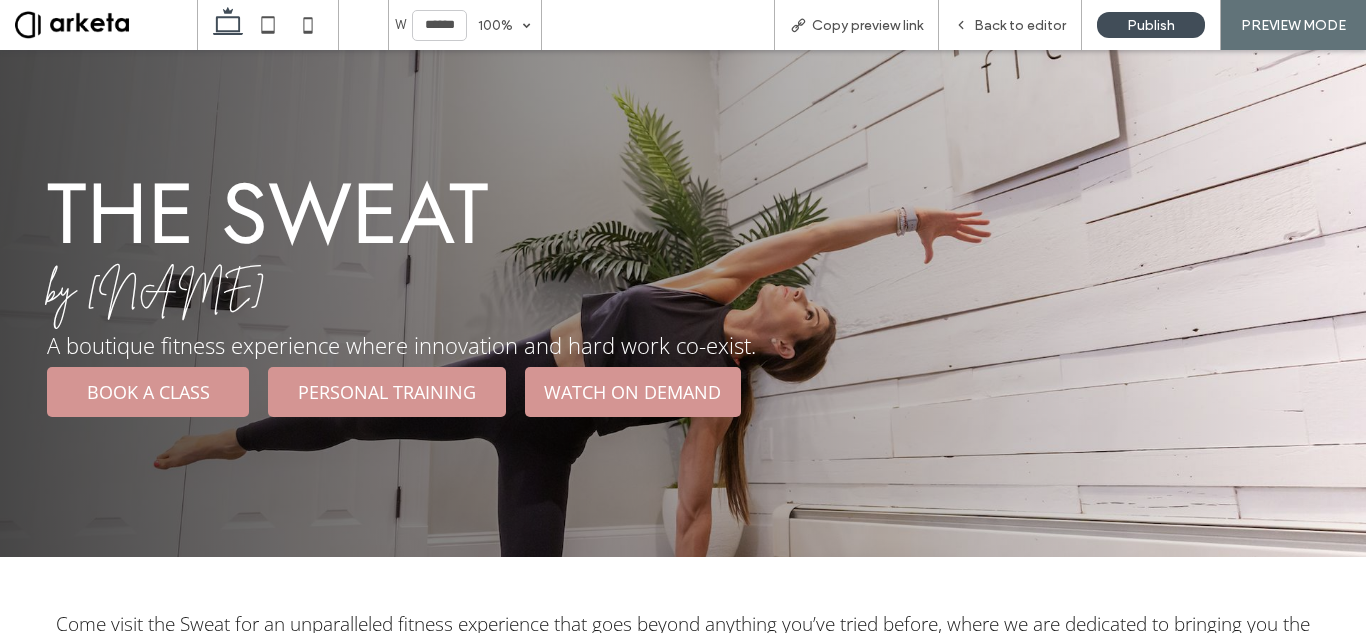 scroll, scrollTop: 0, scrollLeft: 0, axis: both 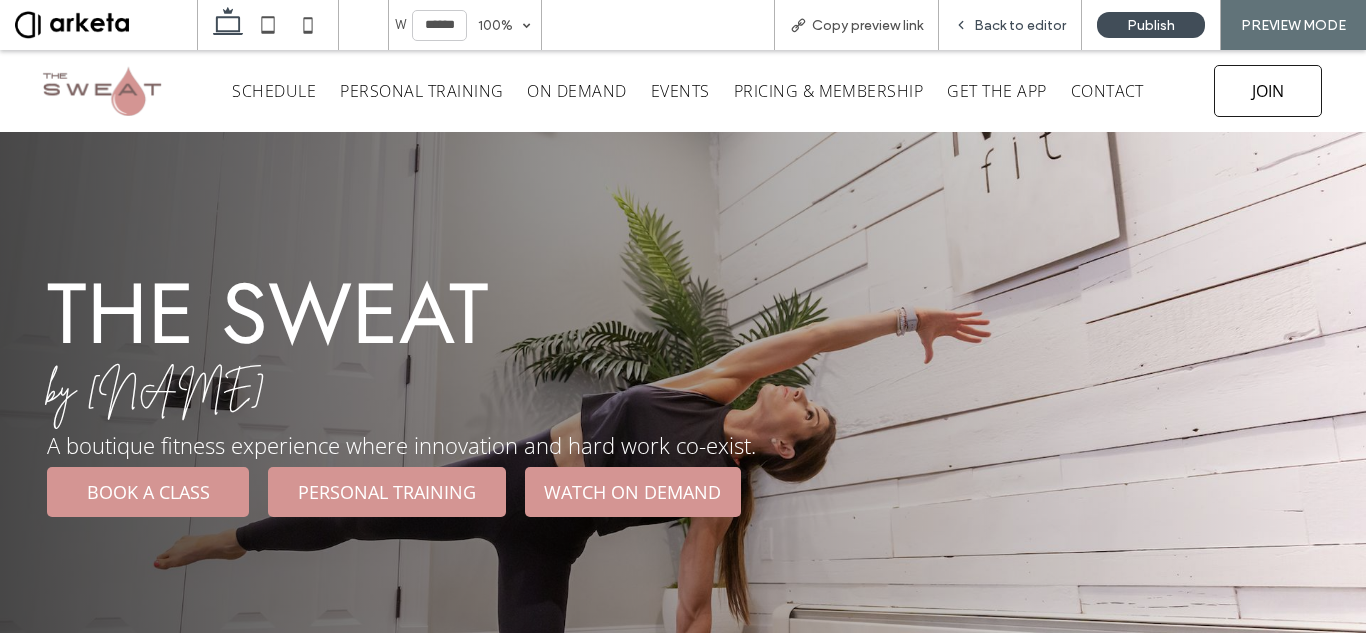 click on "Back to editor" at bounding box center (1020, 25) 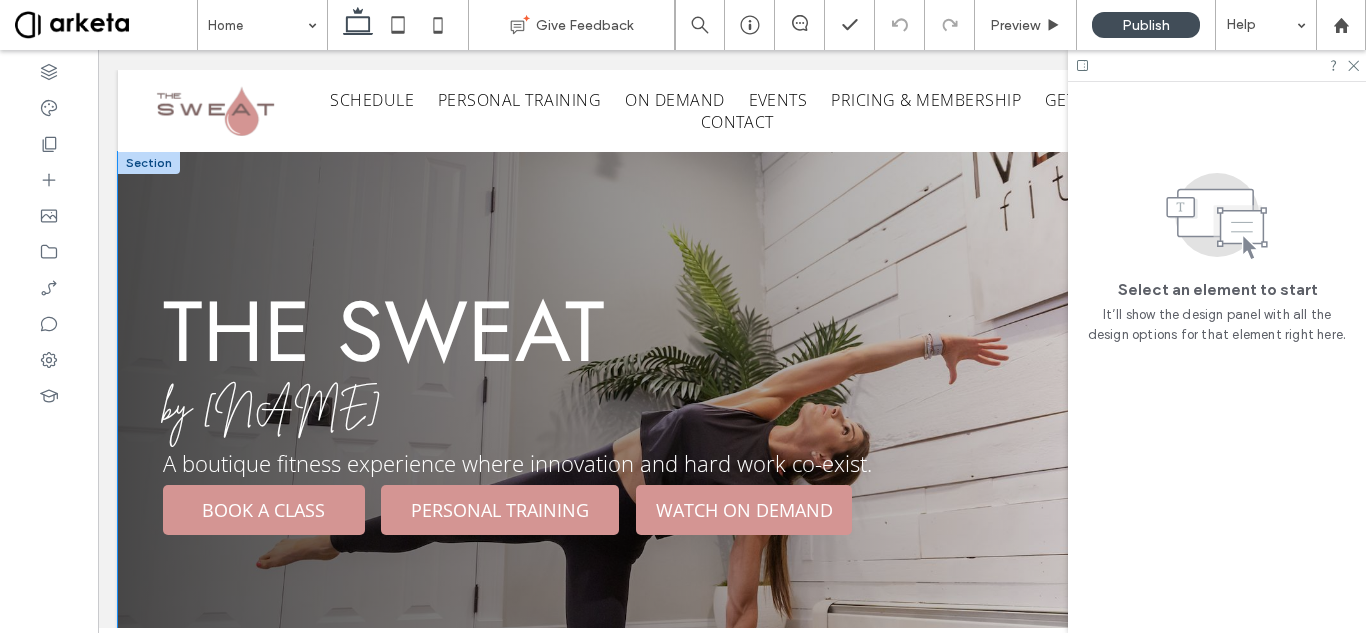 click on "the sweat by Maryanne Blake
A boutique fitness experience where innovation and hard work co-exist.
BOOK A CLASS
PERSONAL TRAINING
WATCH ON DEMAND" at bounding box center (732, 412) 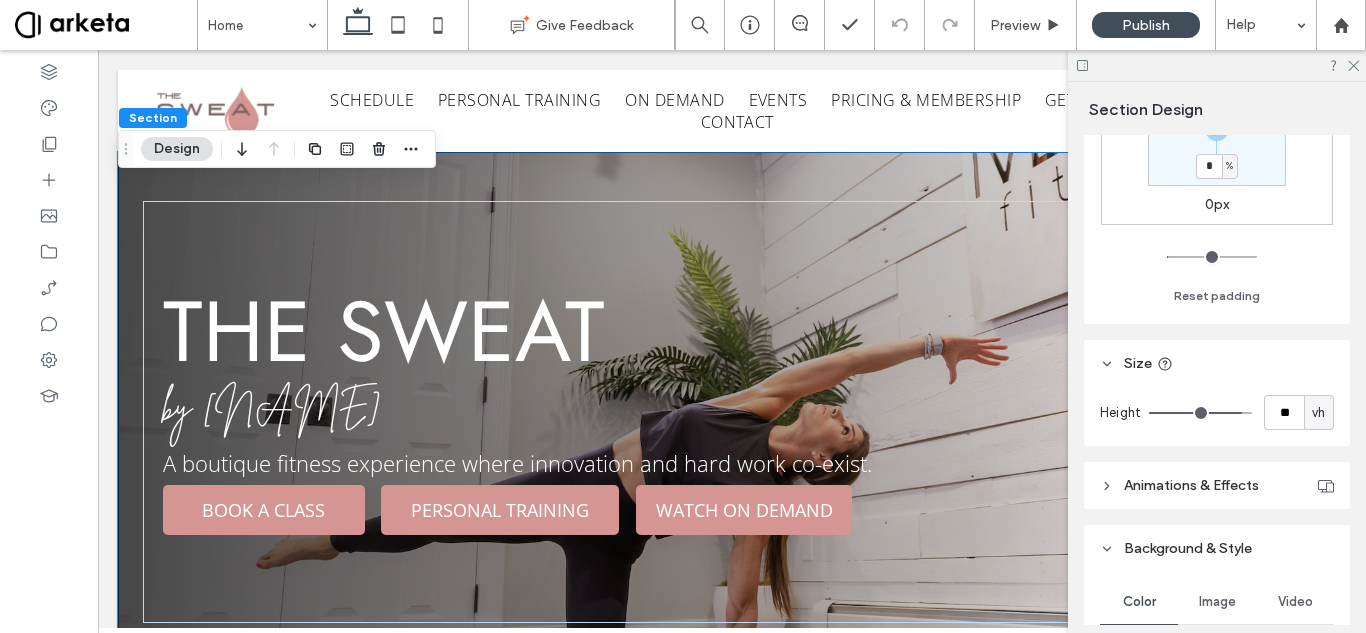 scroll, scrollTop: 500, scrollLeft: 0, axis: vertical 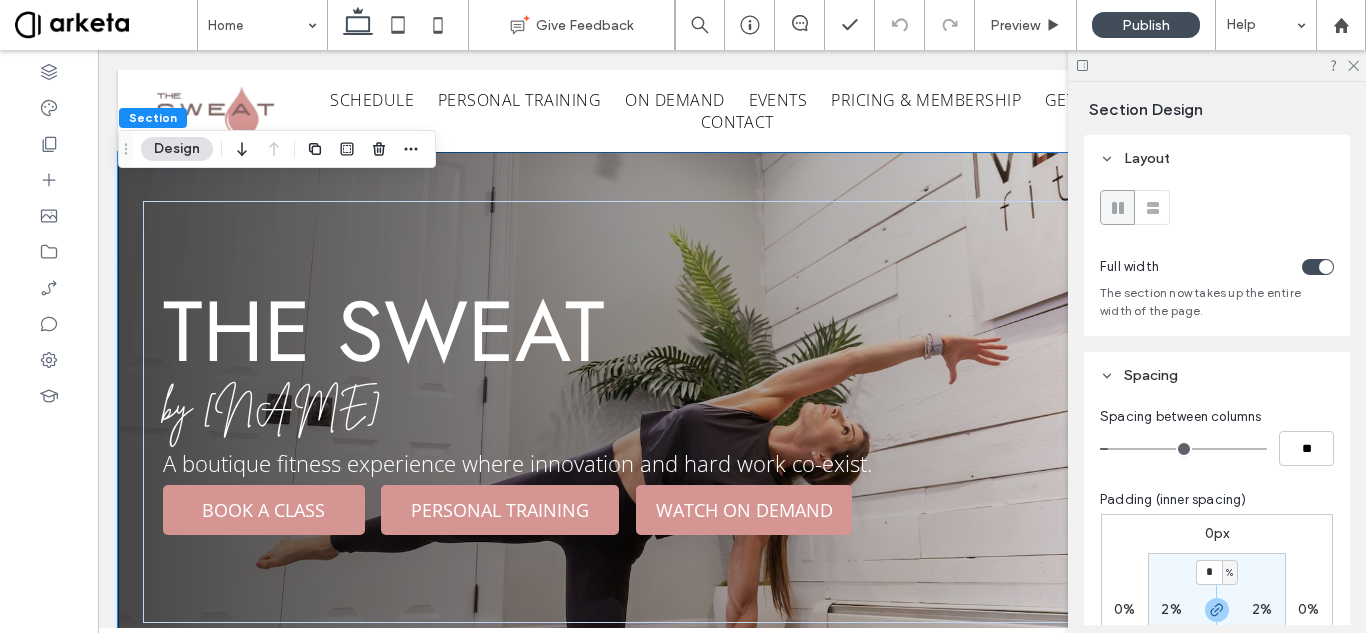 drag, startPoint x: 1130, startPoint y: 450, endPoint x: 1100, endPoint y: 455, distance: 30.413813 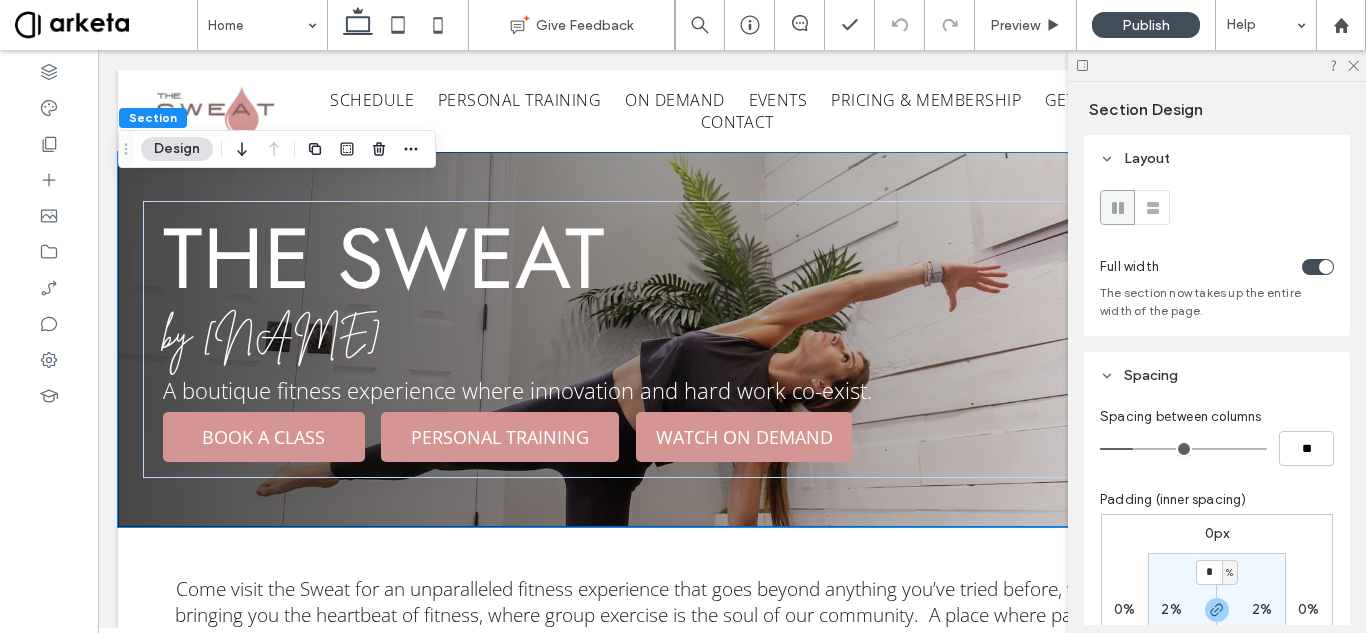 drag, startPoint x: 1109, startPoint y: 448, endPoint x: 1134, endPoint y: 448, distance: 25 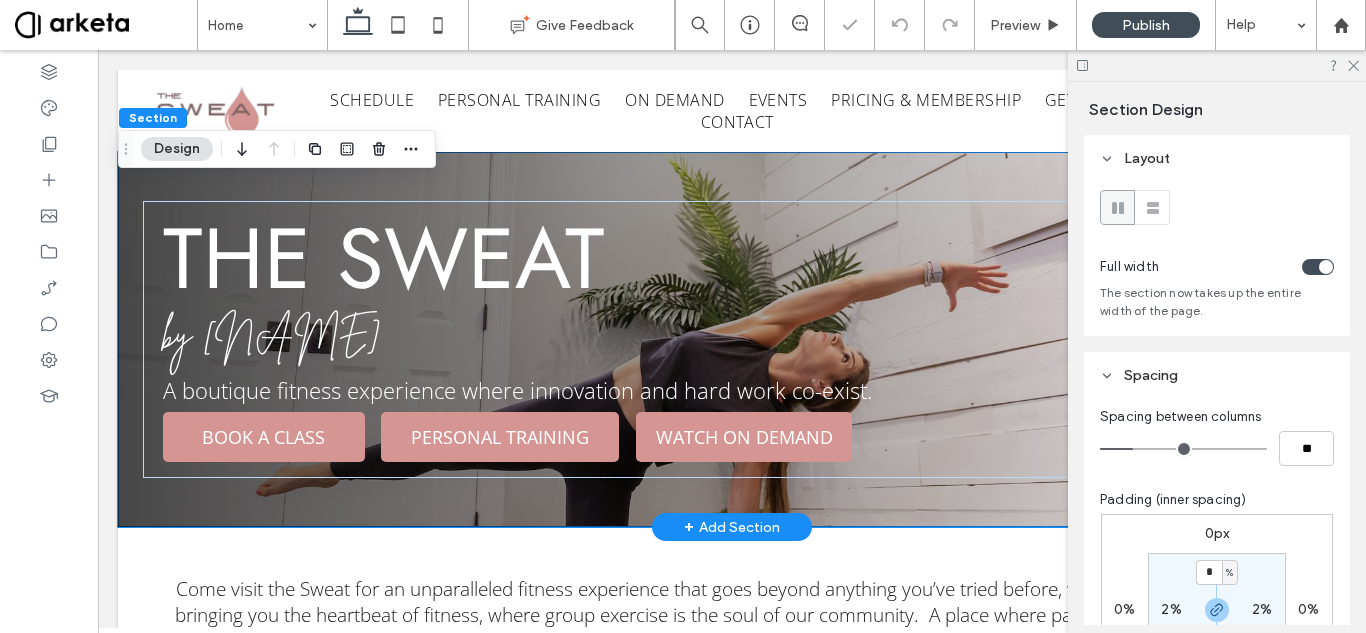 click on "the sweat by Maryanne Blake
A boutique fitness experience where innovation and hard work co-exist.
BOOK A CLASS
PERSONAL TRAINING
WATCH ON DEMAND" at bounding box center (732, 339) 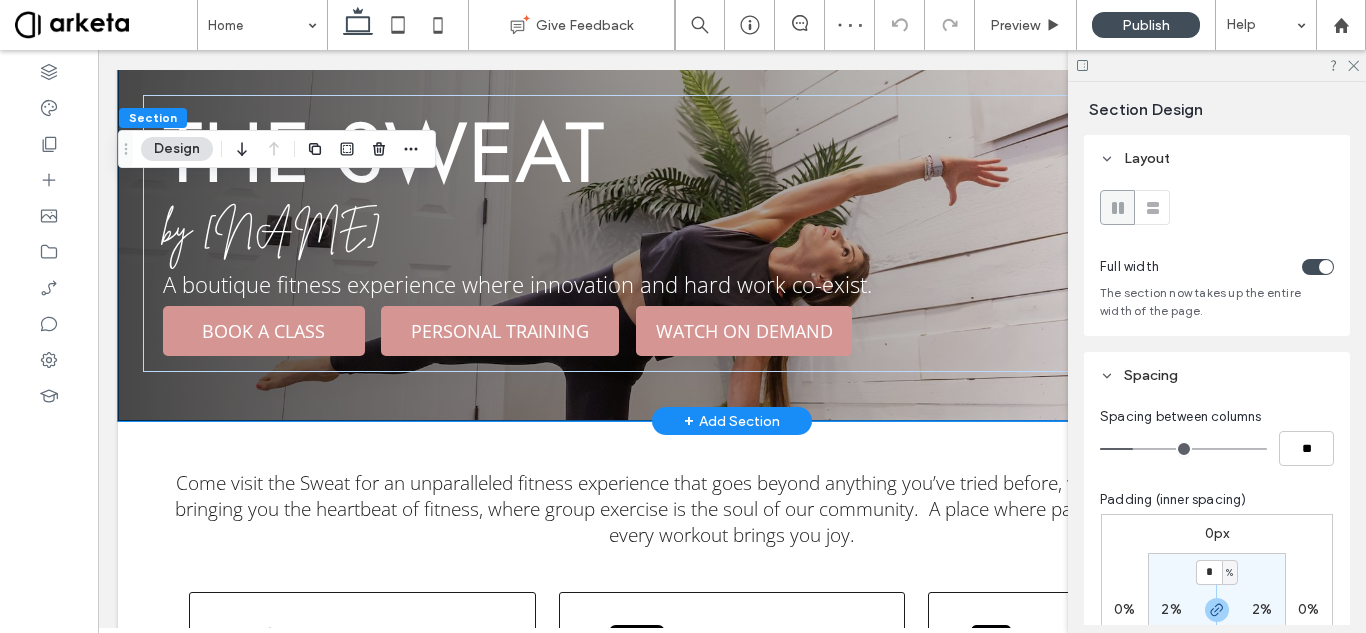 scroll, scrollTop: 100, scrollLeft: 0, axis: vertical 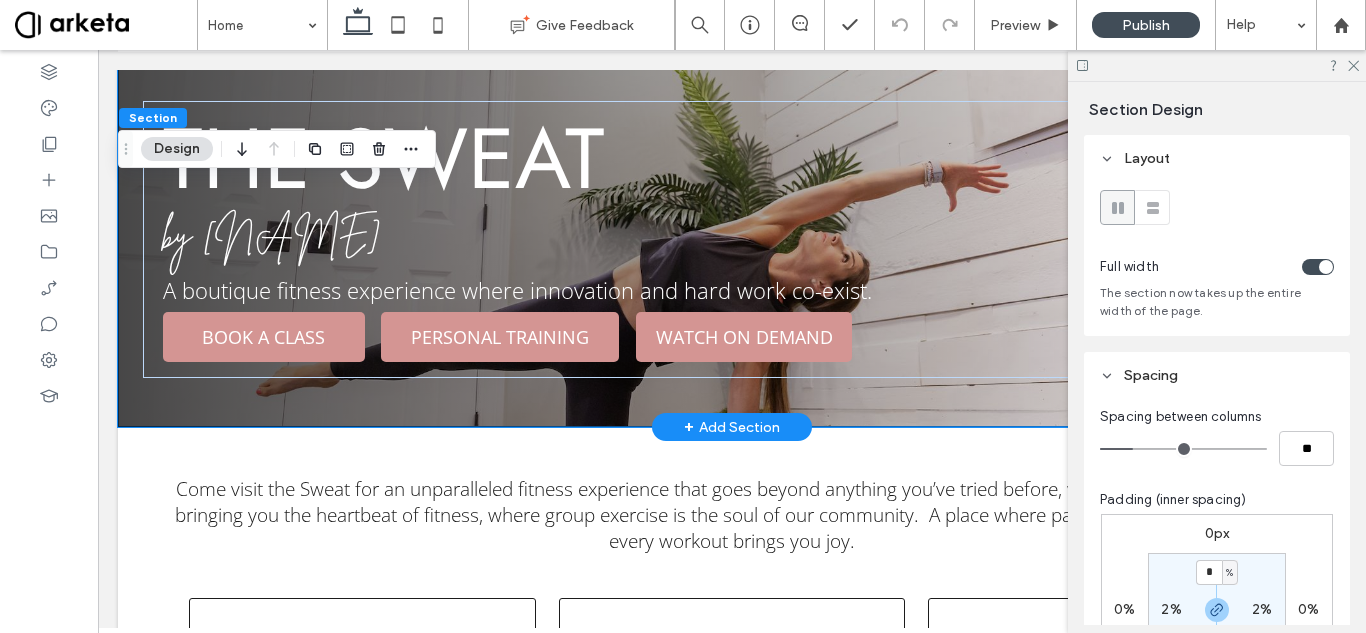 click on "the sweat by Maryanne Blake
A boutique fitness experience where innovation and hard work co-exist.
BOOK A CLASS
PERSONAL TRAINING
WATCH ON DEMAND" at bounding box center (732, 239) 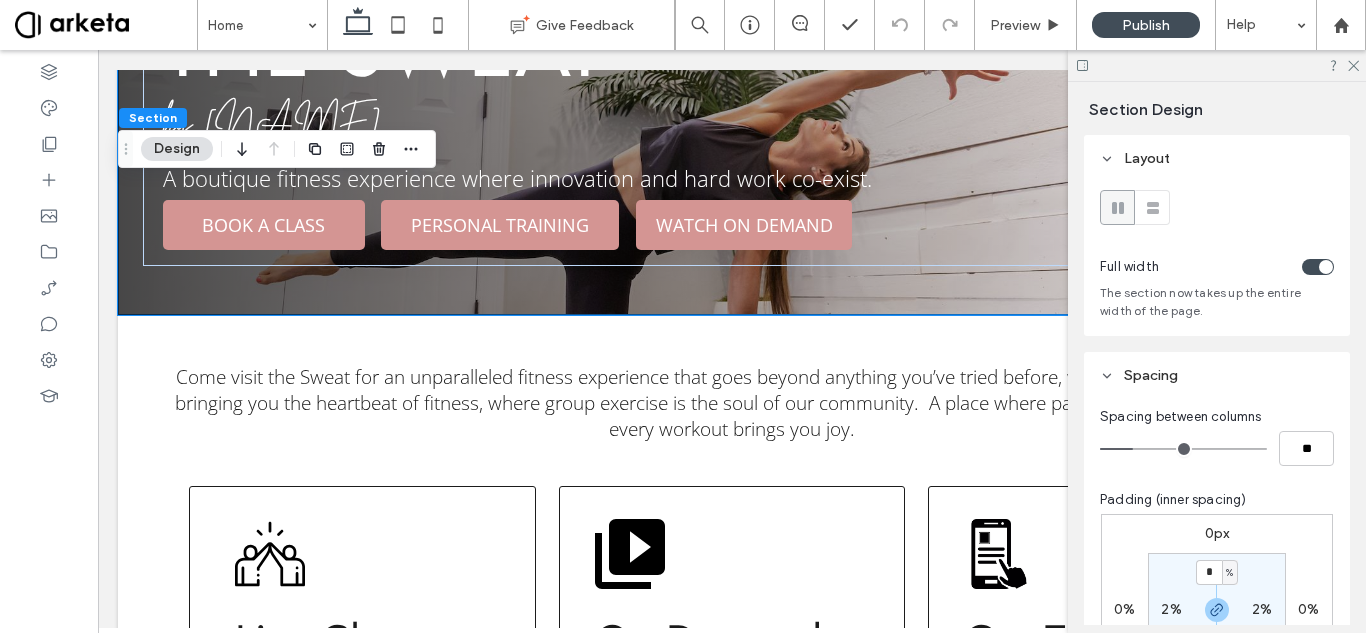 scroll, scrollTop: 500, scrollLeft: 0, axis: vertical 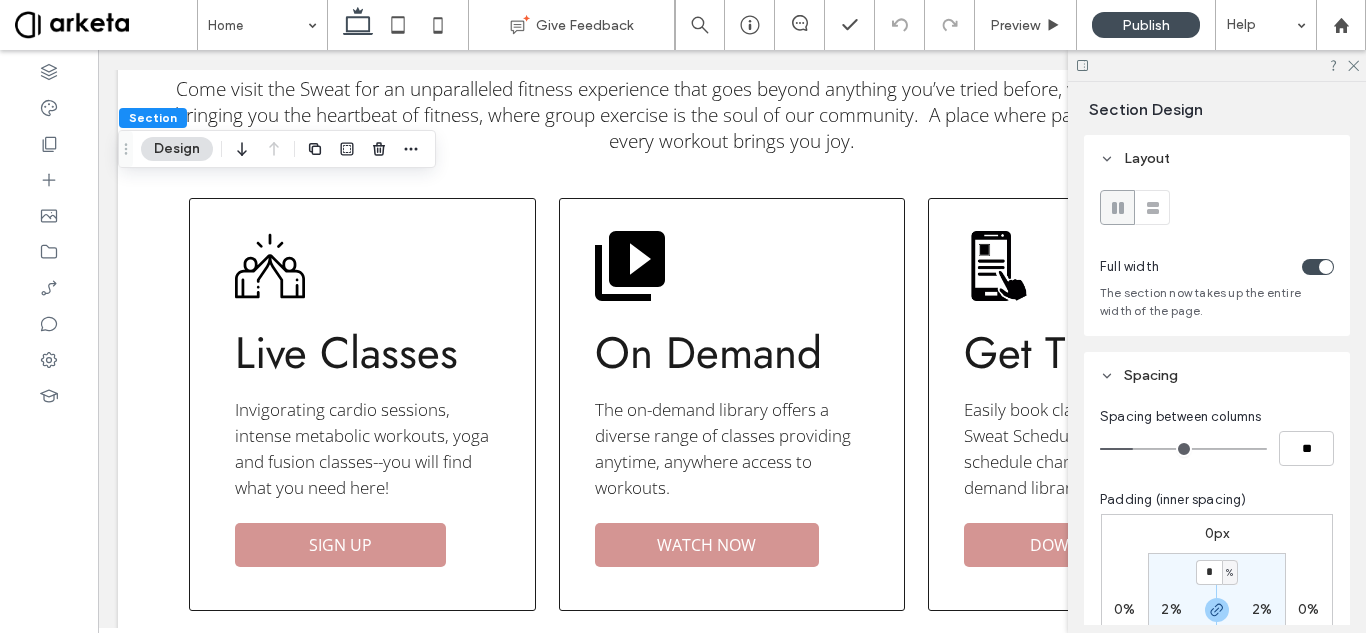 click on "Spacing between columns ** Padding (inner spacing) 0px 0% 0px 0% * % 2% * % 2% Reset padding" at bounding box center [1217, 602] 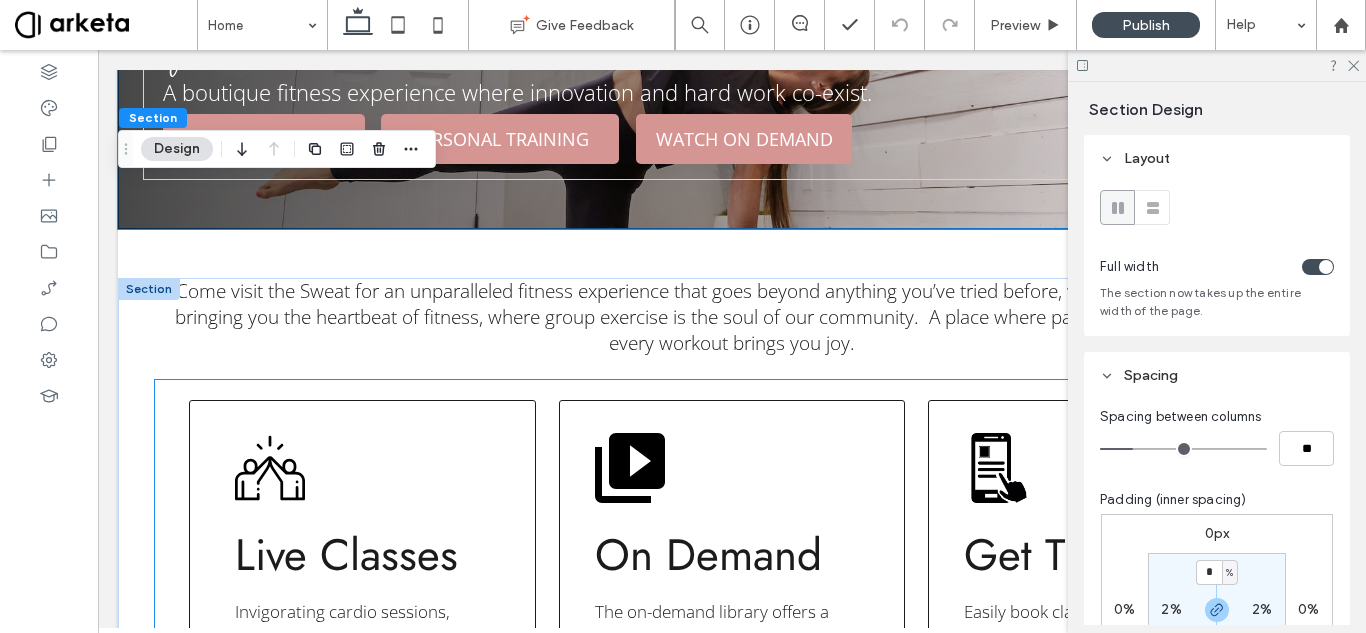 scroll, scrollTop: 0, scrollLeft: 0, axis: both 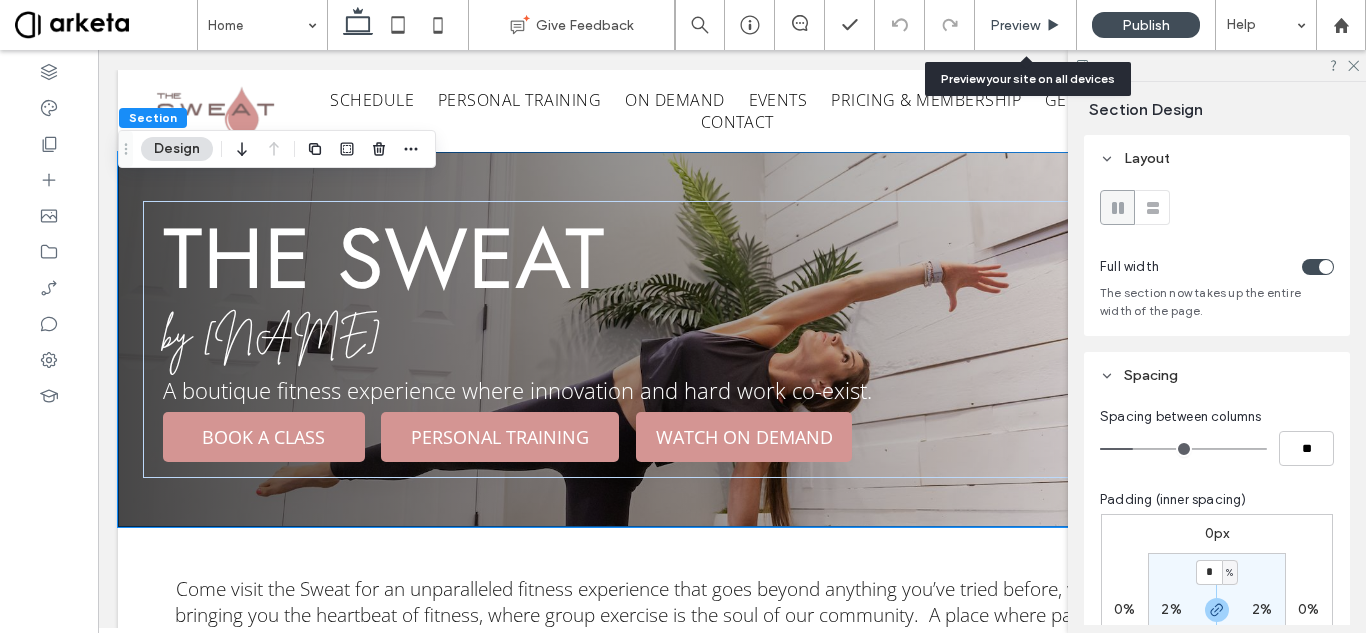 click on "Preview" at bounding box center [1015, 25] 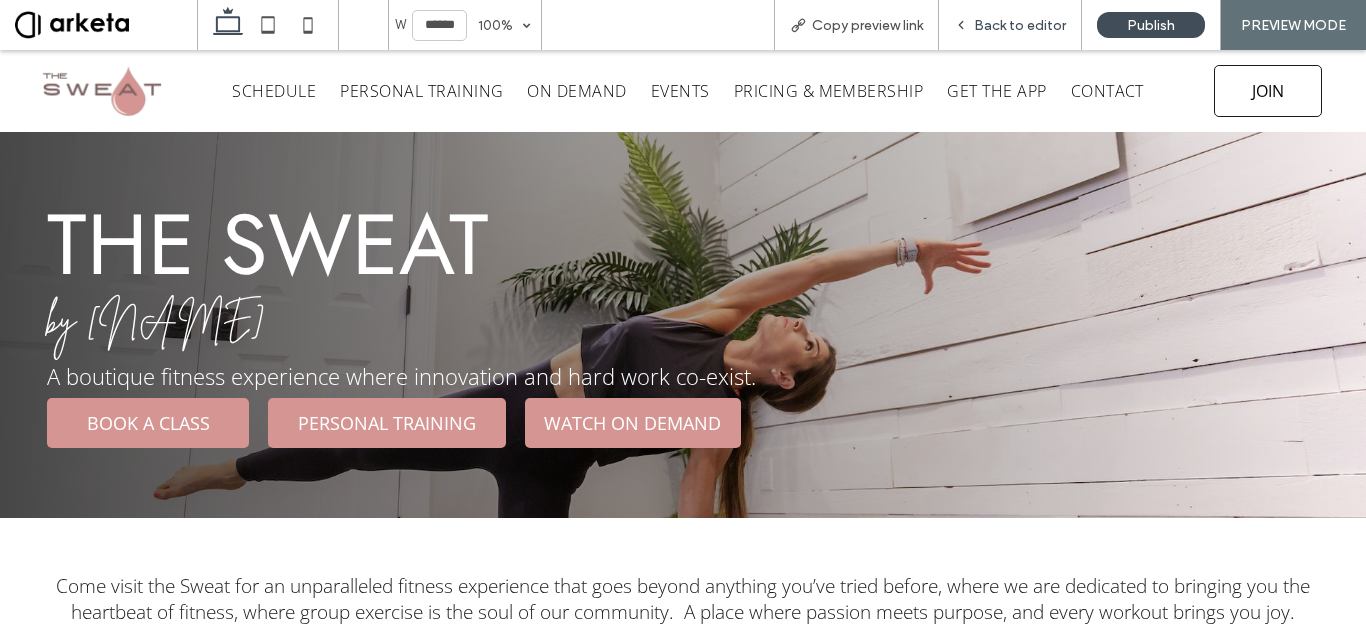 click on "Back to editor" at bounding box center (1010, 25) 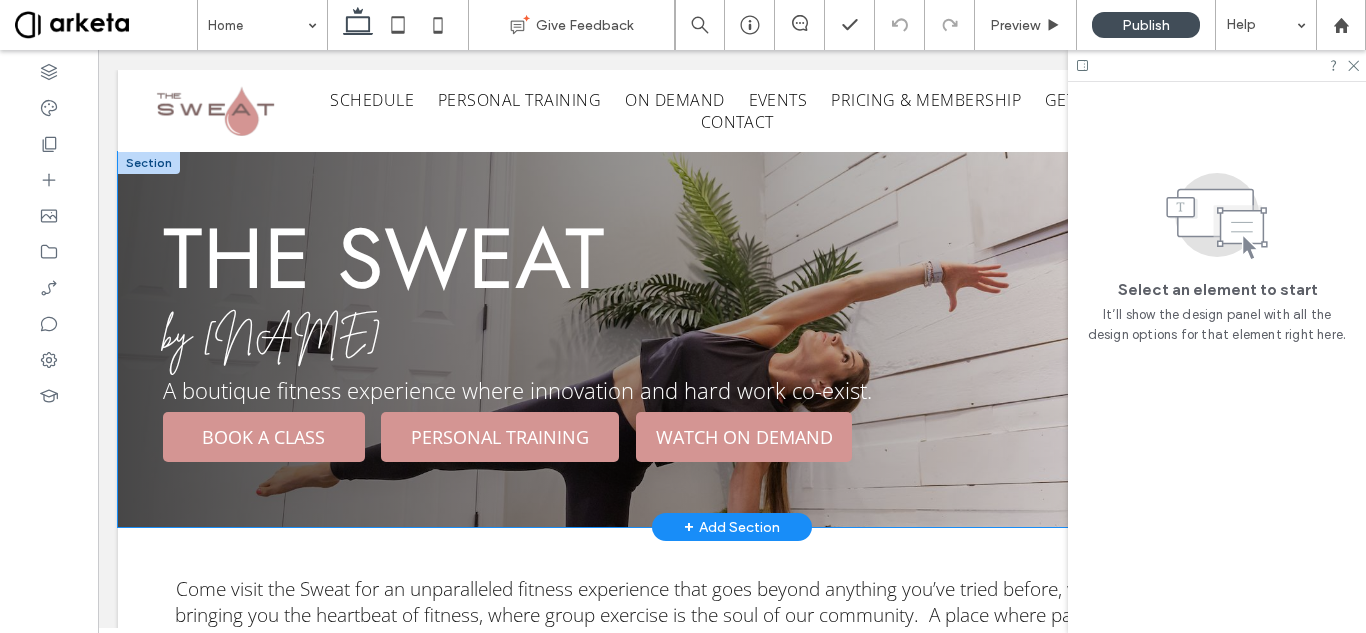 click on "the sweat by Maryanne Blake
A boutique fitness experience where innovation and hard work co-exist.
BOOK A CLASS
PERSONAL TRAINING
WATCH ON DEMAND" at bounding box center (732, 339) 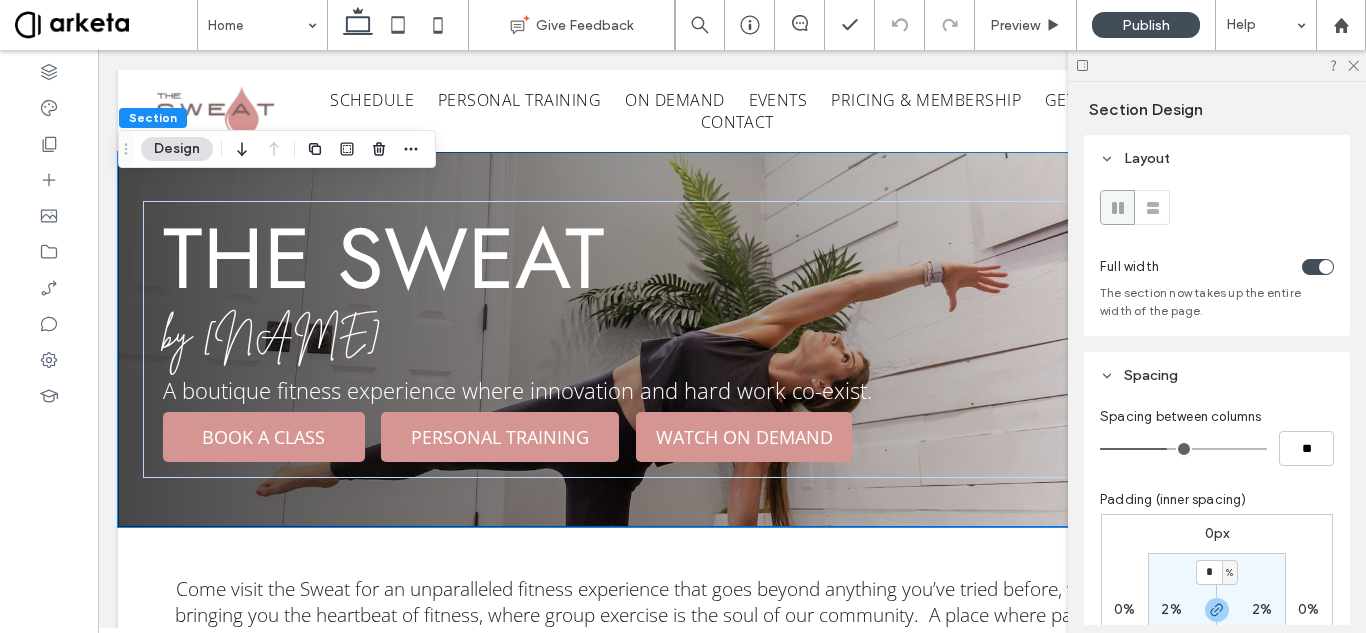 drag, startPoint x: 1139, startPoint y: 444, endPoint x: 1164, endPoint y: 444, distance: 25 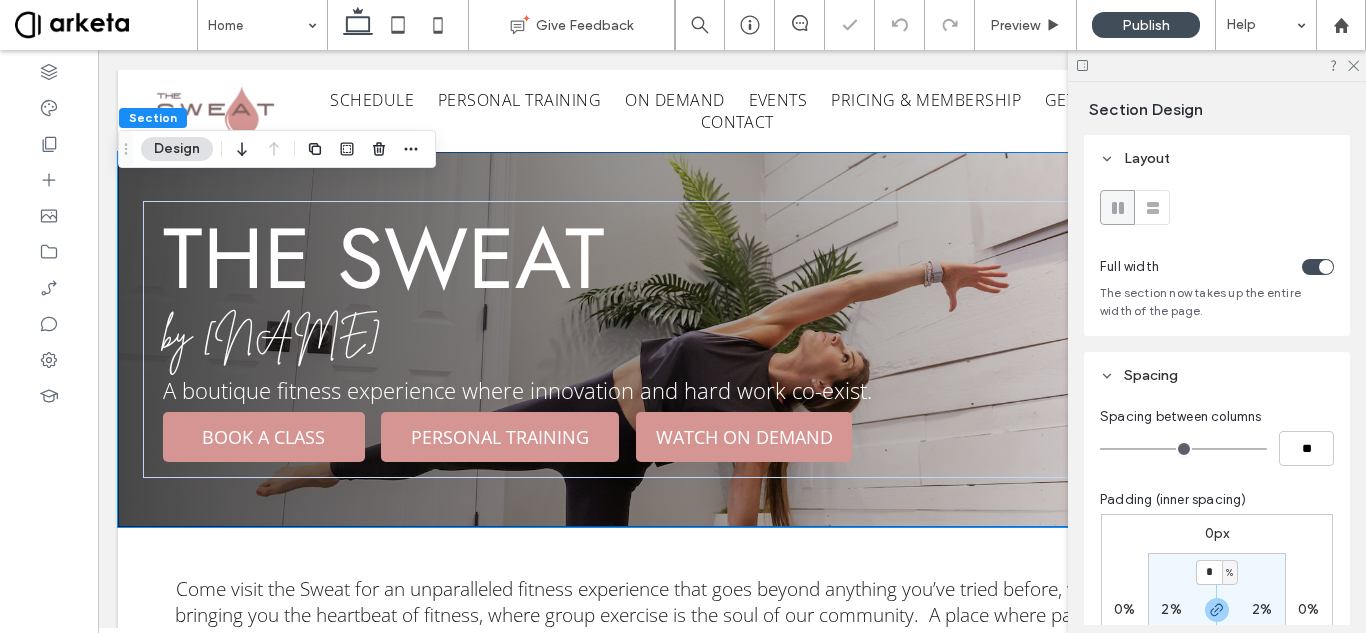 drag, startPoint x: 1164, startPoint y: 444, endPoint x: 1094, endPoint y: 454, distance: 70.71068 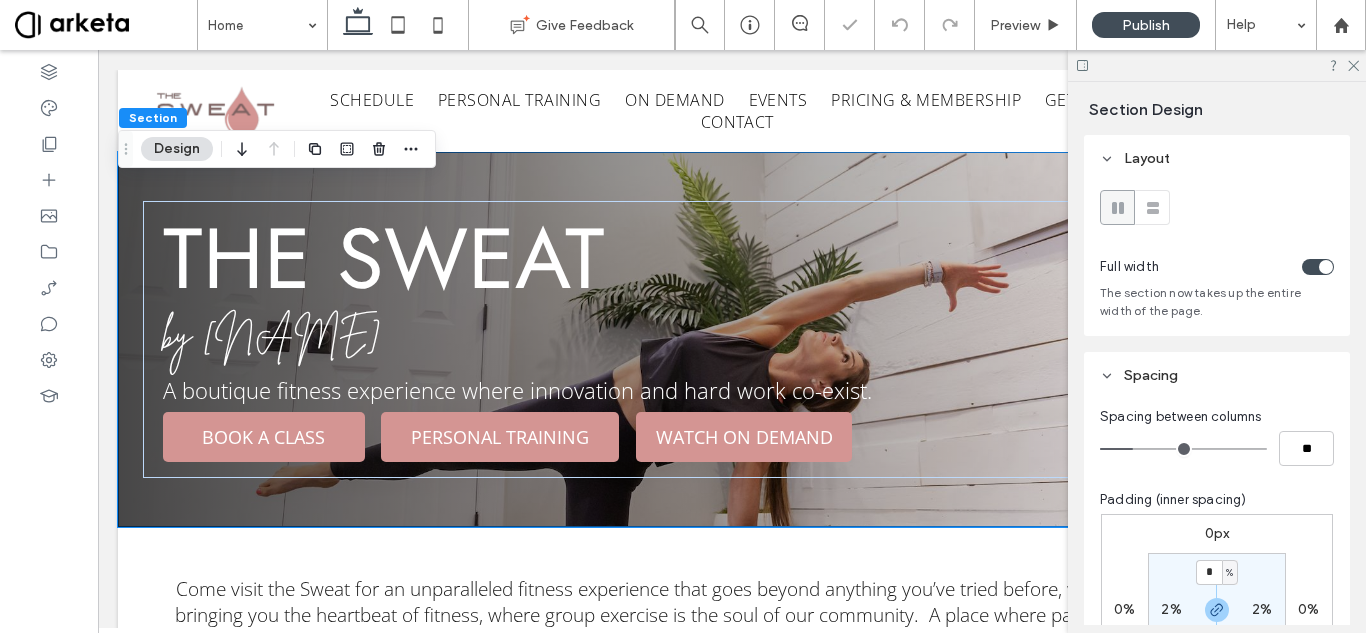 click at bounding box center [1183, 449] 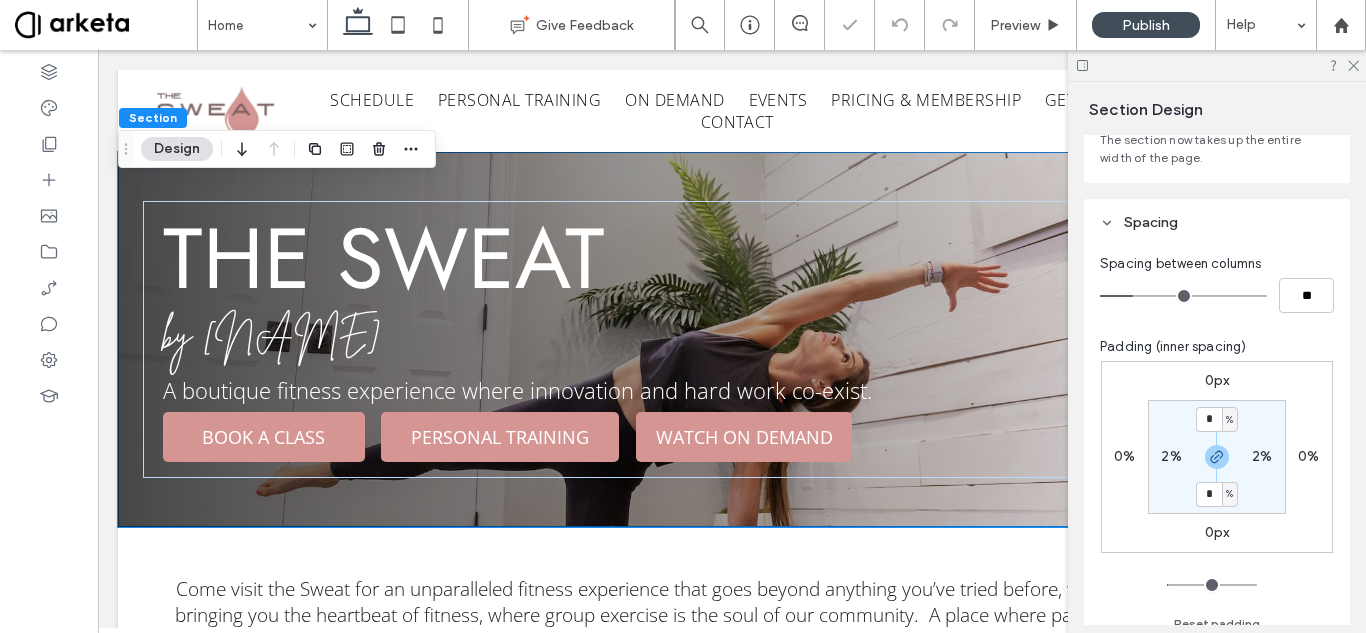 scroll, scrollTop: 500, scrollLeft: 0, axis: vertical 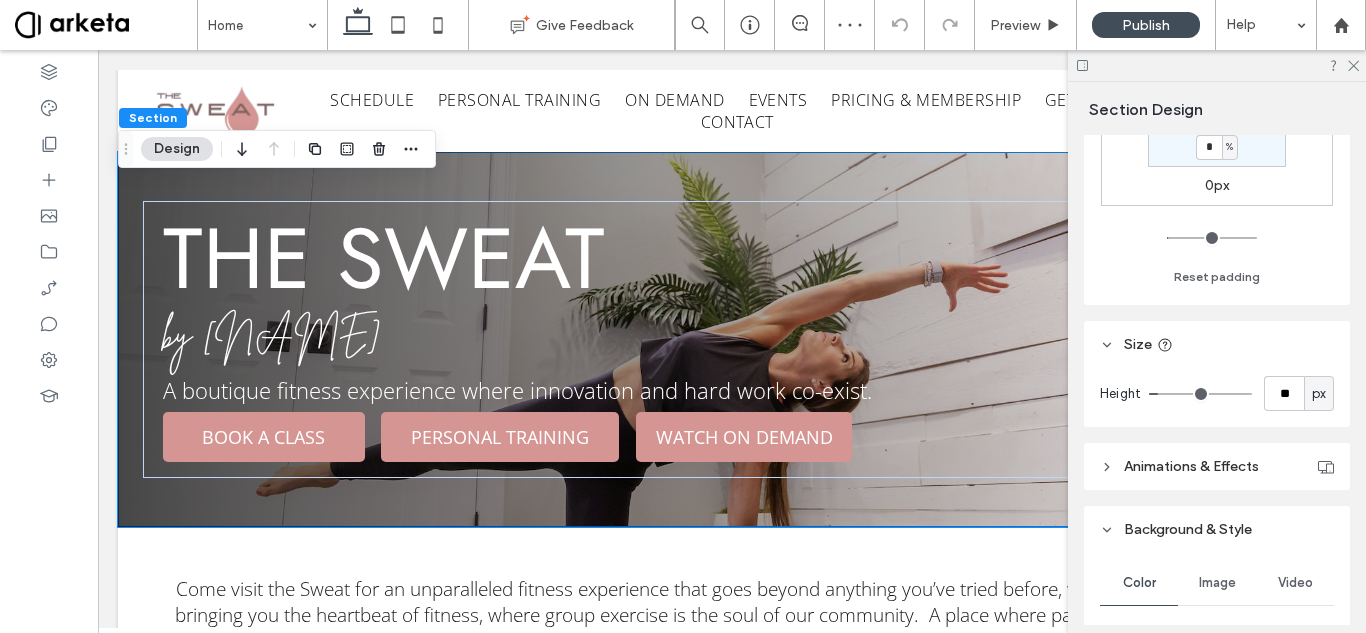 click on "px" at bounding box center [1319, 394] 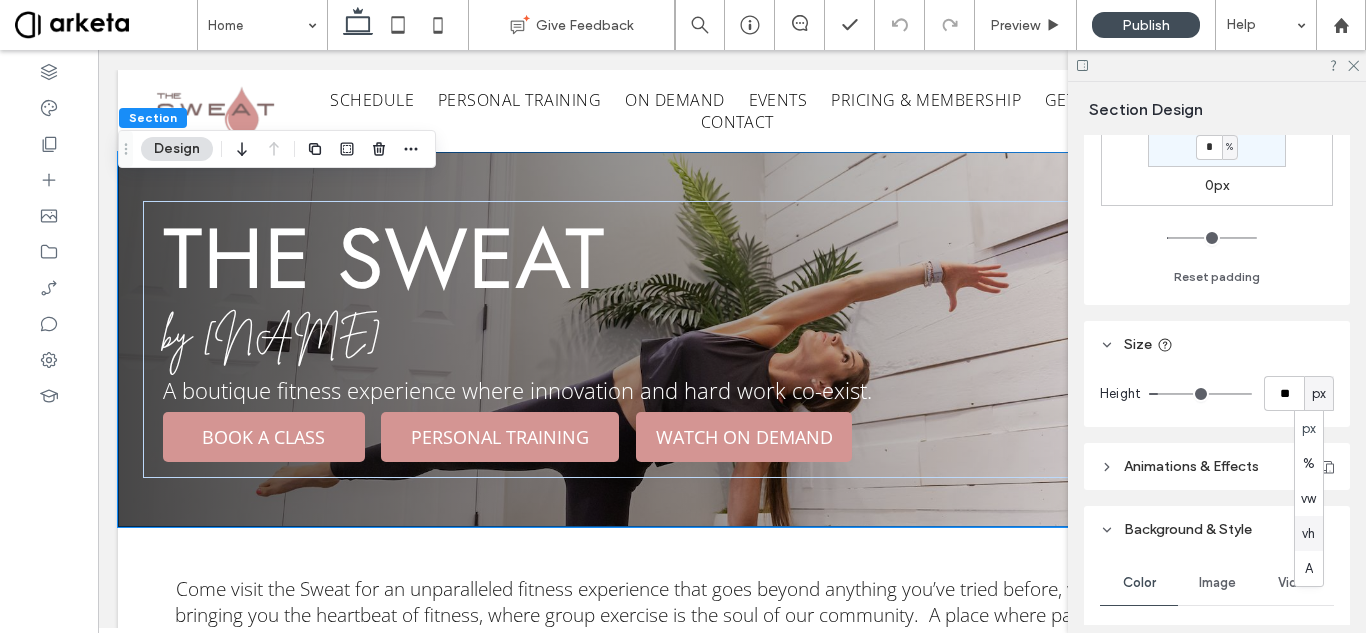 click on "vh" at bounding box center (1308, 534) 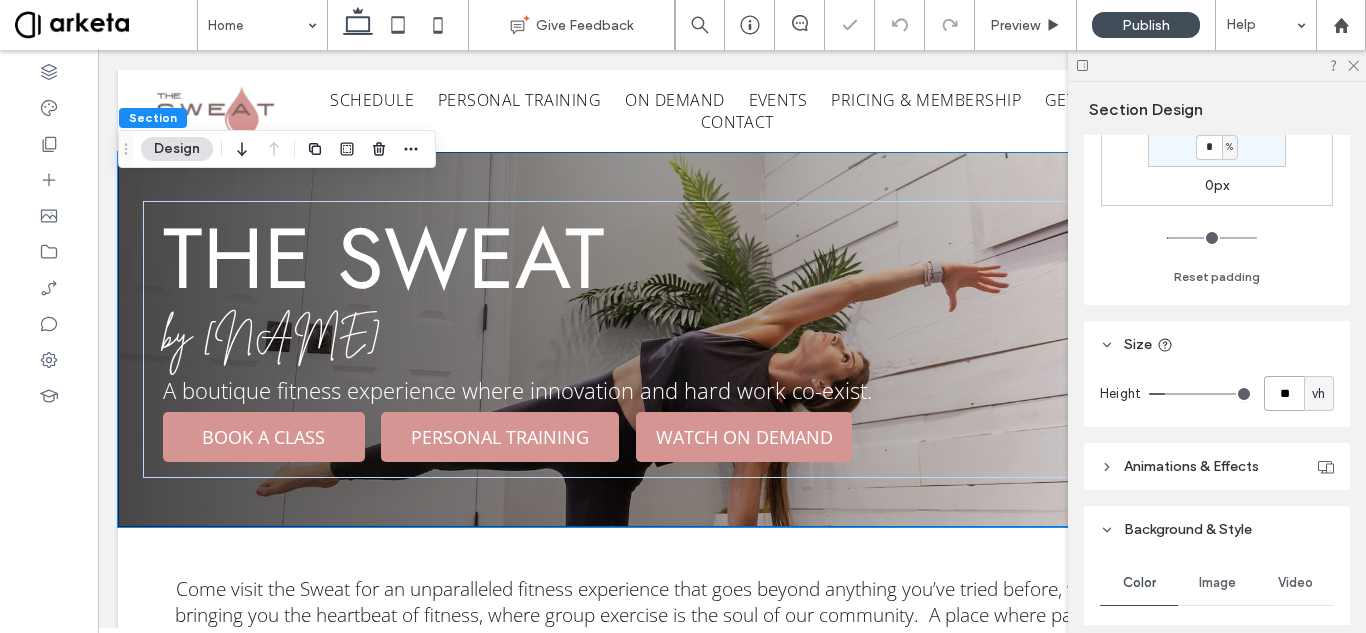 click on "**" at bounding box center [1284, 393] 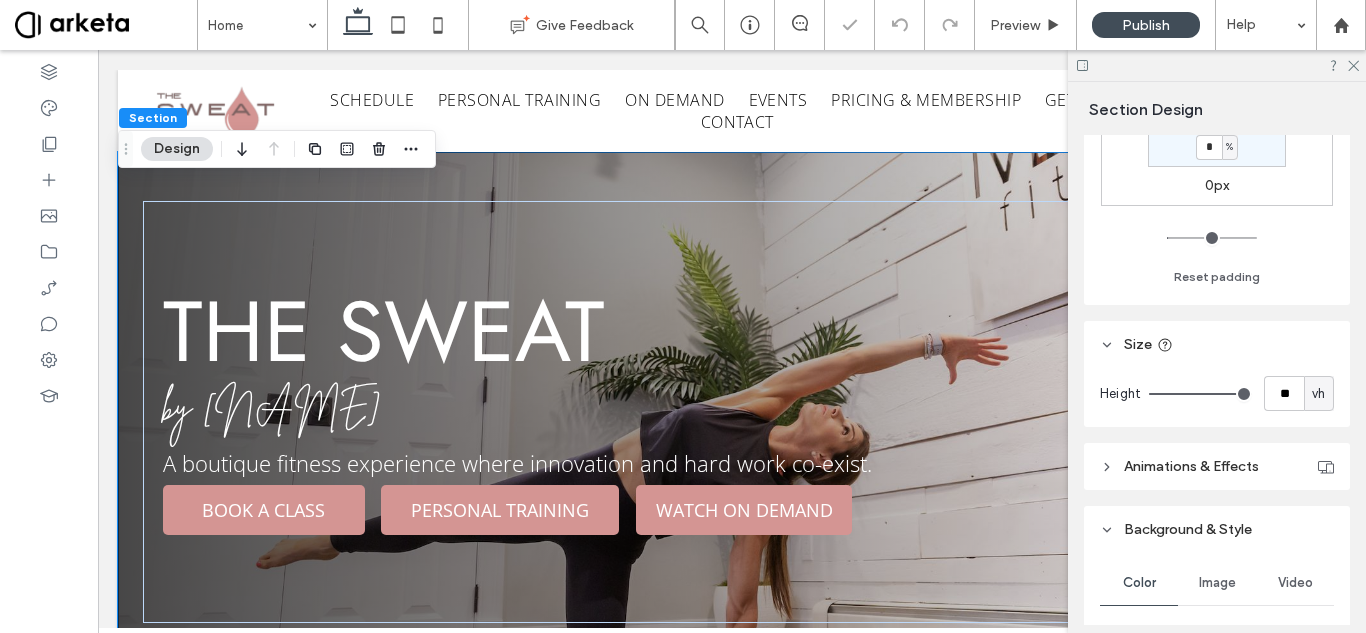 click on "Height ** vh" at bounding box center (1217, 397) 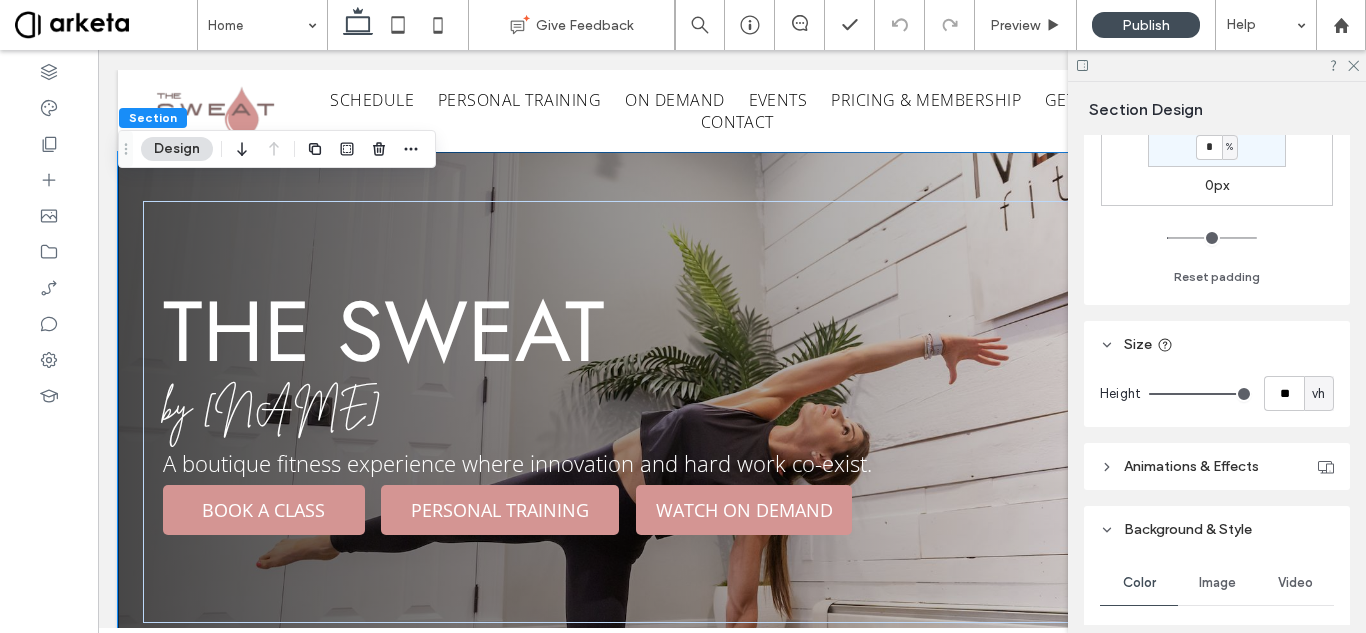 click on "Height ** vh" at bounding box center [1217, 397] 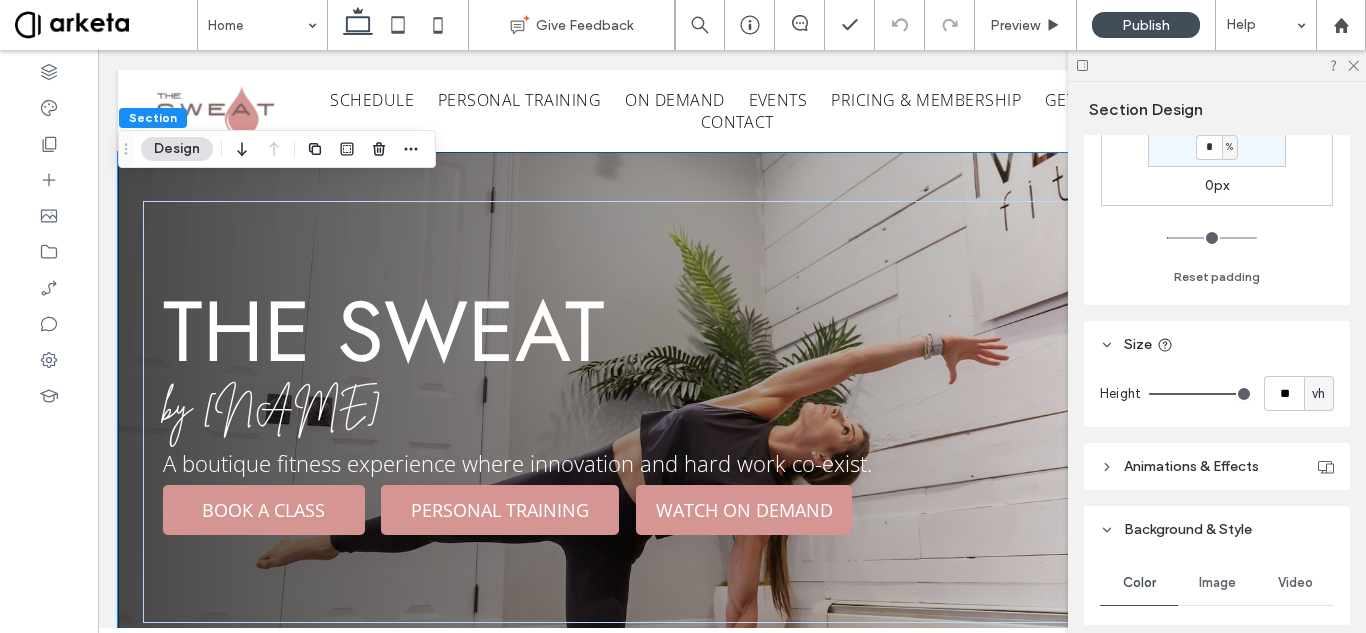 click on "the sweat by Maryanne Blake
A boutique fitness experience where innovation and hard work co-exist.
BOOK A CLASS
PERSONAL TRAINING
WATCH ON DEMAND" at bounding box center [732, 412] 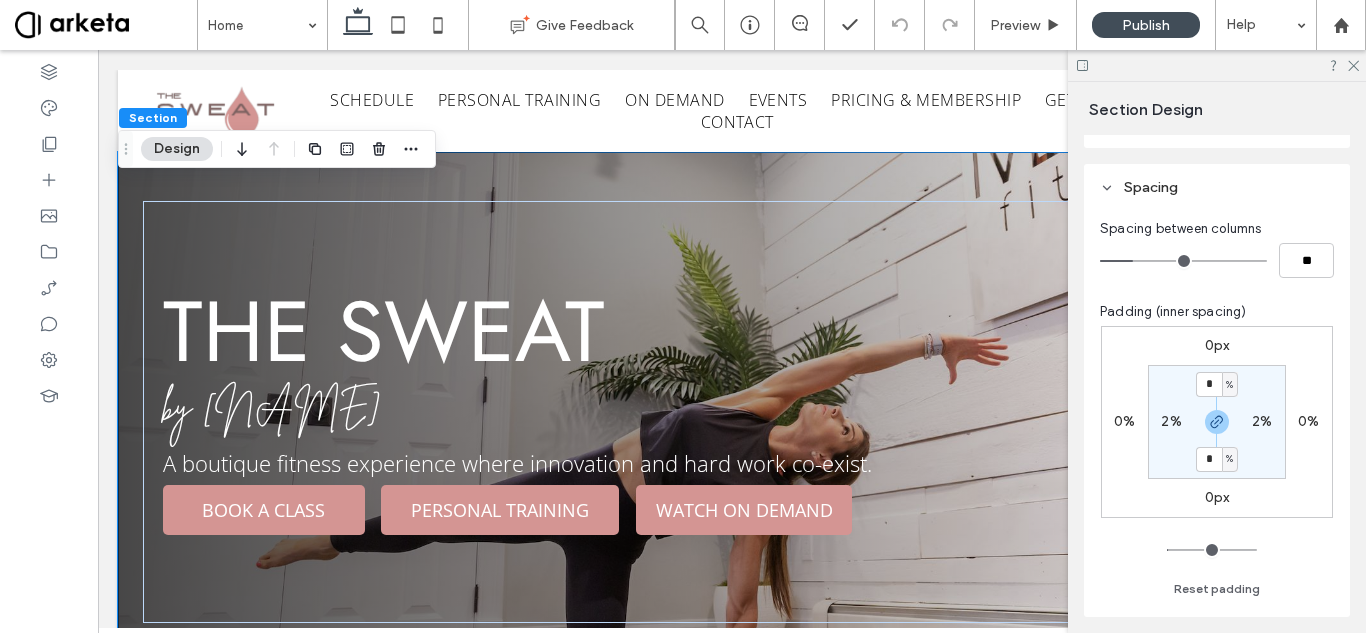 scroll, scrollTop: 0, scrollLeft: 0, axis: both 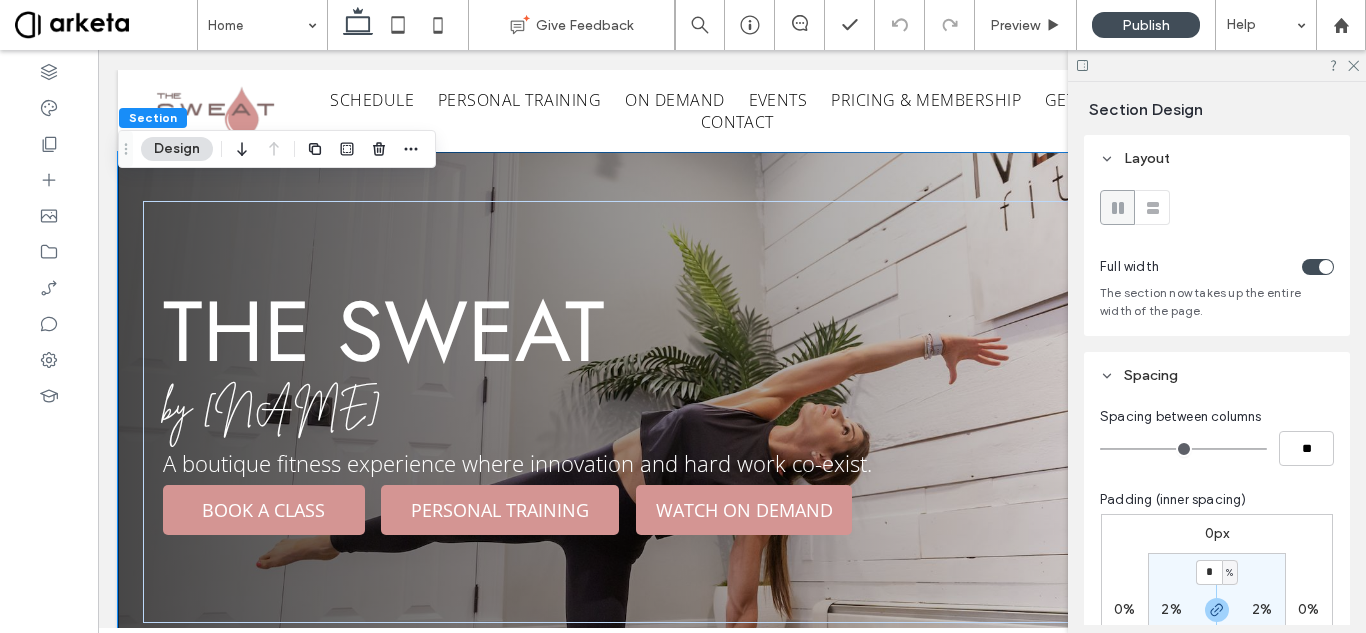 drag, startPoint x: 1133, startPoint y: 449, endPoint x: 1100, endPoint y: 452, distance: 33.13608 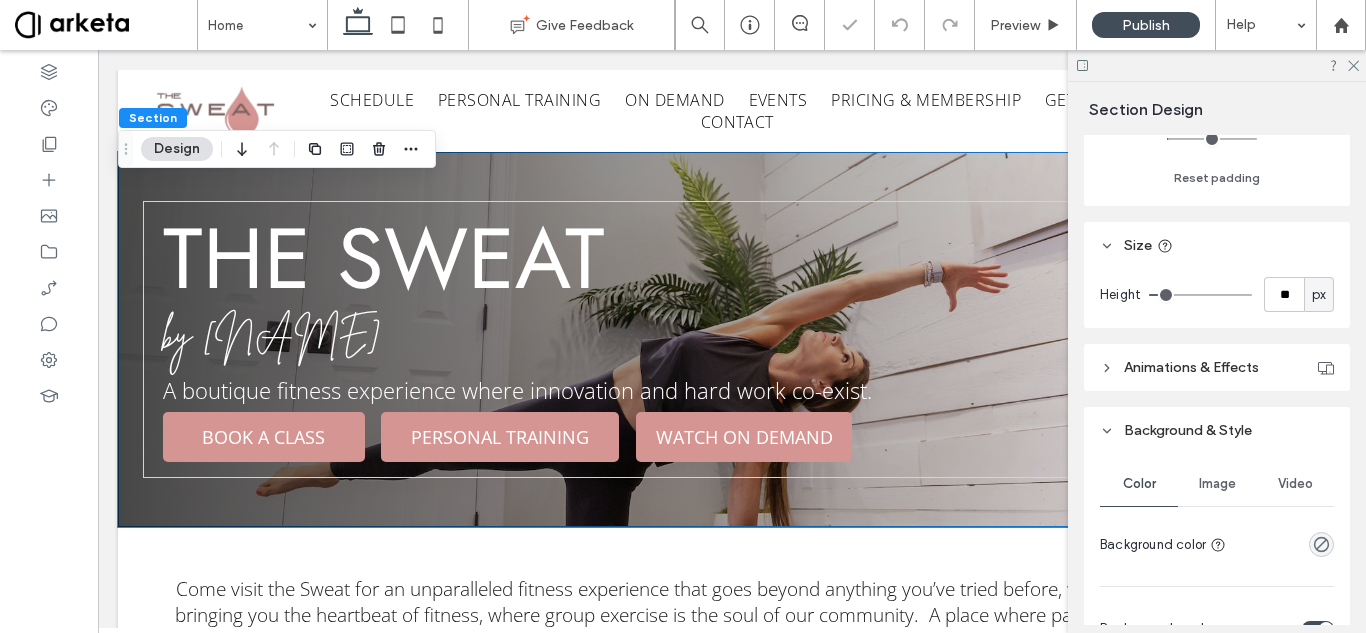 scroll, scrollTop: 600, scrollLeft: 0, axis: vertical 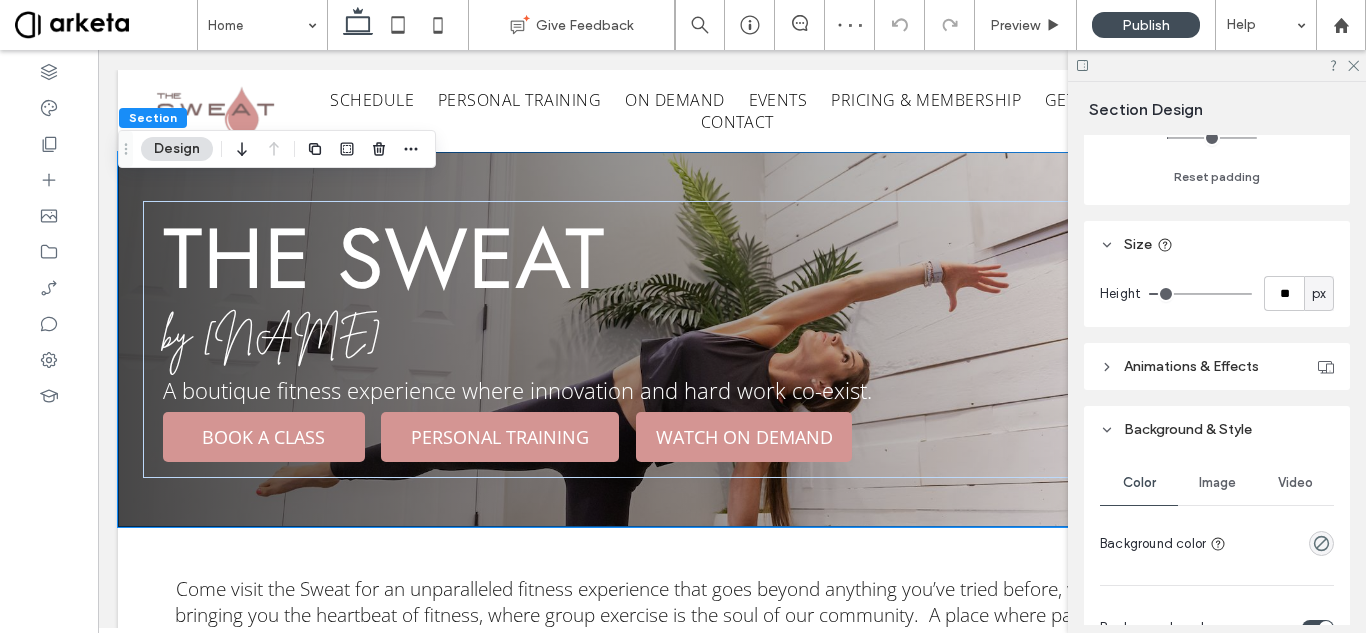 click on "px" at bounding box center [1319, 294] 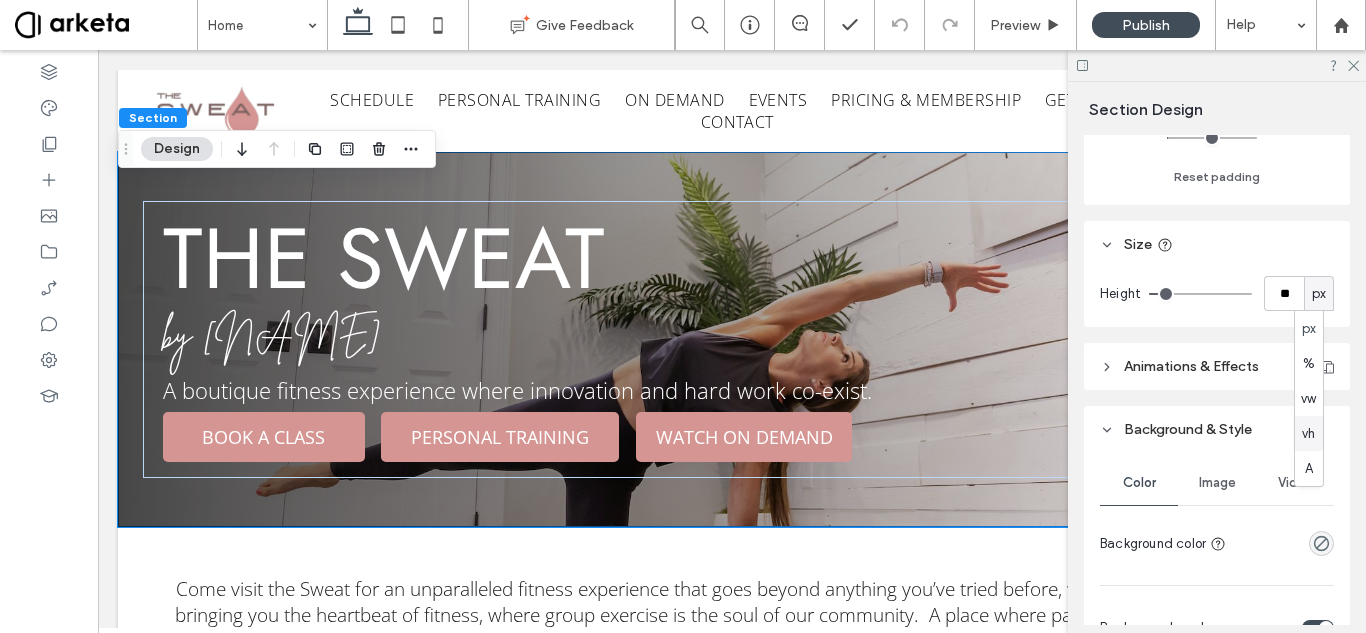 click on "vh" at bounding box center [1308, 434] 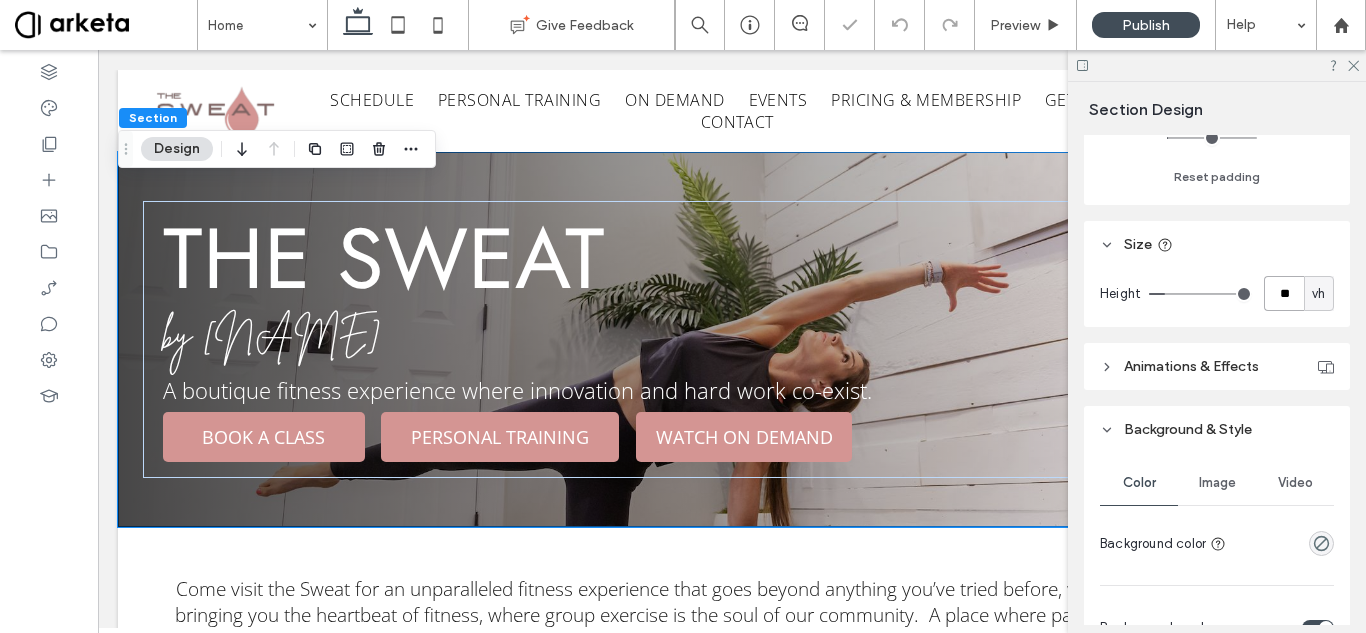 click on "**" at bounding box center (1284, 293) 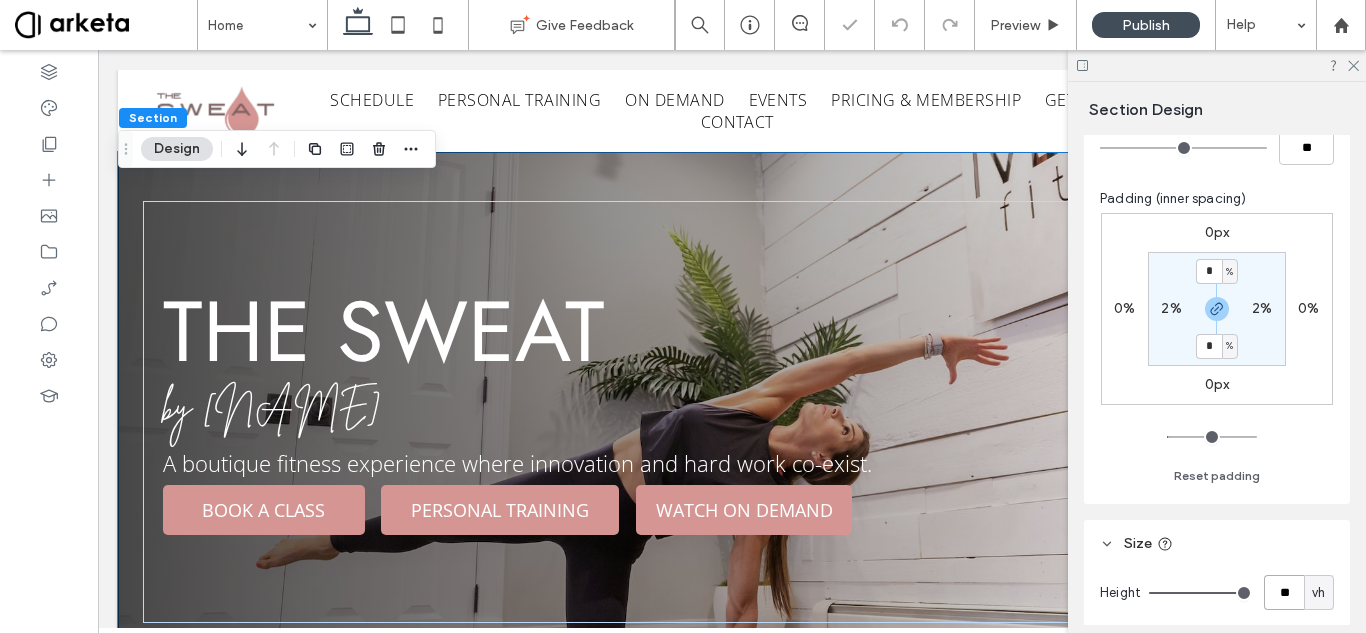 scroll, scrollTop: 0, scrollLeft: 0, axis: both 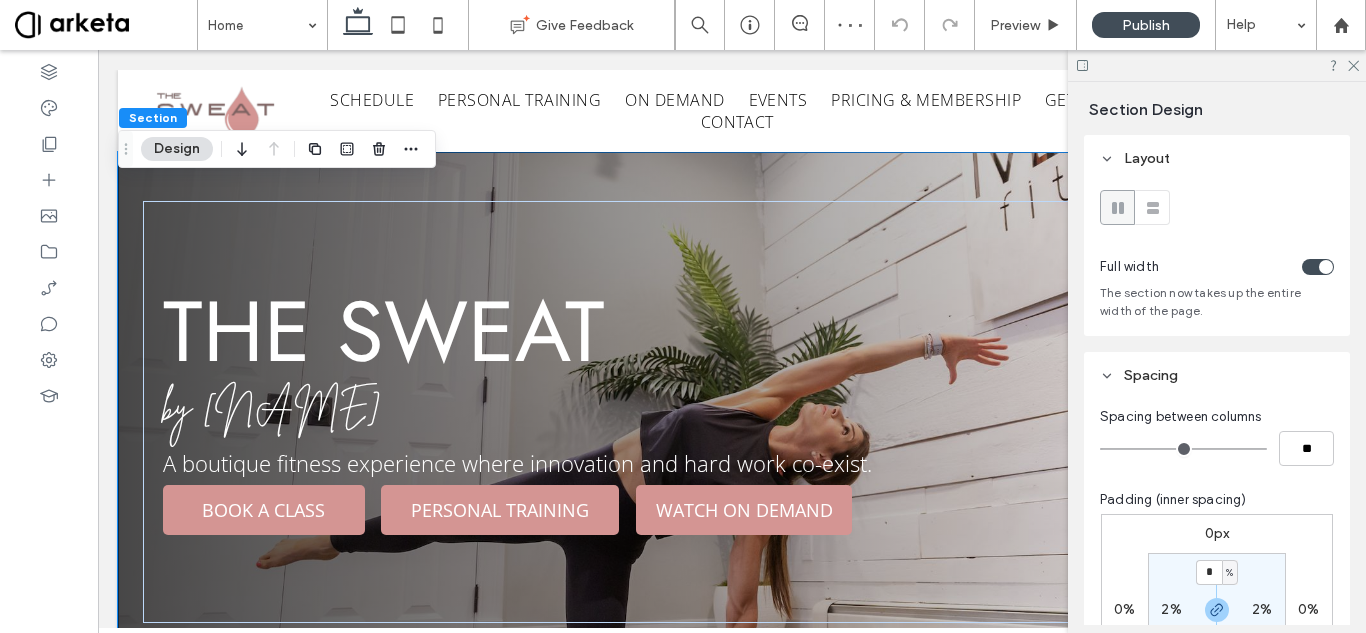 click on "Spacing between columns ** Padding (inner spacing) 0px 0% 0px 0% * % 2% * % 2% Reset padding" at bounding box center [1217, 602] 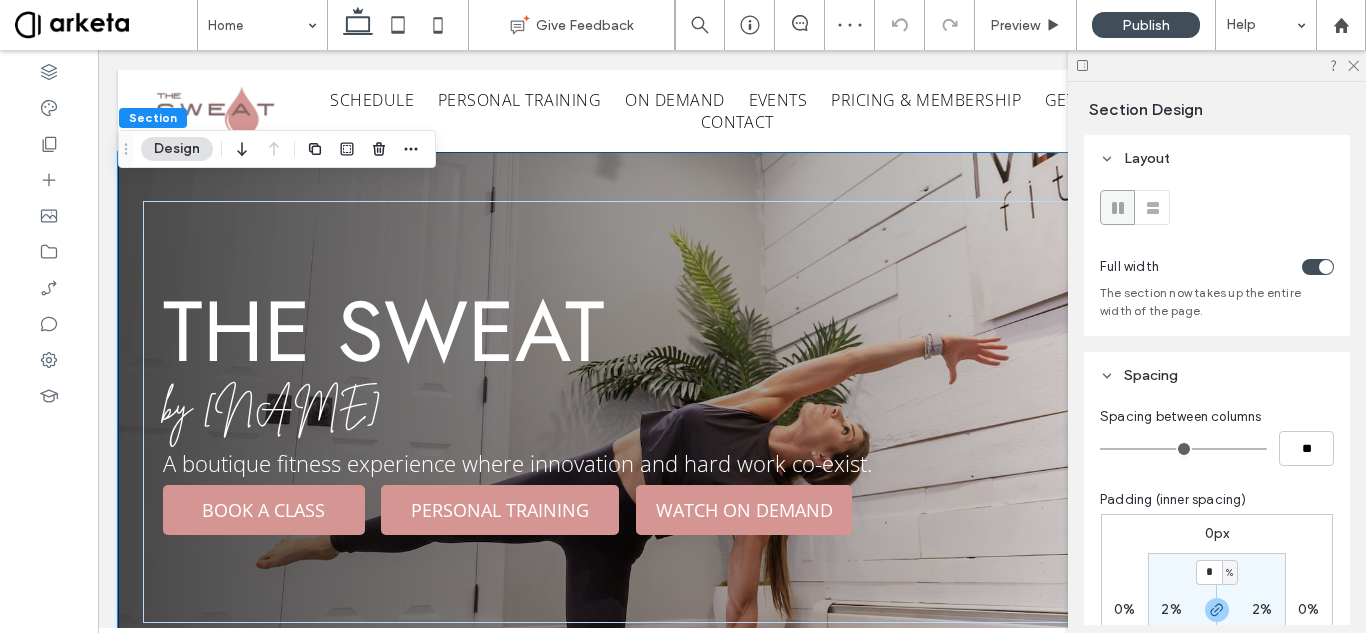 click at bounding box center [1183, 449] 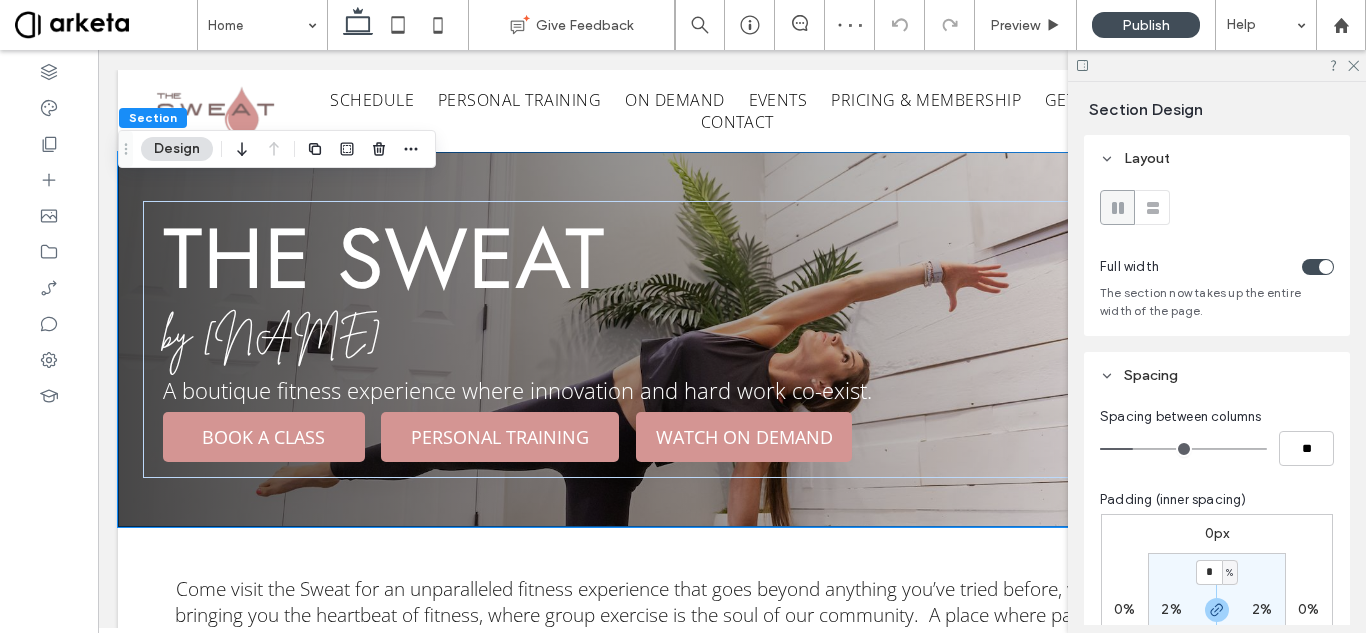 drag, startPoint x: 1156, startPoint y: 447, endPoint x: 1137, endPoint y: 447, distance: 19 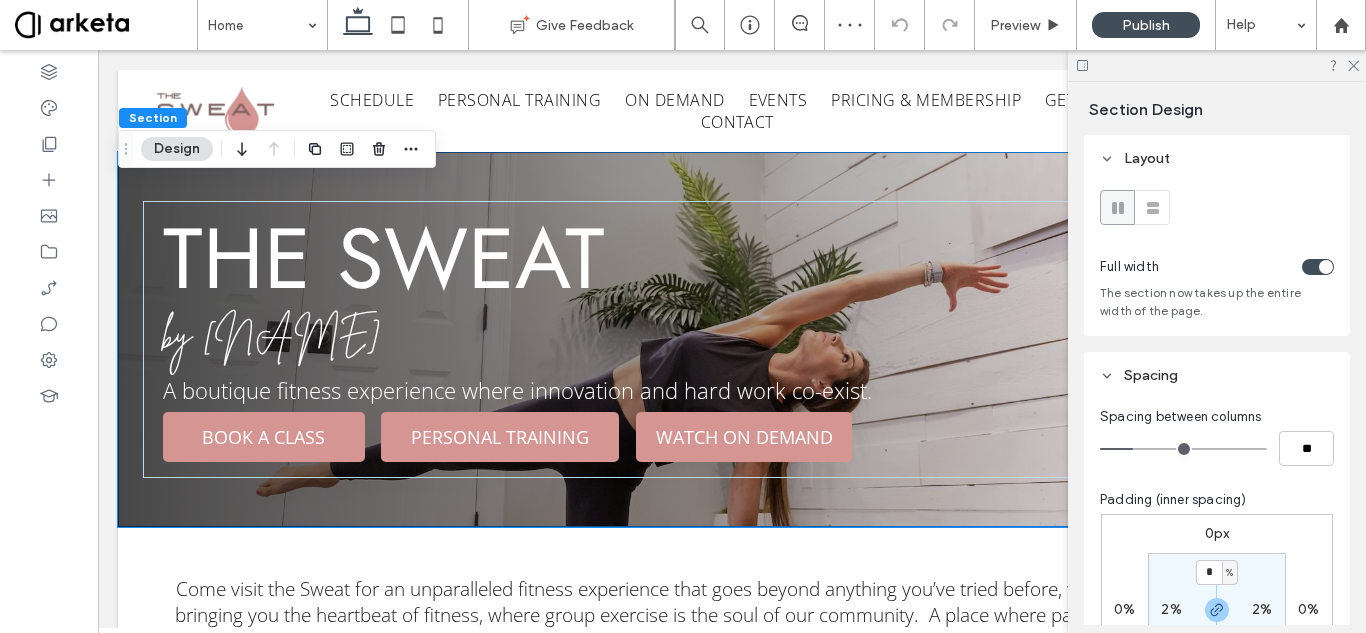click at bounding box center [1183, 449] 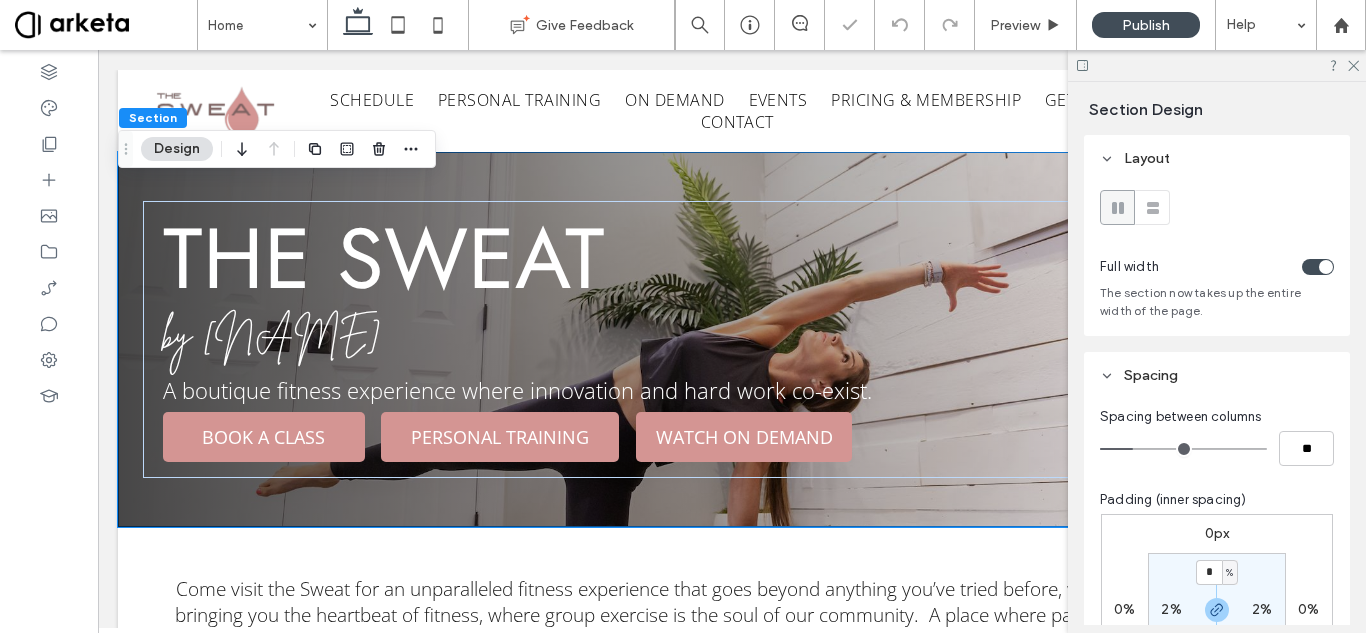 click on "**" at bounding box center [1217, 448] 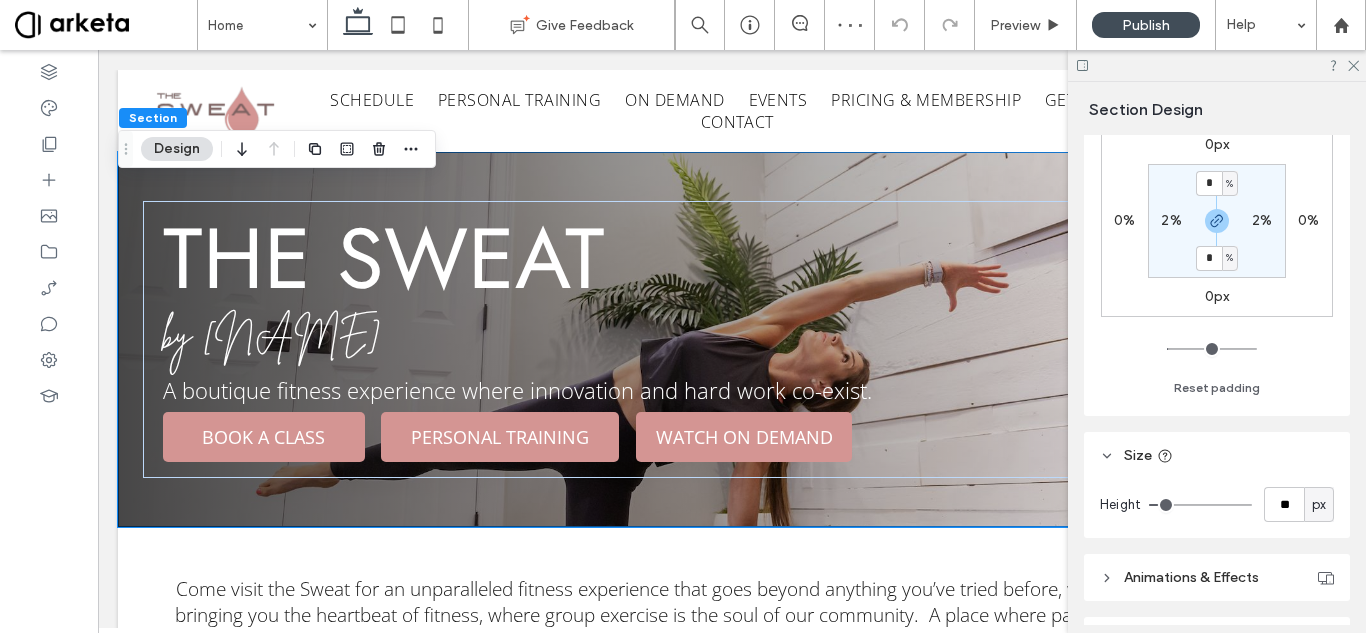 scroll, scrollTop: 358, scrollLeft: 0, axis: vertical 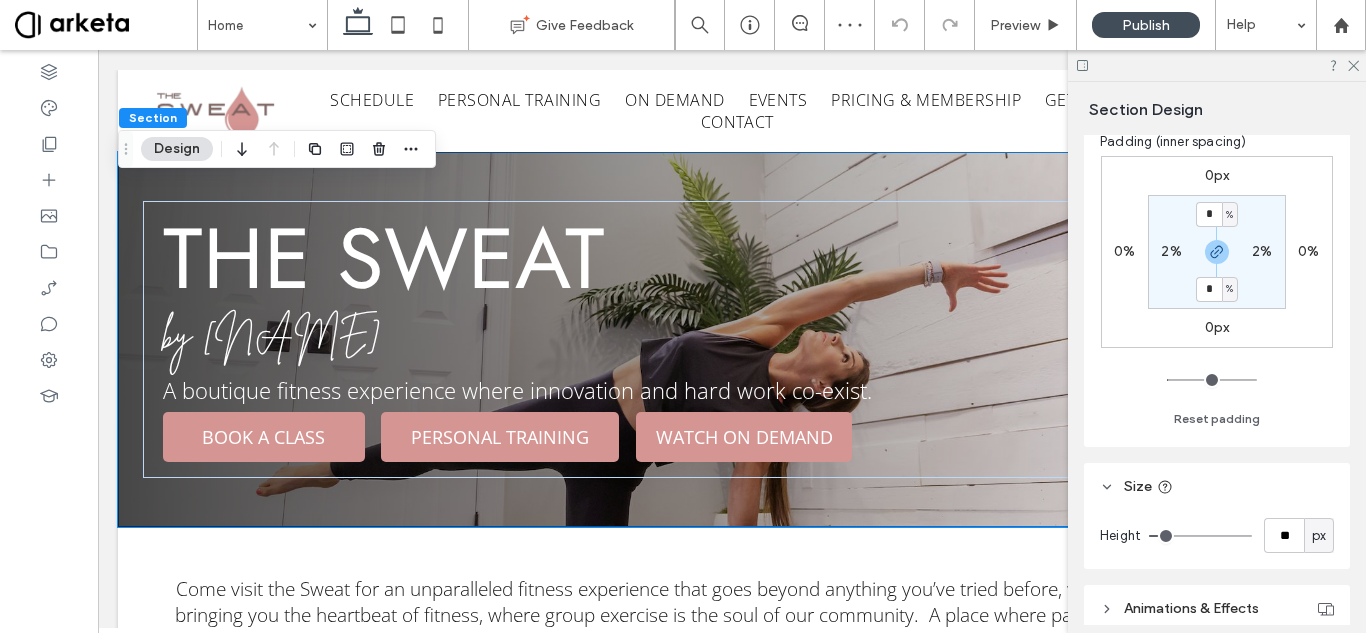 click on "px" at bounding box center (1319, 536) 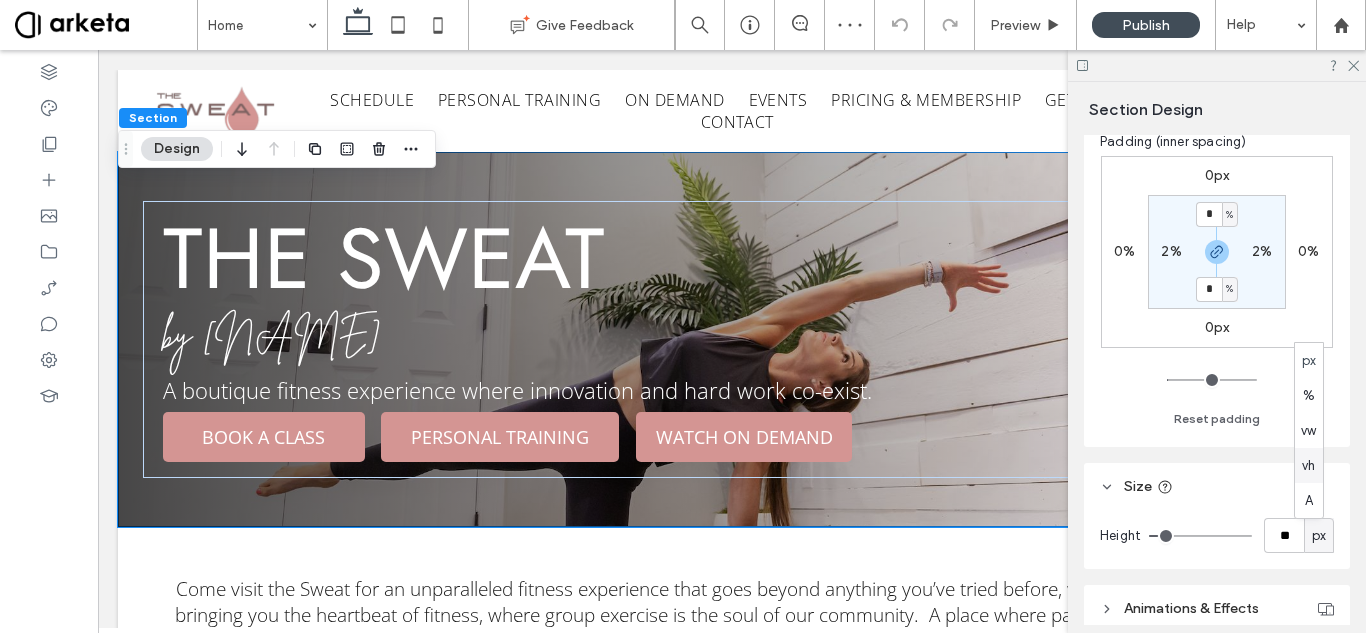 click on "vh" at bounding box center [1308, 466] 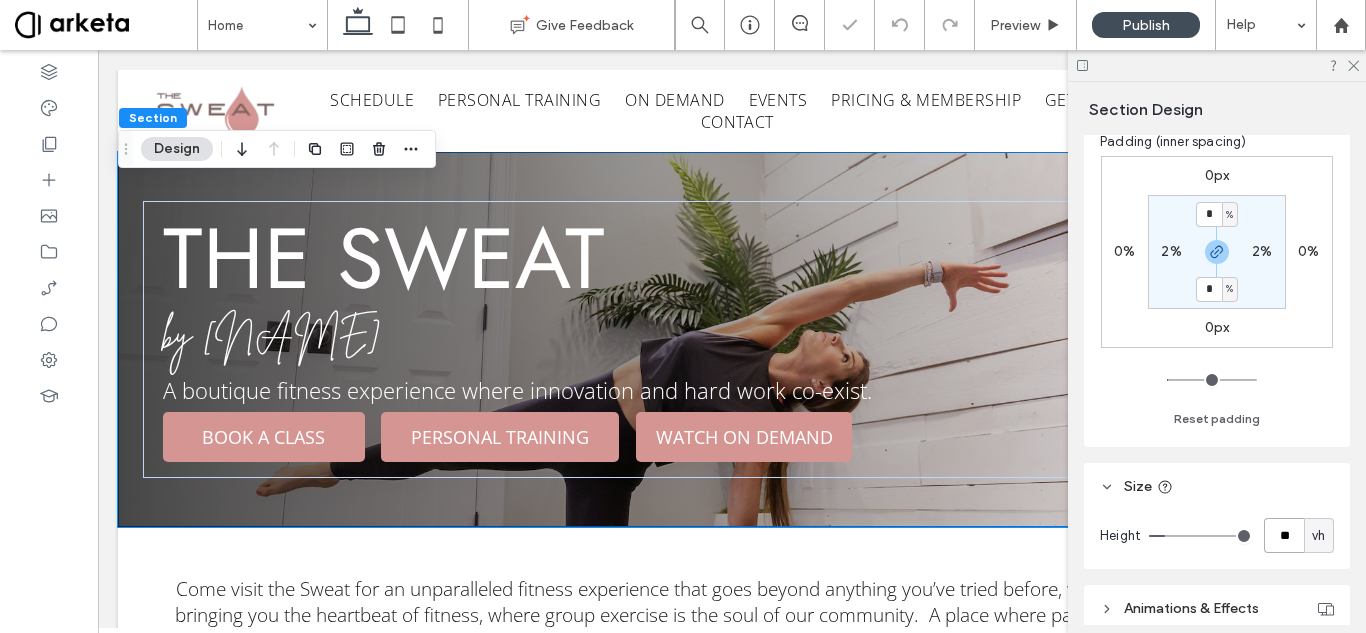 click on "**" at bounding box center (1284, 535) 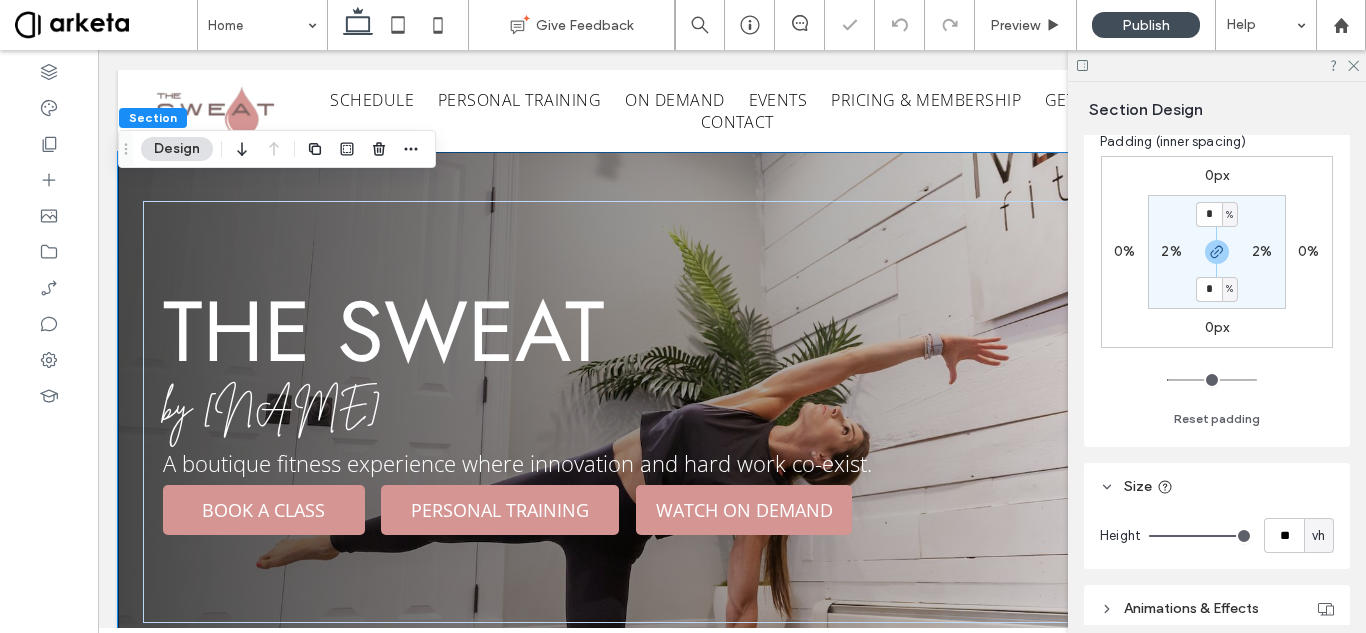 click on "** vh" at bounding box center [1241, 535] 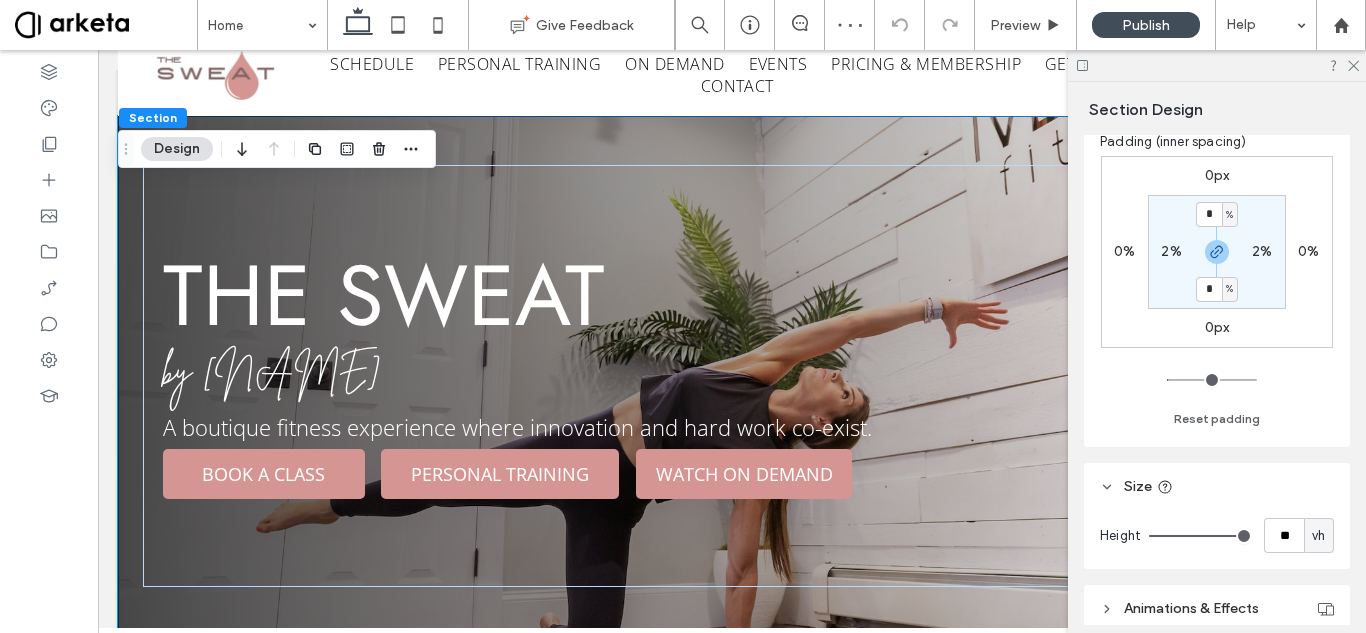 scroll, scrollTop: 0, scrollLeft: 0, axis: both 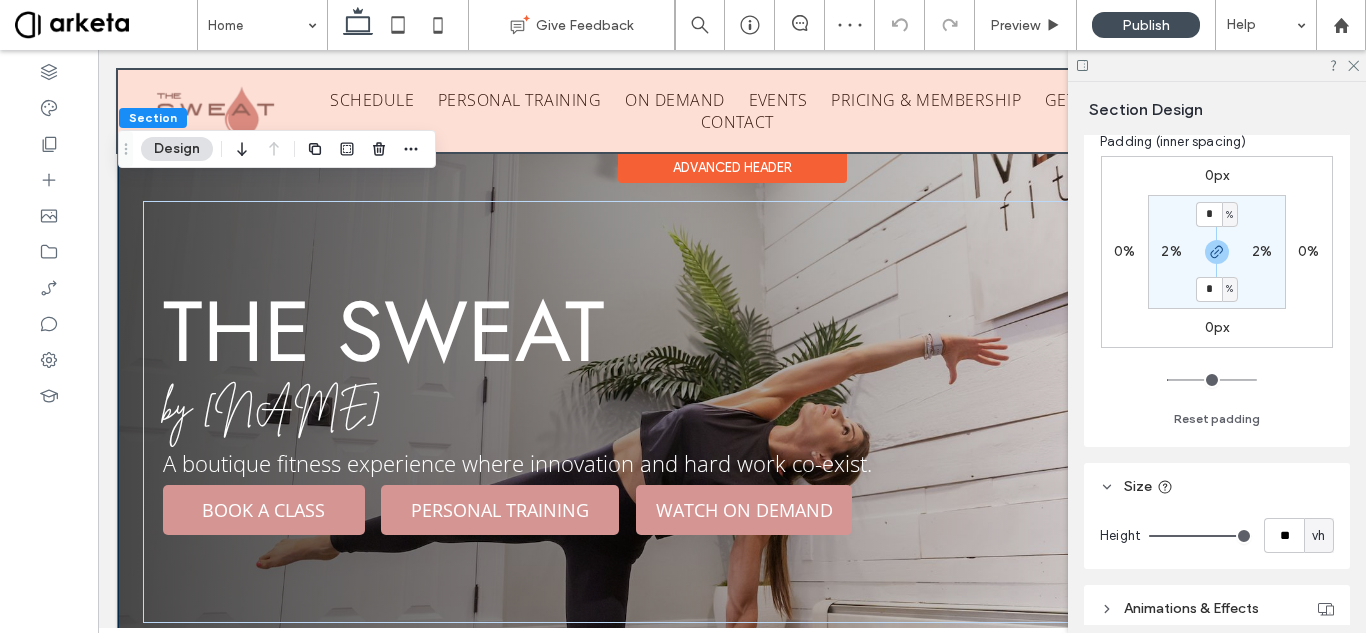 click on "Advanced Header" at bounding box center [732, 167] 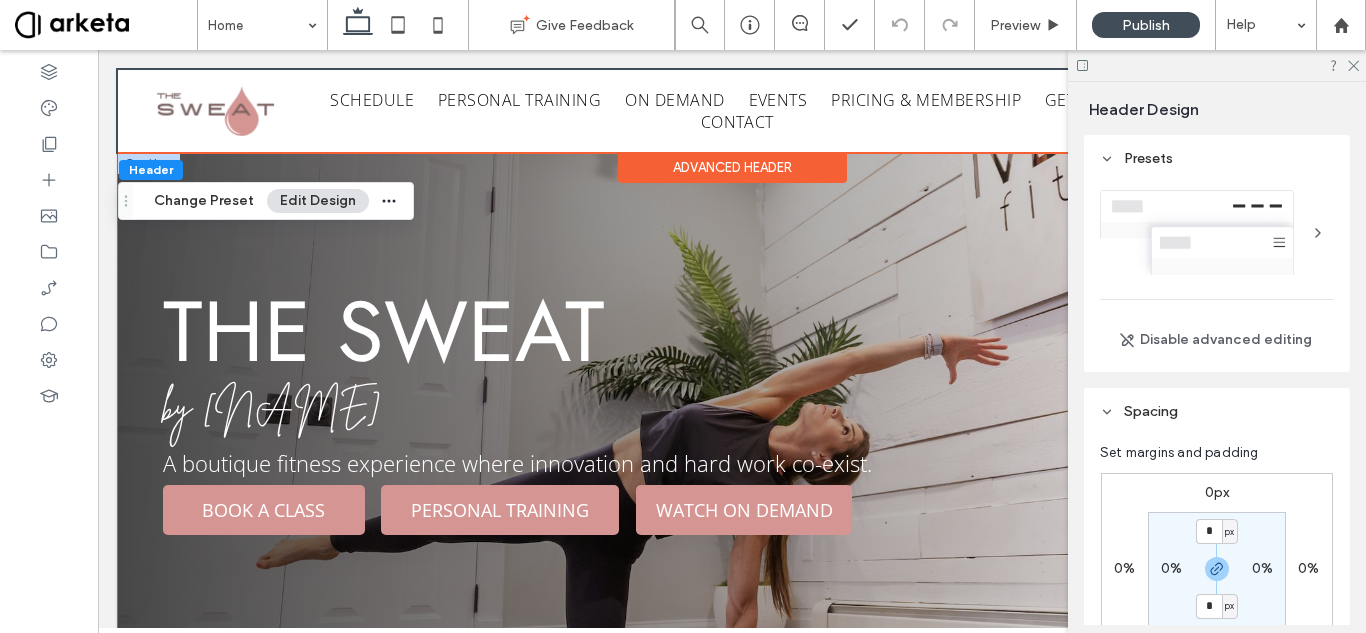 click on "the sweat by Maryanne Blake
A boutique fitness experience where innovation and hard work co-exist.
BOOK A CLASS
PERSONAL TRAINING
WATCH ON DEMAND" at bounding box center (732, 412) 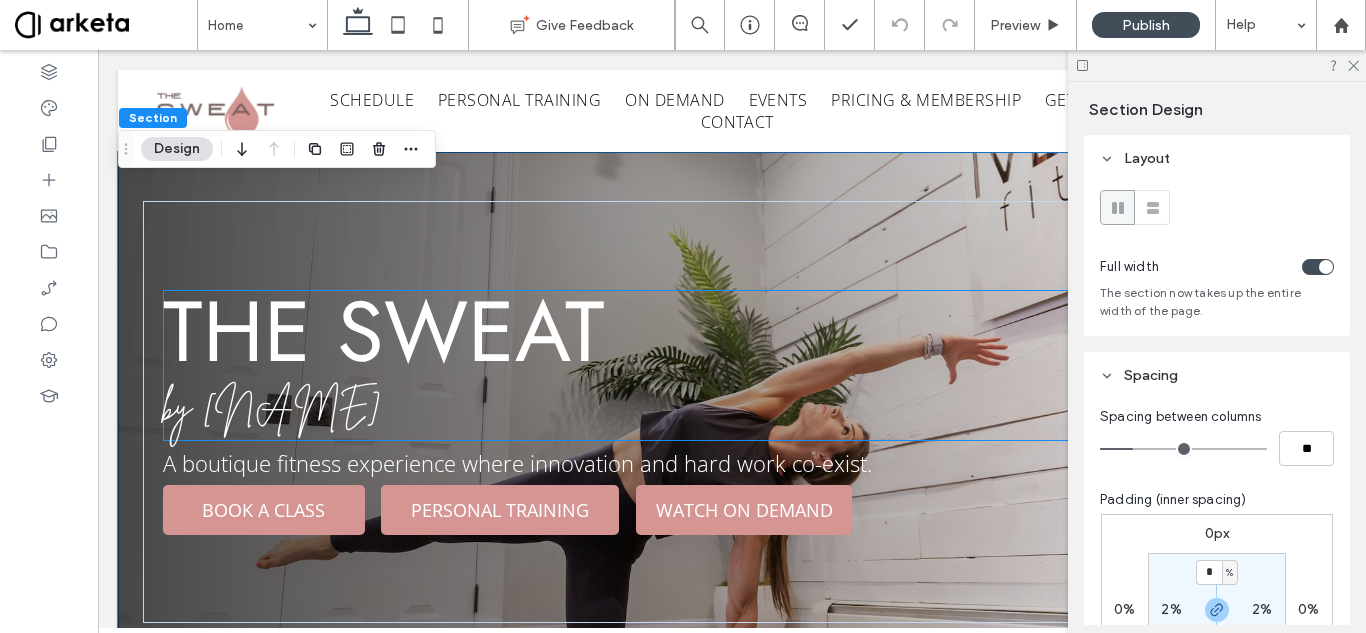 click on "the sweat" at bounding box center (384, 331) 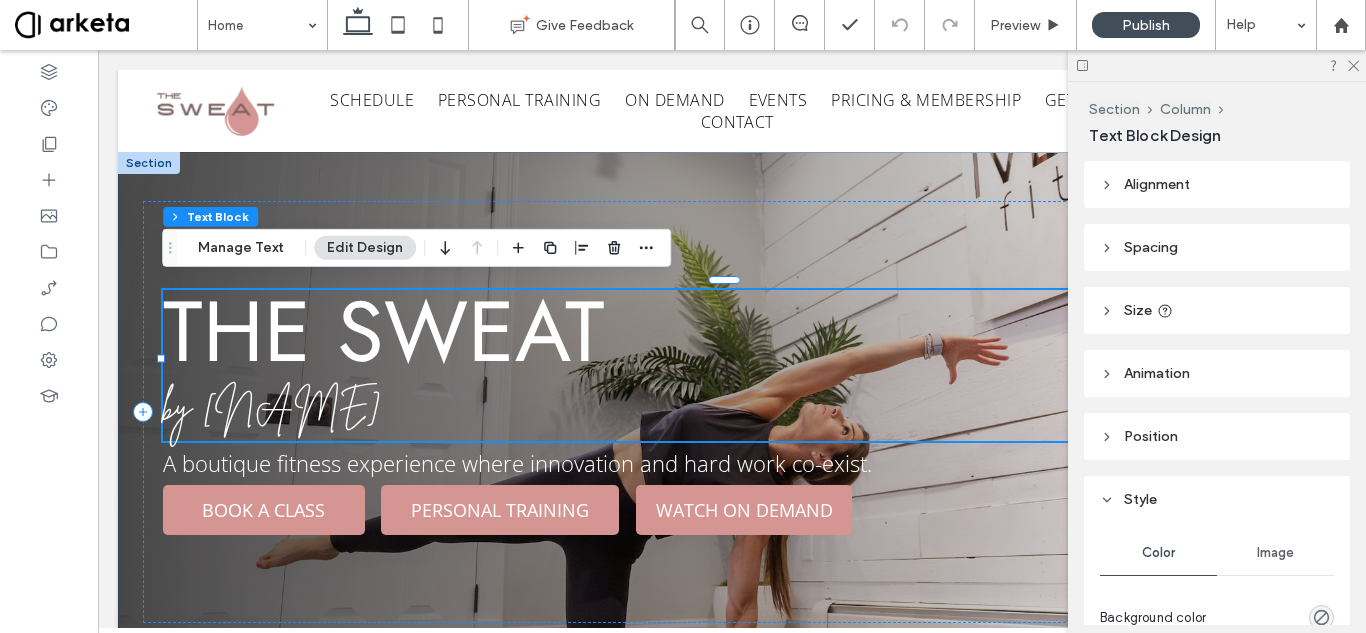 click on "the sweat" at bounding box center (384, 331) 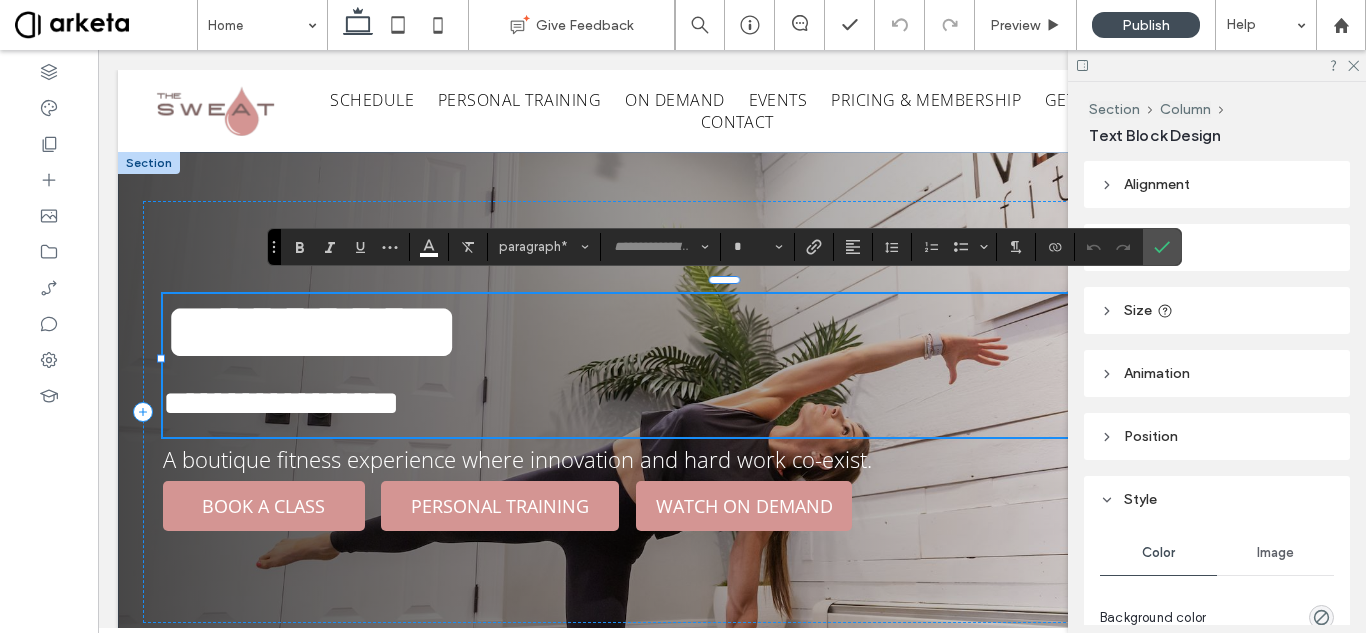 click on "*********" at bounding box center [311, 332] 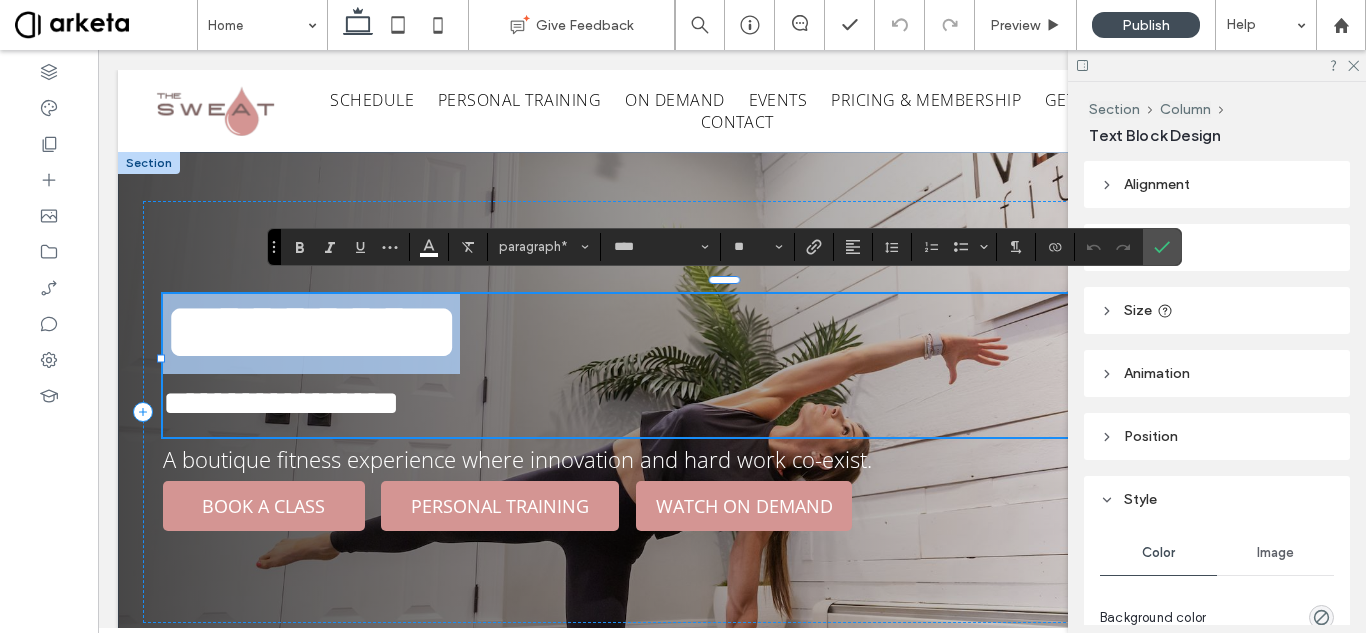 drag, startPoint x: 623, startPoint y: 325, endPoint x: 169, endPoint y: 328, distance: 454.00992 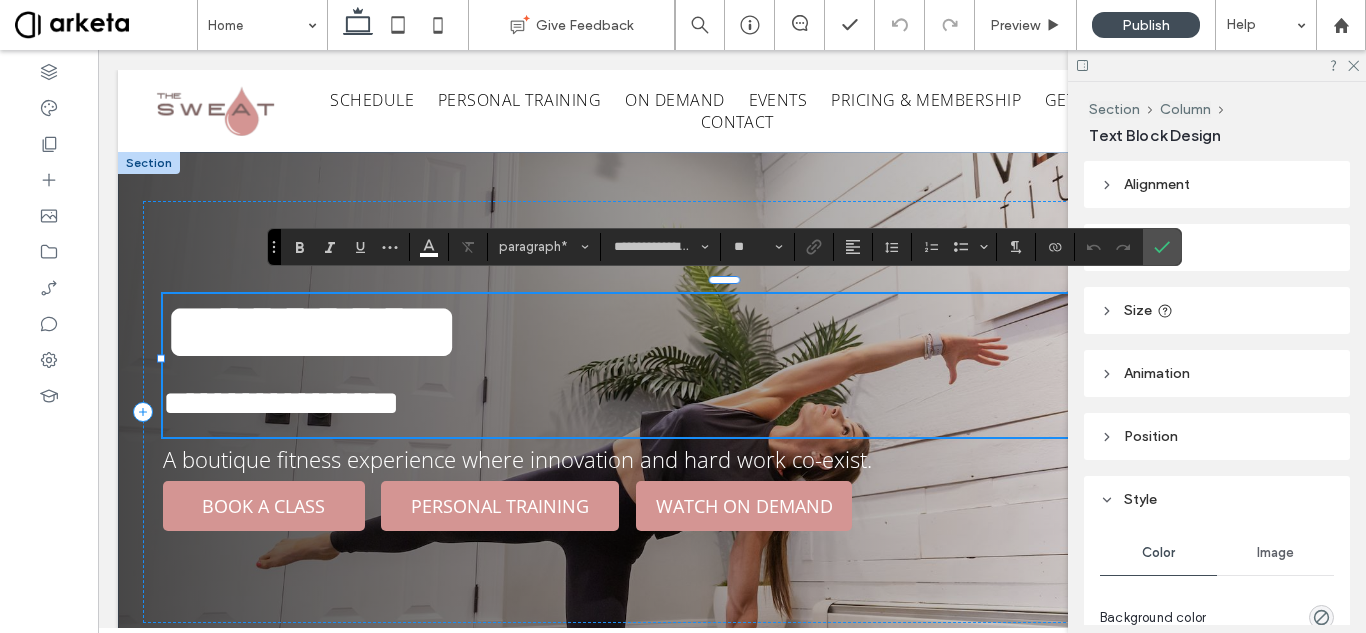scroll, scrollTop: 3, scrollLeft: 0, axis: vertical 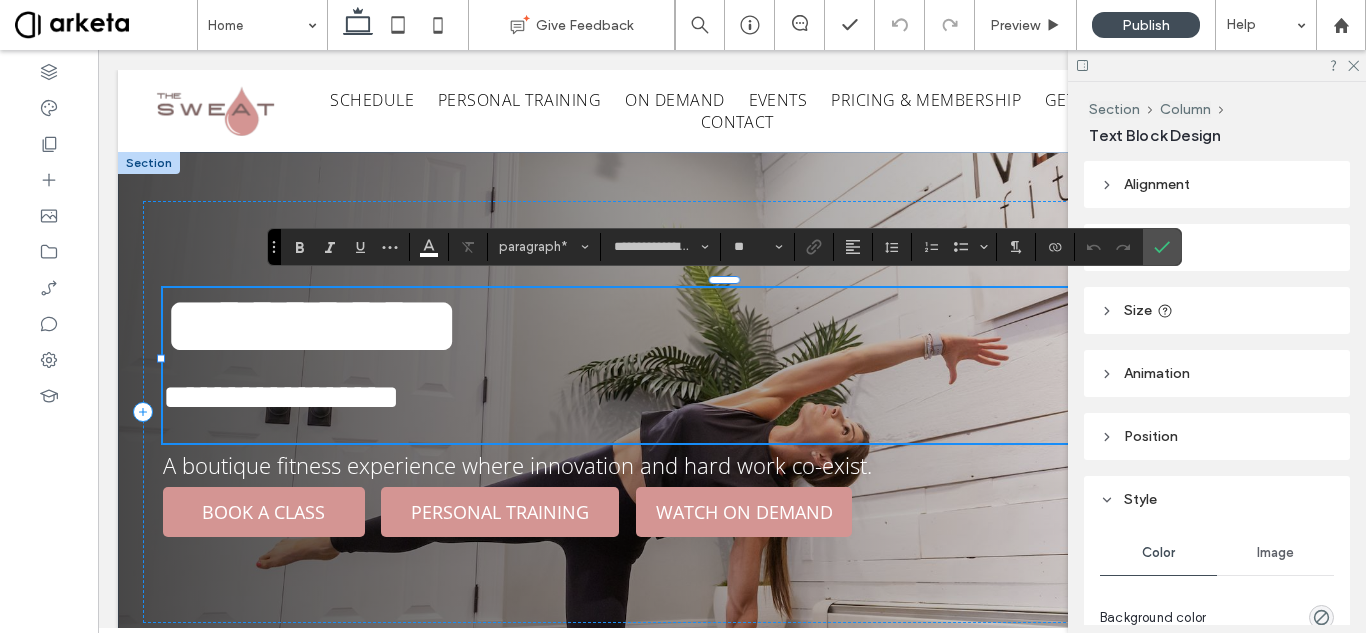 click on "**********" at bounding box center (281, 397) 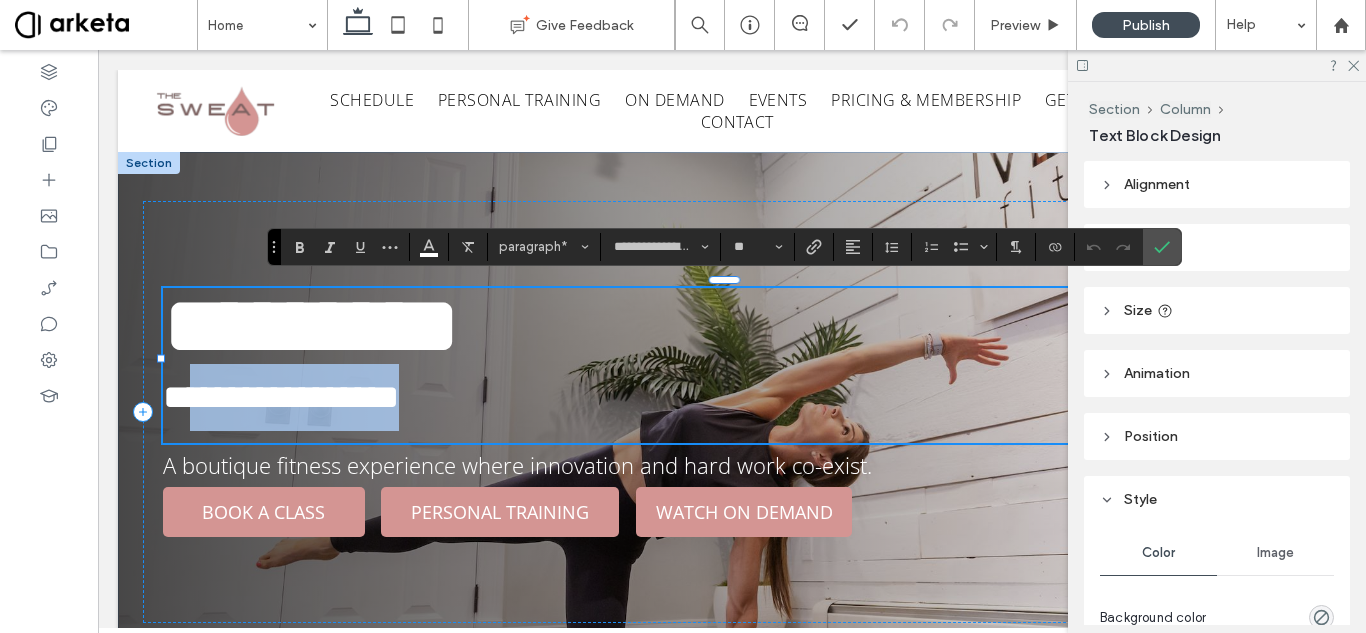drag, startPoint x: 445, startPoint y: 394, endPoint x: 195, endPoint y: 391, distance: 250.018 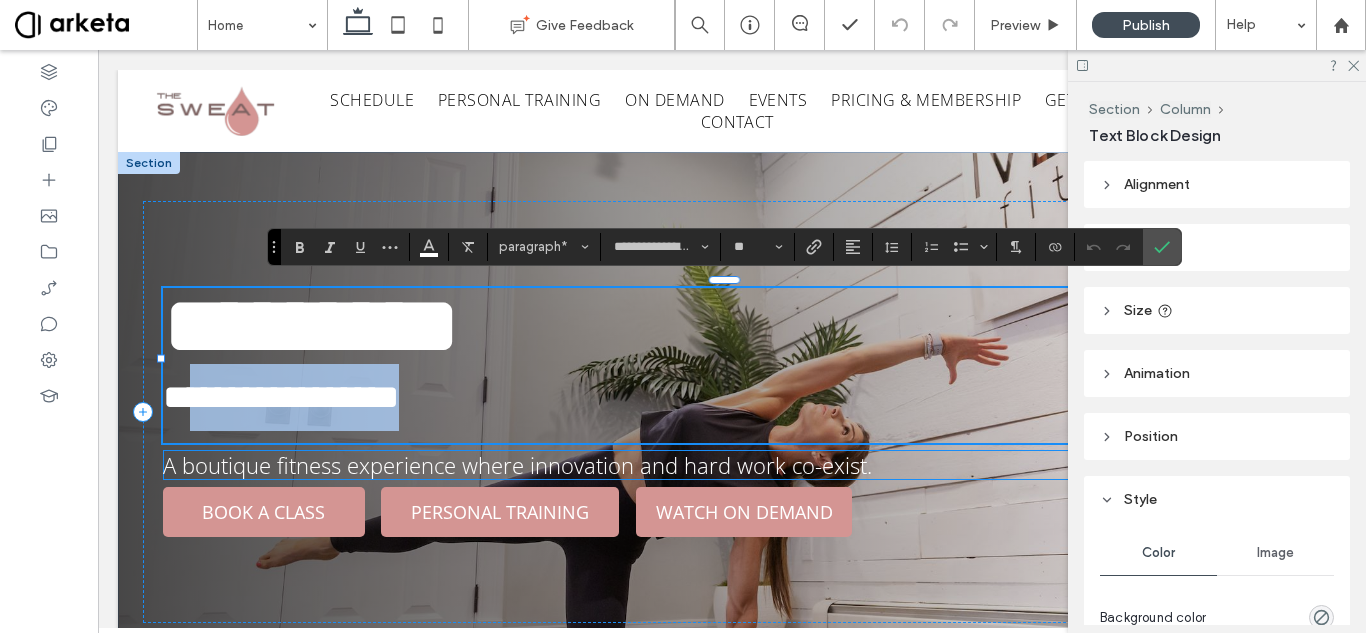click on "A boutique fitness experience where innovation and hard work co-exist." at bounding box center (517, 465) 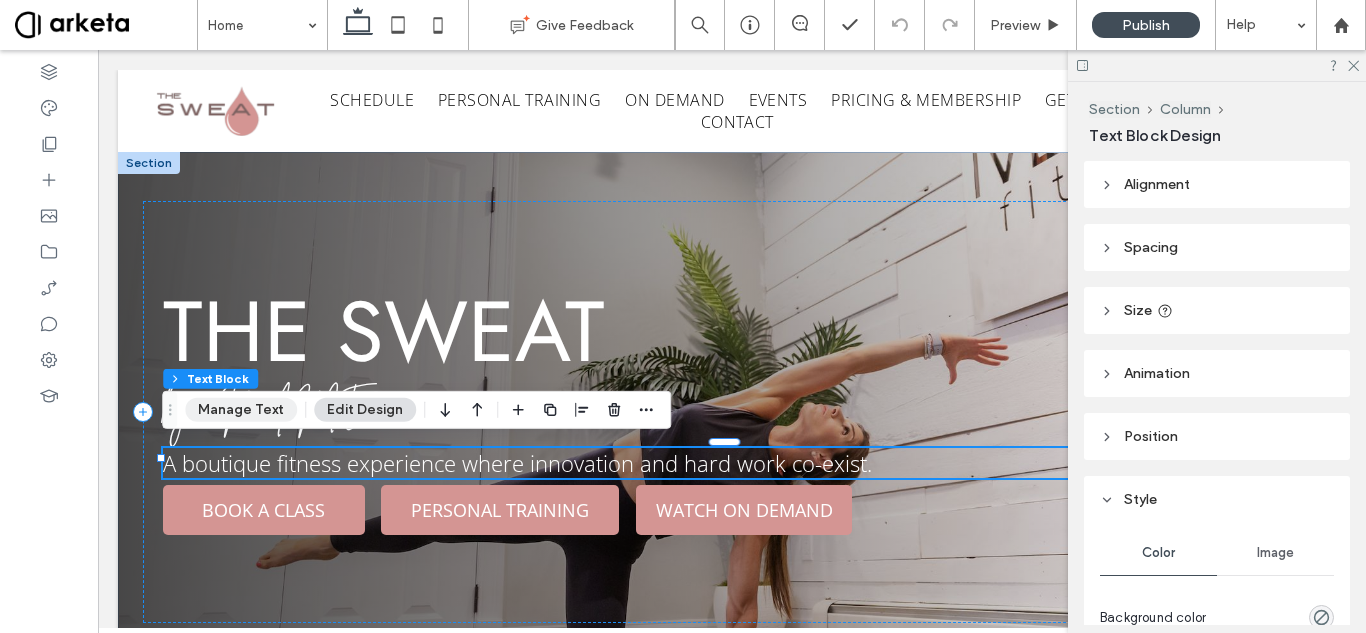 click on "Manage Text" at bounding box center [241, 410] 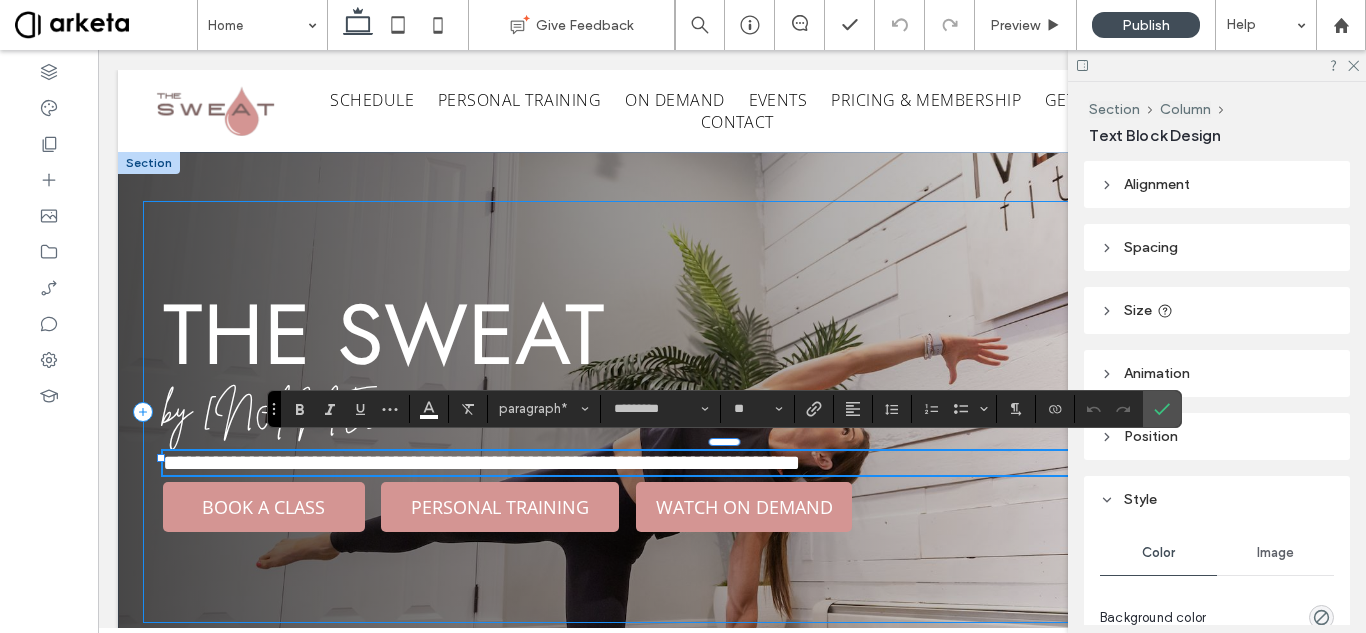 click on "**********" at bounding box center [732, 412] 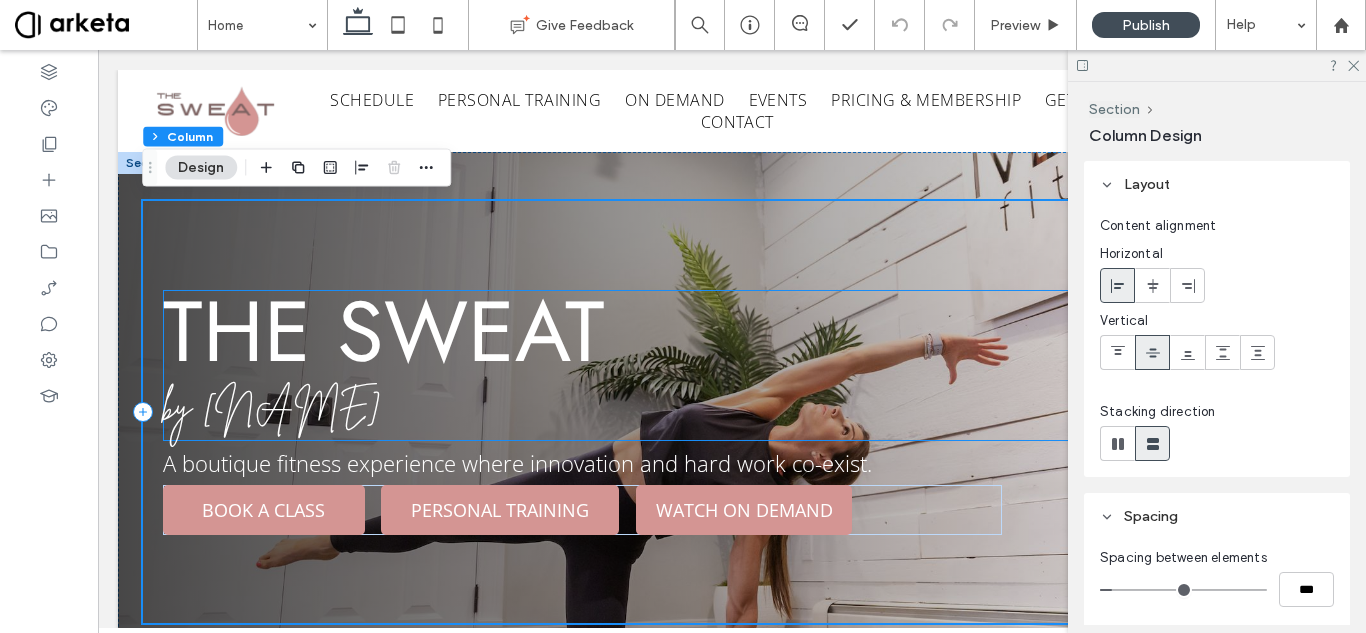 click on "the sweat" at bounding box center [384, 331] 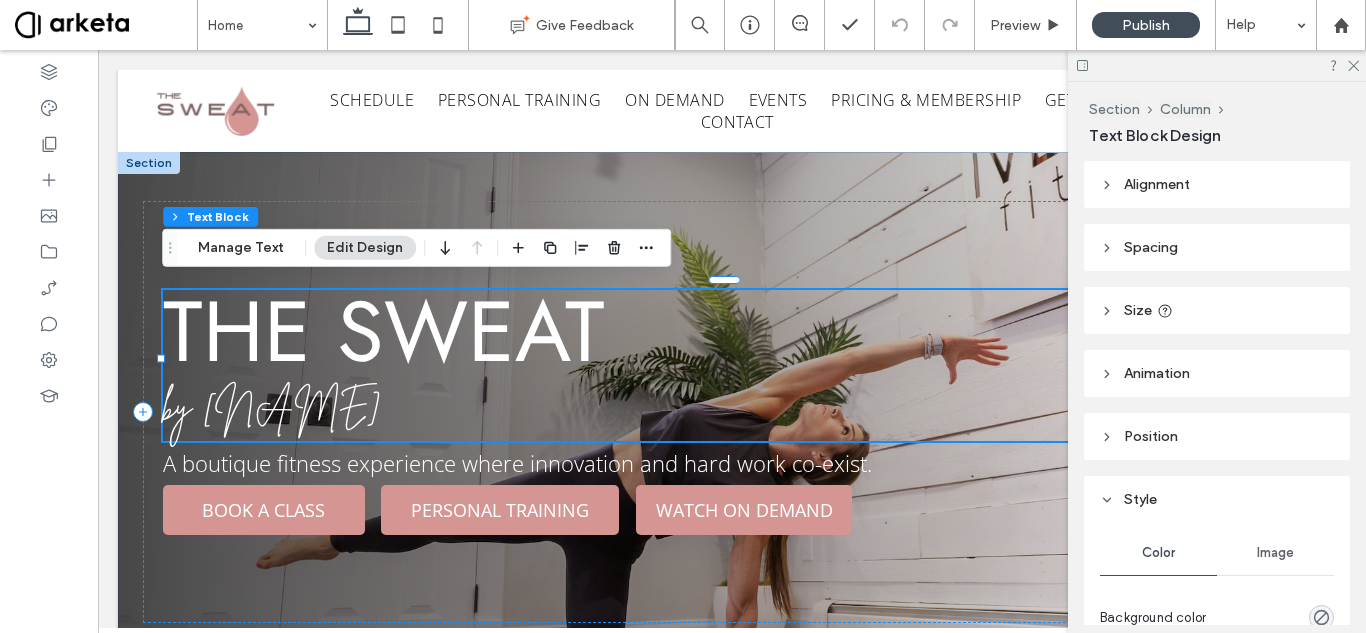 click on "the sweat" at bounding box center (384, 331) 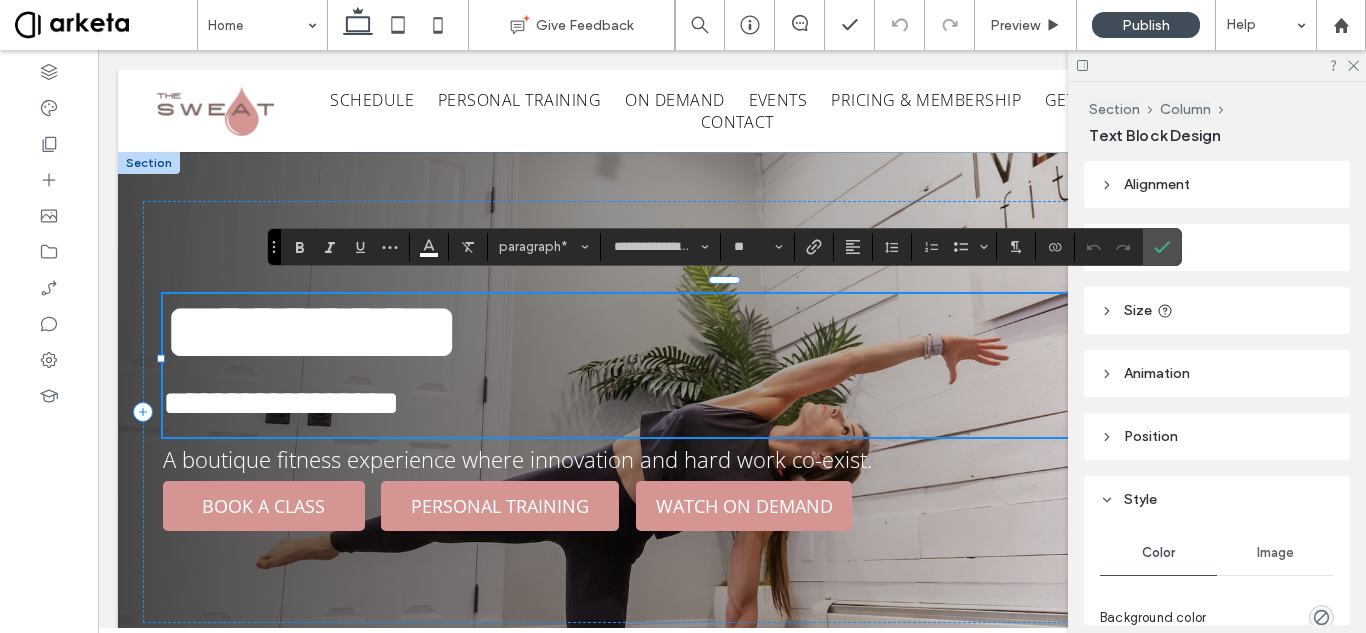 scroll, scrollTop: 3, scrollLeft: 0, axis: vertical 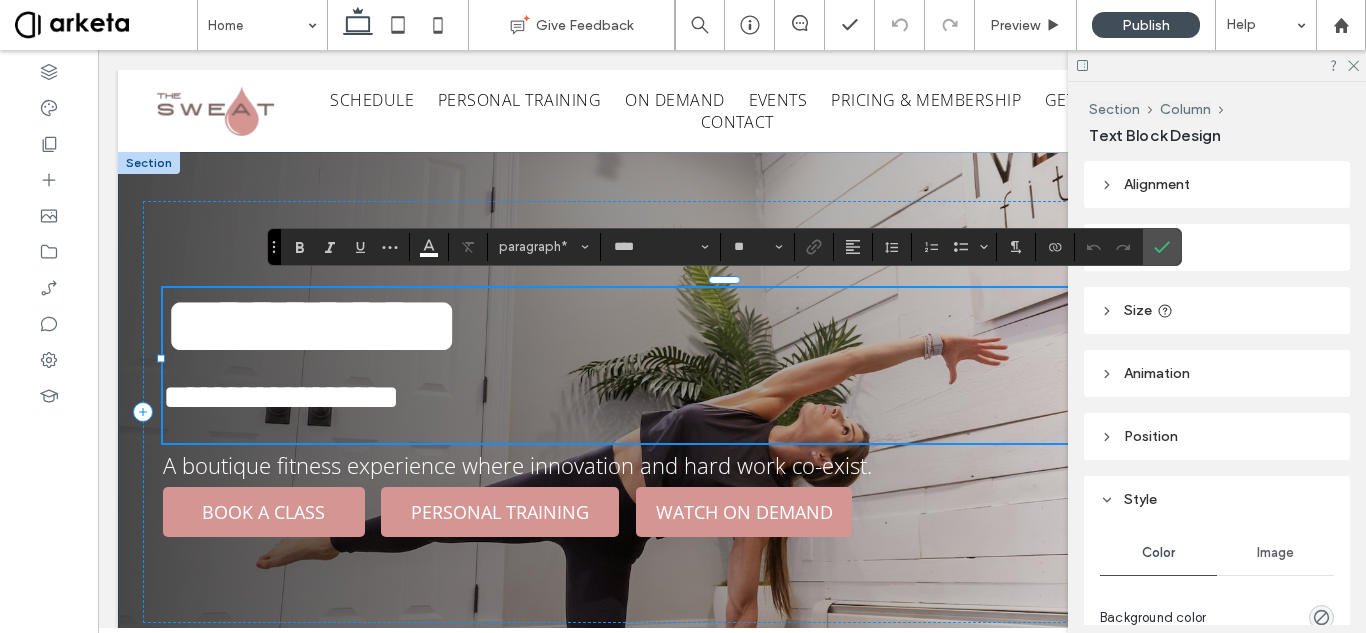 click on "*********" at bounding box center [311, 326] 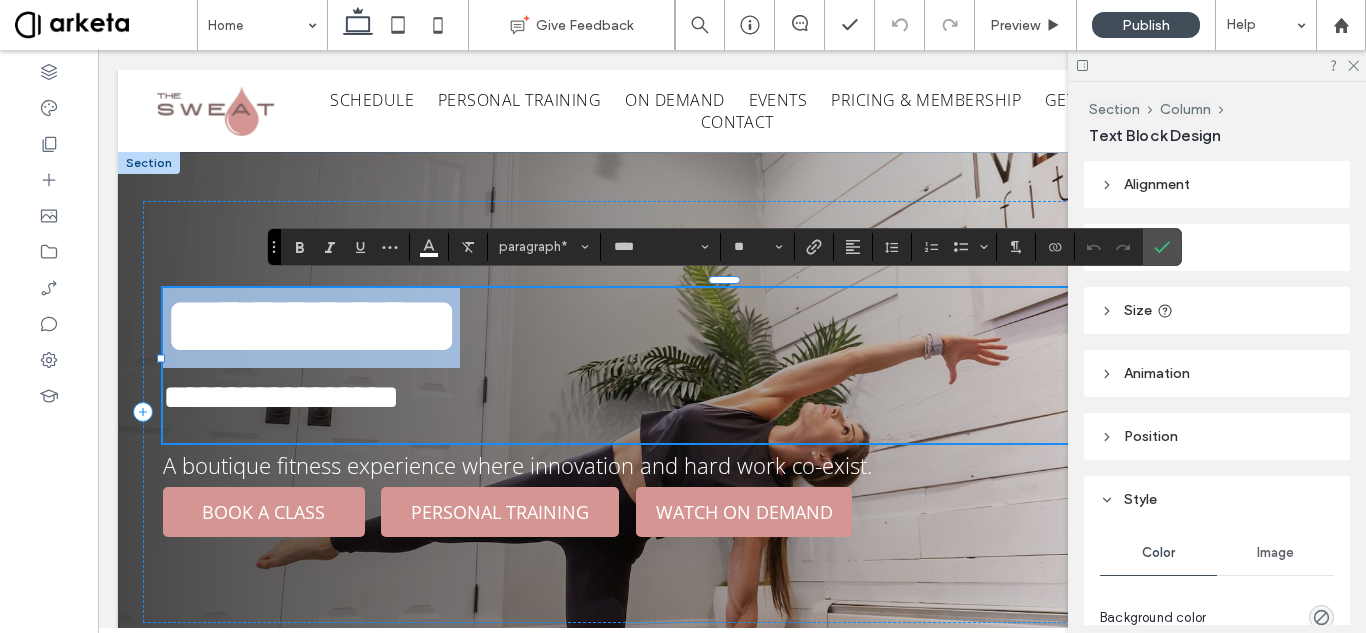 drag, startPoint x: 621, startPoint y: 318, endPoint x: 172, endPoint y: 300, distance: 449.36066 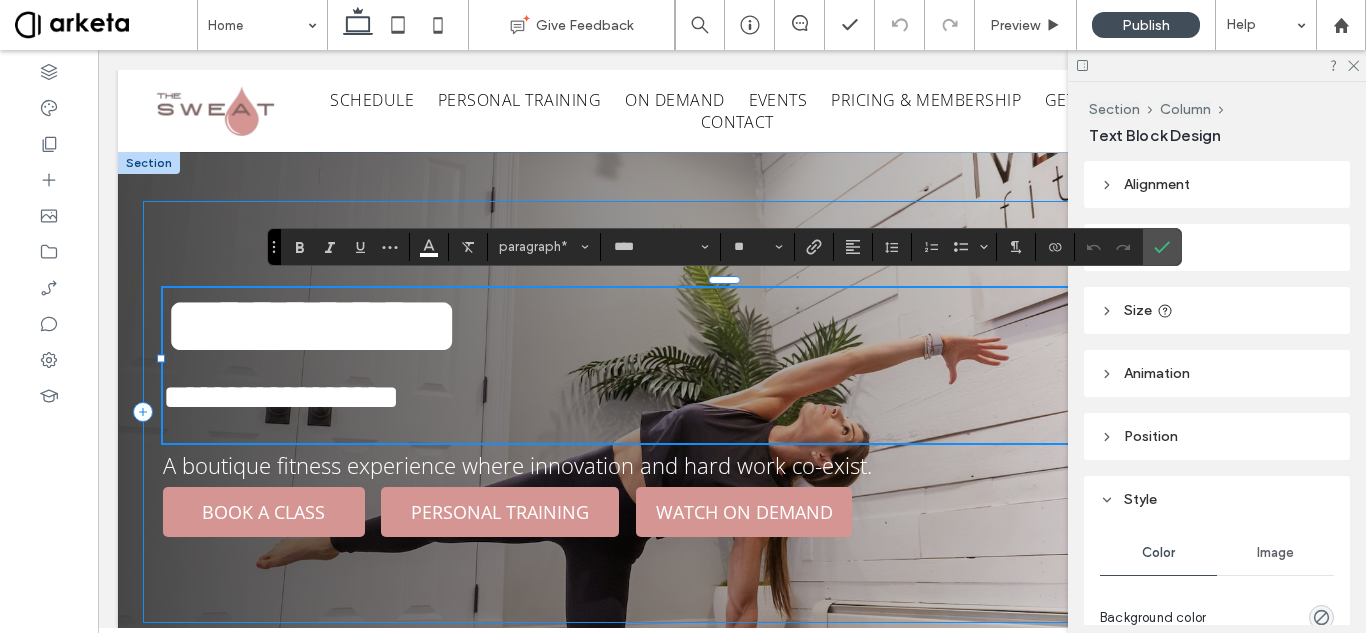 click on "**********" at bounding box center [732, 412] 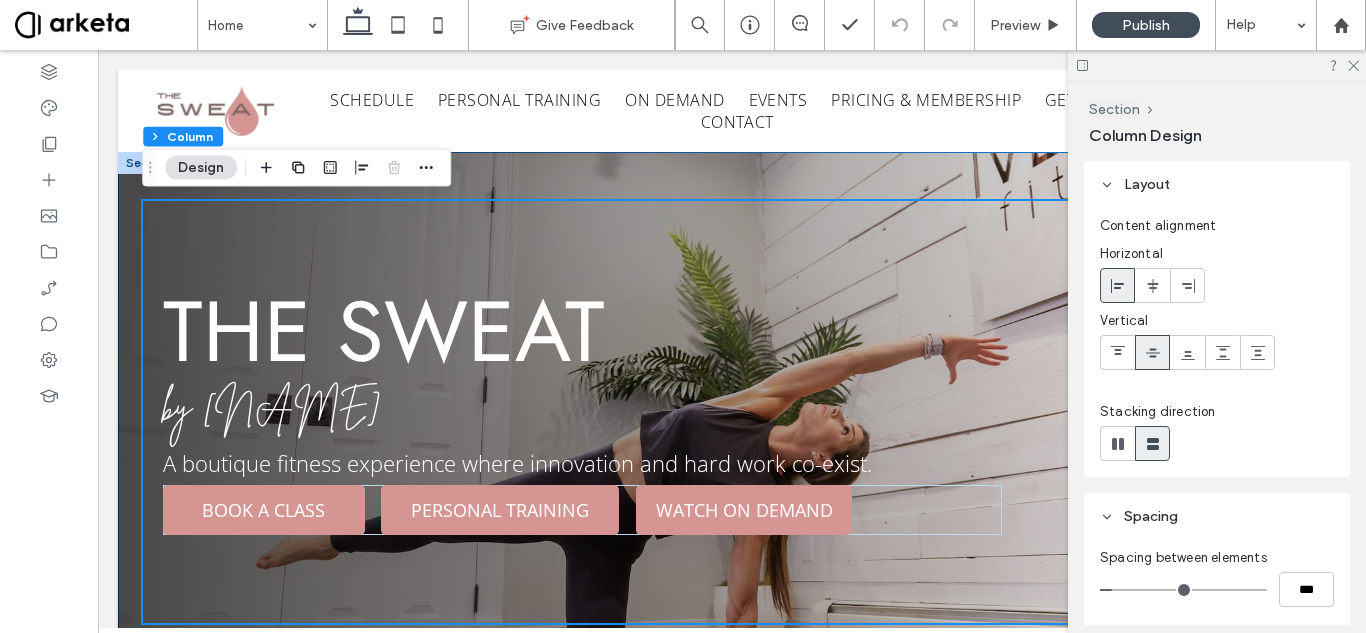 click on "the sweat by Maryanne Blake
A boutique fitness experience where innovation and hard work co-exist.
BOOK A CLASS
PERSONAL TRAINING
WATCH ON DEMAND" at bounding box center (732, 412) 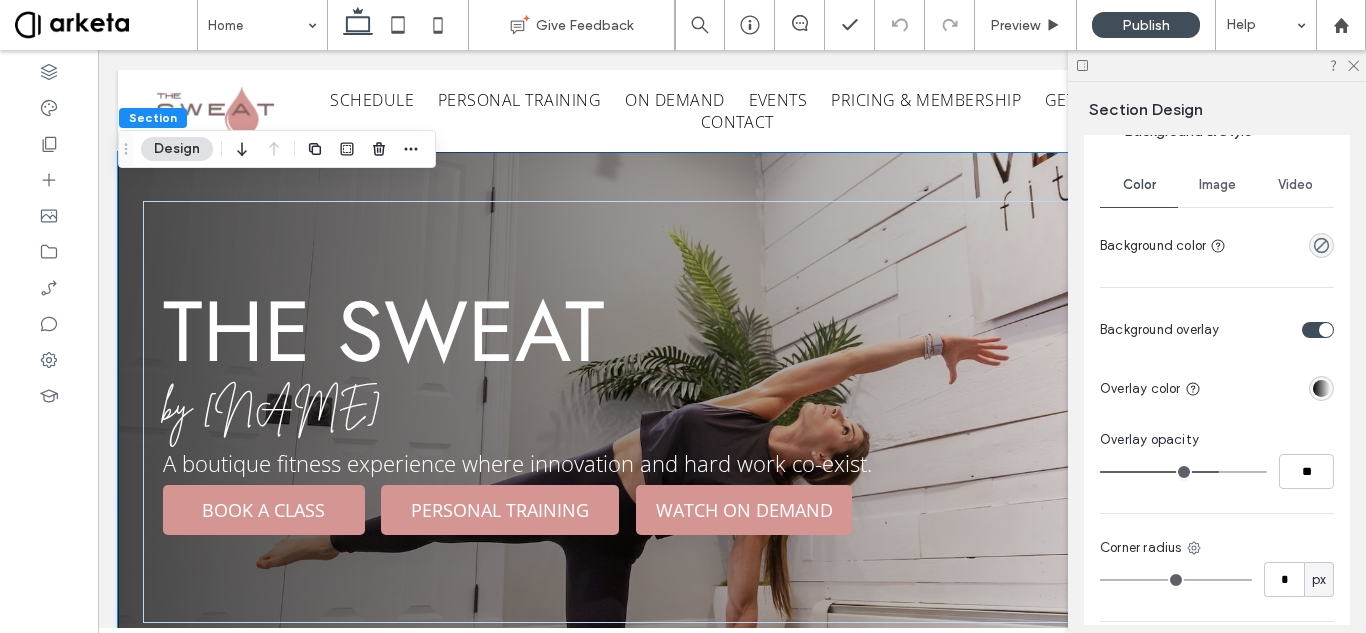 scroll, scrollTop: 894, scrollLeft: 0, axis: vertical 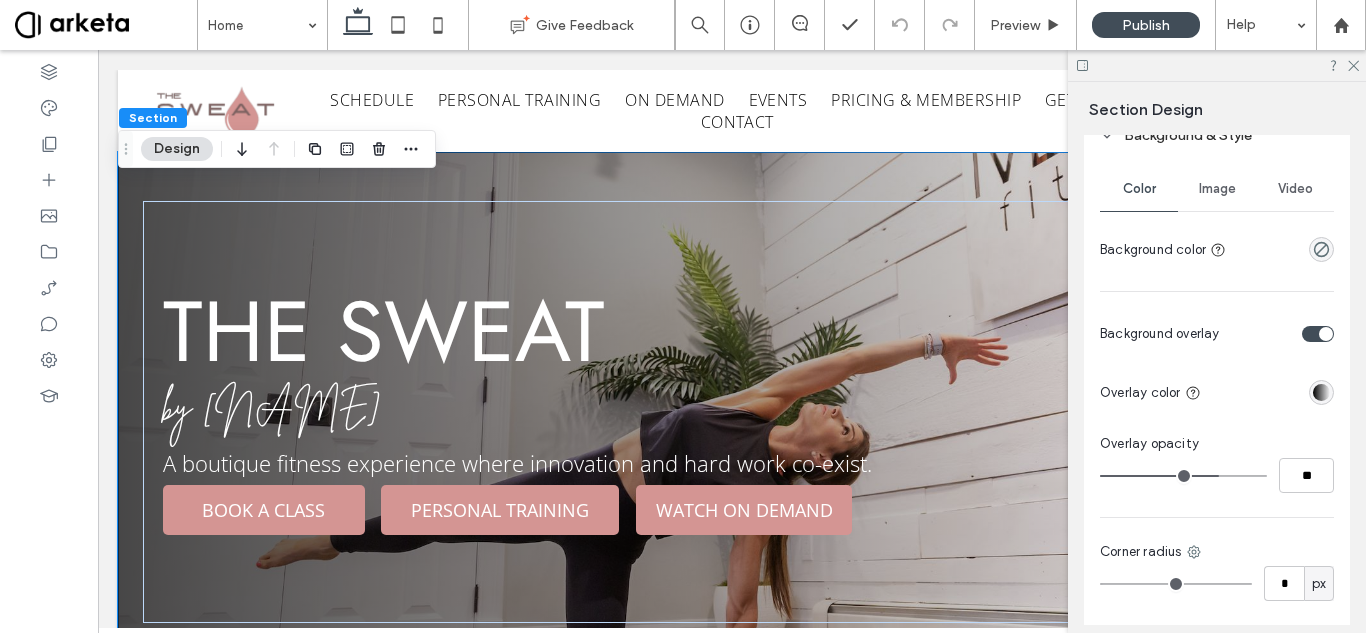 click at bounding box center (1321, 392) 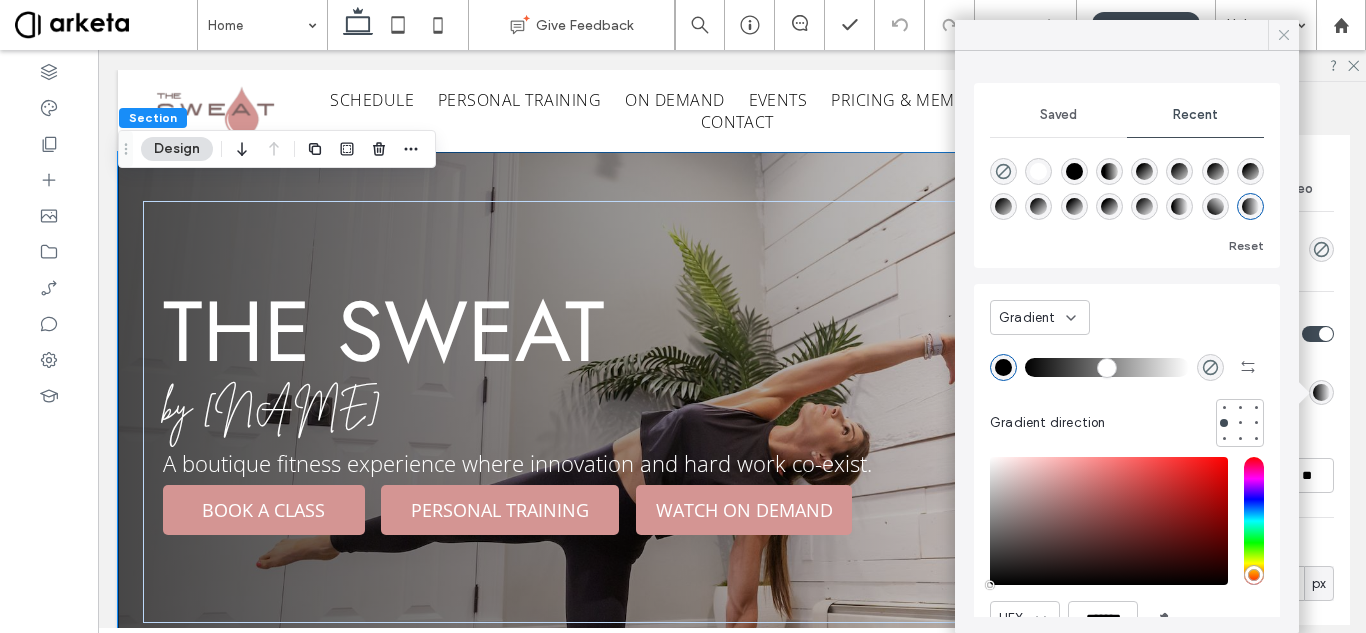 click 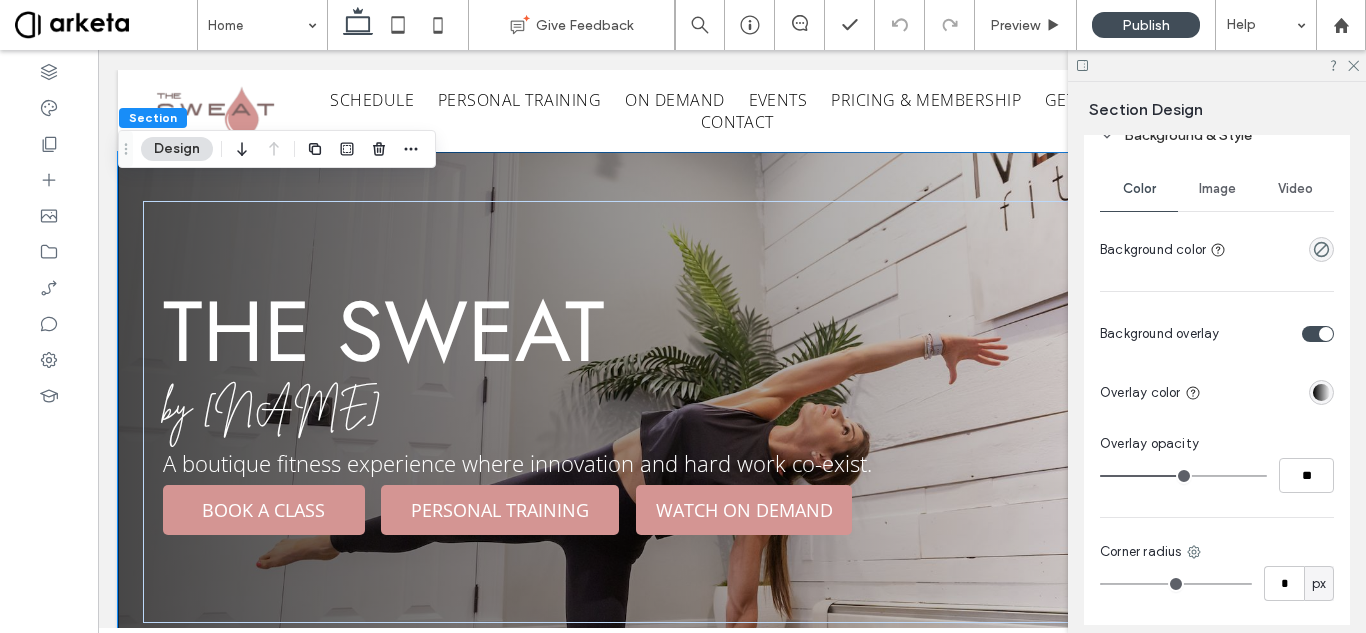drag, startPoint x: 1210, startPoint y: 474, endPoint x: 1179, endPoint y: 471, distance: 31.144823 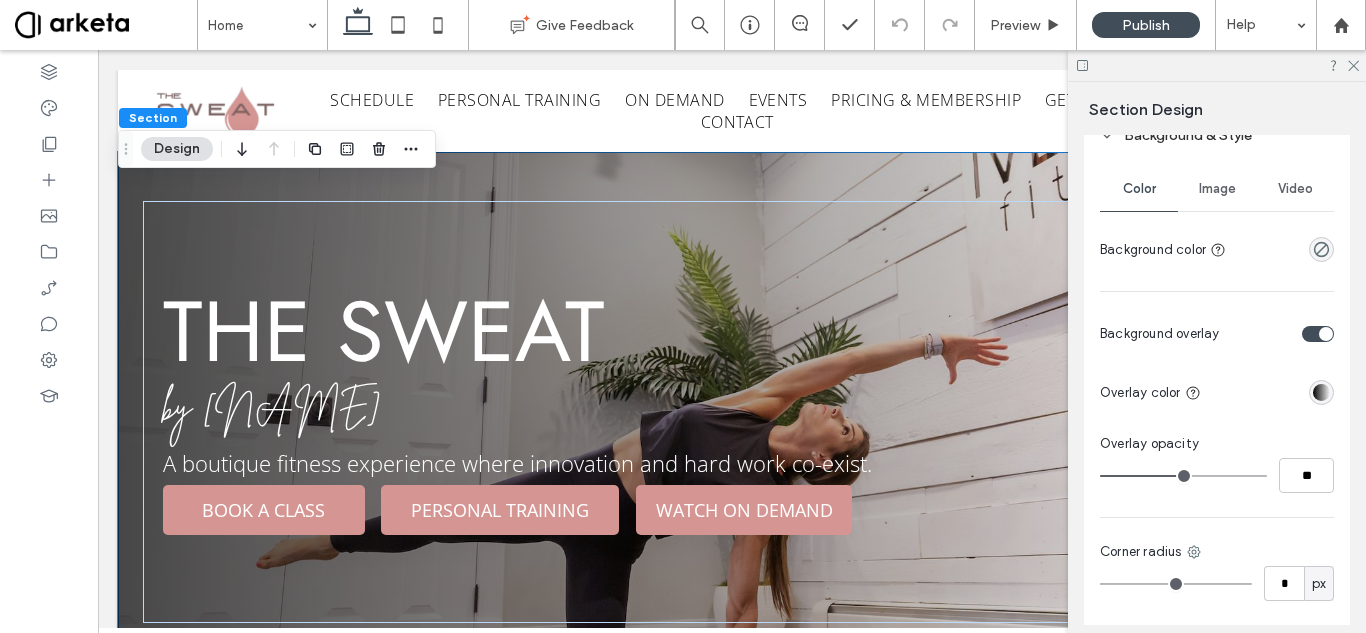click at bounding box center [1183, 476] 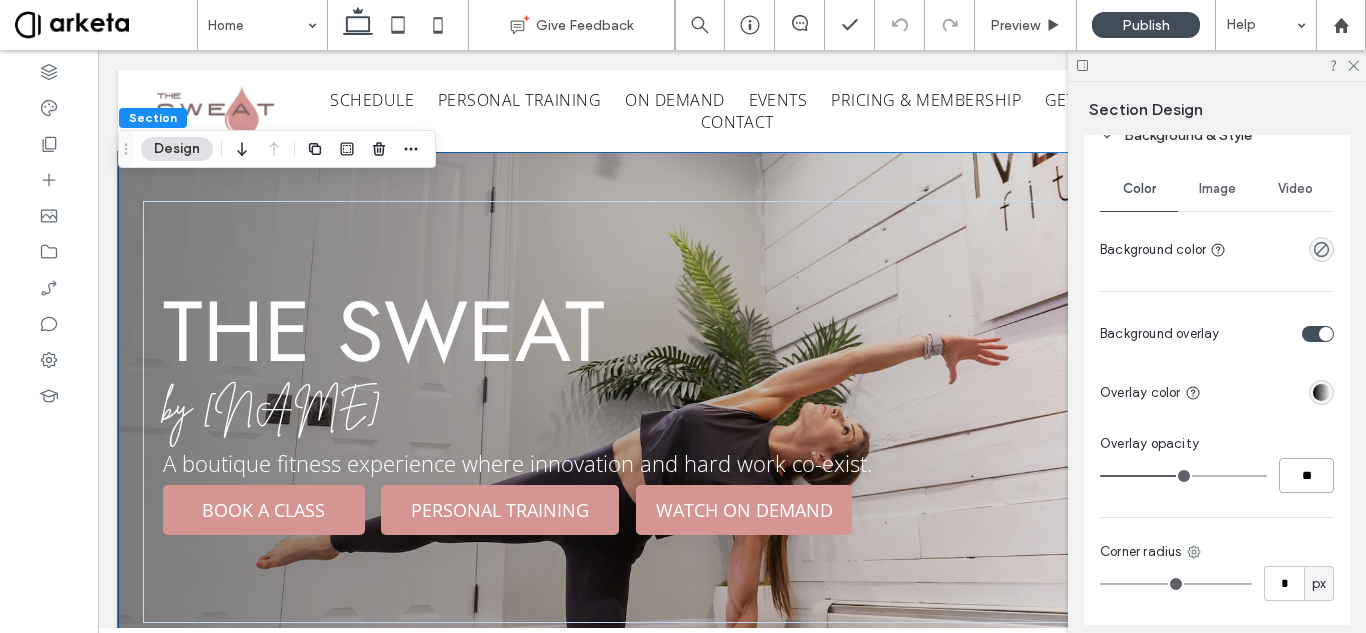 click on "**" at bounding box center [1306, 475] 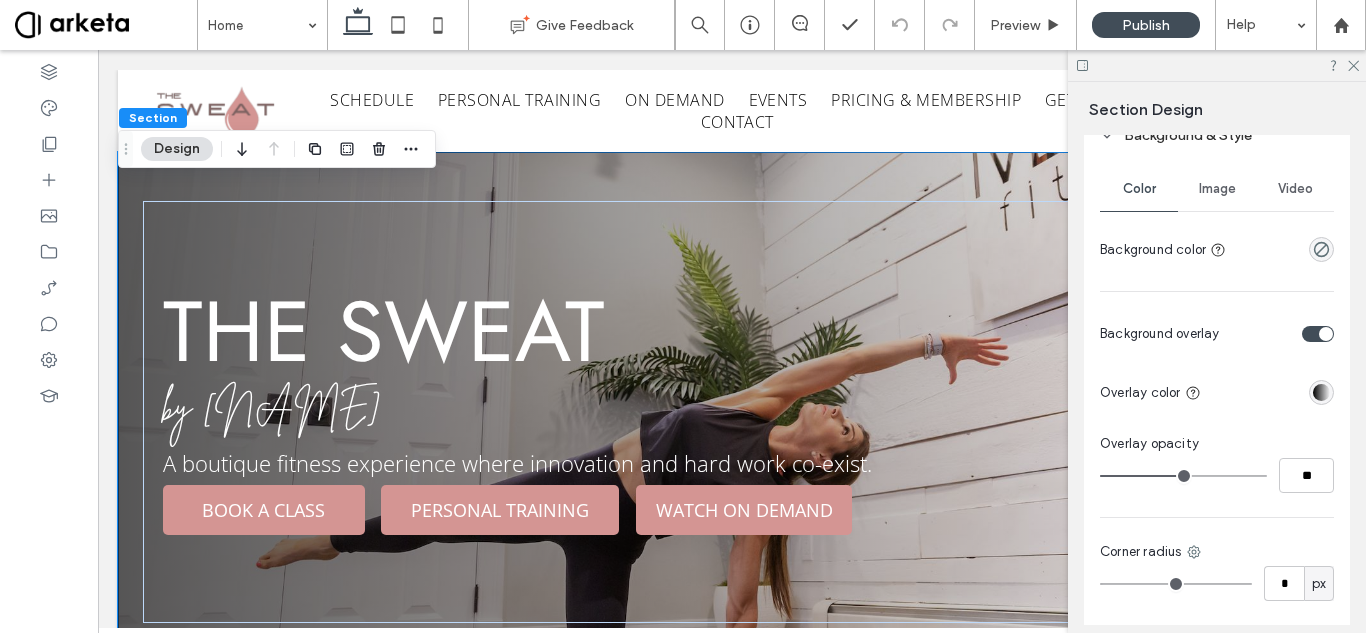 drag, startPoint x: 1198, startPoint y: 472, endPoint x: 1185, endPoint y: 472, distance: 13 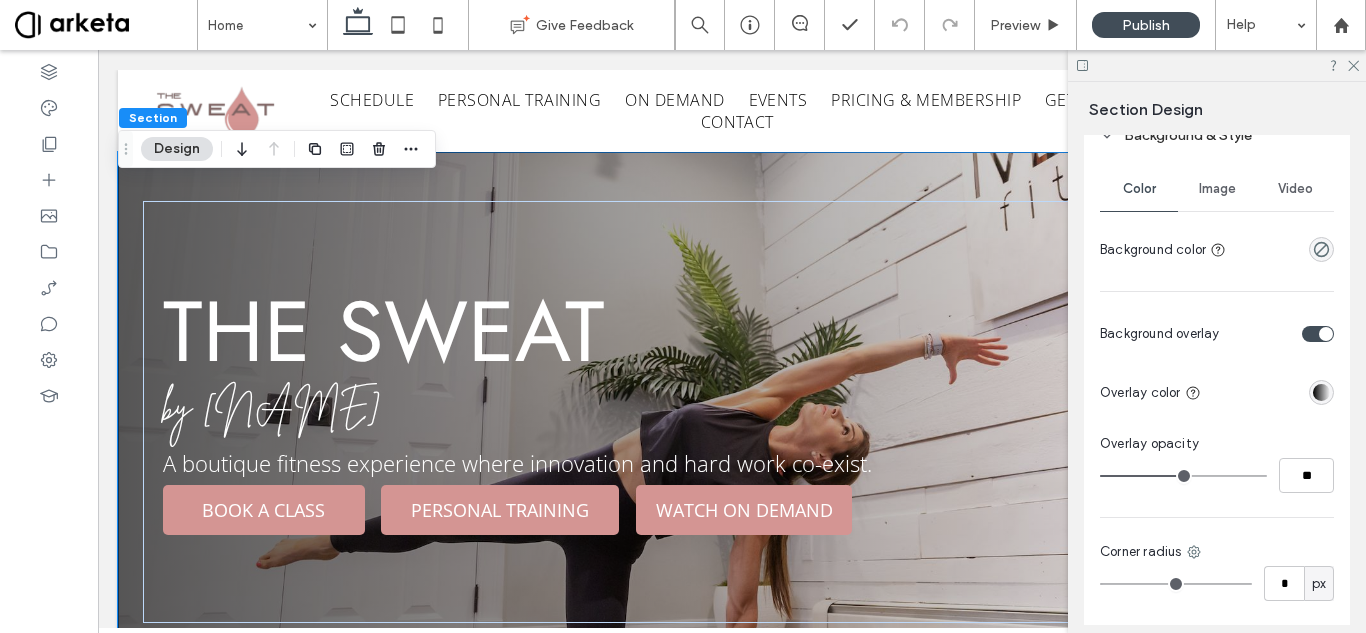 click at bounding box center (1183, 476) 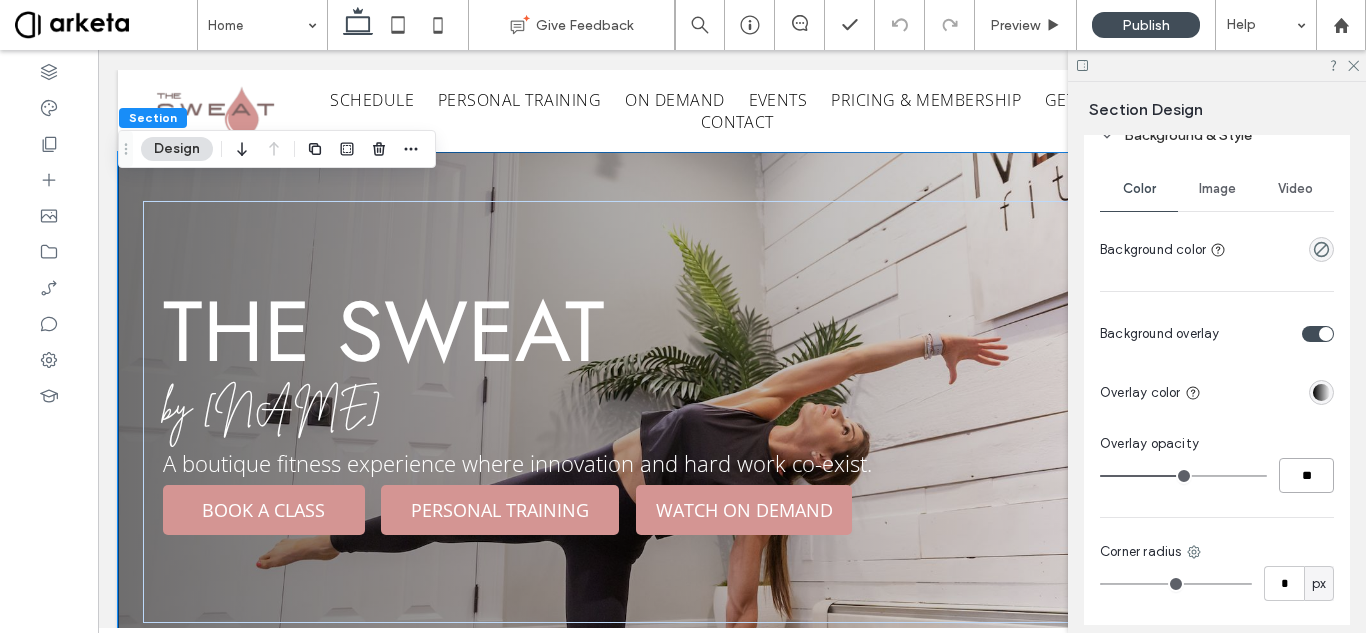 click on "**" at bounding box center [1306, 475] 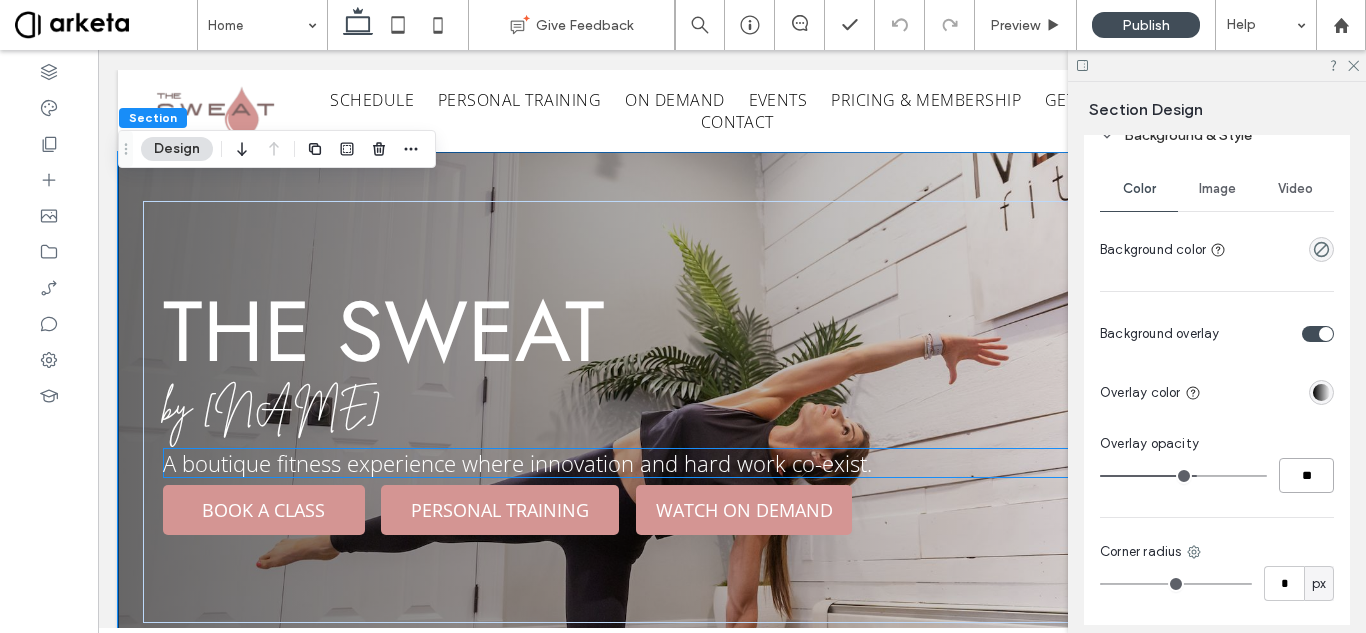click on "A boutique fitness experience where innovation and hard work co-exist." at bounding box center [517, 463] 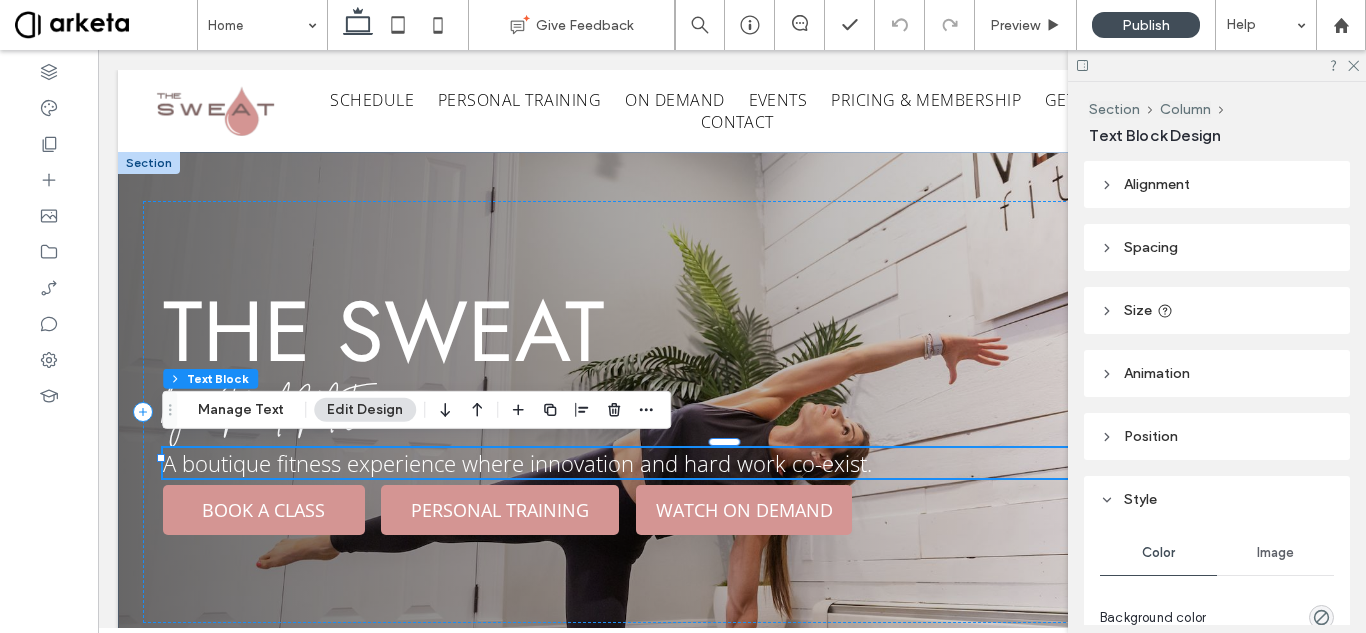 click on "A boutique fitness experience where innovation and hard work co-exist." at bounding box center (517, 463) 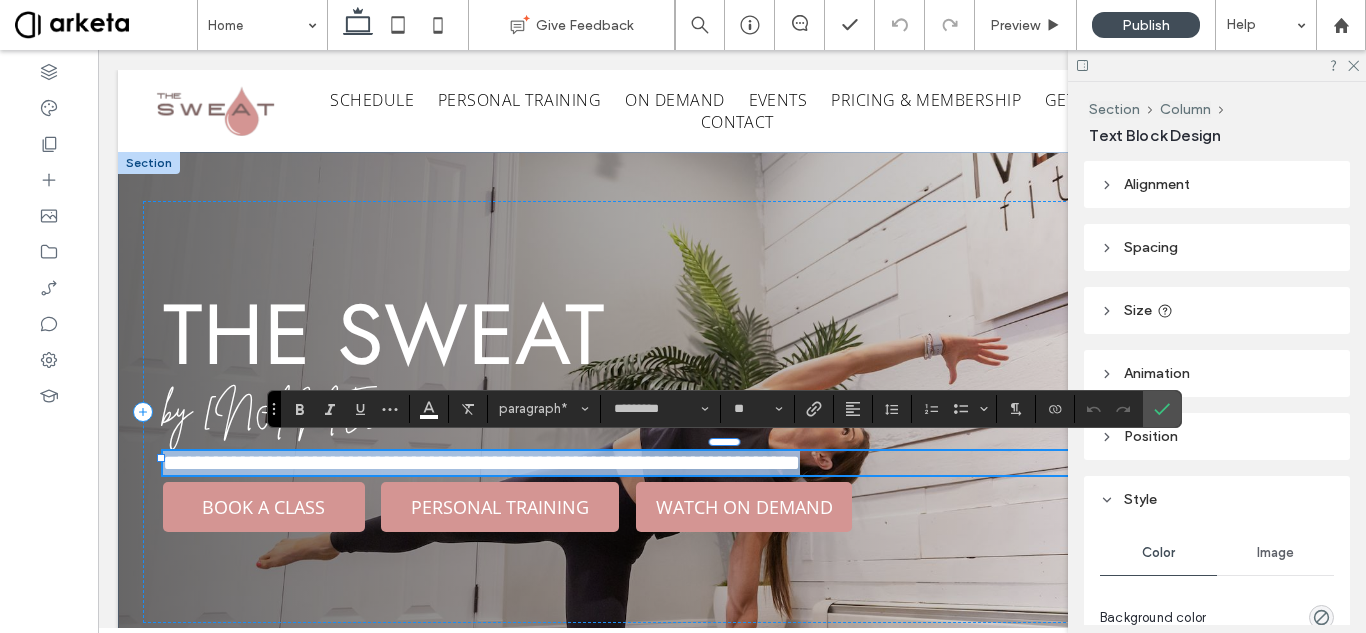 click on "**********" at bounding box center [481, 463] 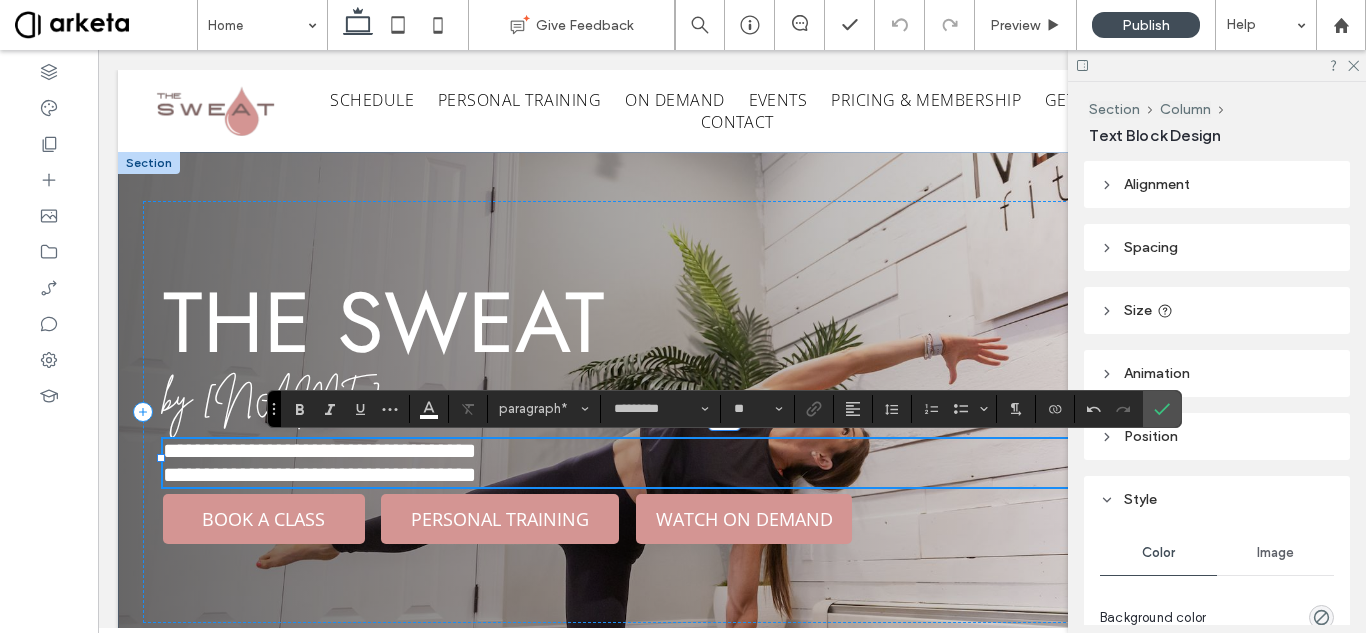 click on "**********" at bounding box center [732, 475] 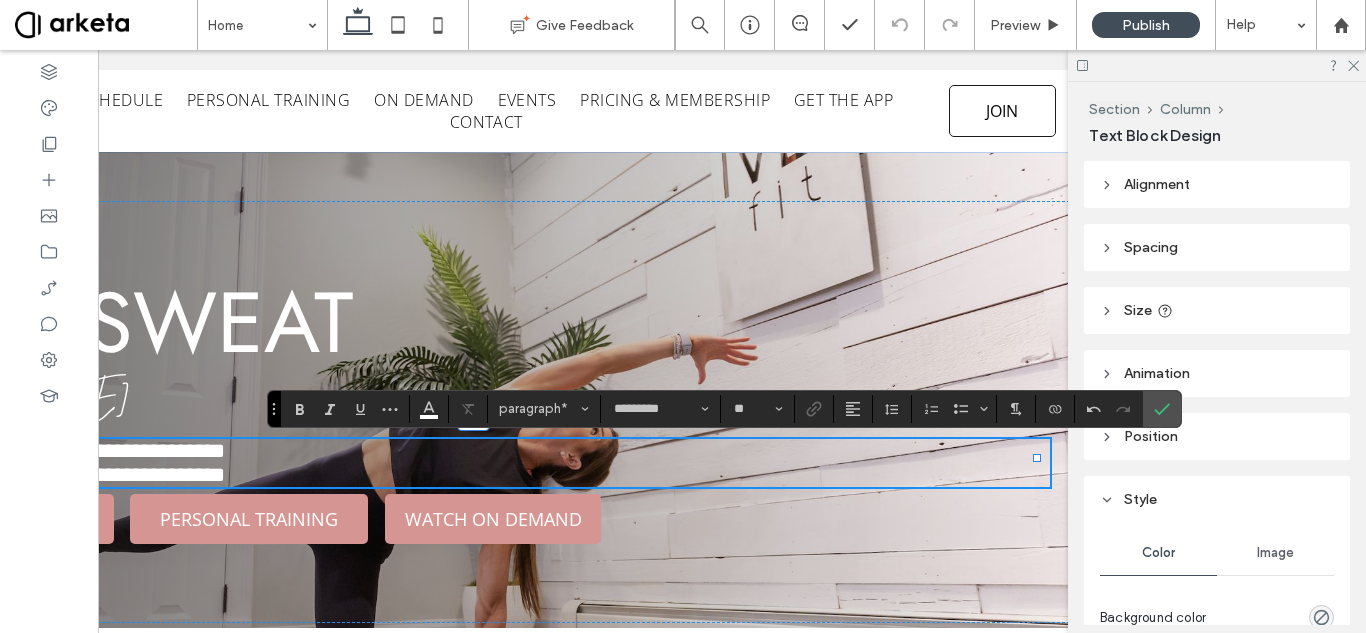 scroll, scrollTop: 0, scrollLeft: 298, axis: horizontal 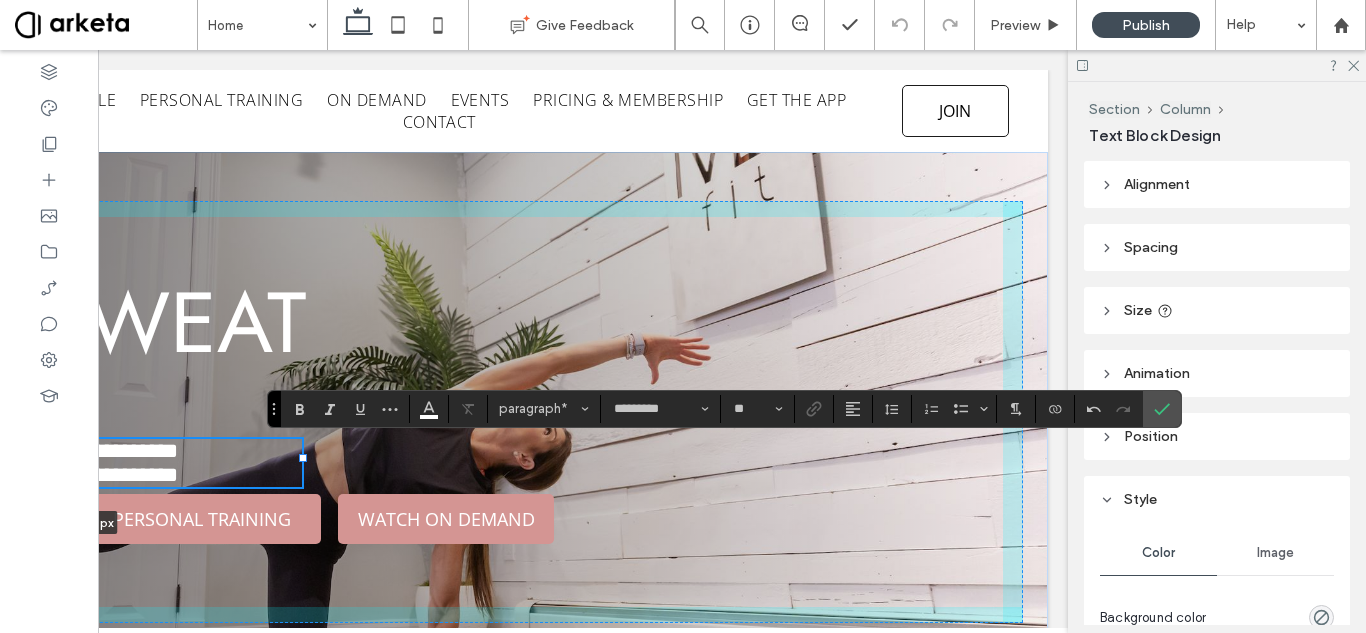 drag, startPoint x: 991, startPoint y: 456, endPoint x: 304, endPoint y: 434, distance: 687.3522 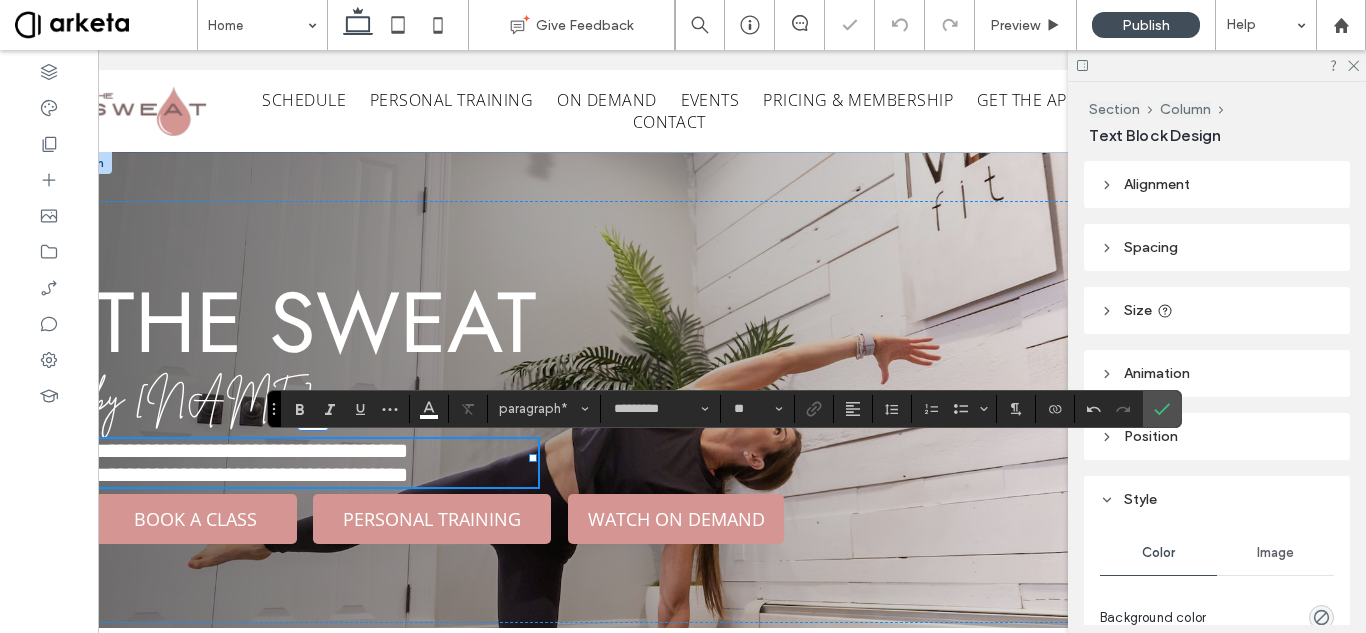 scroll, scrollTop: 0, scrollLeft: 0, axis: both 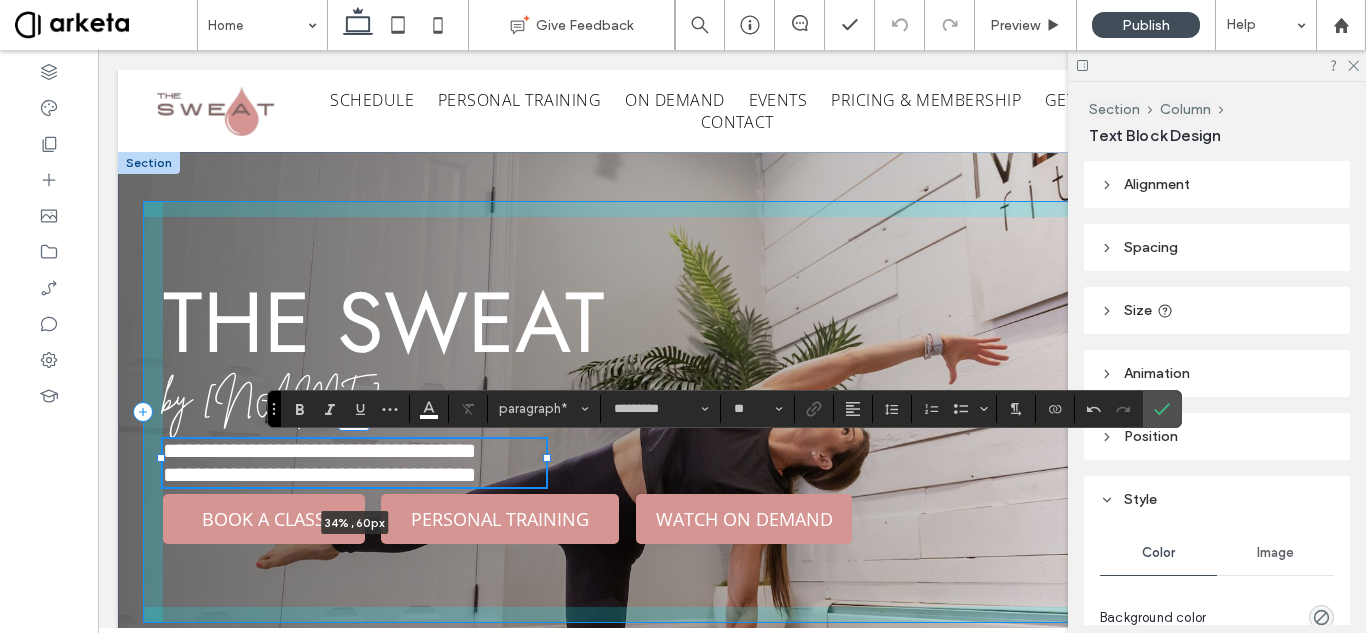 drag, startPoint x: 601, startPoint y: 459, endPoint x: 560, endPoint y: 454, distance: 41.303753 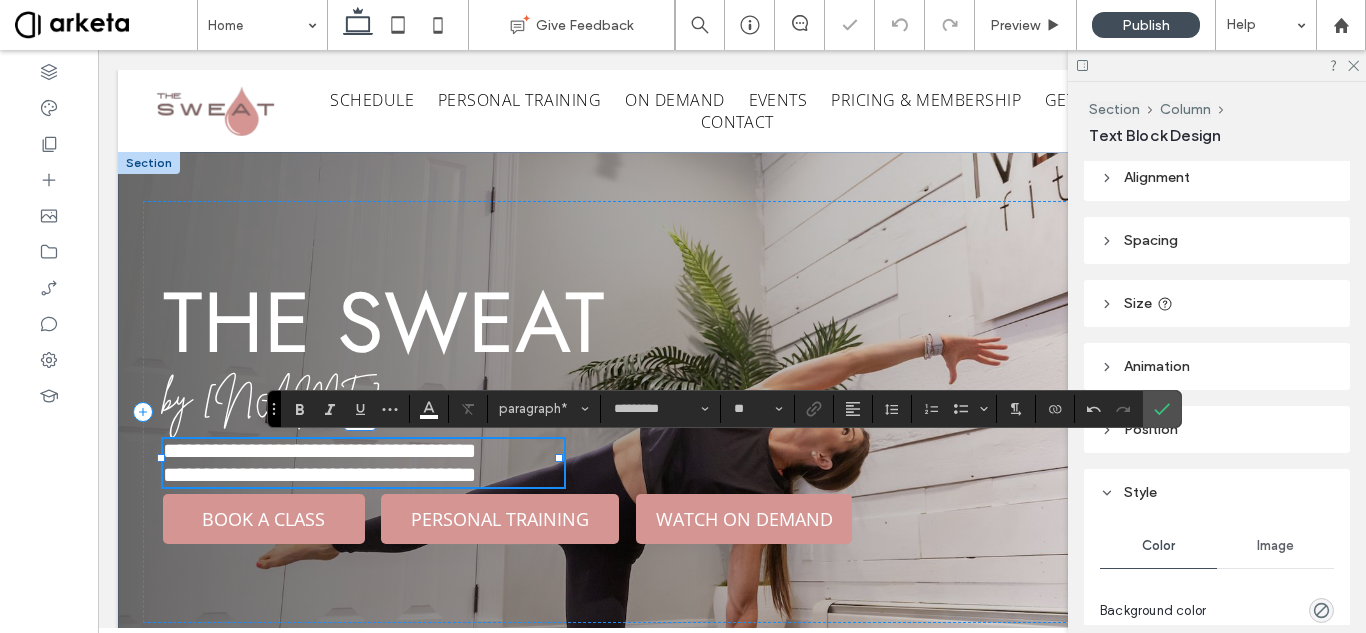 scroll, scrollTop: 0, scrollLeft: 0, axis: both 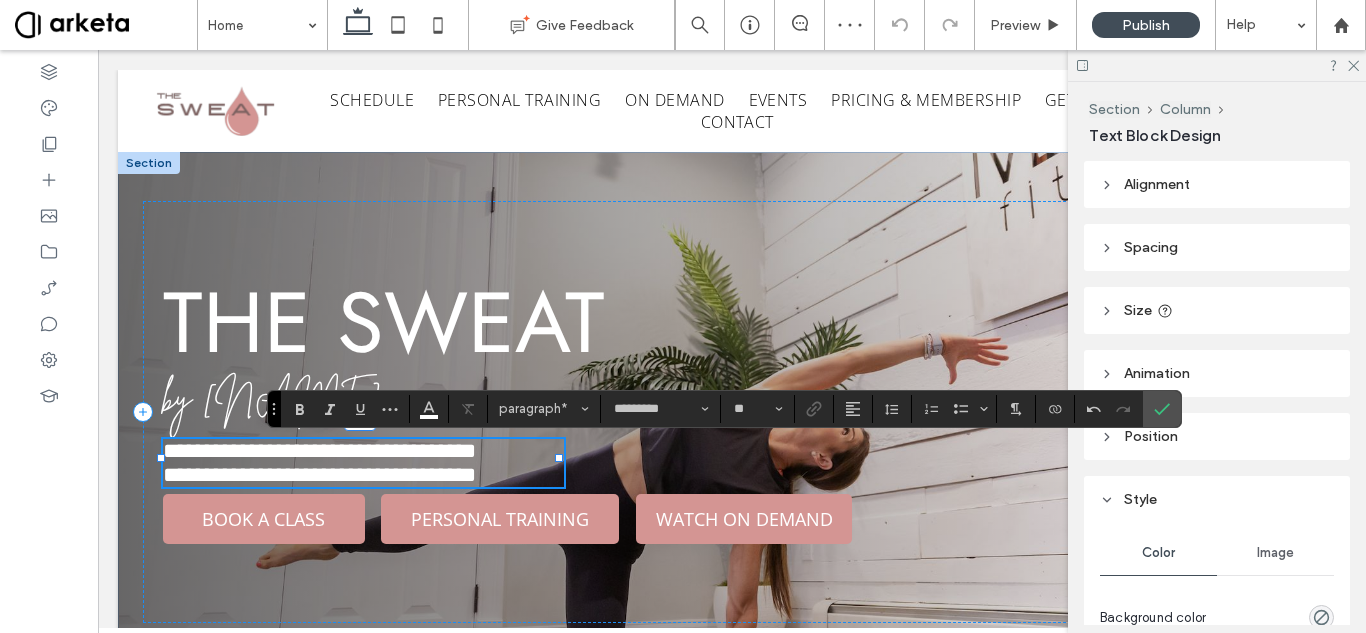 click on "Size" at bounding box center (1217, 310) 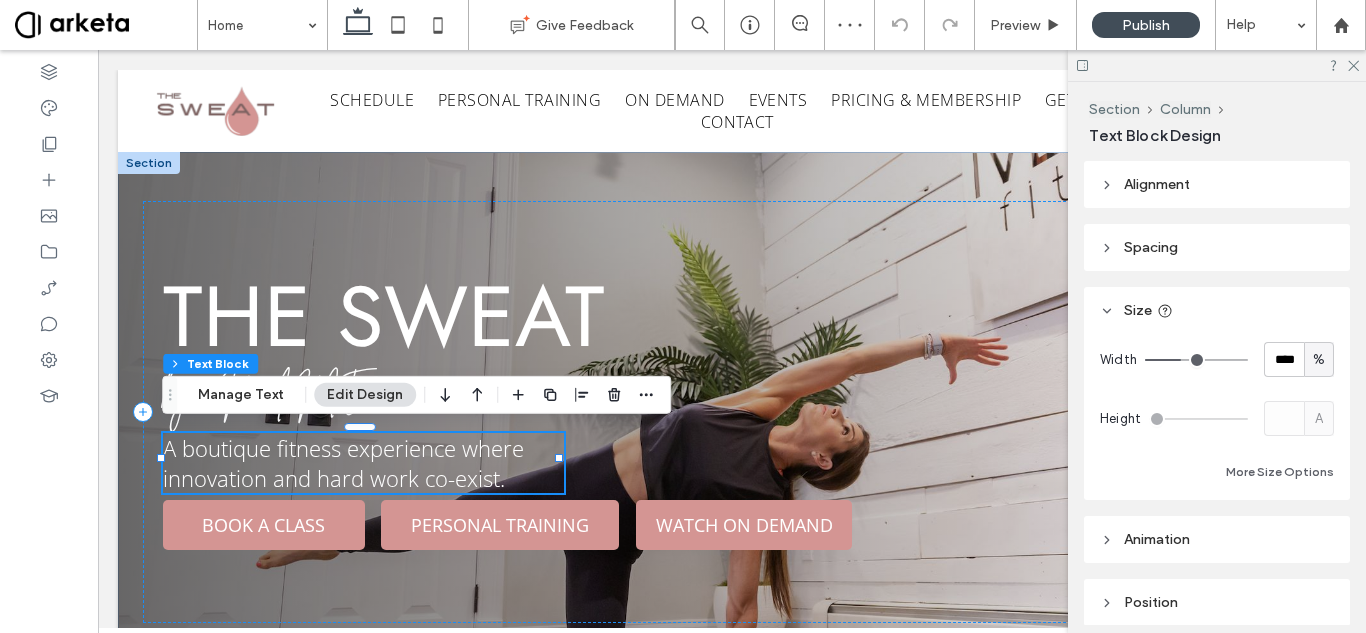 click on "%" at bounding box center [1319, 360] 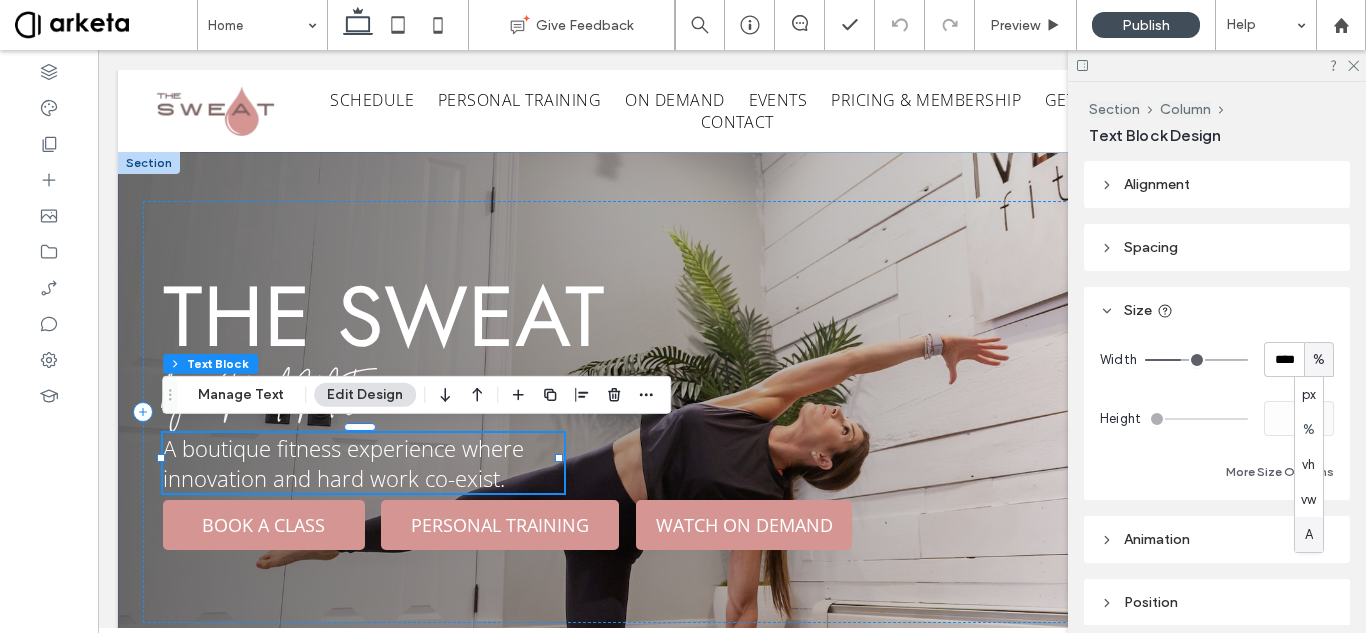 click on "A" at bounding box center [1309, 535] 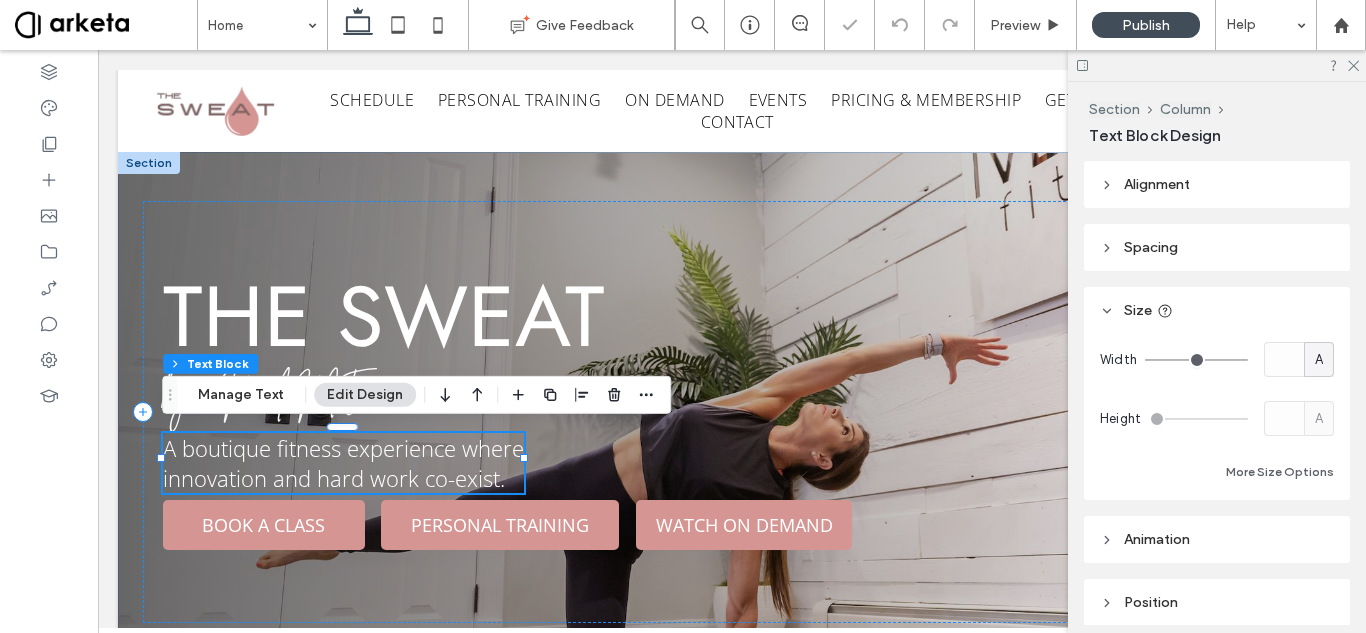 click on "More Size Options" at bounding box center (1217, 472) 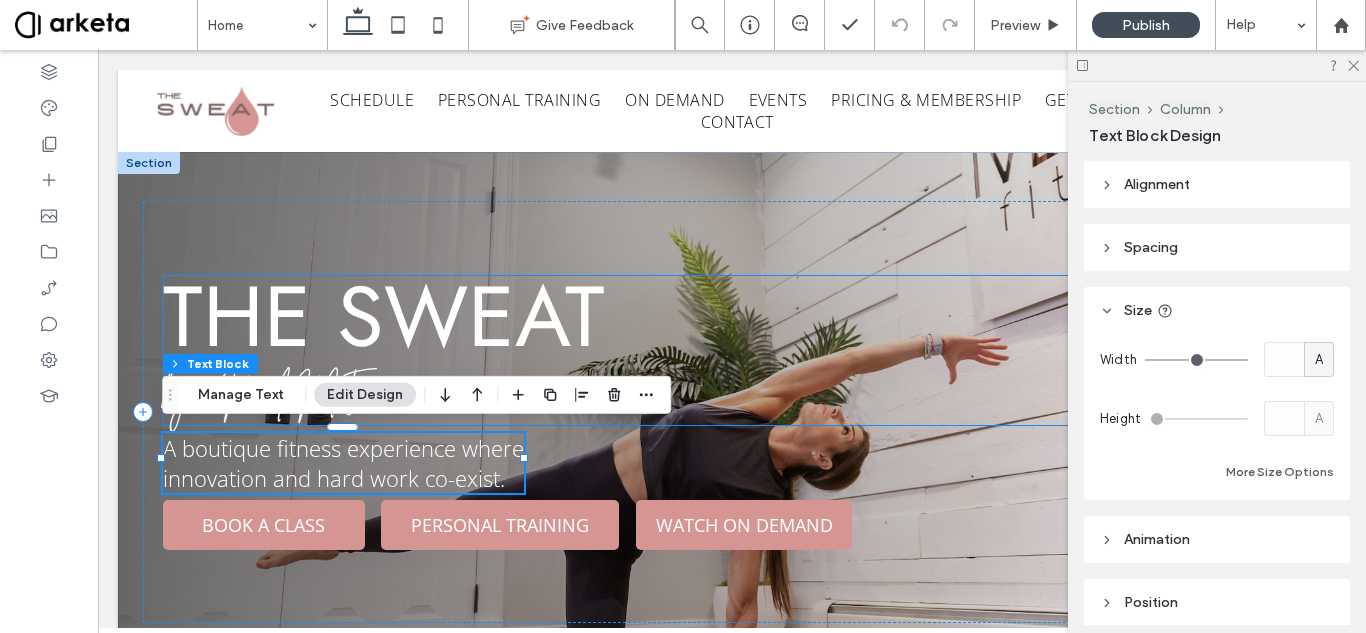 click on "the sweat" at bounding box center [384, 316] 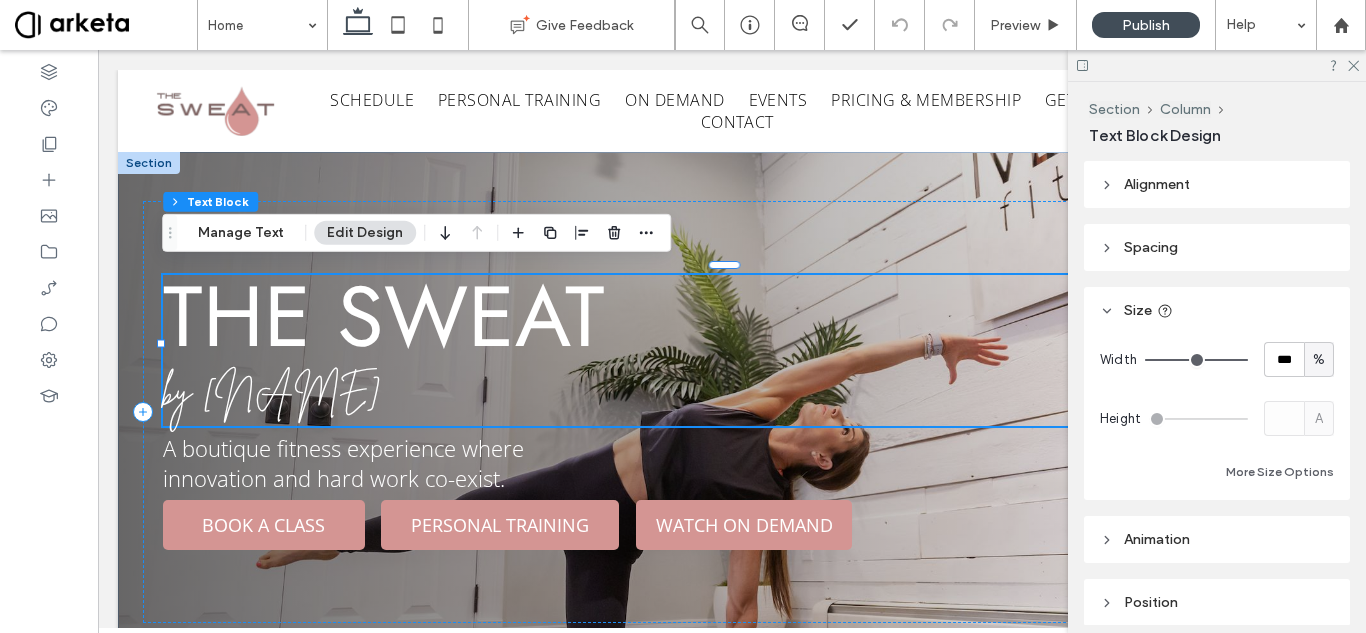 click on "the sweat" at bounding box center [384, 316] 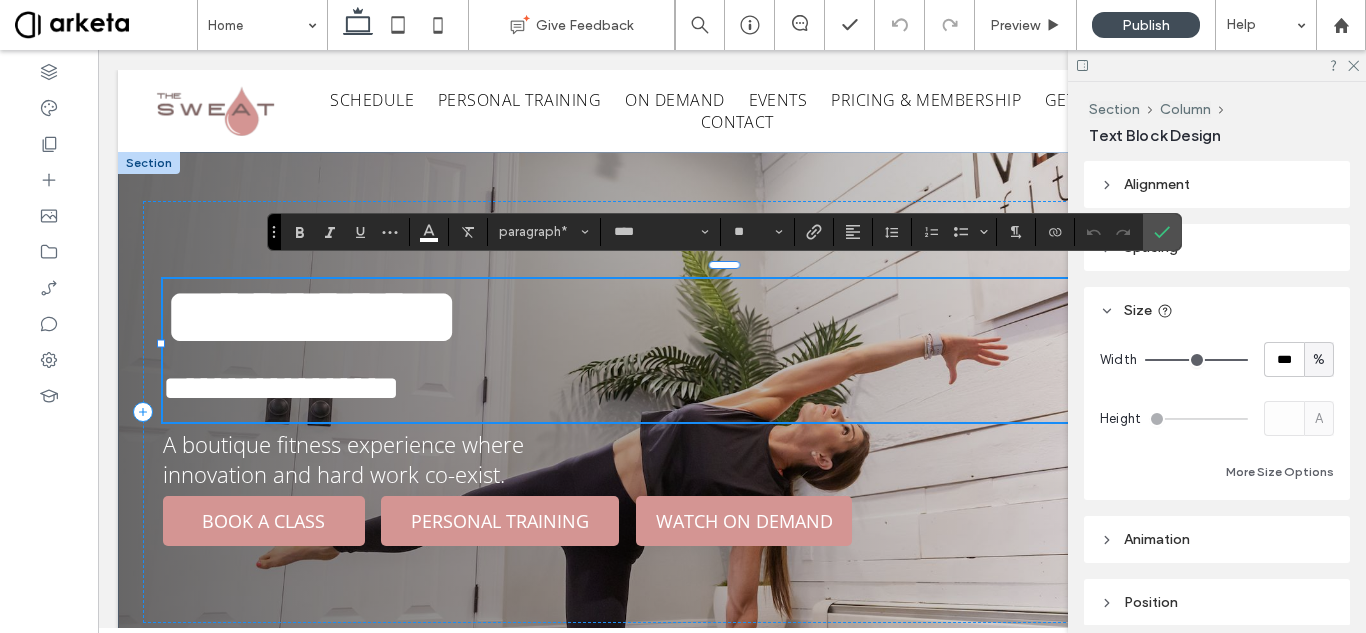 click on "*********" at bounding box center [732, 317] 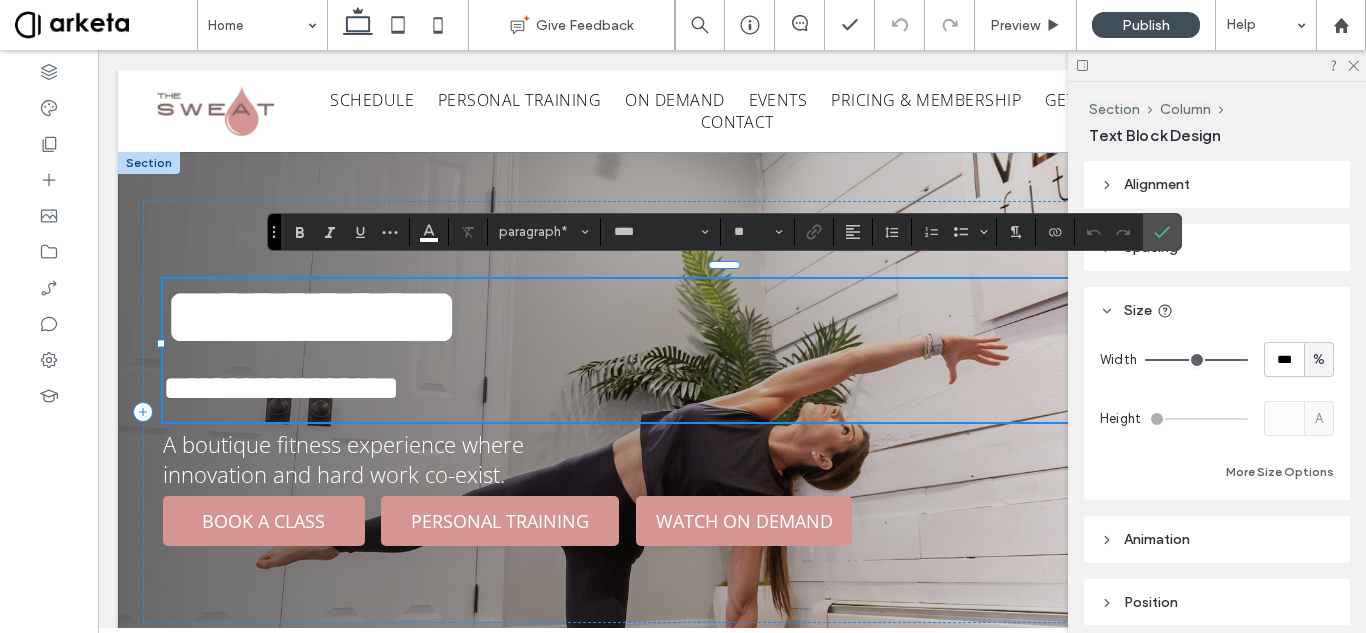 click on "*********" at bounding box center (732, 317) 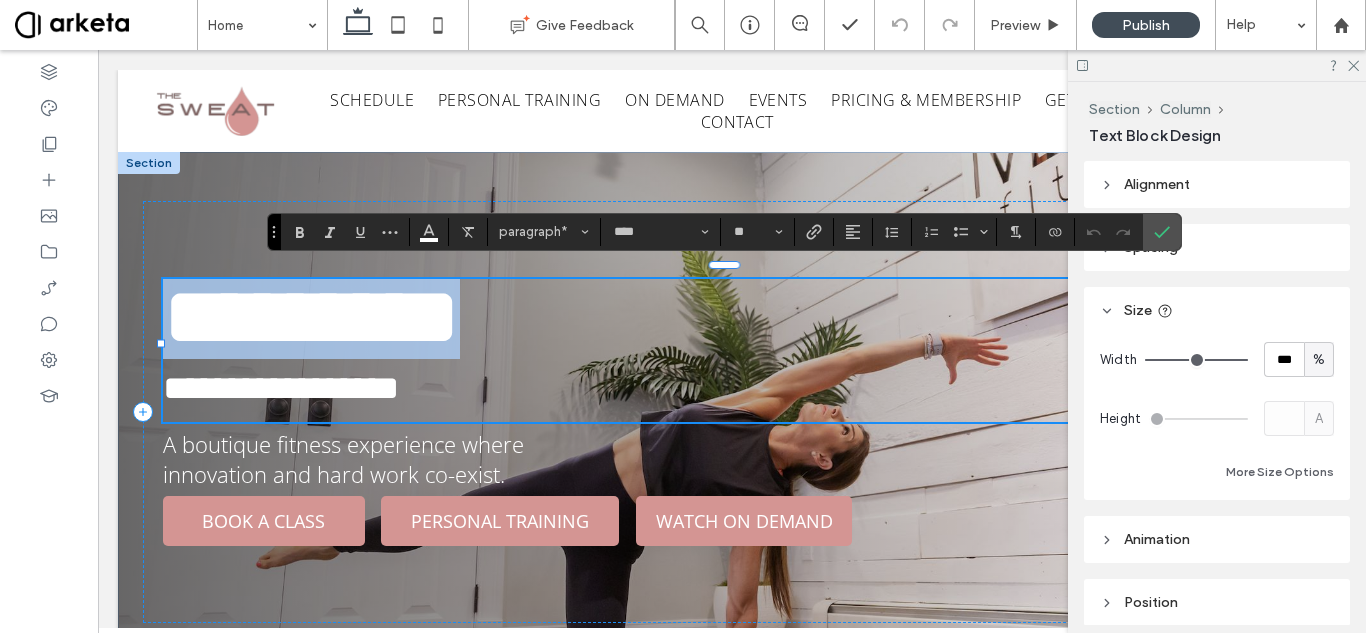 drag, startPoint x: 175, startPoint y: 306, endPoint x: 607, endPoint y: 307, distance: 432.00116 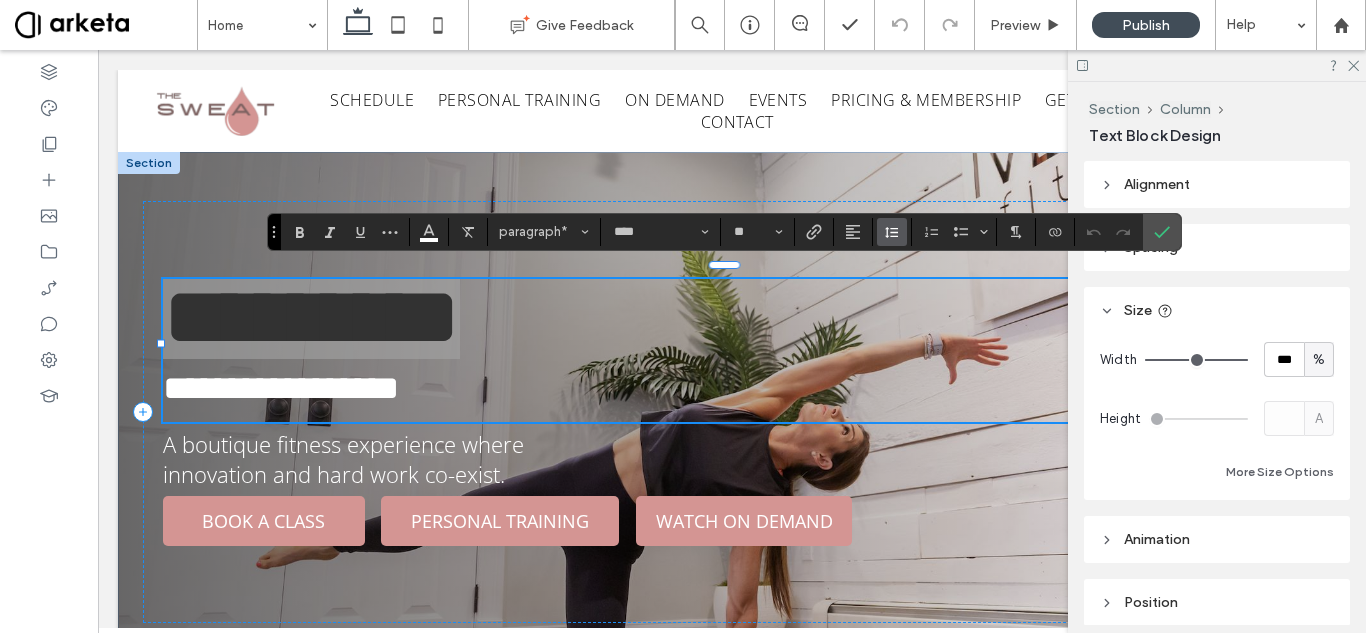 click 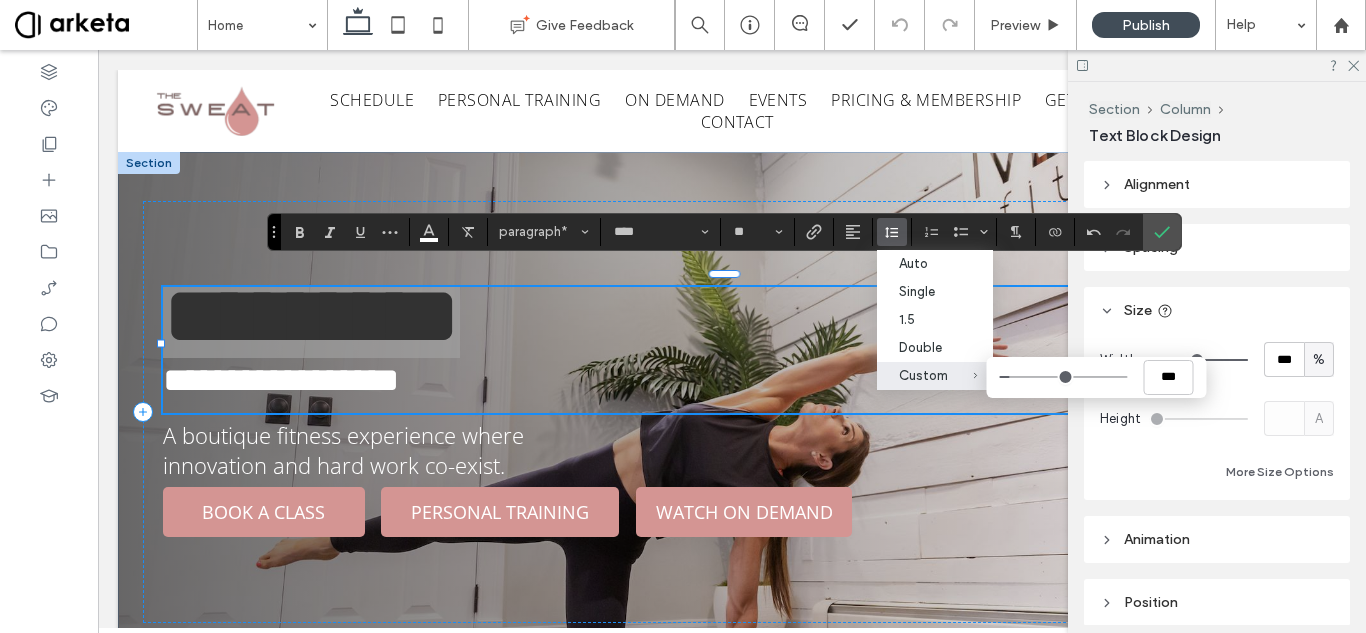 drag, startPoint x: 1029, startPoint y: 378, endPoint x: 1014, endPoint y: 376, distance: 15.132746 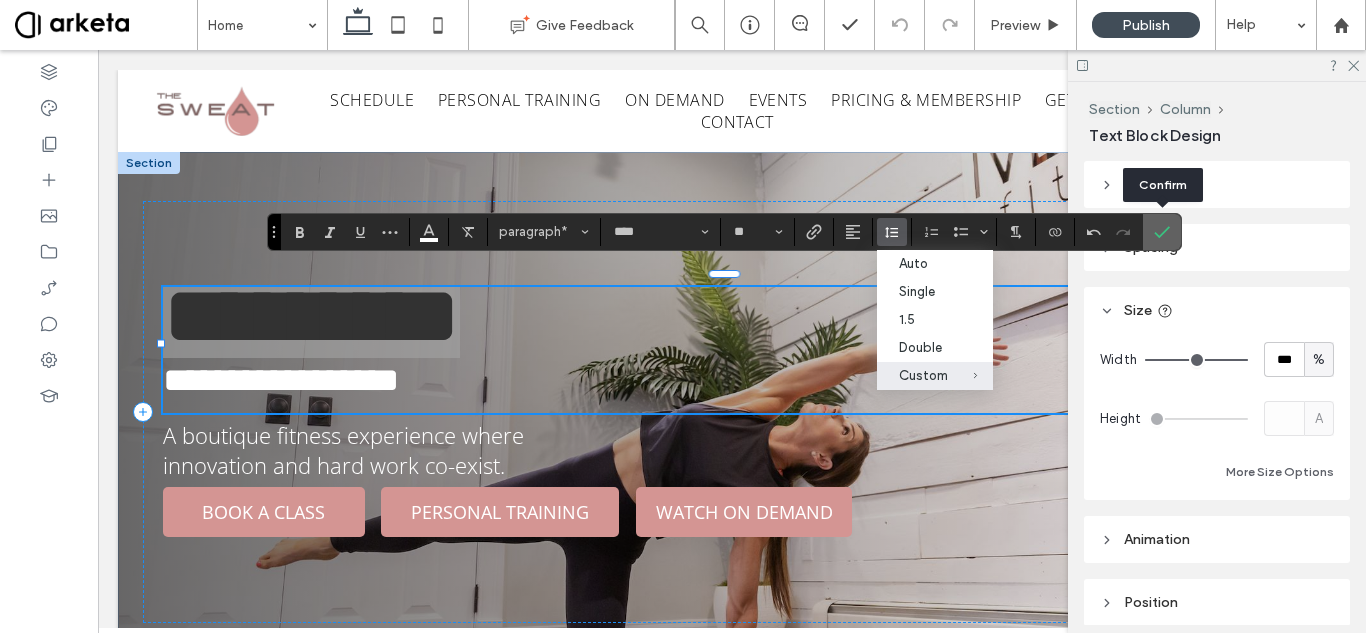 click 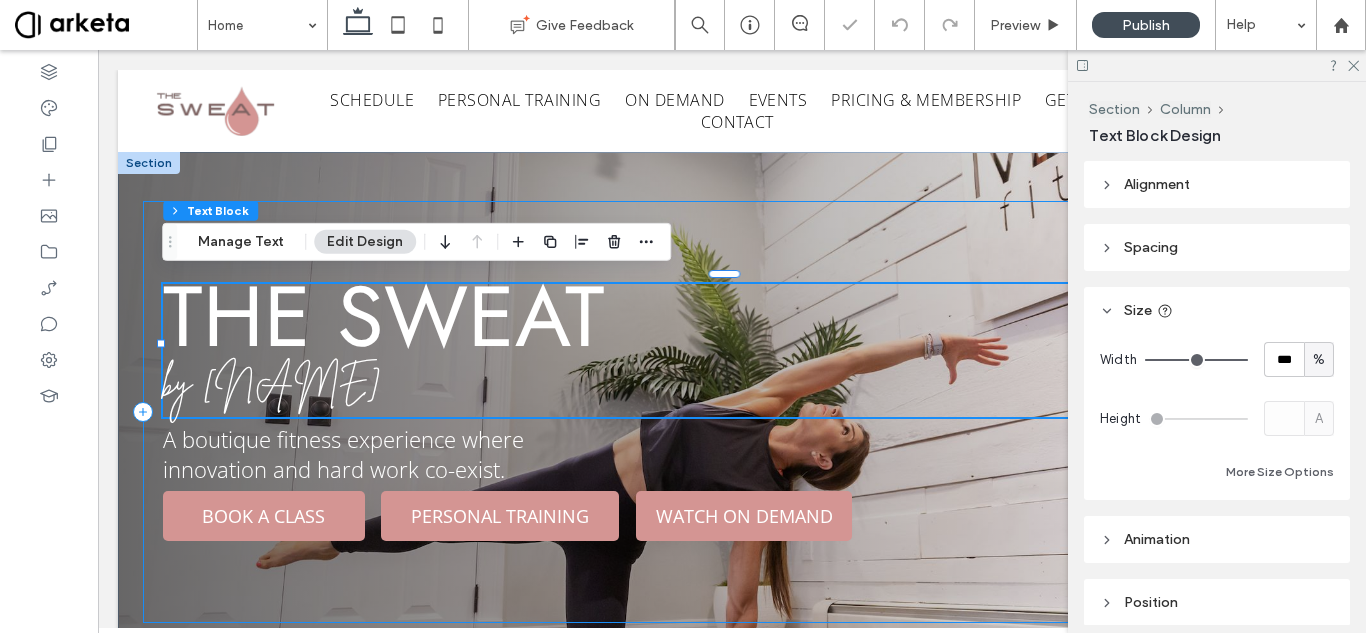 click on "the sweat by Maryanne Blake
A boutique fitness experience where innovation and hard work co-exist.
BOOK A CLASS
PERSONAL TRAINING
WATCH ON DEMAND" at bounding box center (732, 412) 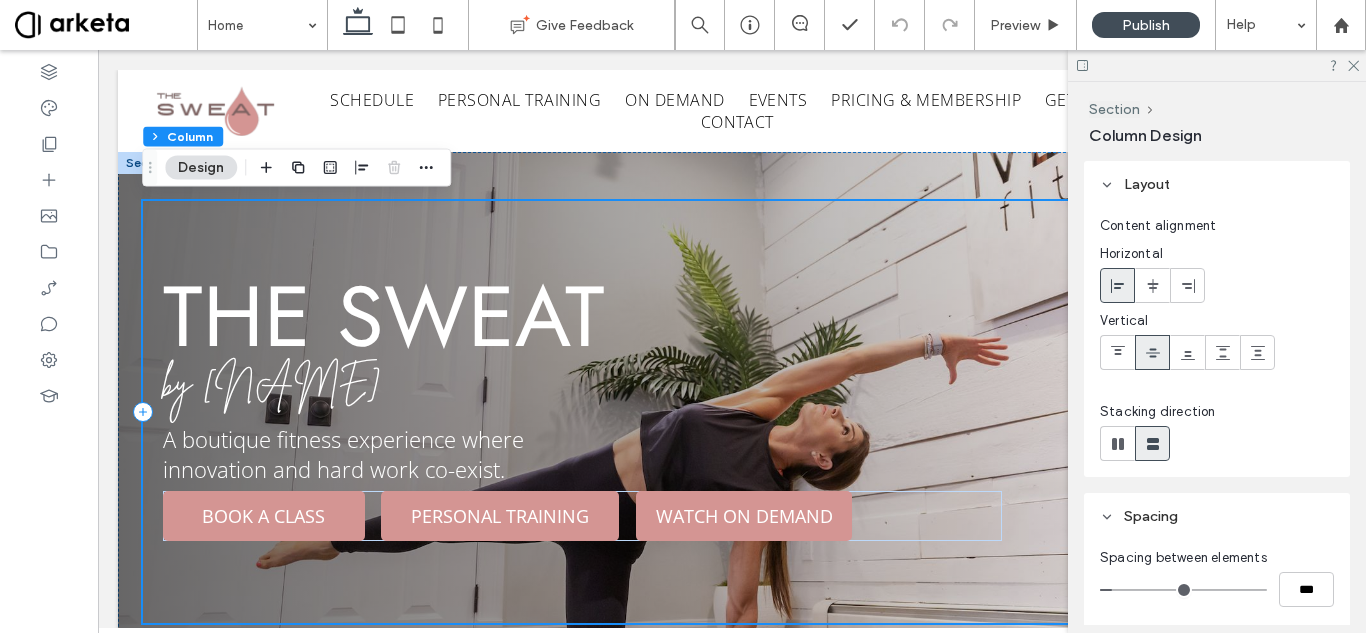click at bounding box center (141, 406) 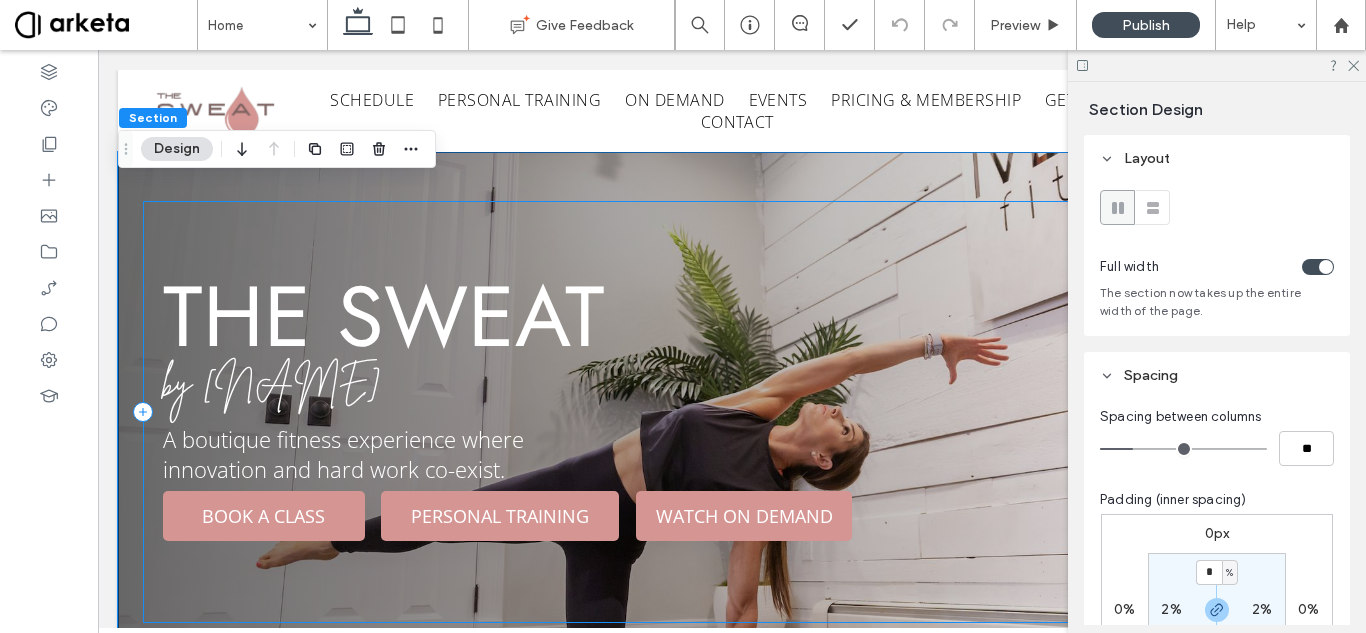 click on "the sweat by Maryanne Blake
A boutique fitness experience where innovation and hard work co-exist.
BOOK A CLASS
PERSONAL TRAINING
WATCH ON DEMAND" at bounding box center (732, 412) 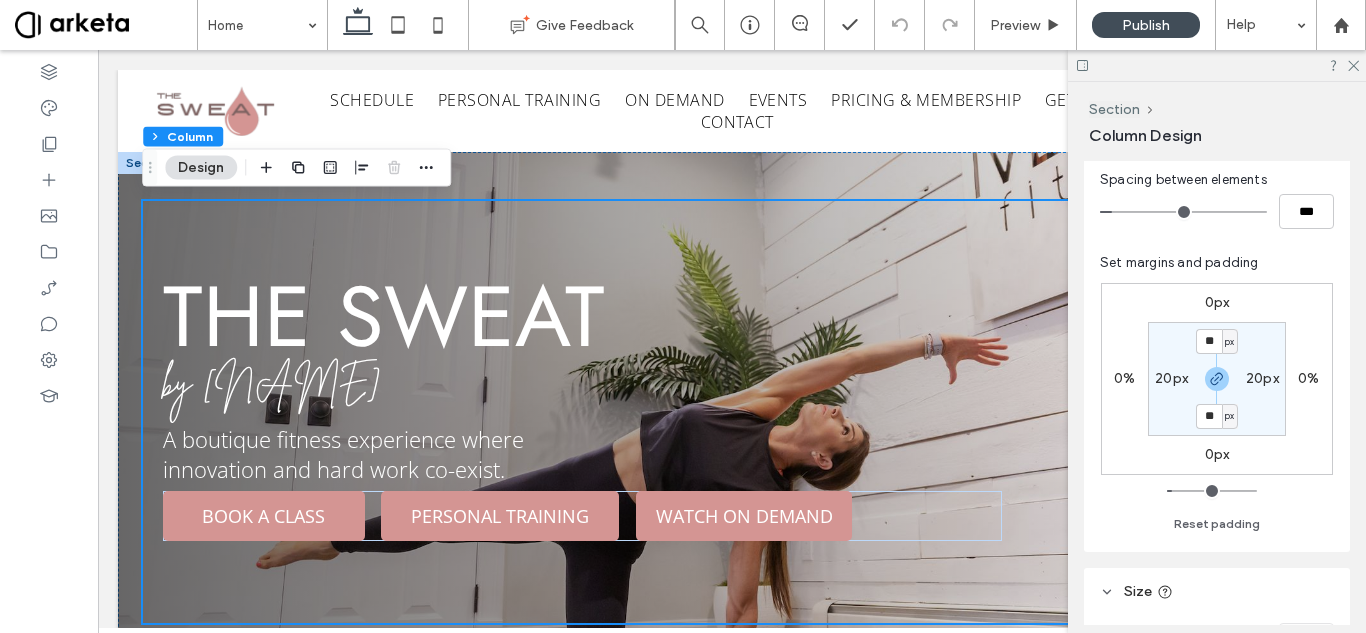 scroll, scrollTop: 380, scrollLeft: 0, axis: vertical 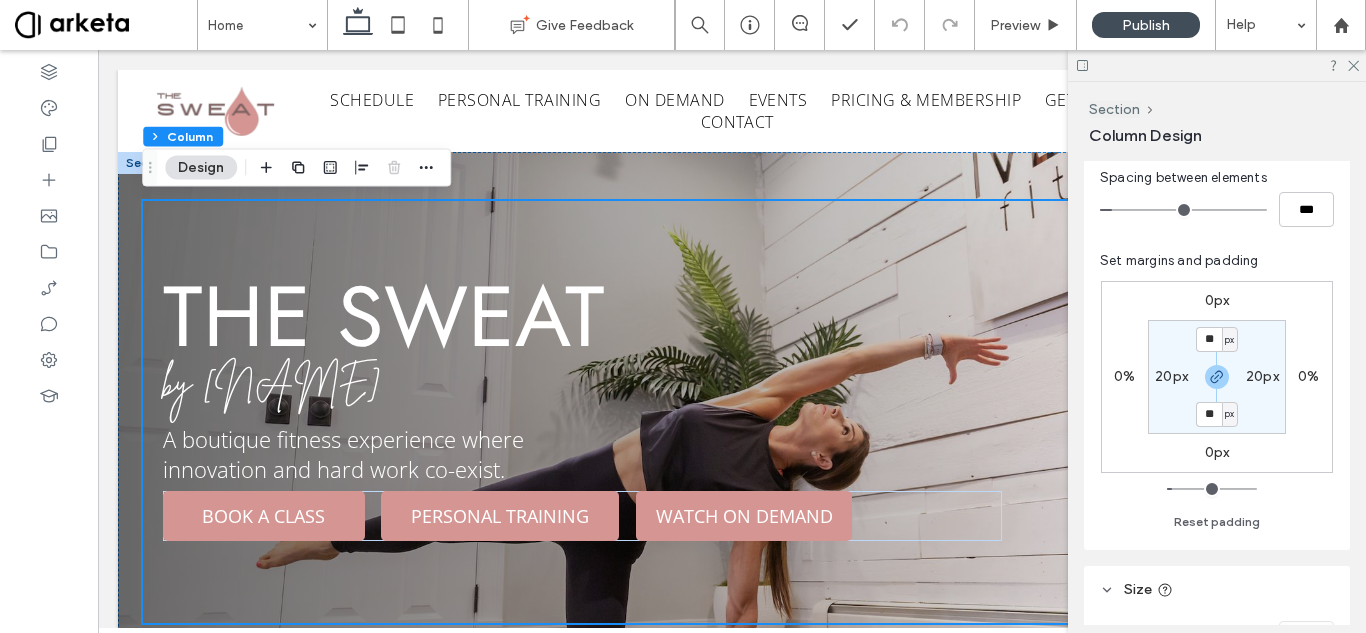 click on "20px" at bounding box center [1171, 376] 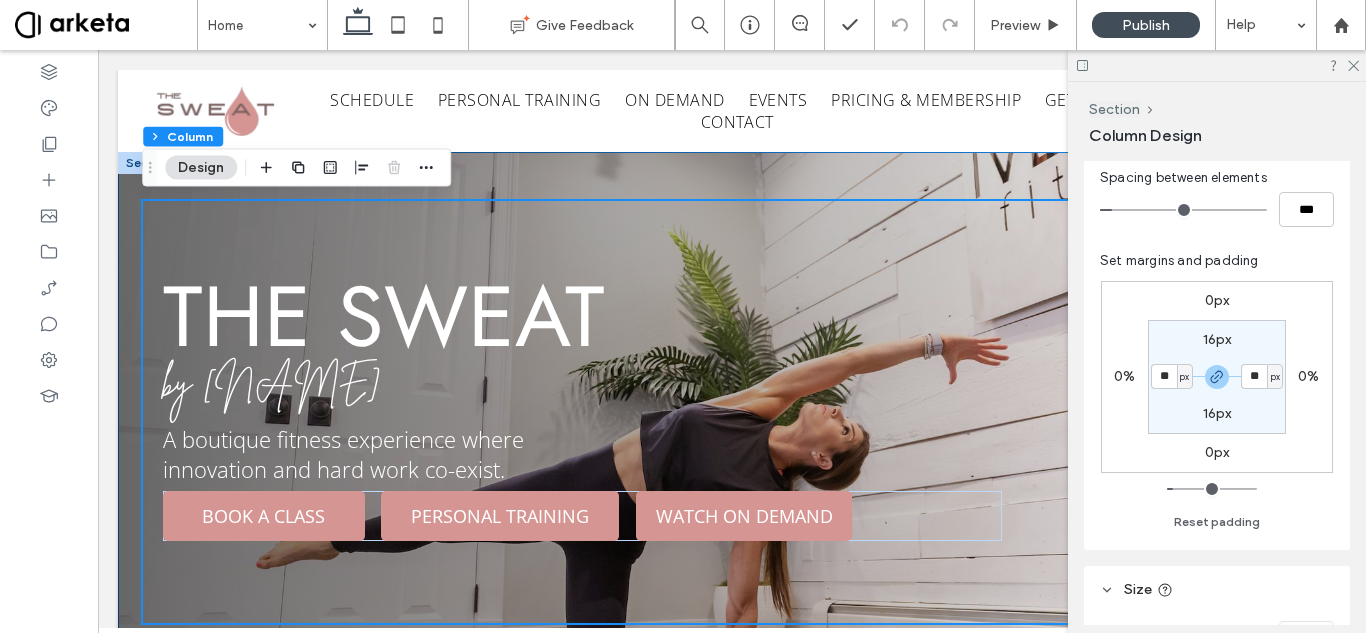 click on "the sweat by Maryanne Blake
A boutique fitness experience where innovation and hard work co-exist.
BOOK A CLASS
PERSONAL TRAINING
WATCH ON DEMAND" at bounding box center [732, 412] 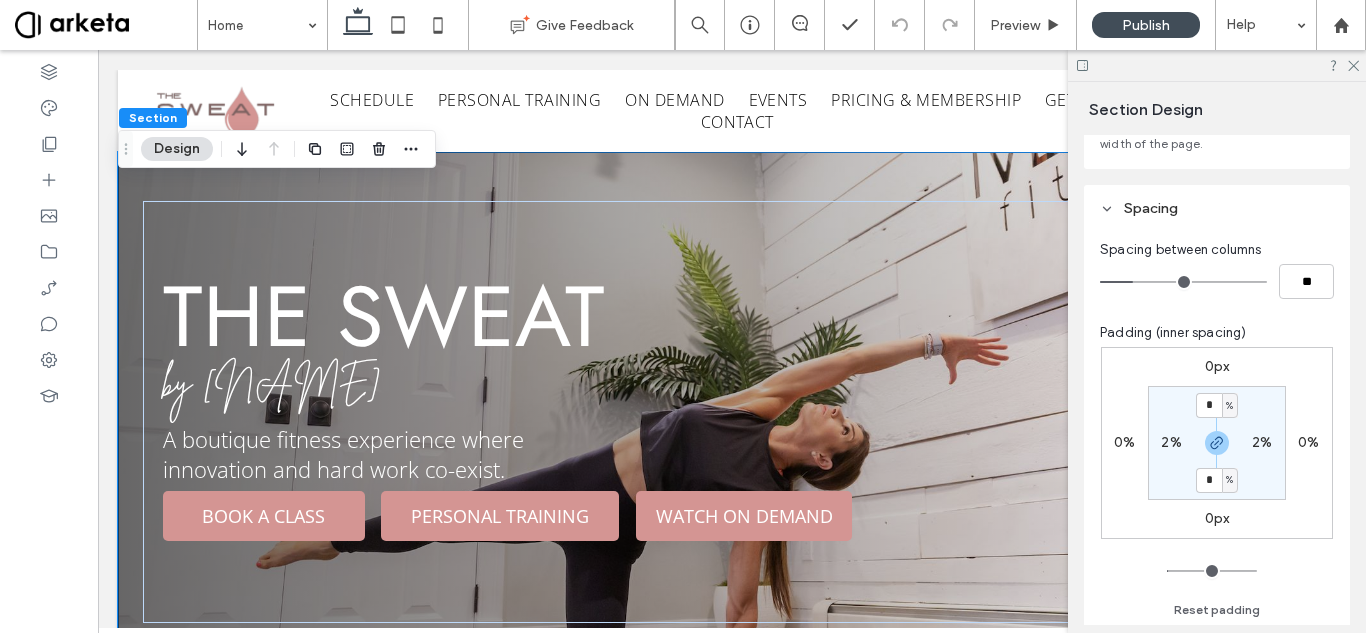 scroll, scrollTop: 168, scrollLeft: 0, axis: vertical 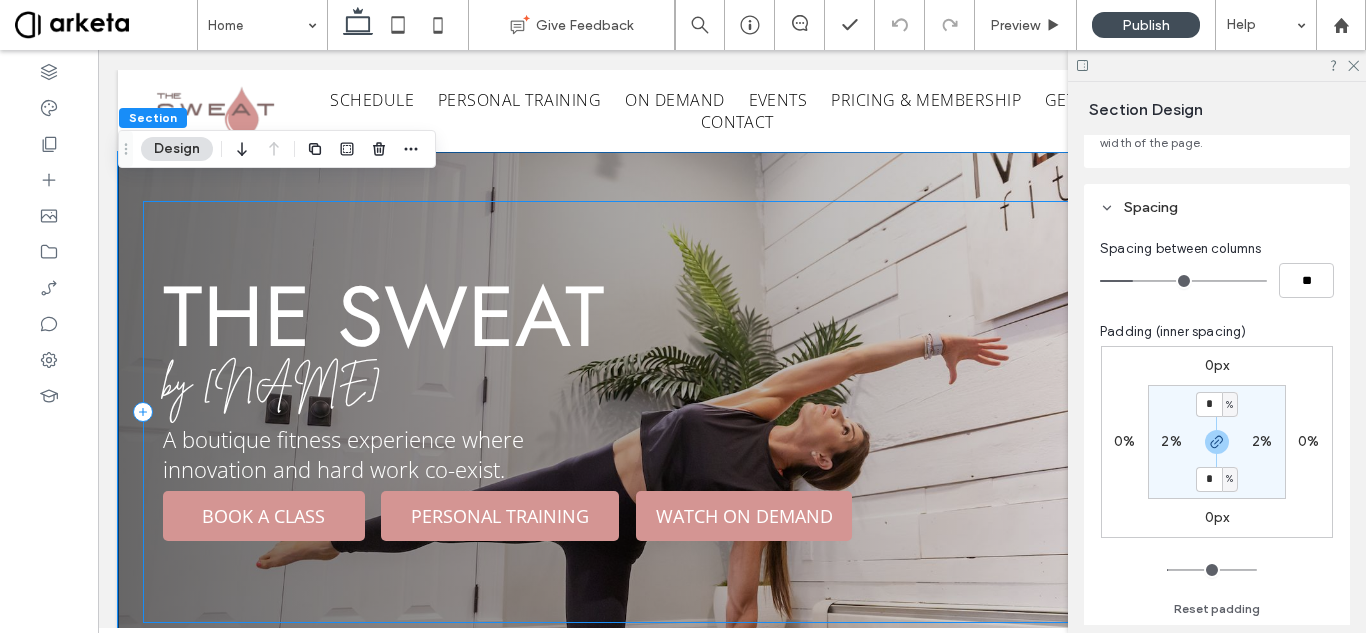 click on "the sweat by Maryanne Blake
A boutique fitness experience where innovation and hard work co-exist.
BOOK A CLASS
PERSONAL TRAINING
WATCH ON DEMAND" at bounding box center (732, 412) 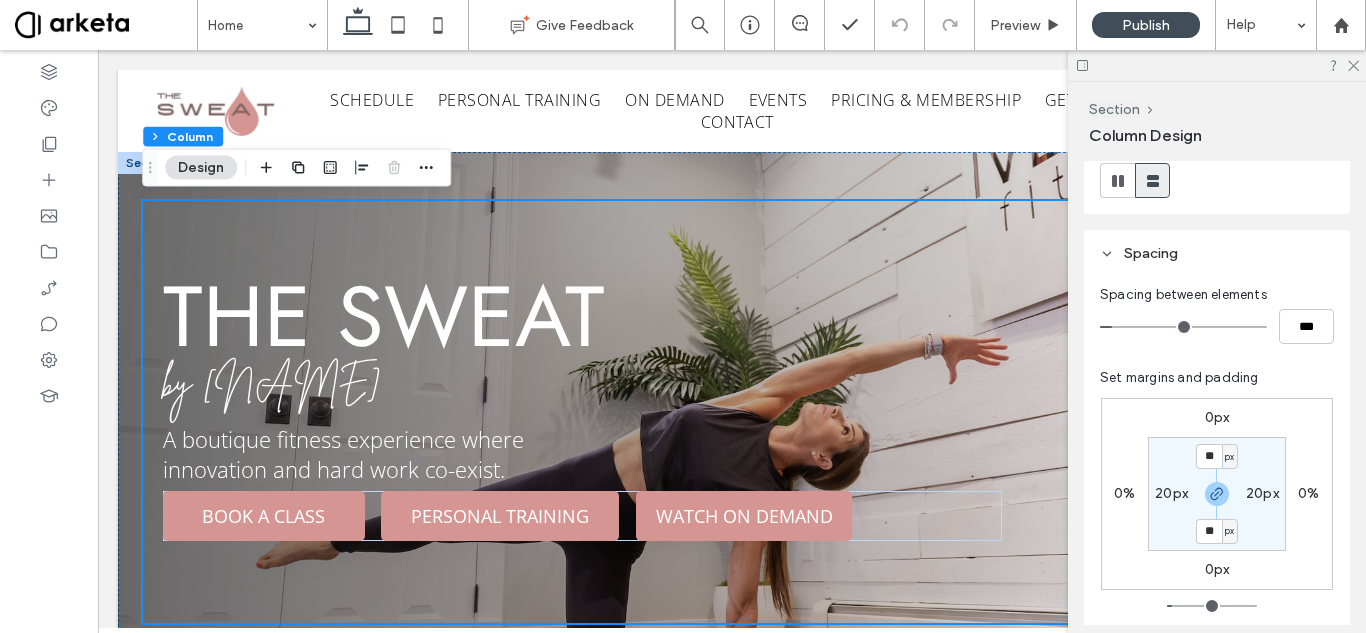 scroll, scrollTop: 315, scrollLeft: 0, axis: vertical 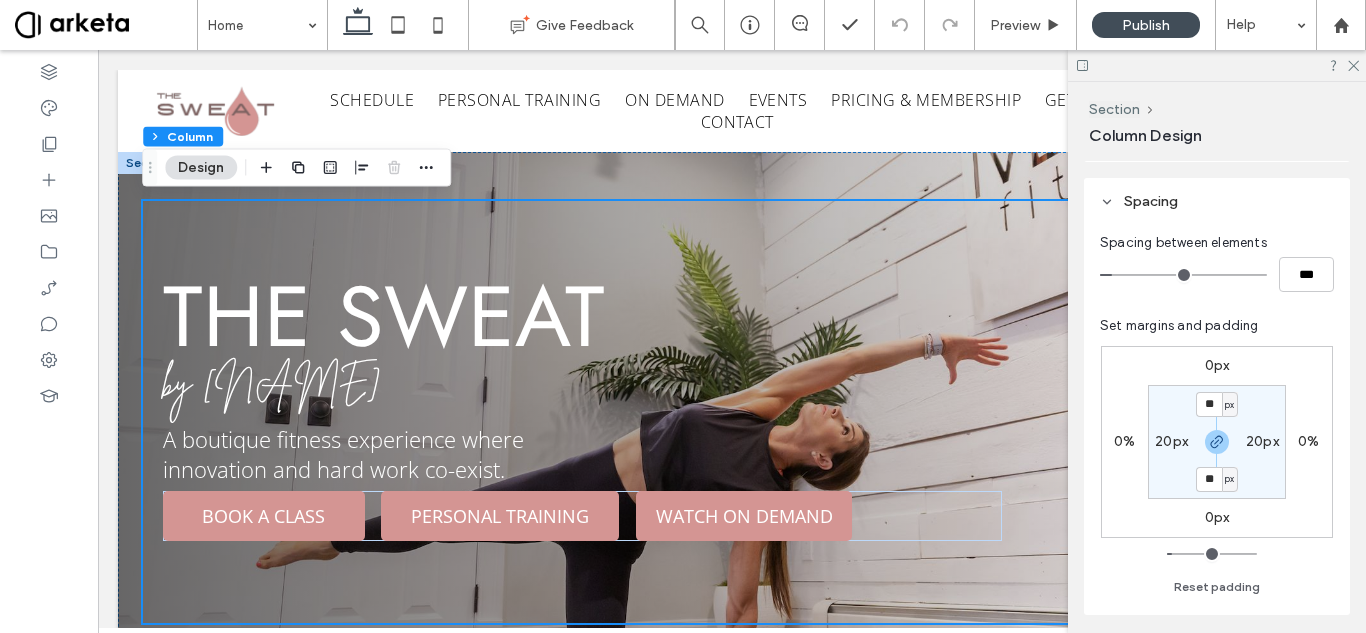 click on "20px" at bounding box center [1171, 441] 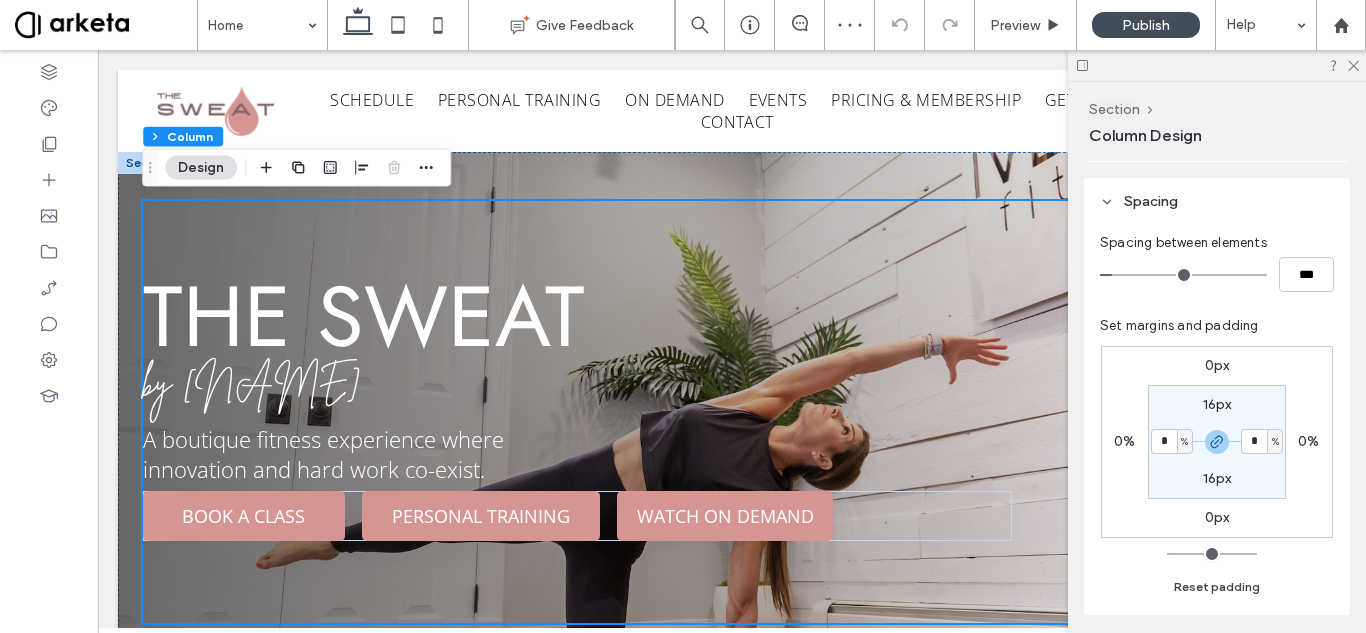 click on "Reset padding" at bounding box center (1217, 587) 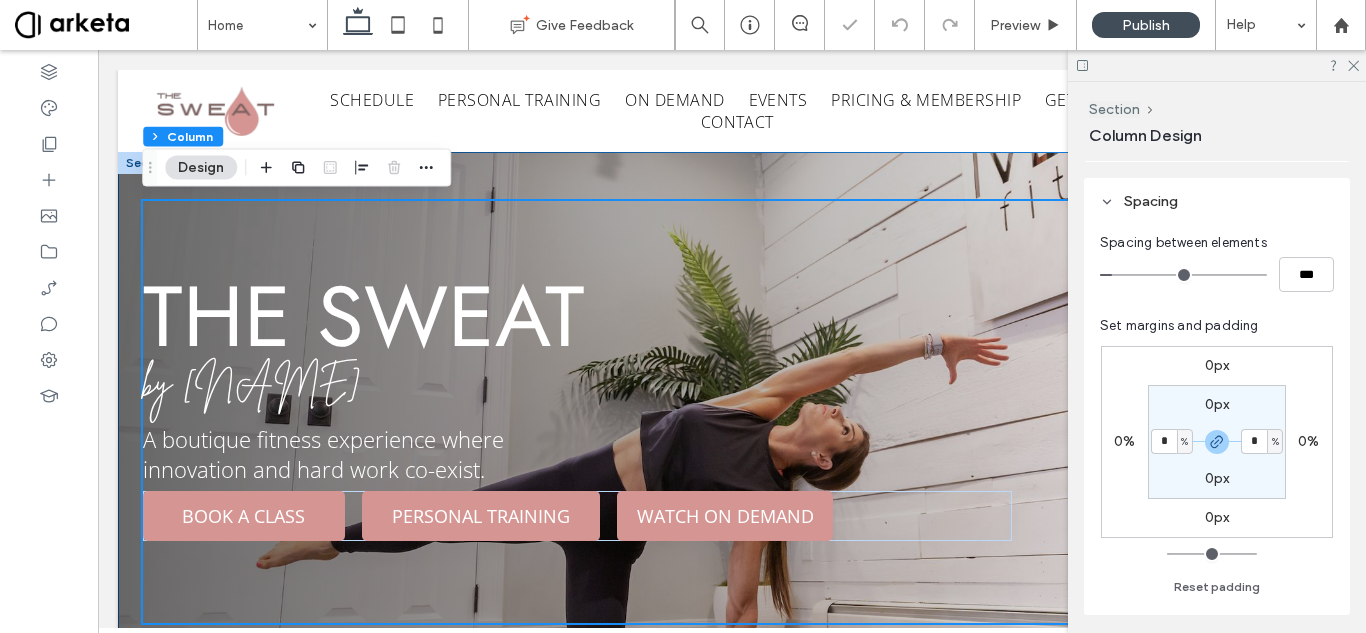 click on "the sweat by Maryanne Blake
A boutique fitness experience where innovation and hard work co-exist.
BOOK A CLASS
PERSONAL TRAINING
WATCH ON DEMAND" at bounding box center [732, 412] 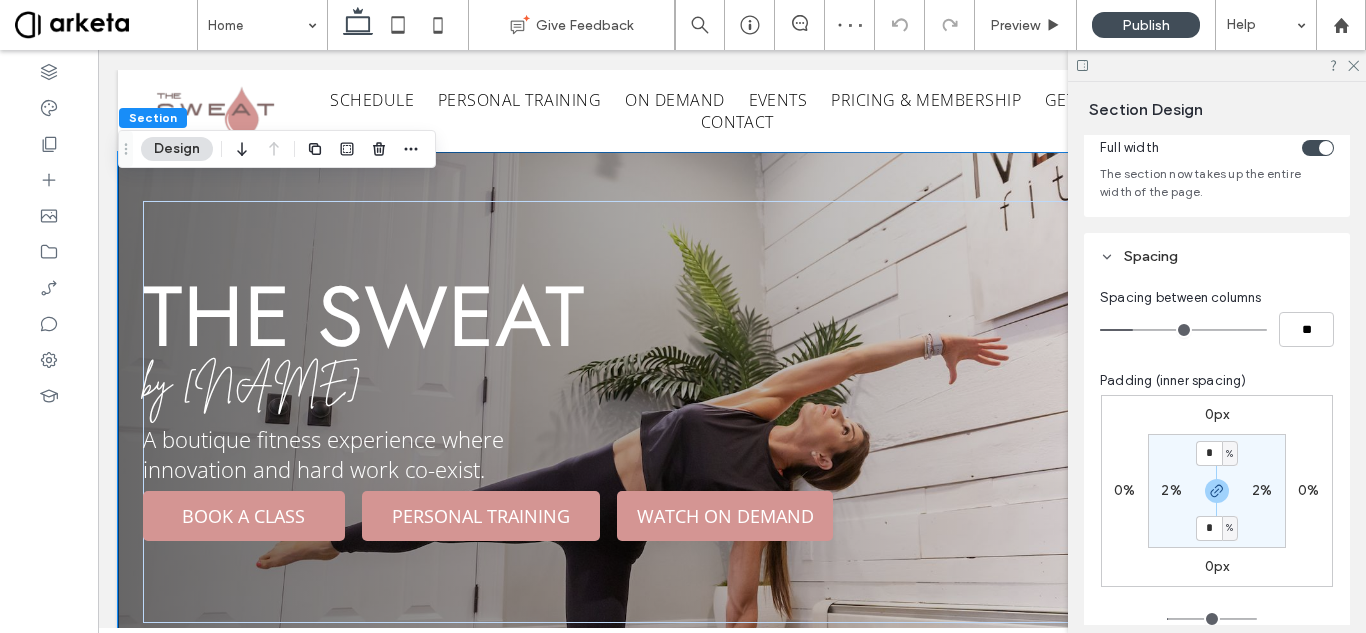 scroll, scrollTop: 120, scrollLeft: 0, axis: vertical 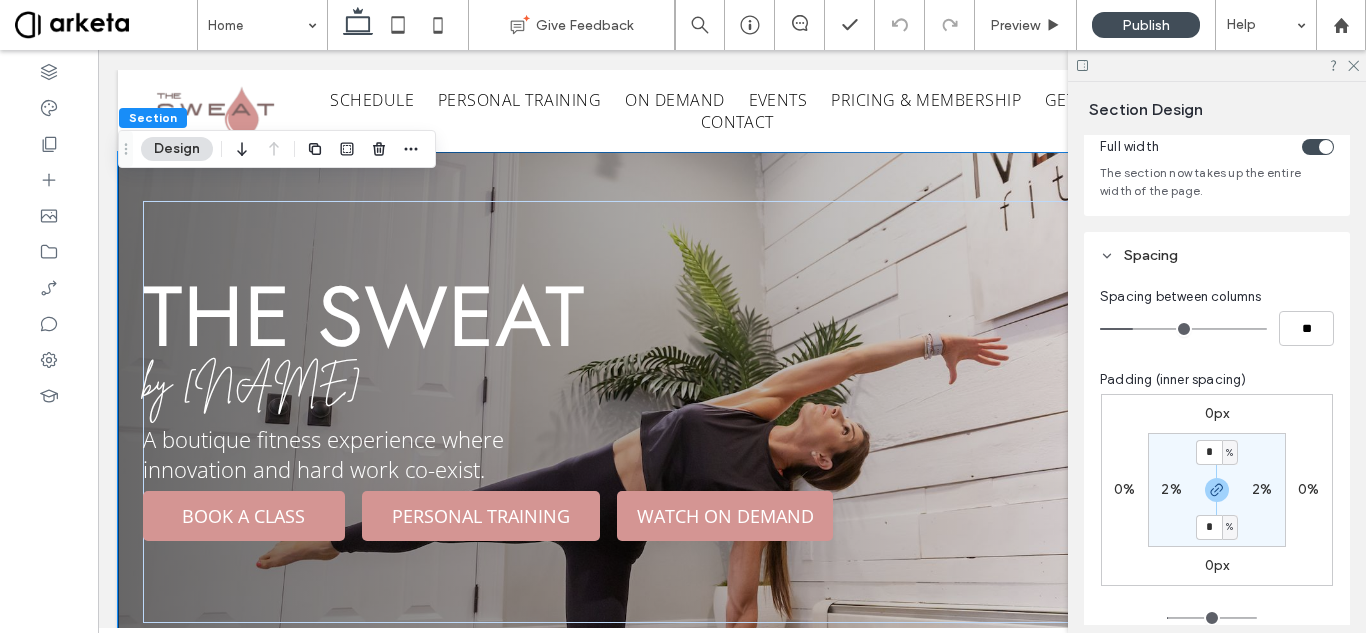 click on "2%" at bounding box center (1171, 489) 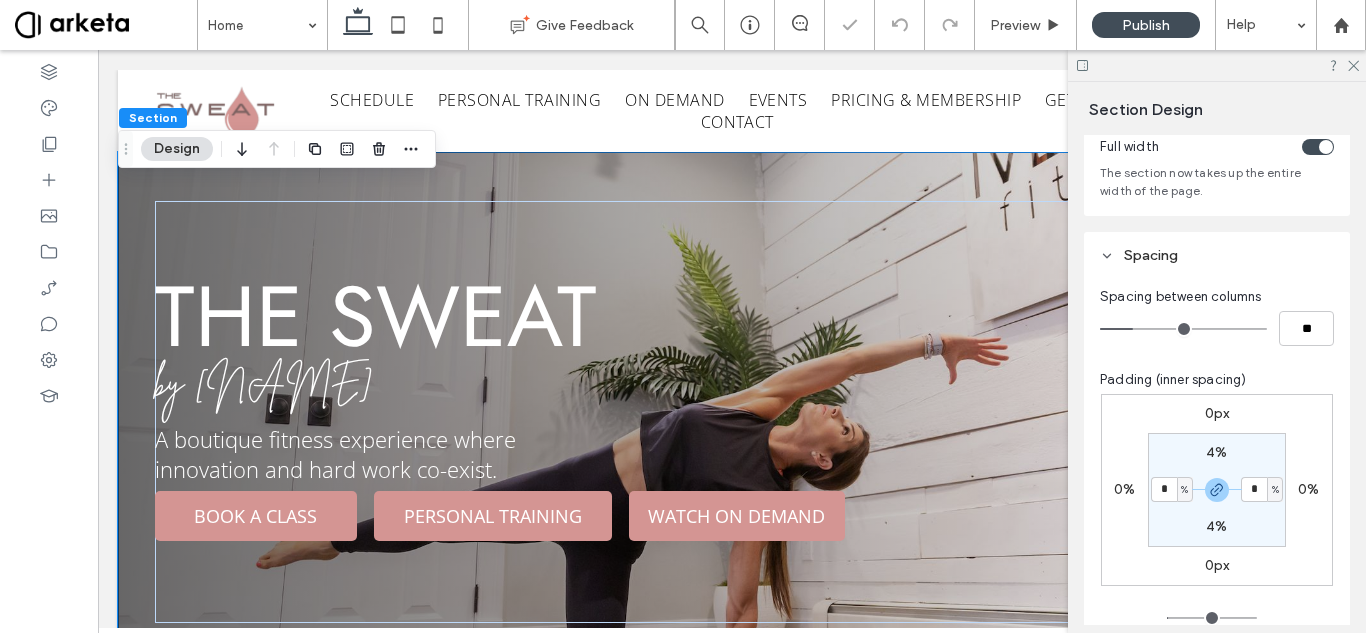 click on "%" at bounding box center [1184, 490] 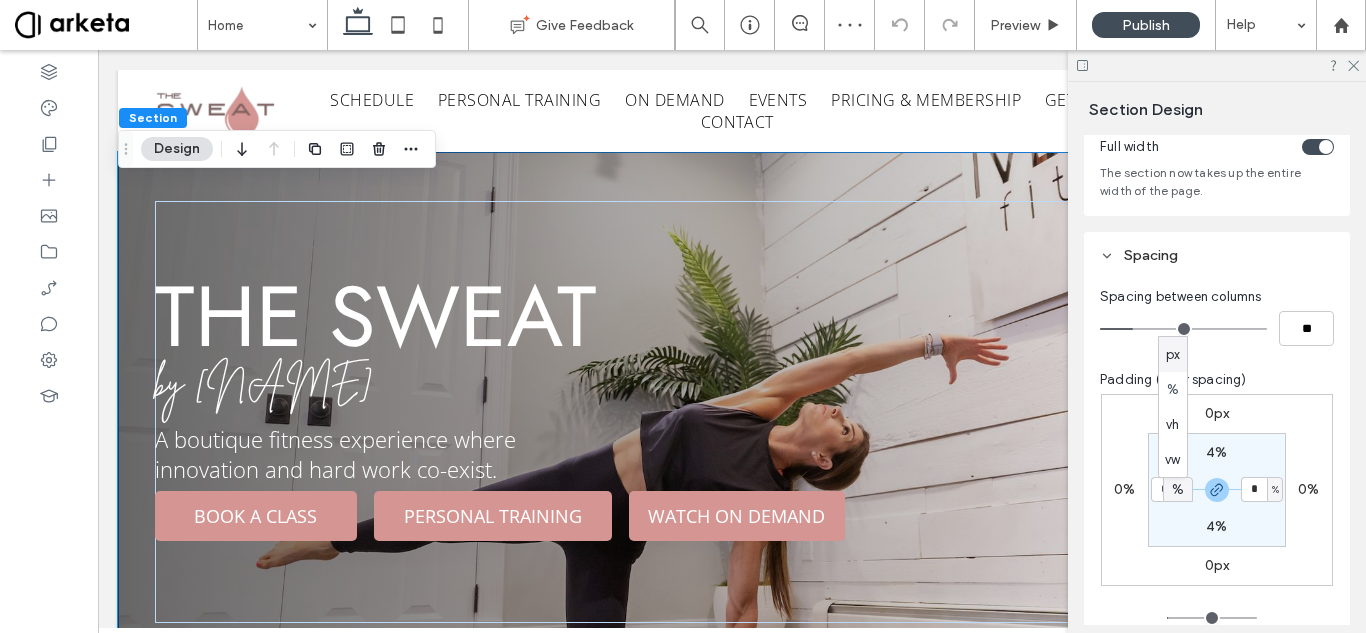 click on "px" at bounding box center [1173, 355] 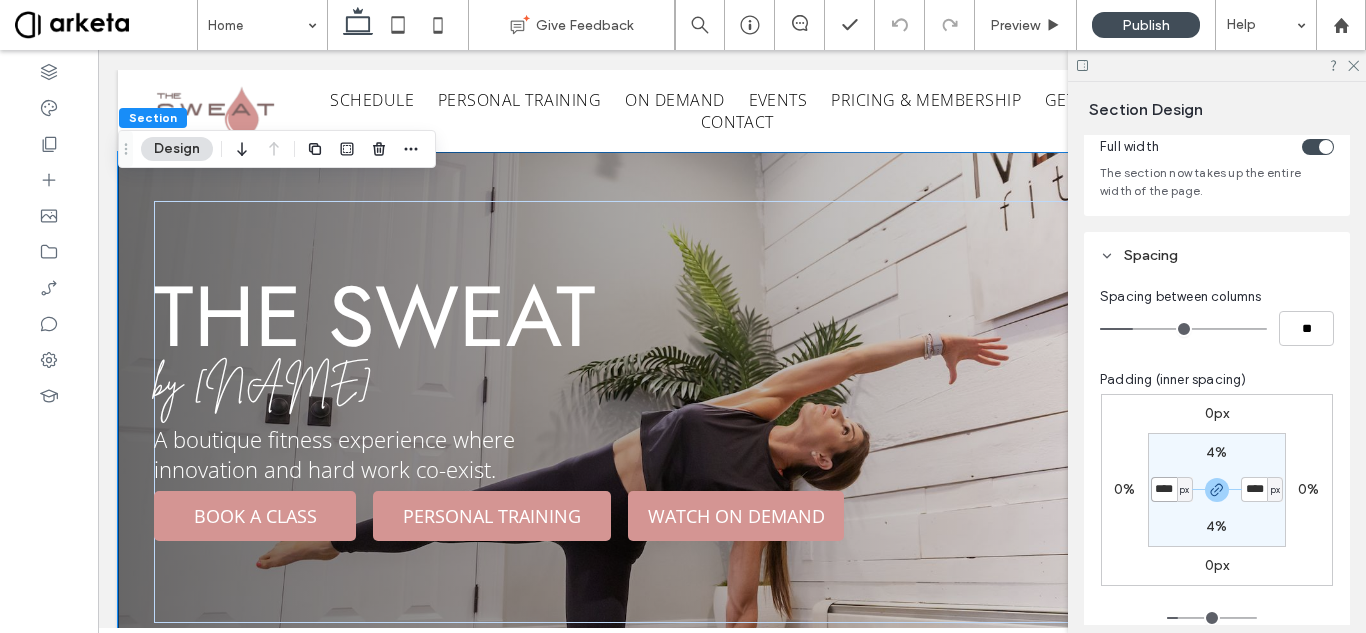 click on "****" at bounding box center [1164, 489] 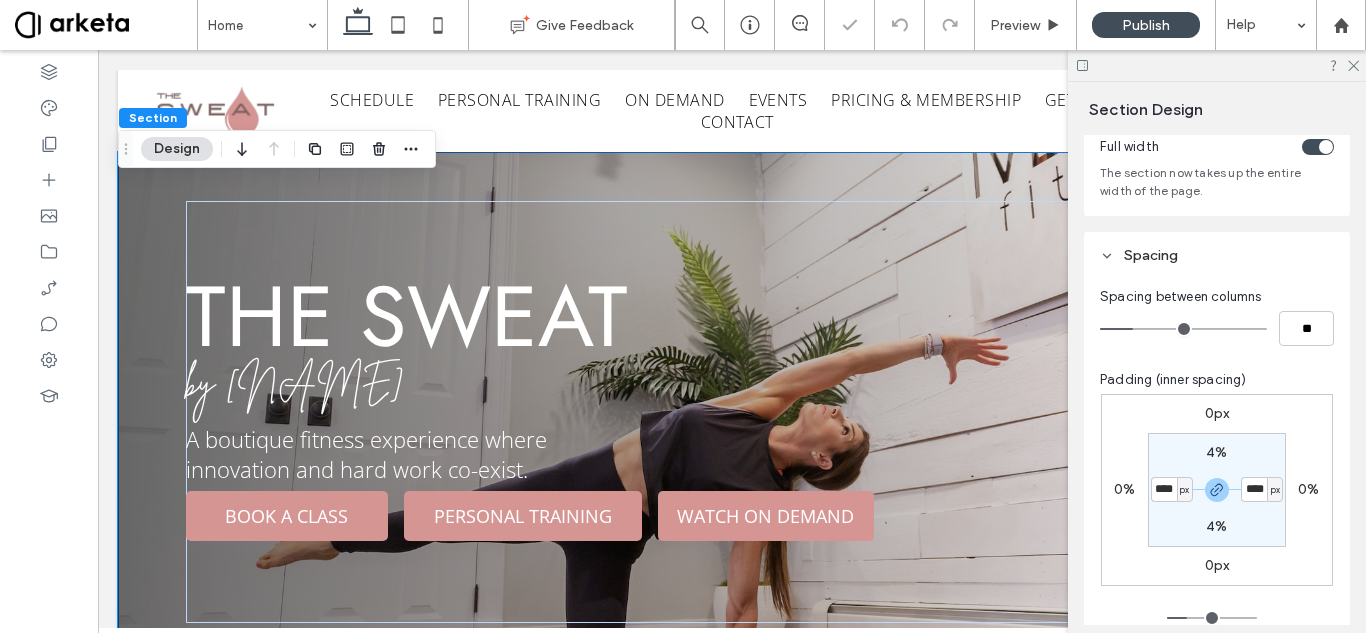 click on "px" at bounding box center [1184, 490] 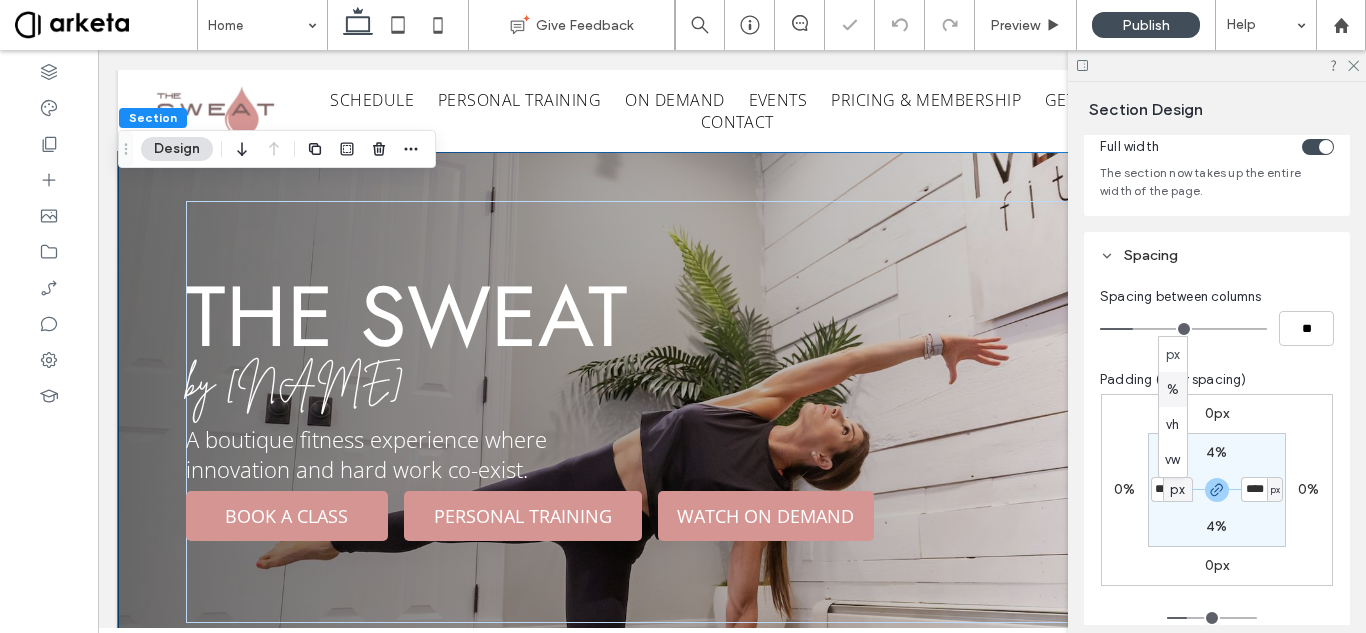 click on "%" at bounding box center (1173, 389) 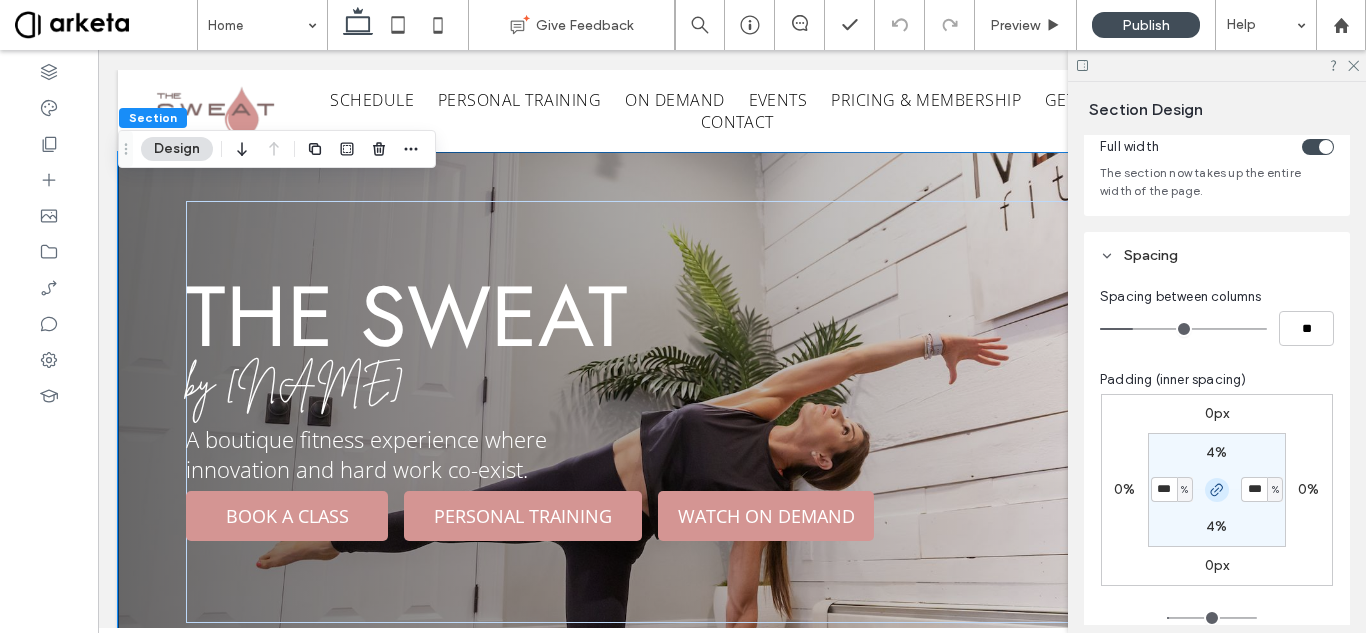 click 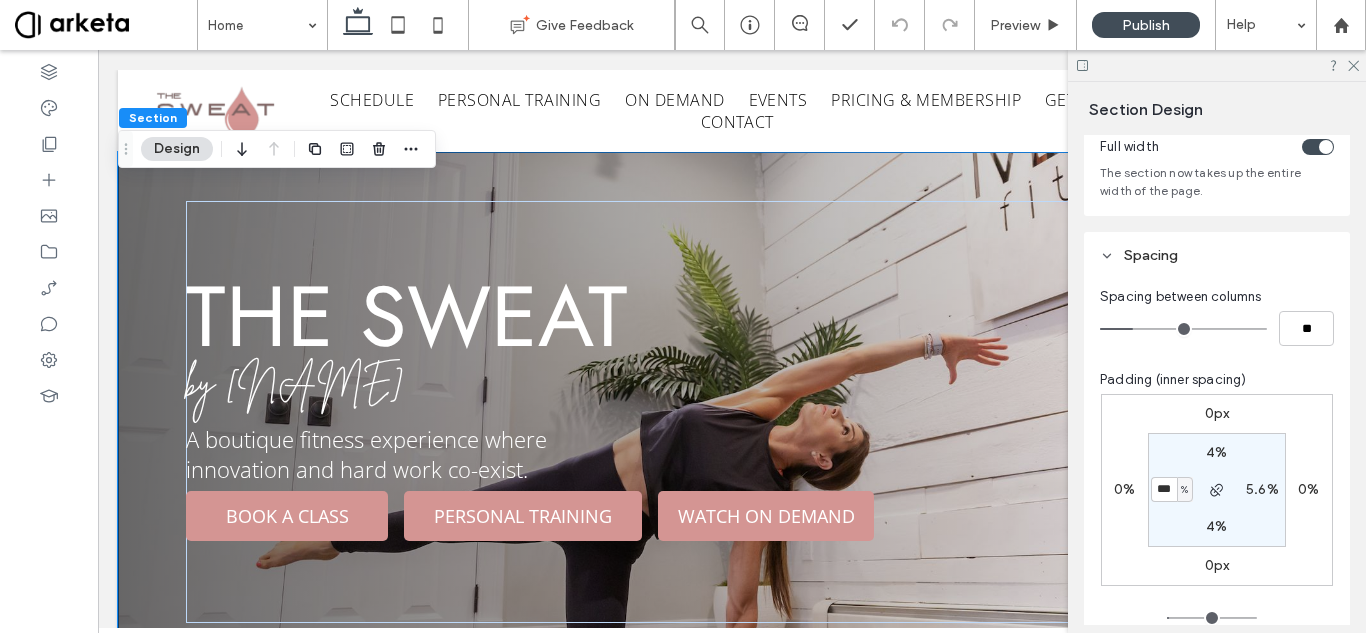 click on "0px 0% 0px 0% 4% 5.6% 4% *** %" at bounding box center [1217, 490] 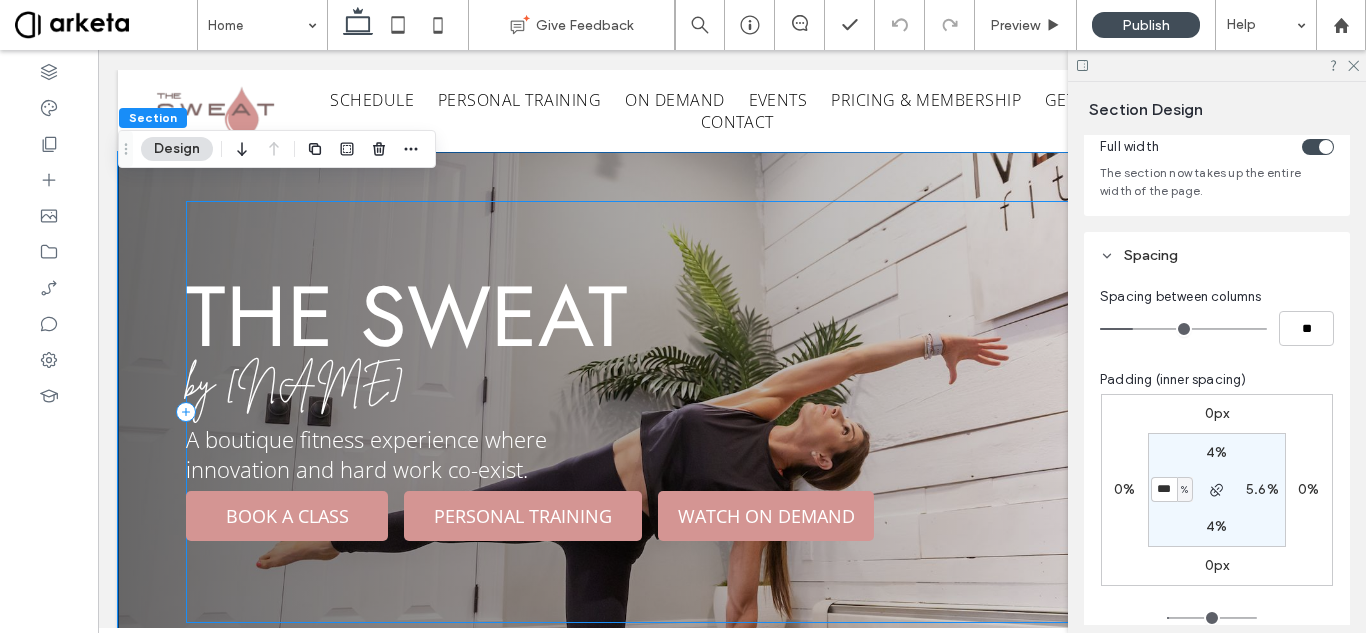 click on "the sweat by Maryanne Blake
A boutique fitness experience where innovation and hard work co-exist.
BOOK A CLASS
PERSONAL TRAINING
WATCH ON DEMAND" at bounding box center (731, 412) 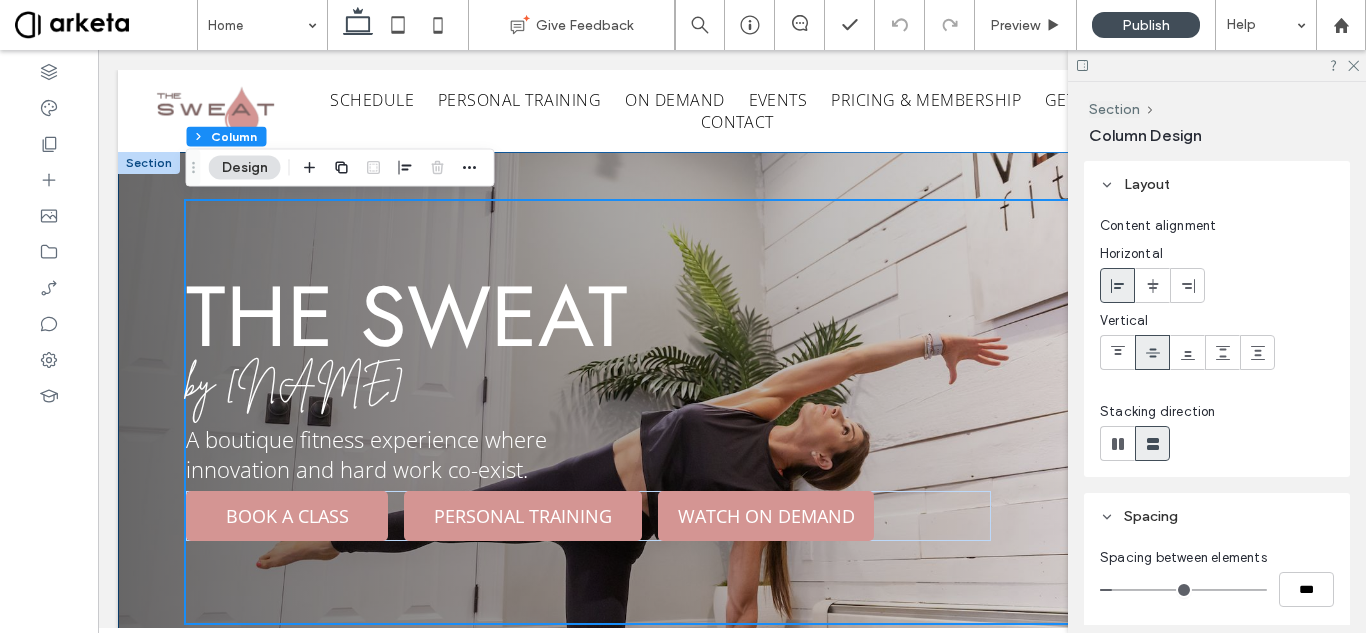 click on "the sweat by Maryanne Blake
A boutique fitness experience where innovation and hard work co-exist.
BOOK A CLASS
PERSONAL TRAINING
WATCH ON DEMAND" at bounding box center (732, 412) 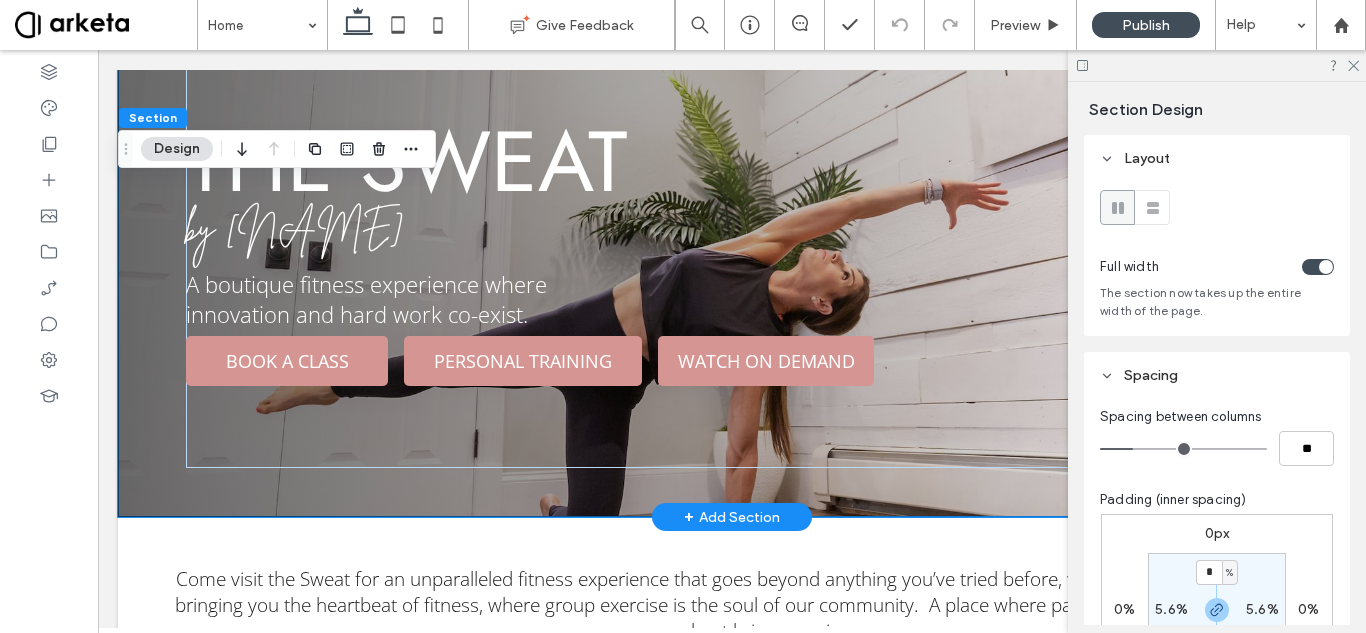 scroll, scrollTop: 154, scrollLeft: 0, axis: vertical 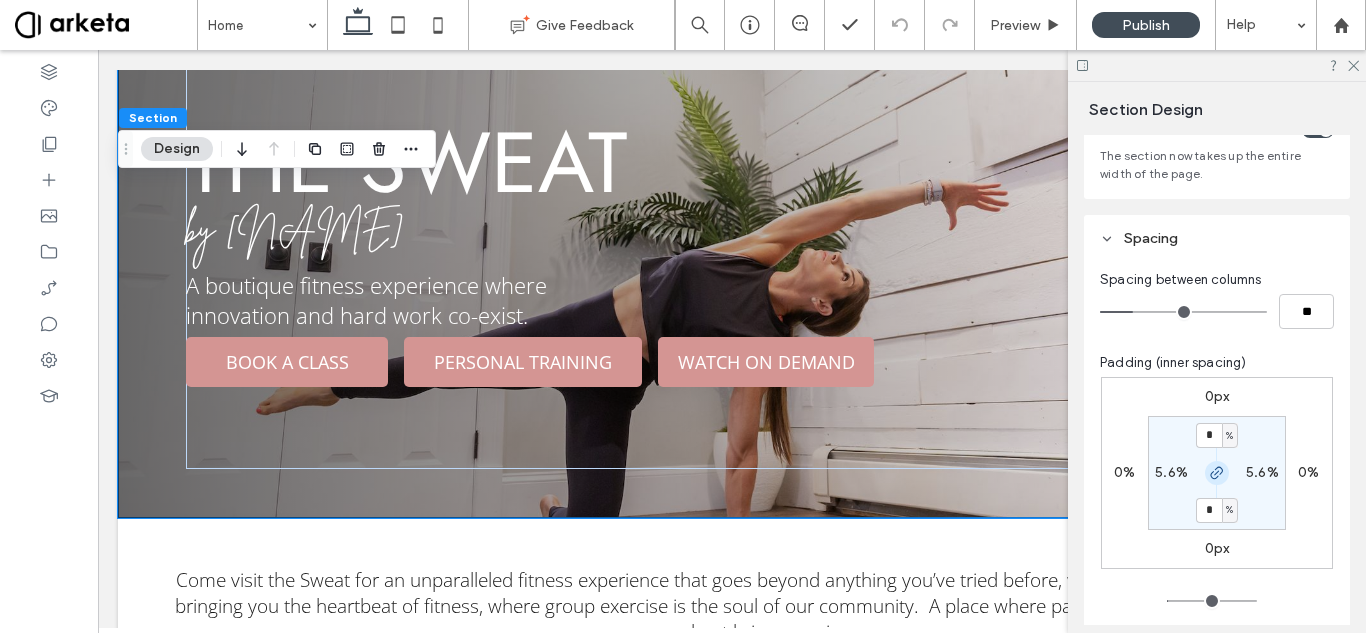 click at bounding box center [1217, 473] 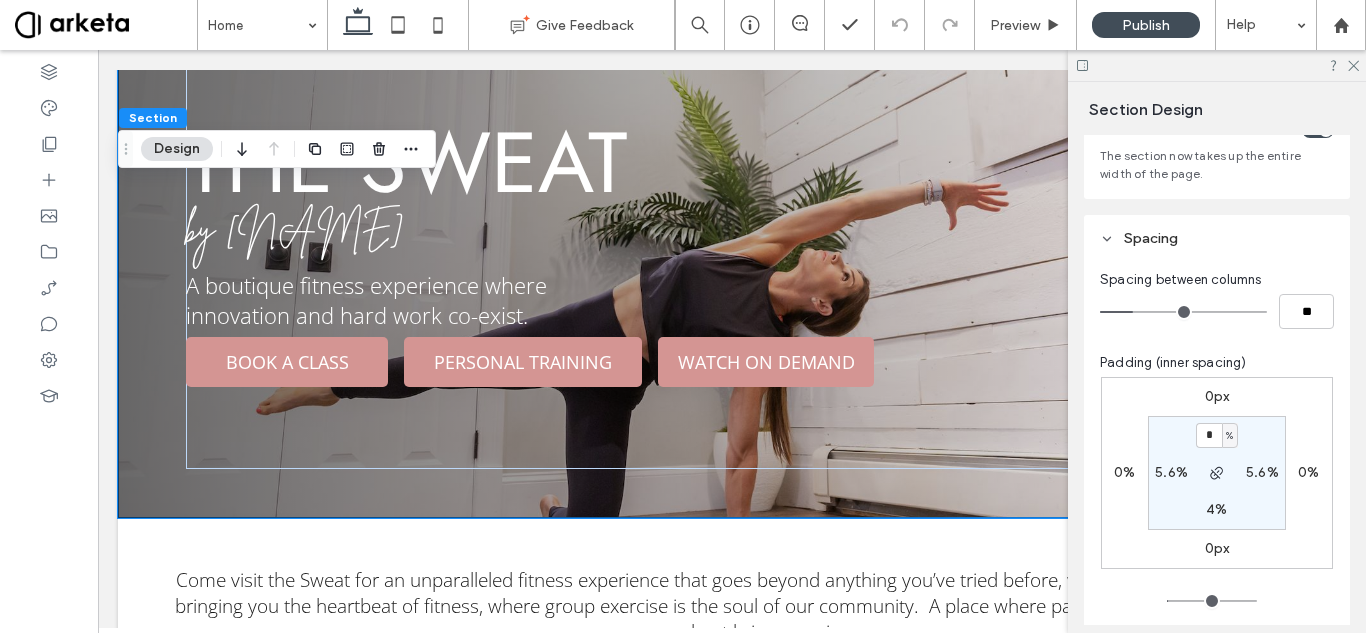 click on "5.6%" at bounding box center [1171, 472] 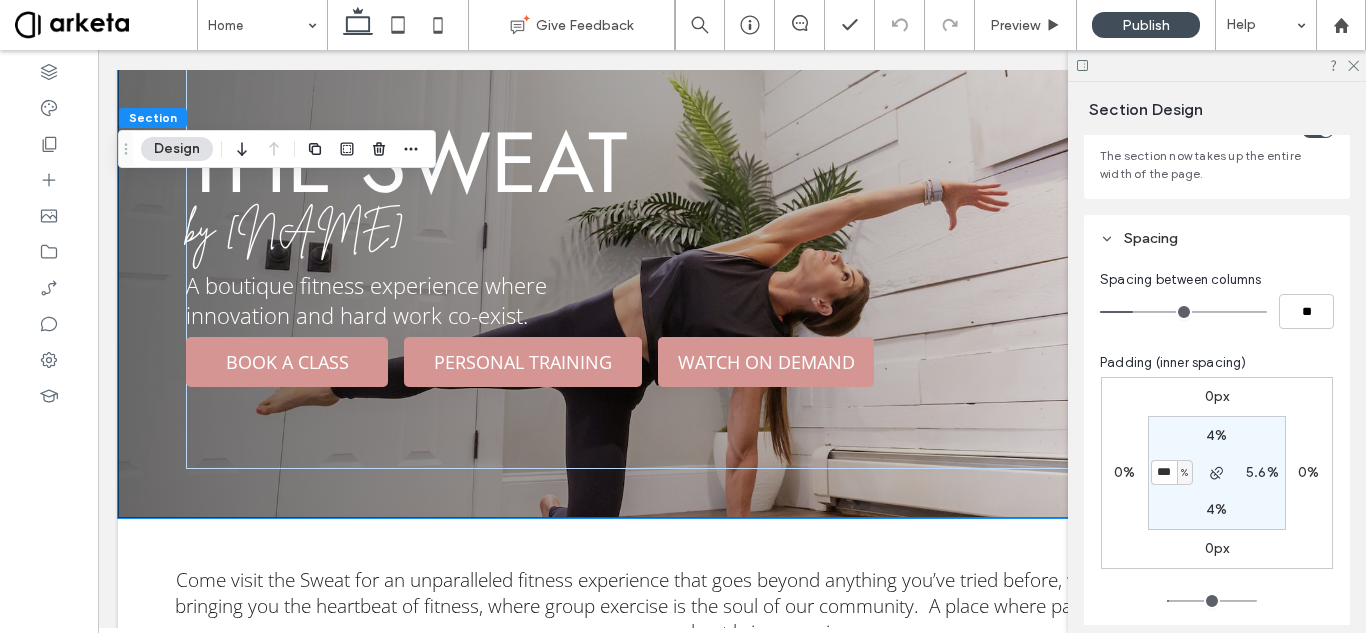 click on "***" at bounding box center (1164, 472) 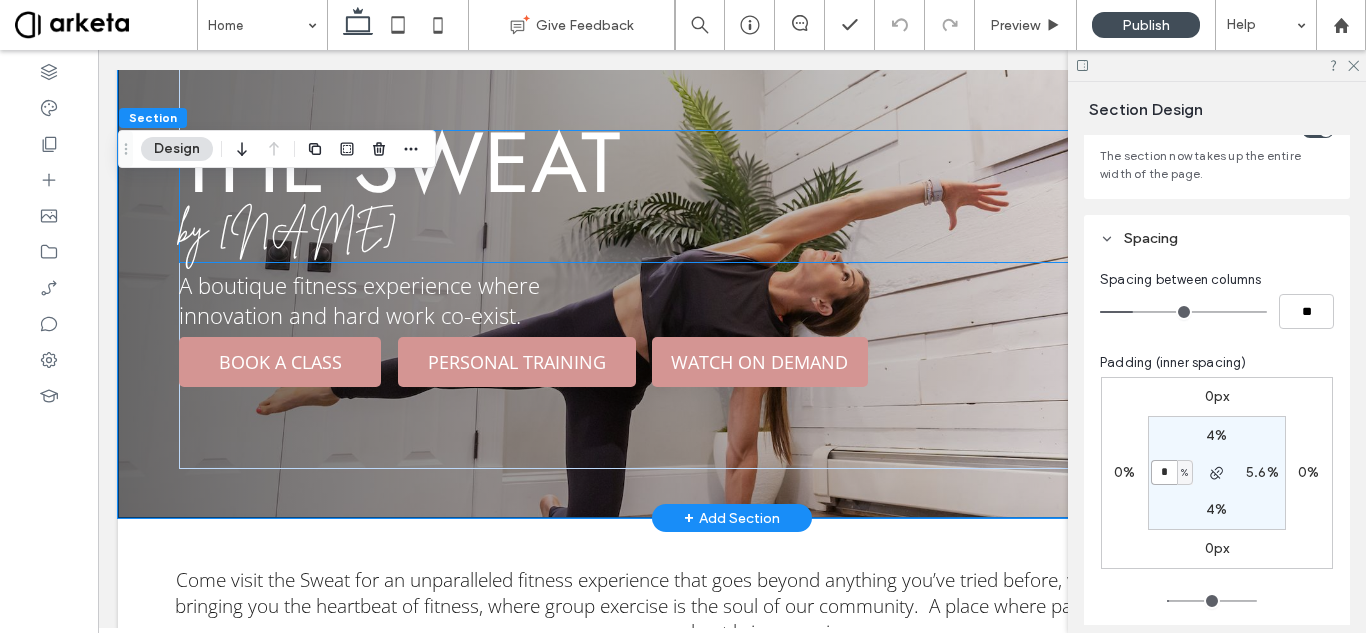 click on "by [NAME]" at bounding box center [288, 228] 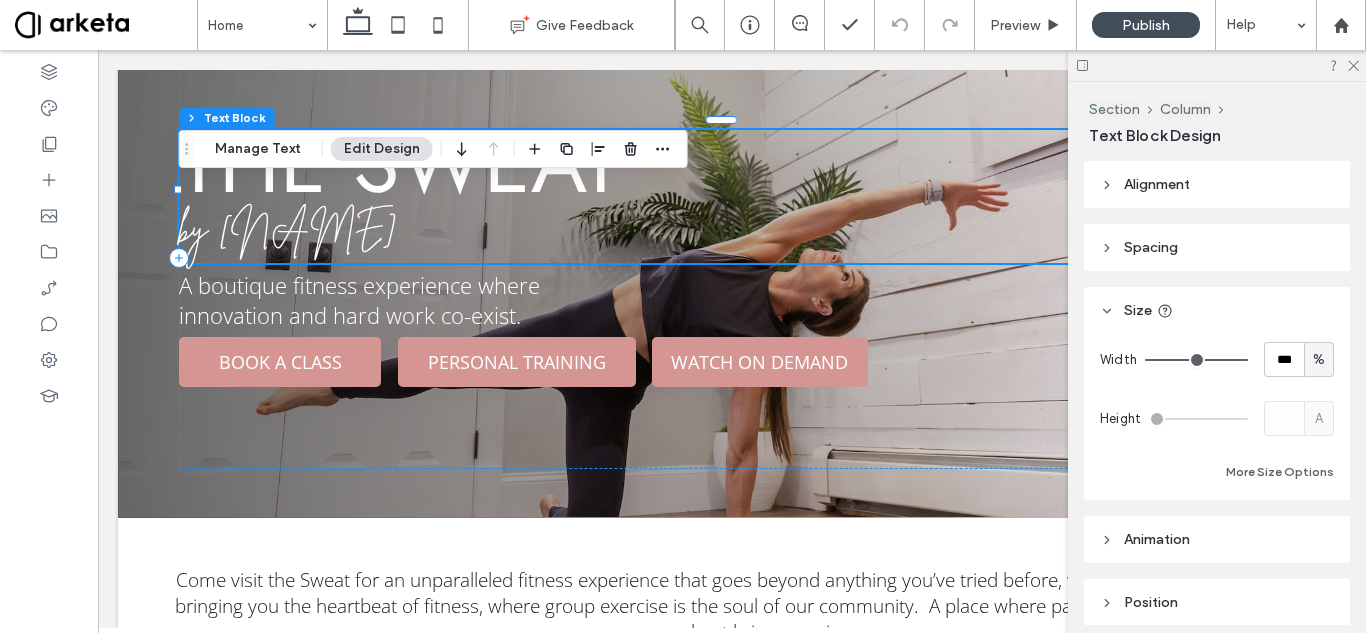 click on "Spacing" at bounding box center (1217, 247) 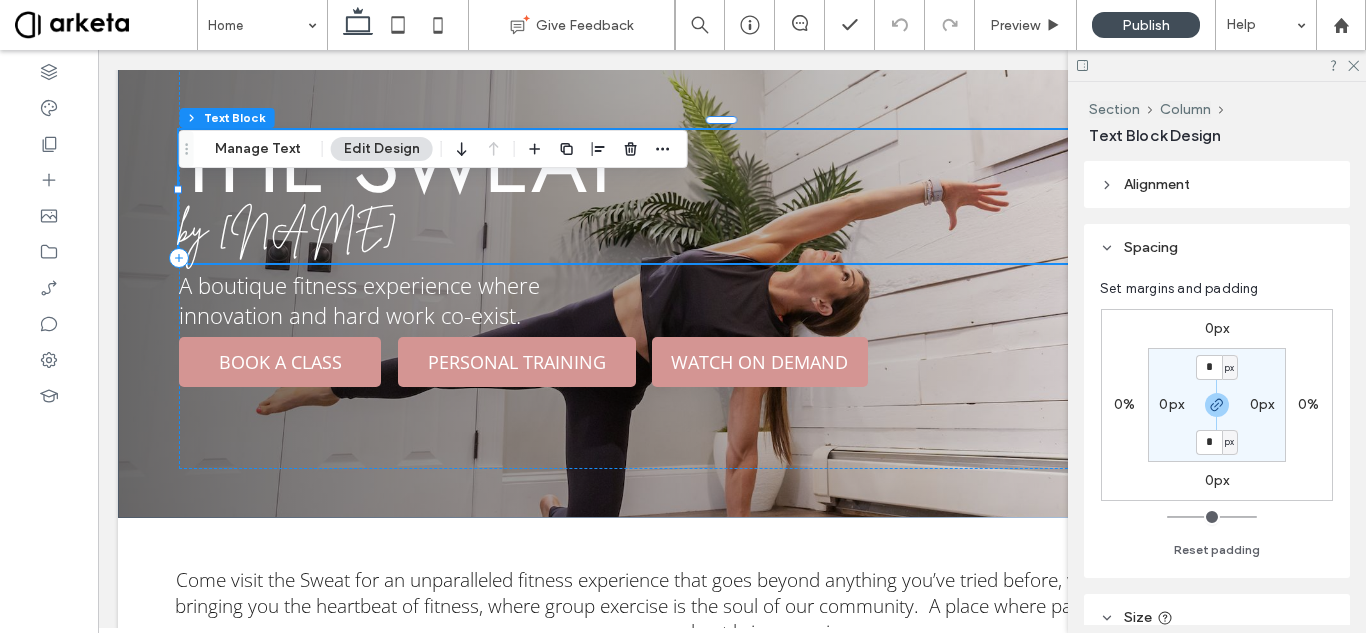 click on "0px" at bounding box center (1217, 480) 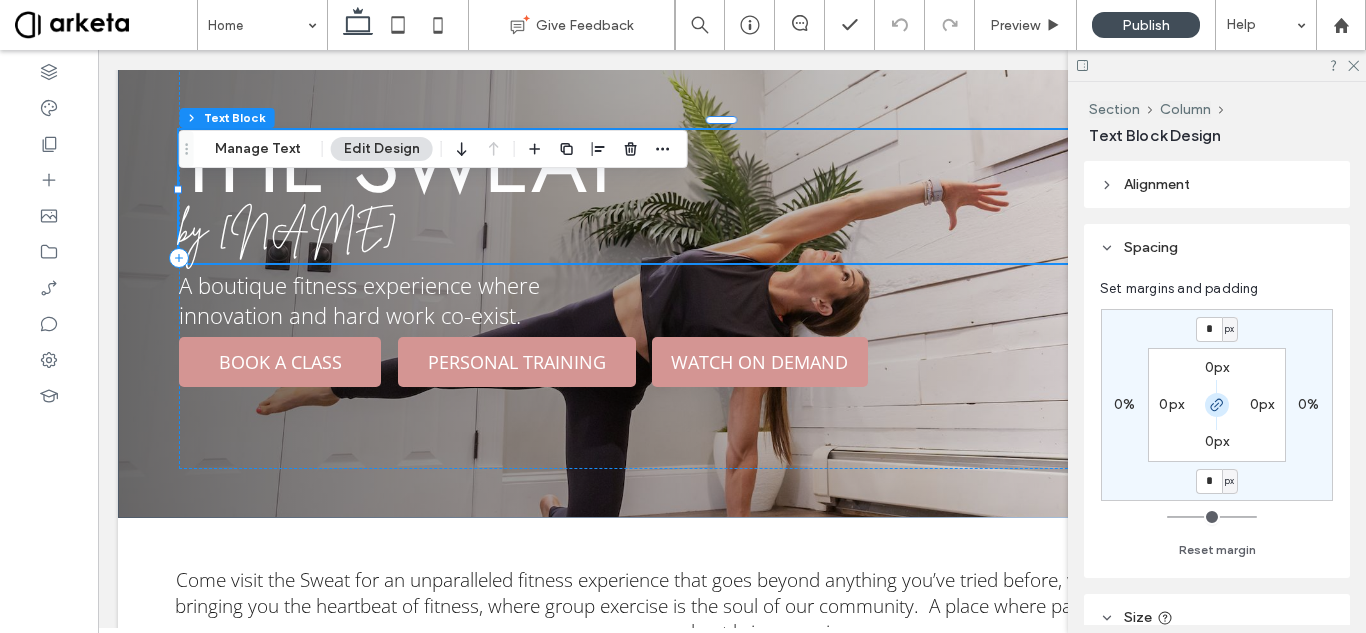 click 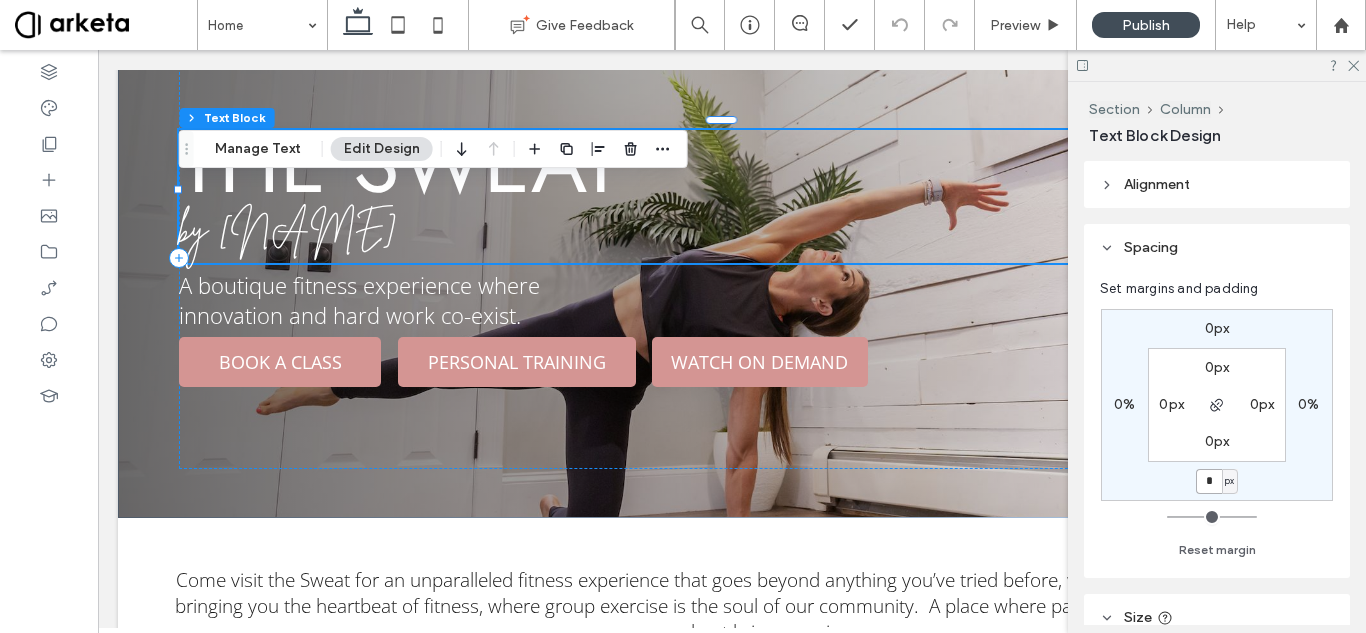 click on "*" at bounding box center (1209, 481) 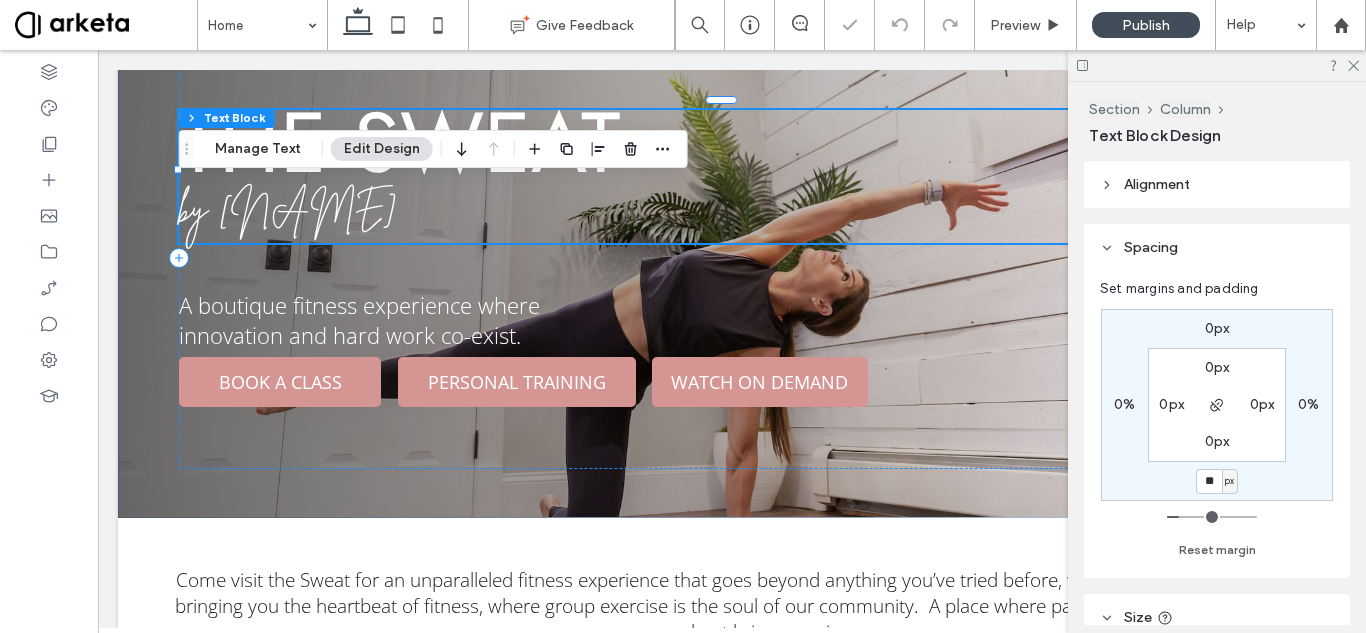 click on "0px 0% ** px 0% 0px 0px 0px 0px Reset margin" at bounding box center (1217, 430) 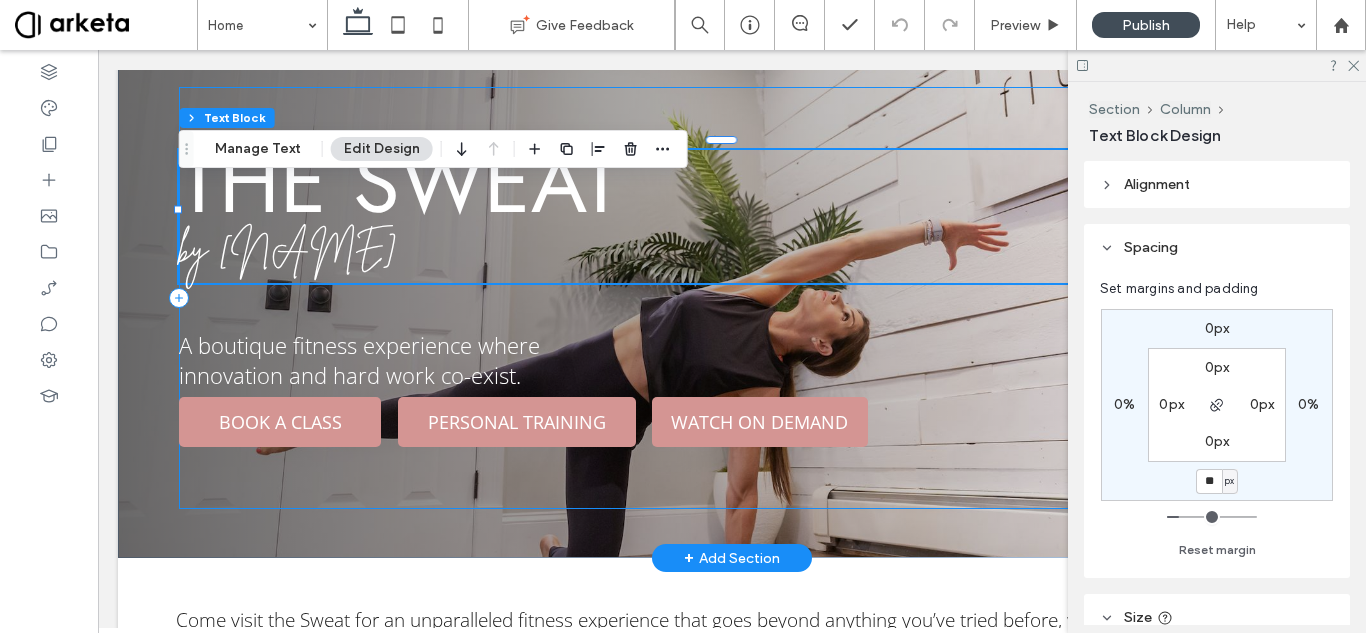 scroll, scrollTop: 113, scrollLeft: 0, axis: vertical 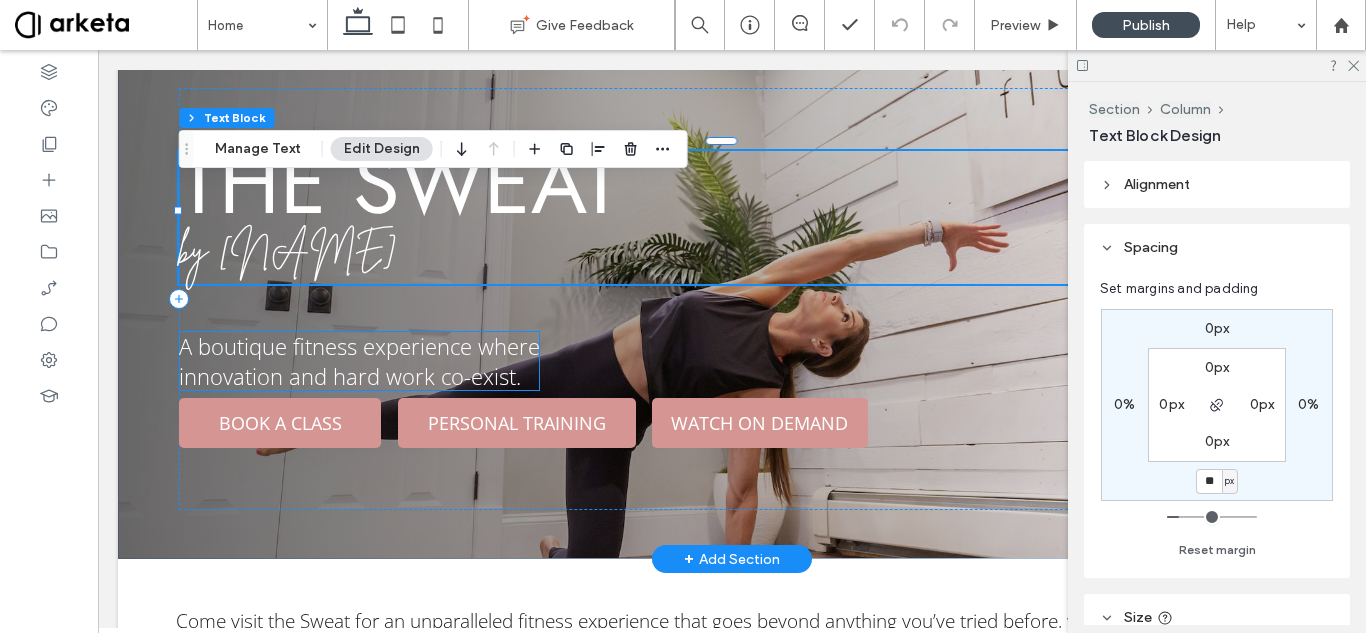 click on "A boutique fitness experience where" at bounding box center [359, 346] 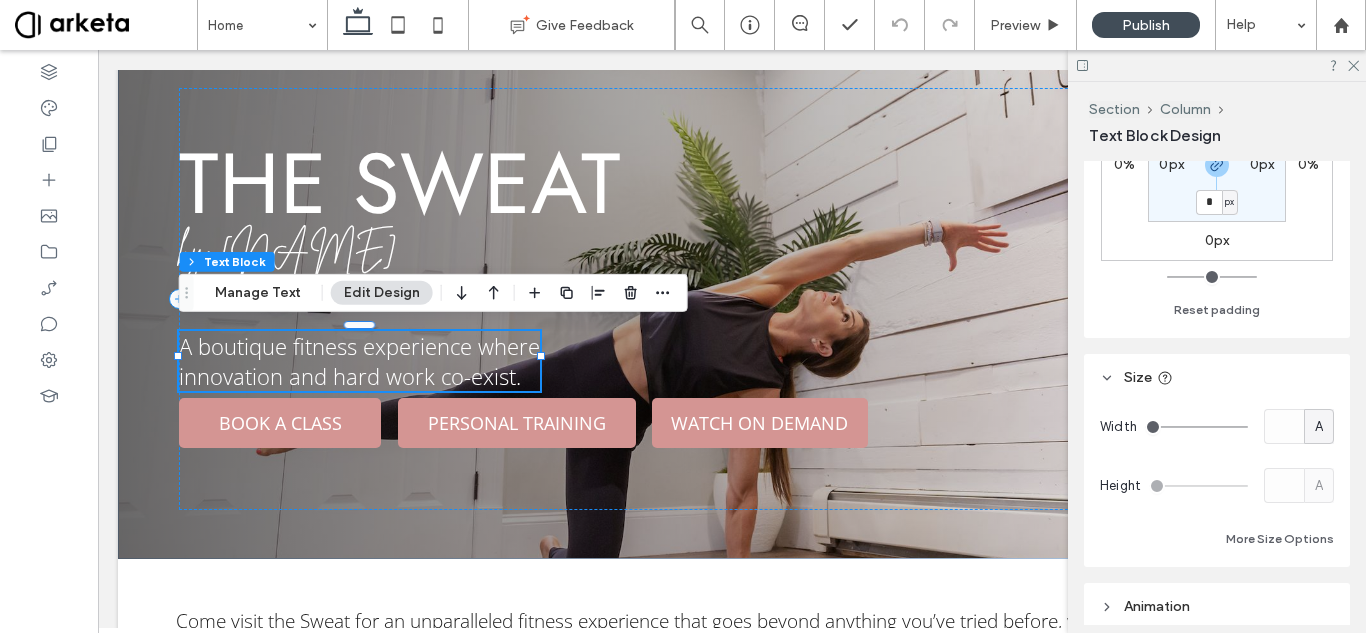 scroll, scrollTop: 242, scrollLeft: 0, axis: vertical 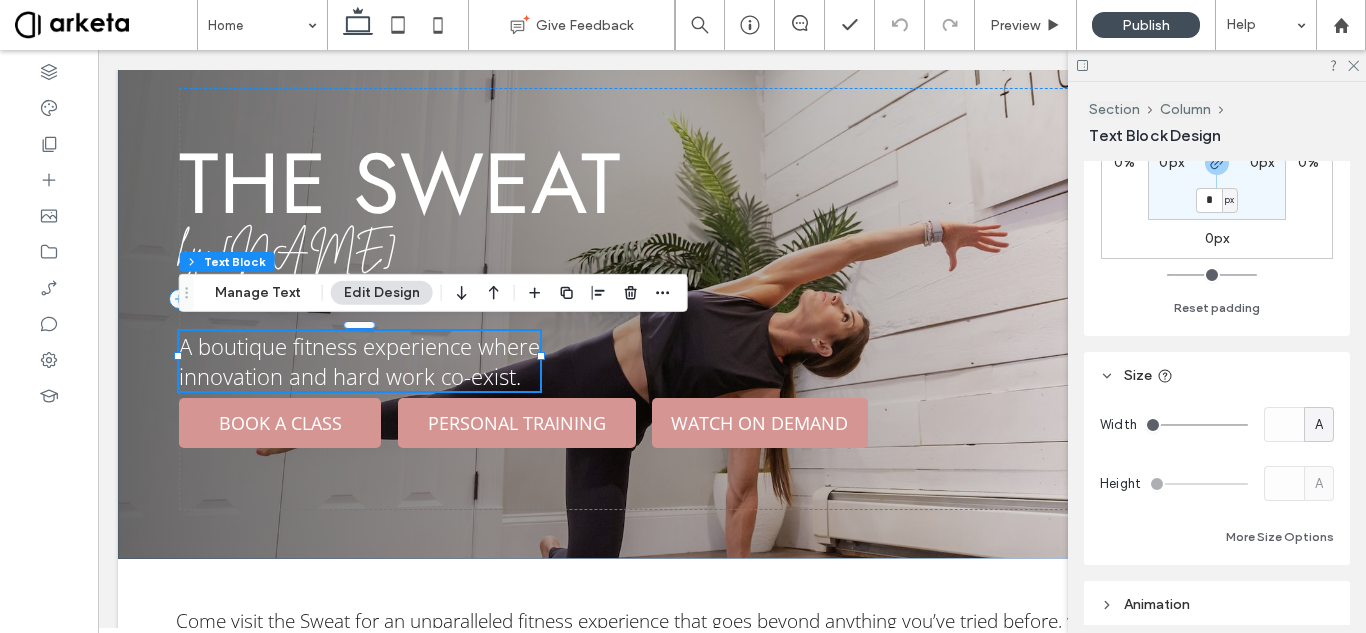 click on "0px" at bounding box center (1217, 238) 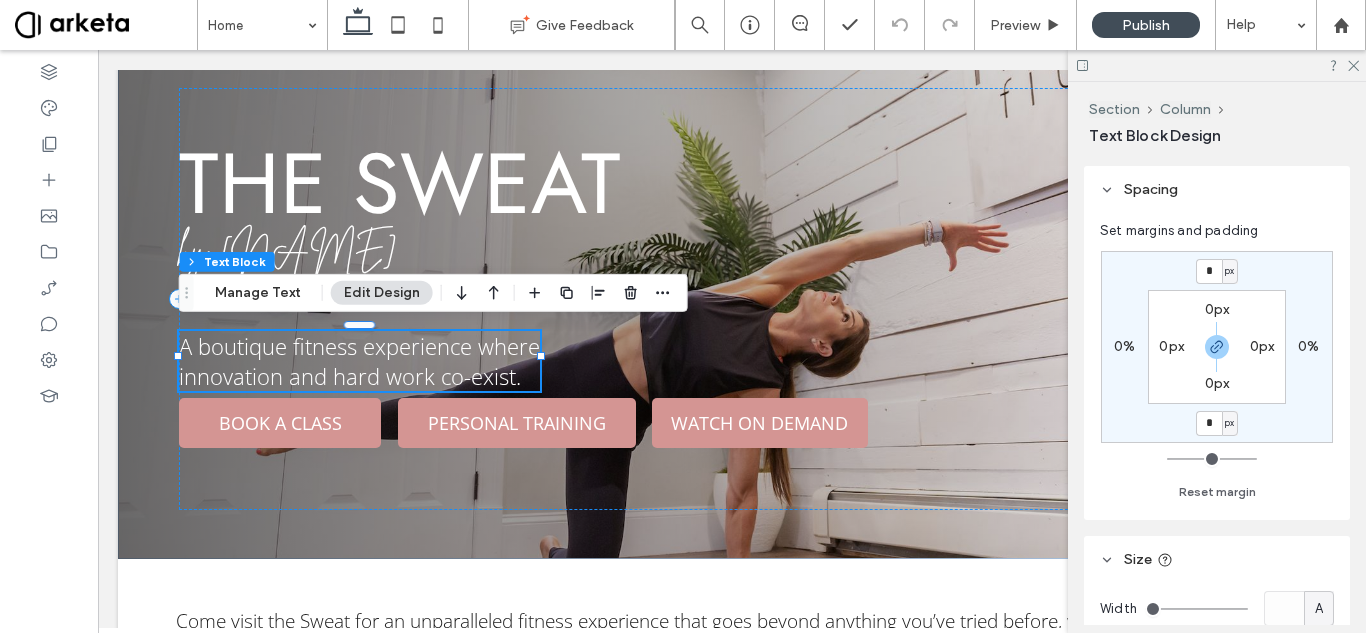 scroll, scrollTop: 51, scrollLeft: 0, axis: vertical 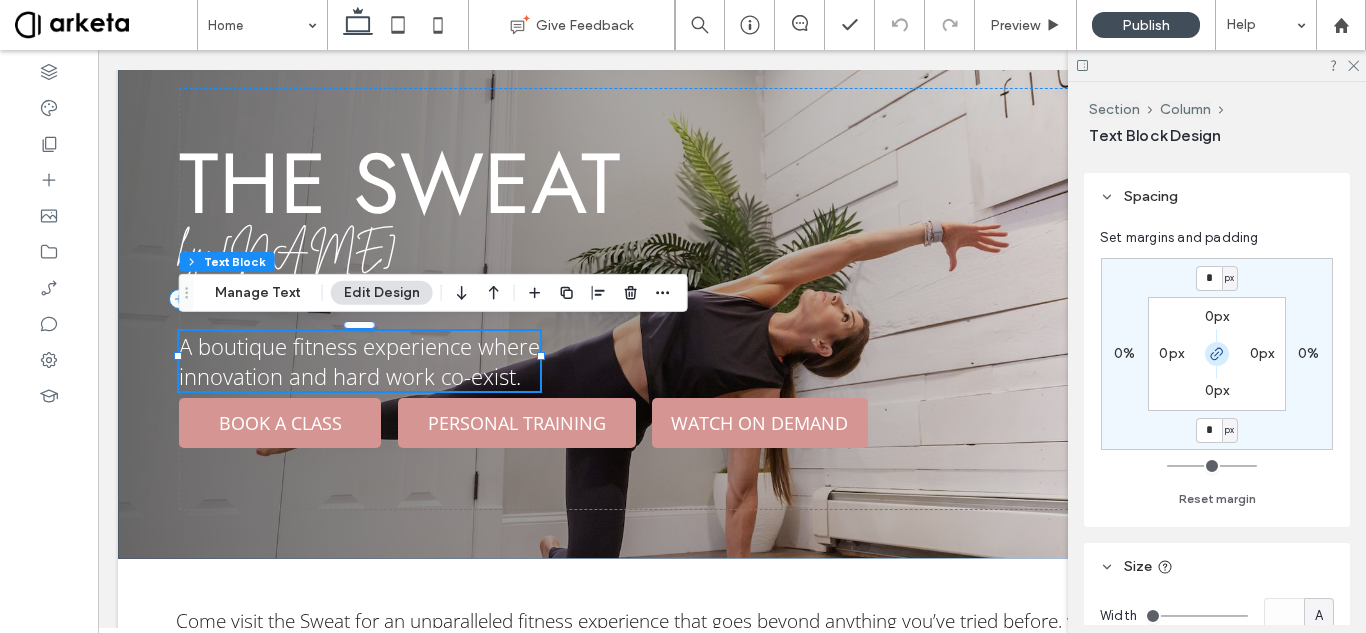 click 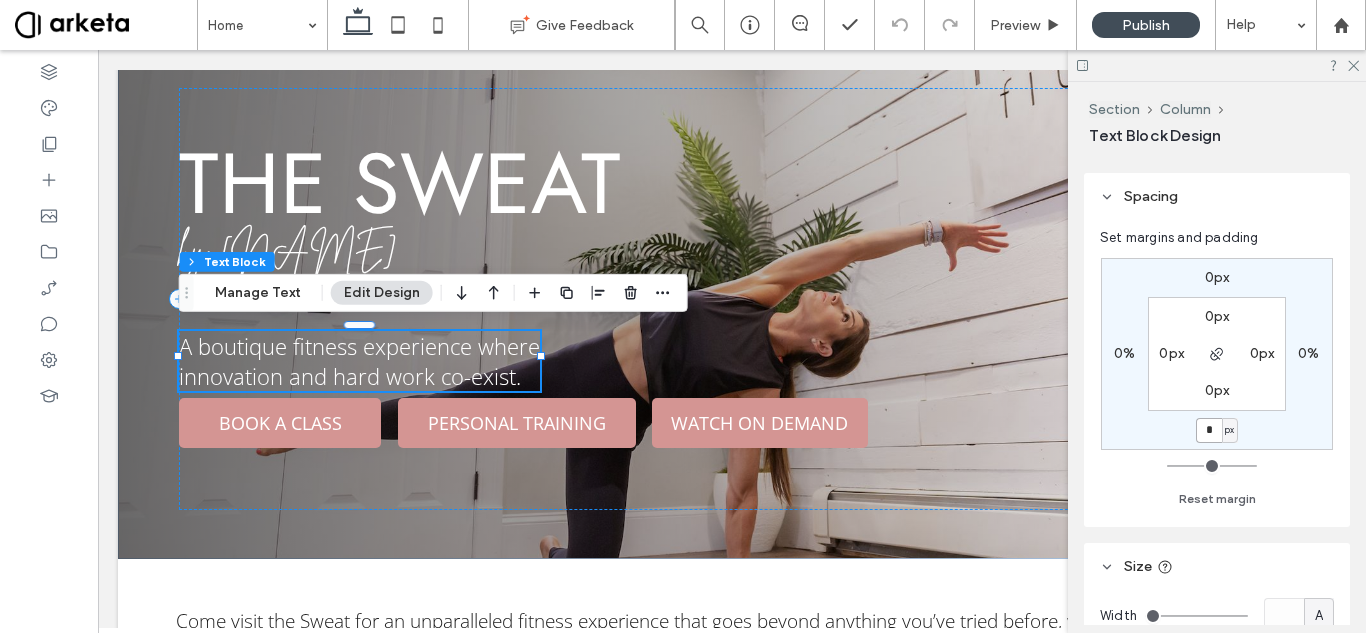 click on "*" at bounding box center [1209, 430] 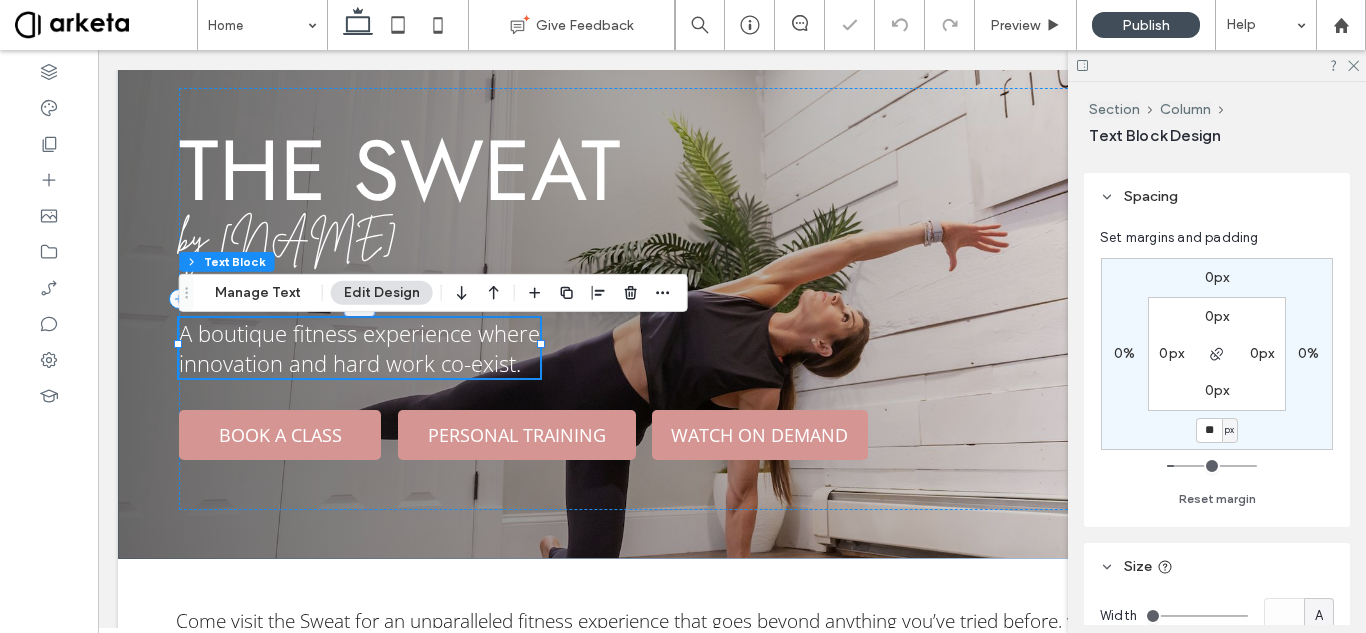click on "0px 0% ** px 0% 0px 0px 0px 0px Reset margin" at bounding box center [1217, 379] 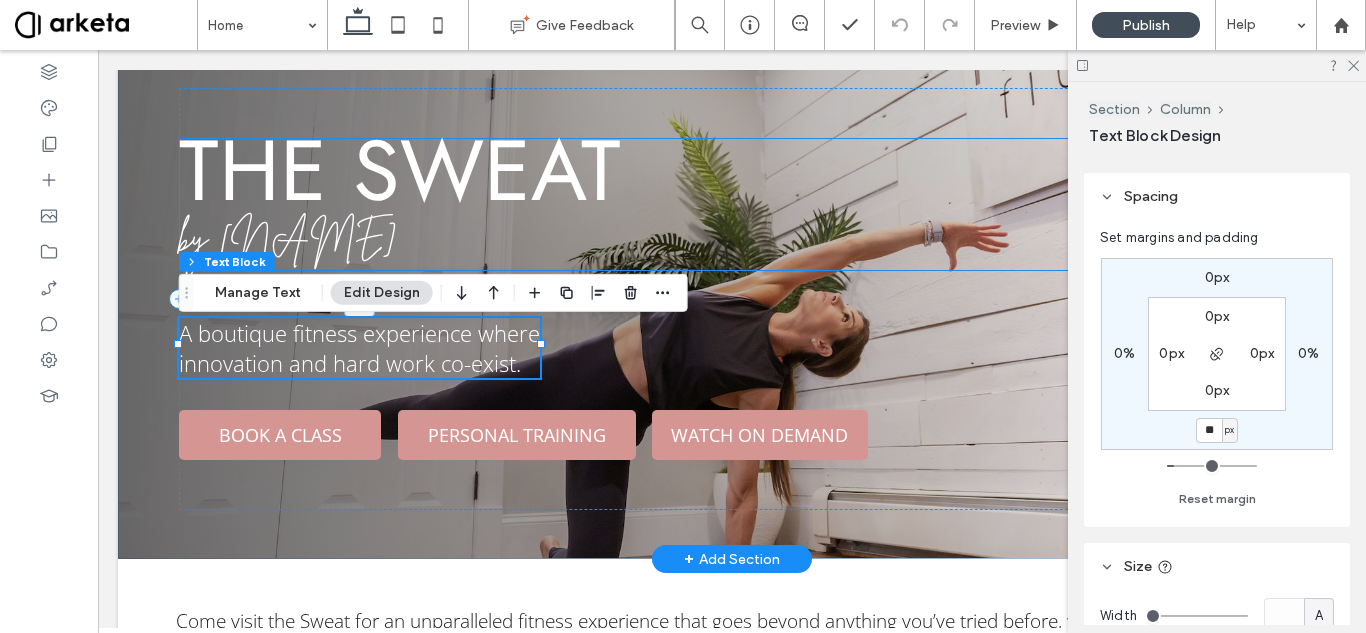 click on "the sweat" at bounding box center [400, 170] 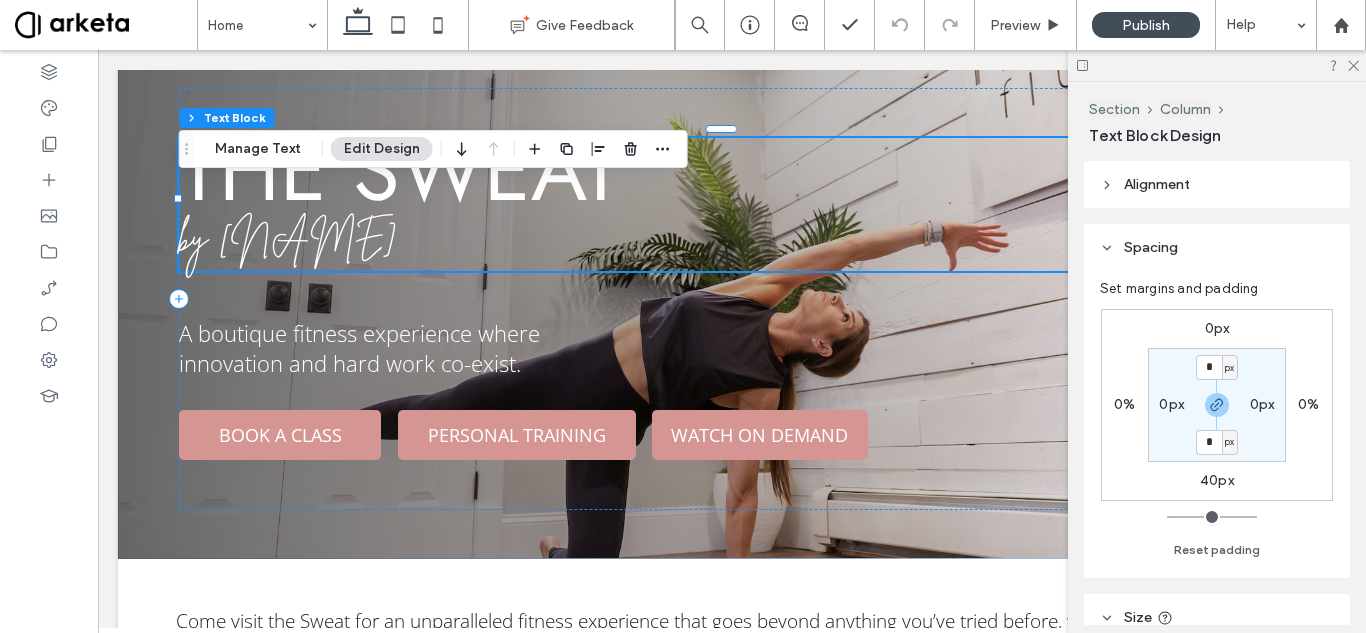 click on "40px" at bounding box center [1217, 480] 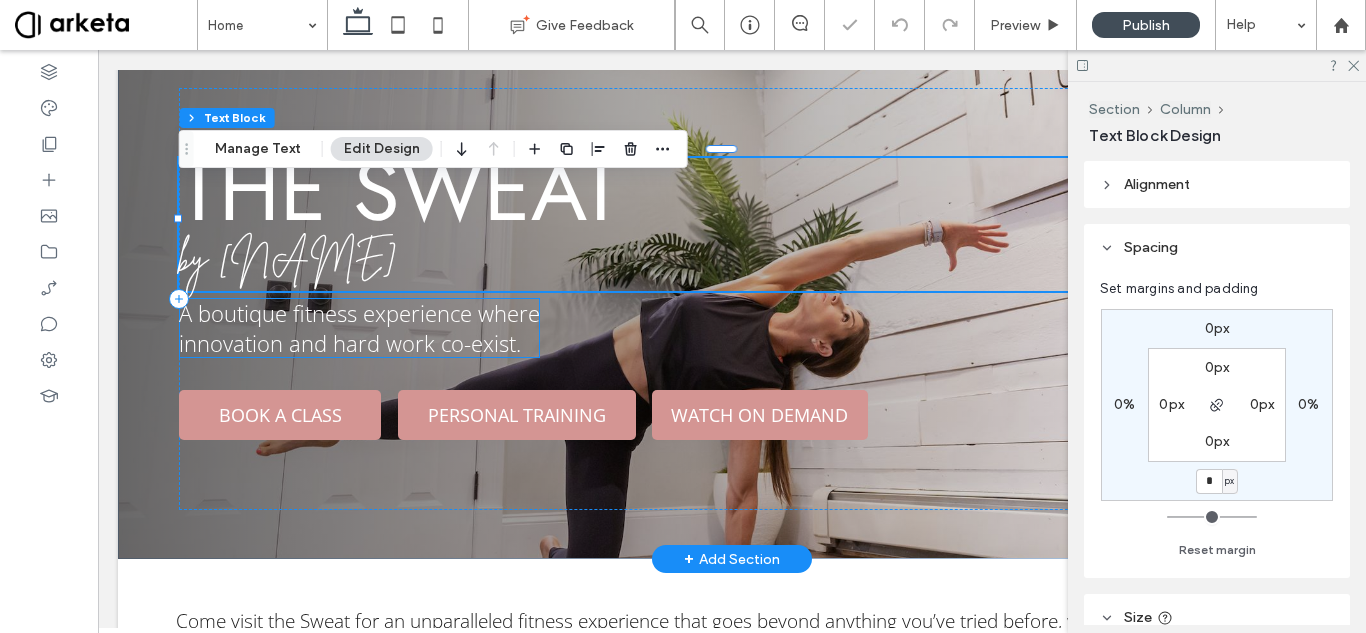 click on "A boutique fitness experience where" at bounding box center (359, 313) 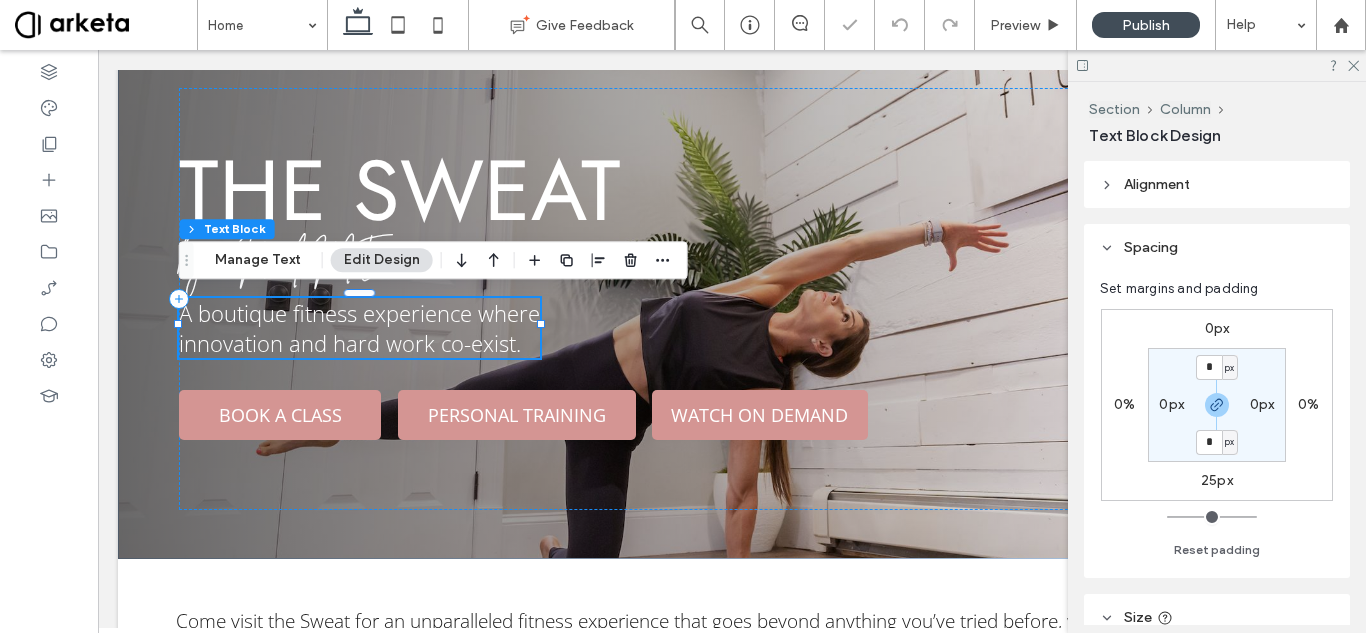click on "0px" at bounding box center [1217, 328] 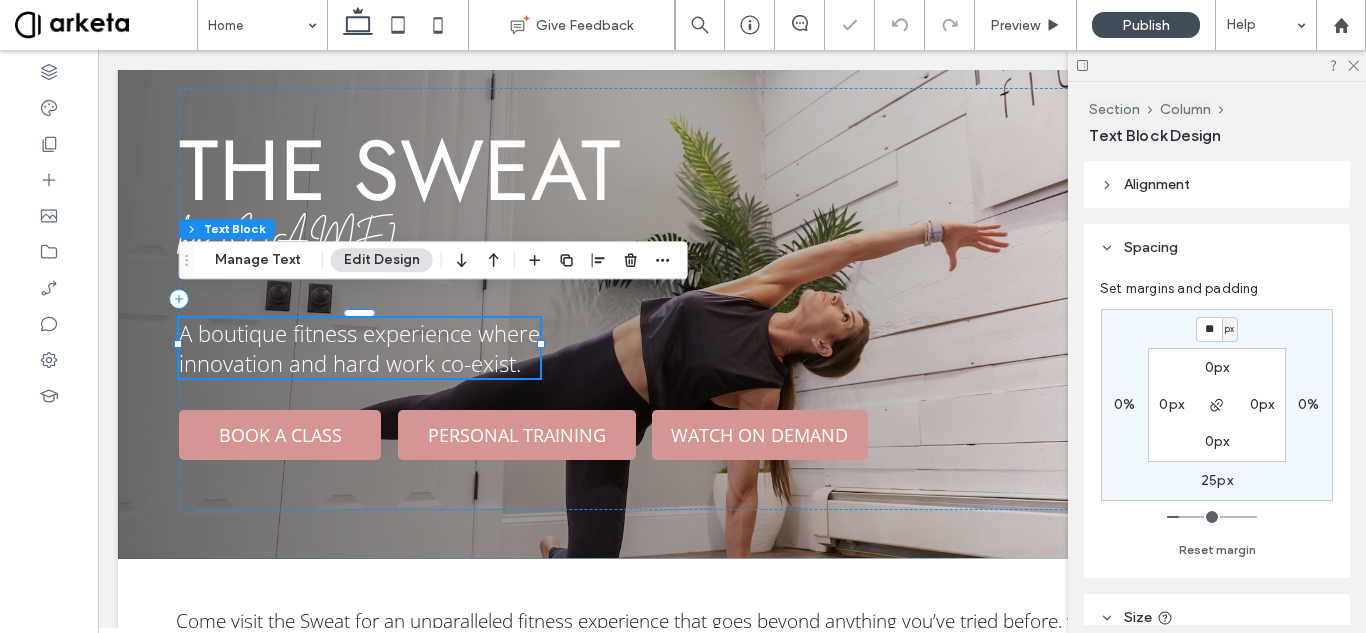 click on "** px 0% 25px 0% 0px 0px 0px 0px Reset margin" at bounding box center [1217, 430] 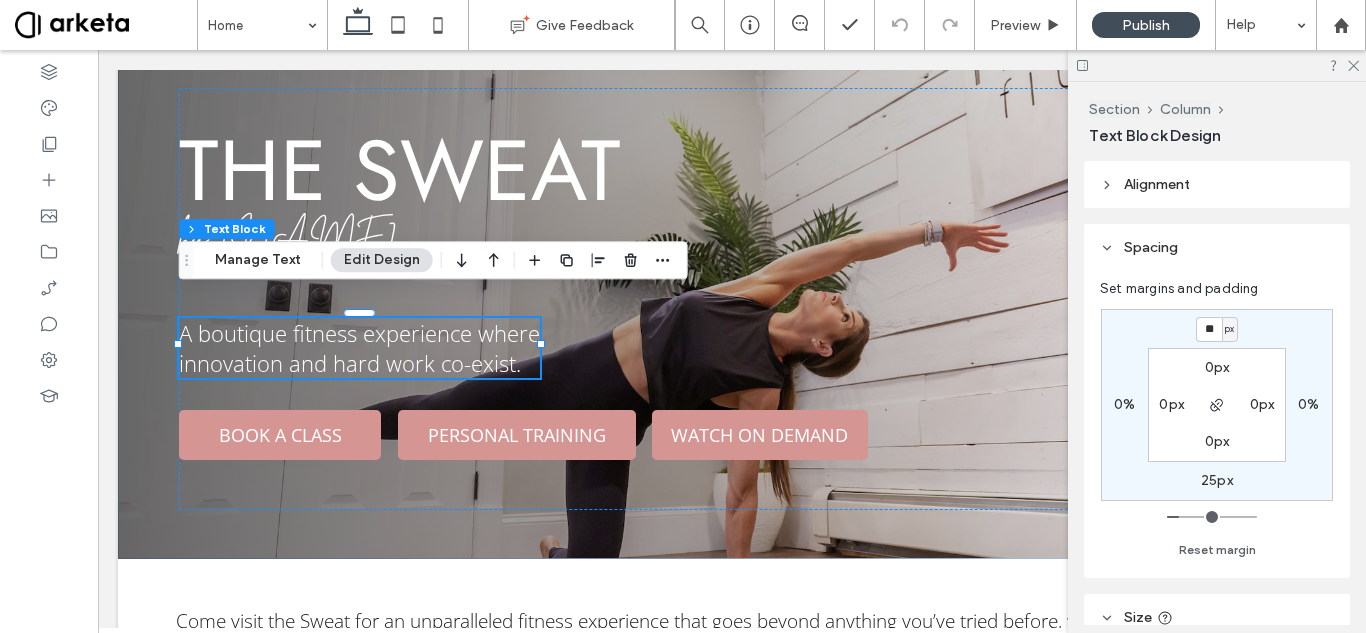 click on "the sweat by Maryanne Blake
A boutique fitness experience where innovation and hard work co-exist.
BOOK A CLASS
PERSONAL TRAINING
WATCH ON DEMAND
Section + Add Section
Come visit the Sweat for an unparalleled fitness experience that goes beyond anything you’ve tried before, where we are dedicated to bringing you the heartbeat of fitness, where group exercise is the soul of our community.  A place where passion meets purpose, and every workout brings you joy.
Live Classes
Invigorating cardio sessions, intense metabolic workouts, yoga and fusion classes--you will find what you need here!
SIGN UP
On Demand
The on-demand library offers a diverse range of classes providing anytime, anywhere access to workouts.
WATCH NOW" at bounding box center (732, 1943) 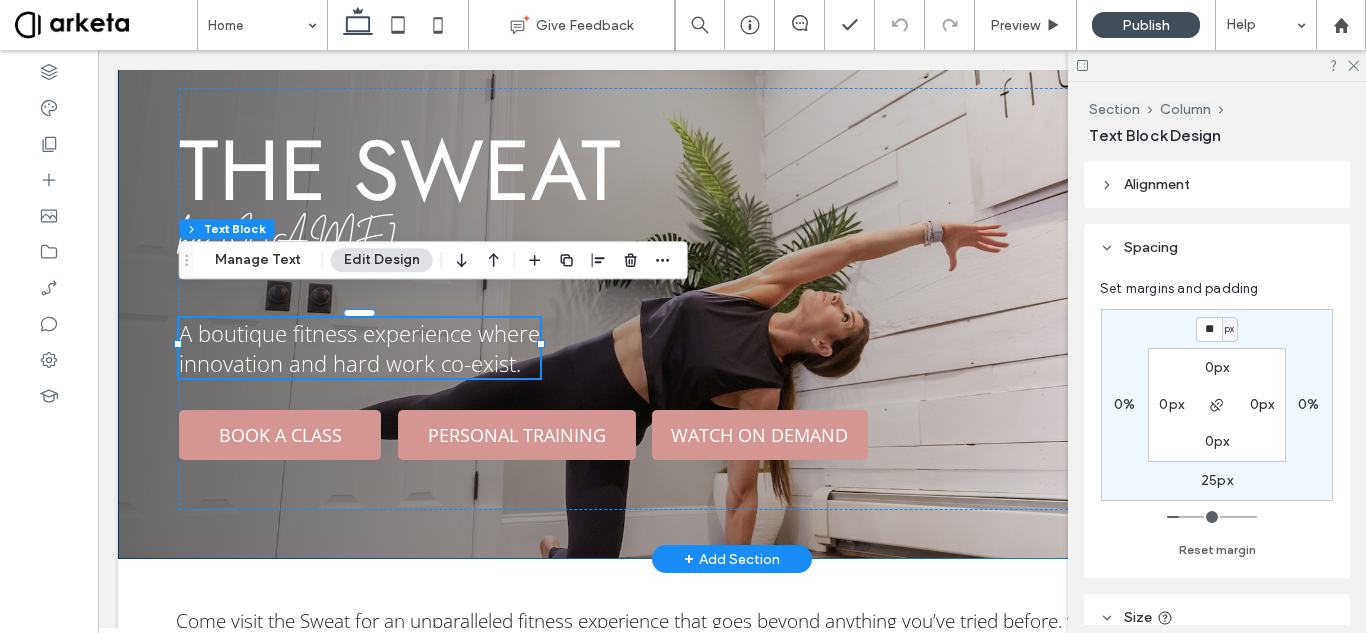 click on "the sweat by [PERSON]
A boutique fitness experience where innovation and hard work co-exist.
BOOK A CLASS
PERSONAL TRAINING
WATCH ON DEMAND" at bounding box center [732, 299] 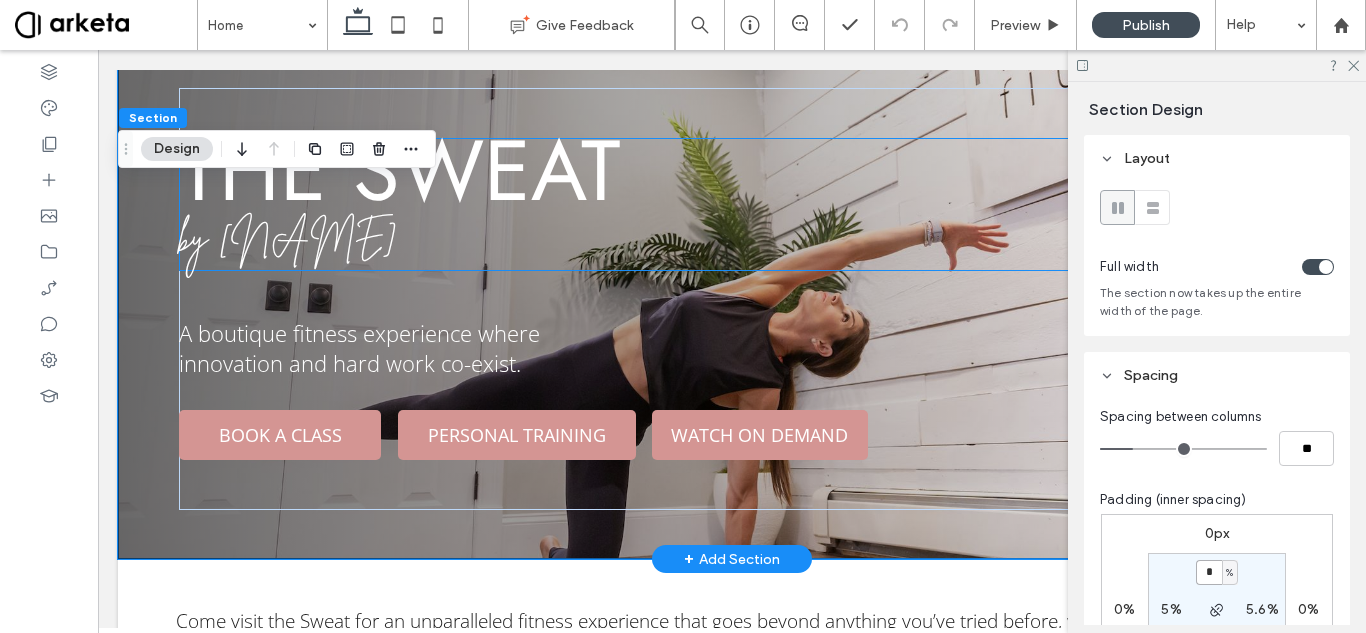 click on "by [NAME]" at bounding box center (288, 237) 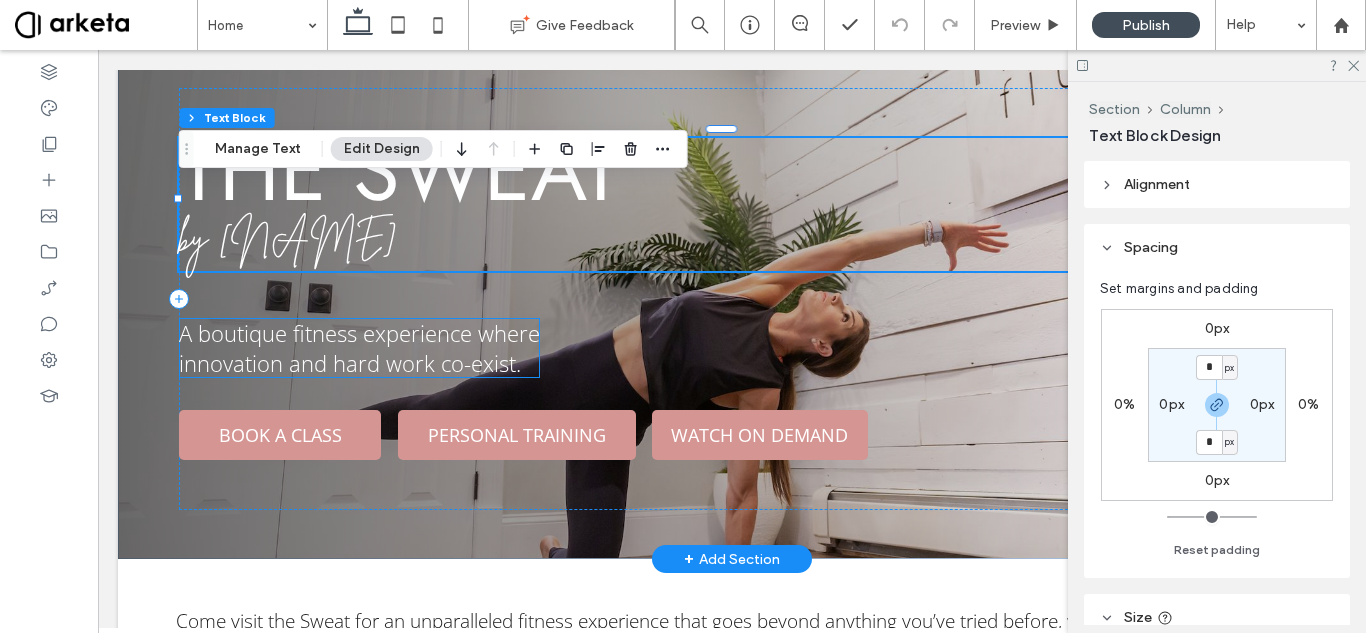 click on "innovation and hard work co-exist." at bounding box center (350, 363) 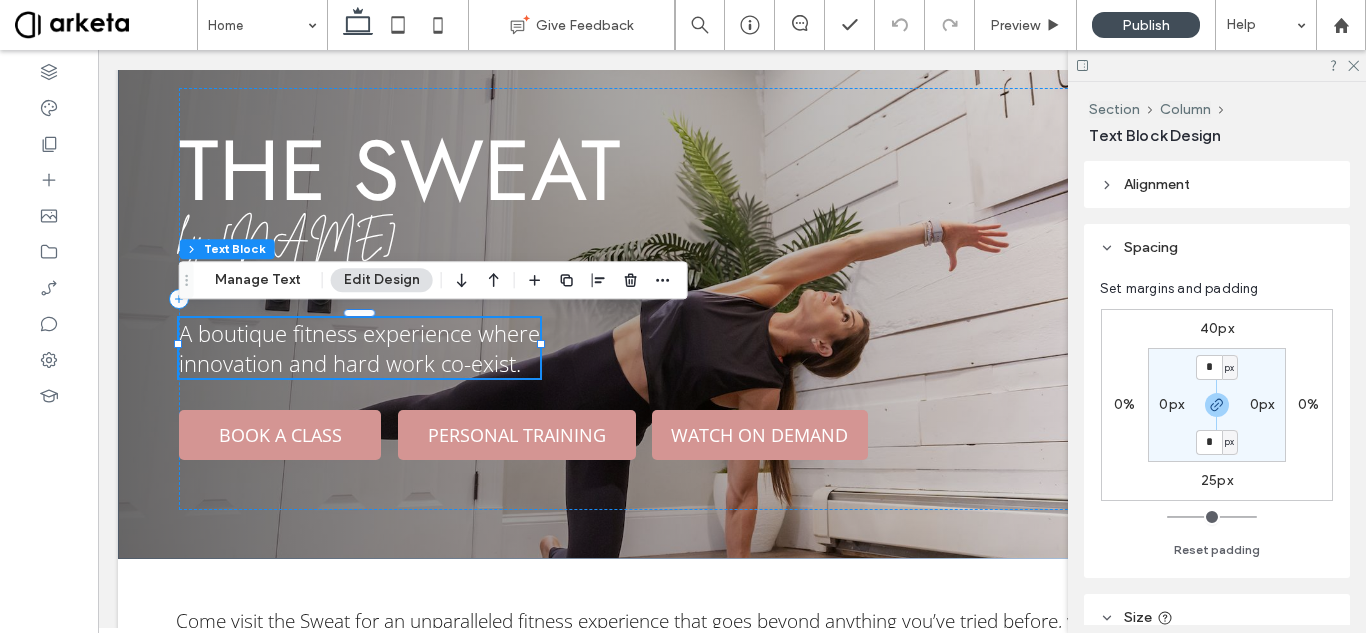click on "40px" at bounding box center [1217, 328] 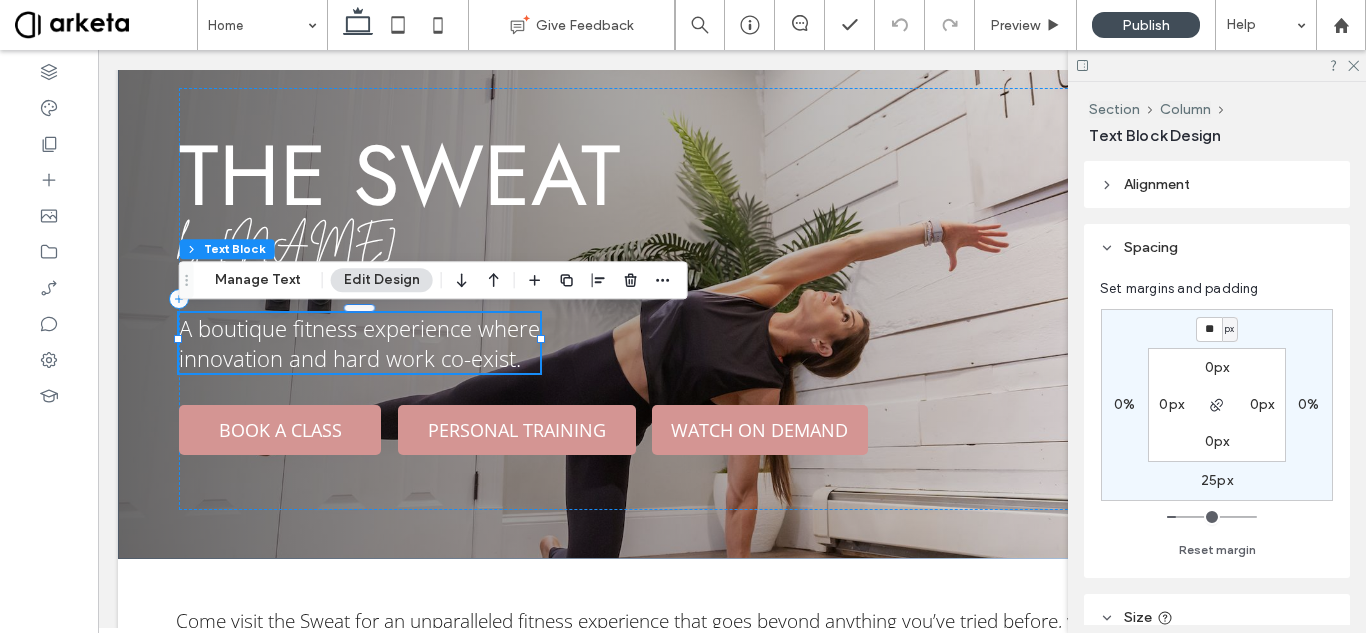 click on "25px" at bounding box center (1217, 480) 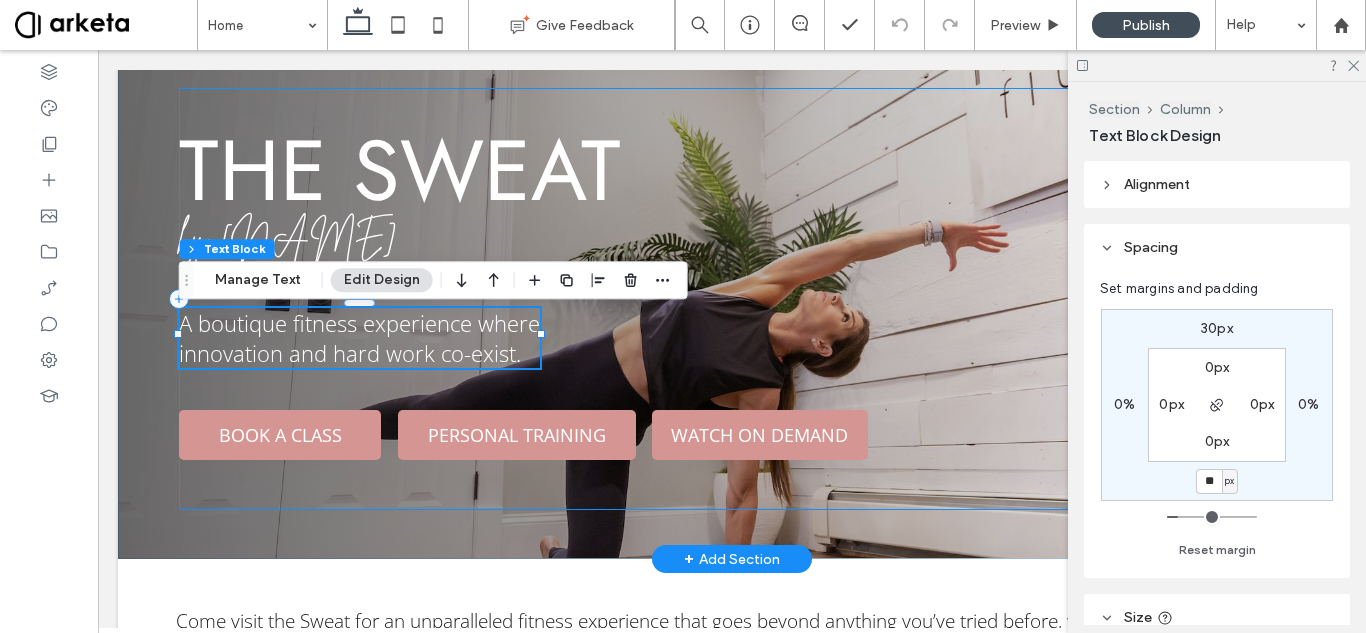 click on "the sweat by [PERSON]
A boutique fitness experience where innovation and hard work co-exist.
BOOK A CLASS
PERSONAL TRAINING
WATCH ON DEMAND" at bounding box center [728, 299] 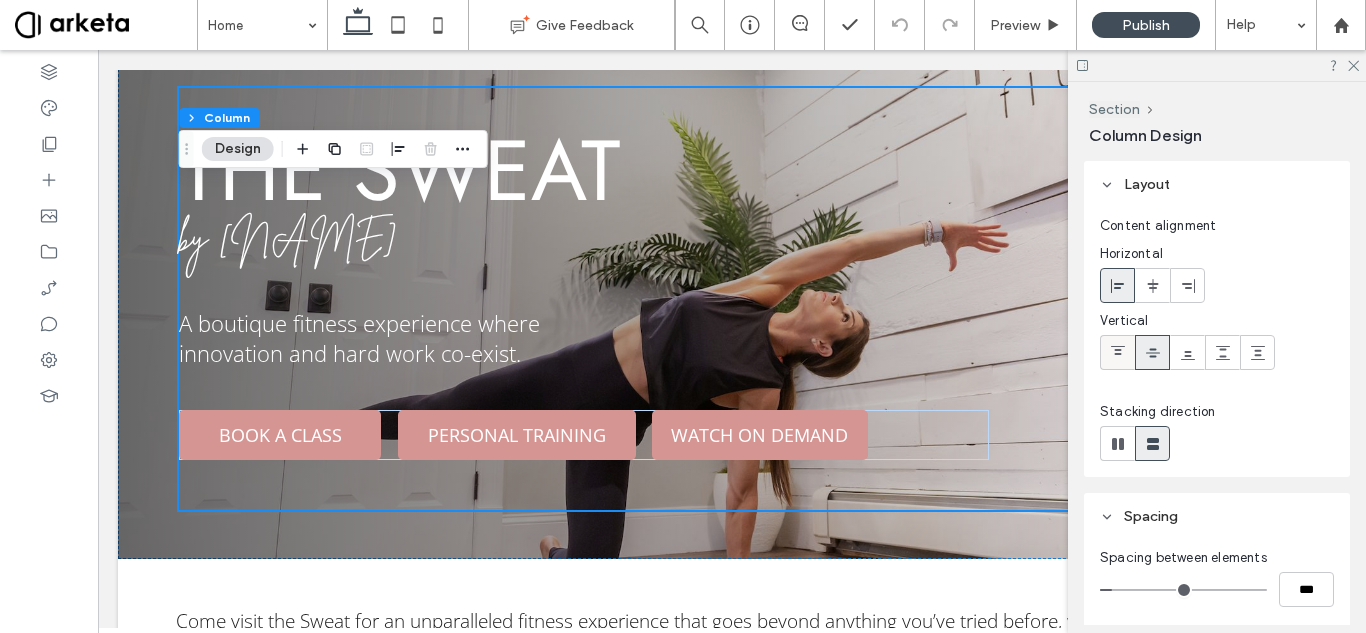 click 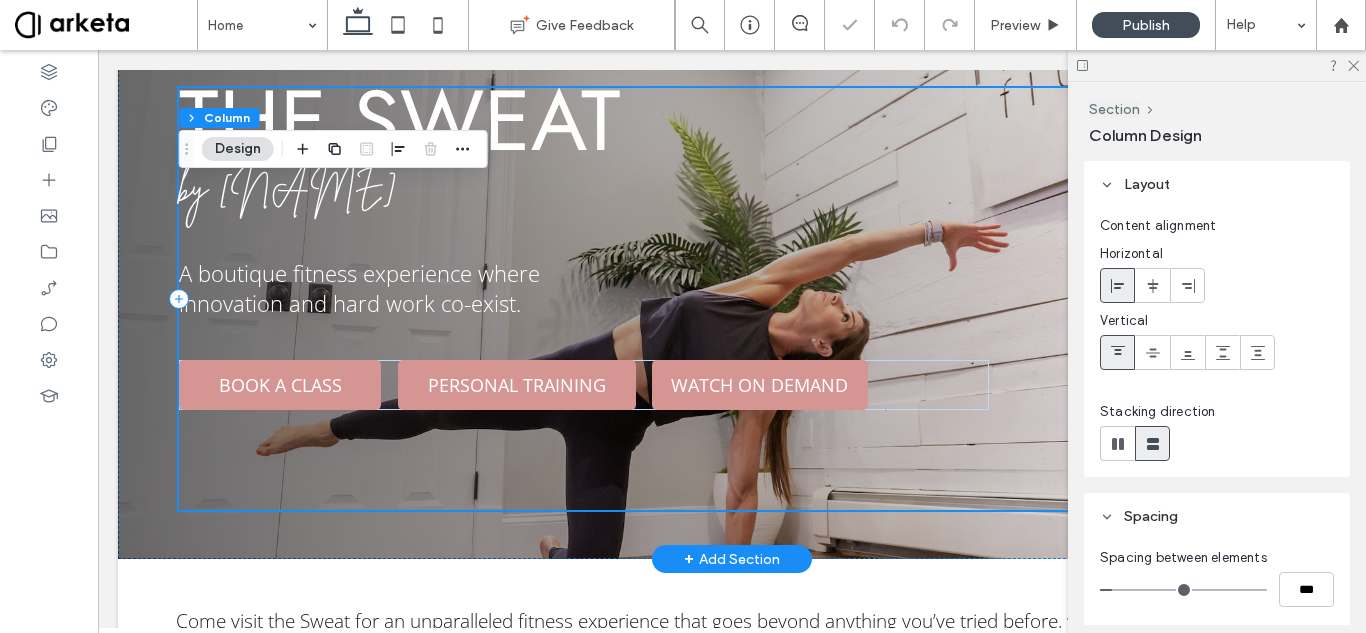click on "the sweat by Maryanne Blake
A boutique fitness experience where innovation and hard work co-exist.
BOOK A CLASS
PERSONAL TRAINING
WATCH ON DEMAND" at bounding box center [728, 299] 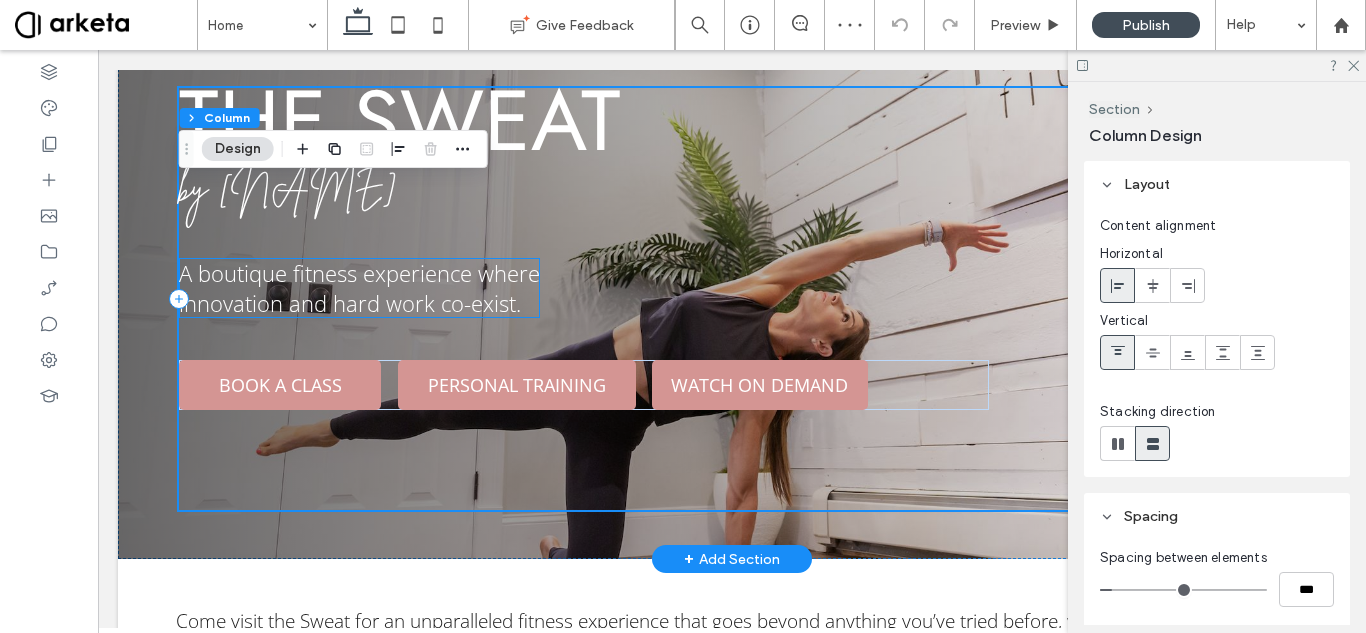 click on "innovation and hard work co-exist." at bounding box center (350, 303) 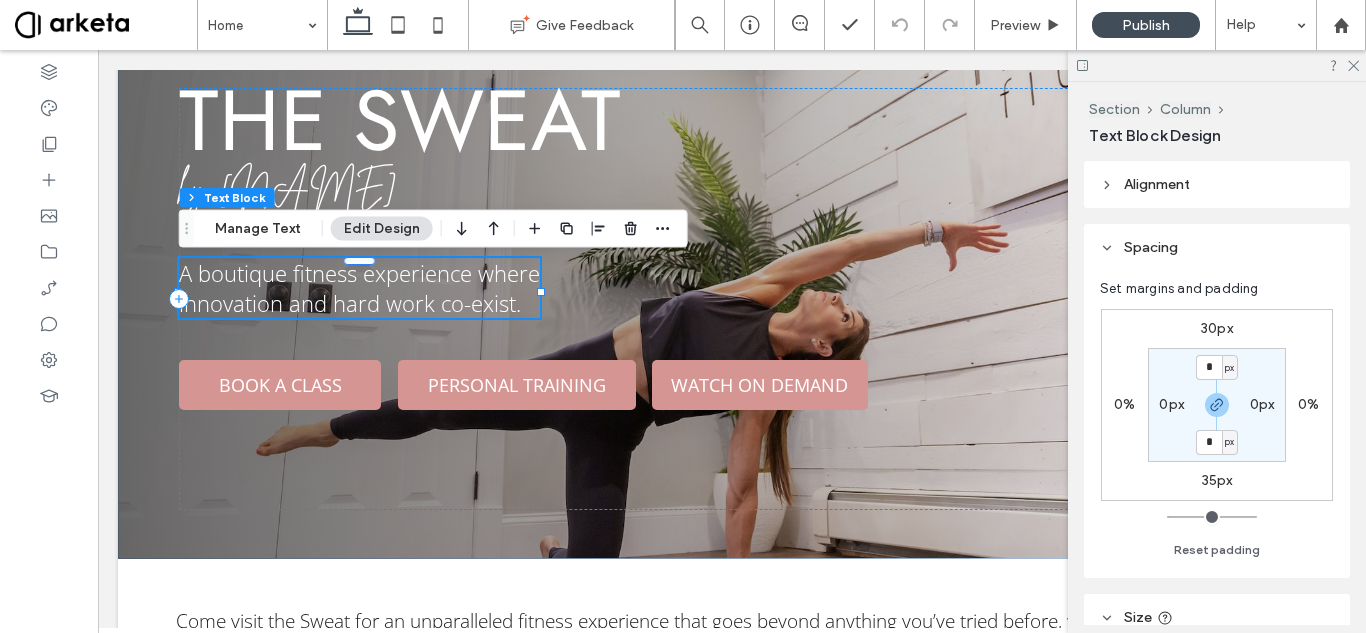 click on "35px" at bounding box center [1217, 480] 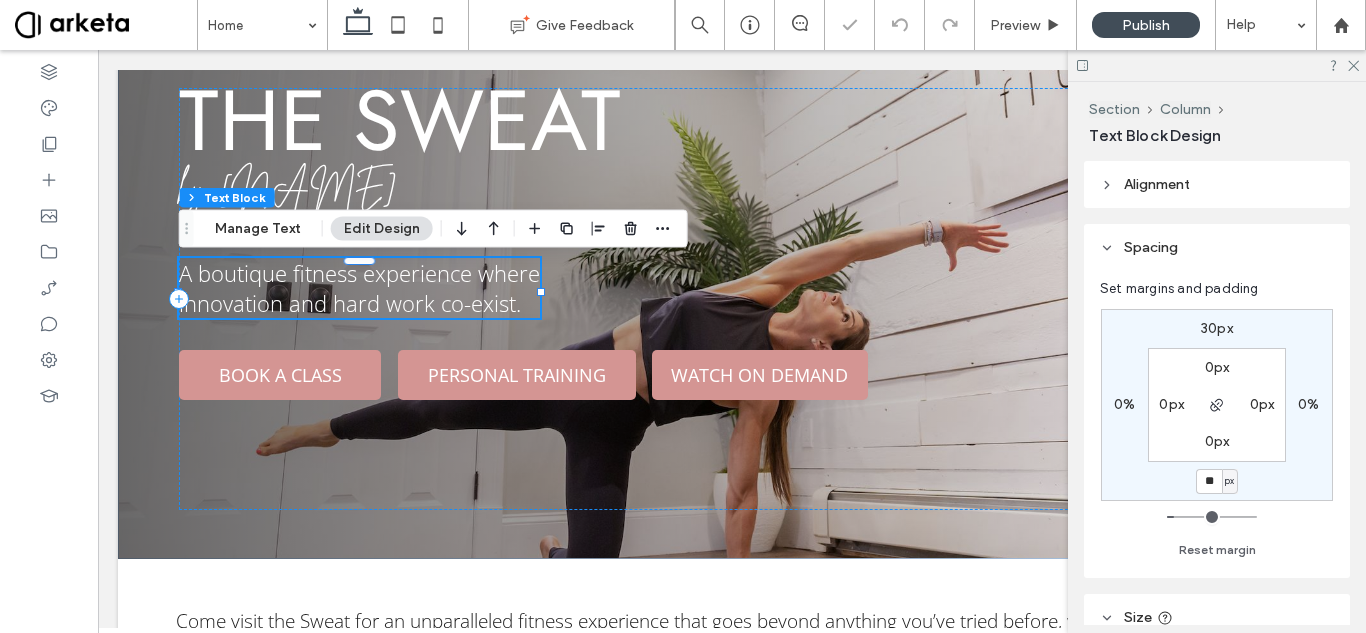 click on "30px" at bounding box center [1217, 328] 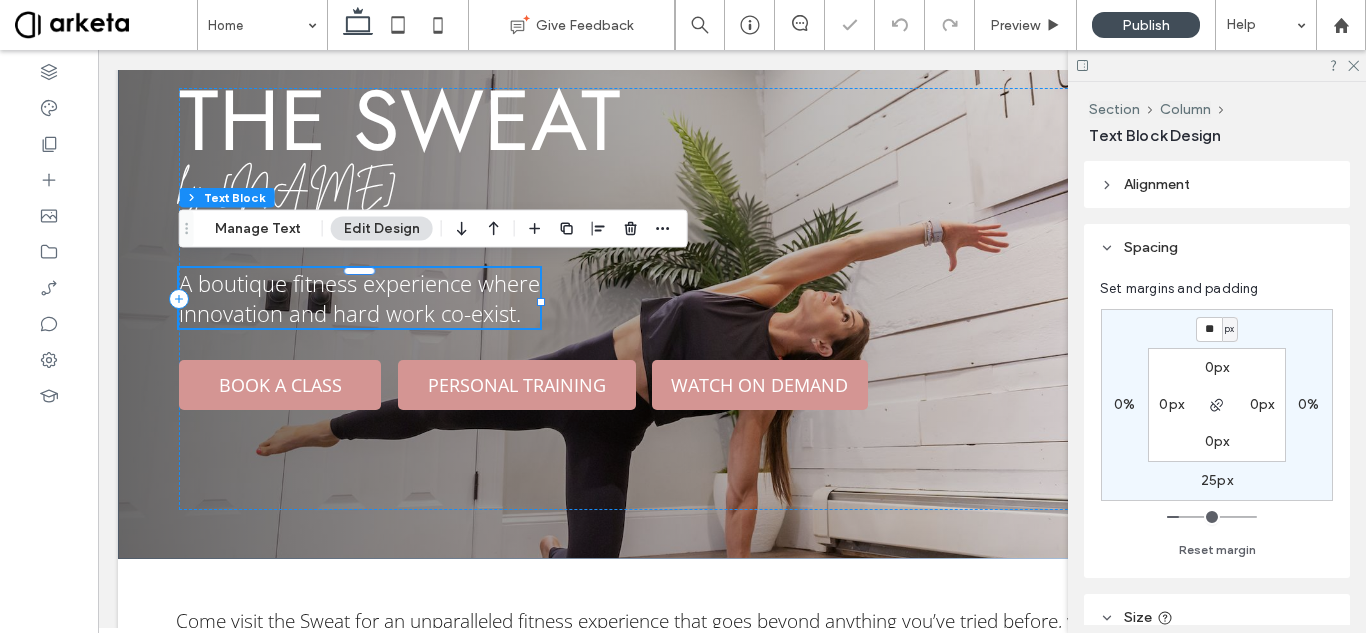 click on "Set margins and padding ** px 0% 25px 0% 0px 0px 0px 0px Reset margin" at bounding box center [1217, 424] 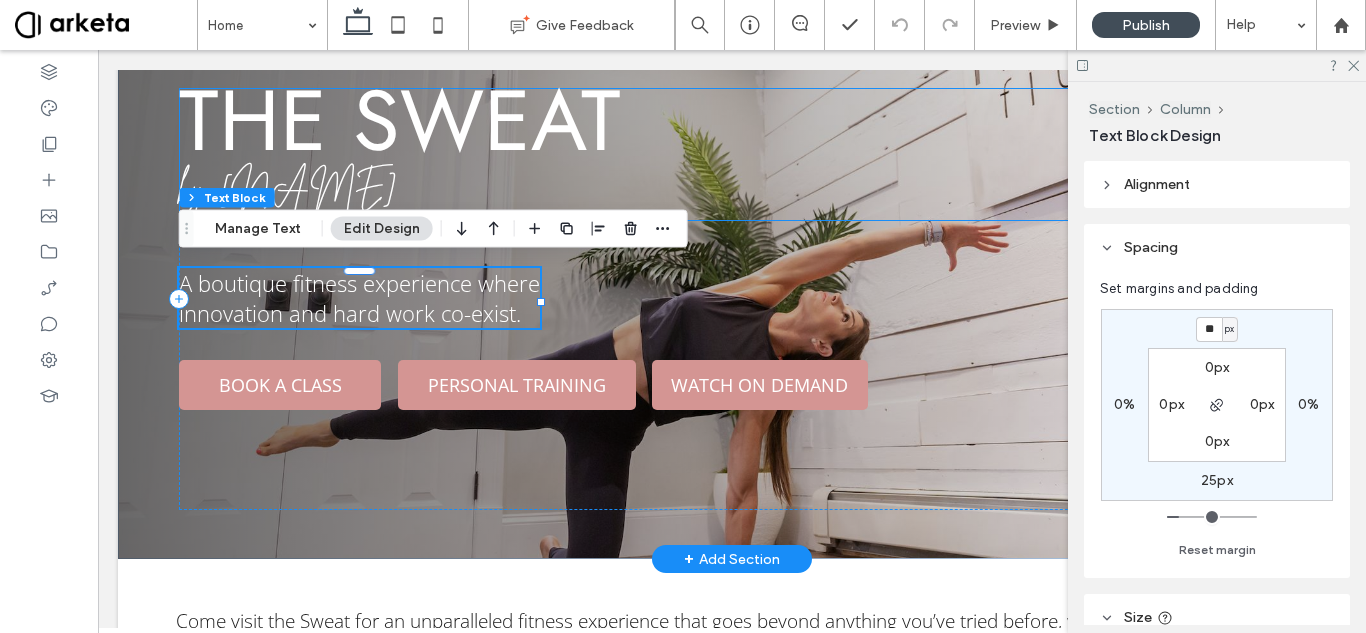 click on "the sweat" at bounding box center [400, 120] 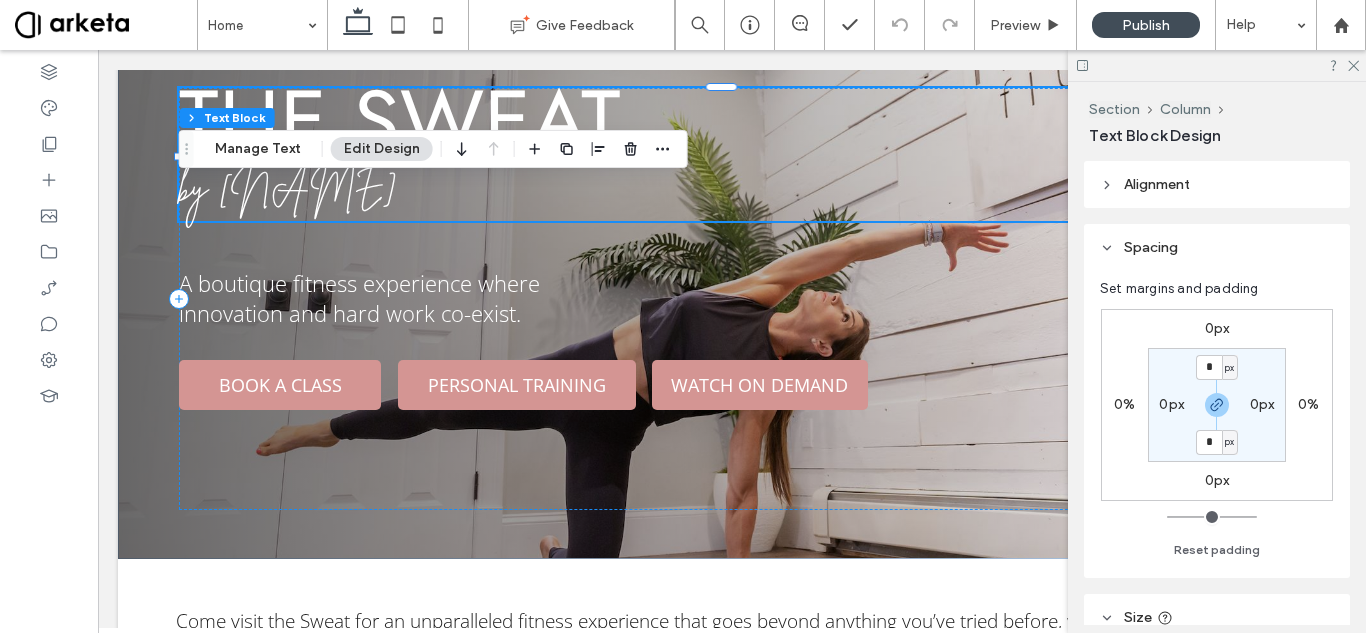click on "0px" at bounding box center (1217, 328) 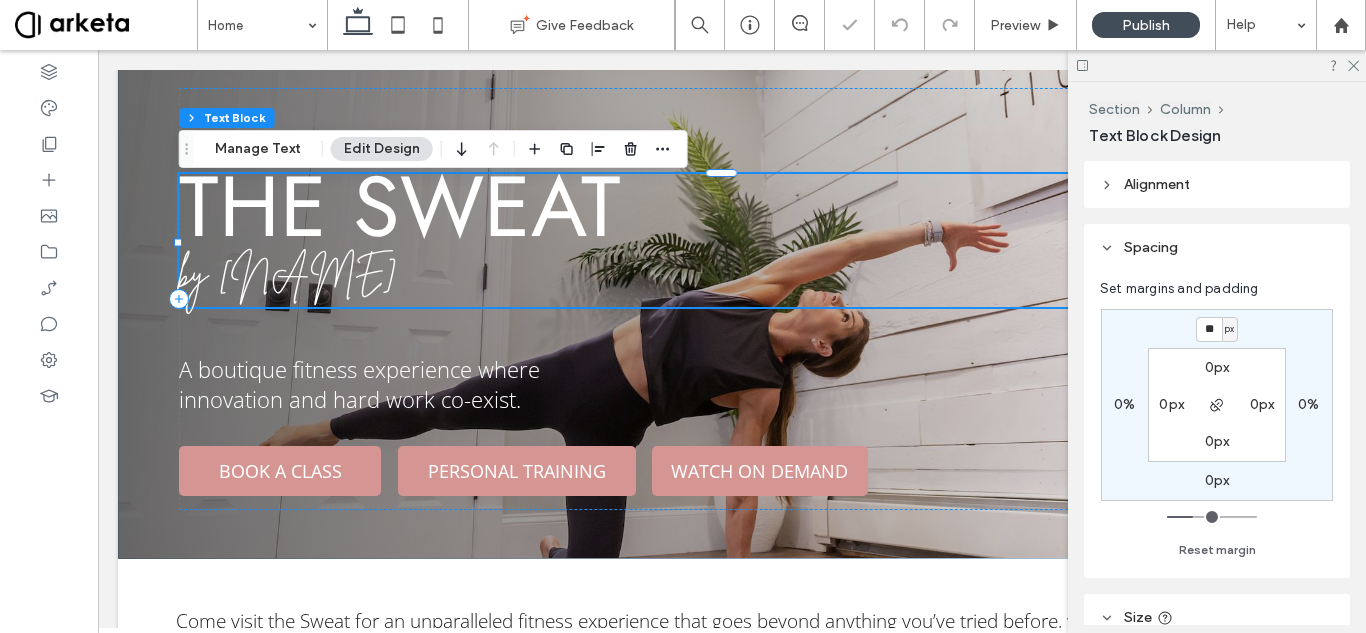drag, startPoint x: 1291, startPoint y: 538, endPoint x: 1139, endPoint y: 445, distance: 178.19371 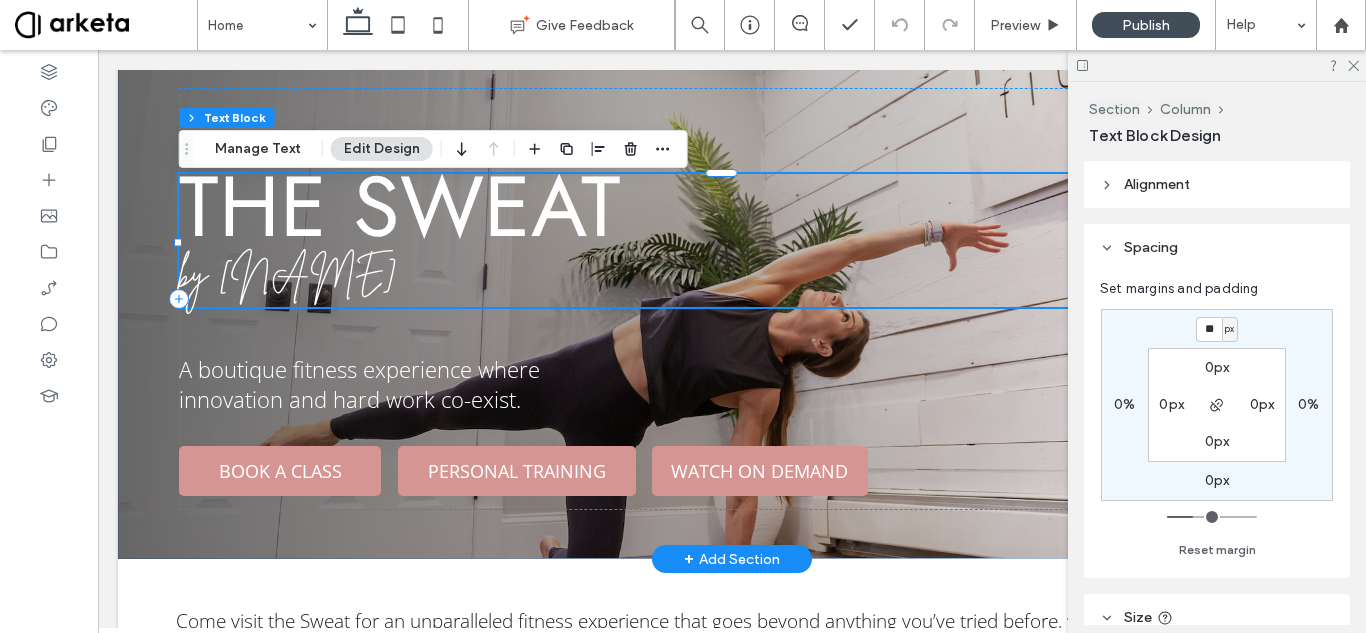 click on "by [NAME]" at bounding box center (728, 272) 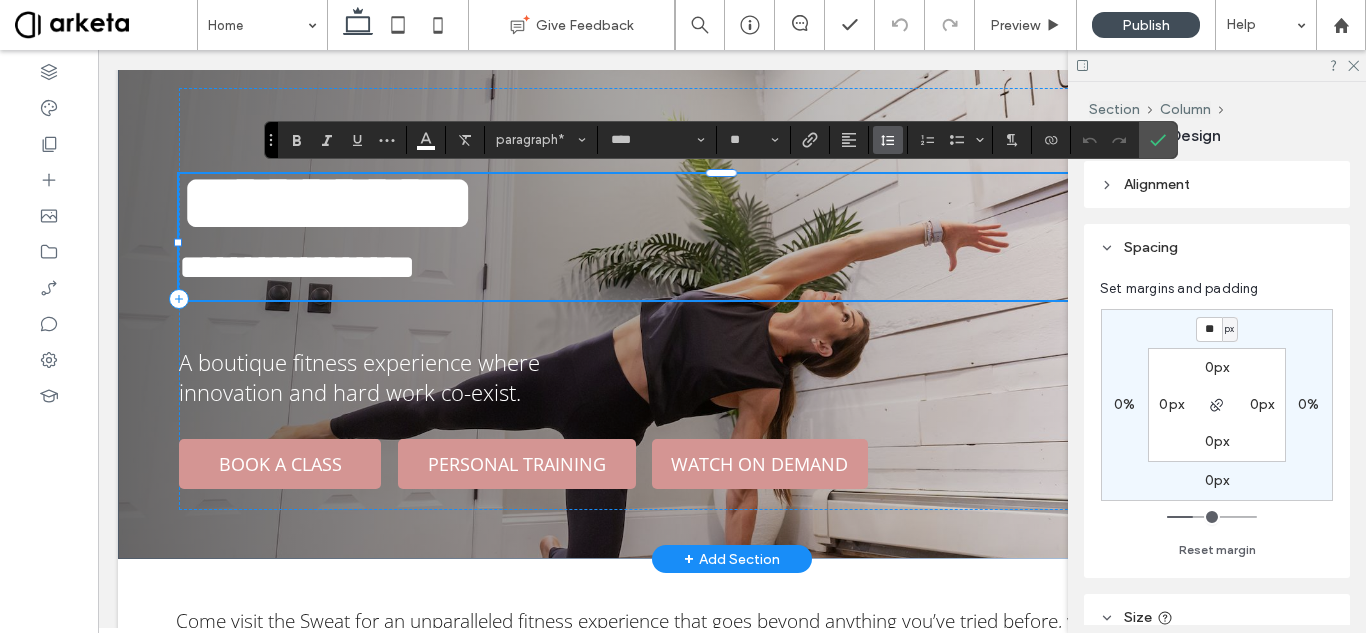 click 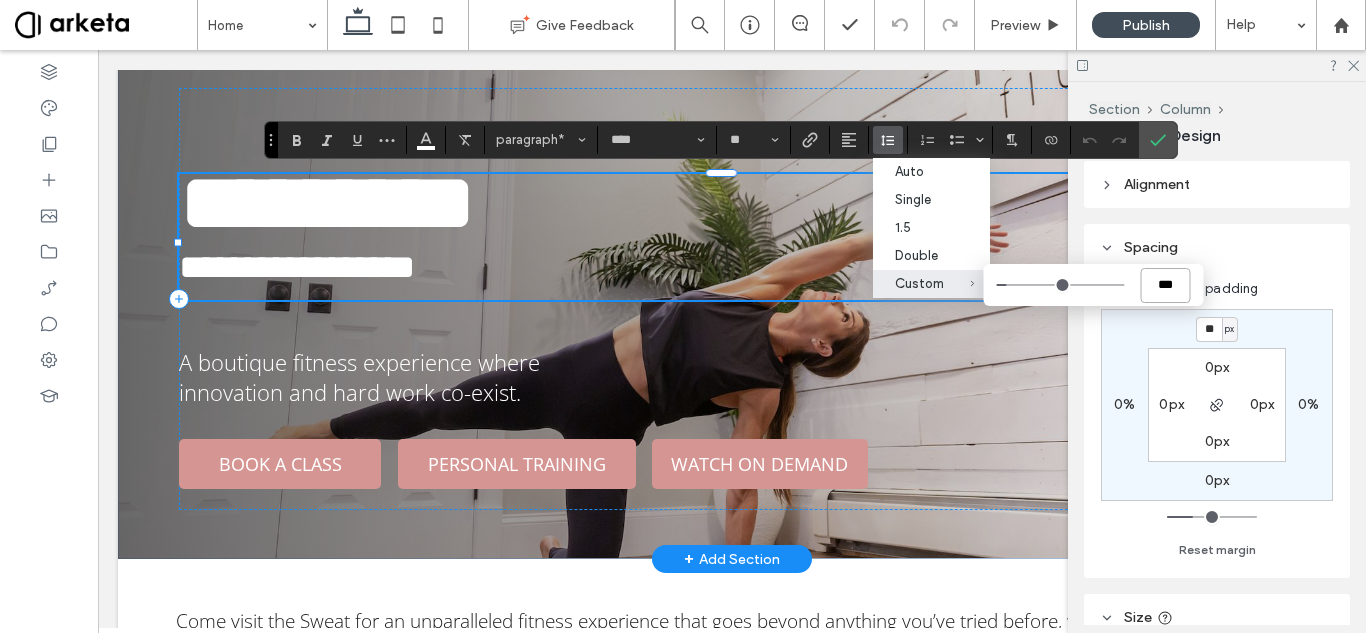 click on "***" at bounding box center [1165, 285] 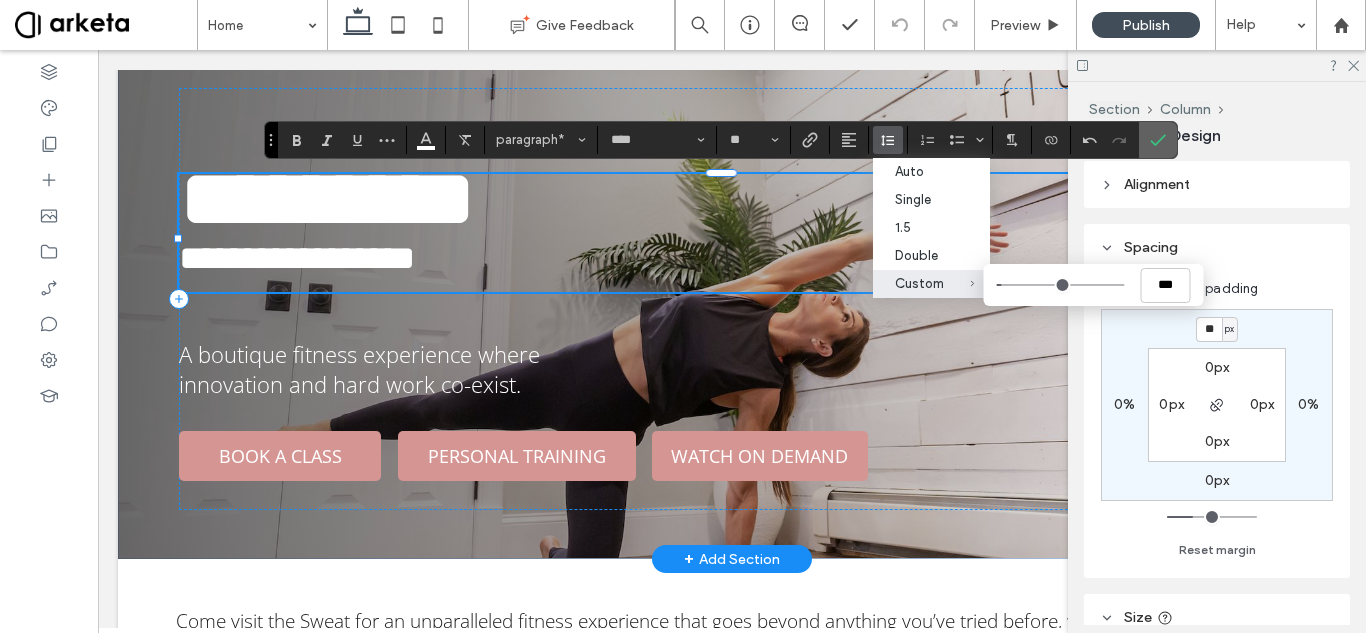 click at bounding box center [1158, 140] 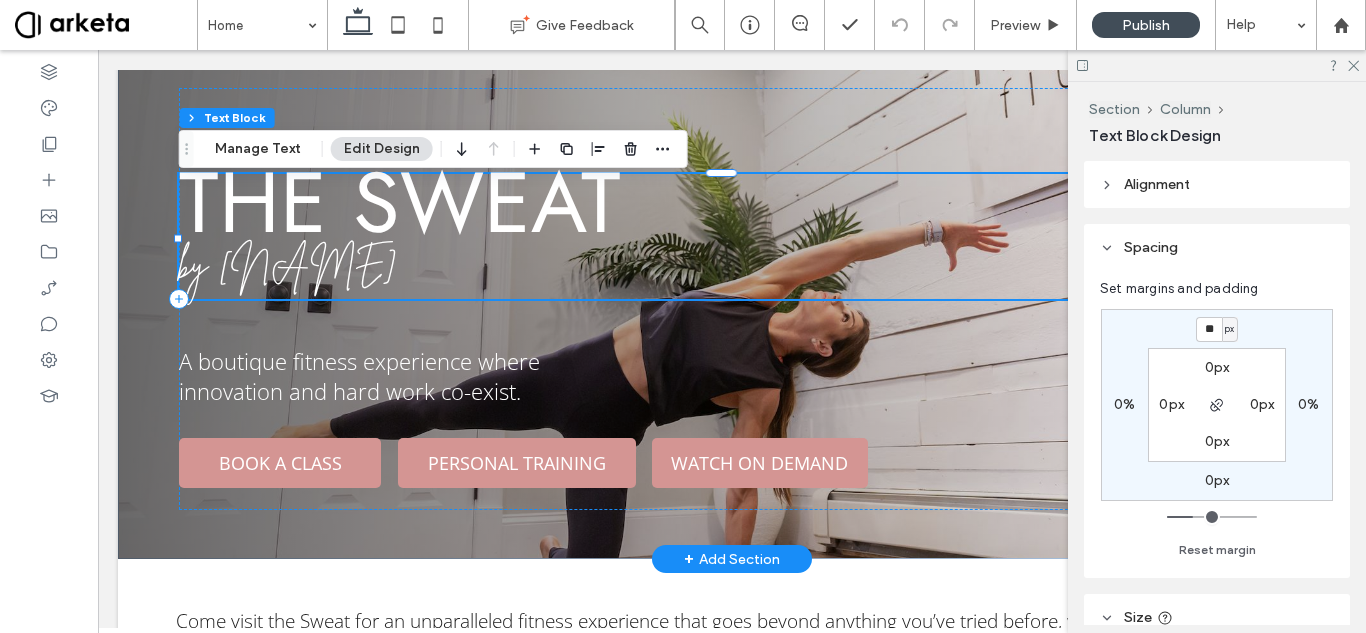 click on "the sweat" at bounding box center (728, 201) 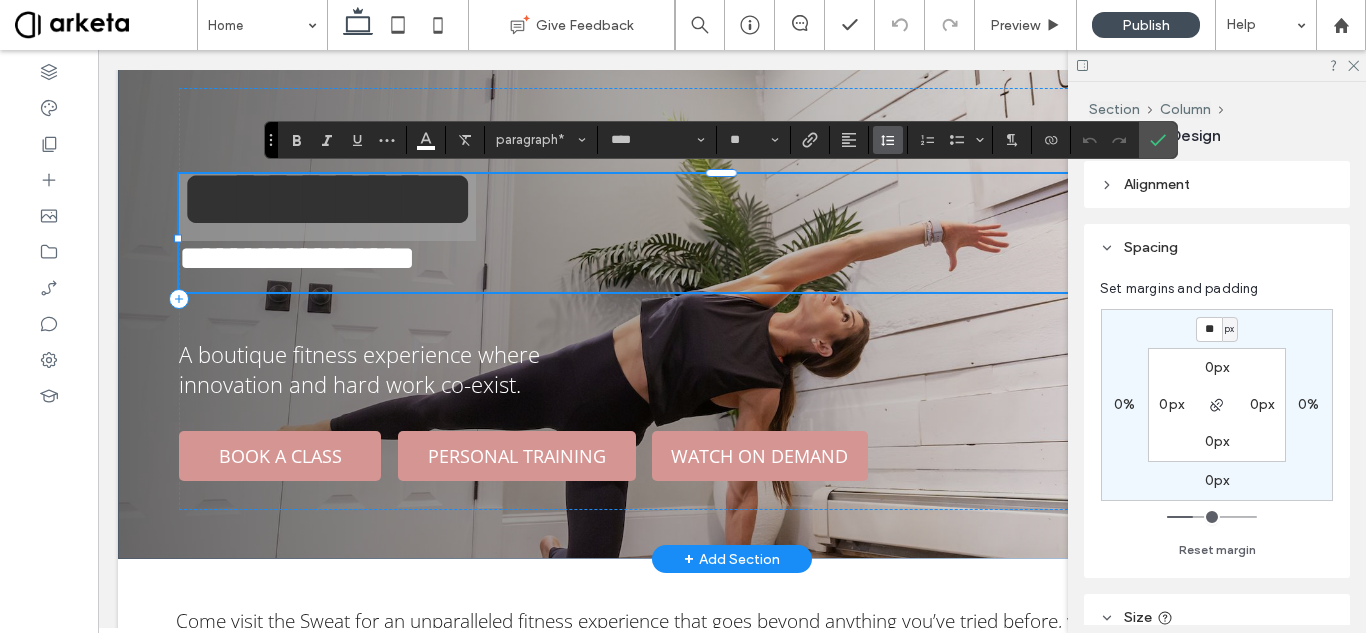 click 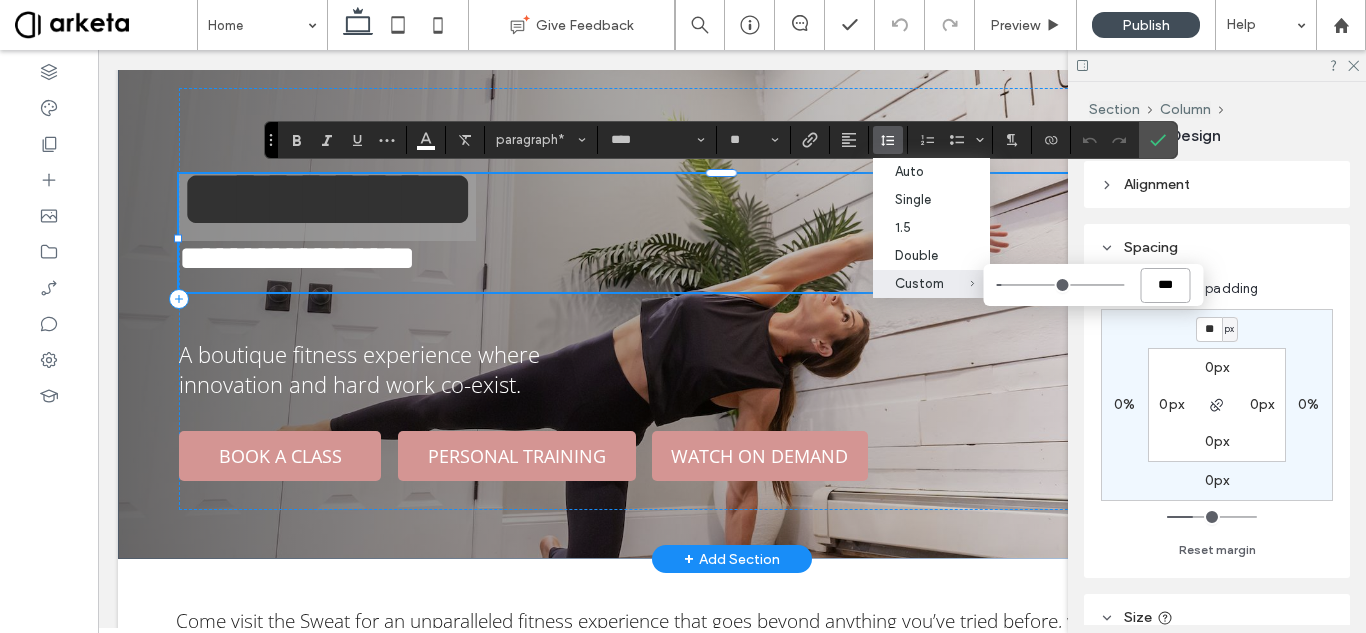 click on "***" at bounding box center [1165, 285] 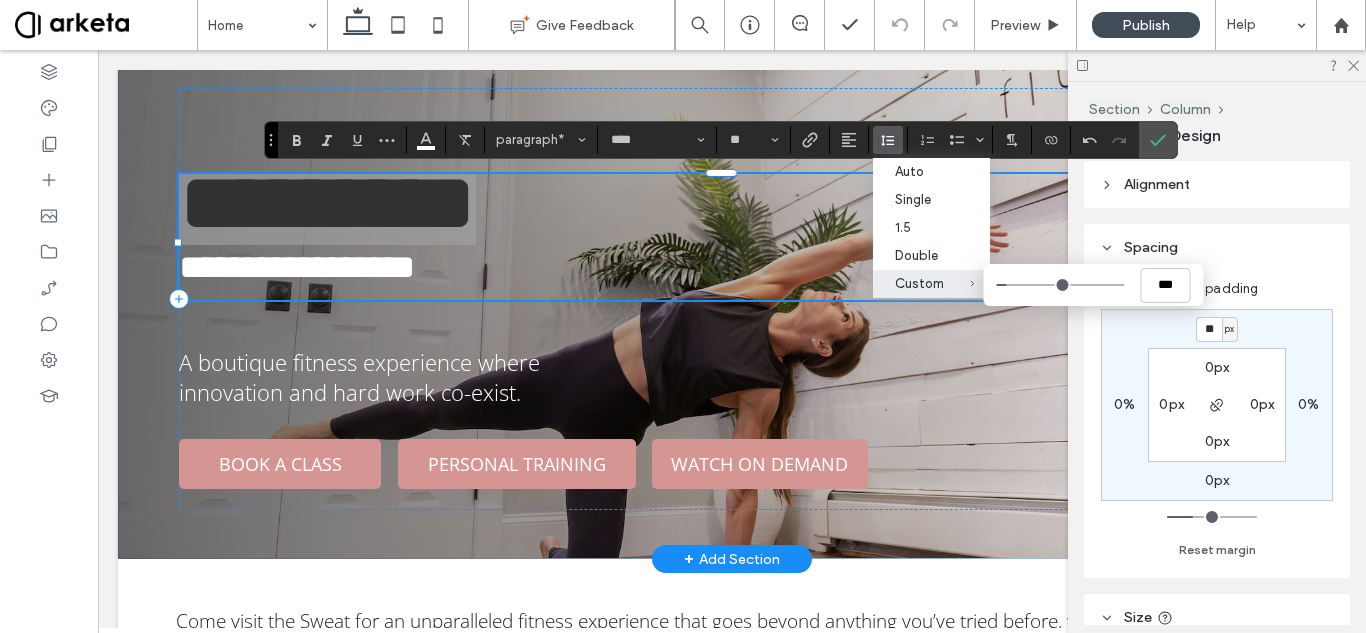 click 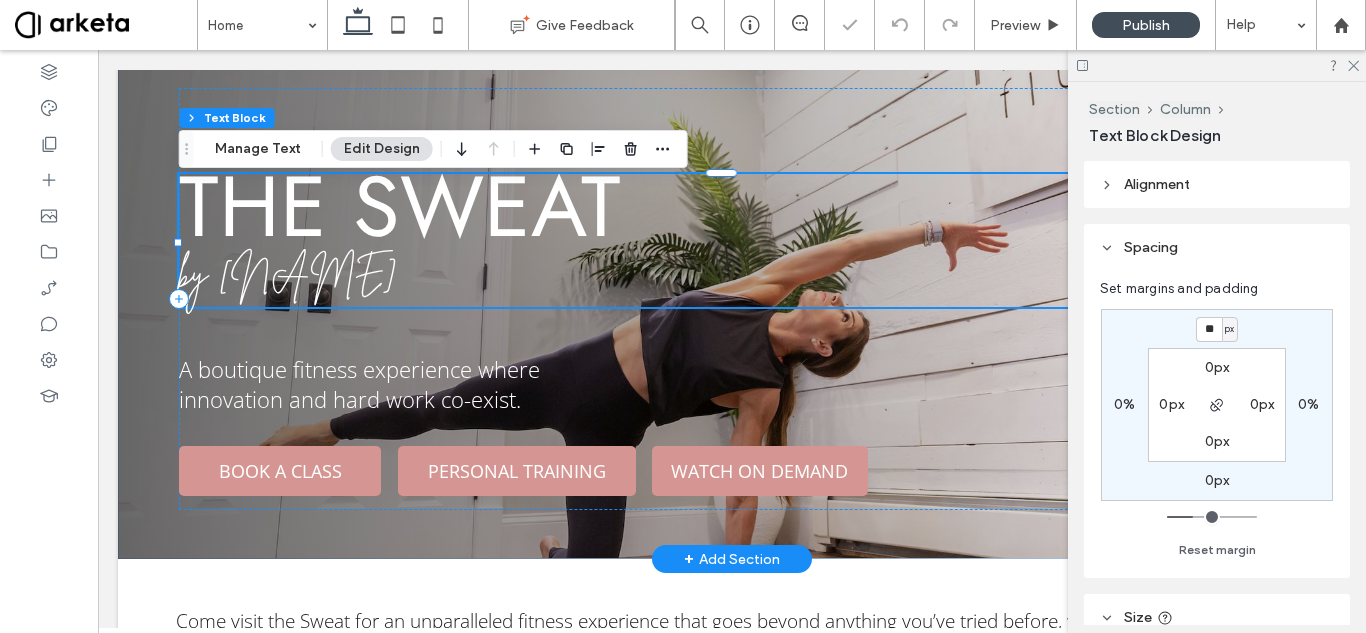 click on "by [NAME]" at bounding box center (728, 272) 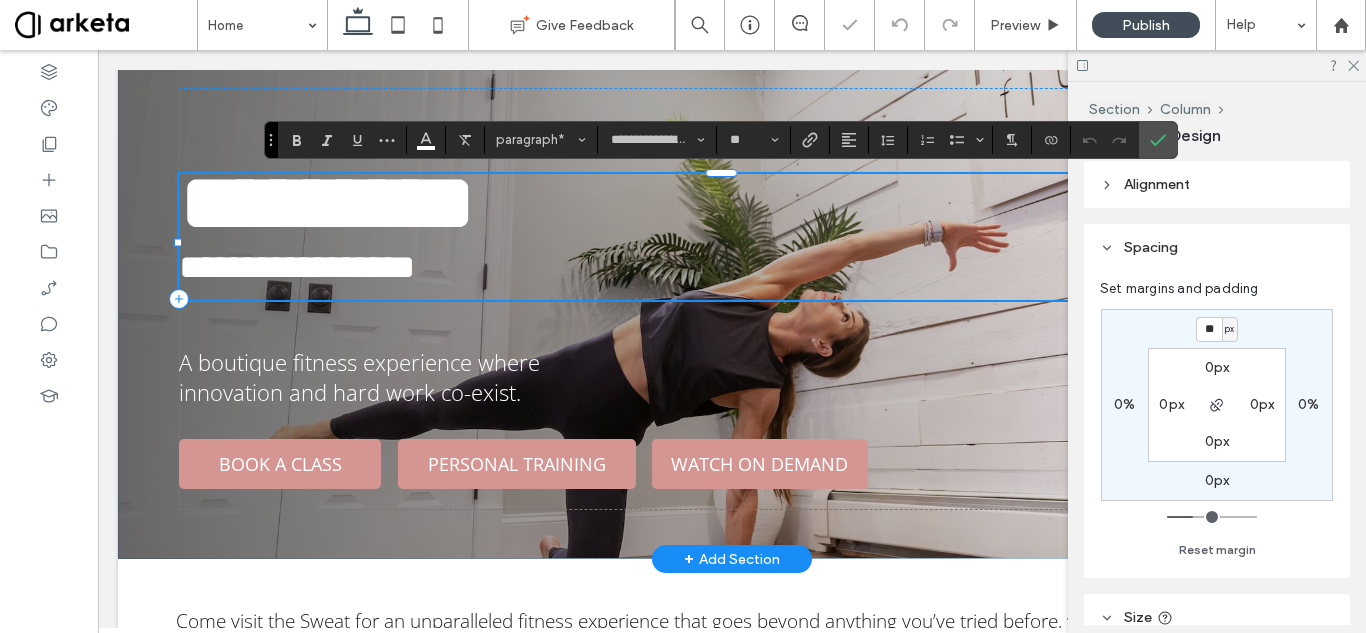 scroll, scrollTop: 3, scrollLeft: 0, axis: vertical 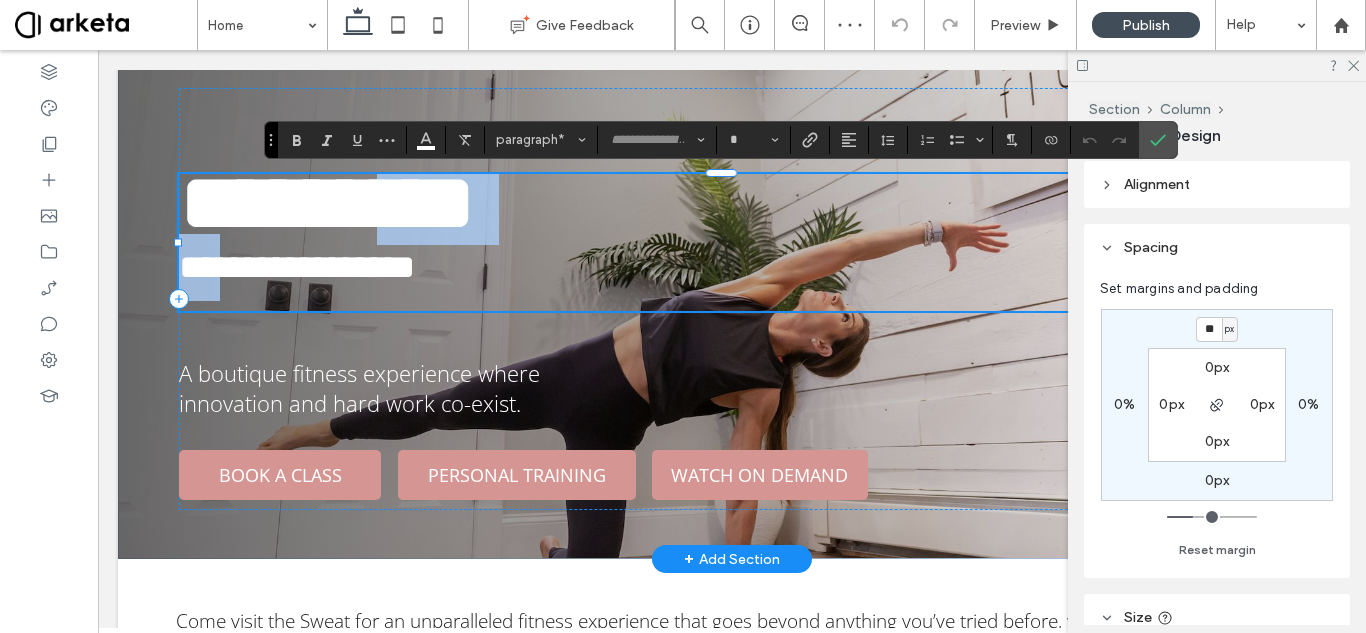 drag, startPoint x: 475, startPoint y: 253, endPoint x: 236, endPoint y: 262, distance: 239.1694 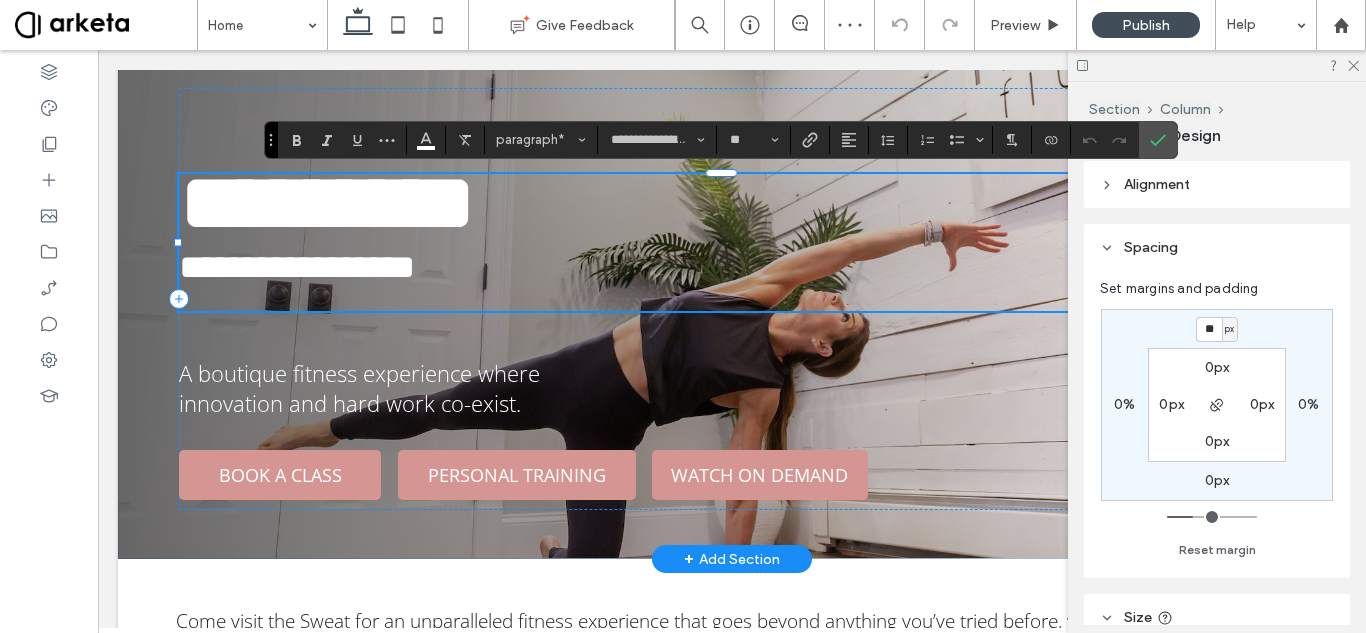 click on "**********" at bounding box center (297, 267) 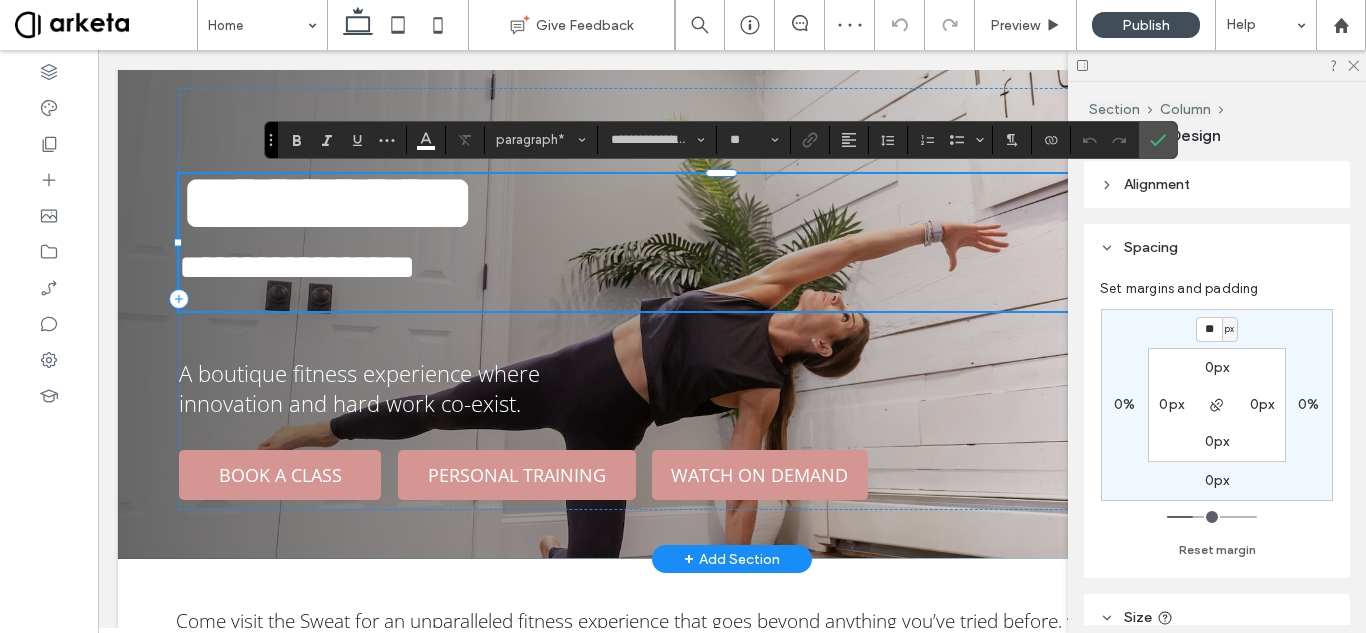 scroll, scrollTop: 3, scrollLeft: 0, axis: vertical 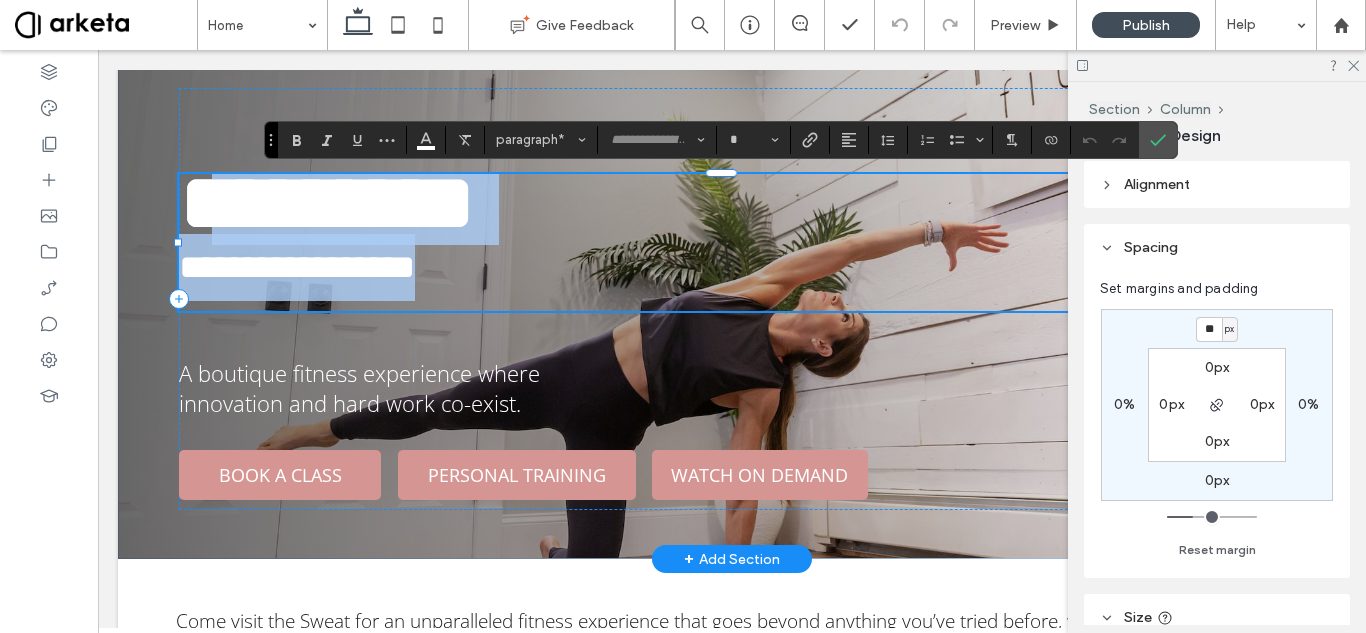 drag, startPoint x: 459, startPoint y: 275, endPoint x: 179, endPoint y: 280, distance: 280.04465 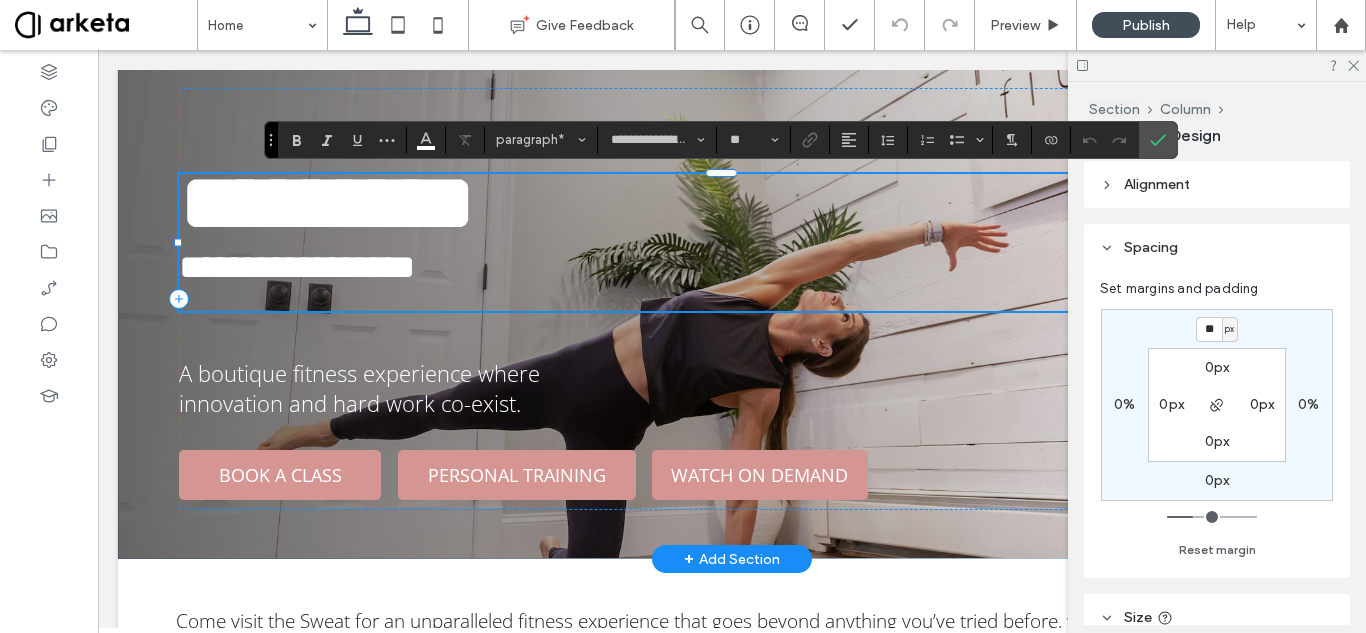 scroll, scrollTop: 3, scrollLeft: 0, axis: vertical 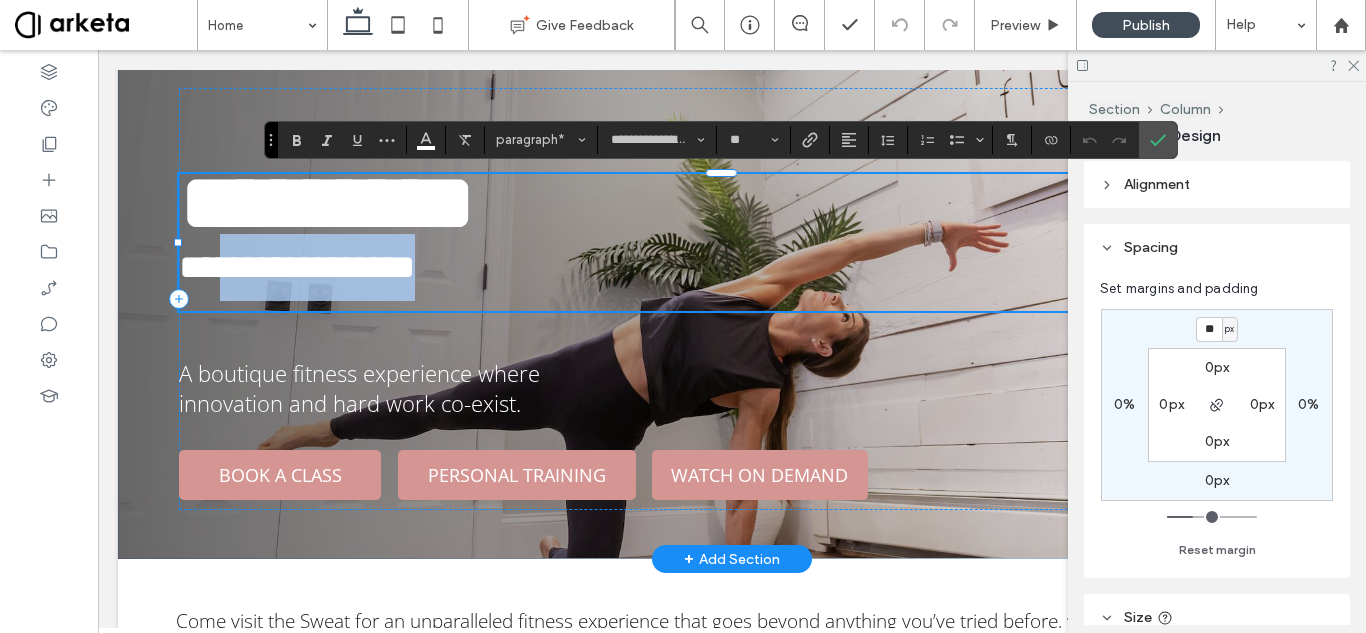 drag, startPoint x: 448, startPoint y: 287, endPoint x: 225, endPoint y: 278, distance: 223.18153 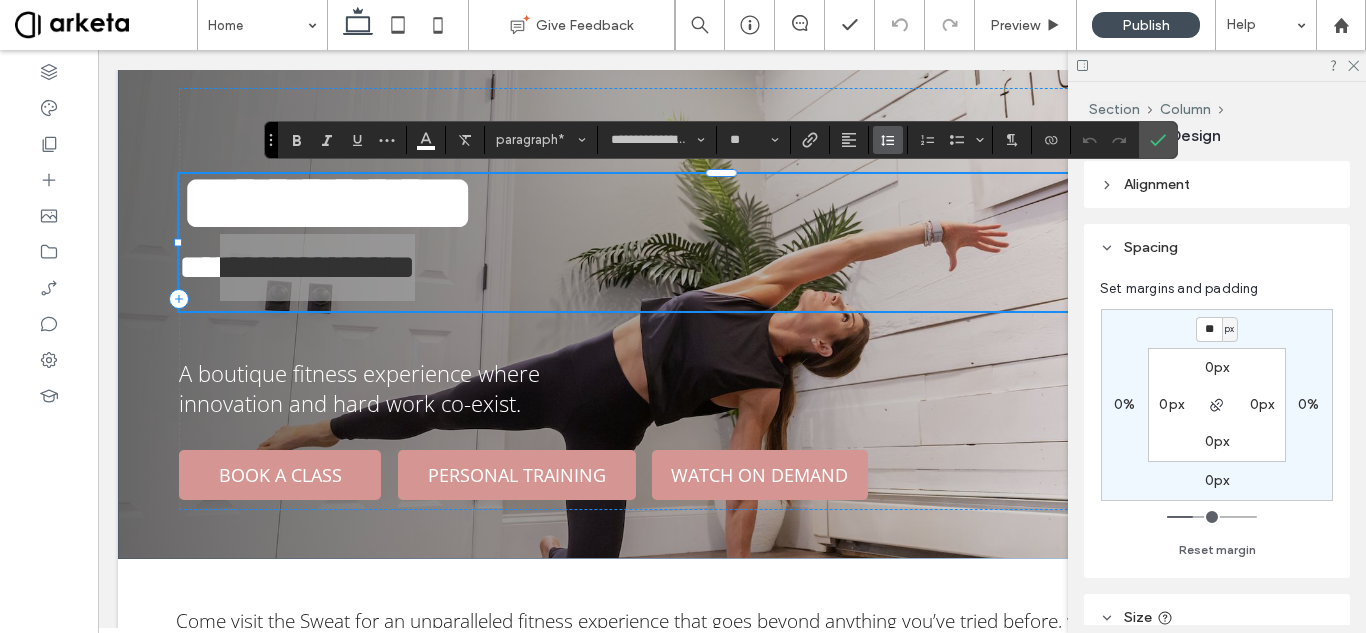 click 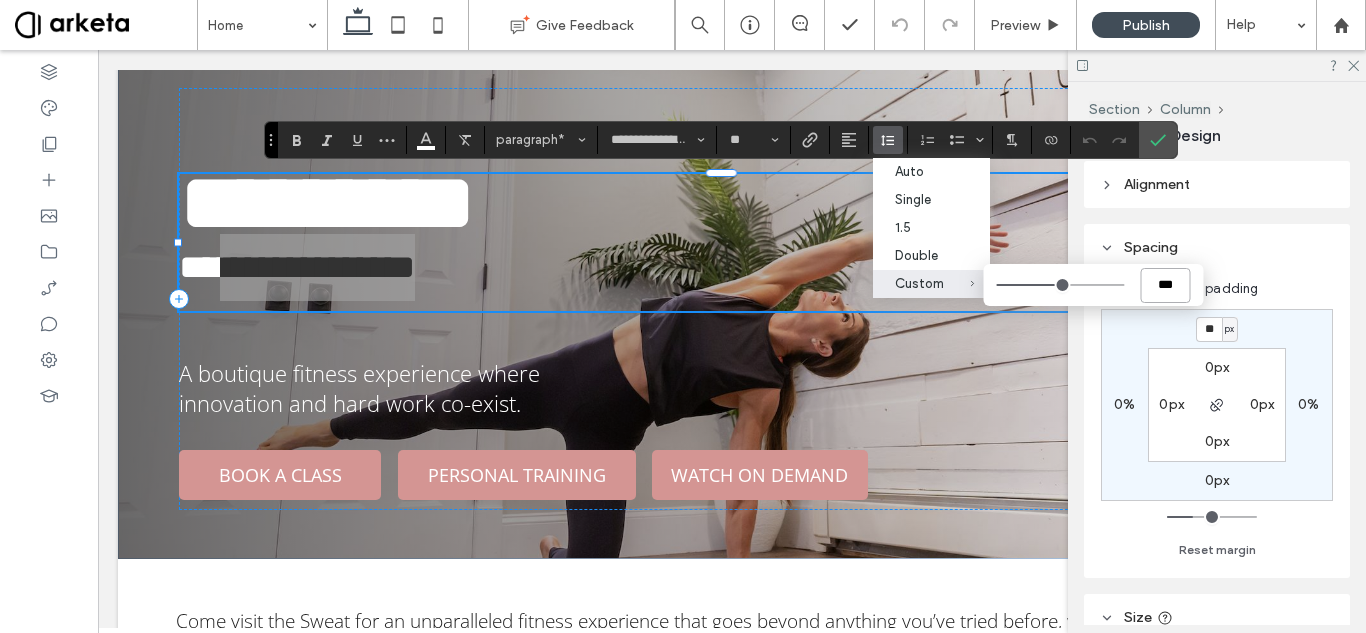 click on "***" at bounding box center [1165, 285] 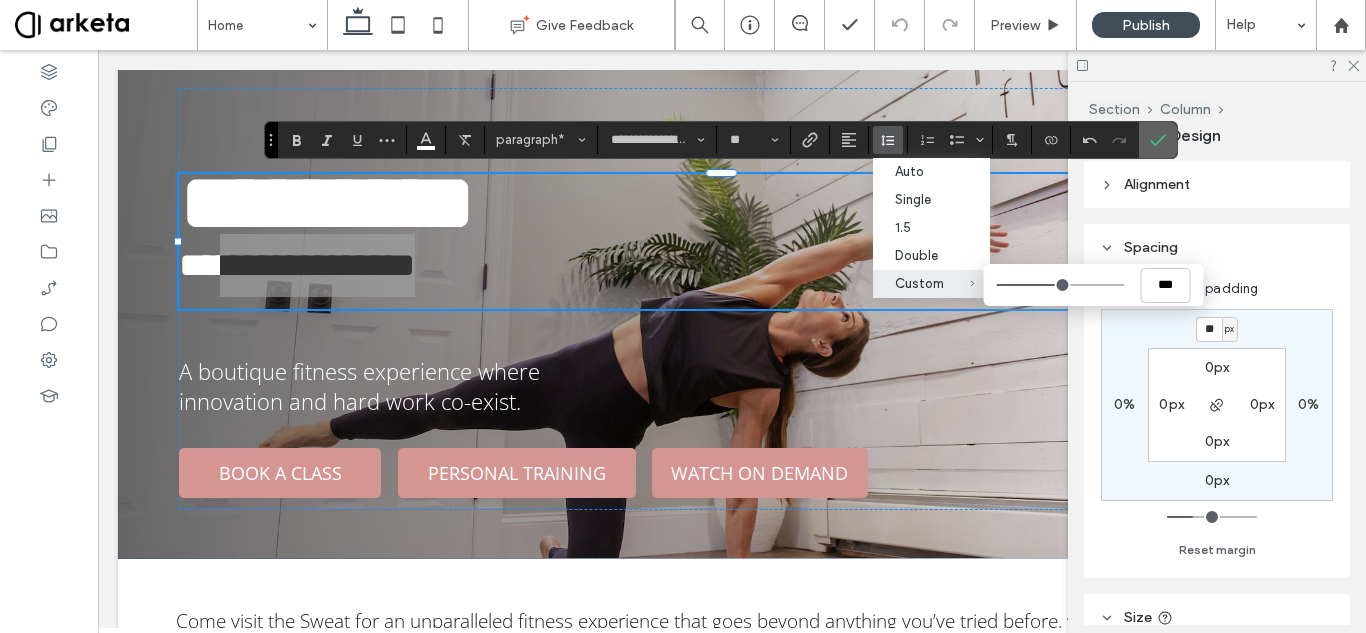 click 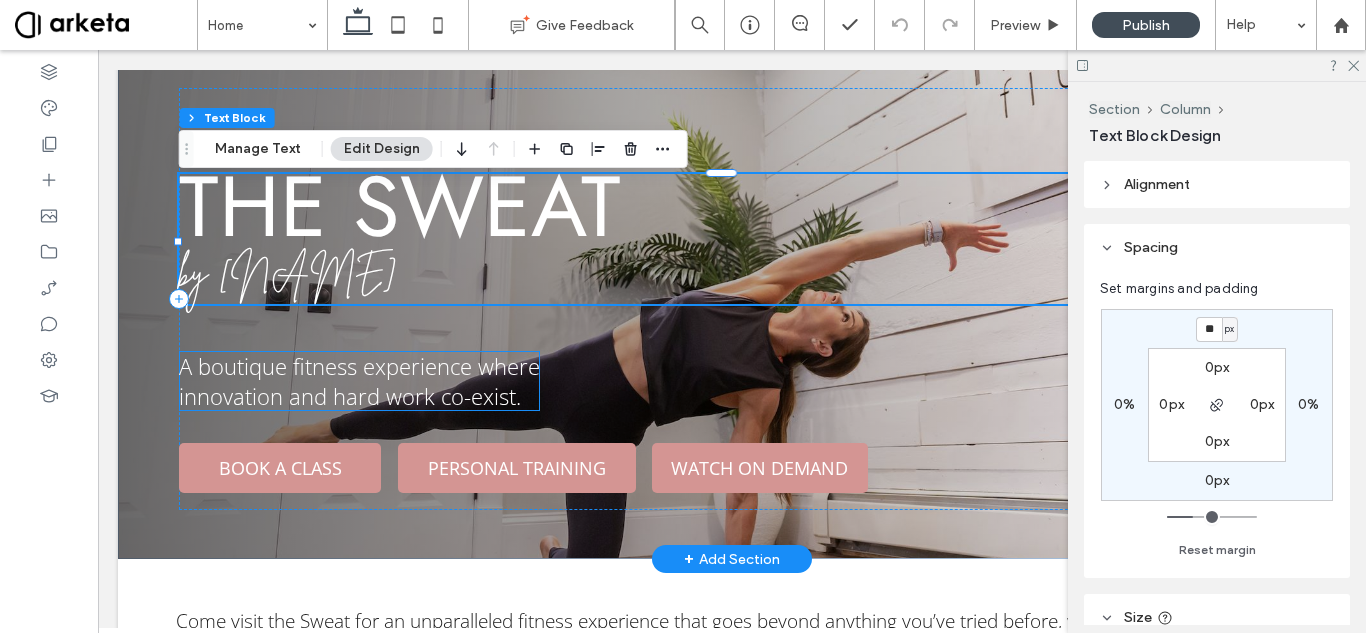 click on "A boutique fitness experience where" at bounding box center [359, 366] 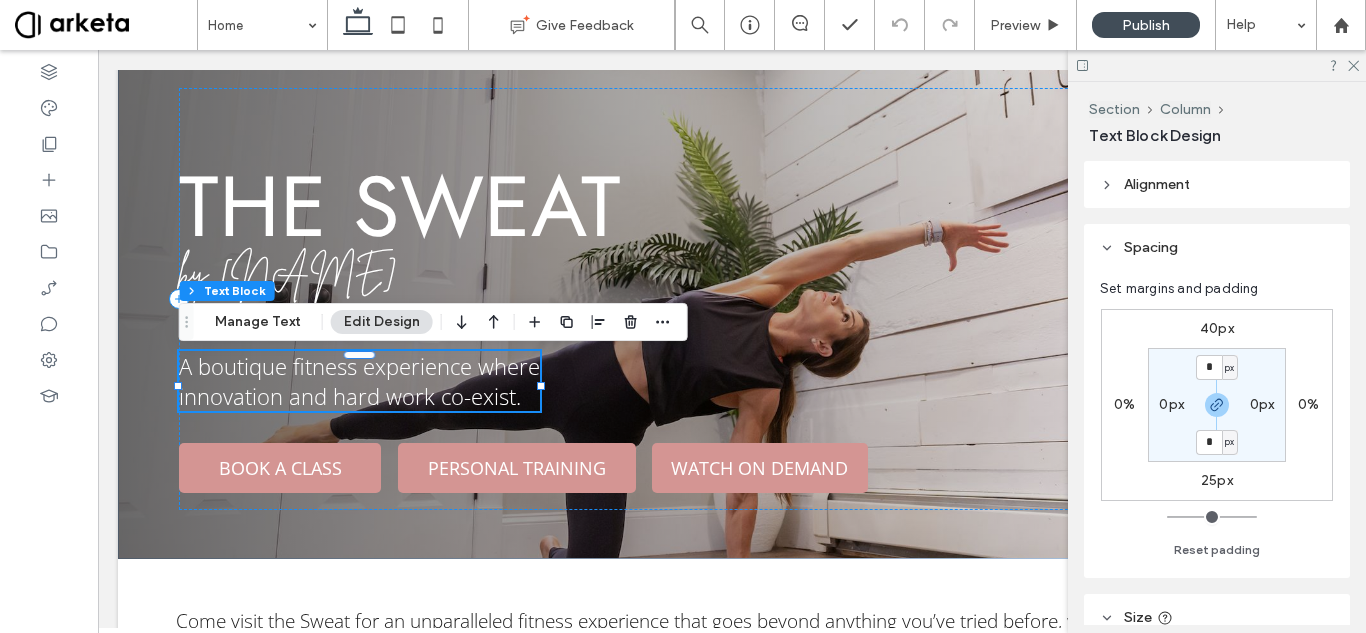 click on "40px" at bounding box center (1217, 328) 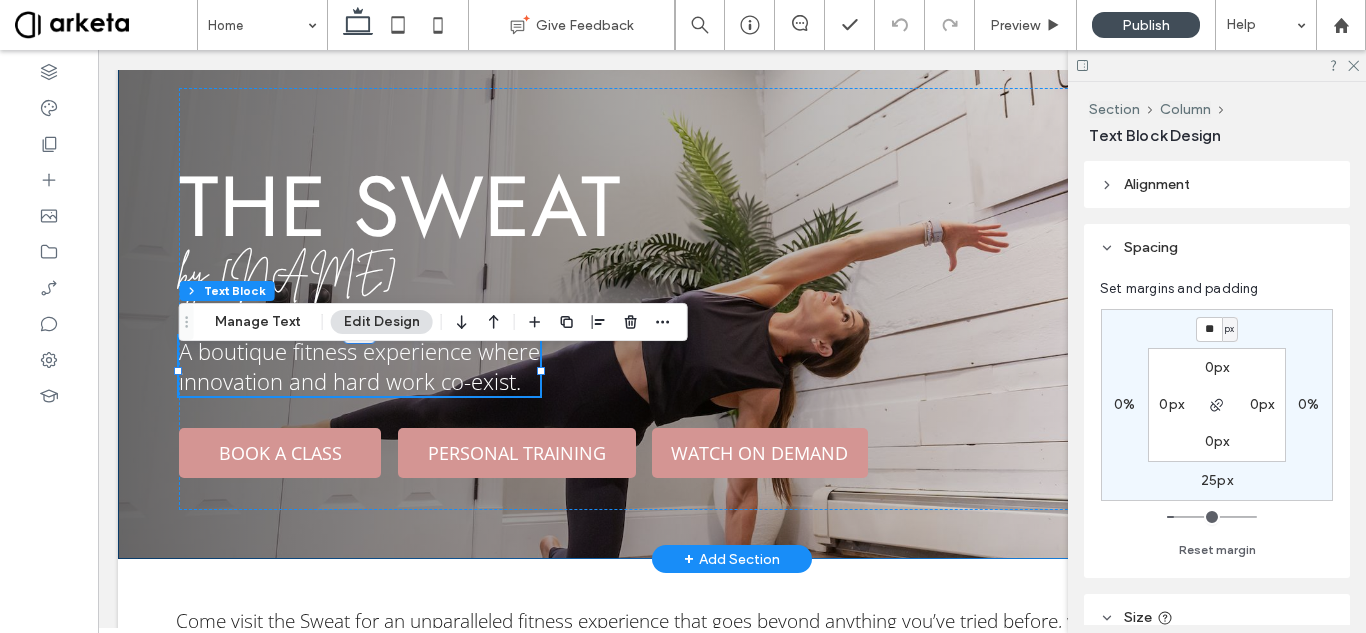 click on "the sweat by [PERSON]
A boutique fitness experience where innovation and hard work co-exist.
BOOK A CLASS
PERSONAL TRAINING
WATCH ON DEMAND" at bounding box center [732, 299] 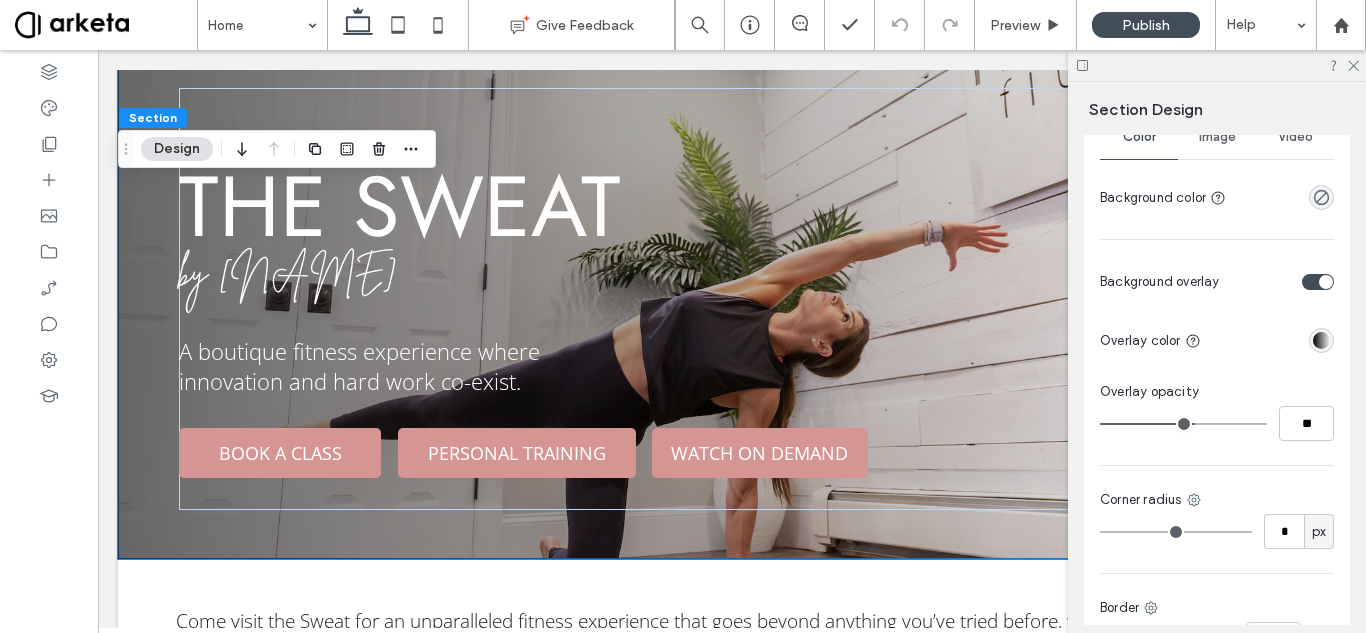 scroll, scrollTop: 858, scrollLeft: 0, axis: vertical 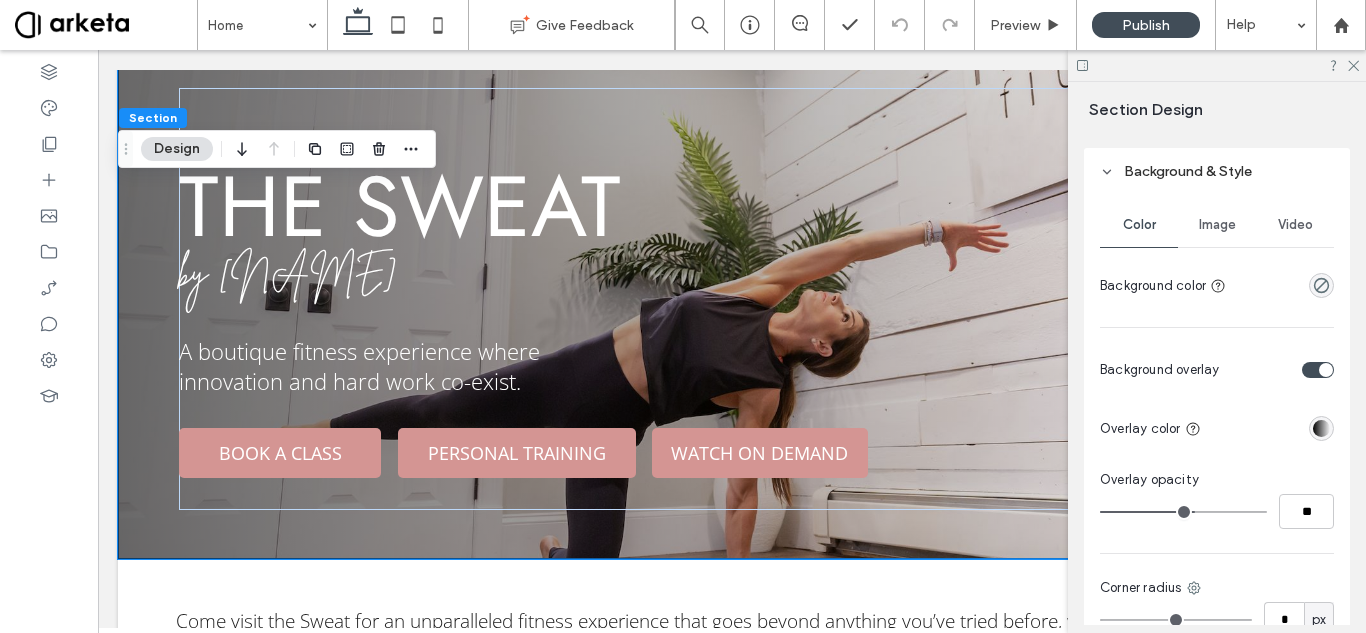 click at bounding box center (1321, 428) 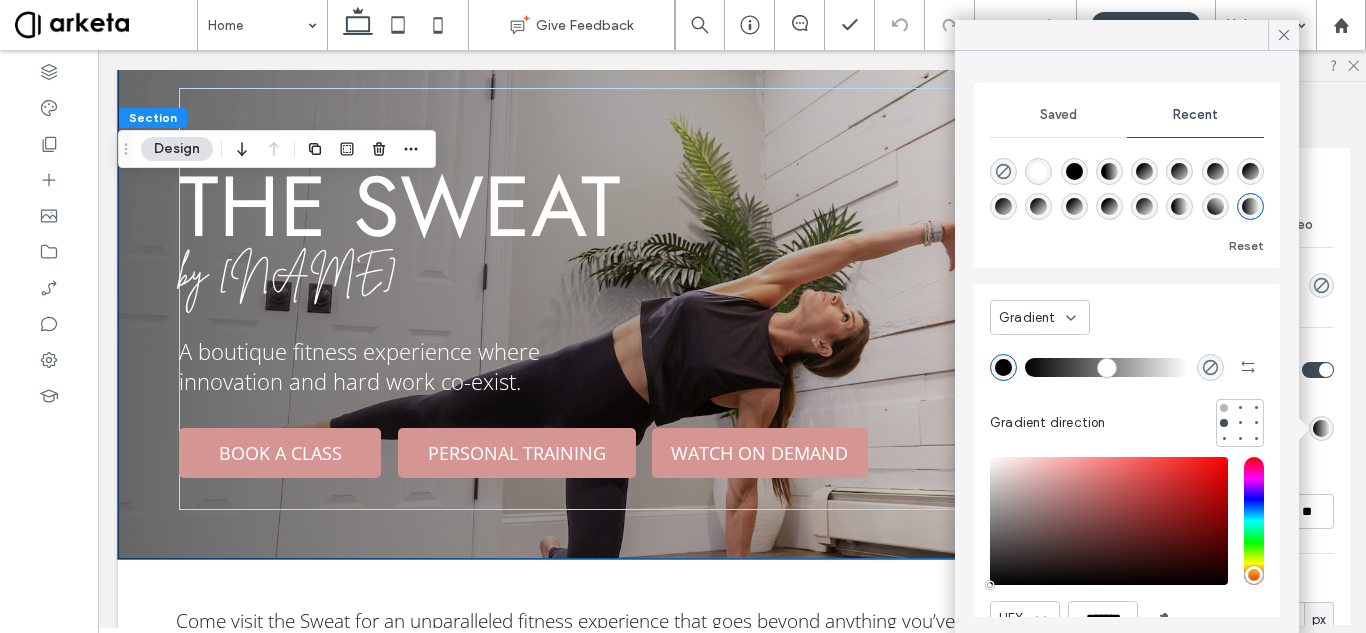 click at bounding box center (1224, 408) 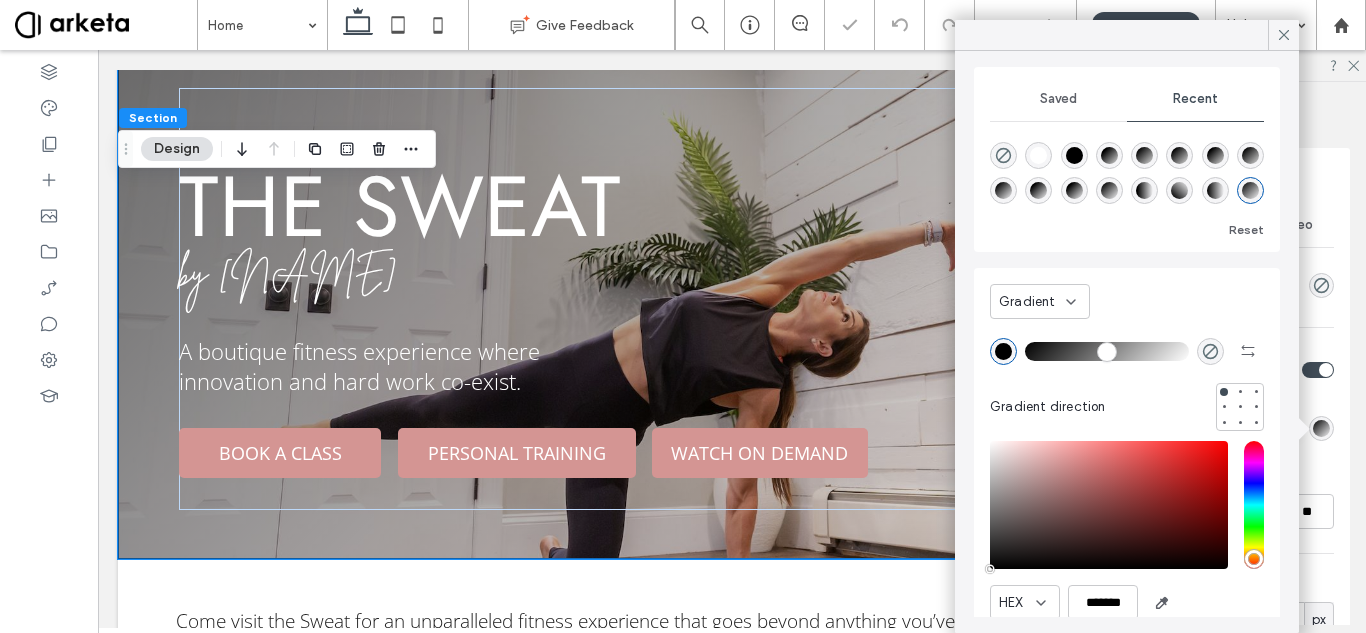 scroll, scrollTop: 0, scrollLeft: 0, axis: both 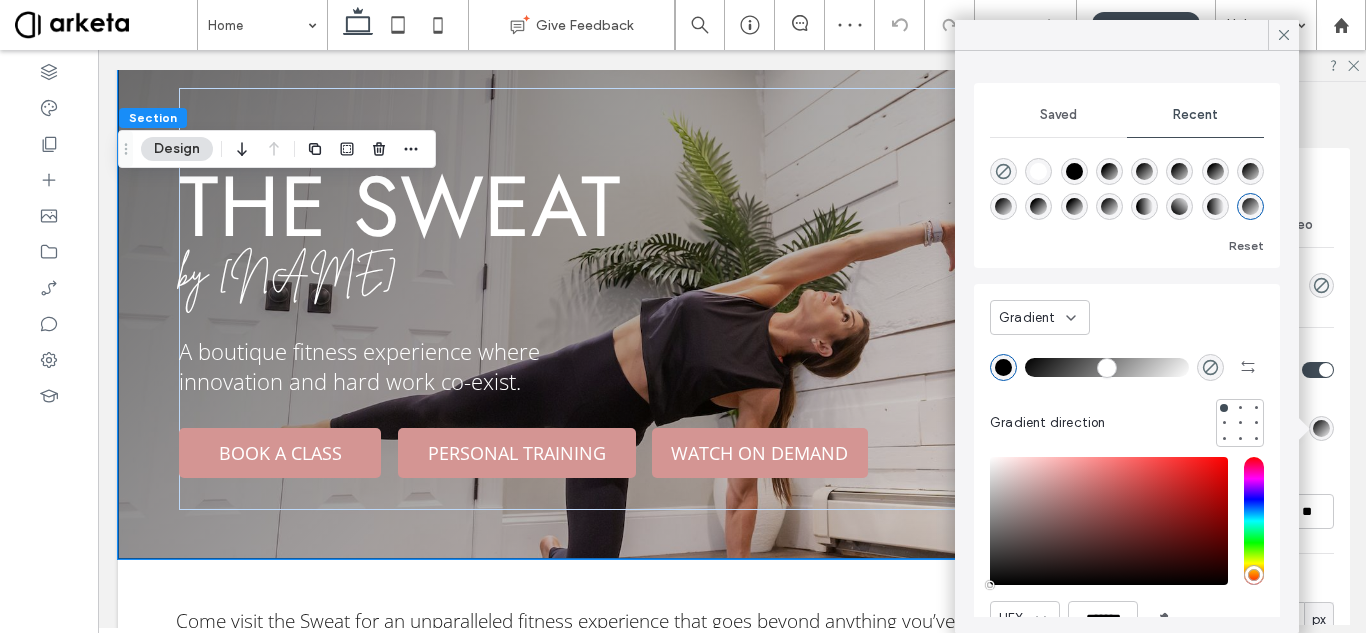 click on "Saved Recent Reset Gradient Gradient direction HEX *******" at bounding box center [1127, 342] 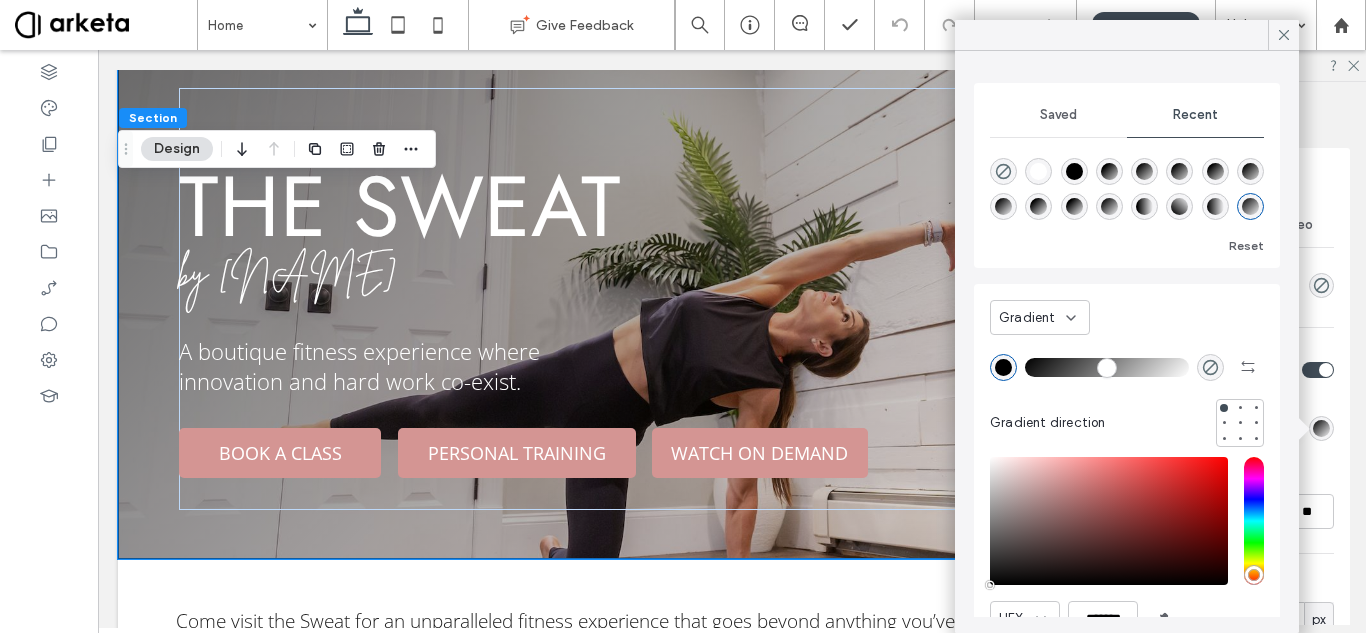 click on "Color Image Video Background color Background overlay Overlay color Overlay opacity ** Corner radius * px Border *** Shadow" at bounding box center [1217, 520] 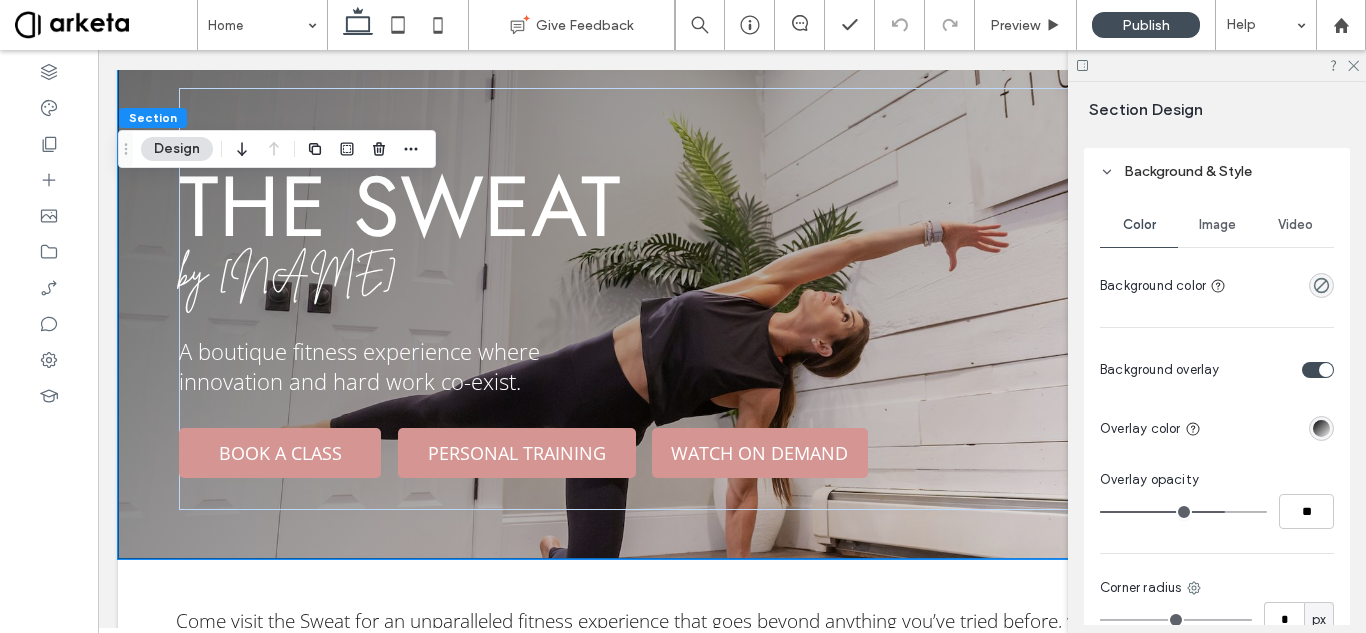drag, startPoint x: 1183, startPoint y: 511, endPoint x: 1214, endPoint y: 506, distance: 31.400637 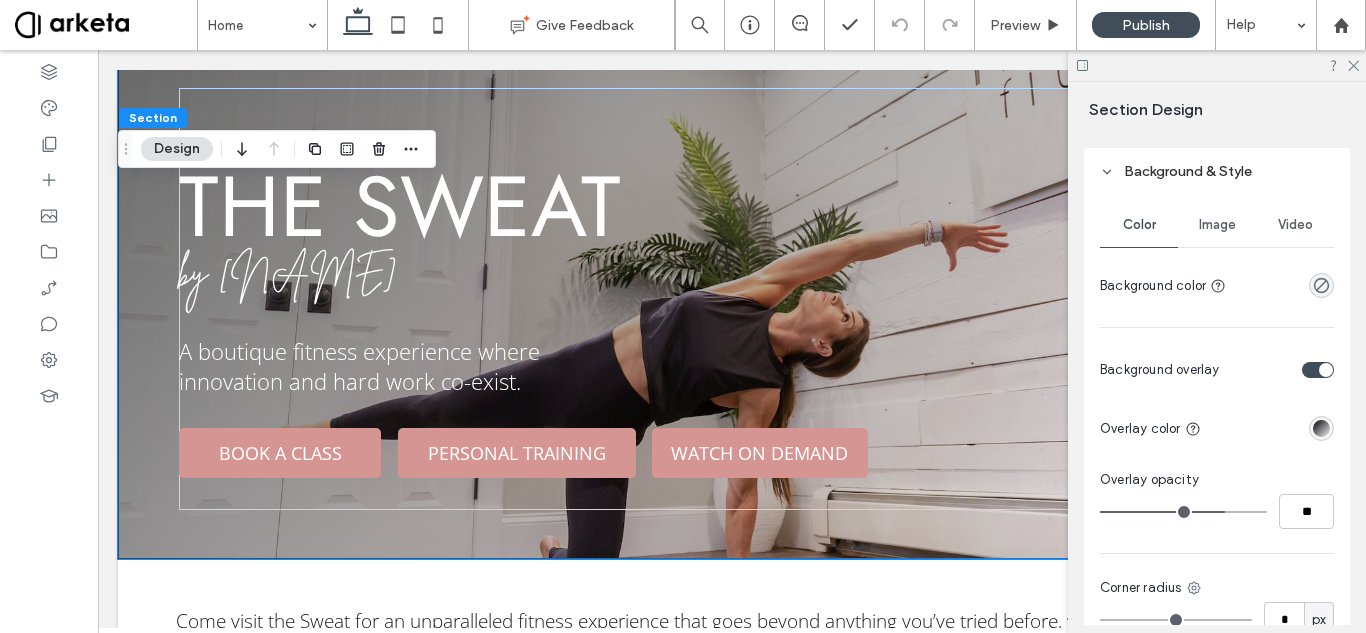 click at bounding box center (1183, 512) 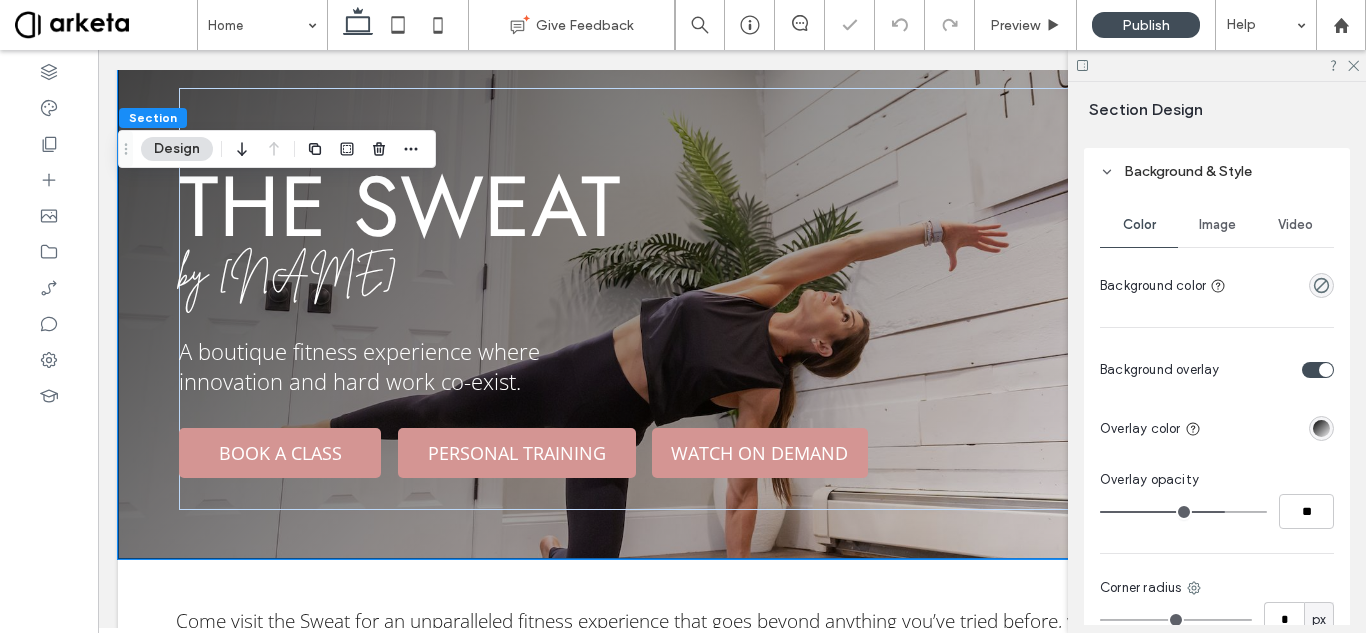 click at bounding box center (1183, 512) 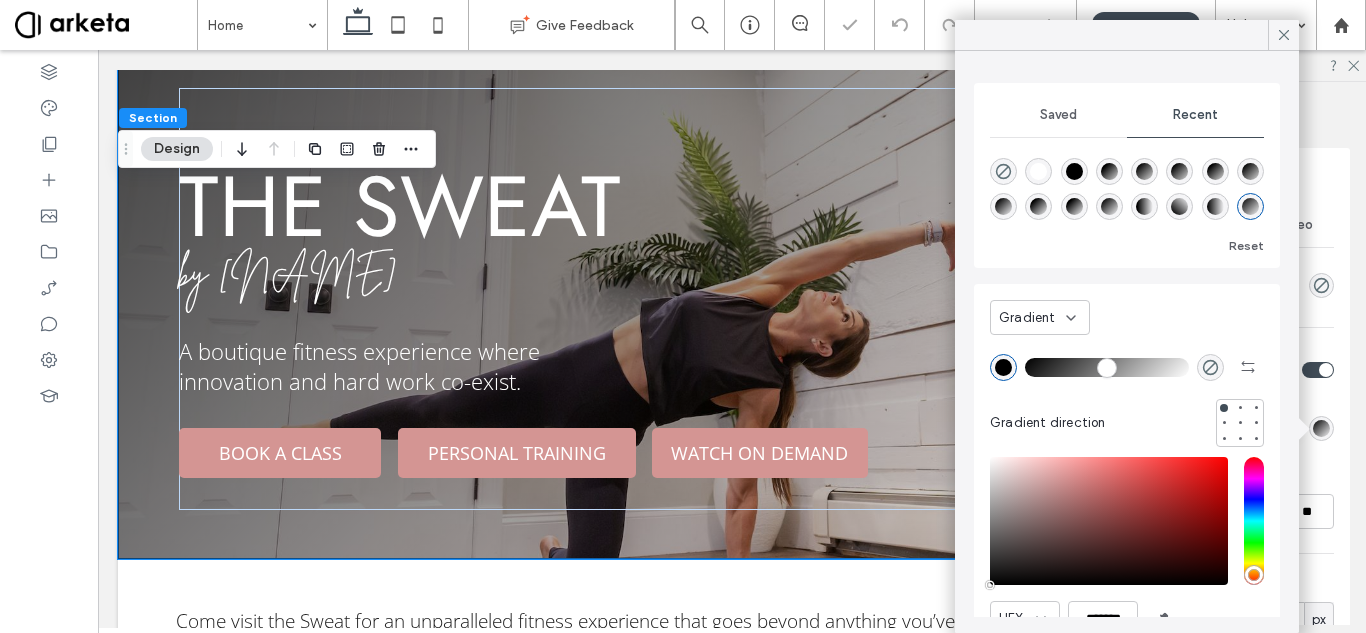 drag, startPoint x: 1038, startPoint y: 368, endPoint x: 806, endPoint y: 329, distance: 235.25519 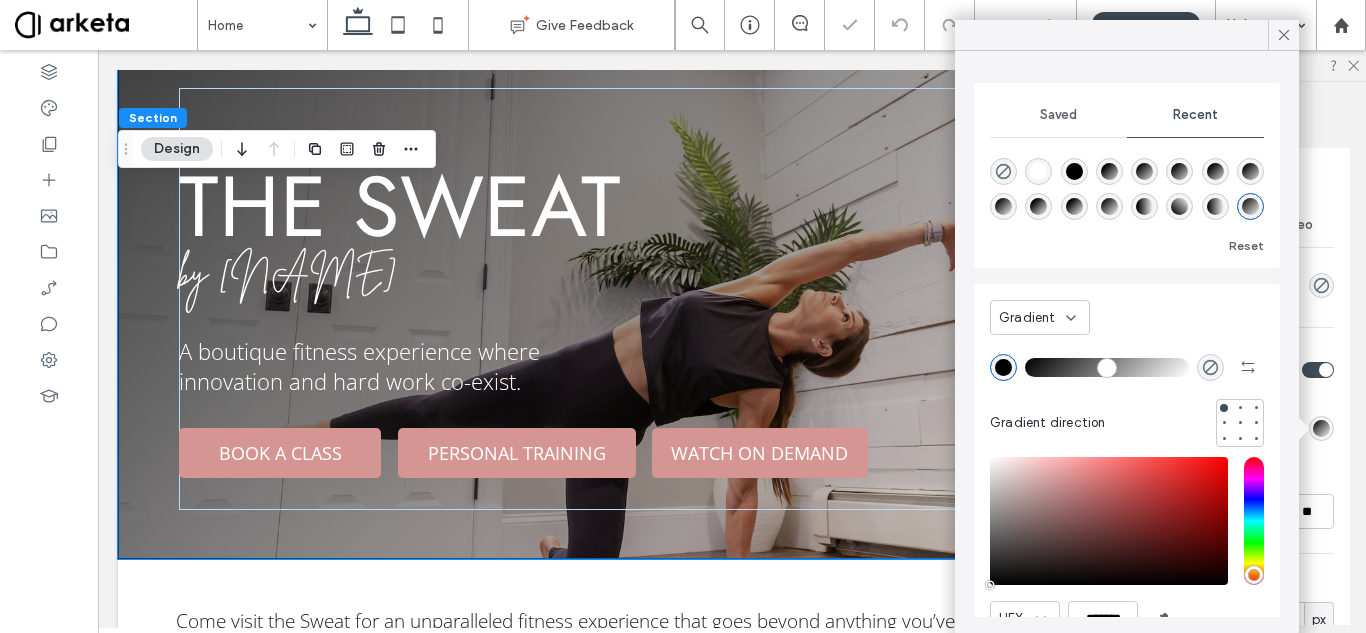 click at bounding box center [1107, 367] 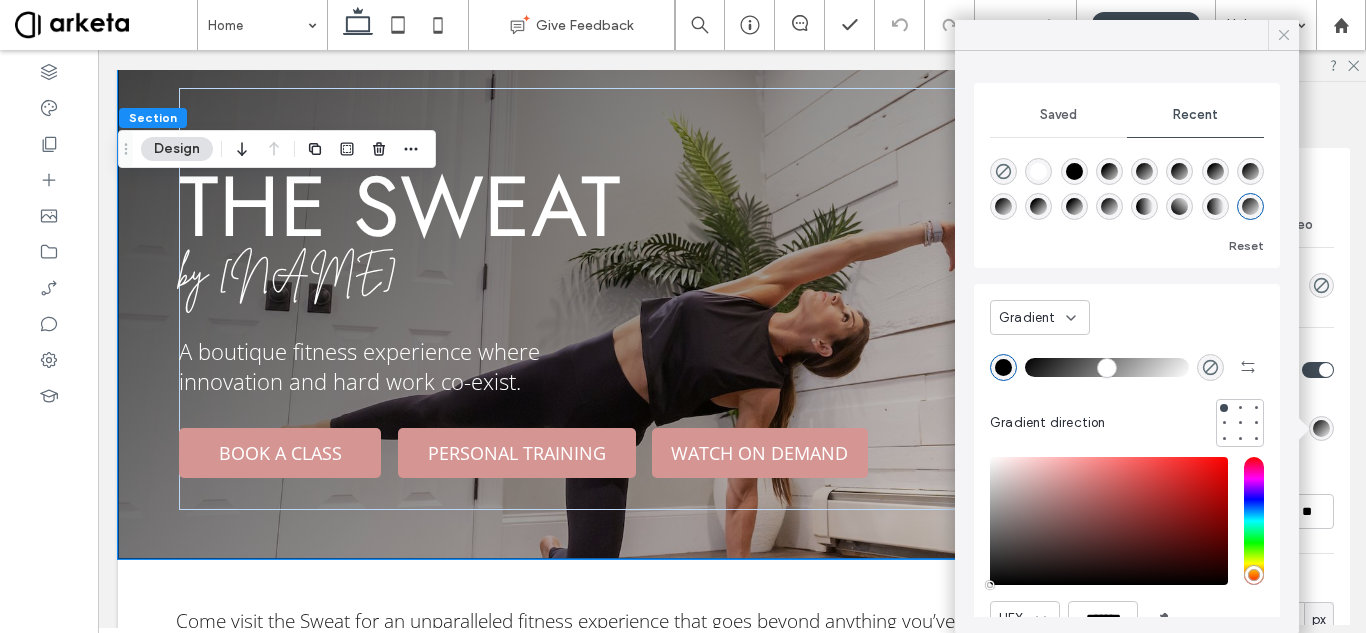 click 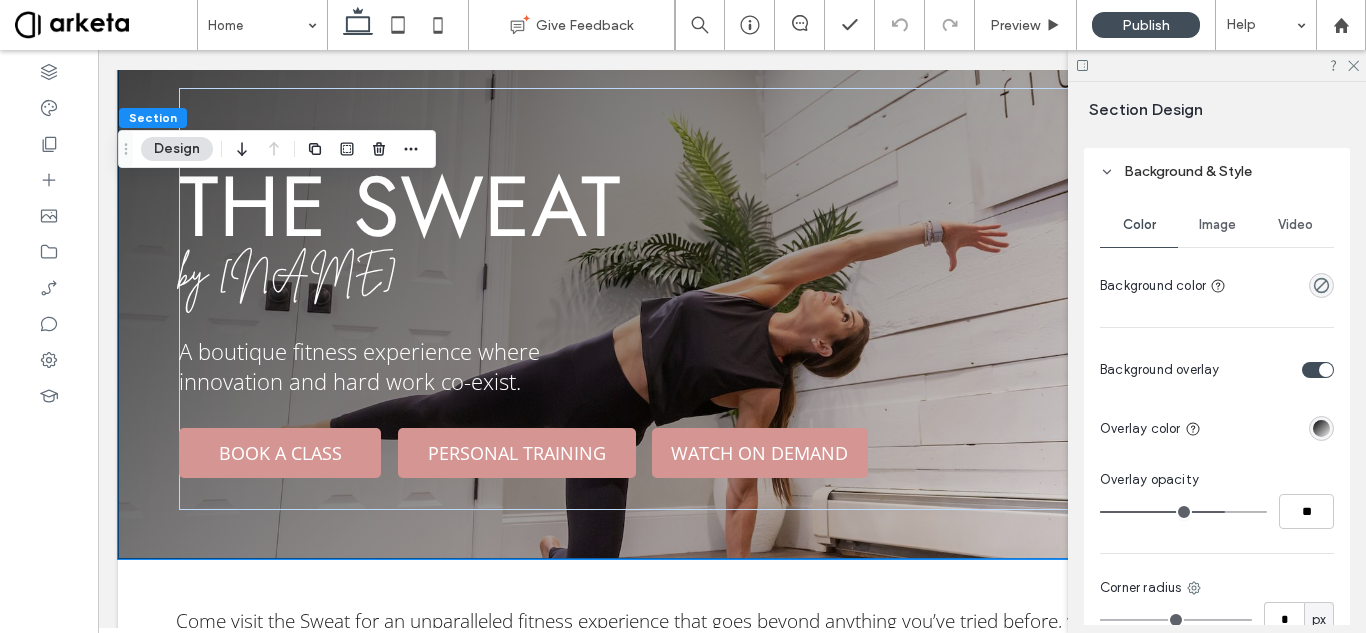 click at bounding box center (1183, 512) 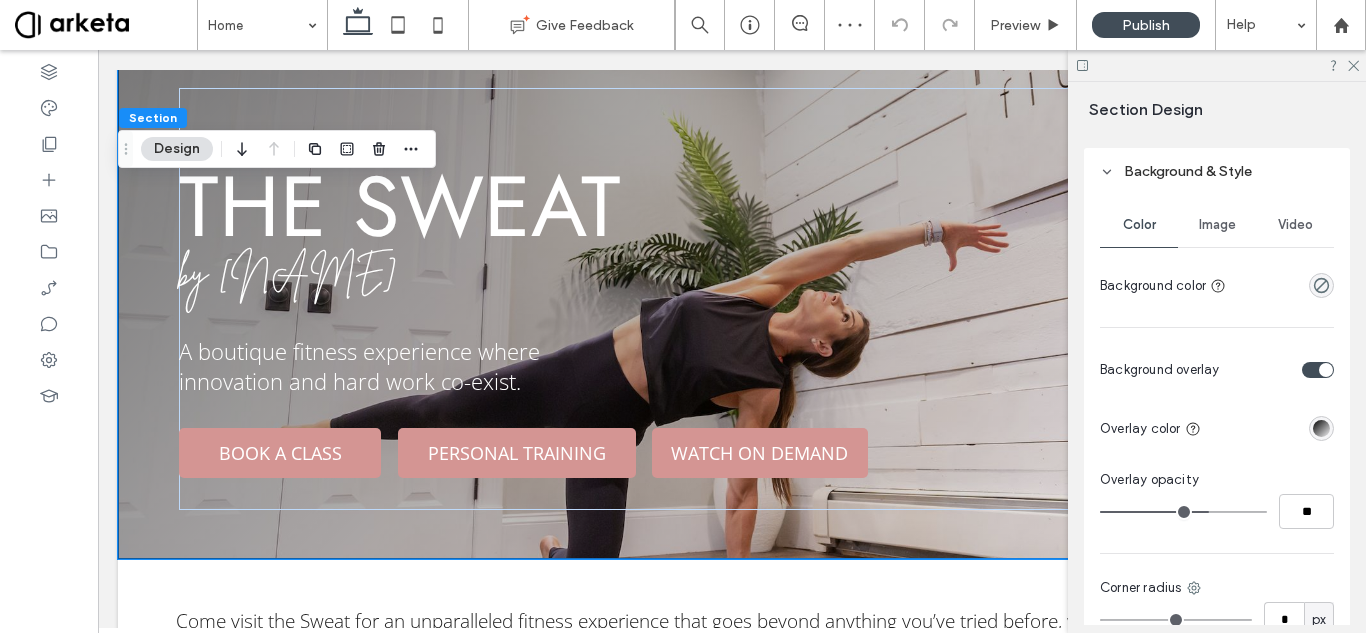 click at bounding box center (1183, 512) 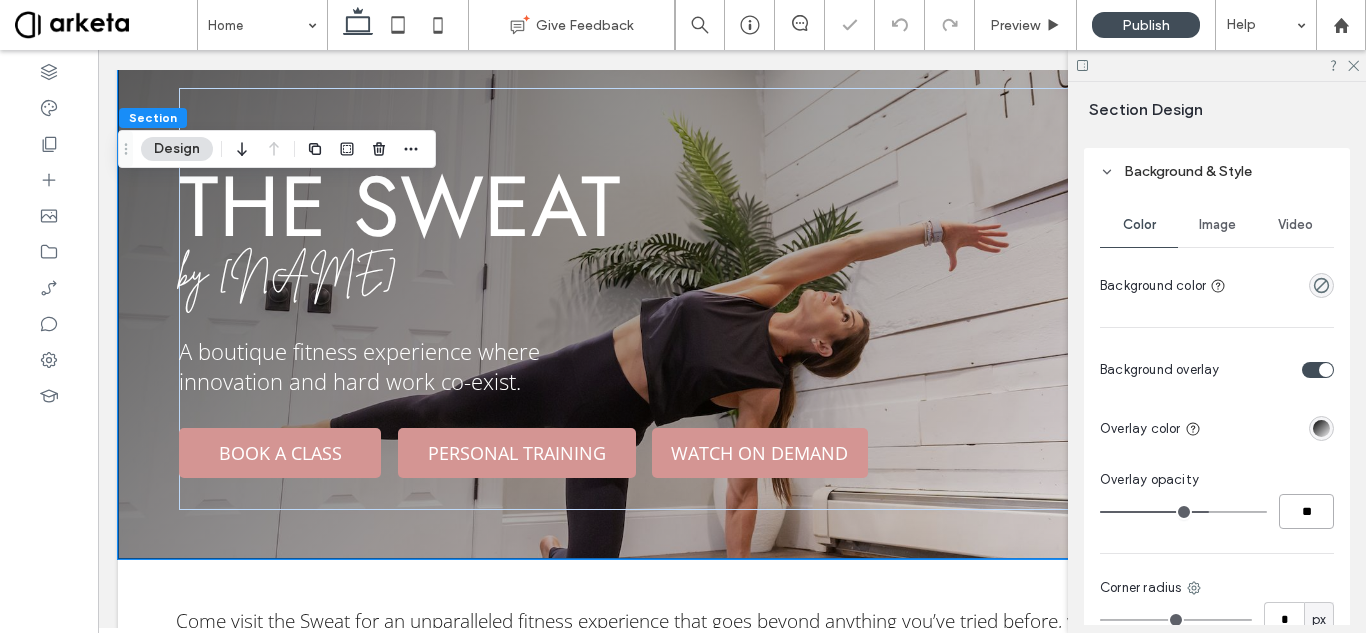 click on "**" at bounding box center (1306, 511) 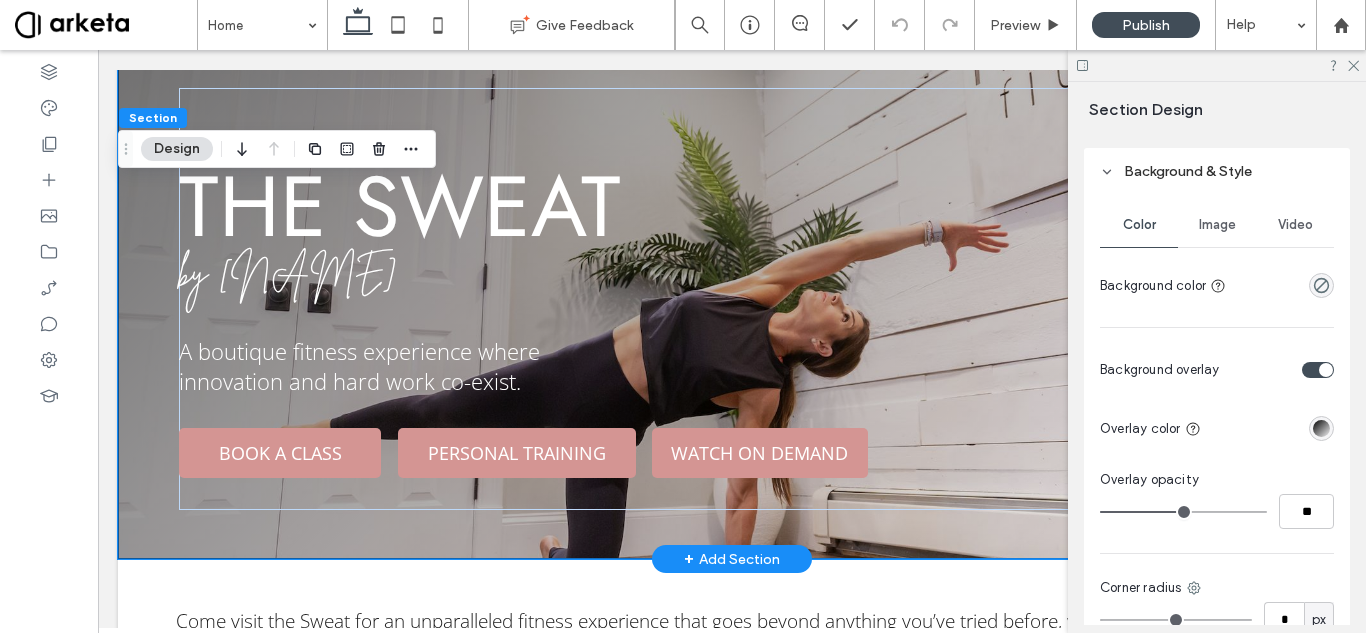 click on "the sweat by Maryanne Blake
A boutique fitness experience where innovation and hard work co-exist.
BOOK A CLASS
PERSONAL TRAINING
WATCH ON DEMAND" at bounding box center (732, 299) 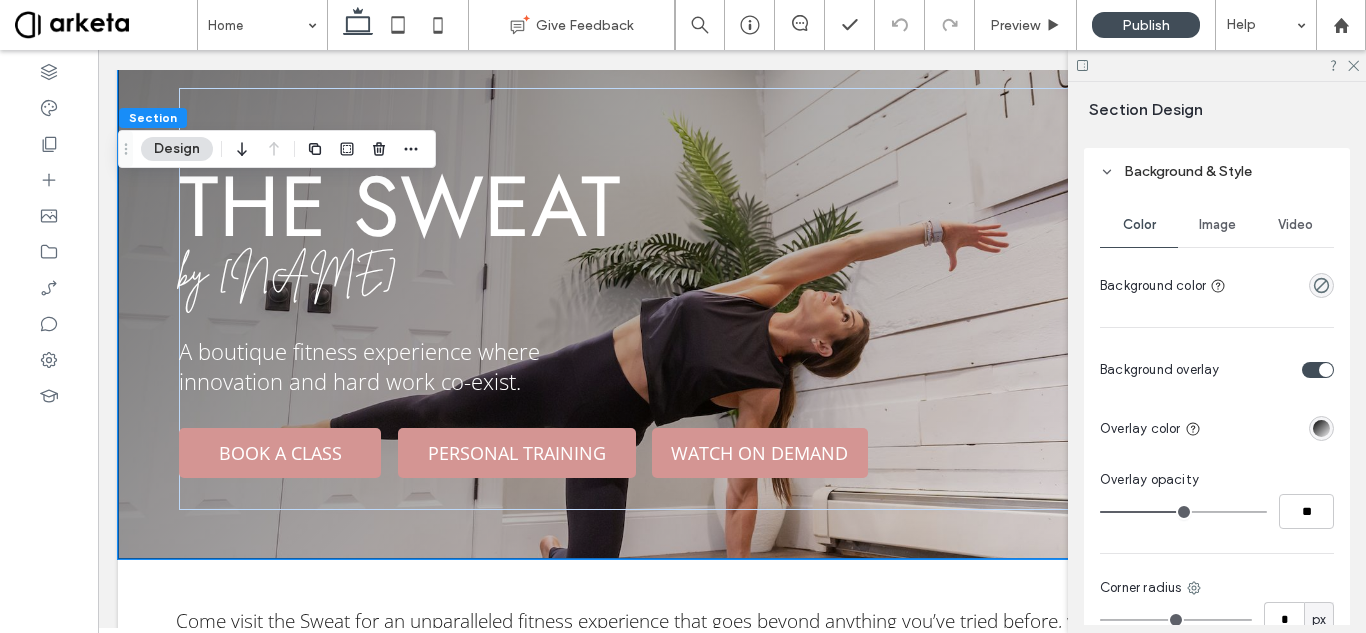 click at bounding box center (1183, 512) 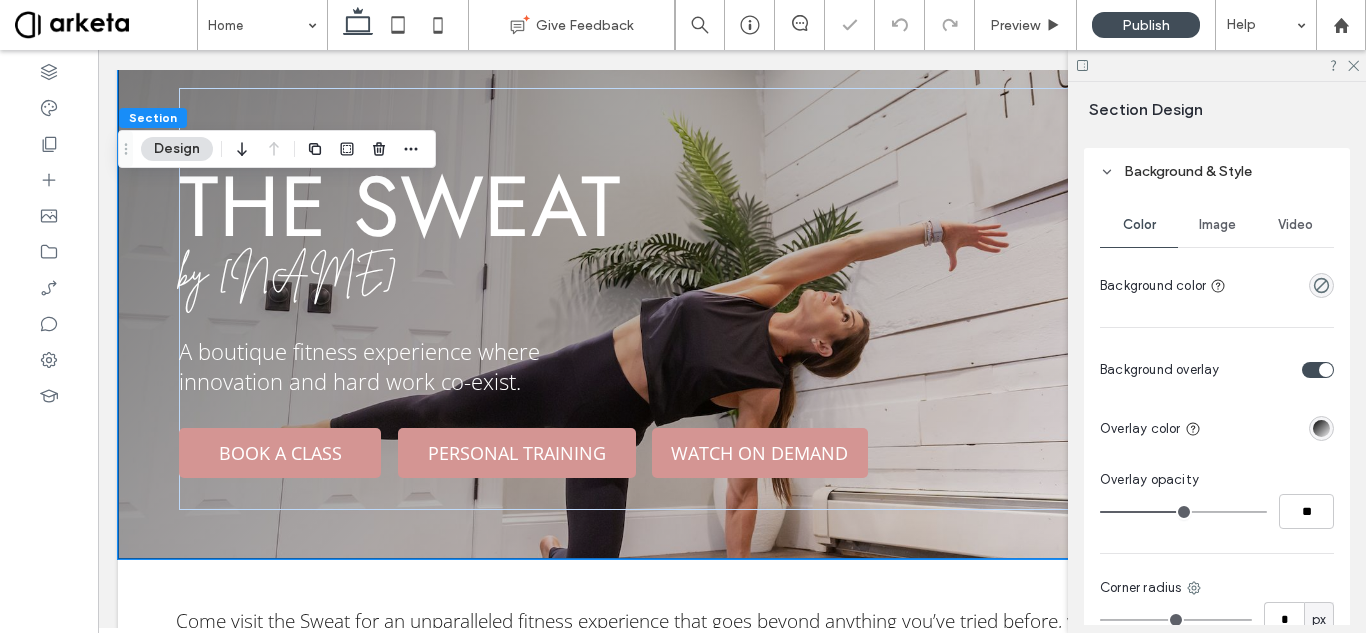 click at bounding box center [1271, 428] 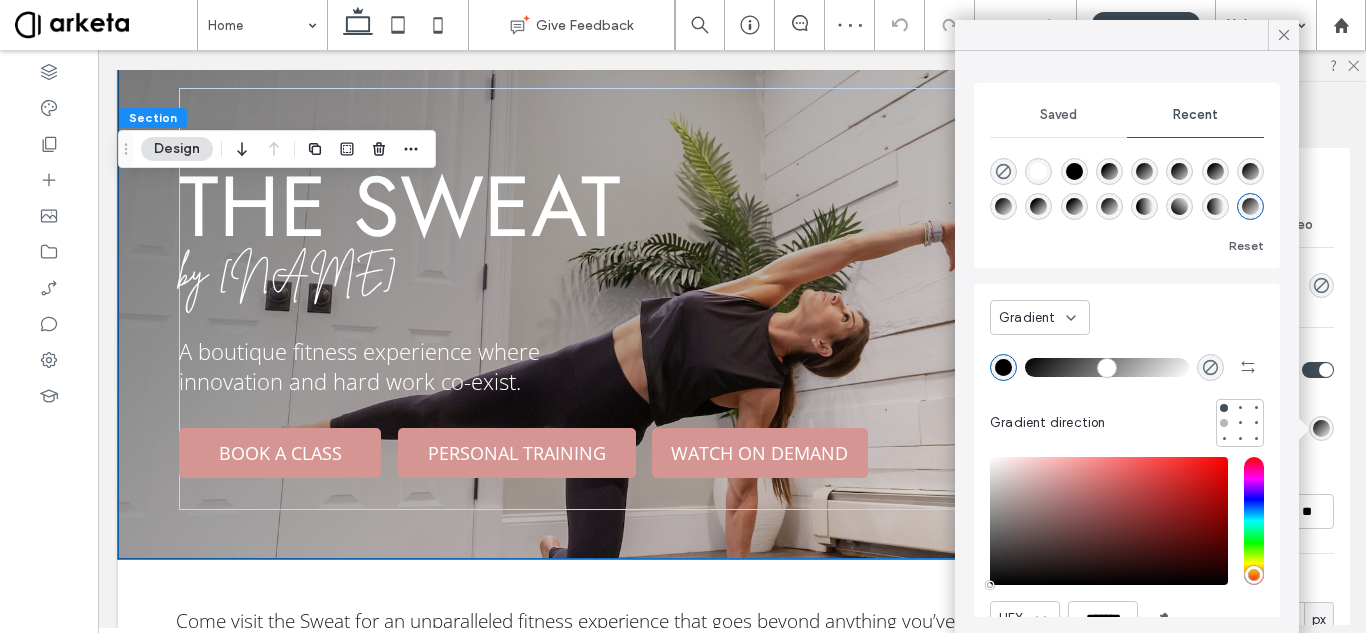 click at bounding box center (1224, 423) 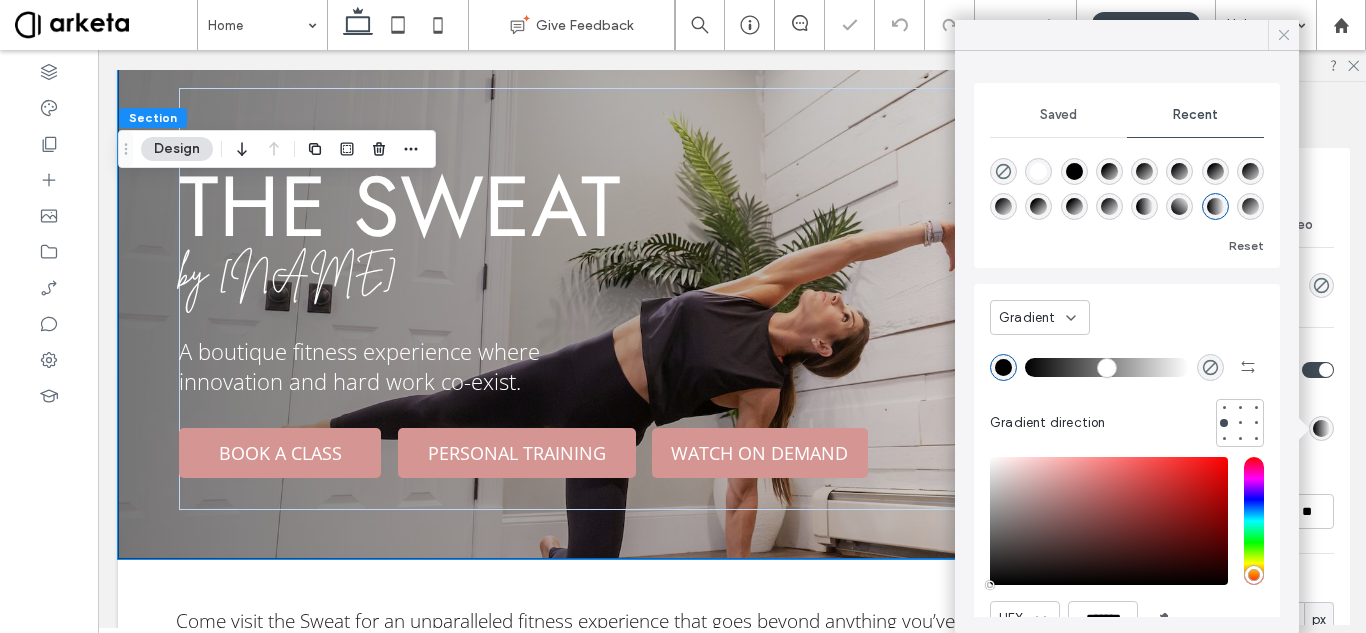 click 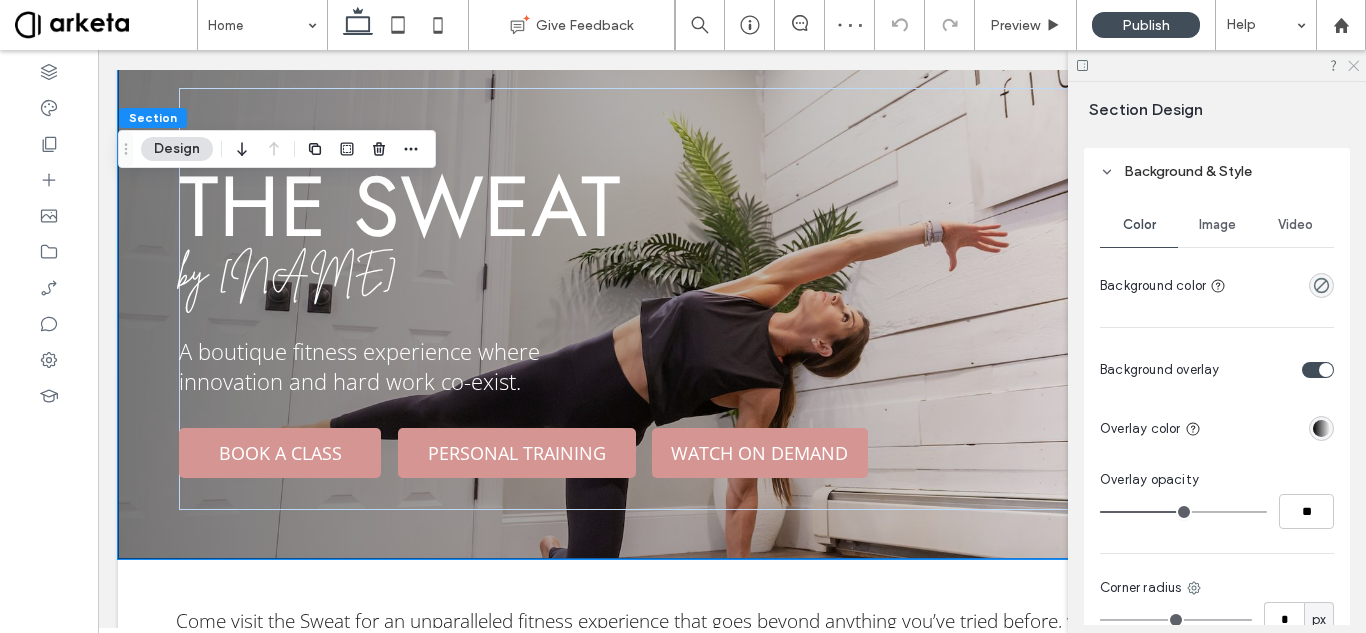 drag, startPoint x: 1352, startPoint y: 63, endPoint x: 1254, endPoint y: 8, distance: 112.37882 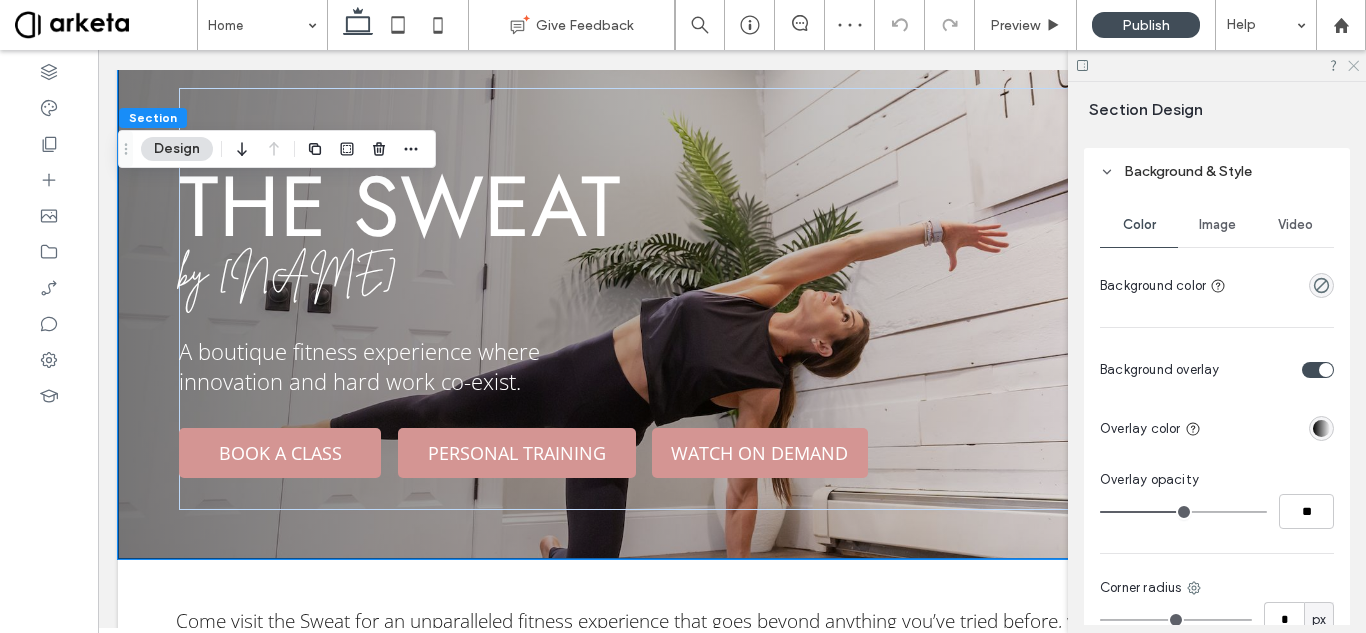 click 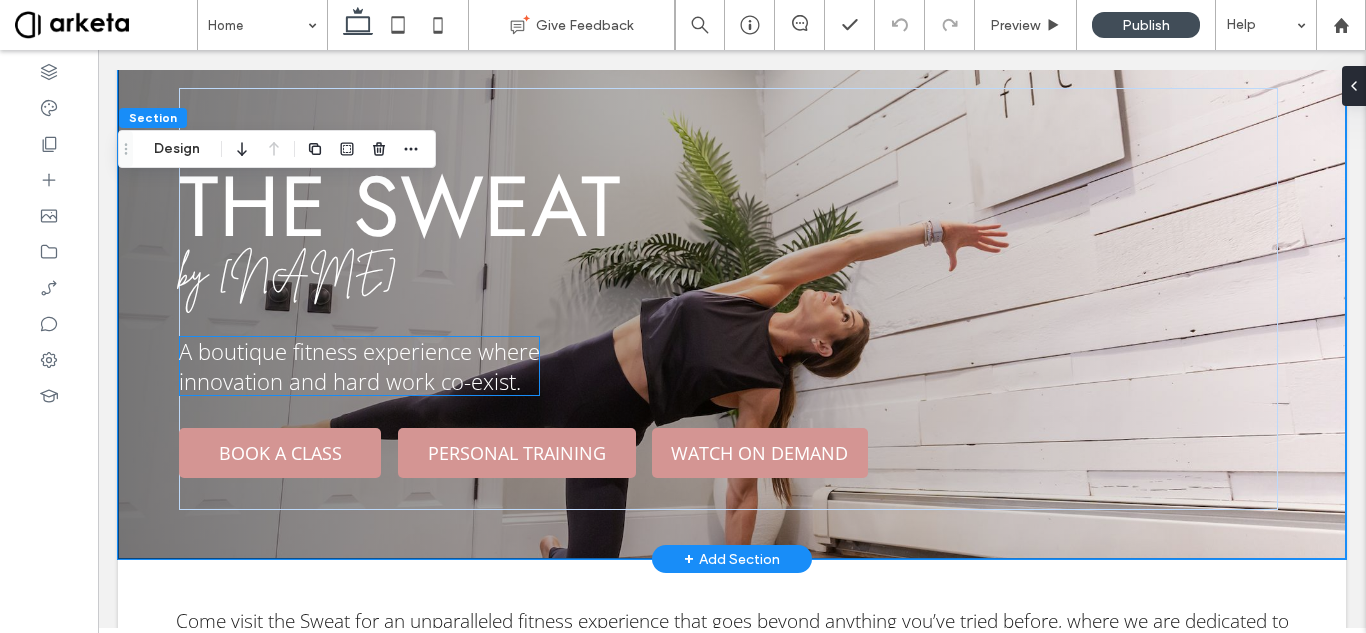 click on "innovation and hard work co-exist." at bounding box center [350, 381] 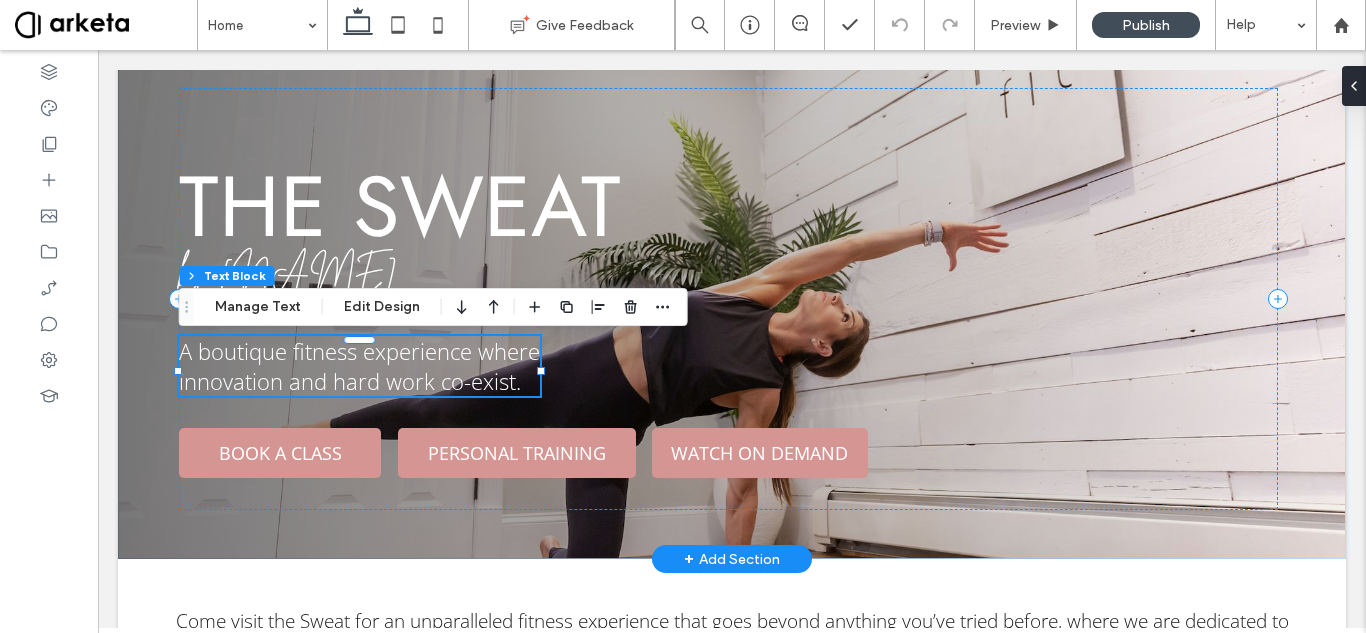 click on "A boutique fitness experience where innovation and hard work co-exist." at bounding box center [359, 366] 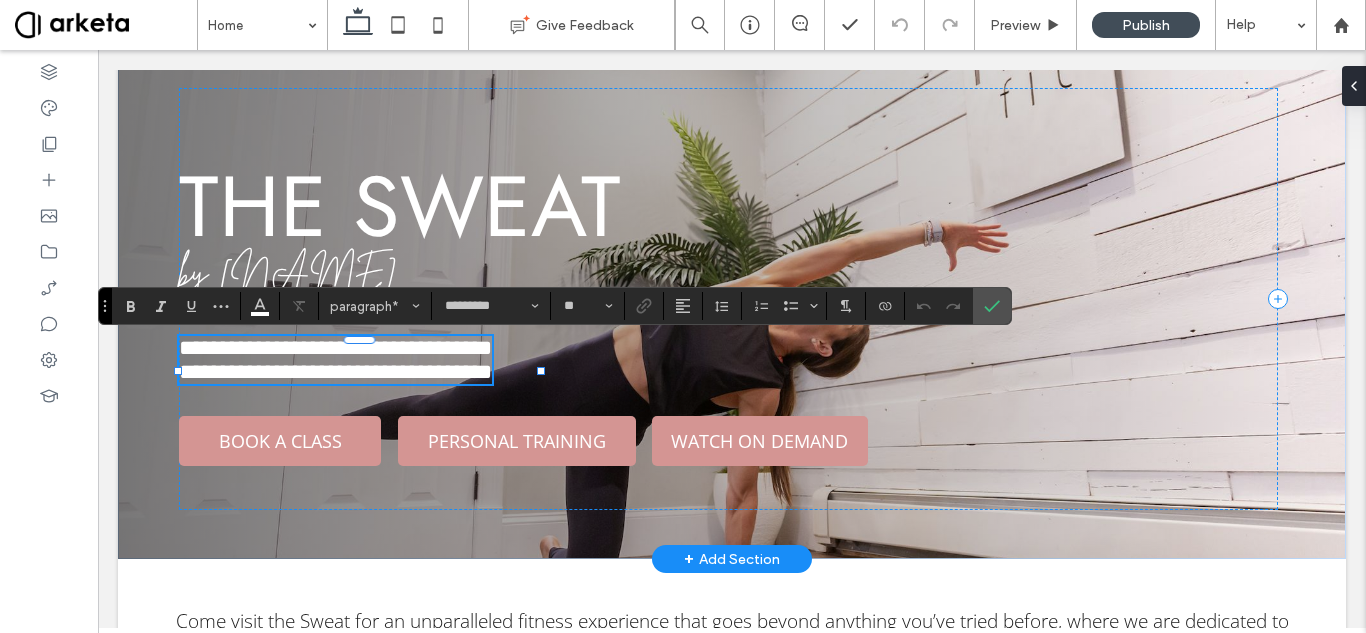 click on "**********" at bounding box center (335, 348) 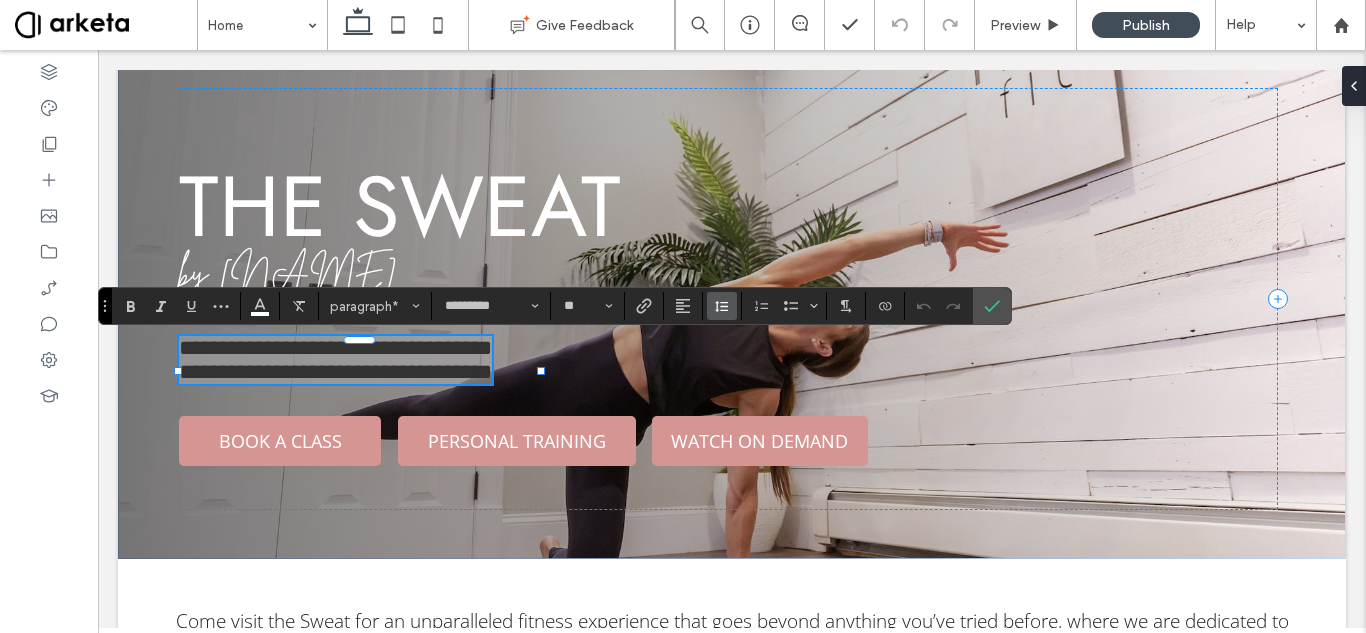 click at bounding box center [722, 306] 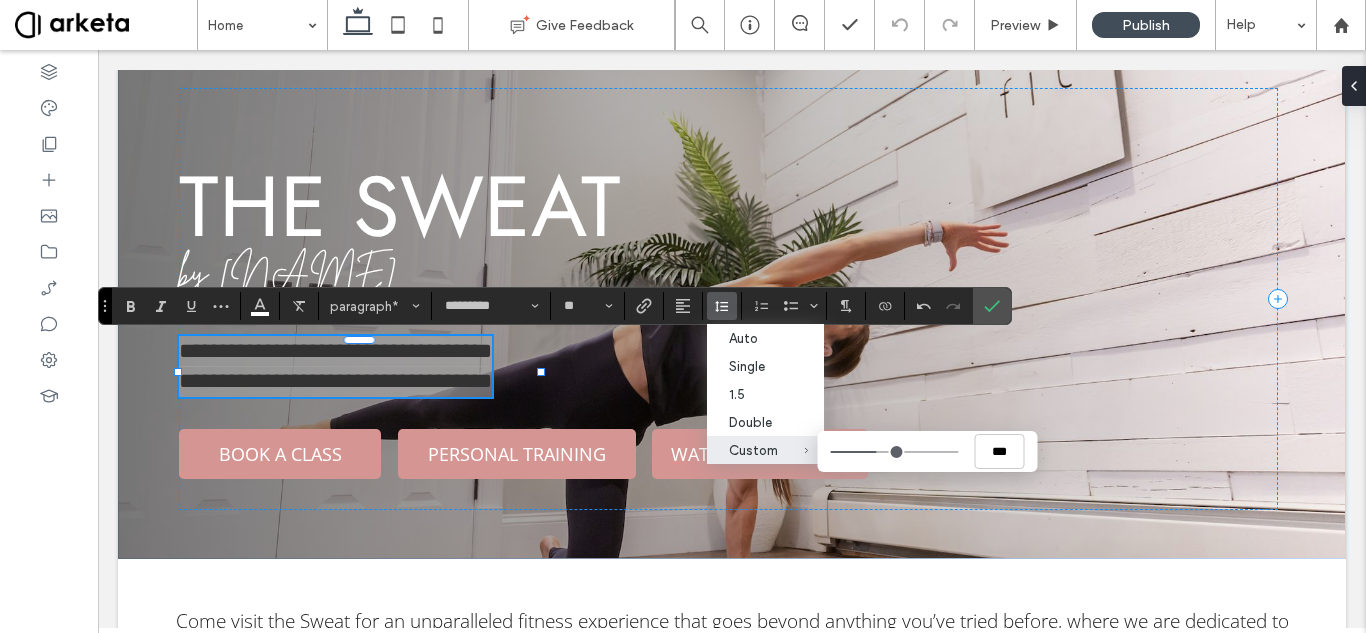 drag, startPoint x: 857, startPoint y: 450, endPoint x: 878, endPoint y: 449, distance: 21.023796 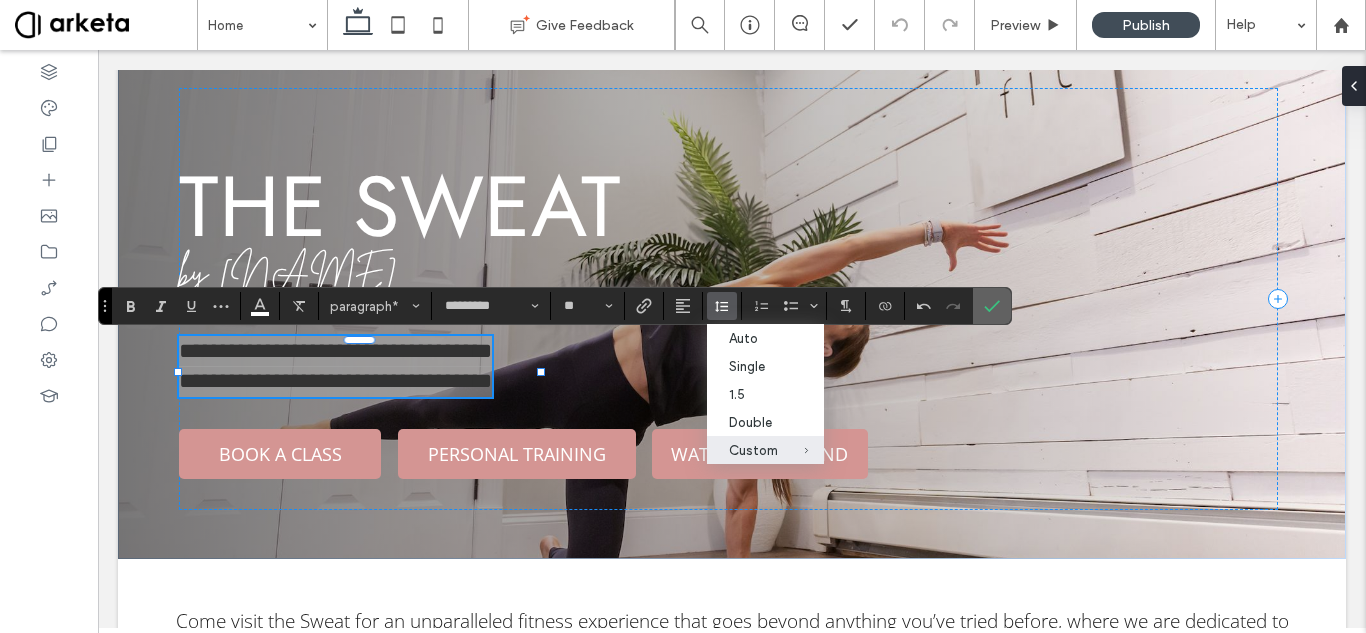 drag, startPoint x: 992, startPoint y: 295, endPoint x: 825, endPoint y: 170, distance: 208.6001 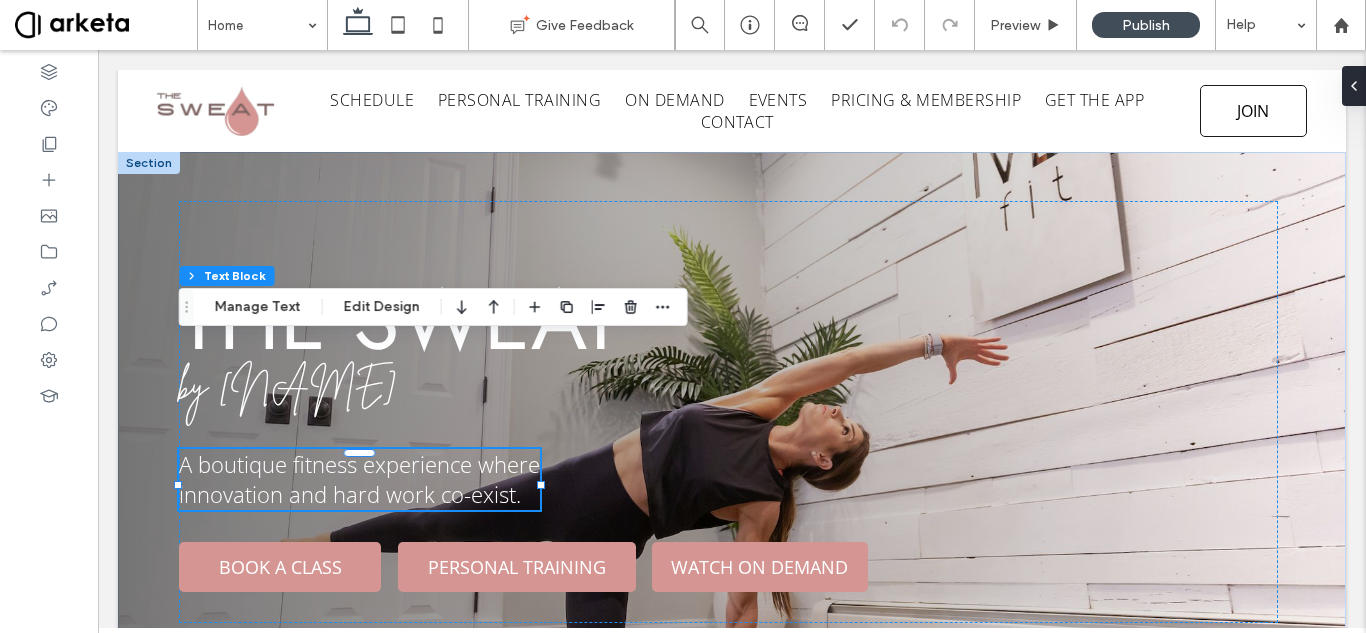scroll, scrollTop: 113, scrollLeft: 0, axis: vertical 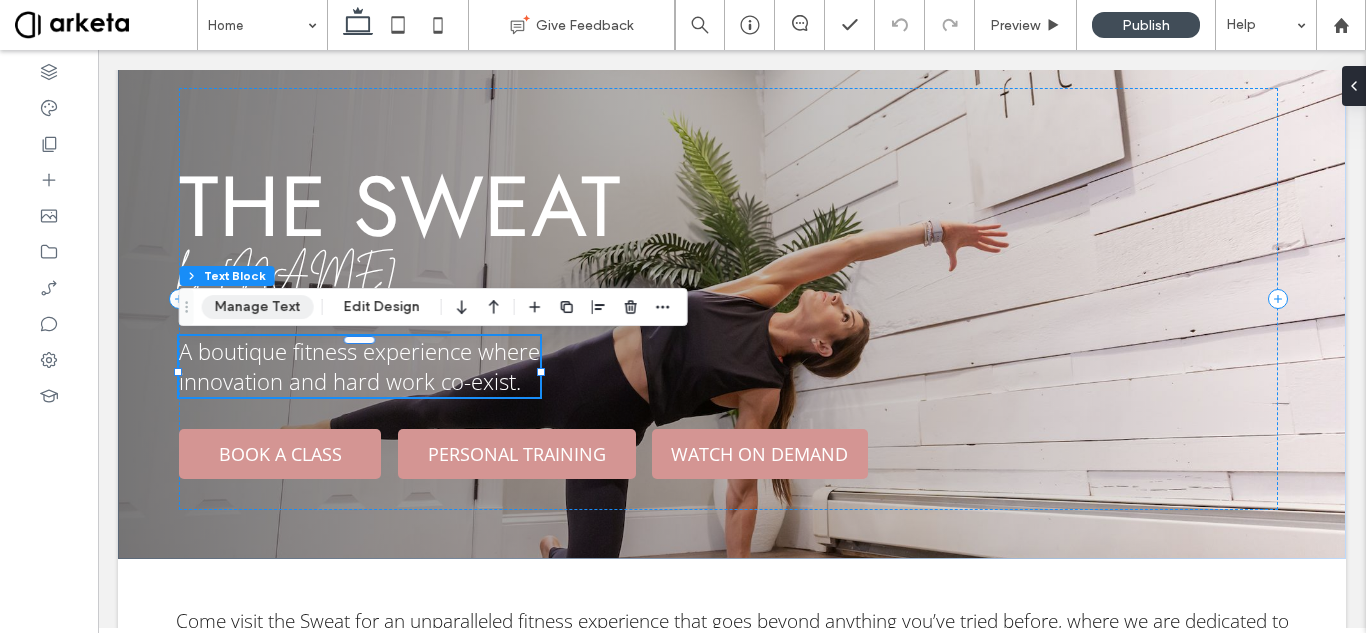 click on "Manage Text" at bounding box center [258, 307] 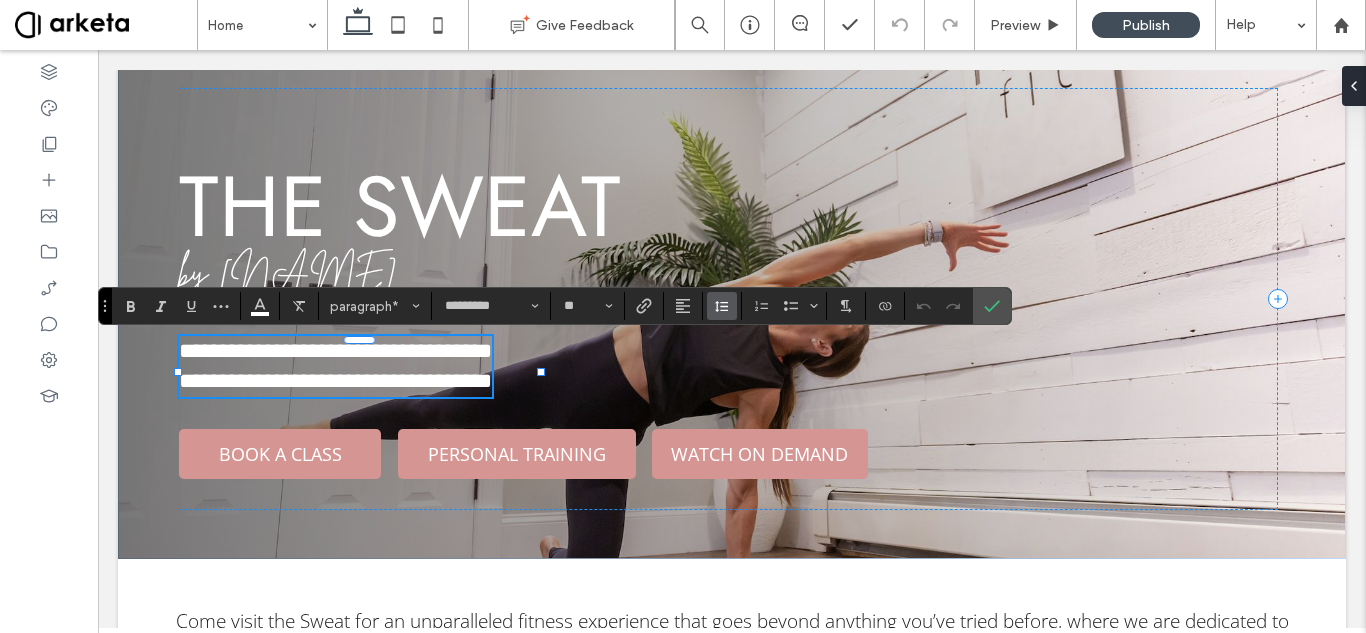 click 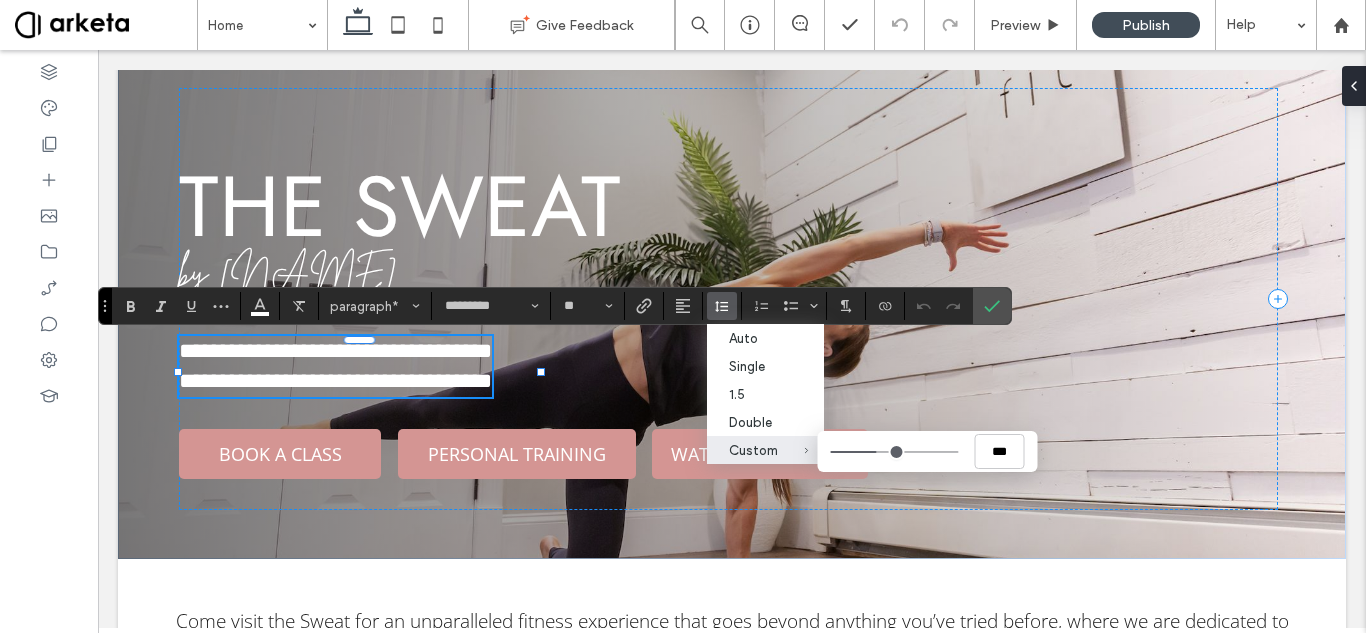 type on "***" 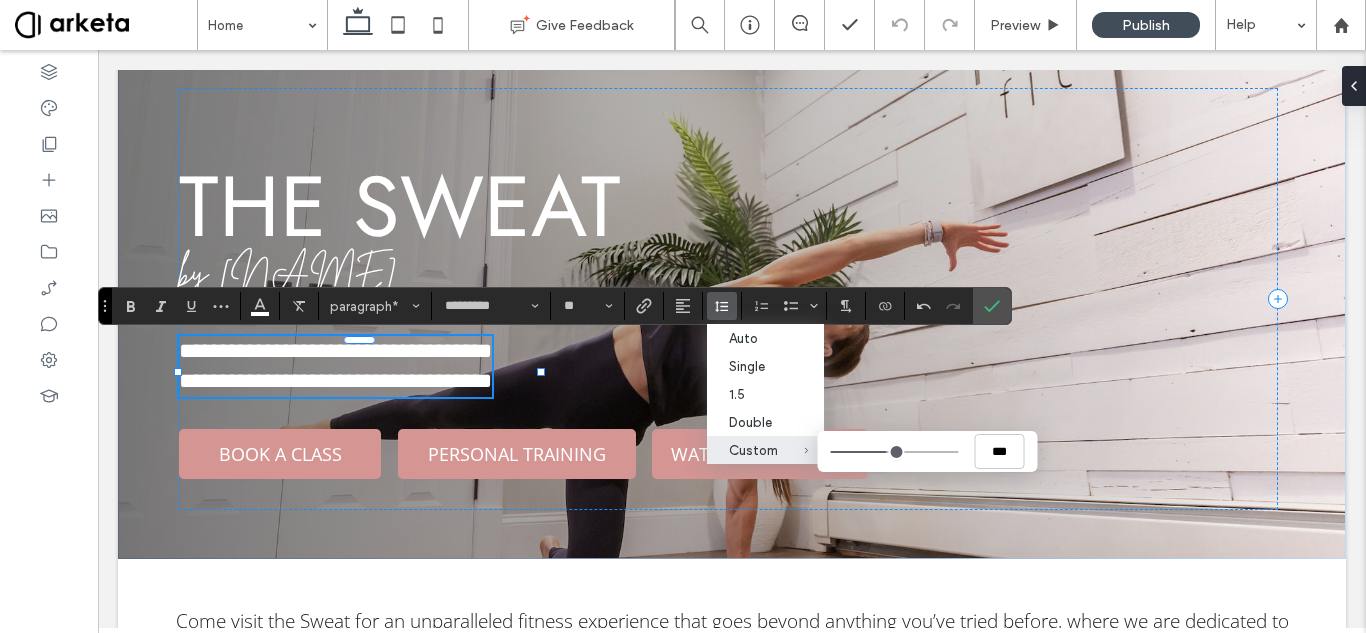 type on "***" 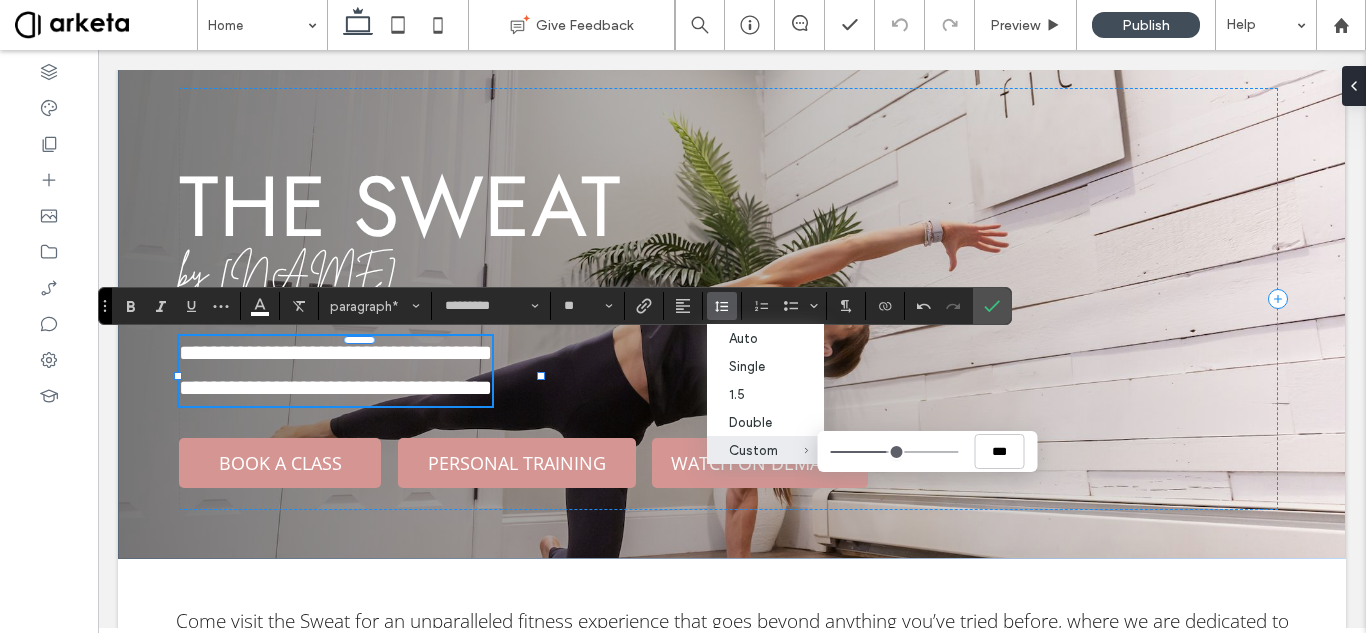 type on "***" 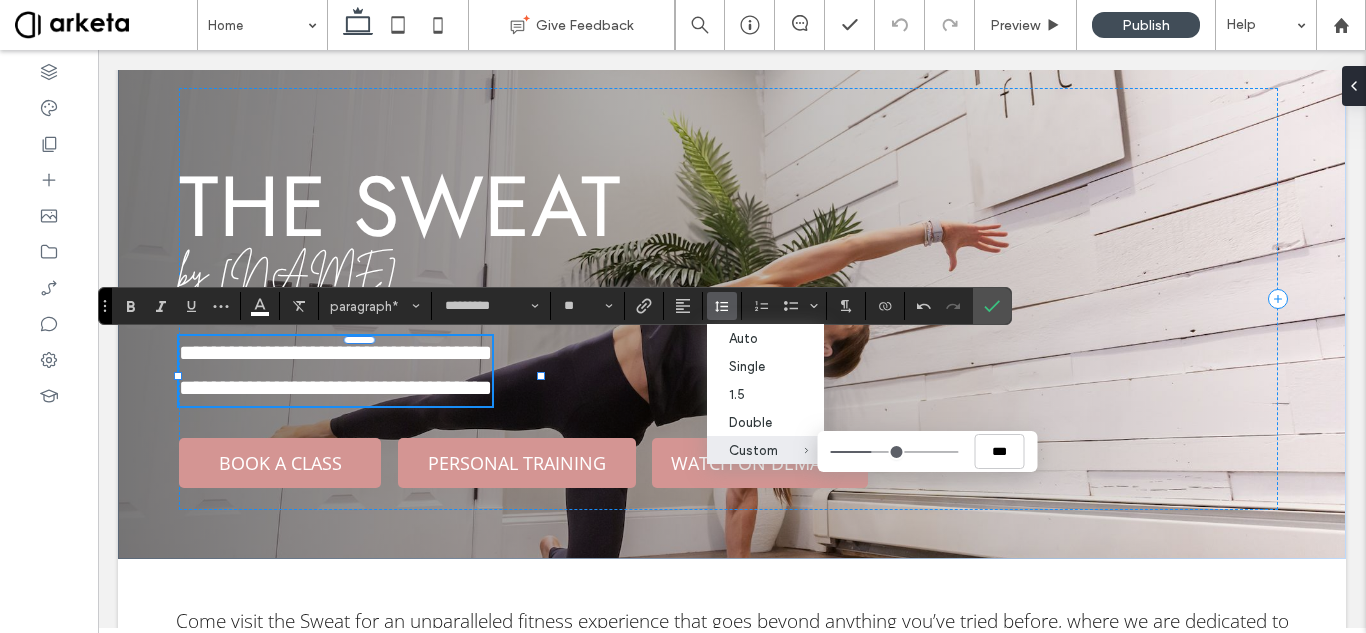 click on "Custom ***" at bounding box center (894, 452) 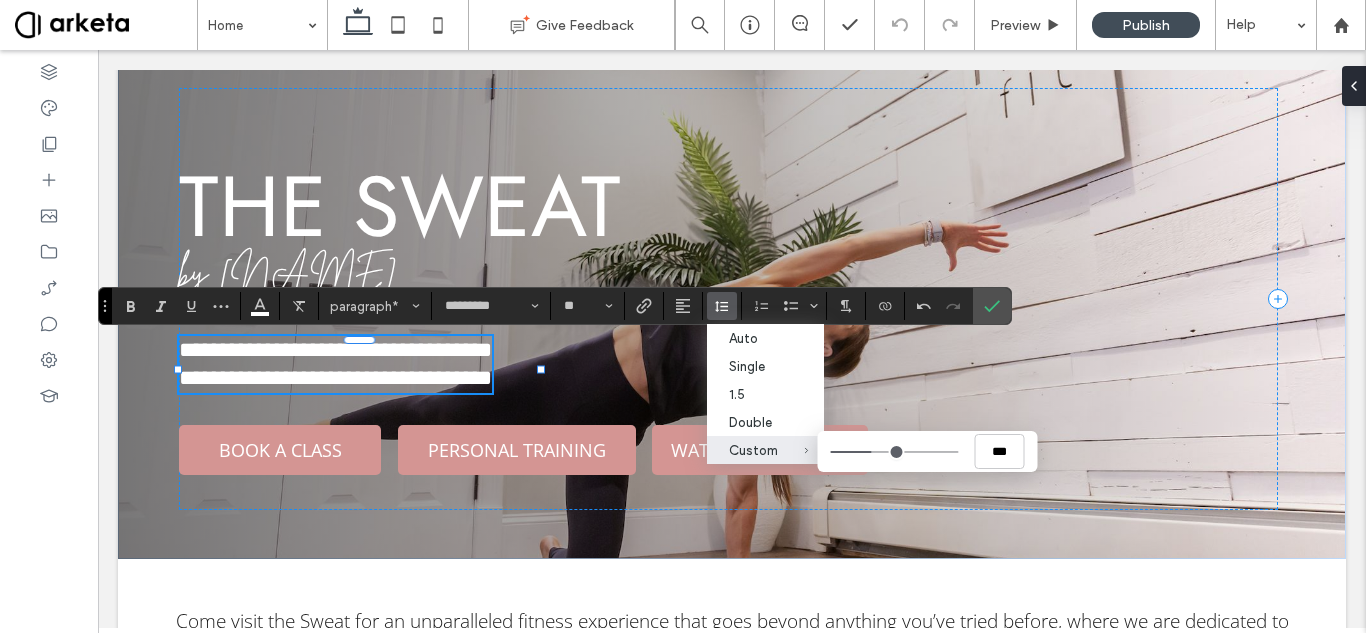 type on "***" 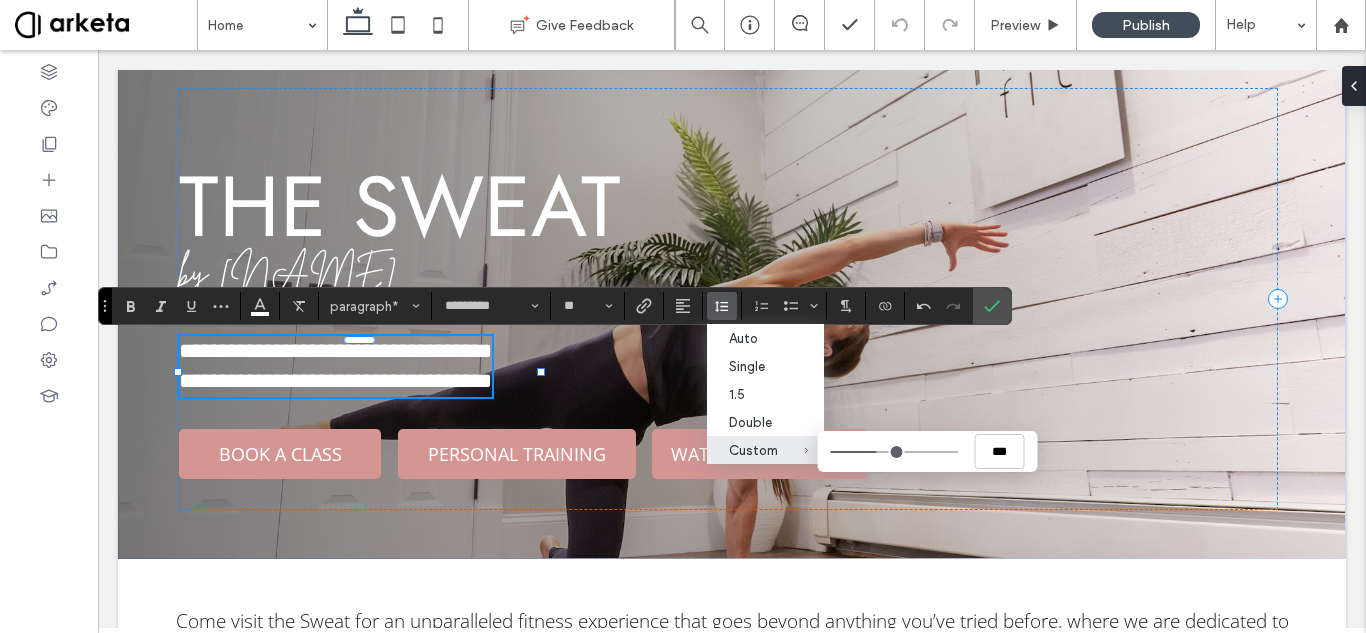type on "***" 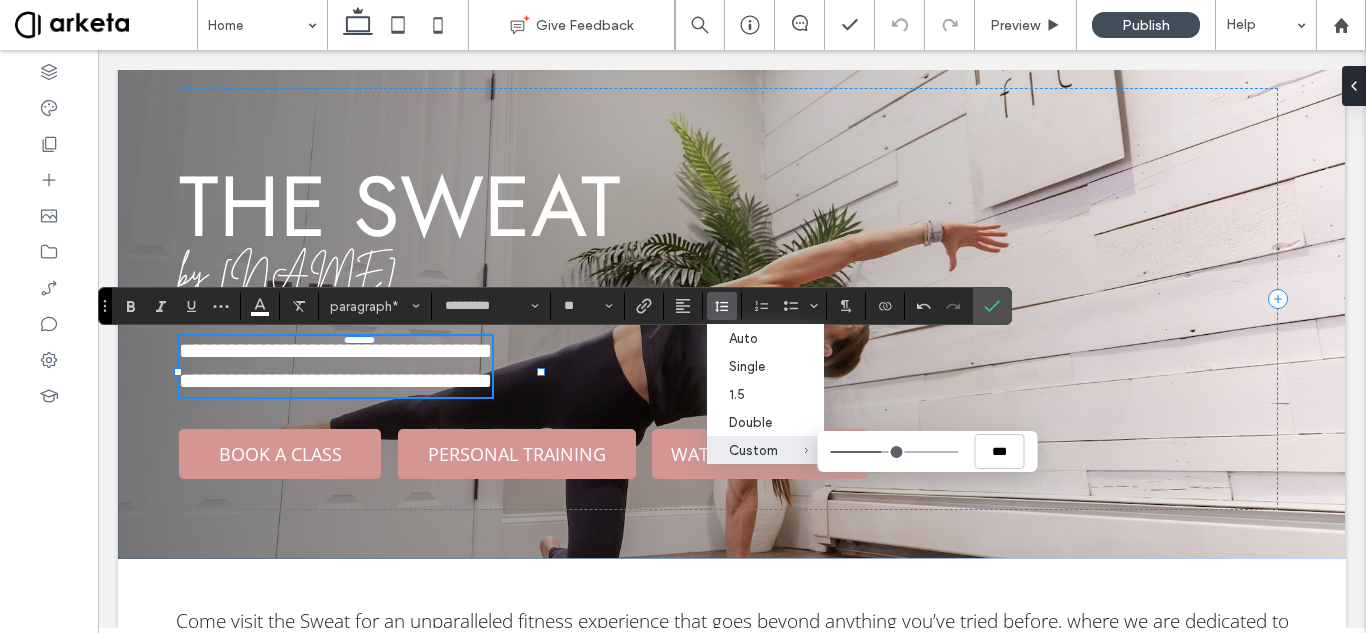 type on "***" 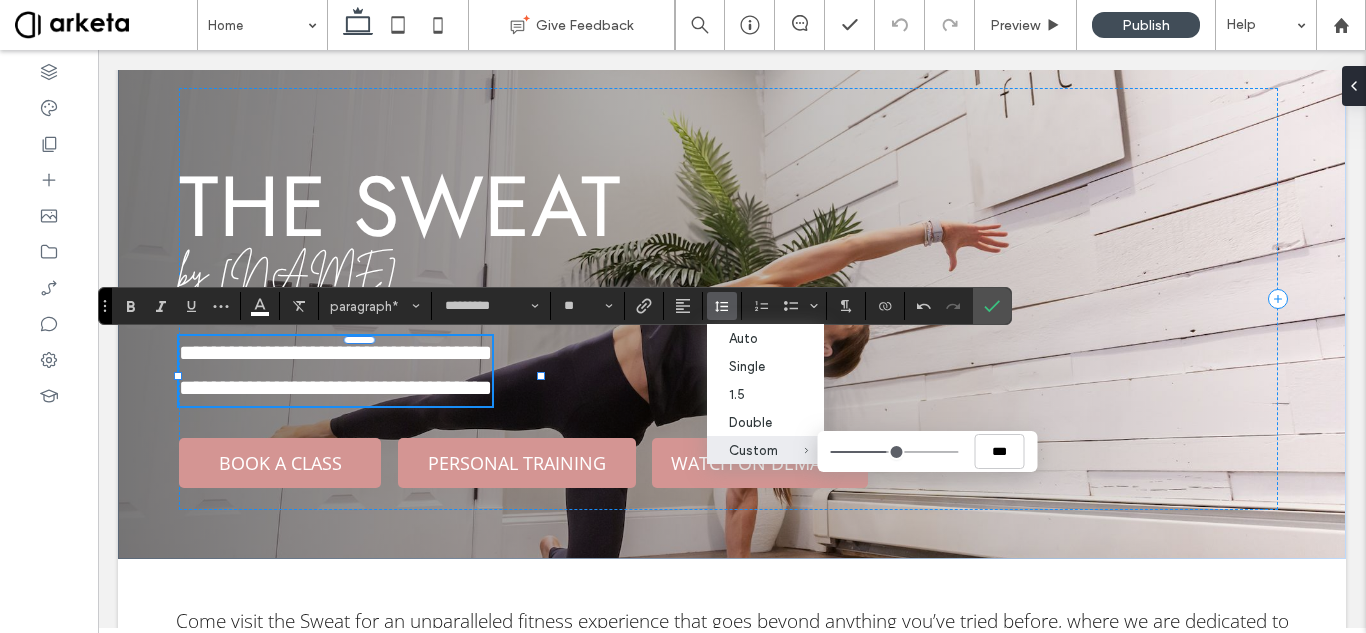 type on "***" 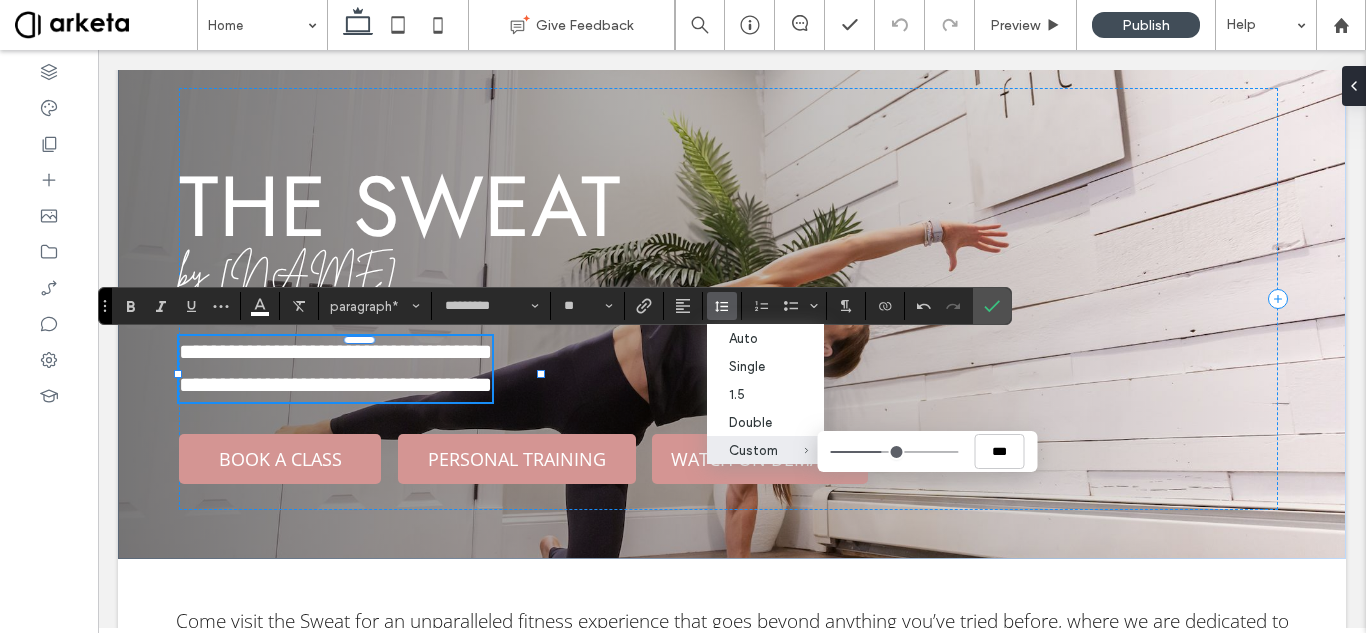 drag, startPoint x: 872, startPoint y: 451, endPoint x: 882, endPoint y: 453, distance: 10.198039 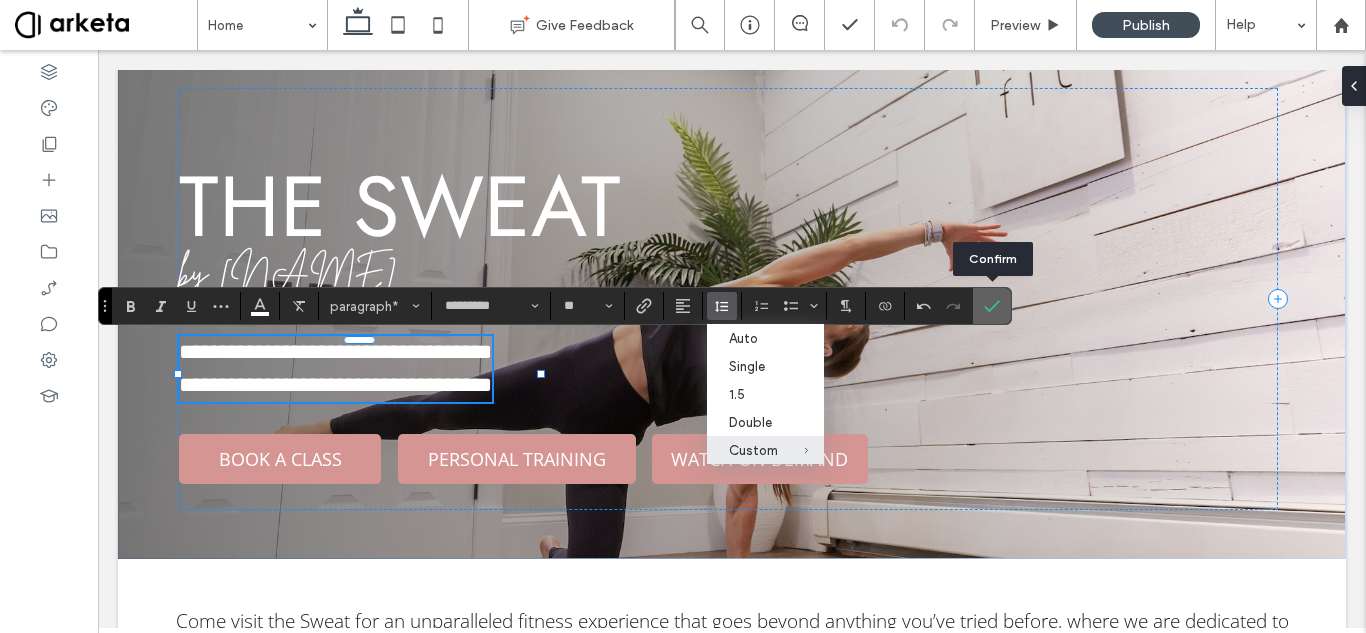 click 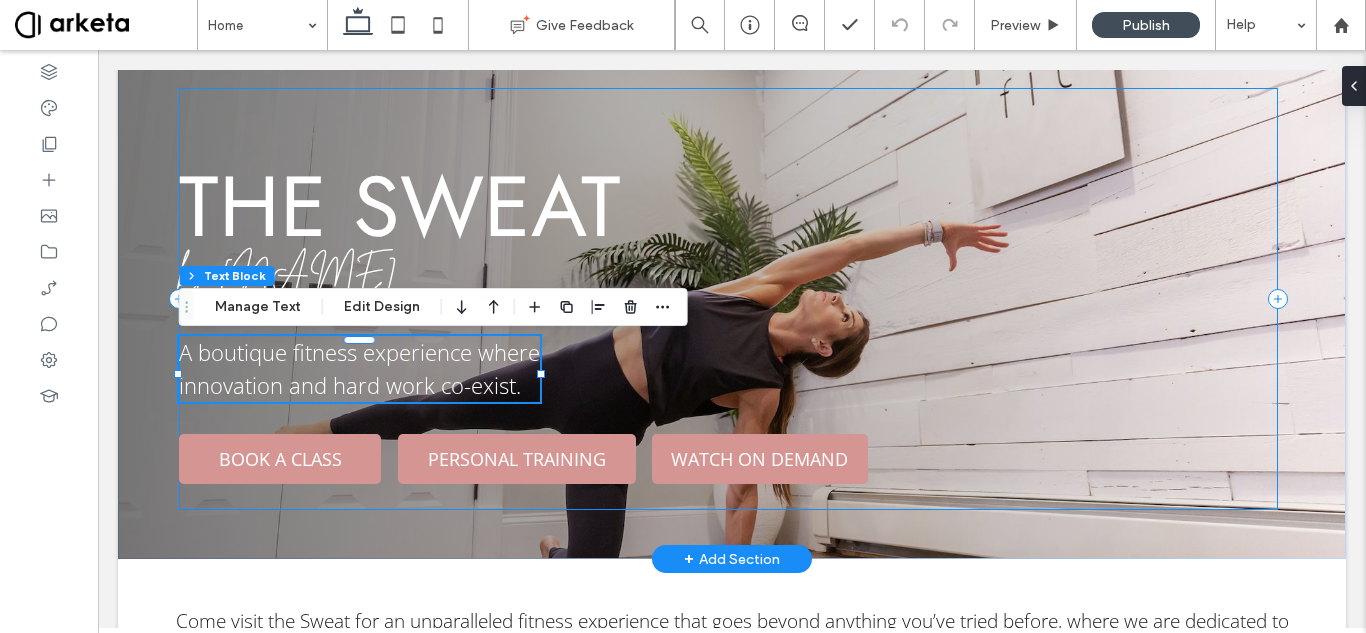 click on "the sweat by [PERSON]
A boutique fitness experience where innovation and hard work co-exist.
BOOK A CLASS
PERSONAL TRAINING
WATCH ON DEMAND" at bounding box center [728, 299] 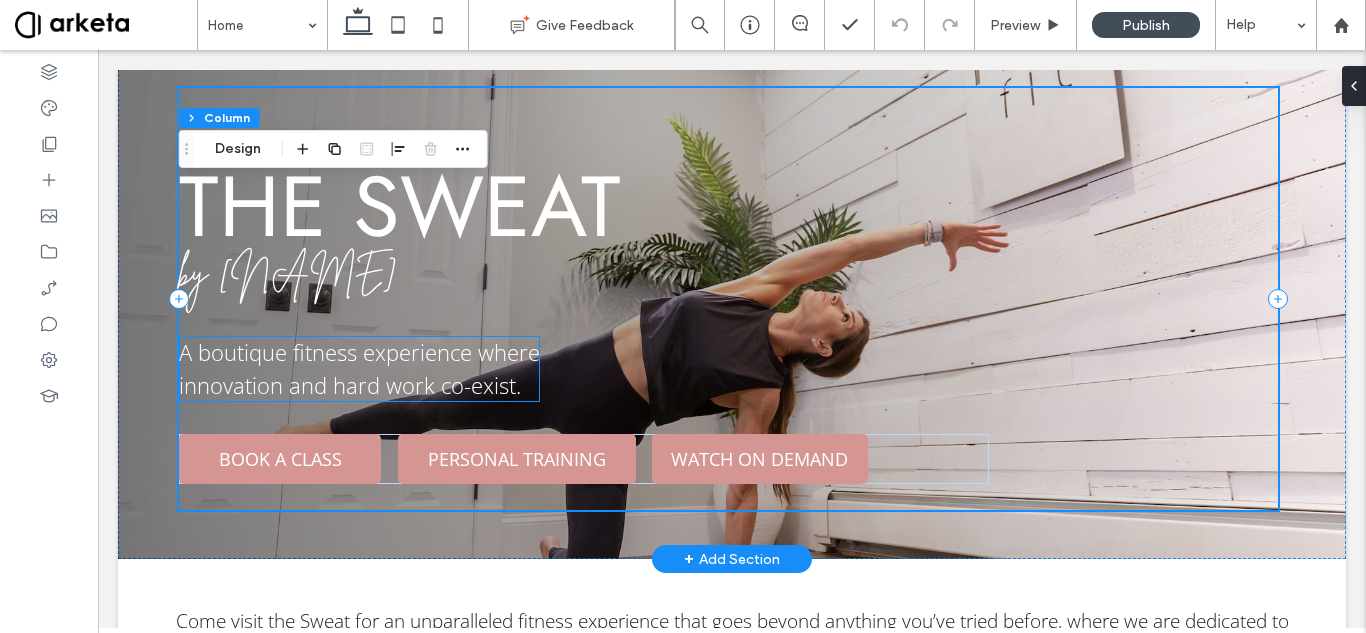 click on "A boutique fitness experience where" at bounding box center [359, 352] 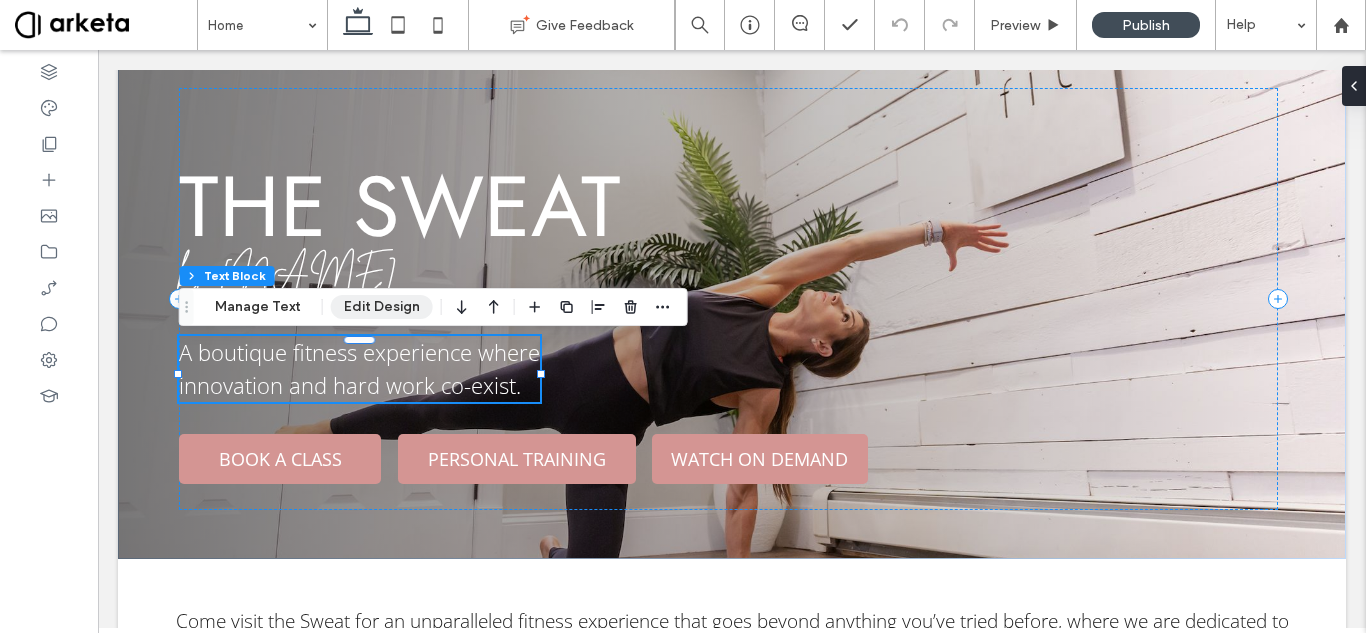click on "Edit Design" at bounding box center (382, 307) 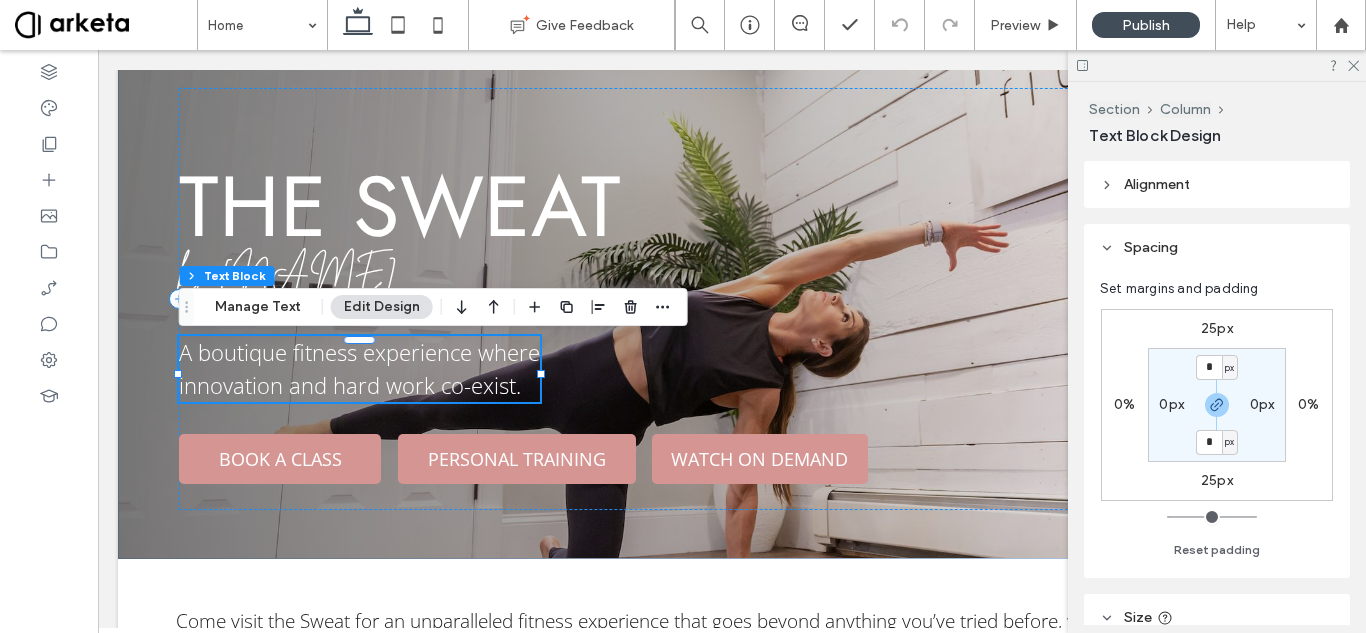 click on "25px" at bounding box center [1217, 328] 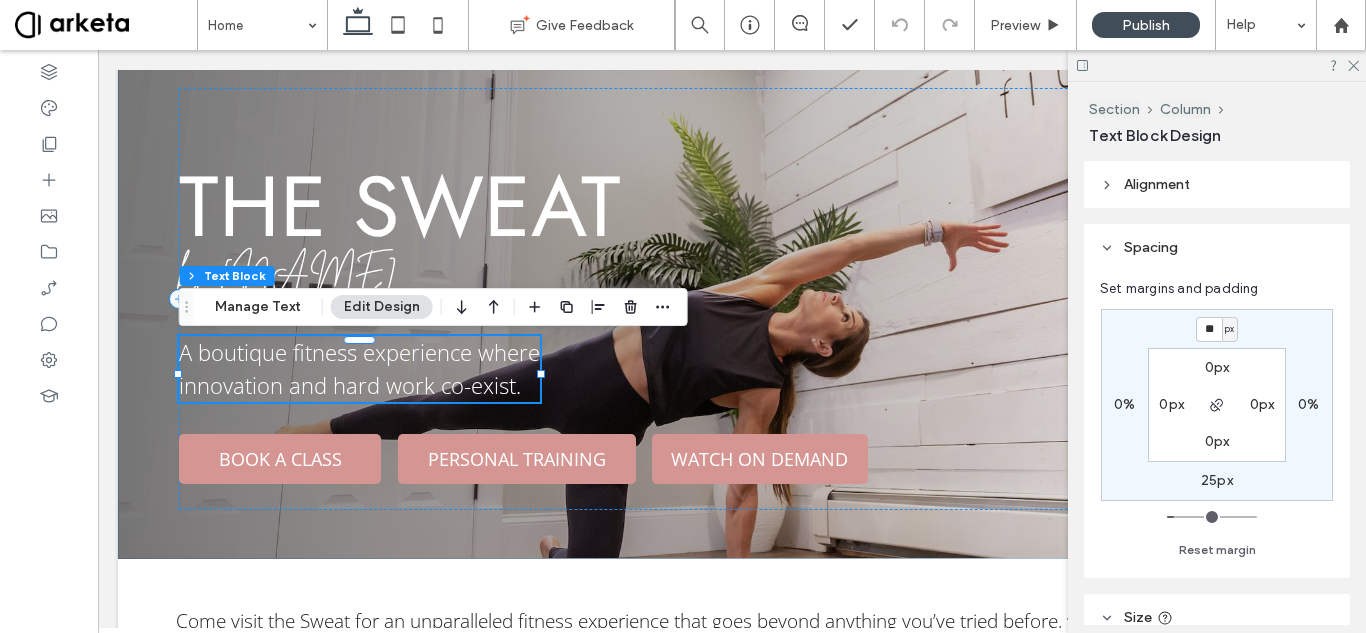 type on "**" 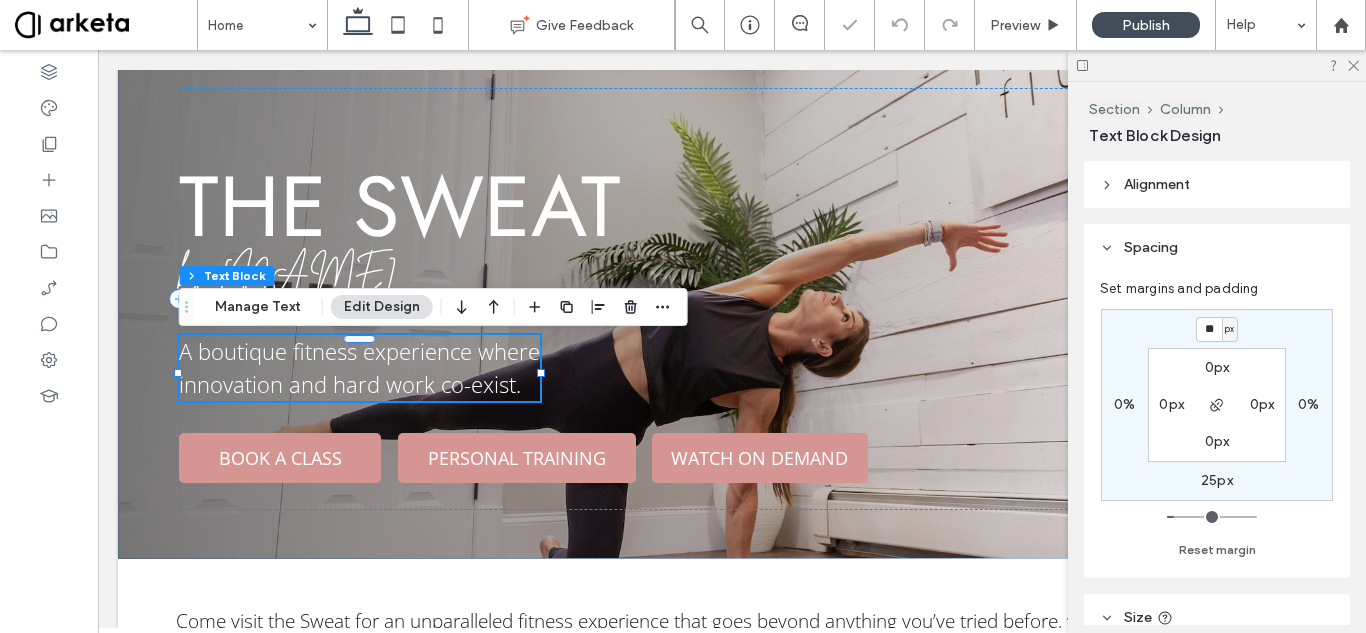 type on "**" 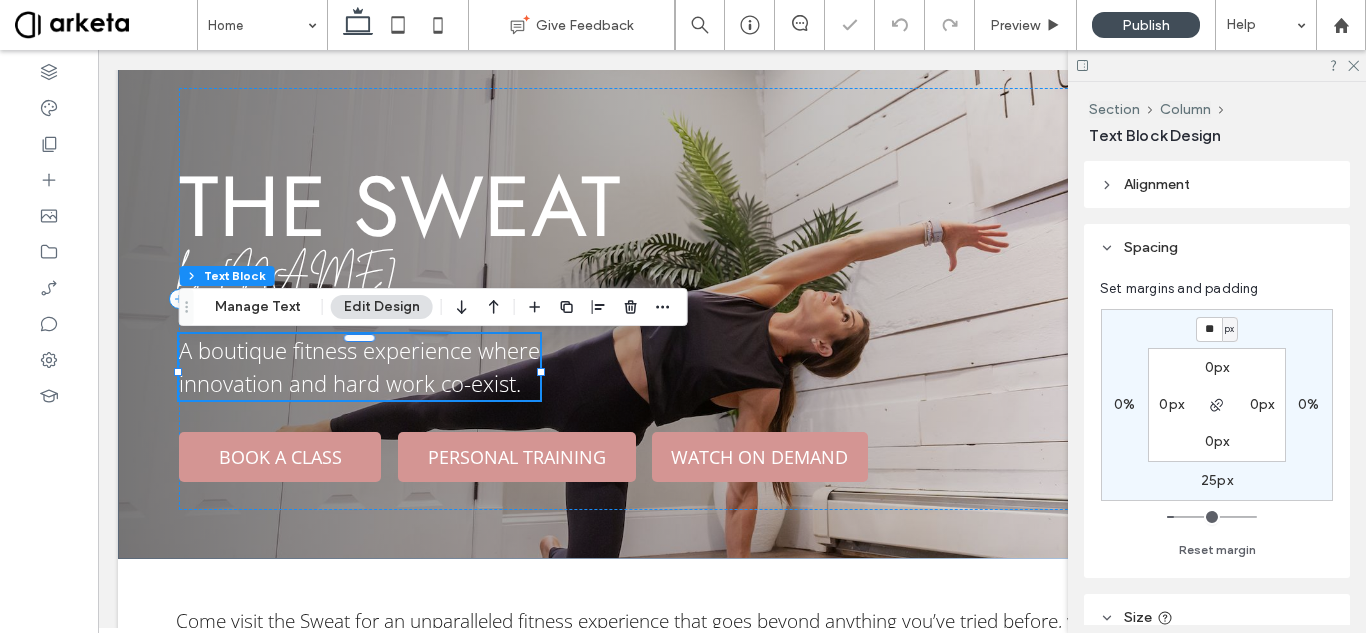 type on "**" 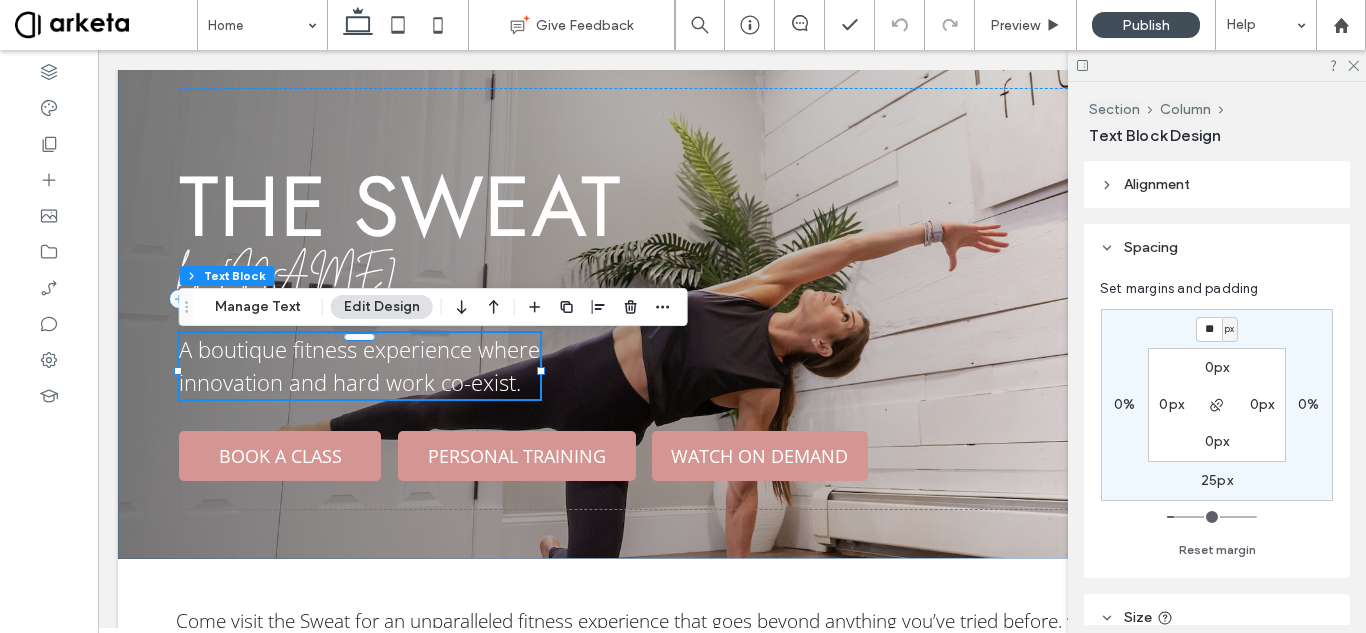 click on "25px" at bounding box center [1217, 480] 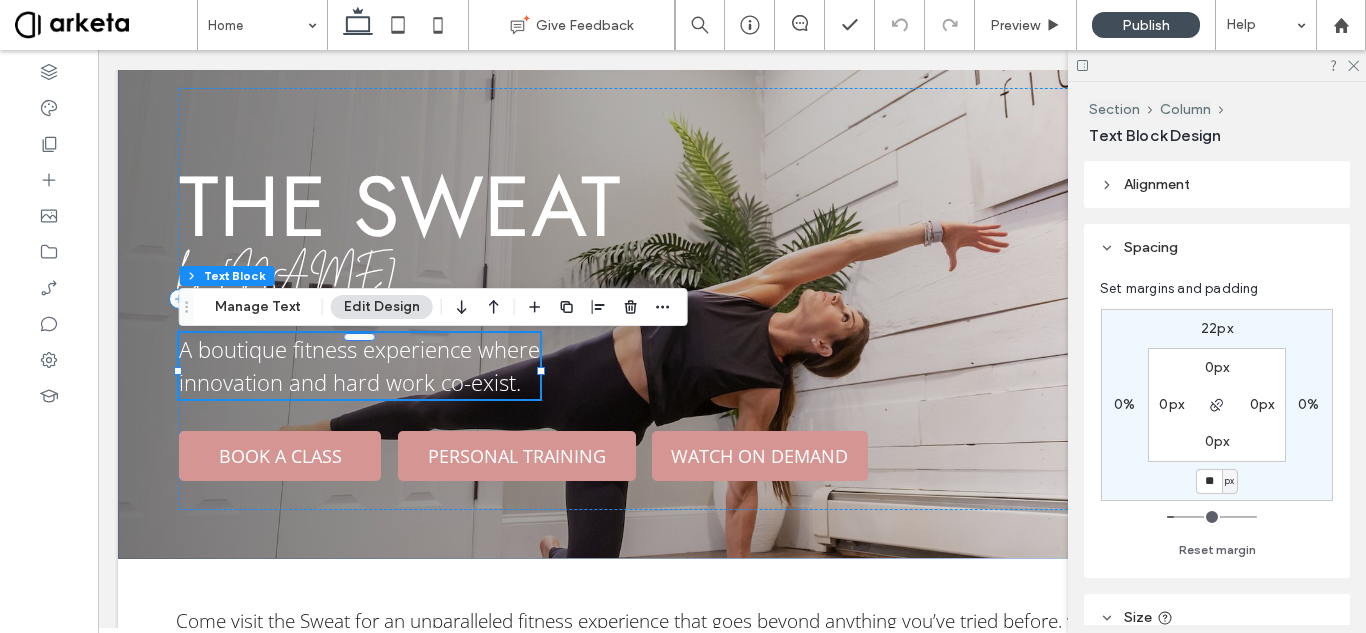 type on "**" 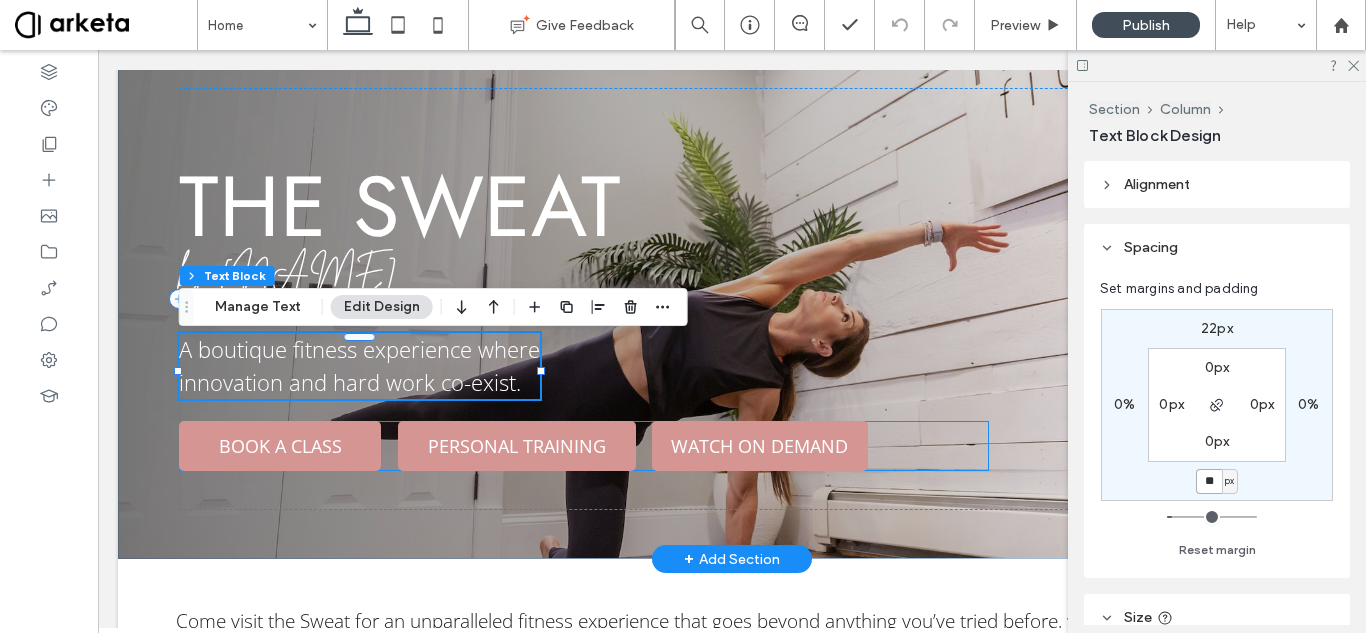 click on "BOOK A CLASS" at bounding box center (280, 446) 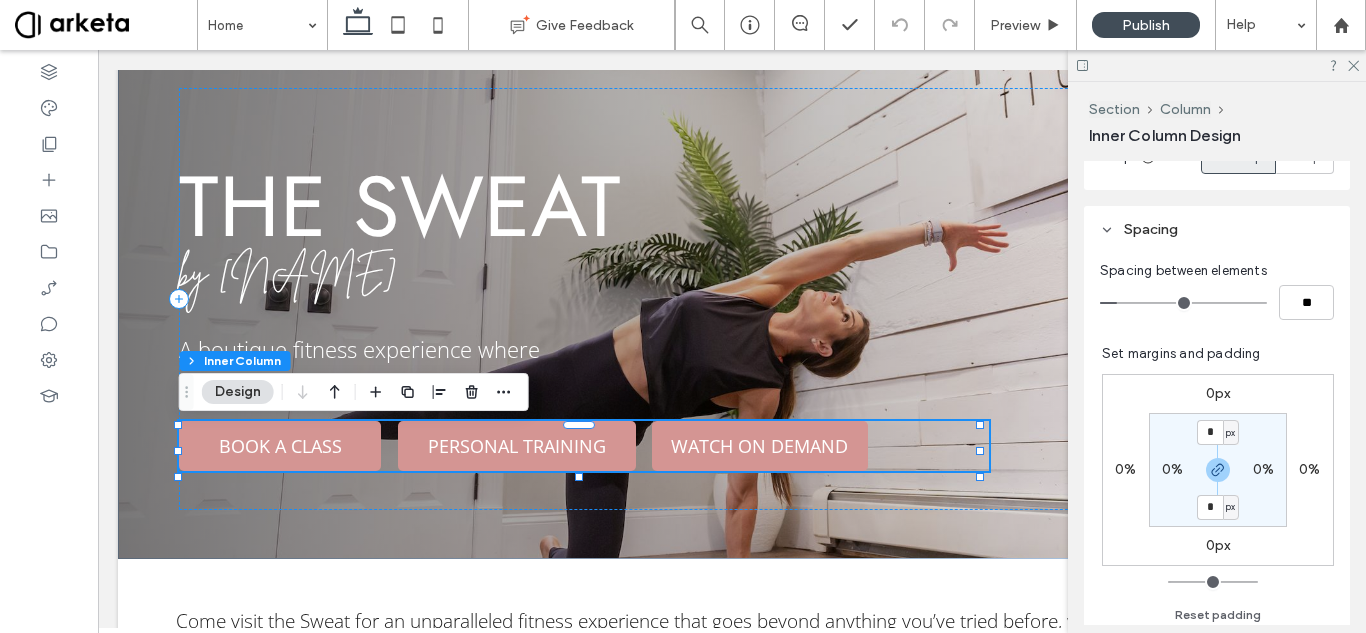 scroll, scrollTop: 435, scrollLeft: 0, axis: vertical 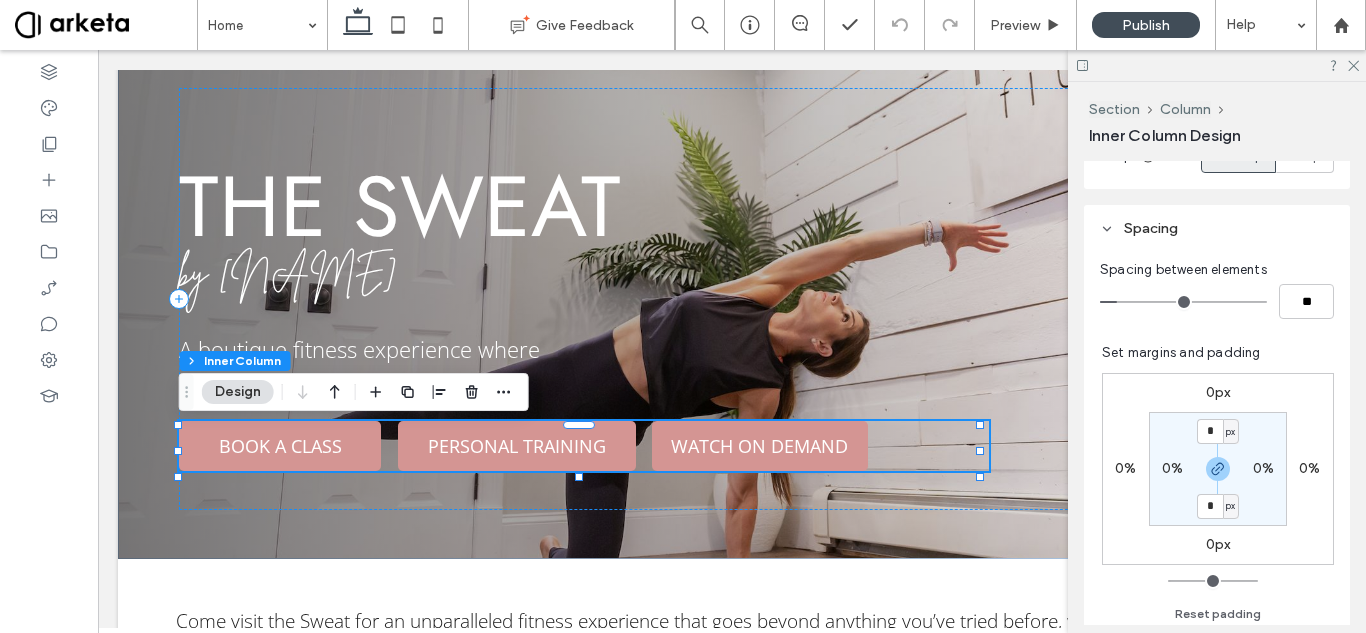 type on "*" 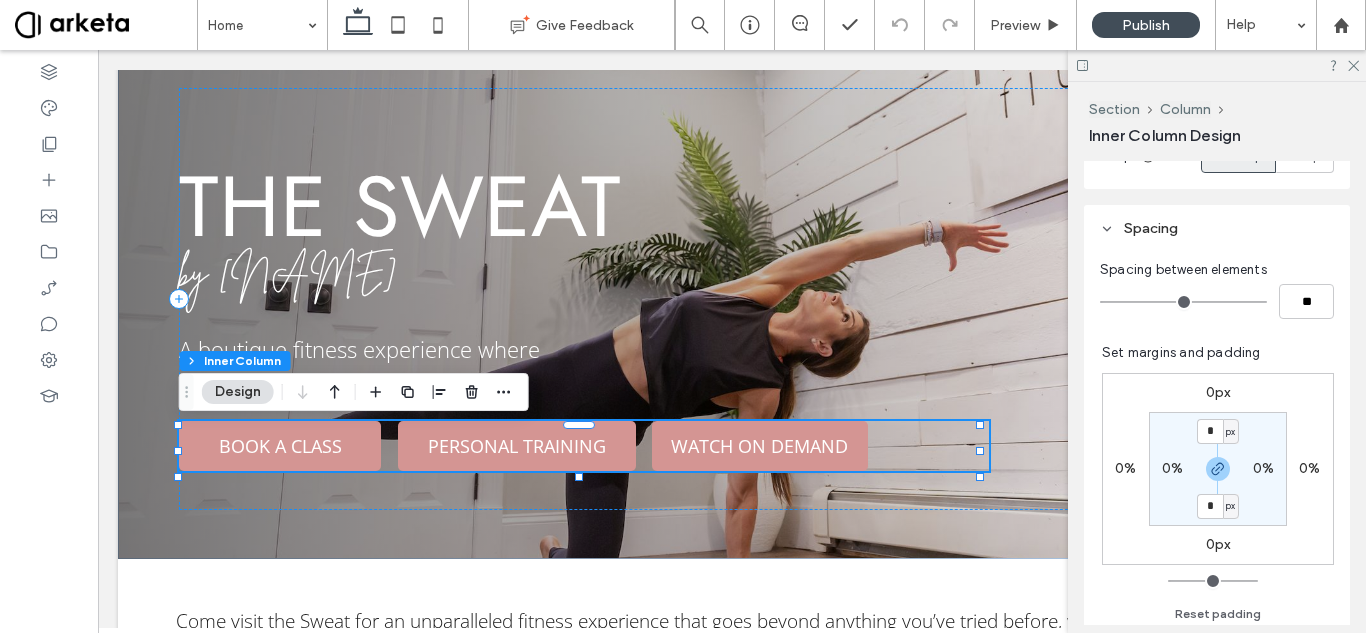 drag, startPoint x: 1125, startPoint y: 299, endPoint x: 1089, endPoint y: 299, distance: 36 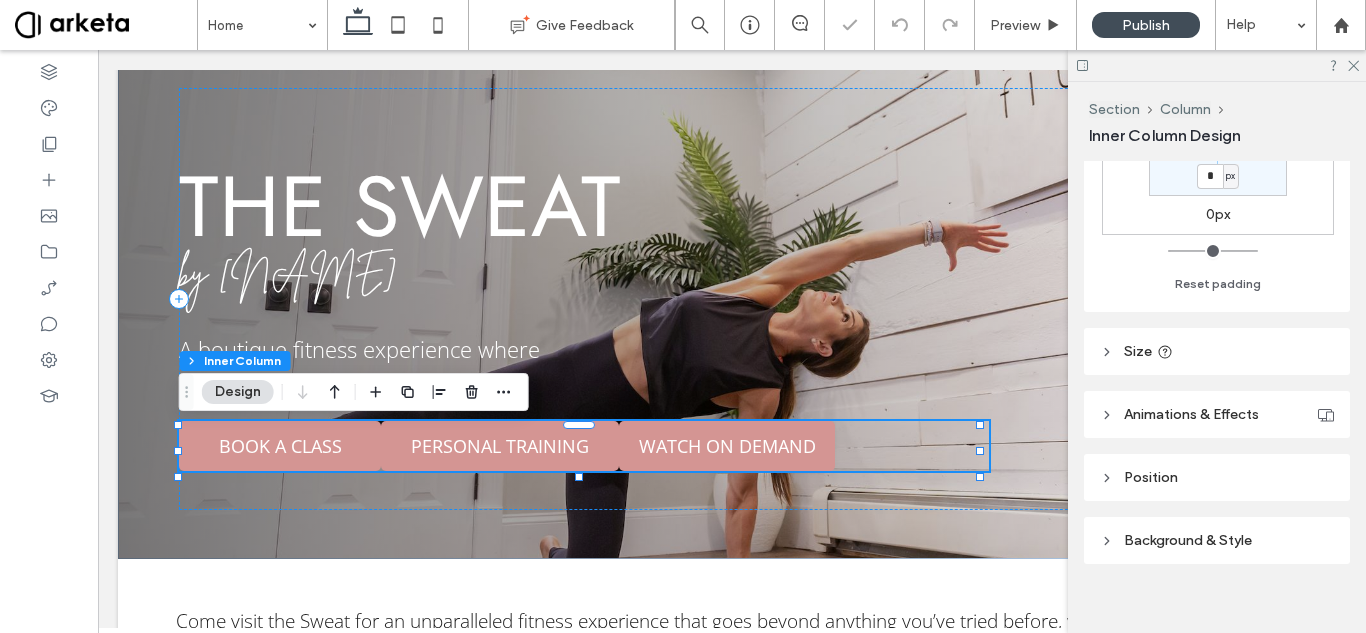 scroll, scrollTop: 784, scrollLeft: 0, axis: vertical 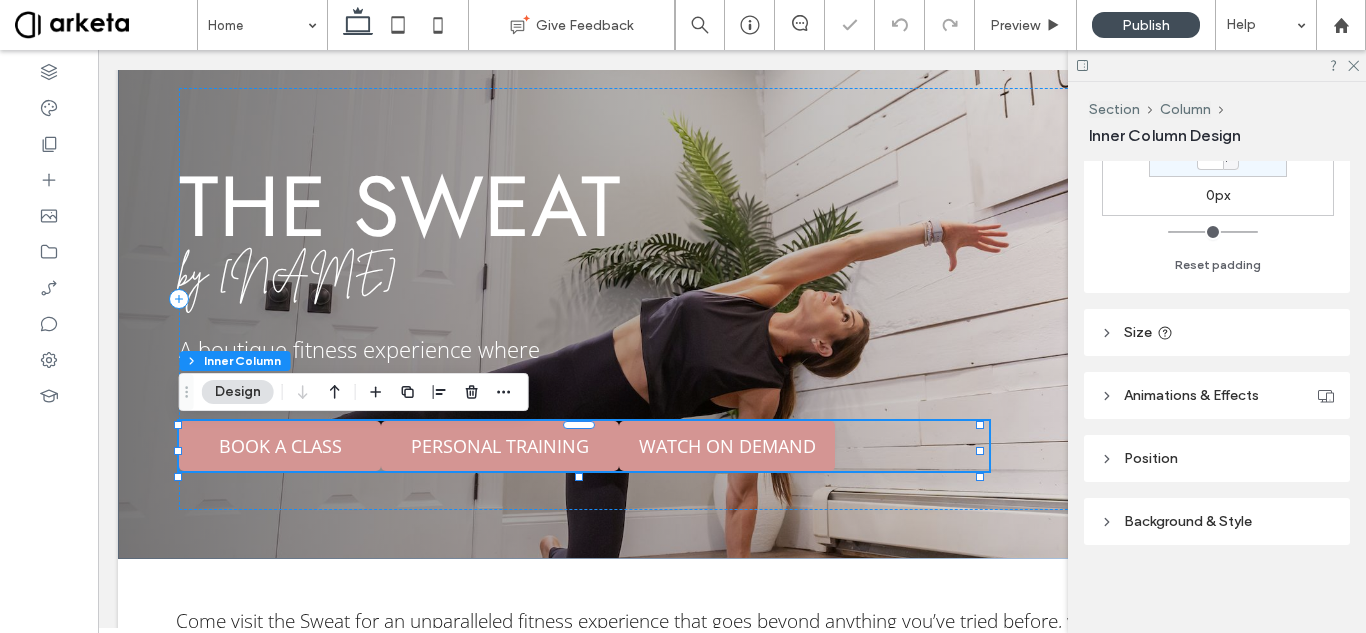 click on "Size" at bounding box center (1217, 332) 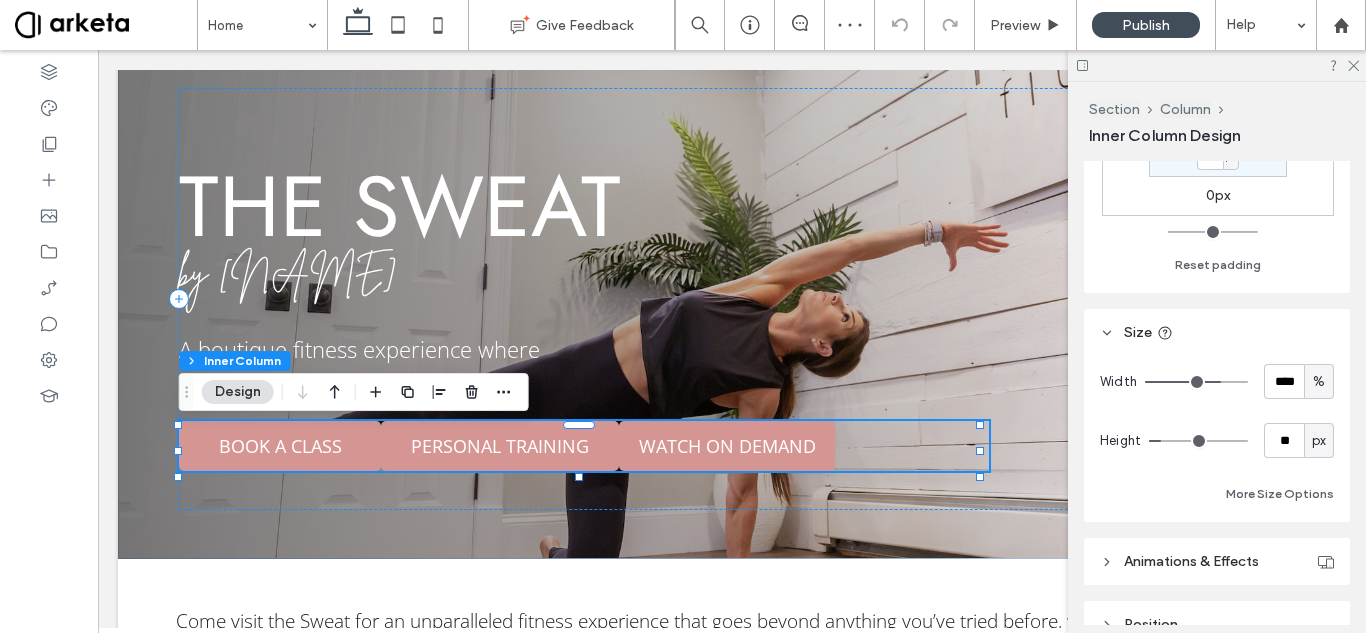 click on "%" at bounding box center [1319, 382] 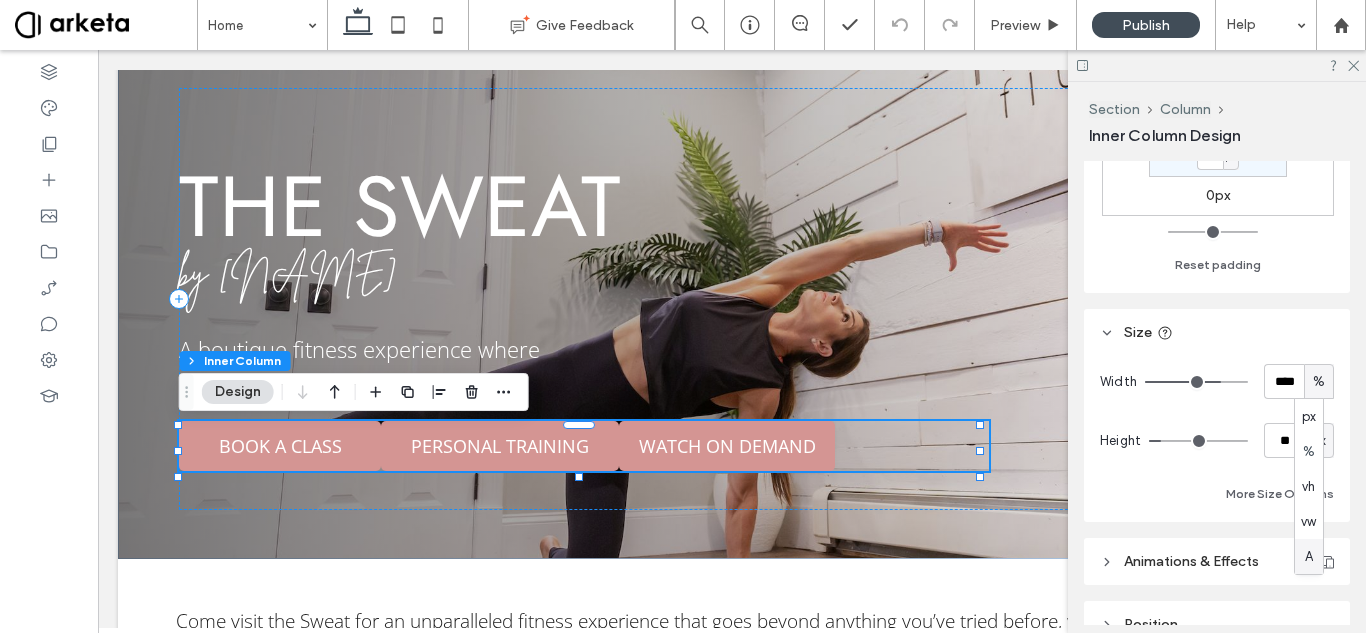 click on "A" at bounding box center (1309, 557) 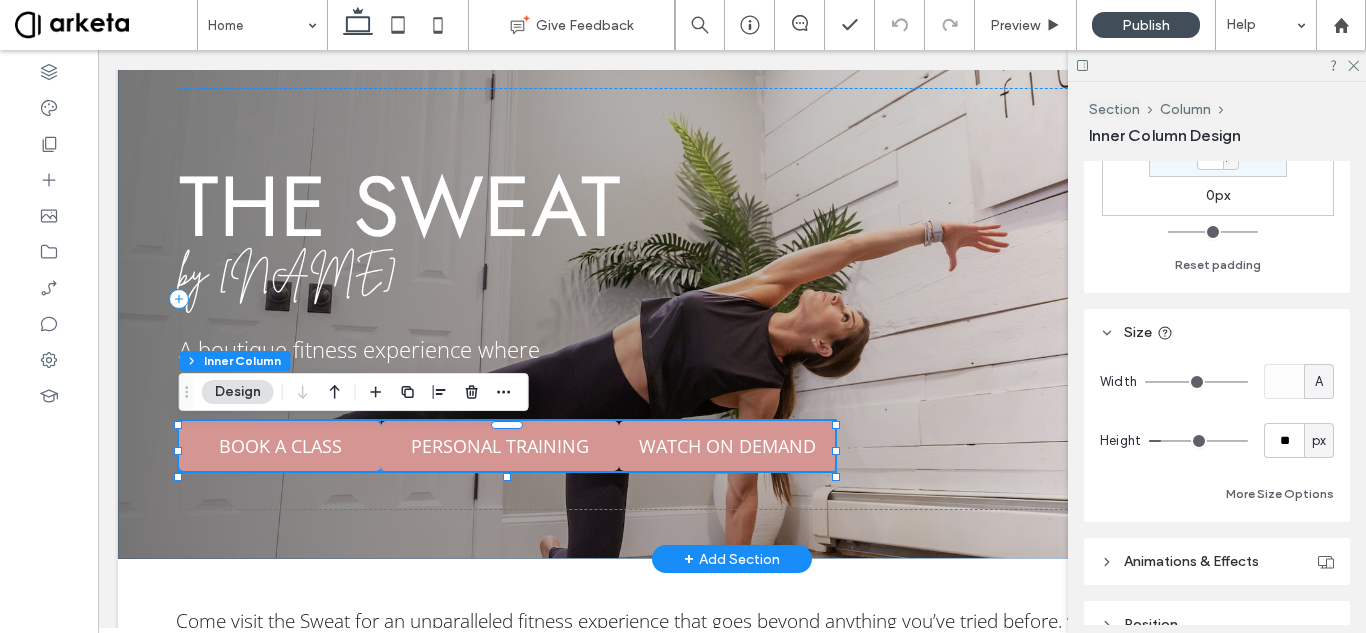click on "BOOK A CLASS" at bounding box center (280, 446) 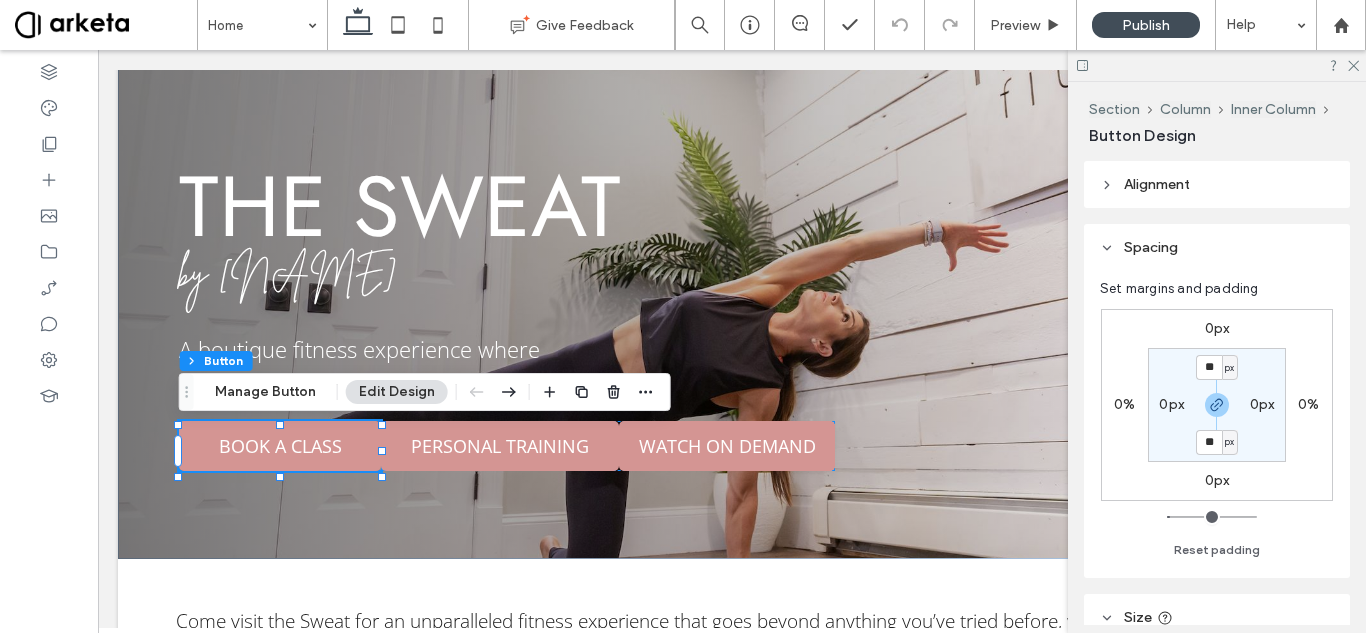 click on "0%" at bounding box center [1308, 404] 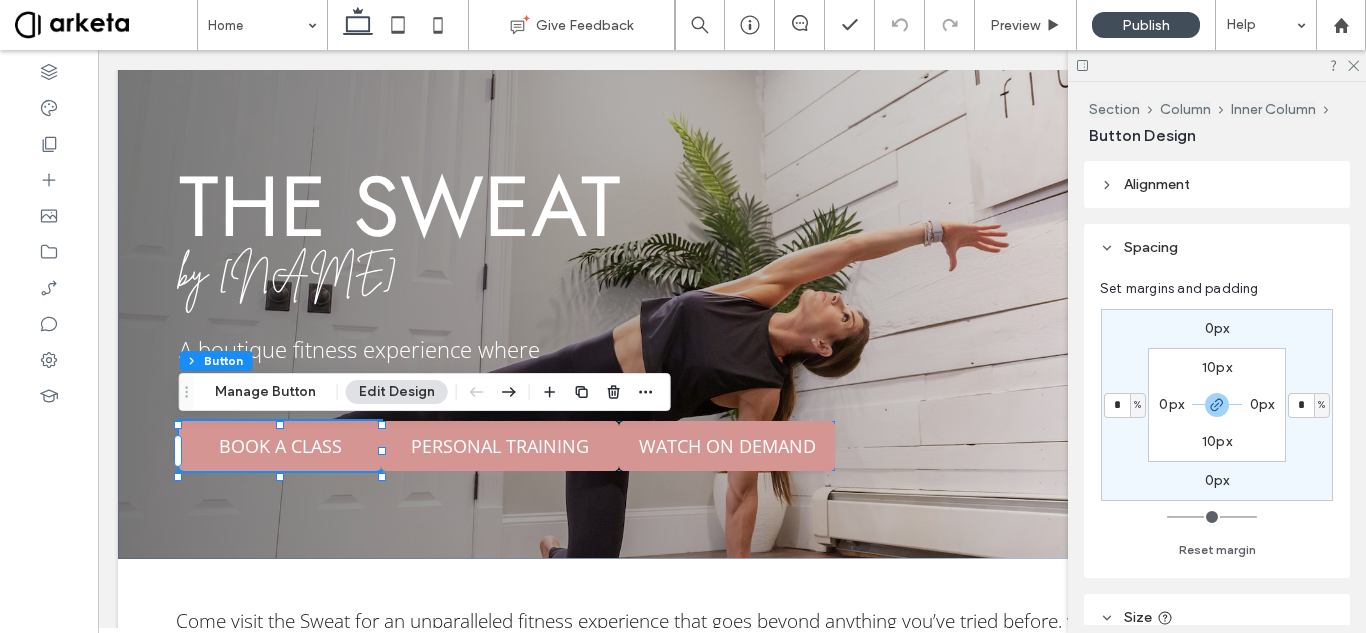 click on "%" at bounding box center [1321, 405] 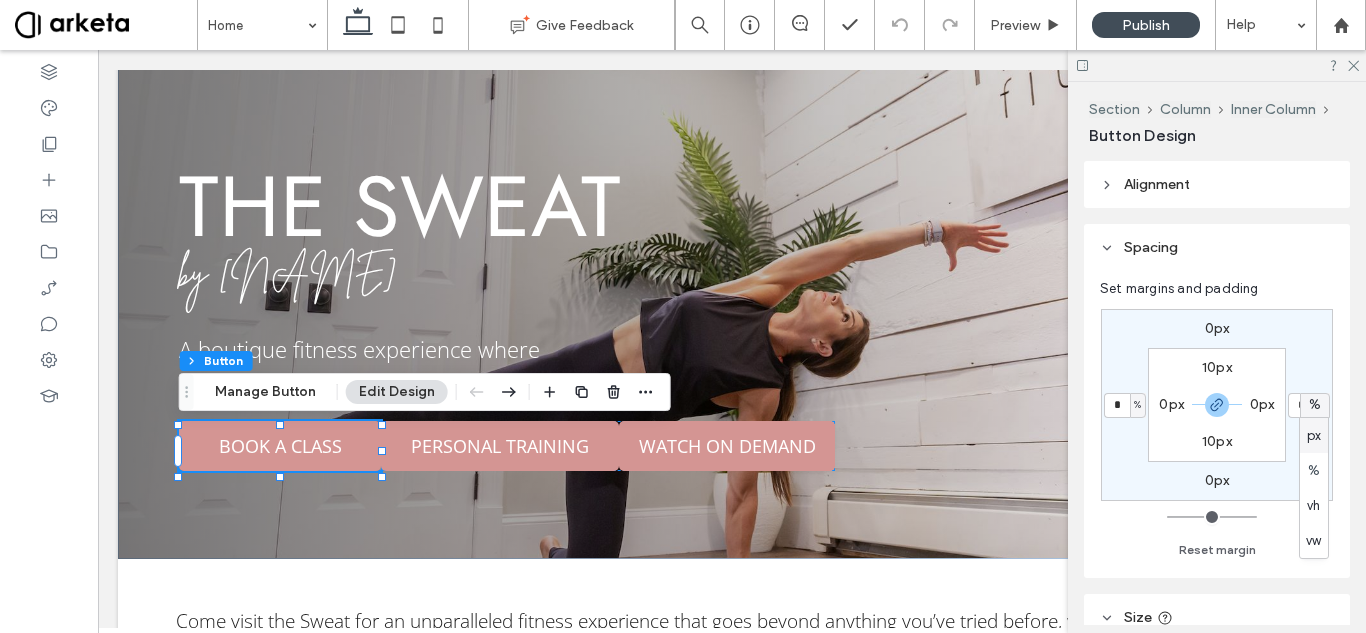 click on "px" at bounding box center [1314, 436] 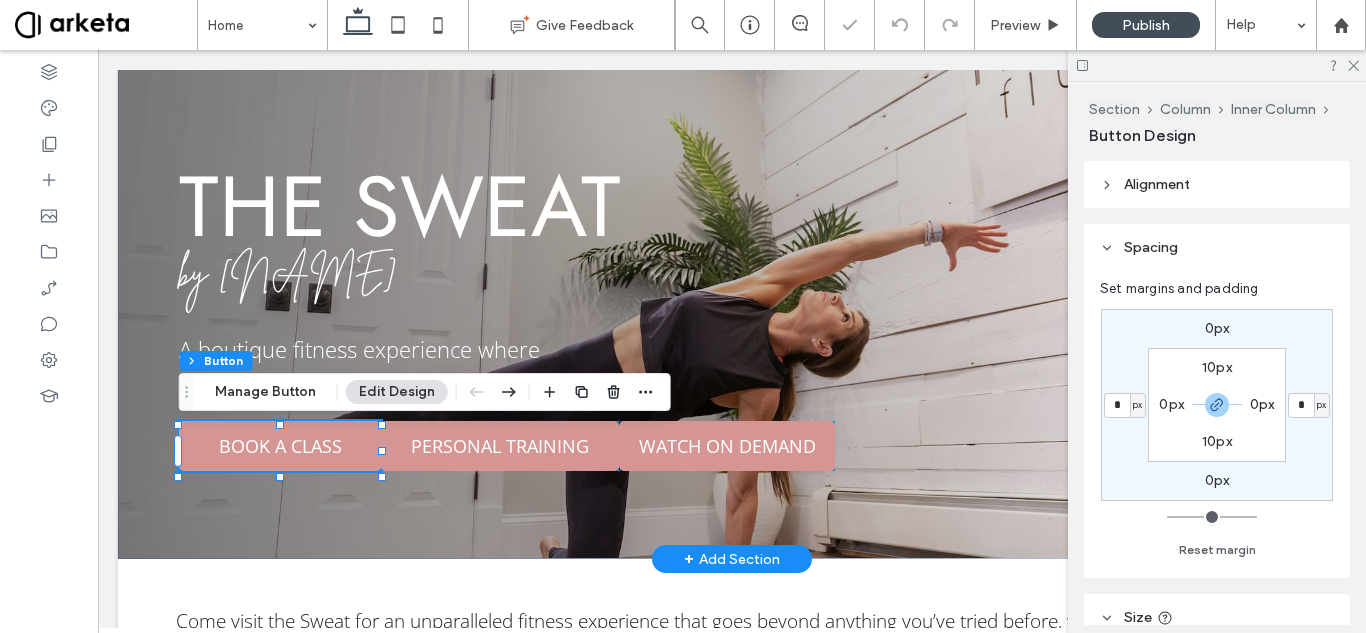 click on "PERSONAL TRAINING" at bounding box center [500, 446] 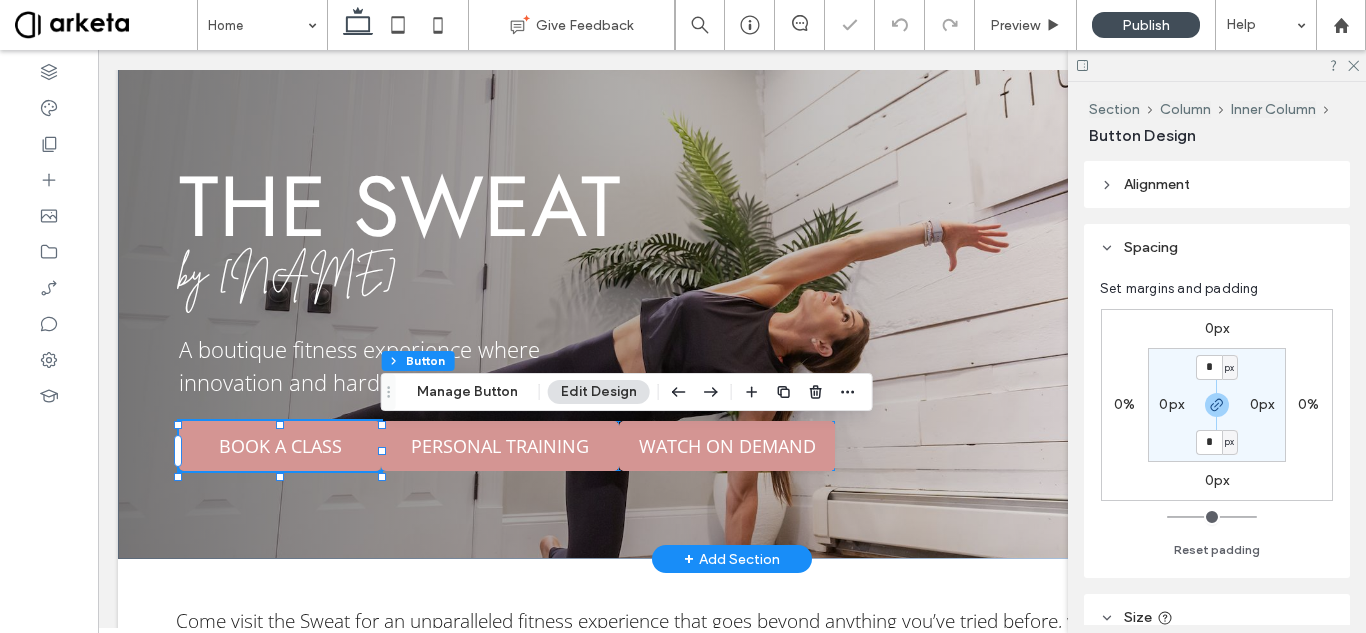 type on "**" 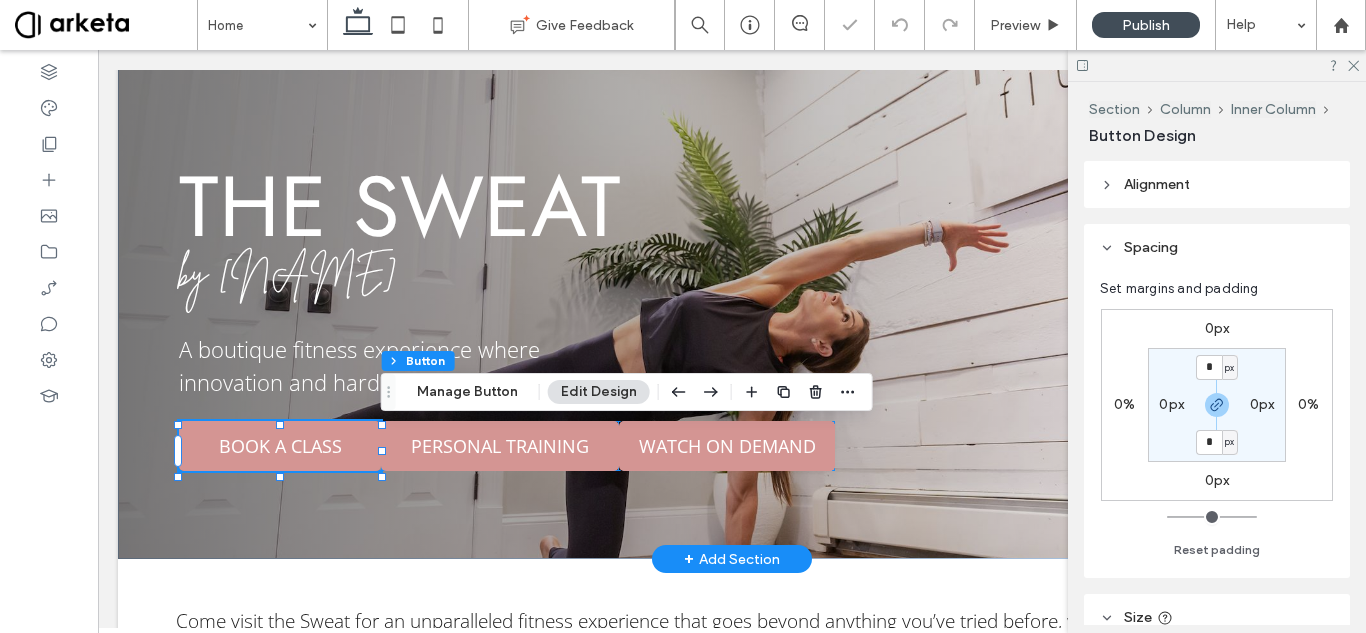 type on "**" 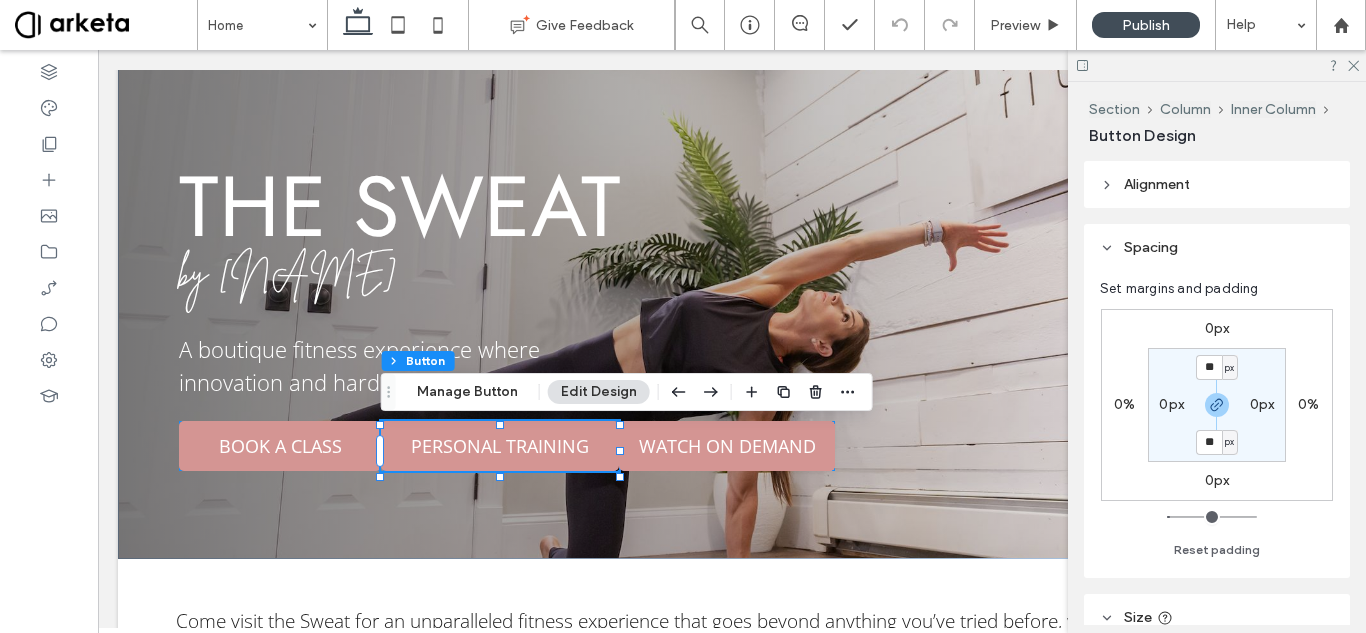 click on "0%" at bounding box center (1308, 404) 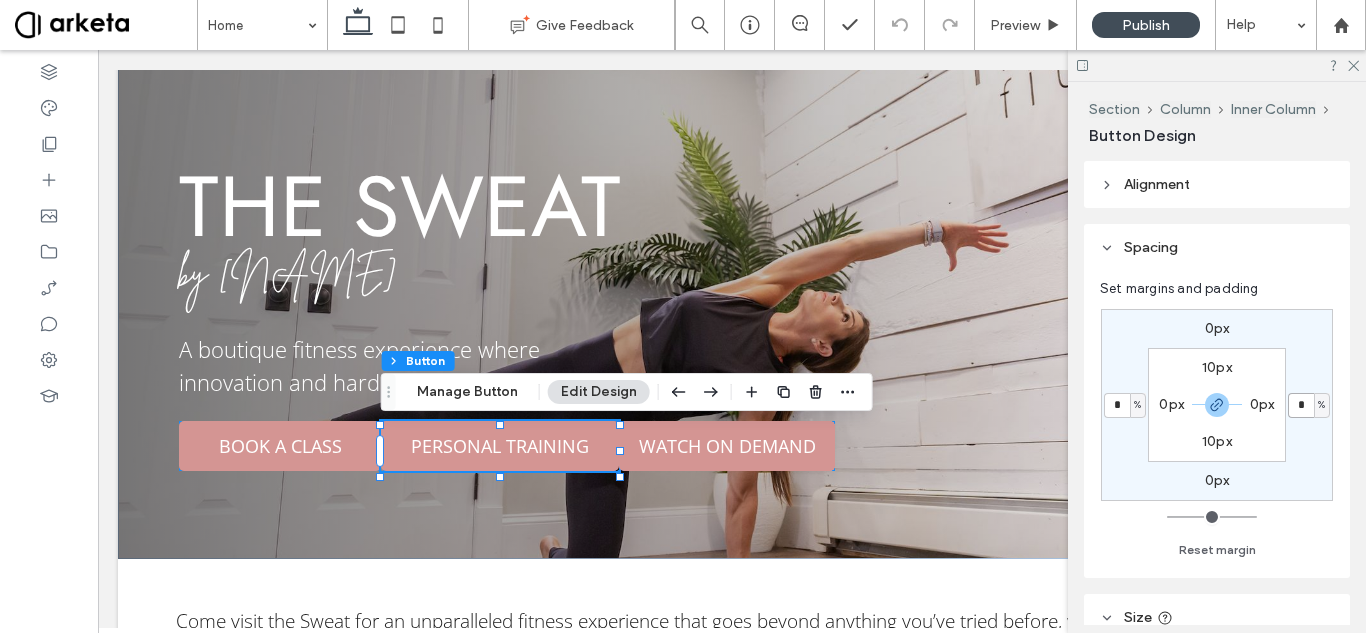 click on "*" at bounding box center (1301, 405) 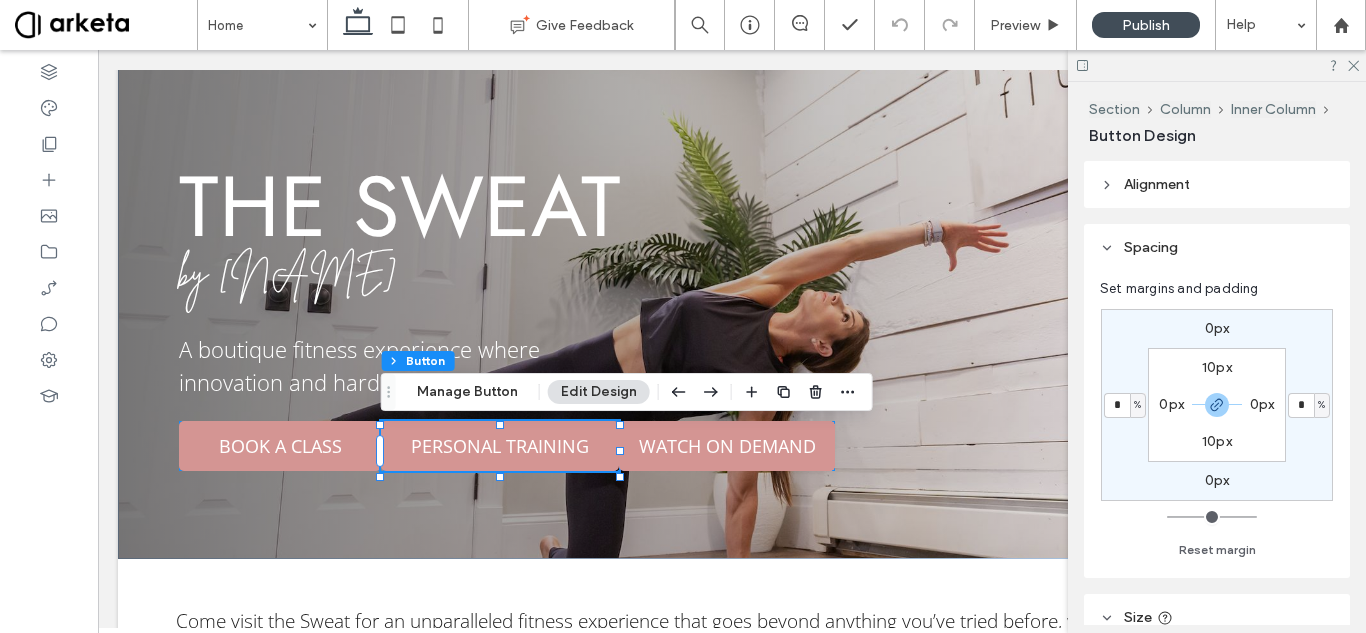 click on "%" at bounding box center (1321, 405) 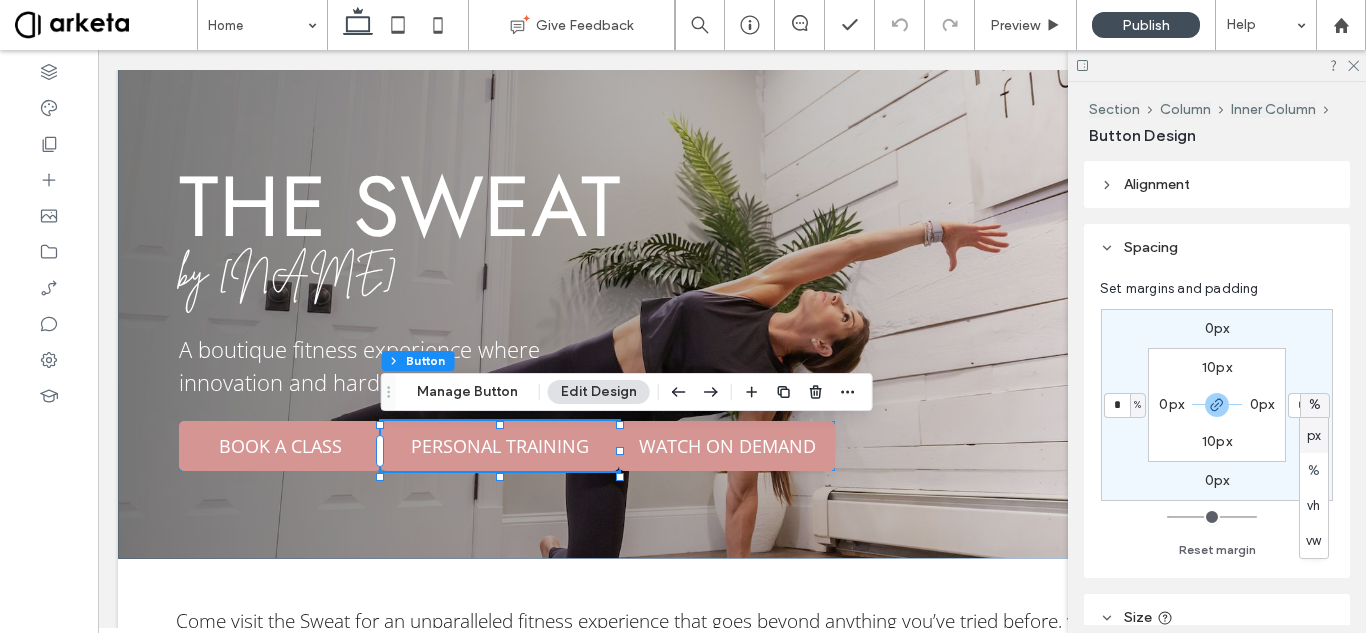 click on "px" at bounding box center [1314, 436] 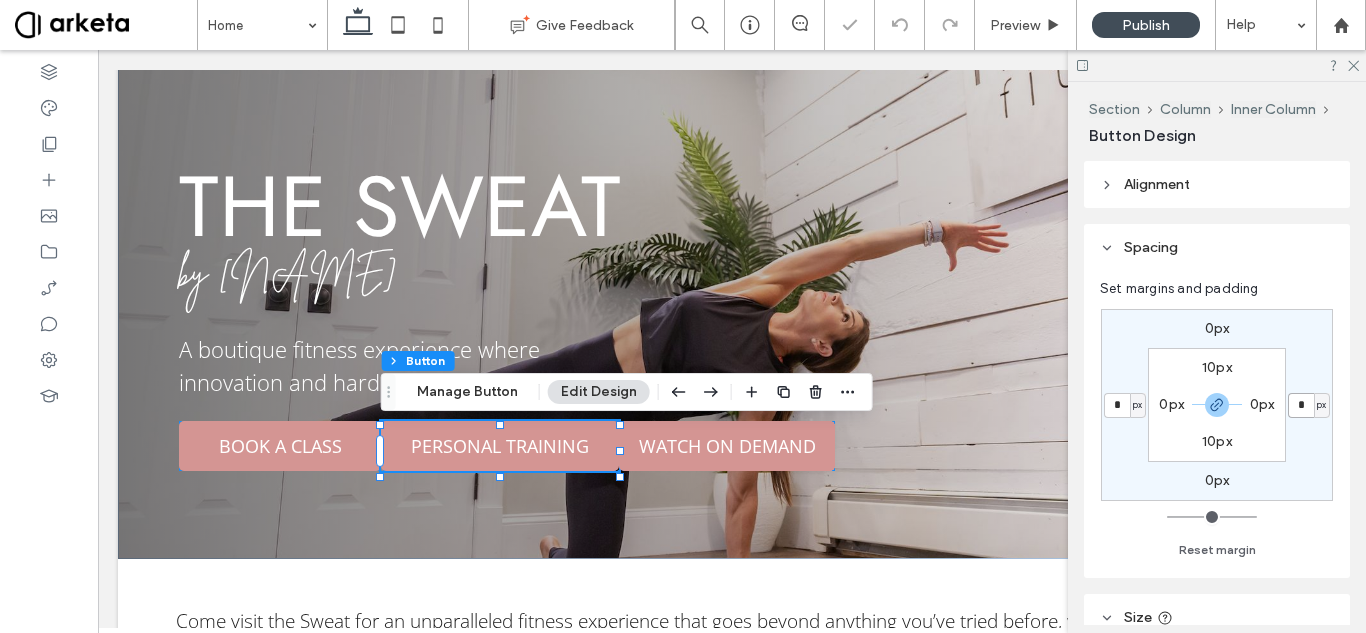click on "*" at bounding box center [1301, 405] 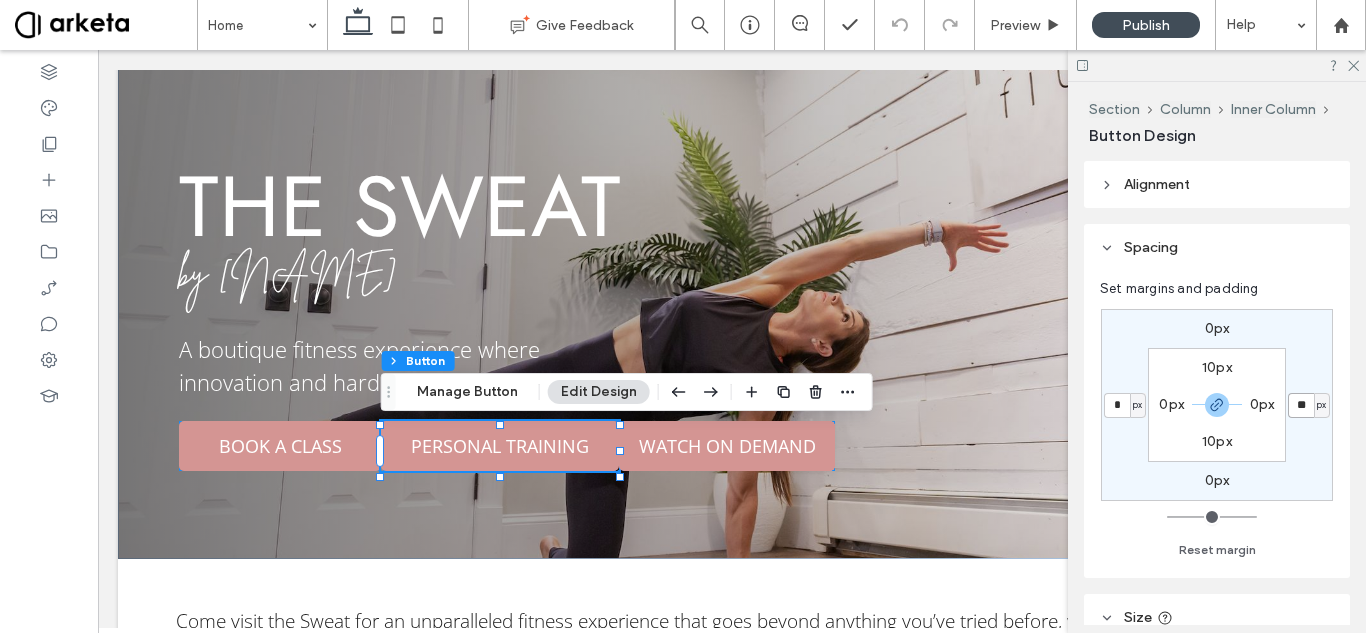 type on "**" 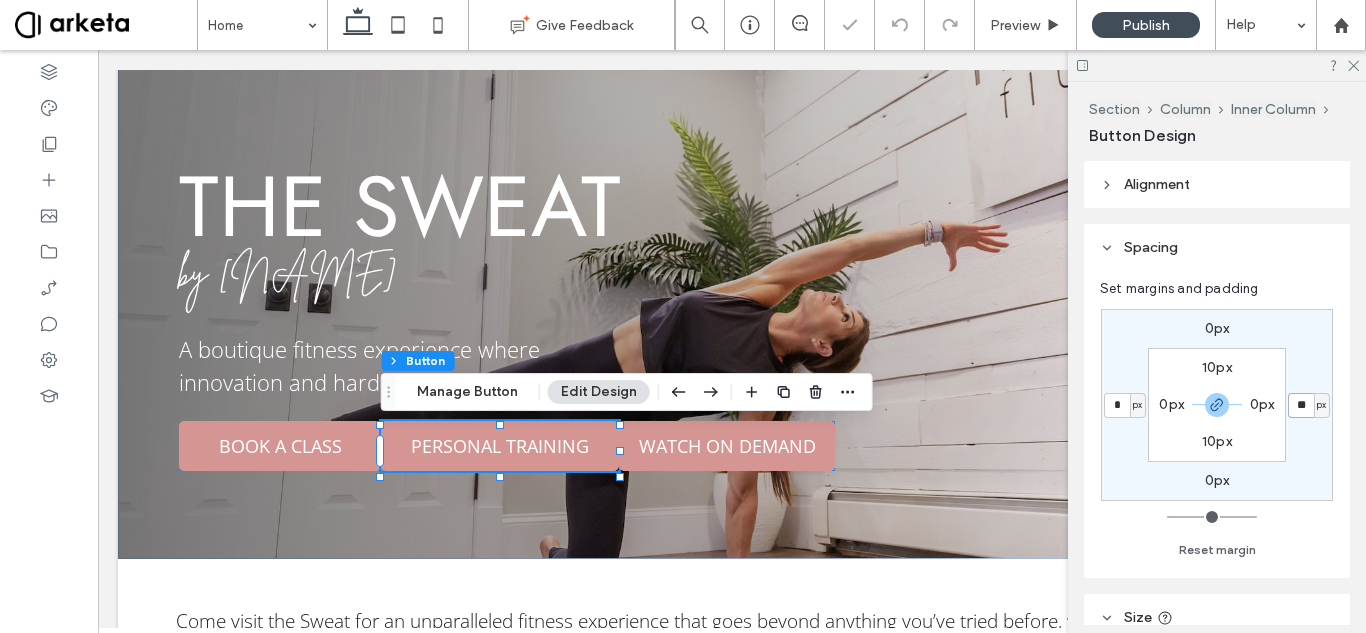 type on "**" 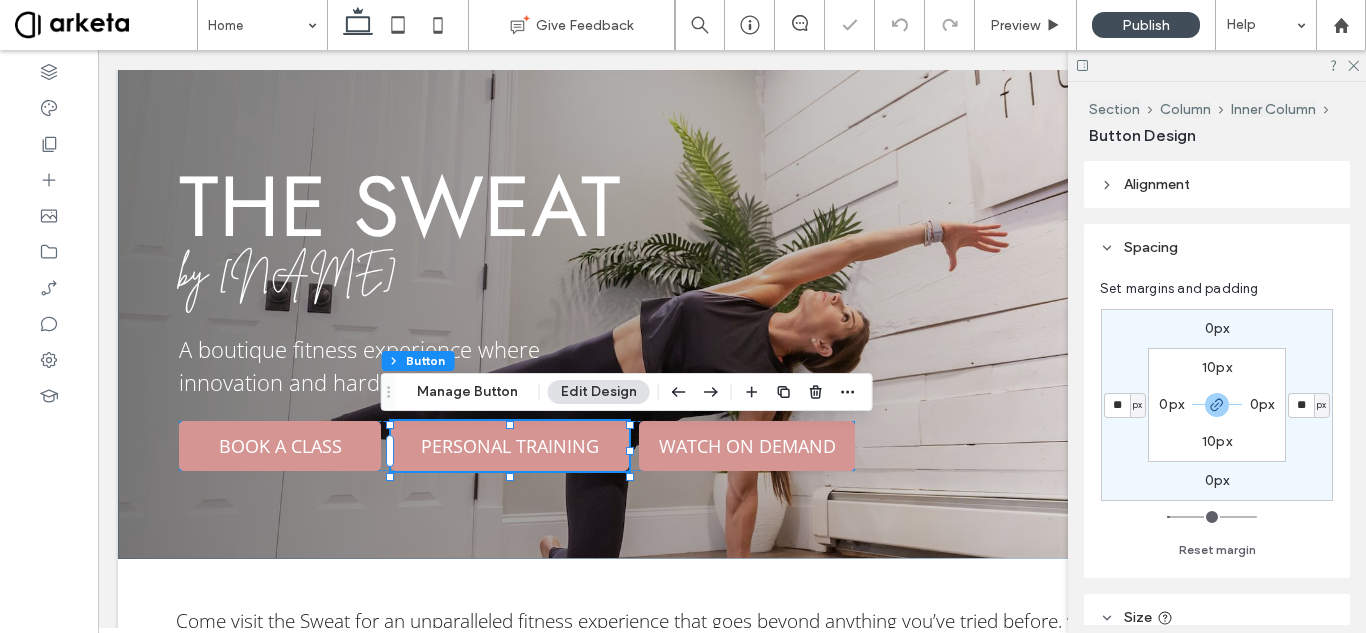 click on "0px ** px 0px ** px 10px 0px 10px 0px Reset margin" at bounding box center [1217, 430] 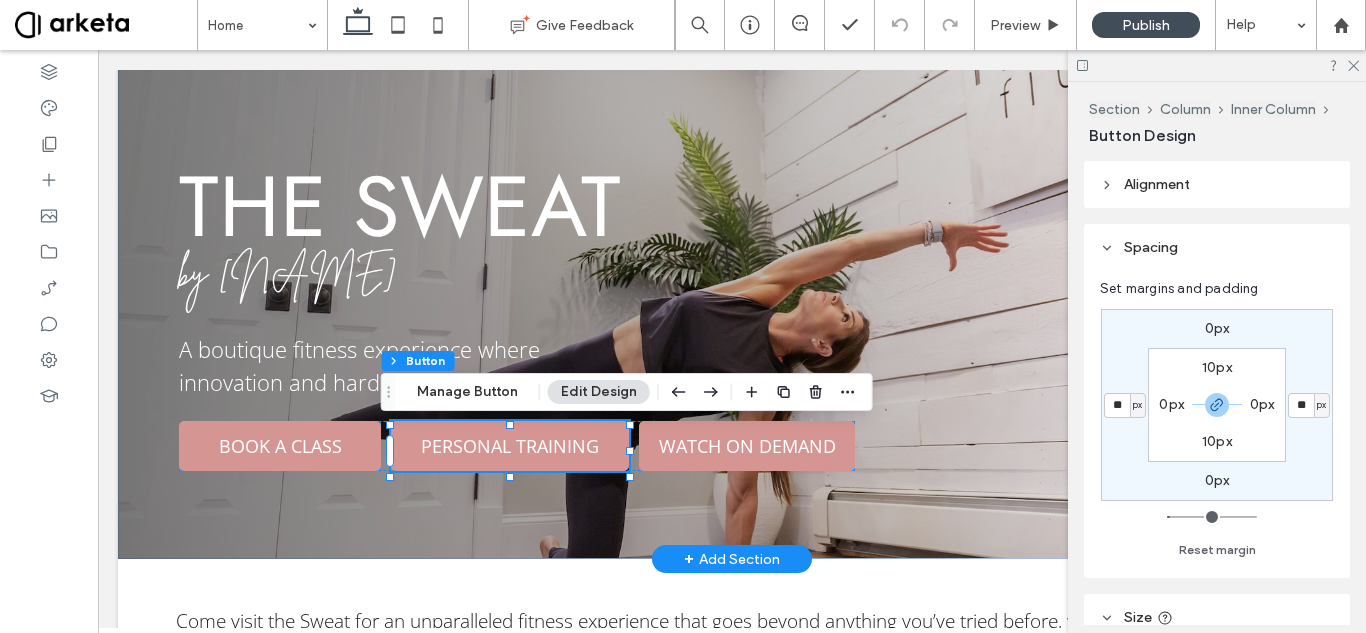 click on "BOOK A CLASS" at bounding box center [280, 446] 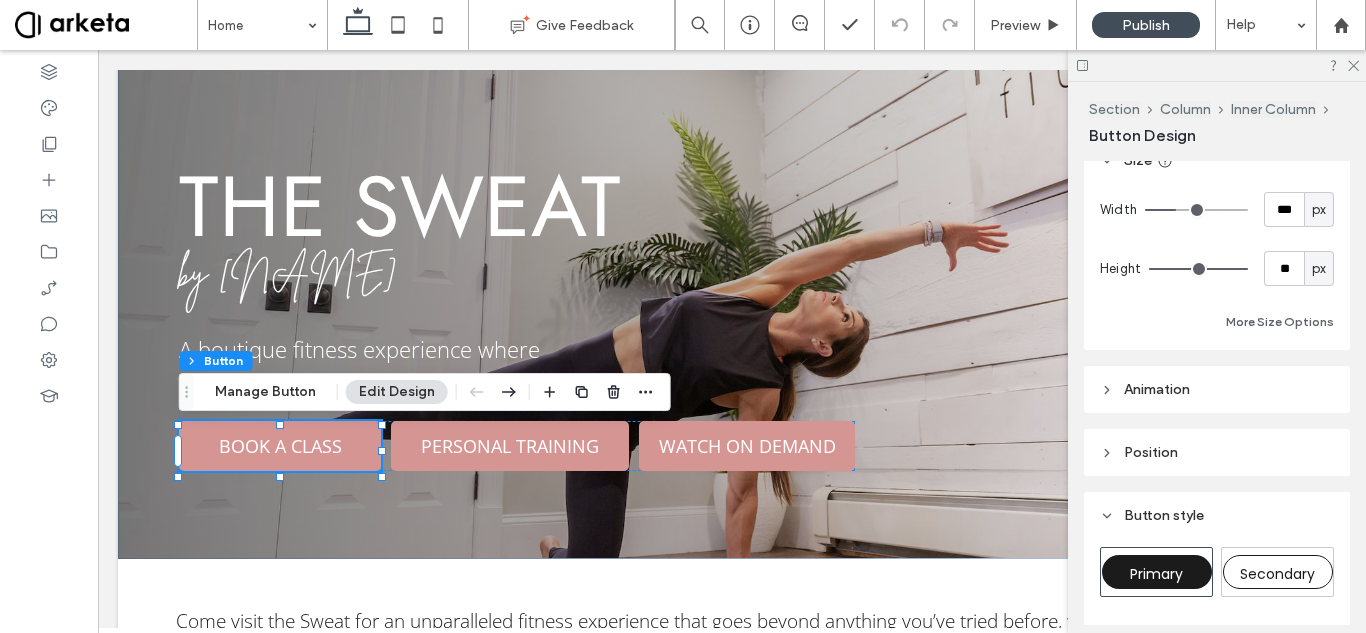 scroll, scrollTop: 445, scrollLeft: 0, axis: vertical 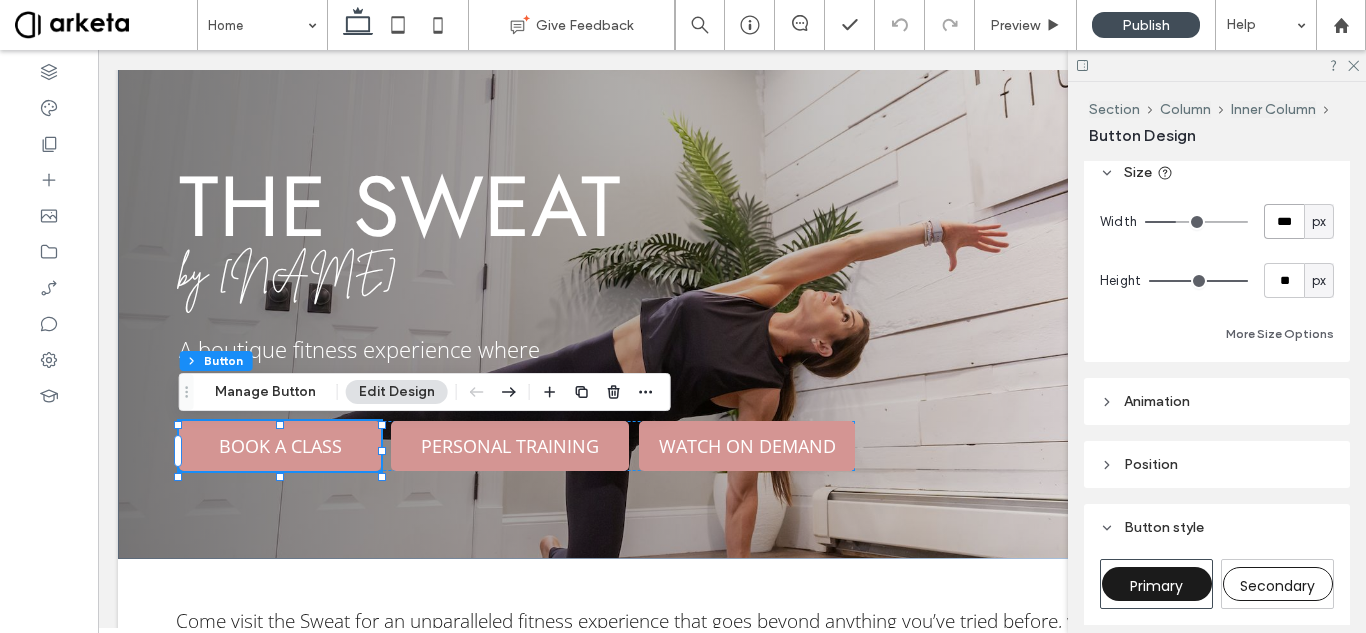 click on "***" at bounding box center (1284, 221) 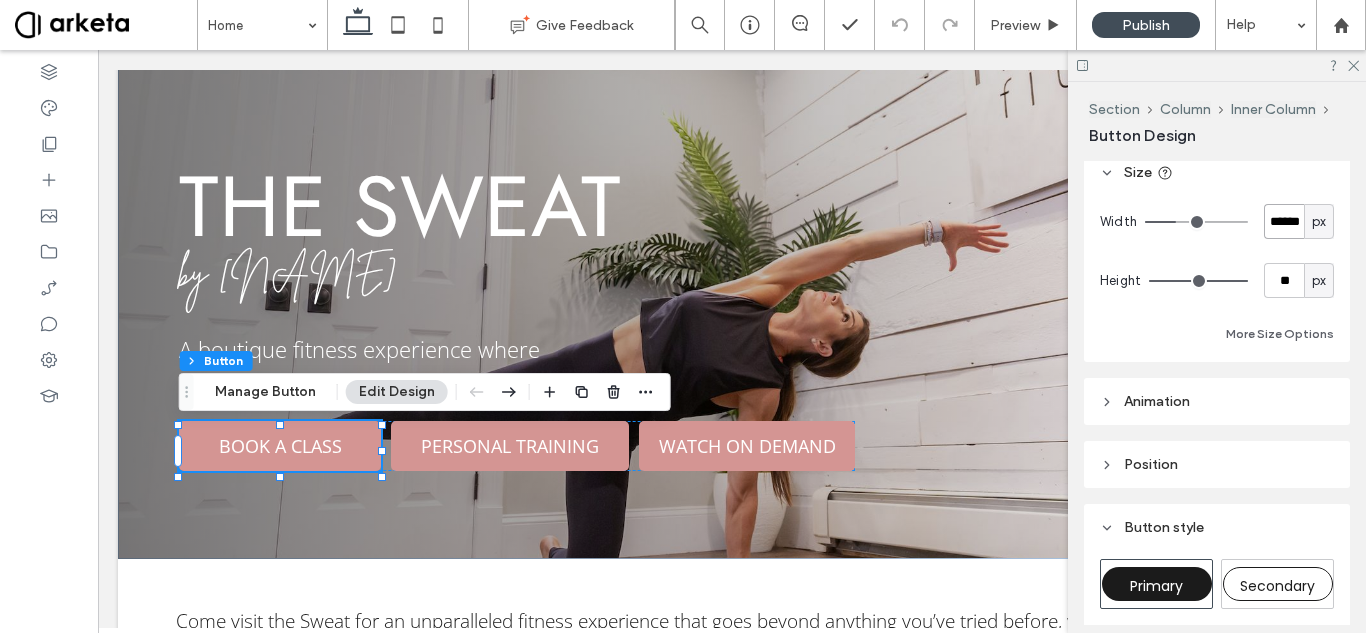 scroll, scrollTop: 0, scrollLeft: 1, axis: horizontal 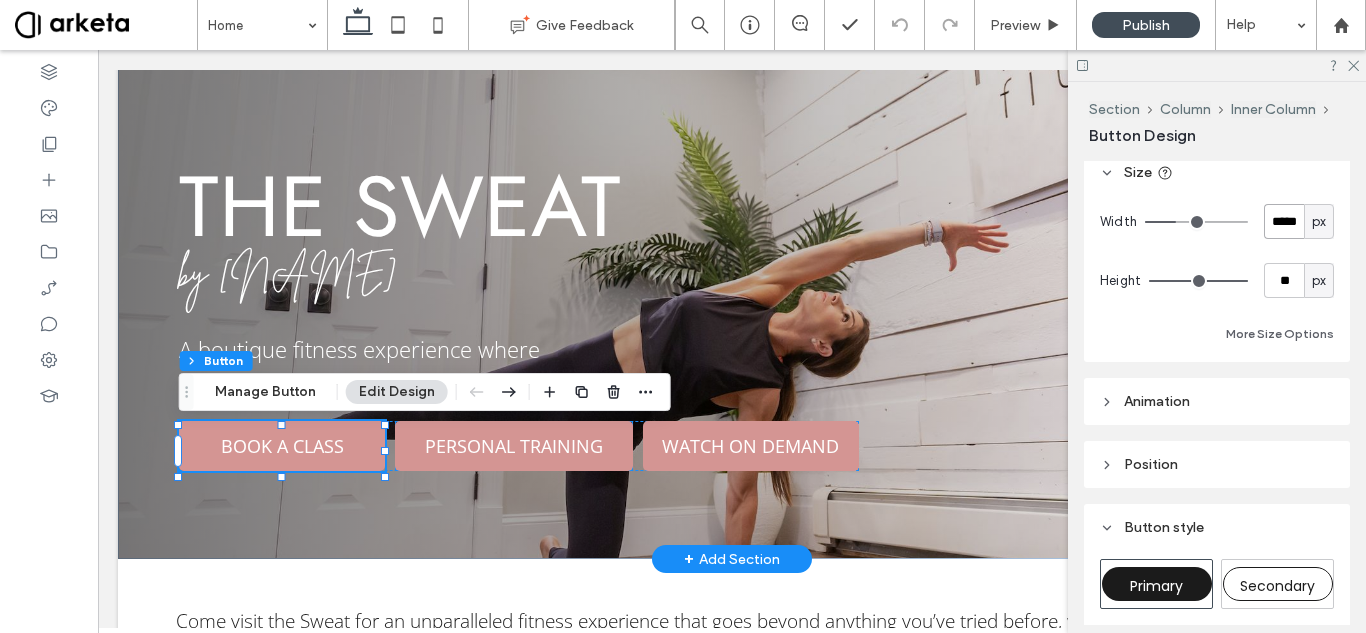 click on "PERSONAL TRAINING" at bounding box center (514, 446) 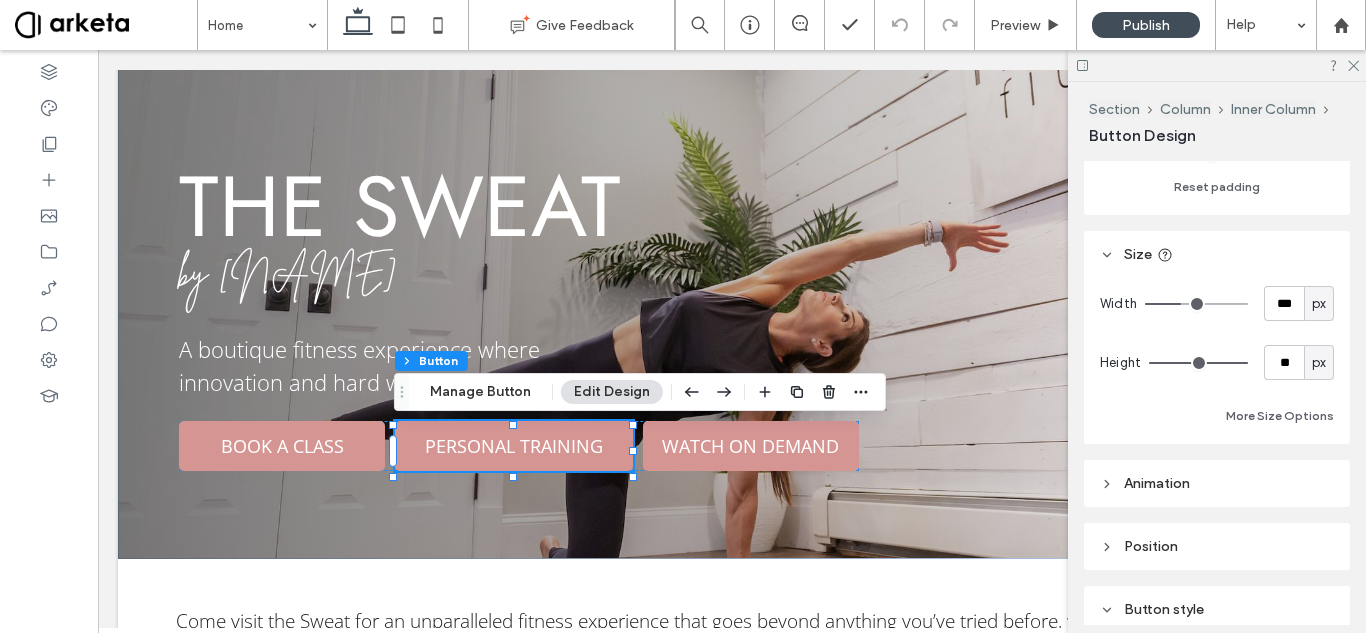 scroll, scrollTop: 366, scrollLeft: 0, axis: vertical 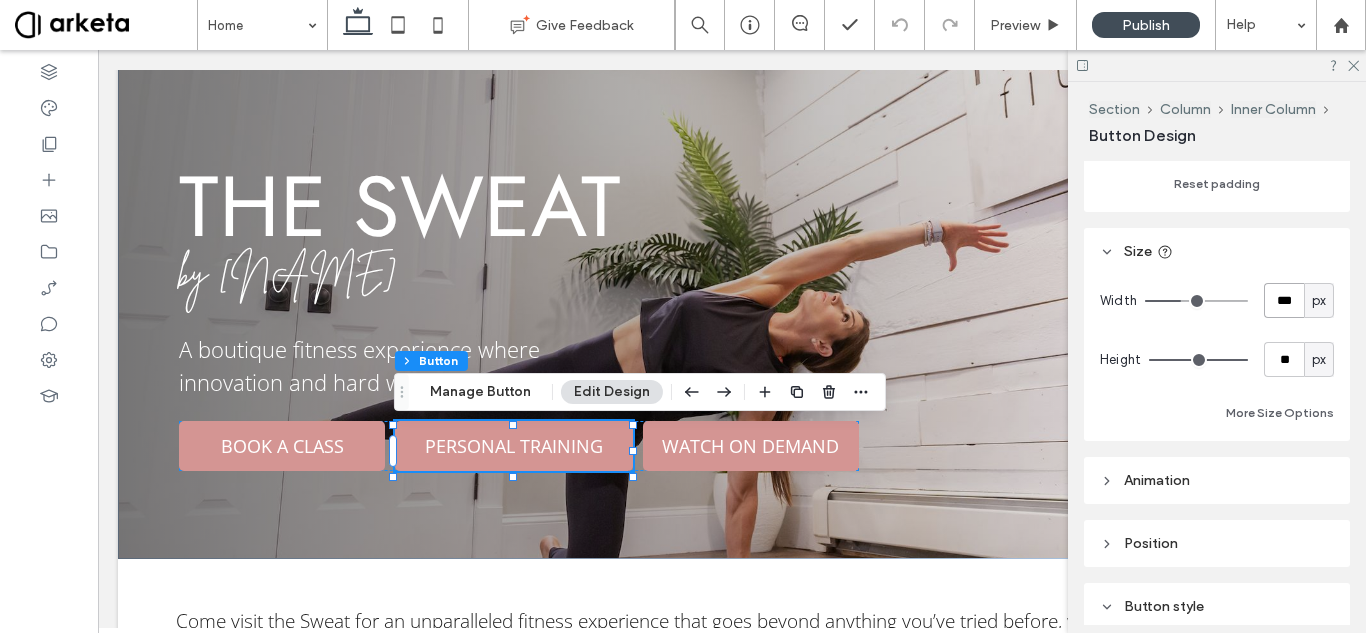 click on "***" at bounding box center (1284, 300) 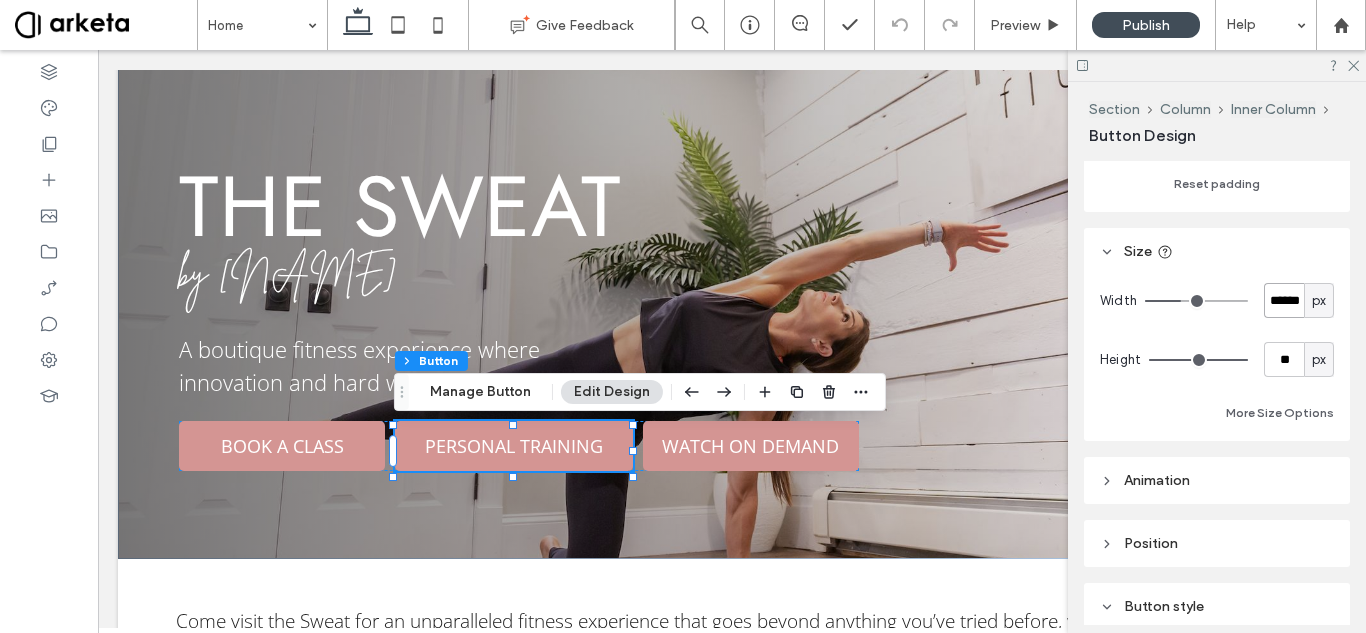 type on "******" 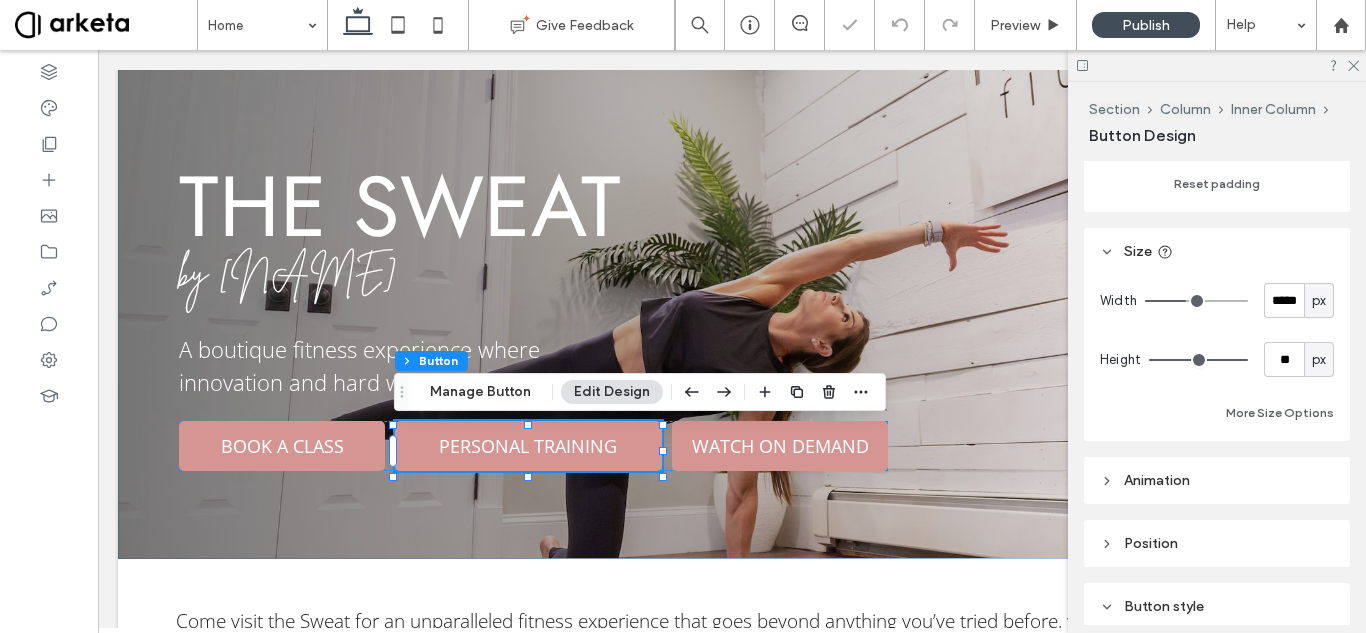 click on "More Size Options" at bounding box center (1217, 413) 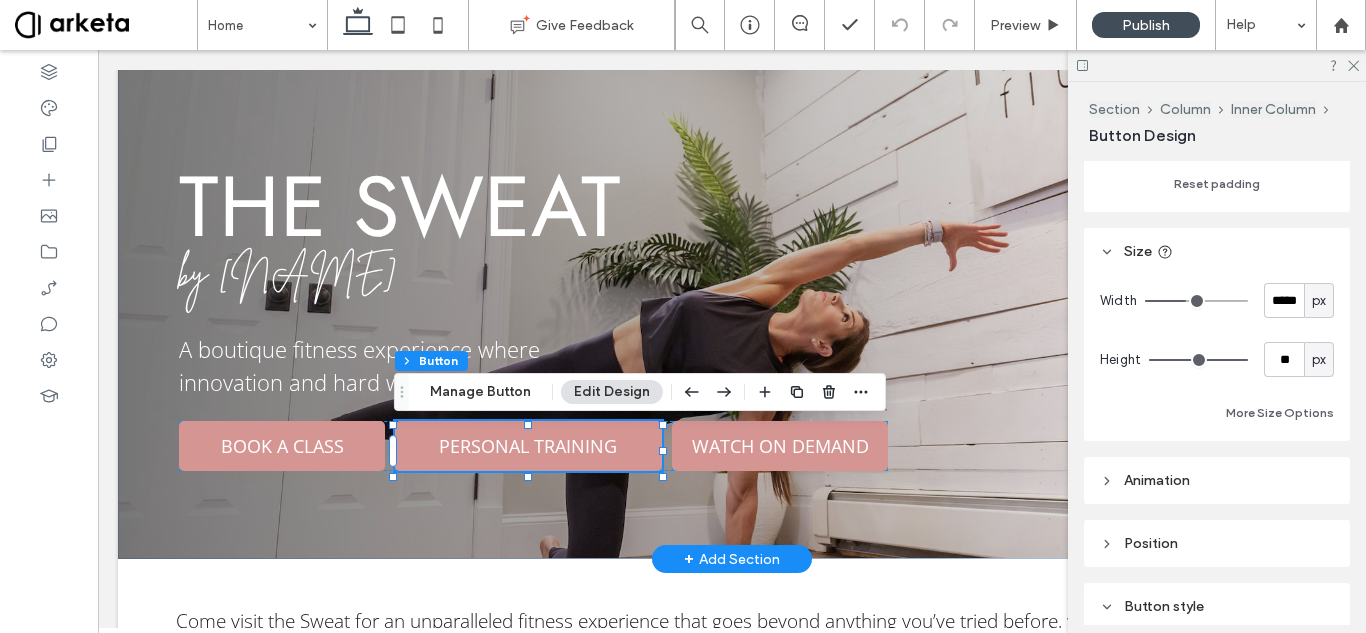 click on "WATCH ON DEMAND" at bounding box center (780, 446) 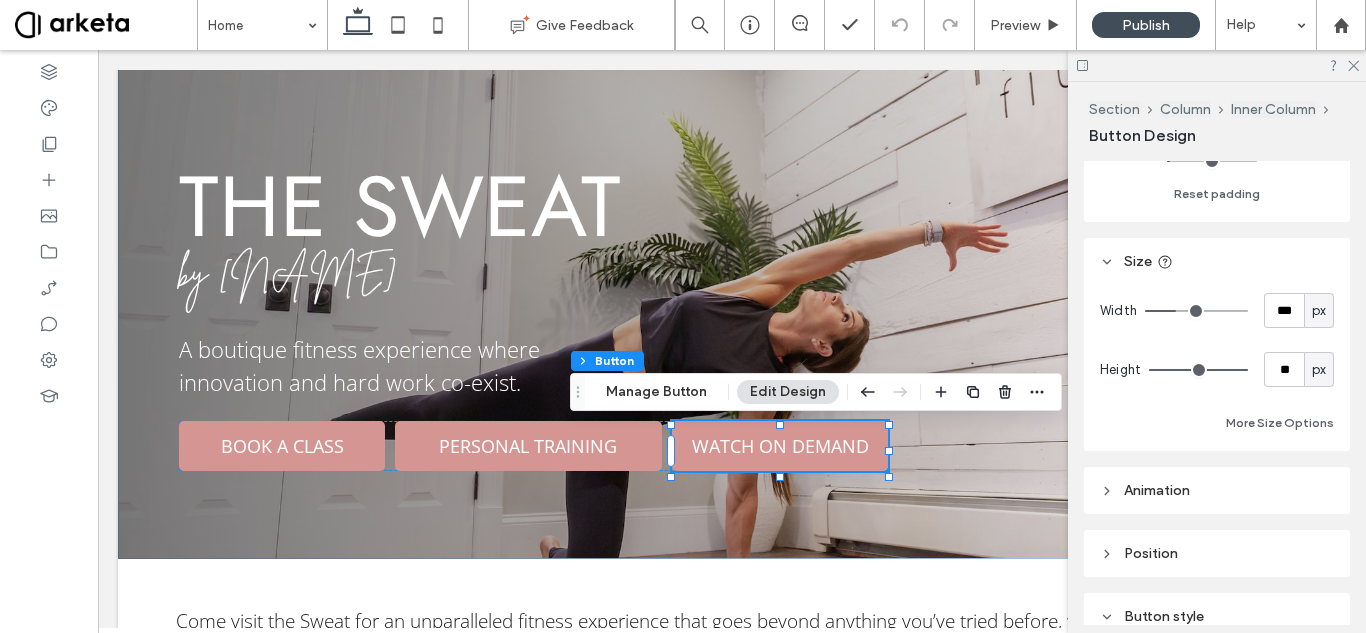 scroll, scrollTop: 357, scrollLeft: 0, axis: vertical 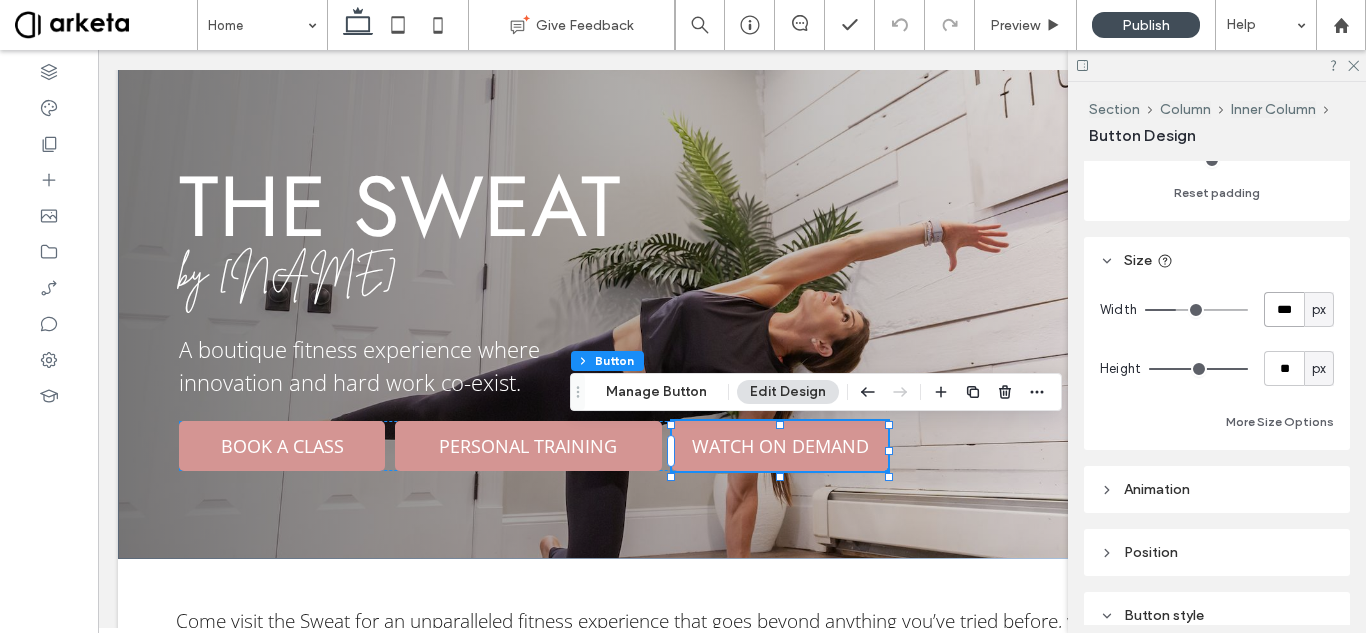 click on "***" at bounding box center [1284, 309] 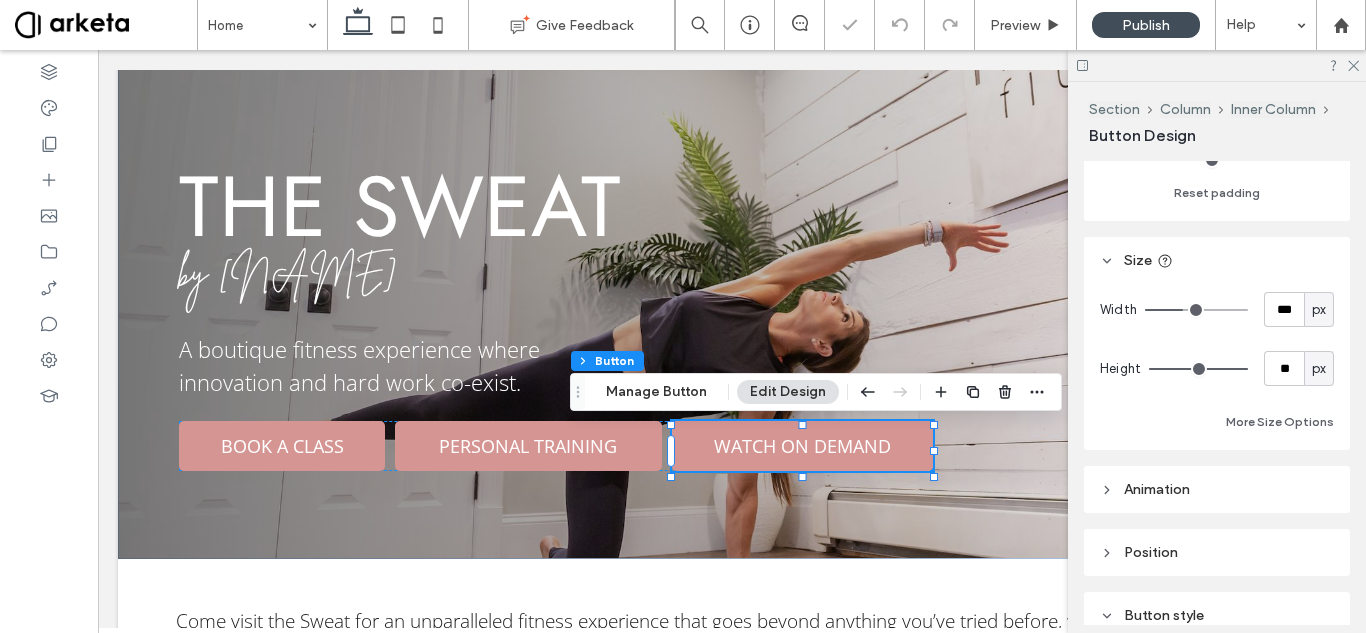 click on "More Size Options" at bounding box center [1217, 422] 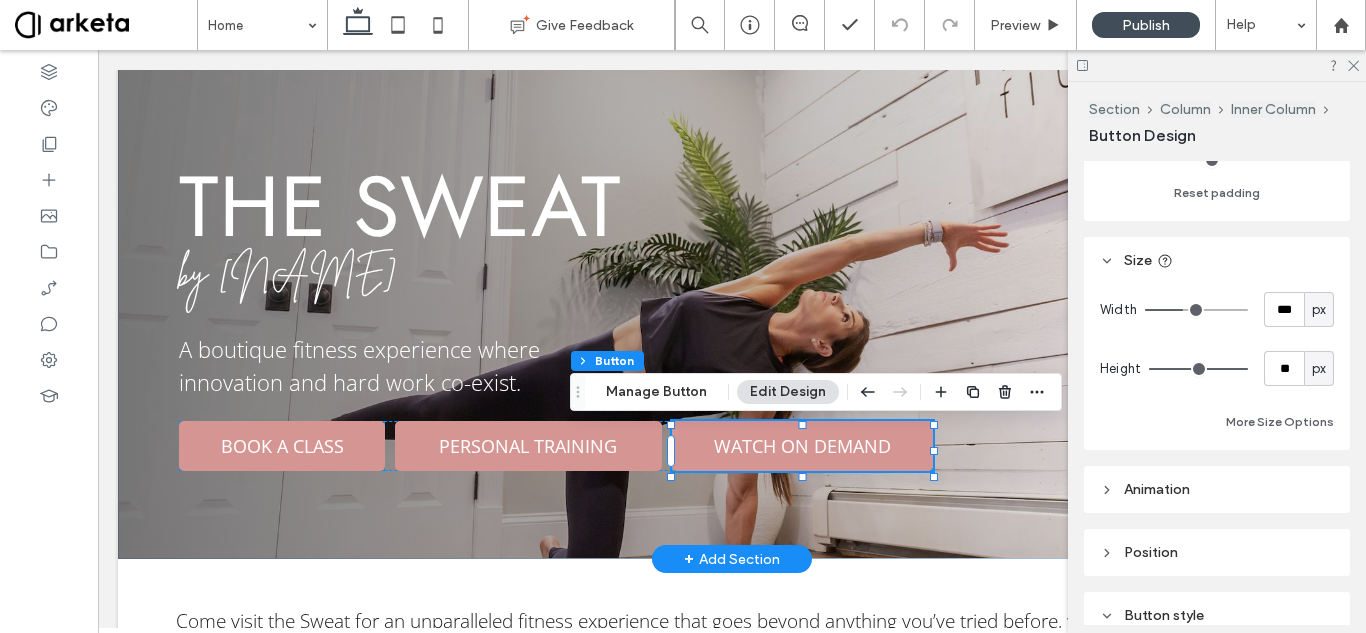 click on "BOOK A CLASS" at bounding box center (282, 446) 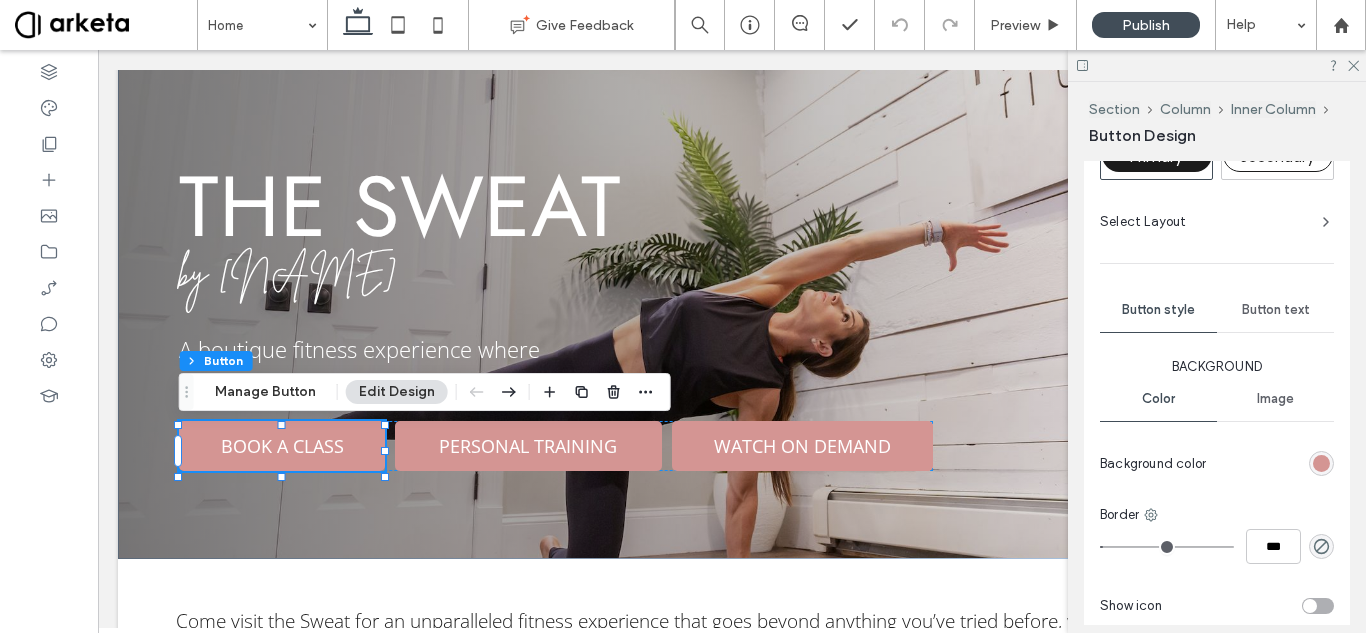 scroll, scrollTop: 875, scrollLeft: 0, axis: vertical 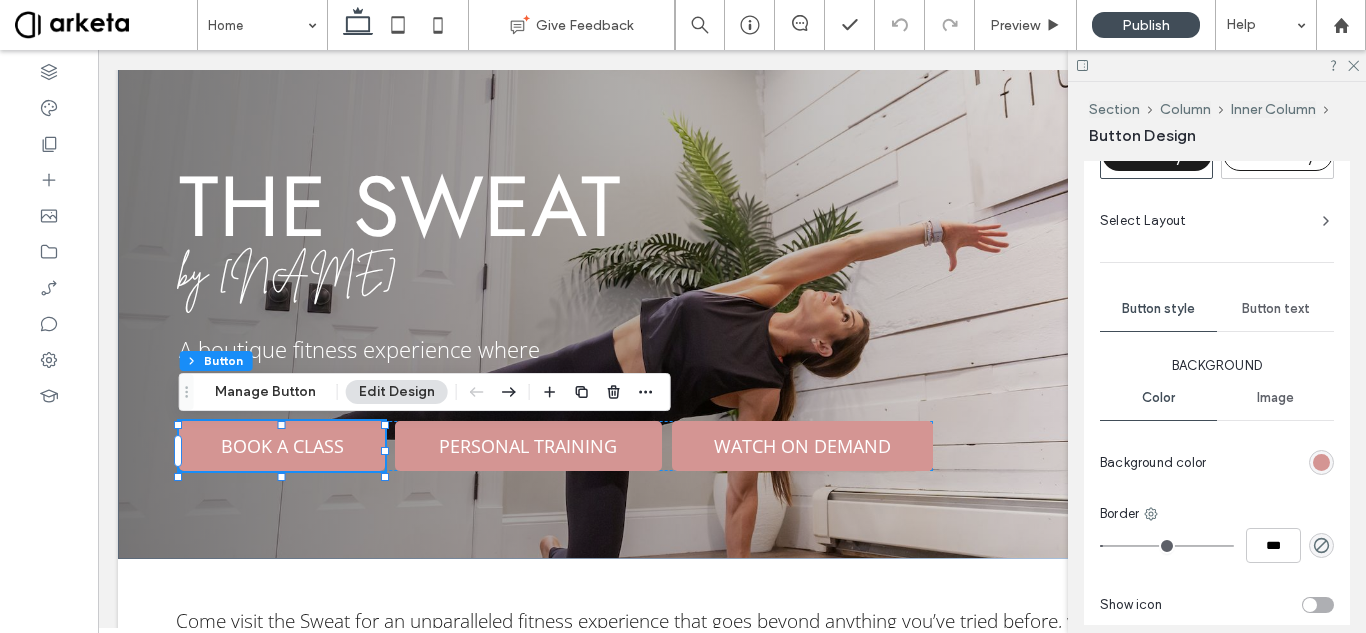 click on "Button text" at bounding box center (1276, 309) 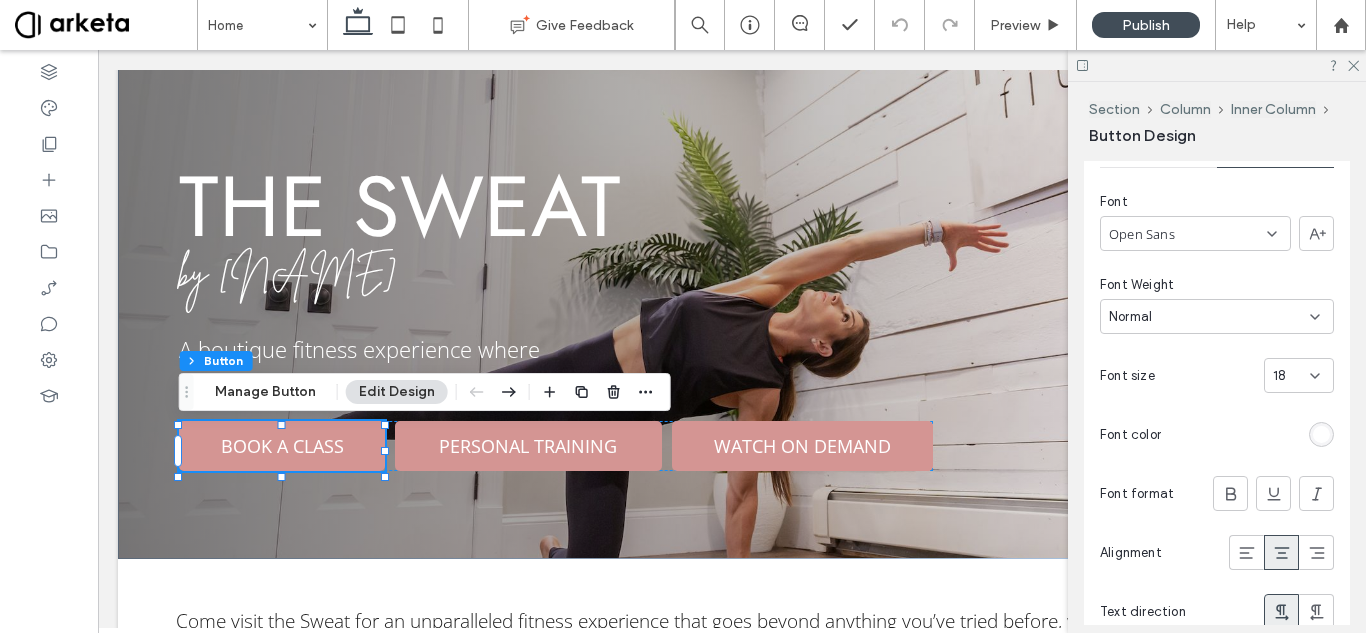 scroll, scrollTop: 1044, scrollLeft: 0, axis: vertical 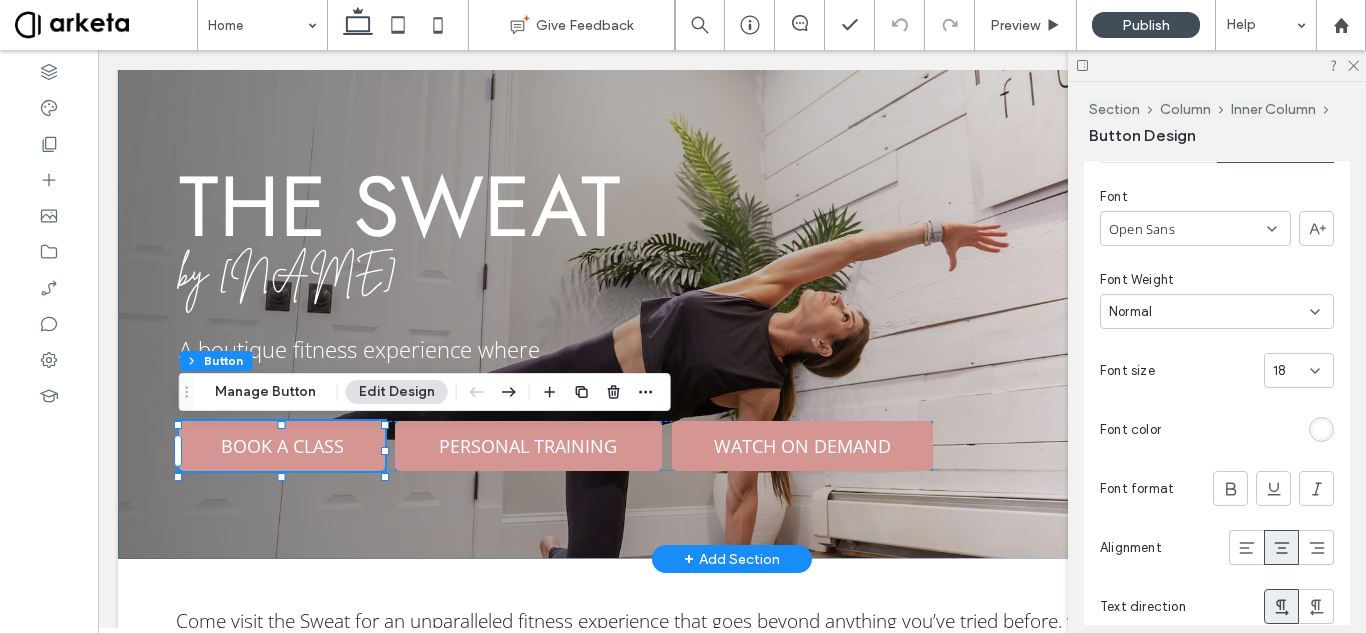 click on "PERSONAL TRAINING" at bounding box center [528, 446] 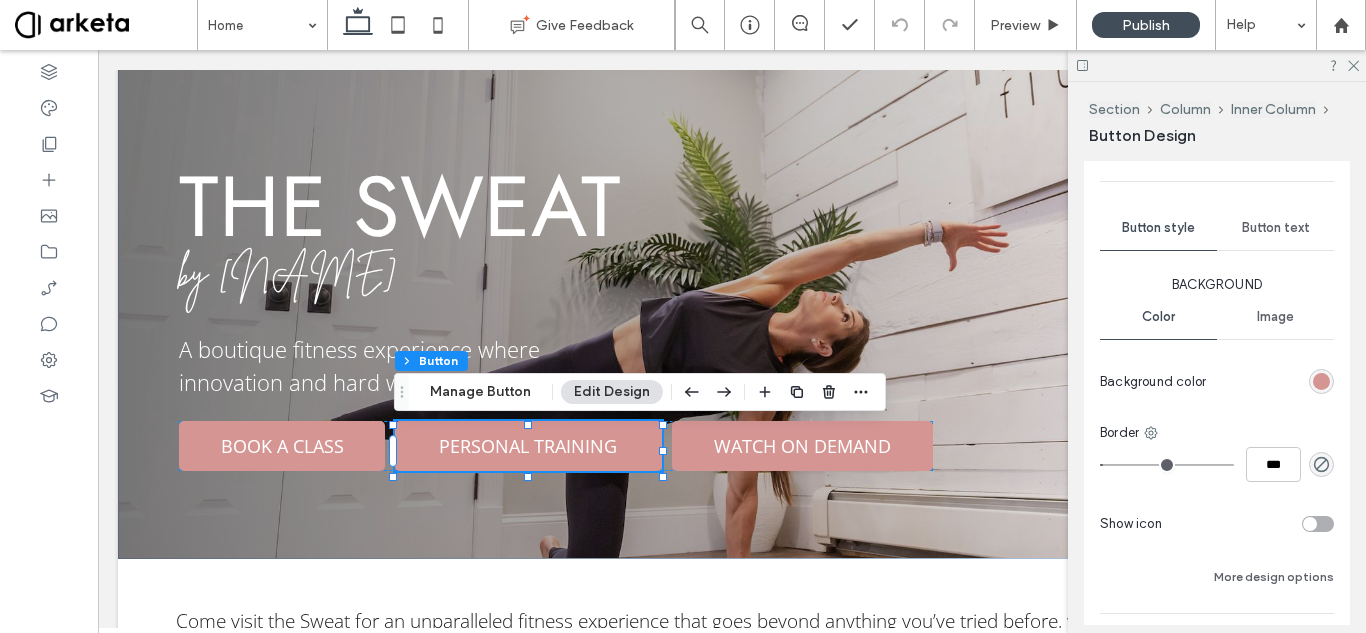 scroll, scrollTop: 972, scrollLeft: 0, axis: vertical 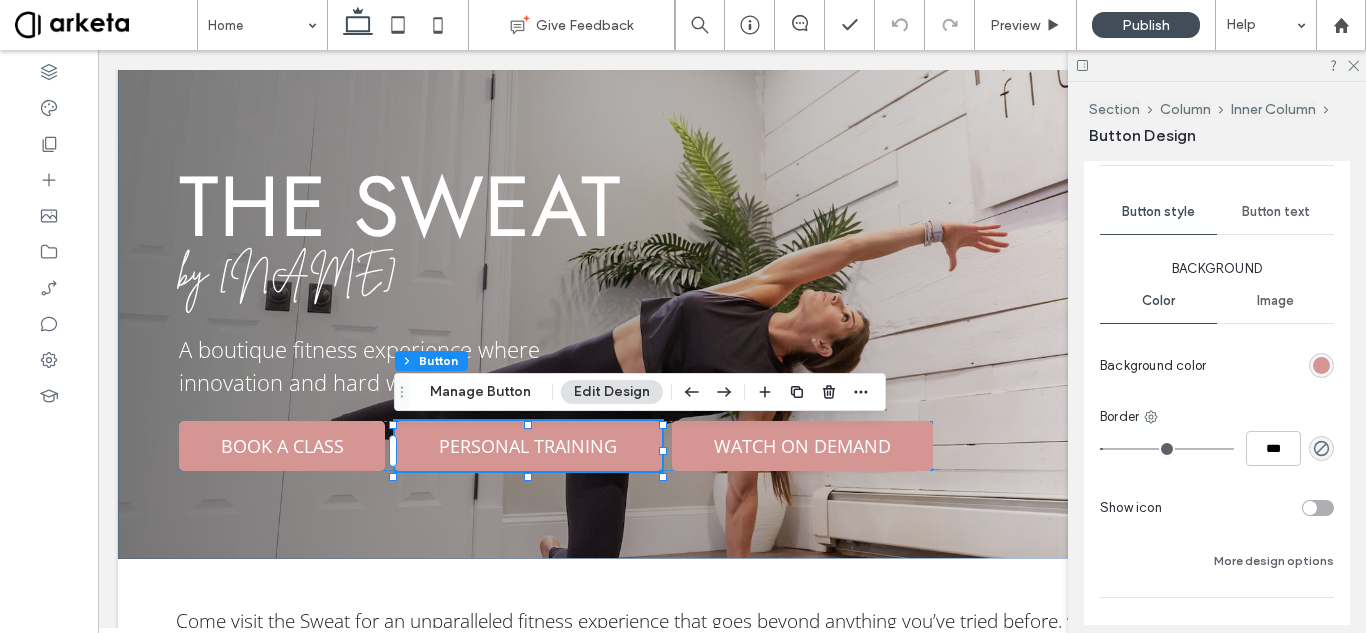 click on "Button text" at bounding box center (1276, 212) 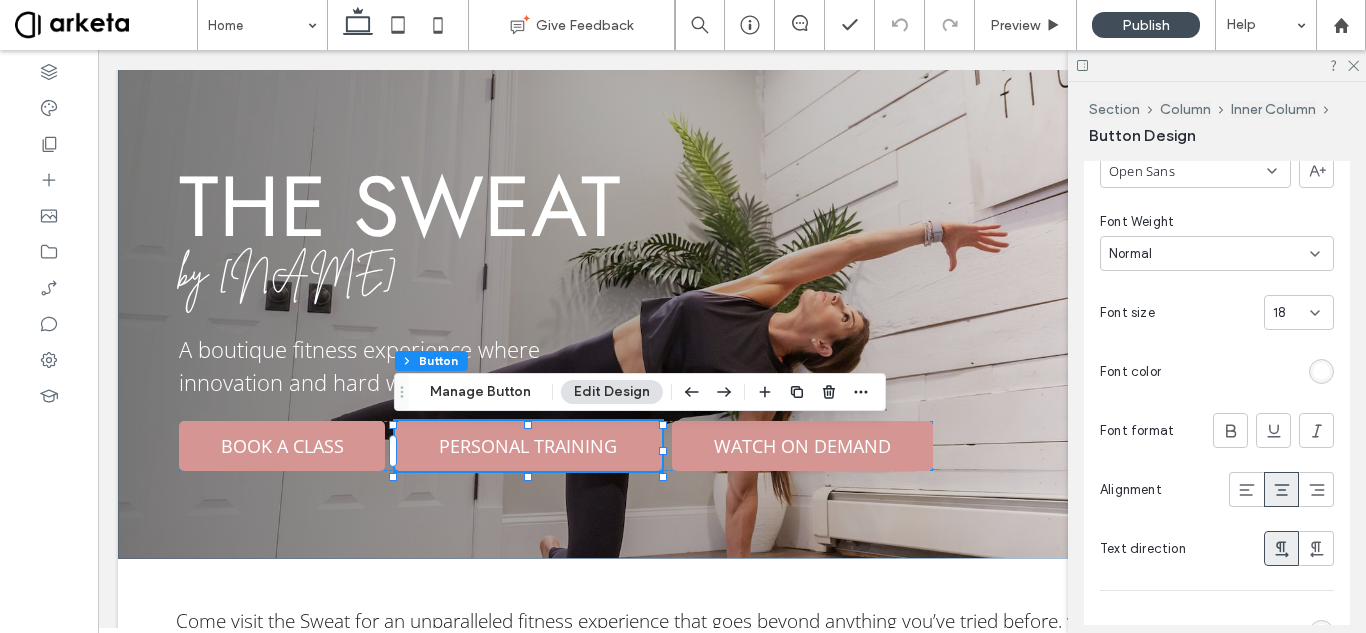 scroll, scrollTop: 1128, scrollLeft: 0, axis: vertical 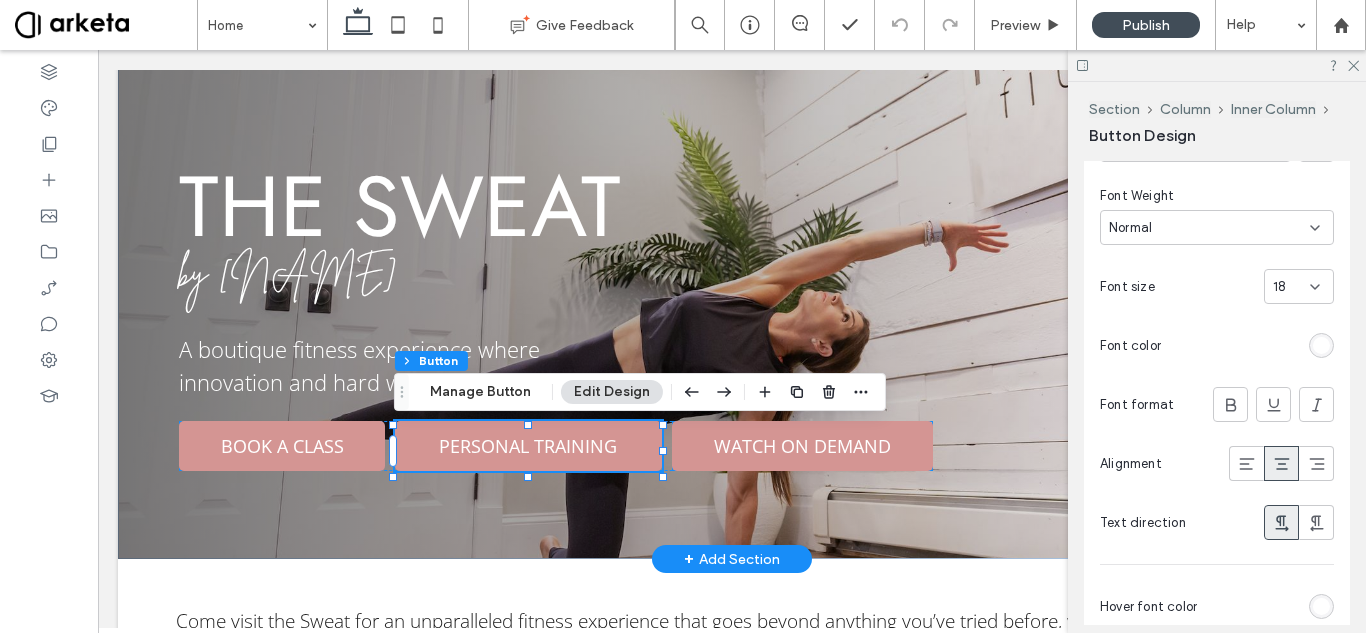 click on "WATCH ON DEMAND" at bounding box center (802, 446) 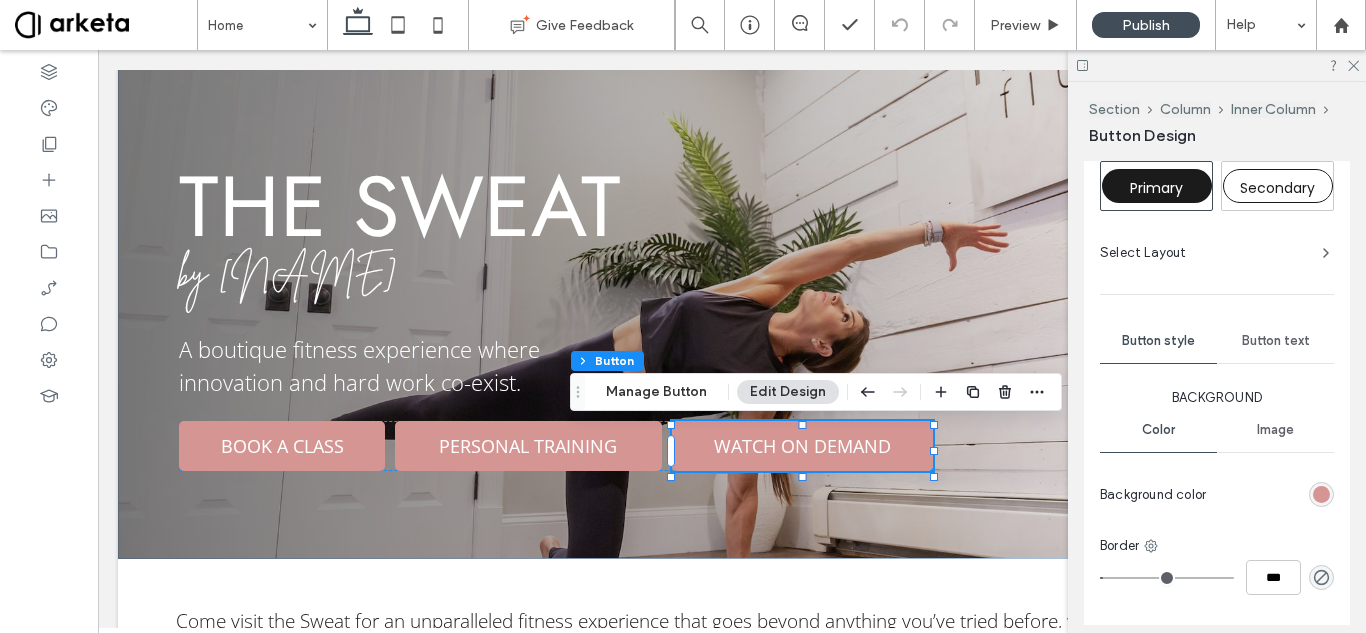 scroll, scrollTop: 872, scrollLeft: 0, axis: vertical 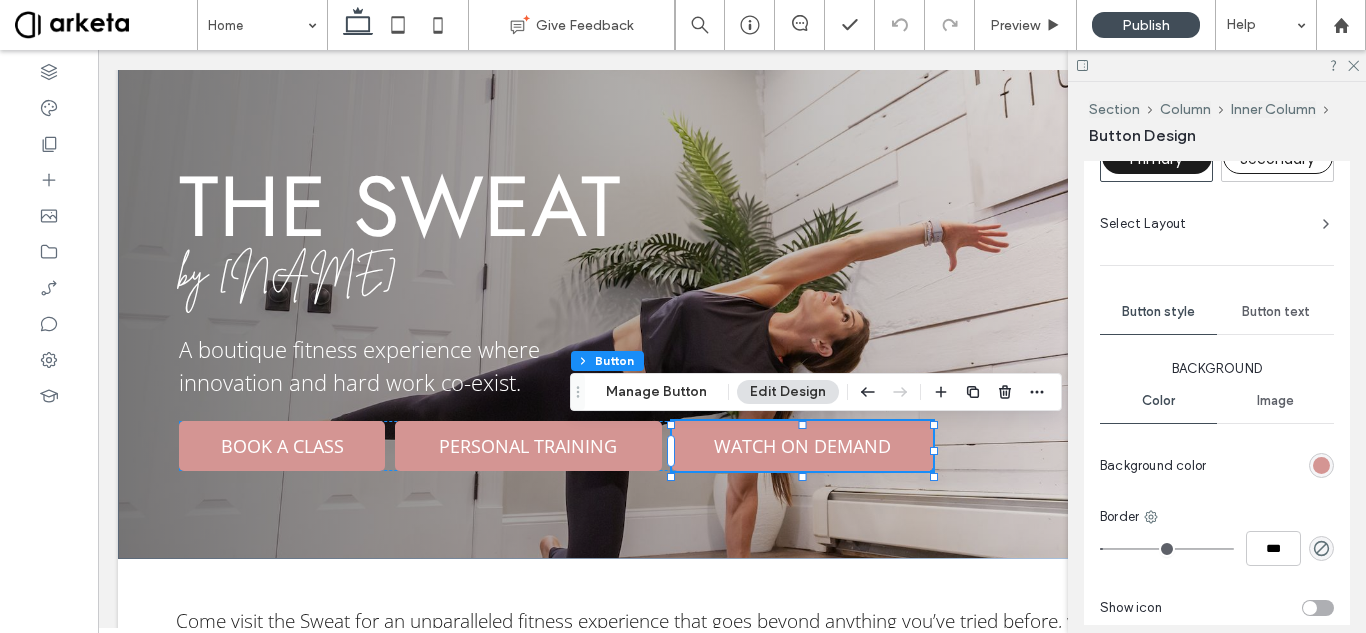 click on "Button text" at bounding box center (1276, 312) 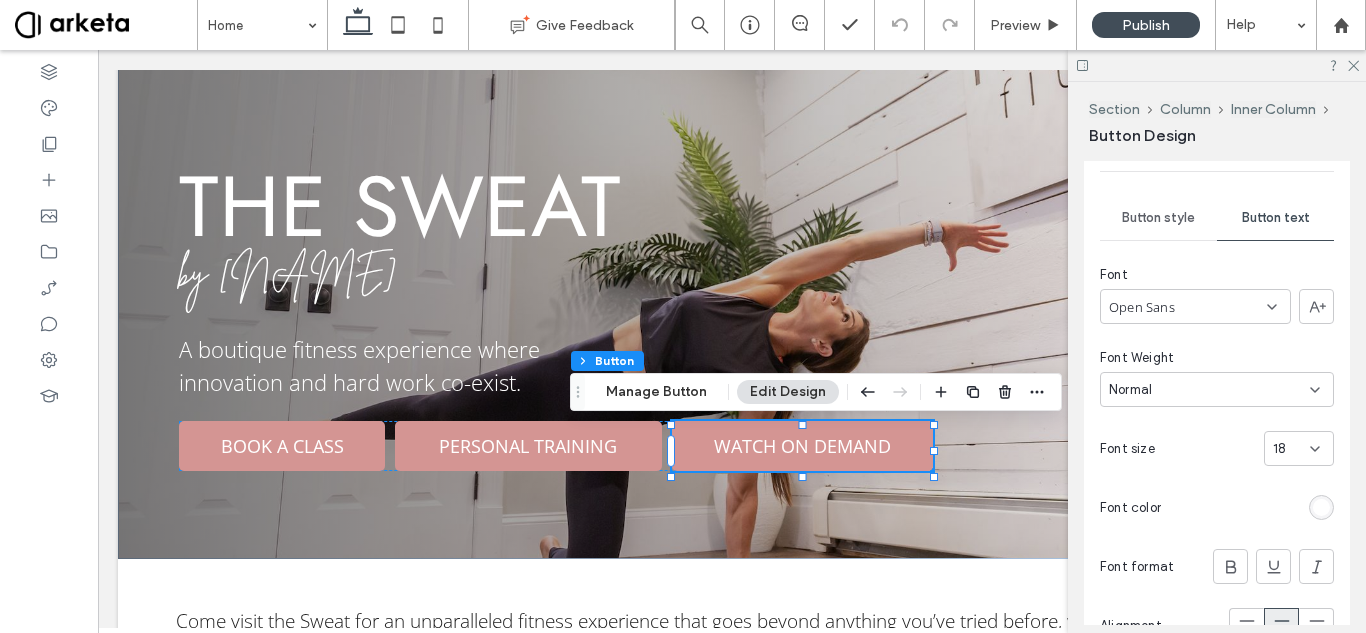 scroll, scrollTop: 994, scrollLeft: 0, axis: vertical 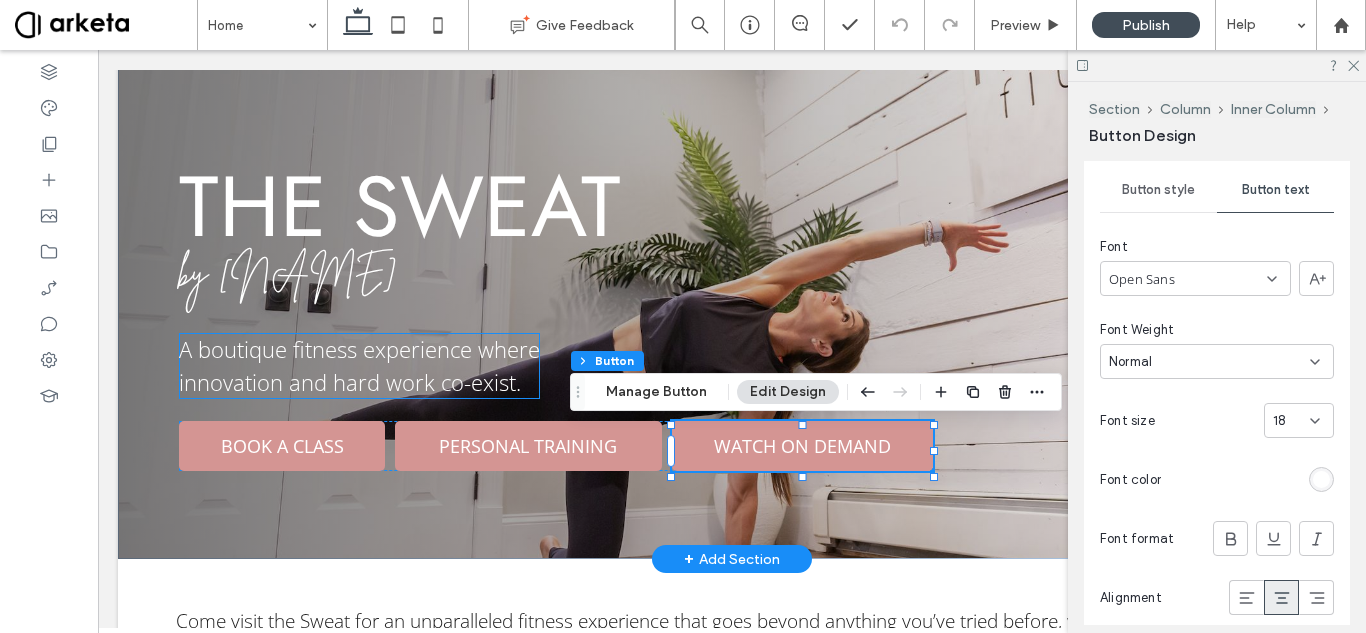 click on "A boutique fitness experience where" at bounding box center (359, 349) 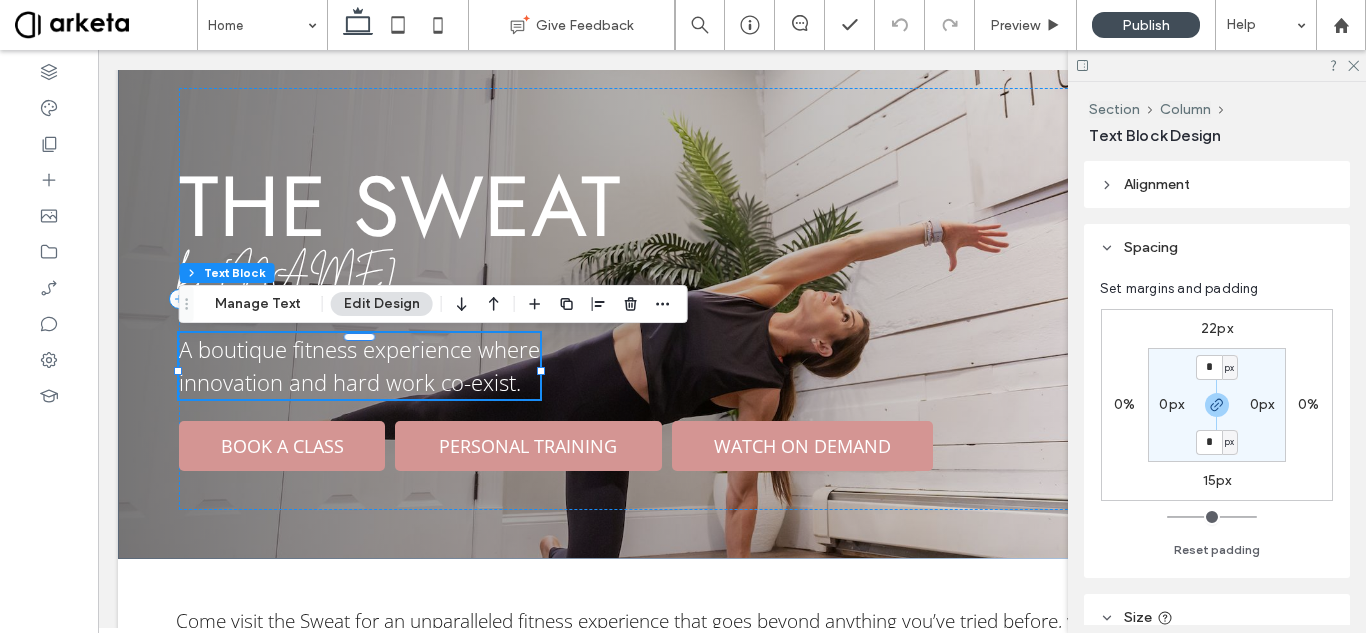 click on "15px" at bounding box center [1217, 480] 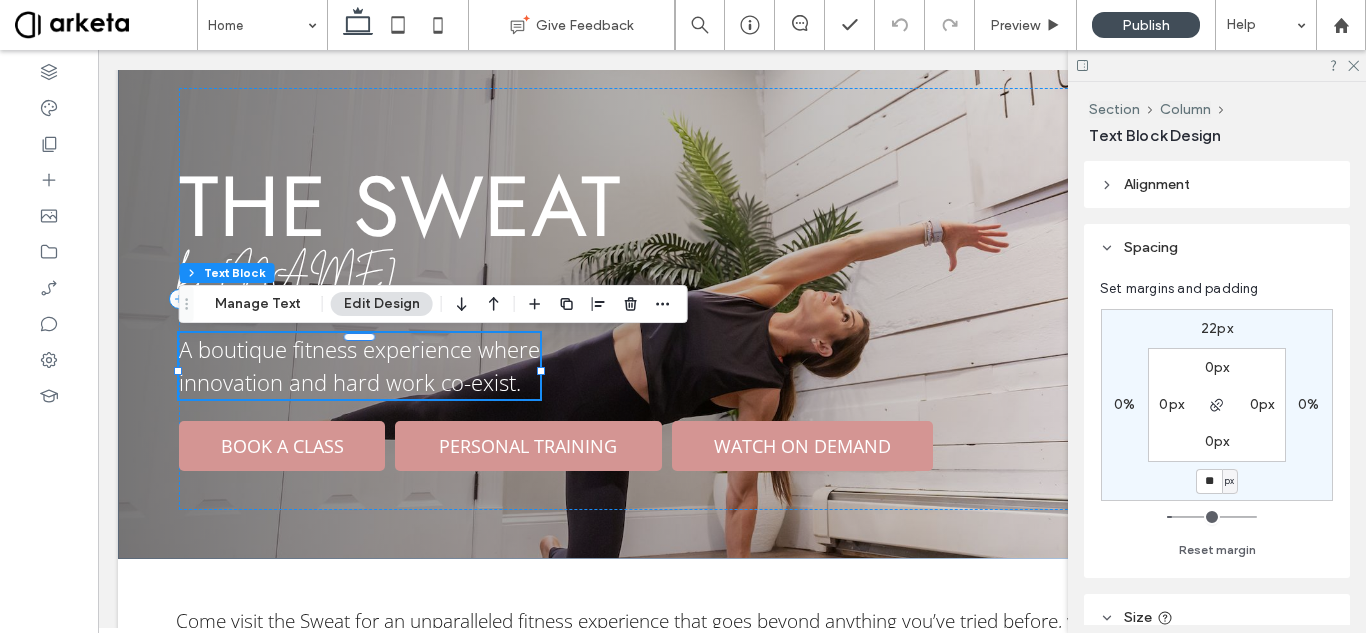 type on "**" 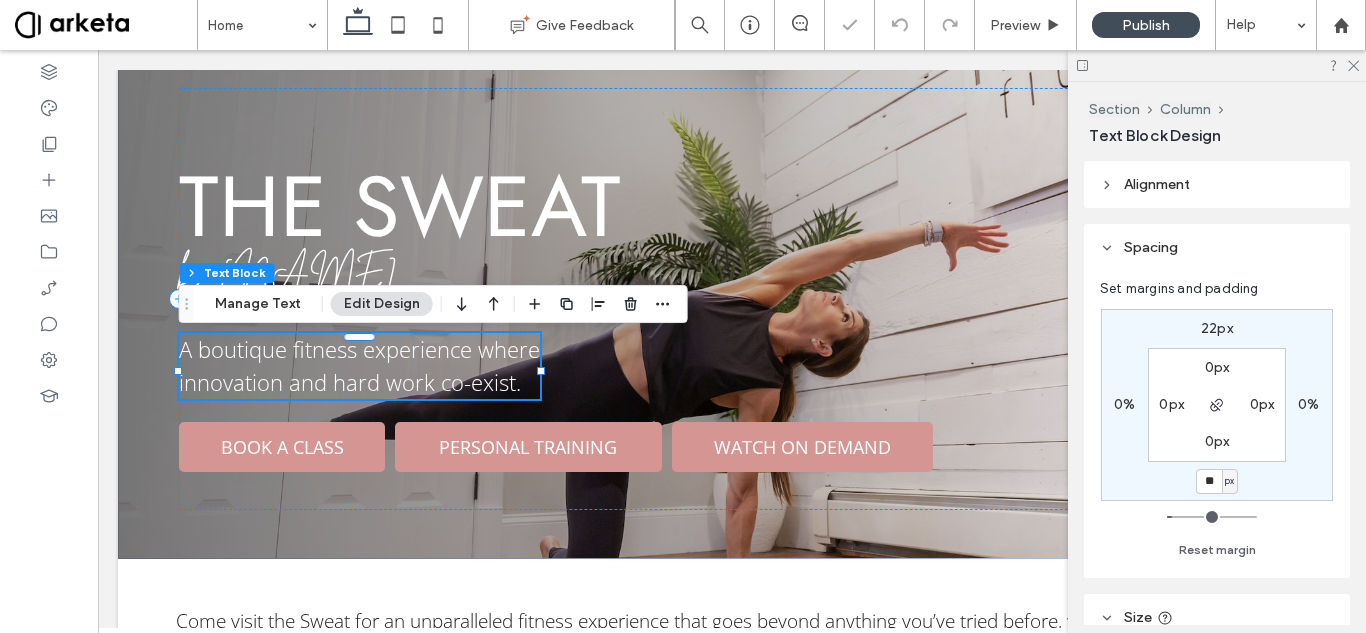 type on "**" 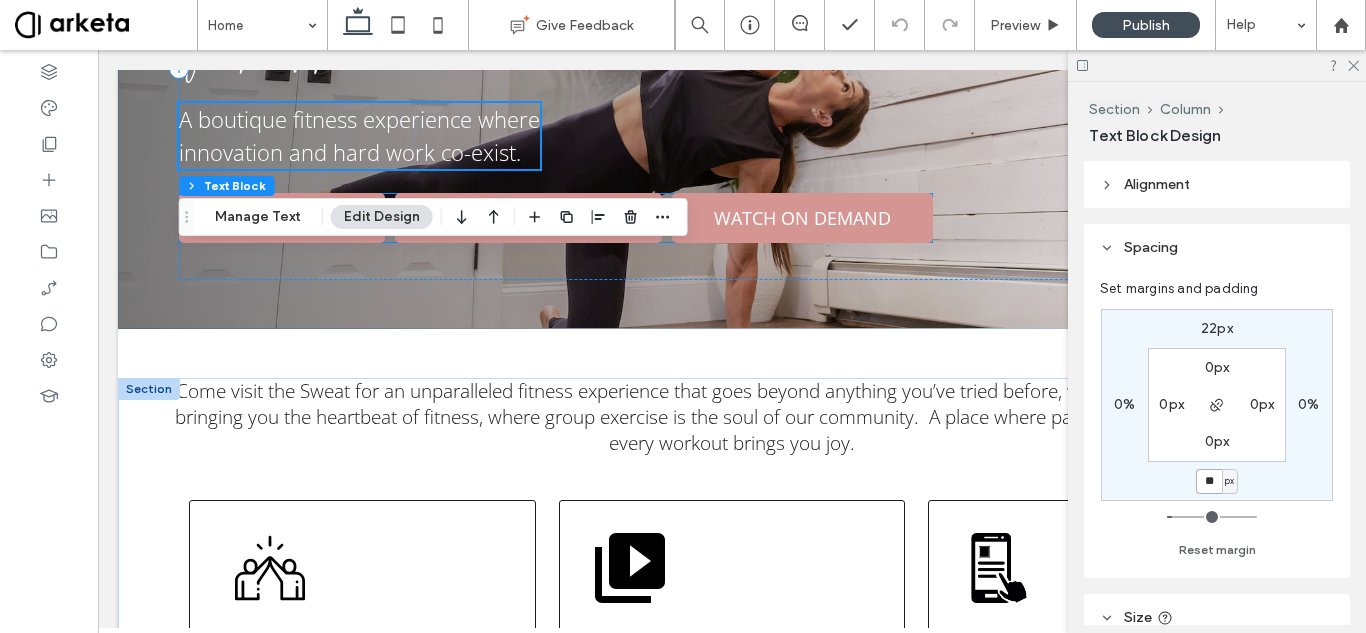scroll, scrollTop: 413, scrollLeft: 0, axis: vertical 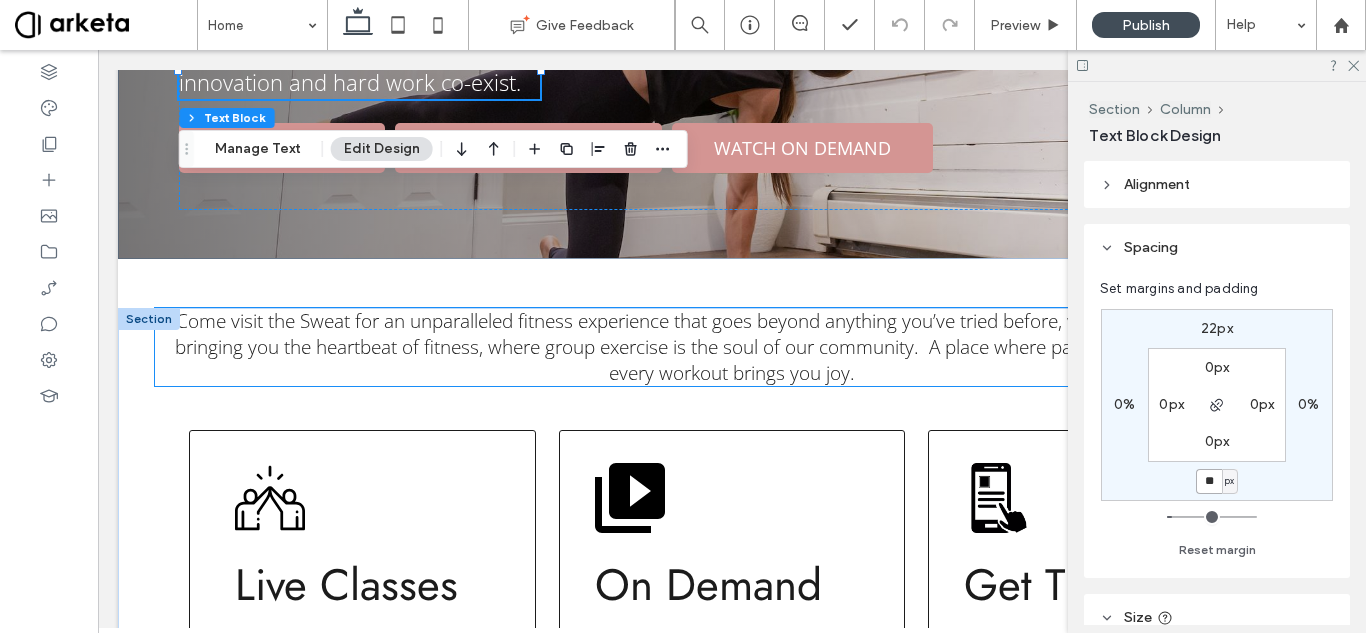 click on "Come visit the Sweat for an unparalleled fitness experience that goes beyond anything you’ve tried before, where we are dedicated to bringing you the heartbeat of fitness, where group exercise is the soul of our community.  A place where passion meets purpose, and every workout brings you joy." at bounding box center [732, 347] 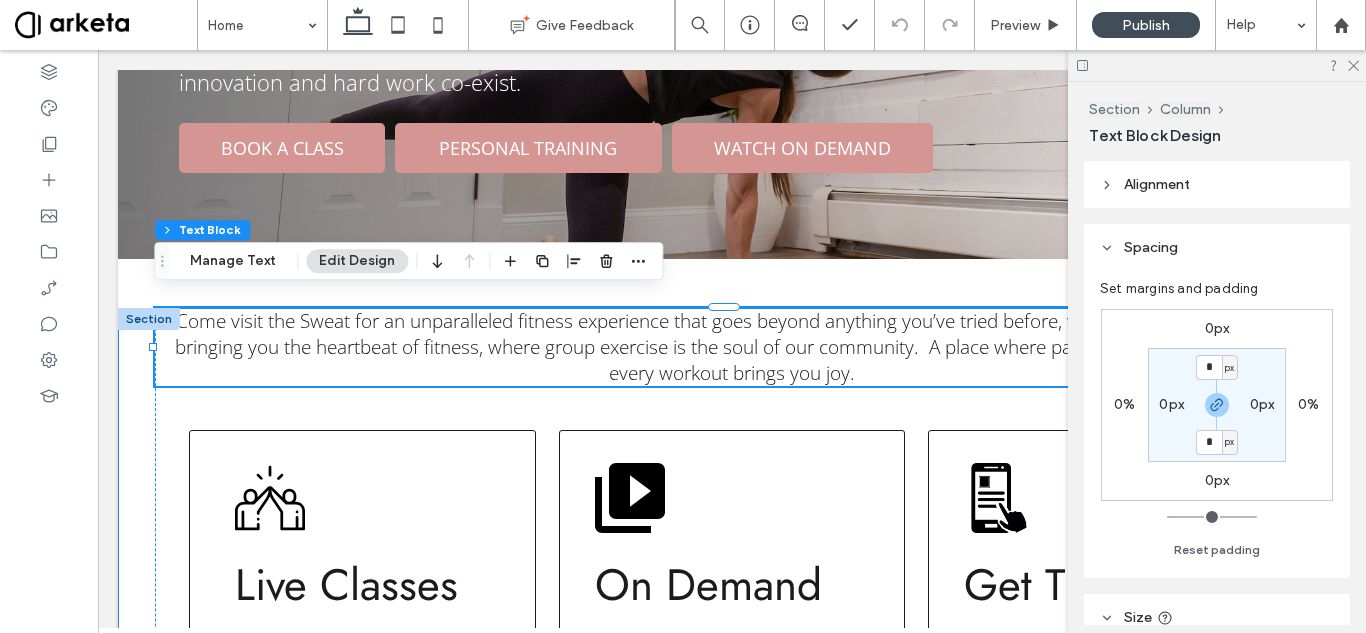 click on "Come visit the Sweat for an unparalleled fitness experience that goes beyond anything you’ve tried before, where we are dedicated to bringing you the heartbeat of fitness, where group exercise is the soul of our community.  A place where passion meets purpose, and every workout brings you joy.
Live Classes
Invigorating cardio sessions, intense metabolic workouts, yoga and fusion classes--you will find what you need here!
SIGN UP
On Demand
The on-demand library offers a diverse range of classes providing anytime, anywhere access to workouts.
WATCH NOW
Get The App
Easily book classes, view the Daily Sweat Schedule, track real time schedule changes or visit our on-demand library.
DOWNLOAD" at bounding box center [732, 629] 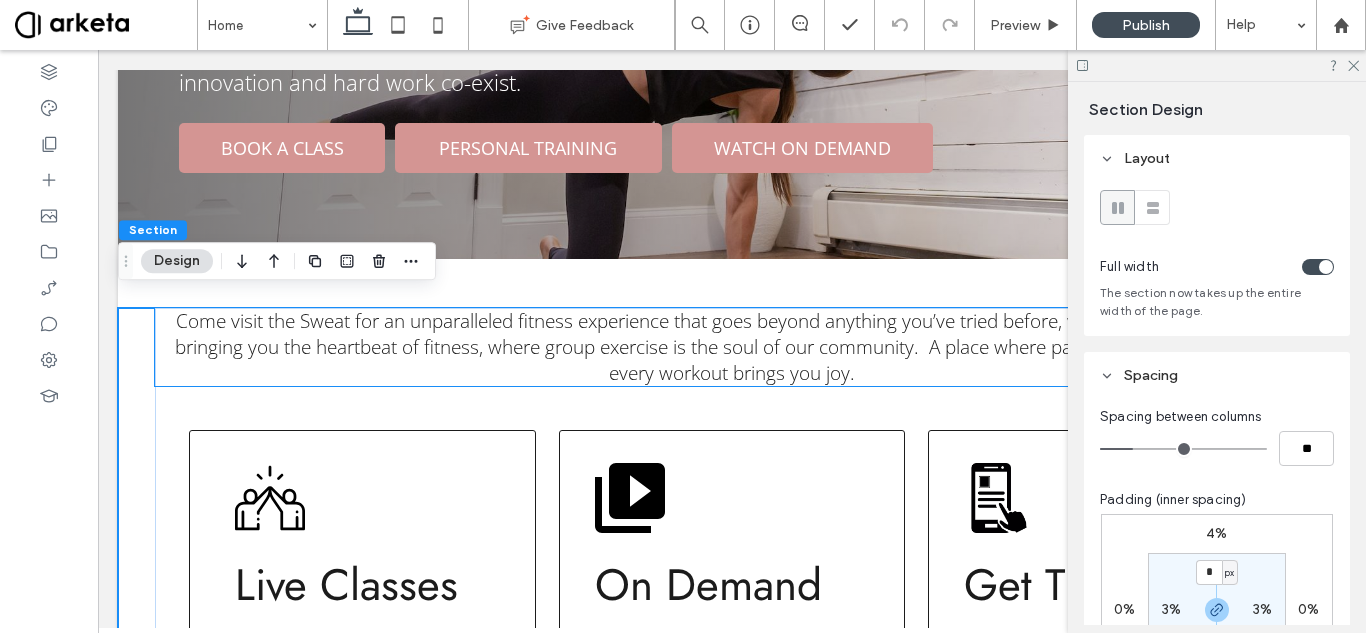click on "Come visit the Sweat for an unparalleled fitness experience that goes beyond anything you’ve tried before, where we are dedicated to bringing you the heartbeat of fitness, where group exercise is the soul of our community.  A place where passion meets purpose, and every workout brings you joy." at bounding box center (732, 347) 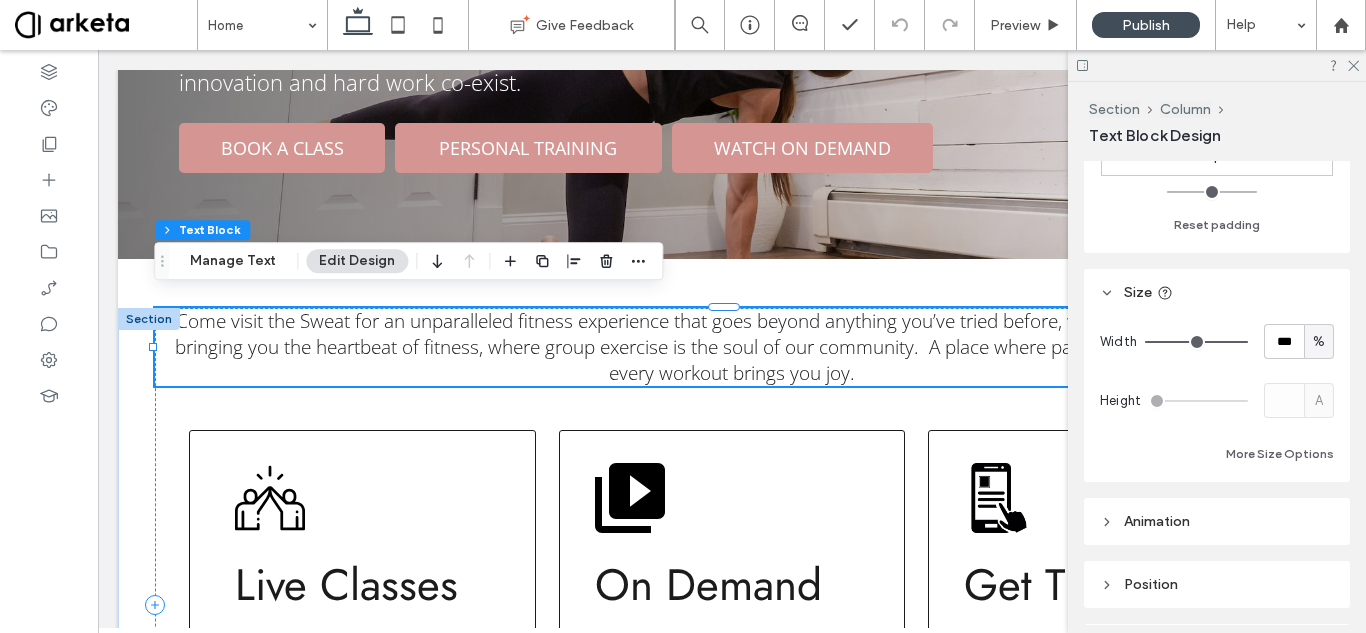 scroll, scrollTop: 300, scrollLeft: 0, axis: vertical 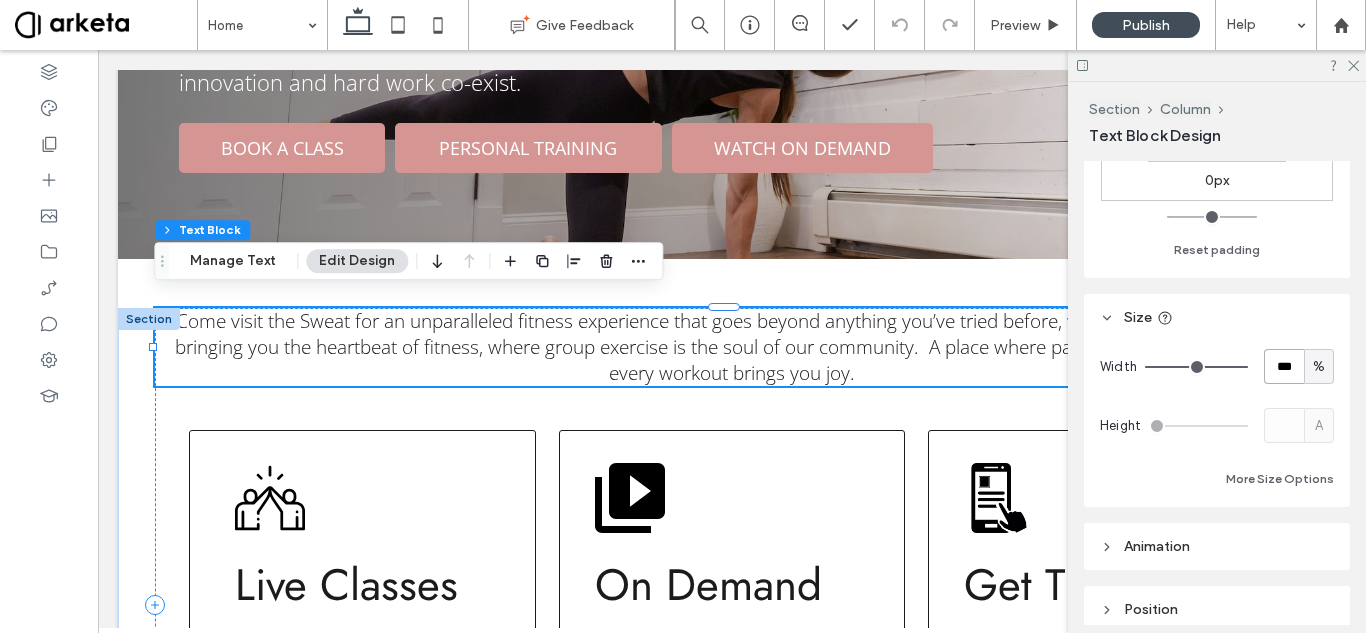 click on "***" at bounding box center (1284, 366) 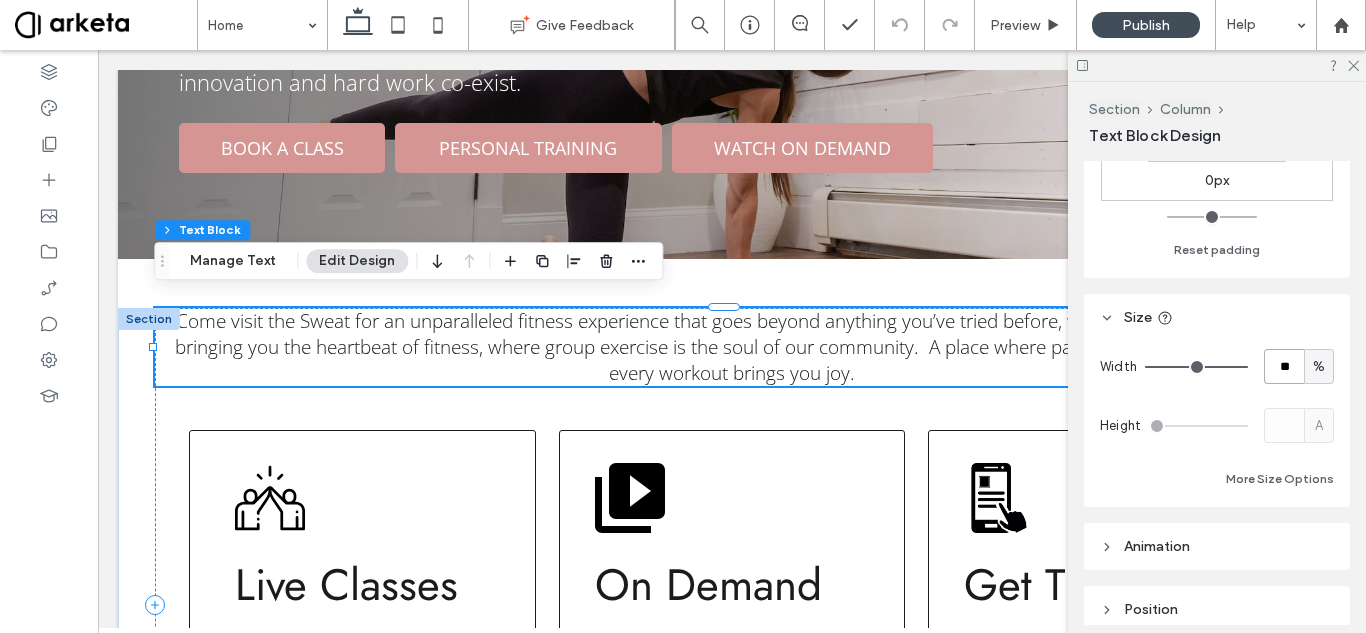 type on "**" 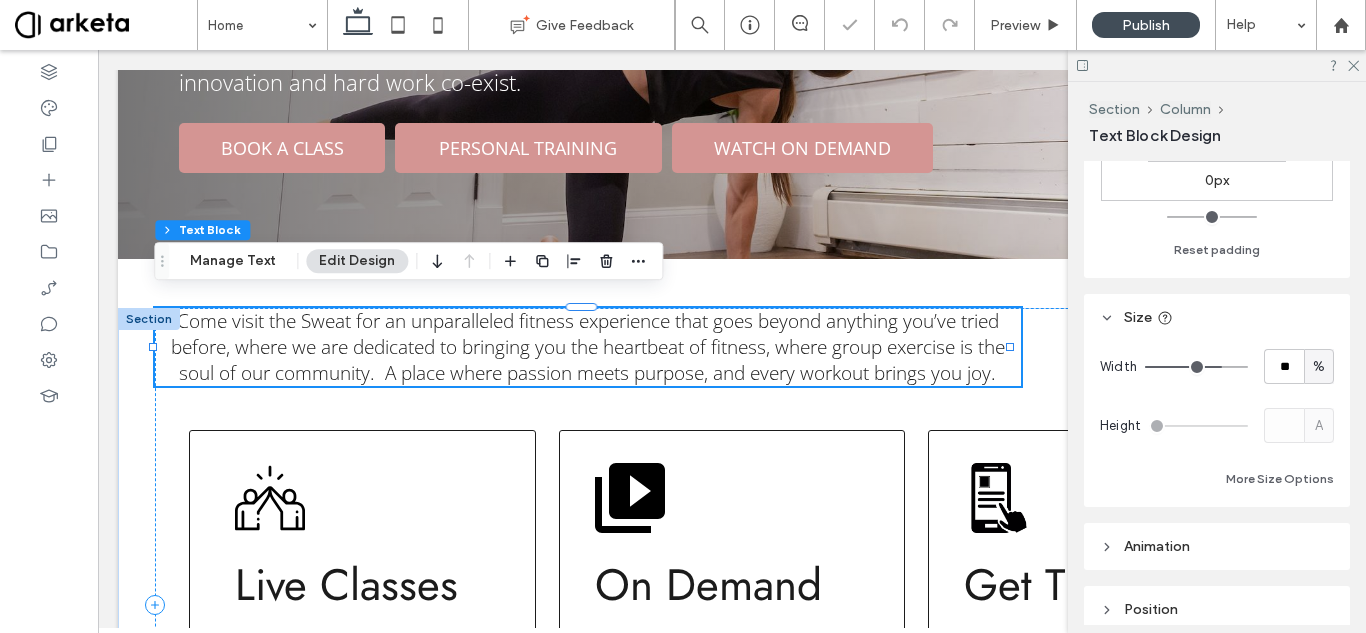 click on "Width ** % Height A More Size Options" at bounding box center (1217, 420) 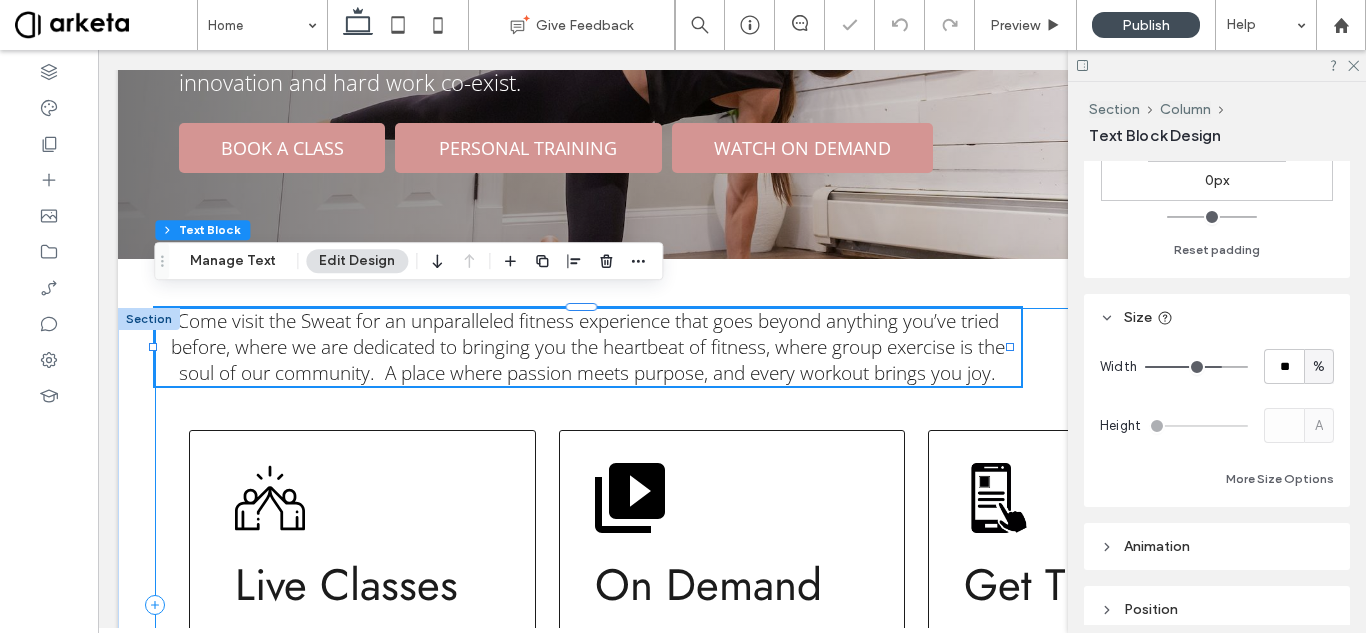 click on "Come visit the Sweat for an unparalleled fitness experience that goes beyond anything you’ve tried before, where we are dedicated to bringing you the heartbeat of fitness, where group exercise is the soul of our community.  A place where passion meets purpose, and every workout brings you joy.
Live Classes
Invigorating cardio sessions, intense metabolic workouts, yoga and fusion classes--you will find what you need here!
SIGN UP
On Demand
The on-demand library offers a diverse range of classes providing anytime, anywhere access to workouts.
WATCH NOW
Get The App
Easily book classes, view the Daily Sweat Schedule, track real time schedule changes or visit our on-demand library.
DOWNLOAD" at bounding box center (732, 605) 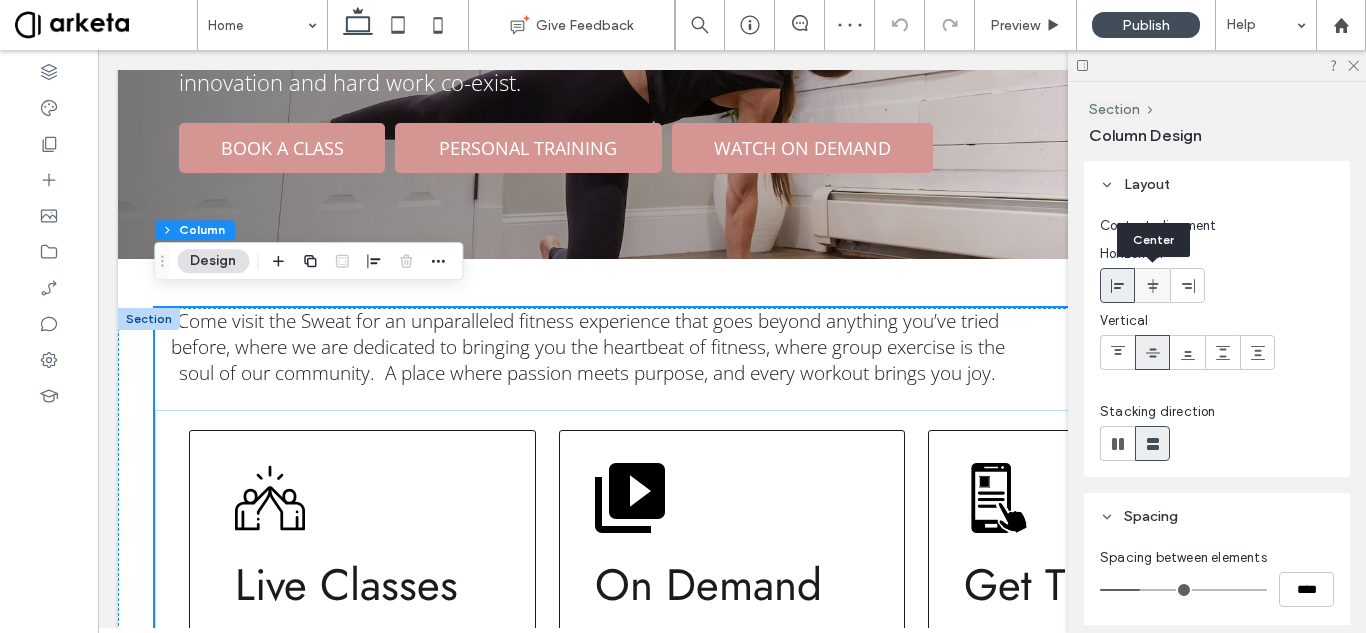 click 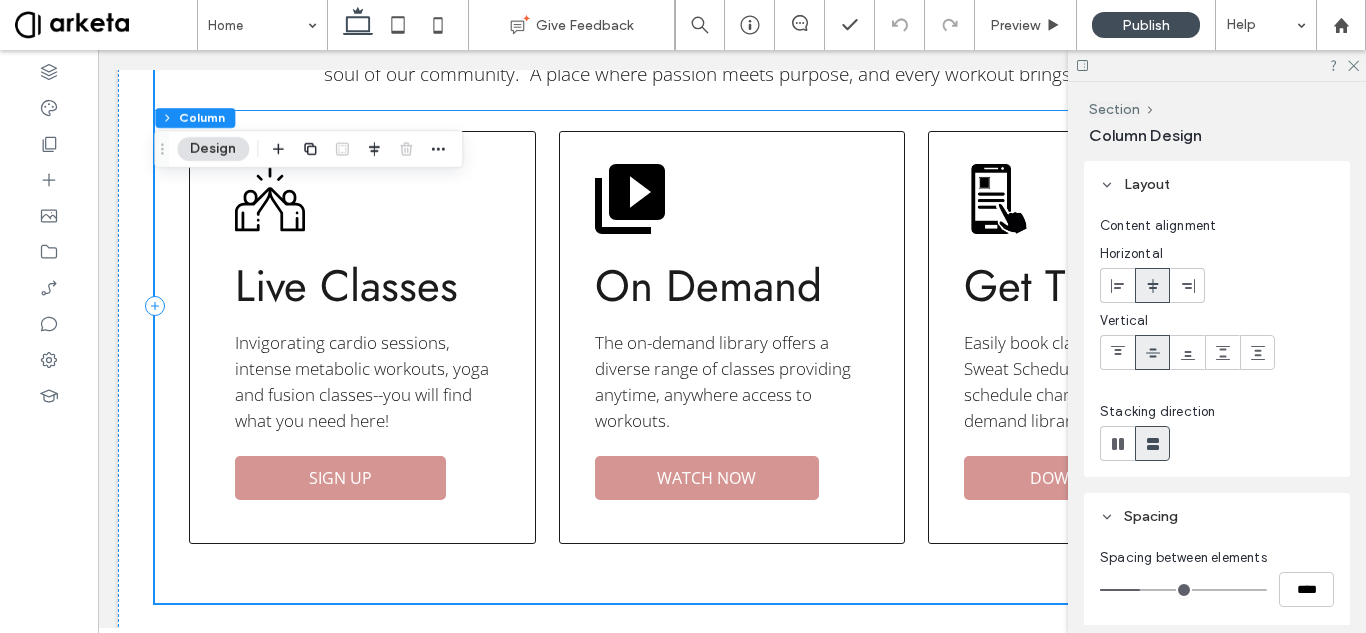 scroll, scrollTop: 813, scrollLeft: 0, axis: vertical 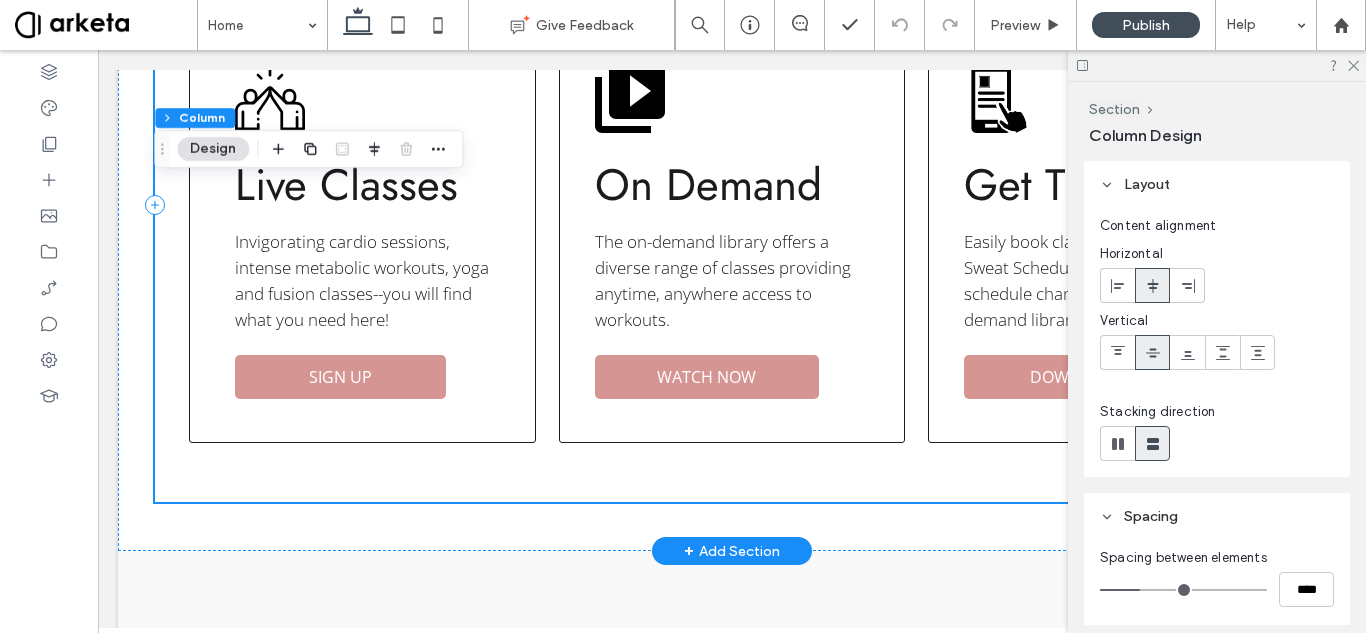 click on "Live Classes
Invigorating cardio sessions, intense metabolic workouts, yoga and fusion classes--you will find what you need here!
SIGN UP
On Demand
The on-demand library offers a diverse range of classes providing anytime, anywhere access to workouts.
WATCH NOW
Get The App
Easily book classes, view the Daily Sweat Schedule, track real time schedule changes or visit our on-demand library.
DOWNLOAD" at bounding box center [732, 256] 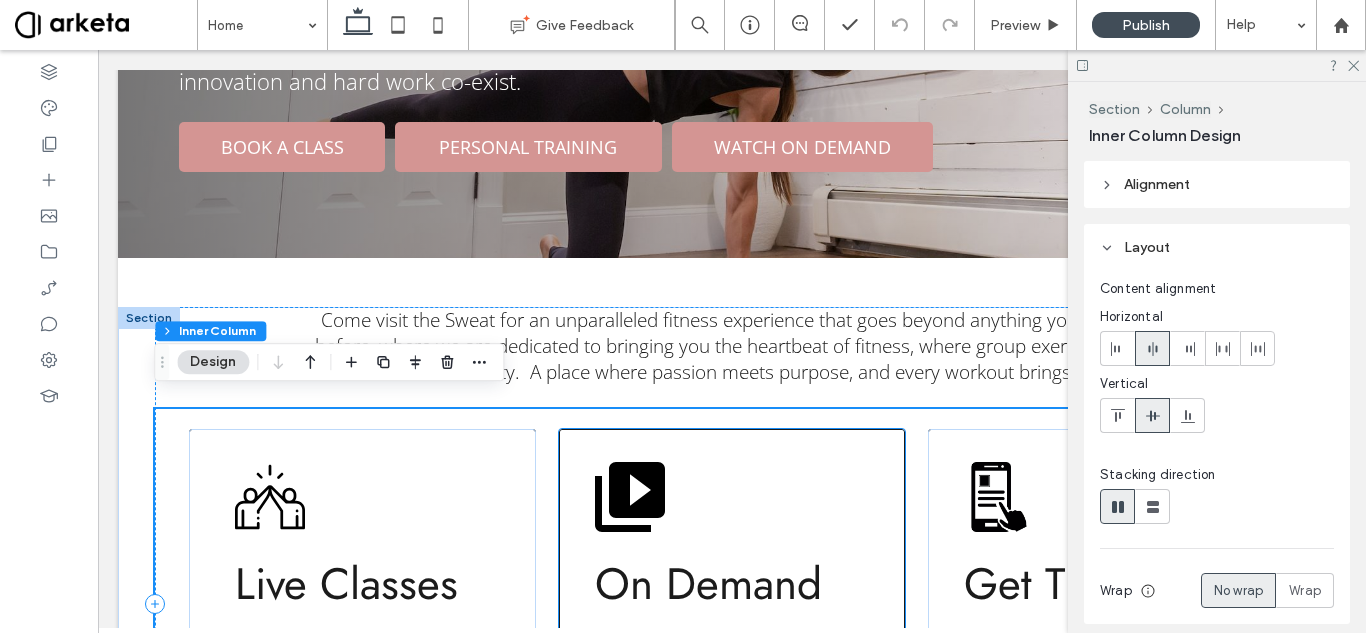 scroll, scrollTop: 413, scrollLeft: 0, axis: vertical 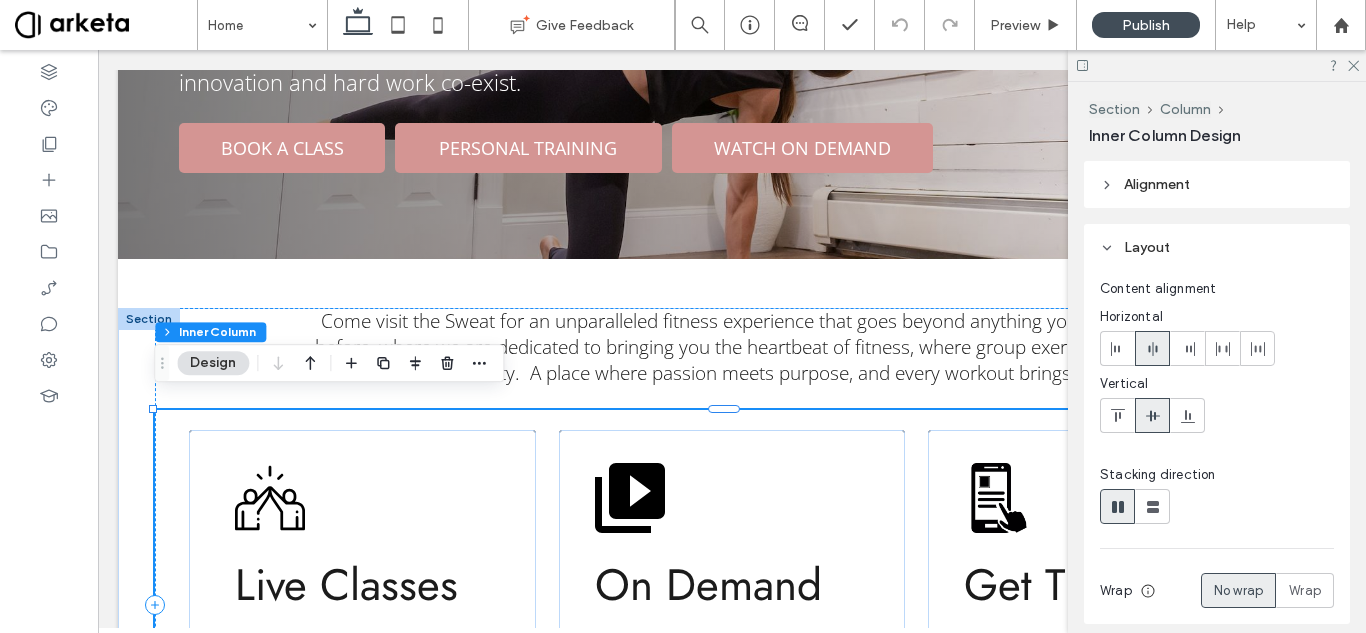 click on "the sweat by [PERSON]
A boutique fitness experience where innovation and hard work co-exist.
BOOK A CLASS
PERSONAL TRAINING
WATCH ON DEMAND
Section + Add Section
Come visit the Sweat for an unparalleled fitness experience that goes beyond anything you’ve tried before, where we are dedicated to bringing you the heartbeat of fitness, where group exercise is the soul of our community.  A place where passion meets purpose, and every workout brings you joy.
Live Classes
Invigorating cardio sessions, intense metabolic workouts, yoga and fusion classes--you will find what you need here!
SIGN UP
On Demand
The on-demand library offers a diverse range of classes providing anytime, anywhere access to workouts.
WATCH NOW" at bounding box center [732, 1655] 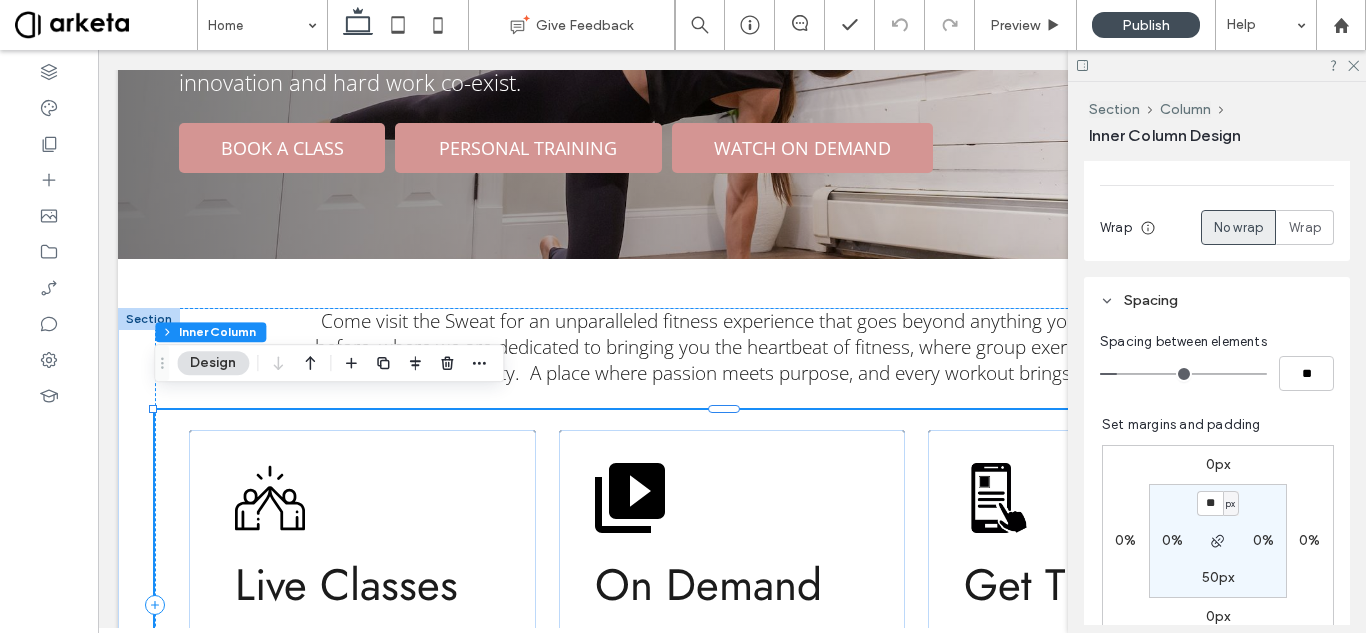 scroll, scrollTop: 400, scrollLeft: 0, axis: vertical 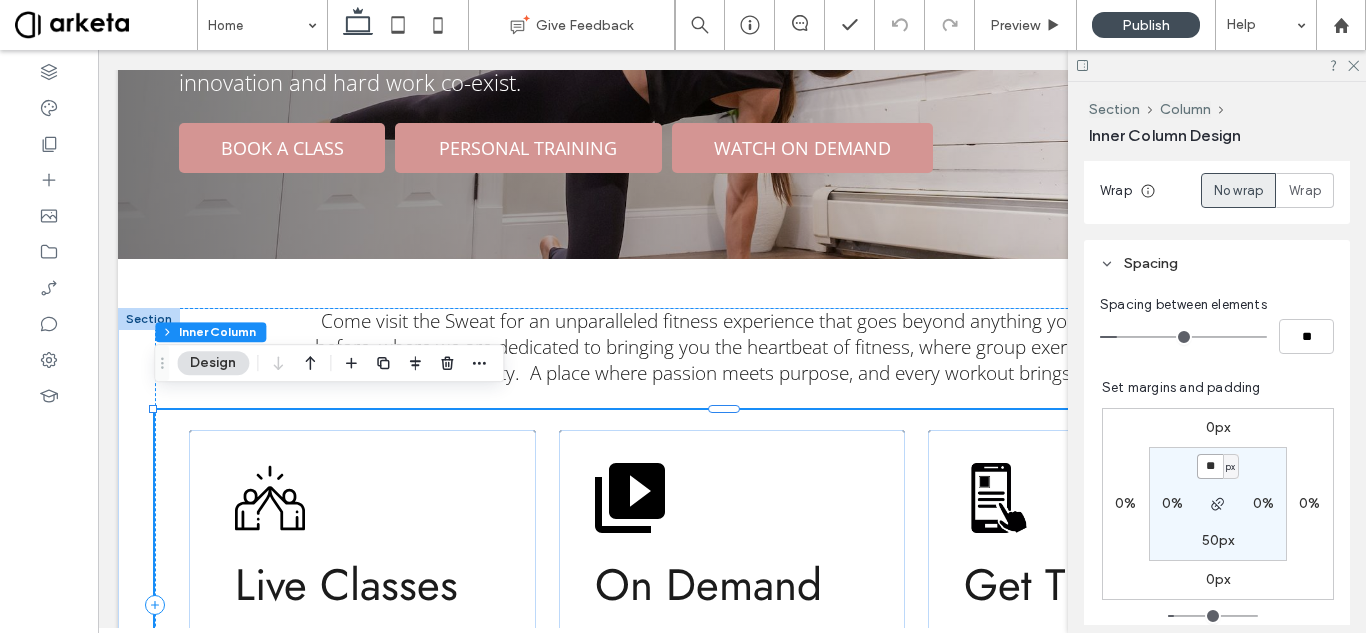 click on "**" at bounding box center [1210, 466] 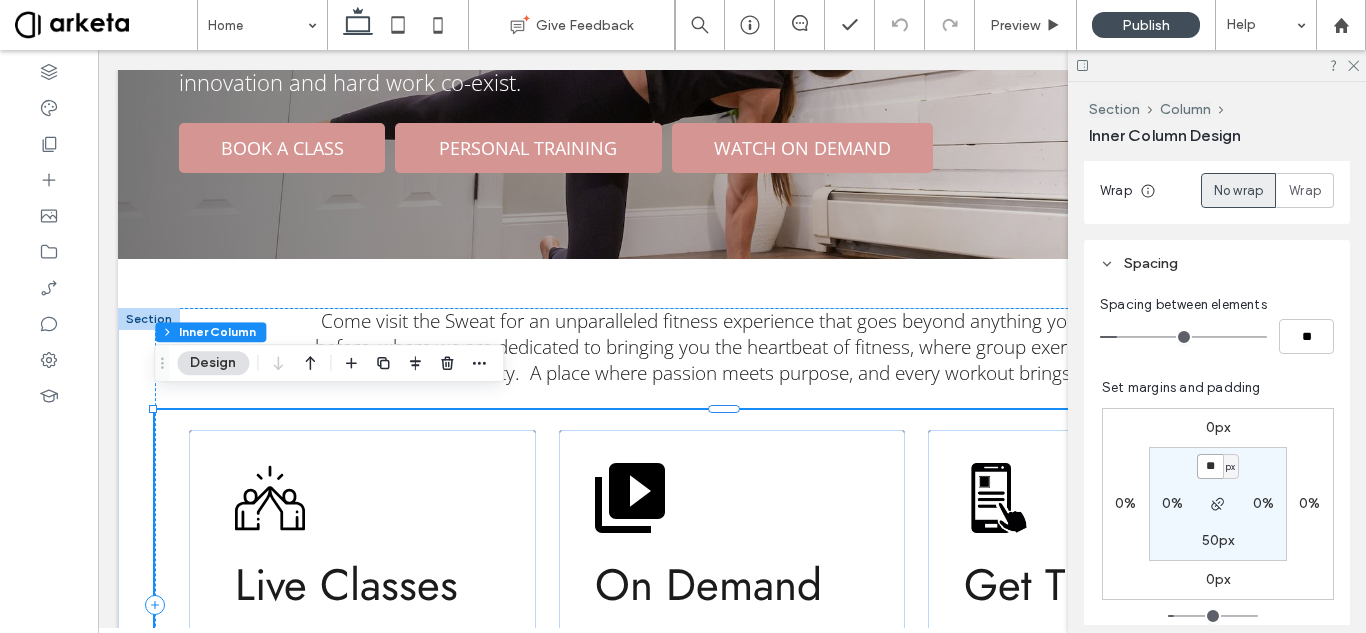 type on "**" 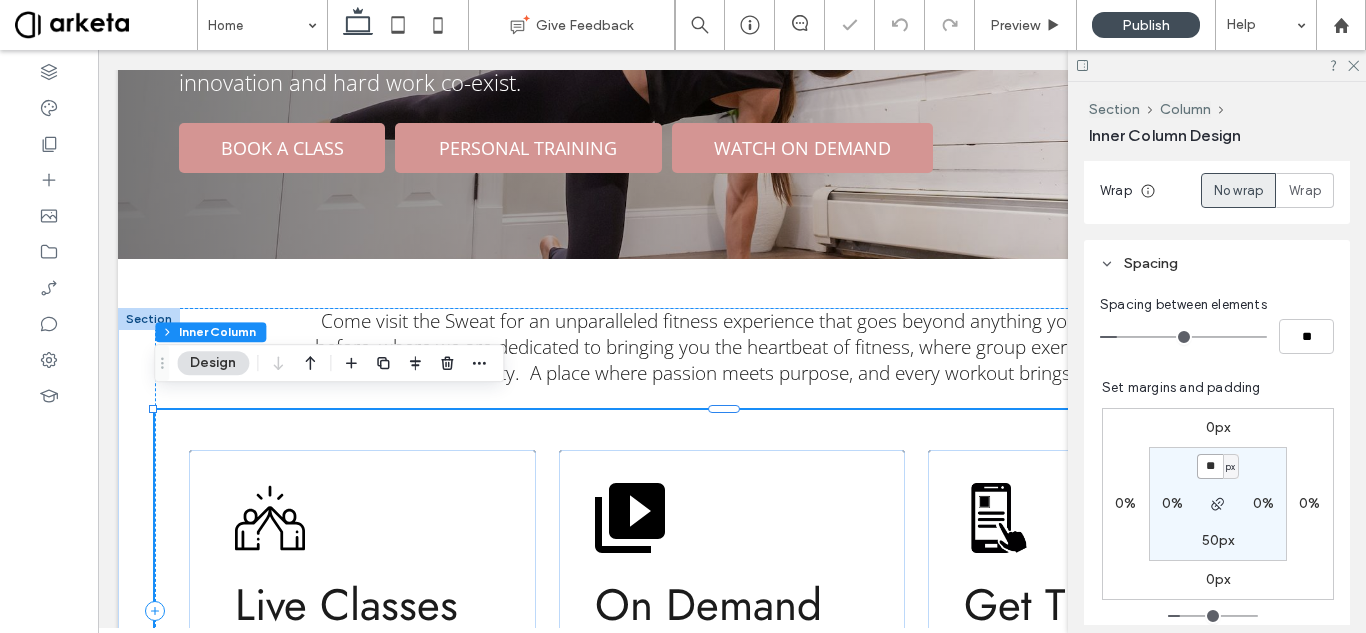 type on "*" 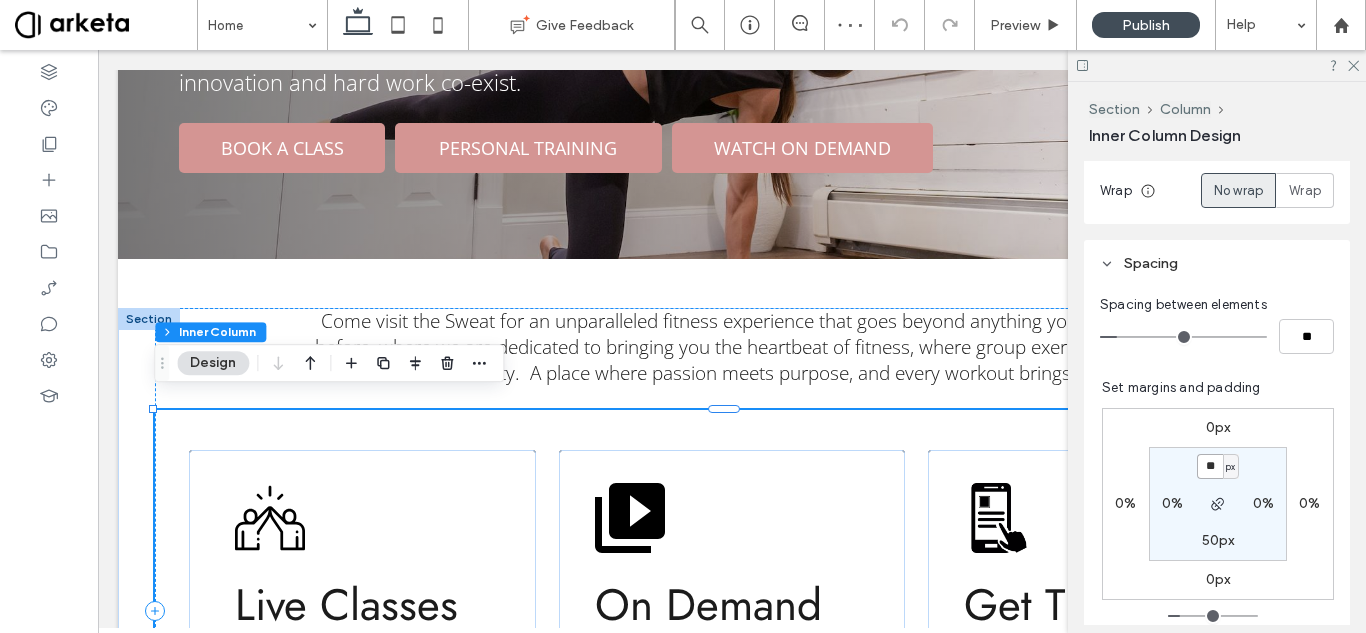 type on "**" 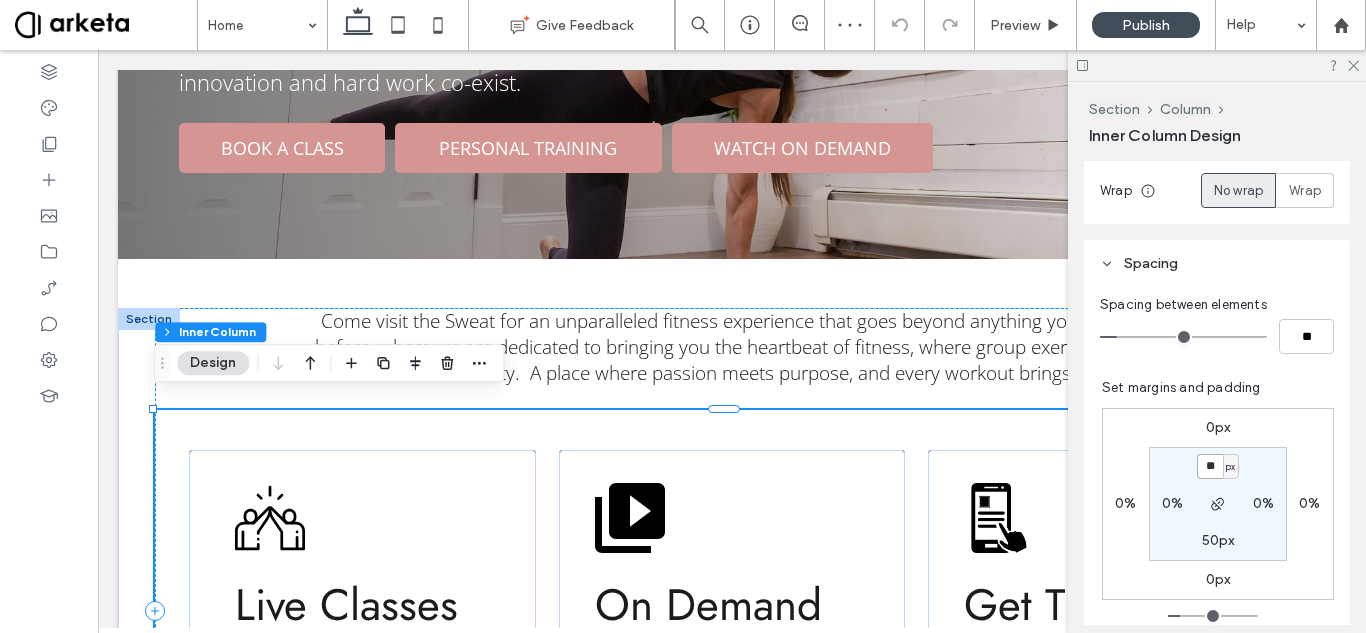 type on "**" 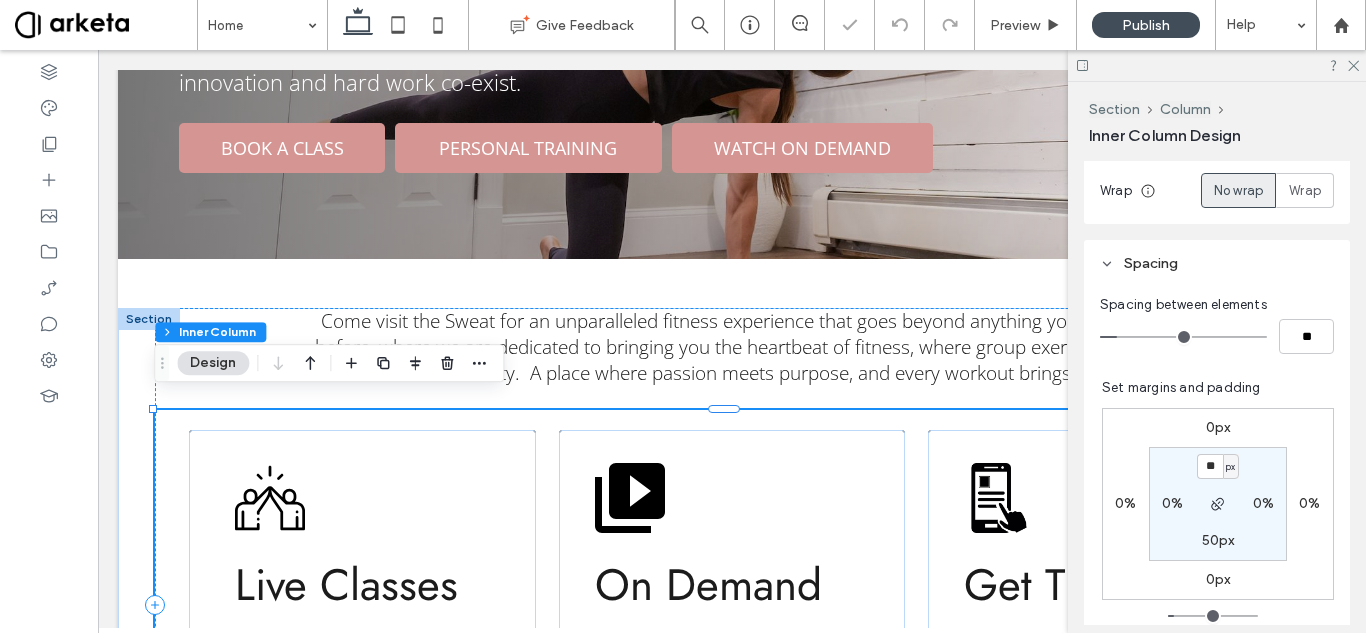 click on "the sweat by [PERSON]
A boutique fitness experience where innovation and hard work co-exist.
BOOK A CLASS
PERSONAL TRAINING
WATCH ON DEMAND
Section + Add Section
Come visit the Sweat for an unparalleled fitness experience that goes beyond anything you’ve tried before, where we are dedicated to bringing you the heartbeat of fitness, where group exercise is the soul of our community.  A place where passion meets purpose, and every workout brings you joy.
Live Classes
Invigorating cardio sessions, intense metabolic workouts, yoga and fusion classes--you will find what you need here!
SIGN UP
On Demand
The on-demand library offers a diverse range of classes providing anytime, anywhere access to workouts.
WATCH NOW" at bounding box center (732, 1655) 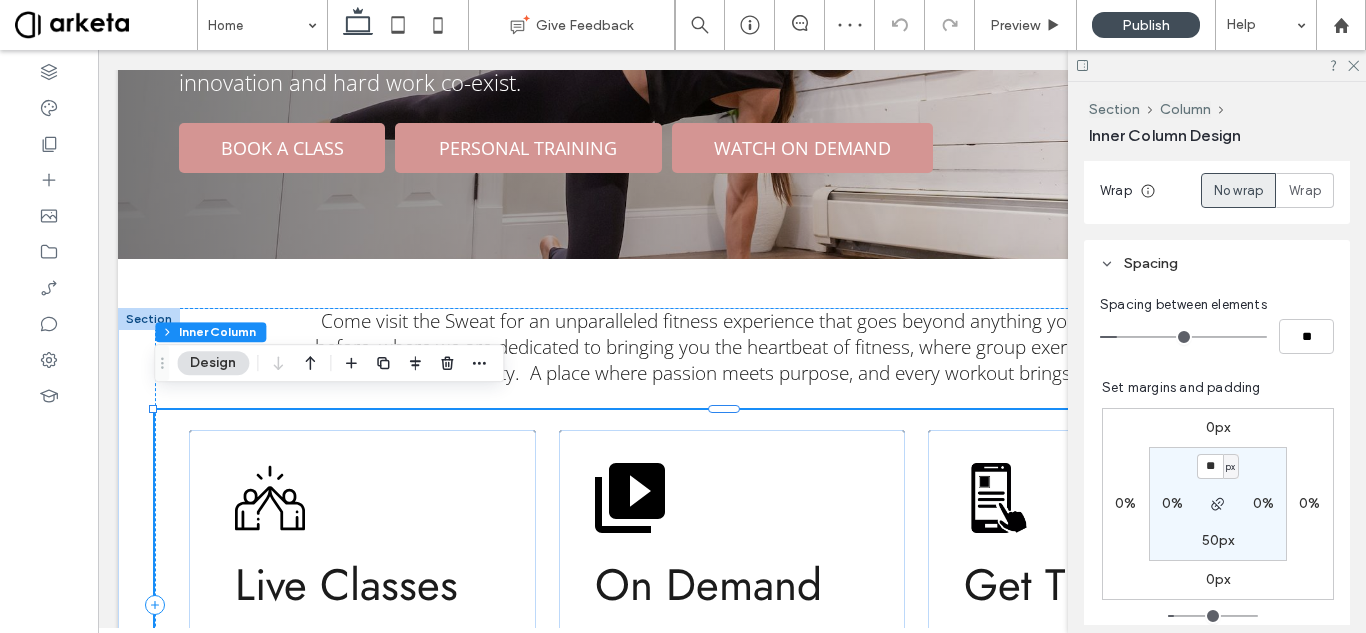 click on "the sweat by [PERSON]
A boutique fitness experience where innovation and hard work co-exist.
BOOK A CLASS
PERSONAL TRAINING
WATCH ON DEMAND
Section + Add Section
Come visit the Sweat for an unparalleled fitness experience that goes beyond anything you’ve tried before, where we are dedicated to bringing you the heartbeat of fitness, where group exercise is the soul of our community.  A place where passion meets purpose, and every workout brings you joy.
Live Classes
Invigorating cardio sessions, intense metabolic workouts, yoga and fusion classes--you will find what you need here!
SIGN UP
On Demand
The on-demand library offers a diverse range of classes providing anytime, anywhere access to workouts.
WATCH NOW" at bounding box center (732, 1655) 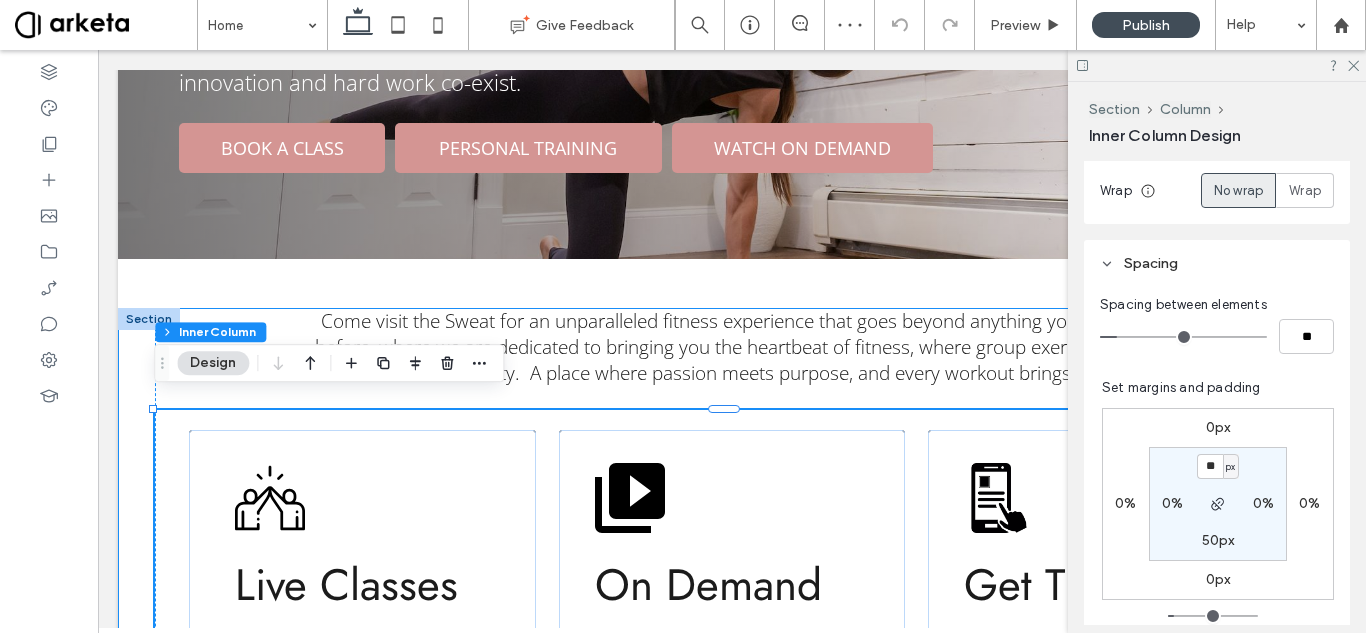 click on "Come visit the Sweat for an unparalleled fitness experience that goes beyond anything you’ve tried before, where we are dedicated to bringing you the heartbeat of fitness, where group exercise is the soul of our community.  A place where passion meets purpose, and every workout brings you joy.
Live Classes
Invigorating cardio sessions, intense metabolic workouts, yoga and fusion classes--you will find what you need here!
SIGN UP
On Demand
The on-demand library offers a diverse range of classes providing anytime, anywhere access to workouts.
WATCH NOW
Get The App
Easily book classes, view the Daily Sweat Schedule, track real time schedule changes or visit our on-demand library.
DOWNLOAD" at bounding box center [732, 629] 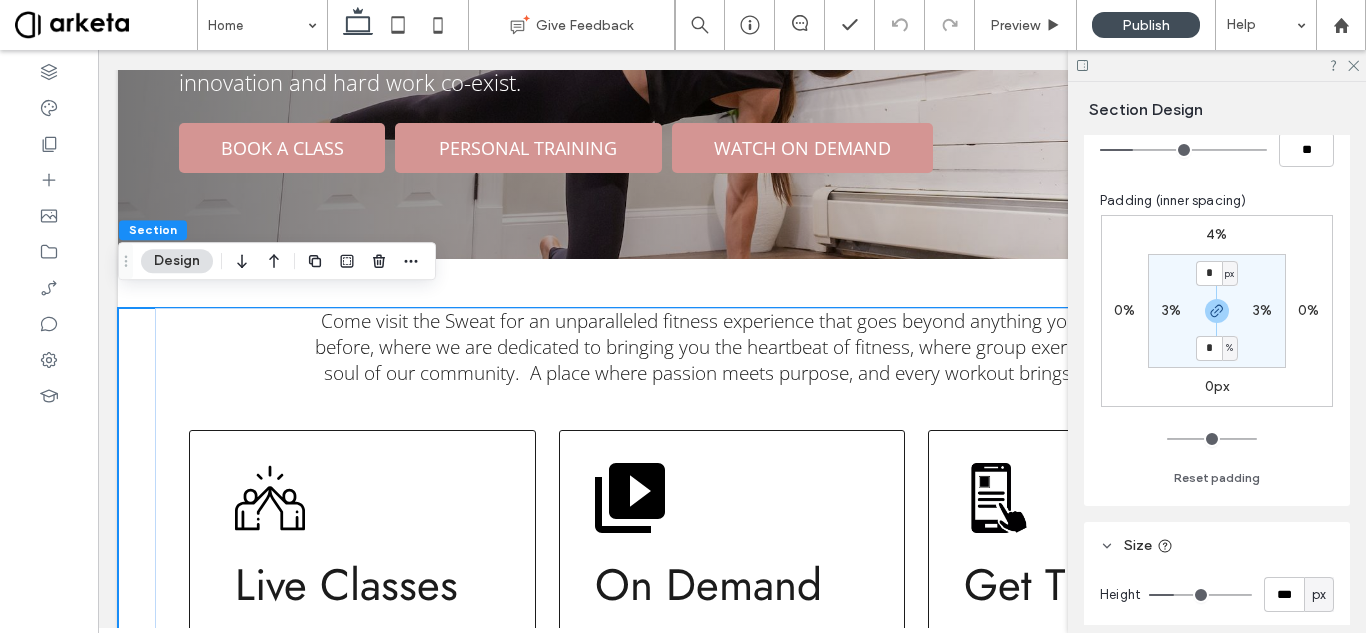 scroll, scrollTop: 300, scrollLeft: 0, axis: vertical 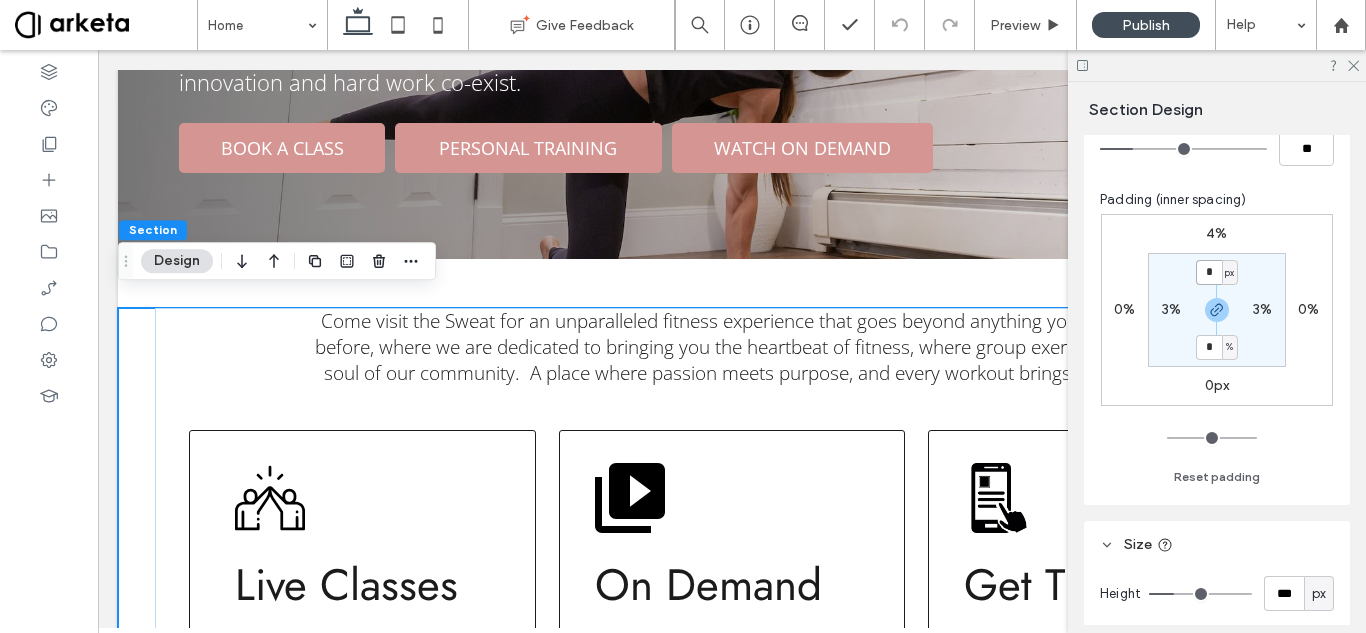 click on "*" at bounding box center (1209, 272) 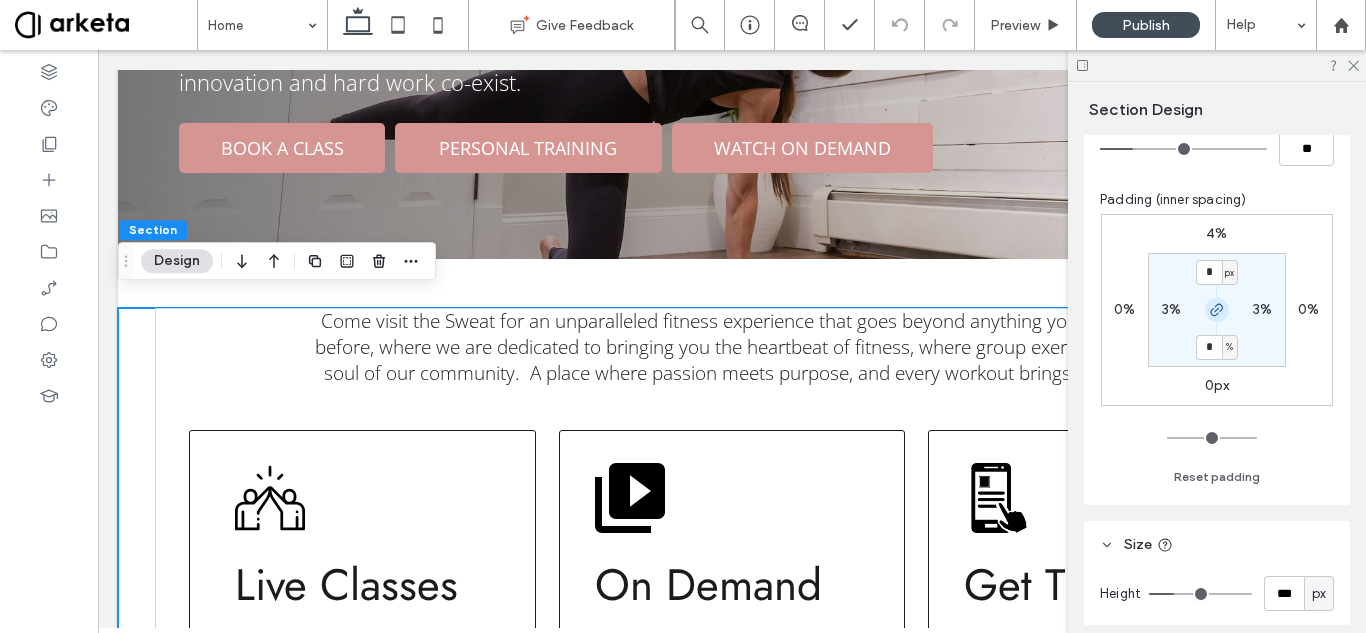 click 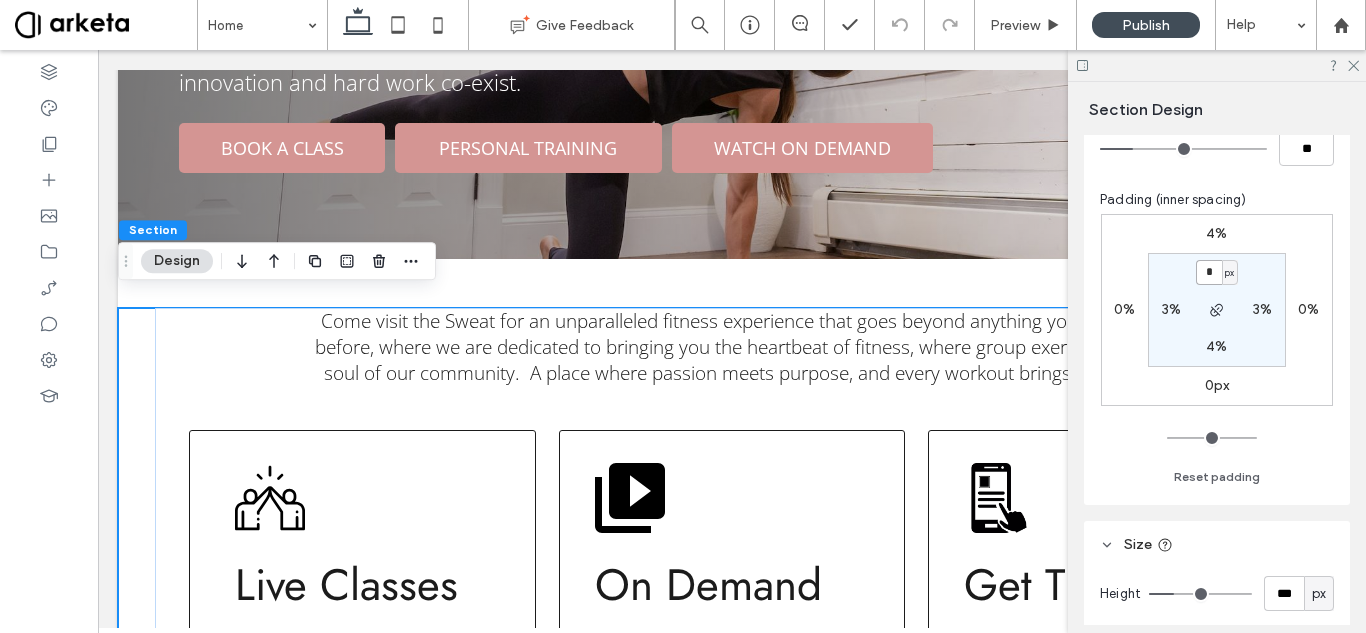 click on "*" at bounding box center [1209, 272] 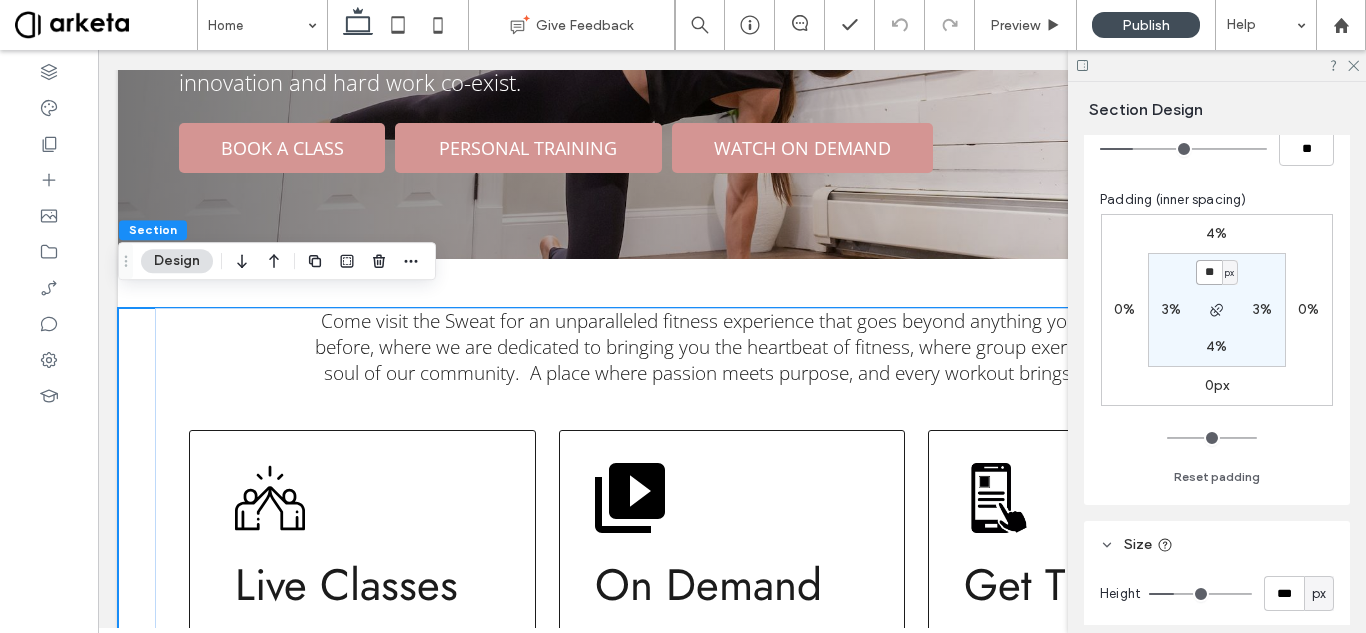 type on "**" 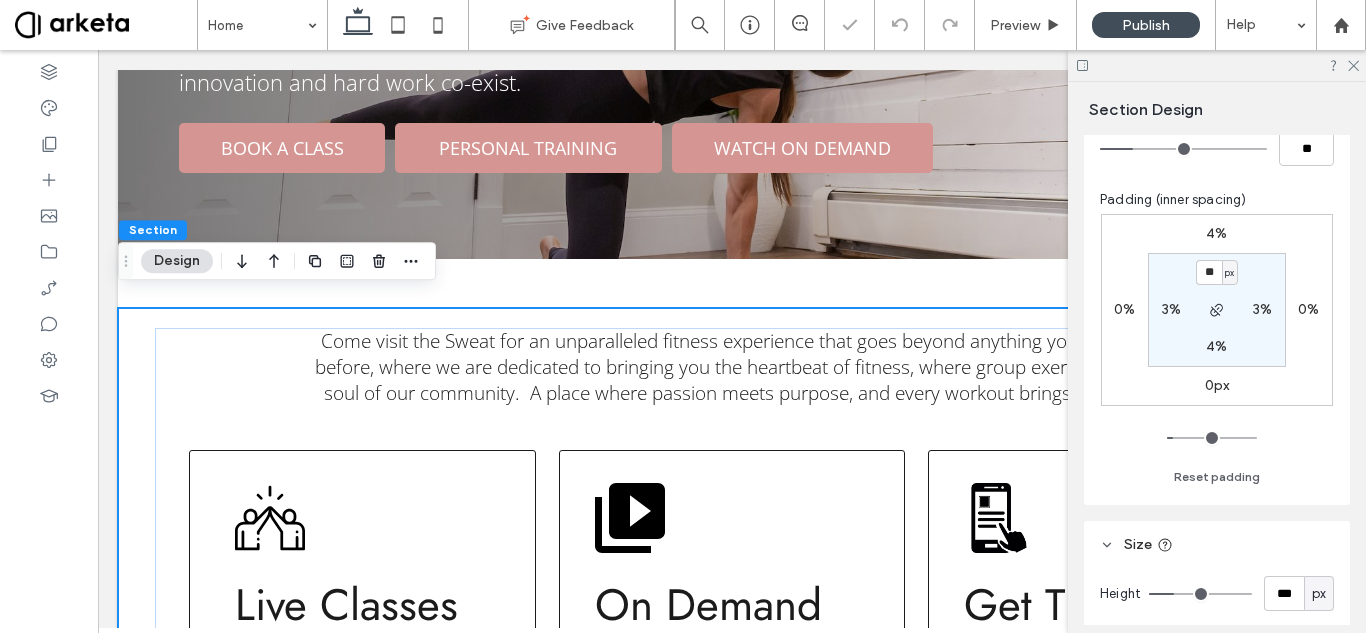 click on "4% 0% 0px 0% ** px 3% 4% 3% Reset padding" at bounding box center (1217, 351) 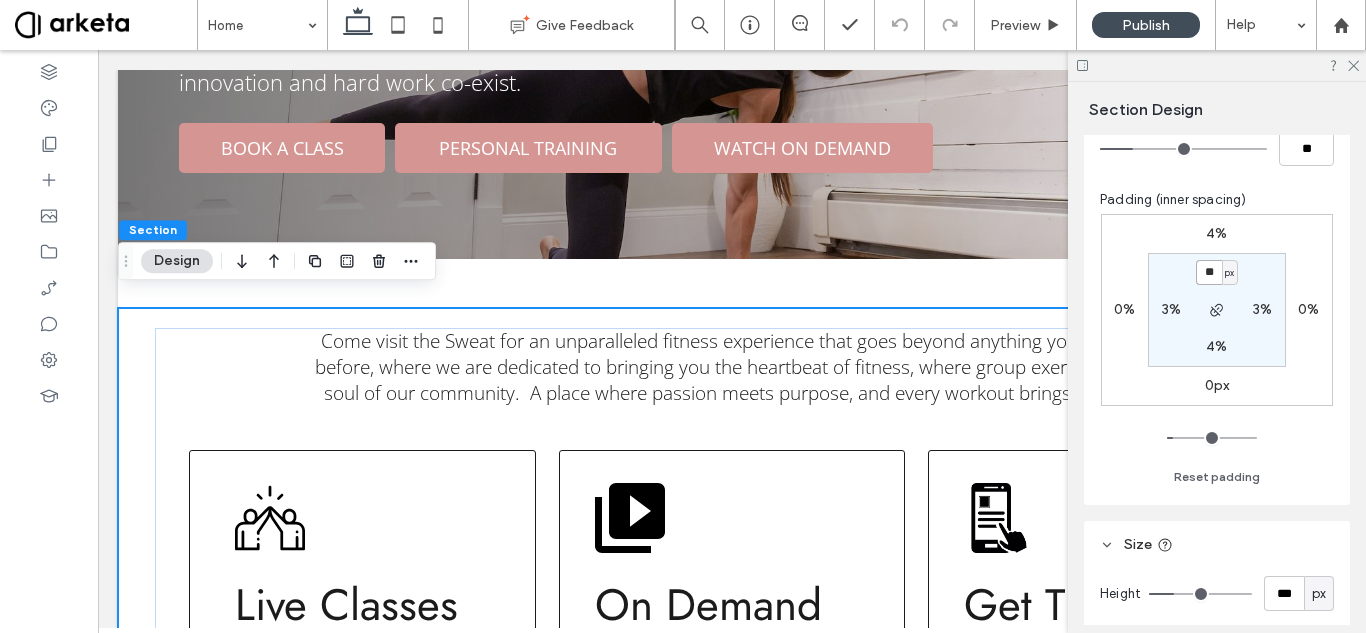 click on "**" at bounding box center (1209, 272) 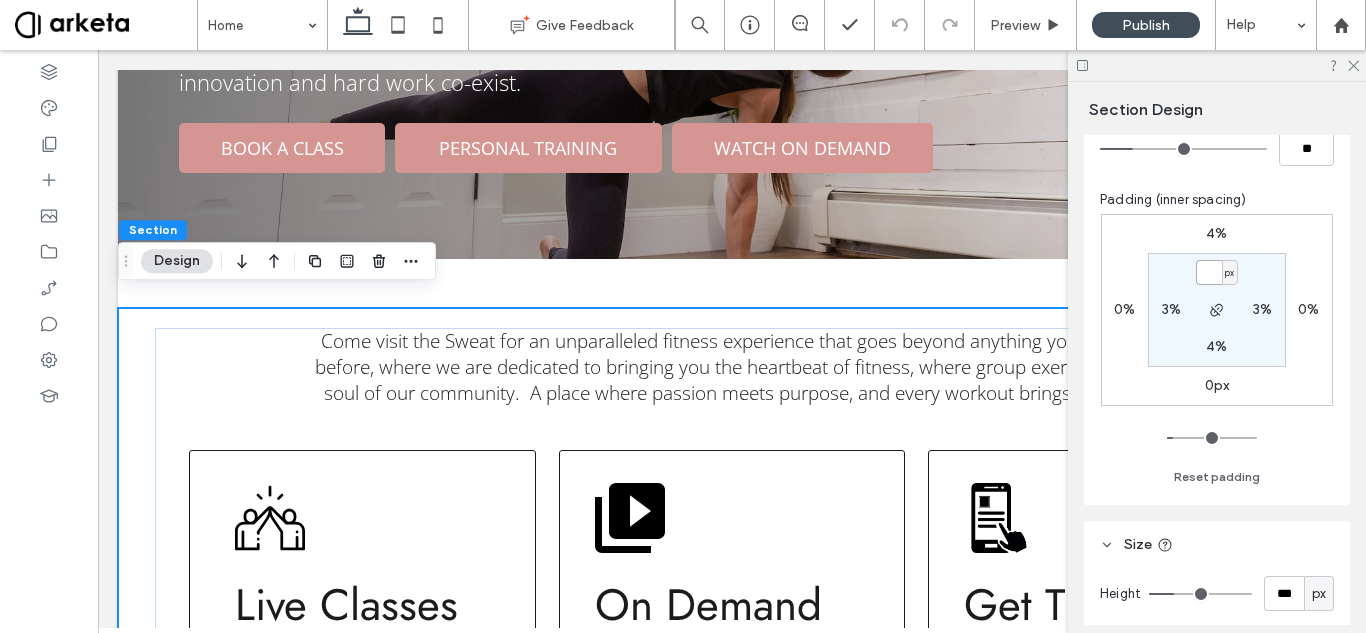 type on "*" 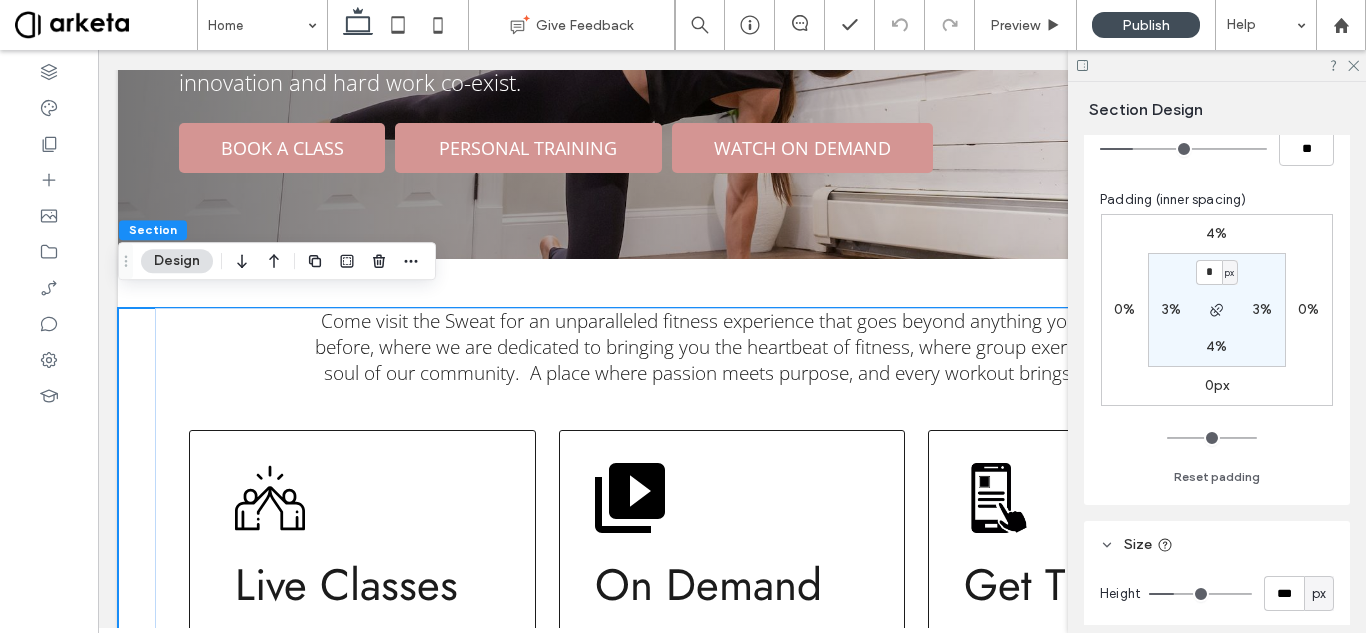 click on "Come visit the Sweat for an unparalleled fitness experience that goes beyond anything you’ve tried before, where we are dedicated to bringing you the heartbeat of fitness, where group exercise is the soul of our community.  A place where passion meets purpose, and every workout brings you joy.
Live Classes
Invigorating cardio sessions, intense metabolic workouts, yoga and fusion classes--you will find what you need here!
SIGN UP
On Demand
The on-demand library offers a diverse range of classes providing anytime, anywhere access to workouts.
WATCH NOW
Get The App
Easily book classes, view the Daily Sweat Schedule, track real time schedule changes or visit our on-demand library.
DOWNLOAD" at bounding box center [732, 629] 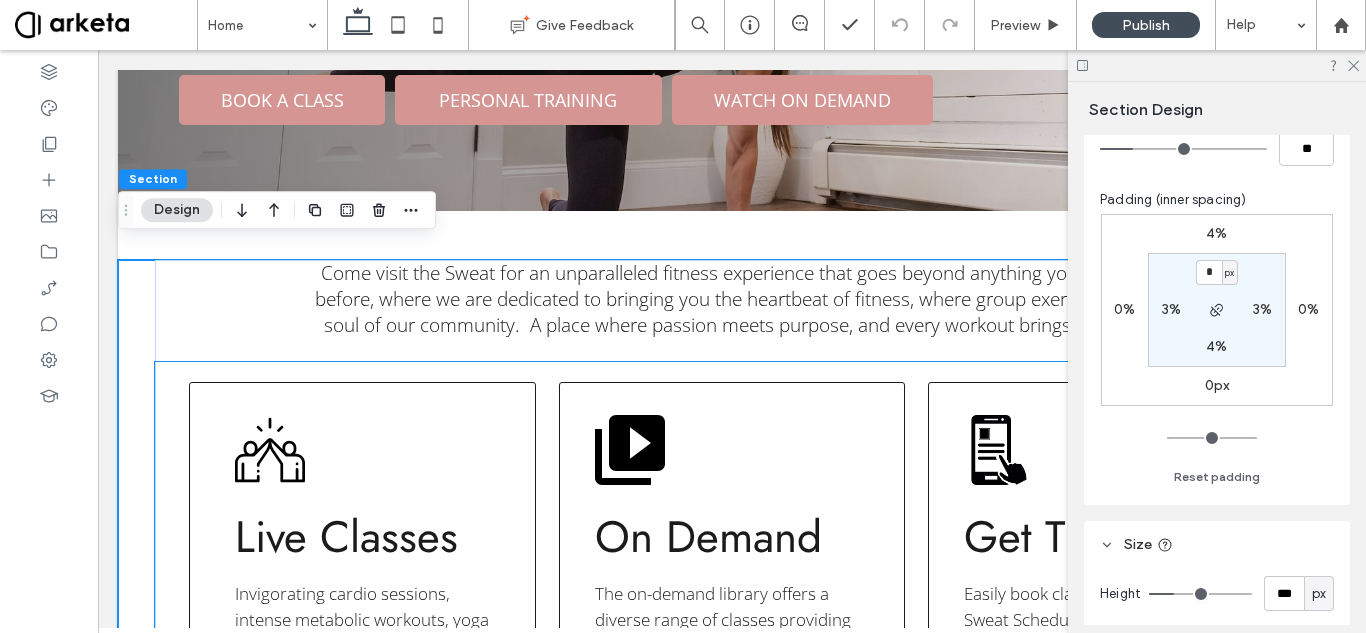 scroll, scrollTop: 460, scrollLeft: 0, axis: vertical 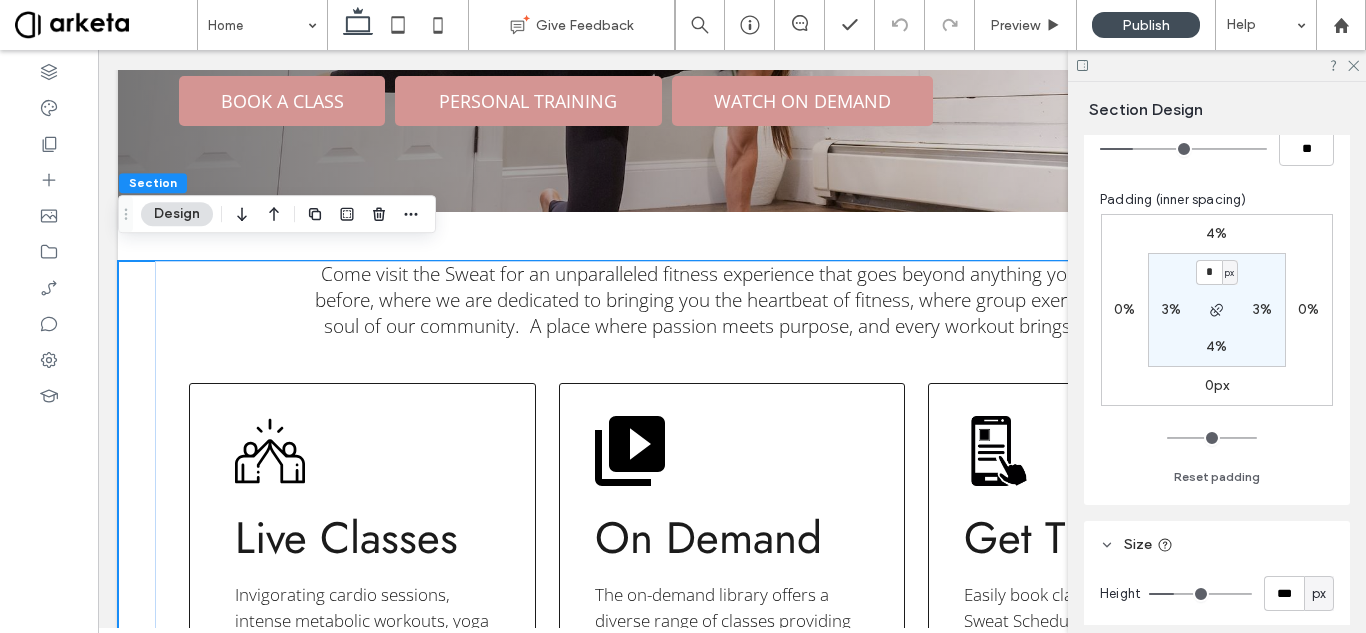 click on "4%" at bounding box center [1216, 233] 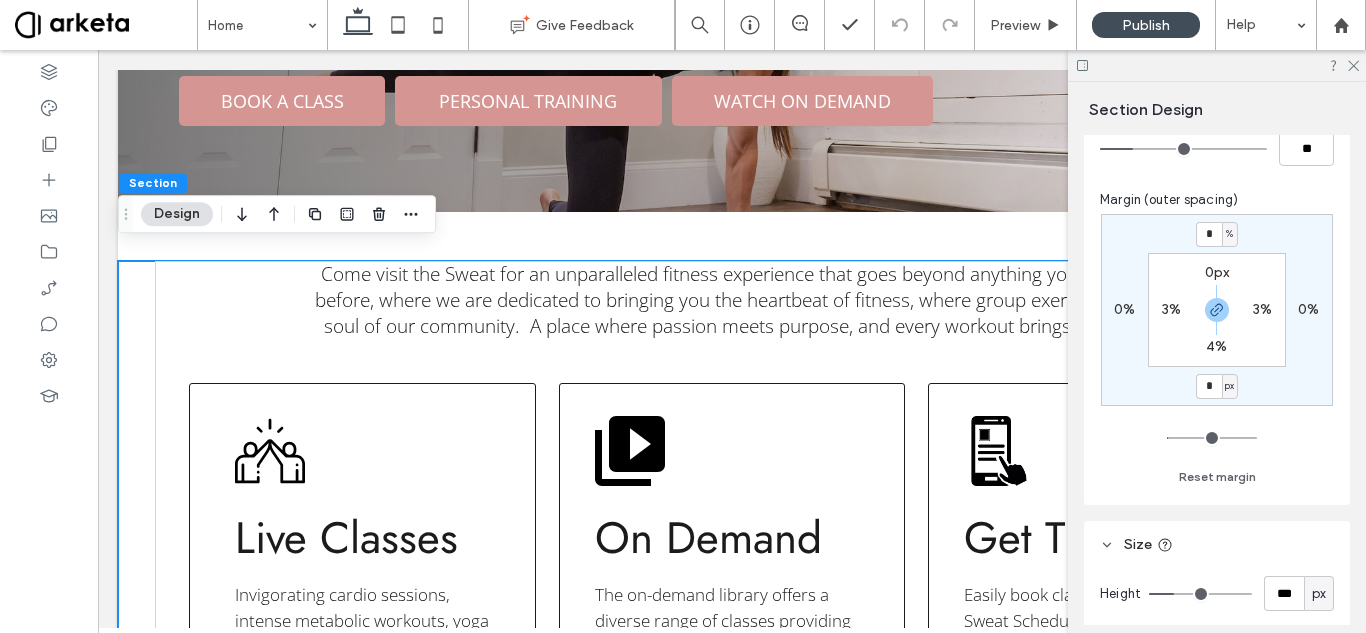 click on "* % 0% * px 0% 0px 3% 4% 3%" at bounding box center [1217, 310] 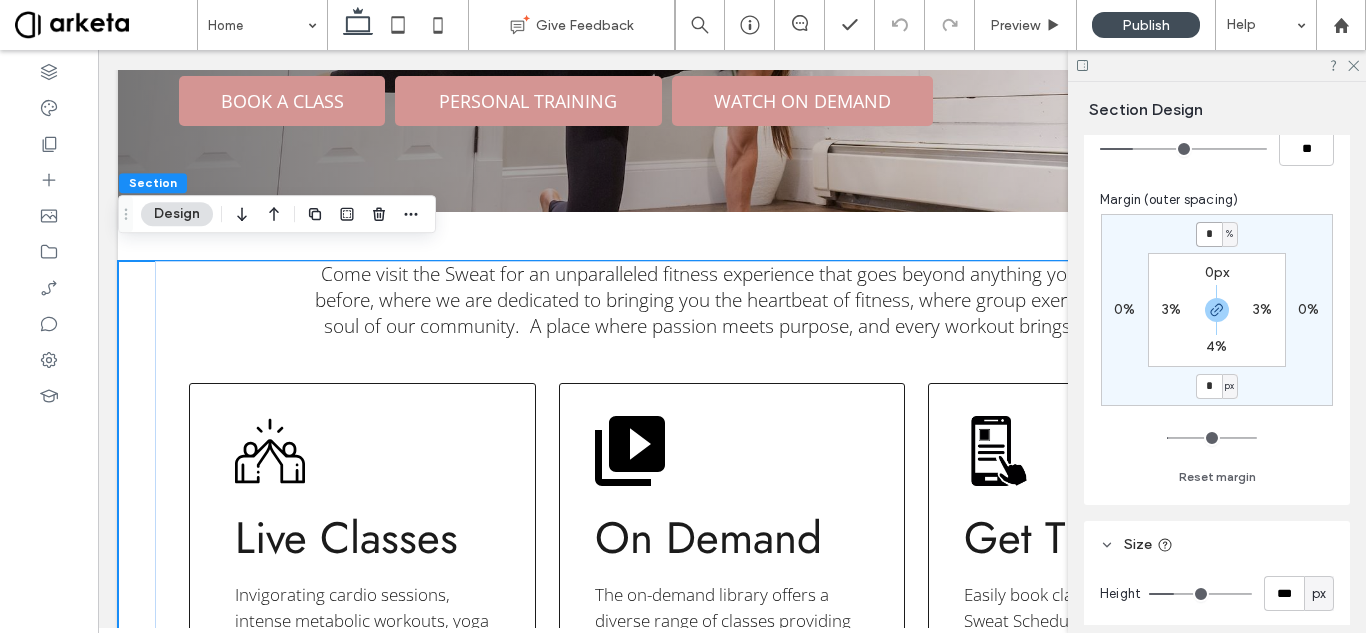 click on "*" at bounding box center [1209, 234] 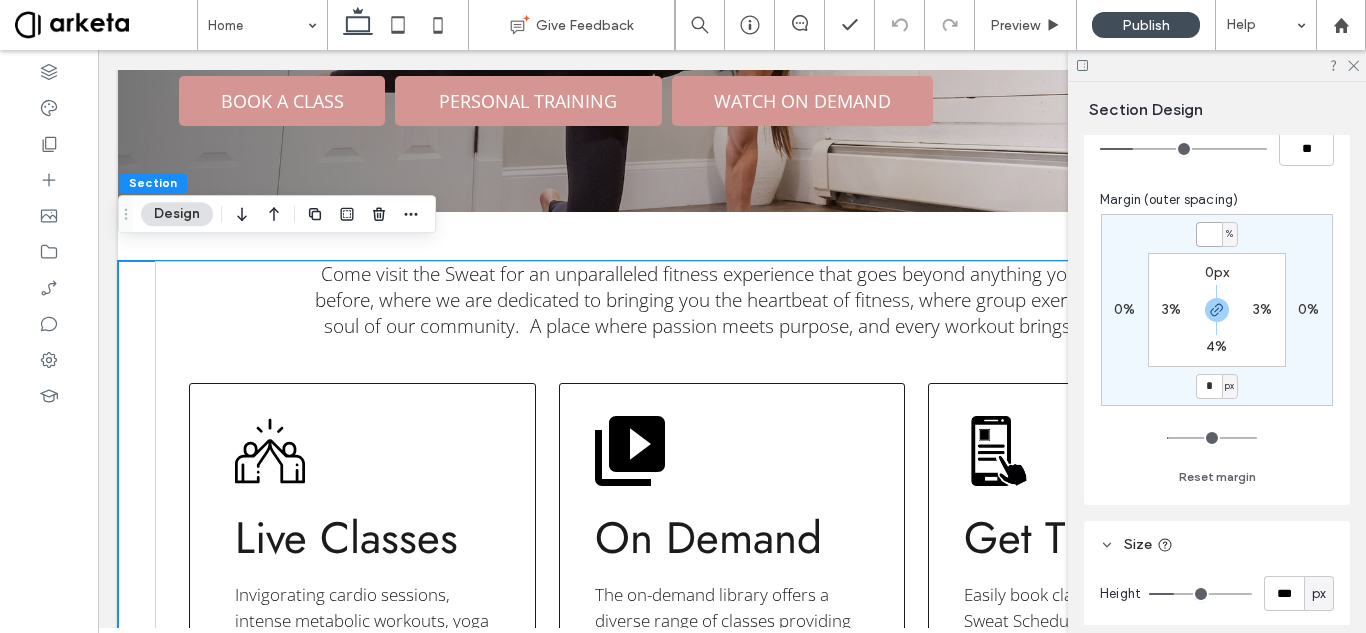 type 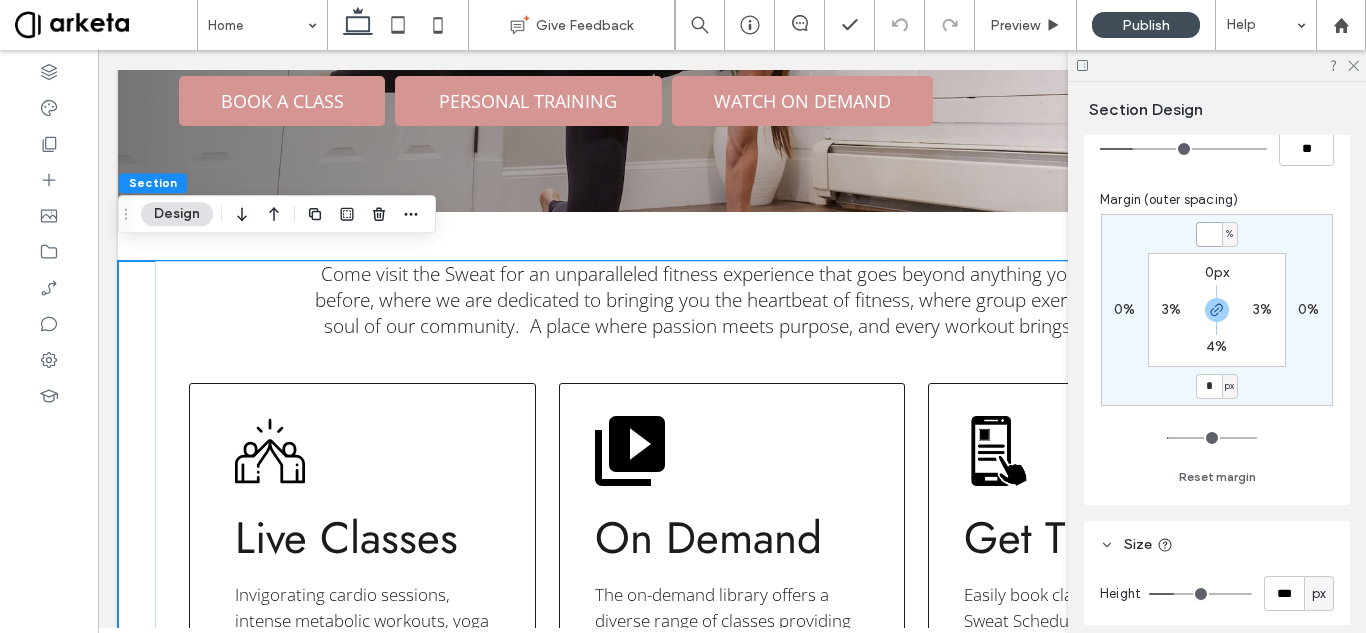 type on "*" 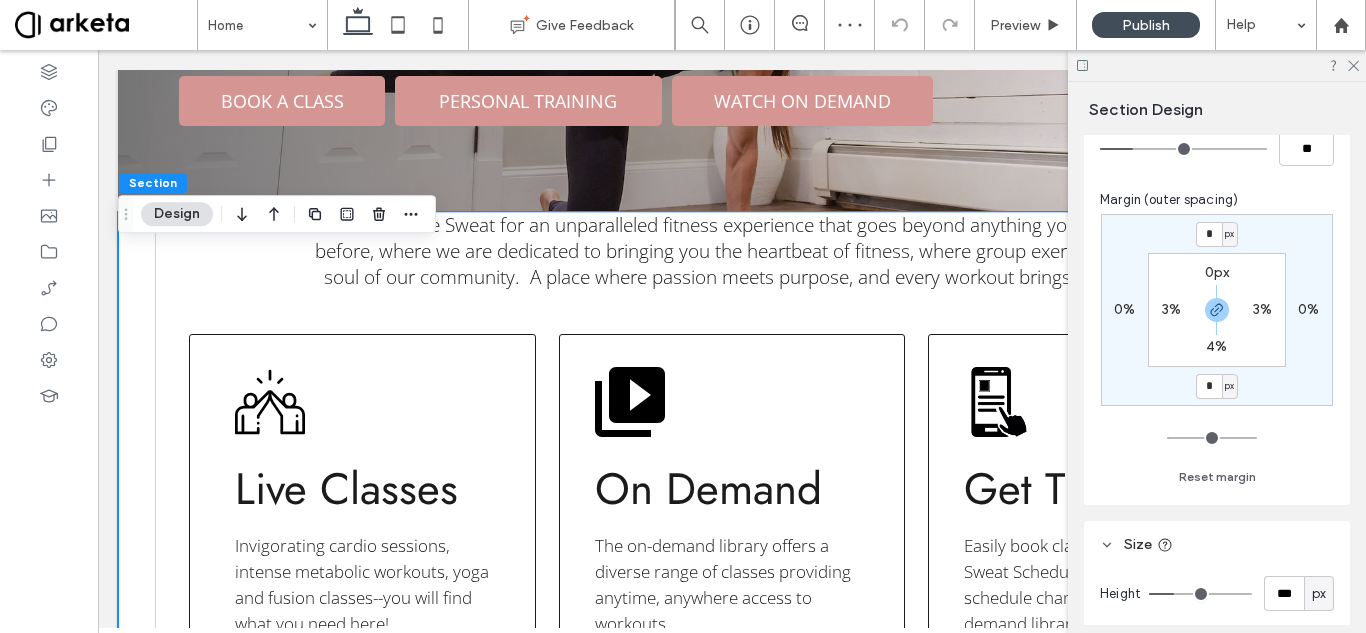 click on "* px 0% * px 0% 0px 3% 4% 3%" at bounding box center (1217, 310) 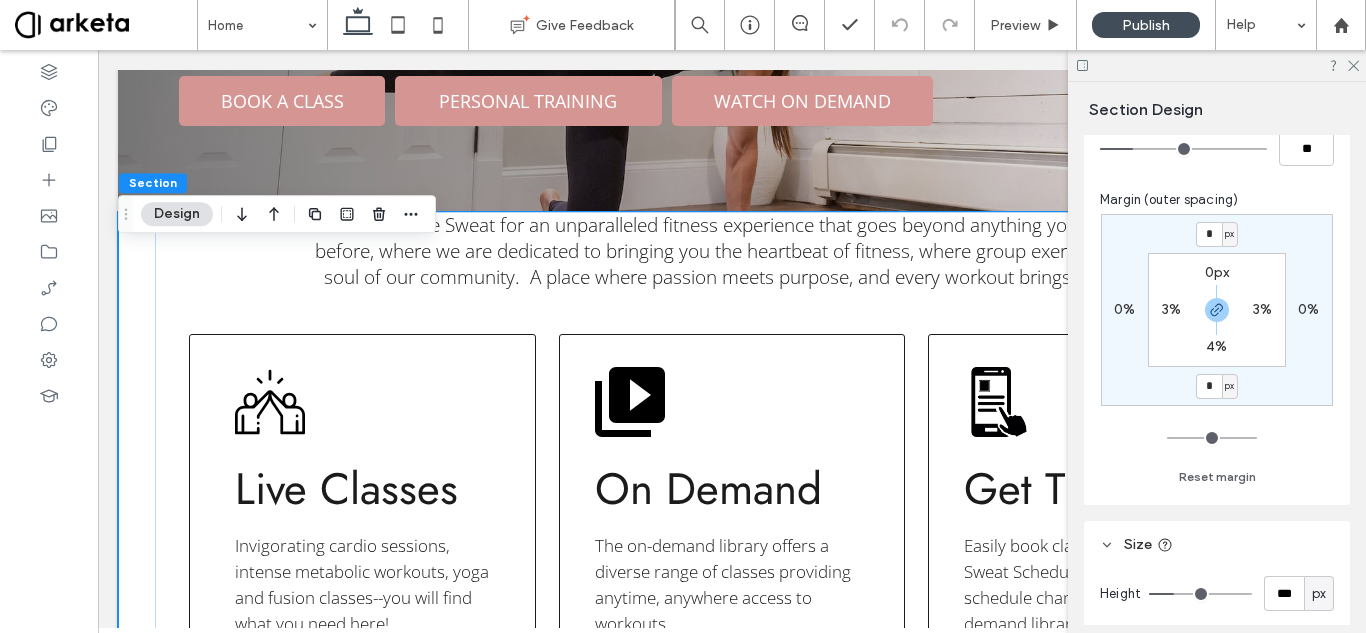 click on "px" at bounding box center (1230, 234) 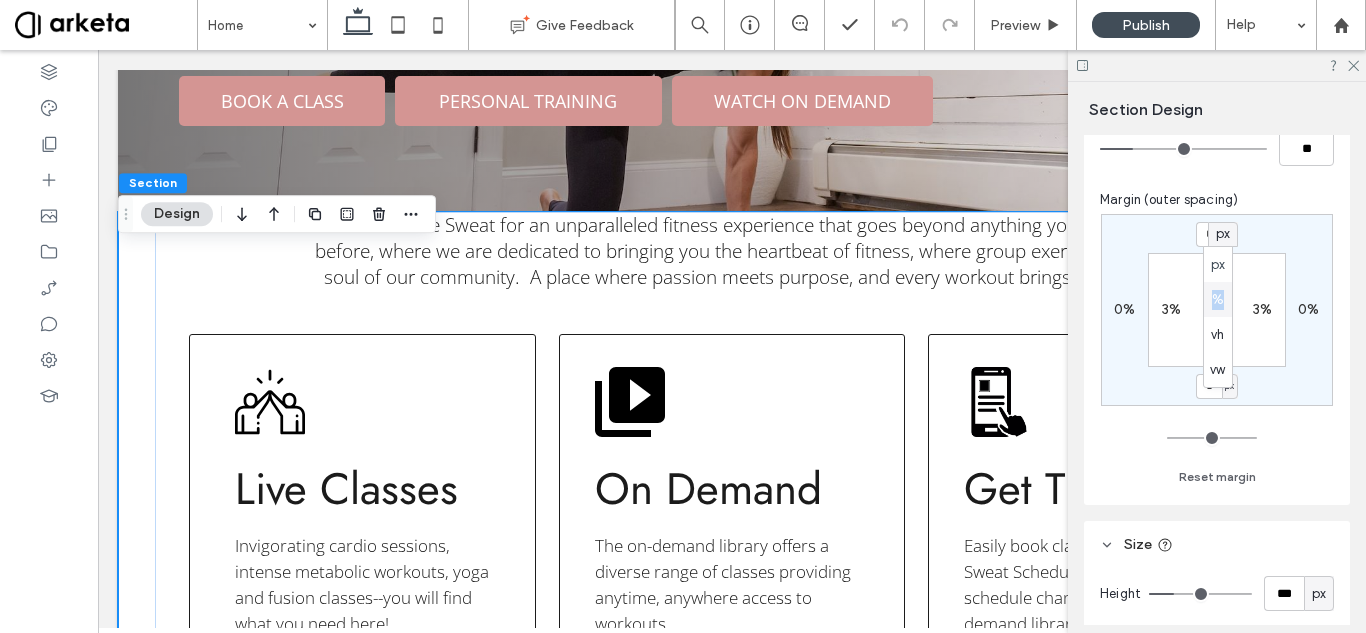 drag, startPoint x: 1214, startPoint y: 291, endPoint x: 1219, endPoint y: 300, distance: 10.29563 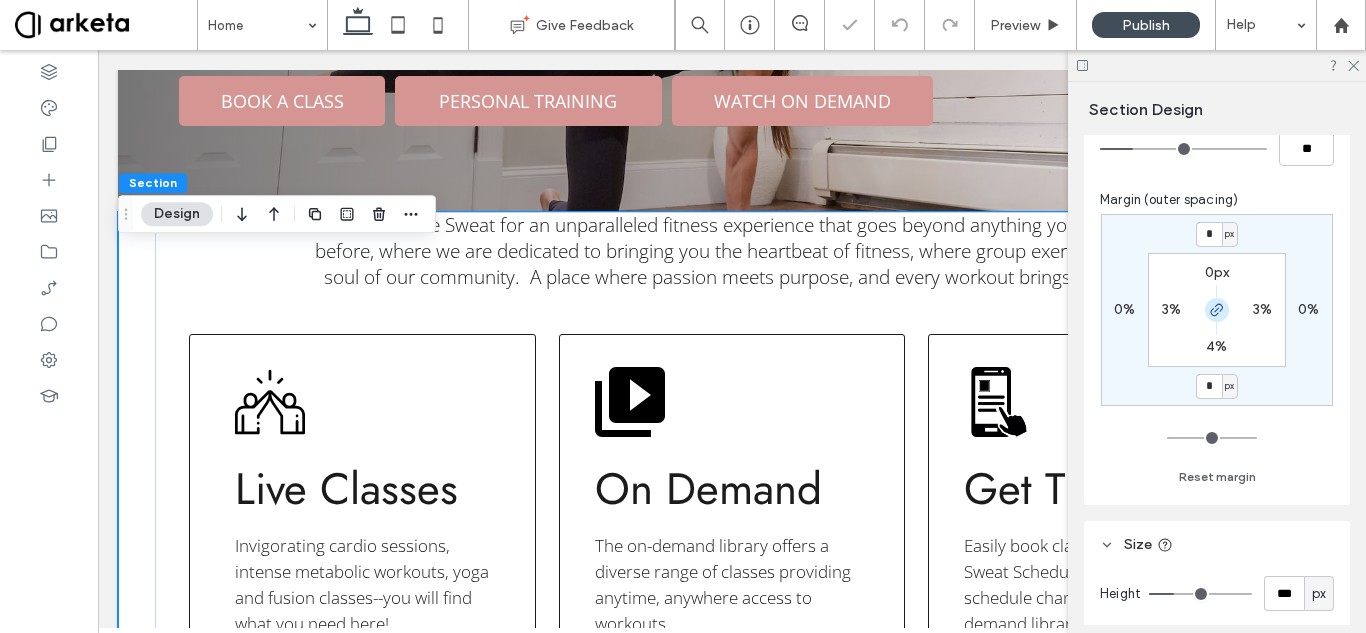 click at bounding box center (1217, 310) 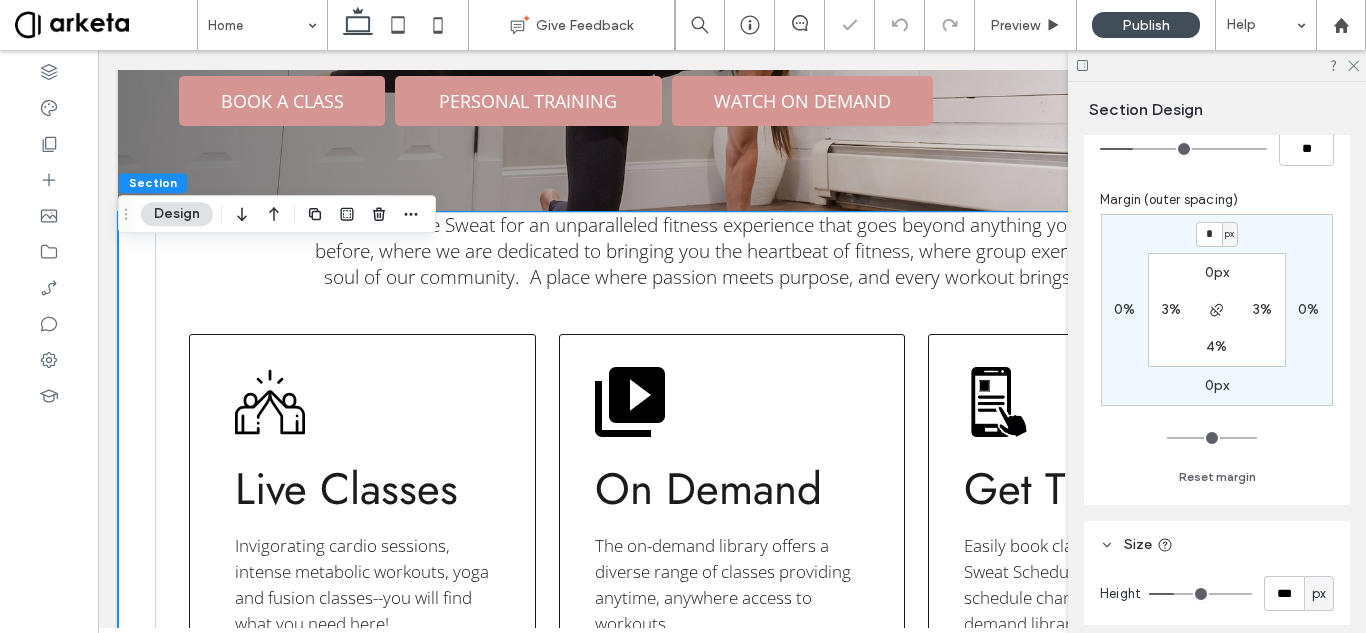 click on "px" at bounding box center (1229, 234) 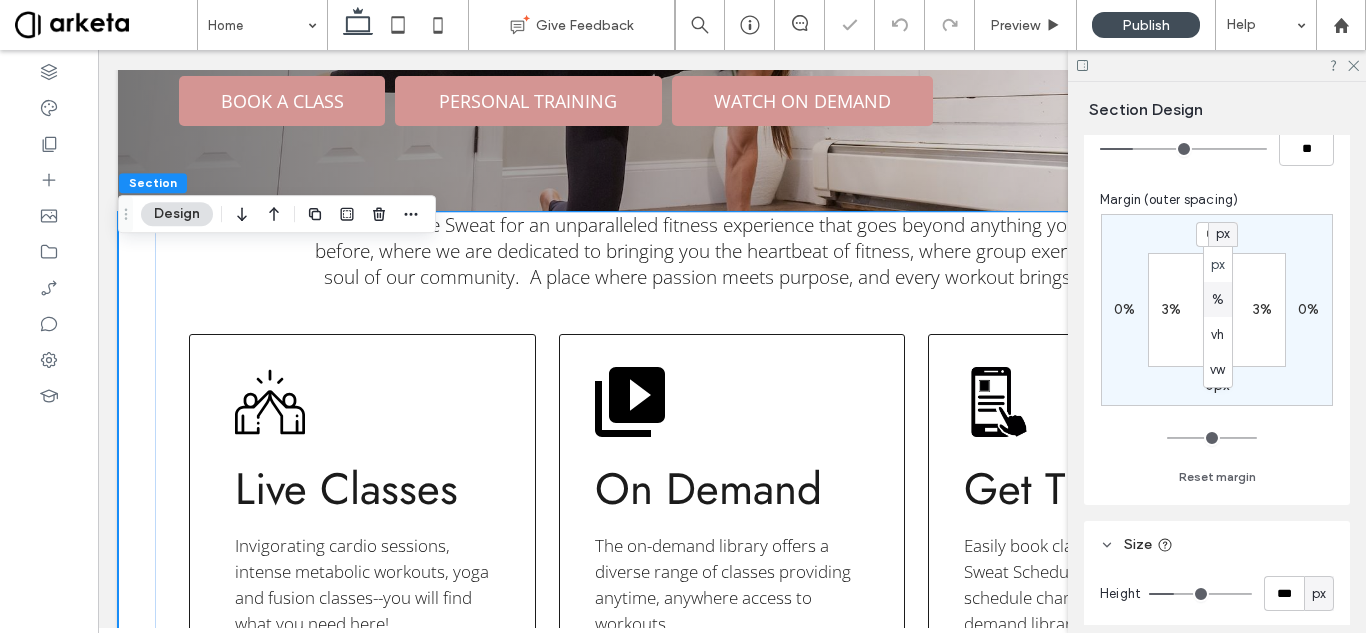 click on "%" at bounding box center (1218, 300) 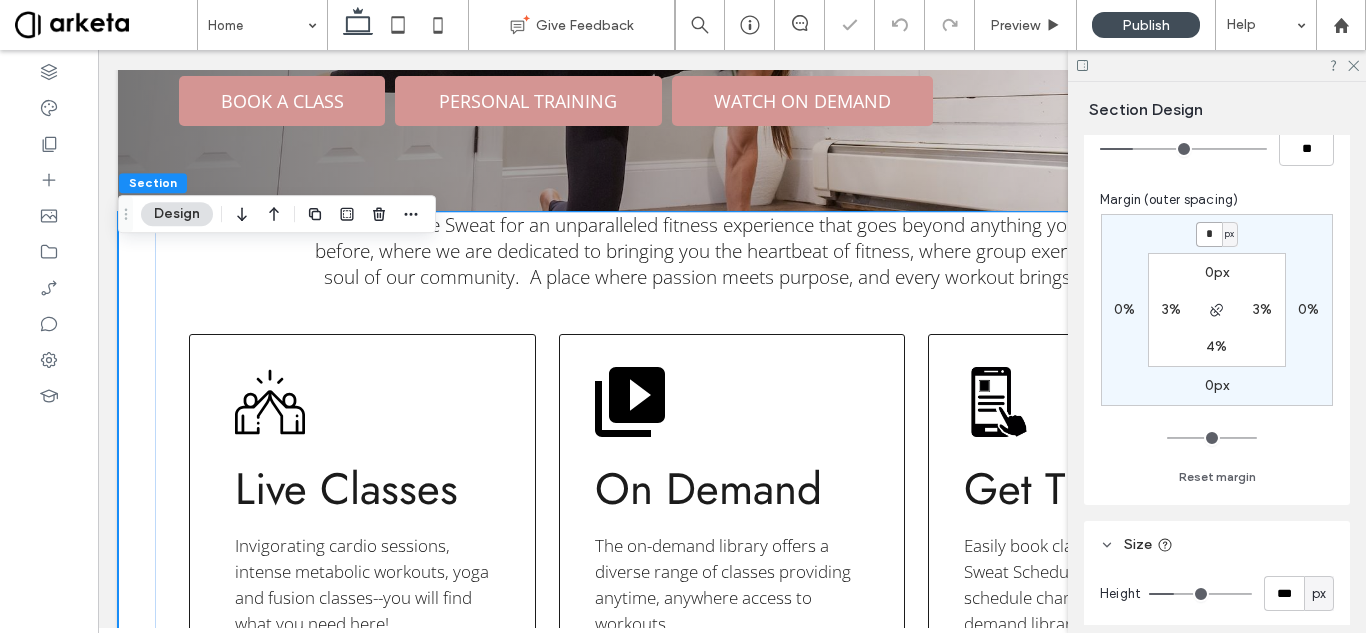 click on "*" at bounding box center [1209, 234] 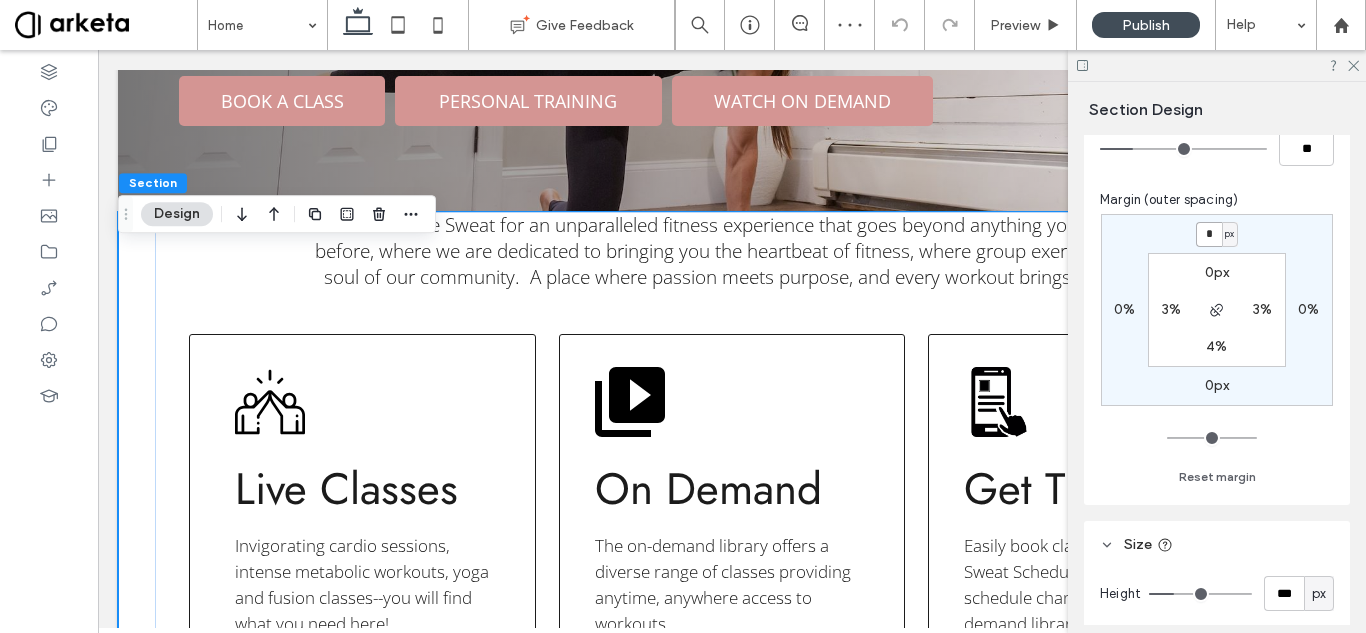 type on "*" 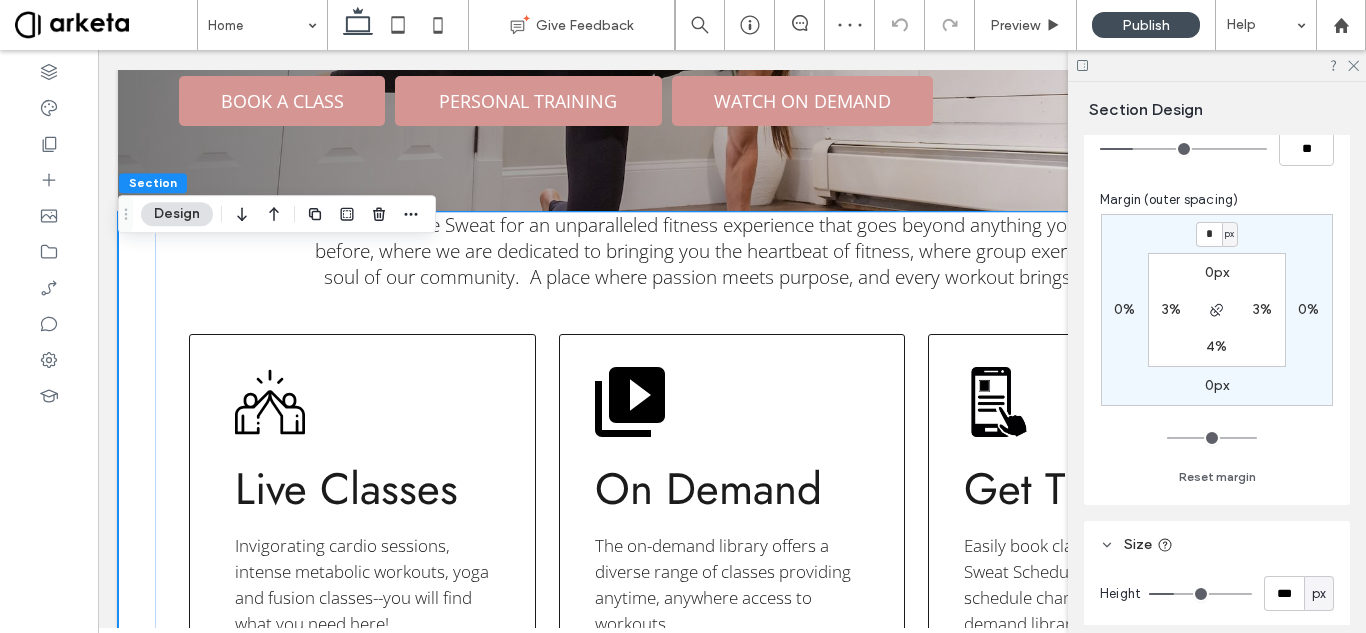 click on "px" at bounding box center (1229, 234) 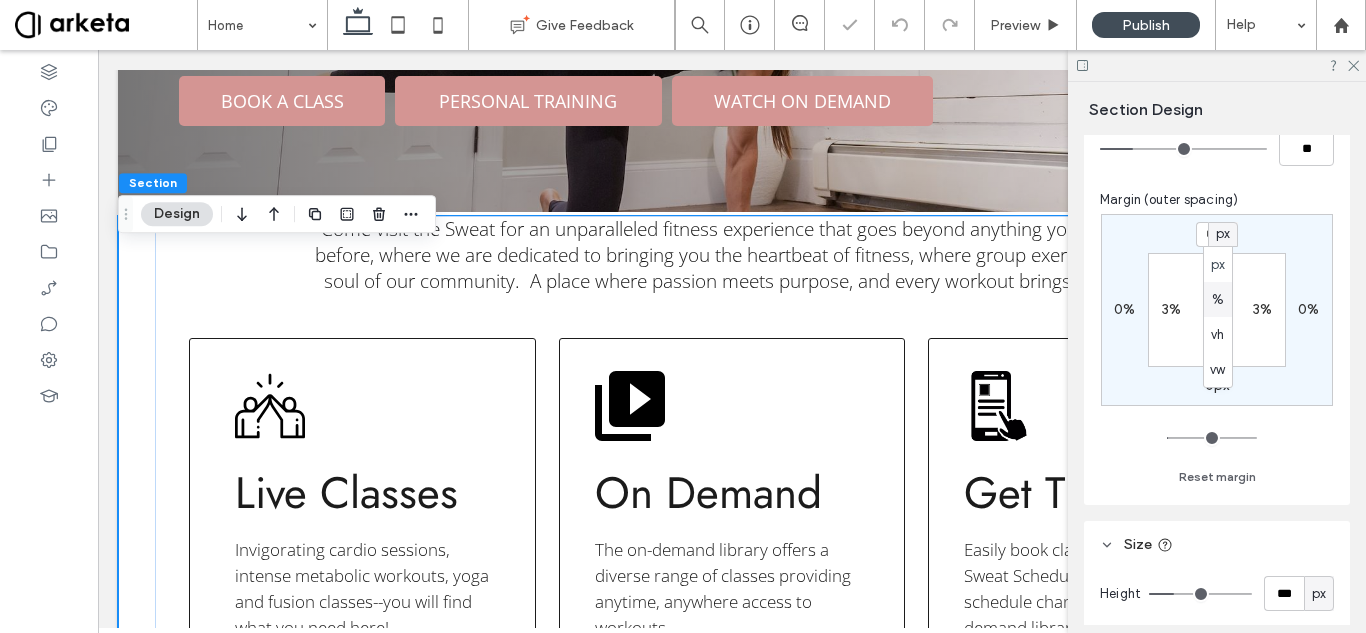 click on "%" at bounding box center [1218, 300] 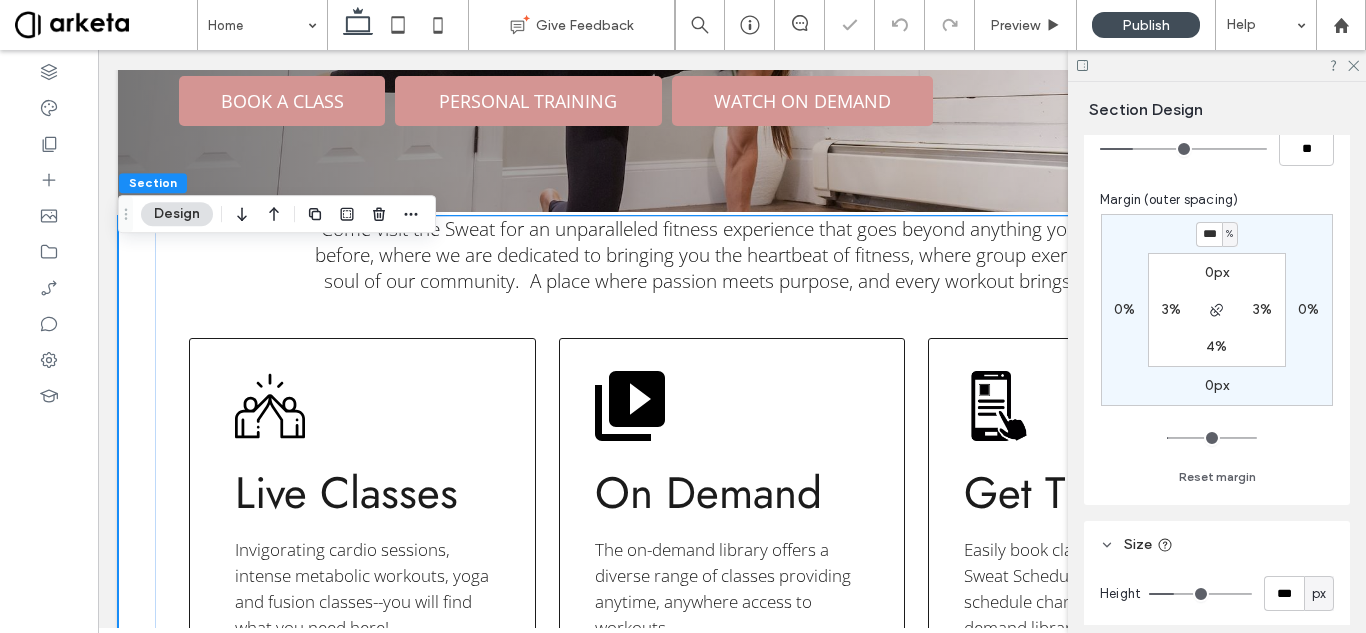 type on "*" 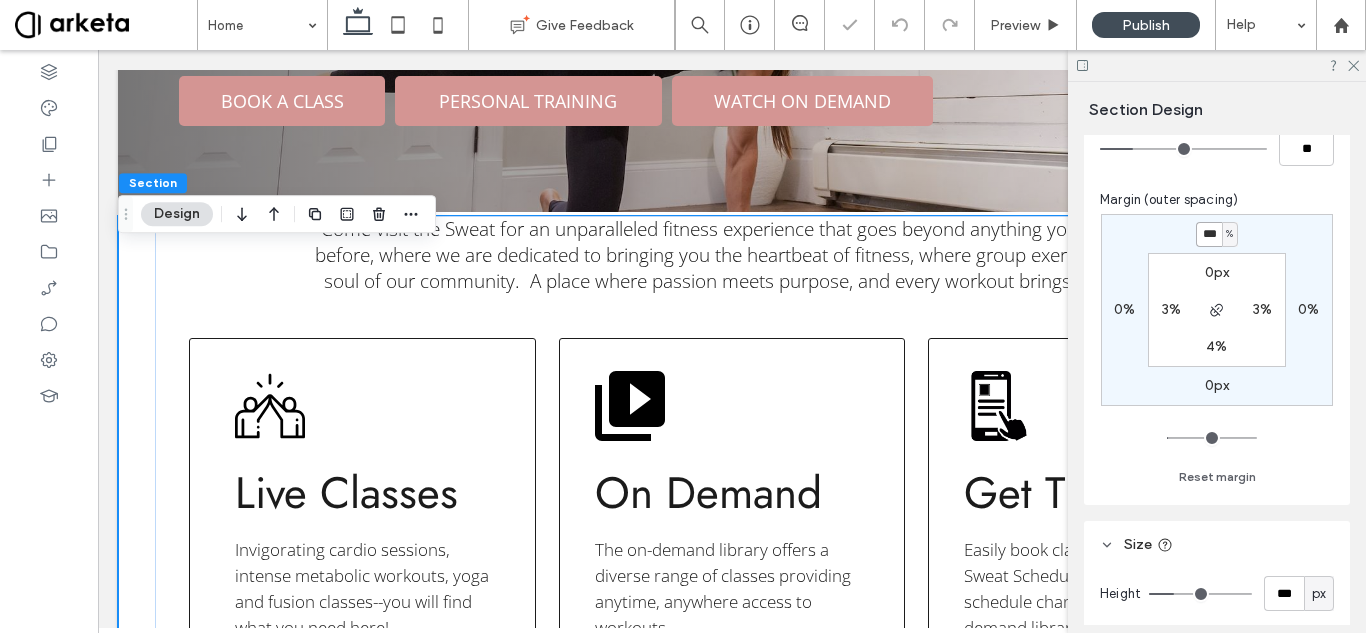 click on "***" at bounding box center (1209, 234) 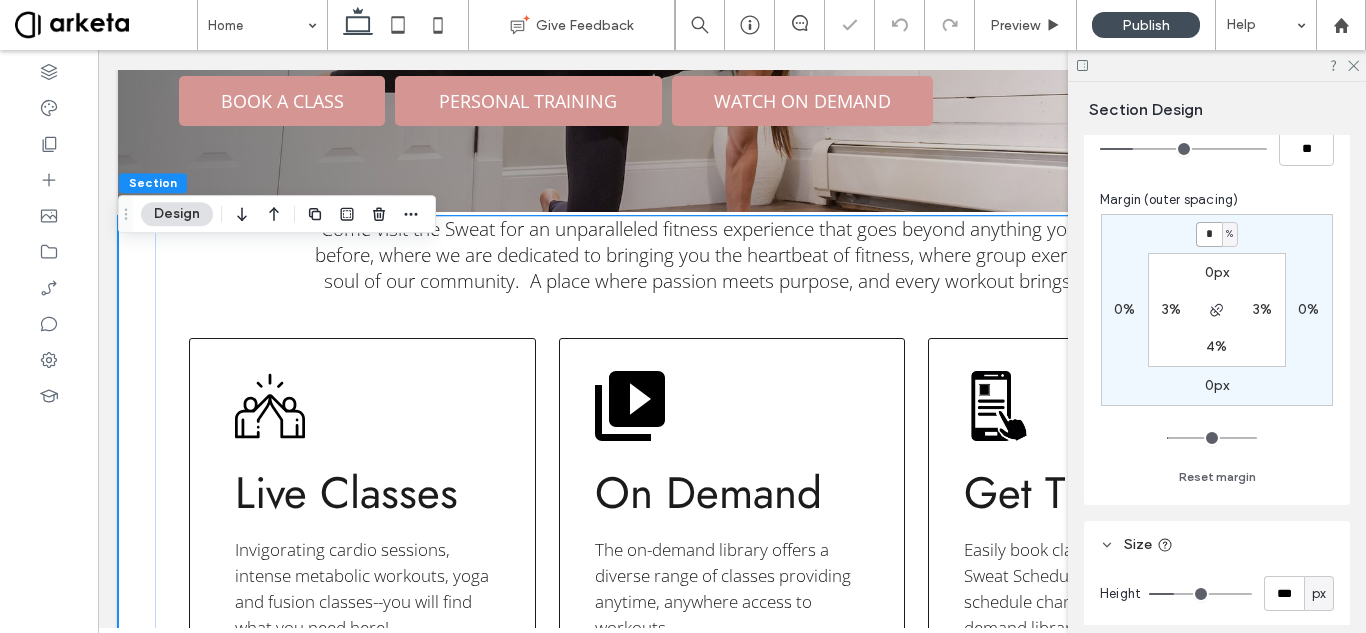 type on "*" 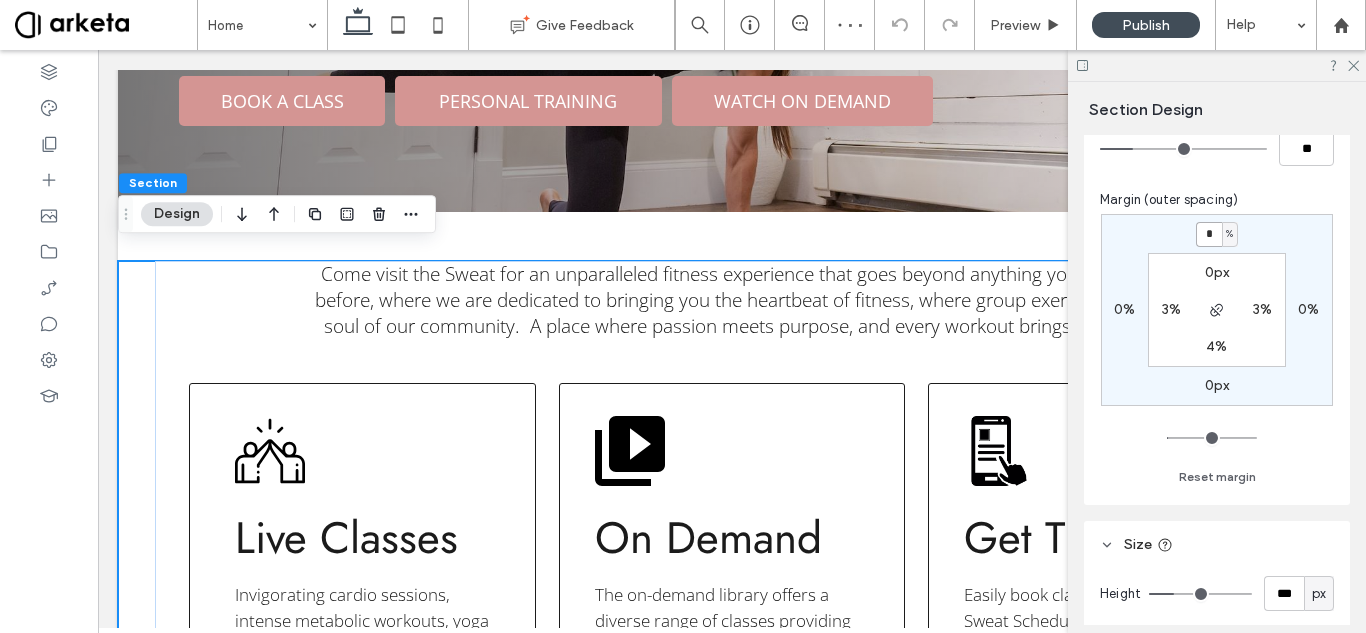 type on "*" 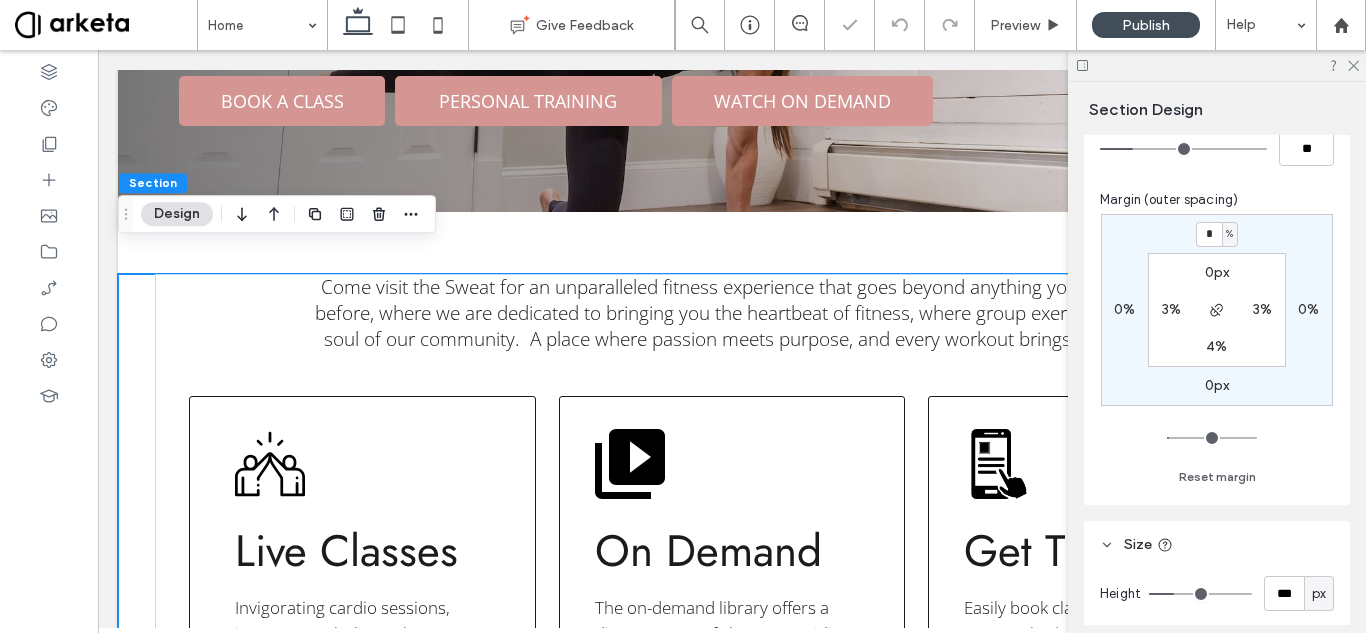 click on "* % 0% 0px 0% 0px 3% 4% 3% Reset margin" at bounding box center [1217, 351] 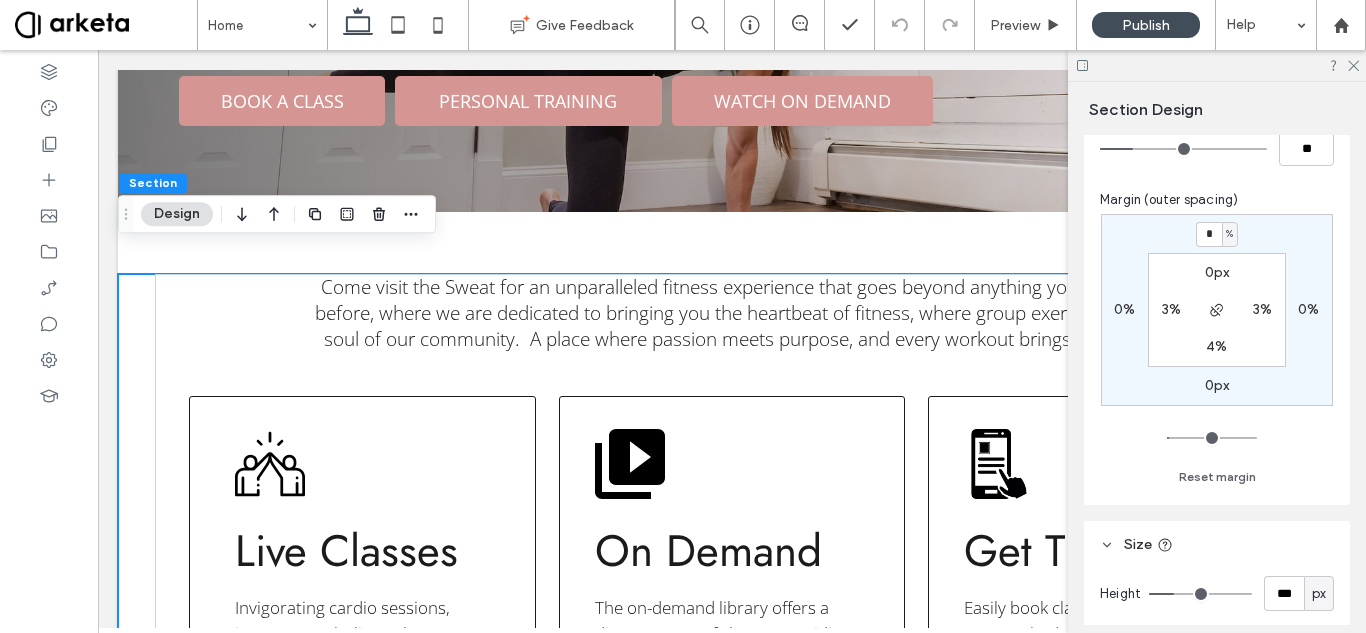 click on "4%" at bounding box center (1216, 346) 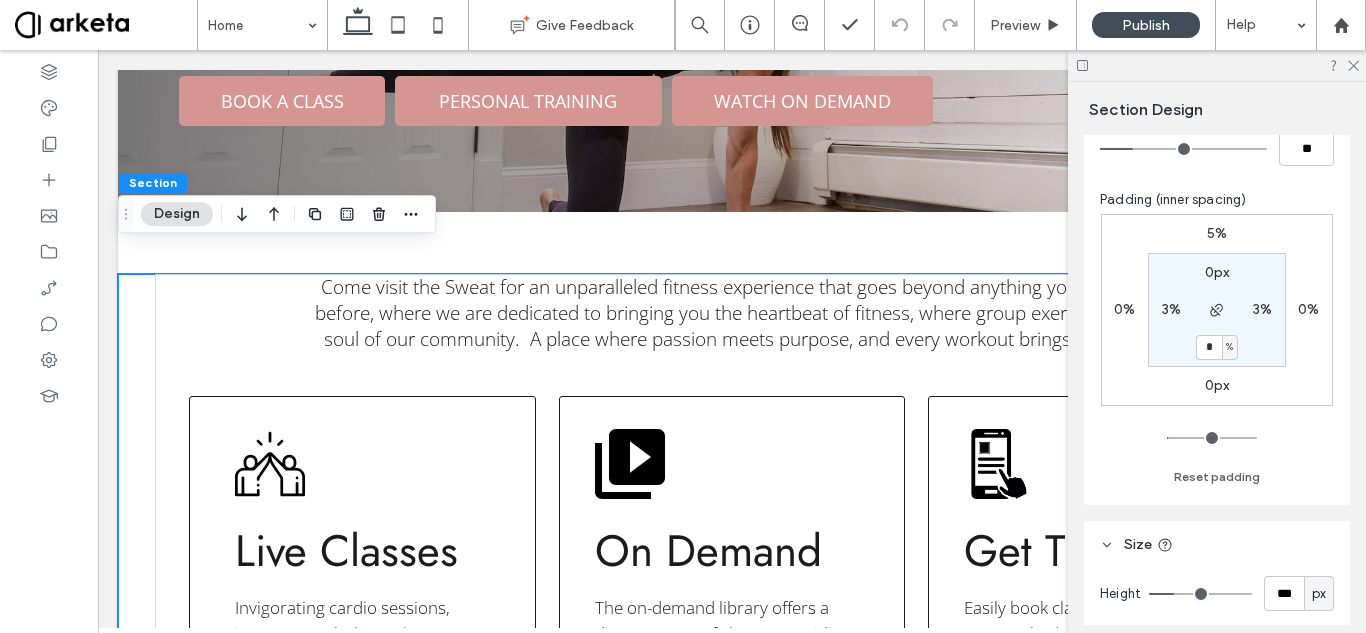 type on "*" 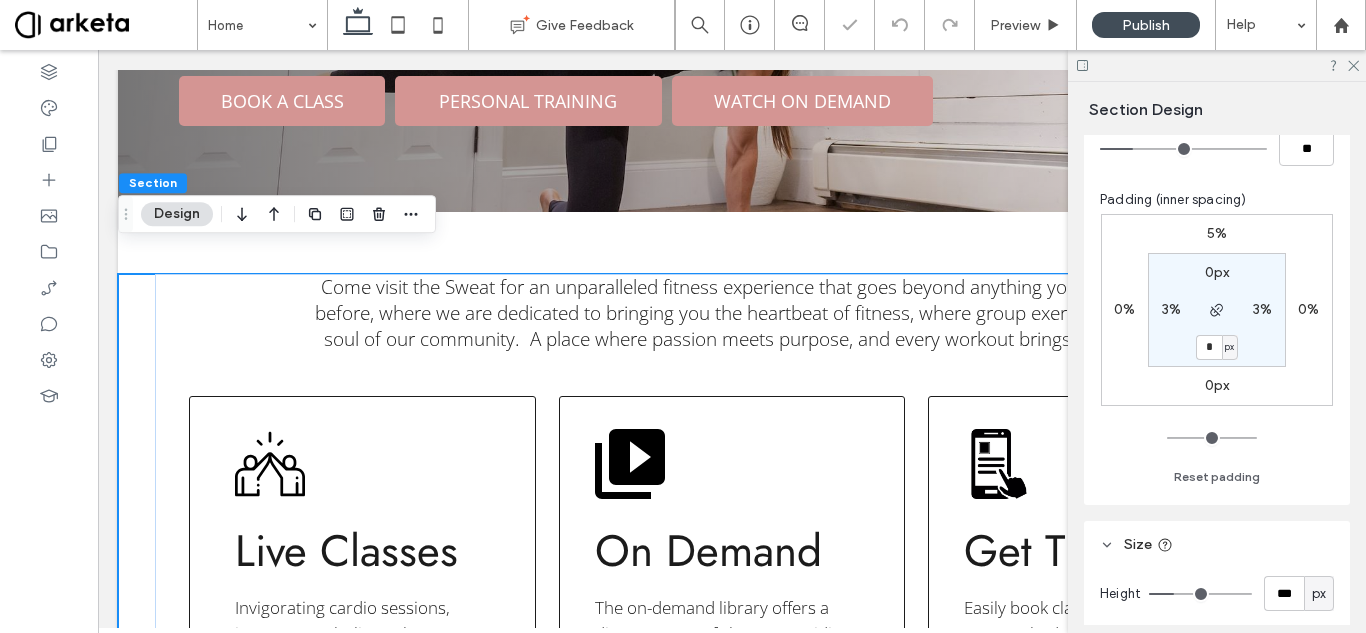 click on "0px" at bounding box center [1217, 385] 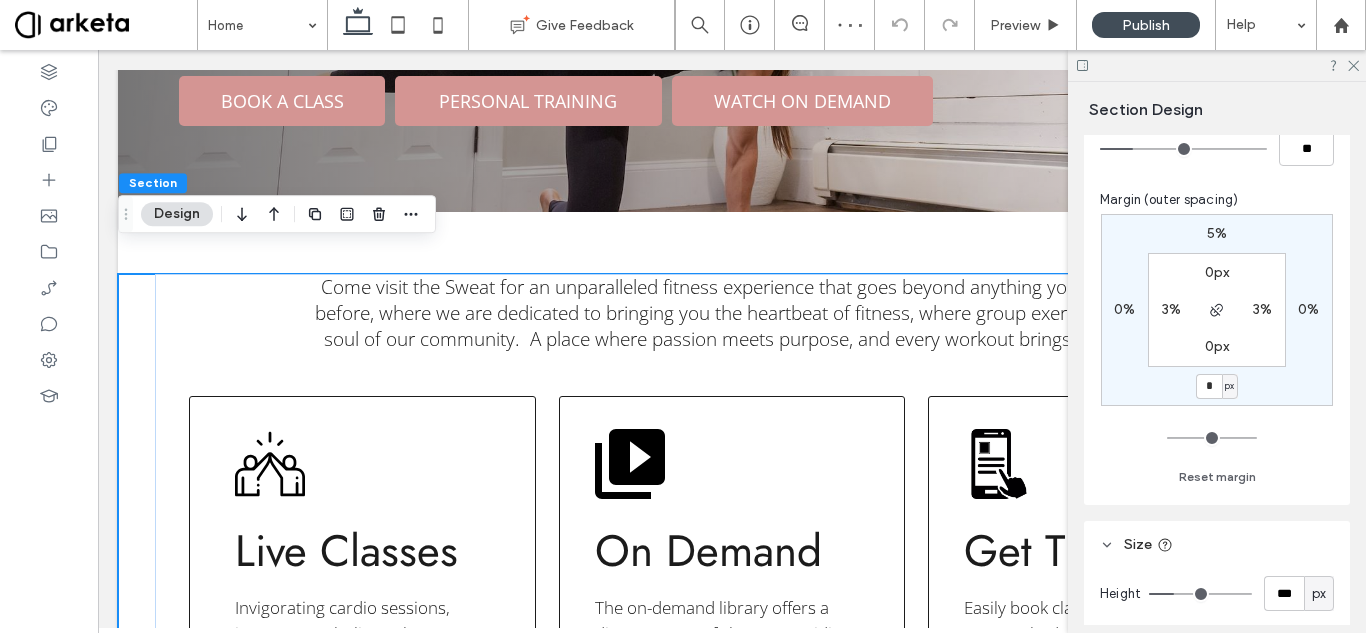 click on "px" at bounding box center (1229, 386) 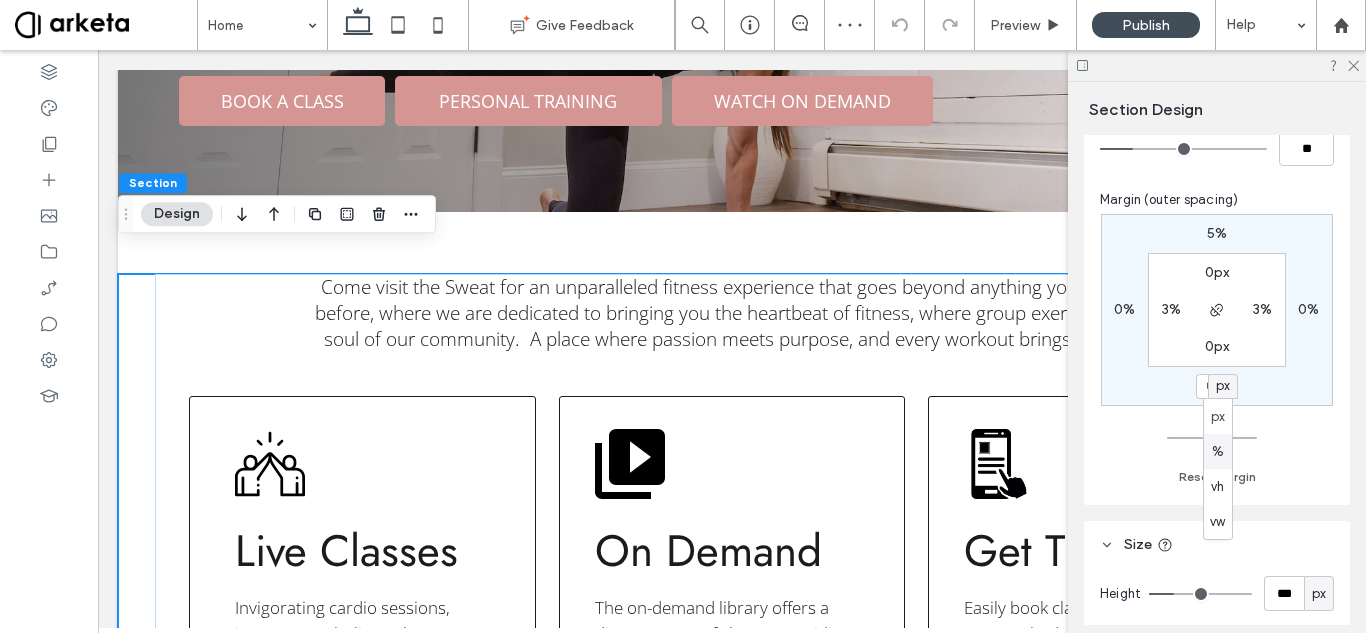 click on "%" at bounding box center [1218, 451] 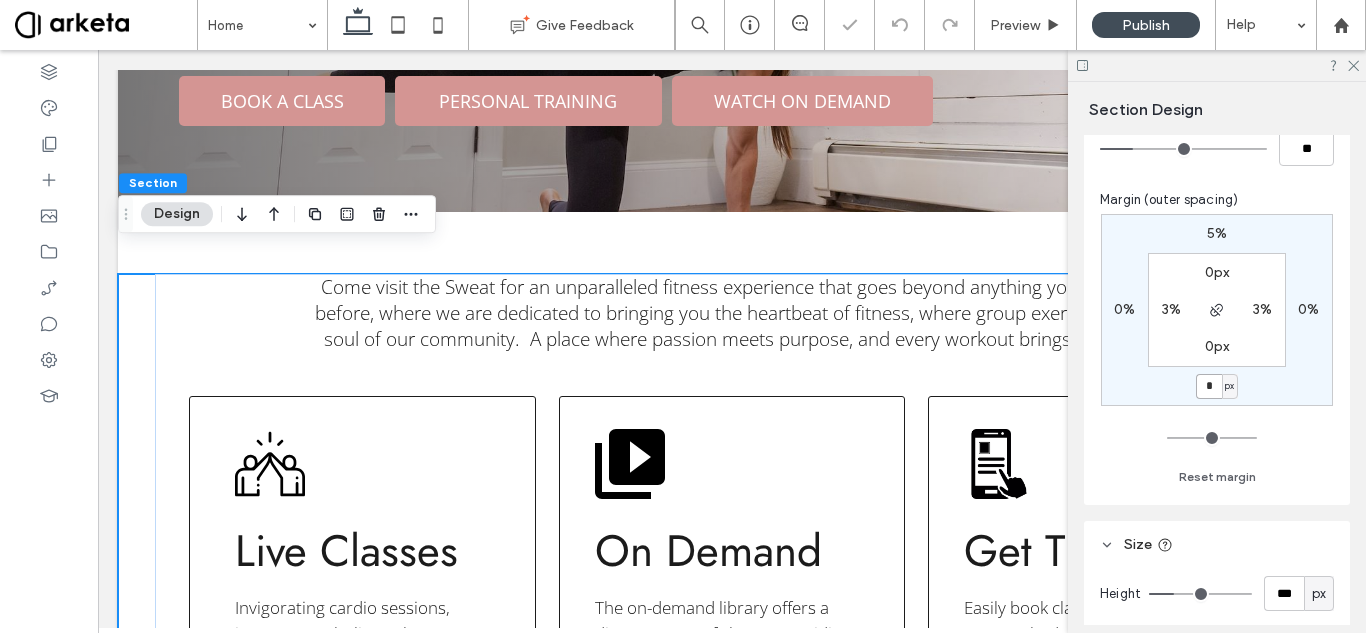 click on "*" at bounding box center (1209, 386) 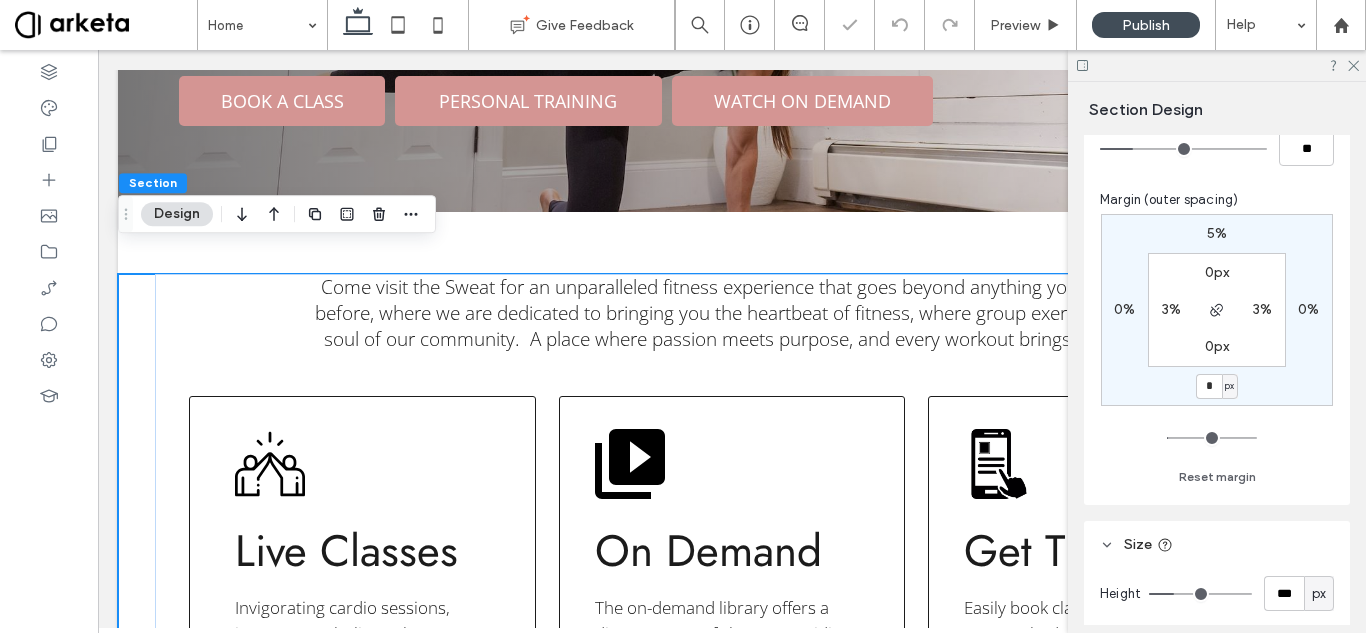 click on "px" at bounding box center [1230, 386] 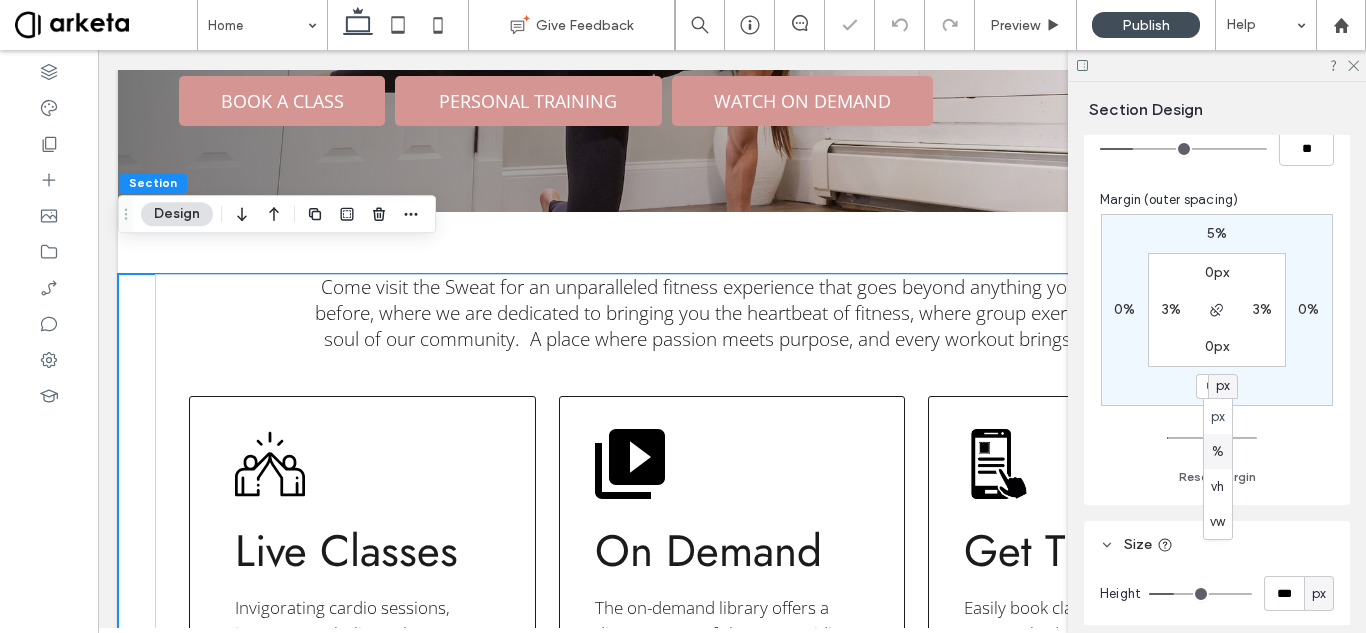 click on "%" at bounding box center (1218, 452) 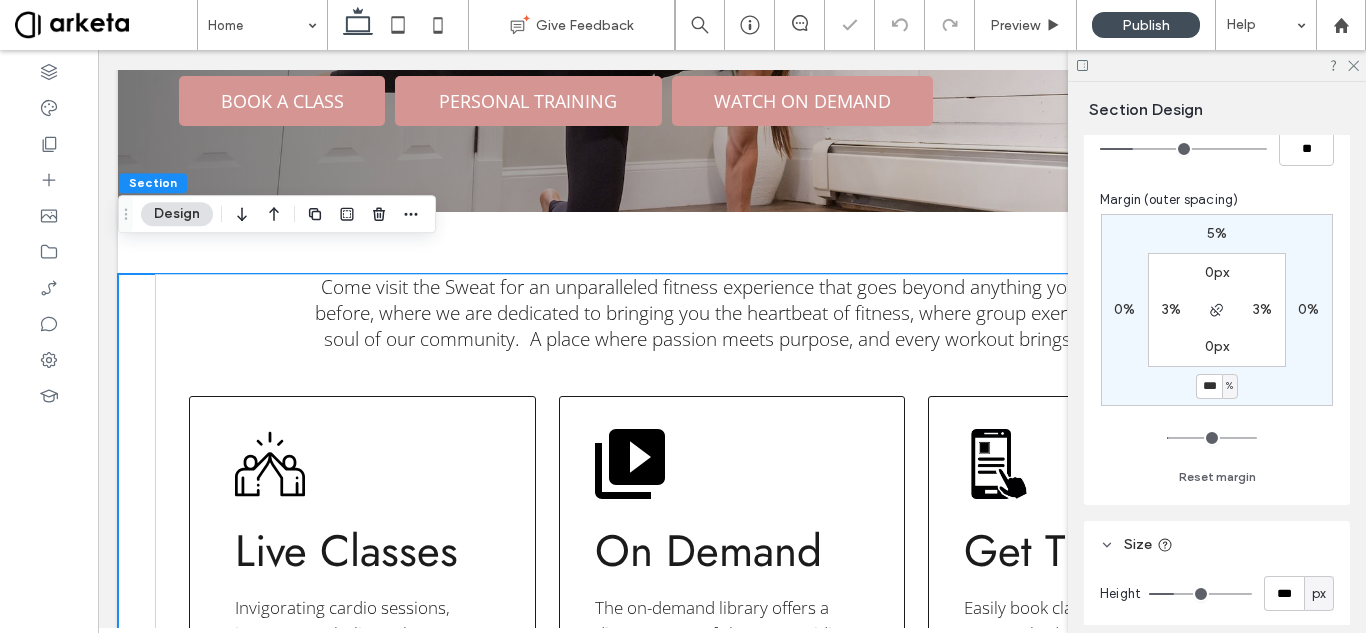type on "*" 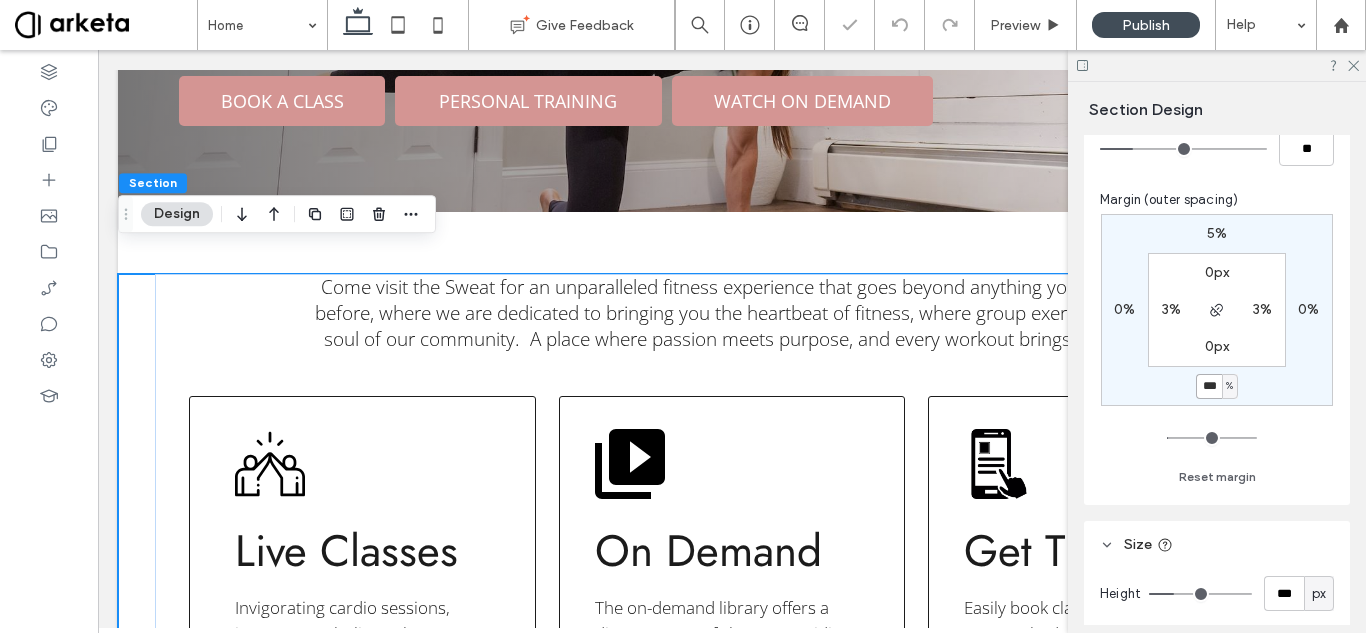 click on "***" at bounding box center (1209, 386) 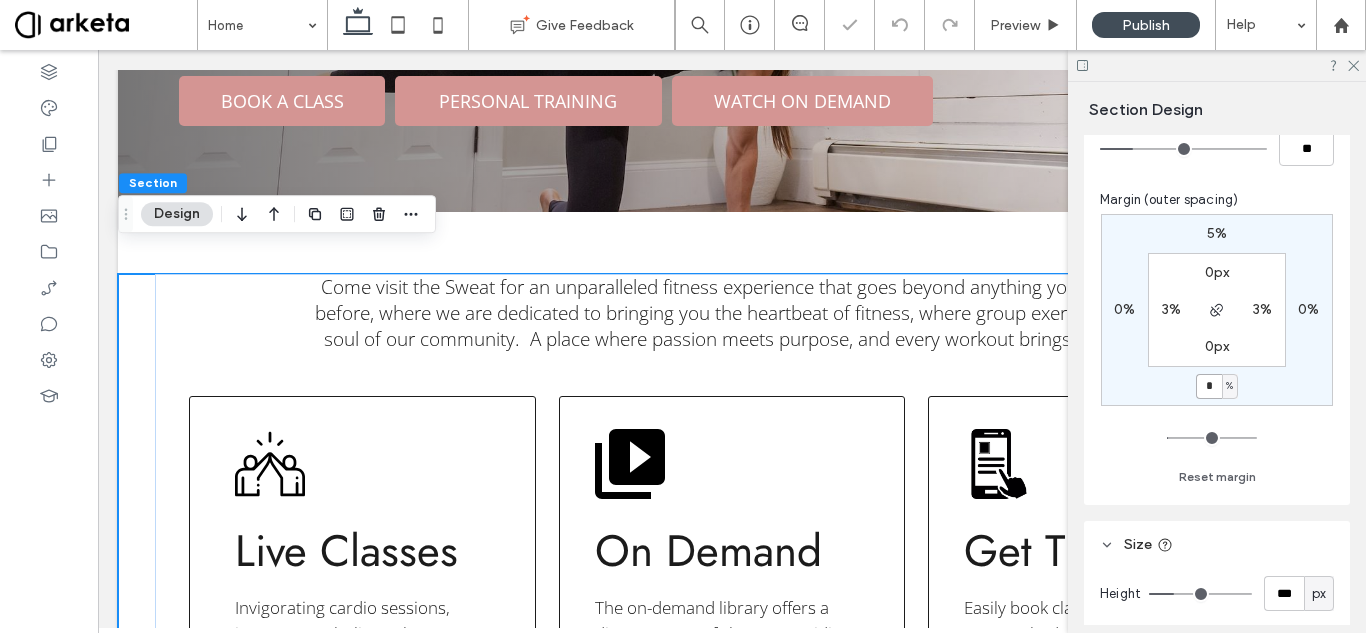 type on "*" 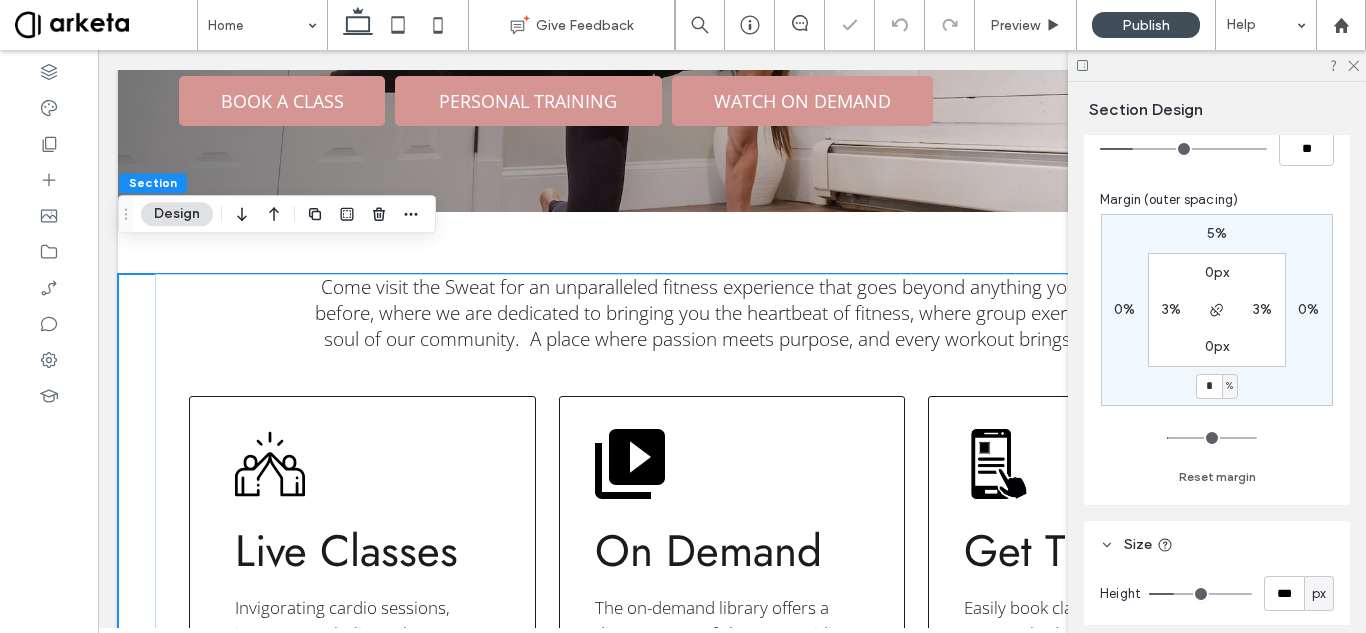 click on "5% 0% * % 0% 0px 3% 0px 3% Reset margin" at bounding box center [1217, 351] 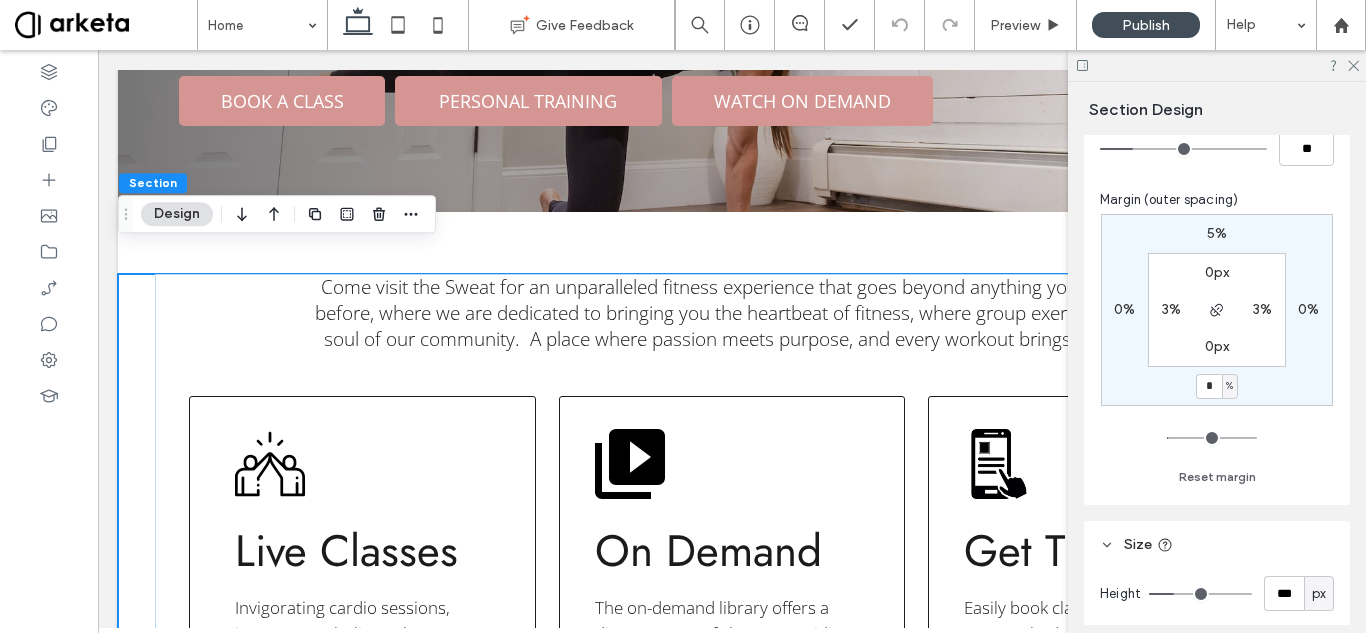 click on "5%" at bounding box center [1217, 233] 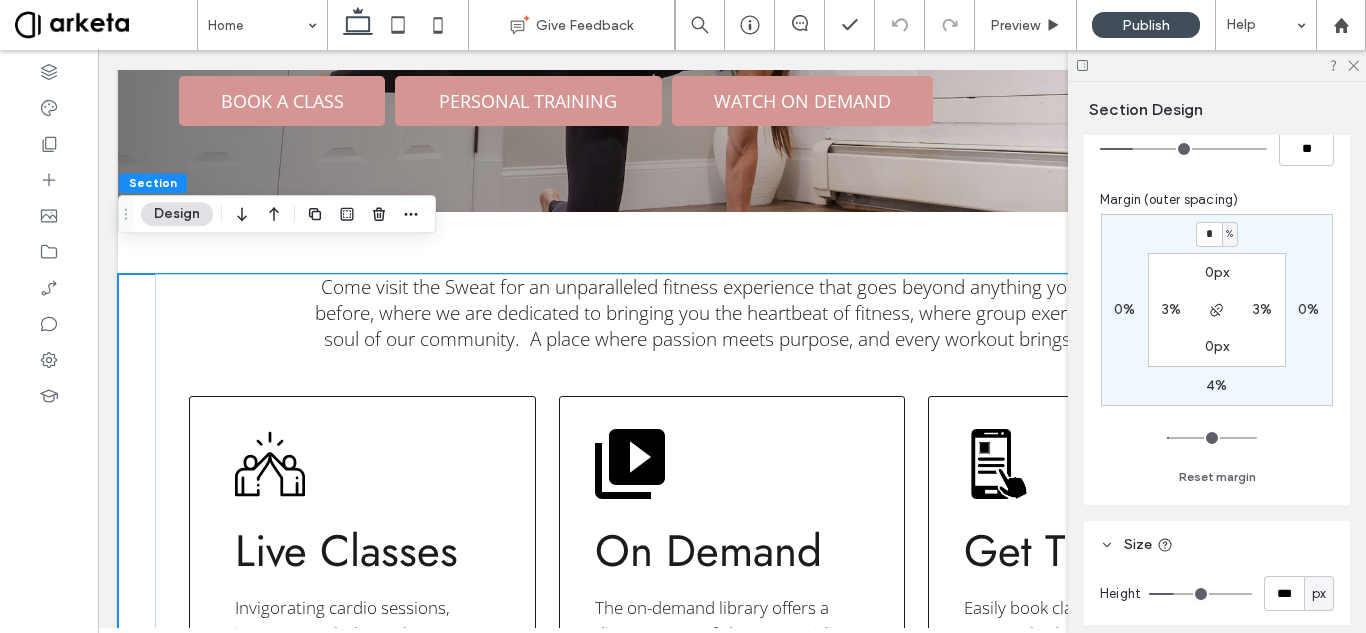 type on "*" 